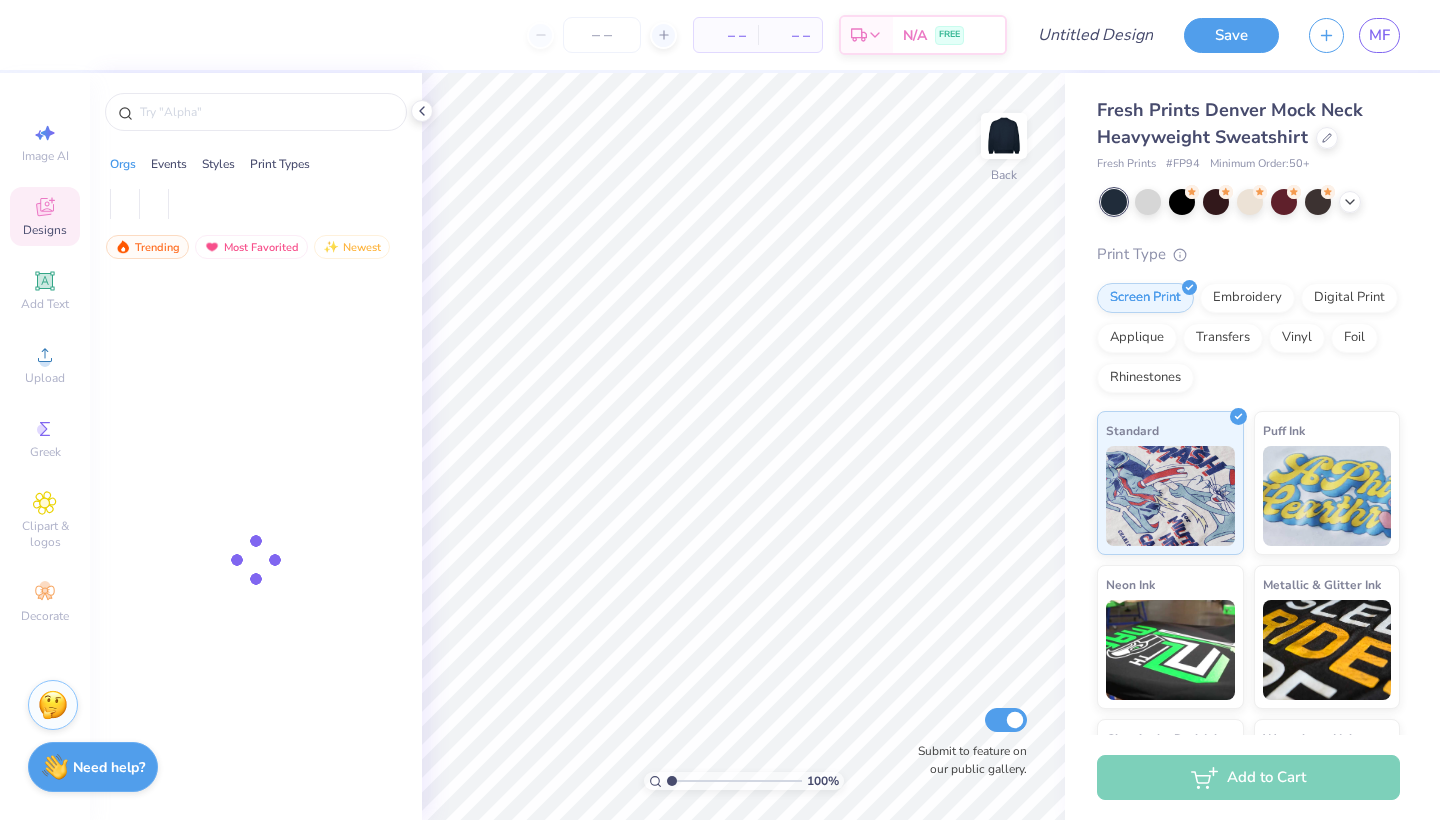 scroll, scrollTop: 0, scrollLeft: 0, axis: both 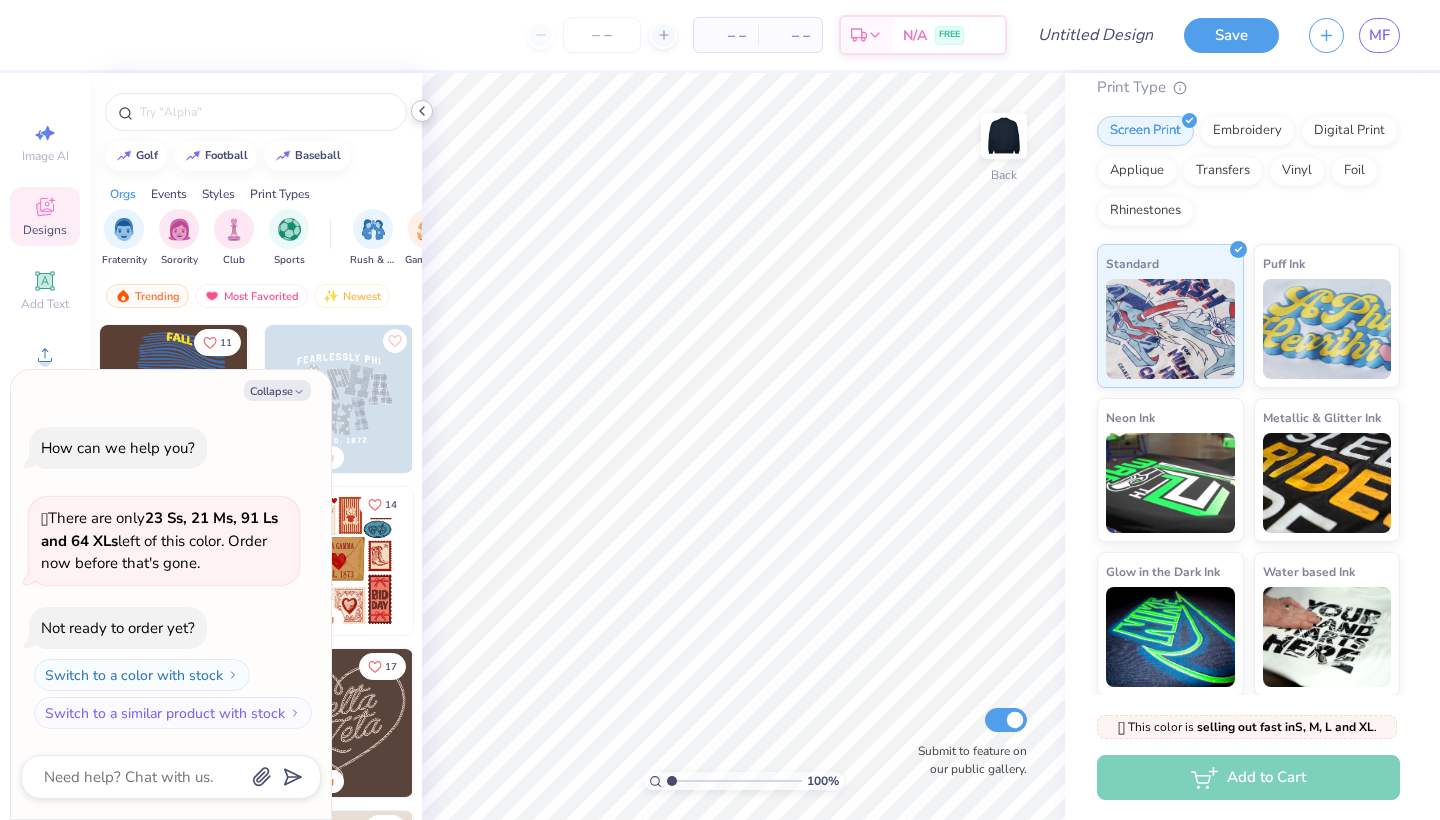 click 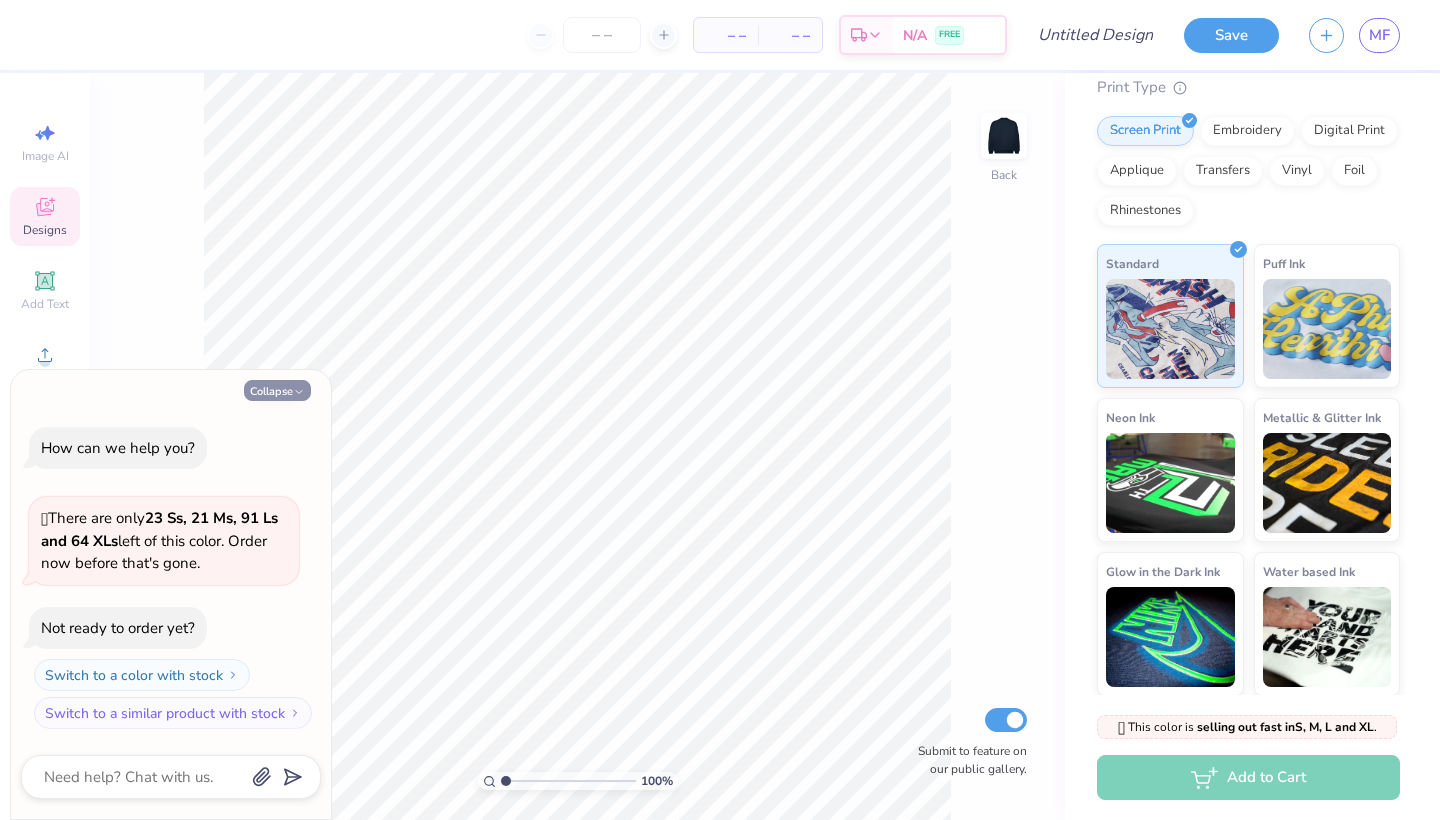 click 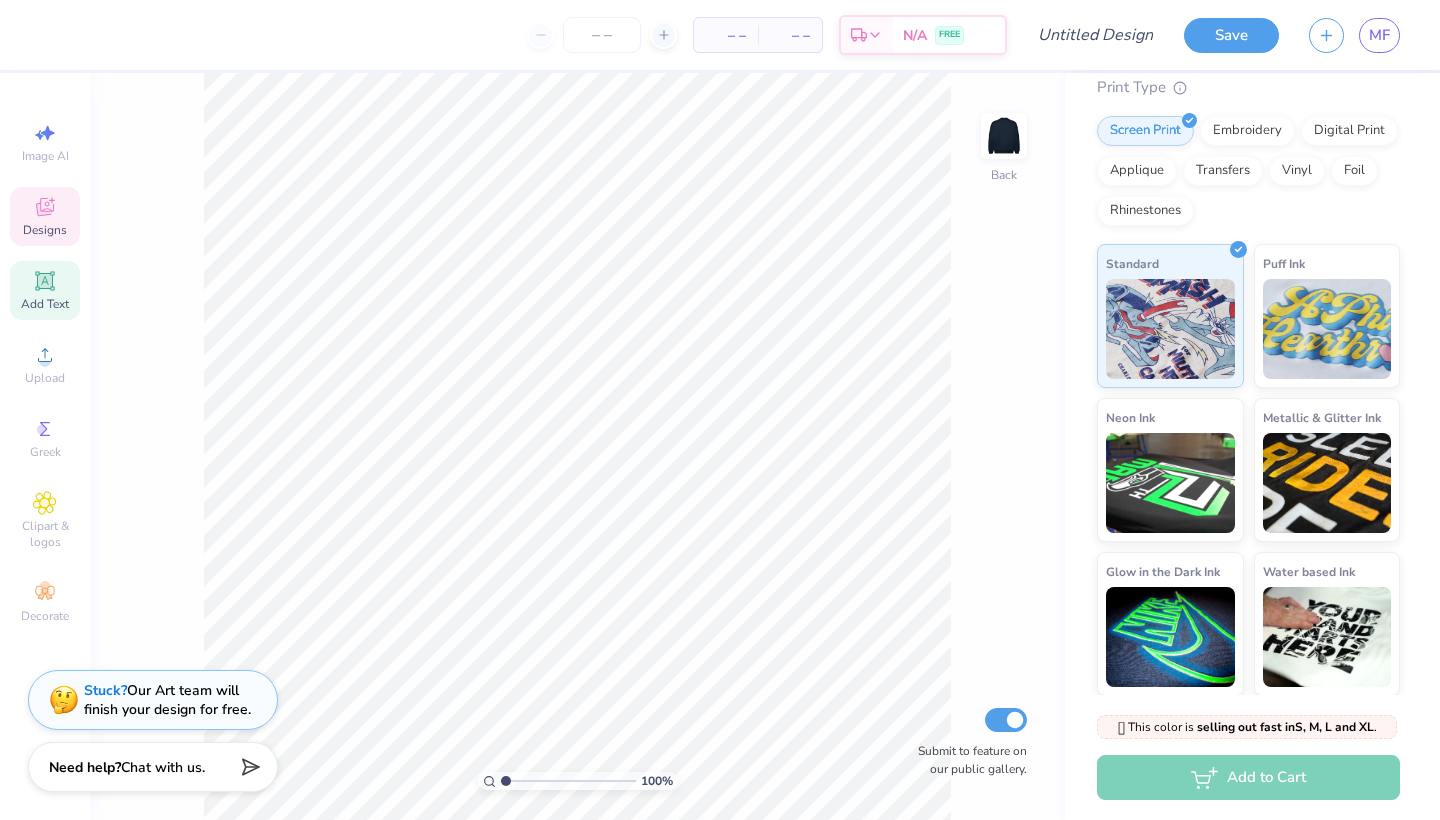 click 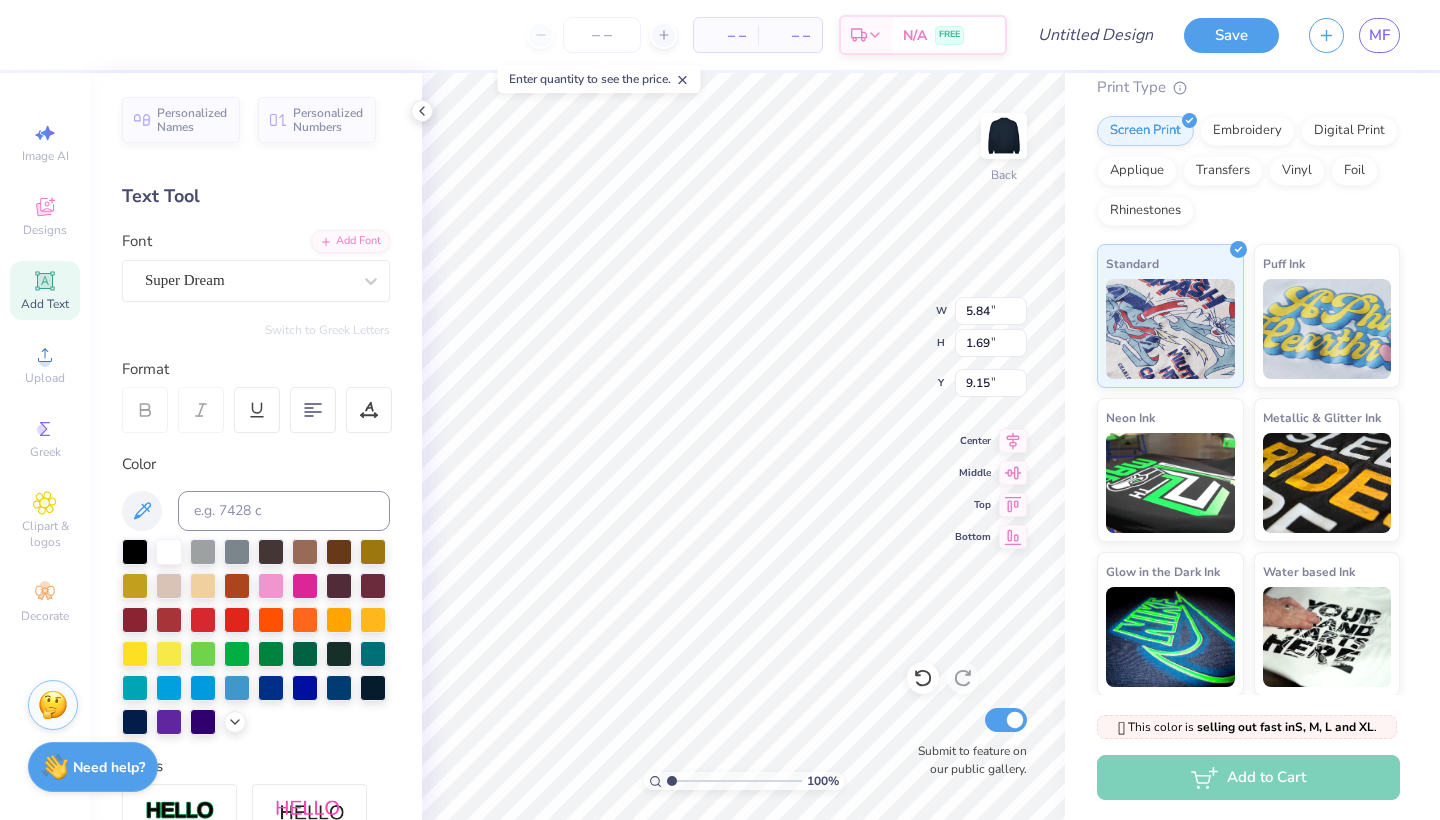 type on "2.65" 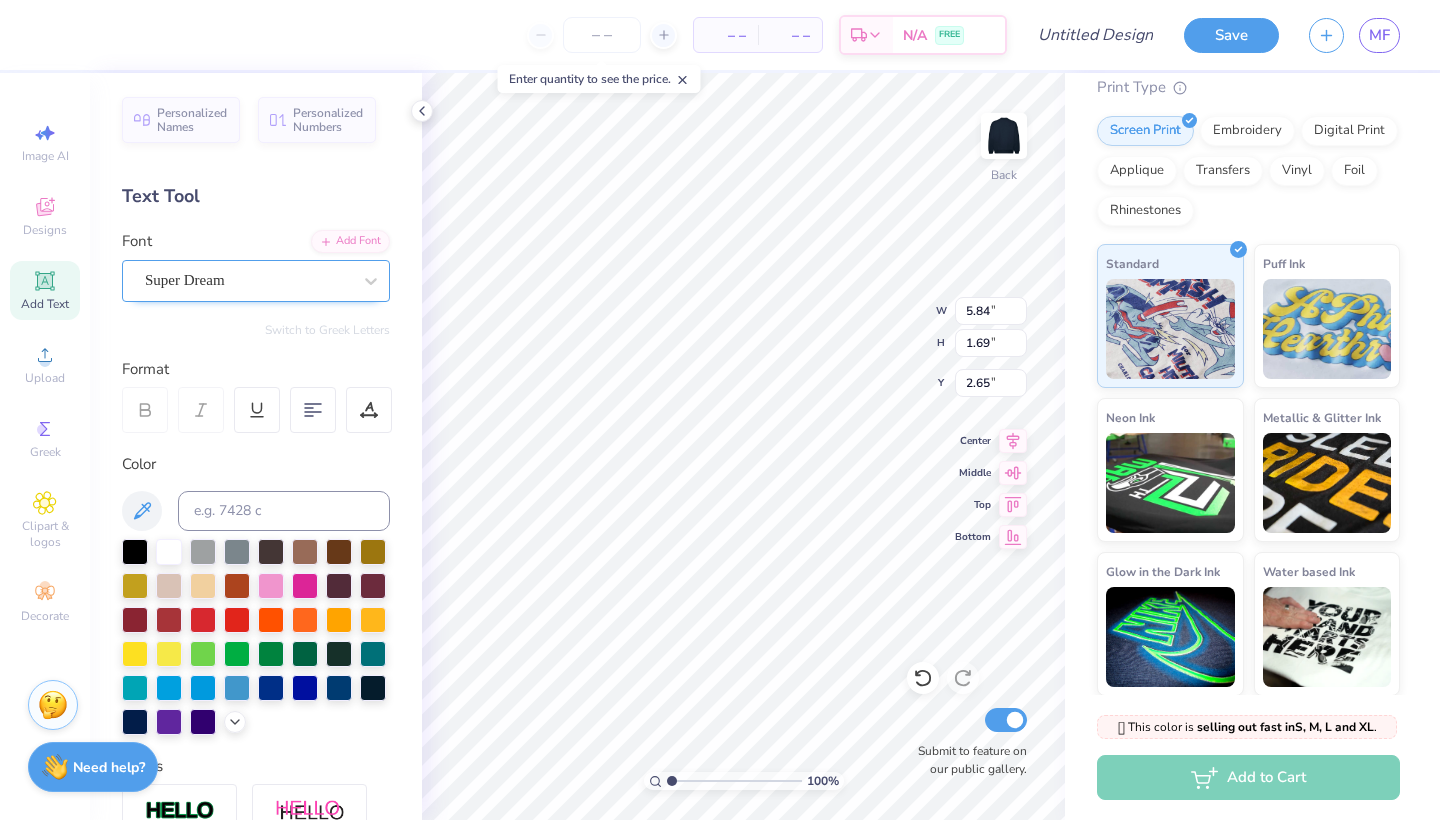 click on "Super Dream" at bounding box center [248, 280] 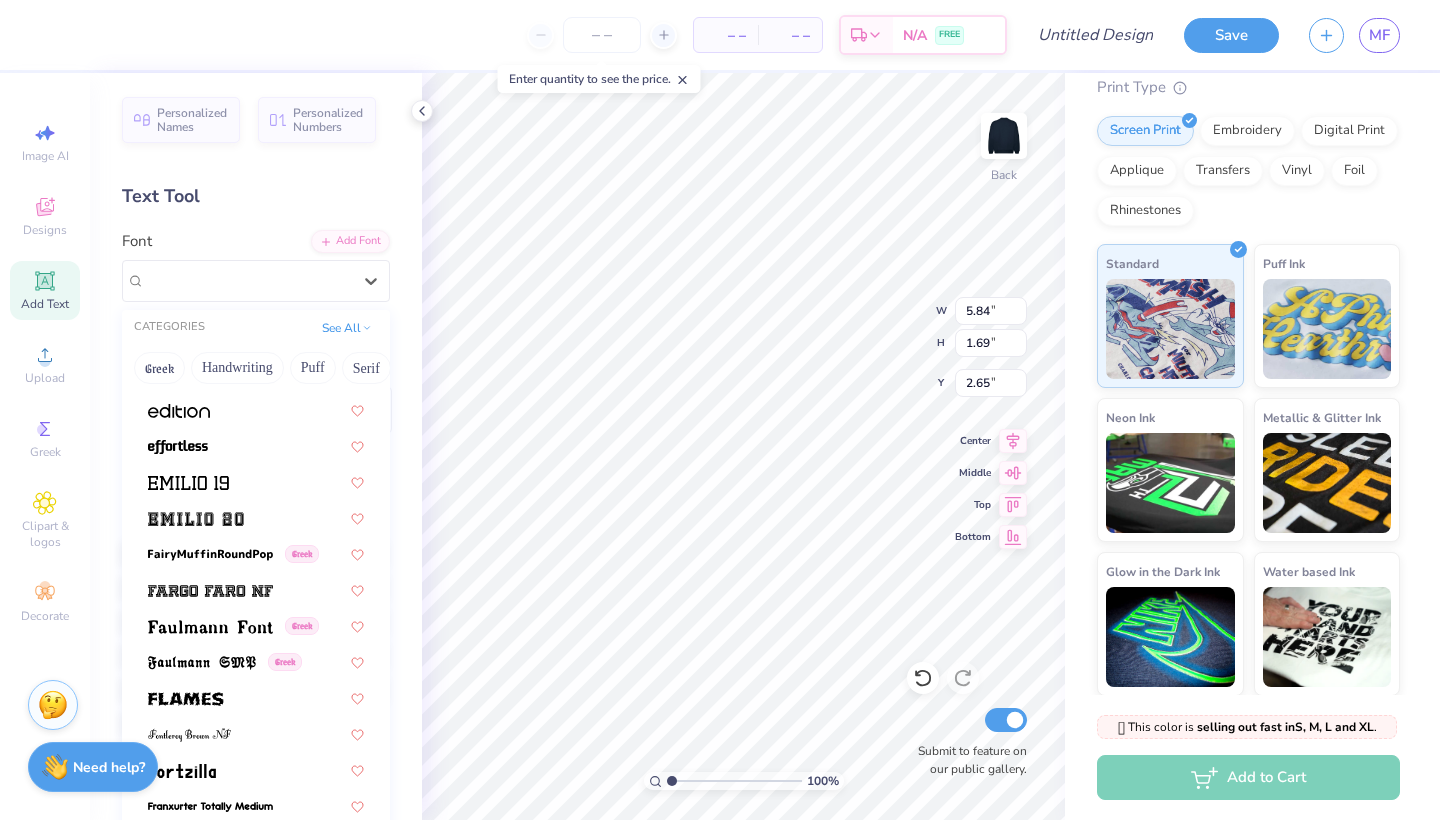 scroll, scrollTop: 4093, scrollLeft: 0, axis: vertical 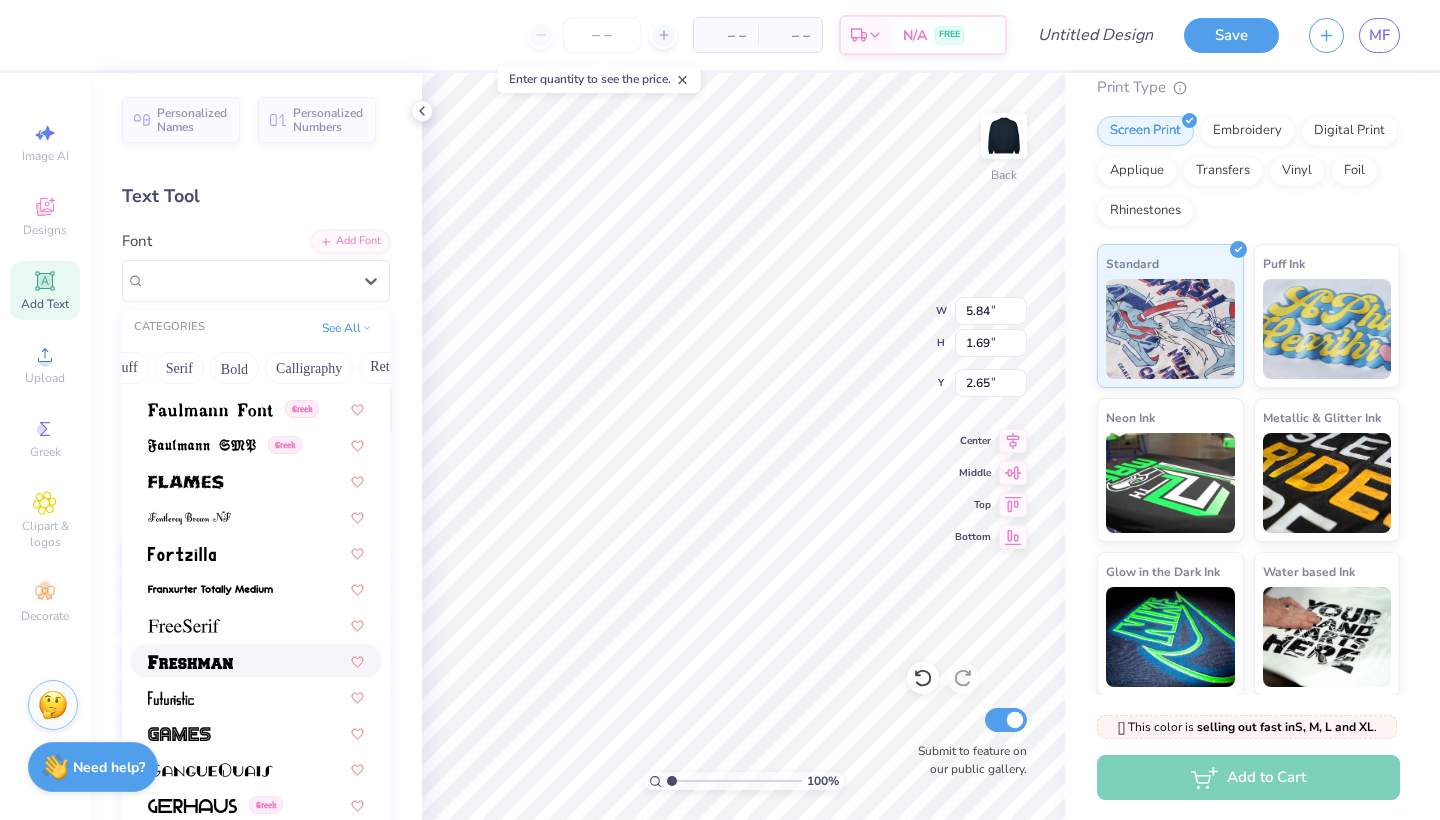 click at bounding box center (256, 660) 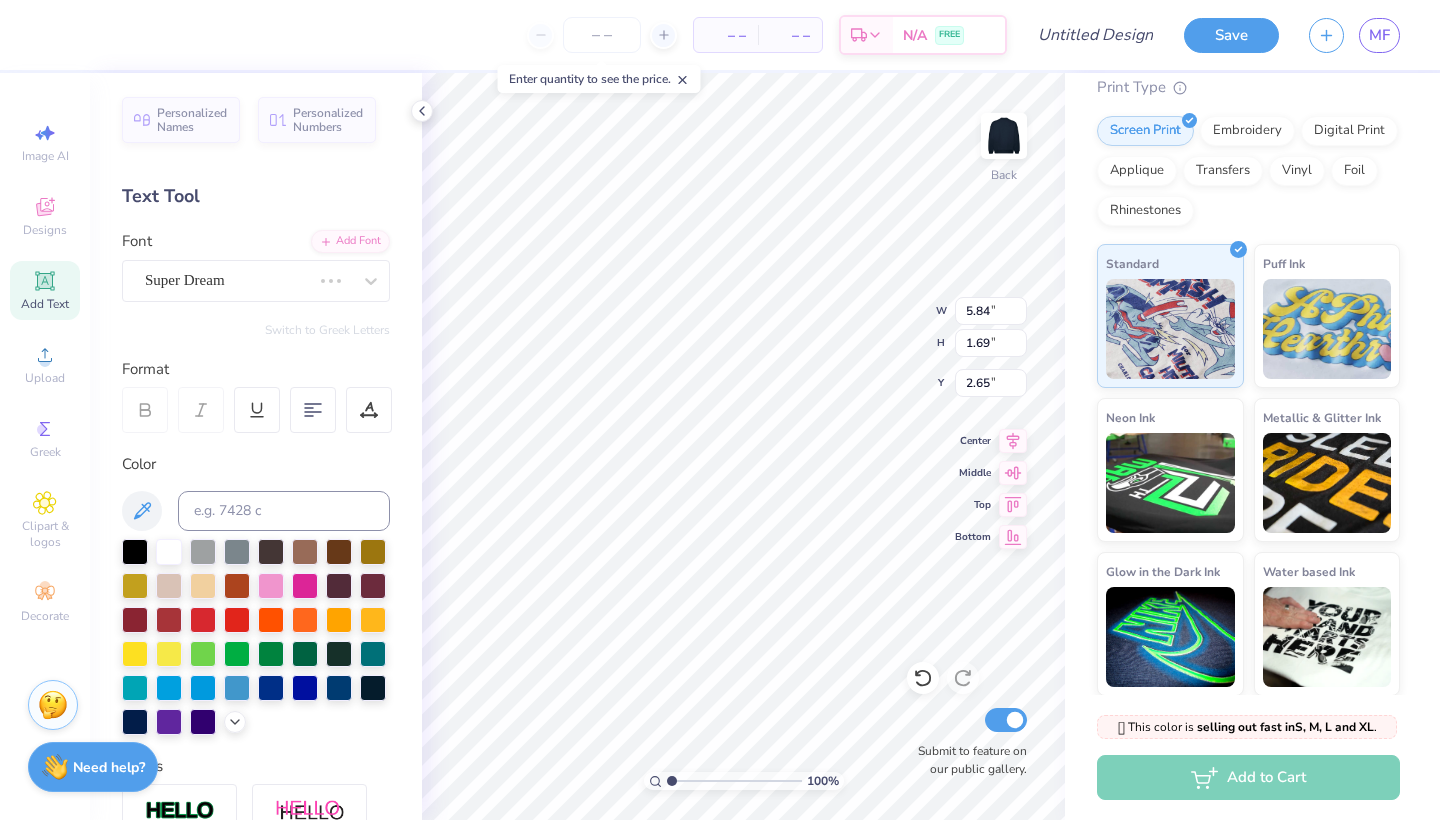 type on "7.44" 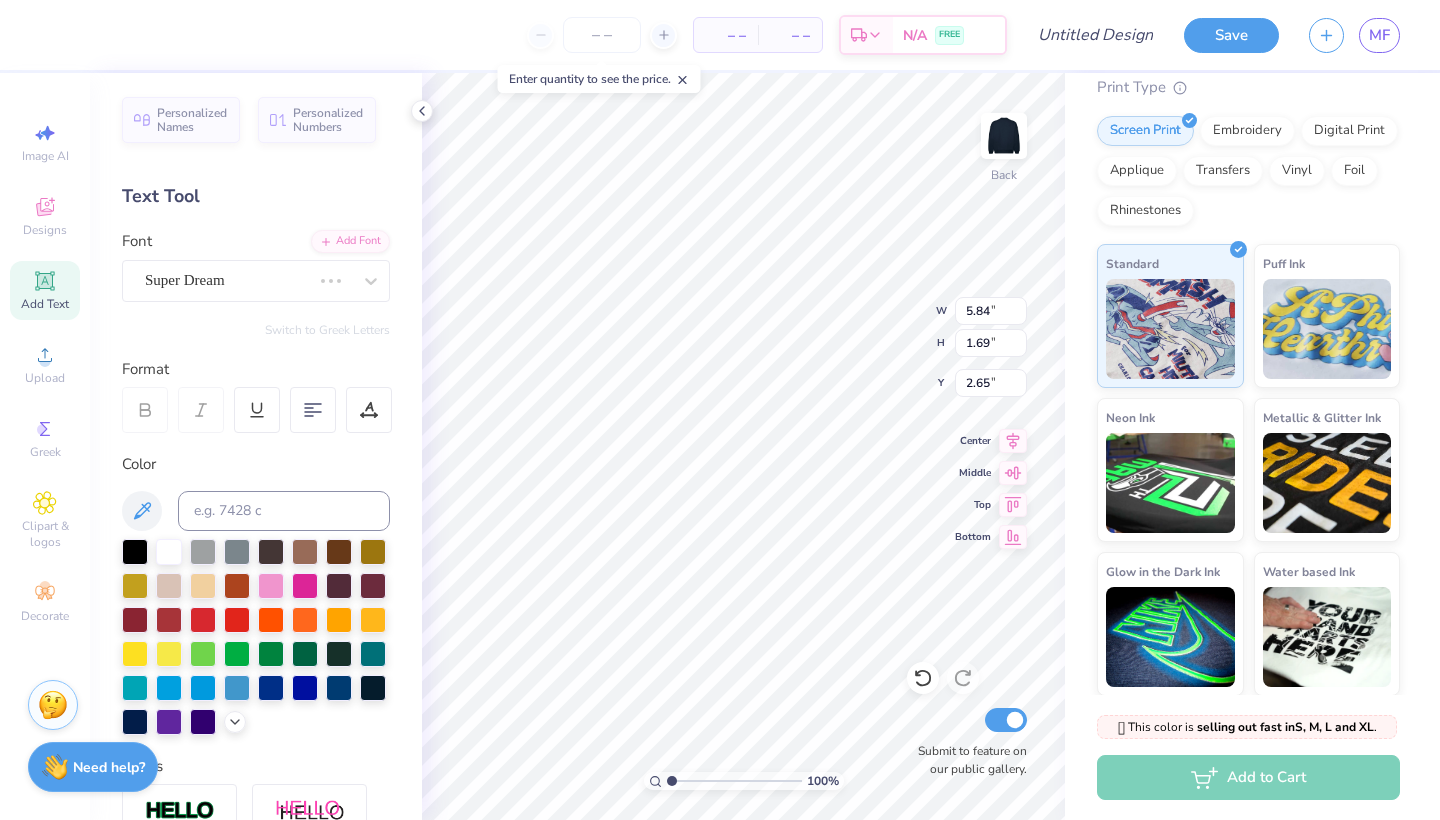 type on "2.01" 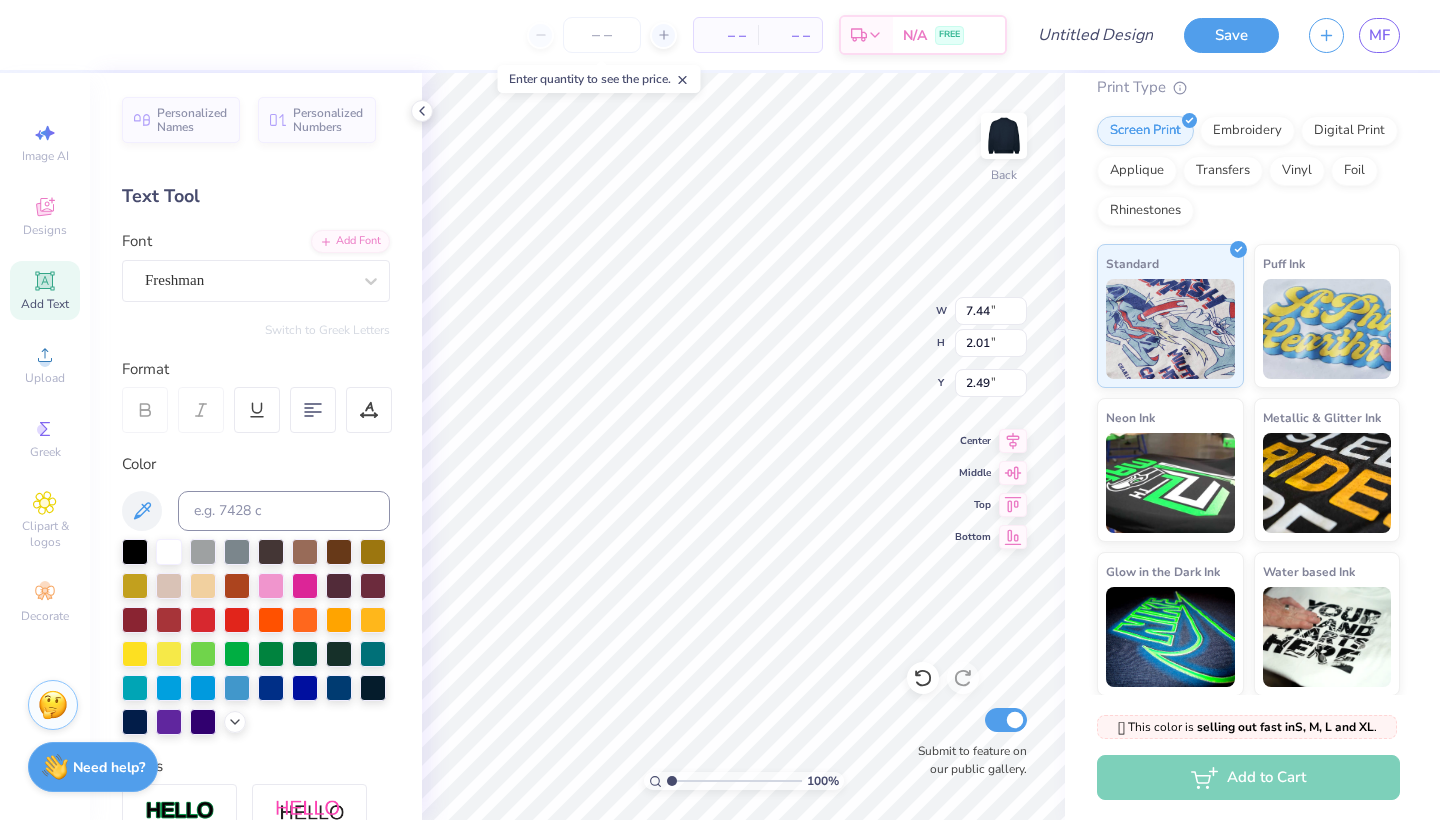 type on "H" 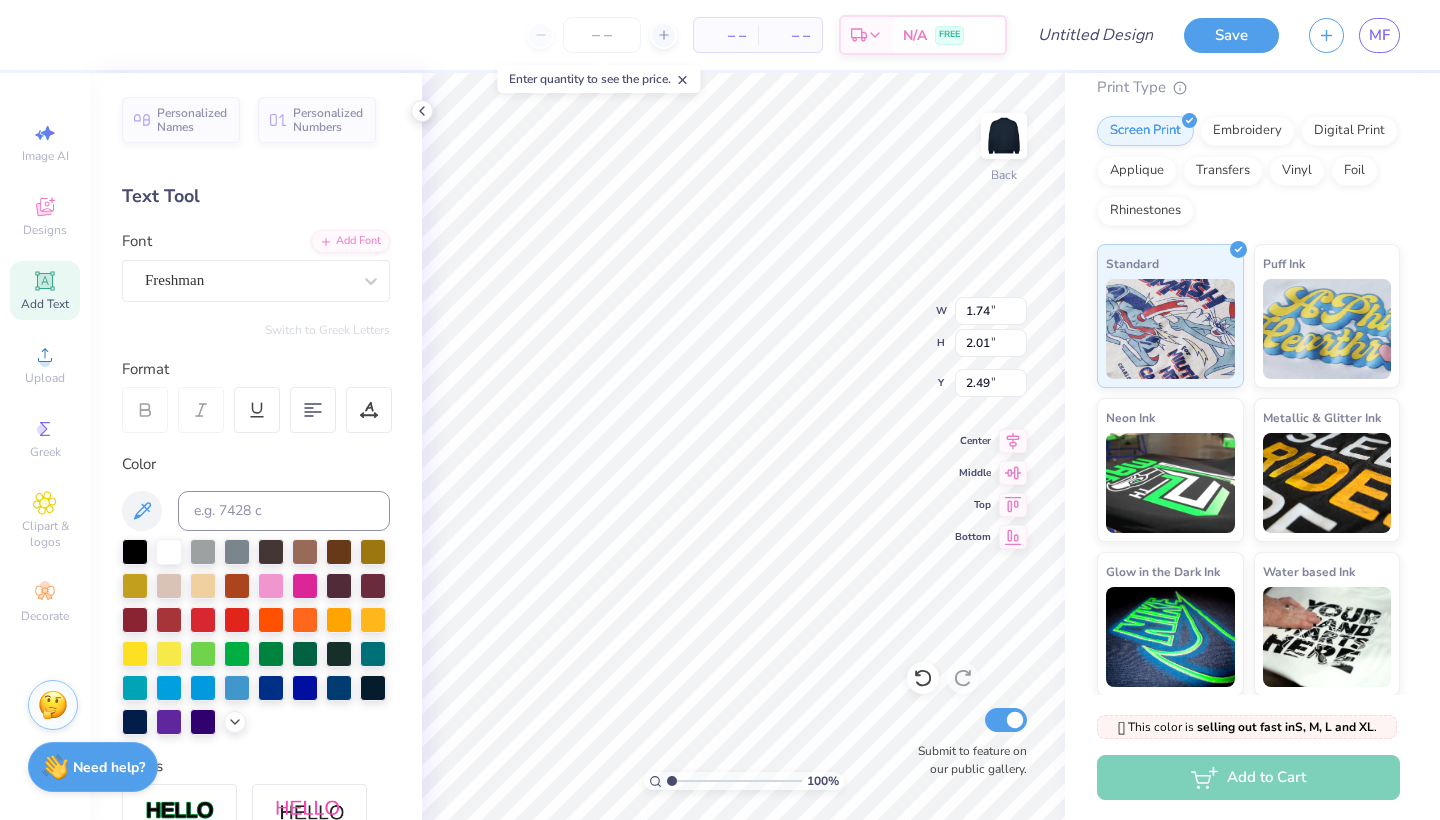 type on "4.65" 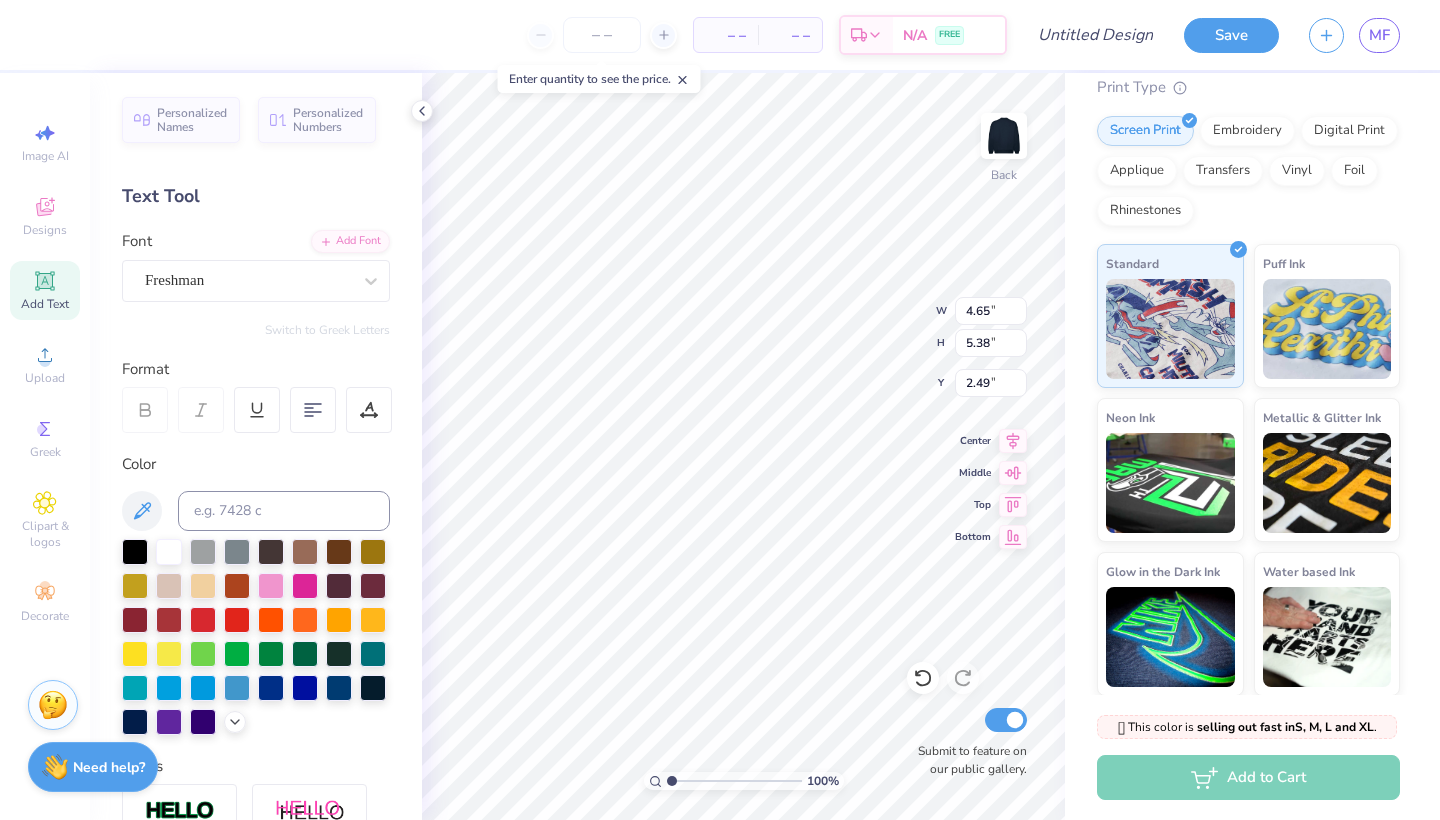 type on "6.06" 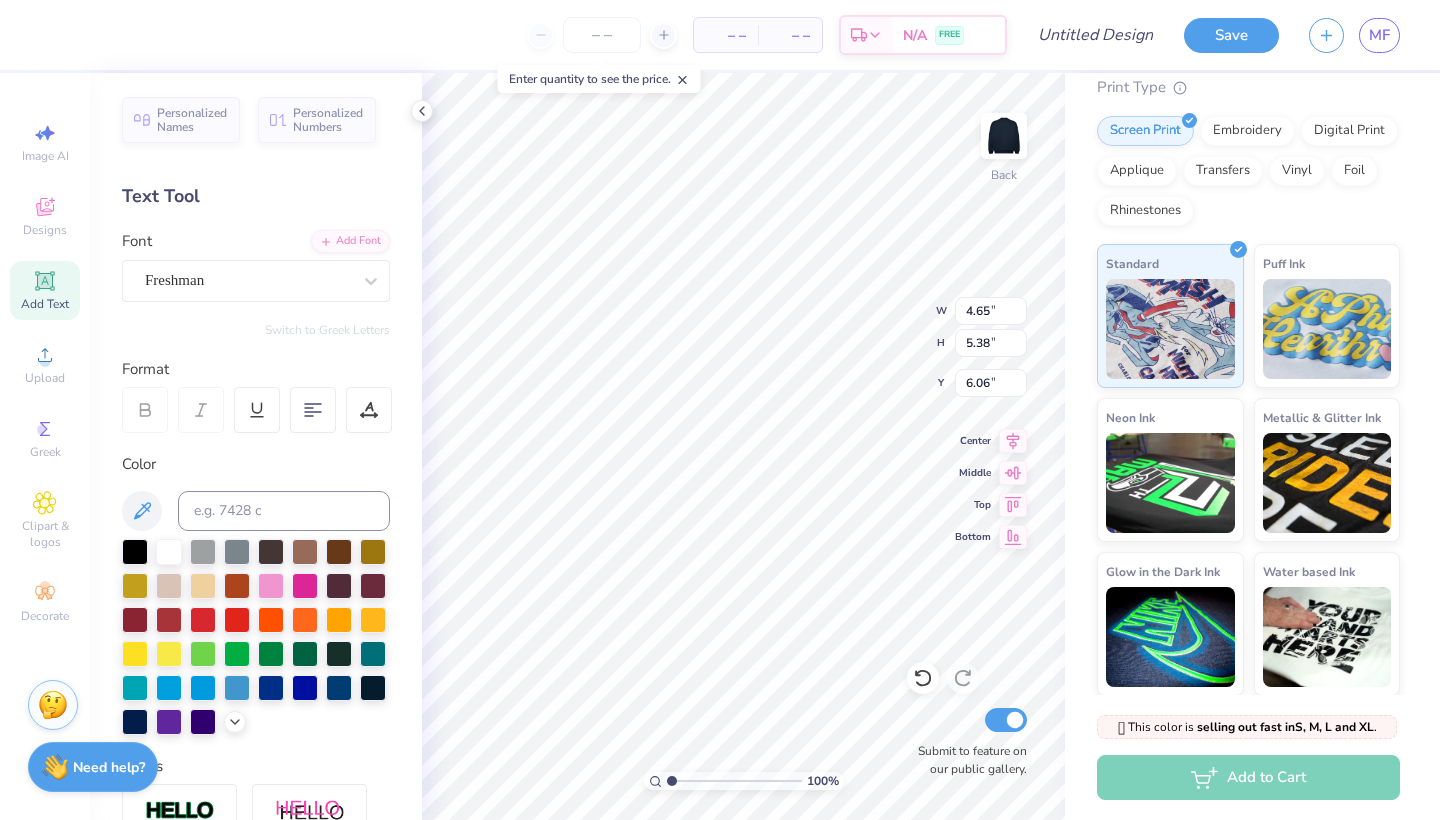 type on "8.32" 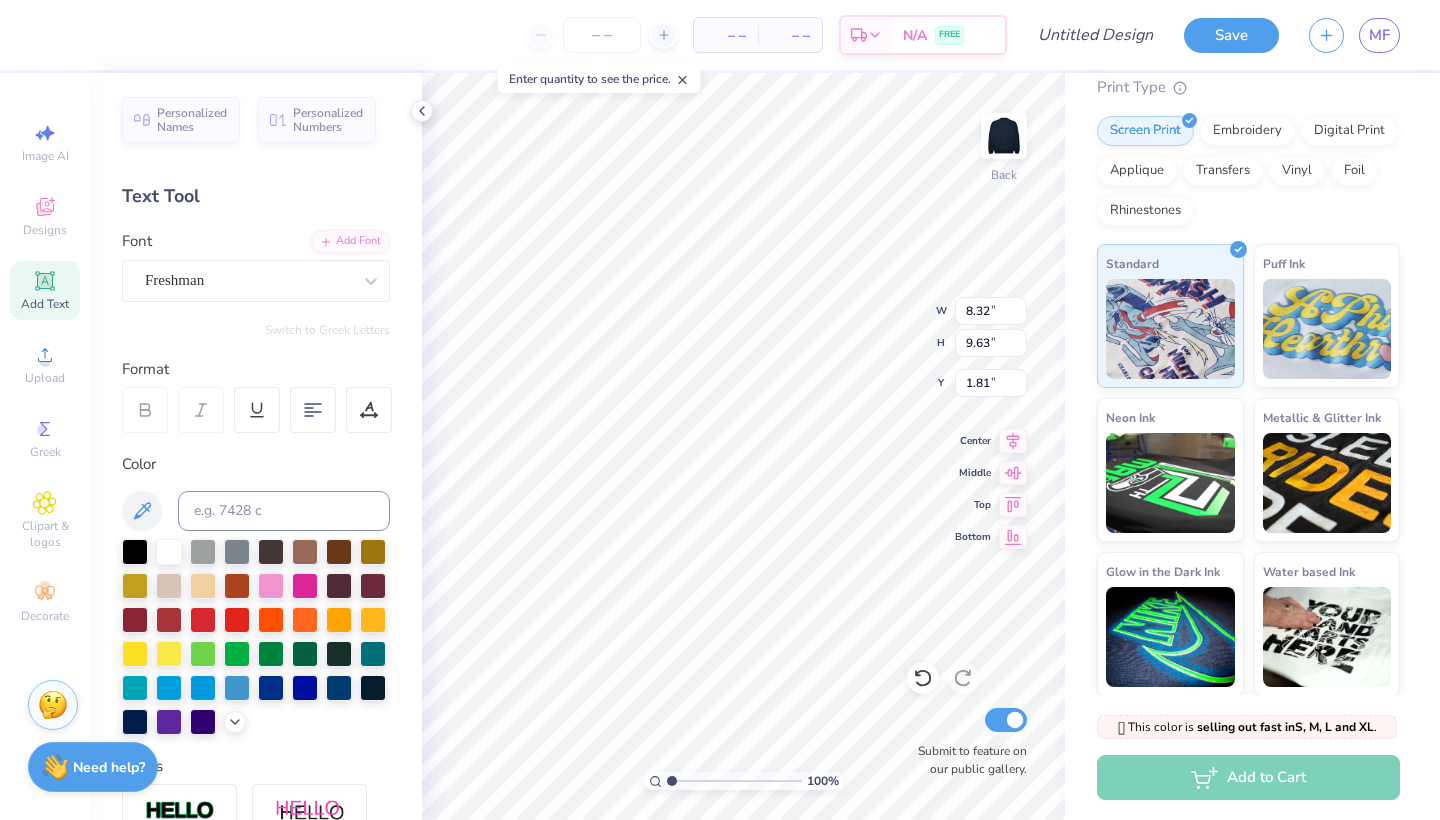 type on "3.00" 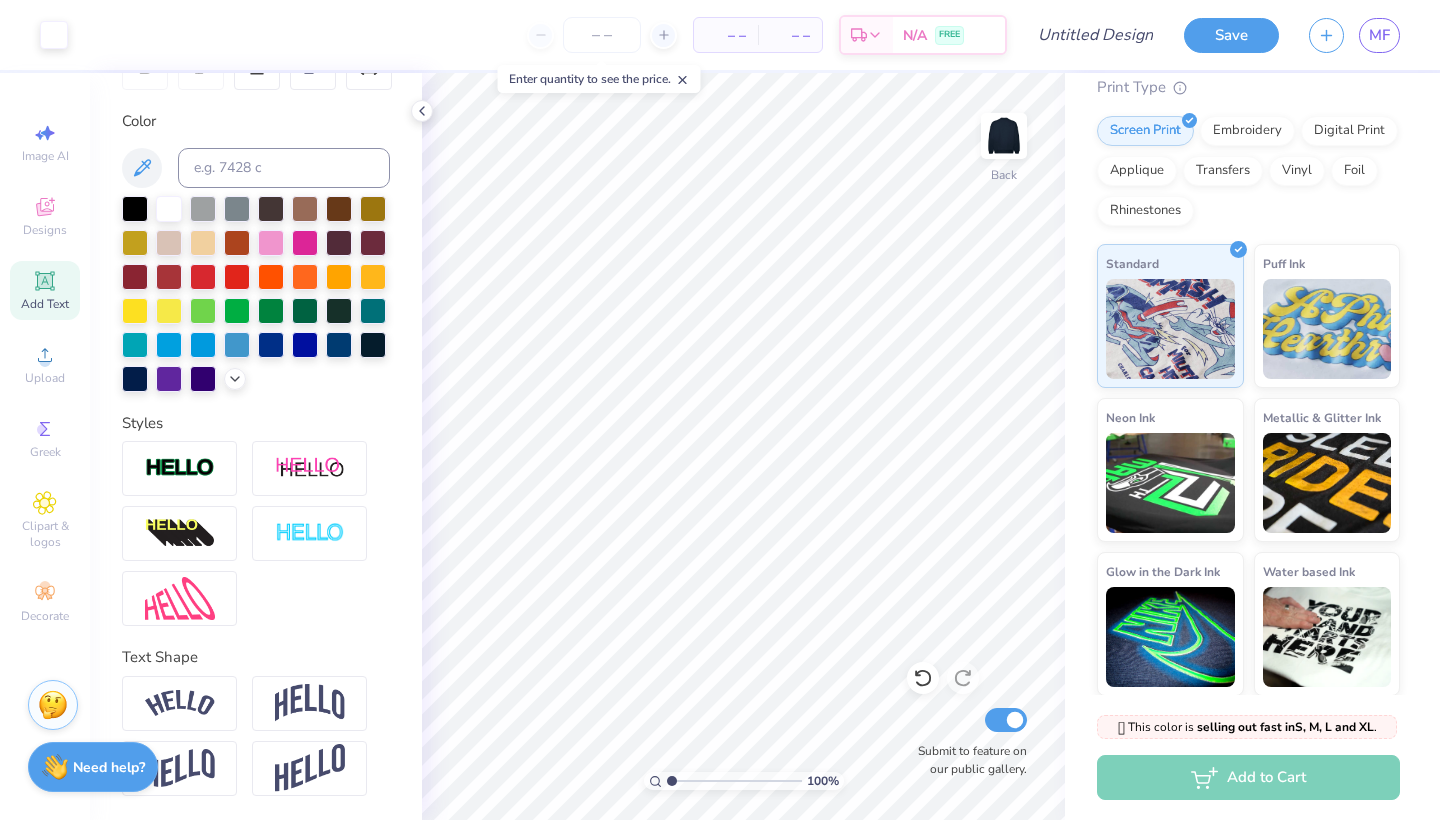 scroll, scrollTop: 343, scrollLeft: 0, axis: vertical 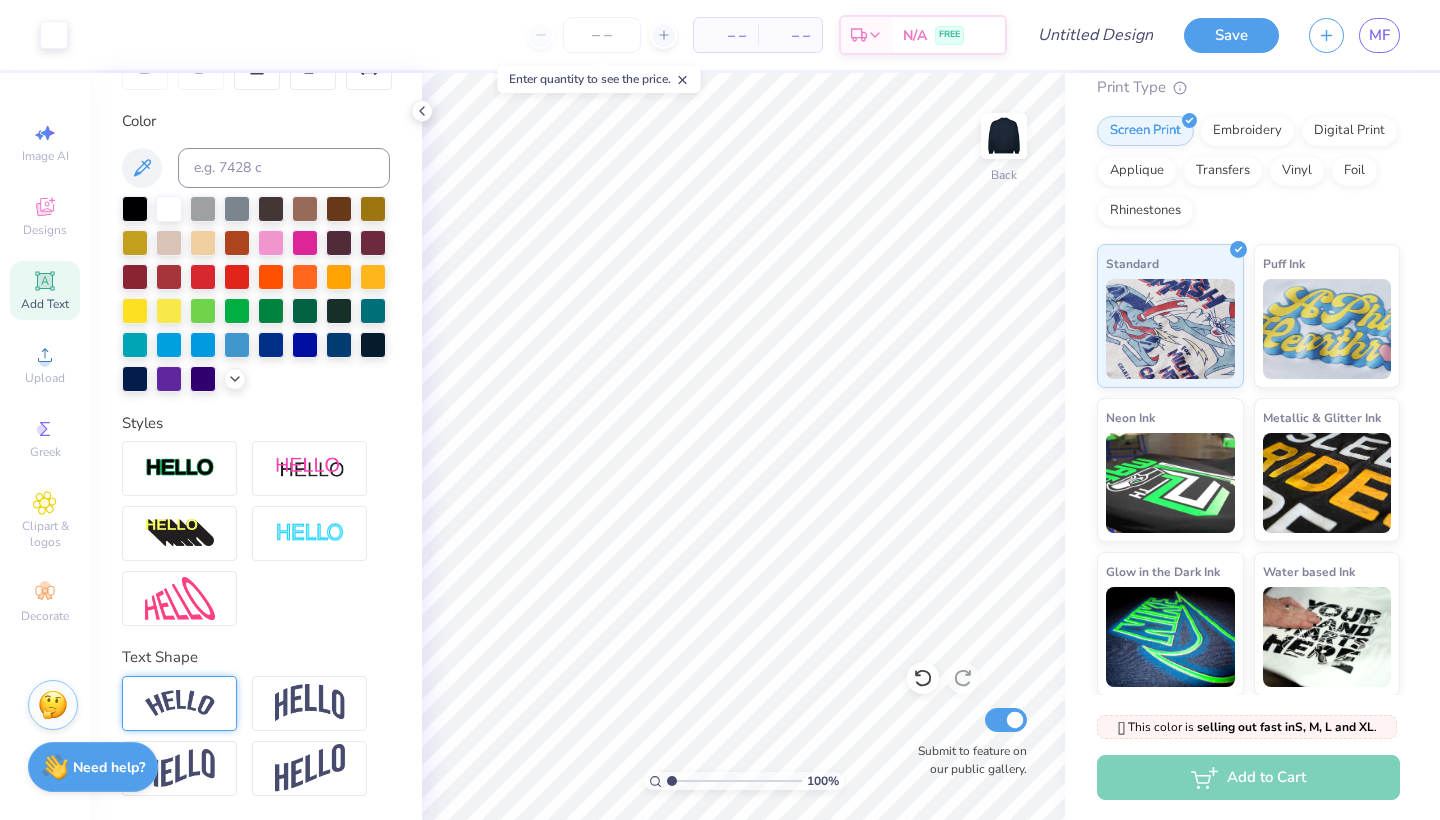 click at bounding box center (179, 703) 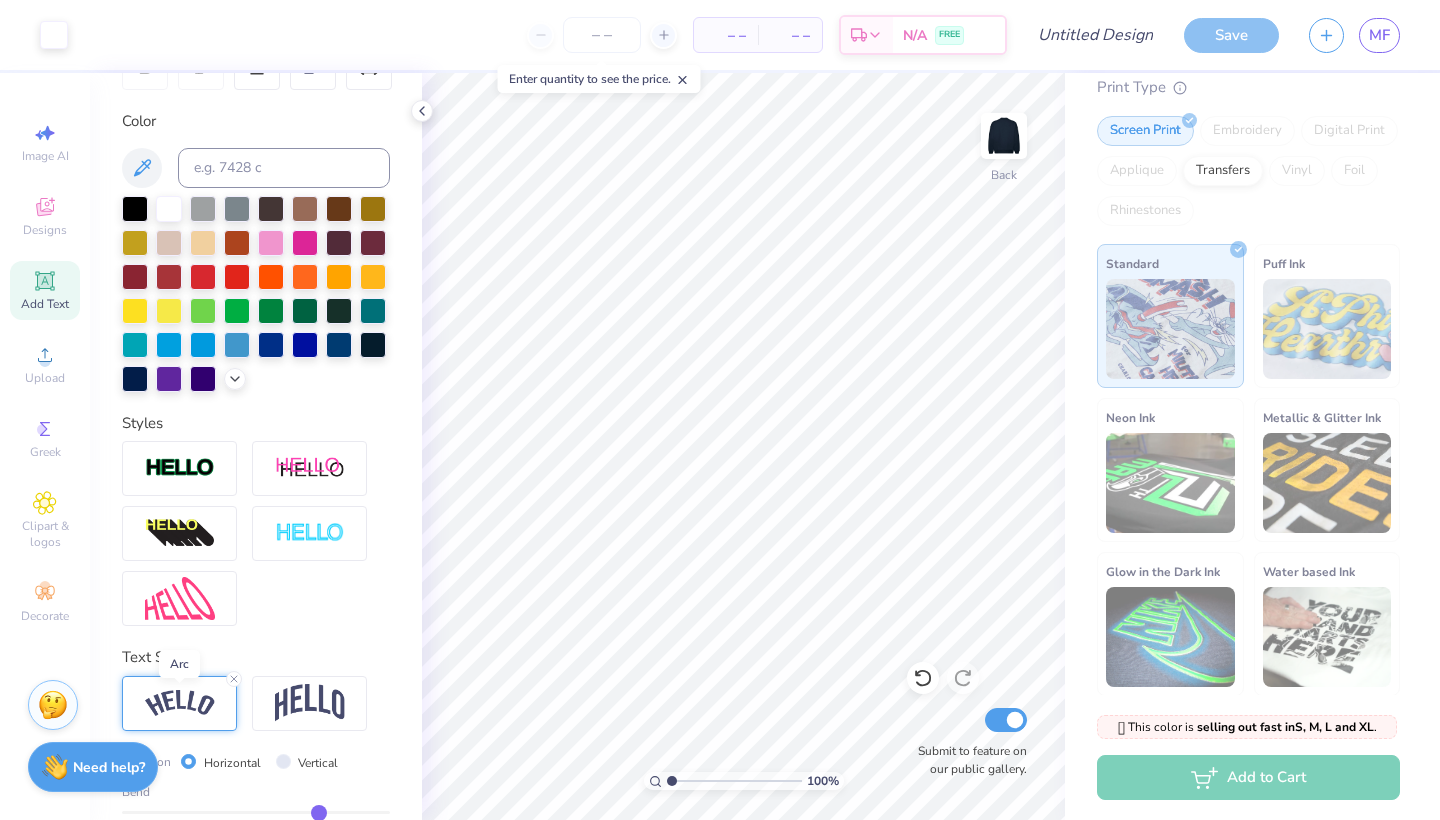 click at bounding box center [180, 703] 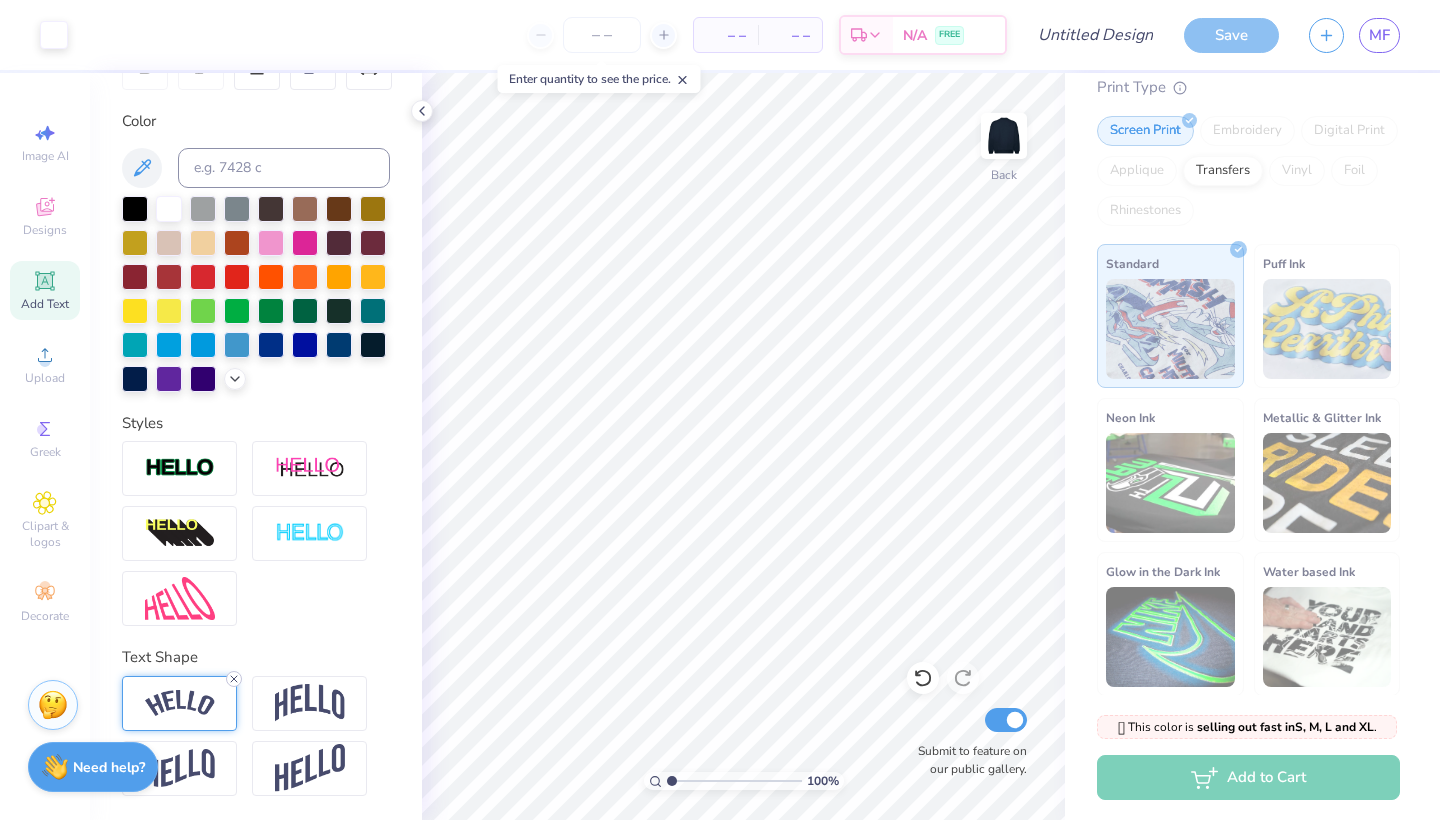 click 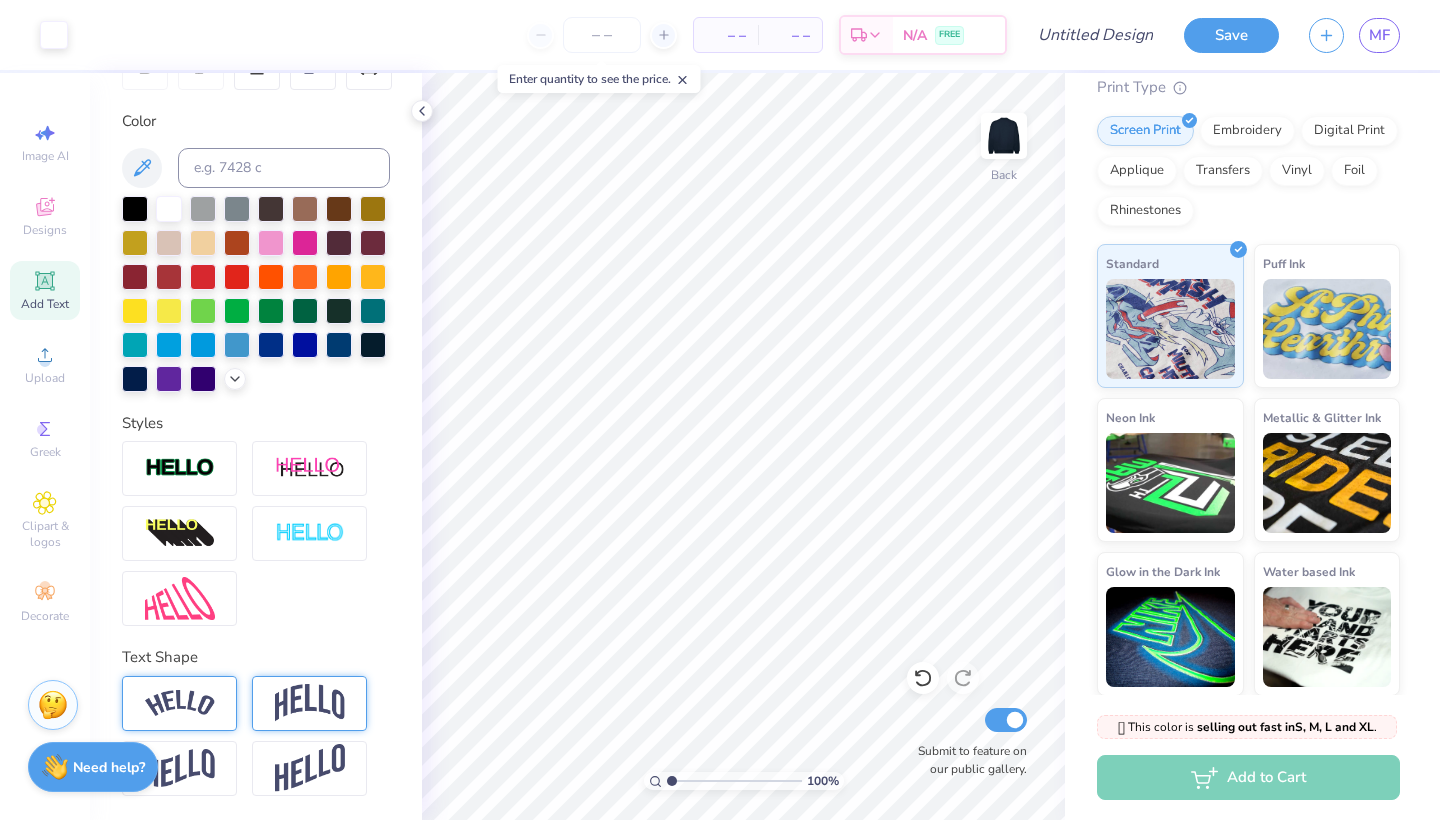 click at bounding box center (310, 703) 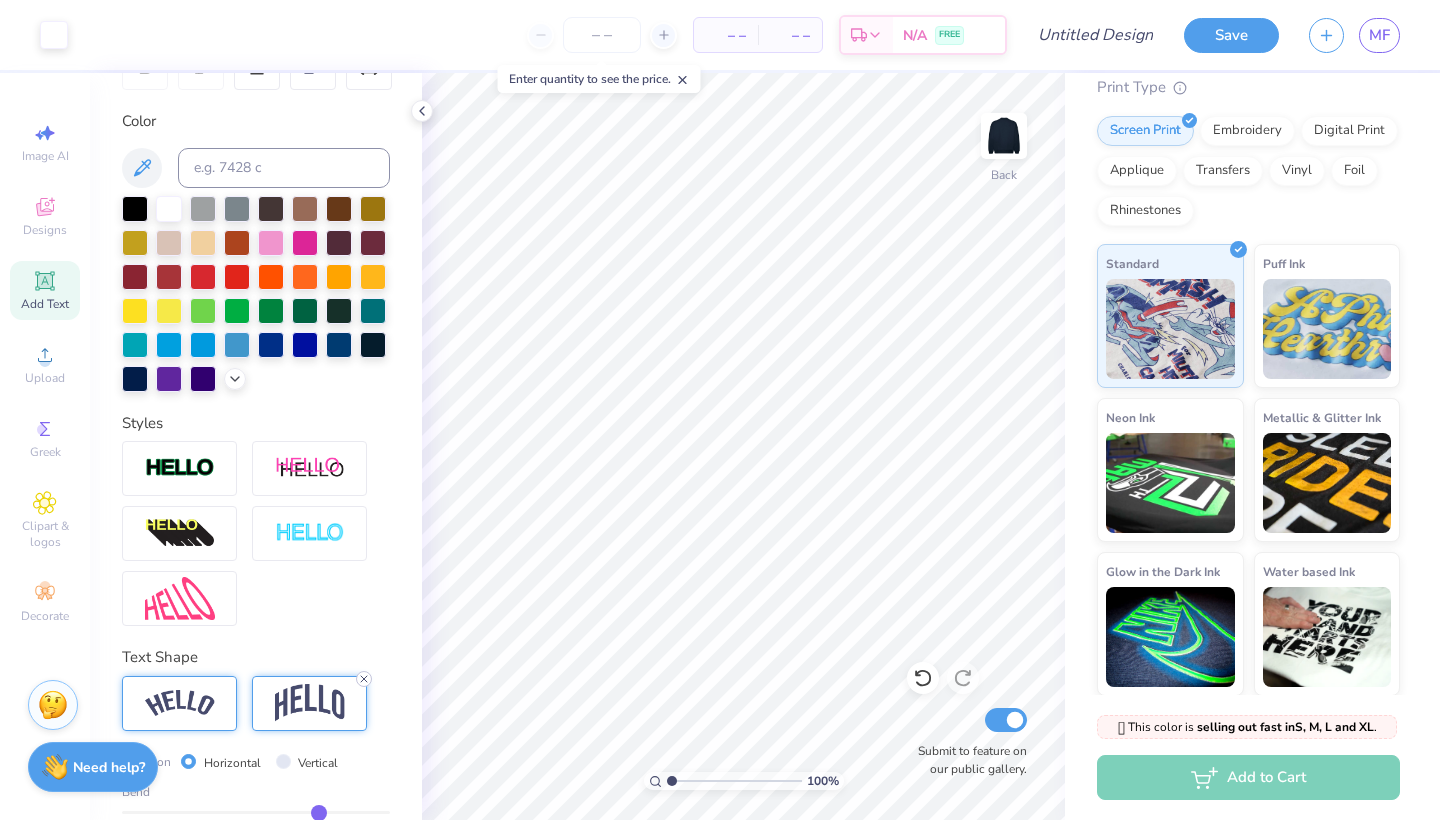 click 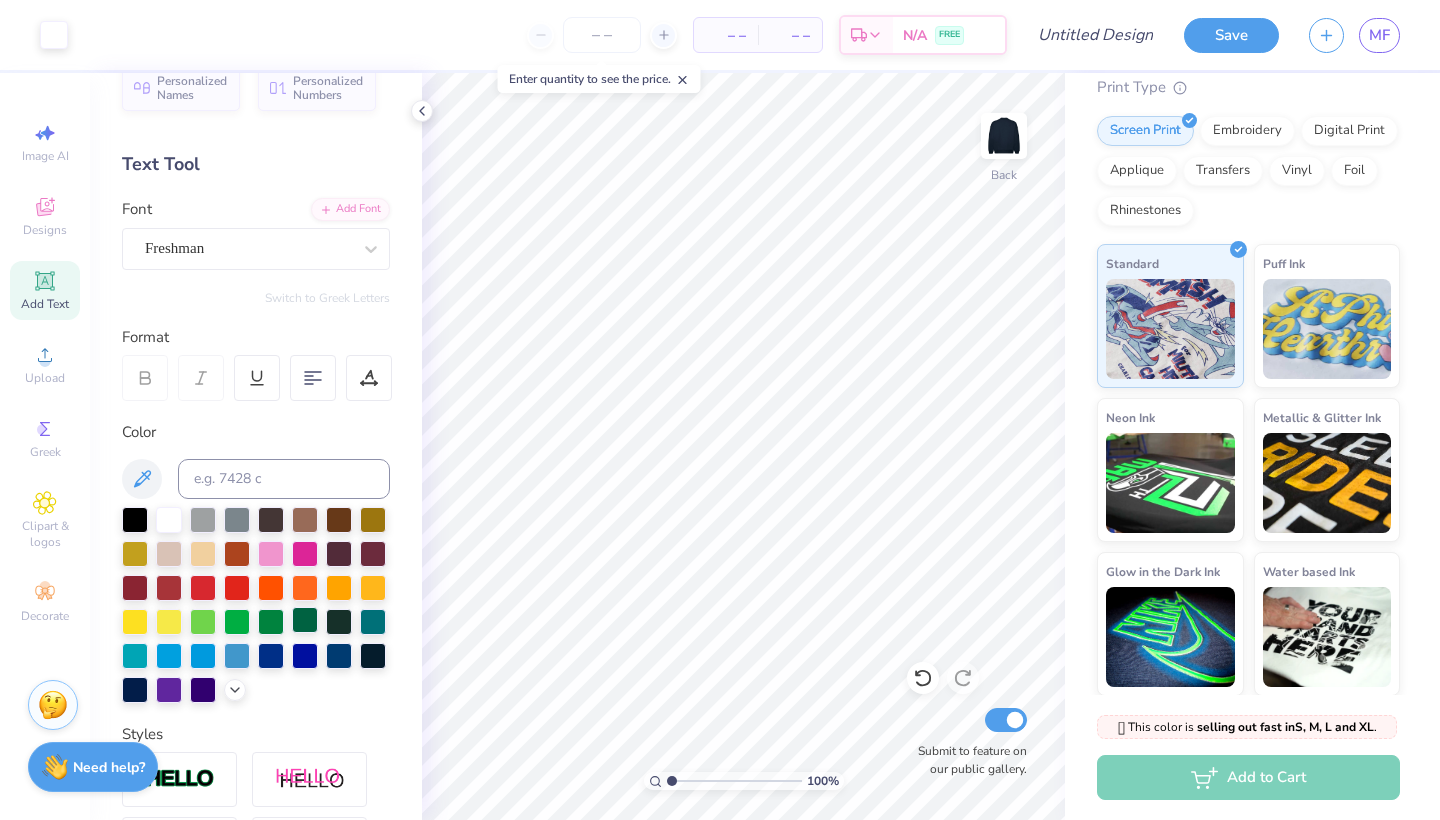 scroll, scrollTop: 0, scrollLeft: 0, axis: both 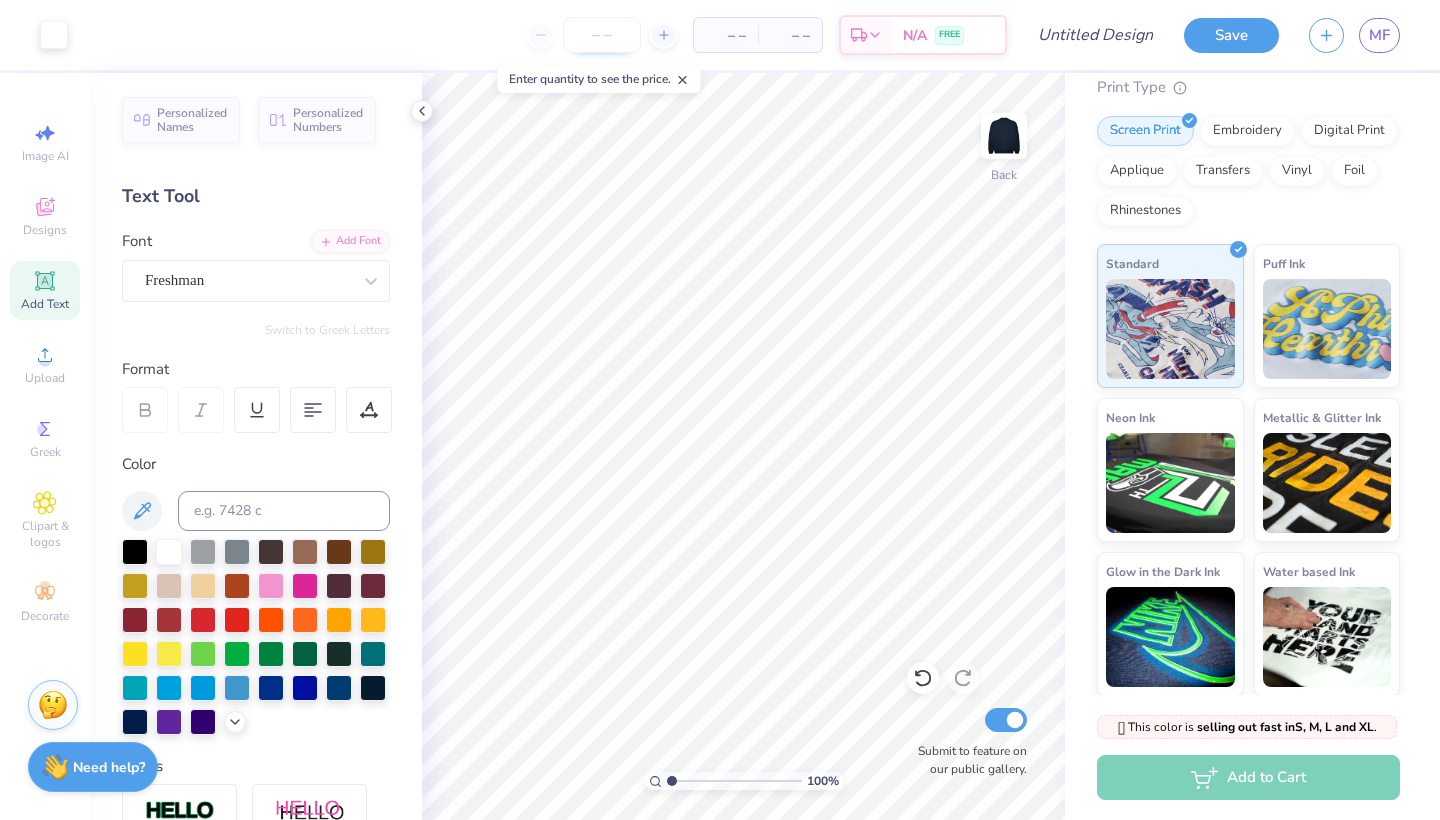 click at bounding box center (602, 35) 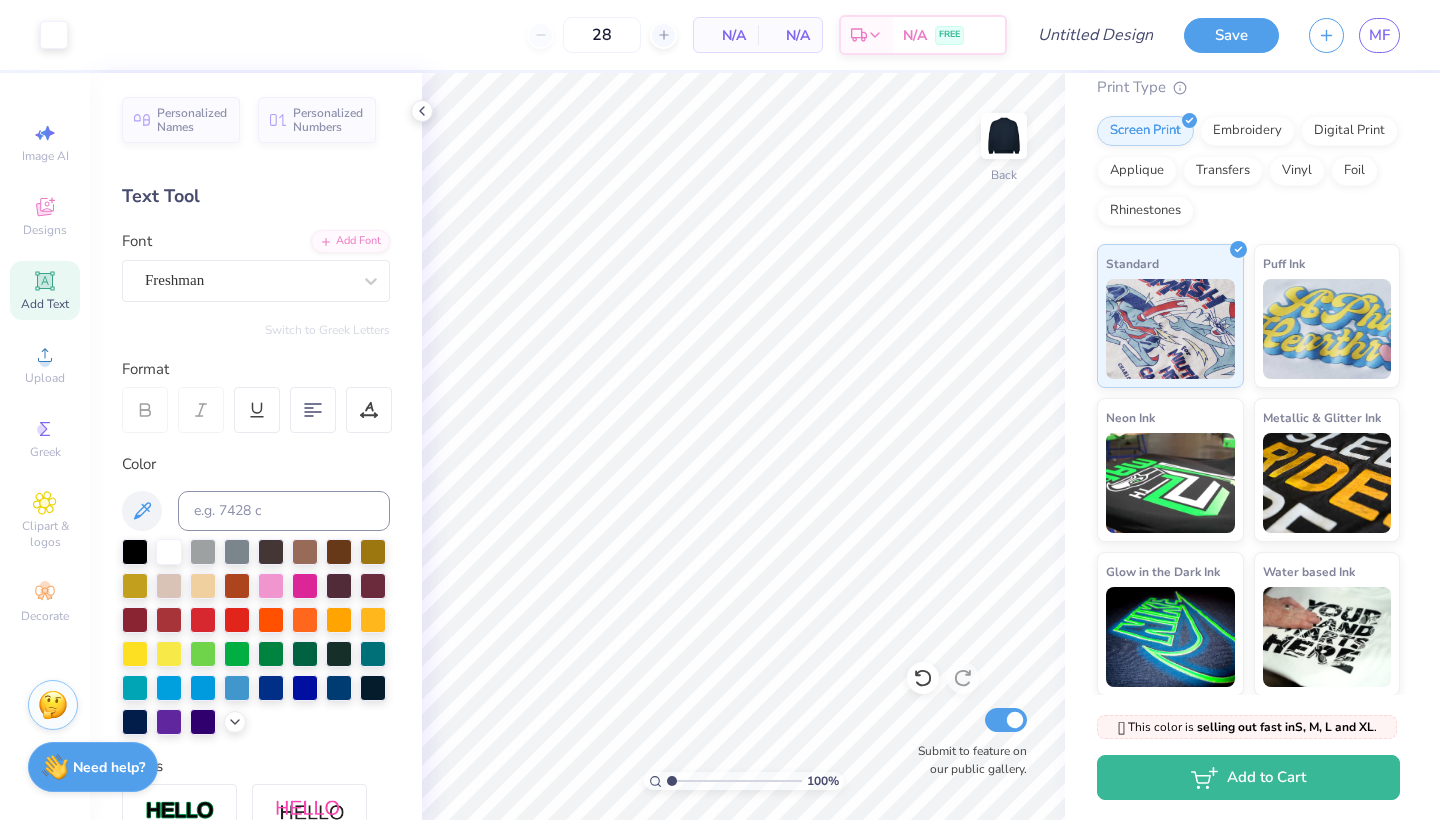 type on "50" 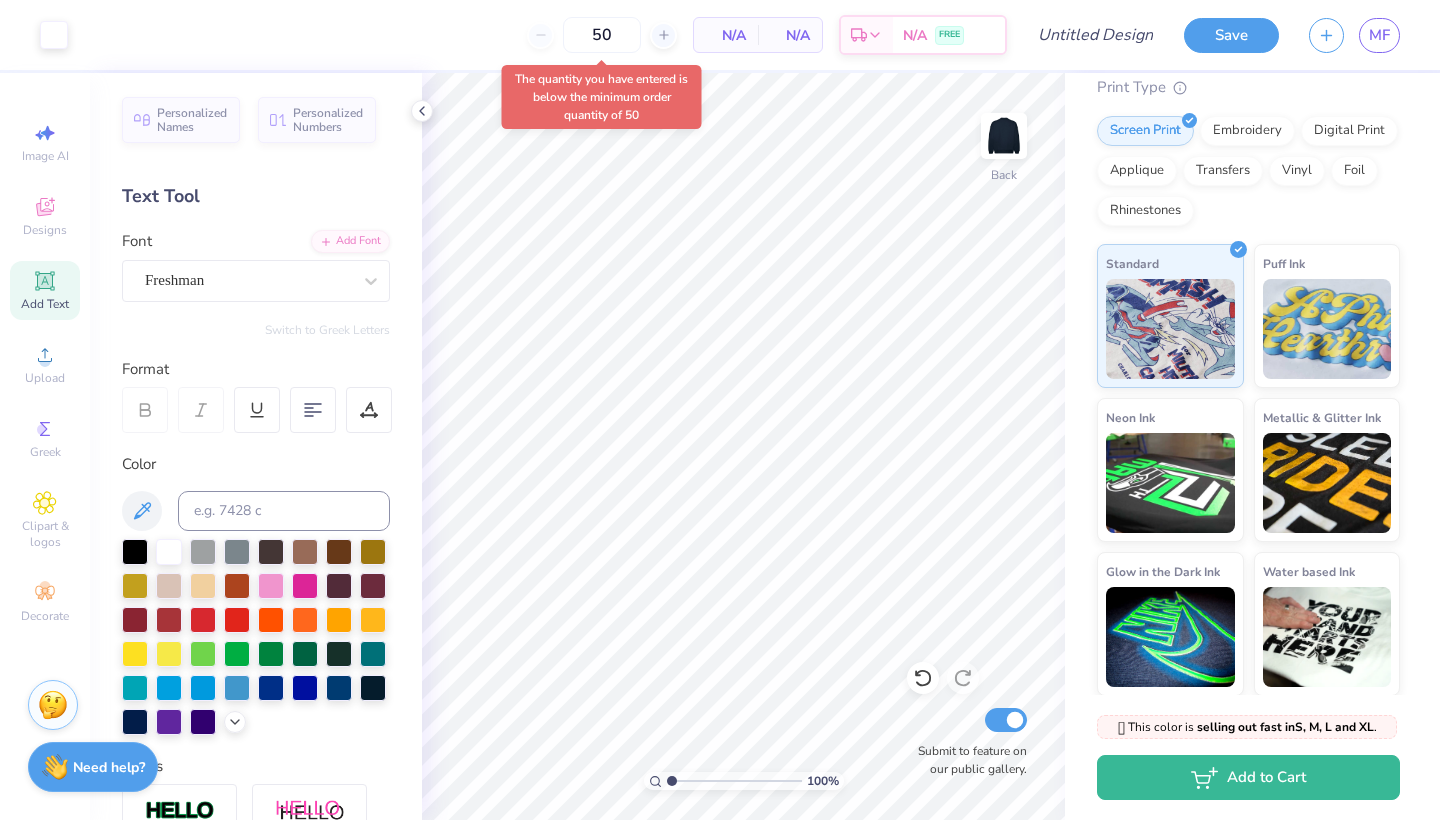 click on "Art colors 50 N/A Per Item N/A Total Est.  Delivery N/A FREE Design Title Save MF Image AI Designs Add Text Upload Greek Clipart & logos Decorate Personalized Names Personalized Numbers Text Tool  Add Font Font Freshman Switch to Greek Letters Format Color Styles Text Shape 100  % Back Submit to feature on our public gallery. Fresh Prints Denver Mock Neck Heavyweight Sweatshirt Fresh Prints # FP94 Minimum Order:  50 +   Print Type Screen Print Embroidery Digital Print Applique Transfers Vinyl Foil Rhinestones Standard Puff Ink Neon Ink Metallic & Glitter Ink Glow in the Dark Ink Water based Ink 🫣   This color is   selling out fast in  S, M, L and XL . 🫣   There are only  23 Ss, 21 Ms, 91 Ls and 64 XLs  left of this color. Order now before that's gone. Not ready to order yet? Switch to a color with stock Switch to a similar product with stock Add to Cart Stuck?  Our Art team will finish your design for free. Need help?  Chat with us.
x" at bounding box center [720, 410] 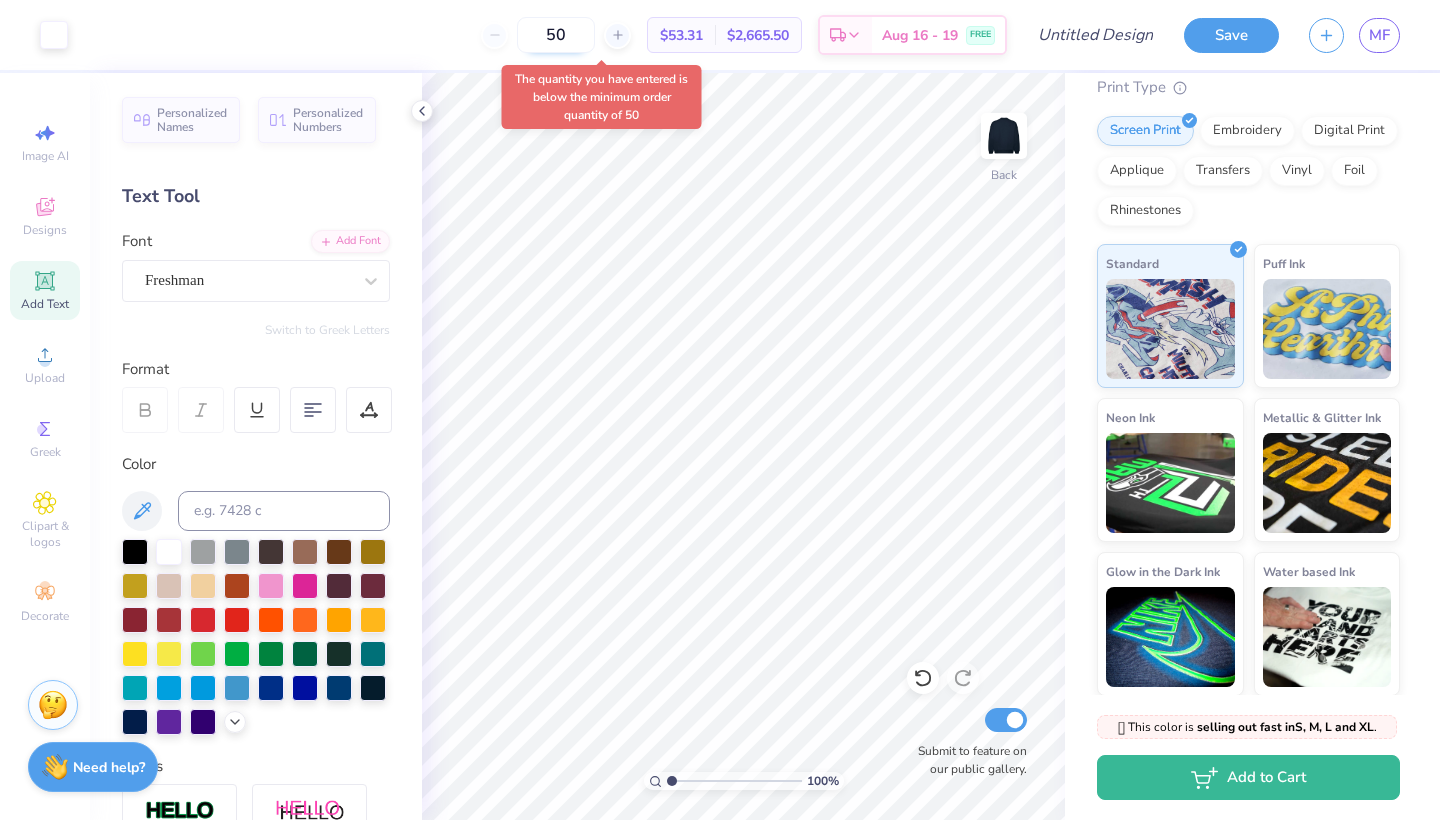 click on "50" at bounding box center [556, 35] 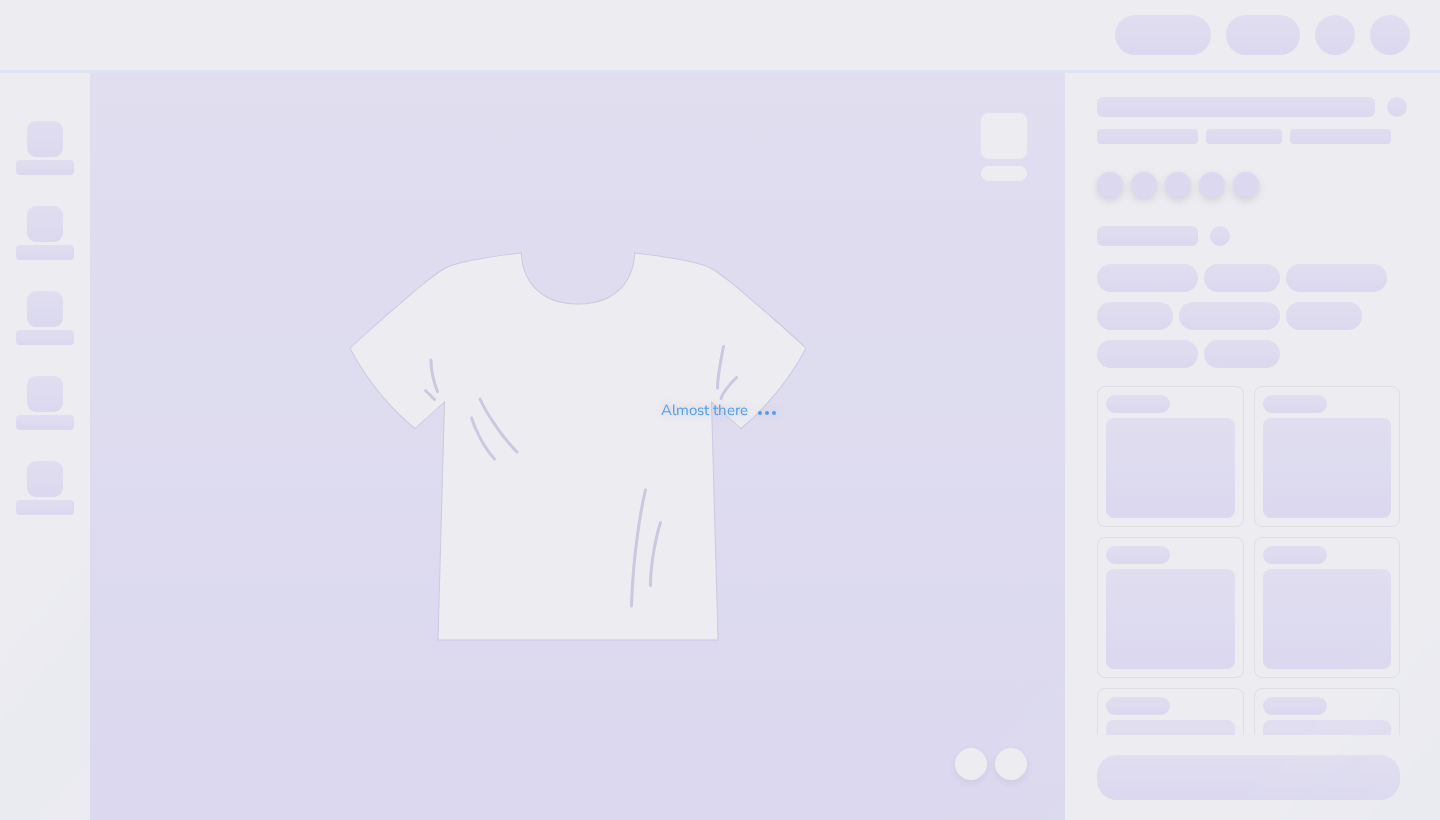scroll, scrollTop: 0, scrollLeft: 0, axis: both 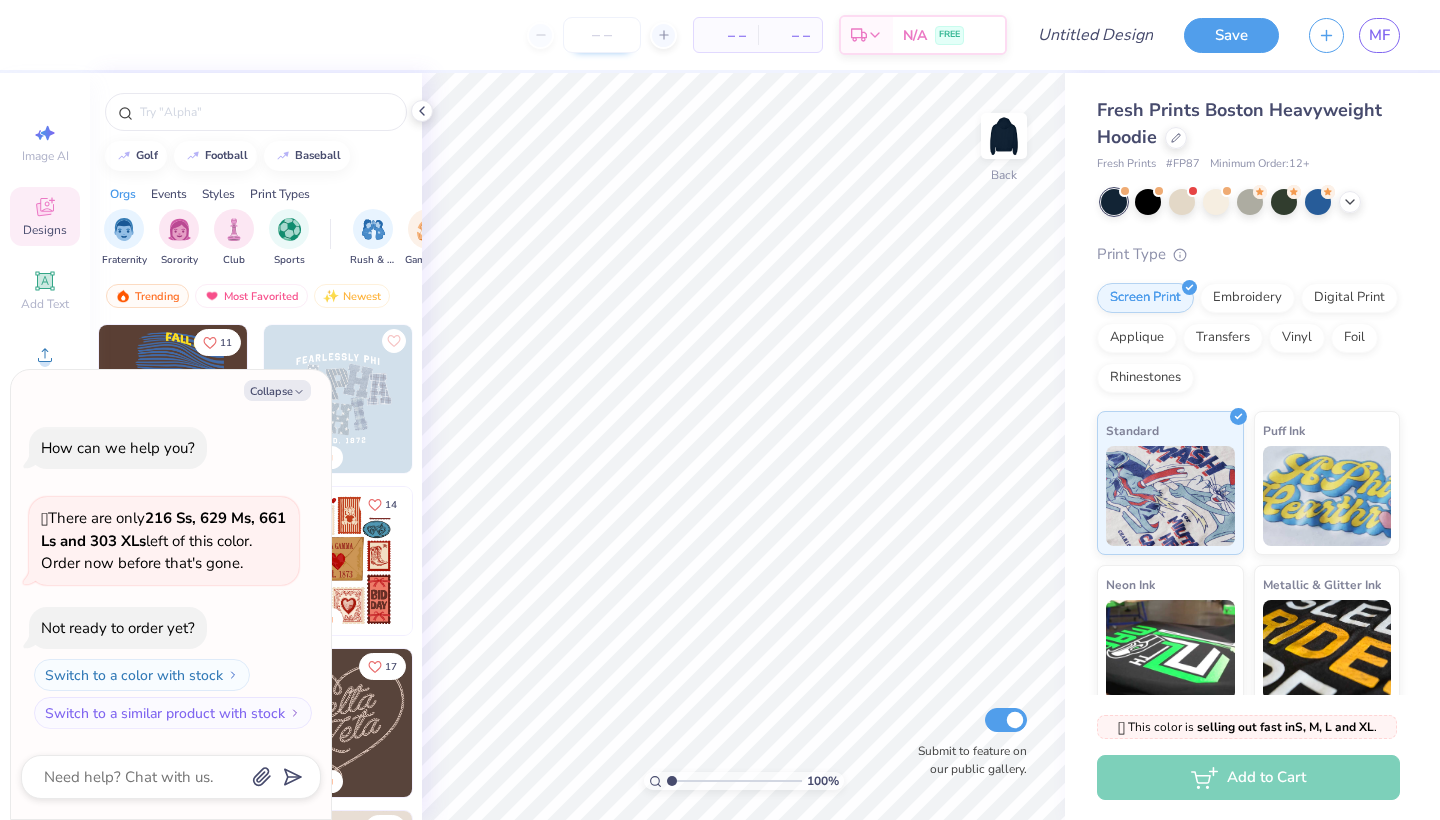 click at bounding box center [602, 35] 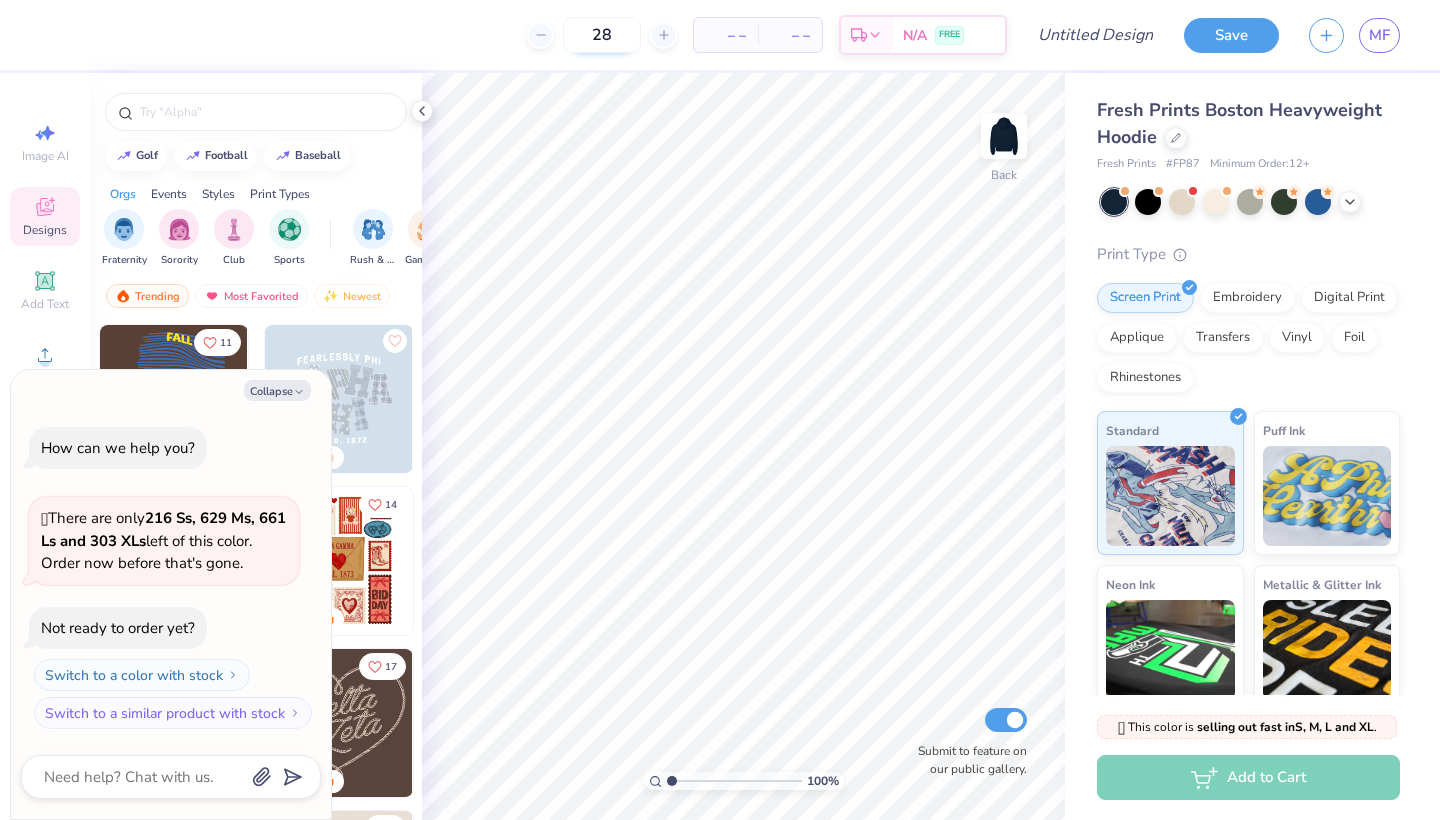 type on "28" 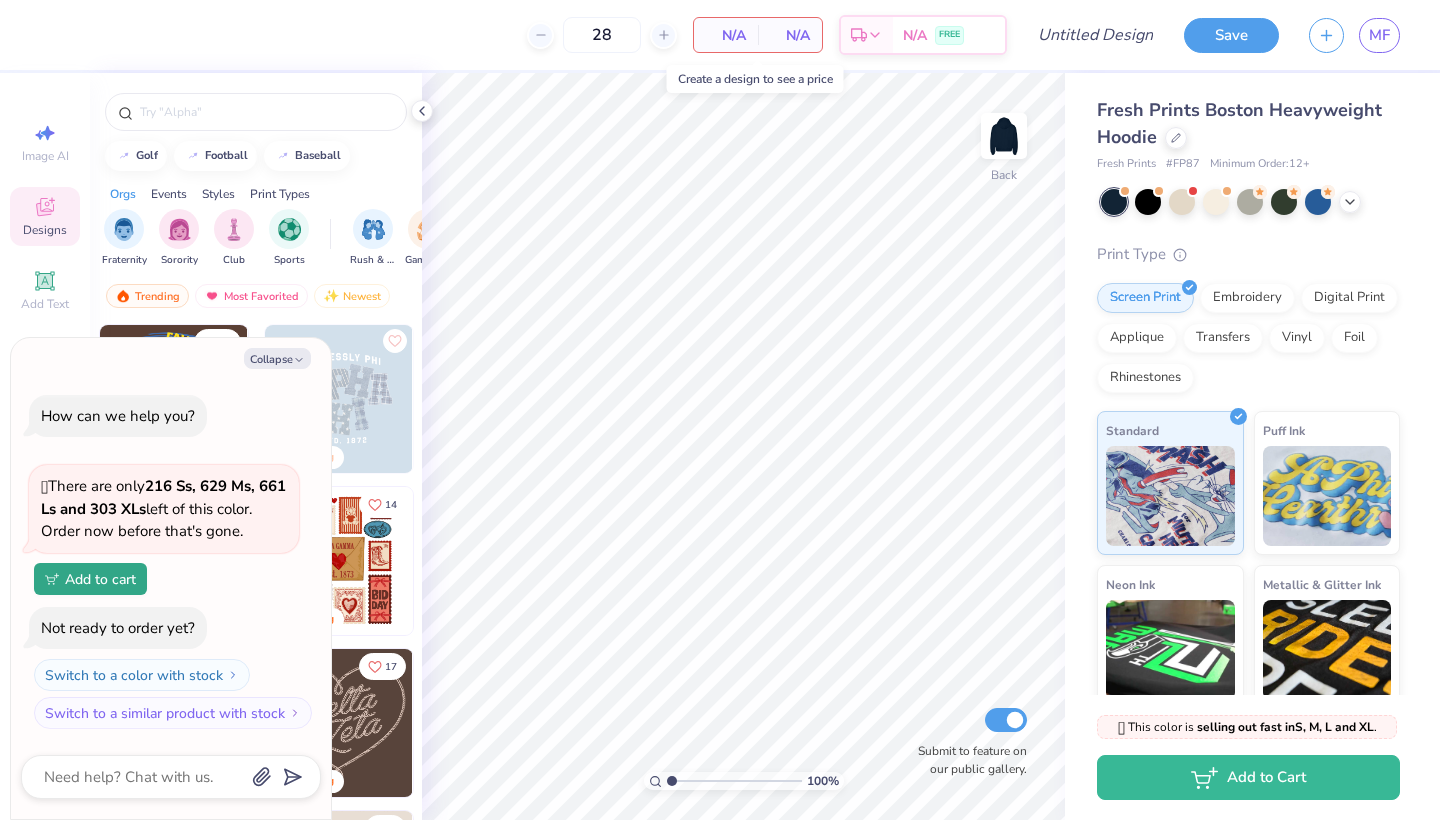 click on "N/A Per Item" at bounding box center [726, 35] 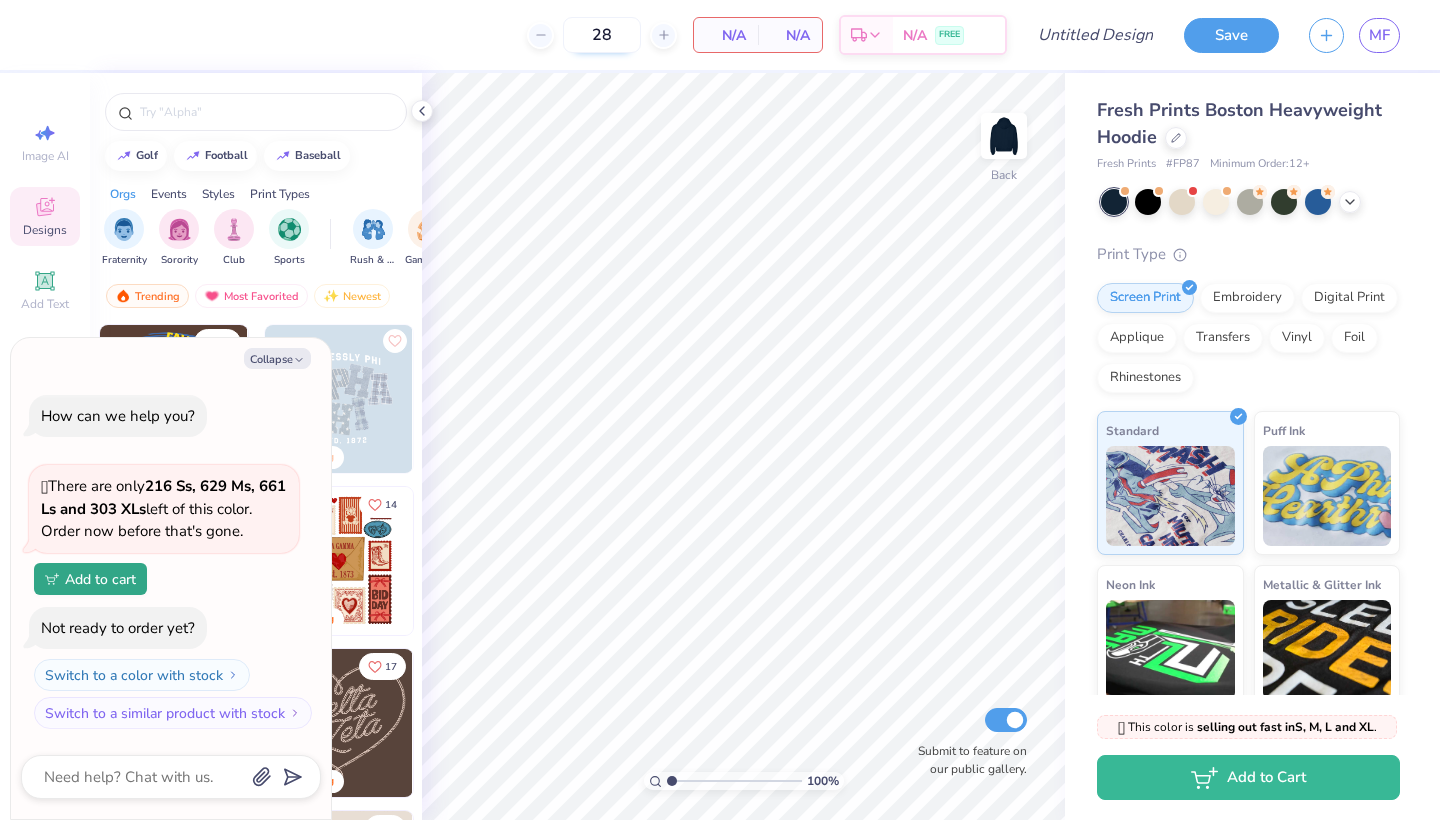 click on "28" at bounding box center [602, 35] 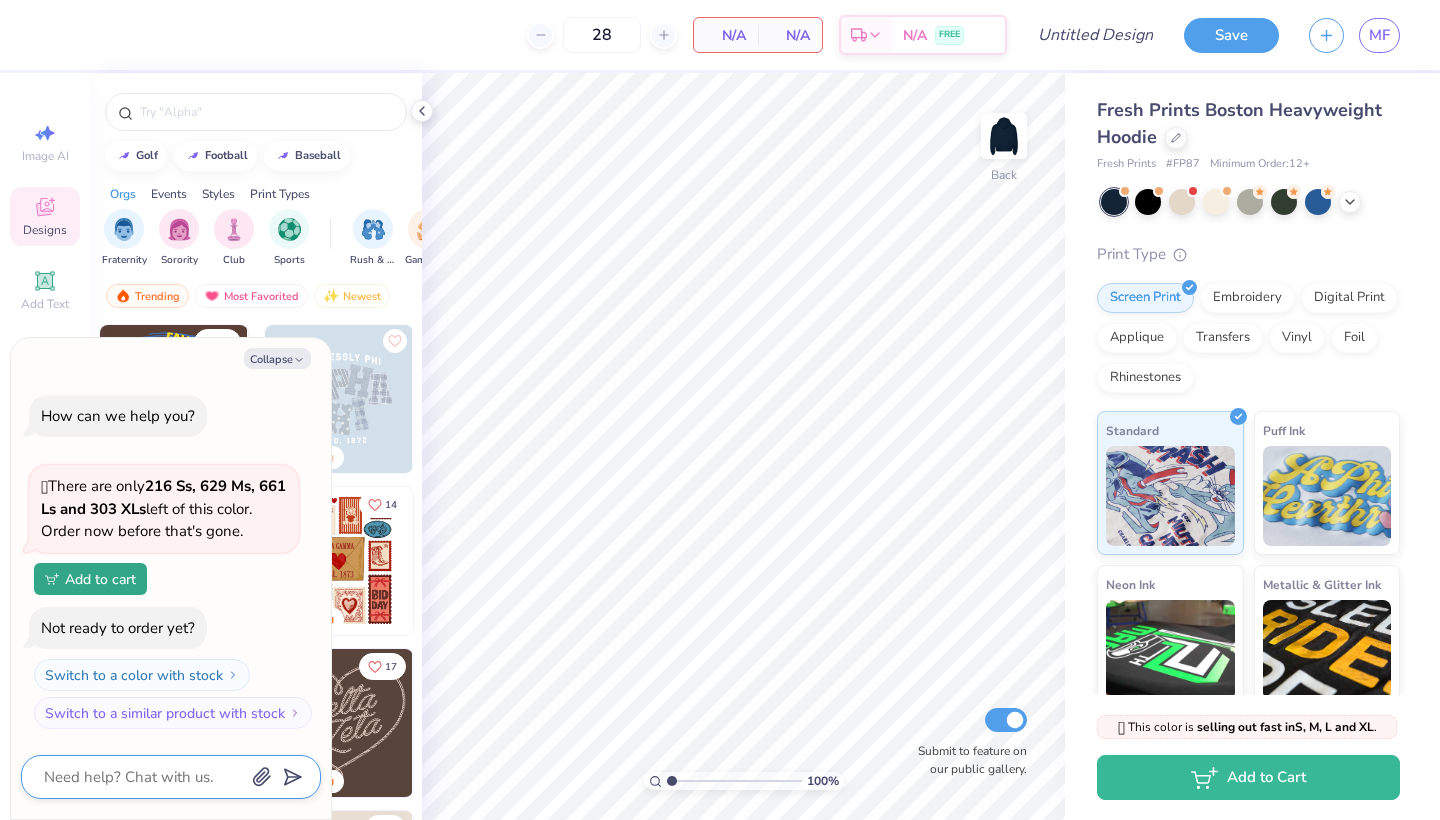 click at bounding box center [143, 777] 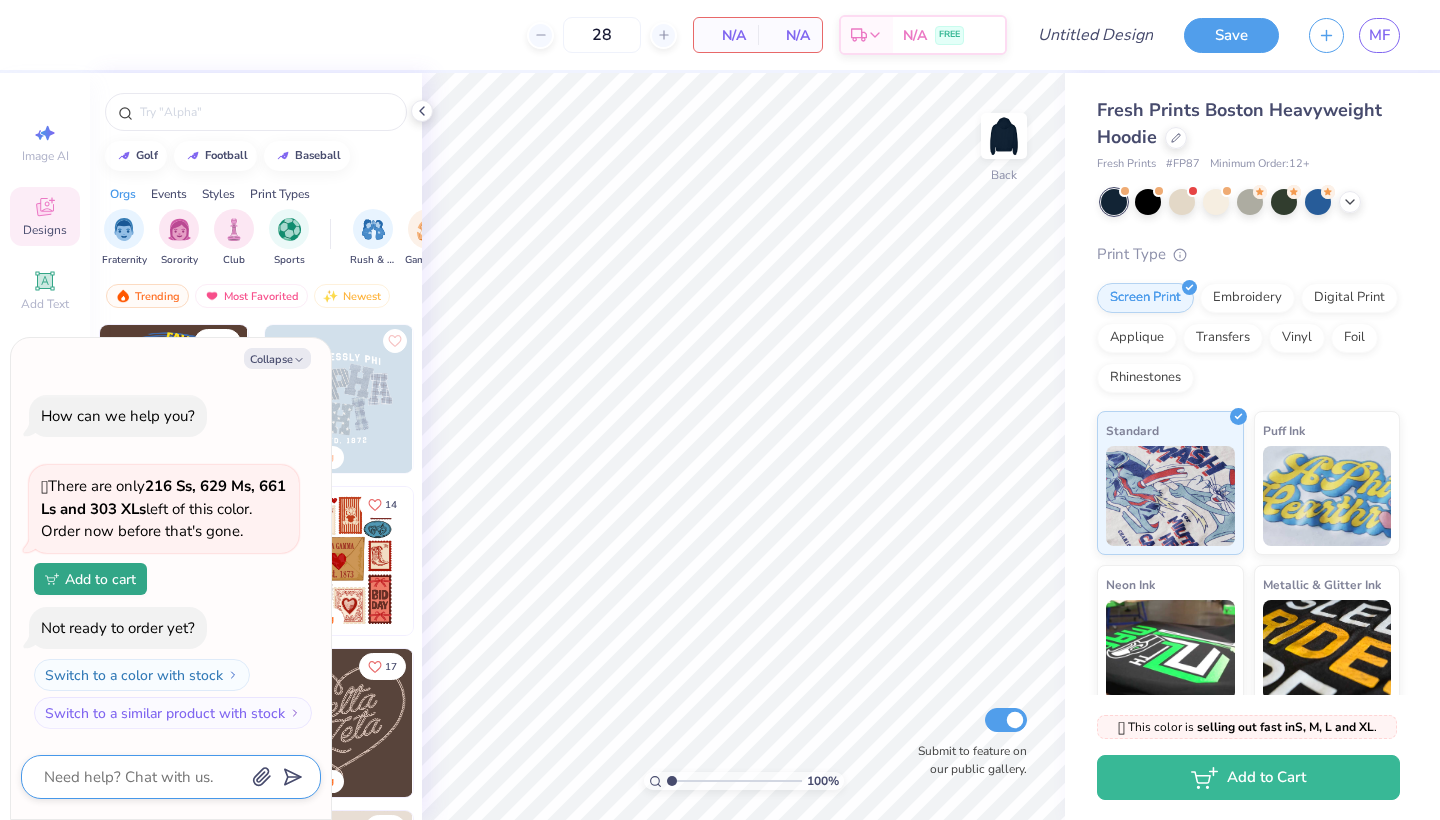 type on "w" 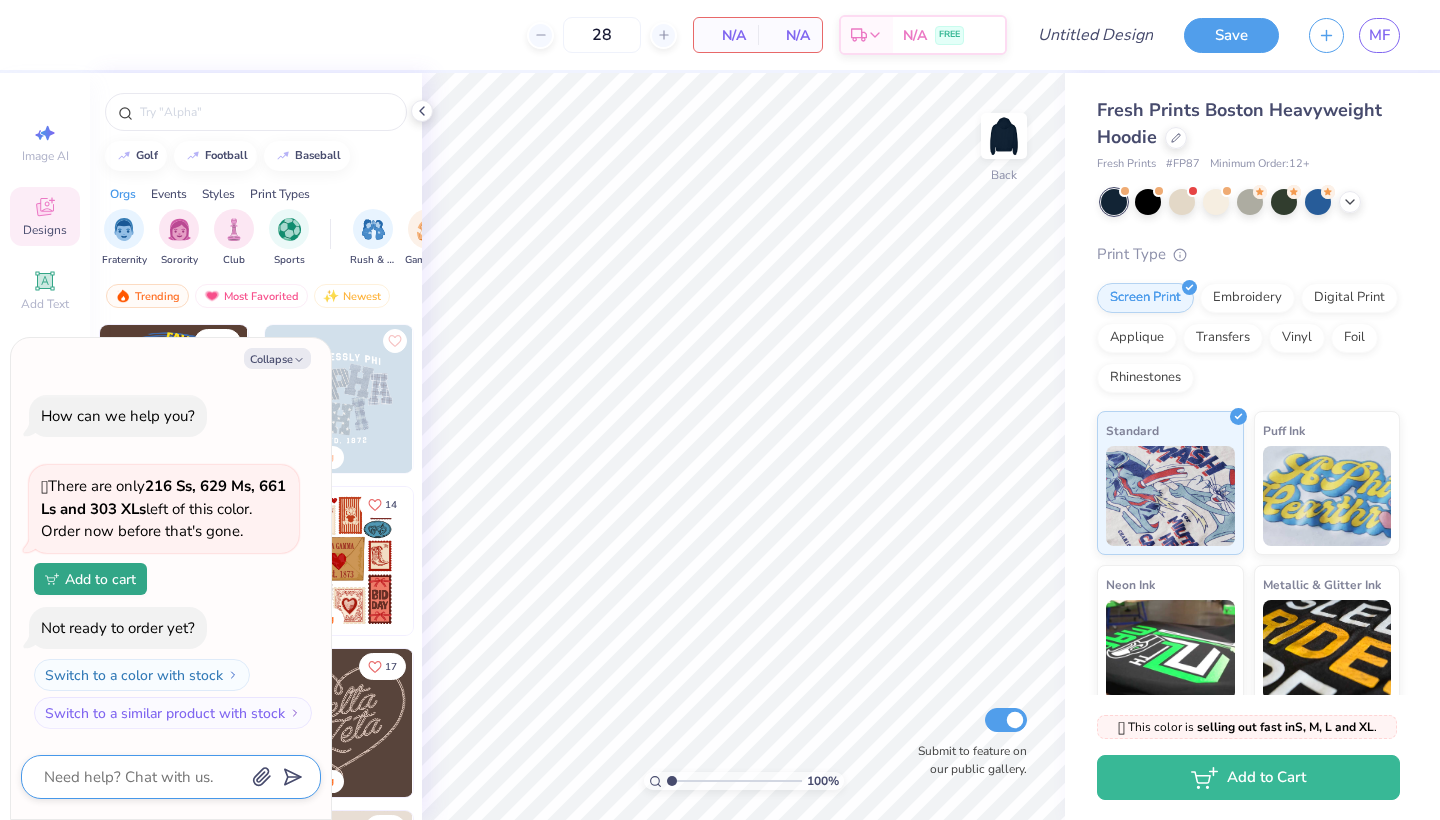 type on "x" 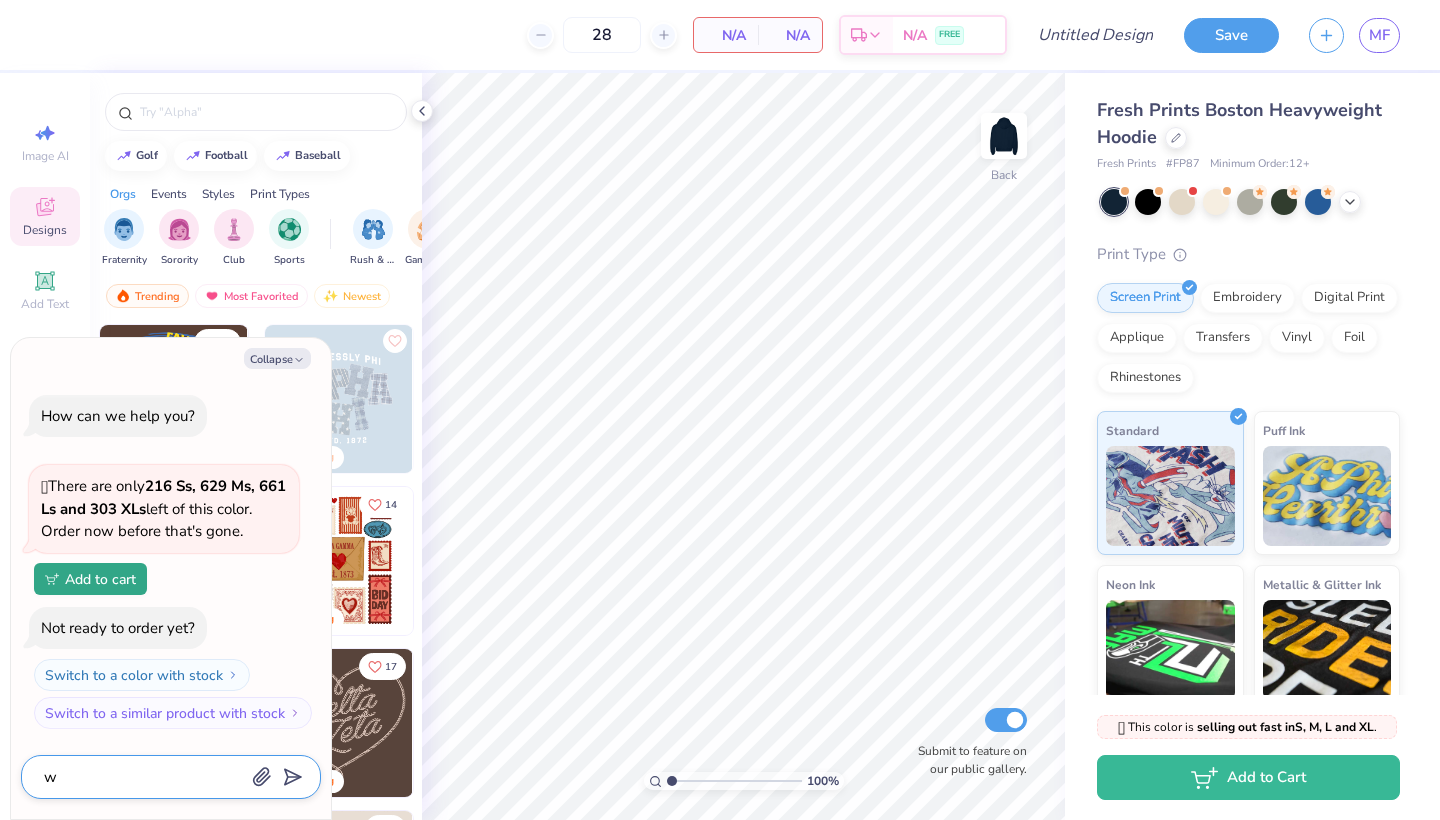 type on "wh" 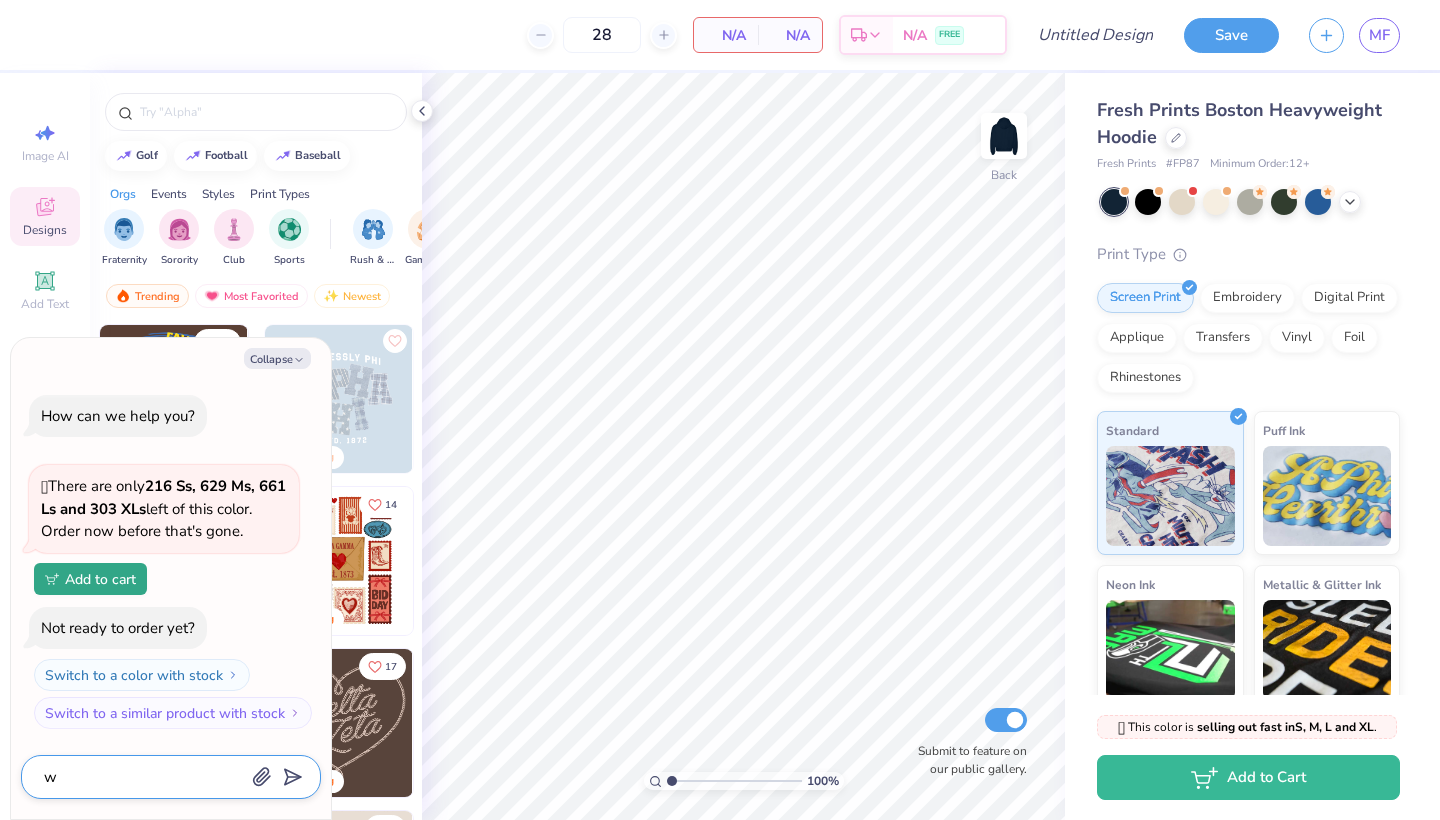 type on "x" 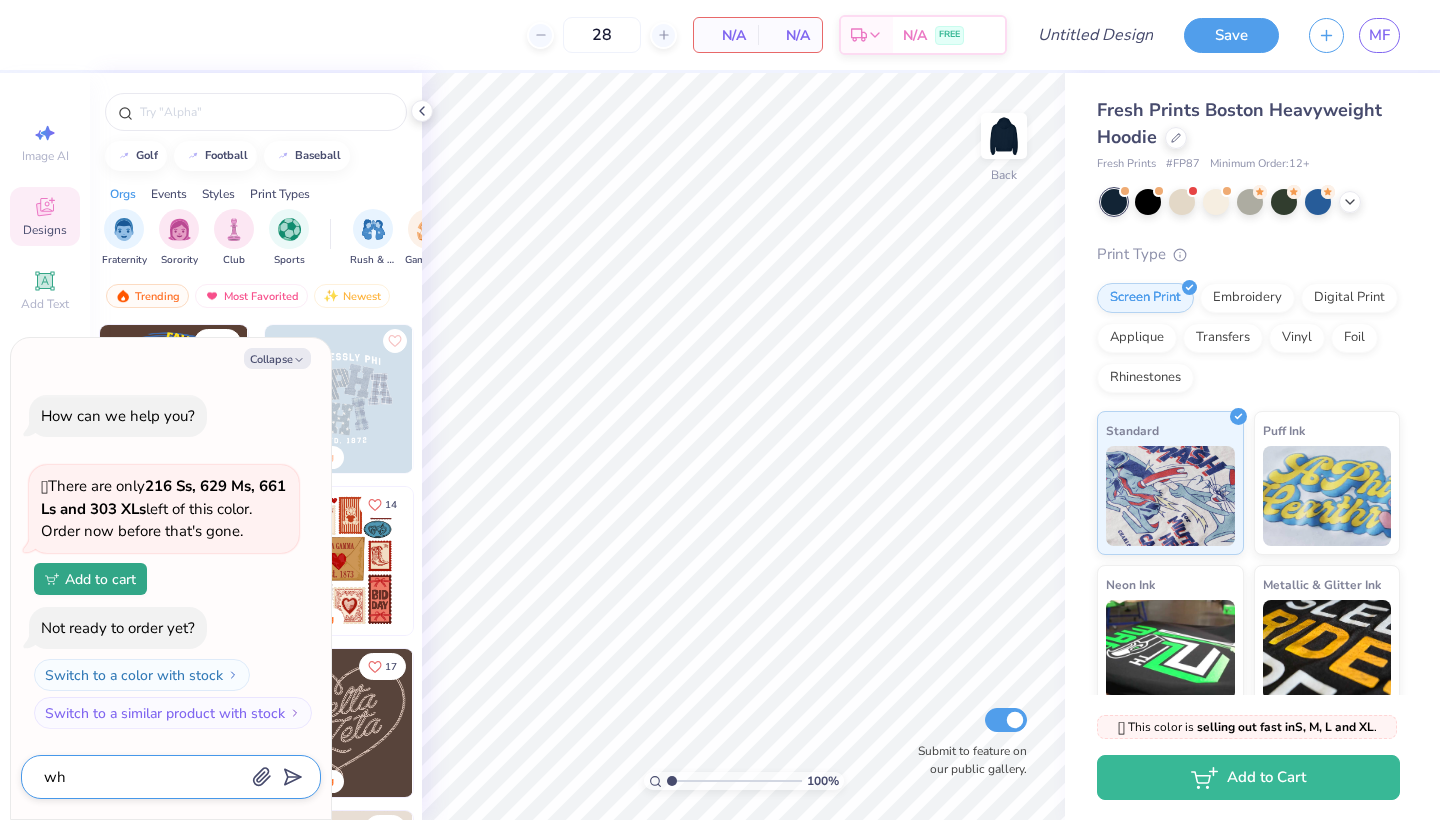 type on "wha" 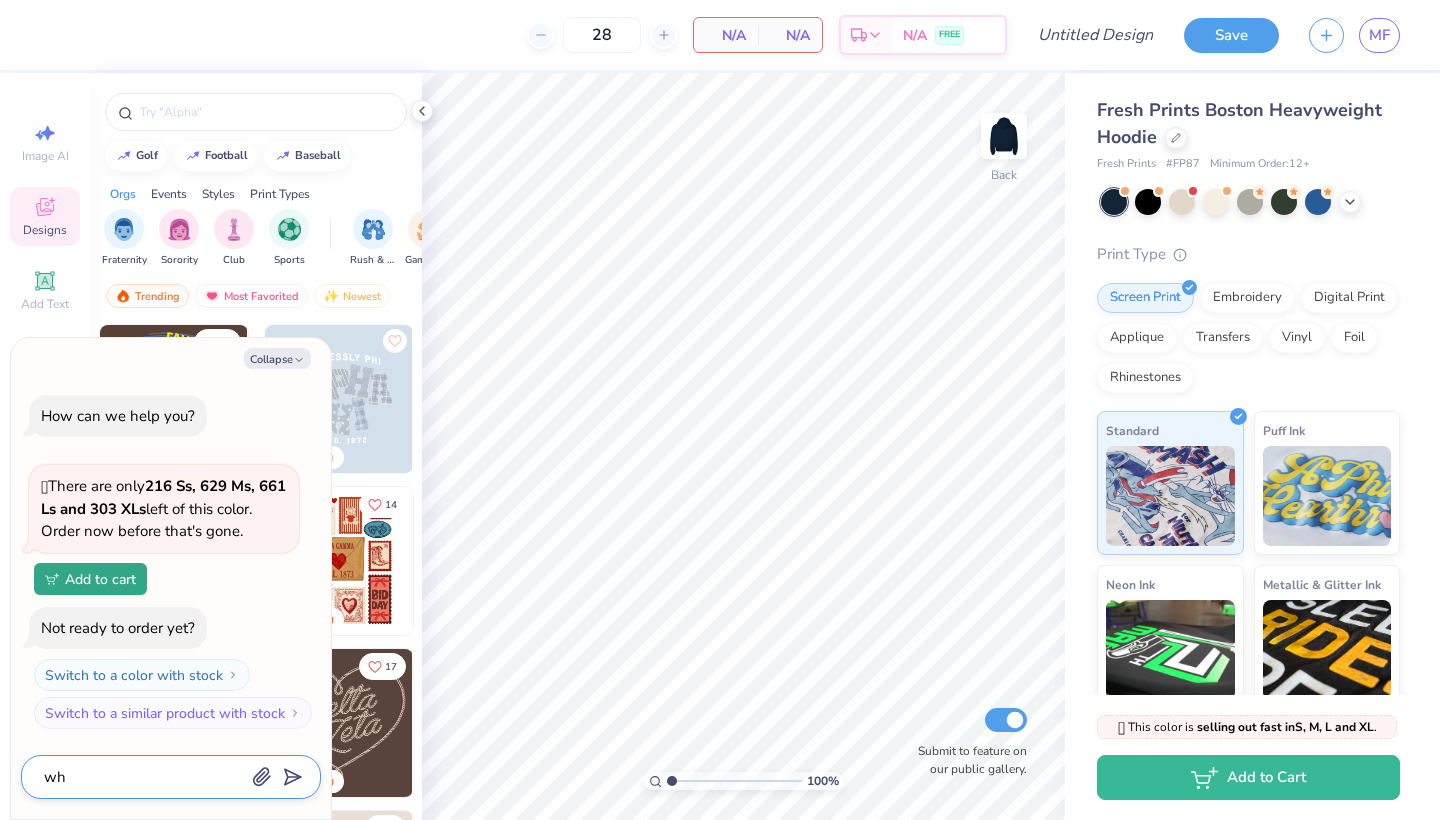 type on "x" 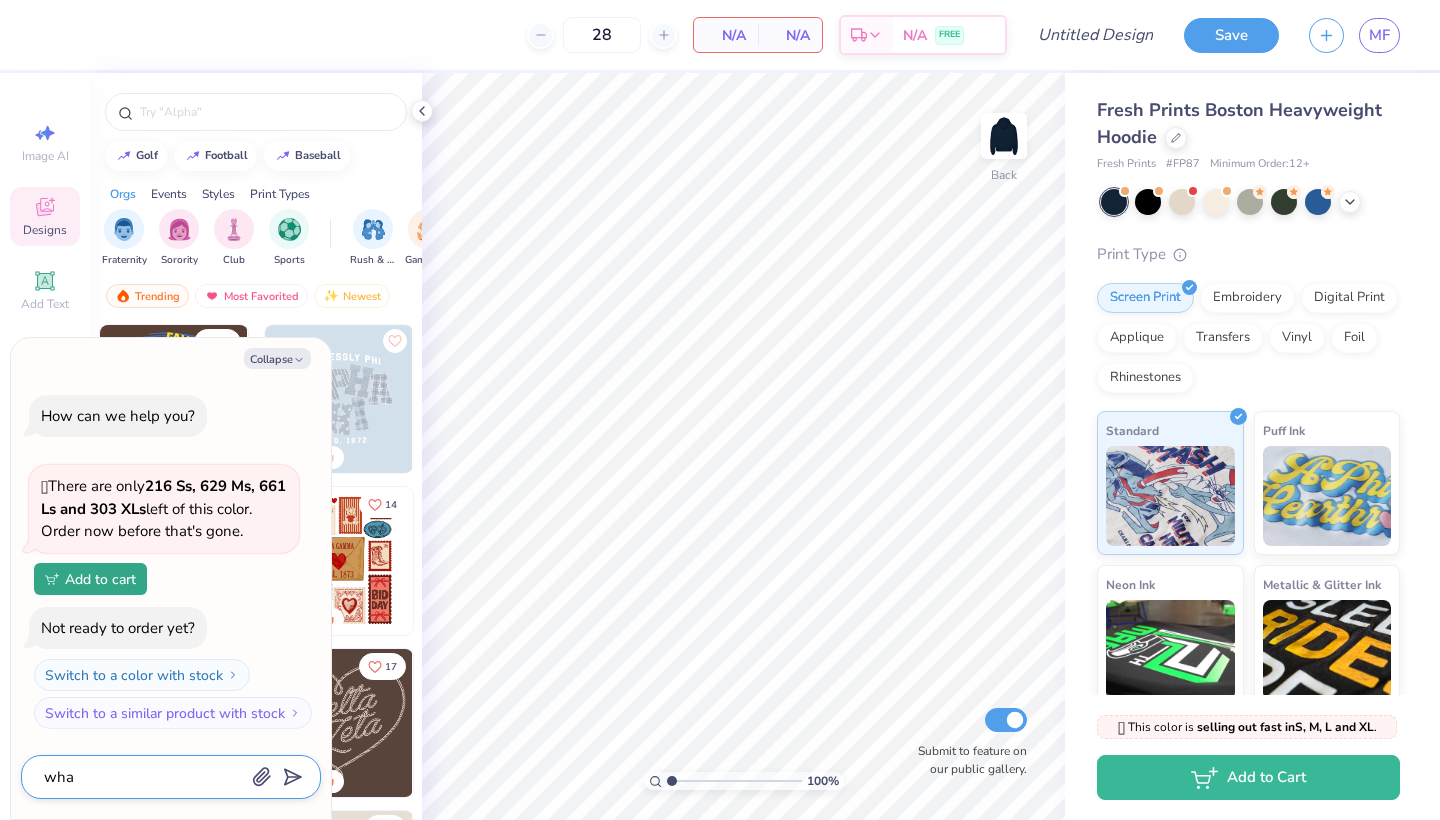 type on "what" 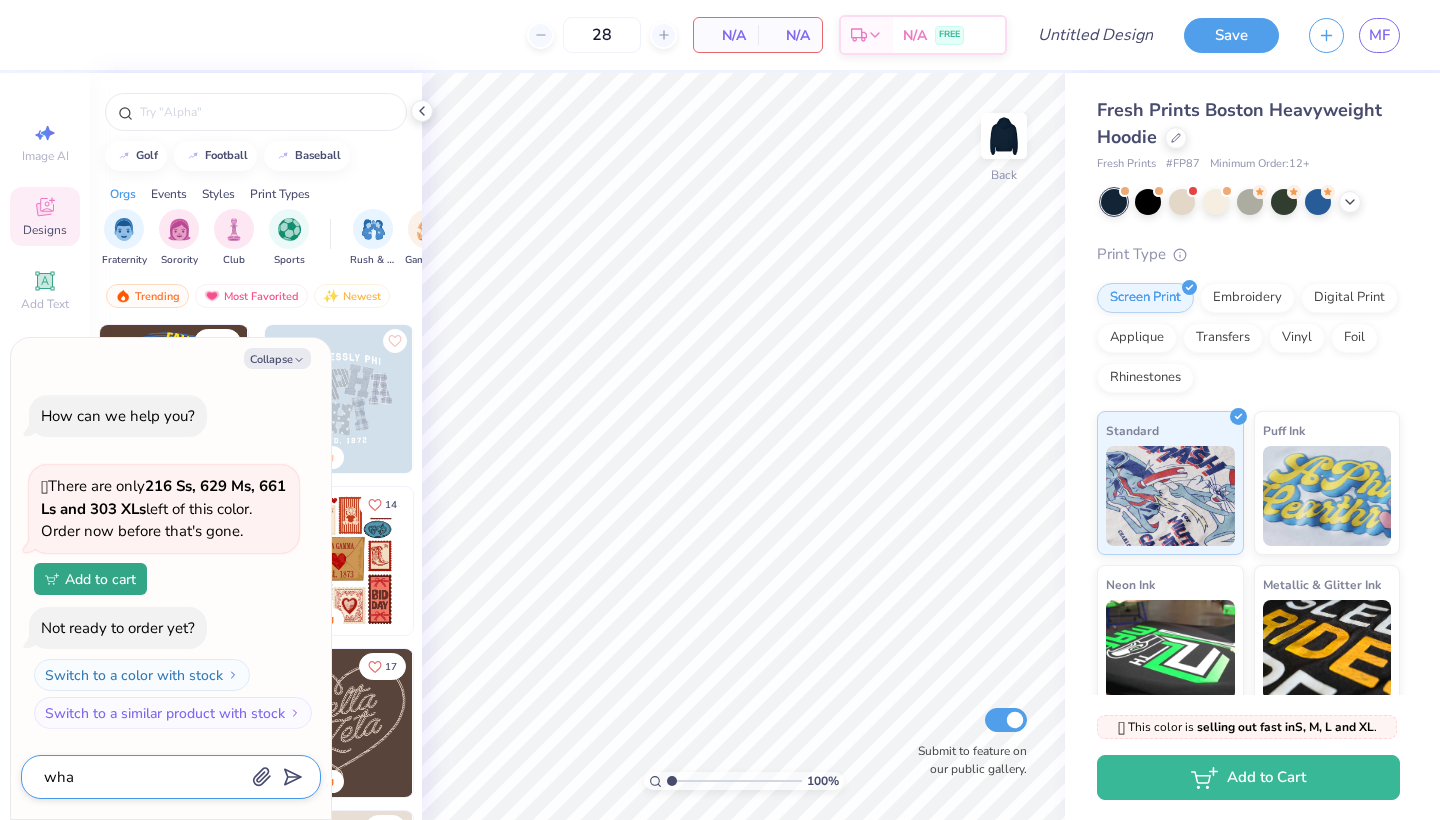 type on "x" 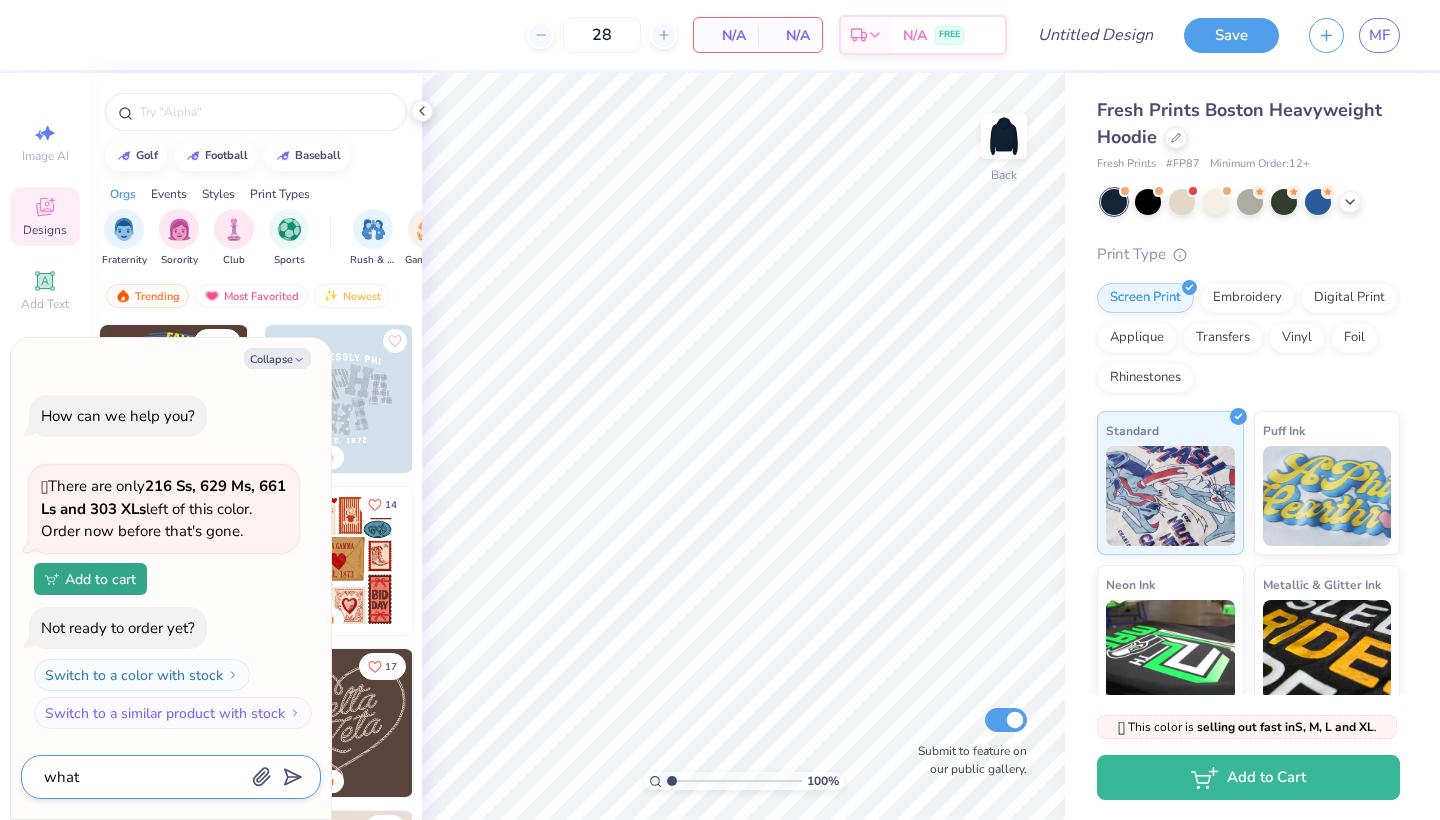 type on "what" 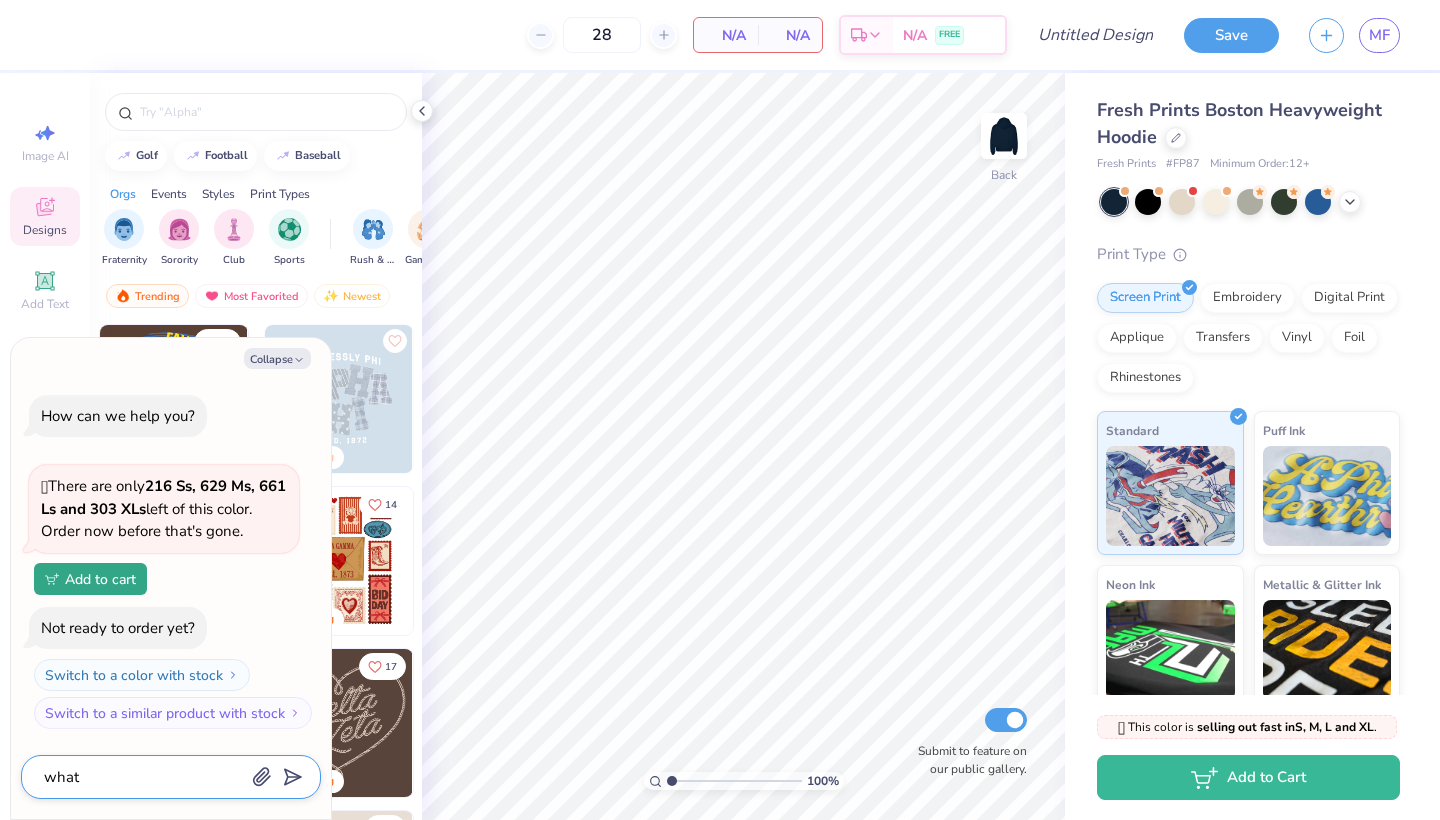 type on "x" 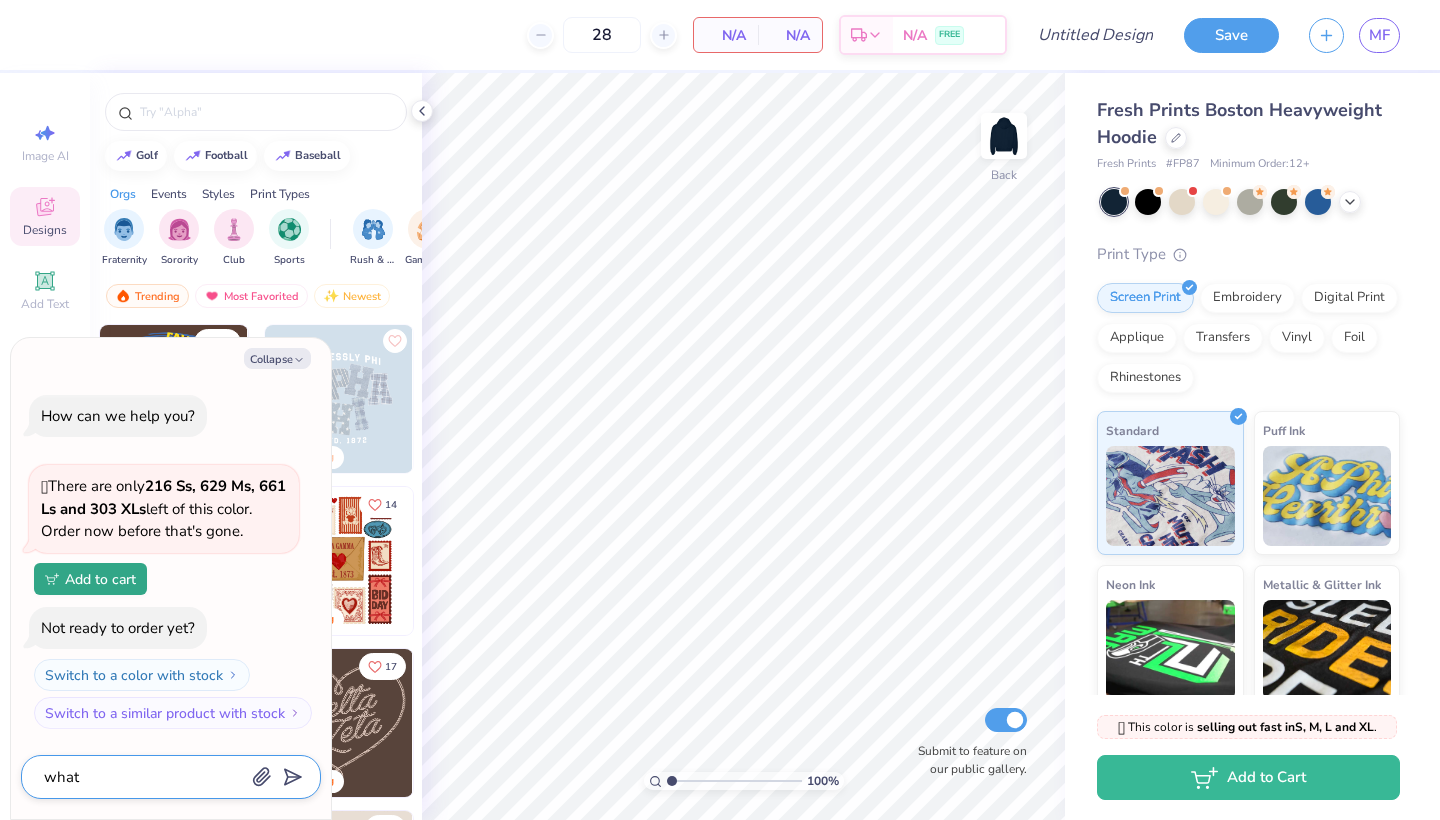 type on "what i" 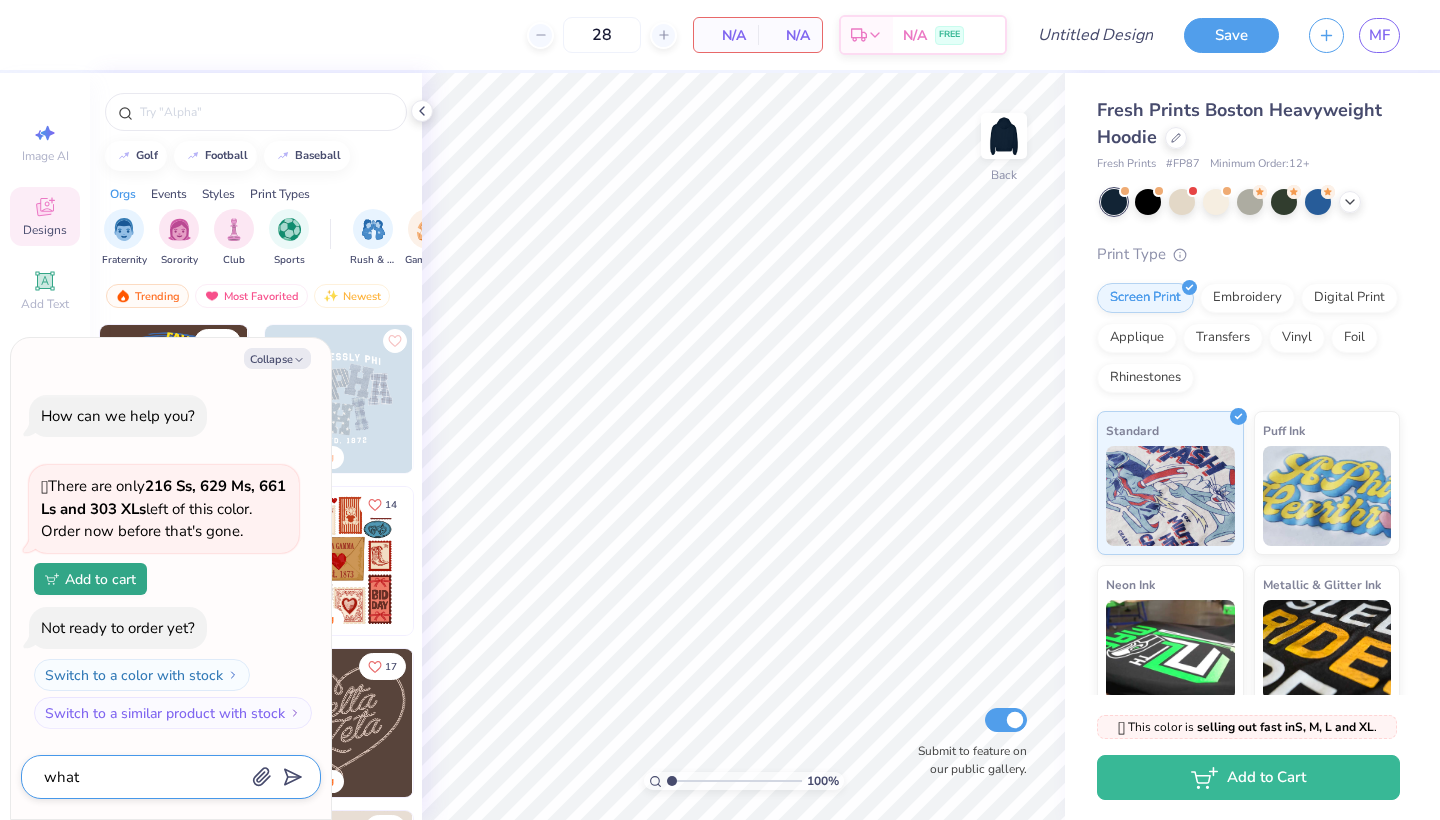 type on "x" 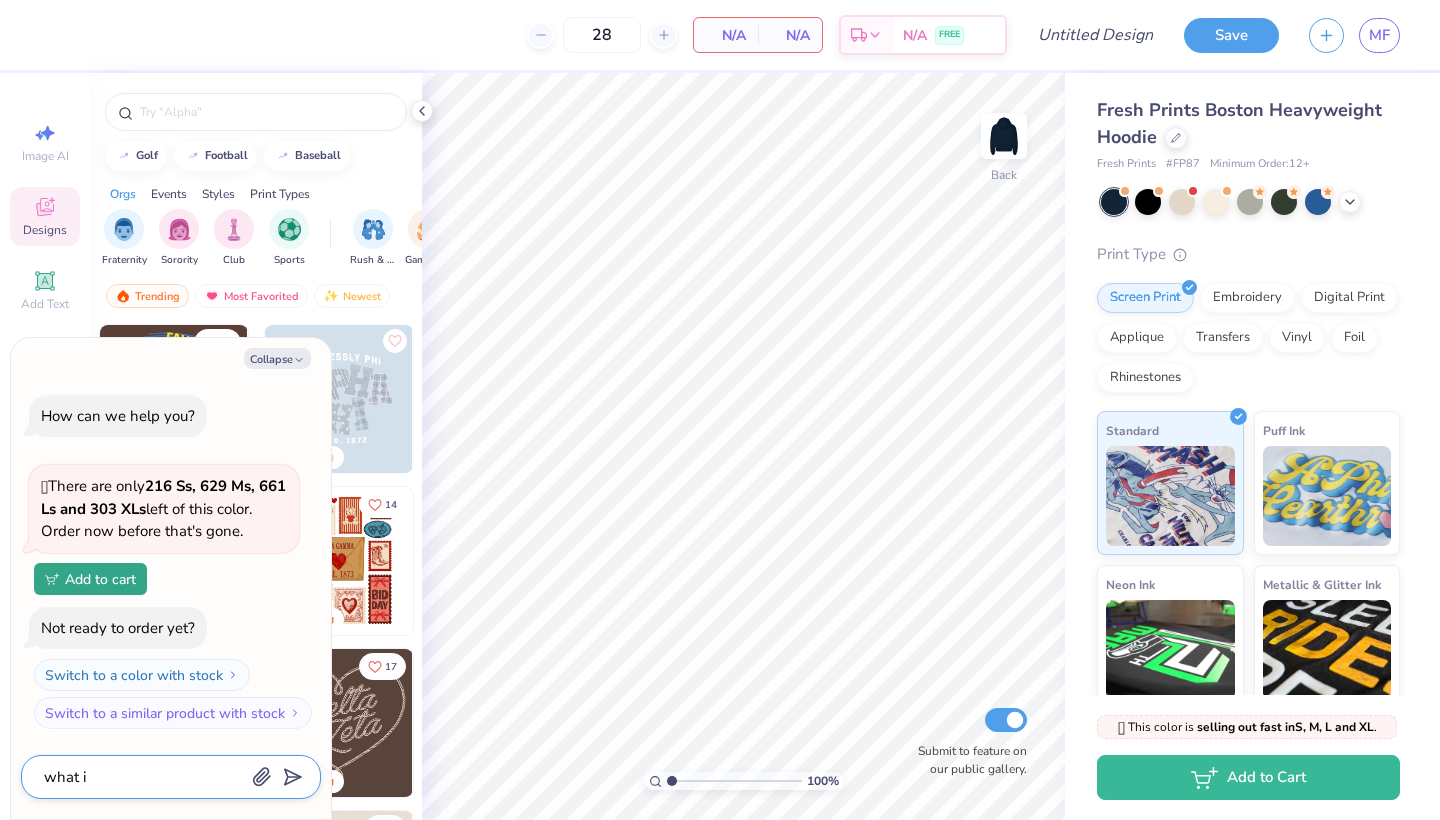 type on "what is" 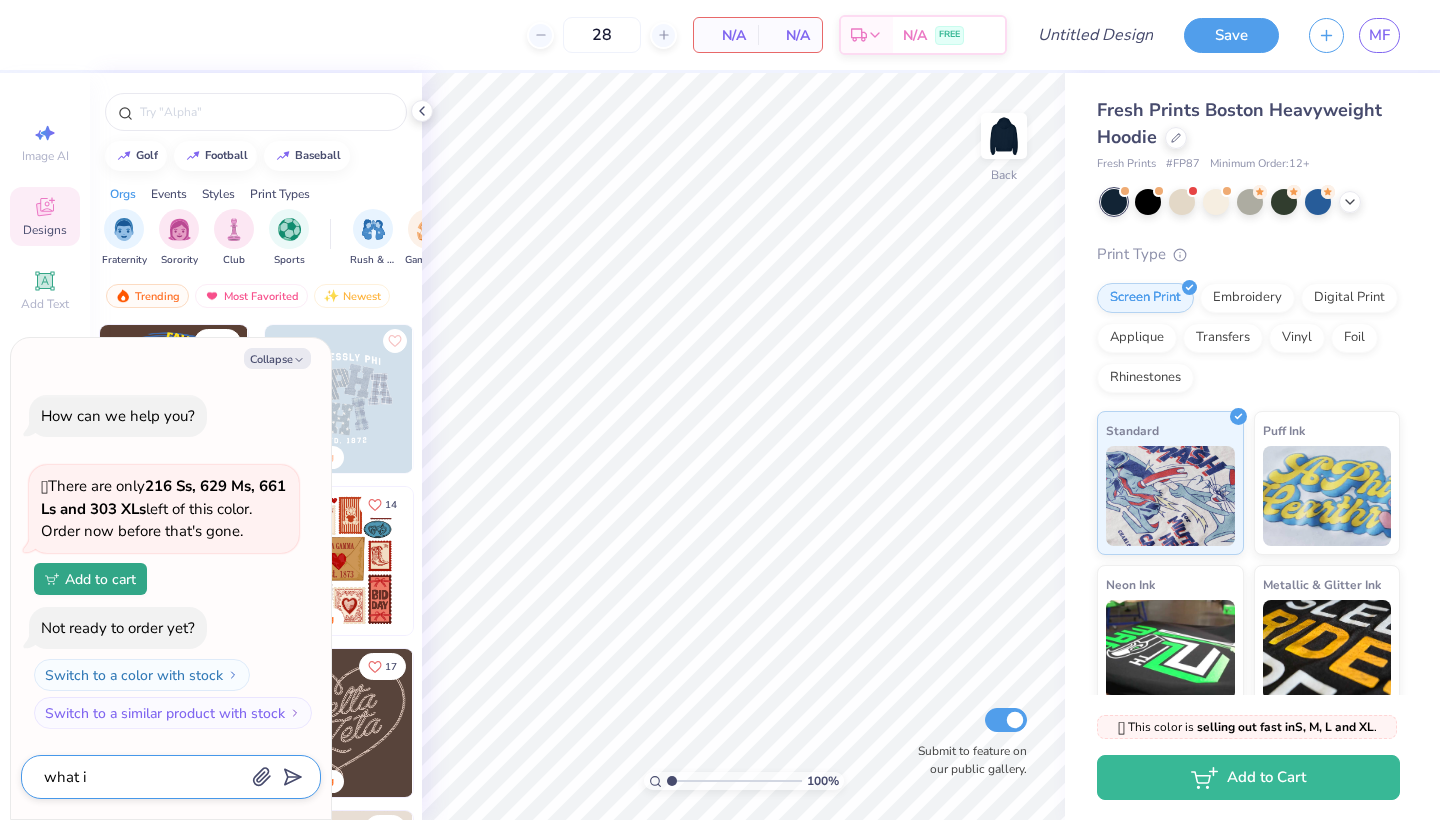 type on "x" 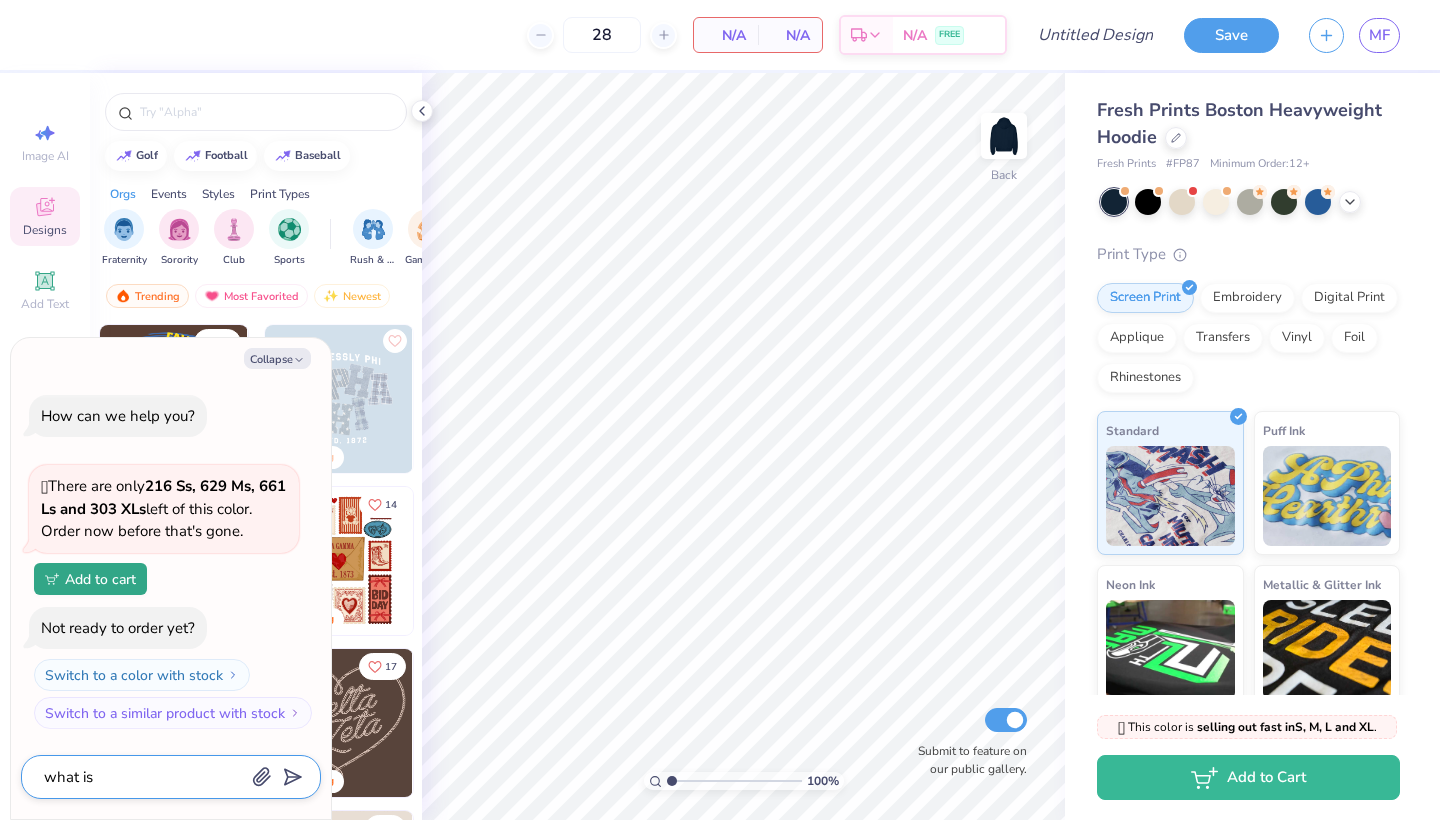type on "what is" 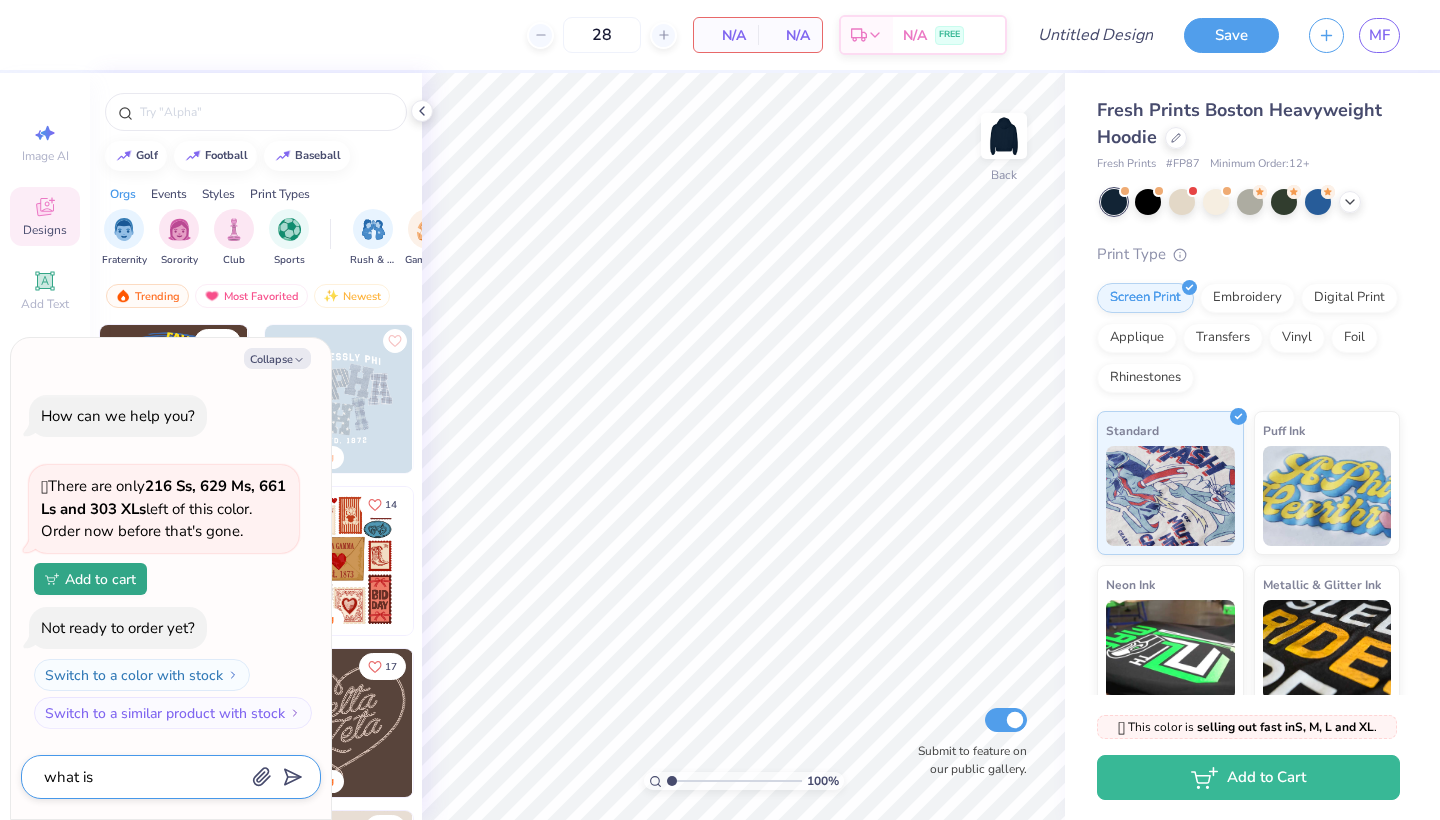 type on "x" 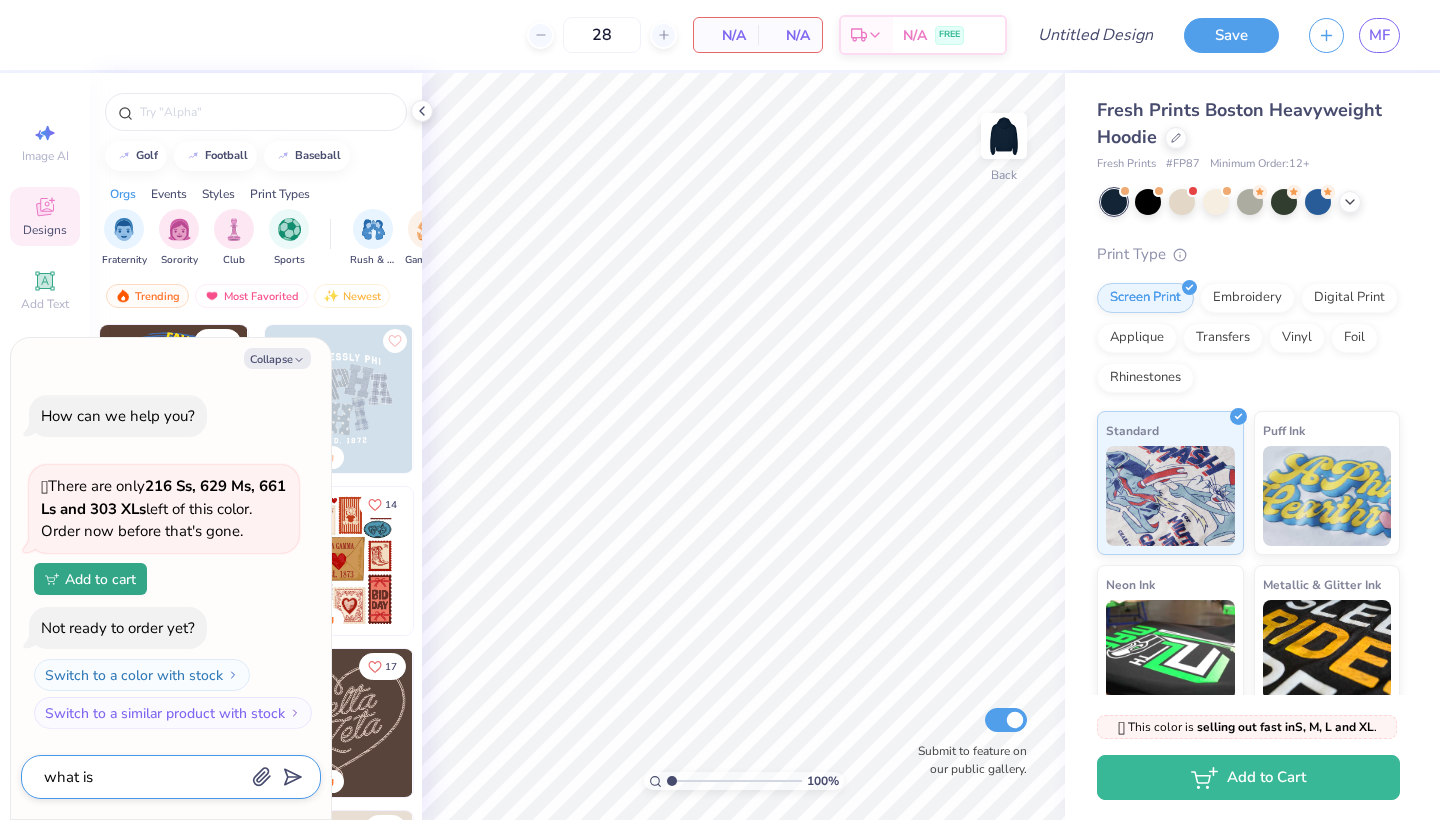 type on "what is m" 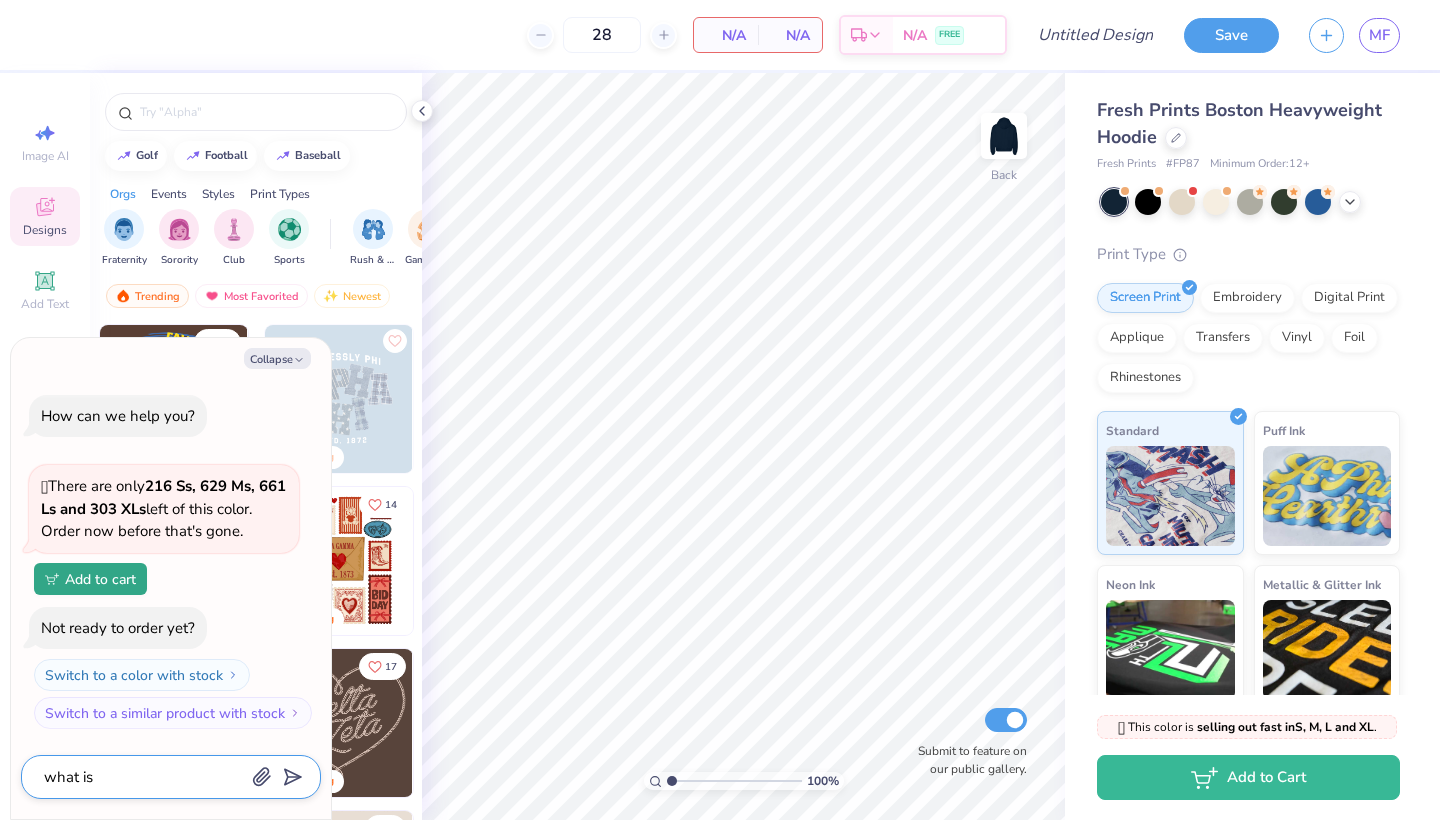 type on "x" 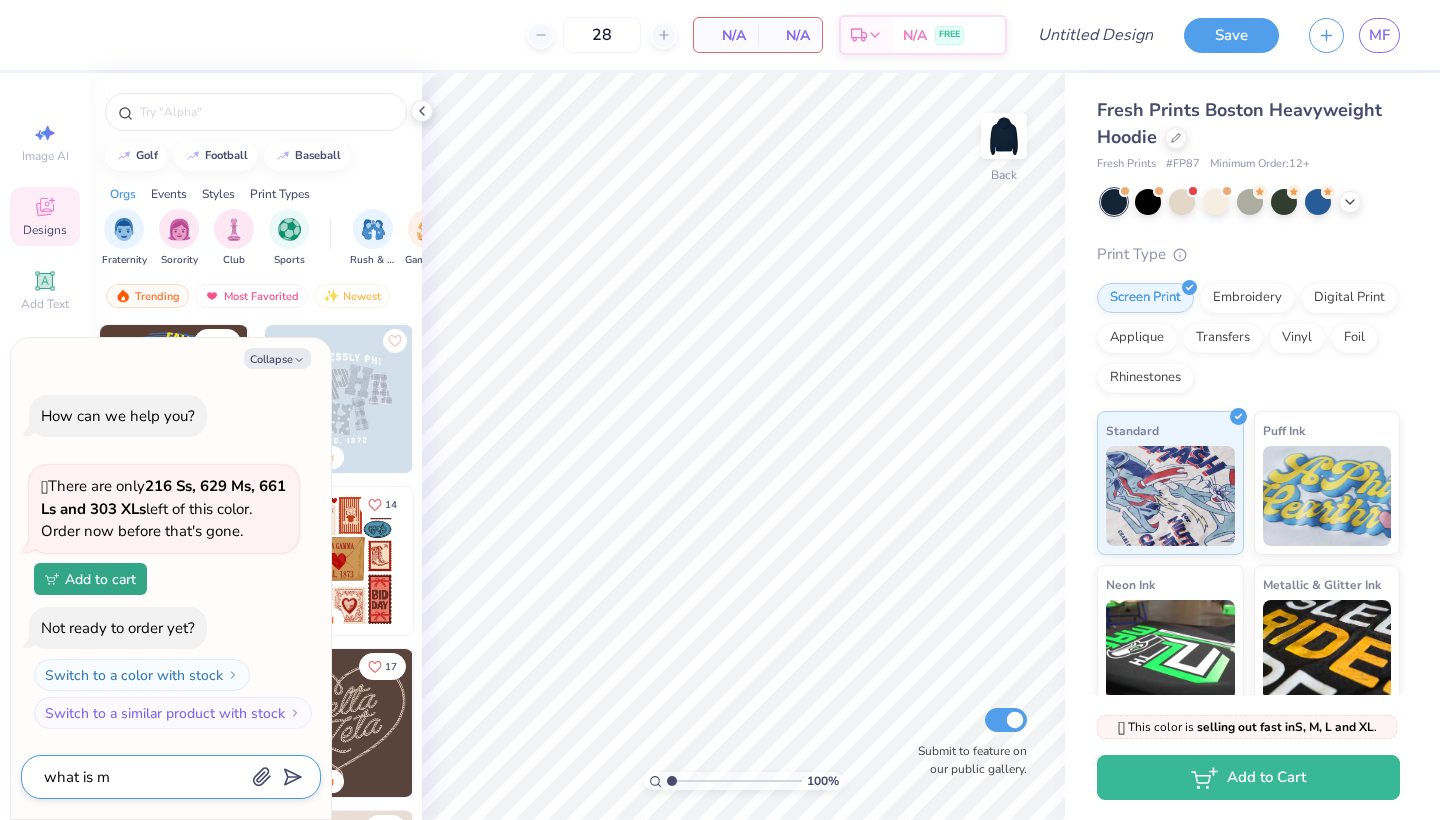 type on "what is mi" 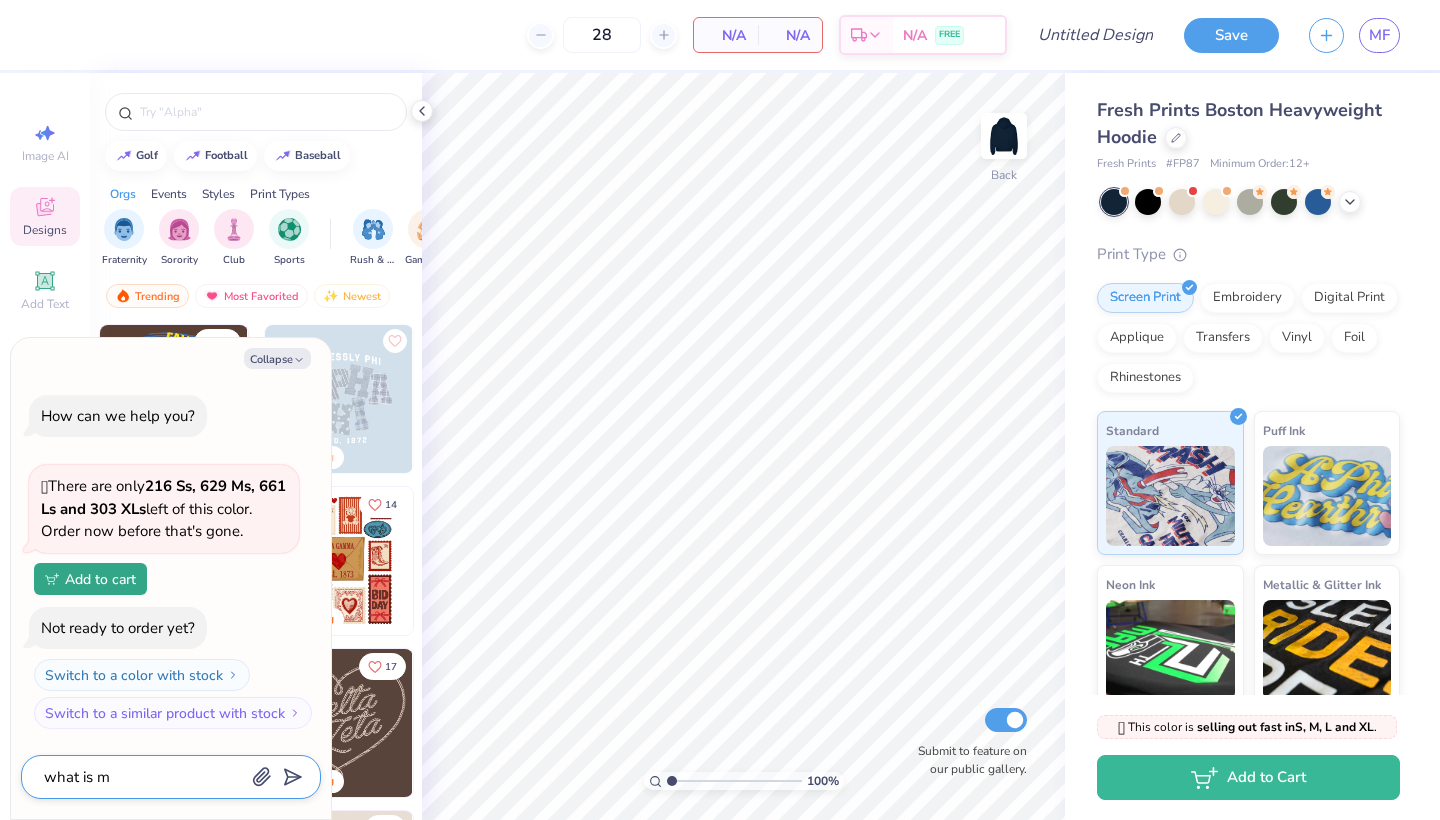 type on "x" 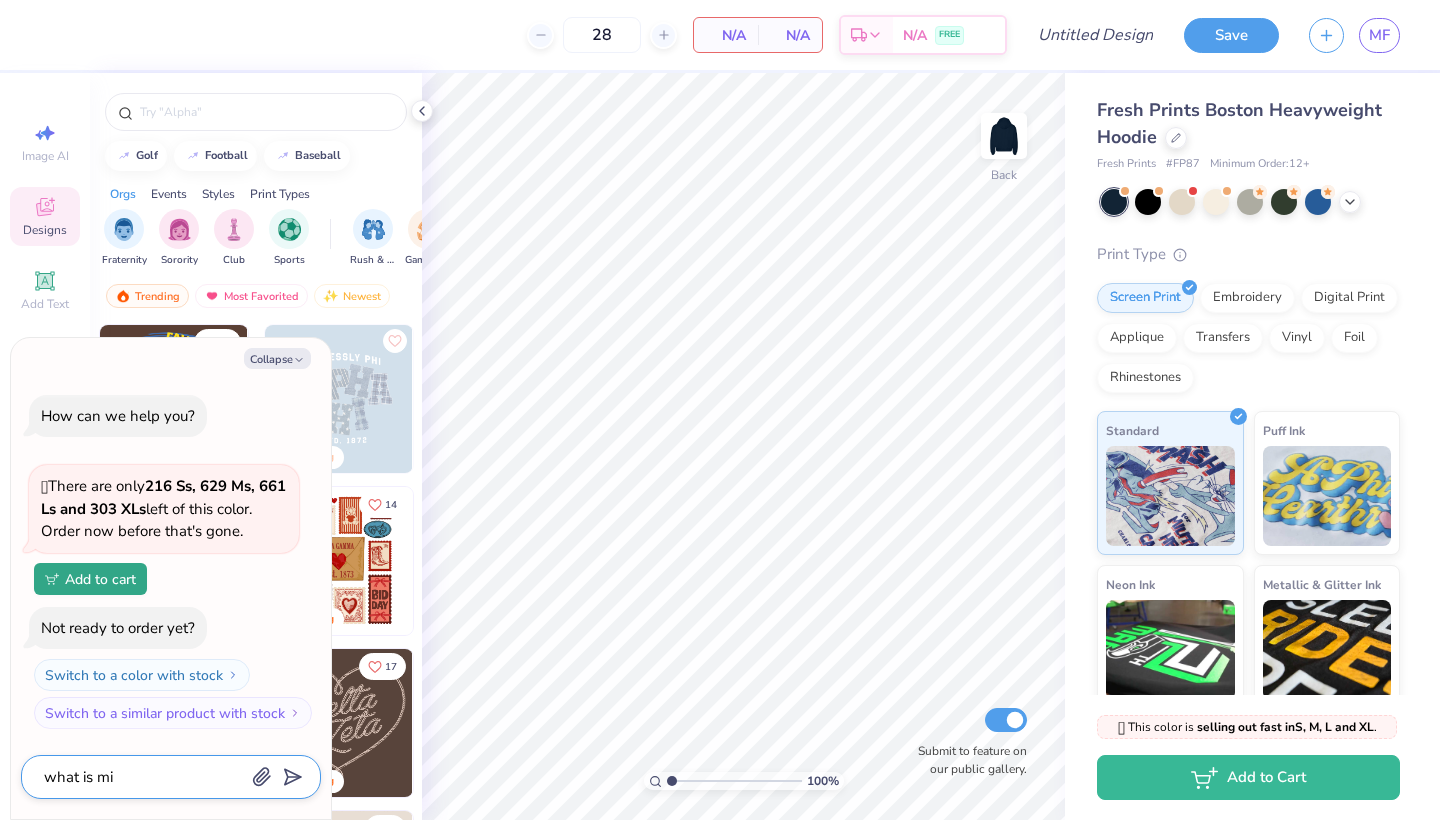 type on "what is min" 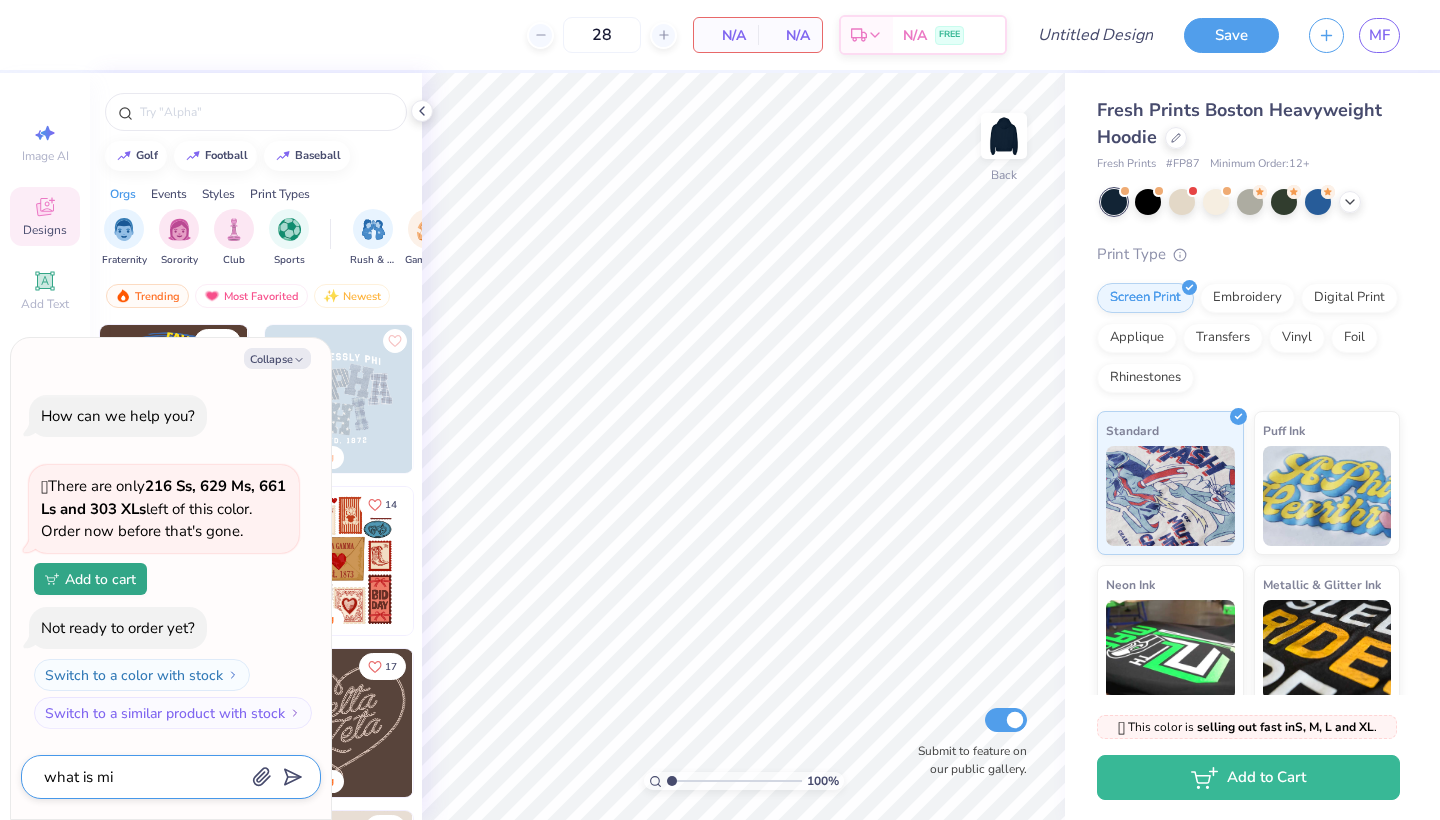 type on "x" 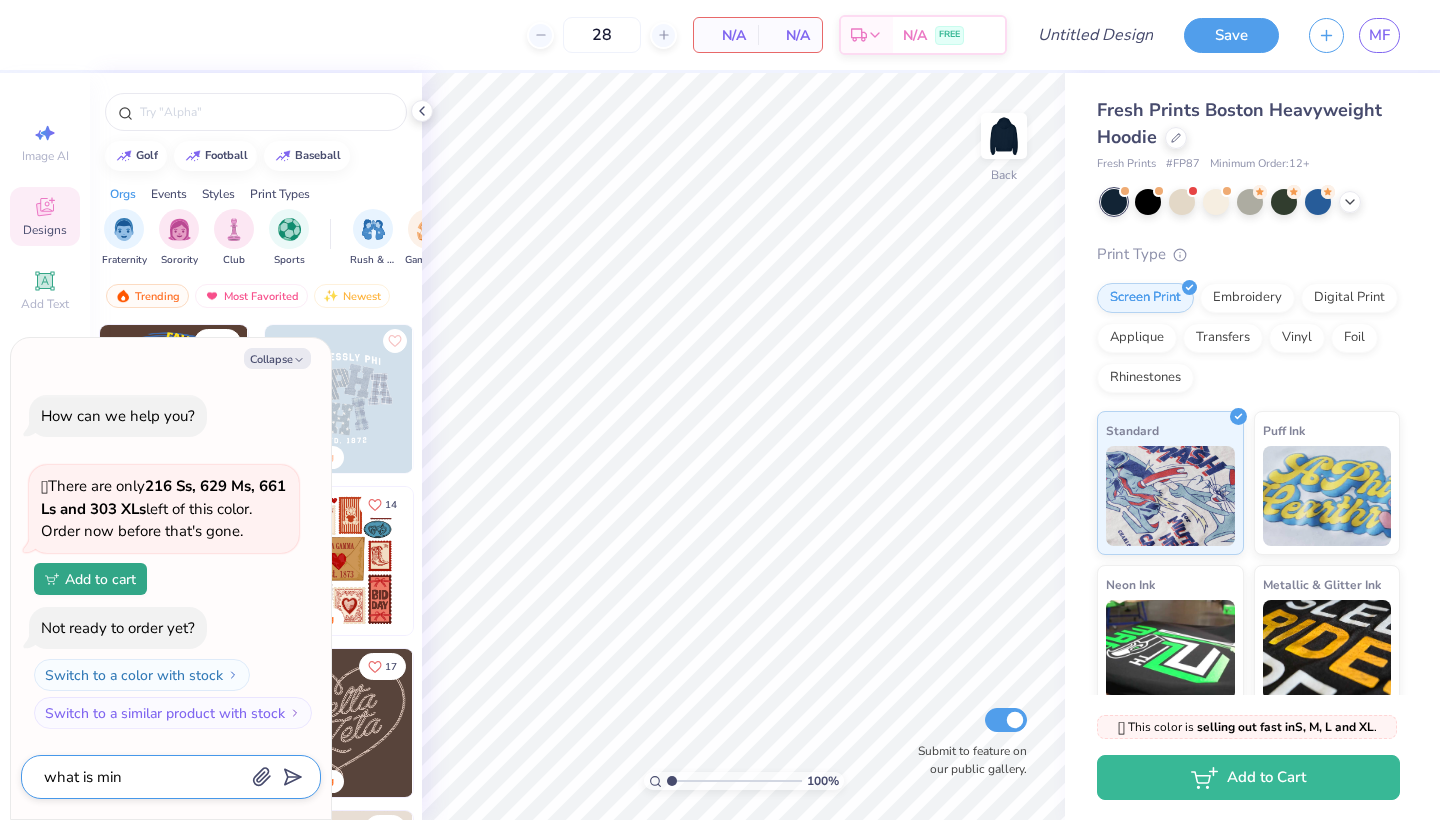 type on "what is mini" 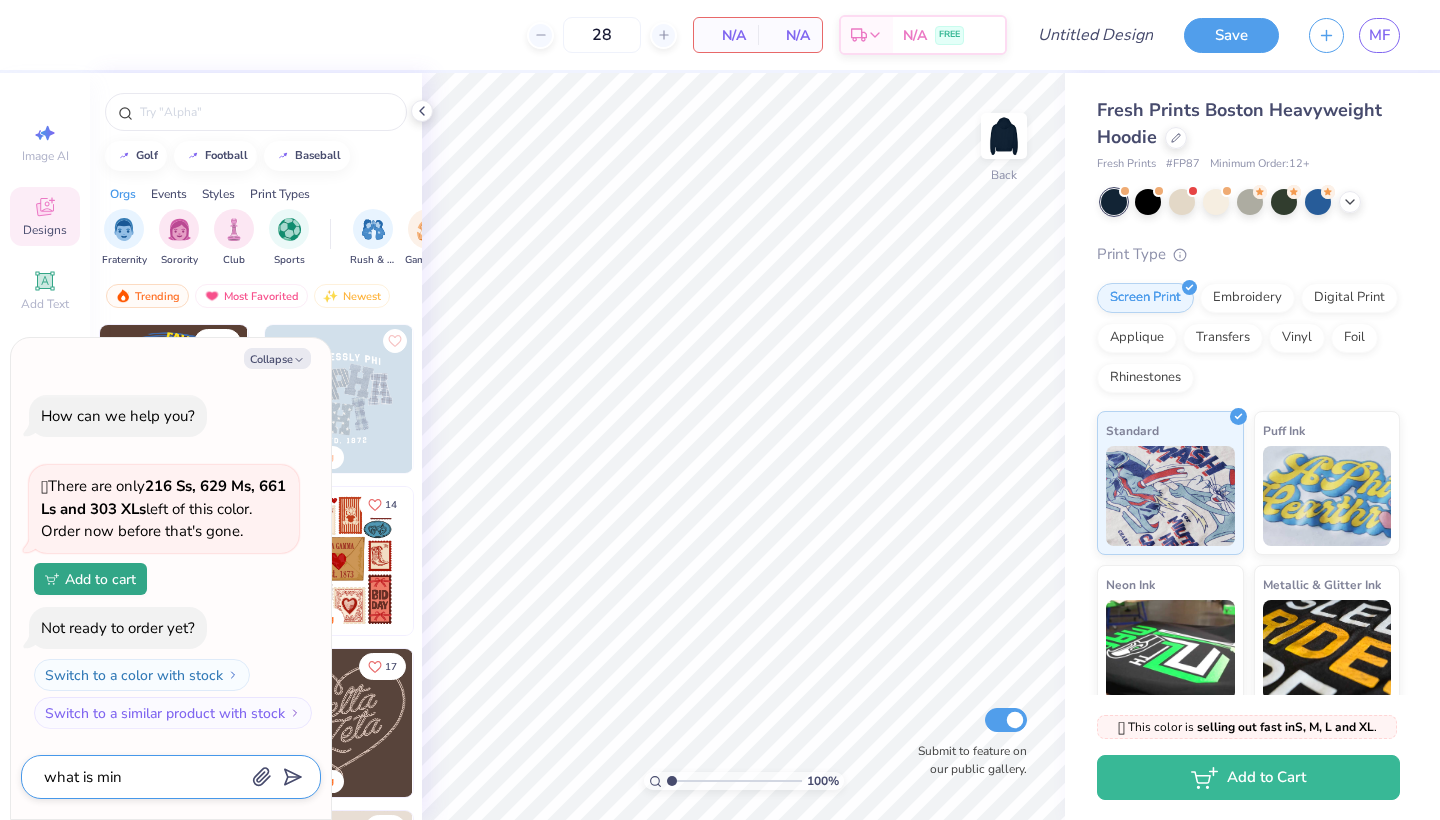 type on "x" 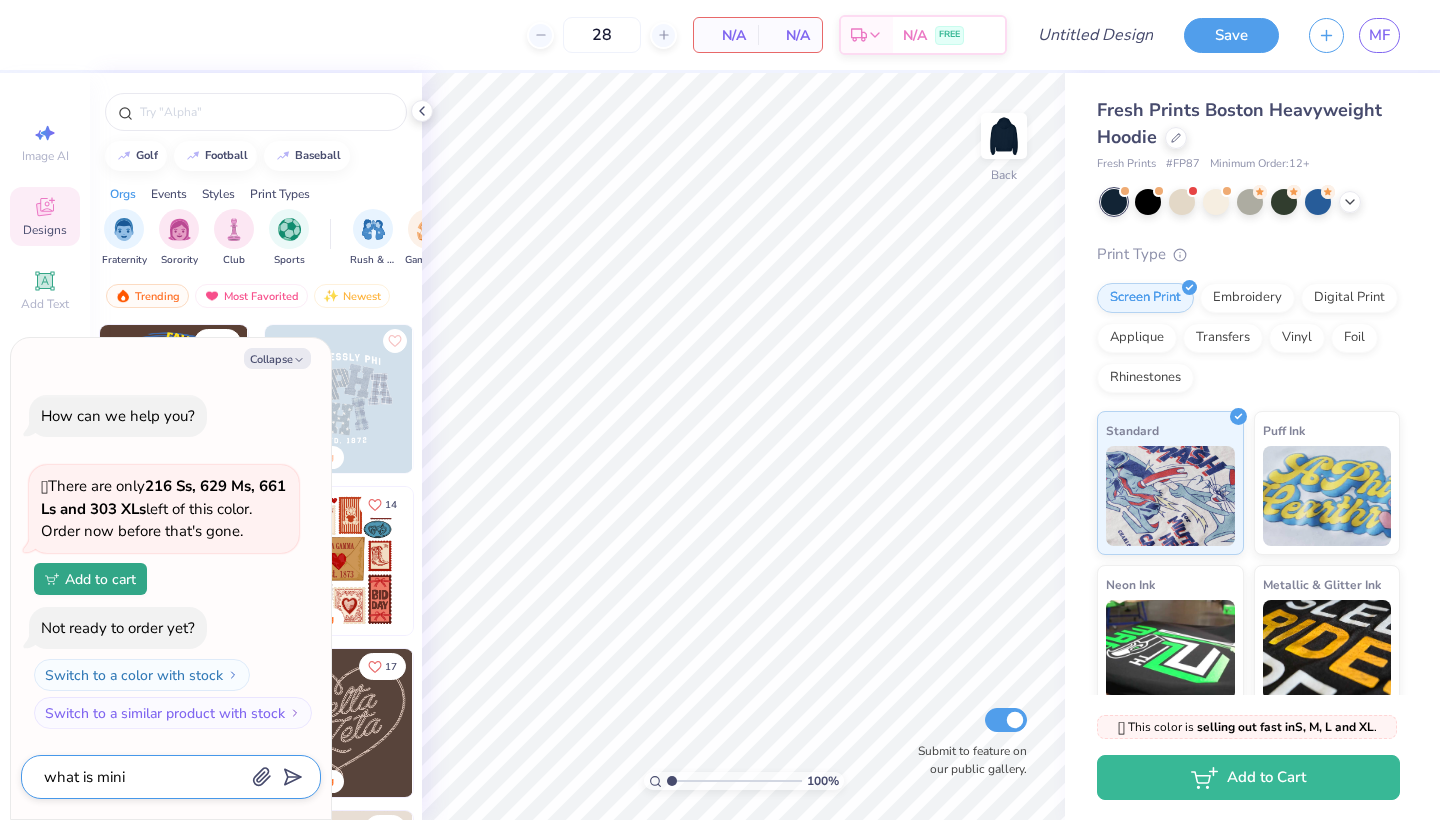 type on "what is minim" 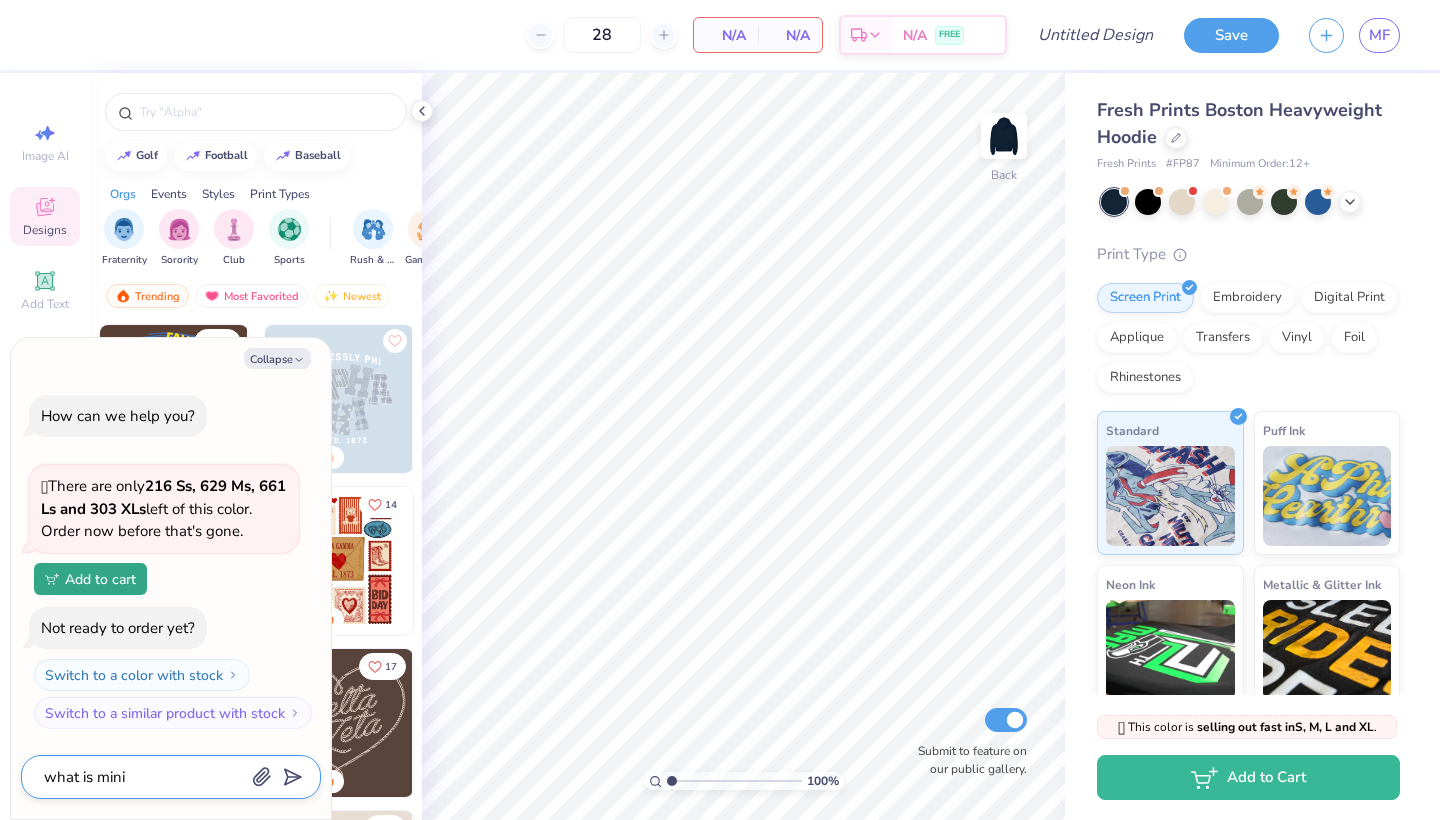type on "x" 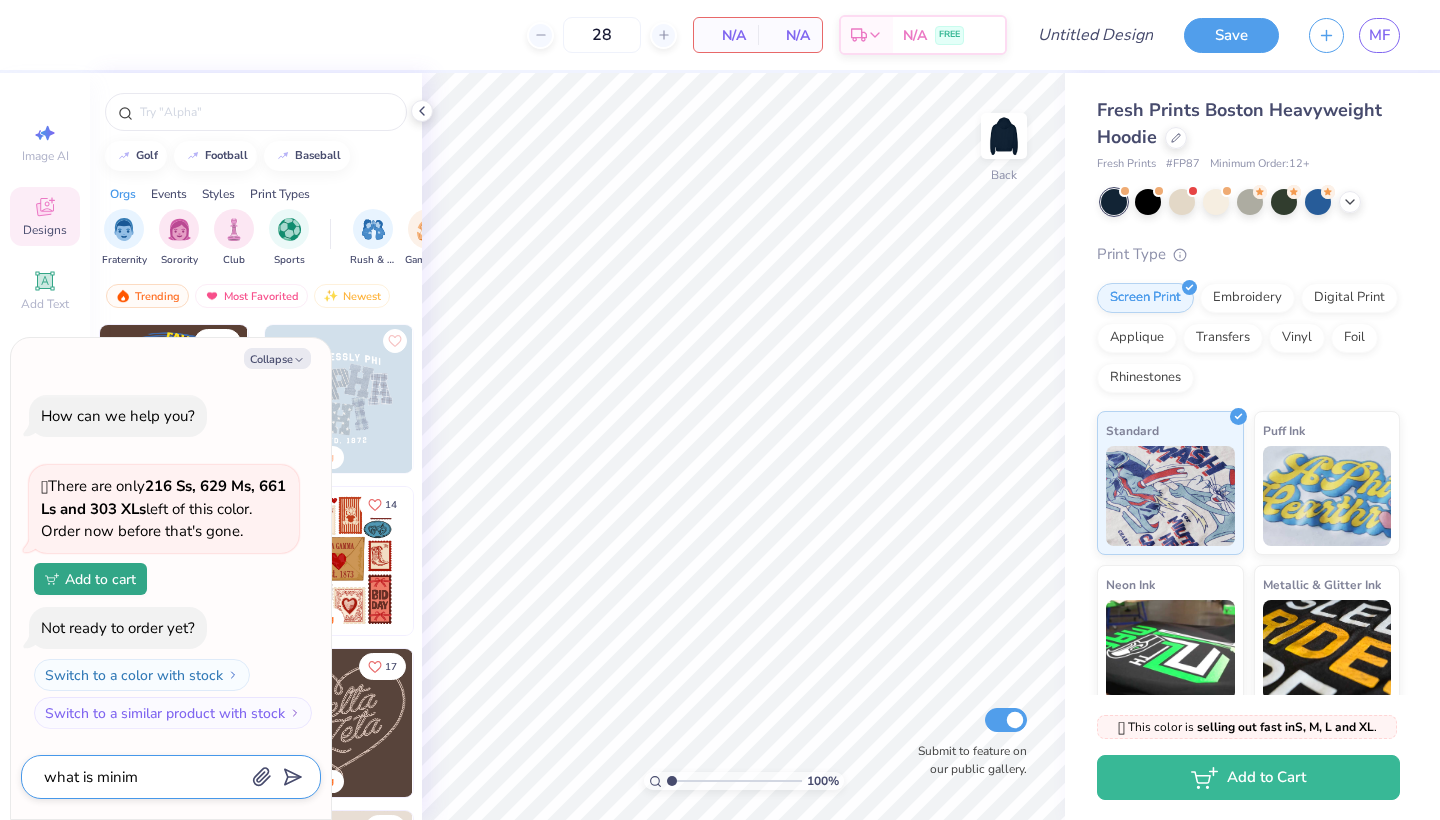 type on "what is minimu" 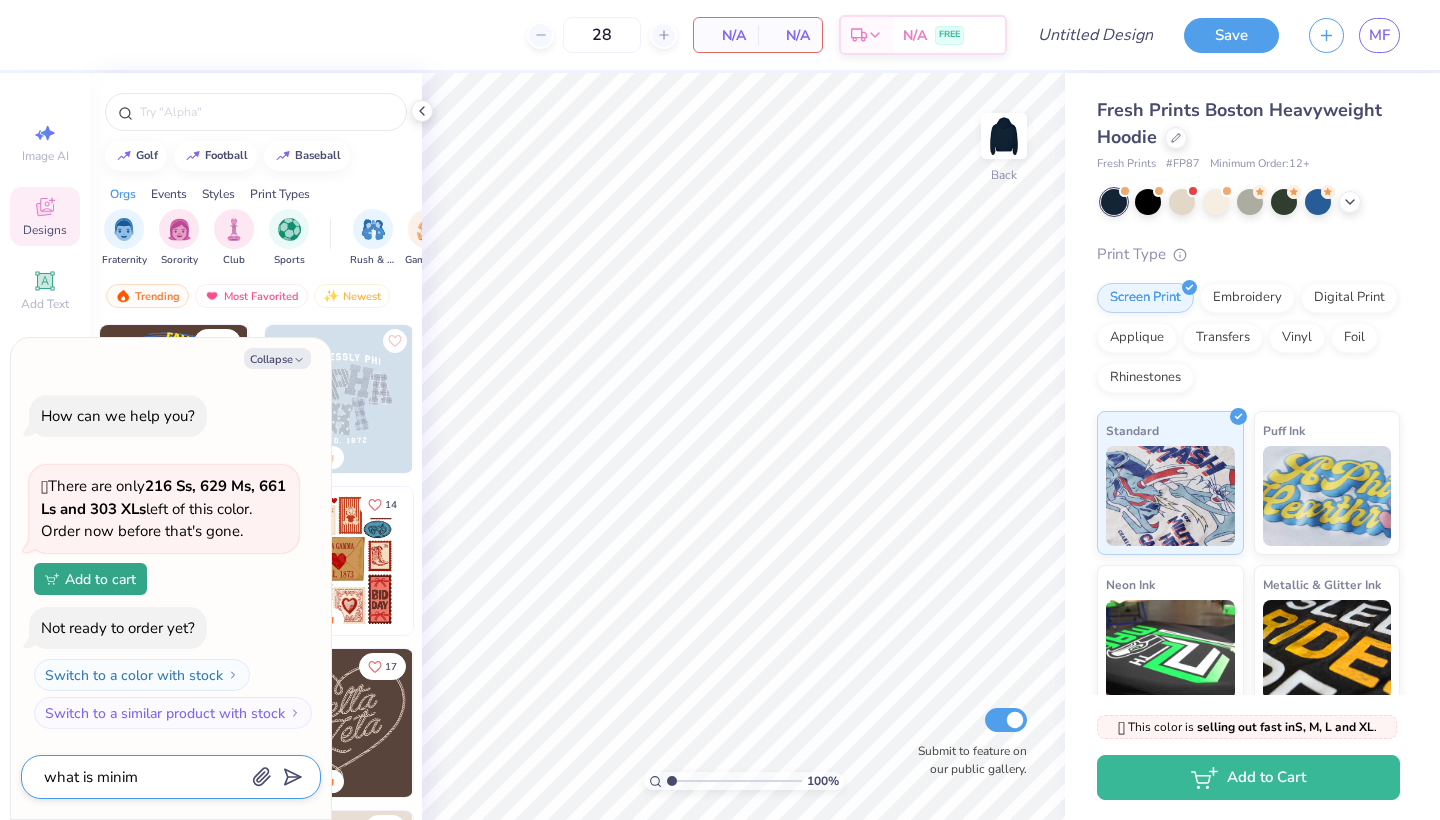 type on "x" 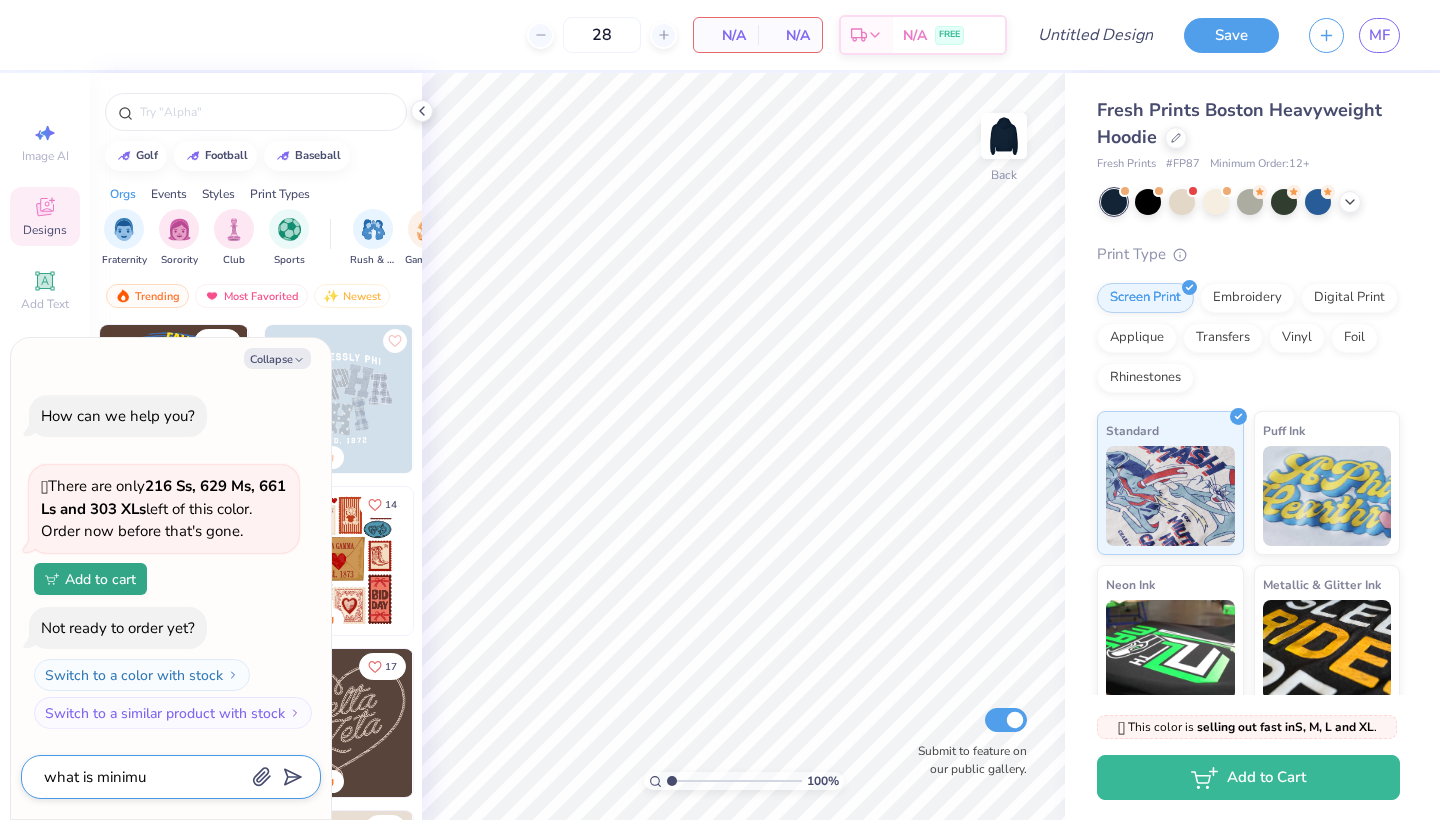 type on "what is minimun" 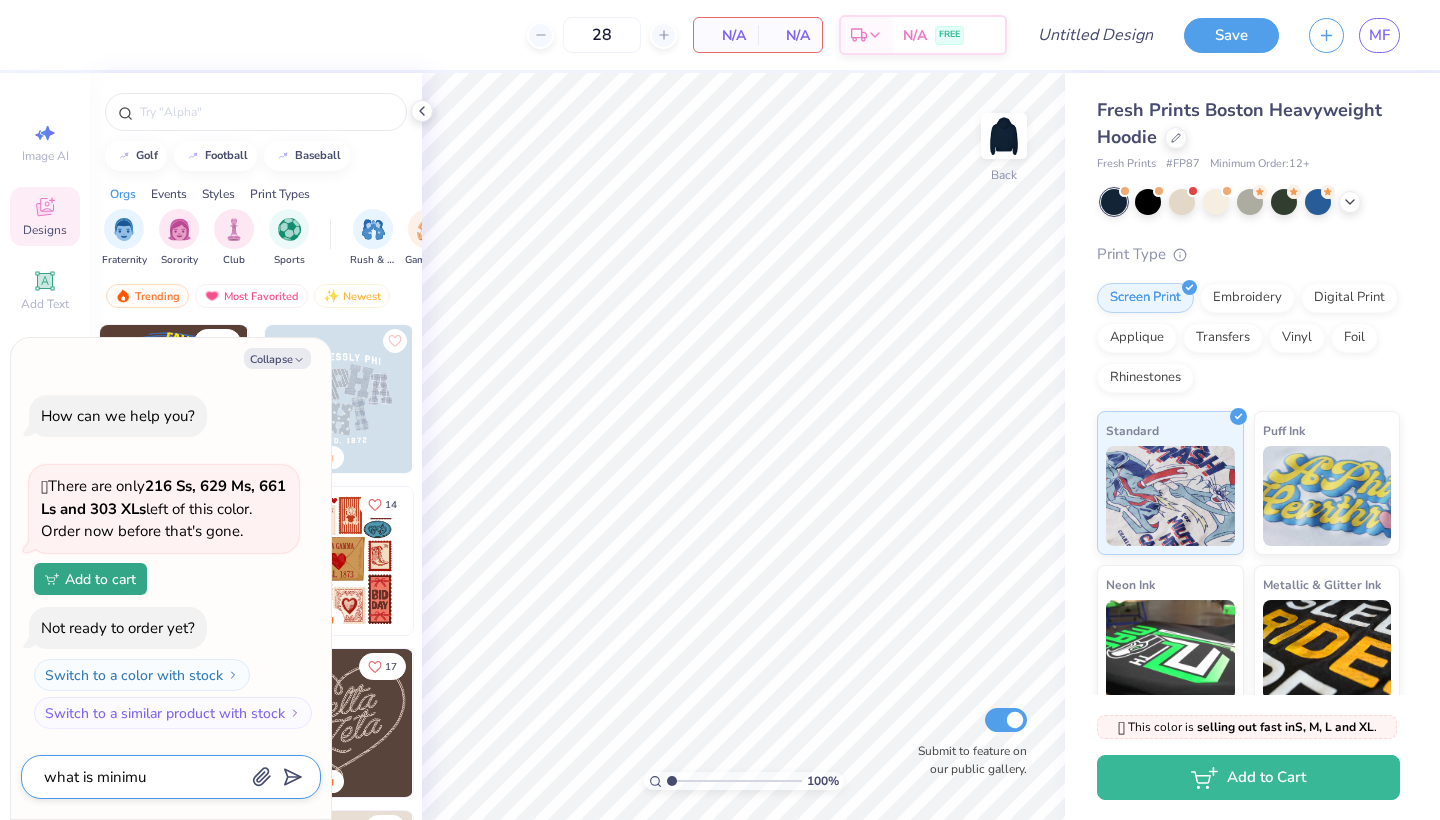 type on "x" 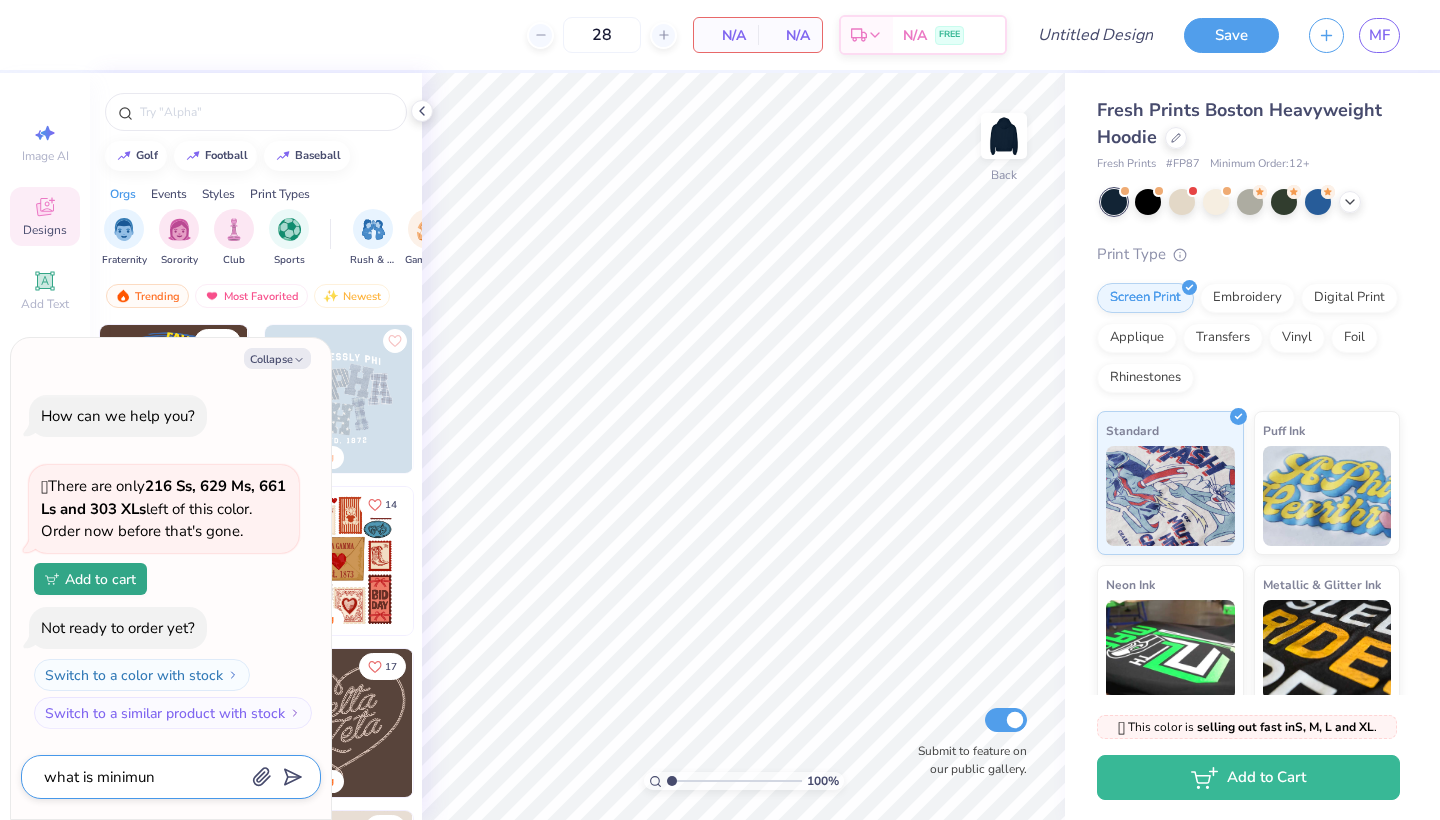 type on "what is minimum" 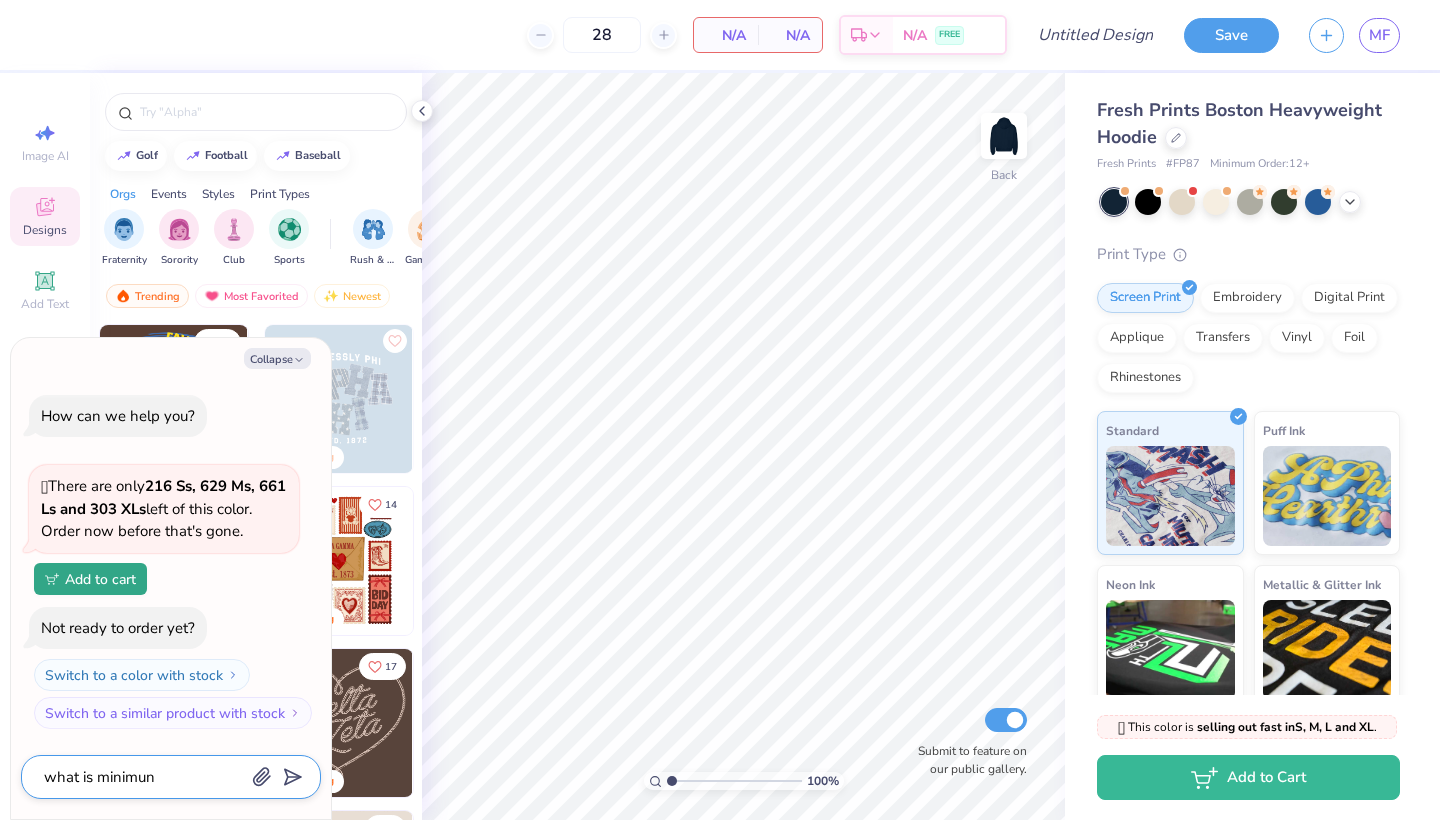 type on "x" 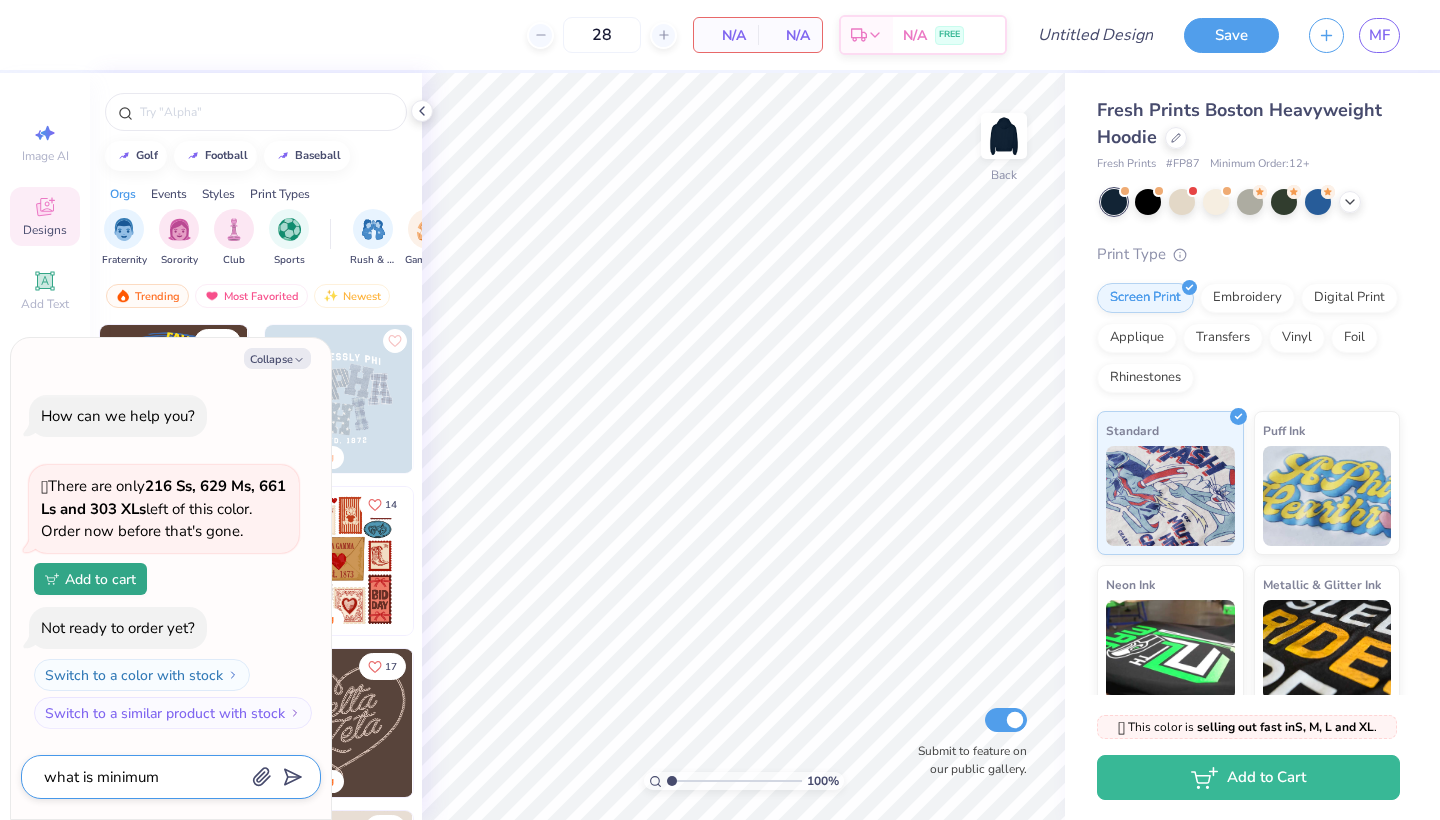 type on "what is minimum o" 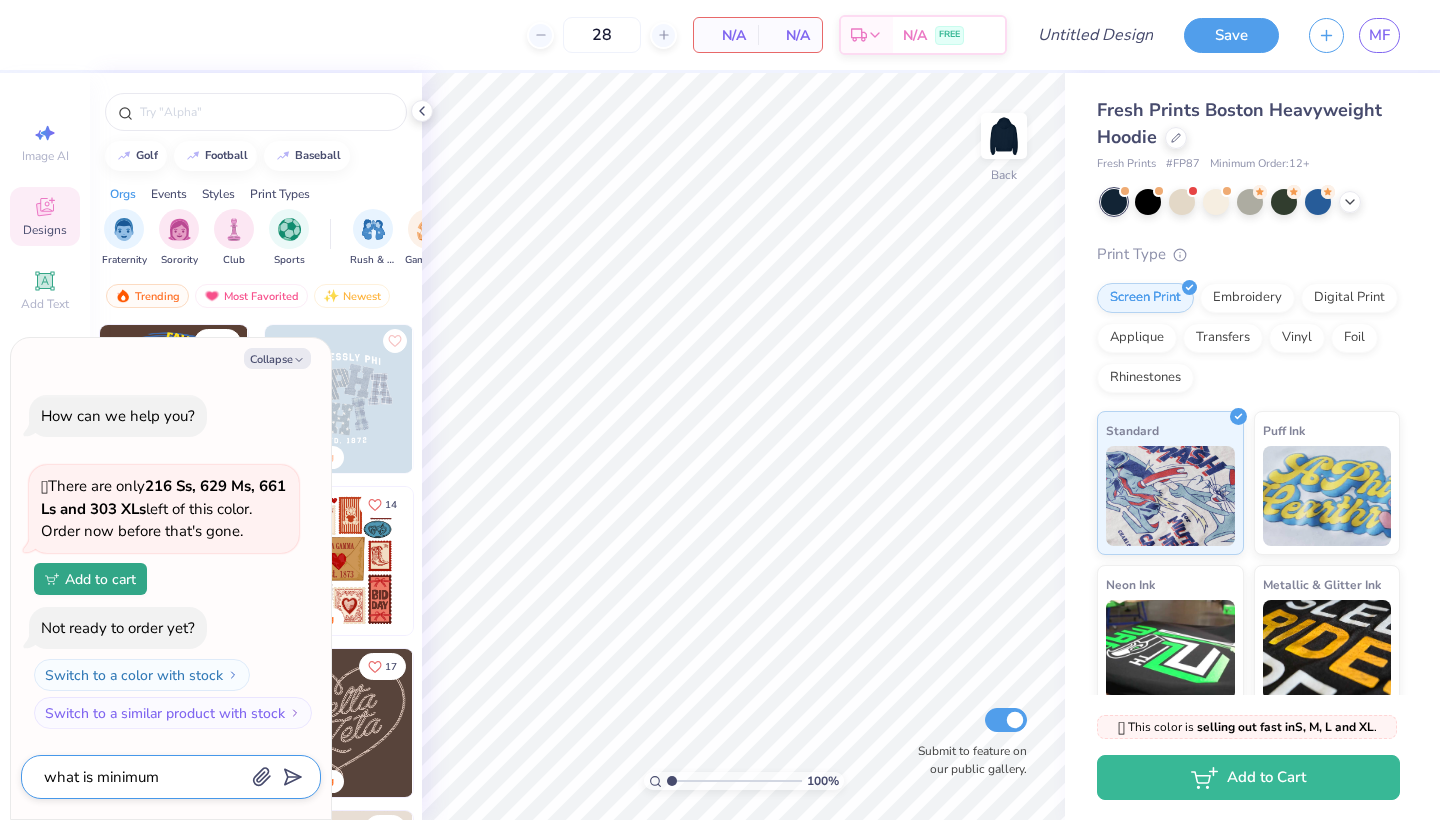 type on "x" 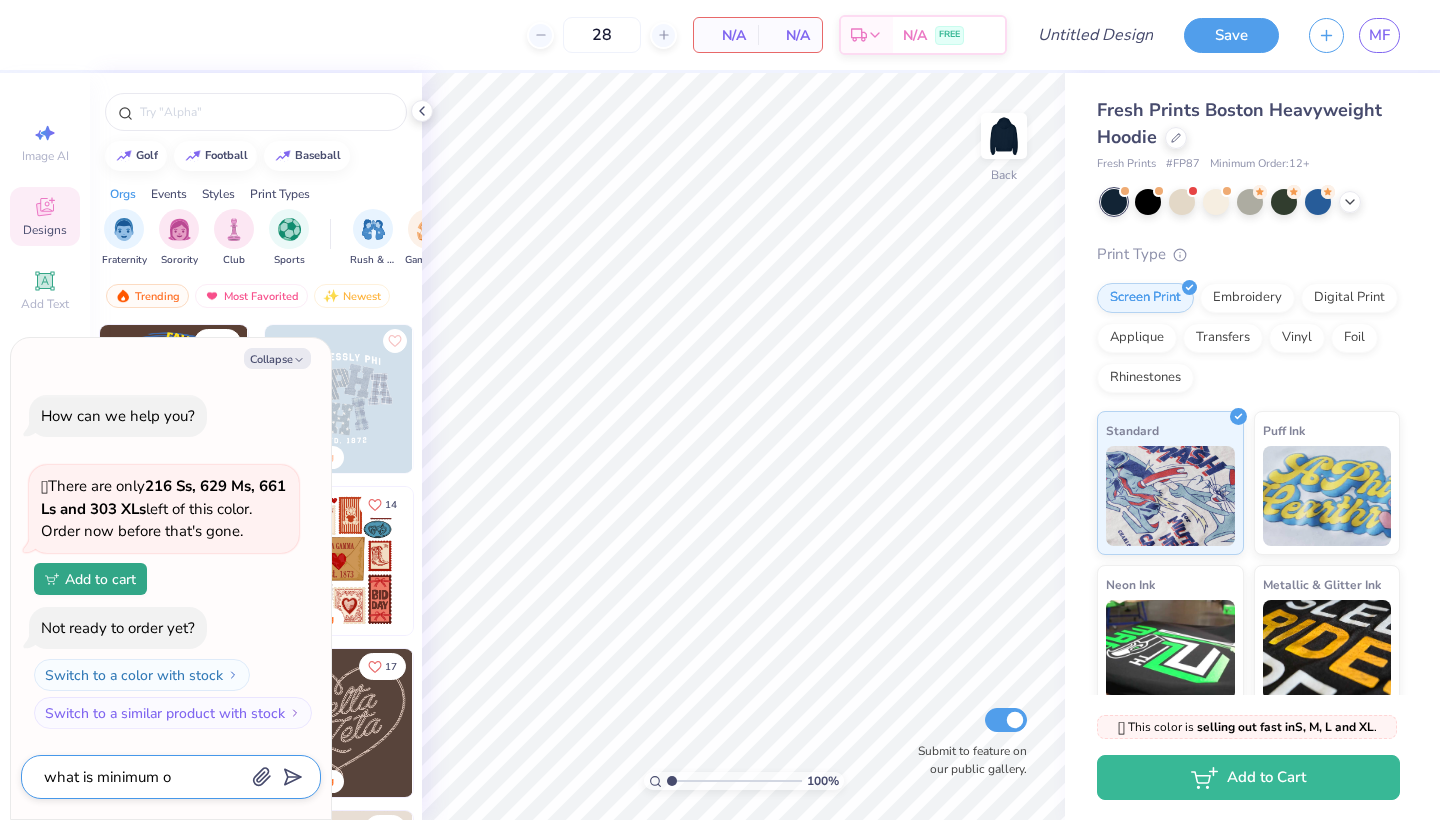 type on "what is minimum or" 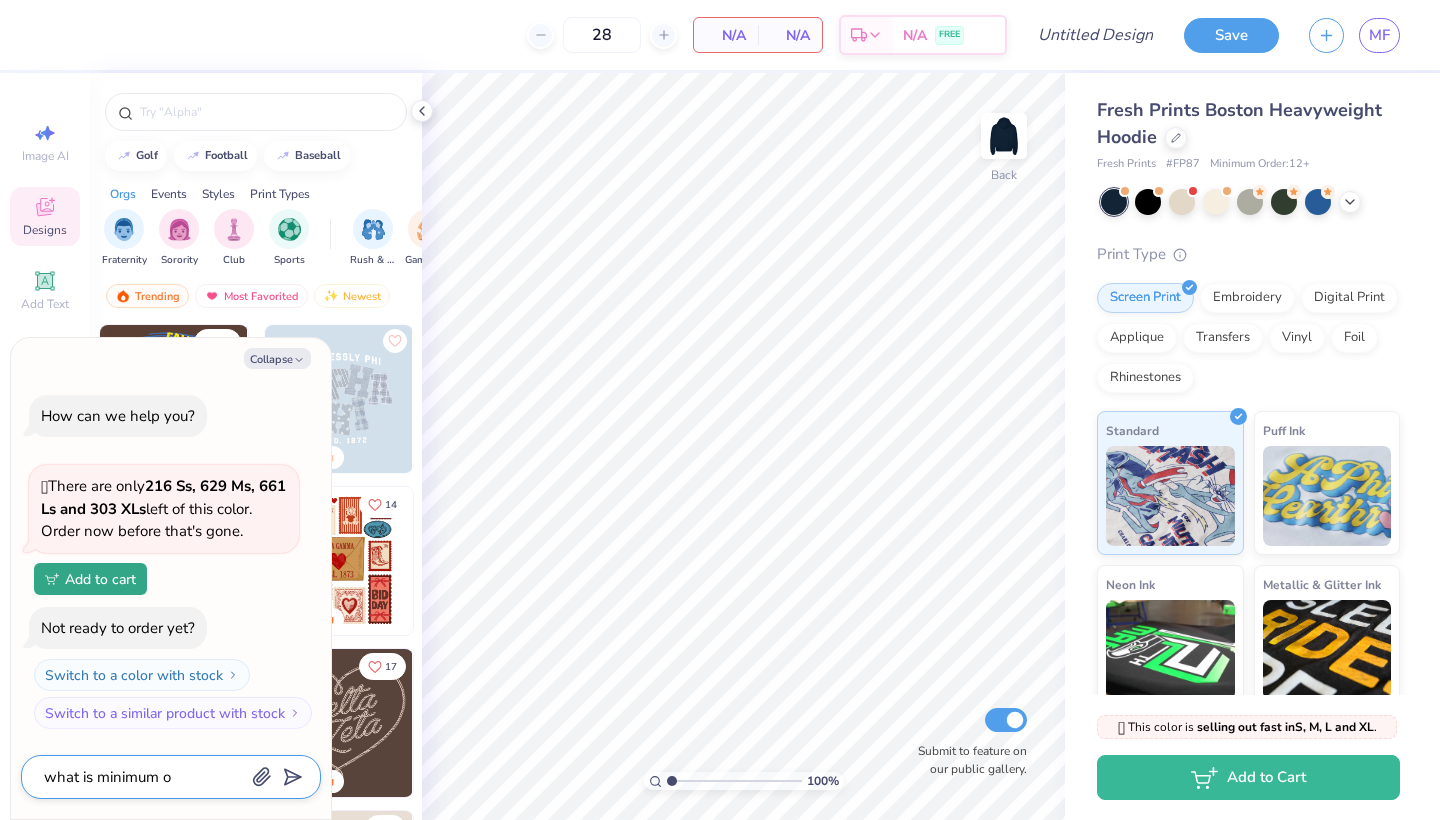 type on "x" 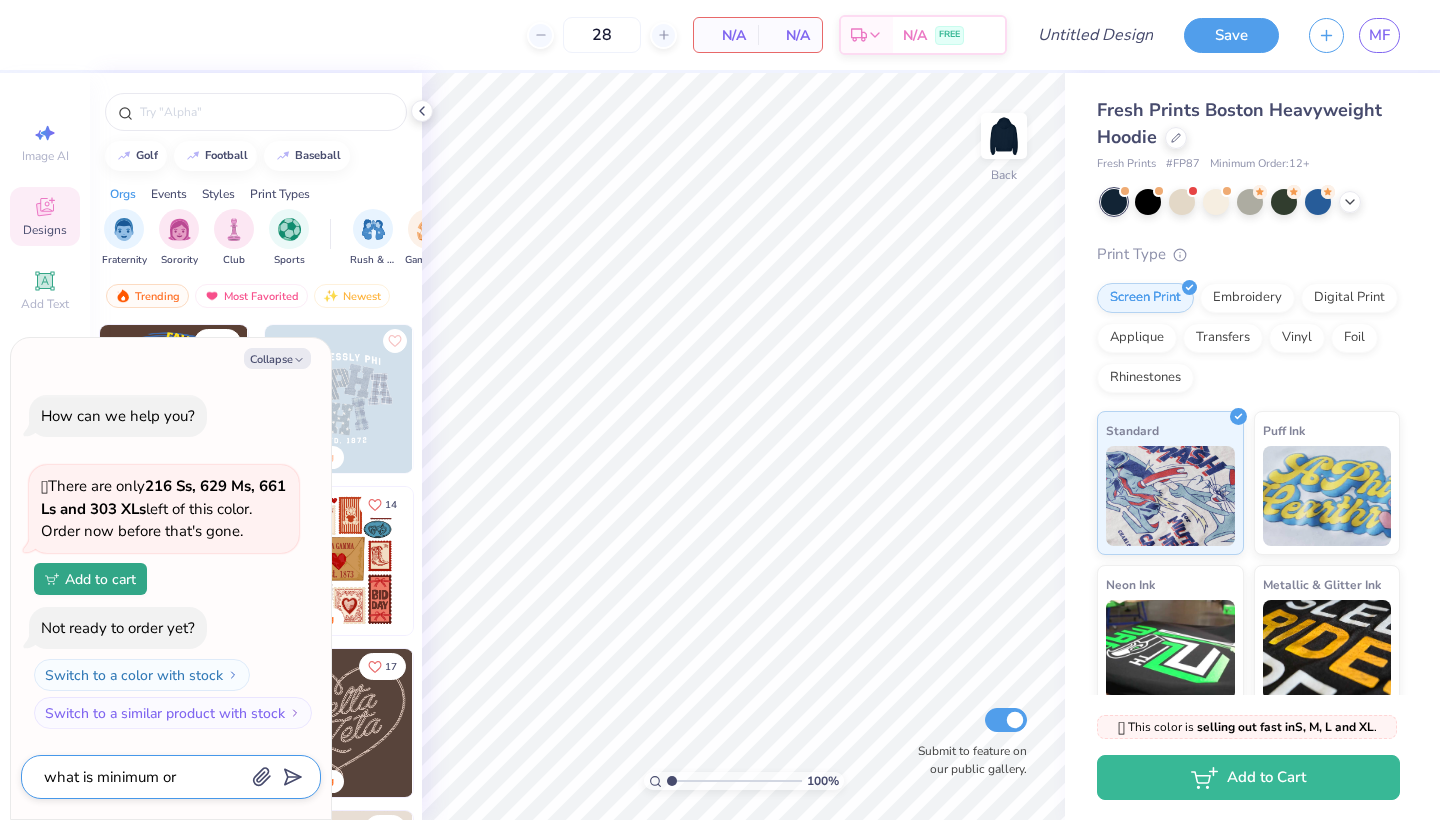 type on "what is minimum ord" 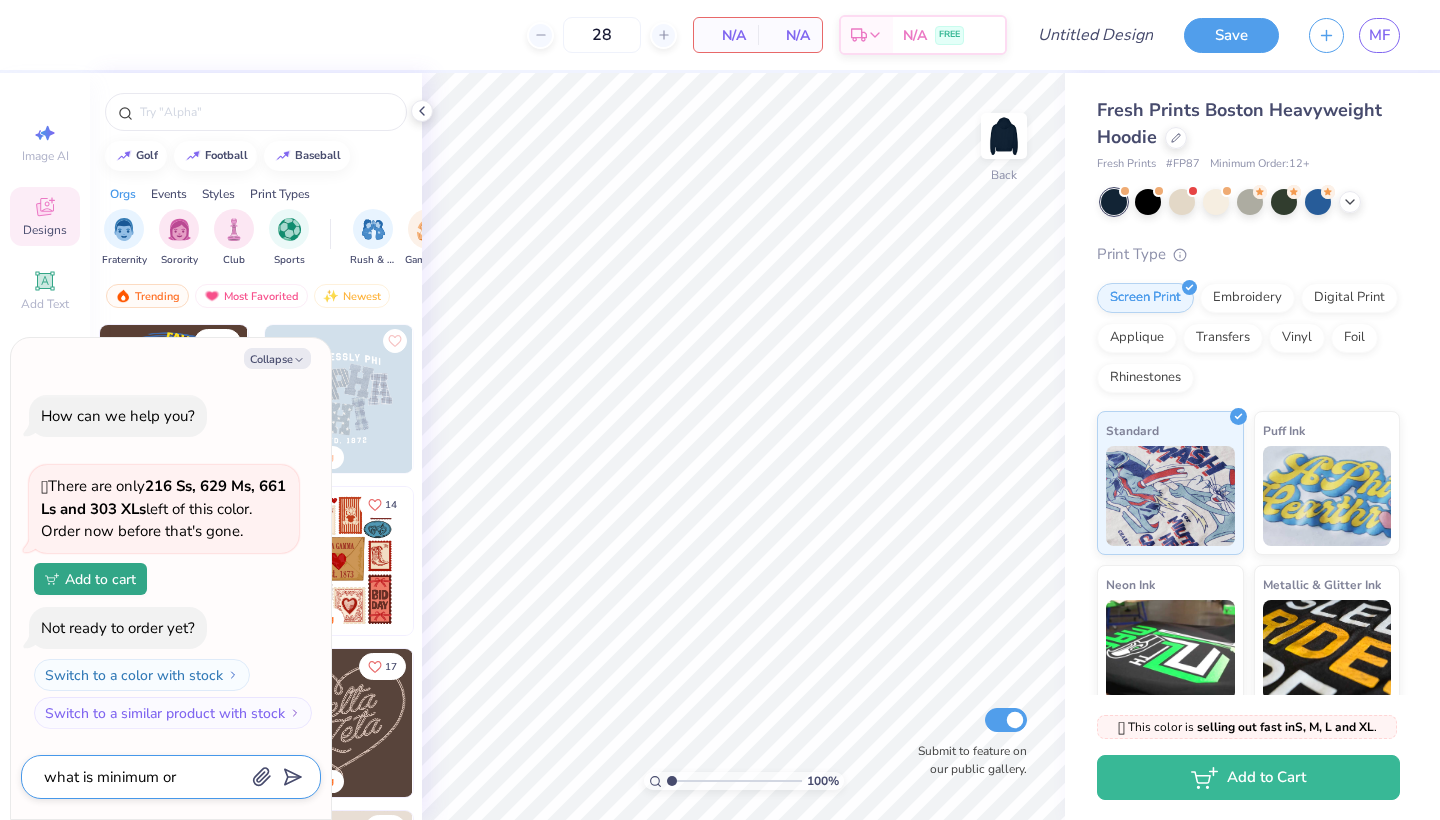 type on "x" 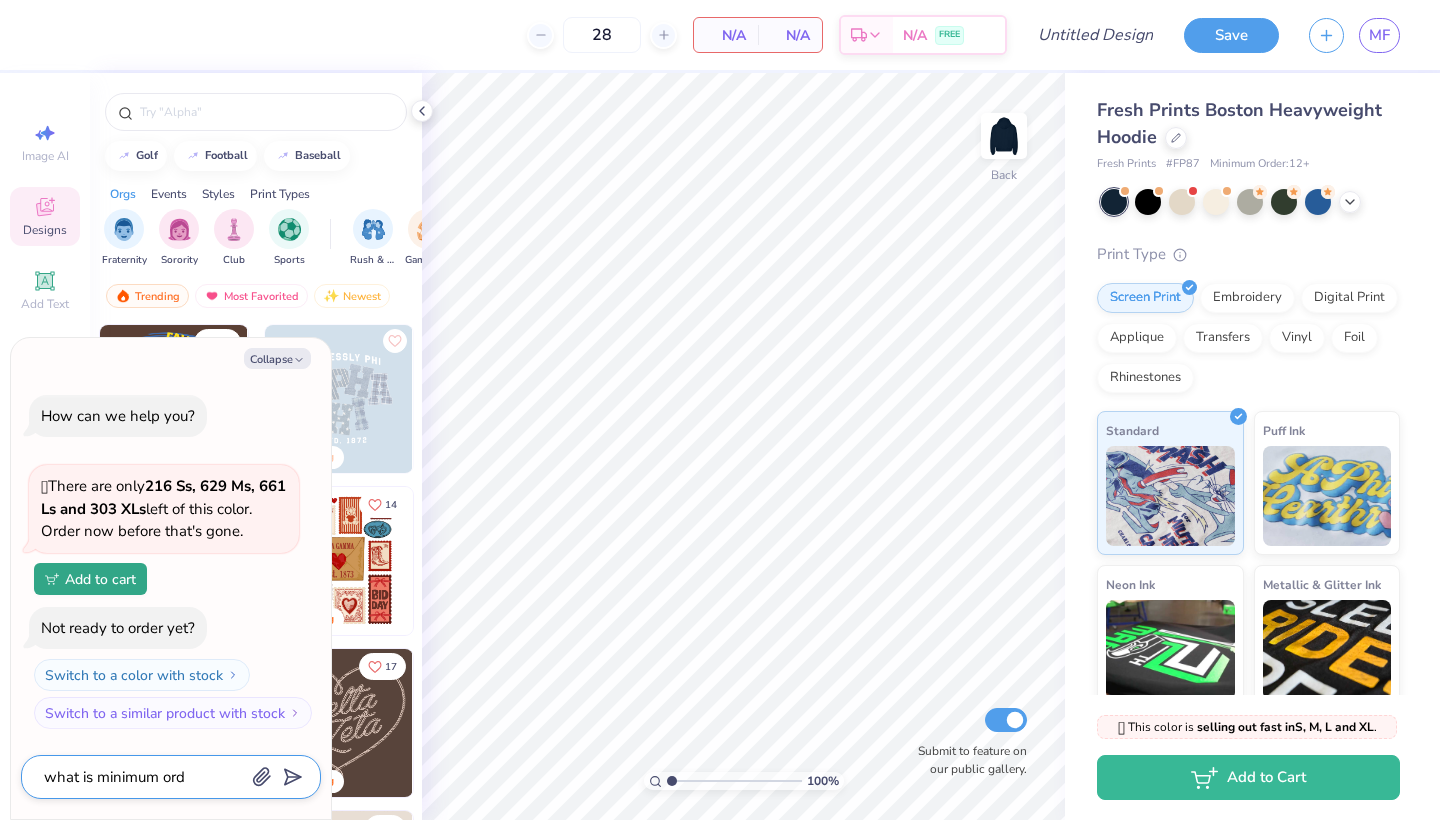 type on "what is minimum orde" 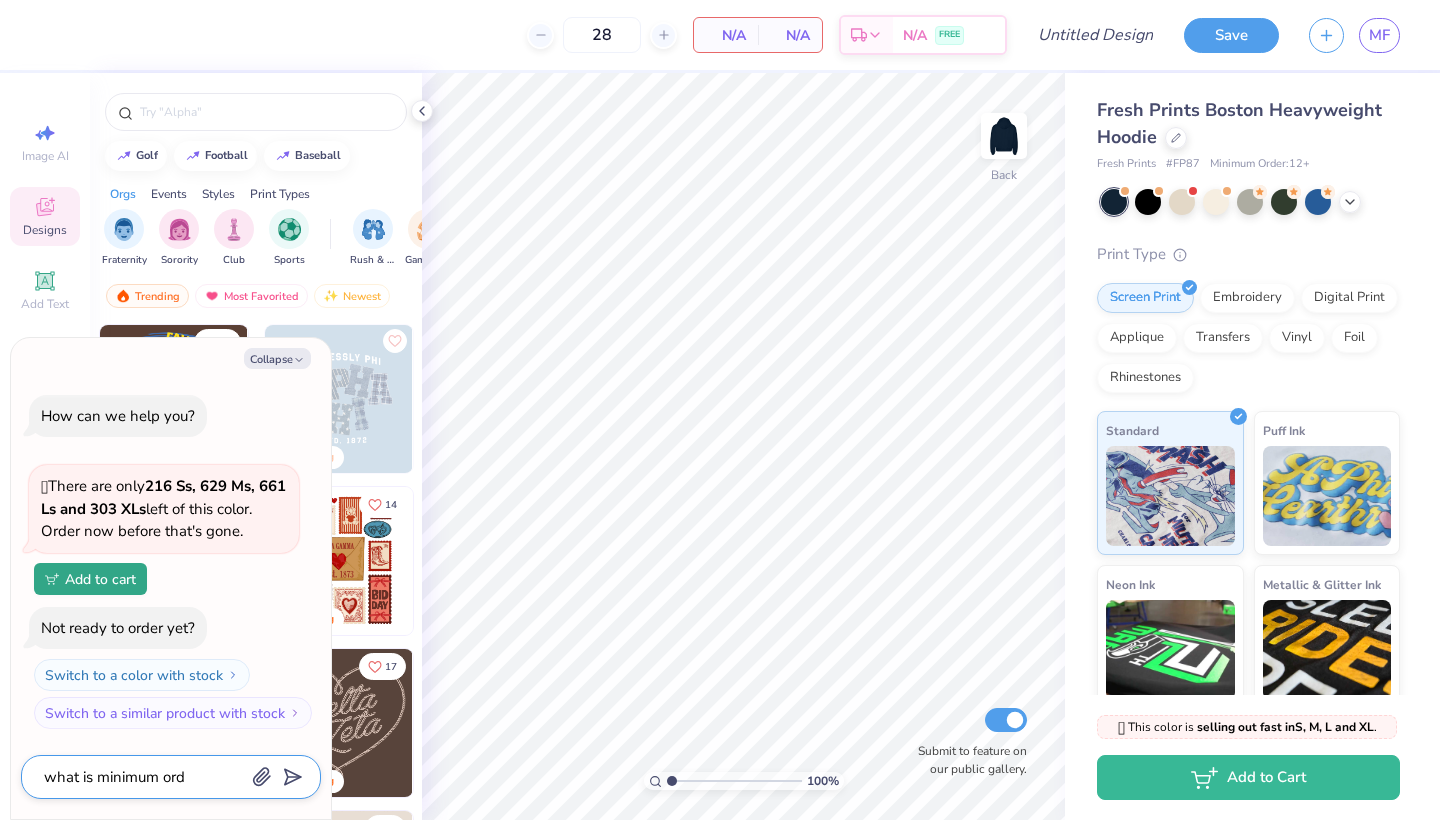 type on "x" 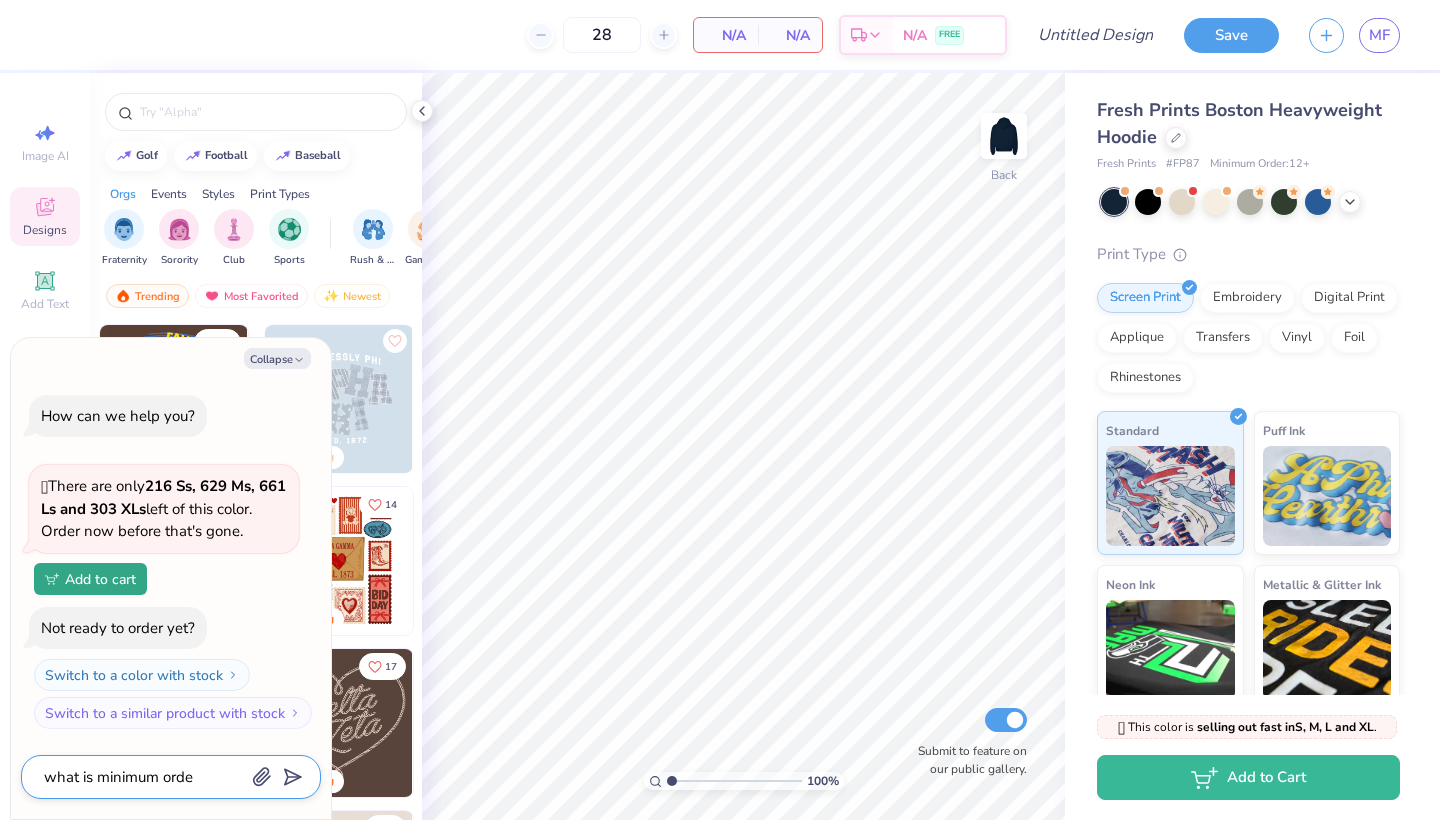 type on "what is minimum order" 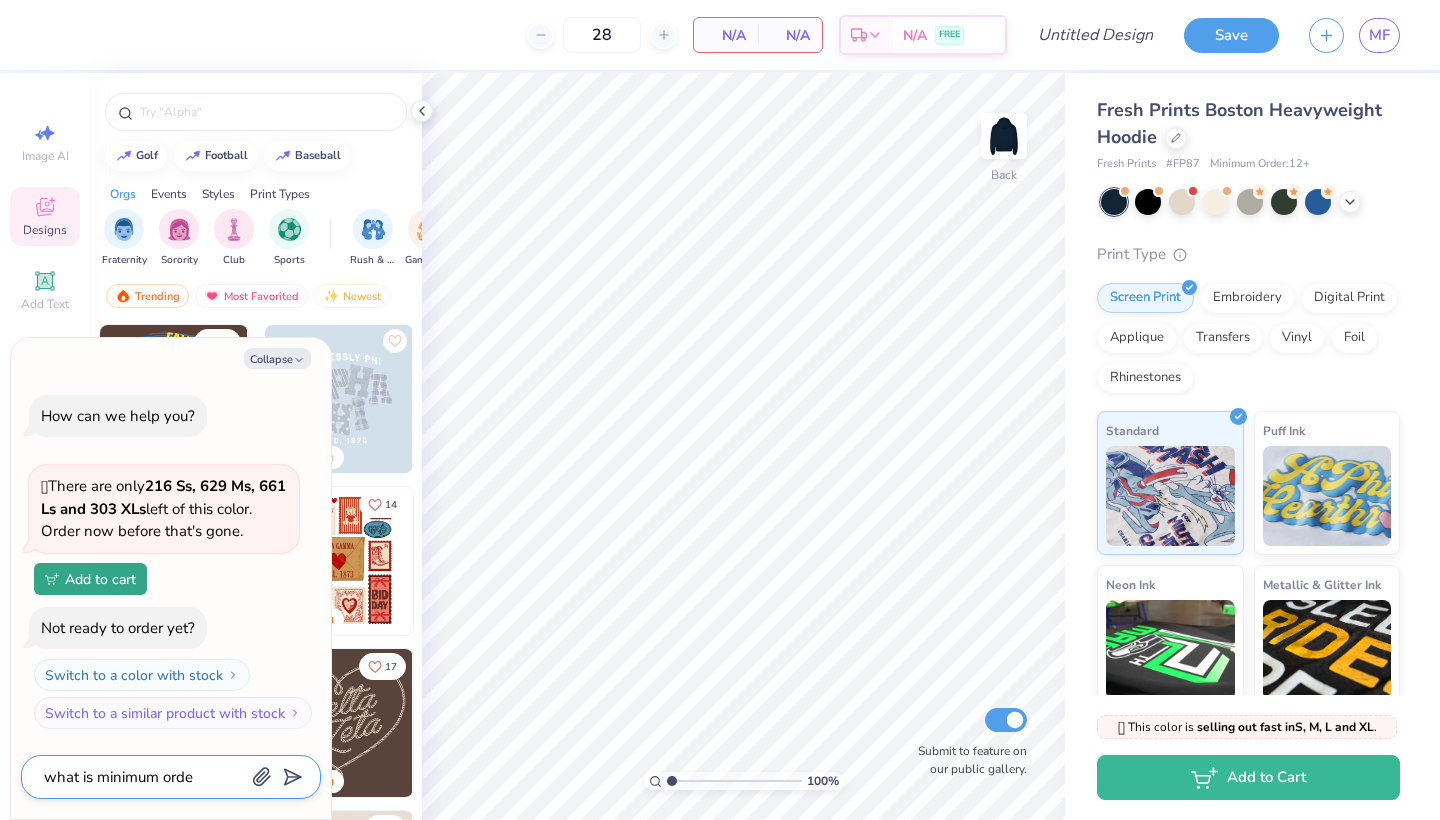 type on "x" 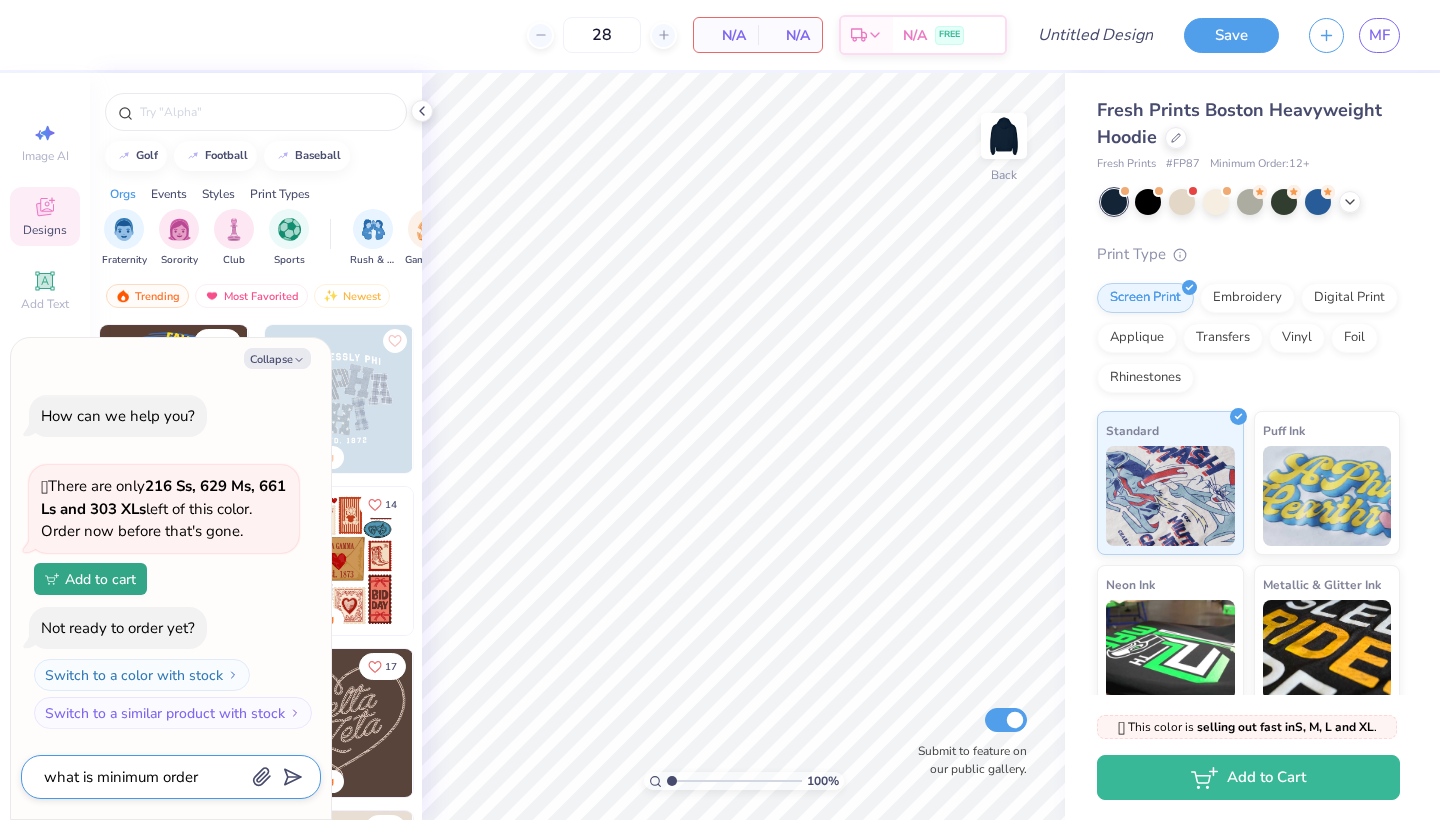 type on "what is minimum orders" 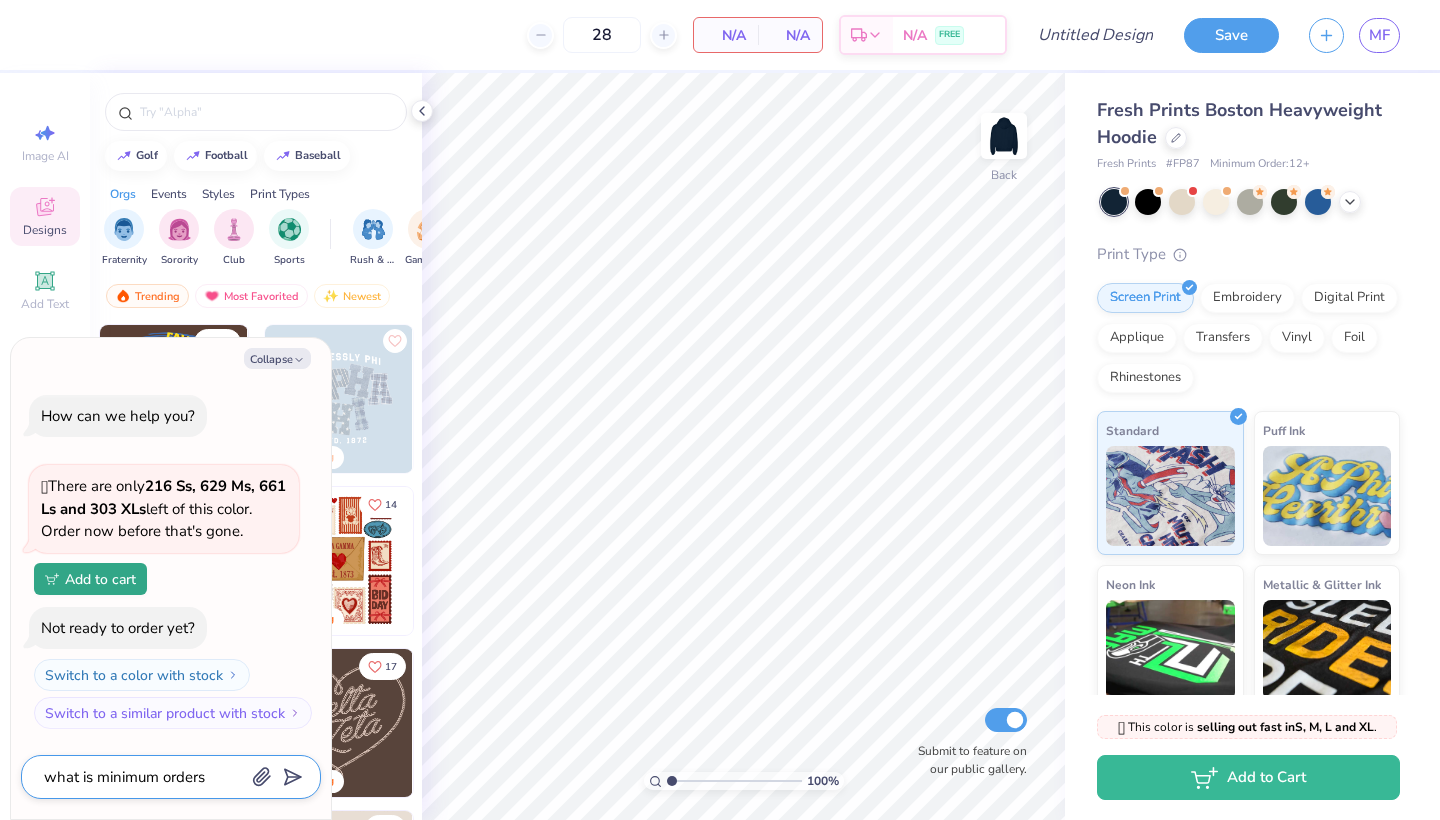 type on "x" 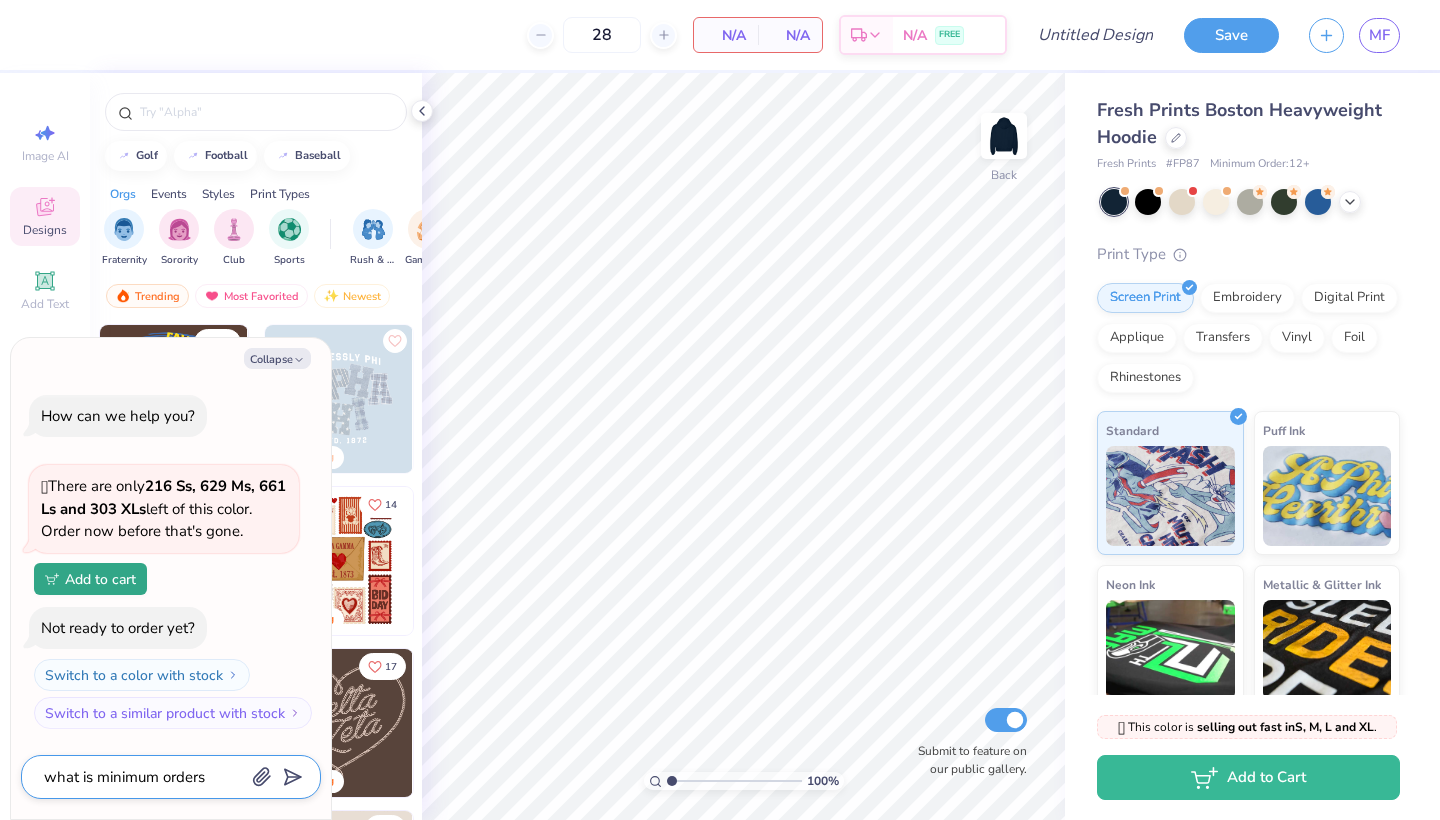 type on "what is minimum orders" 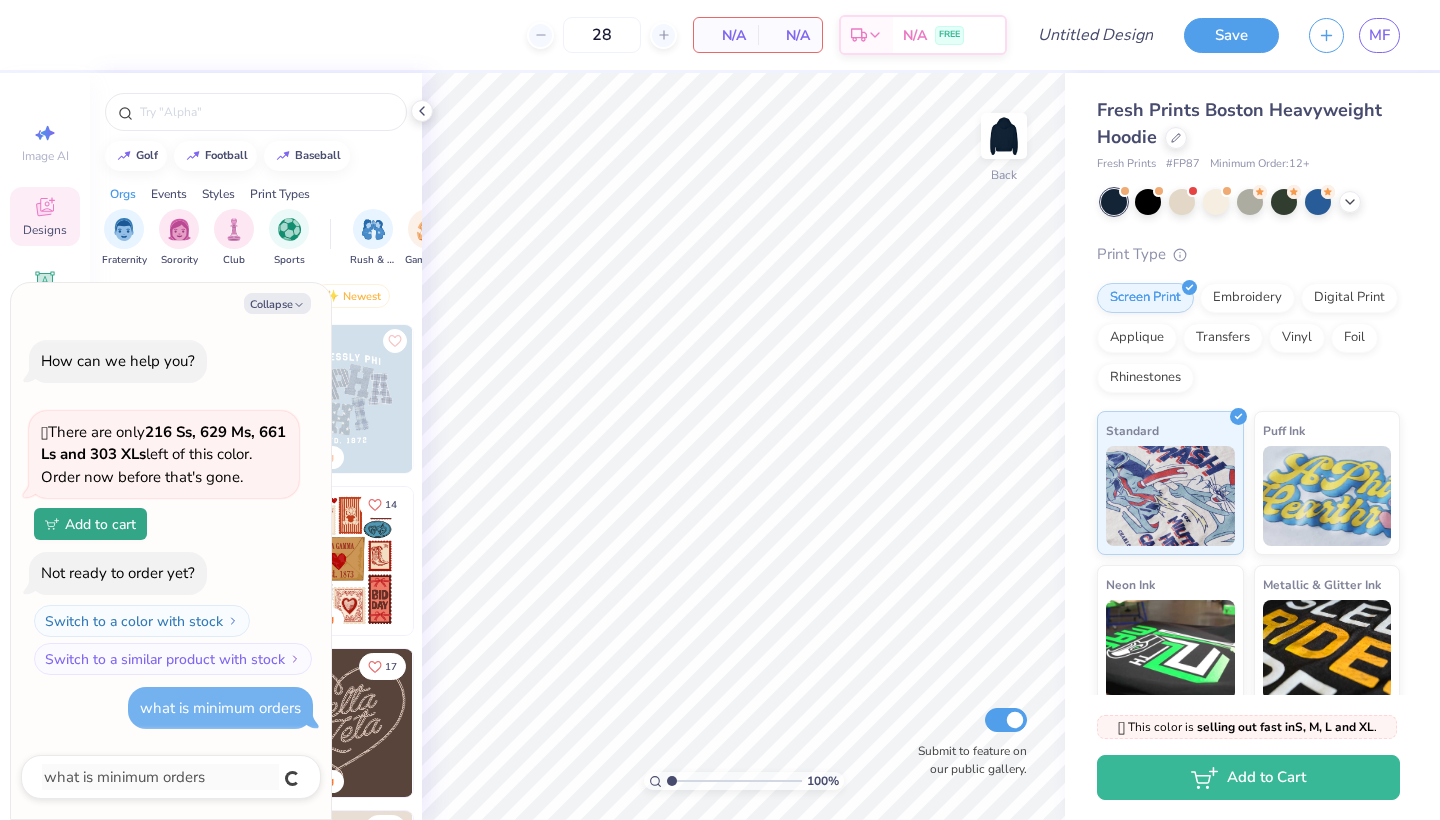 type on "x" 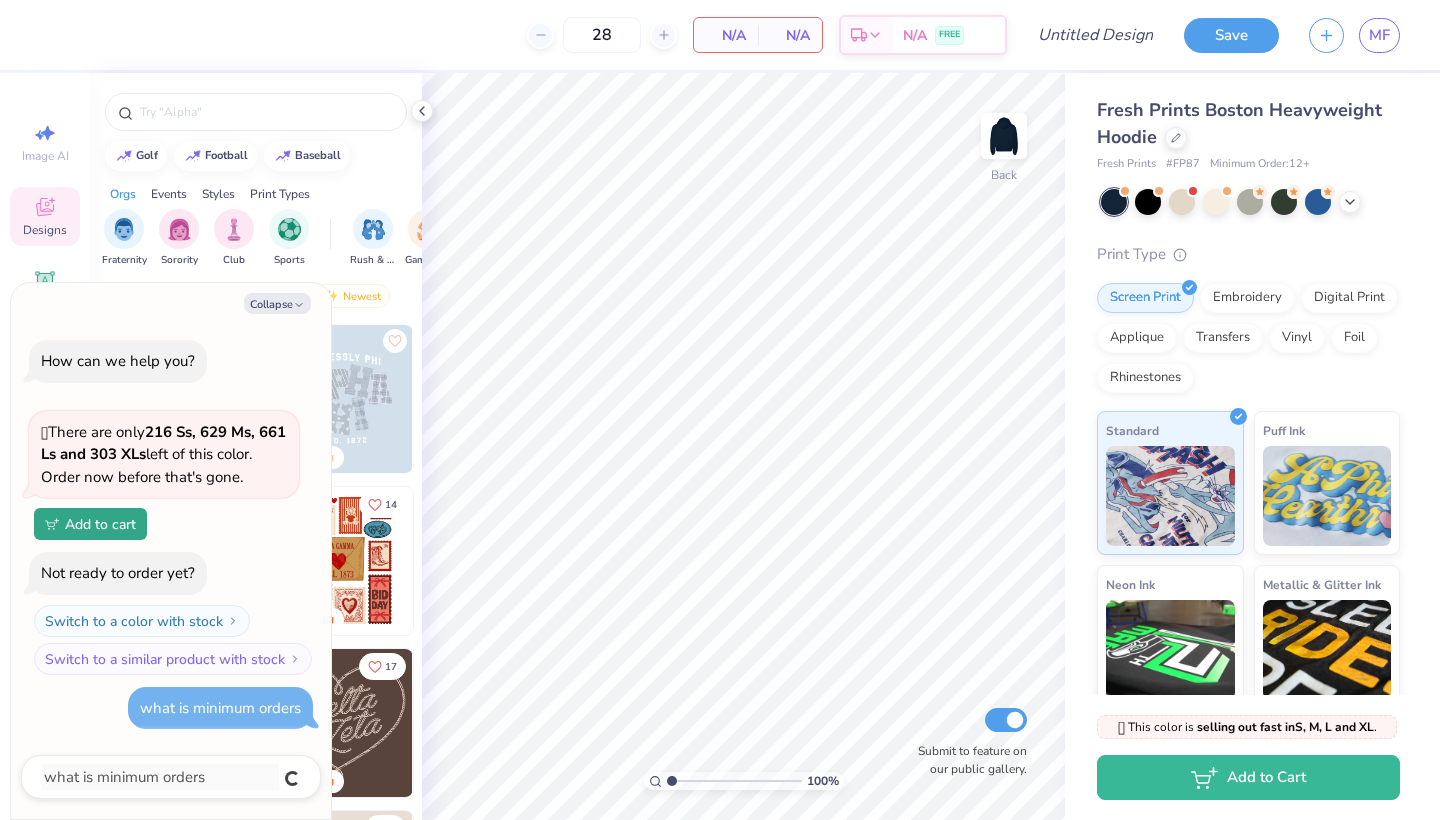 type 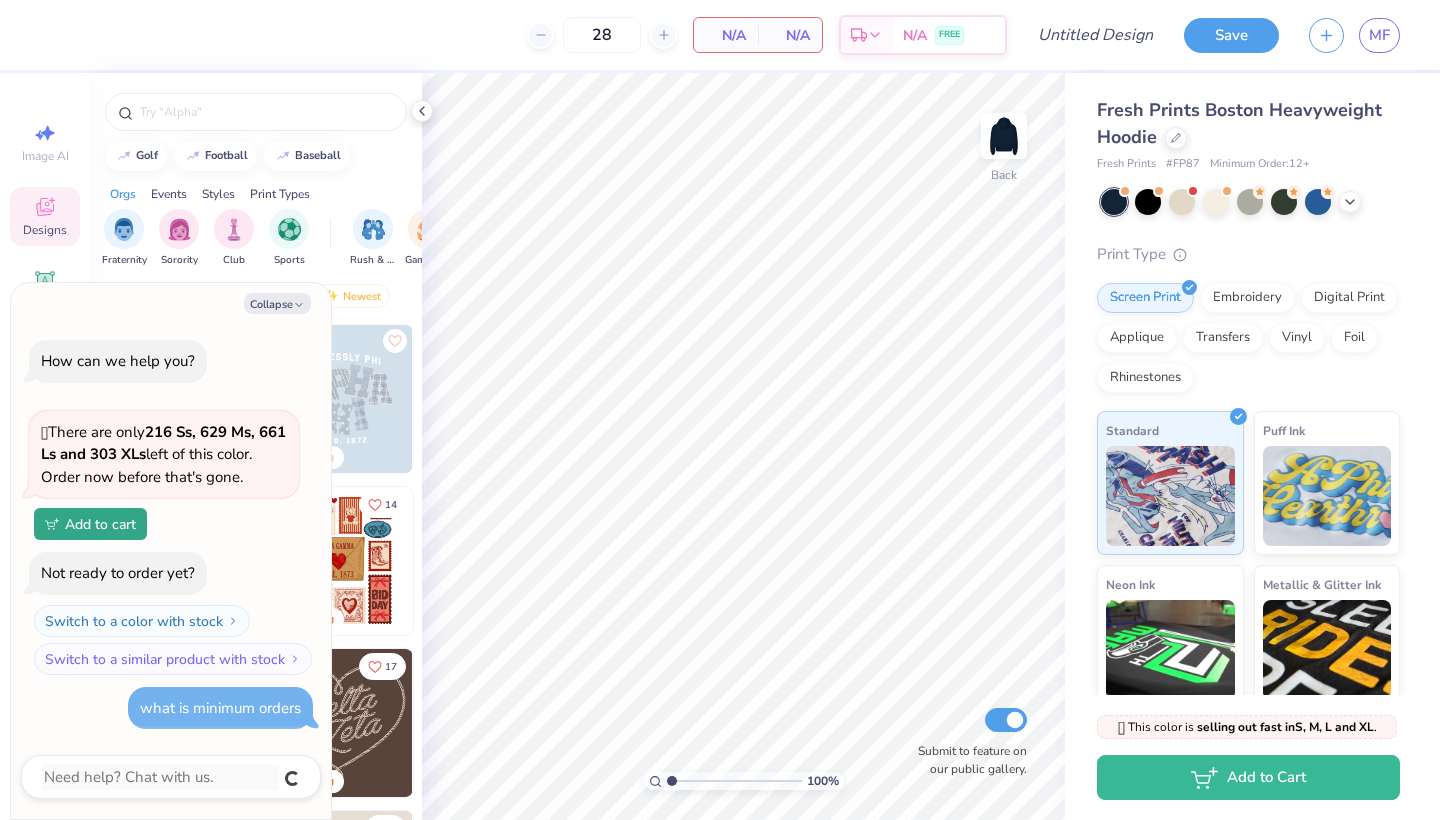 type on "x" 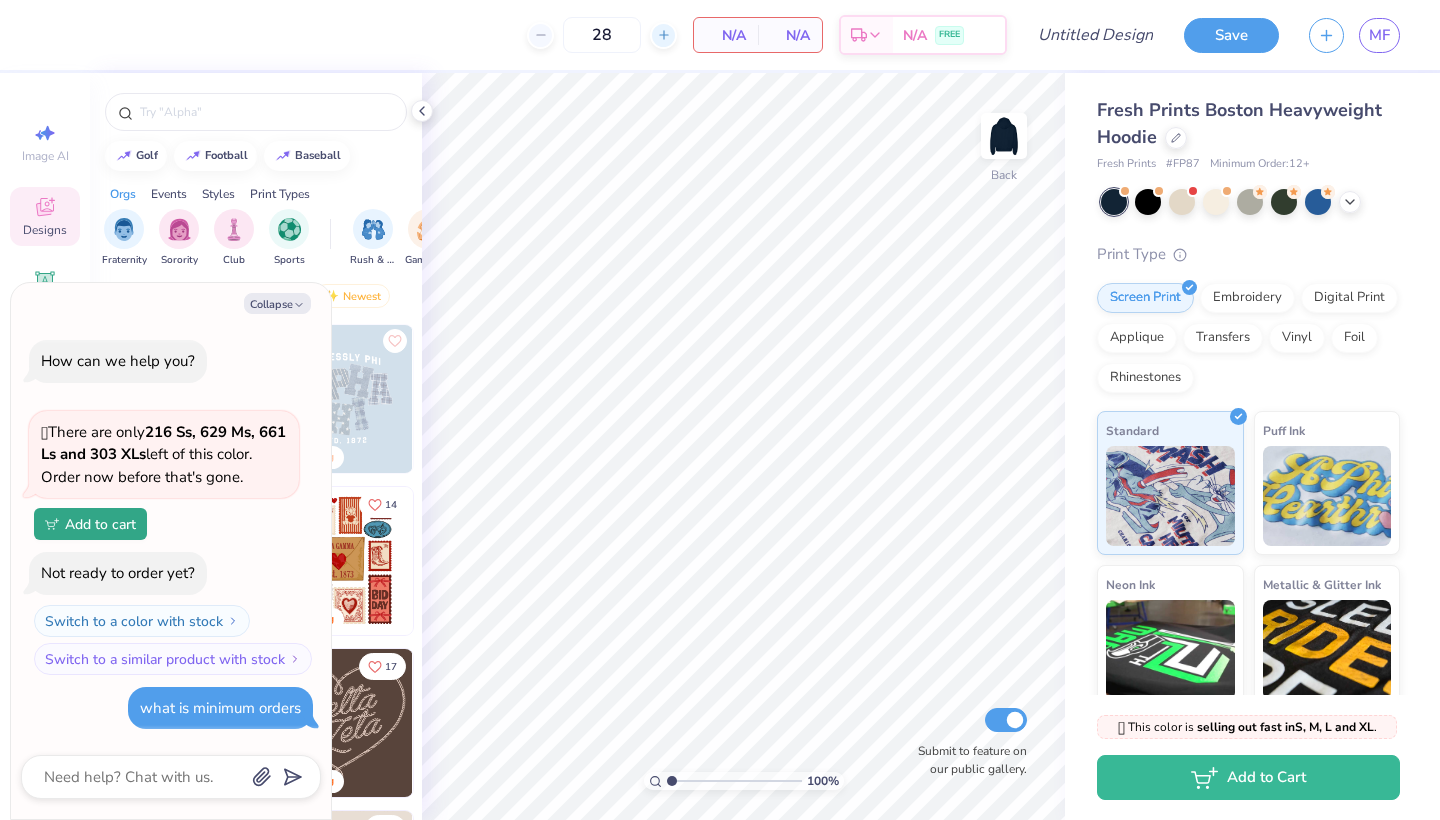 click 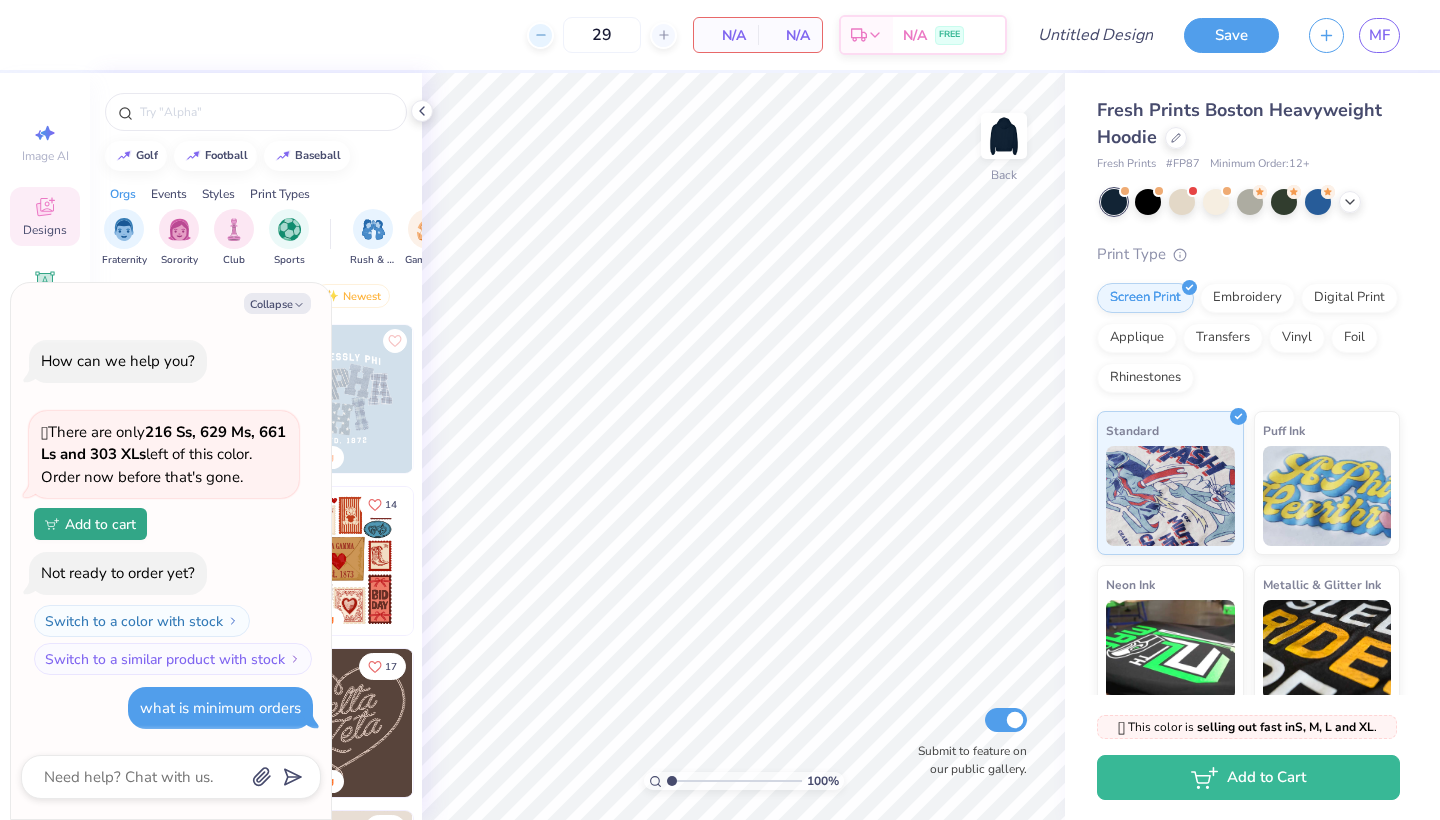 click 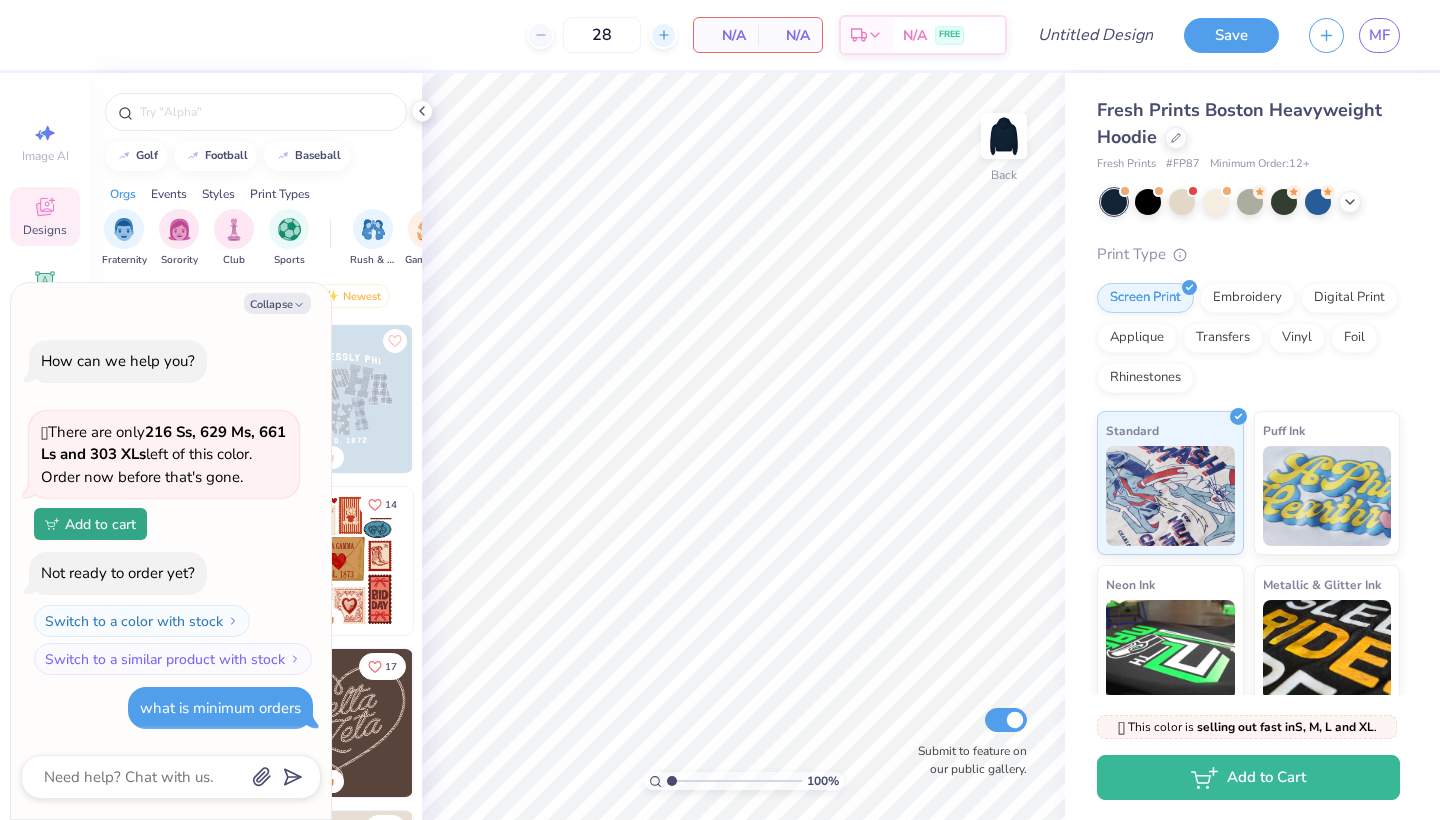 click 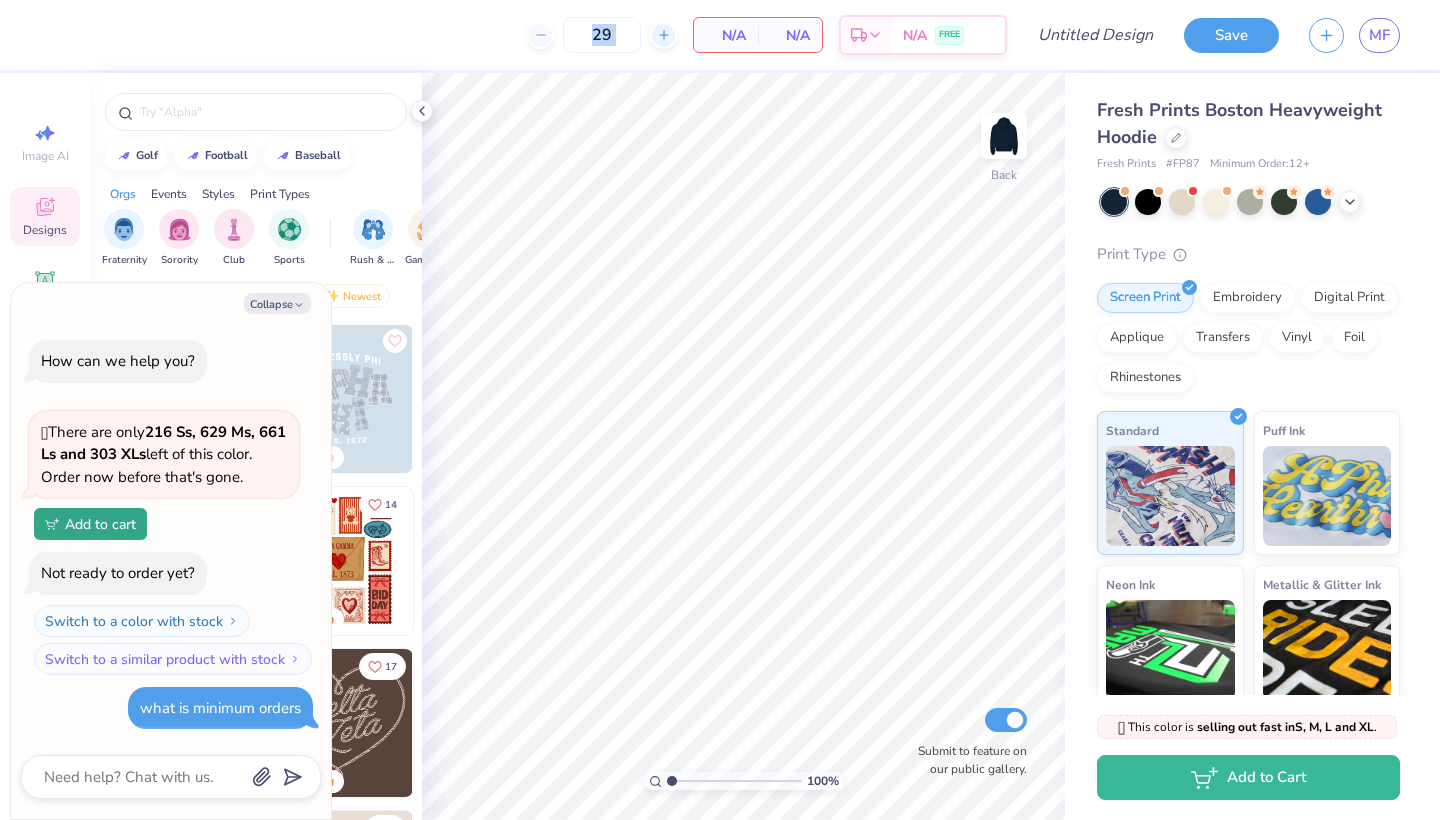 click 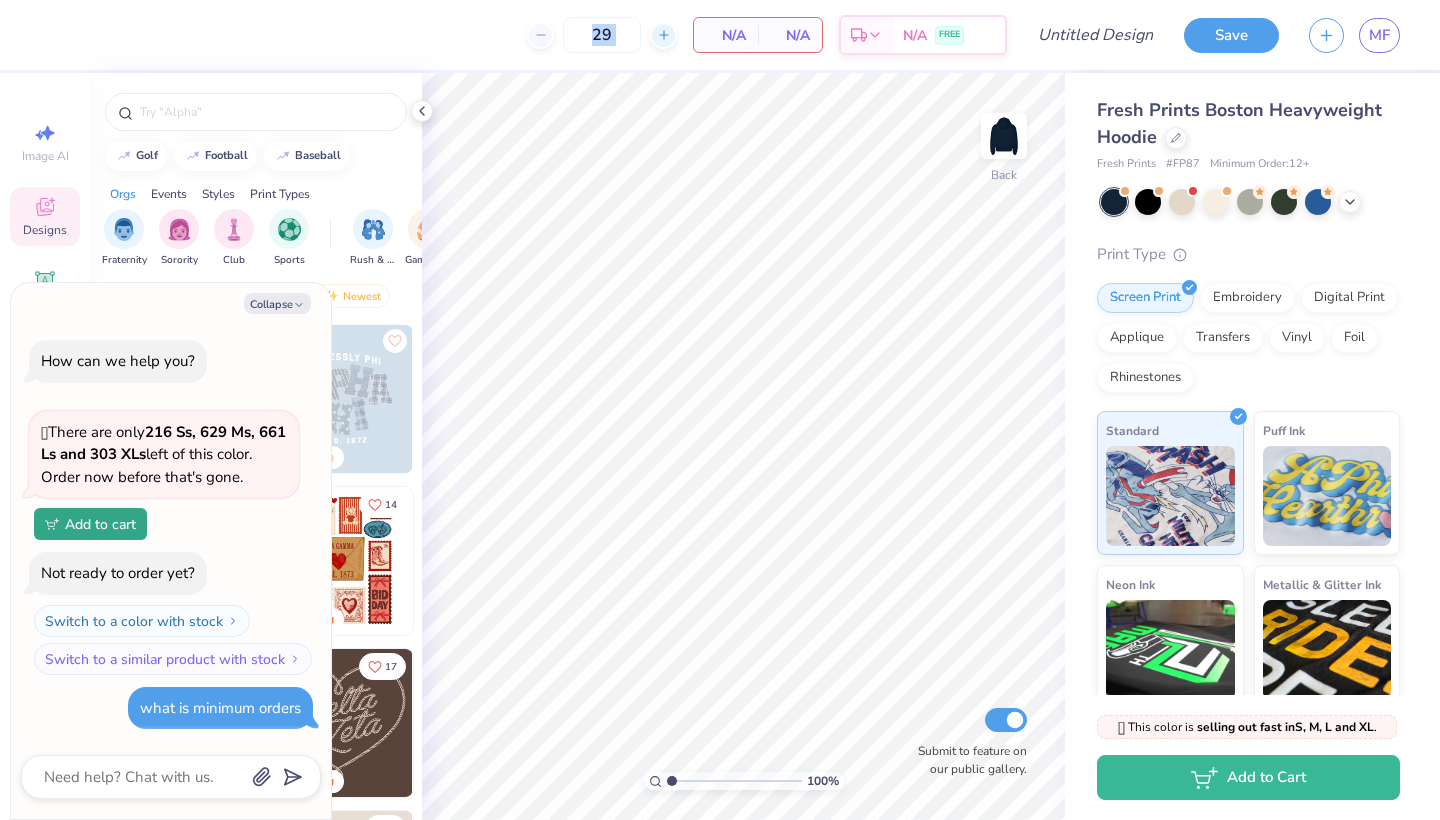 type on "30" 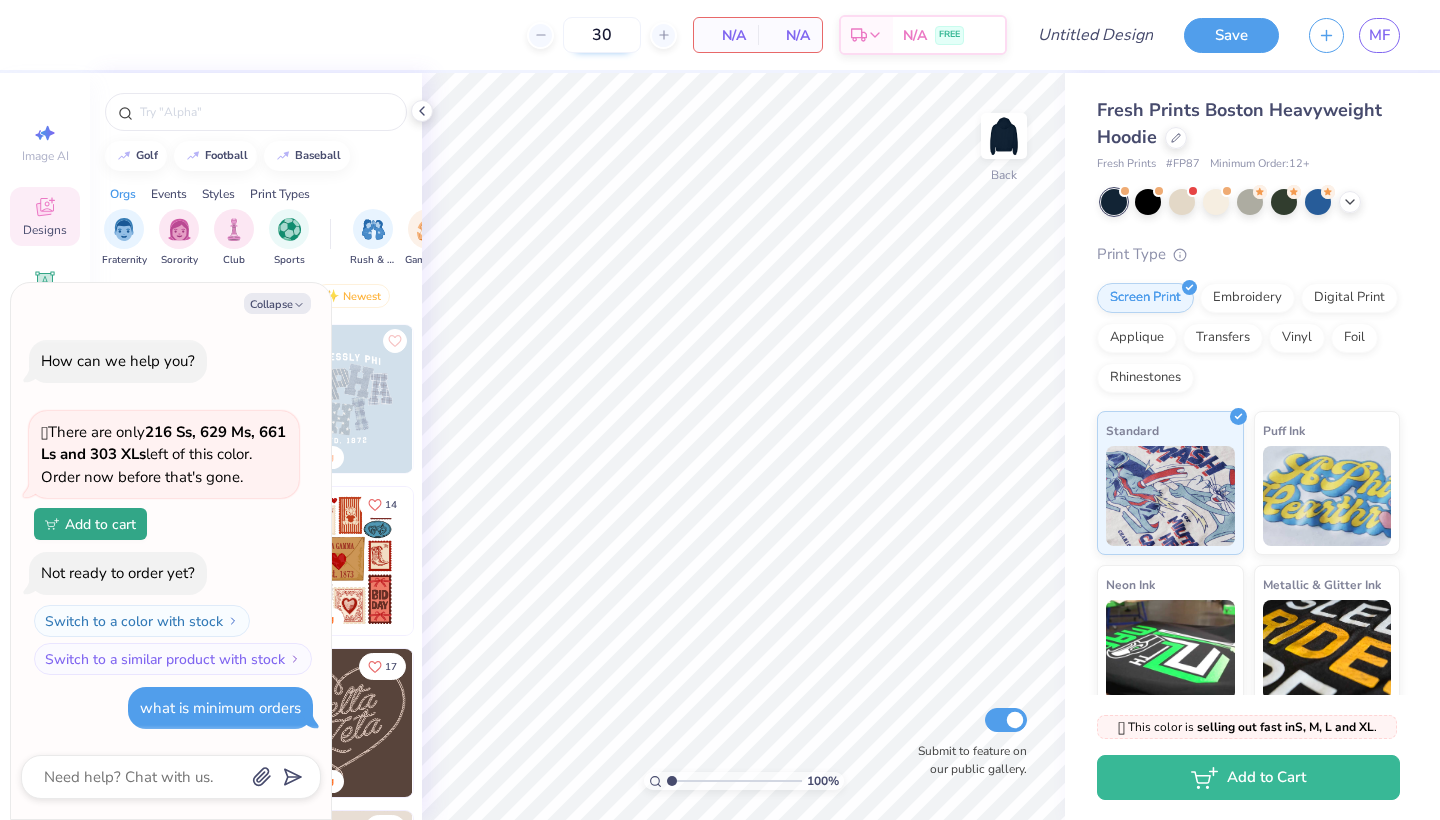 click on "30" at bounding box center (602, 35) 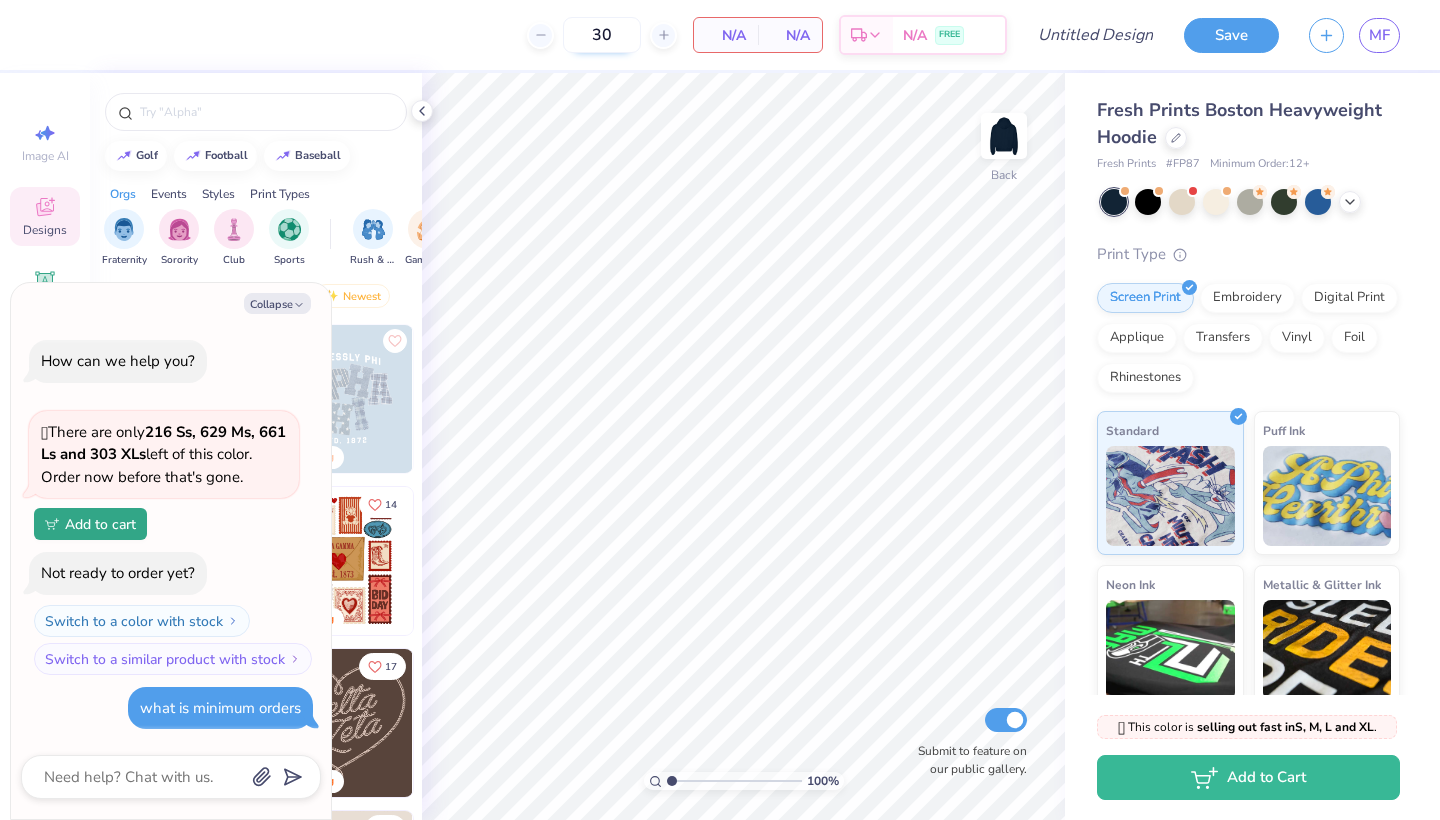 click on "30" at bounding box center [602, 35] 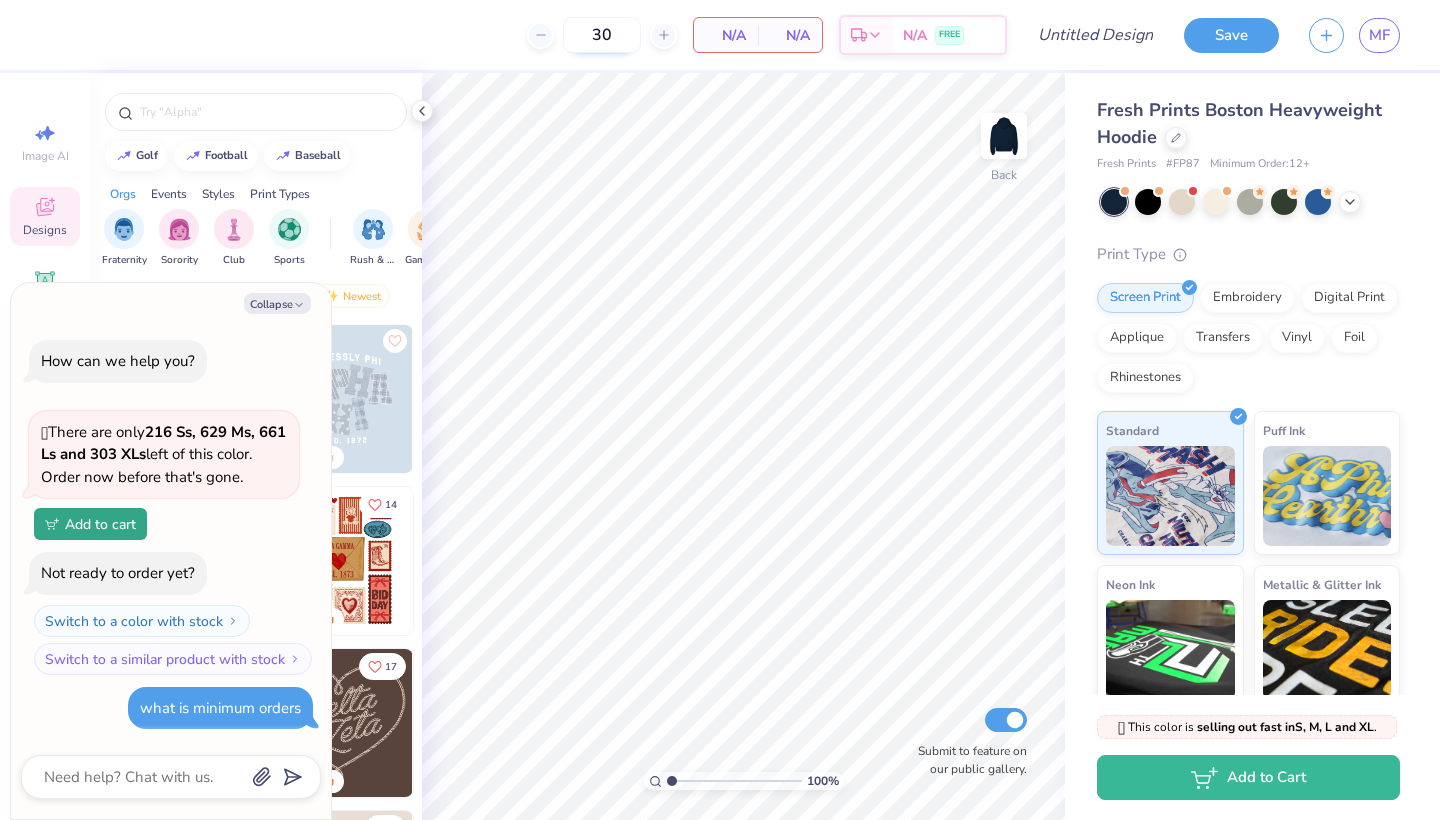 click on "30" at bounding box center (602, 35) 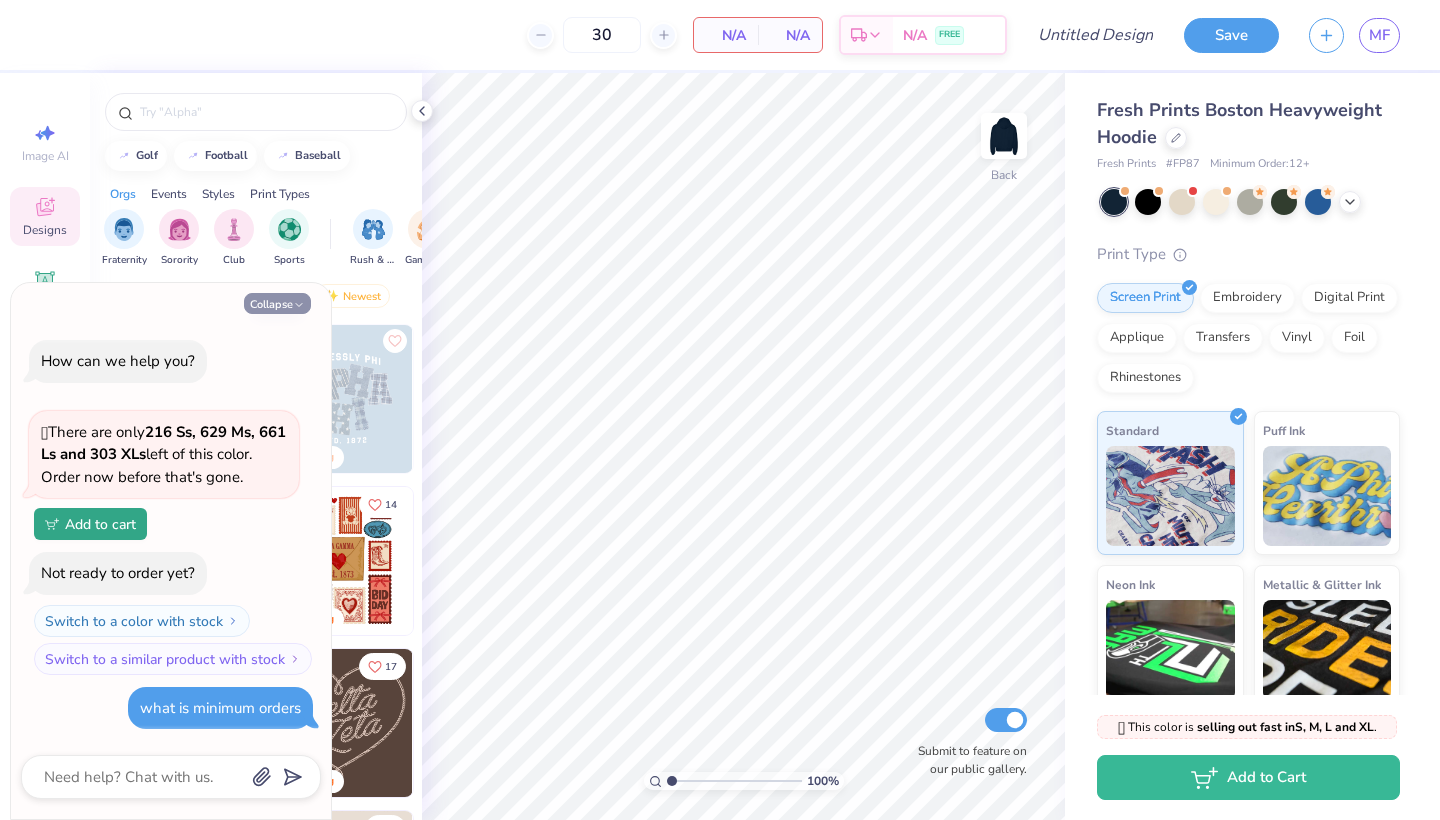 click on "Collapse" at bounding box center [277, 303] 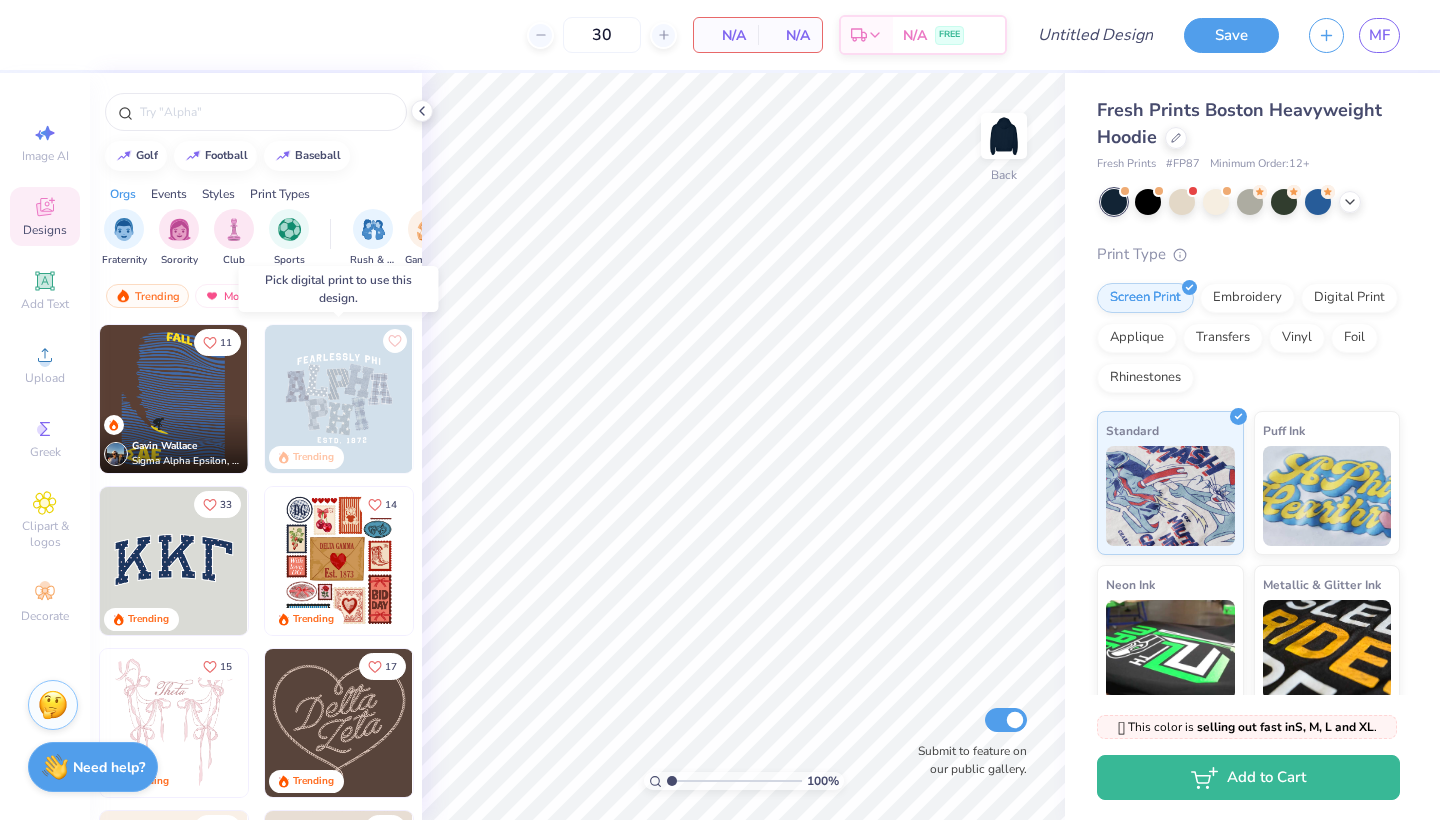 click at bounding box center (339, 399) 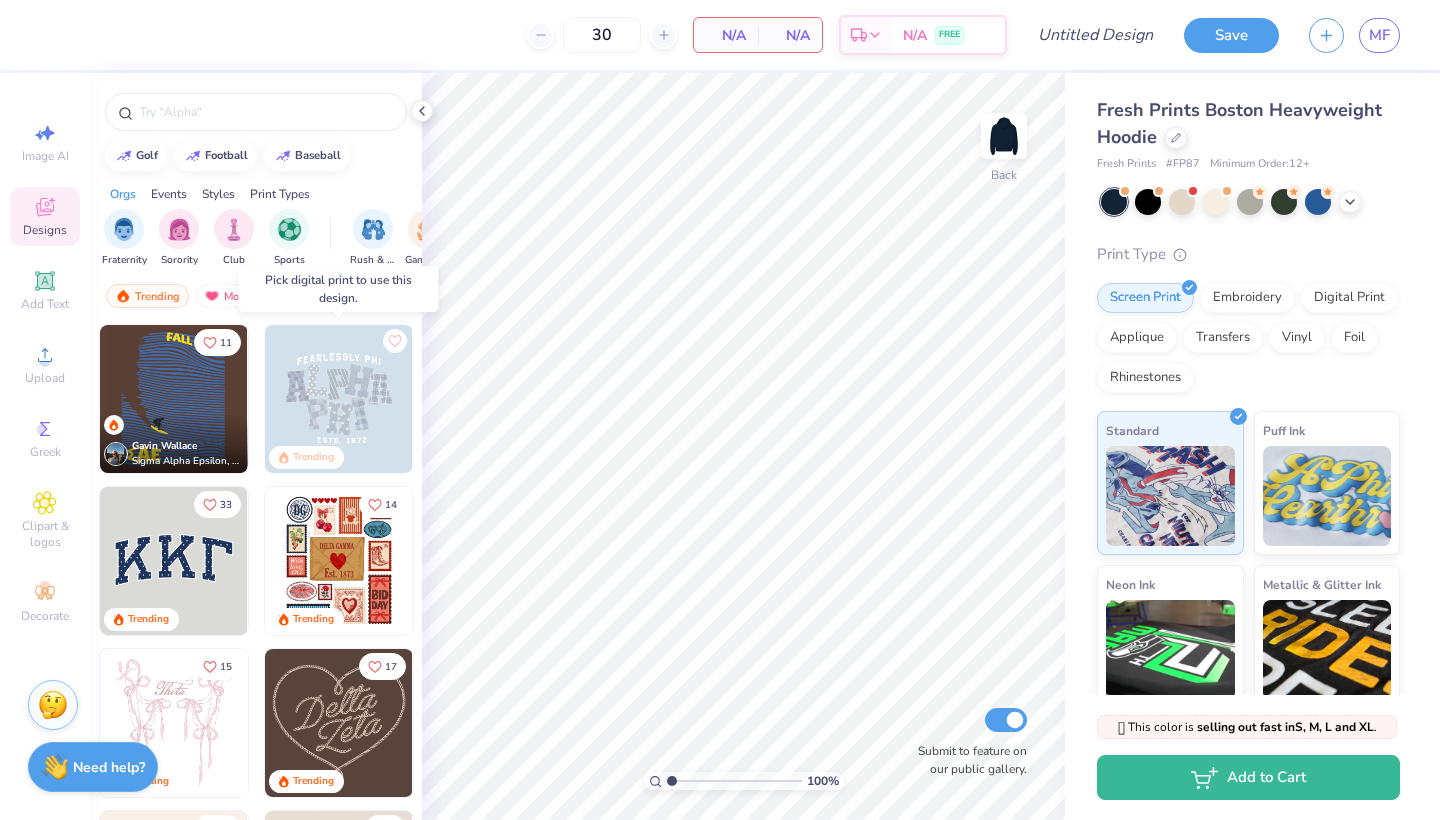 click at bounding box center [339, 399] 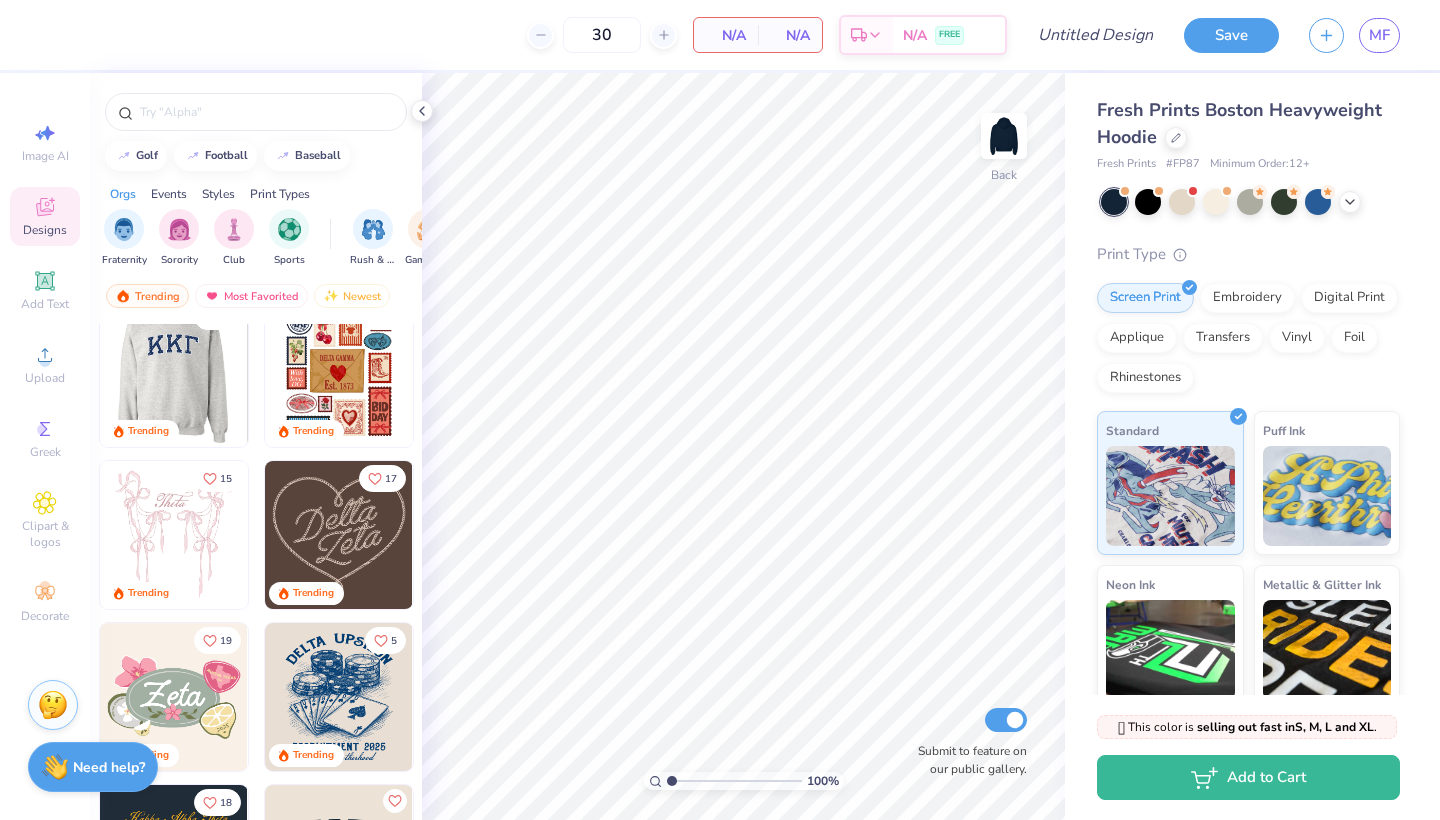 scroll, scrollTop: 191, scrollLeft: 0, axis: vertical 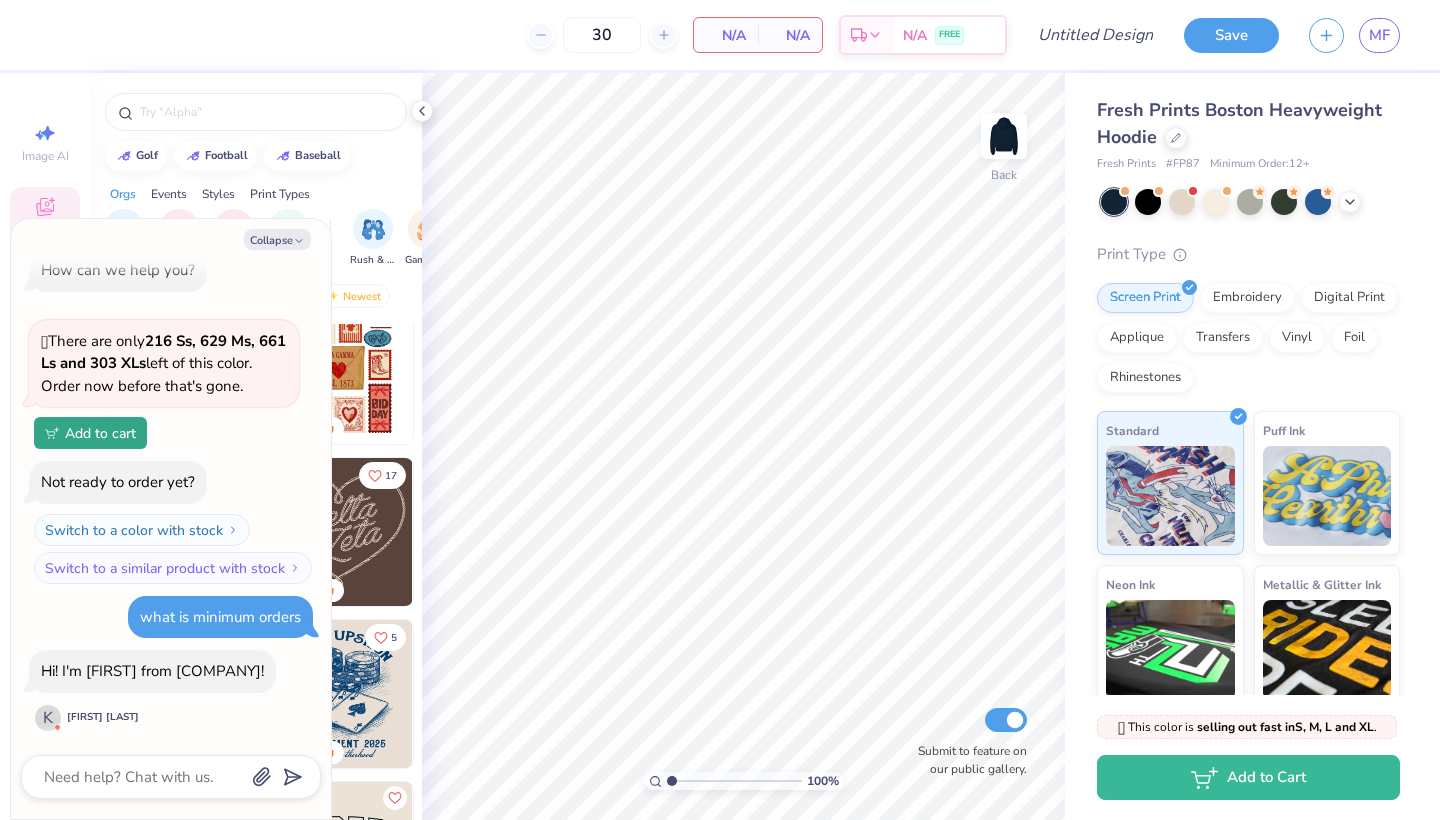 click at bounding box center (171, 777) 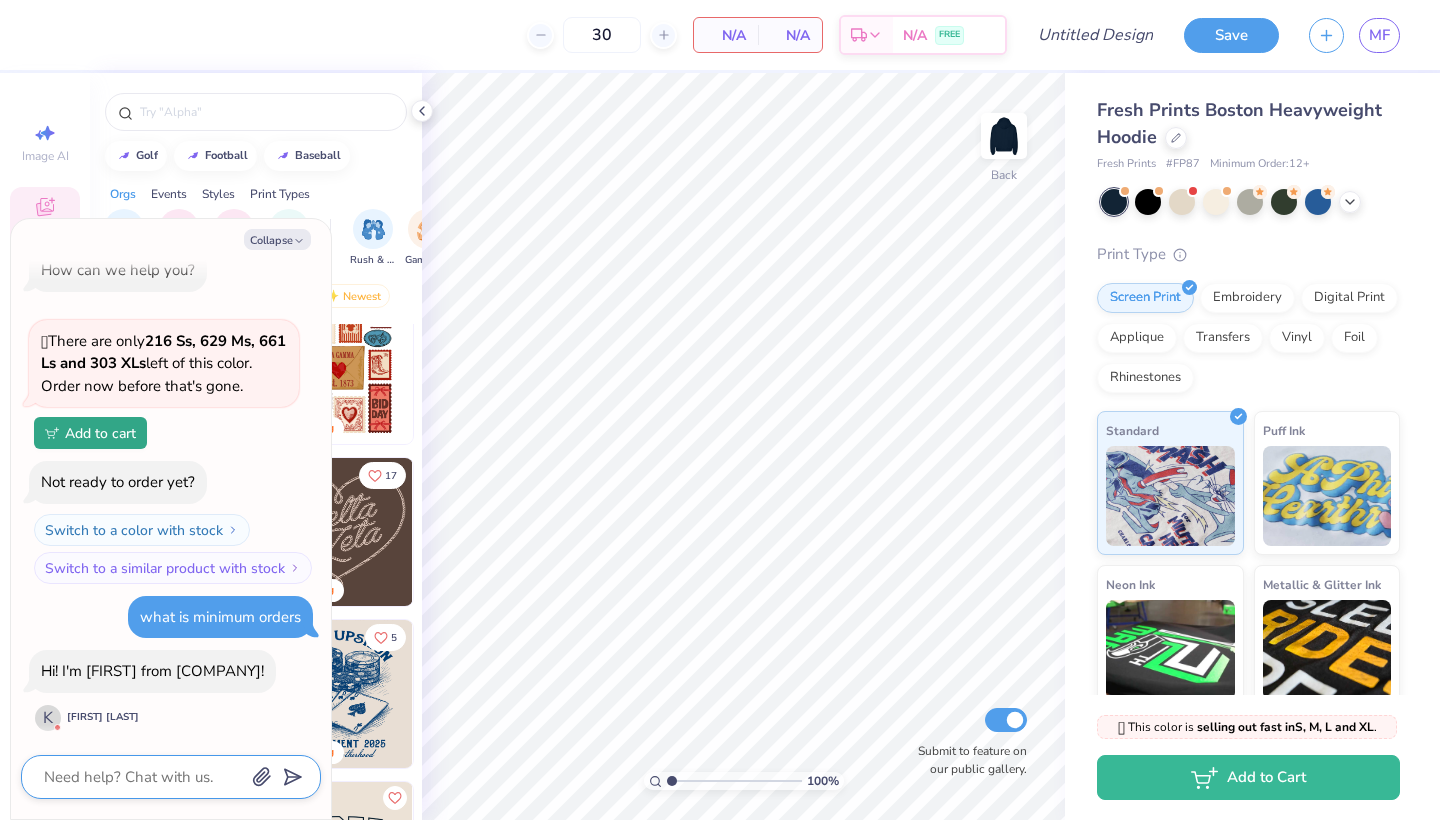 click at bounding box center (143, 777) 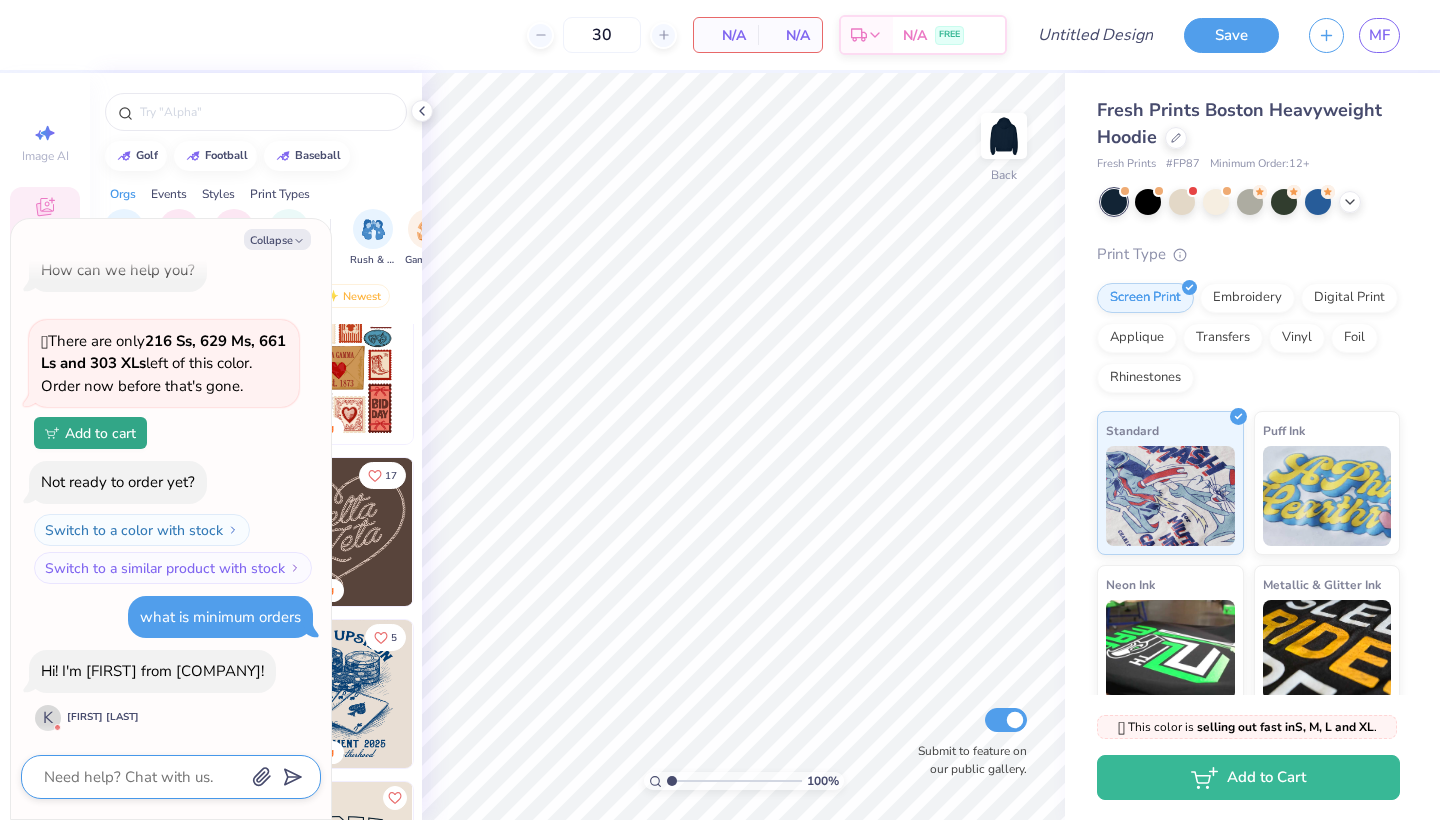 type on "x" 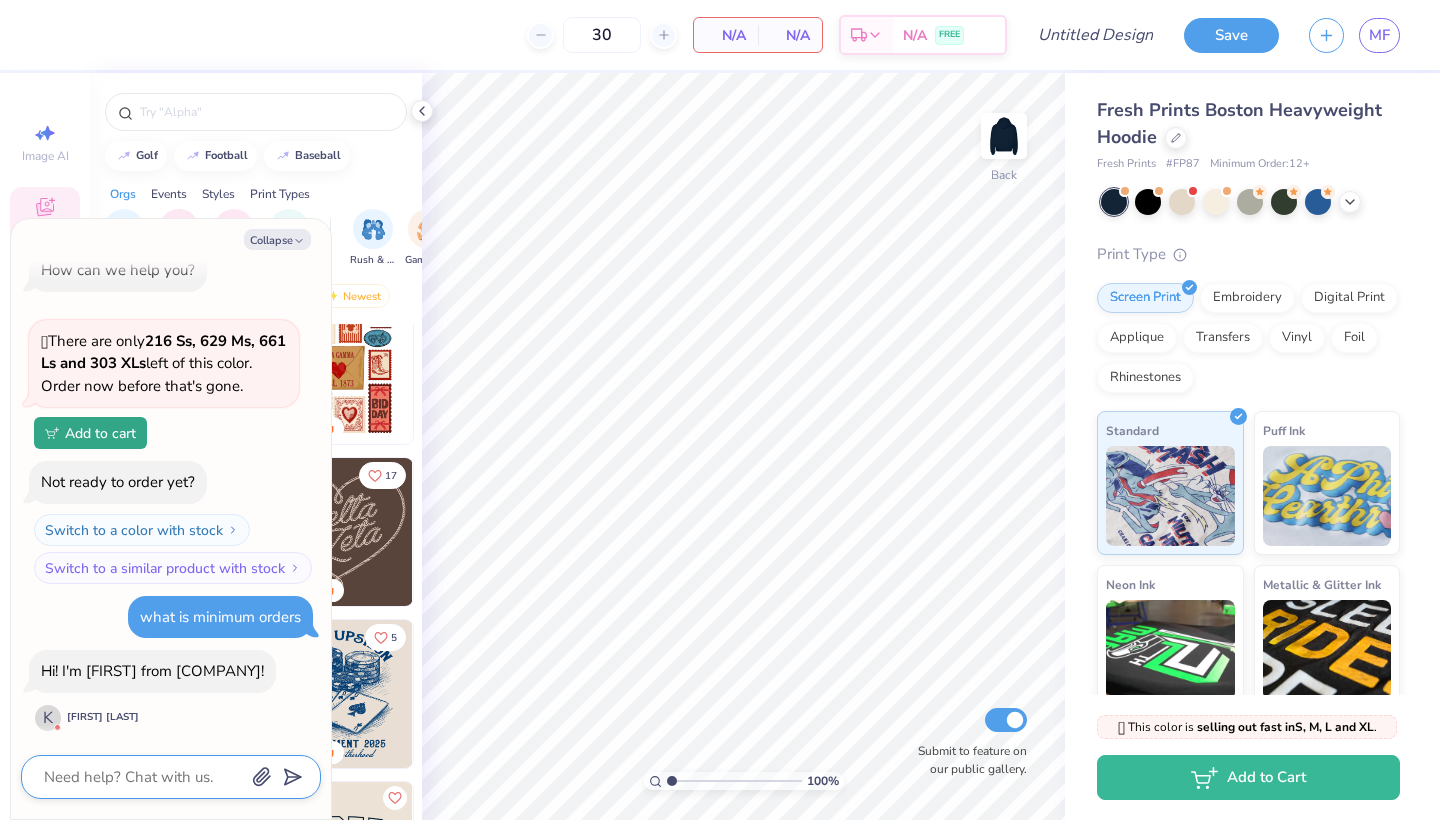 type on "H" 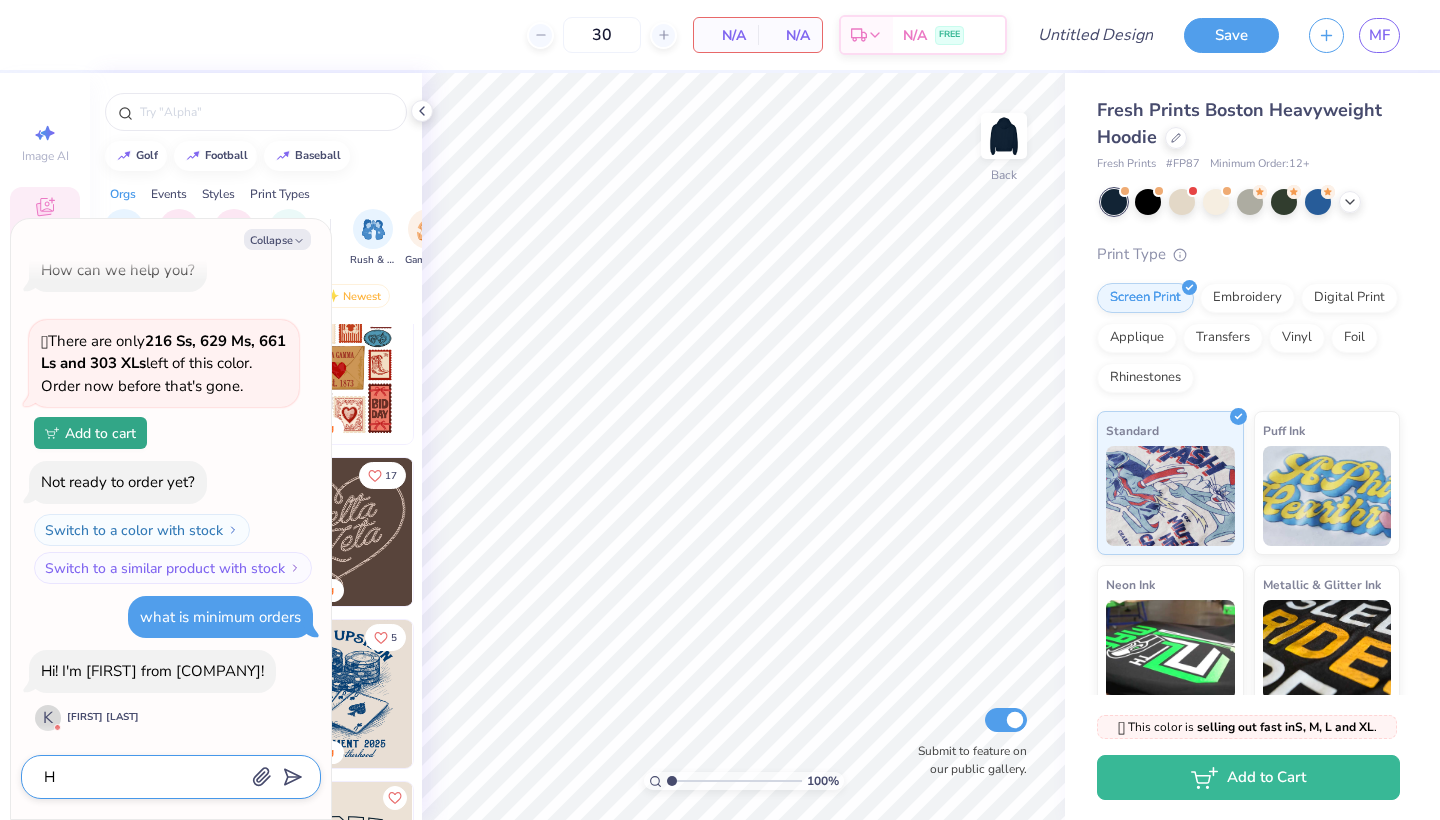 type on "x" 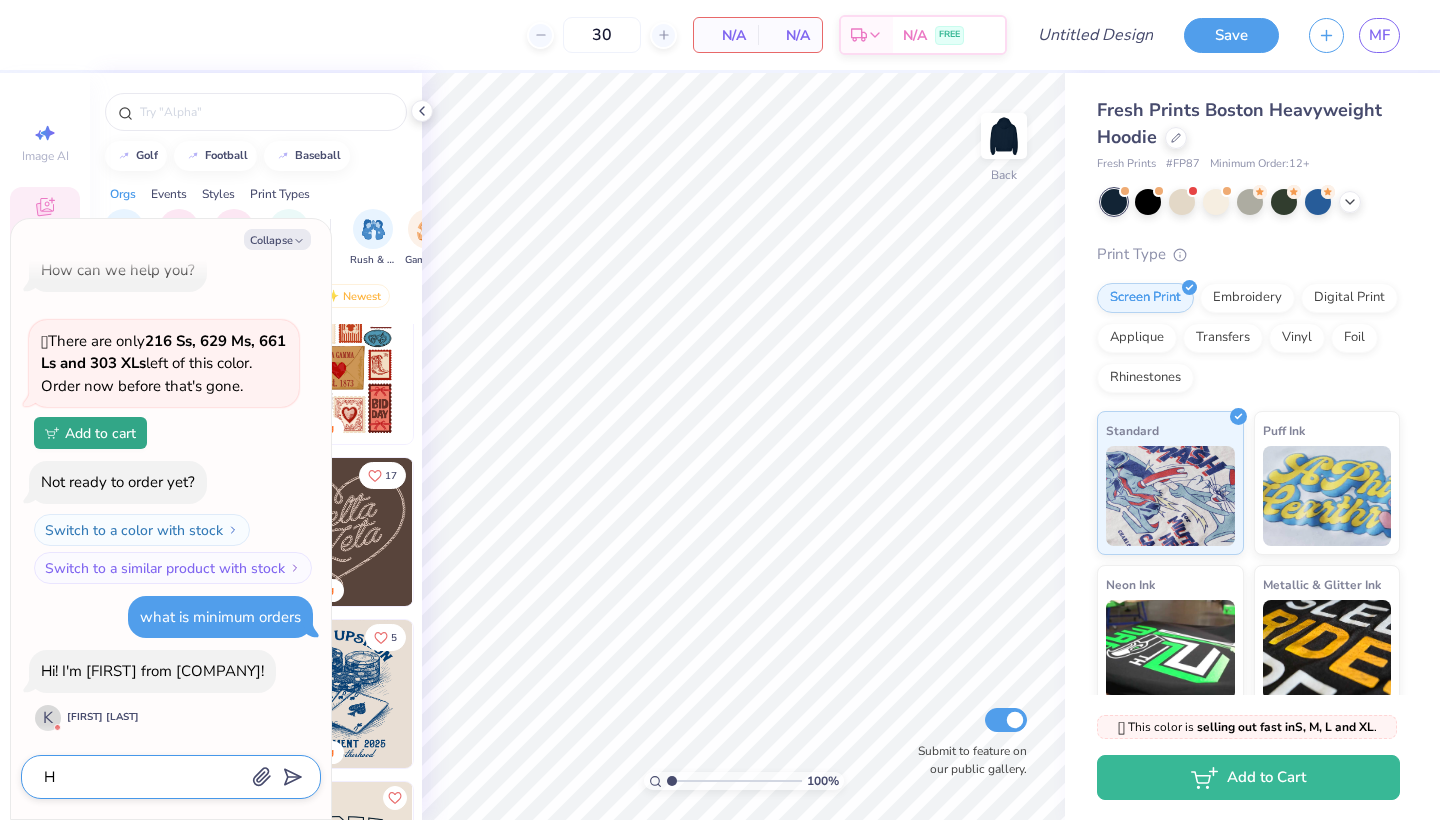 type on "HI" 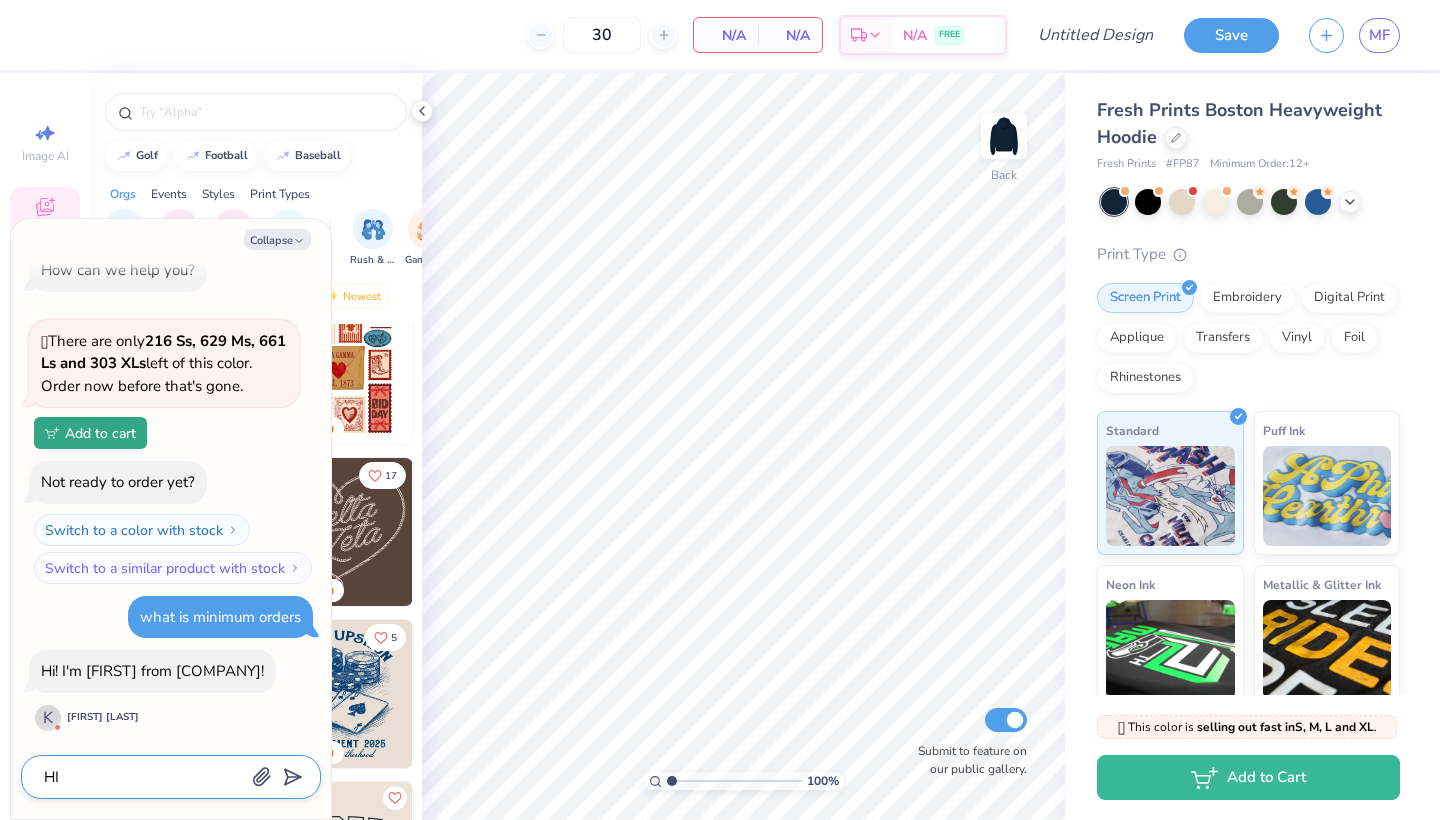 type on "x" 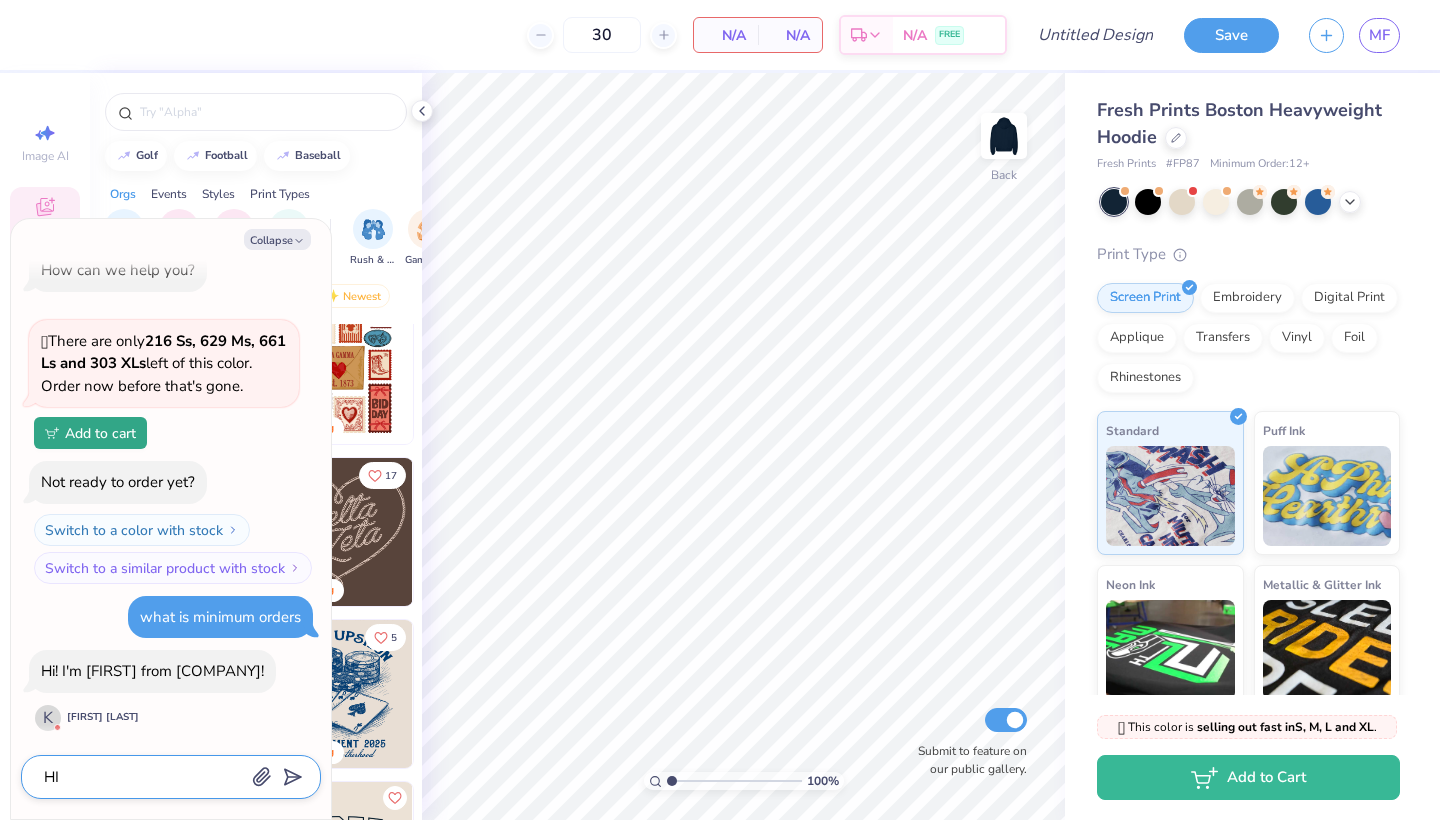 type on "HI" 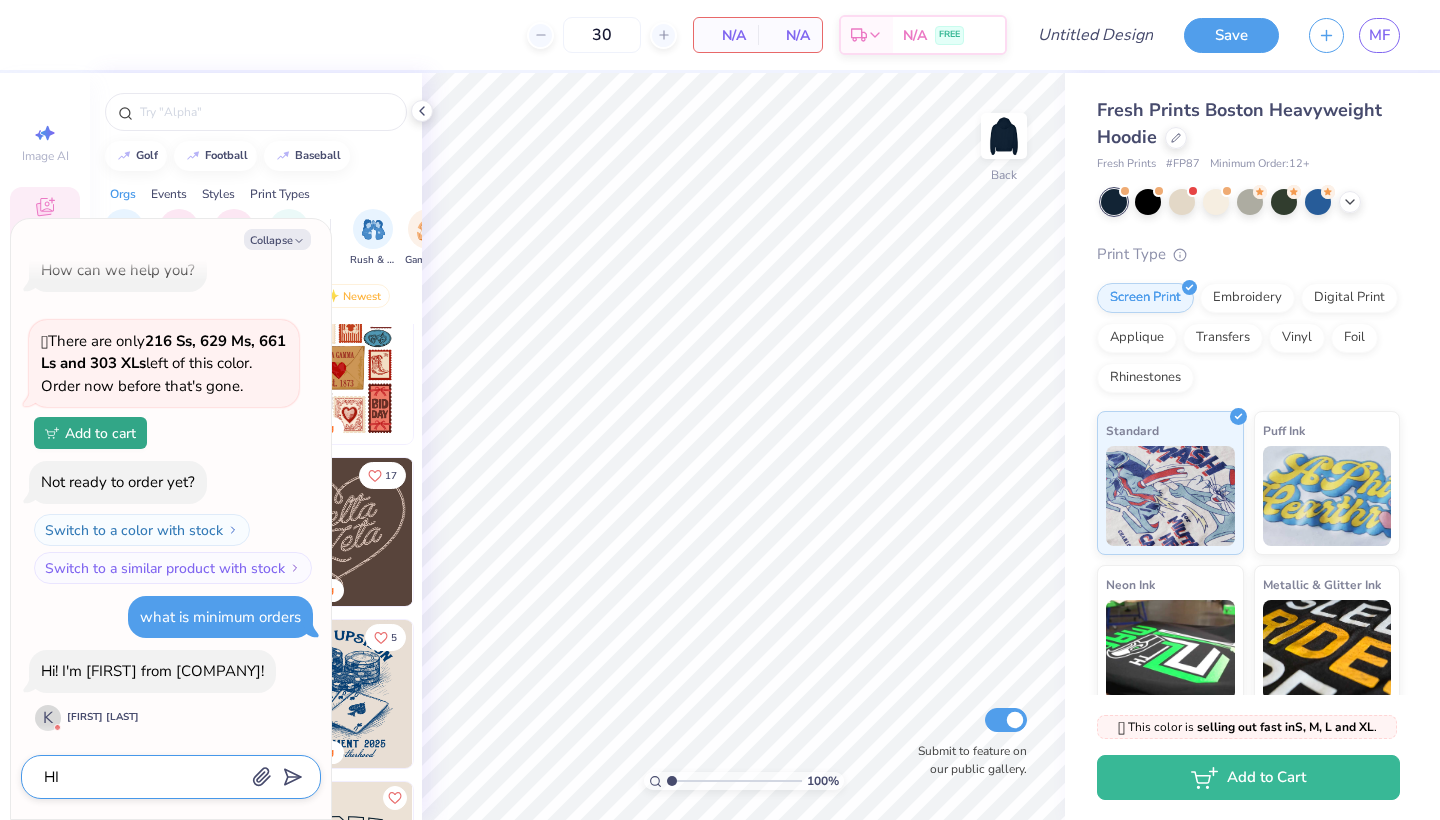 type on "x" 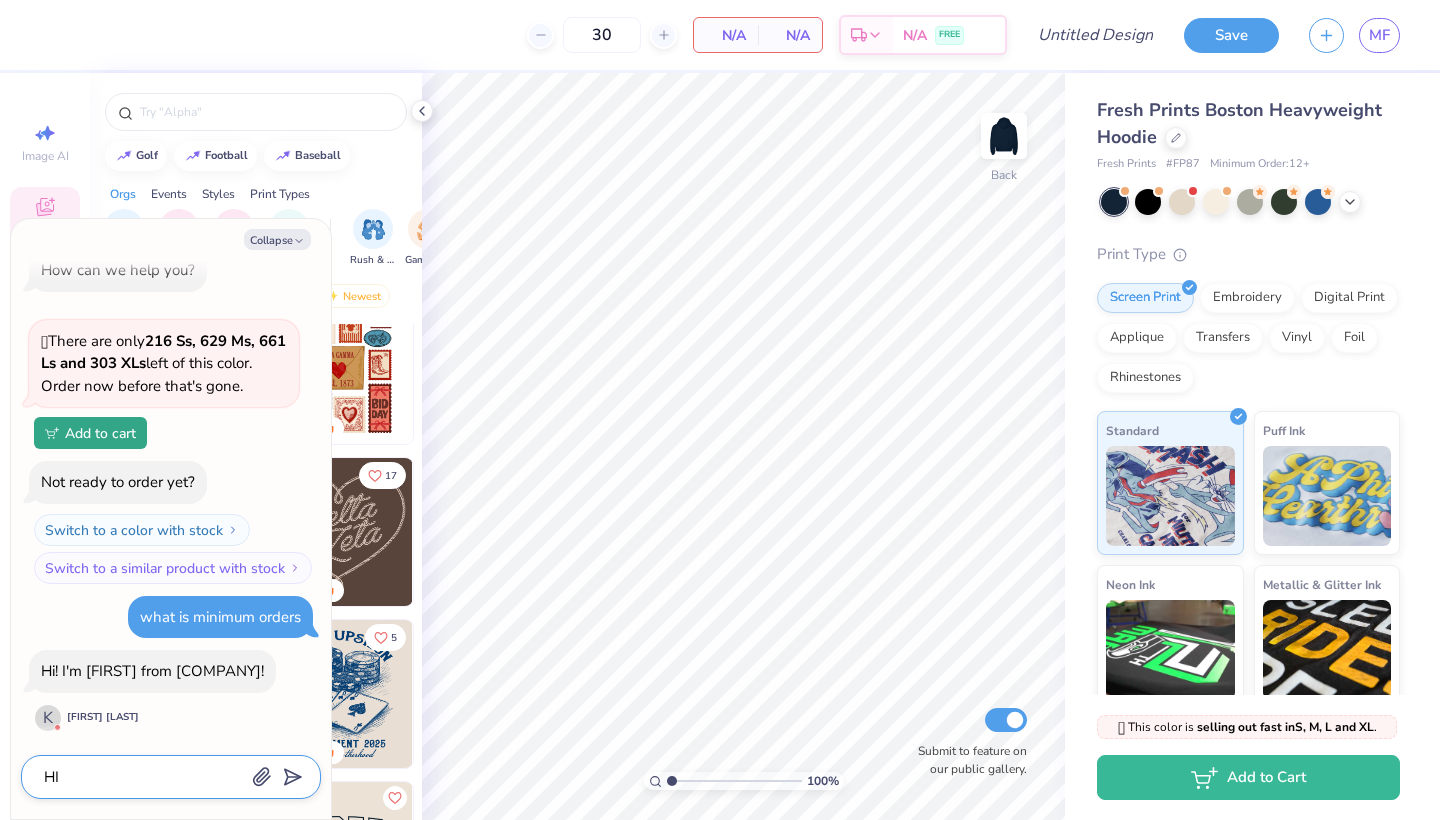 type on "HI" 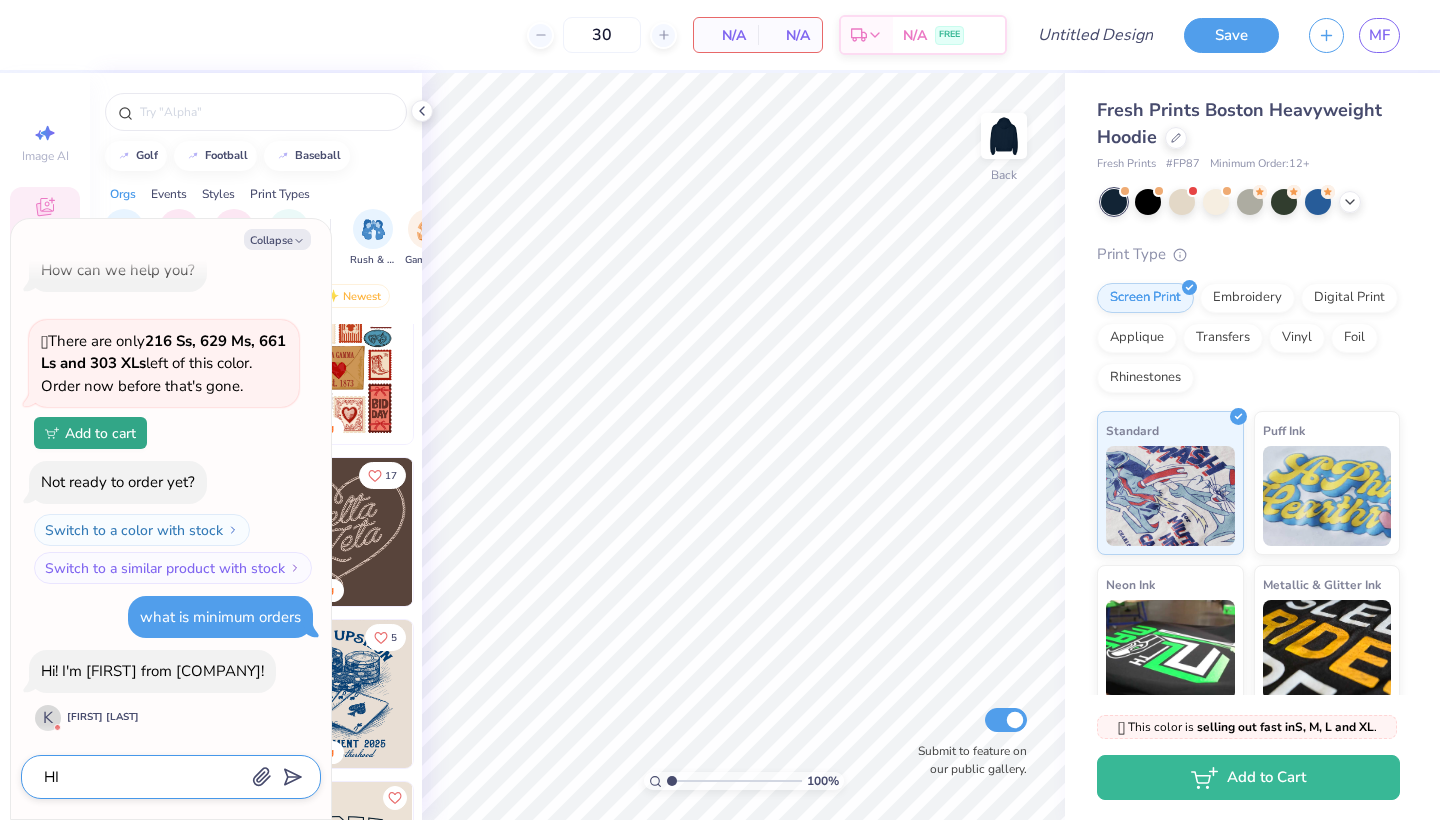 type on "x" 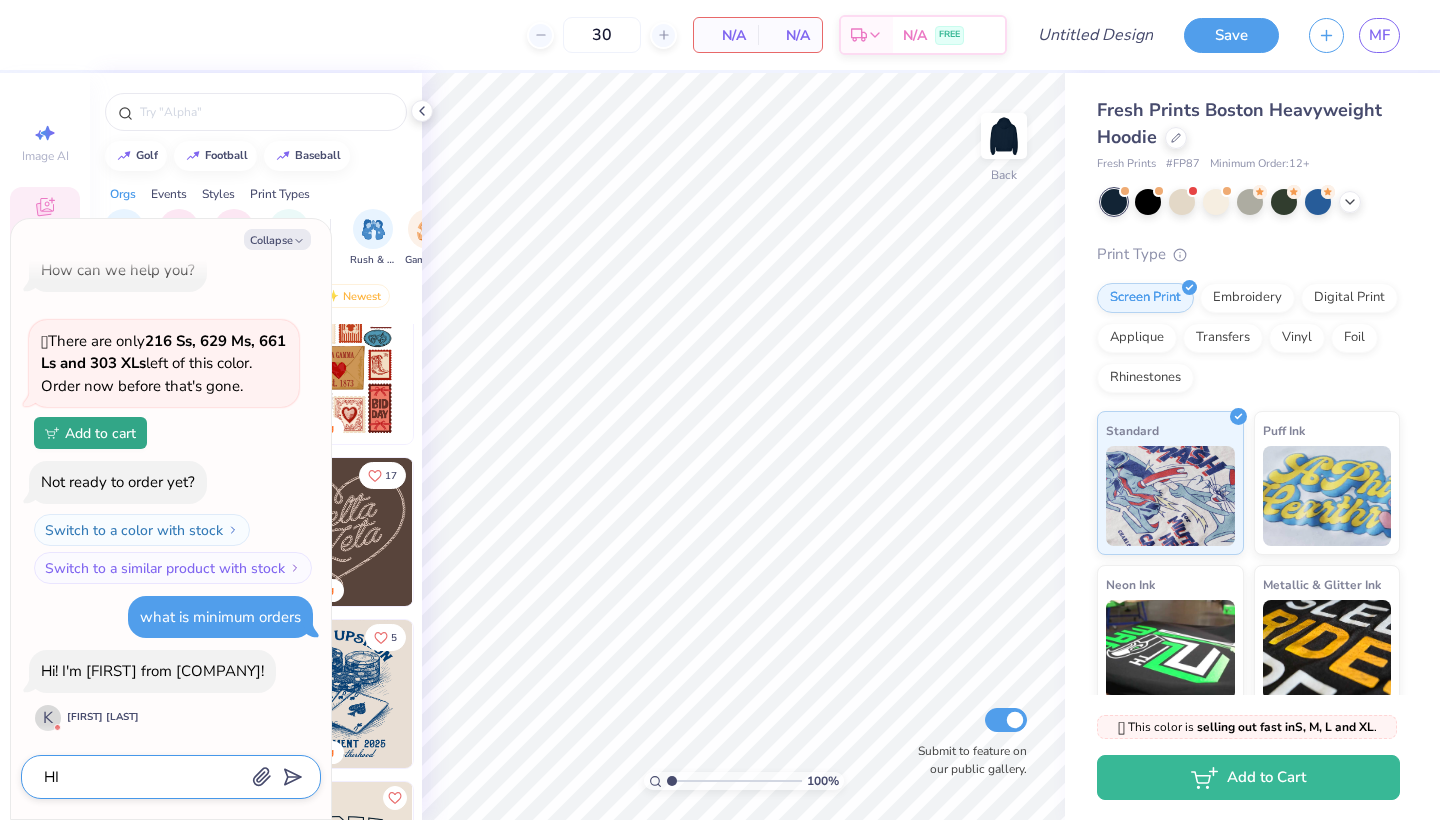 type on "H" 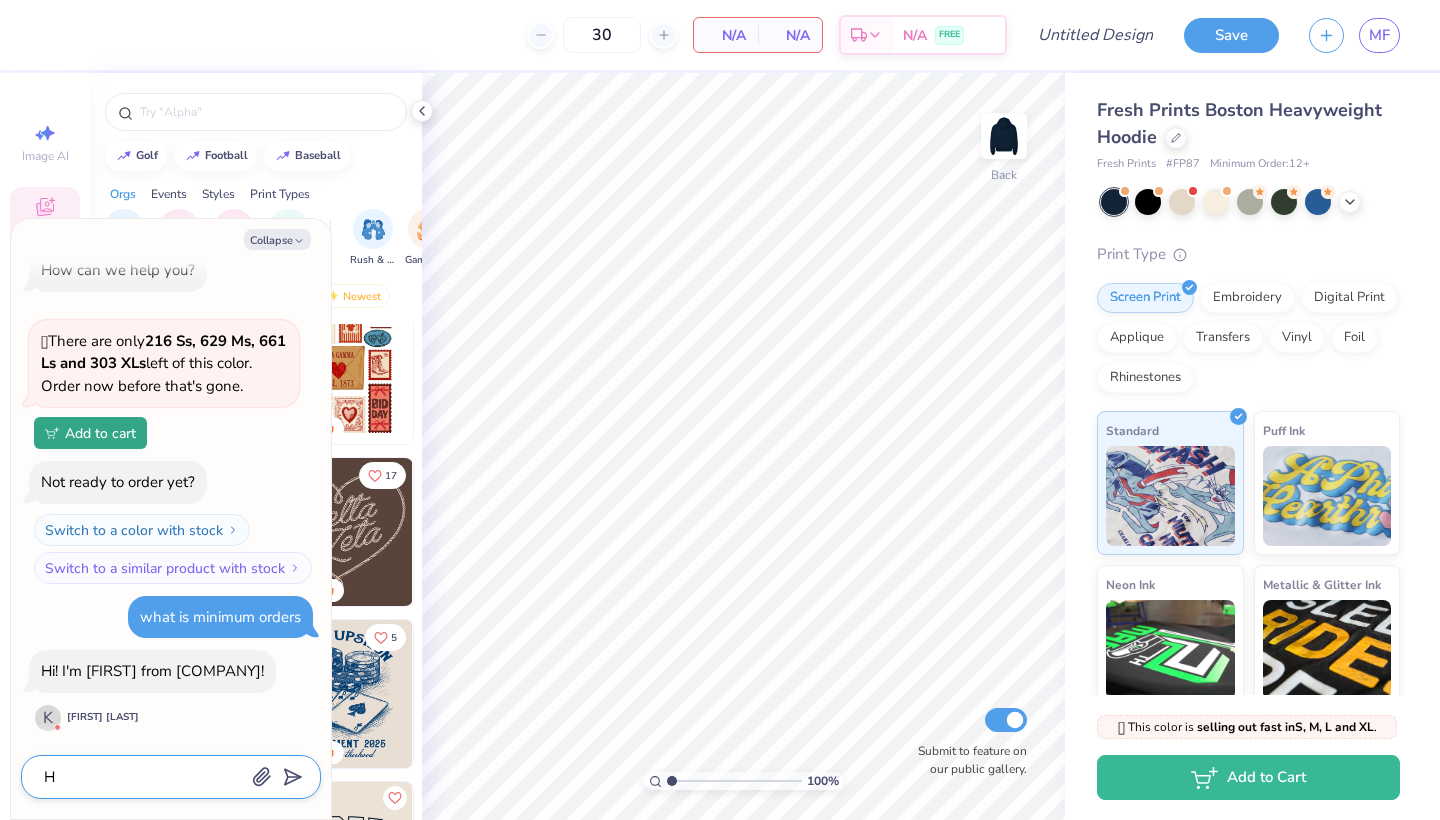 type on "x" 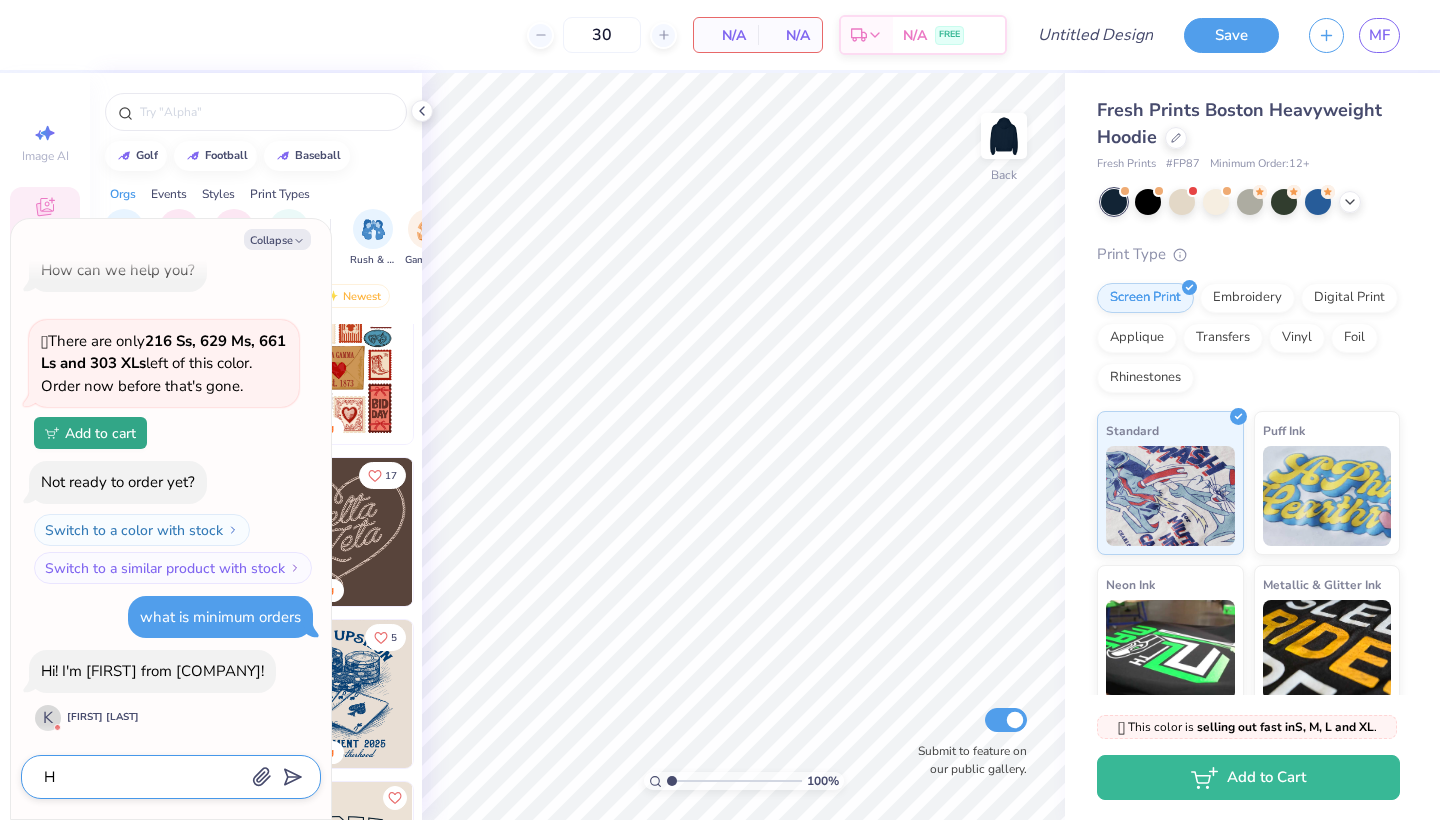 type on "HI" 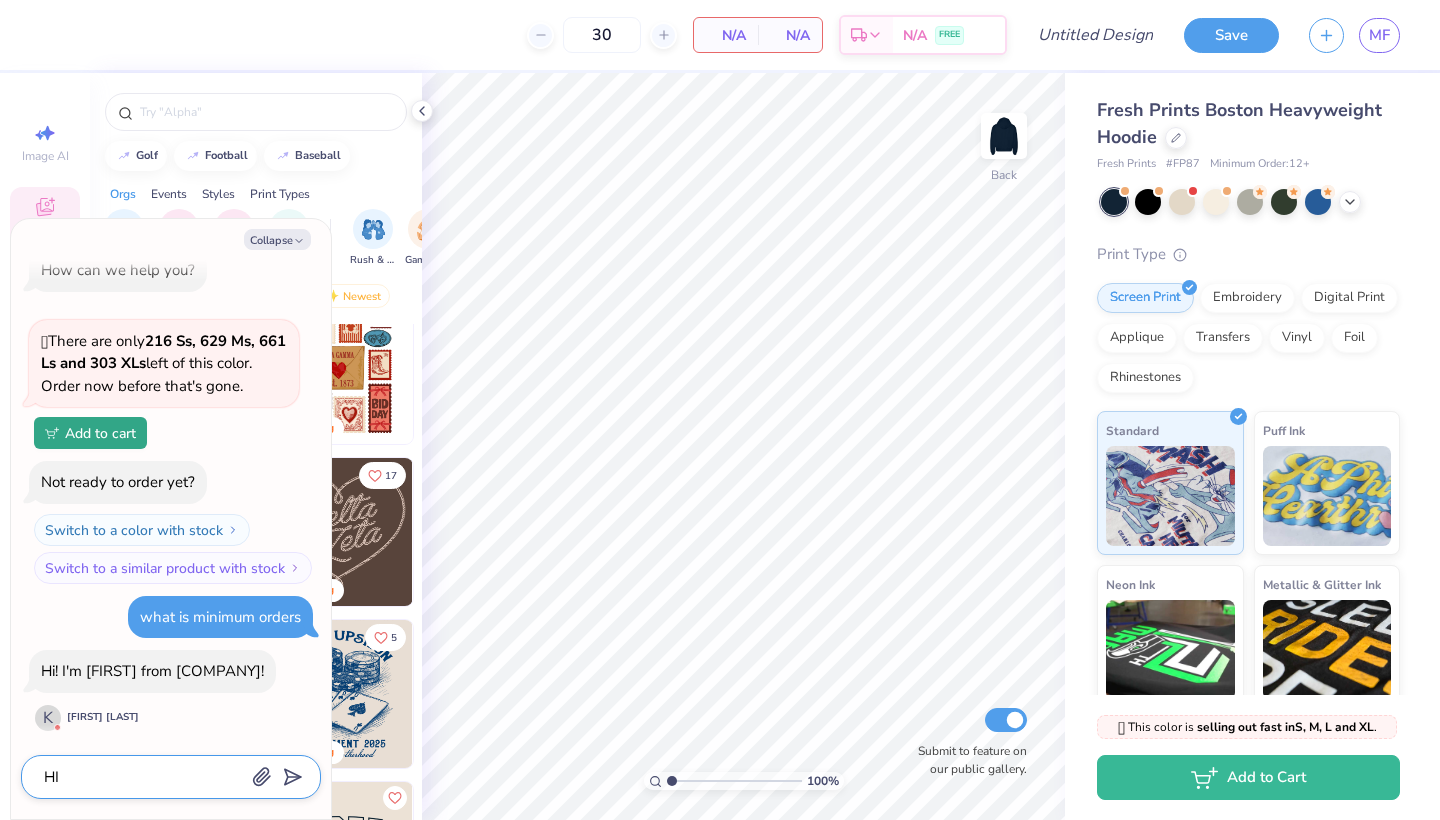 type on "x" 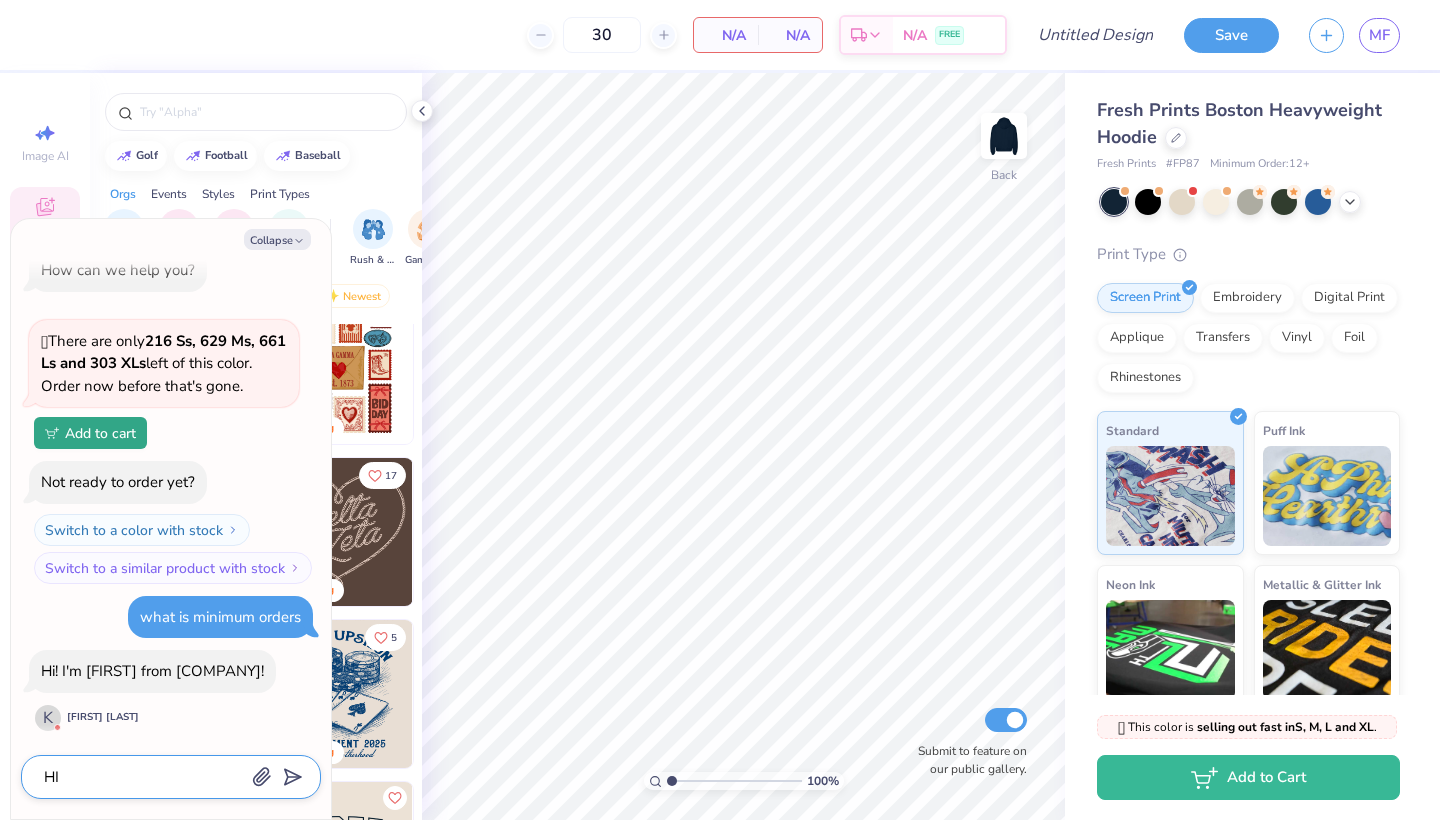 type on "HI" 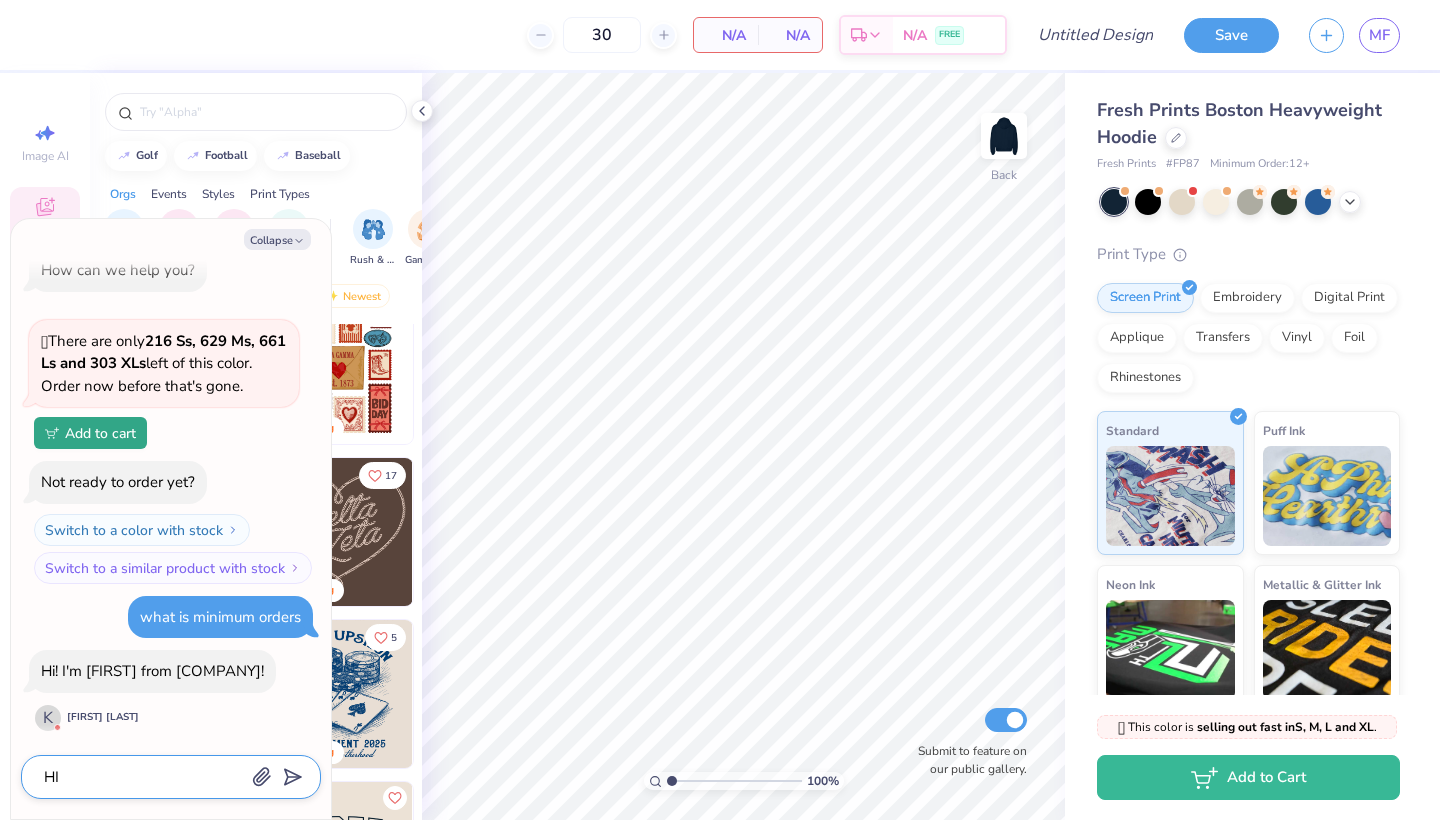 type on "x" 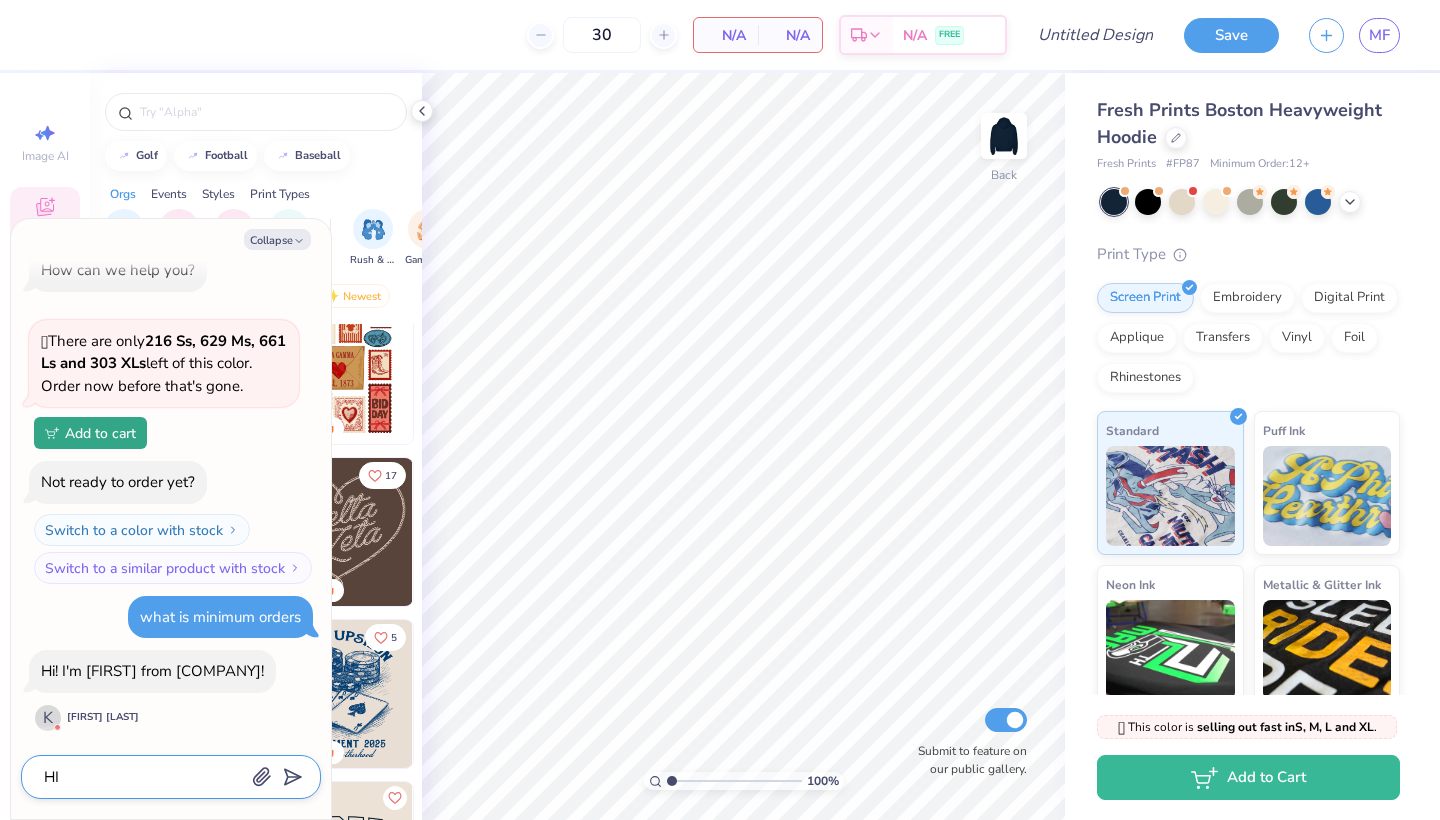 type on "HI" 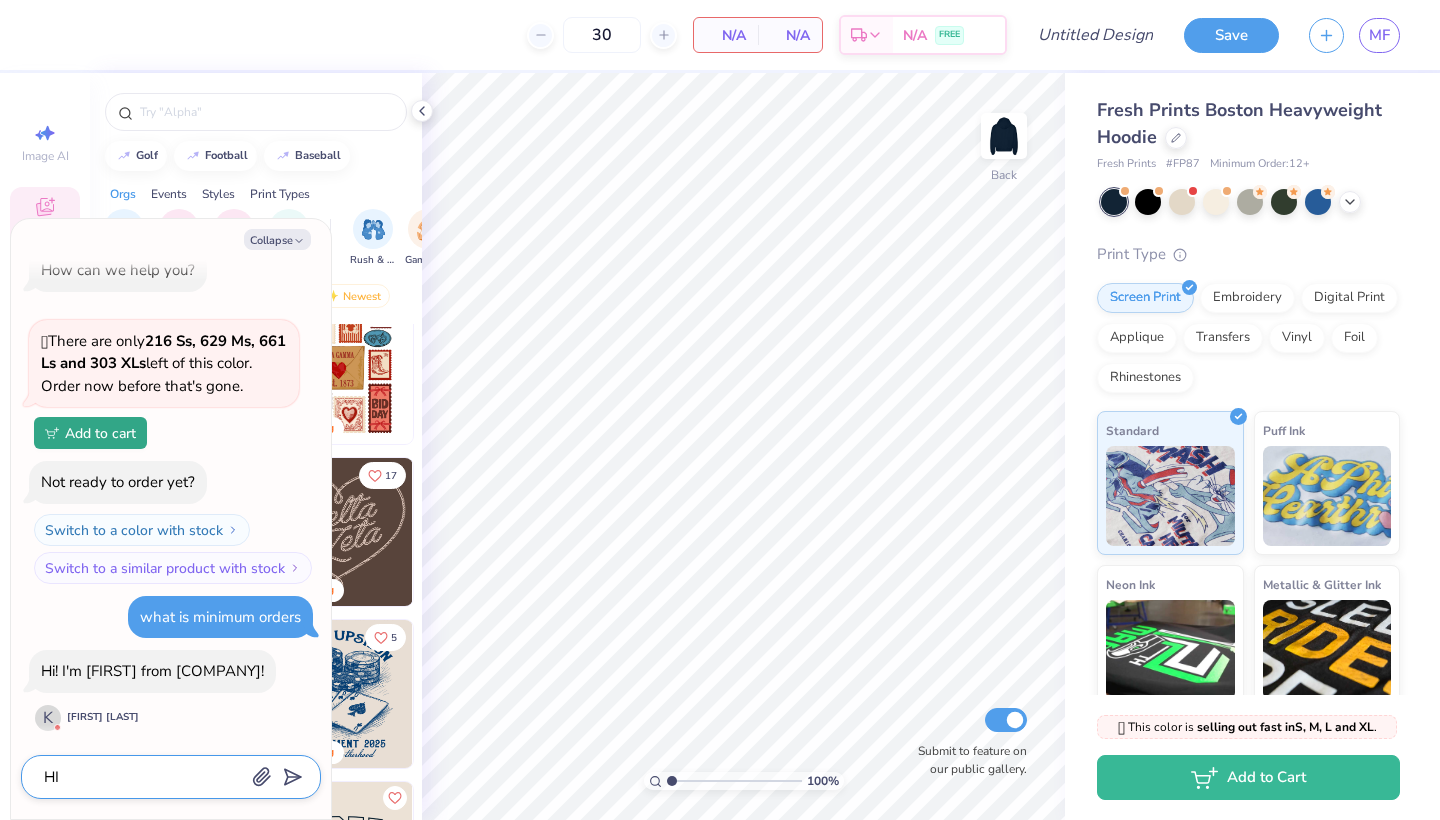 type on "x" 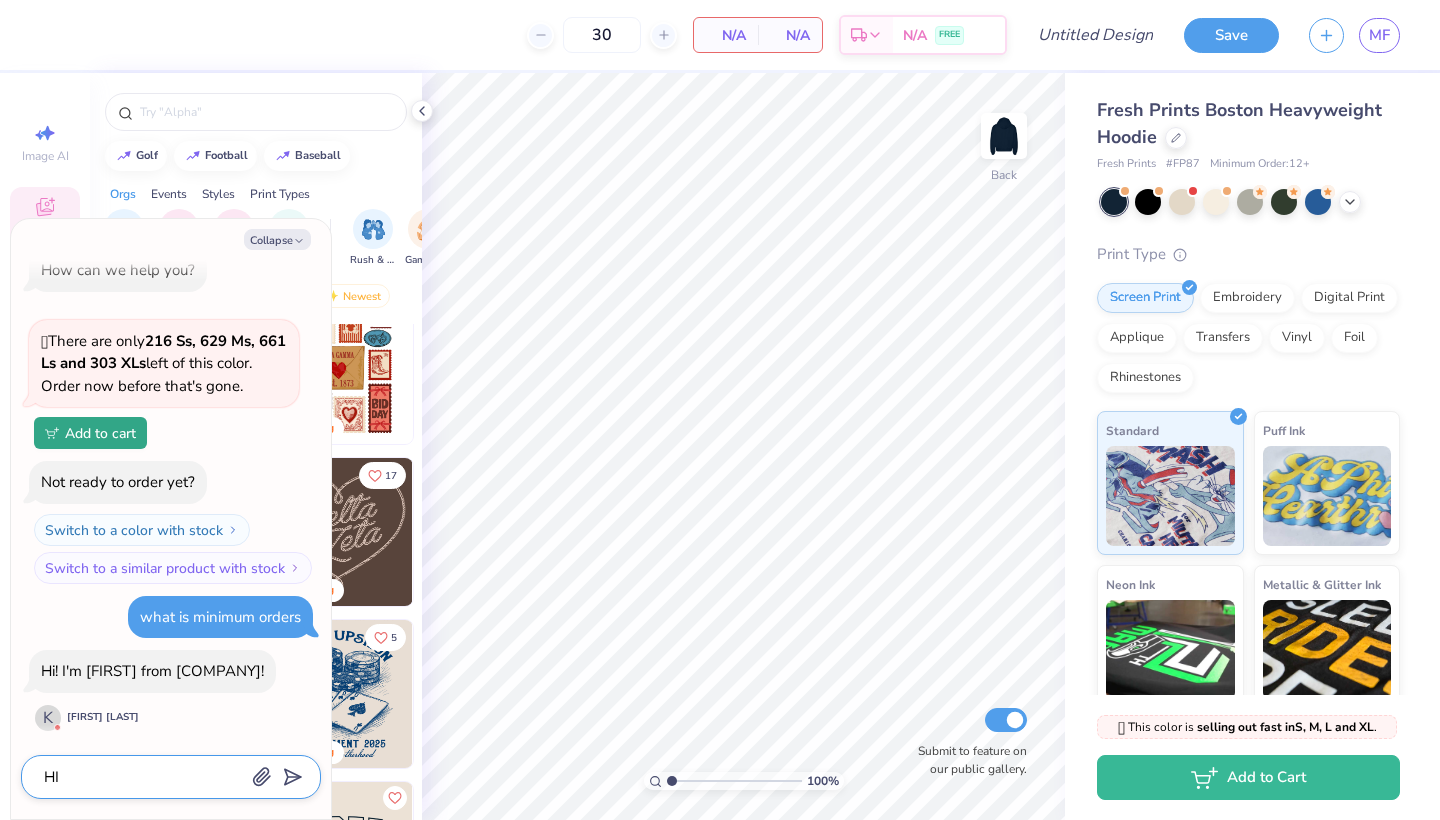 type on "HIi" 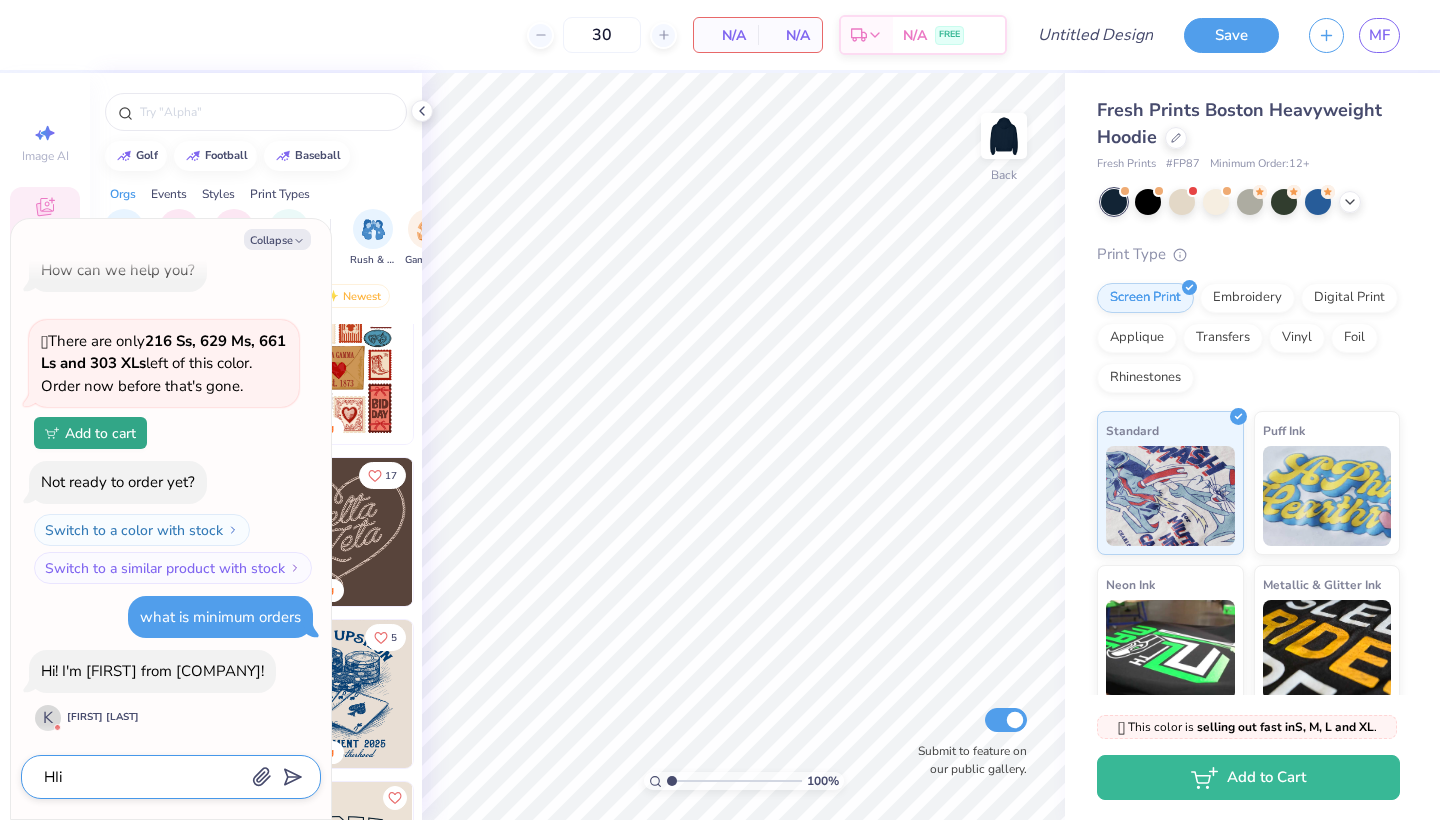 type on "x" 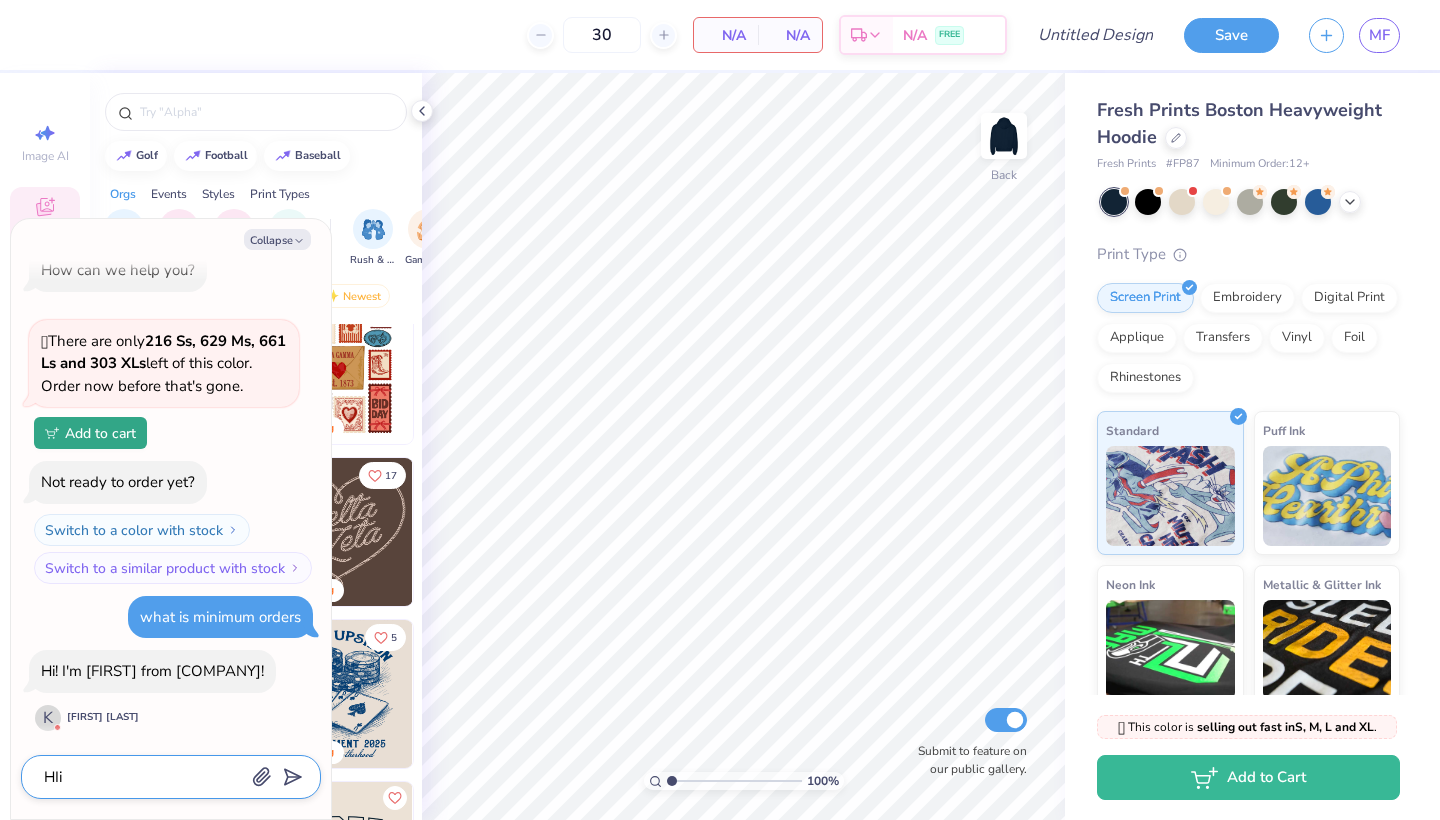 type on "HIi!" 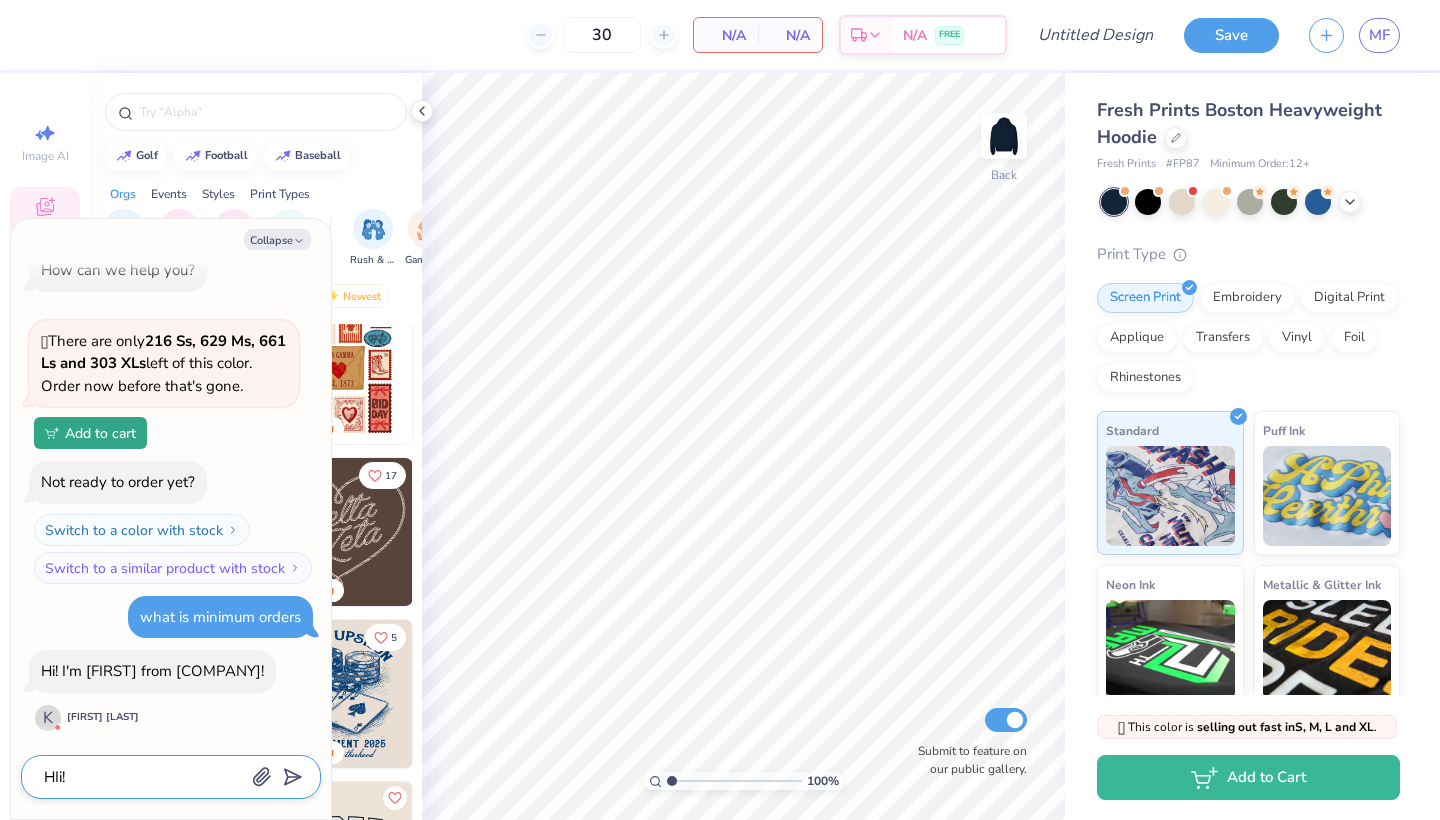 type on "x" 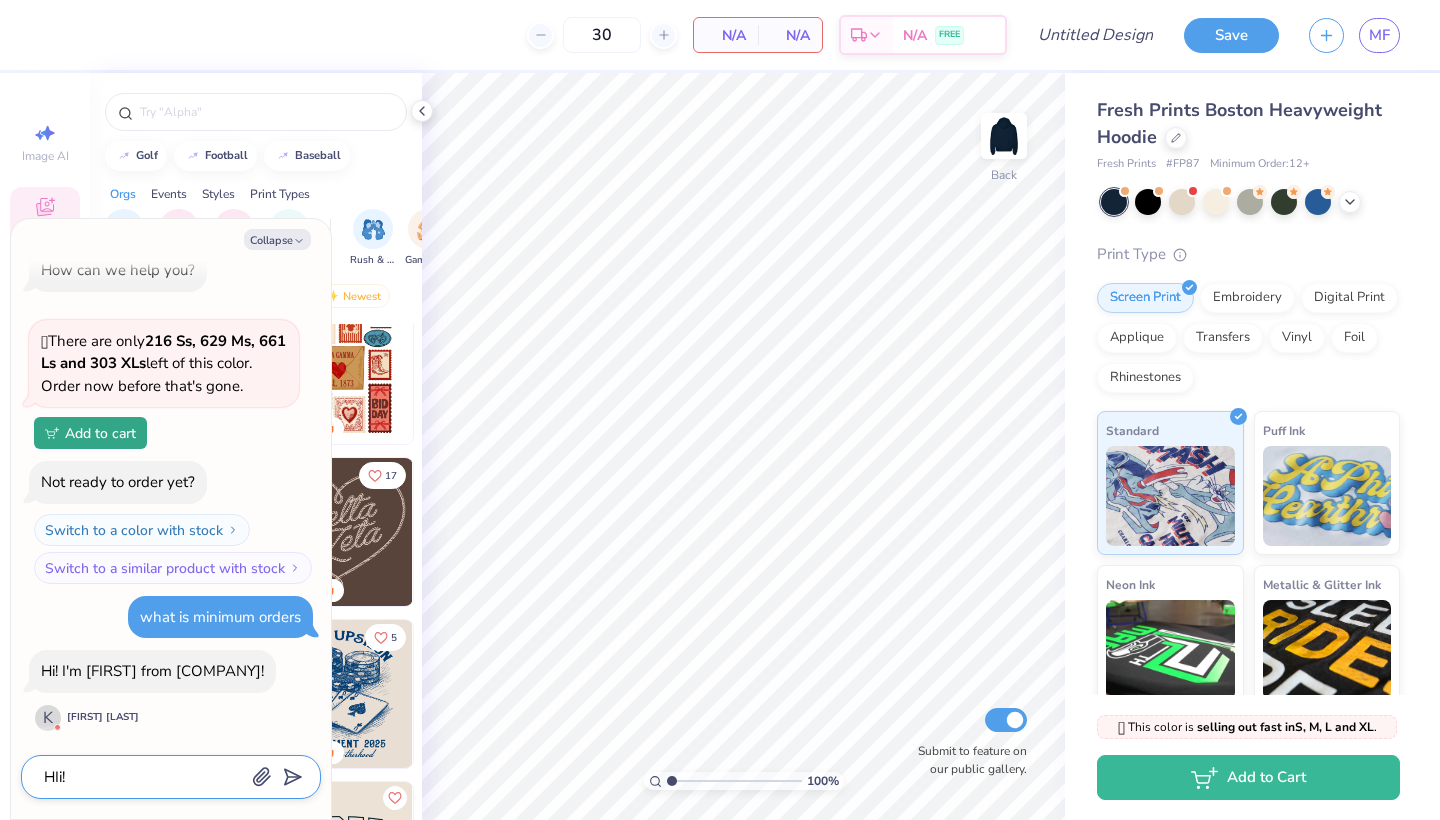 type on "HIi" 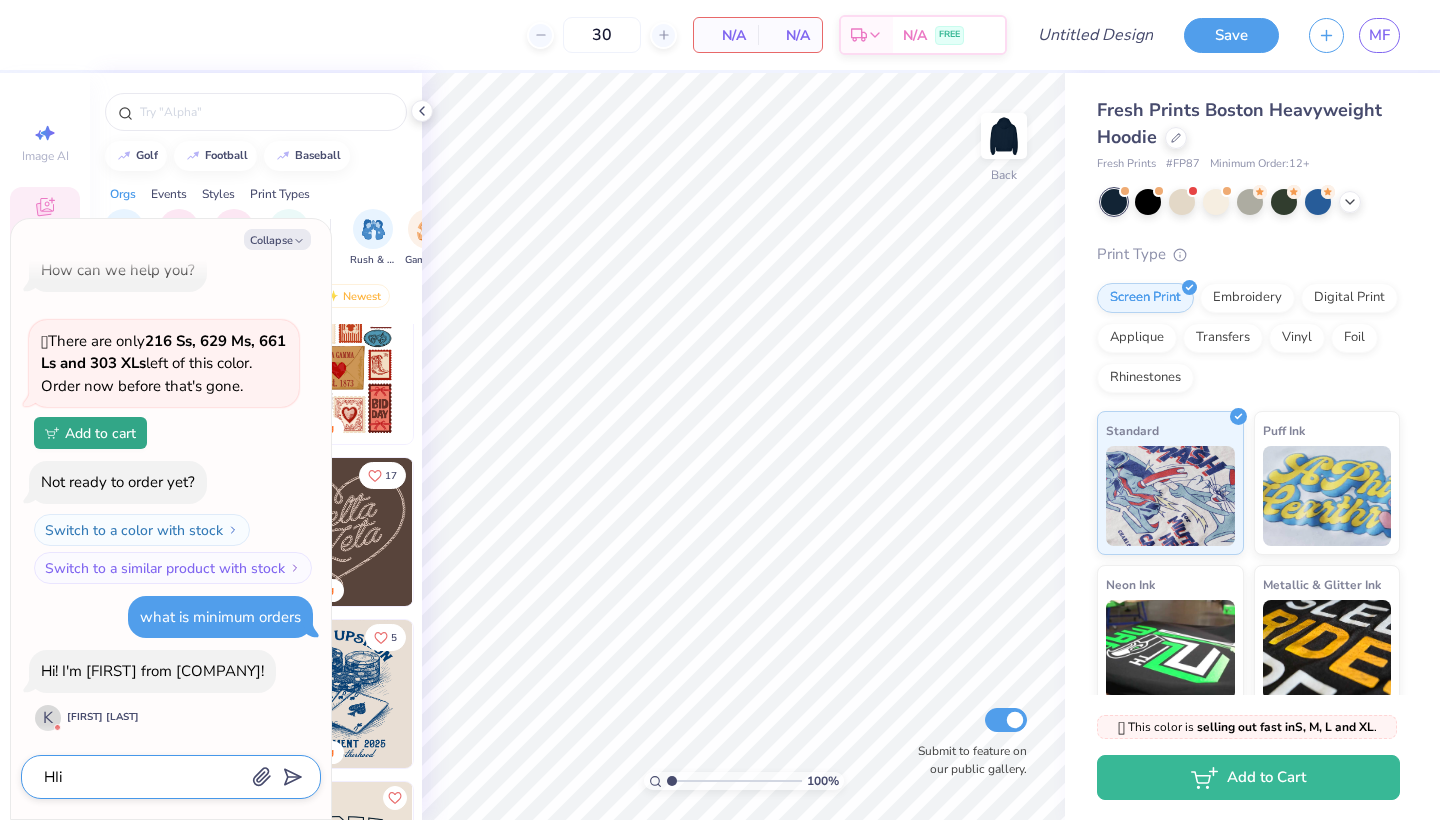 type on "x" 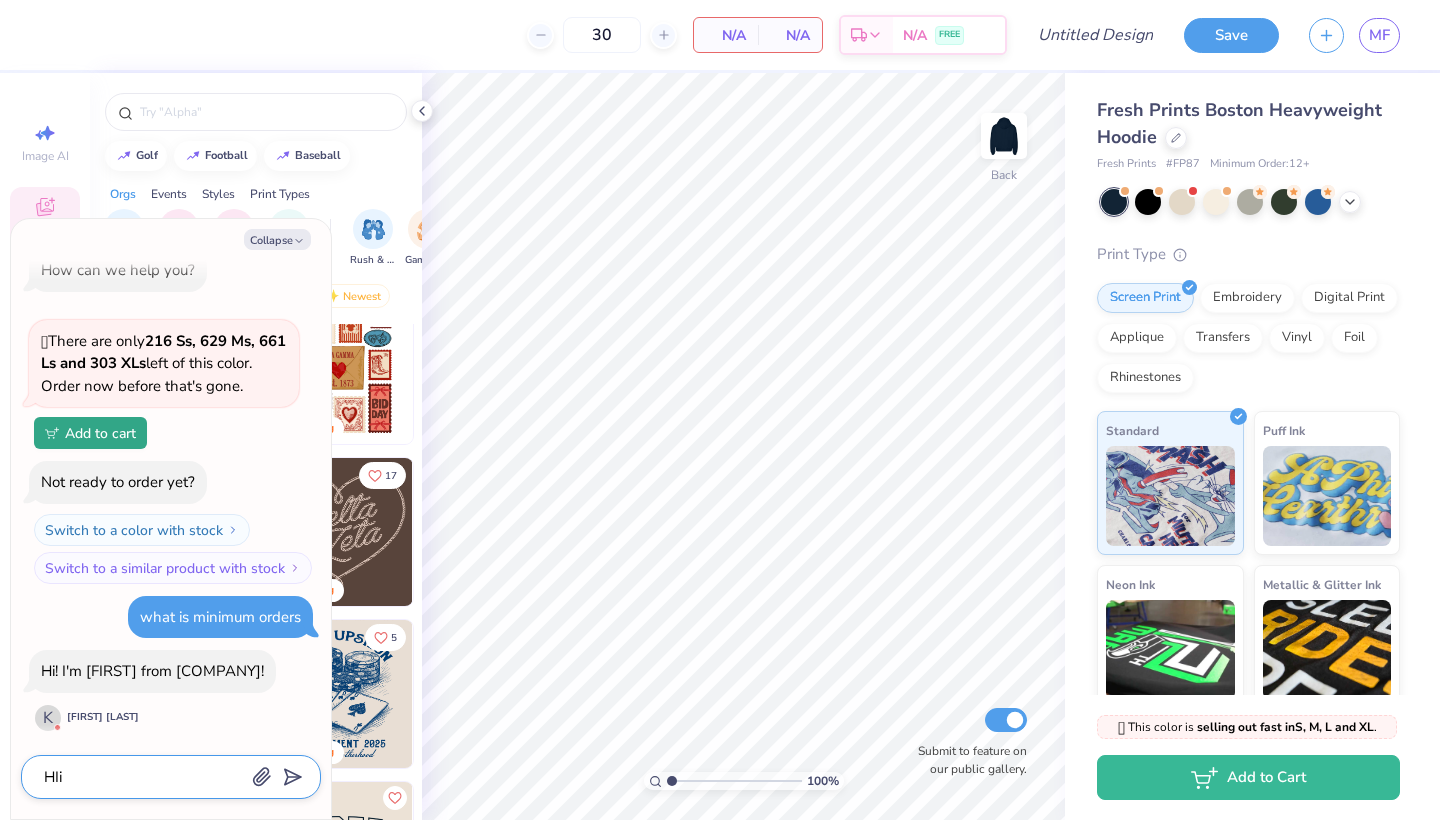 type on "HI" 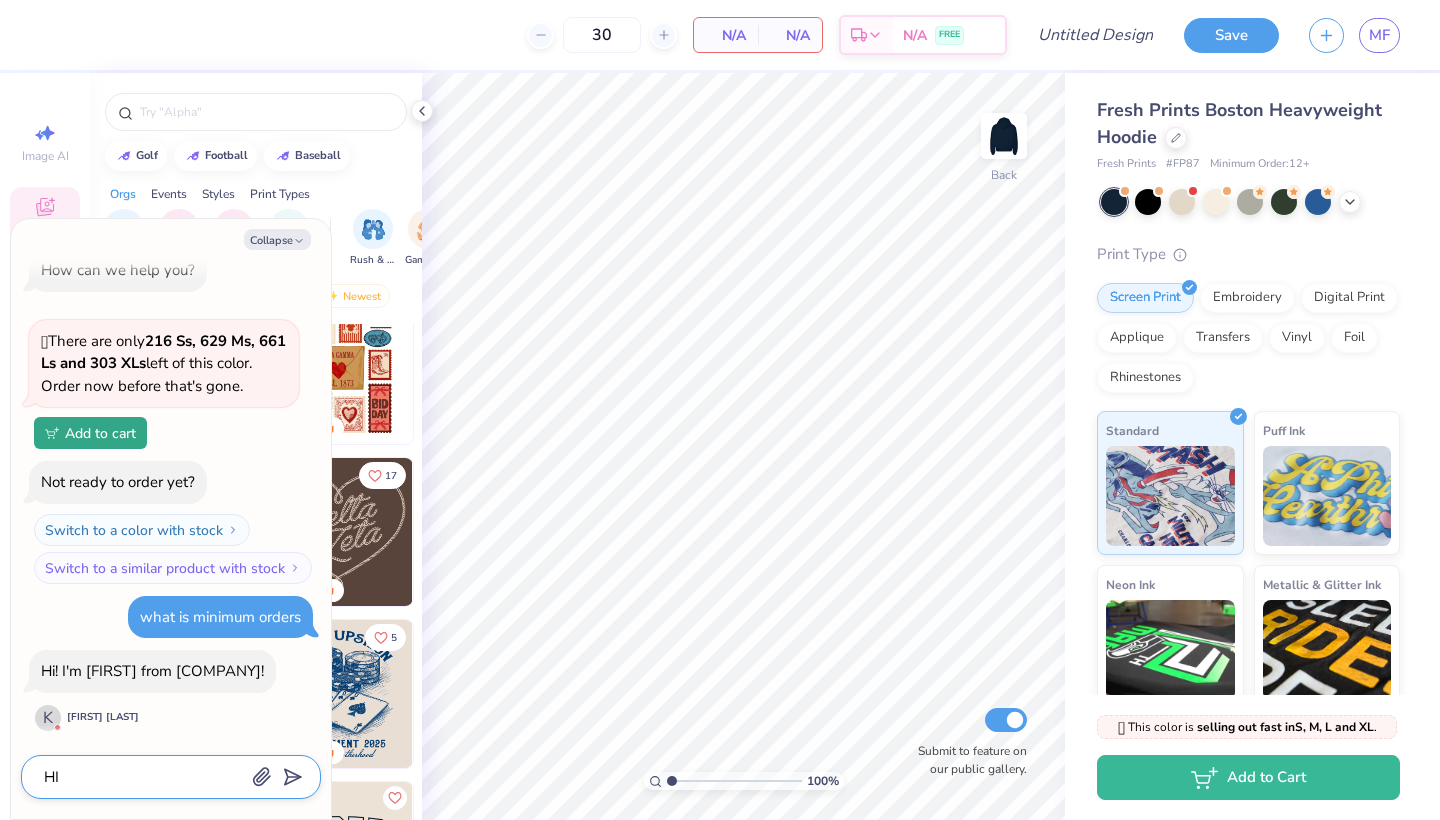 type on "x" 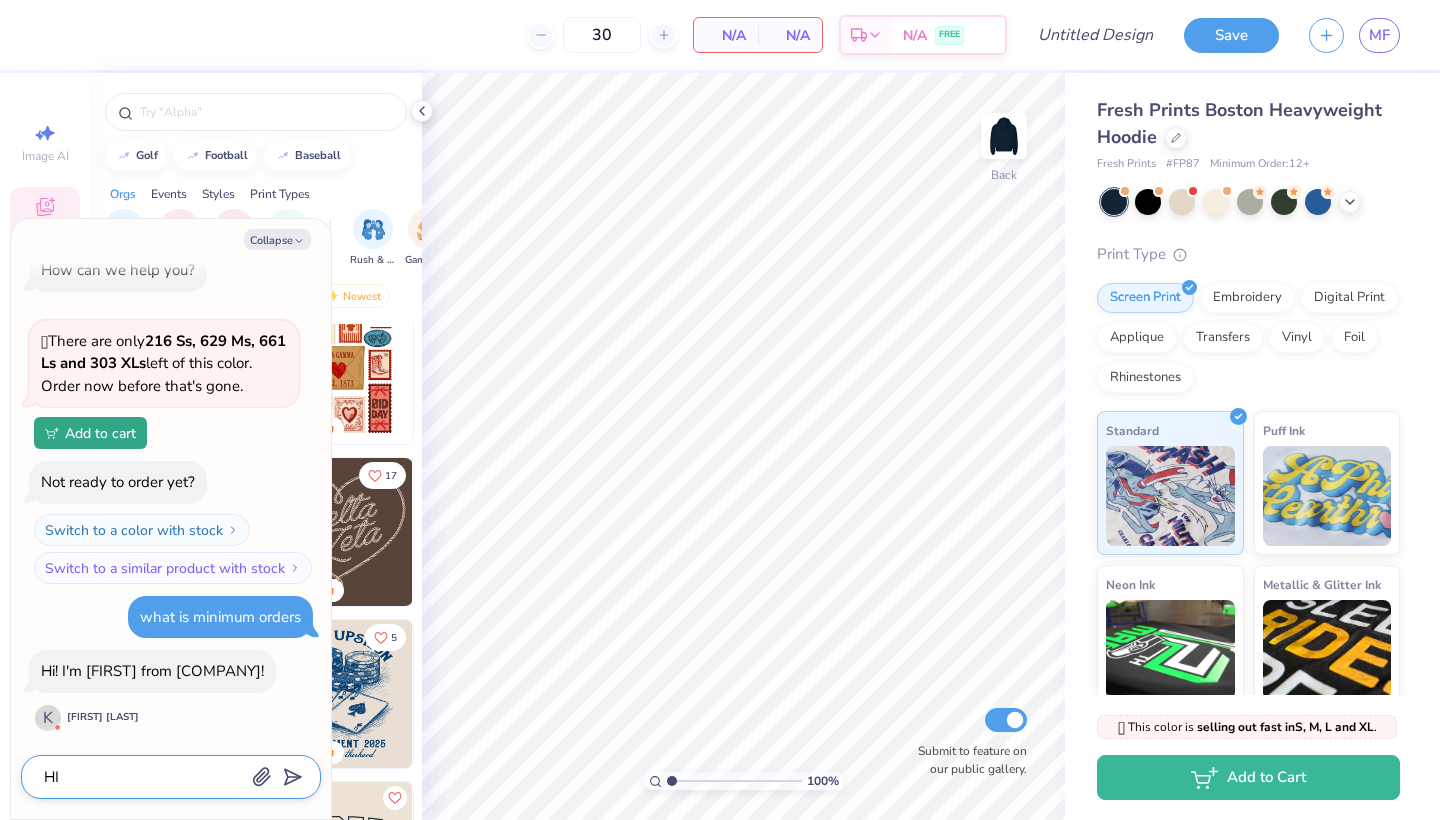 type on "H" 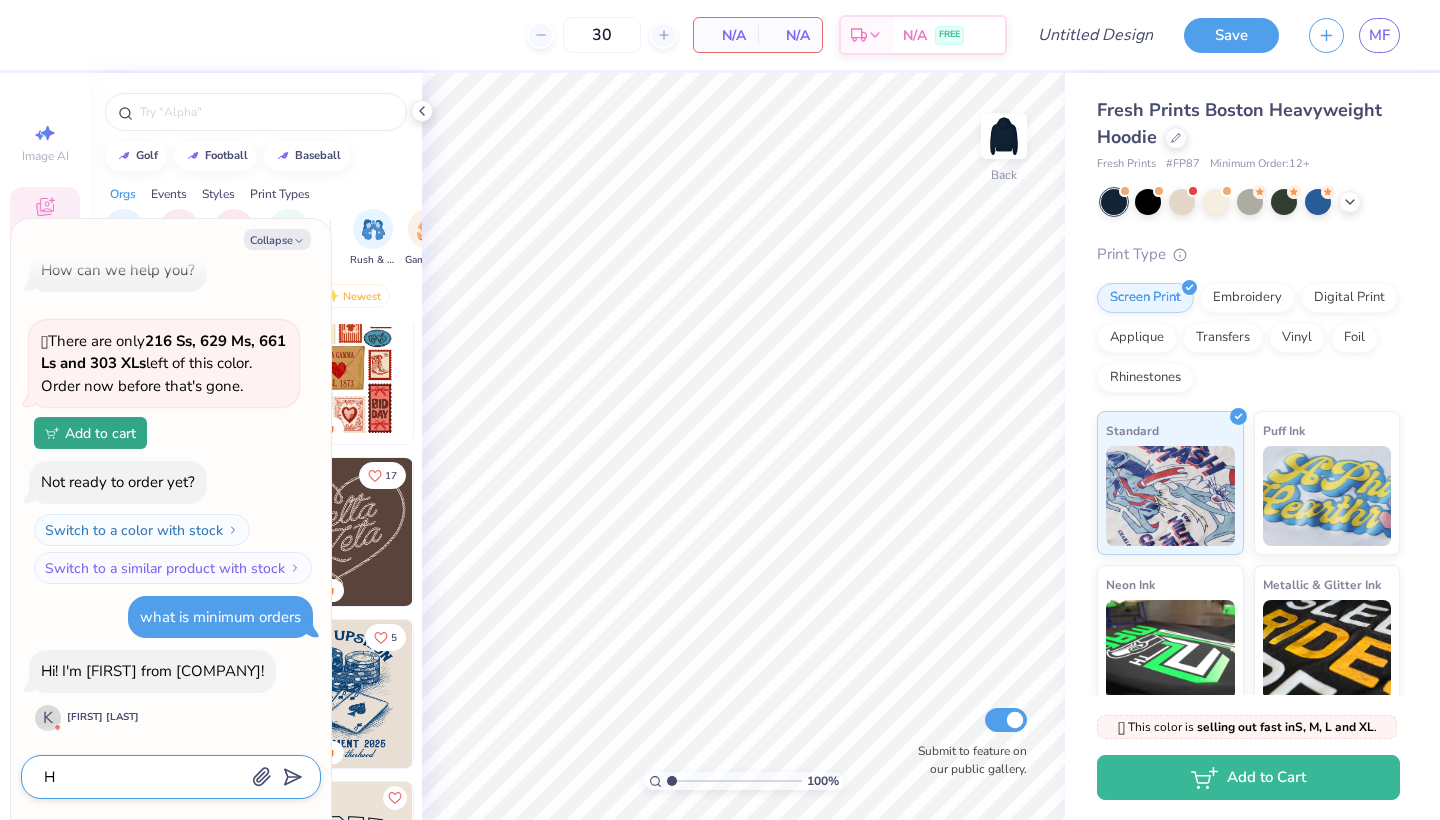type on "x" 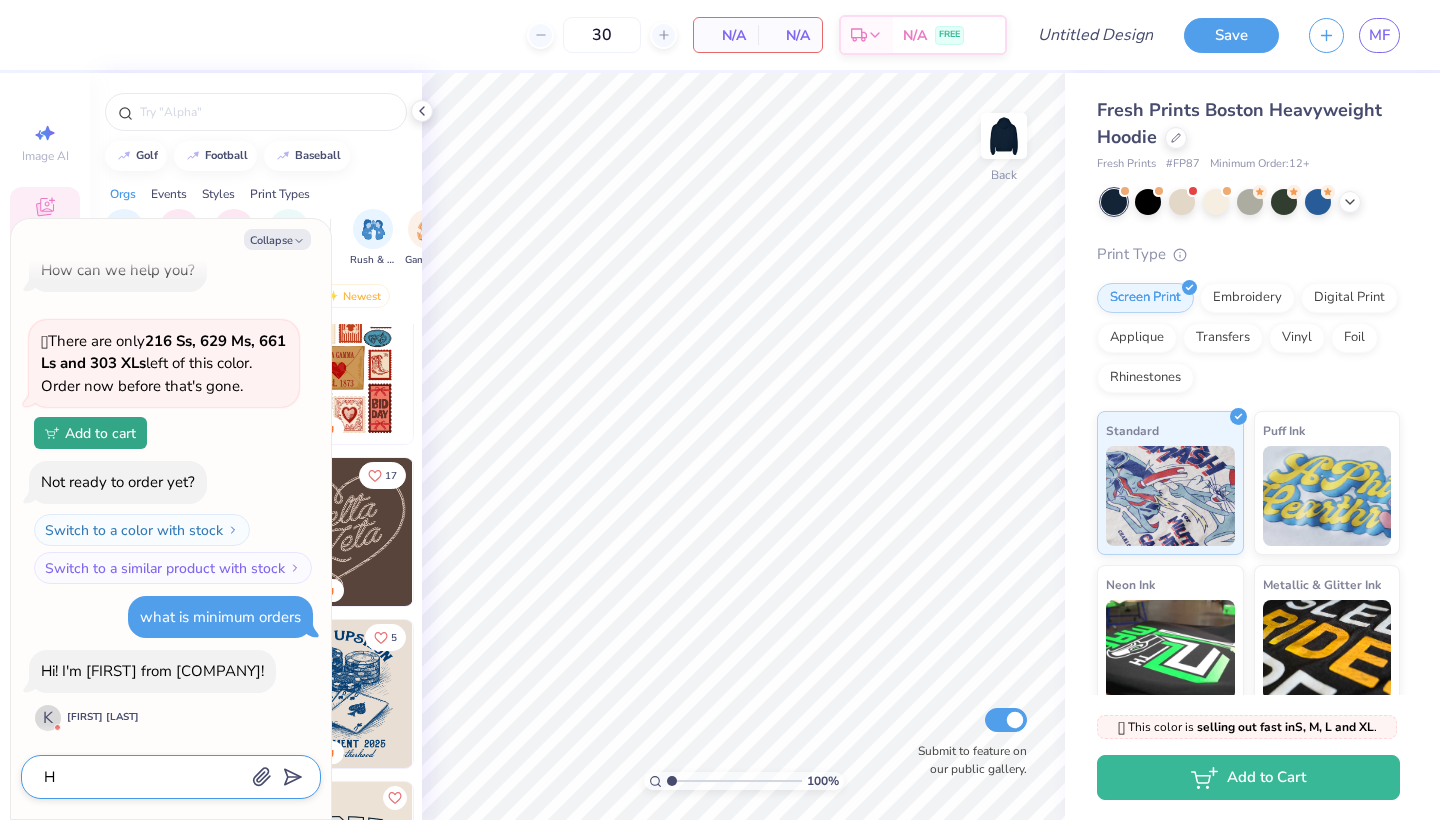 type 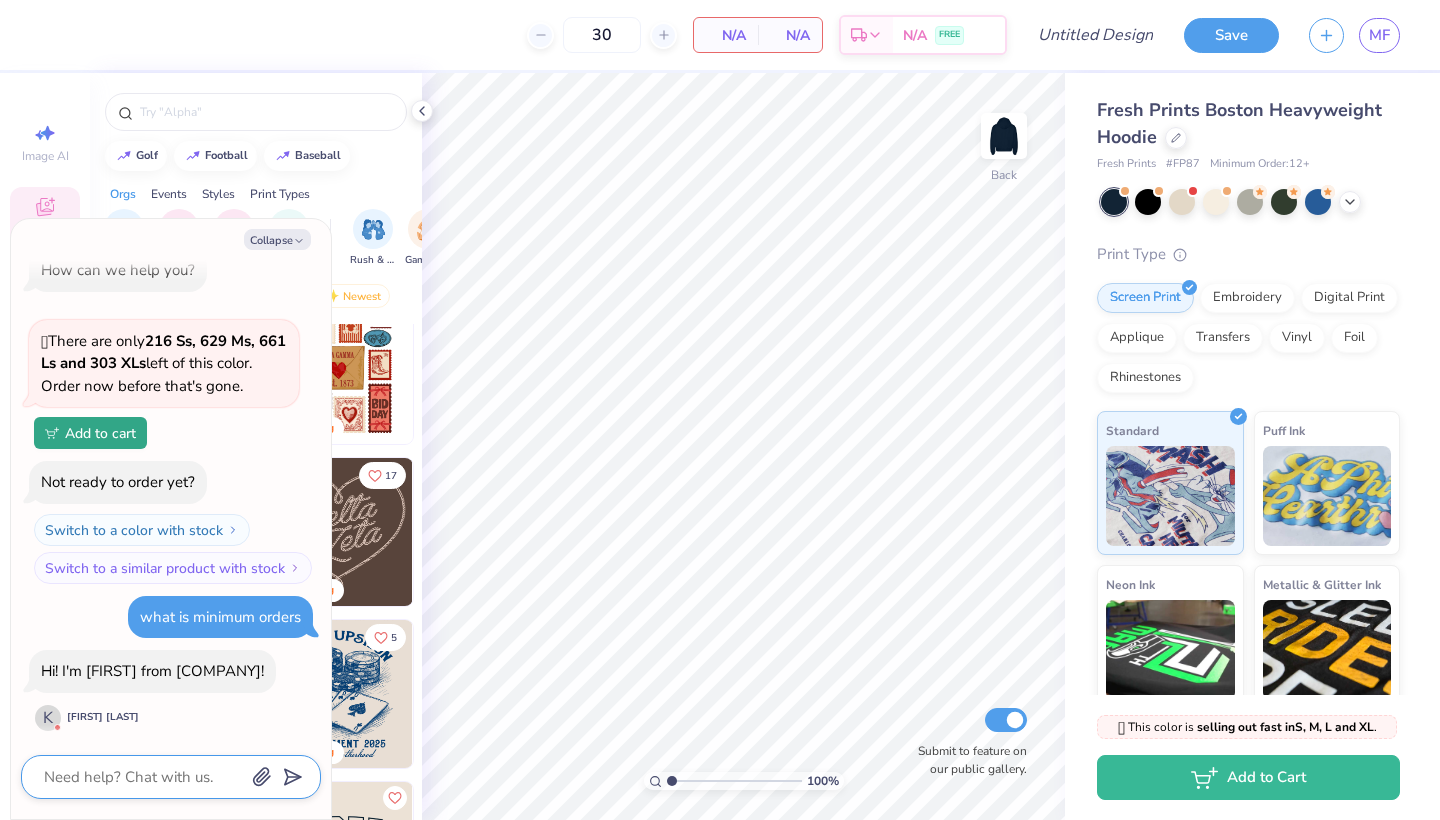 type on "x" 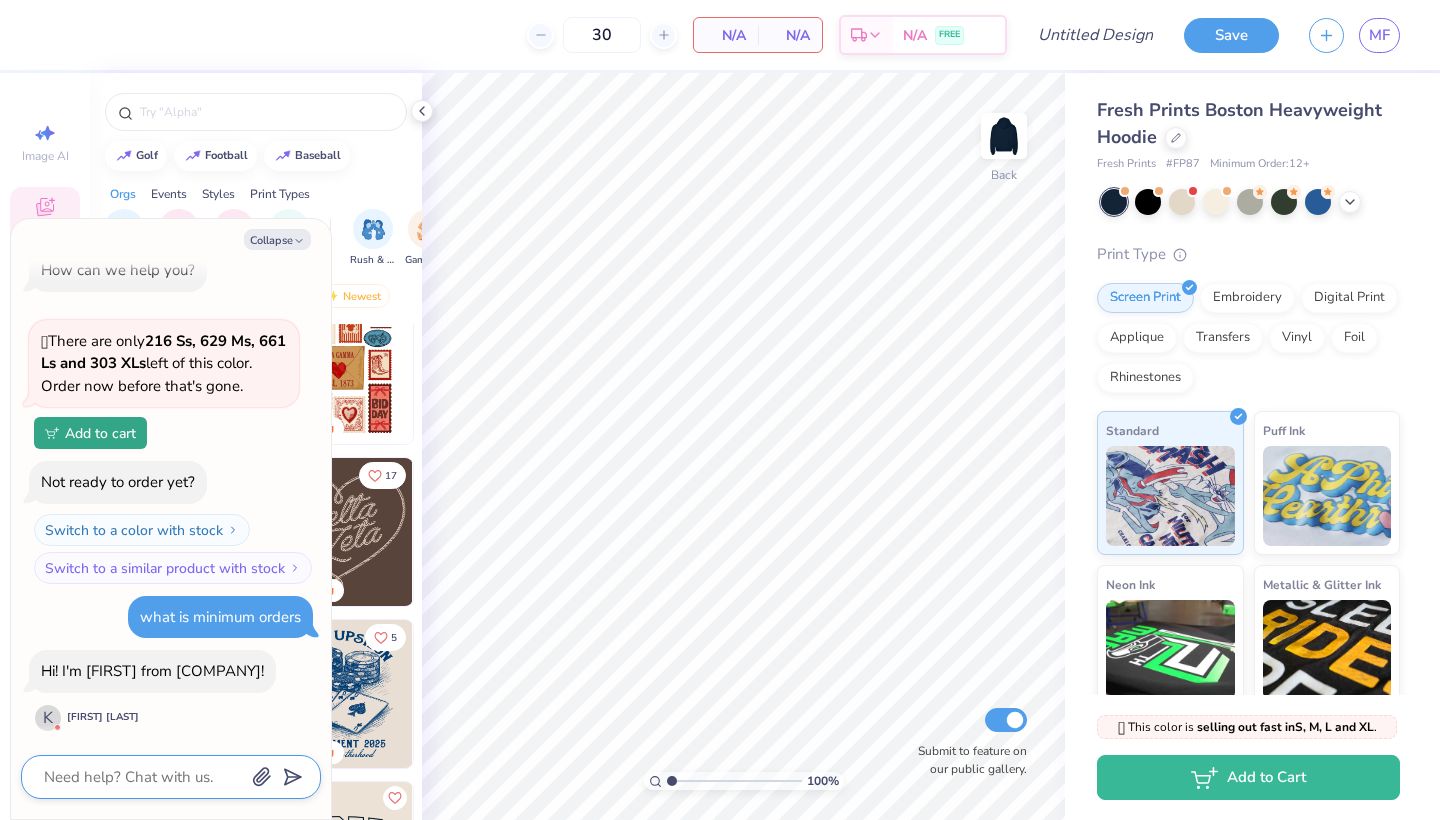 type on "H" 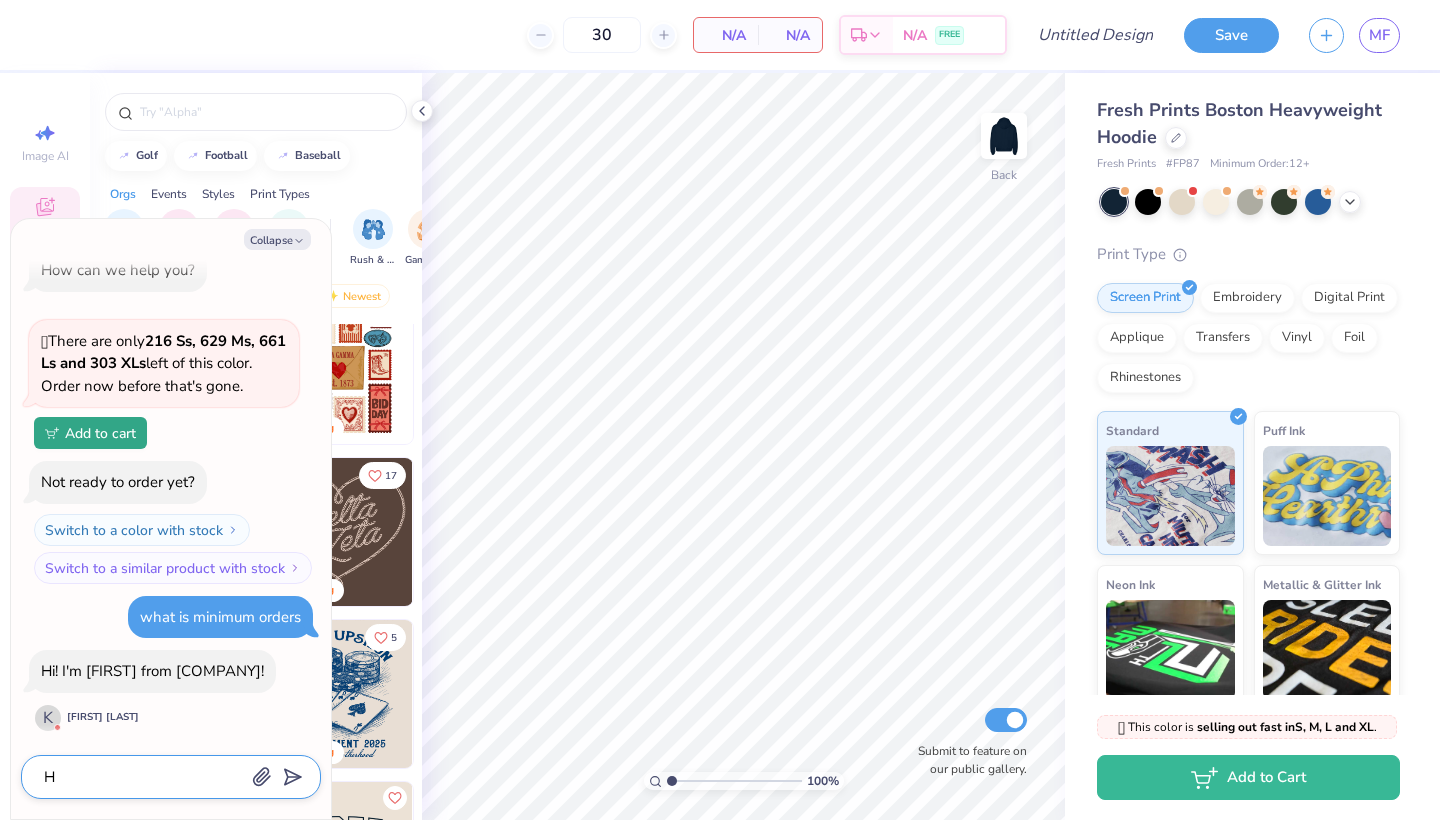 type on "x" 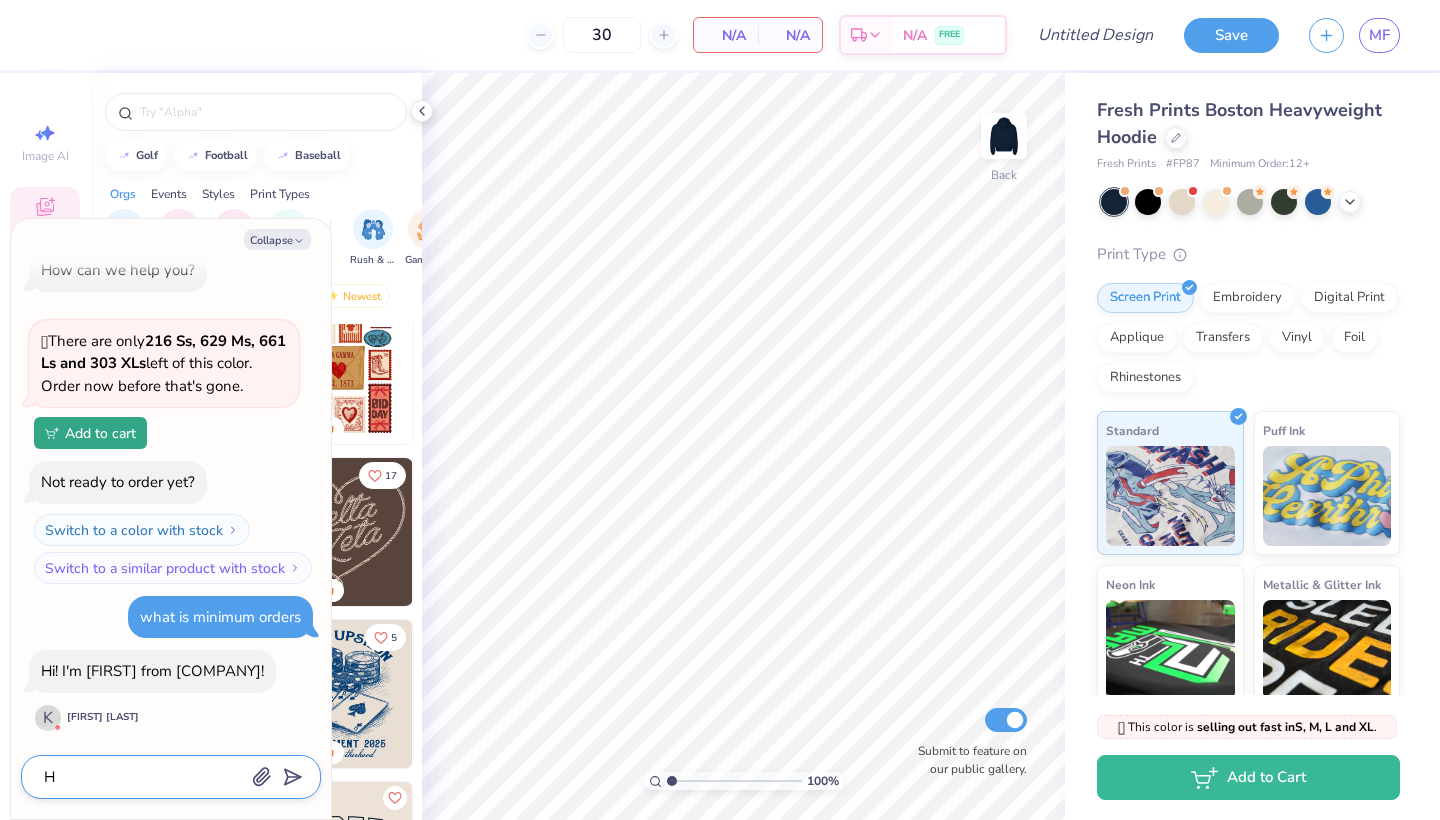 type on "Hi" 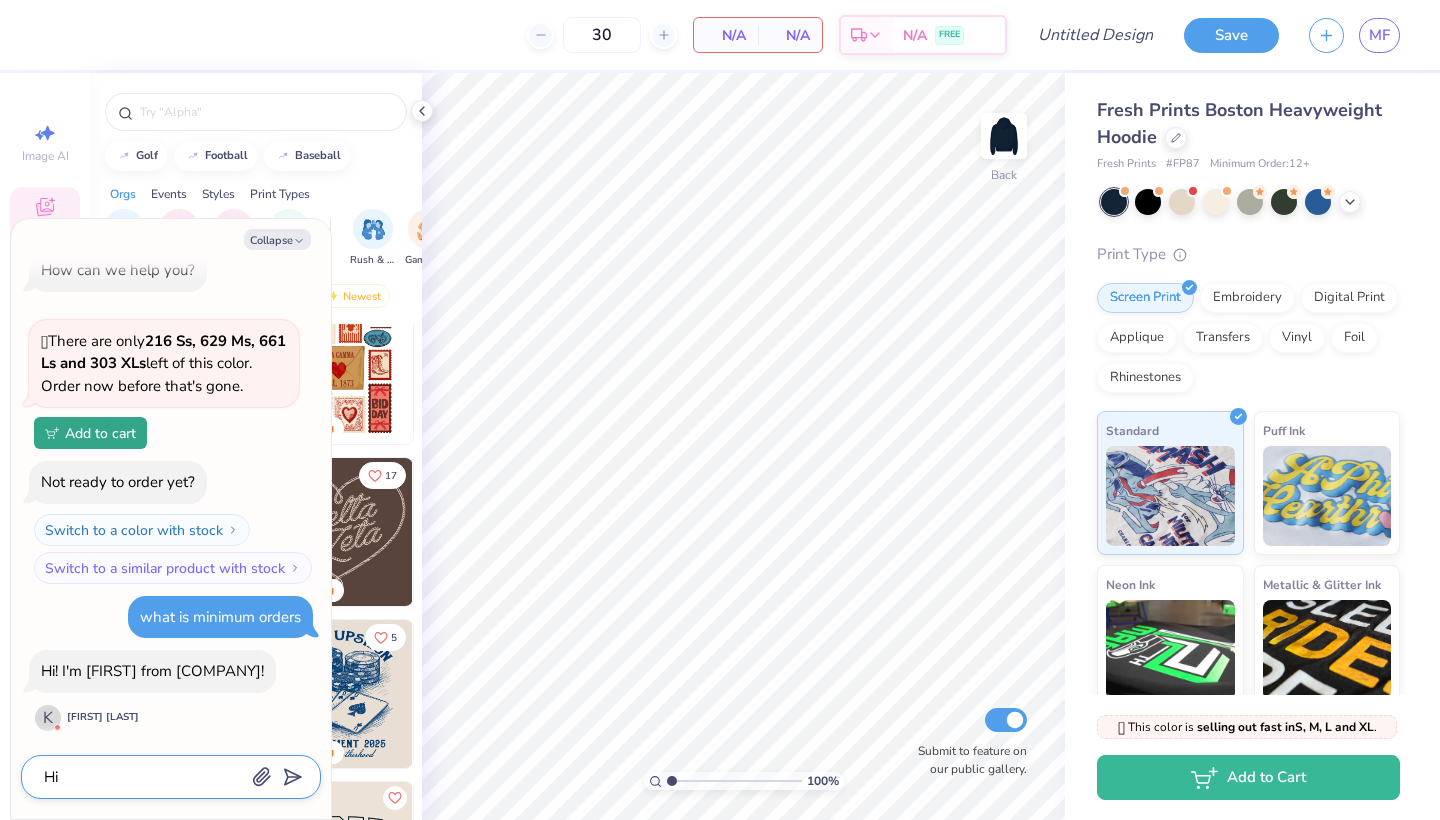 type on "x" 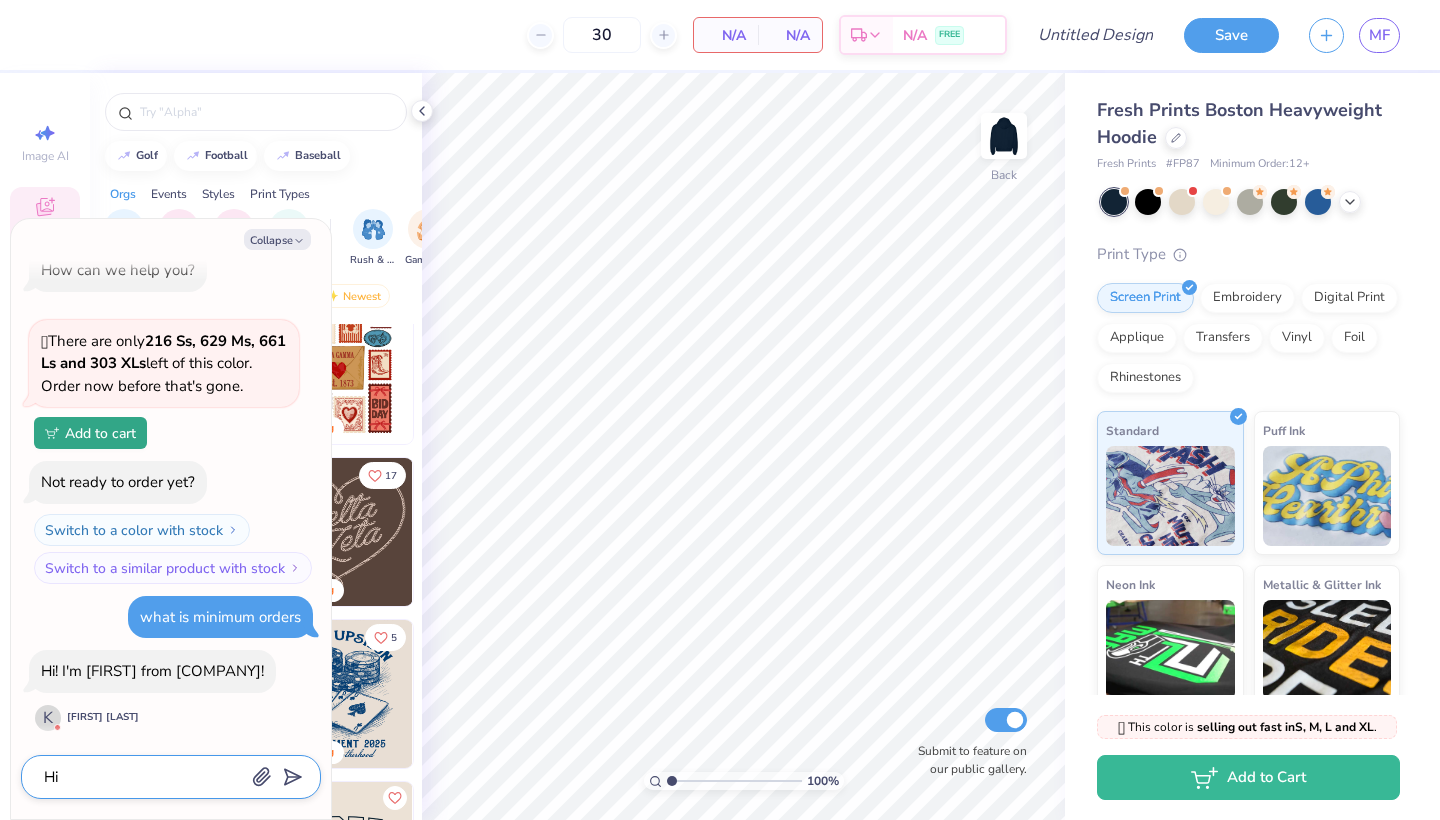 type on "Hi1" 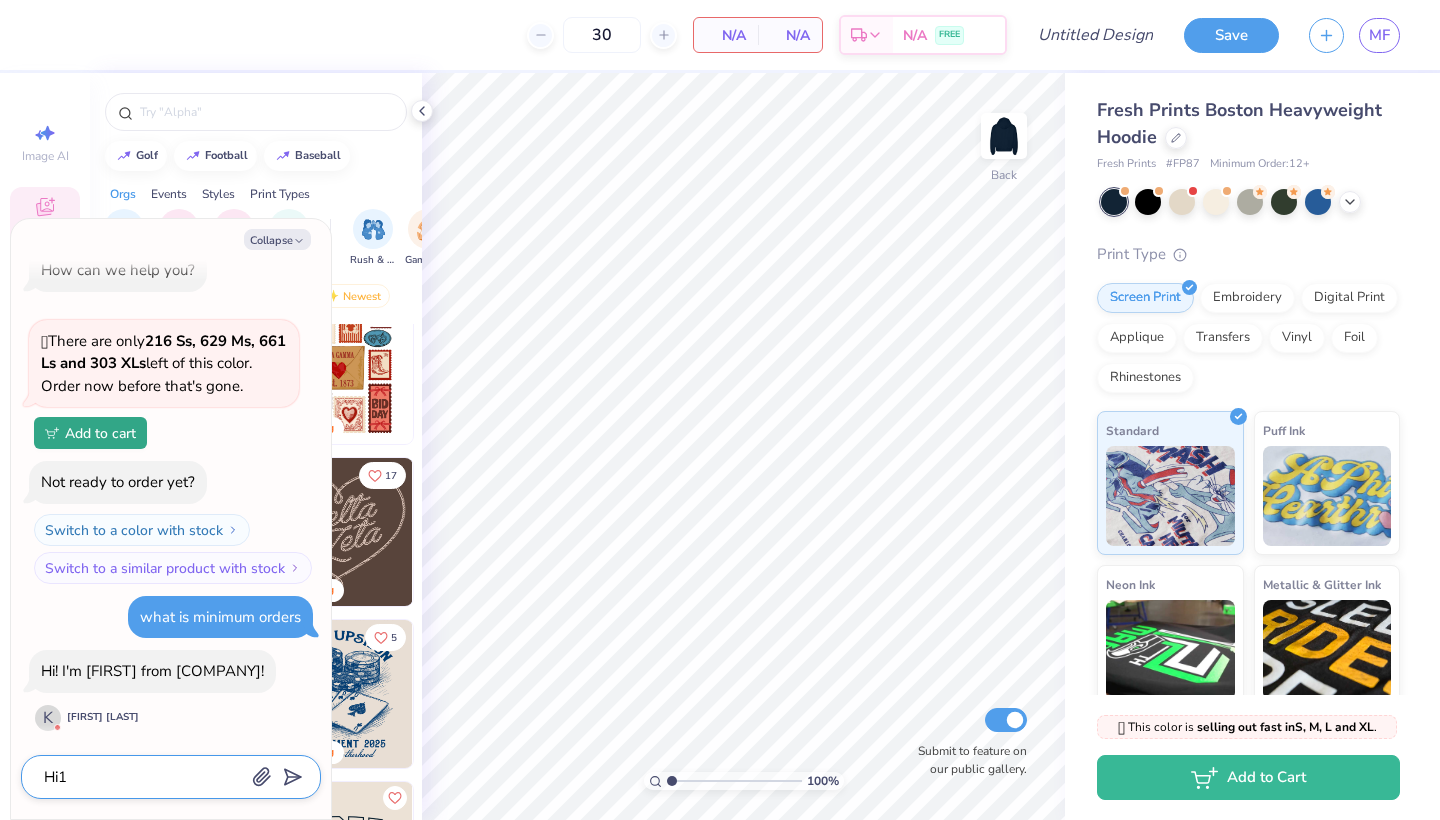 type on "x" 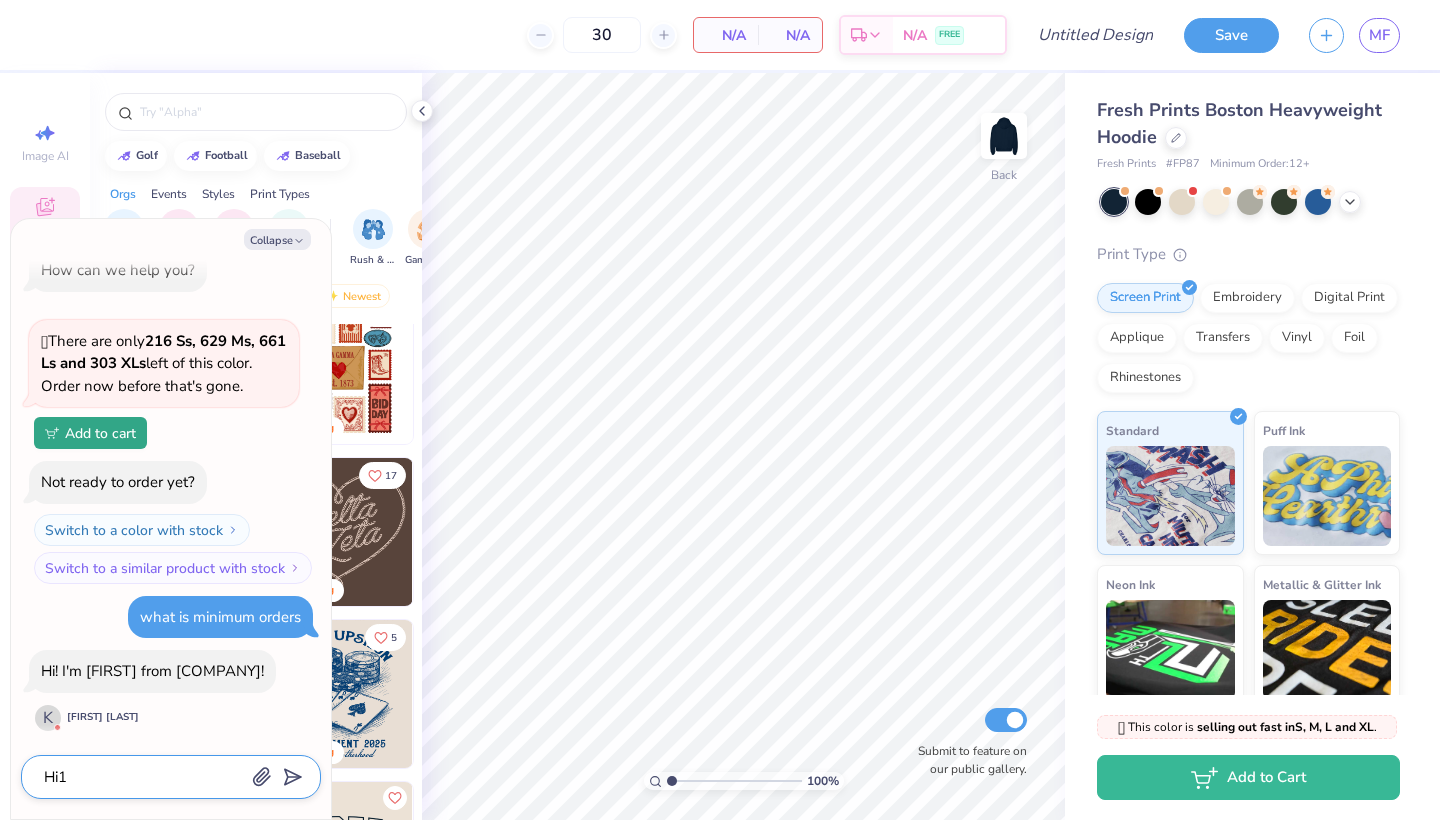 type on "Hi" 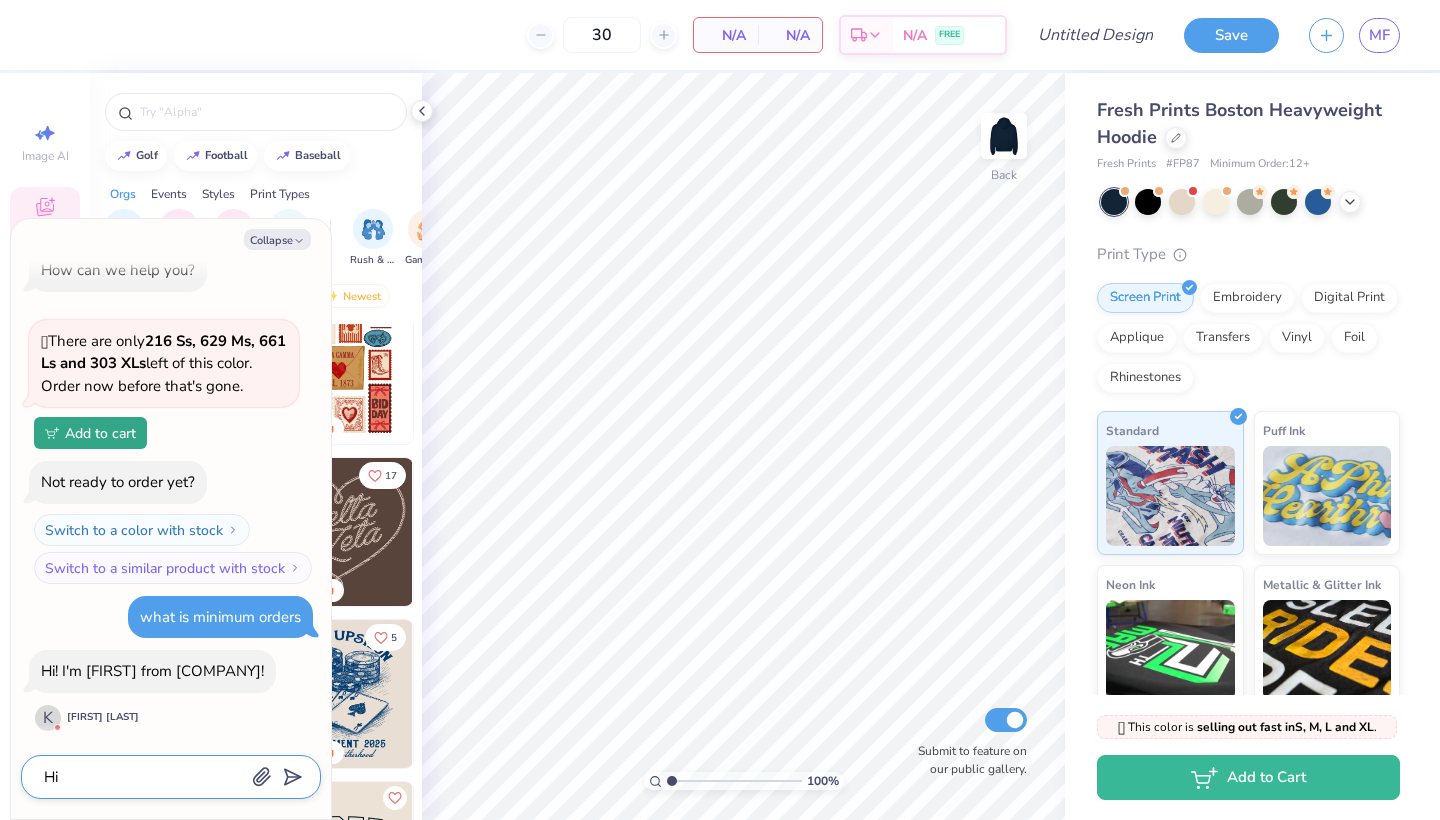 type on "x" 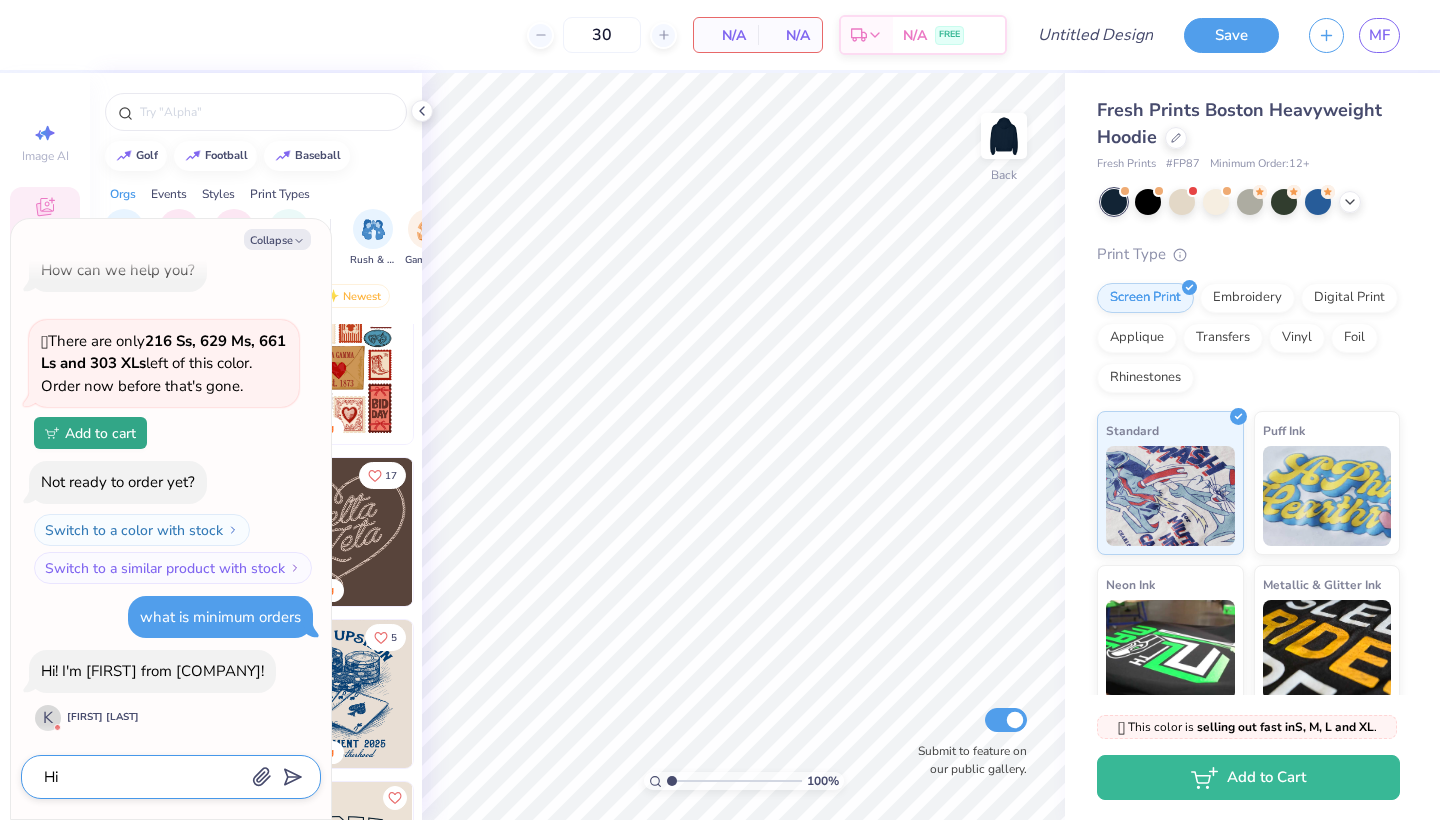 type on "Hi!" 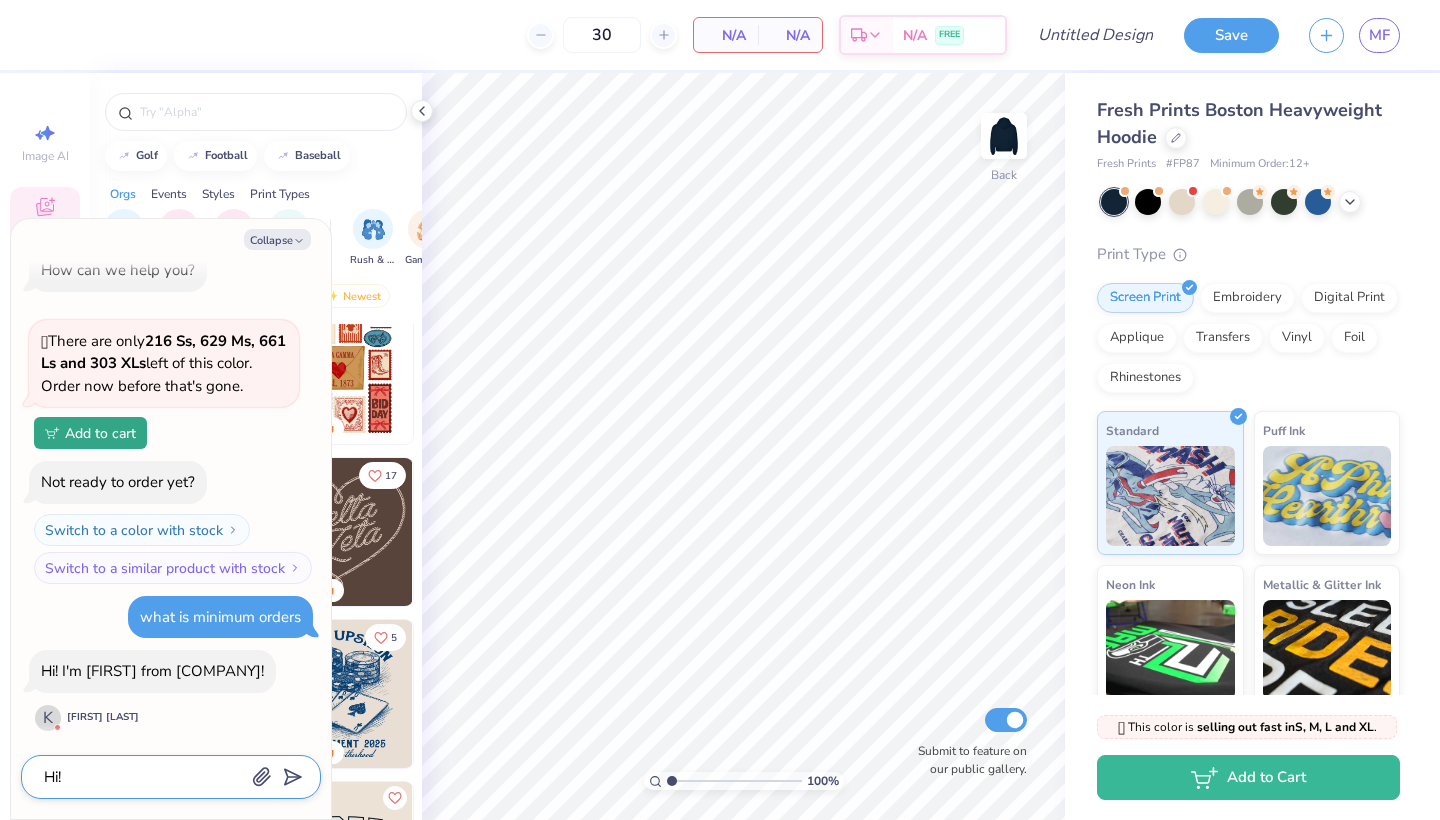 type on "x" 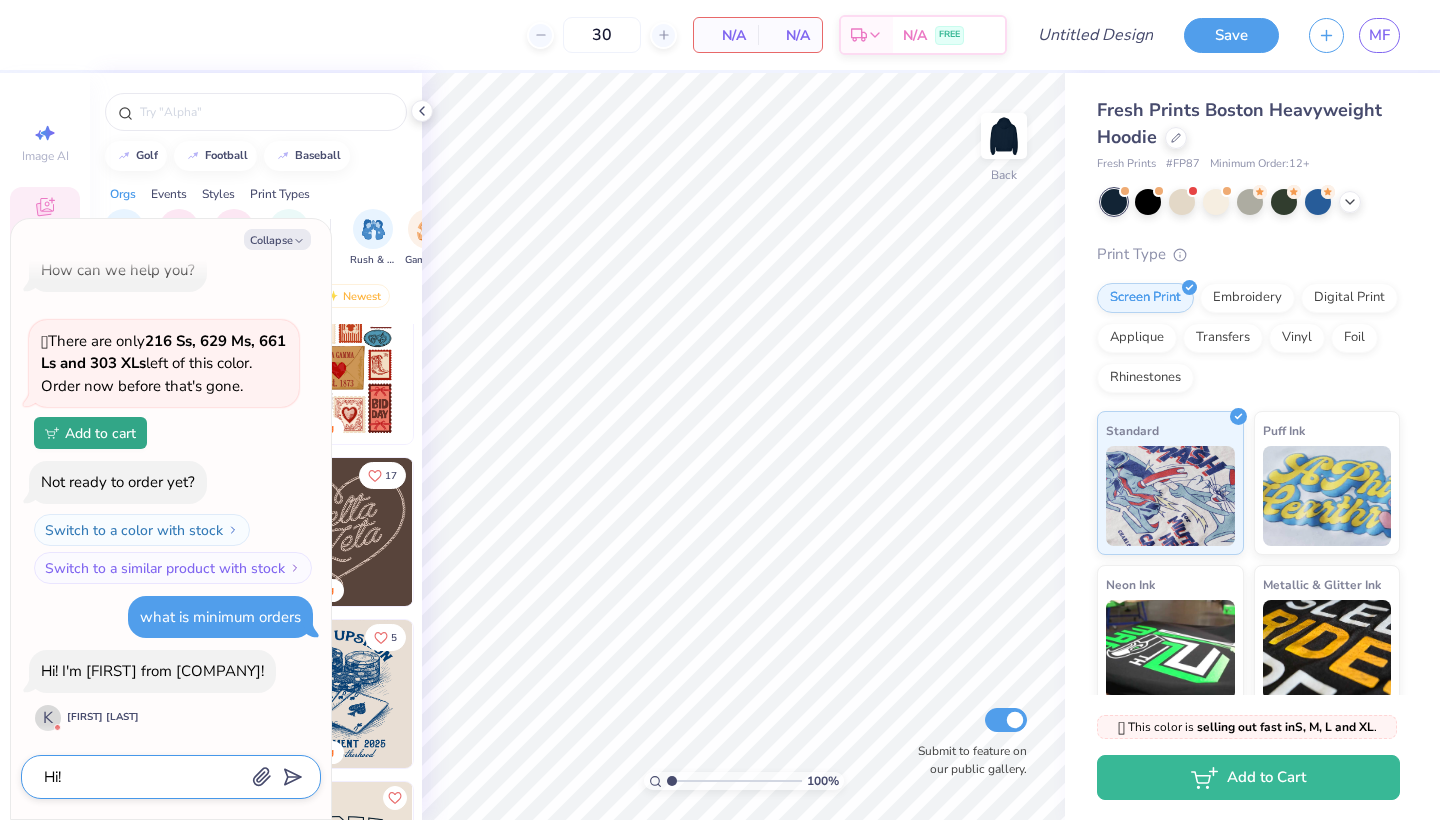 type on "Hi!" 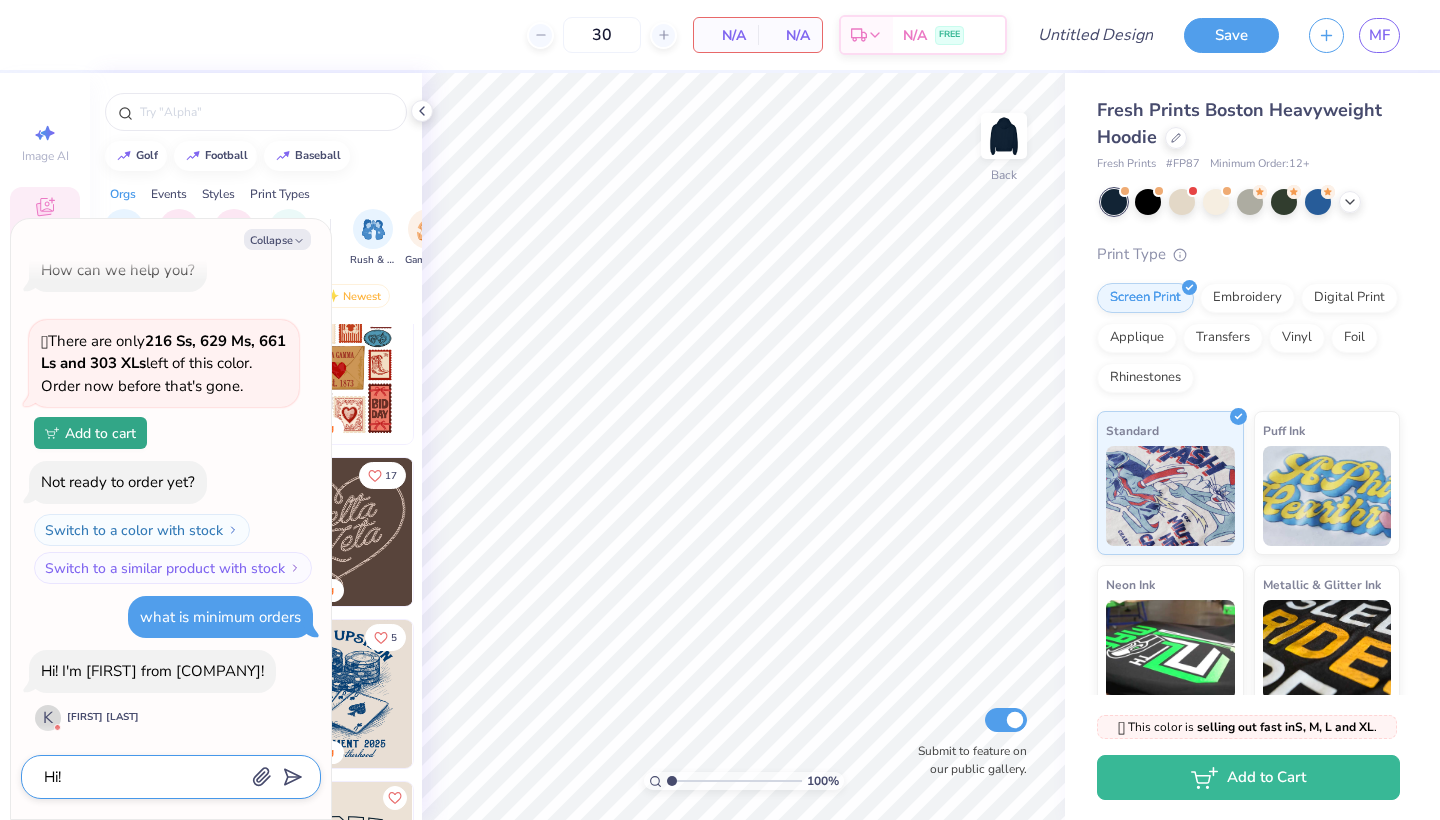 type on "x" 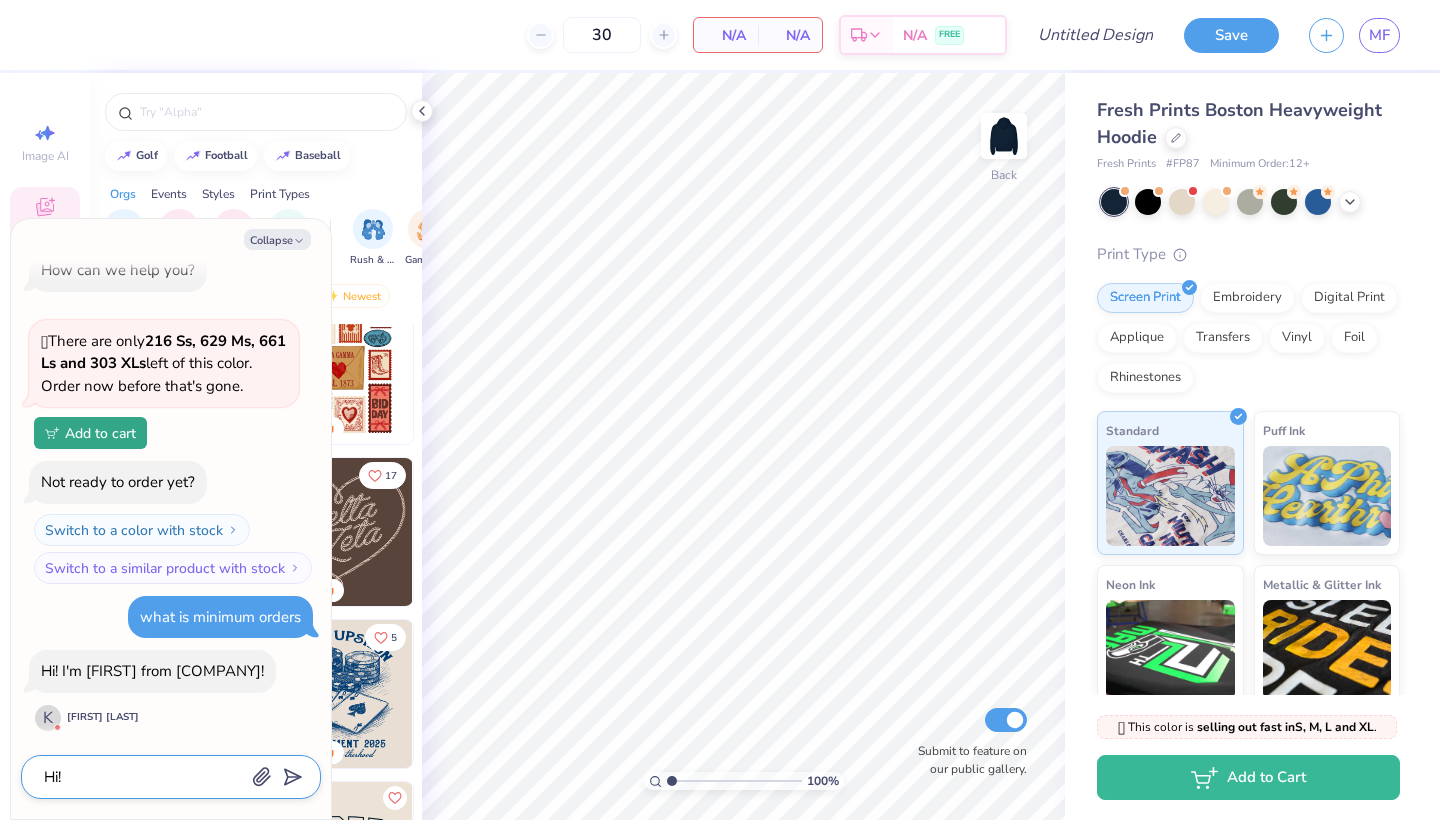 type on "Hi! H" 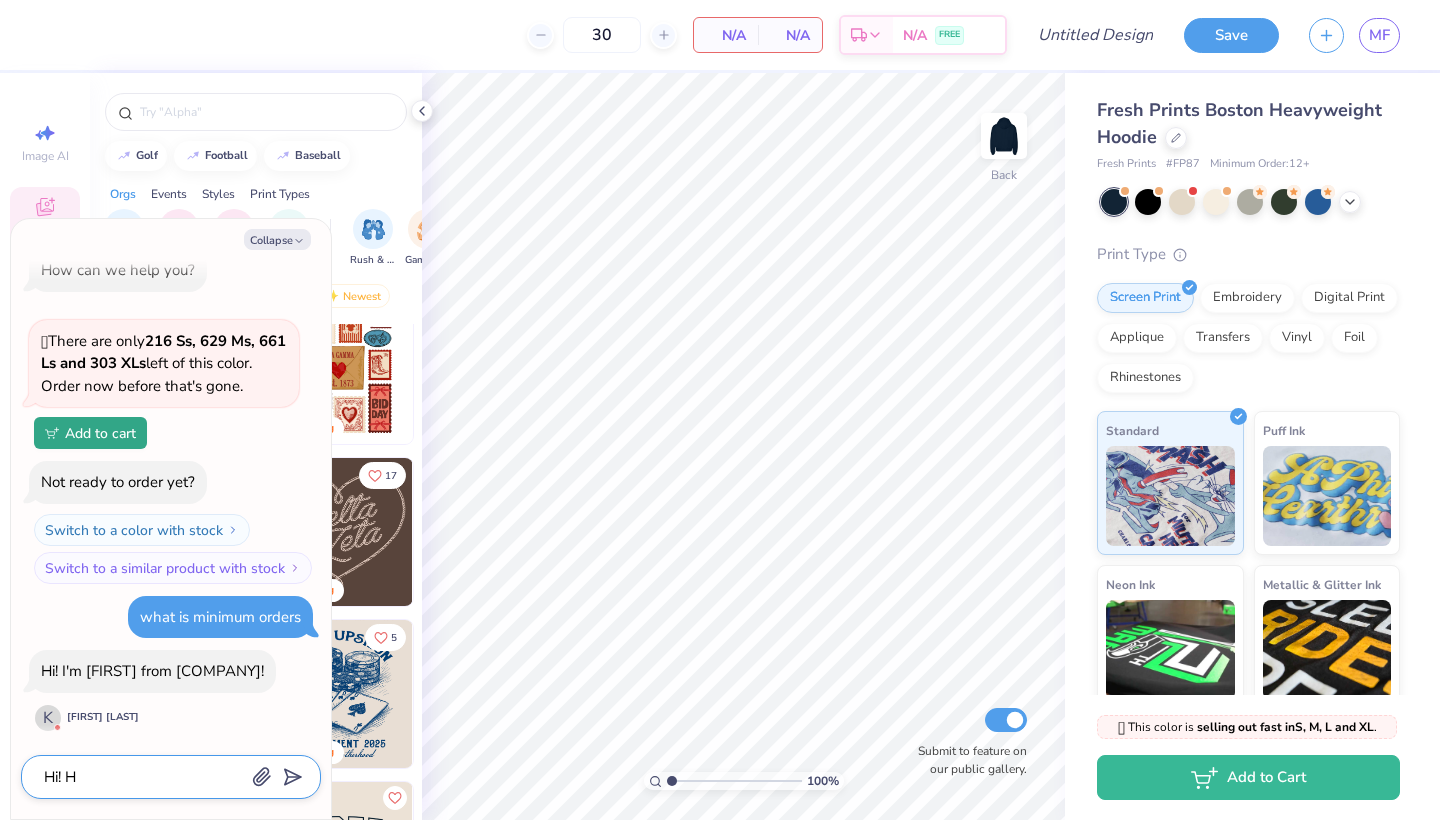 type on "x" 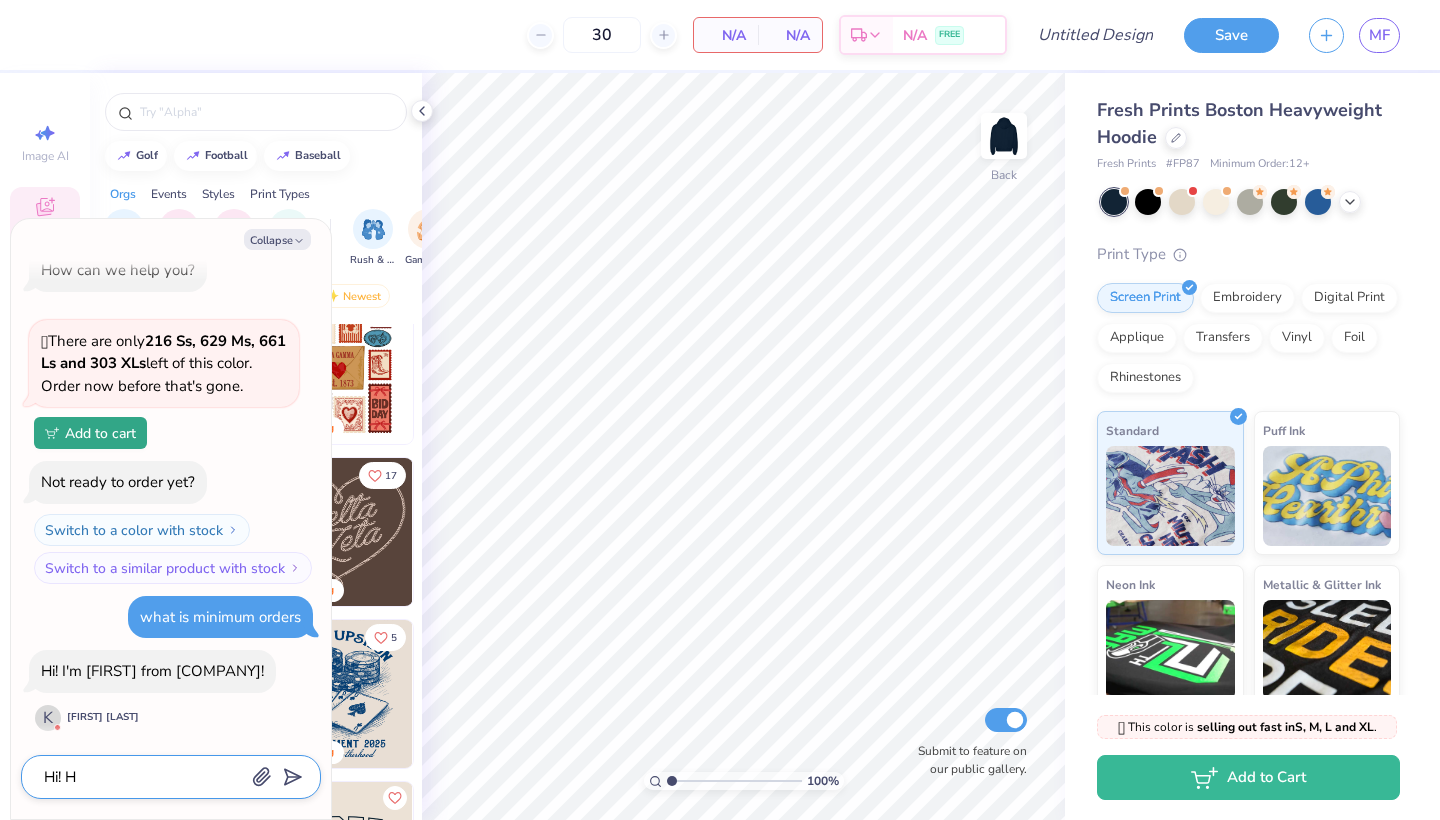 type on "Hi! Ho" 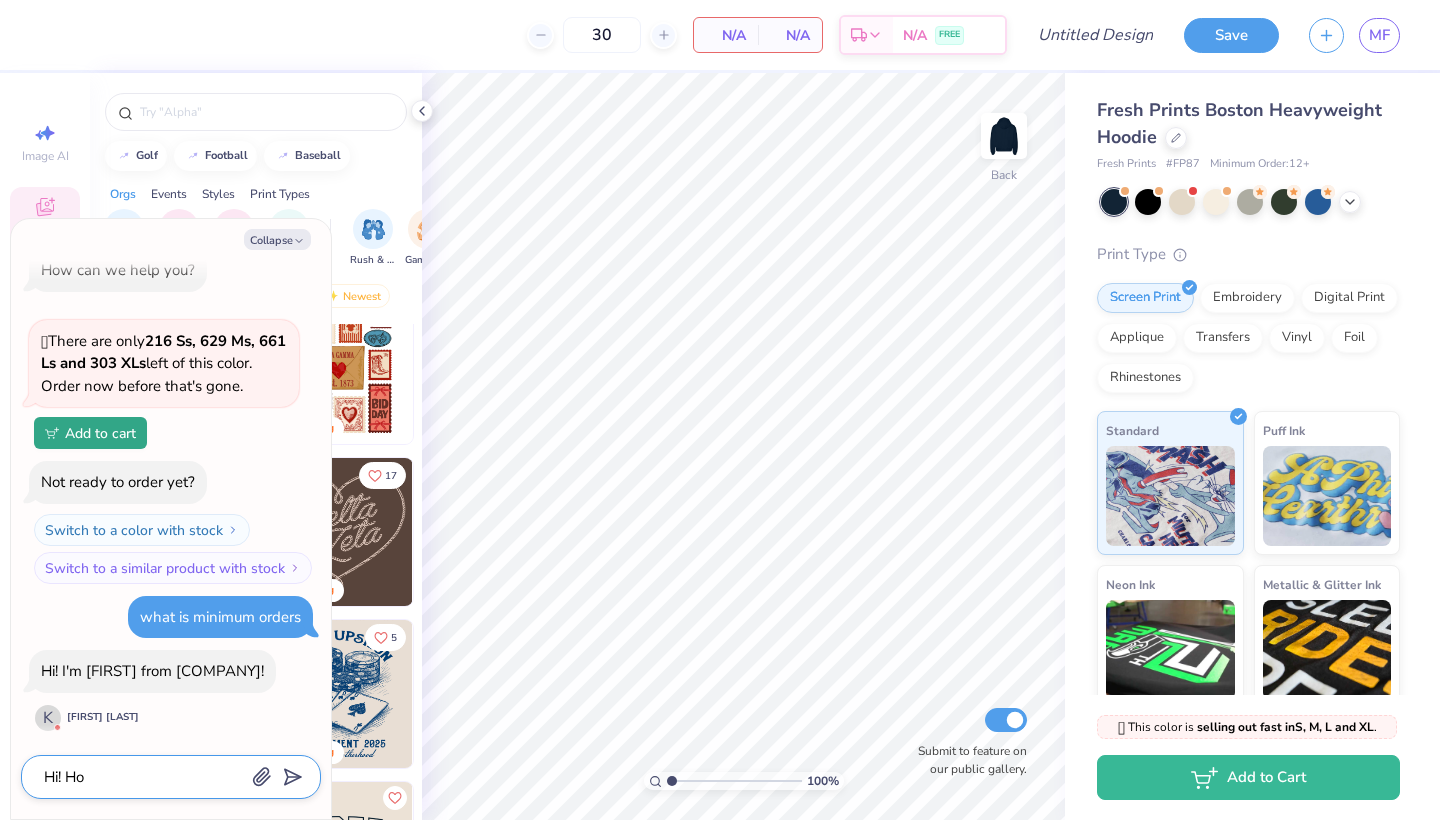 type on "x" 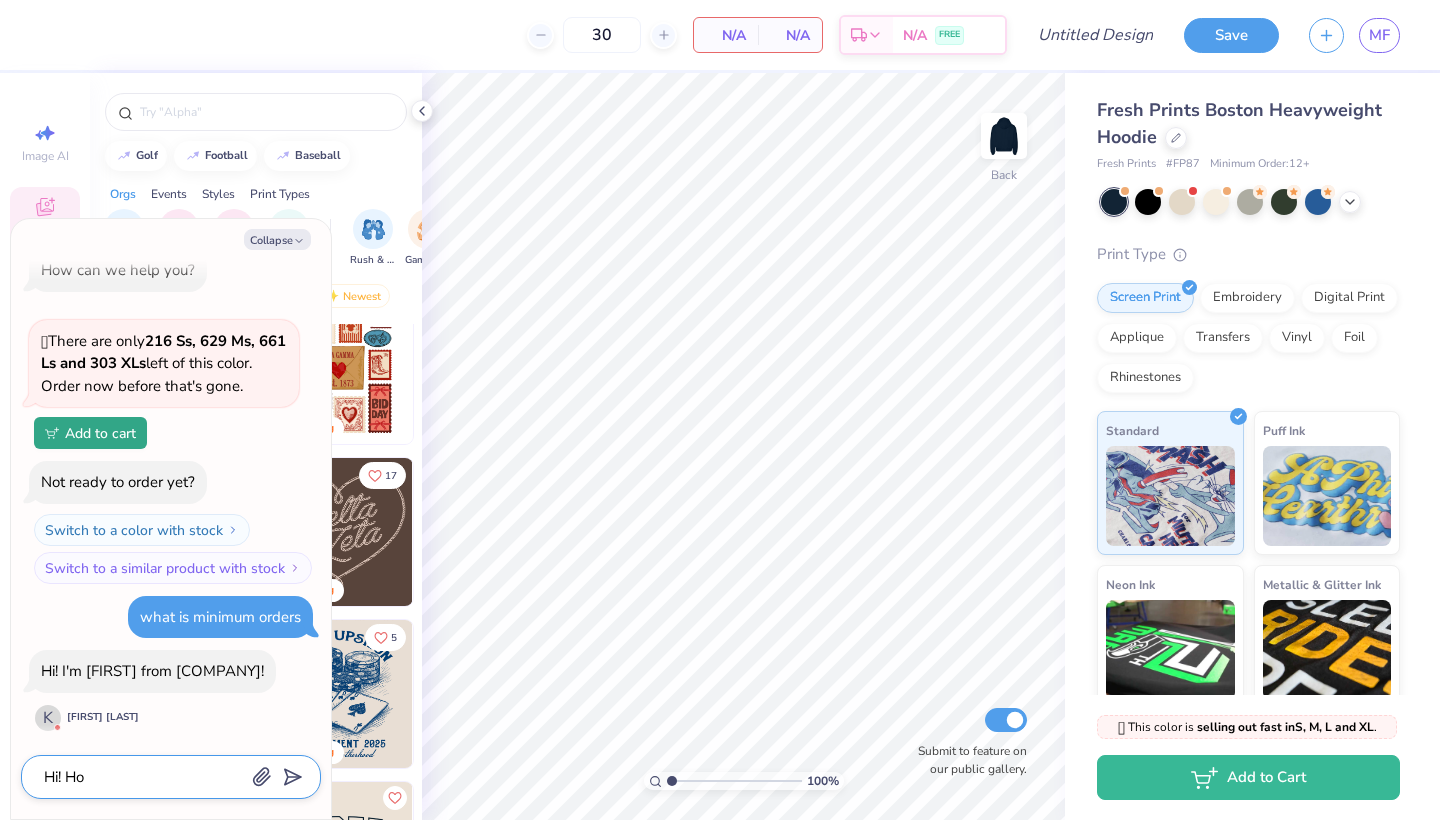 type on "Hi! How" 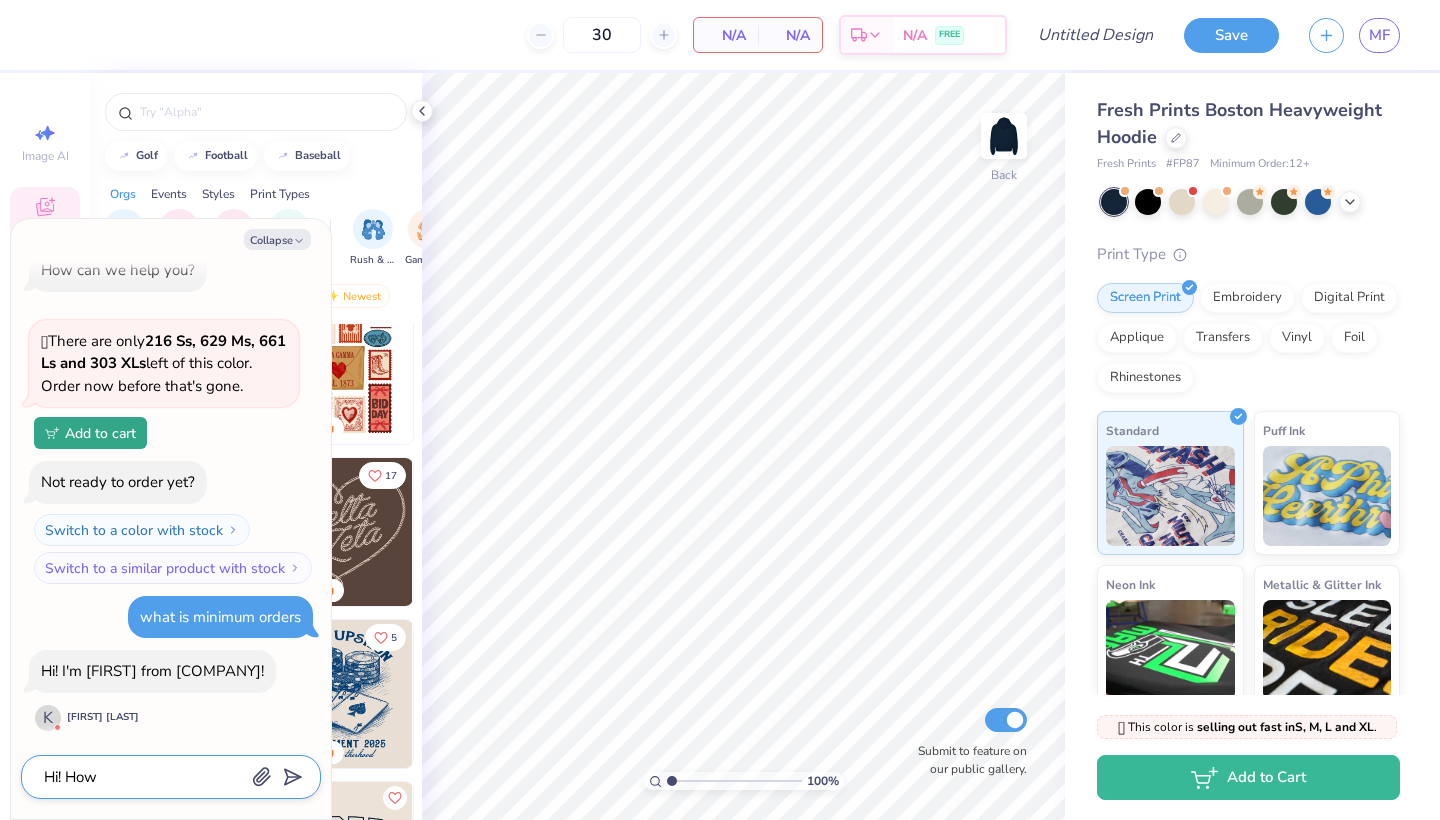 type on "x" 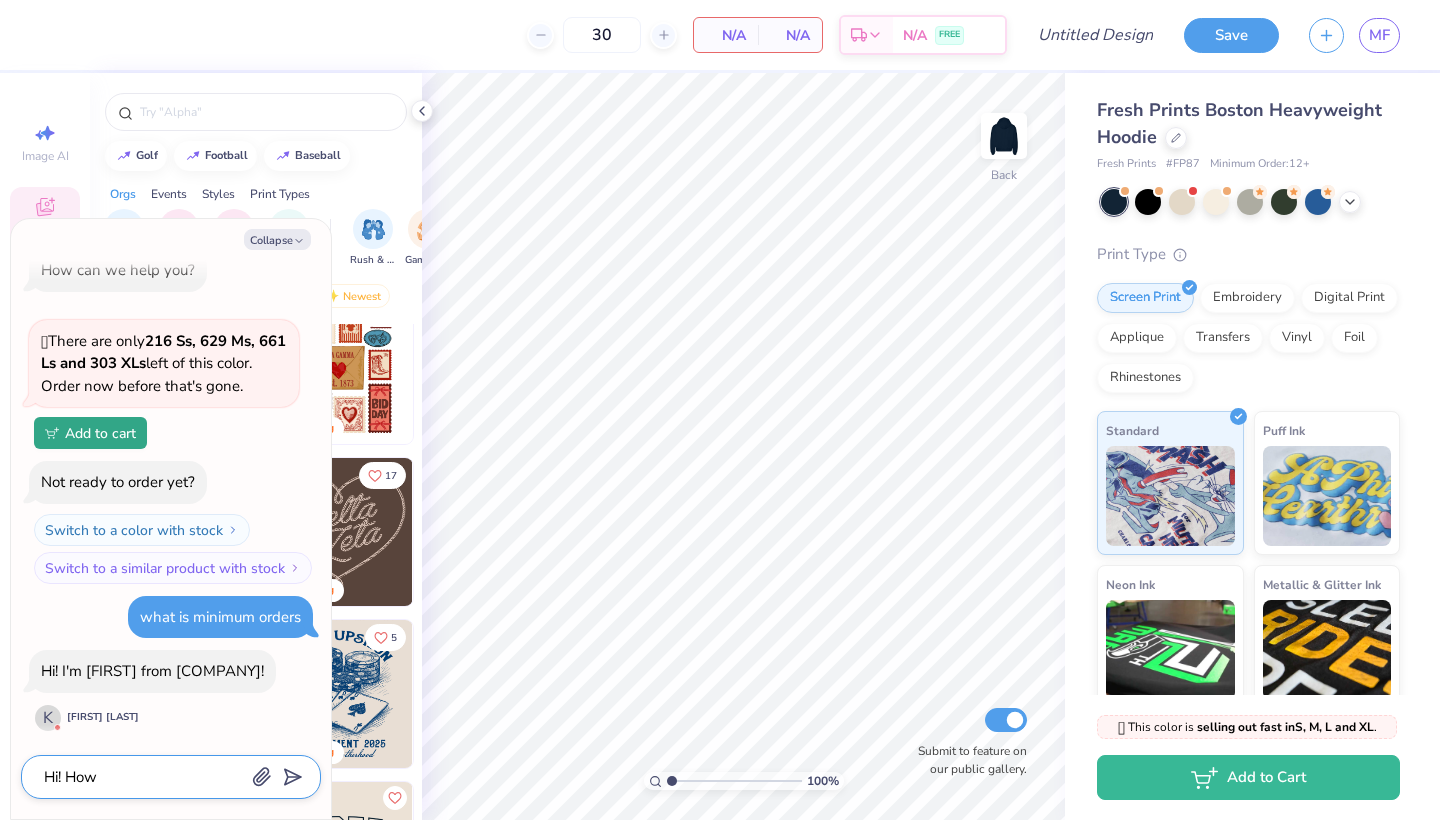 type on "Hi! How" 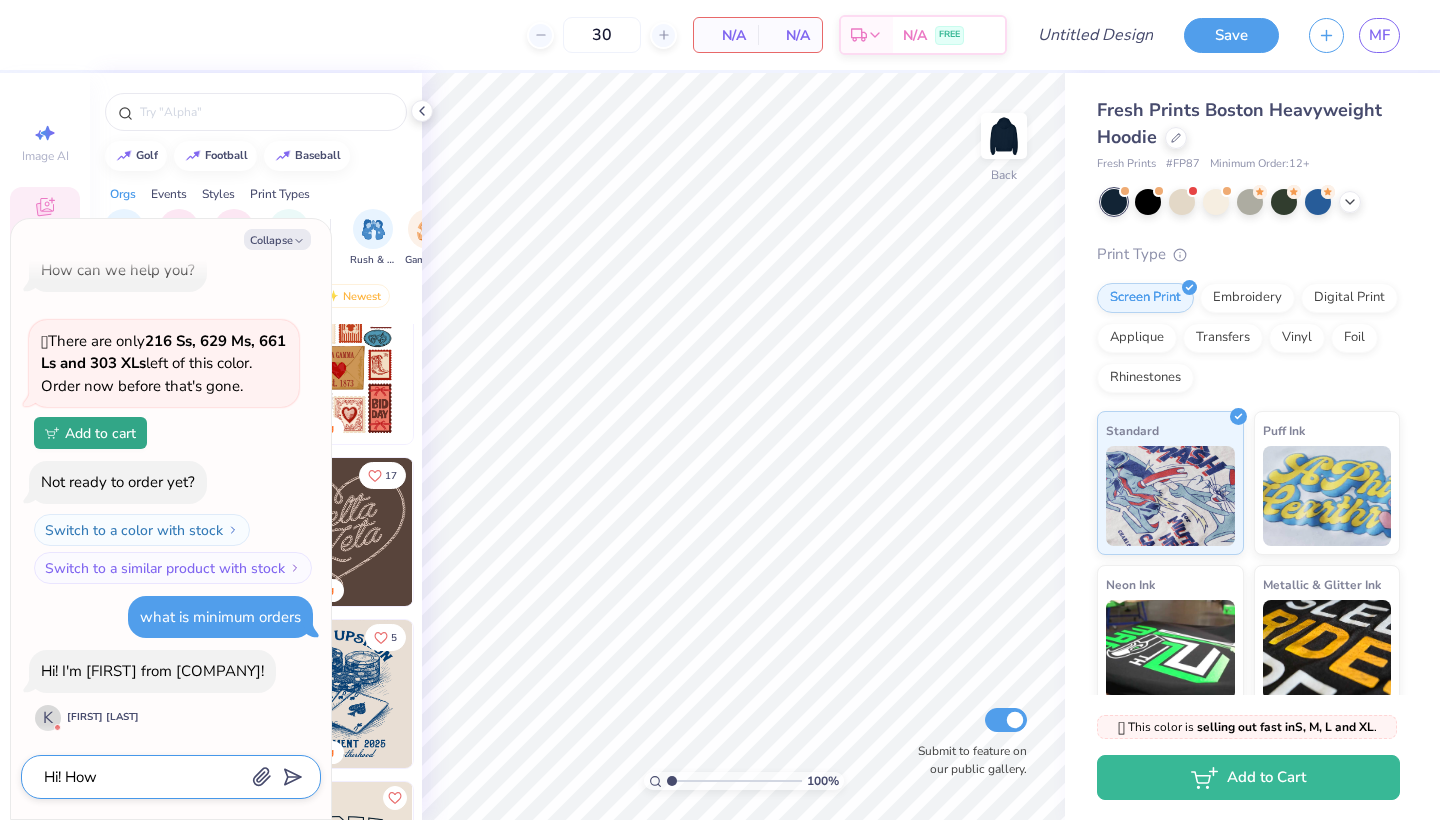 type on "x" 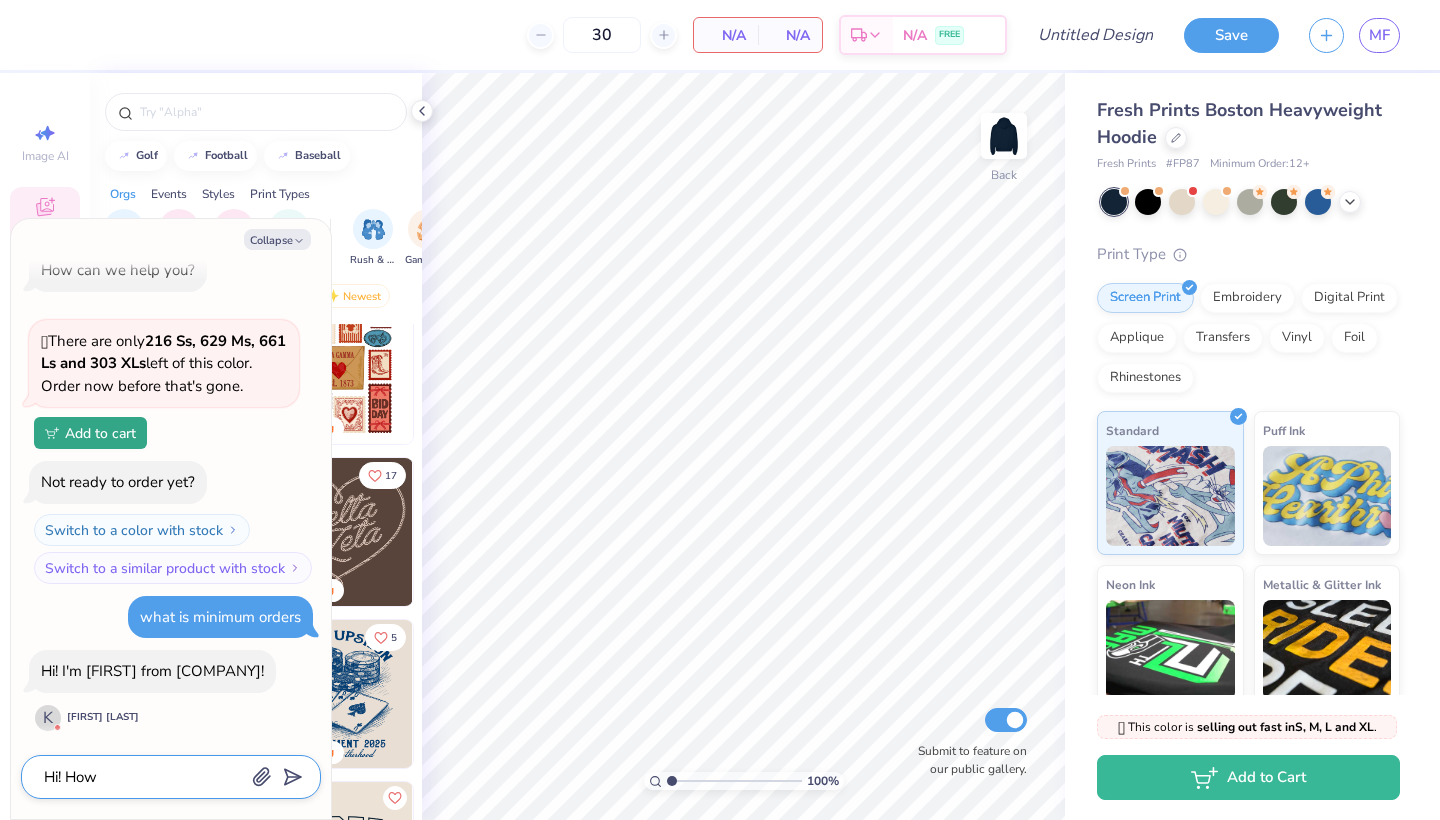 type on "Hi! How m" 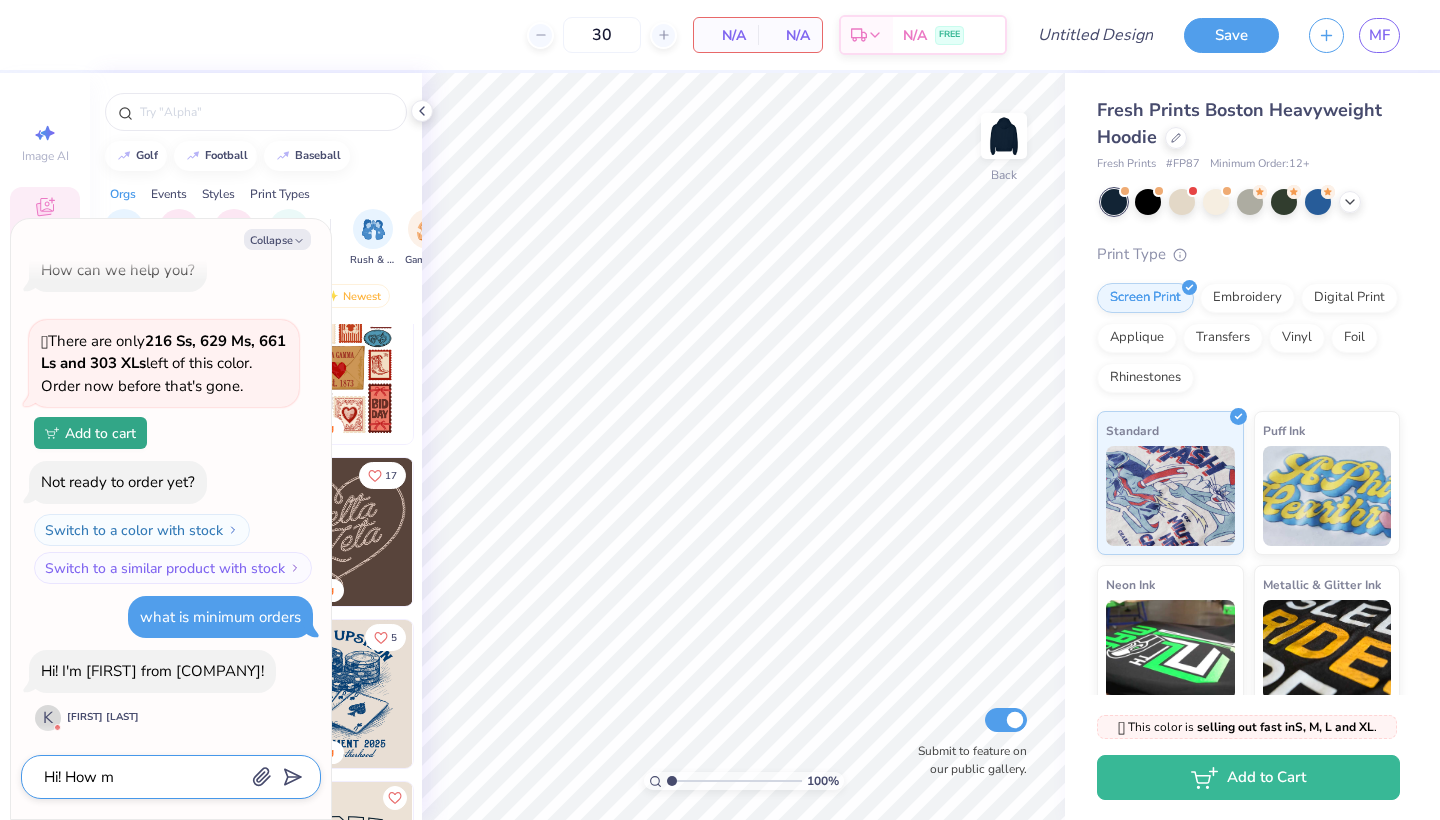 type on "x" 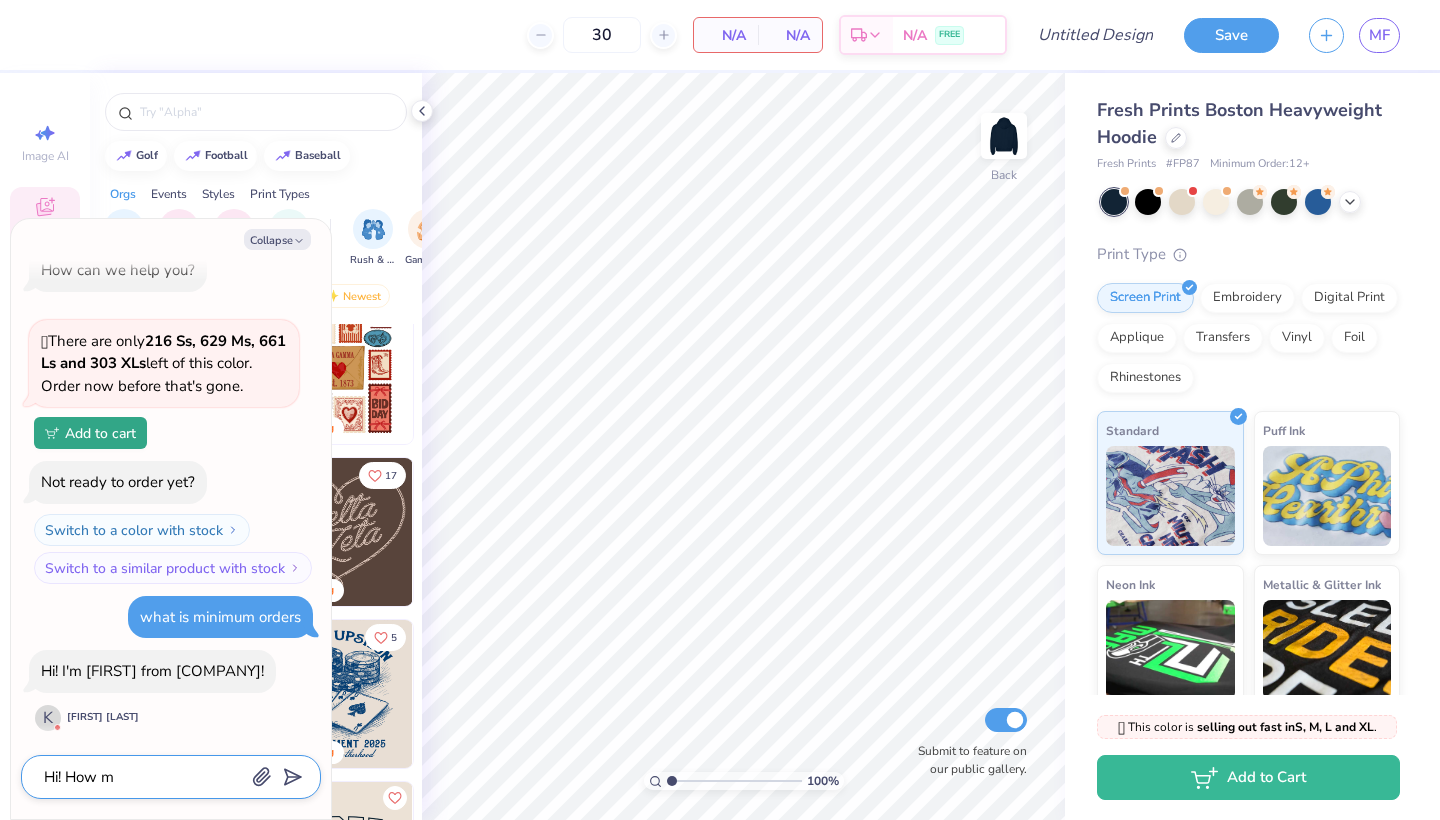 type on "Hi! How ma" 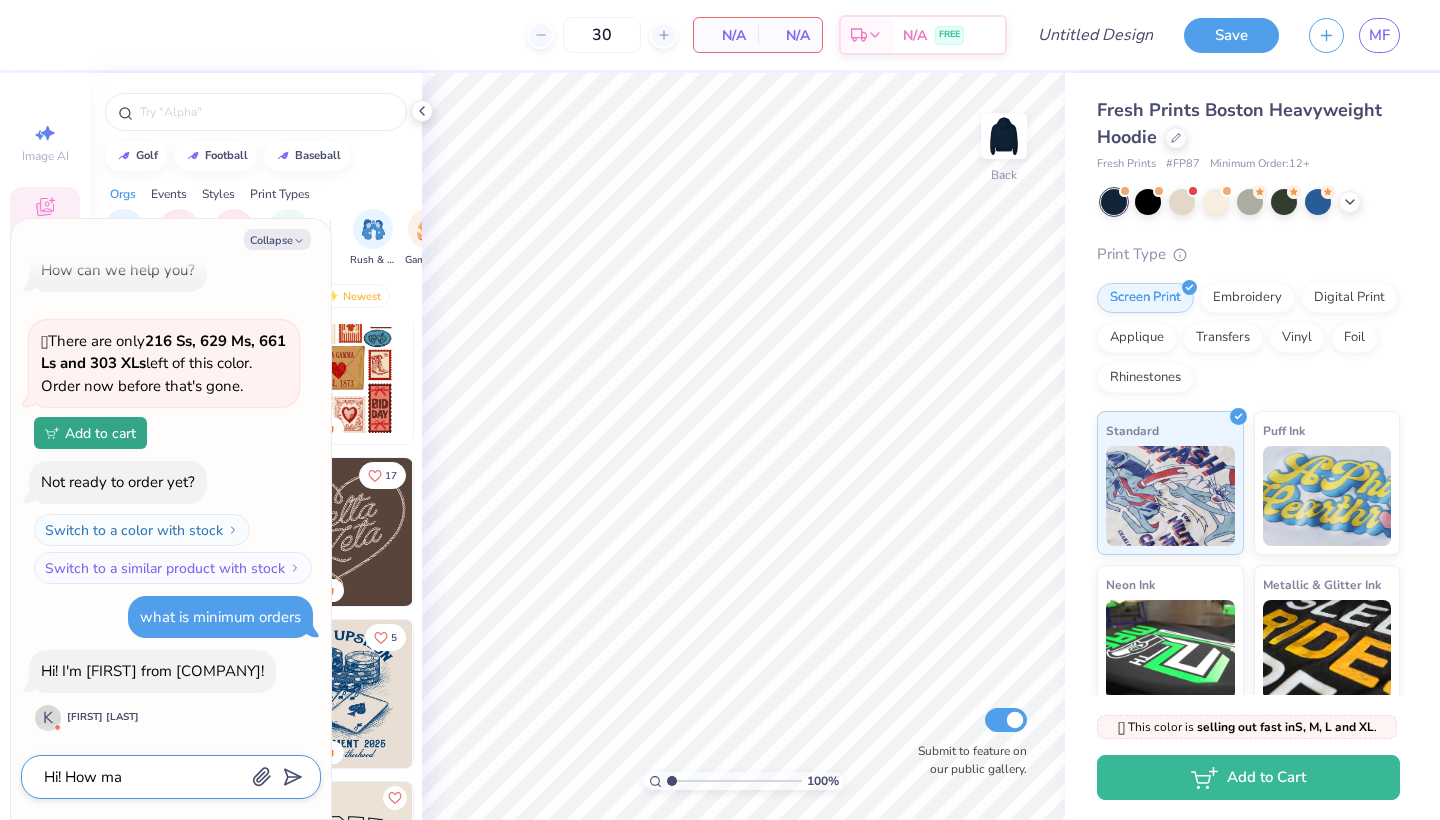 type on "x" 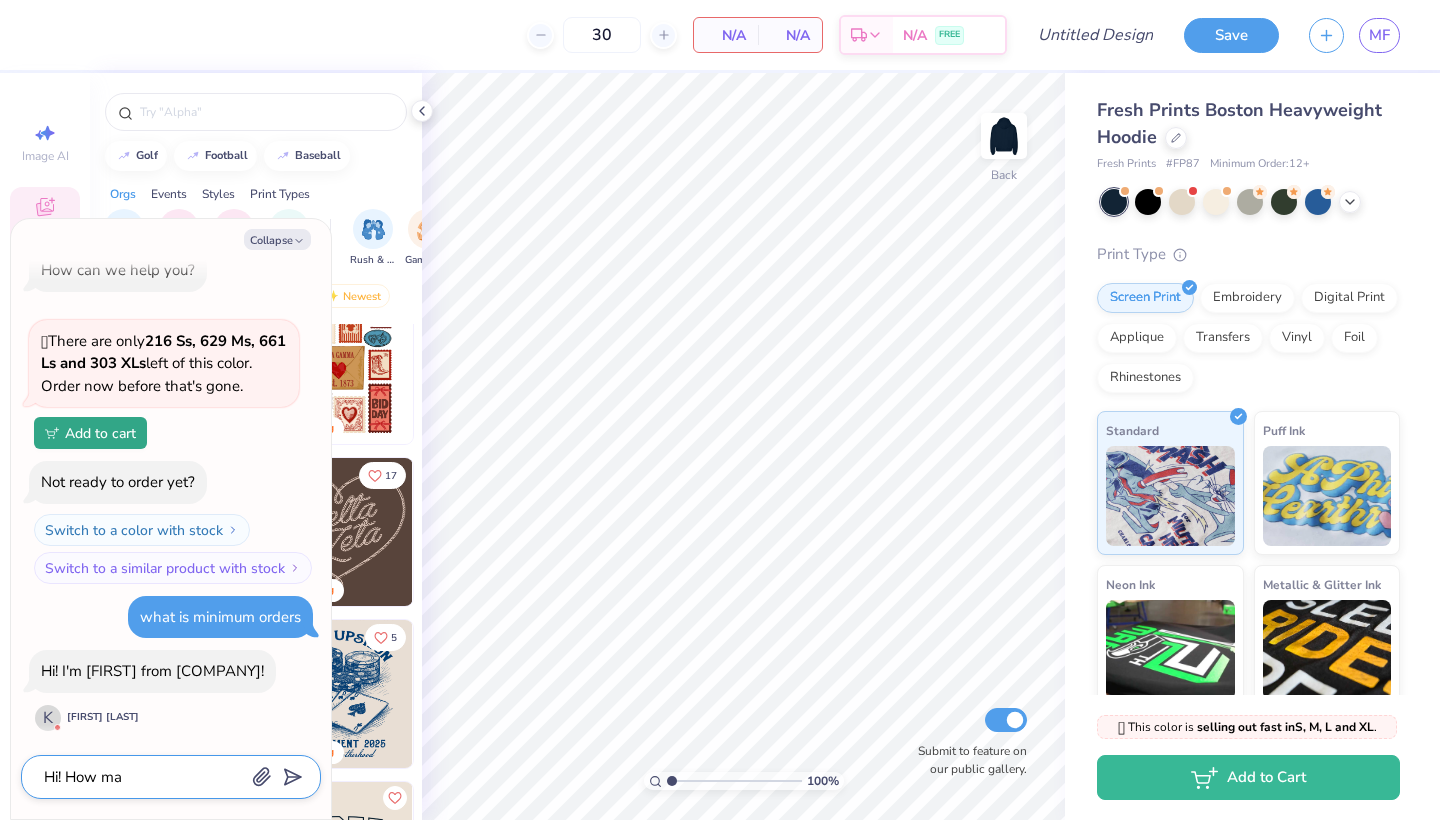 type on "Hi! How man" 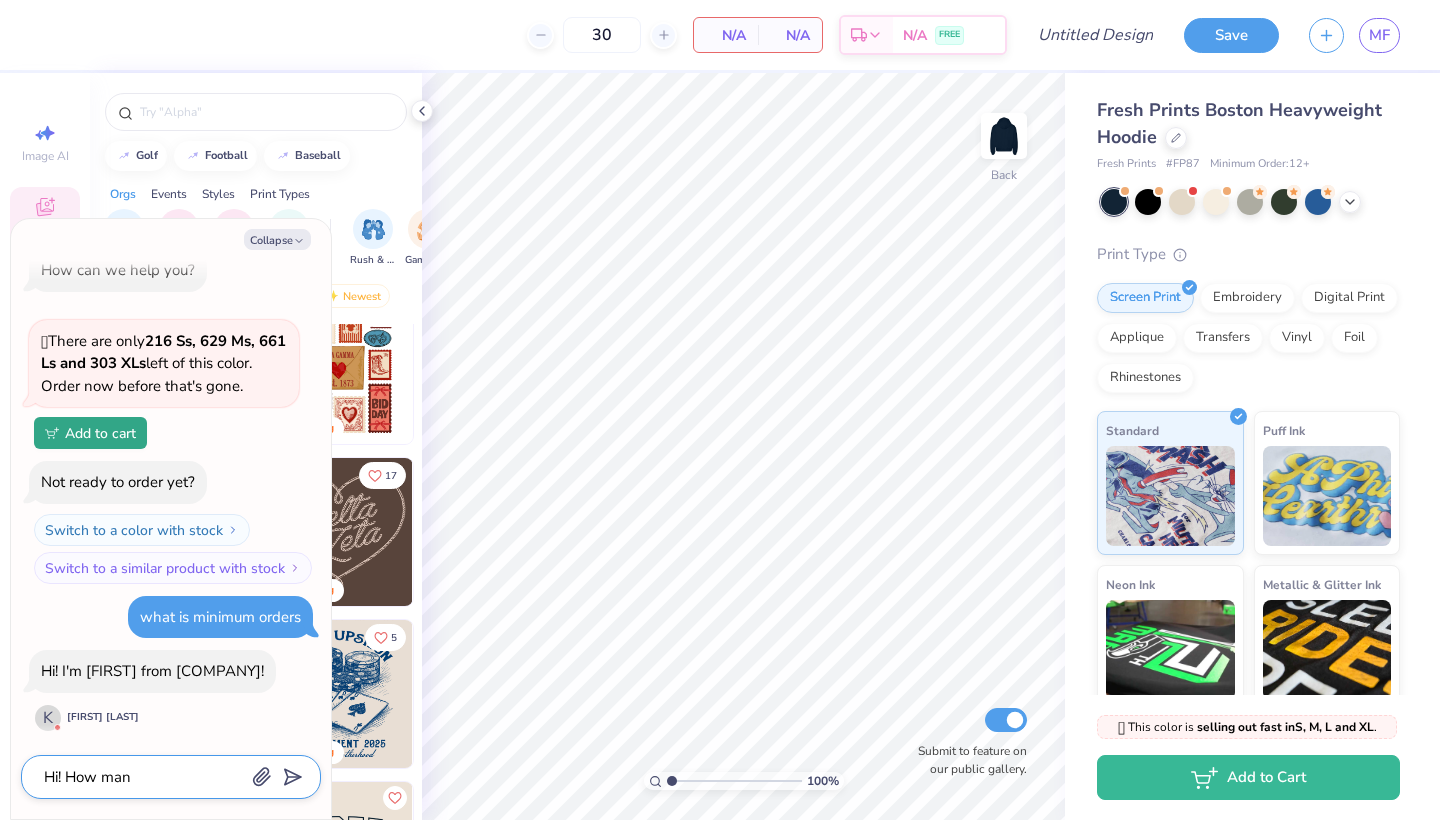 type on "x" 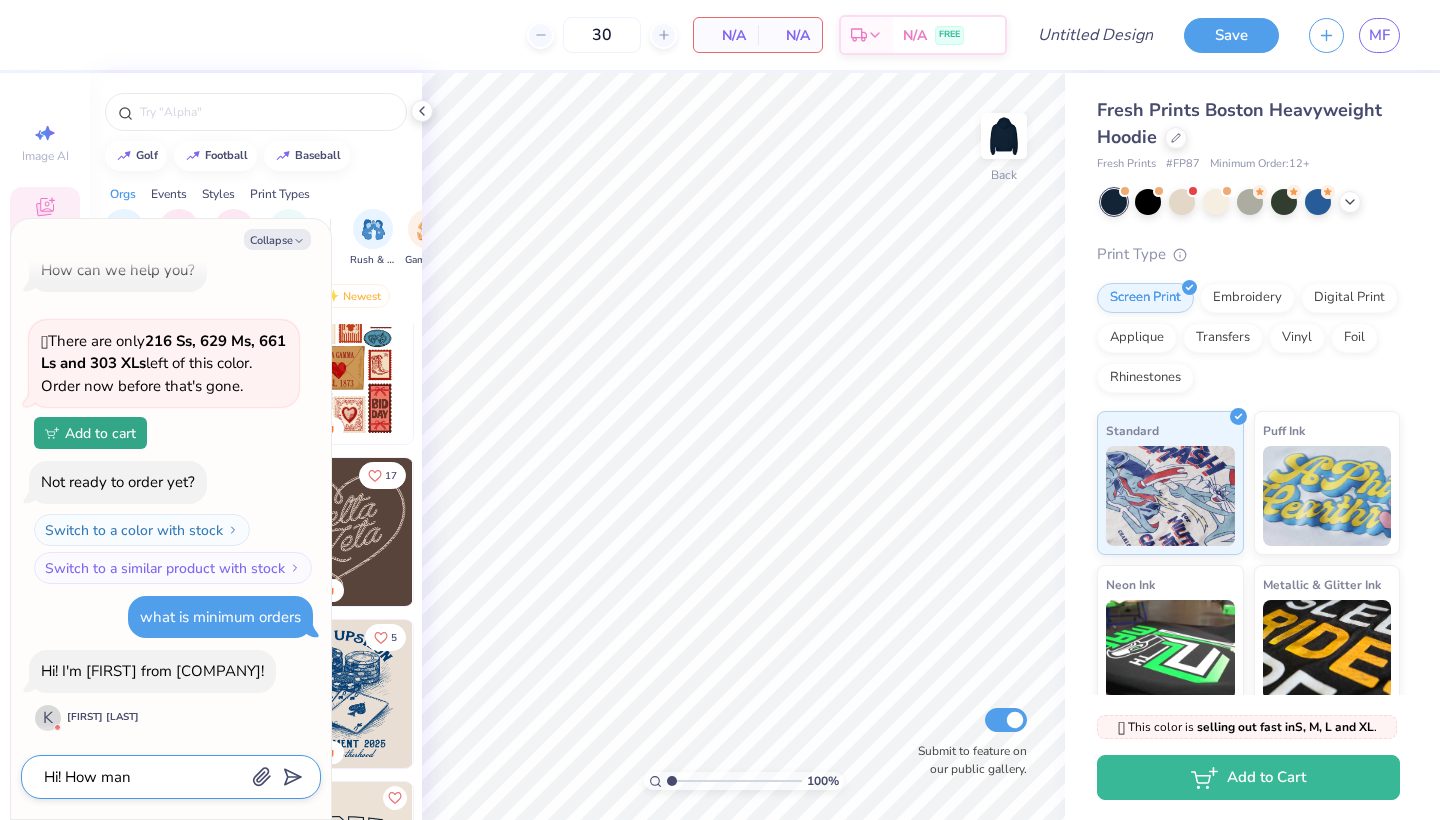 type on "Hi! How many" 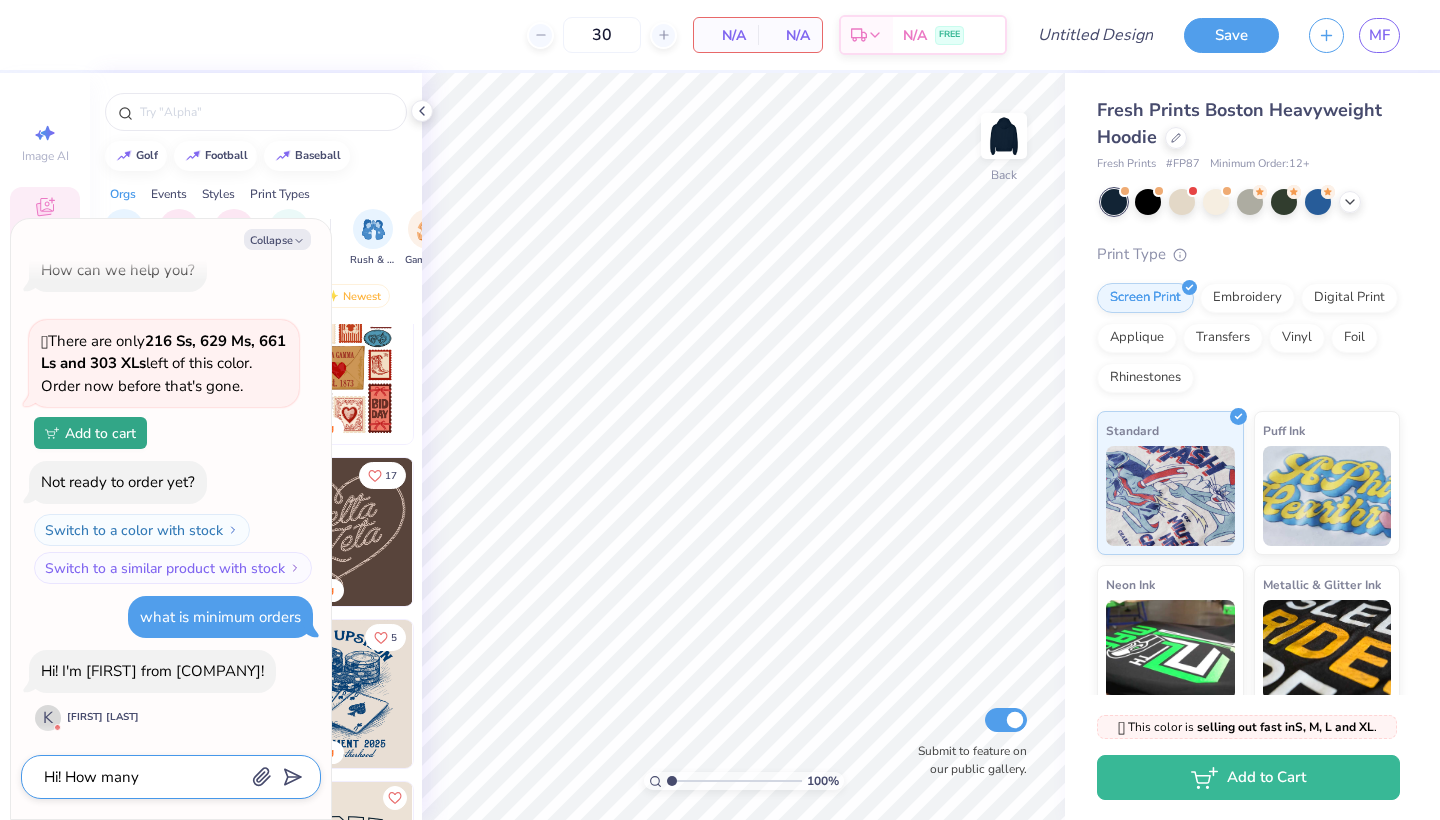 type on "x" 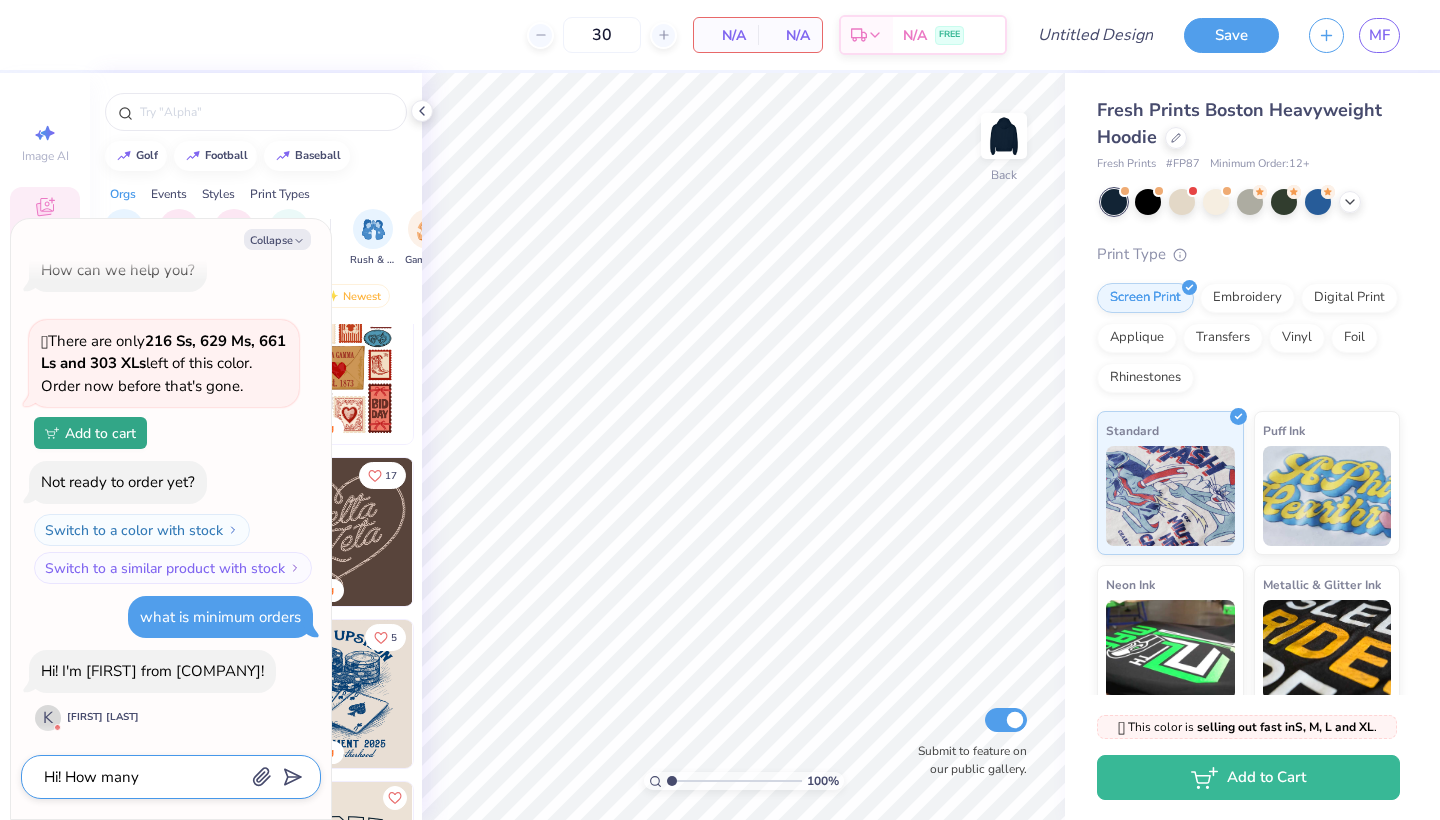 type on "Hi! How many" 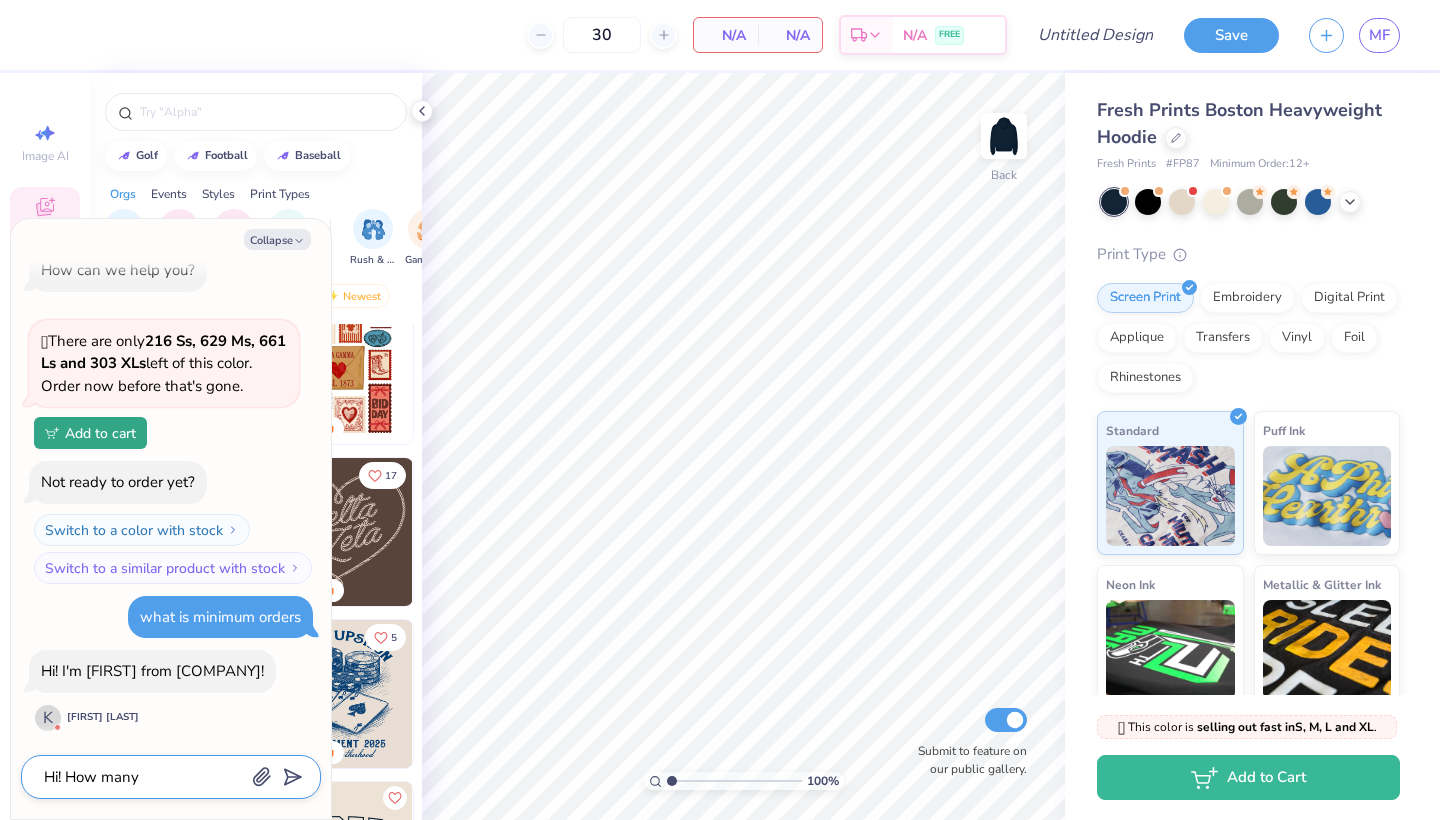 type on "x" 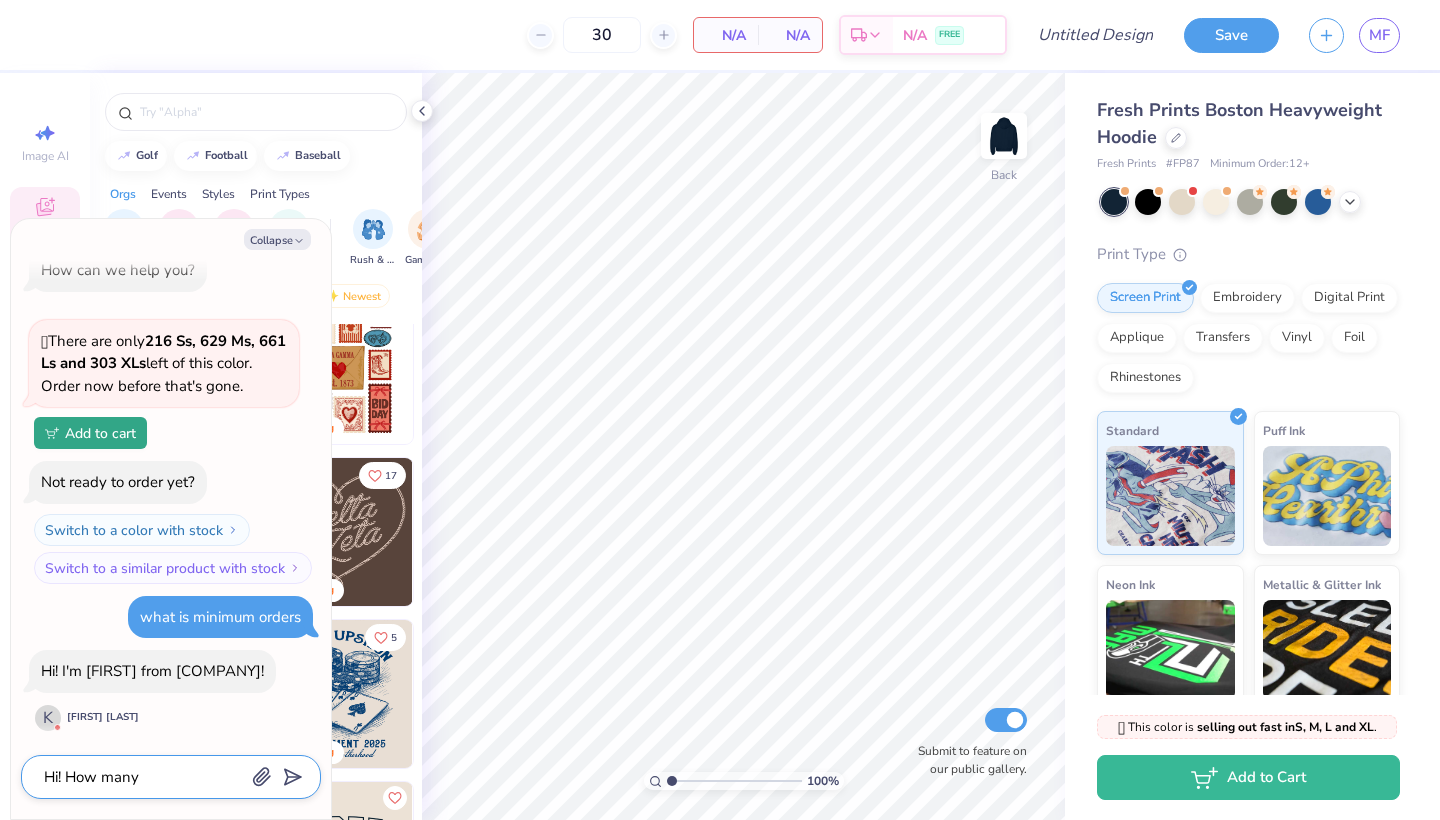 type on "Hi! How many o" 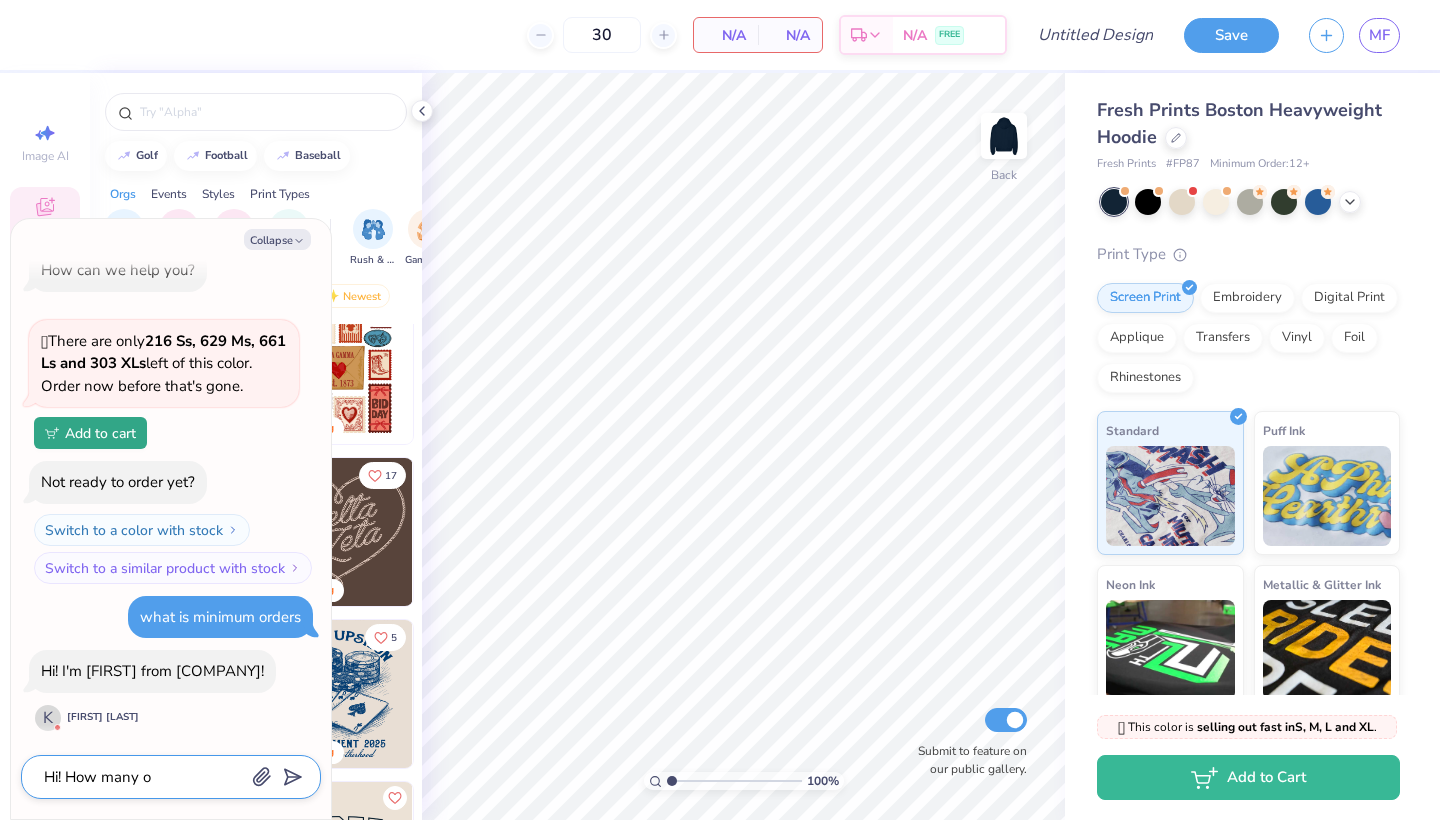 type on "x" 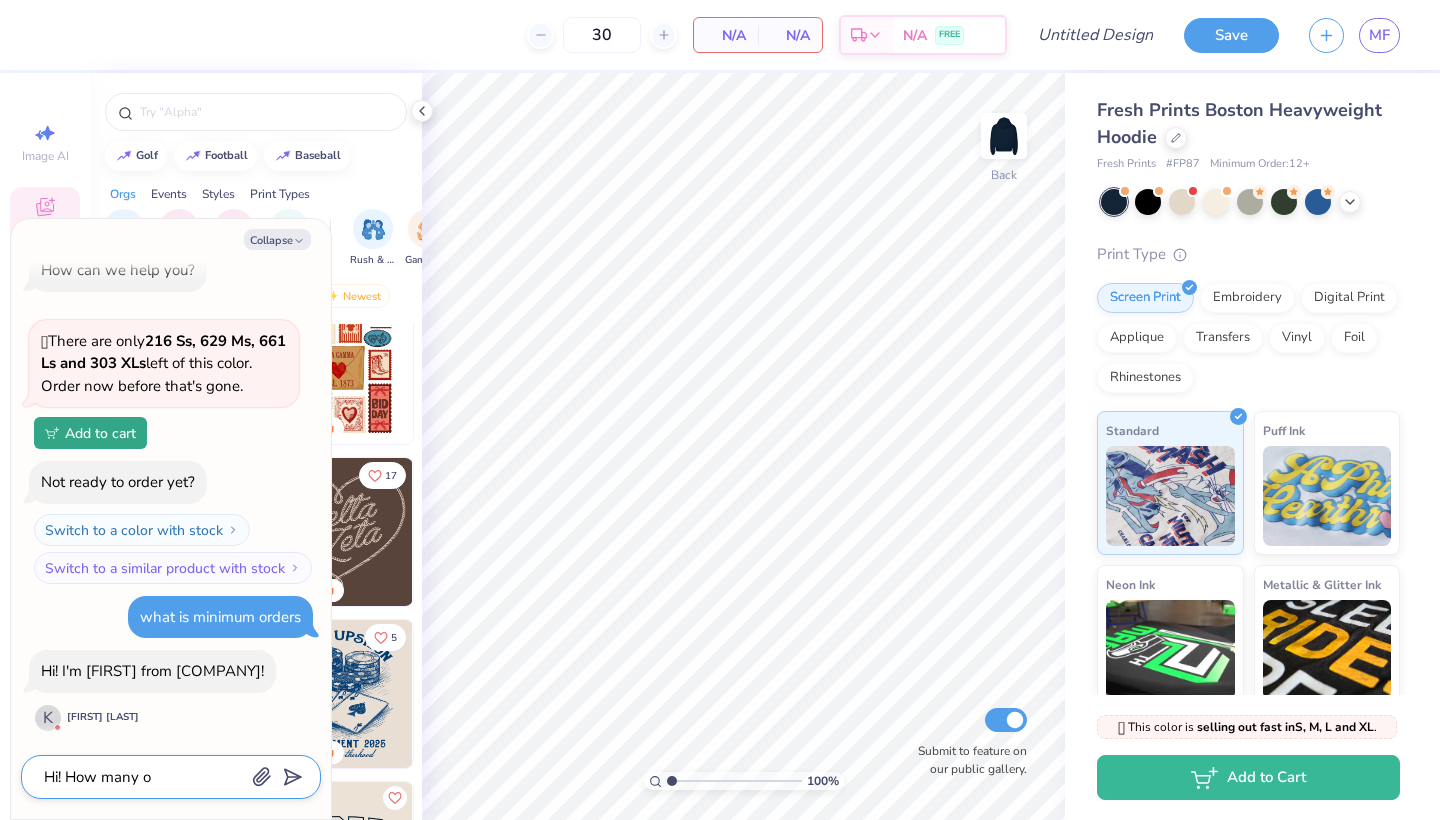 type on "Hi! How many or" 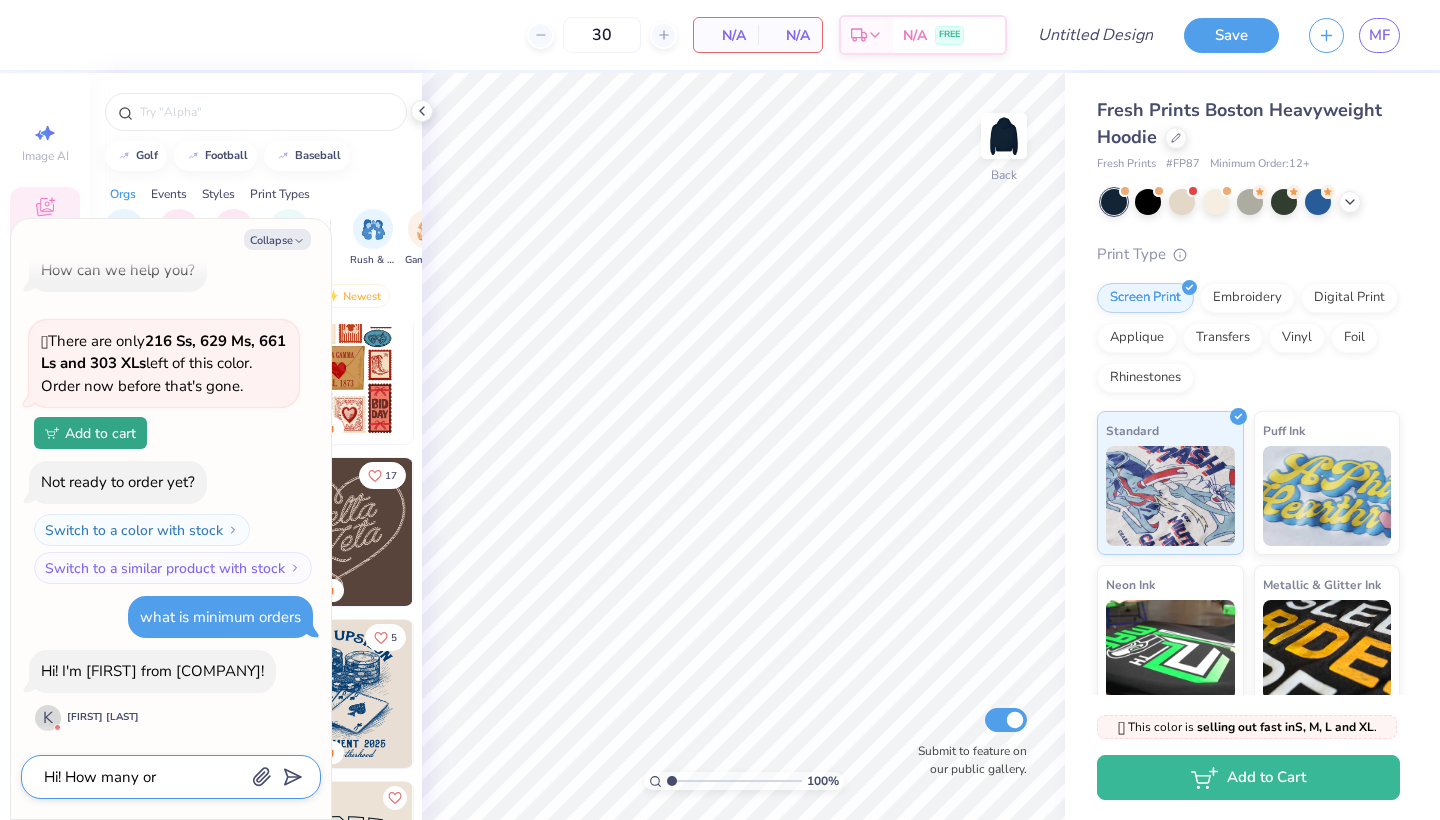 type on "x" 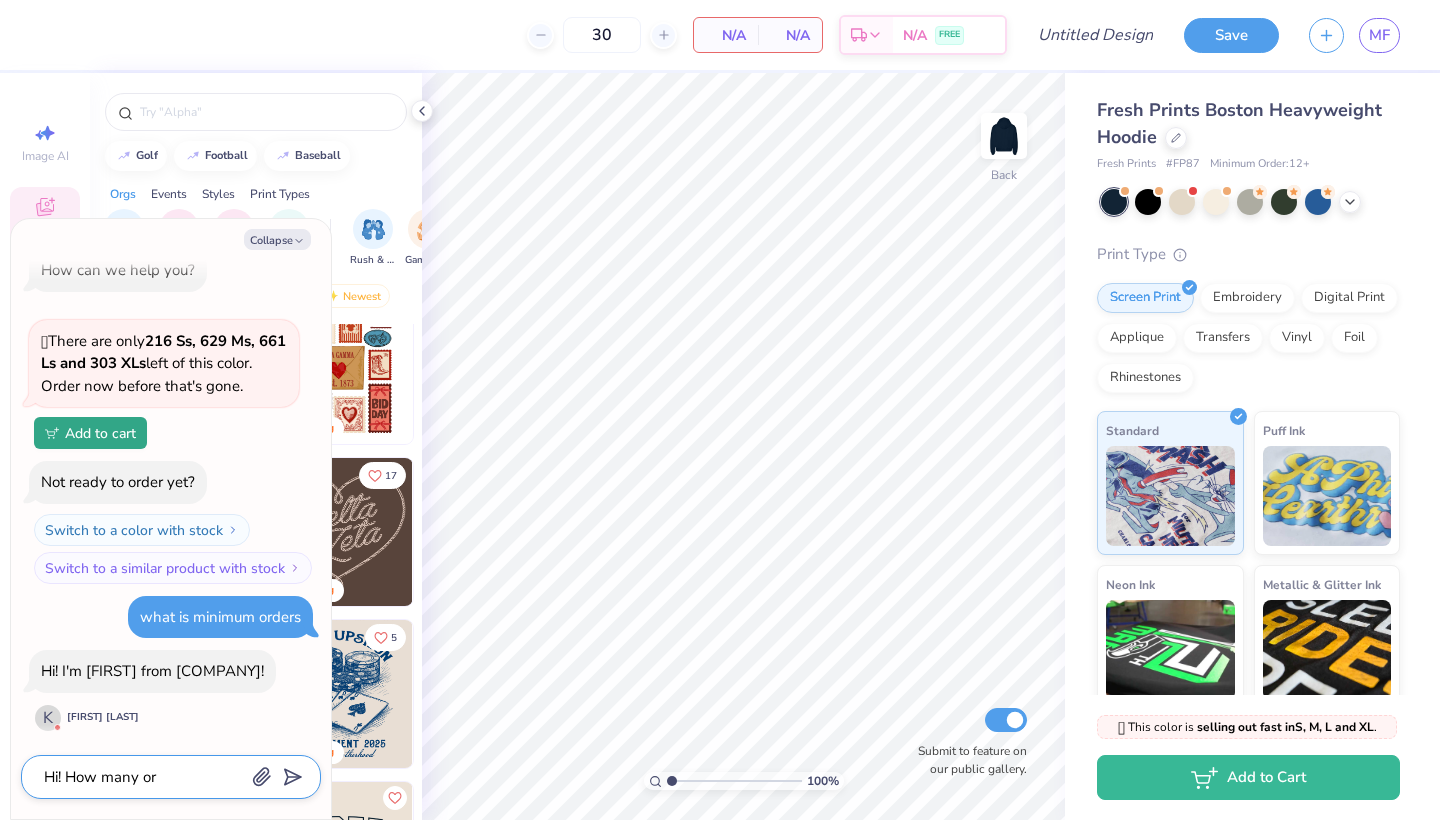 type on "Hi! How many ord" 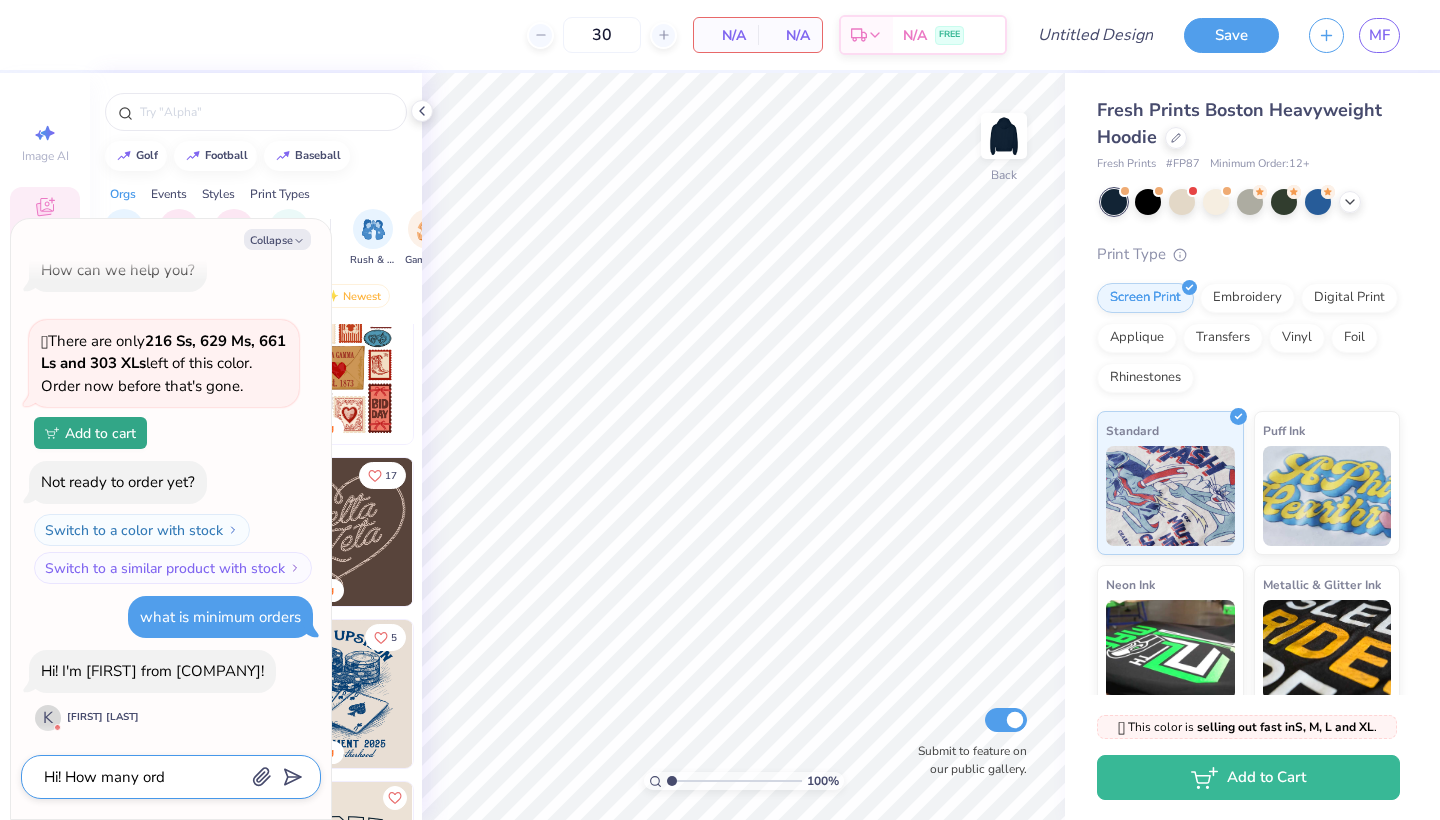 type on "x" 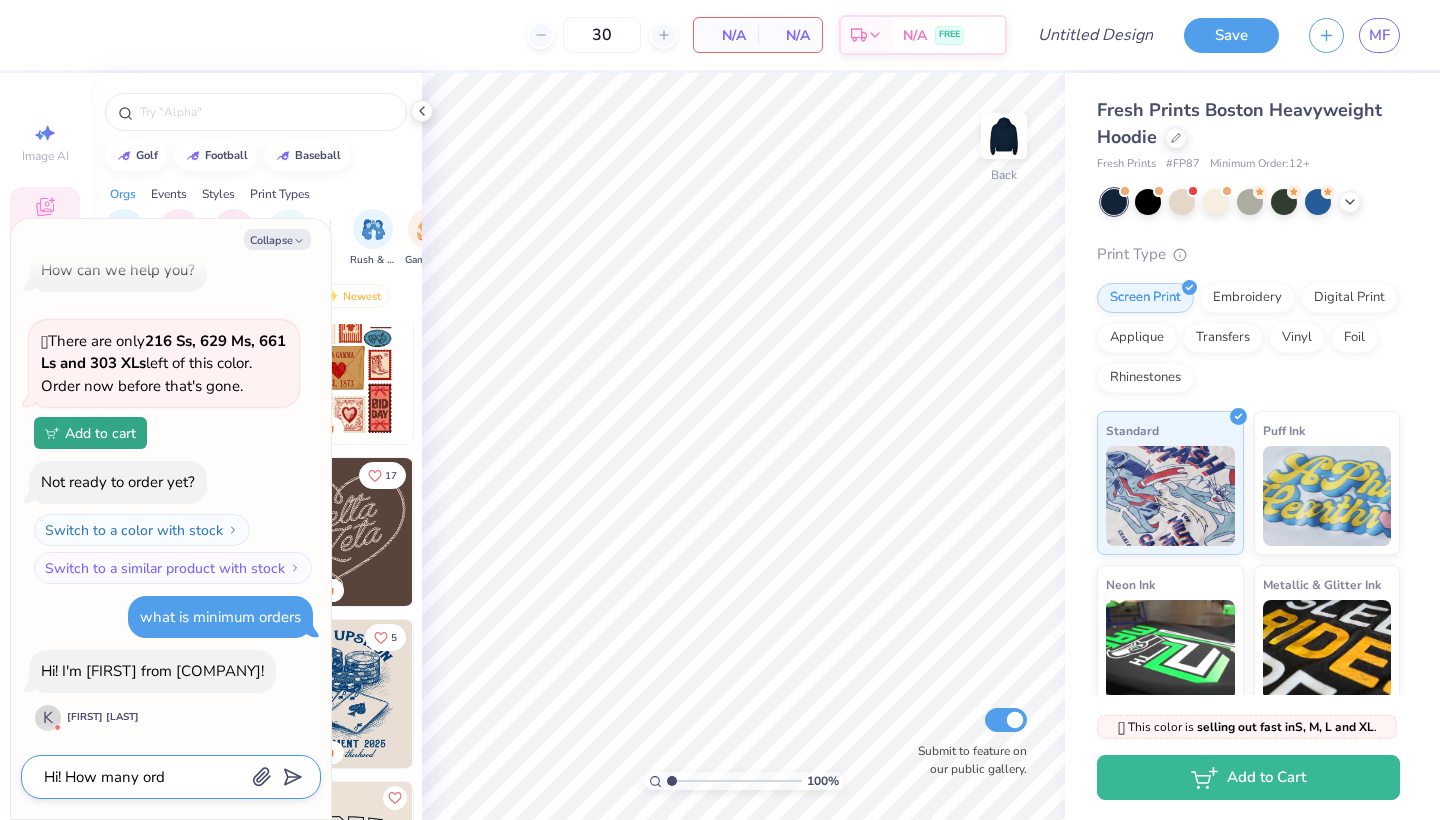 type on "Hi! How many orde" 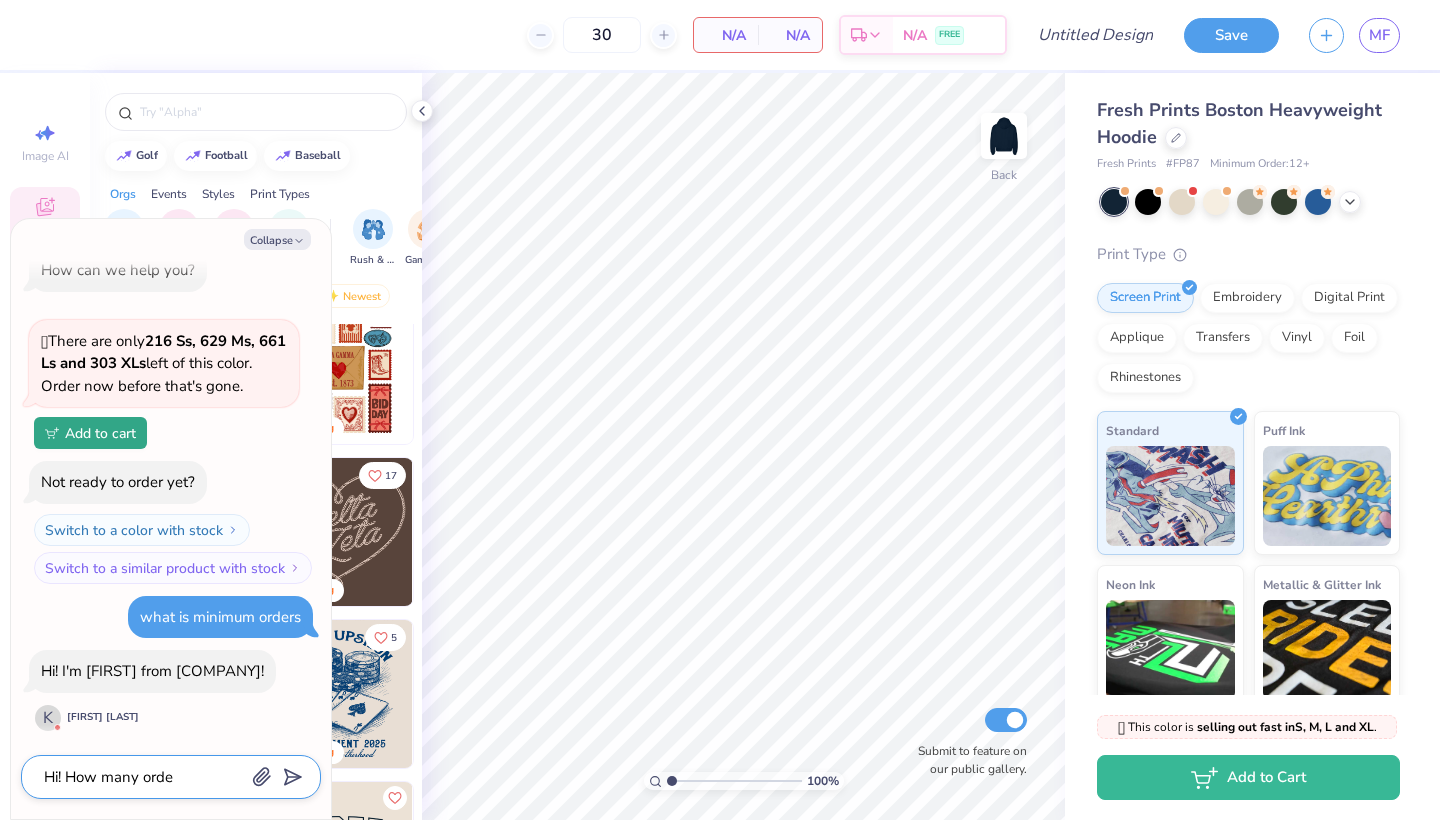 type on "x" 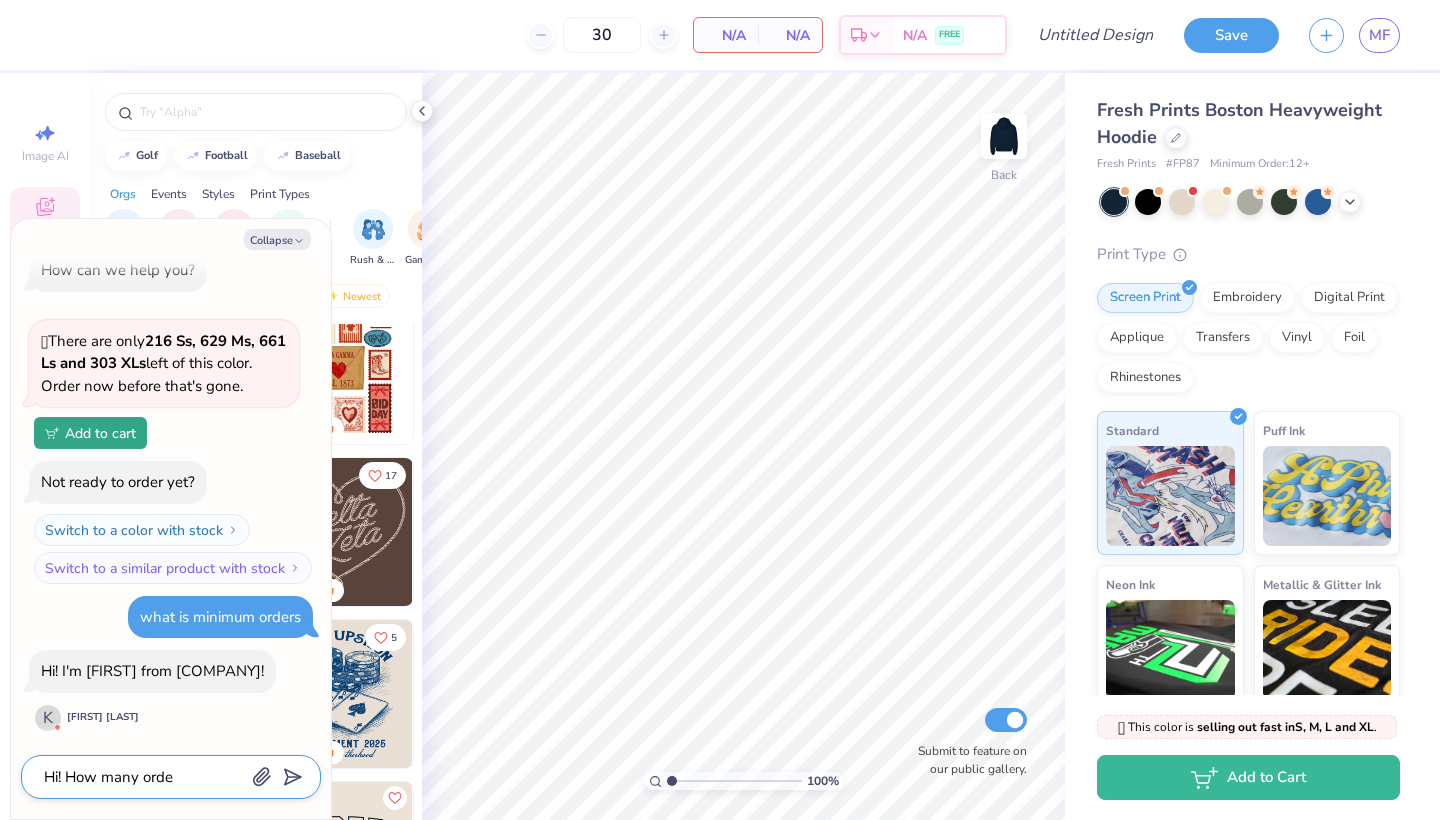 type on "Hi! How many order" 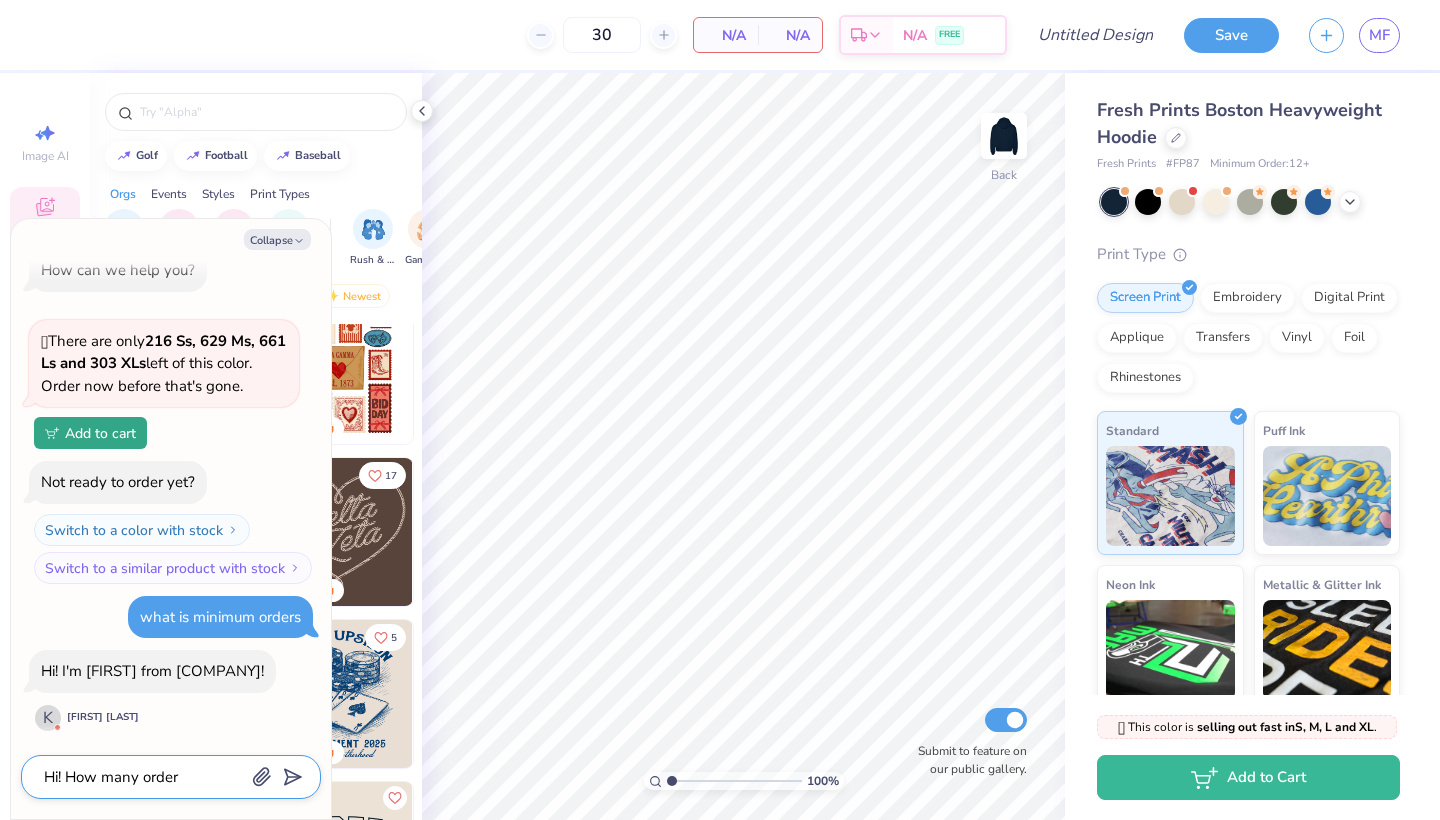 type on "x" 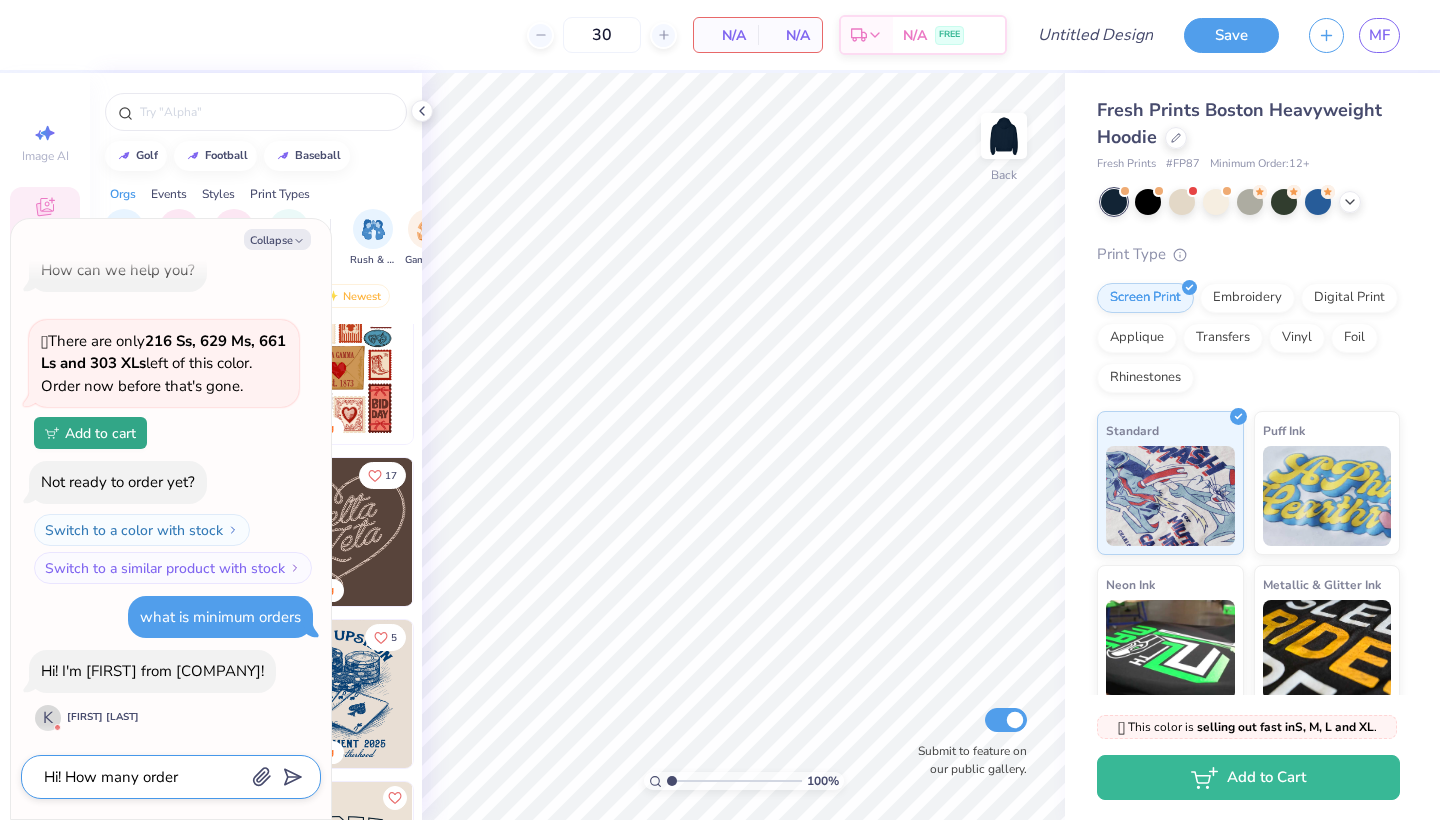 type on "Hi! How many orders" 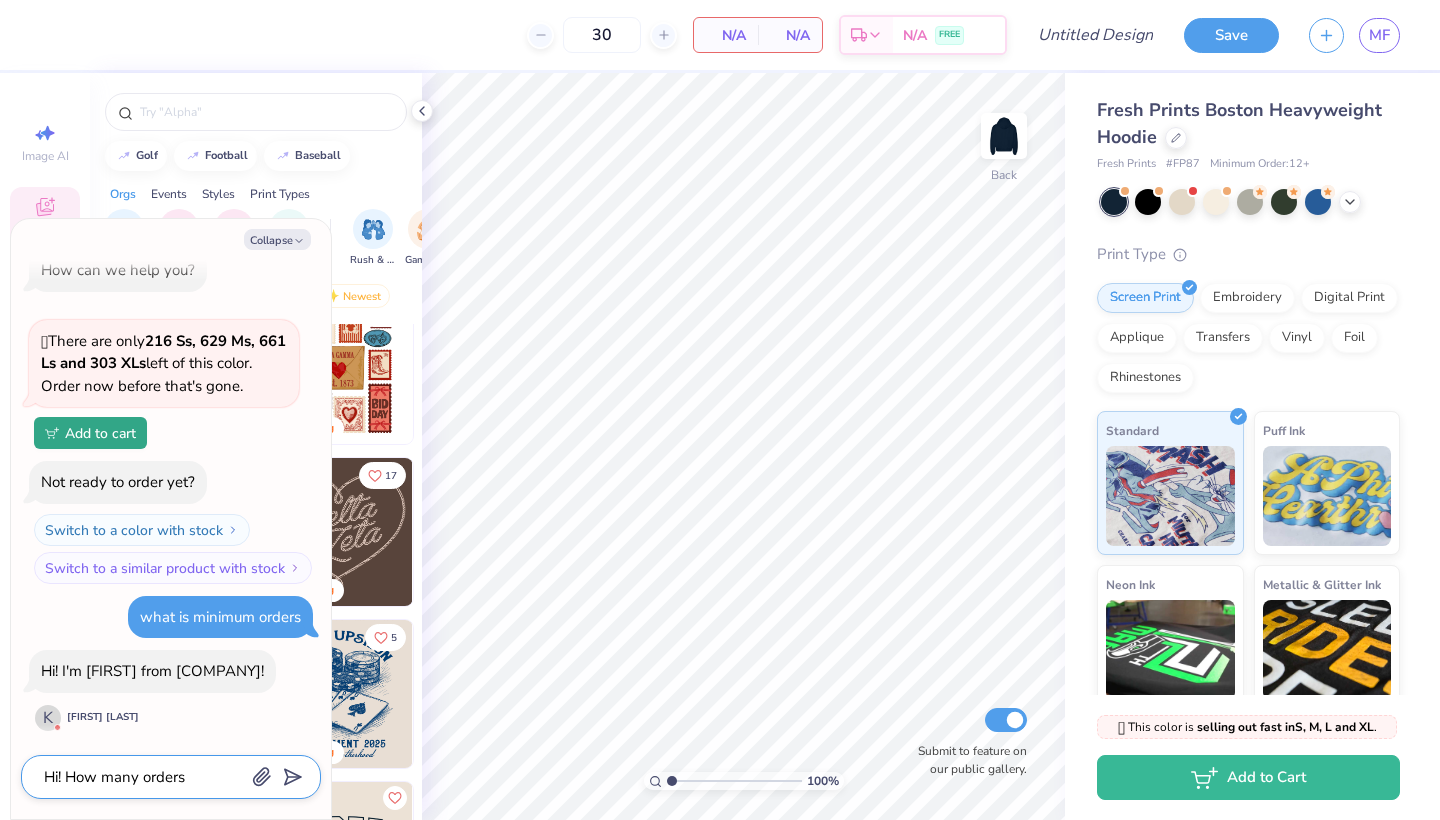 type on "x" 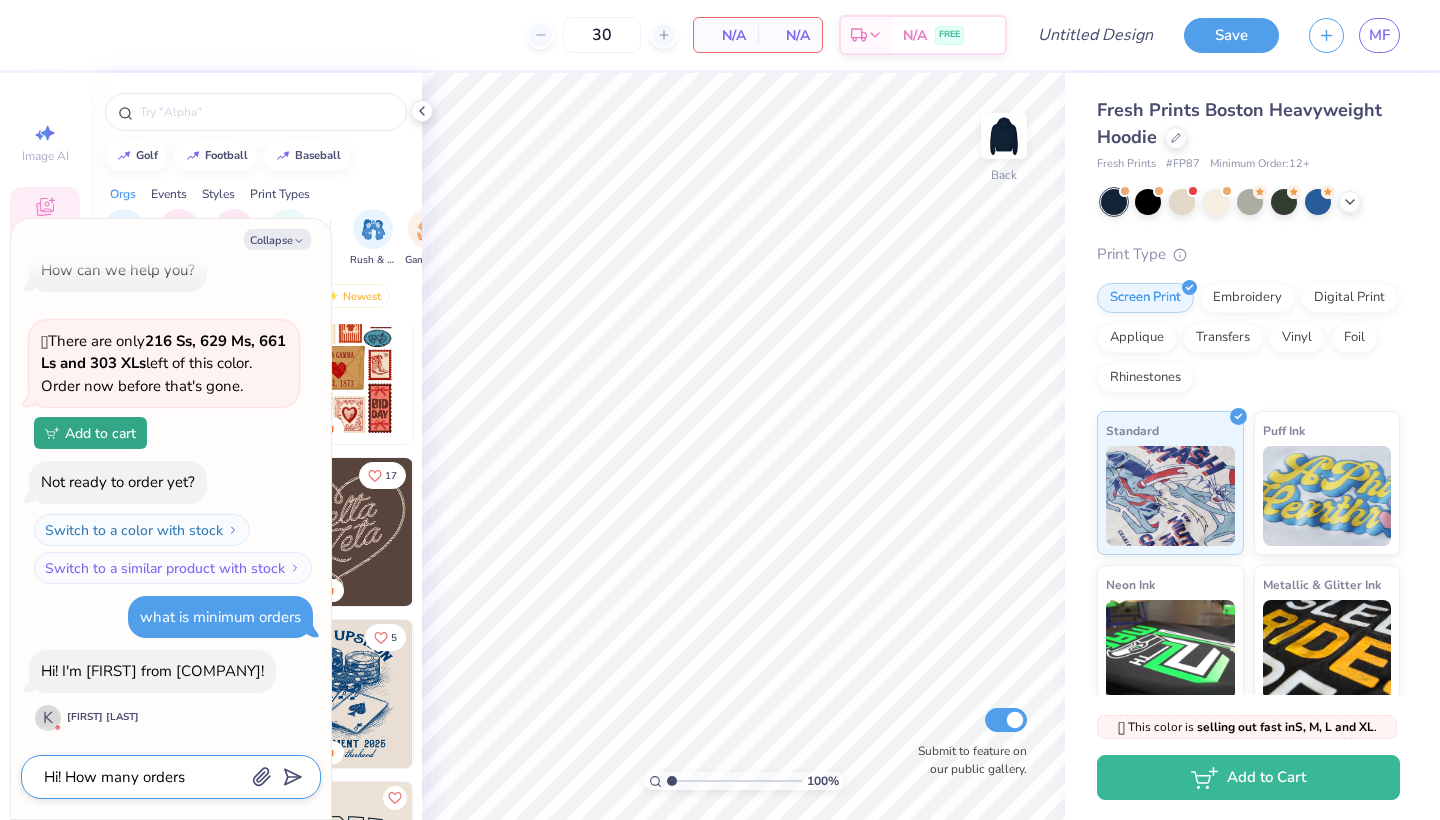 type on "Hi! How many orders" 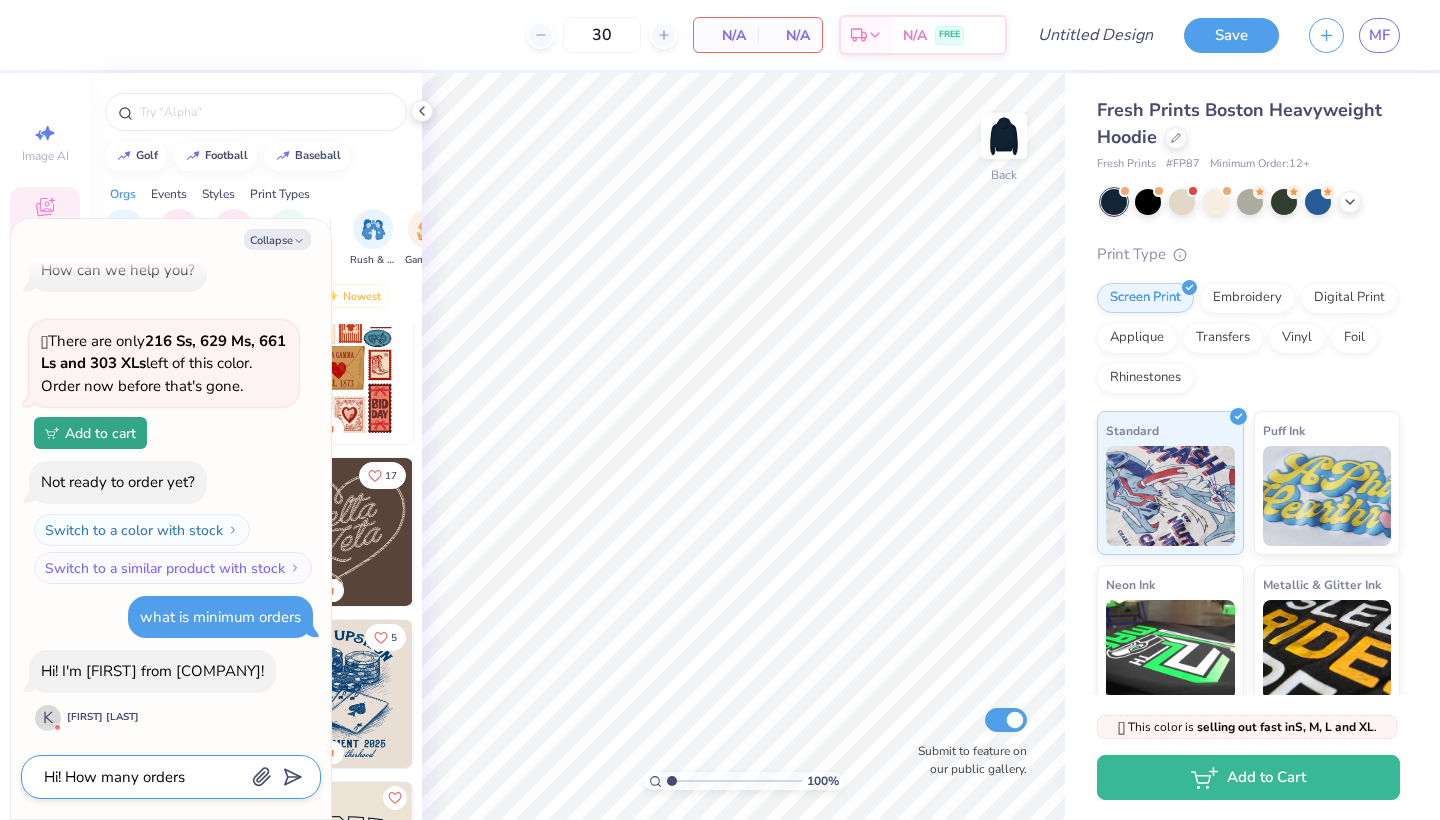 type on "x" 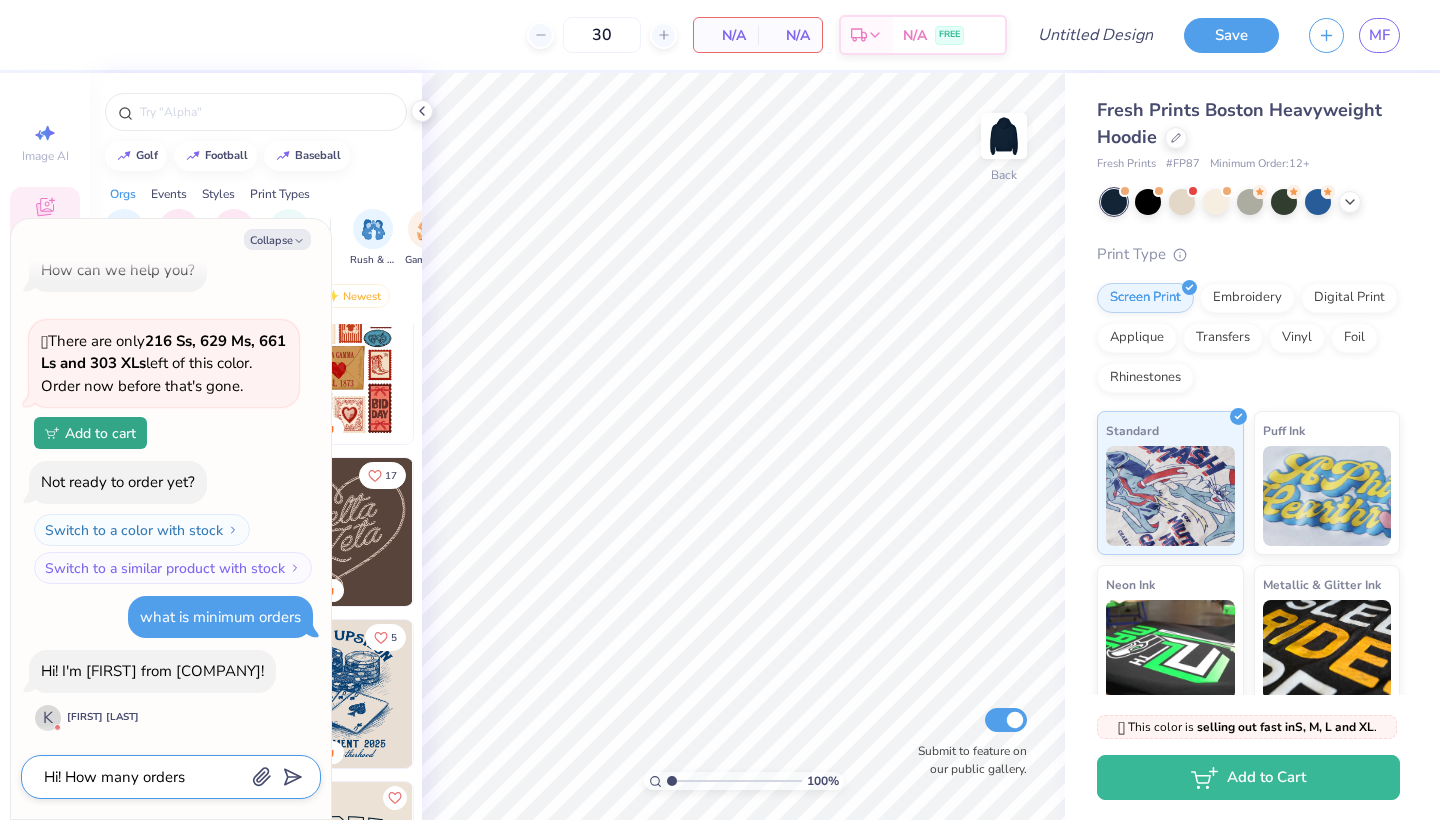 type on "Hi! How many orders a" 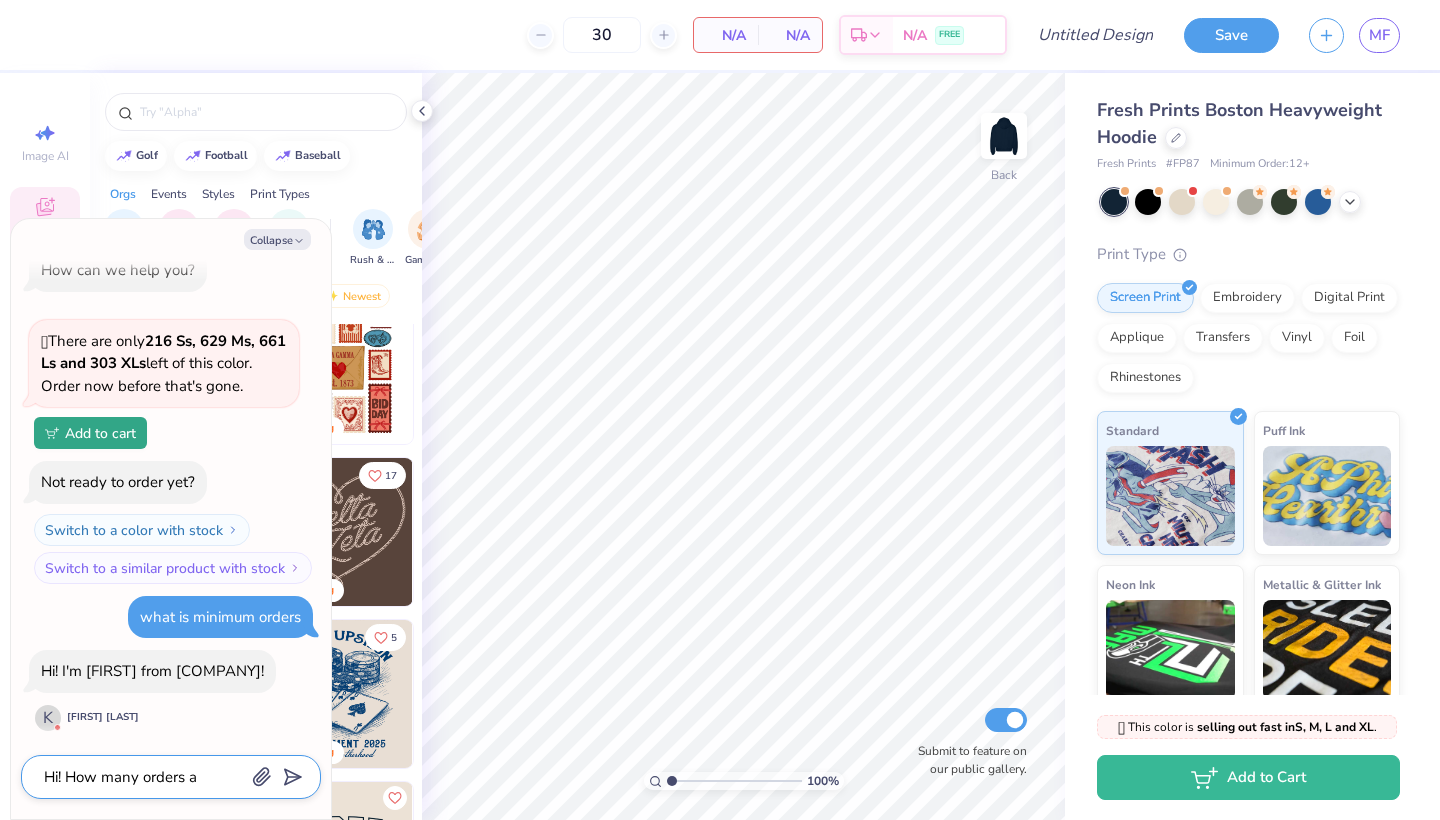 type on "x" 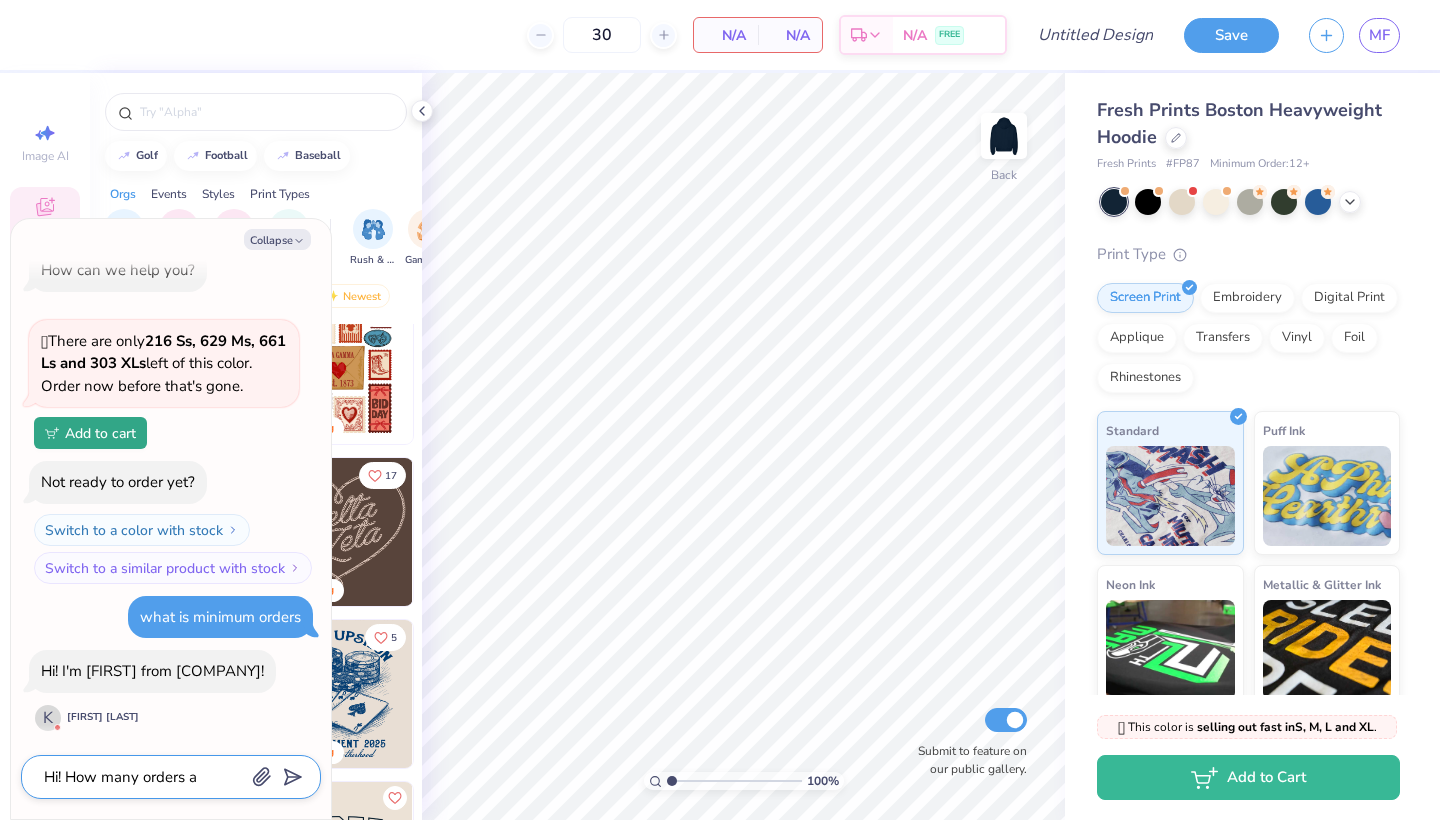 type on "Hi! How many orders ar" 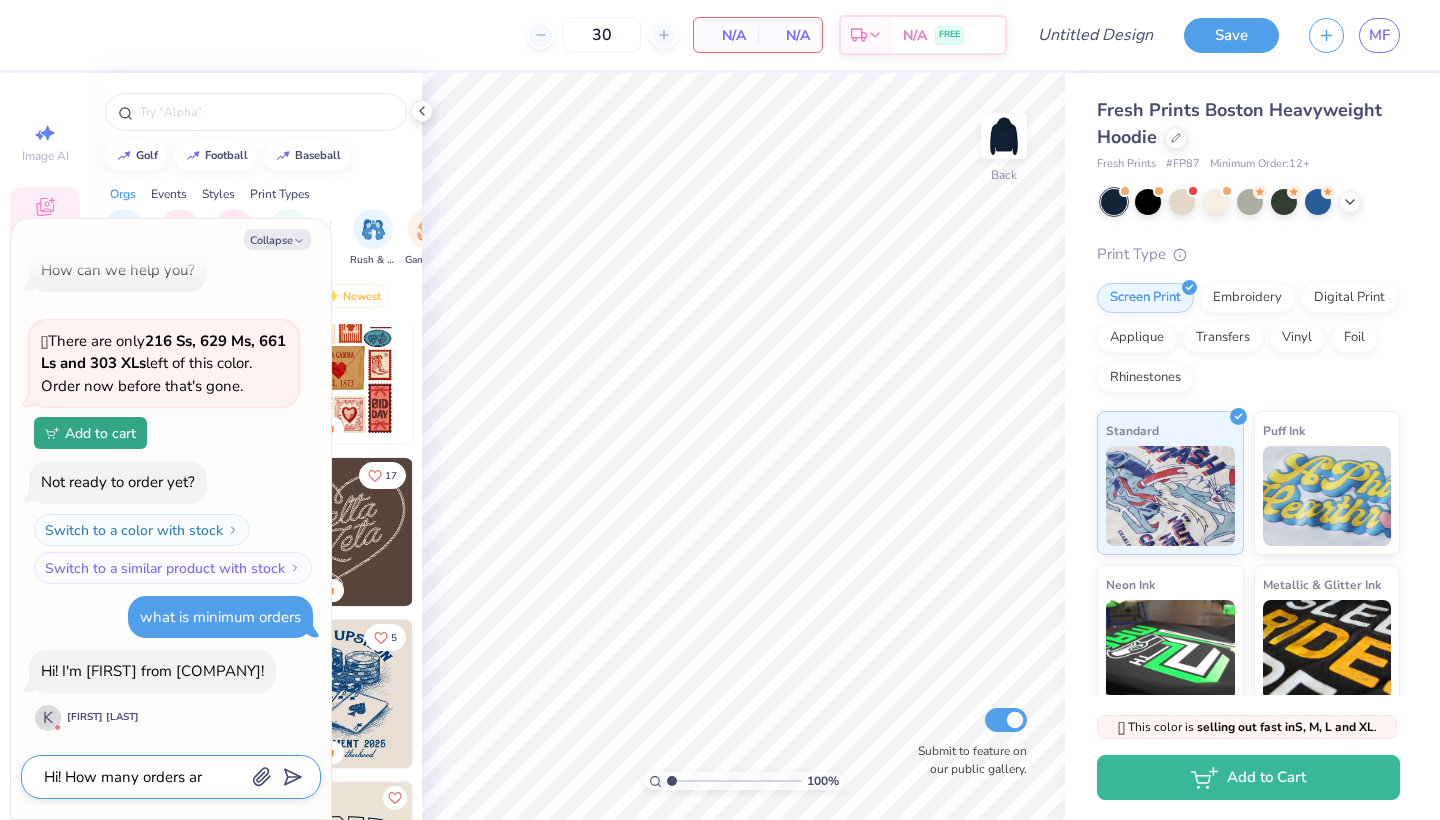 type on "x" 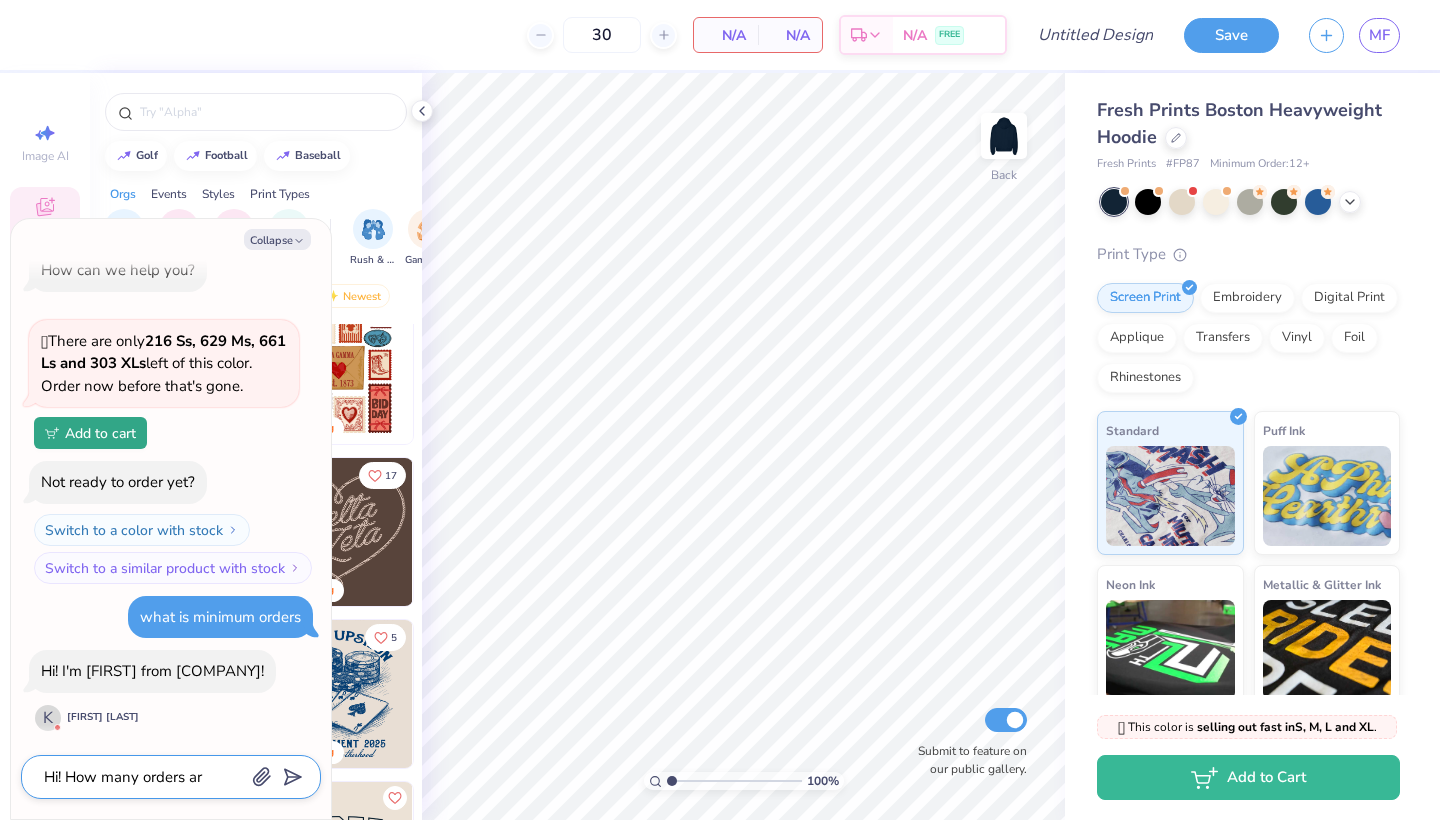 type on "Hi! How many orders are" 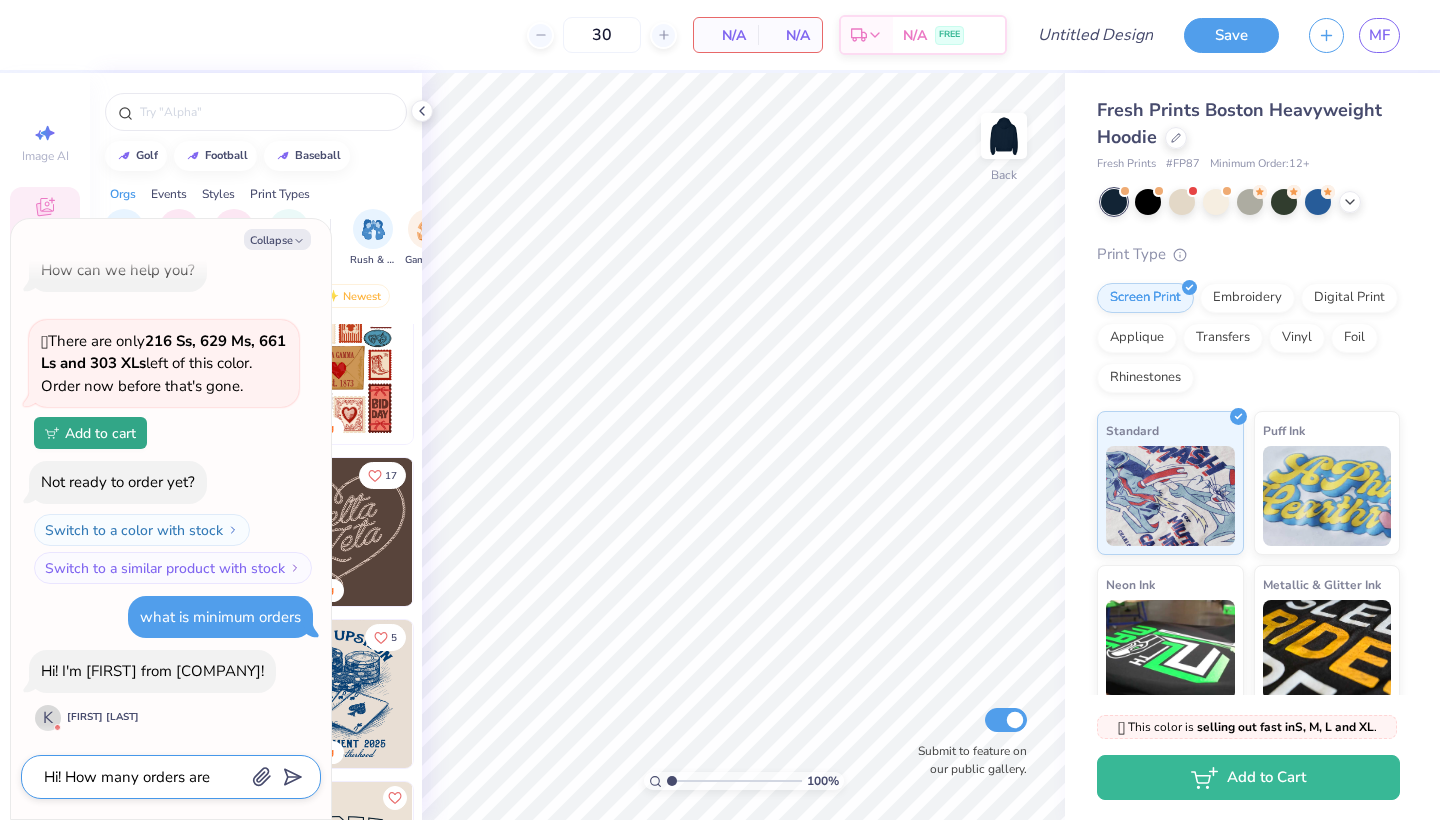 type on "x" 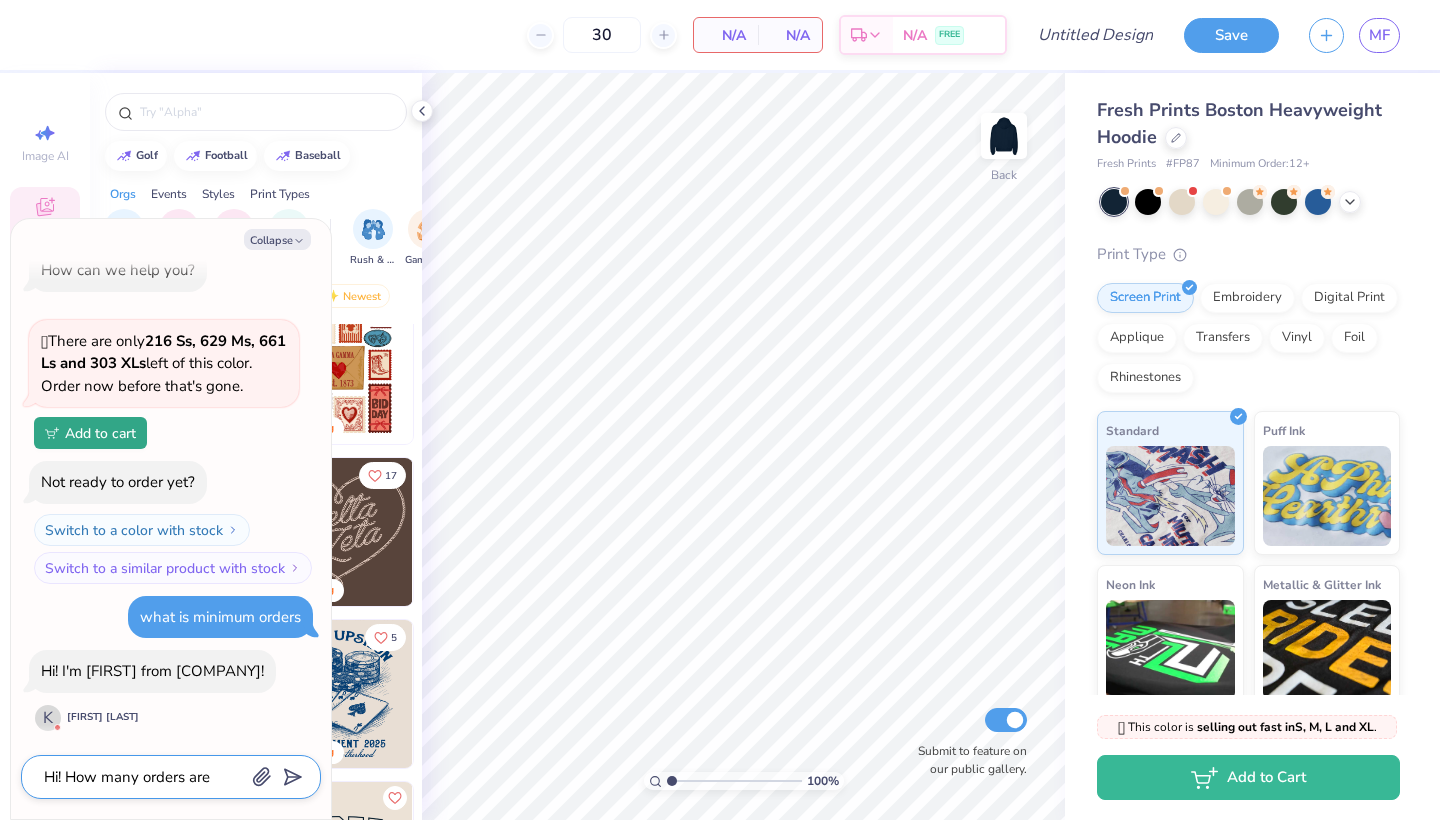 type on "Hi! How many orders are" 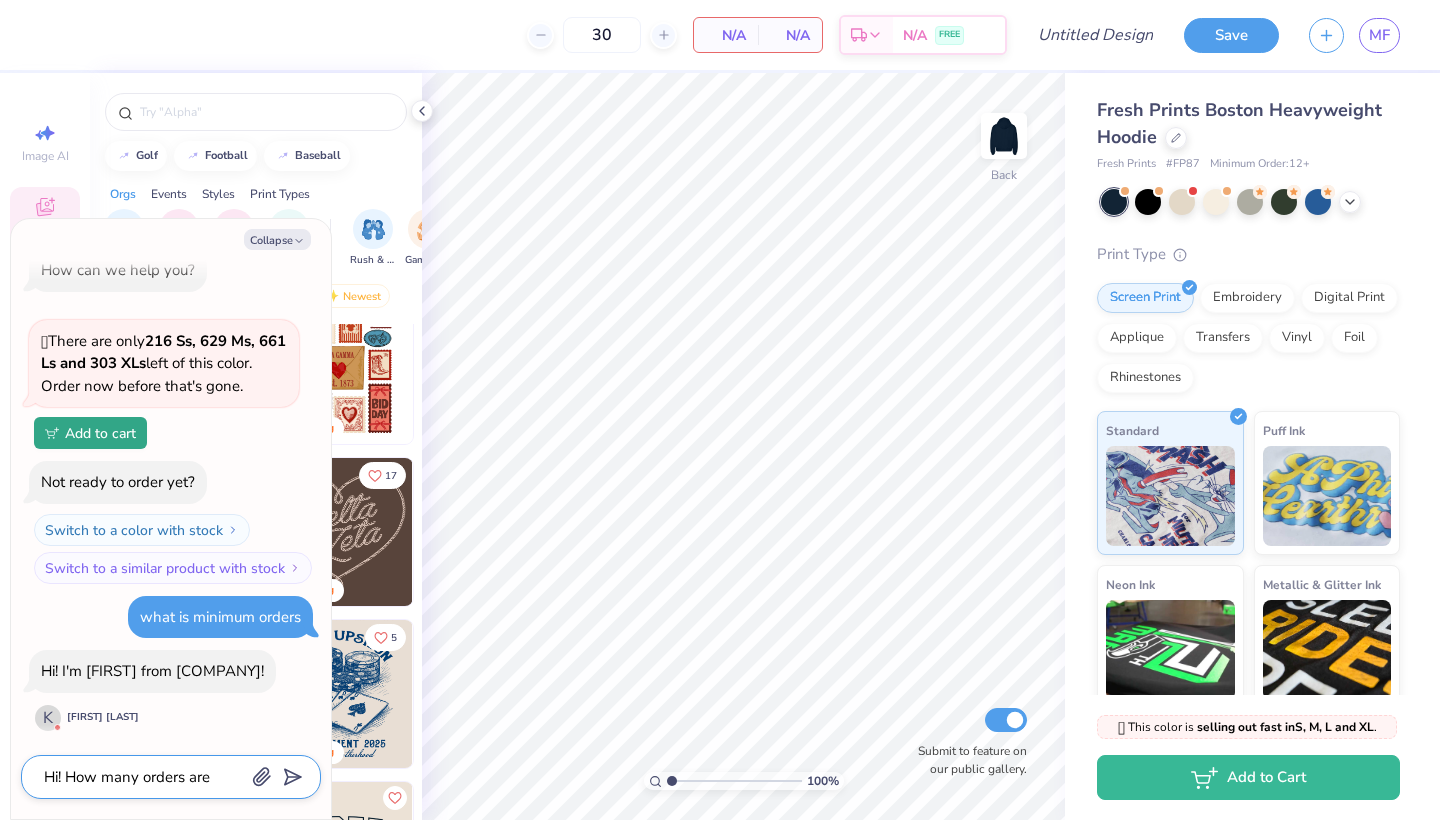 type on "x" 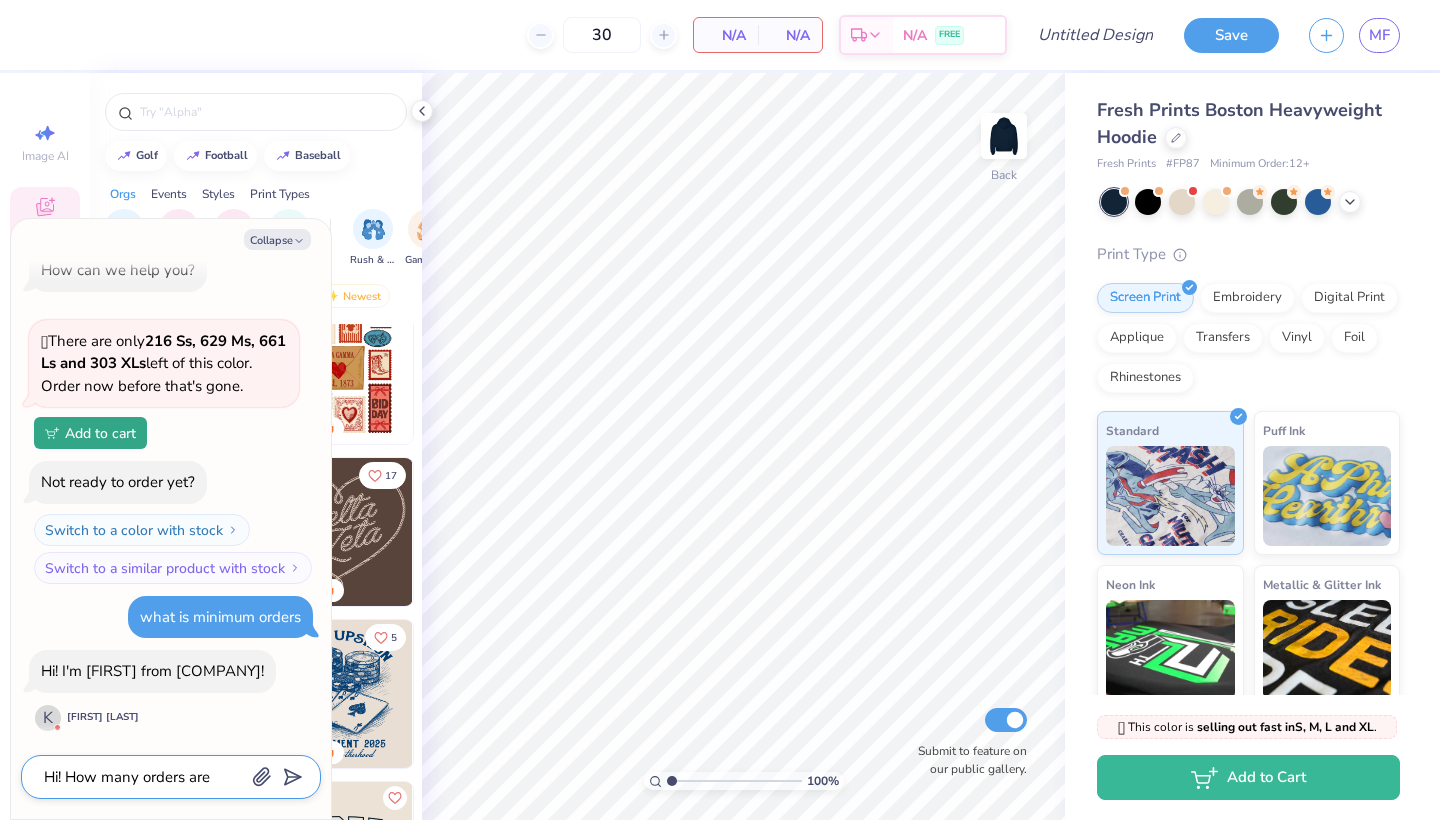 type on "Hi! How many orders are t" 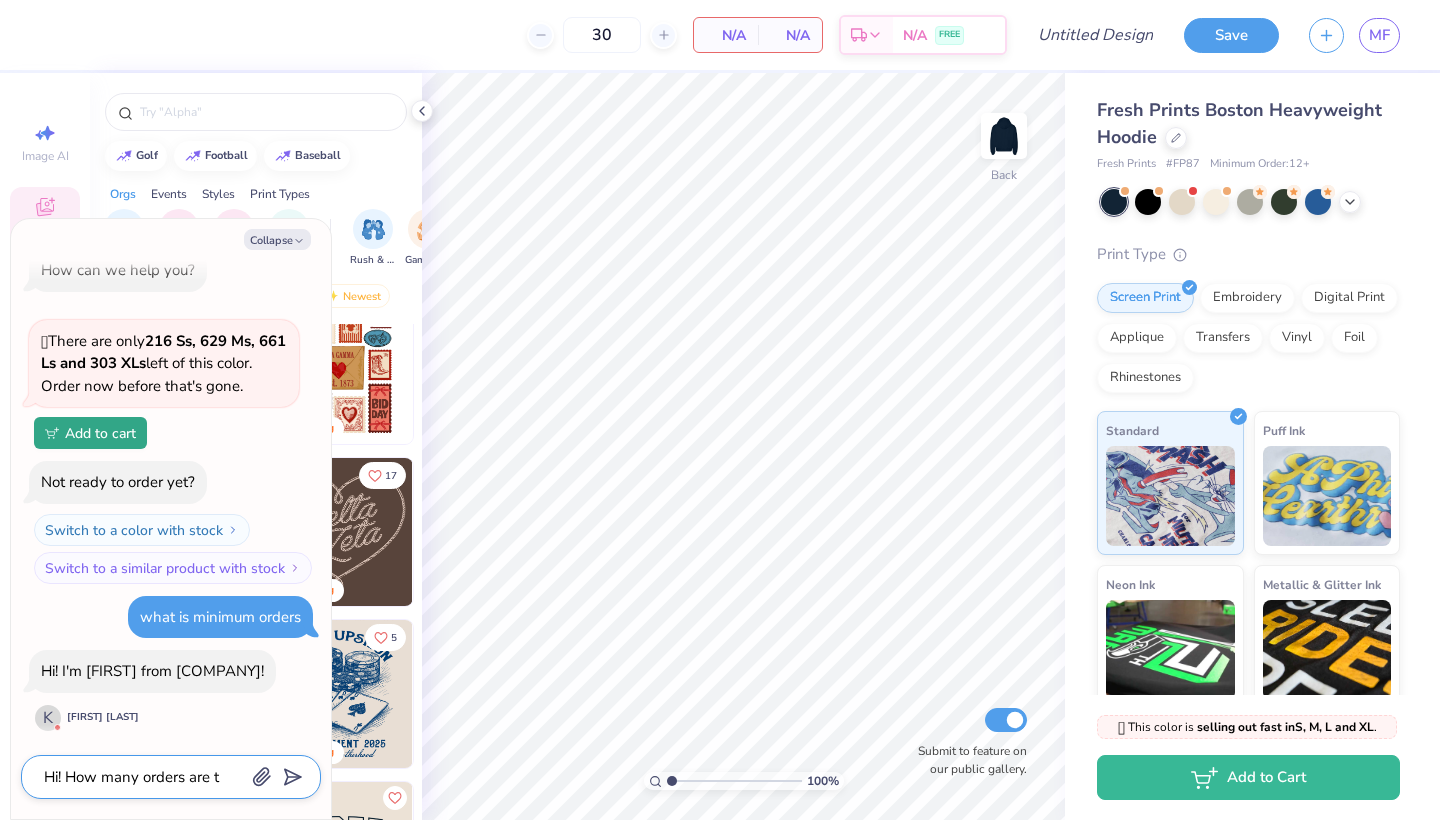 type on "x" 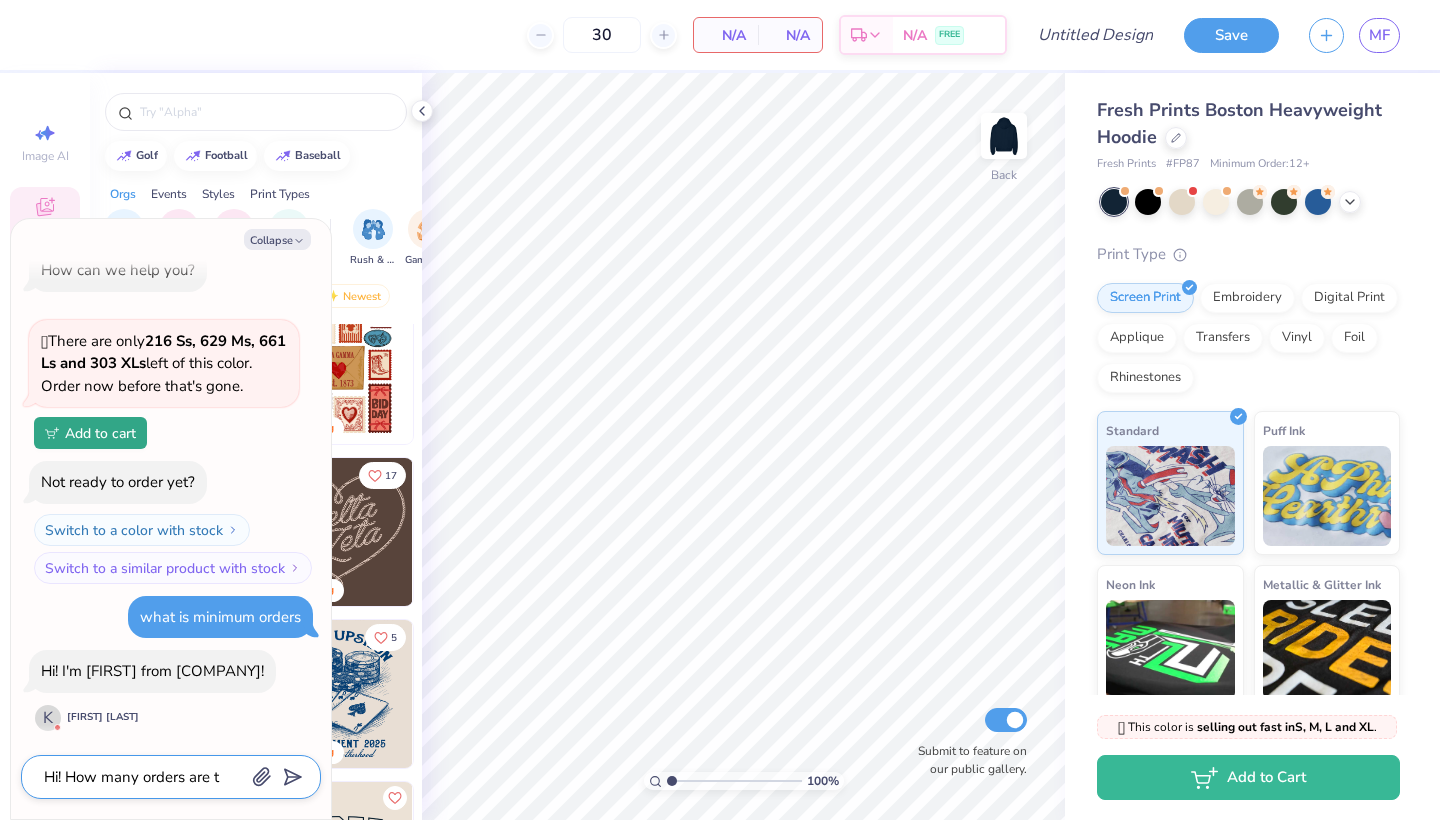 type on "Hi! How many orders are th" 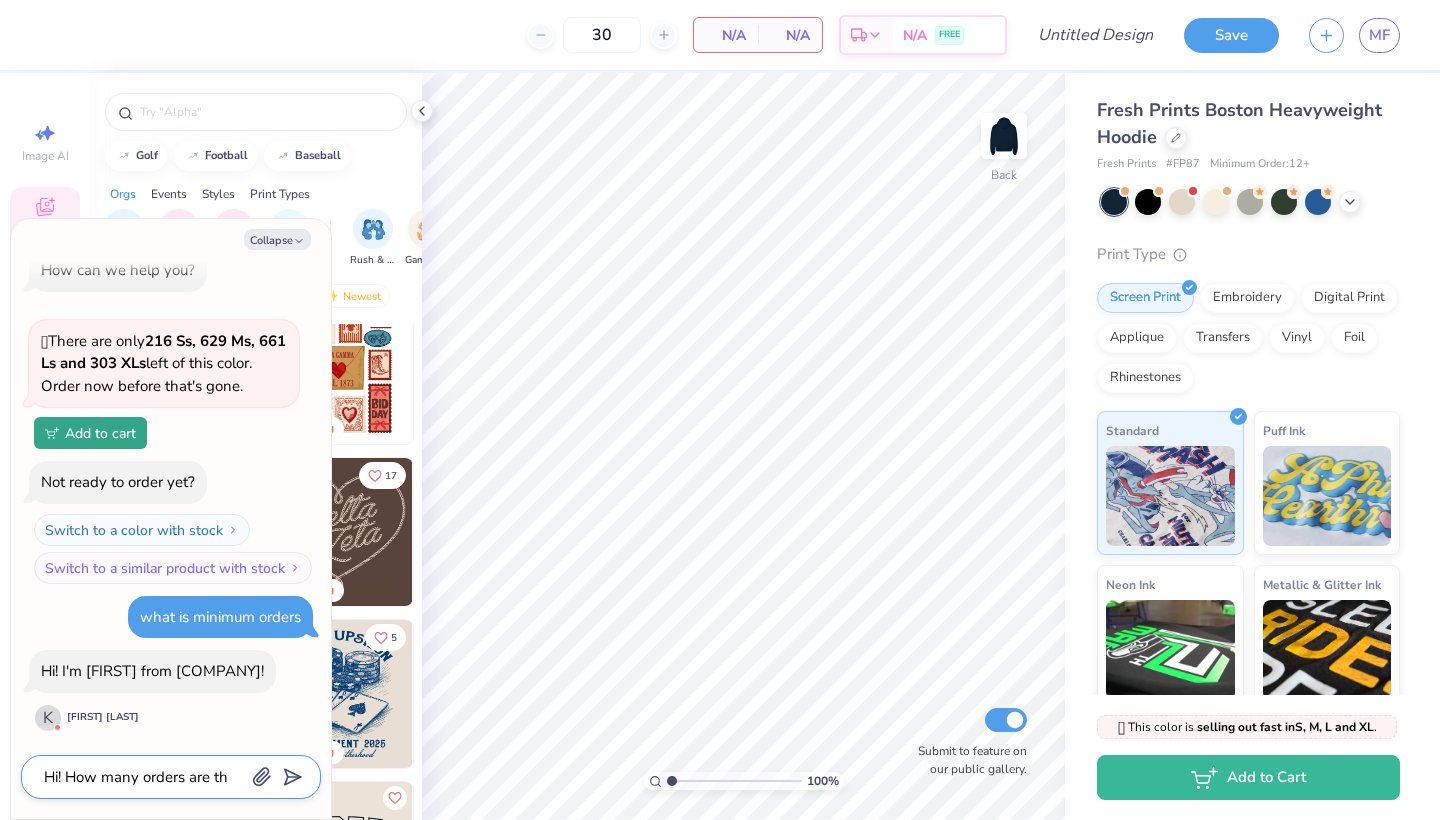 type on "x" 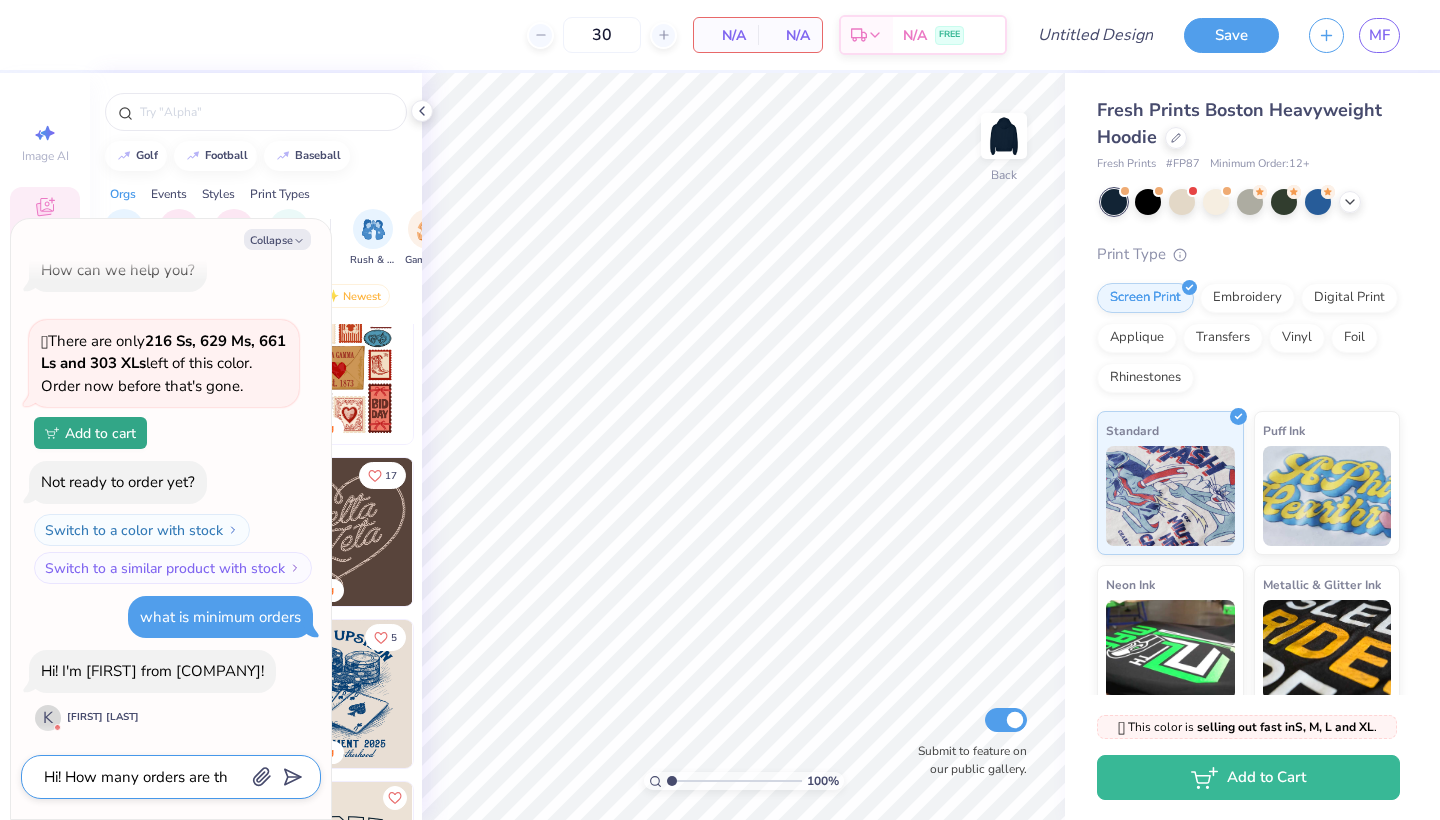 type on "Hi! How many orders are the" 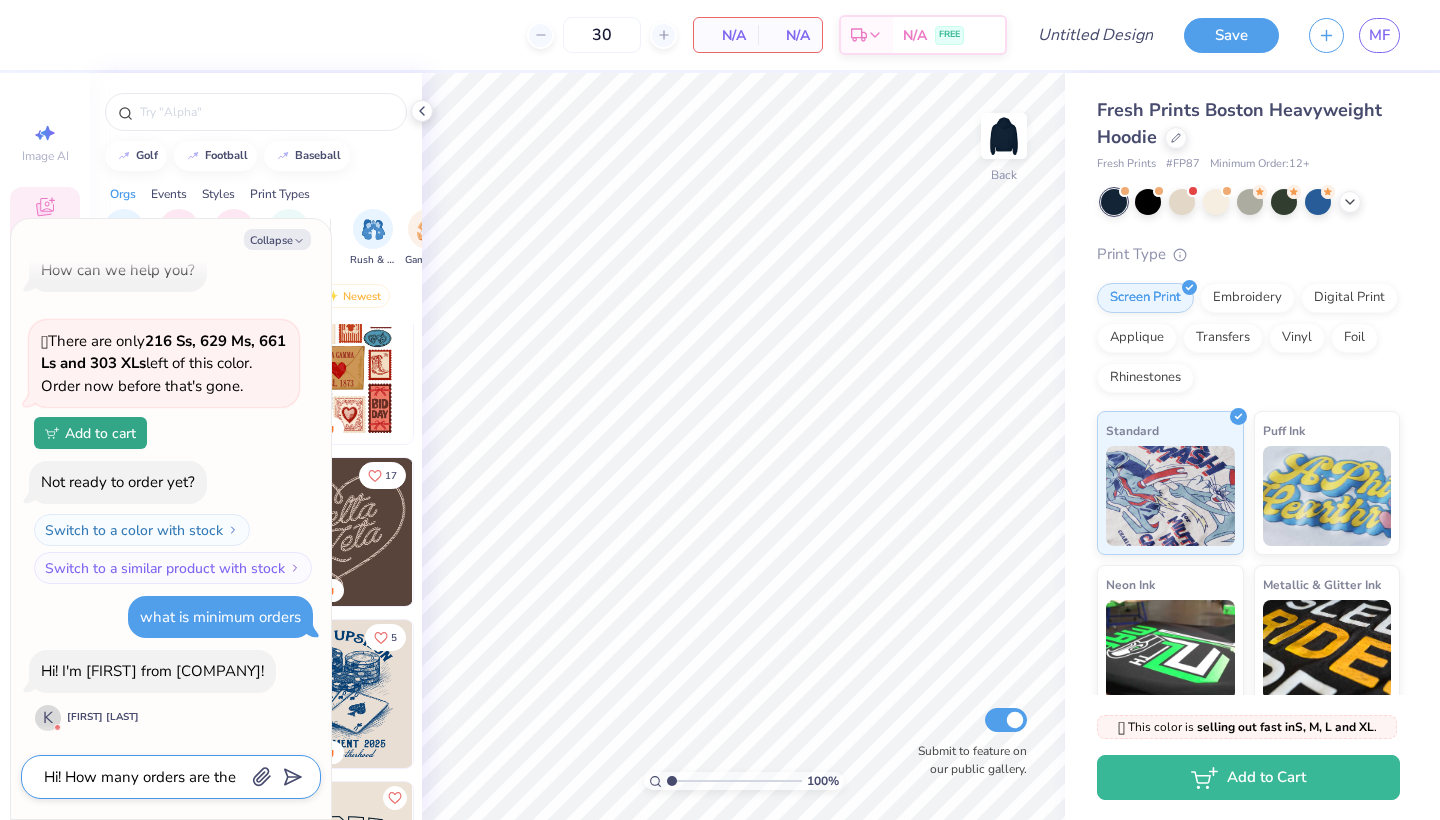 type on "x" 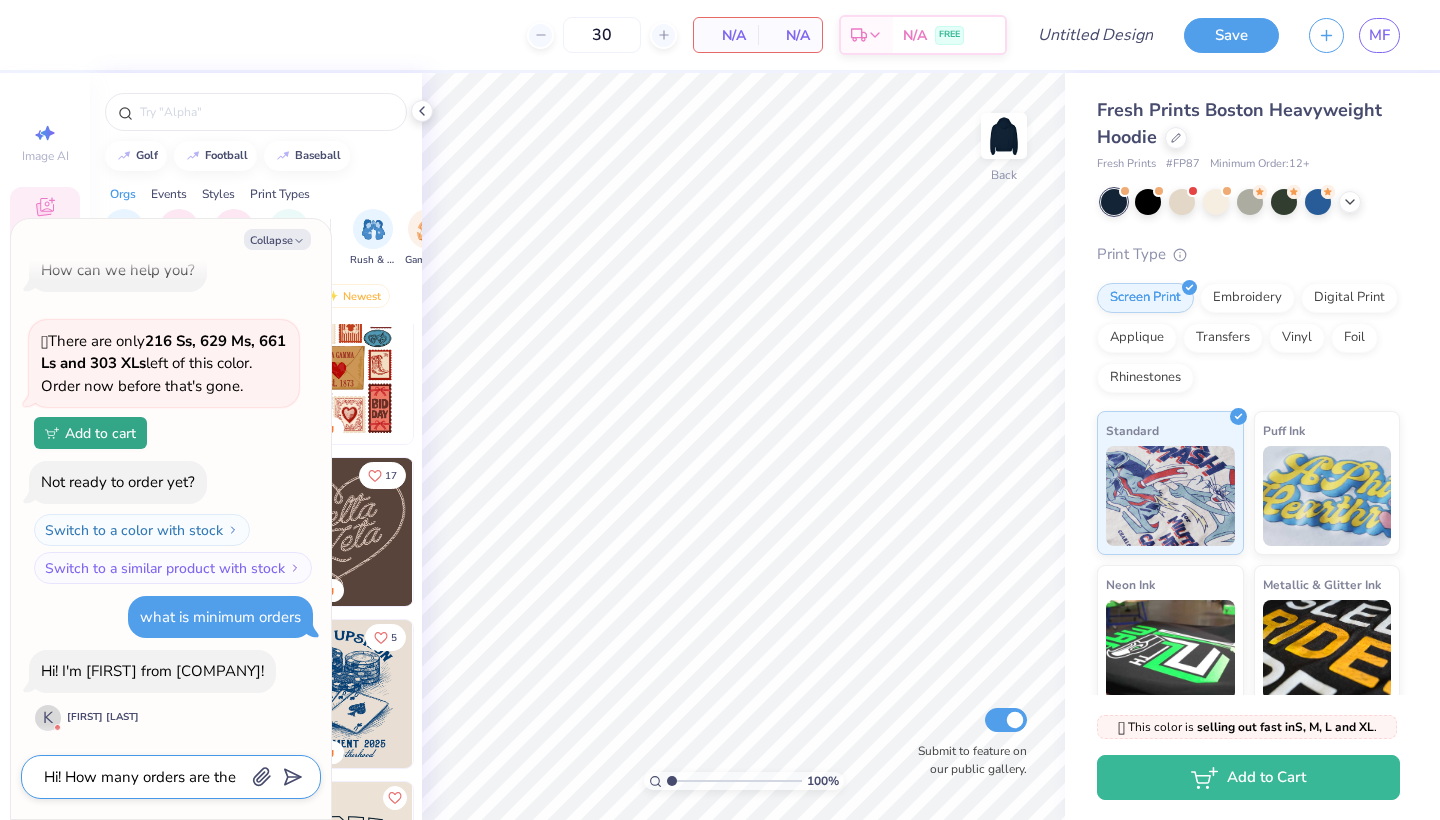 type on "Hi! How many orders are the" 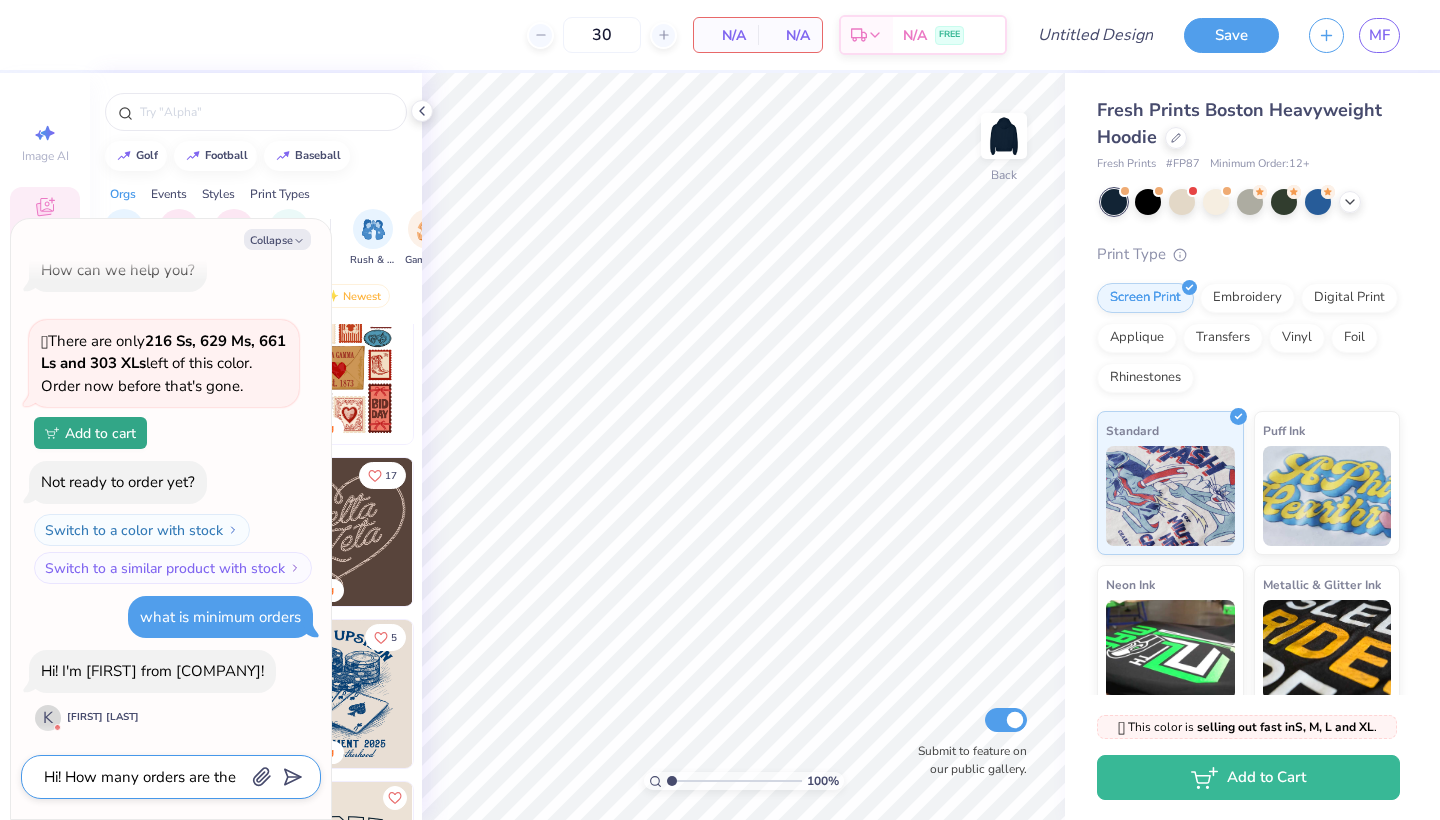 type on "x" 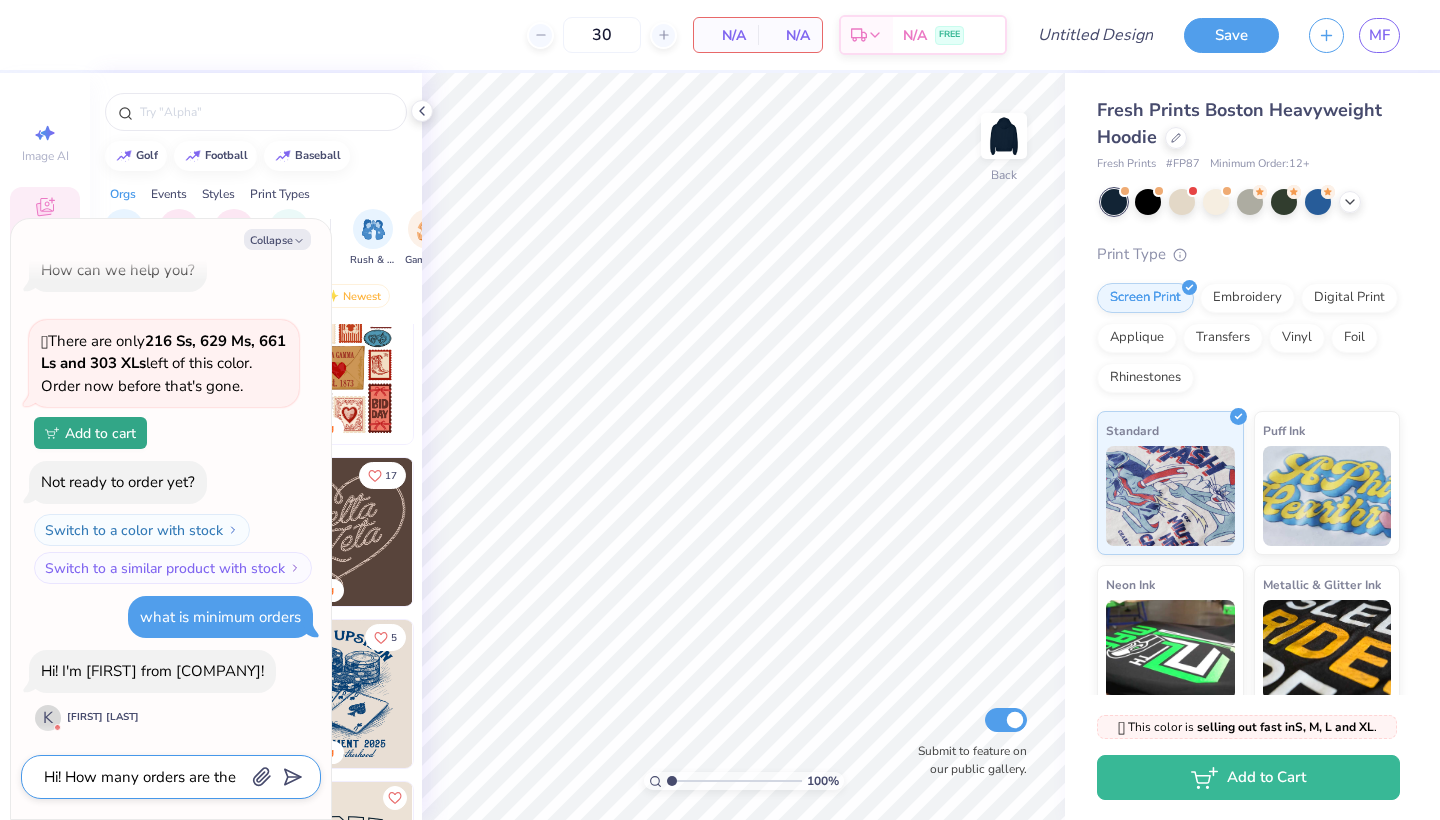 type on "Hi! How many orders are the m" 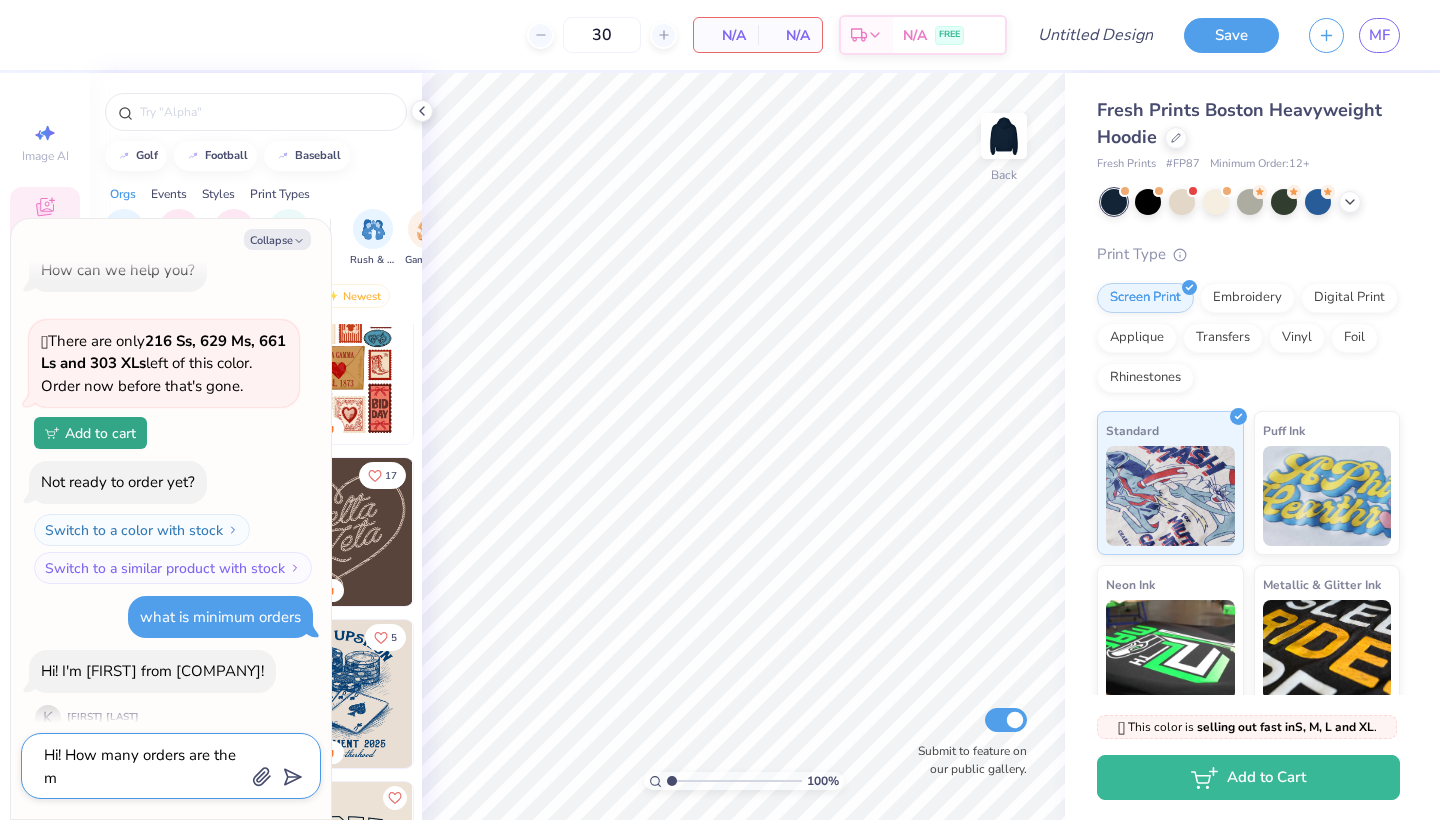 type on "x" 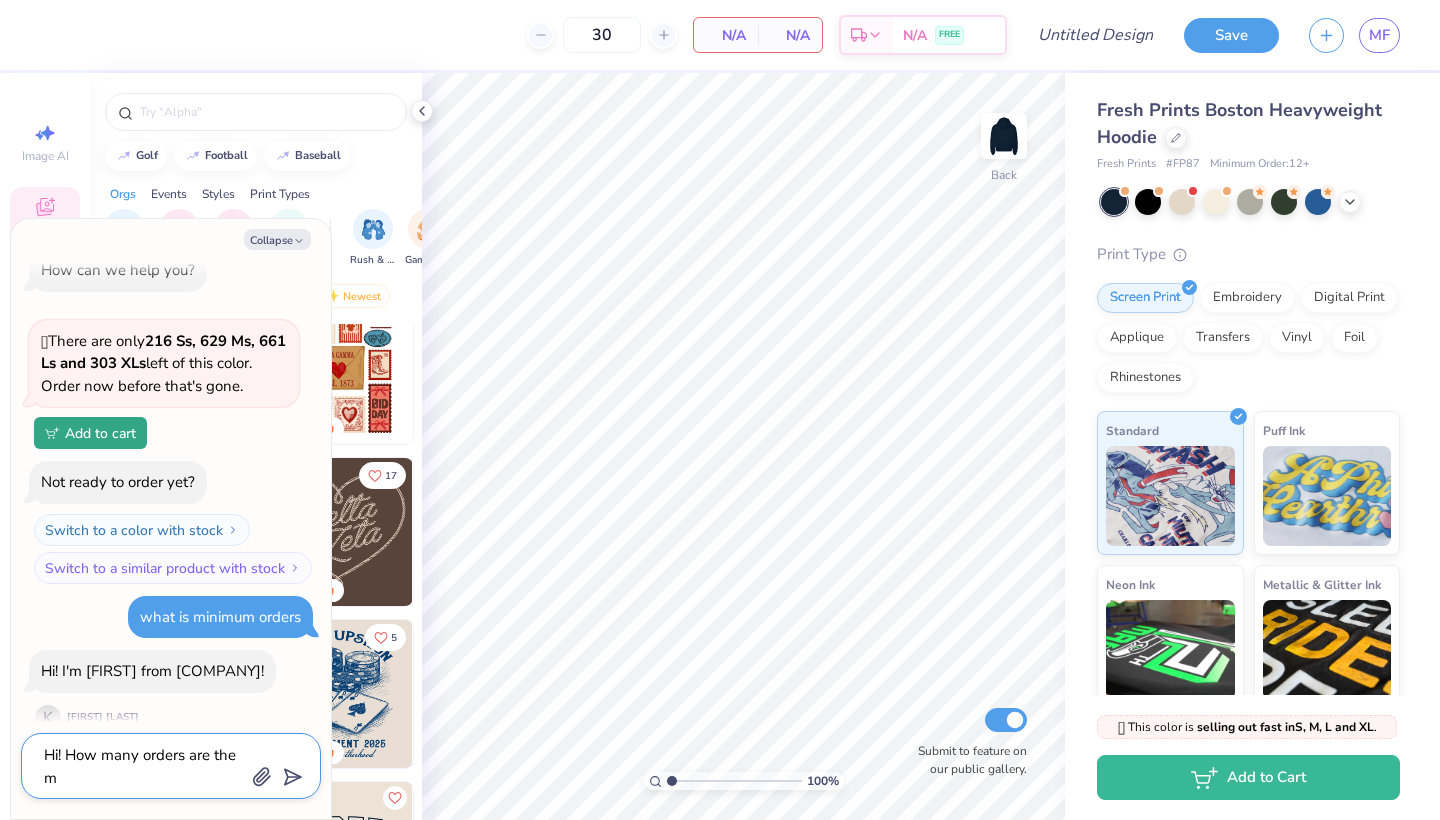 type on "Hi! How many orders are the mi" 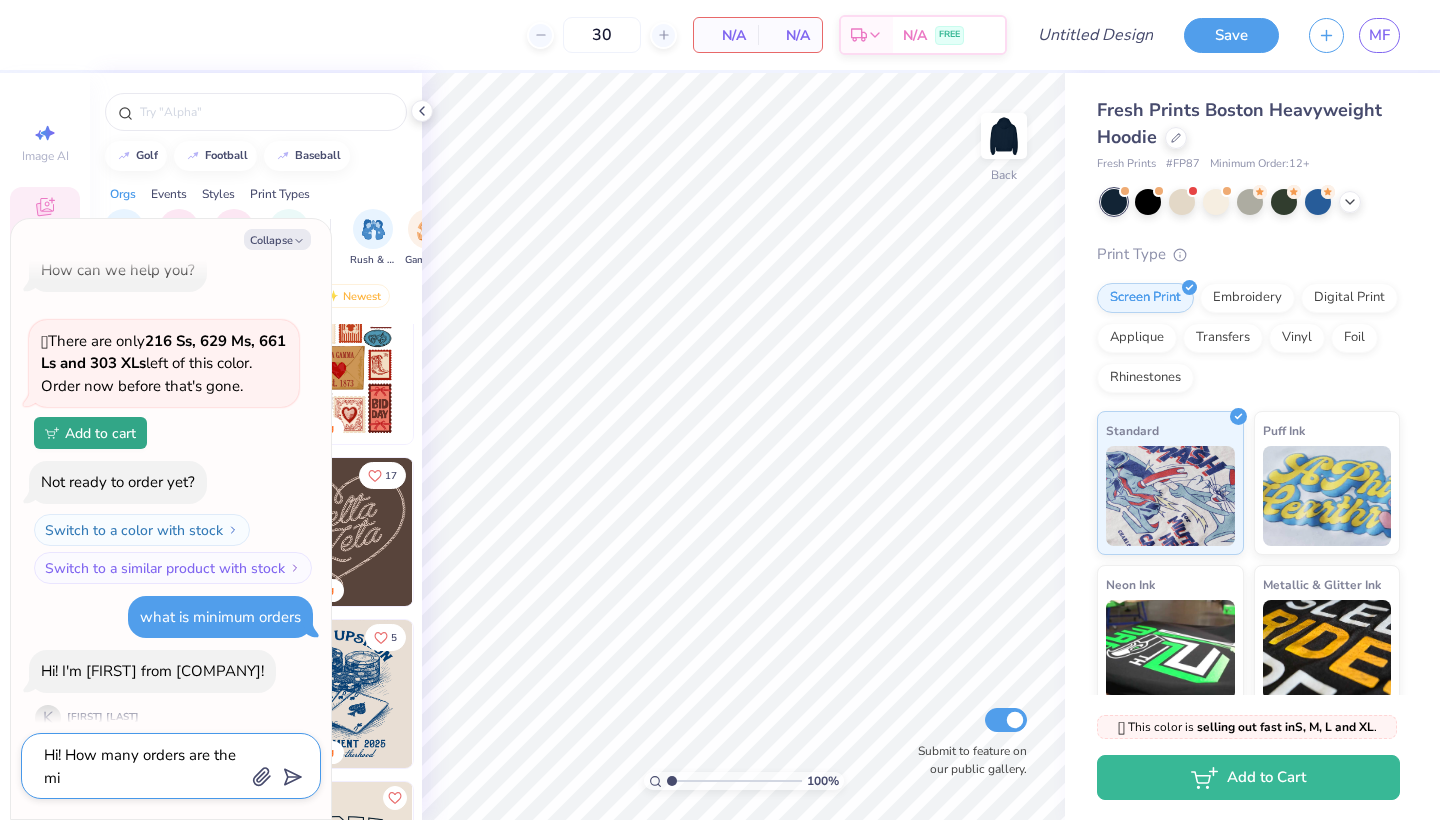 type on "x" 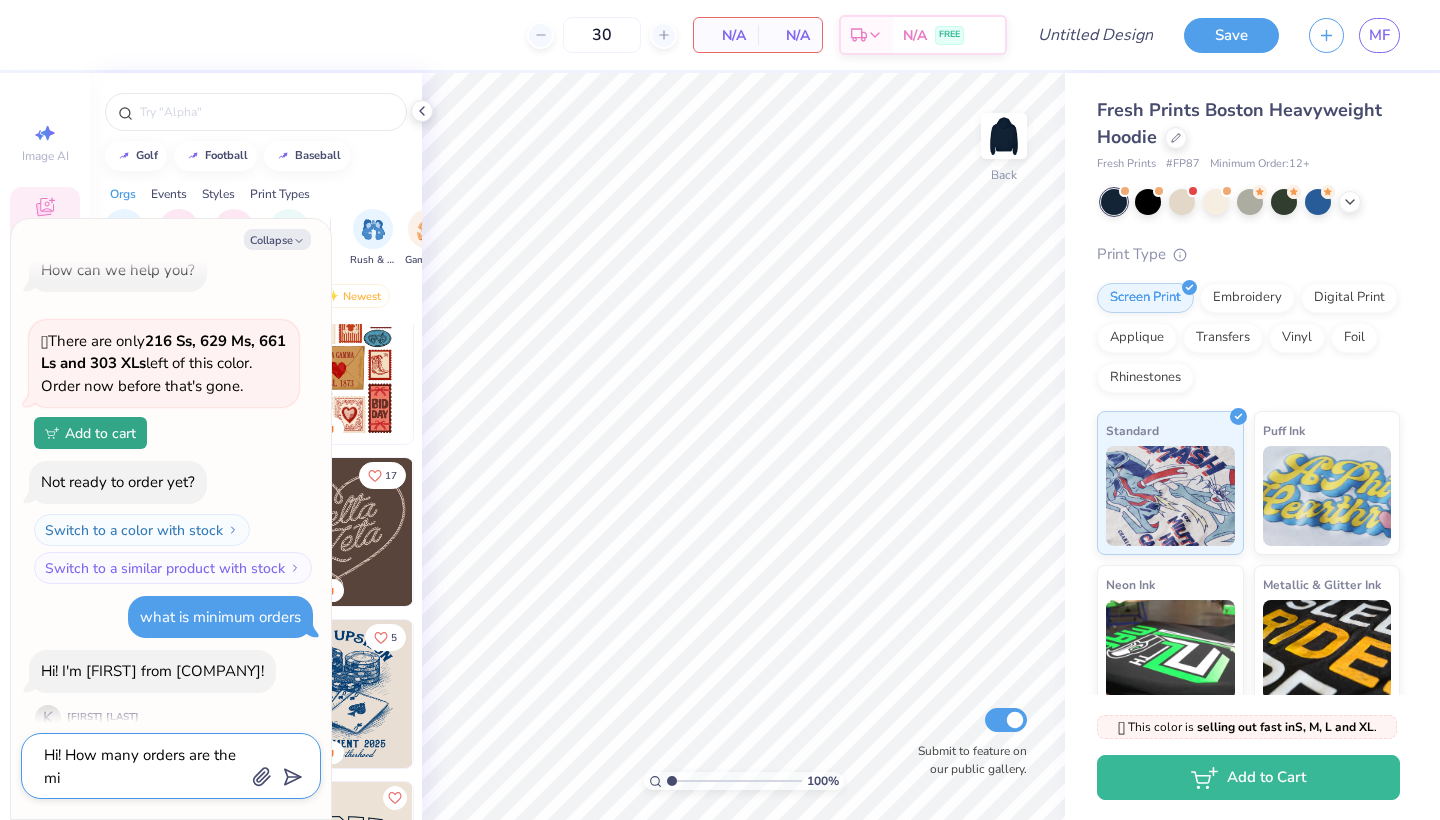 type on "Hi! How many orders are the min" 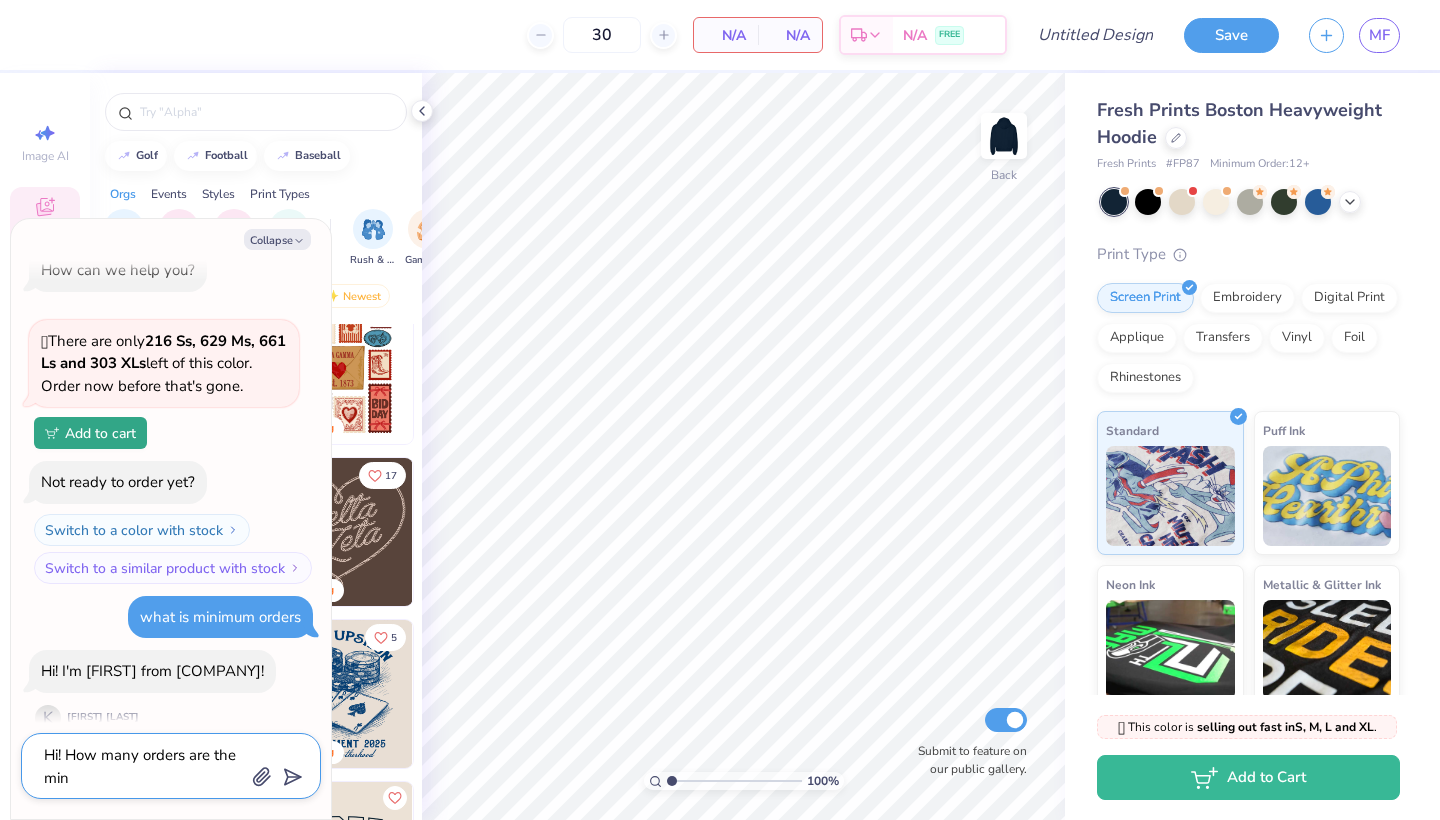 type on "x" 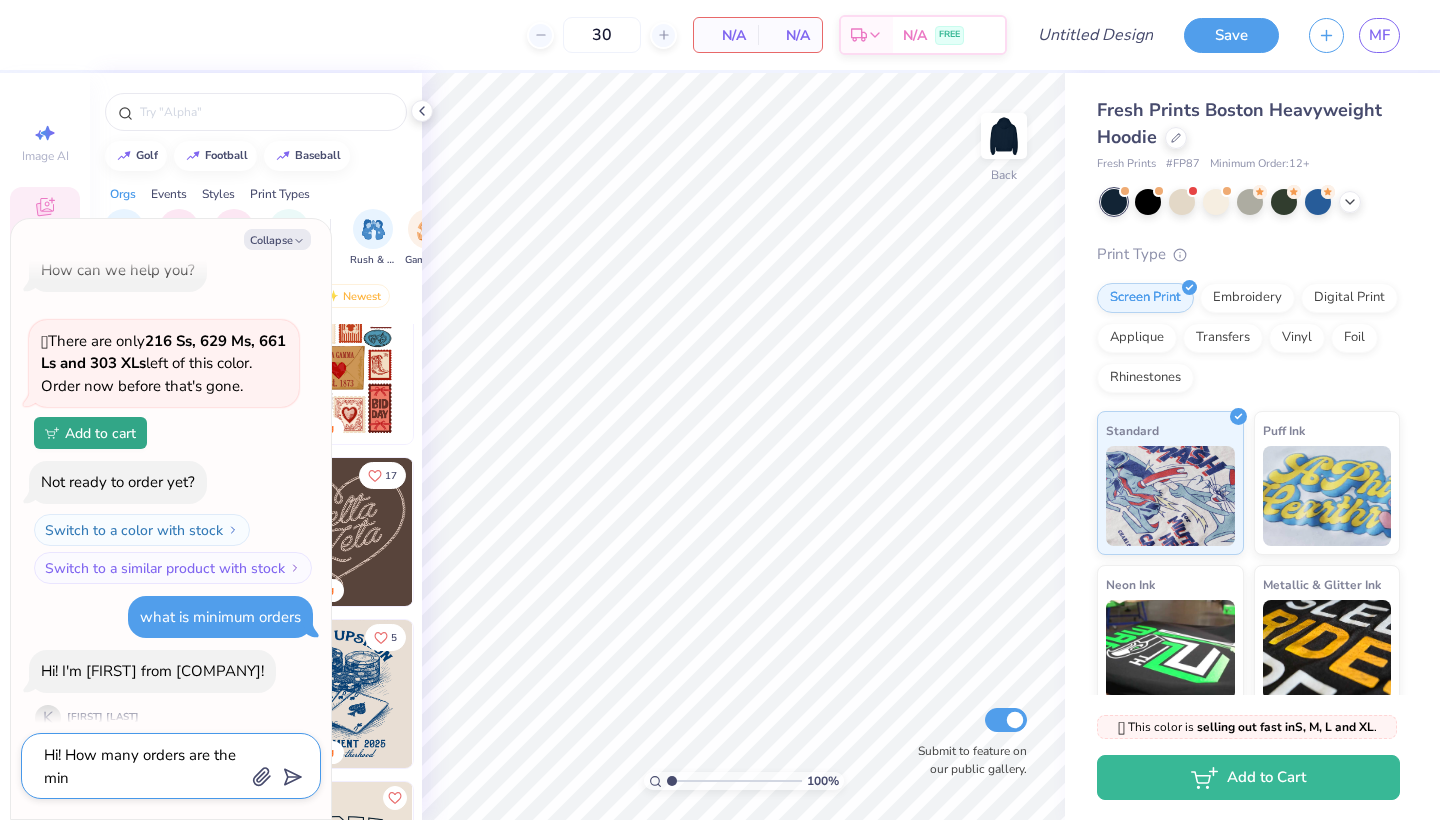 type on "Hi! How many orders are the mini" 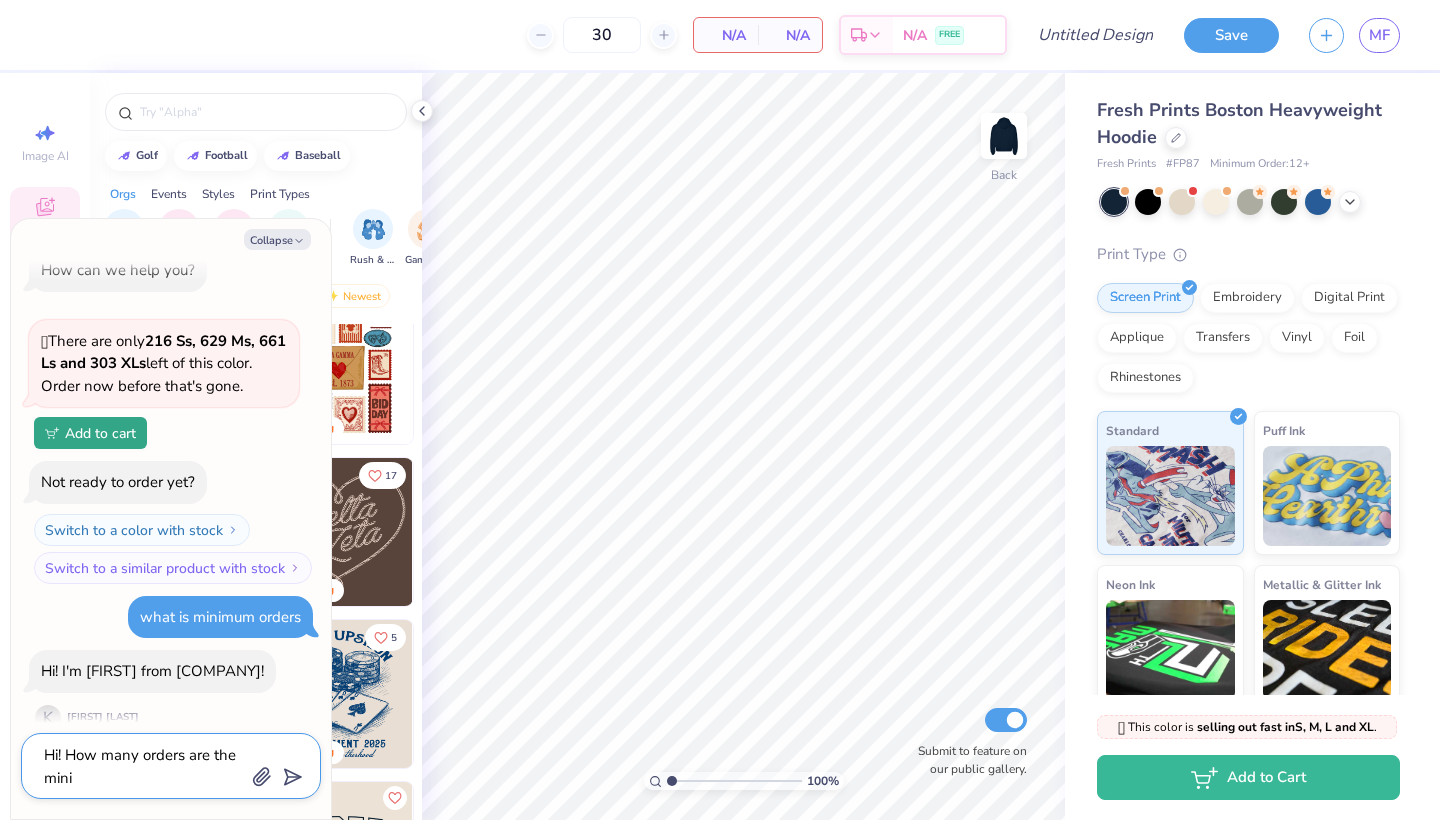 type on "x" 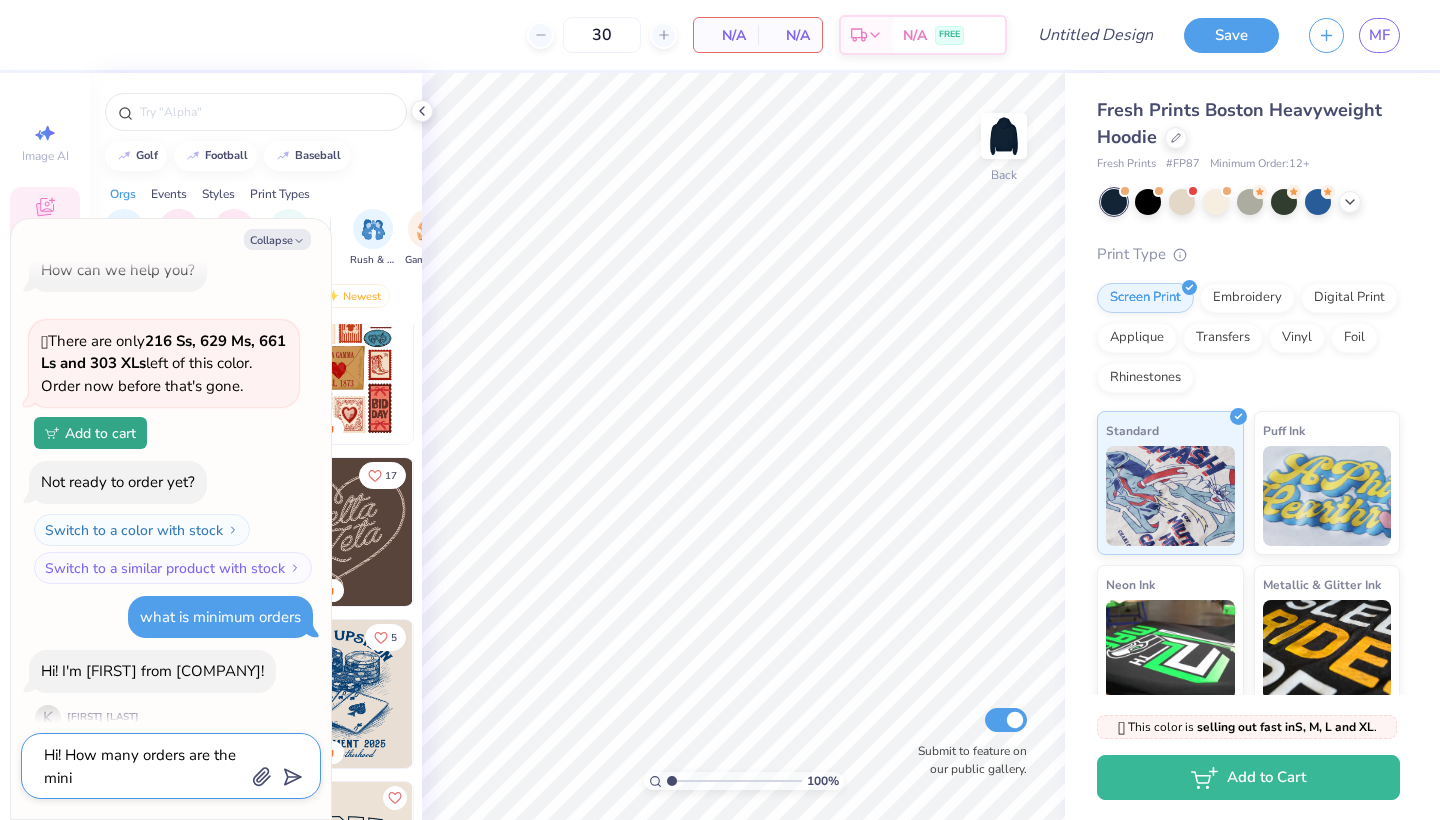 type on "Hi! How many orders are the minim" 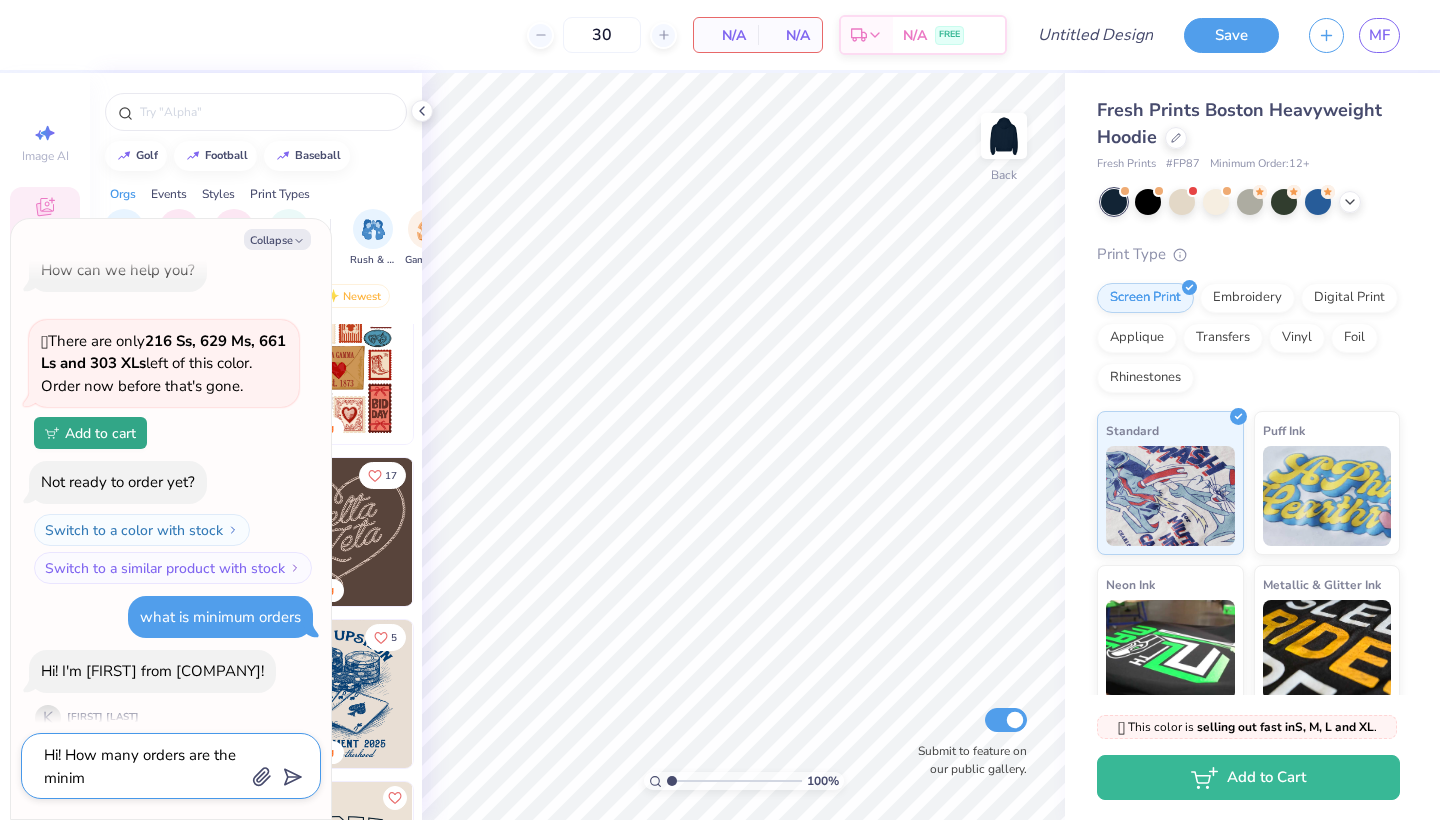 type on "x" 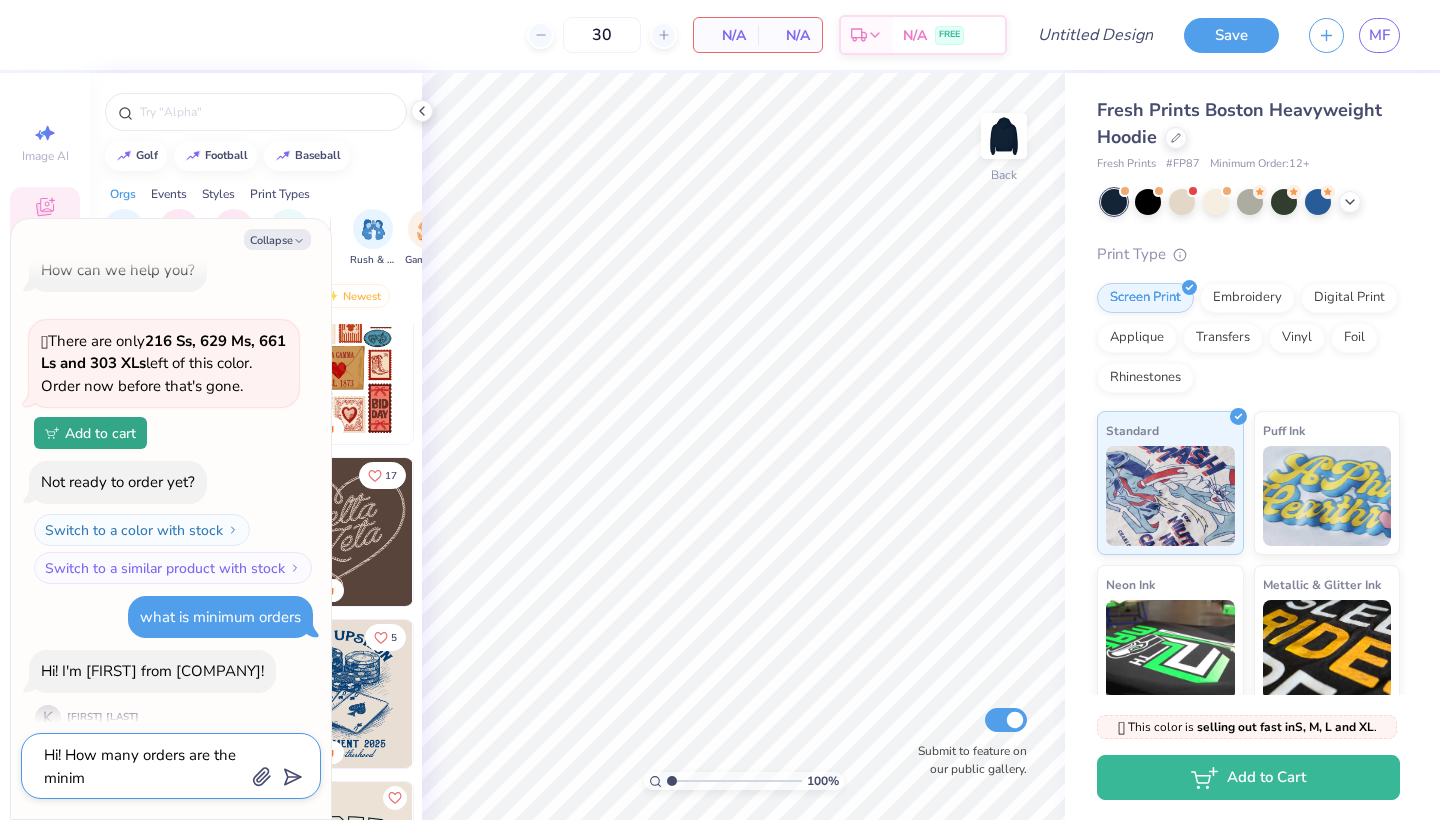 type on "Hi! How many orders are the minimu" 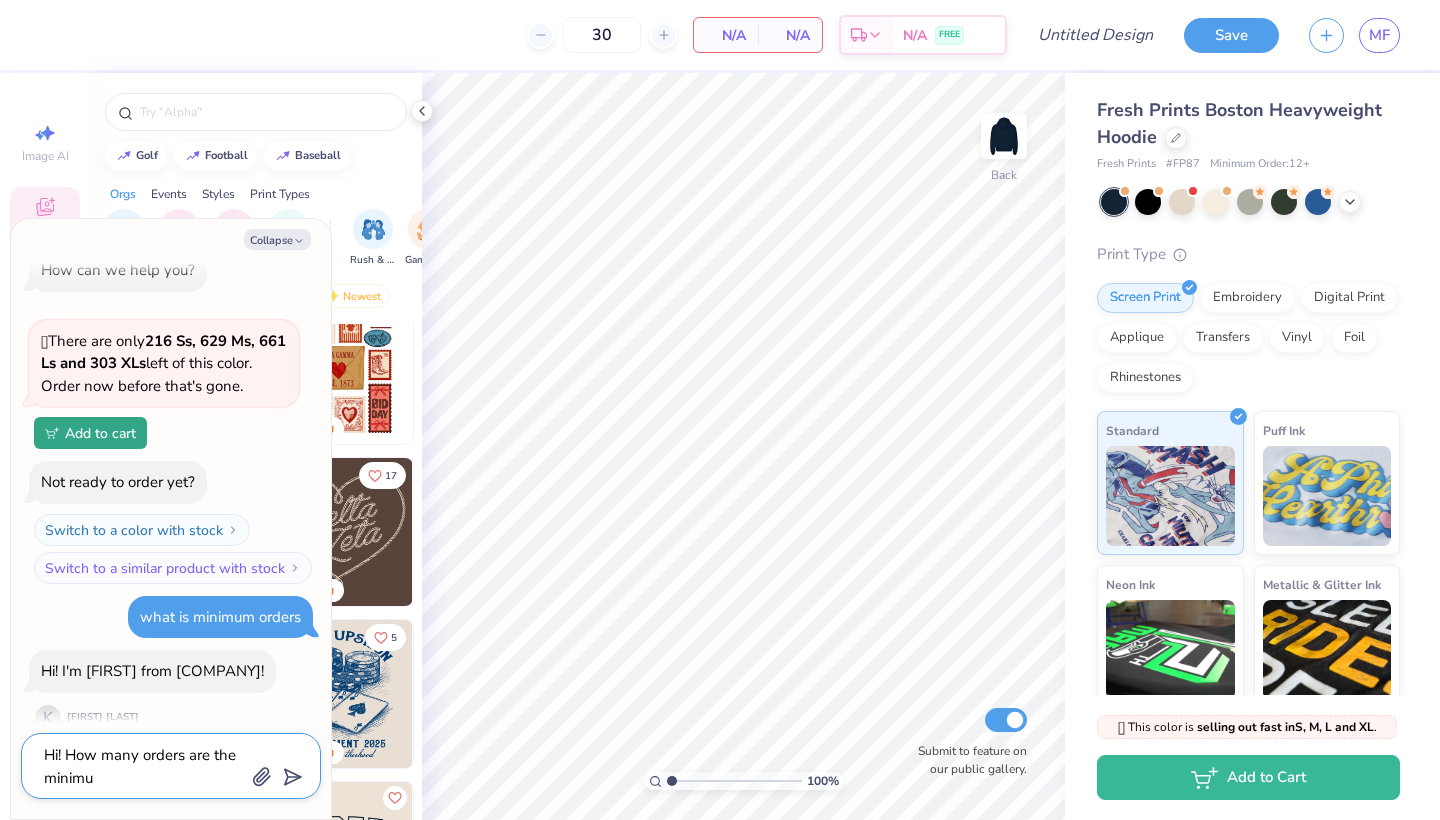 type on "x" 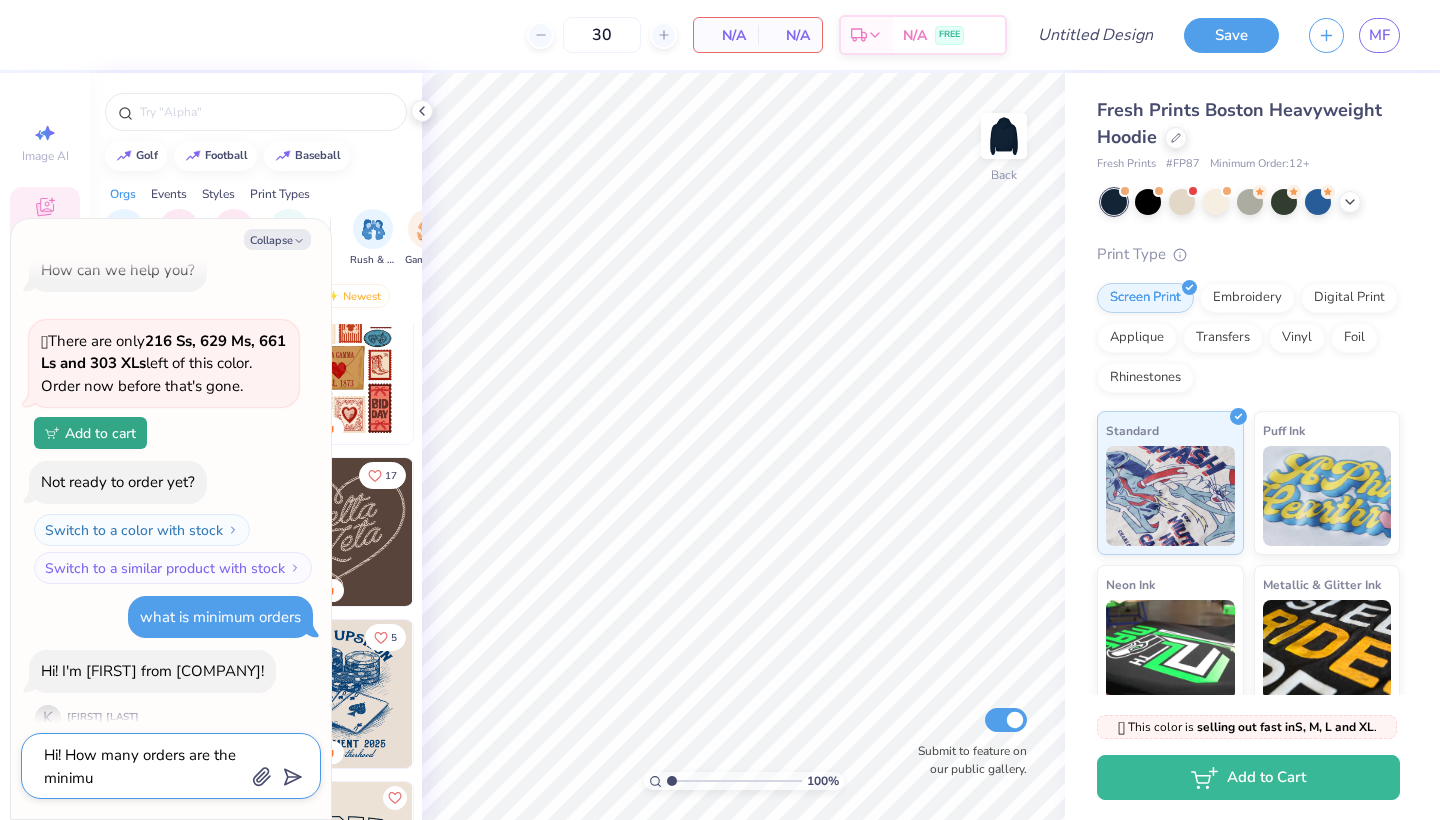 type on "Hi! How many orders are the minimun" 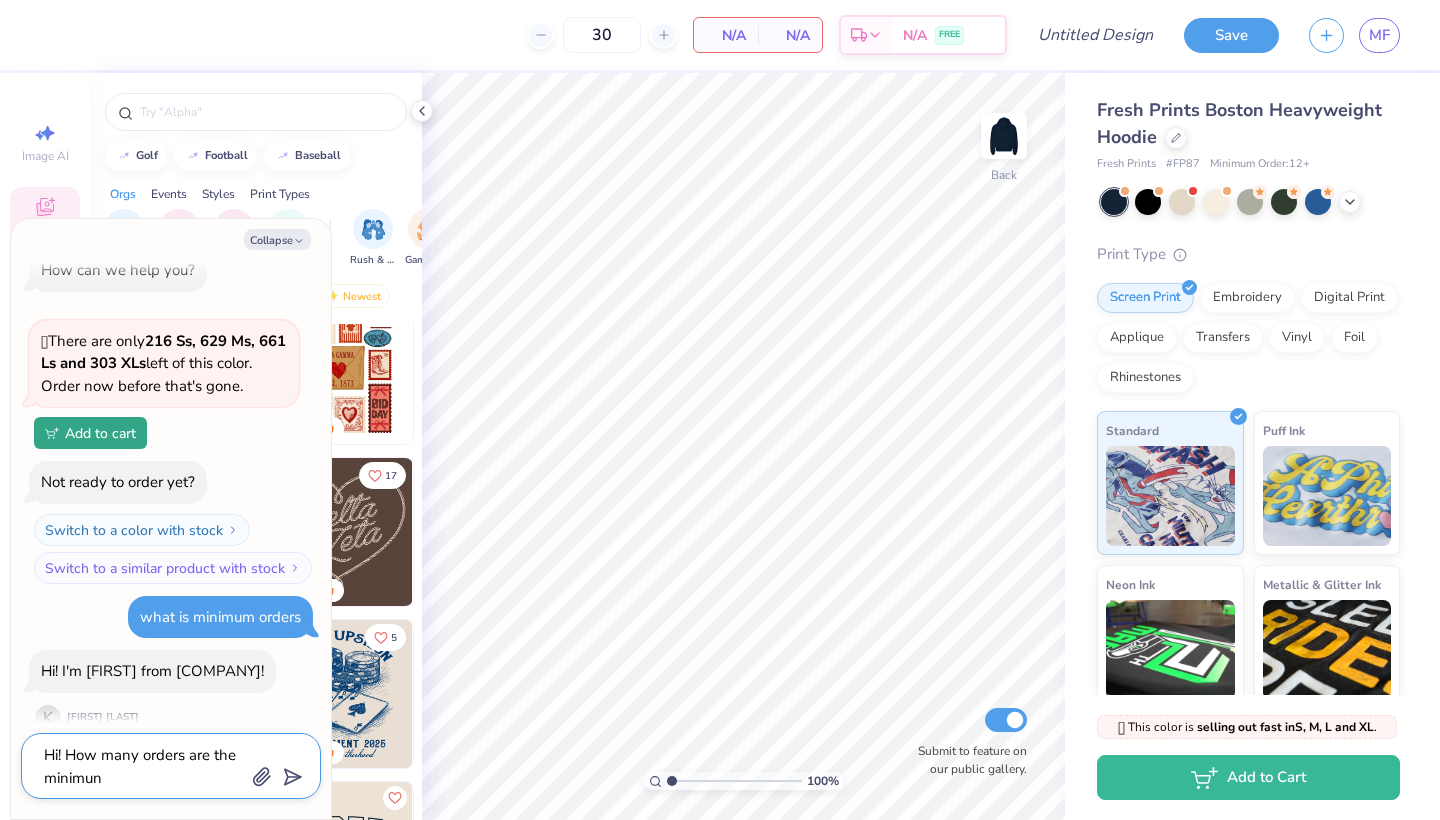 type on "x" 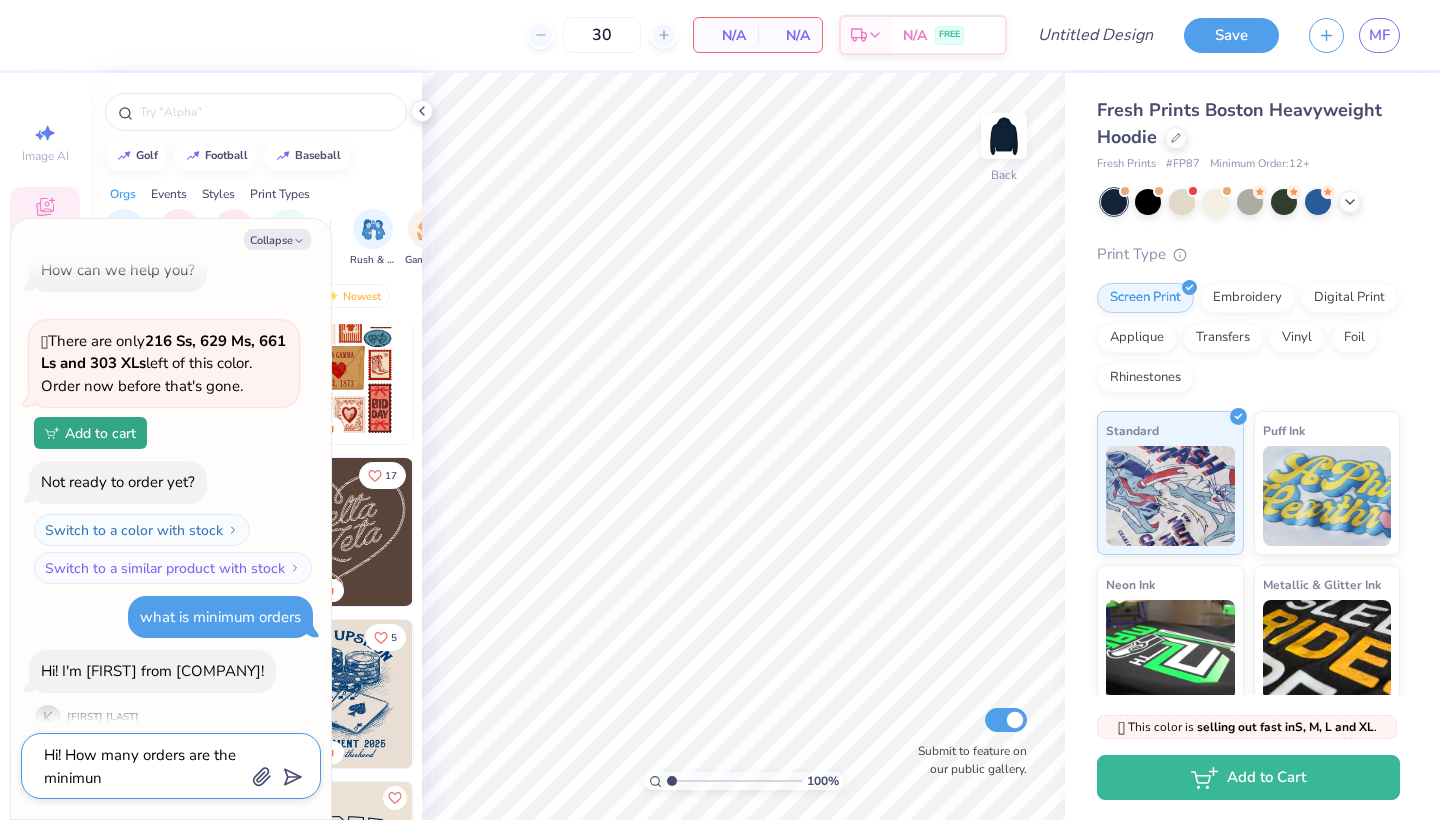 type on "Hi! How many orders are the minimum" 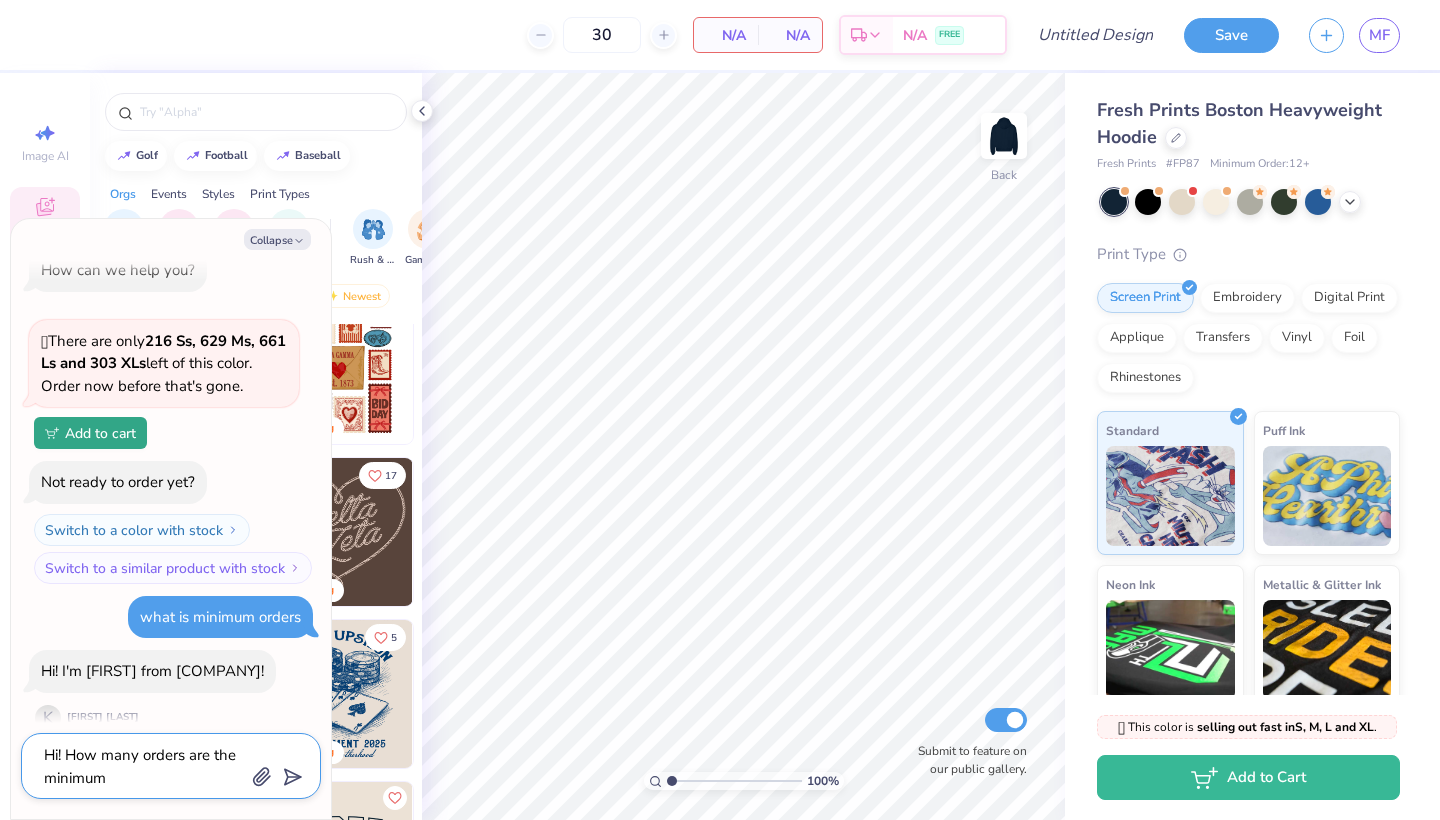 type on "x" 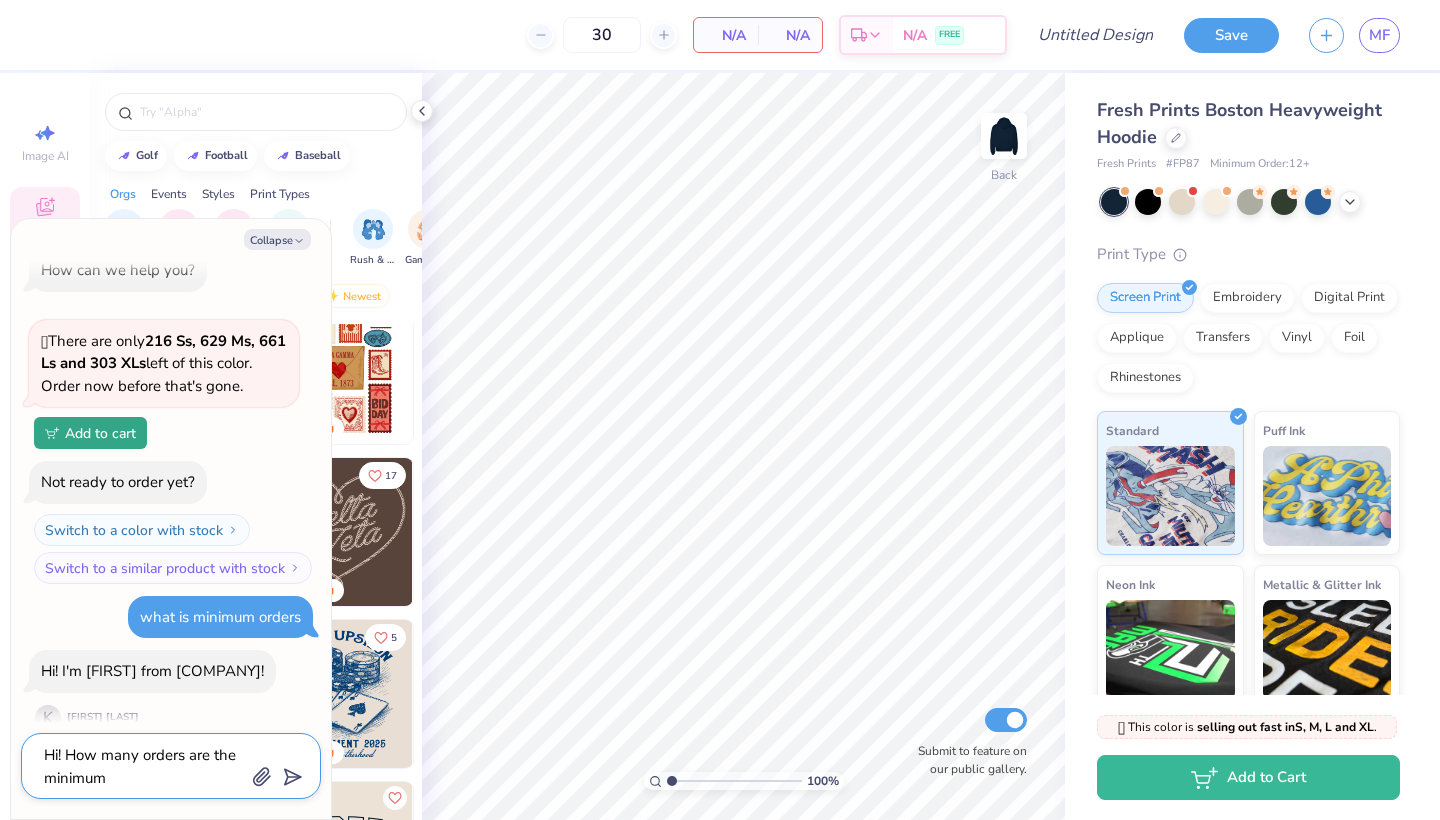 type on "Hi! How many orders are the minimum f" 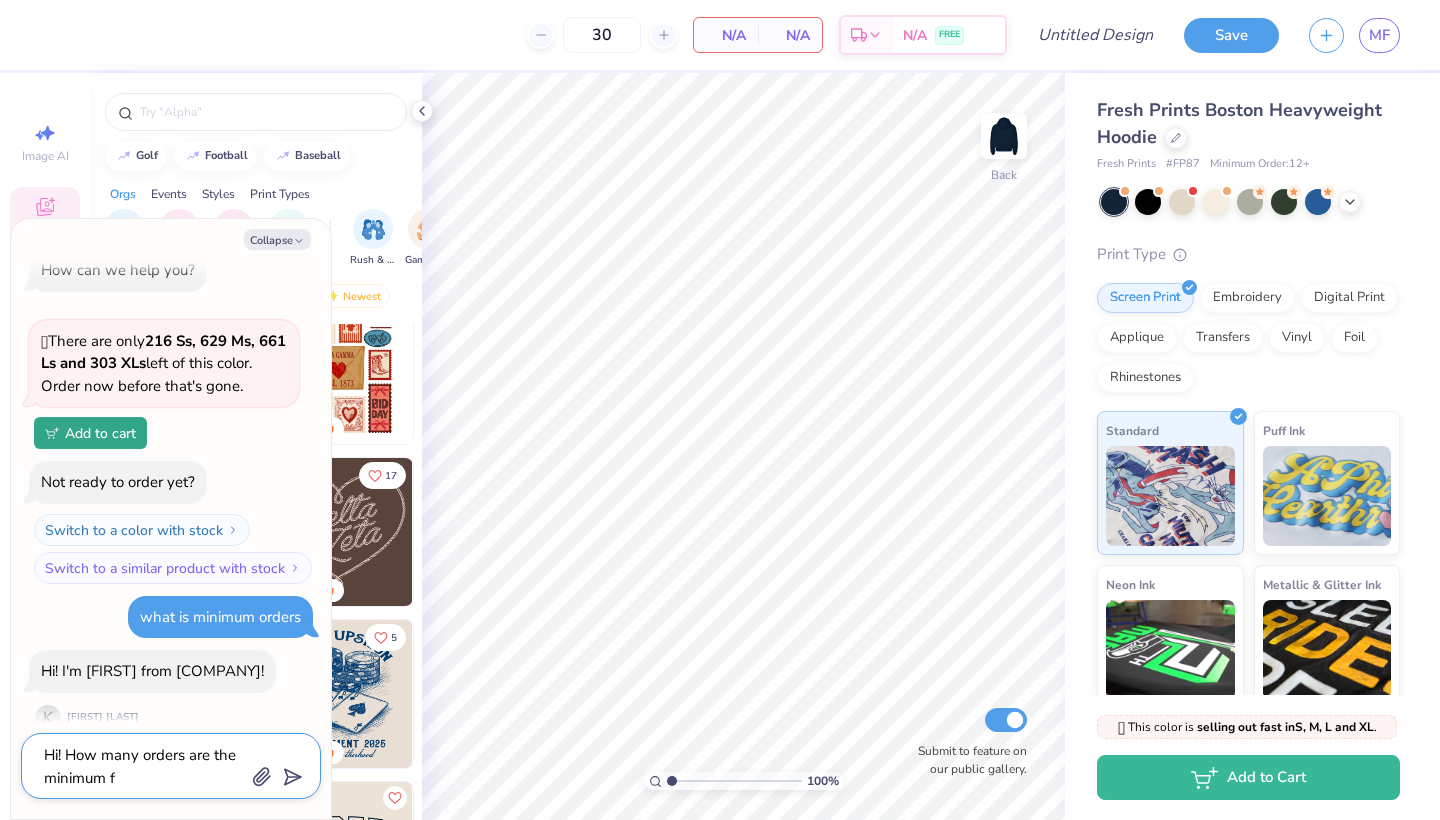 type on "x" 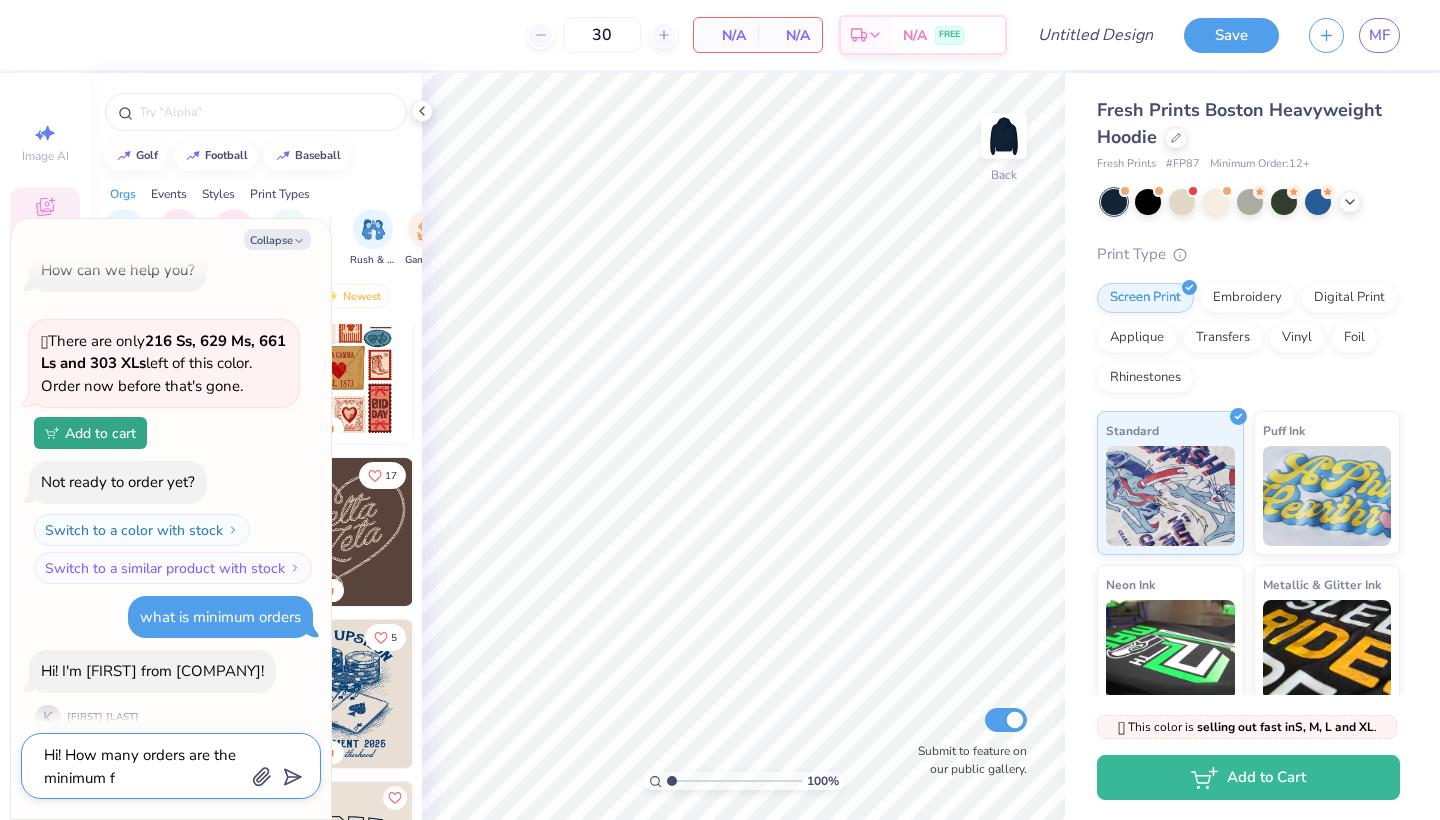 type on "Hi! How many orders are the minimum fo" 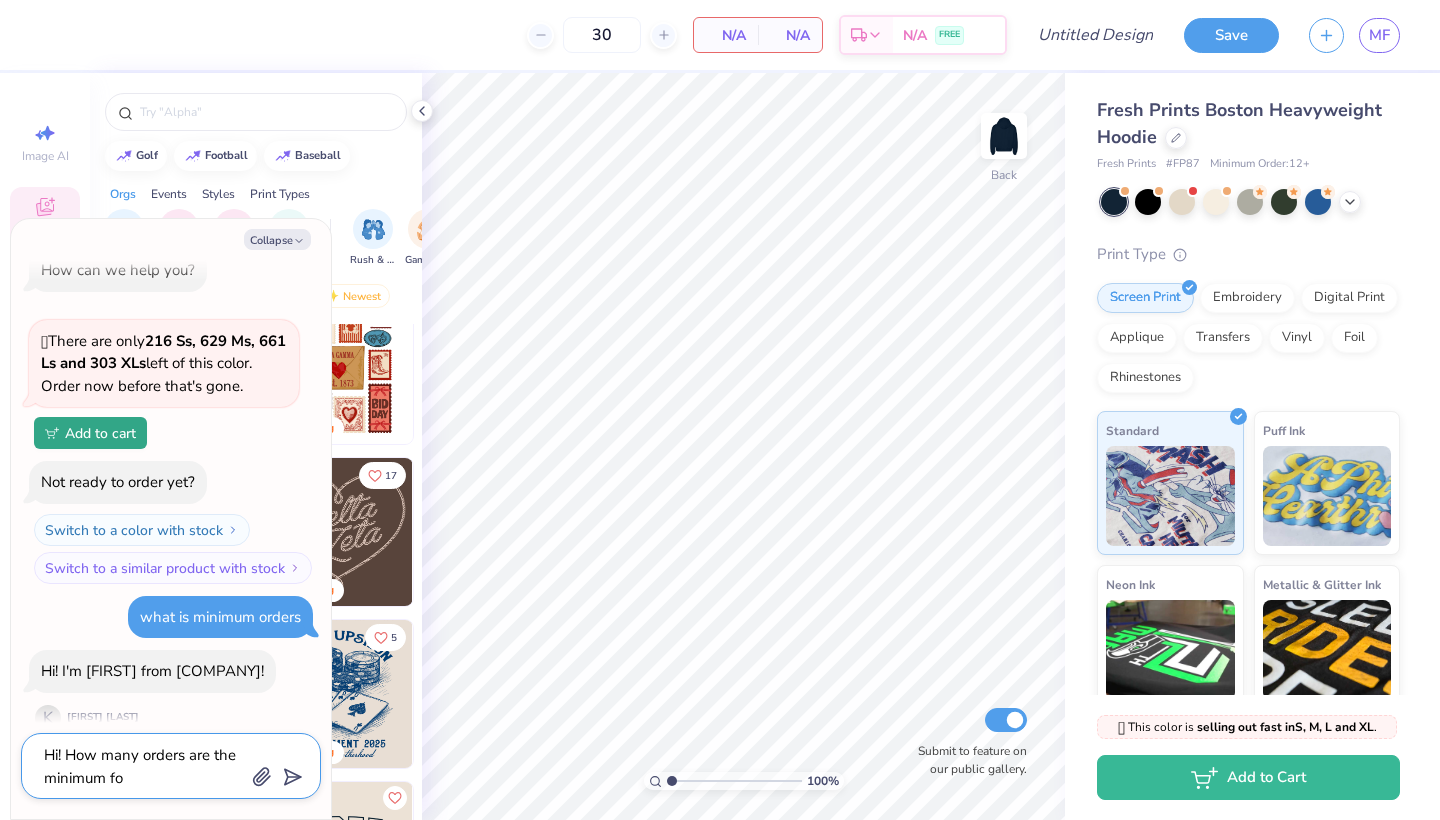 type on "x" 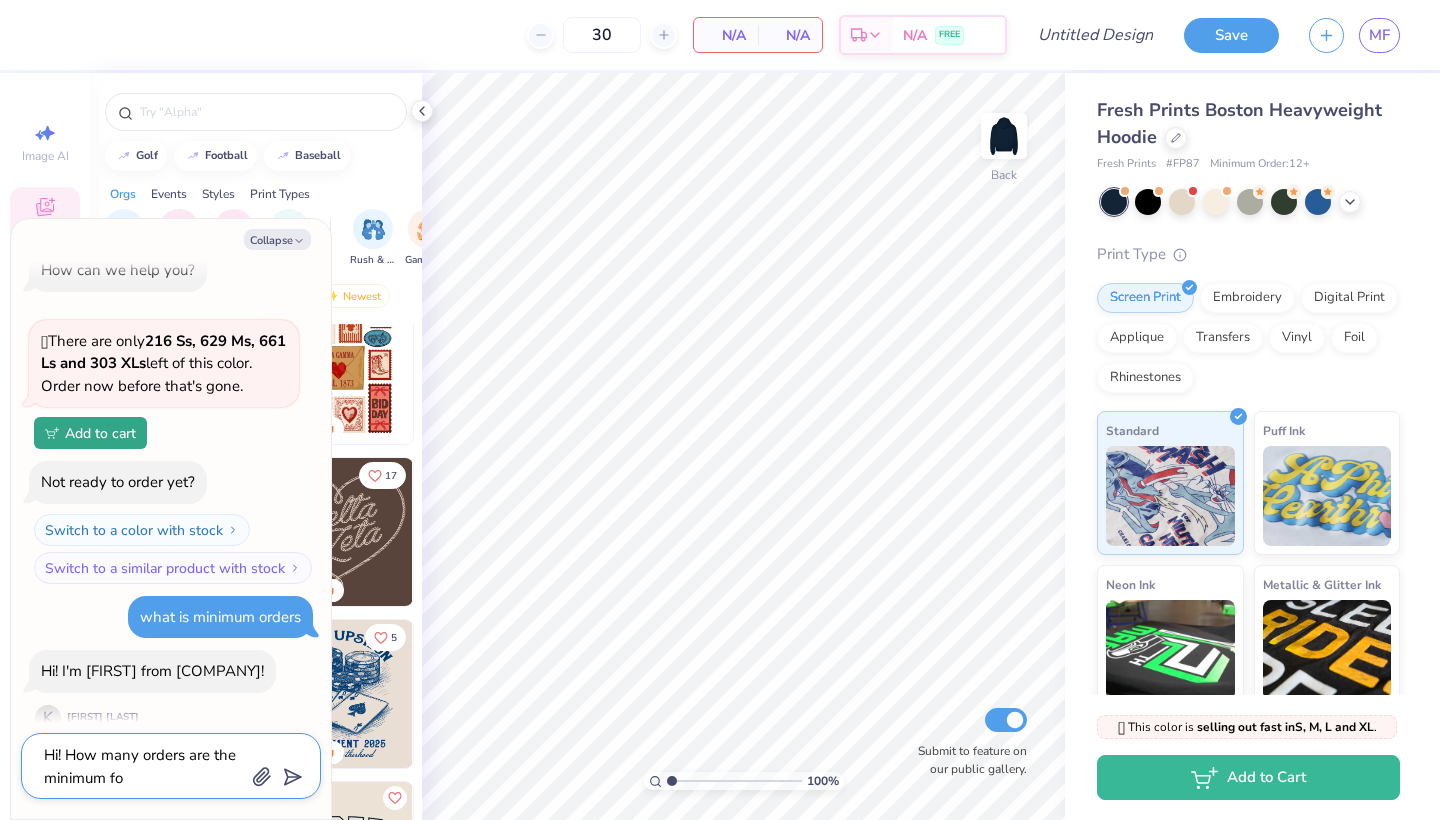 type on "Hi! How many orders are the minimum for" 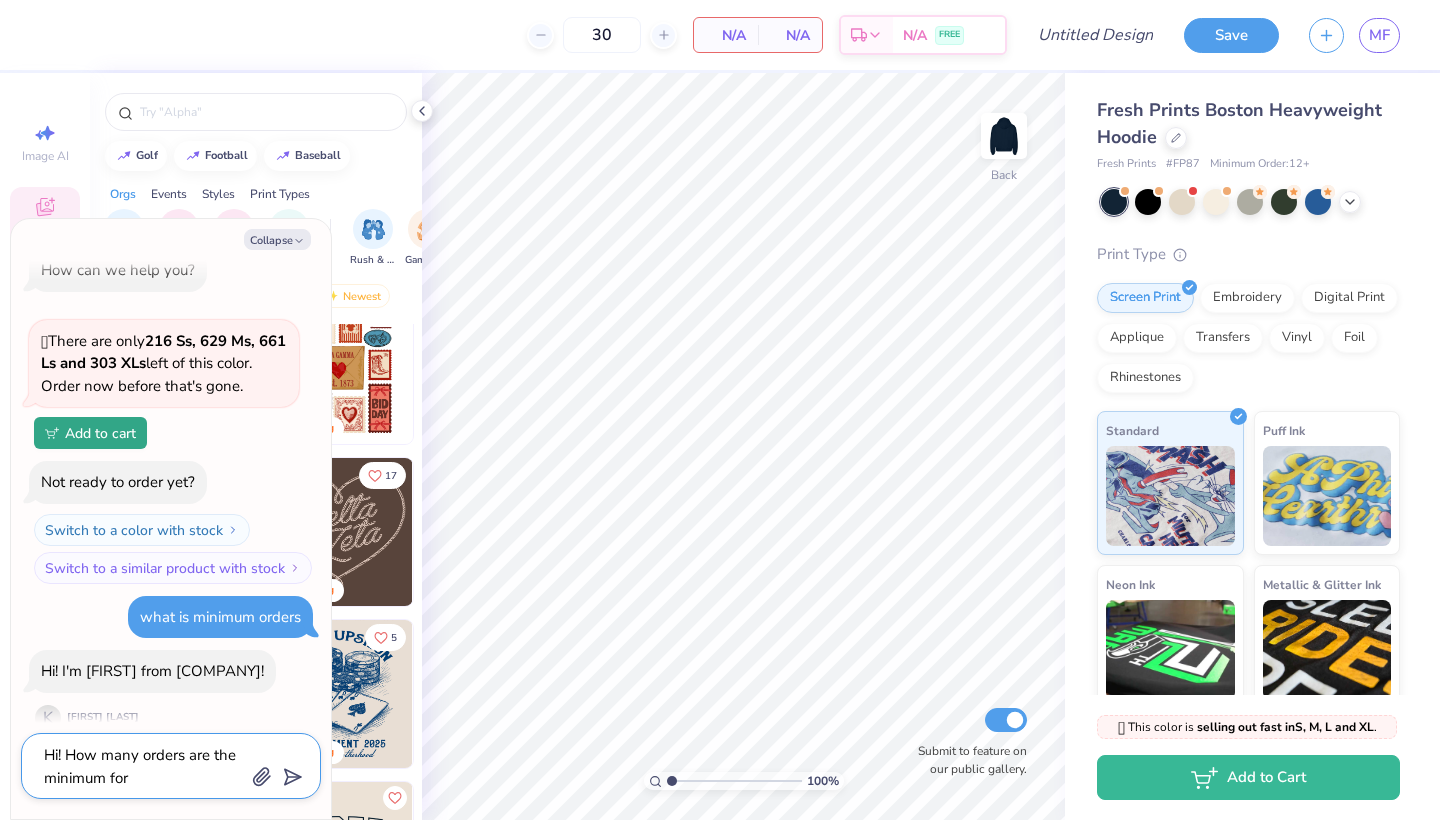 type on "x" 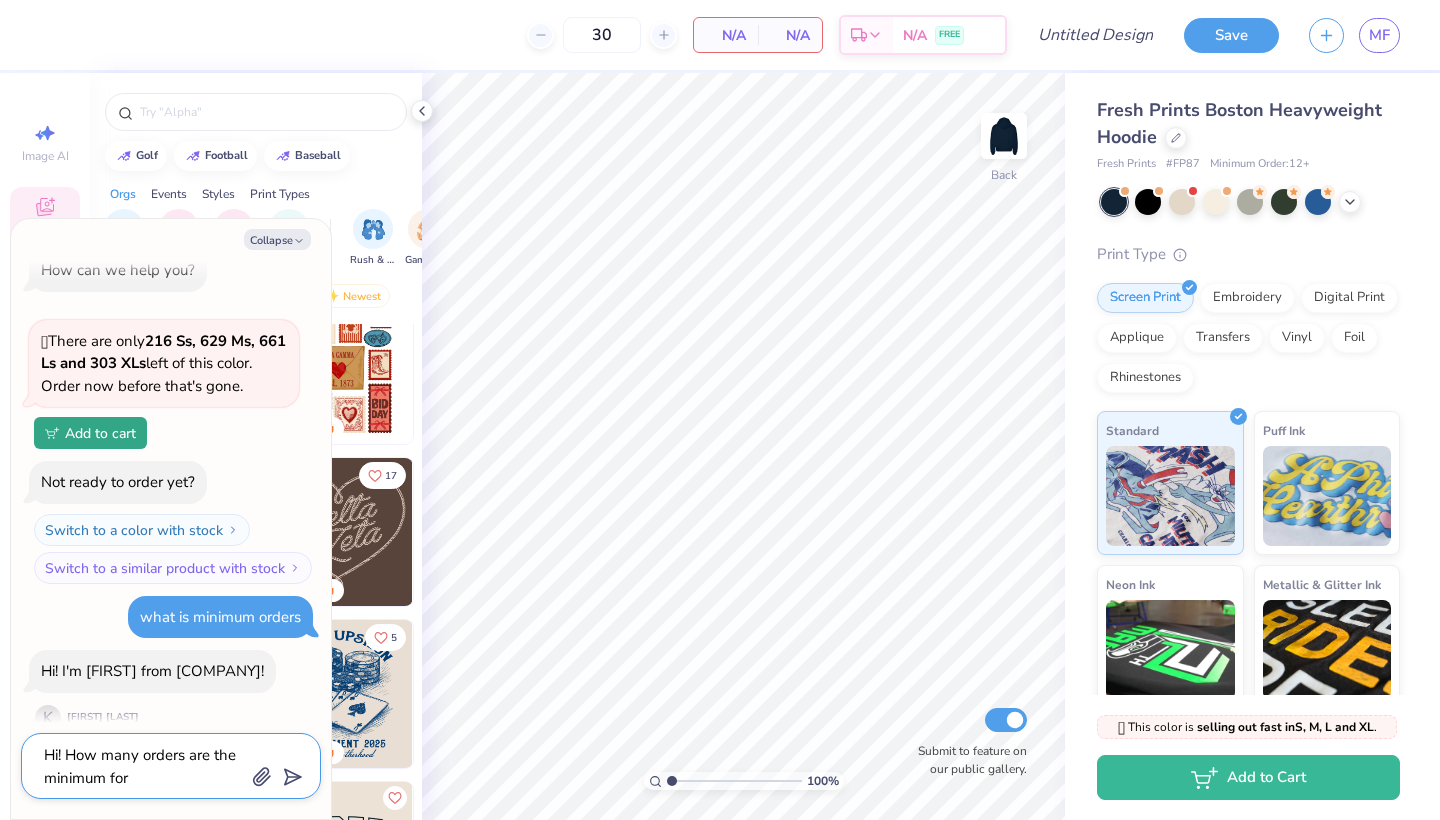 type on "Hi! How many orders are the minimum for" 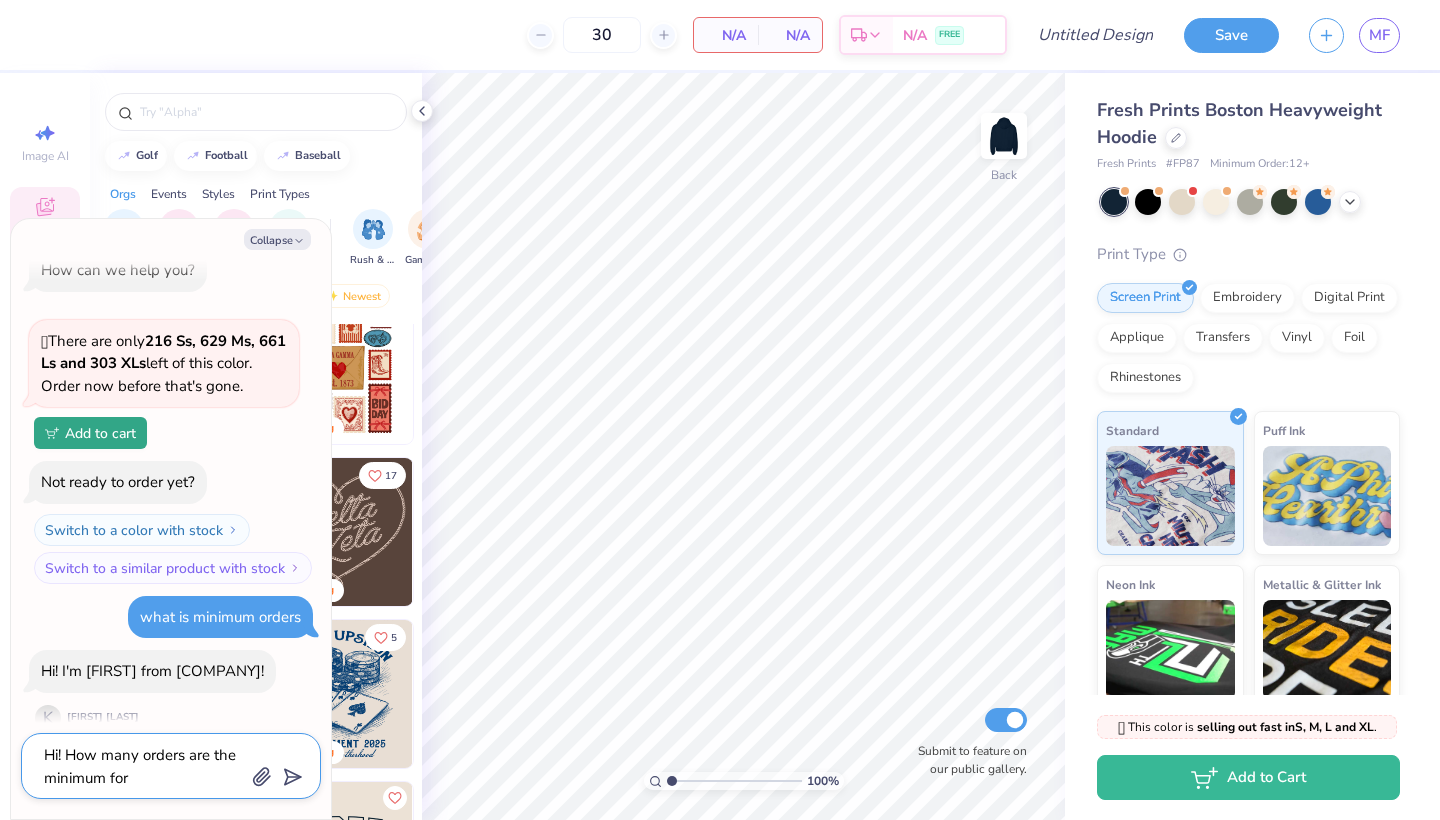 type on "x" 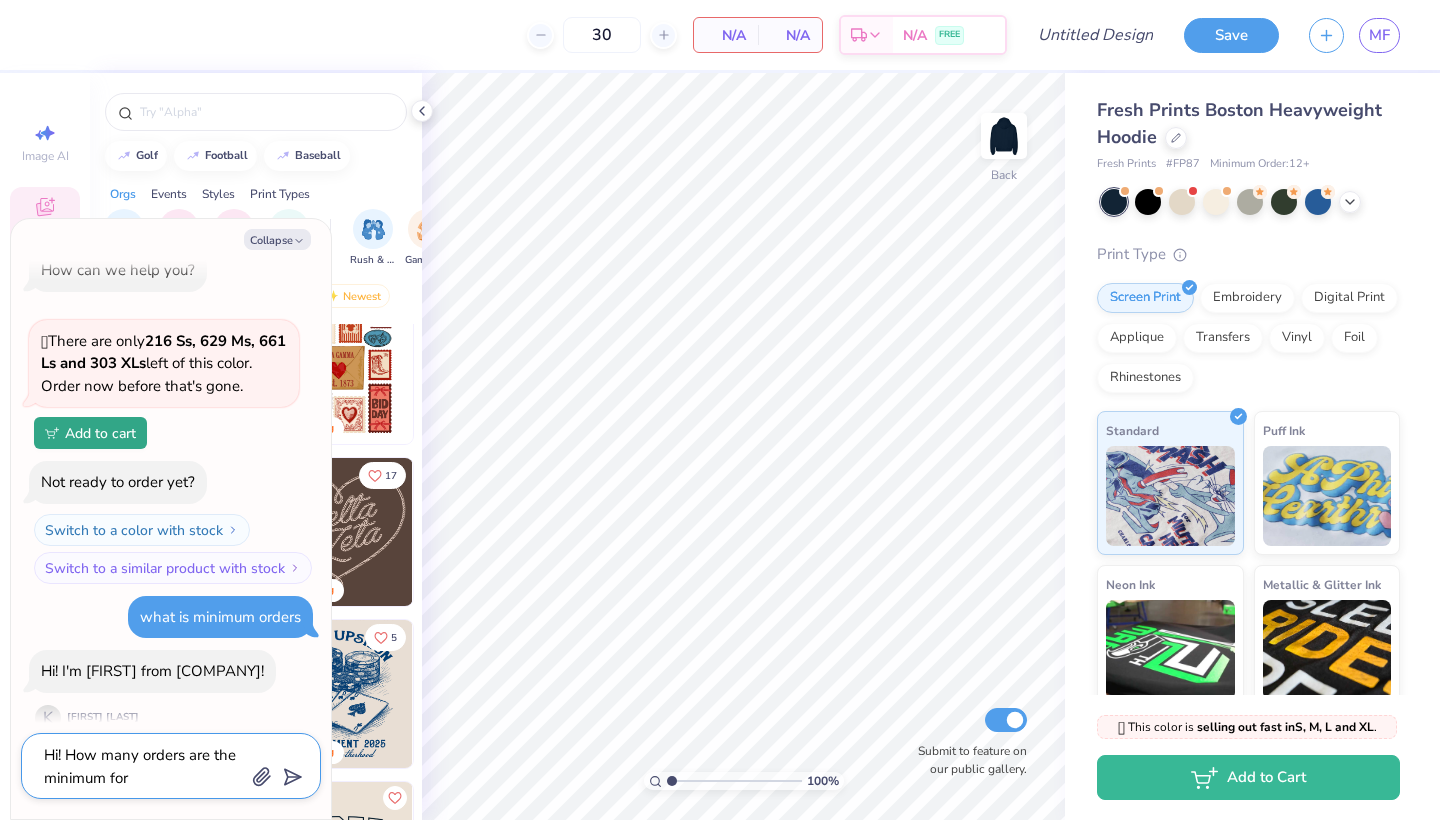 type on "Hi! How many orders are the minimum for t" 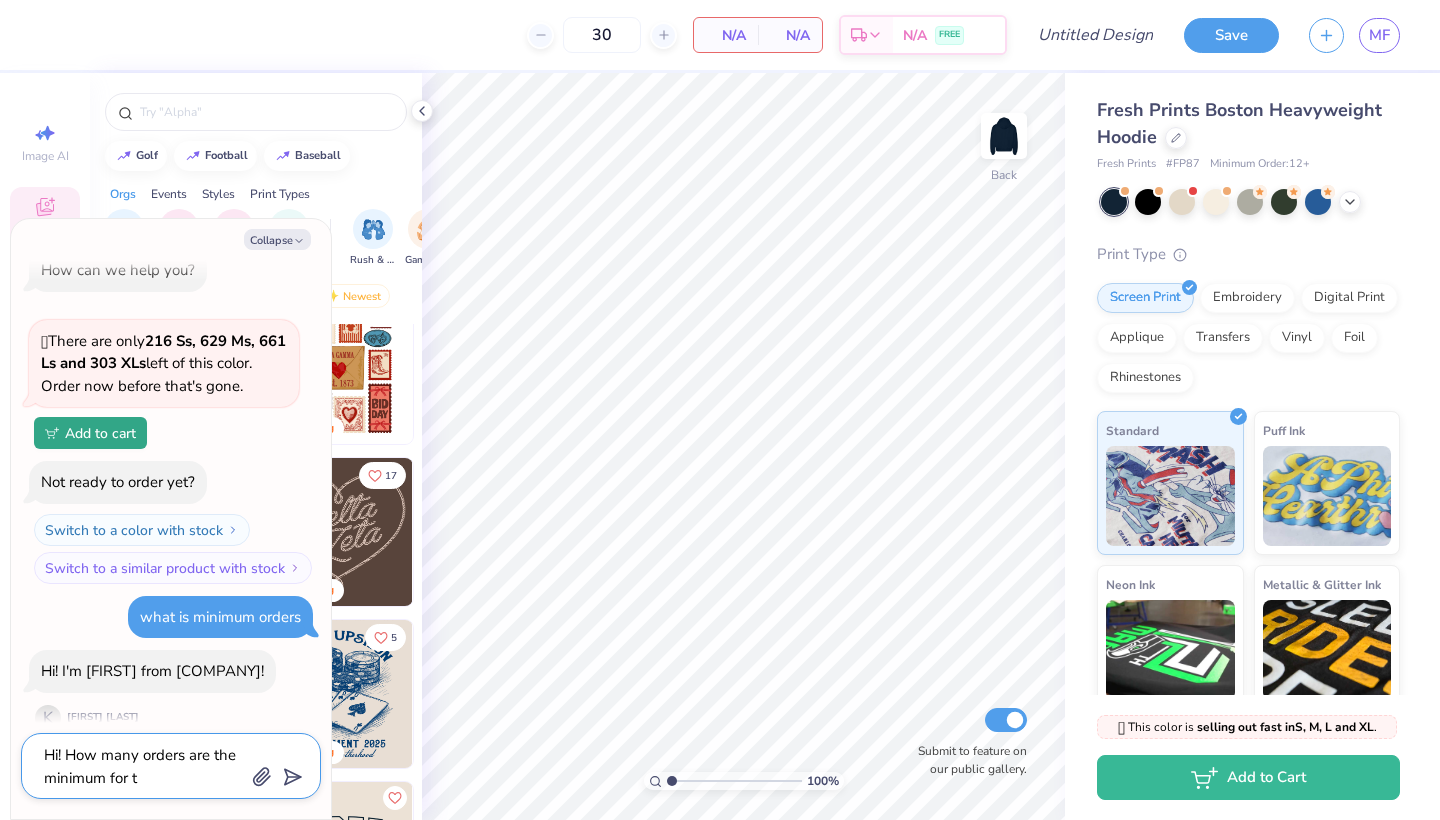 type on "x" 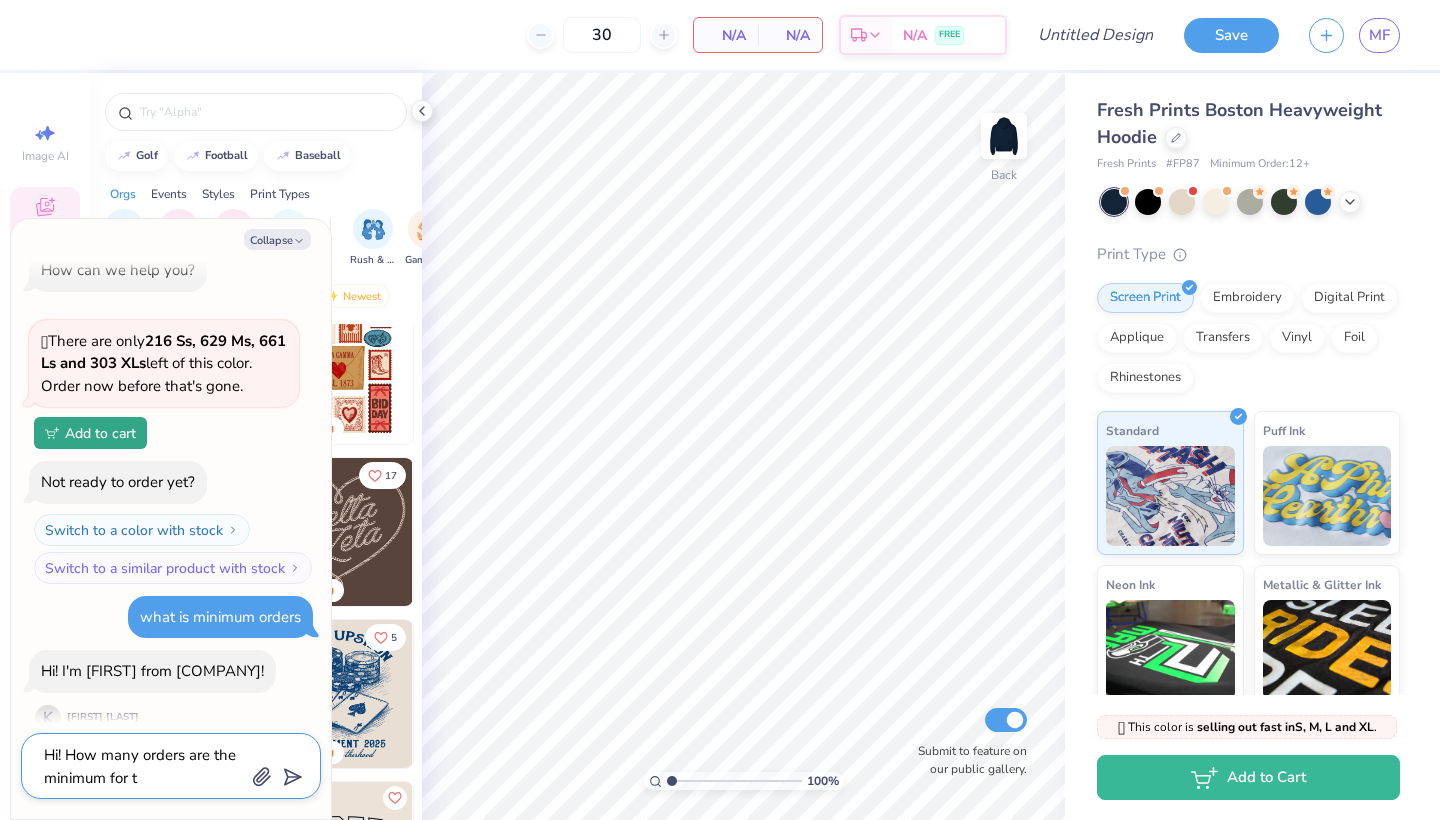 type on "Hi! How many orders are the minimum for th" 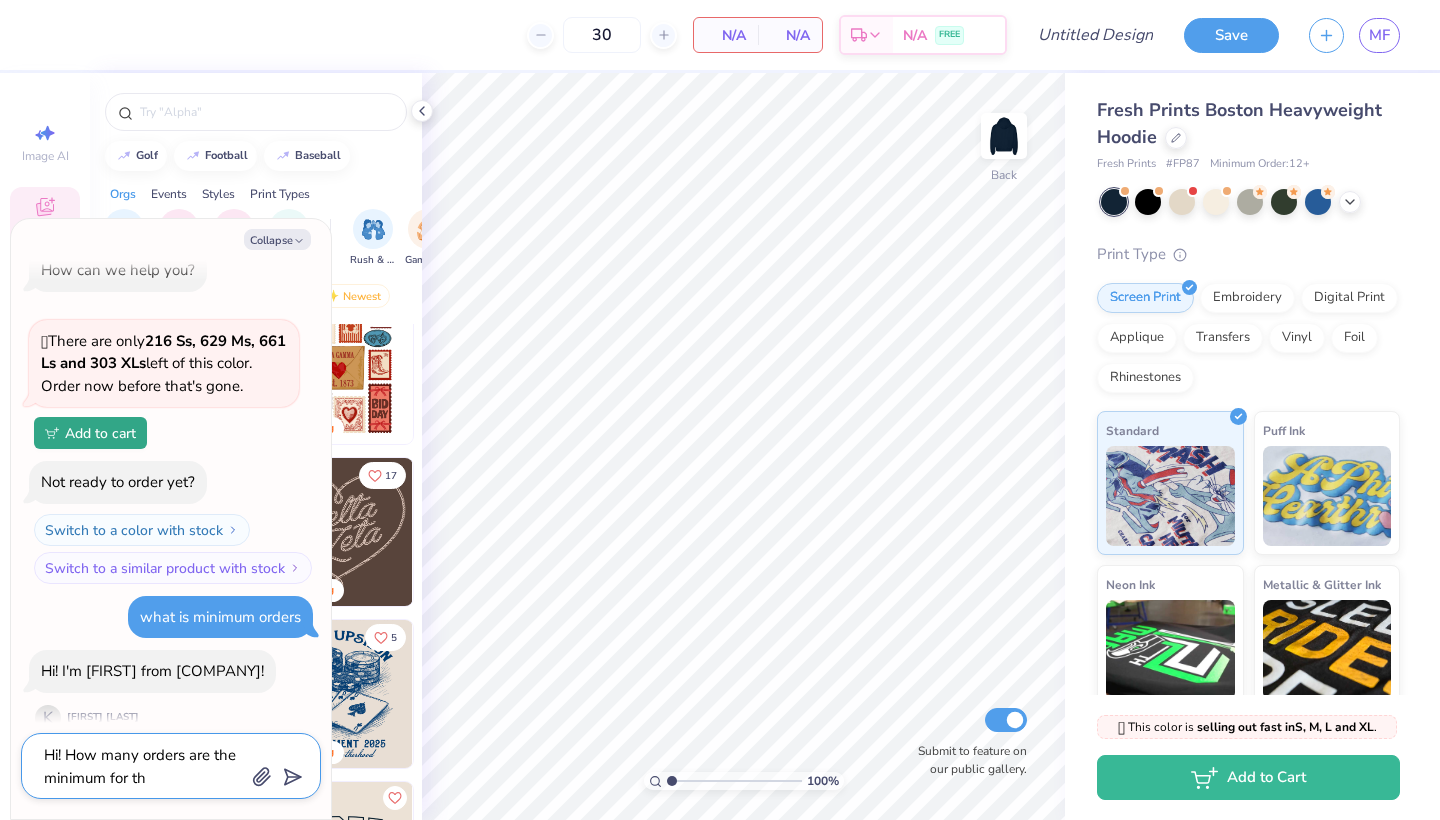 type on "x" 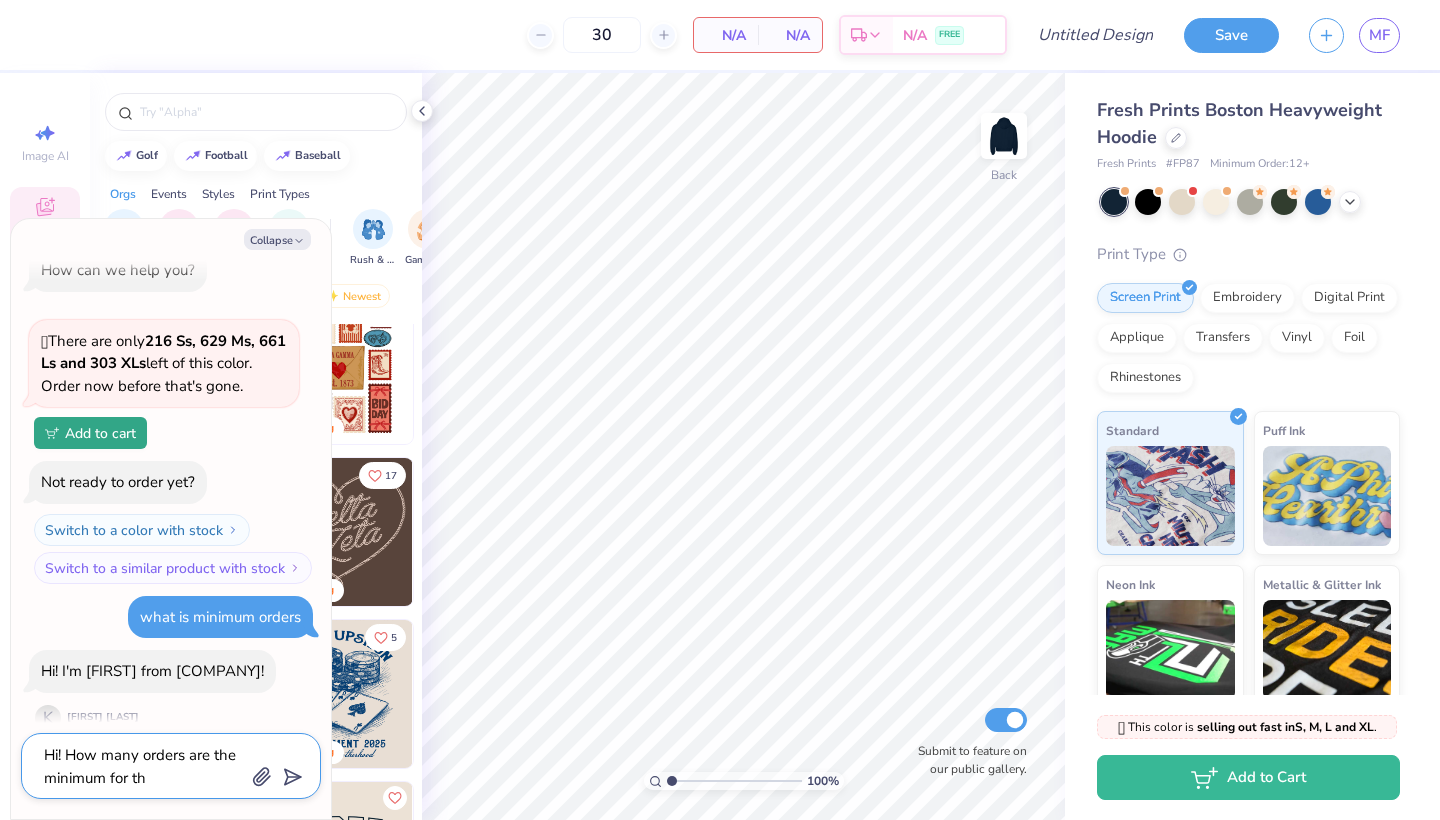type on "Hi! How many orders are the minimum for ths" 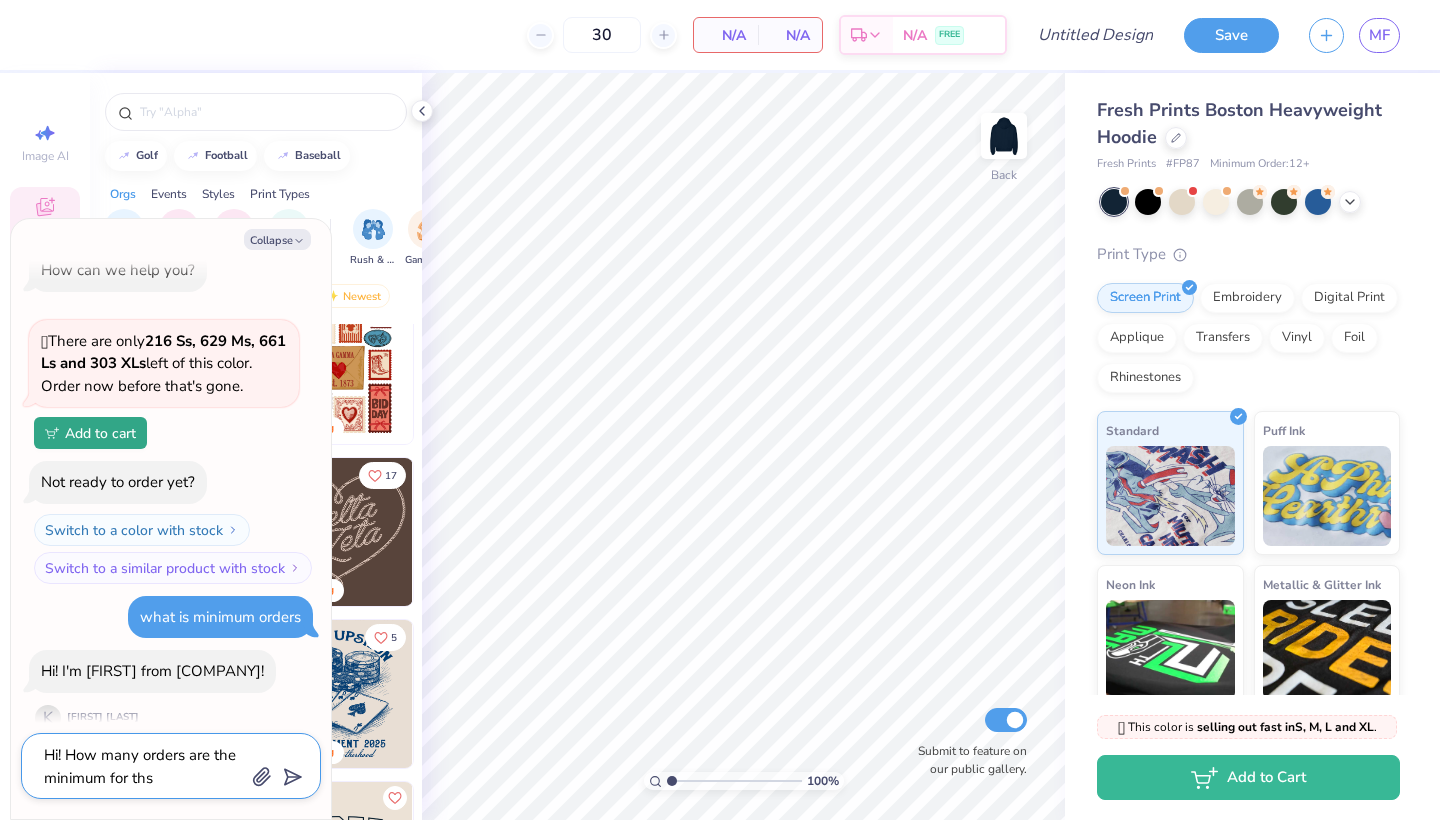 type on "x" 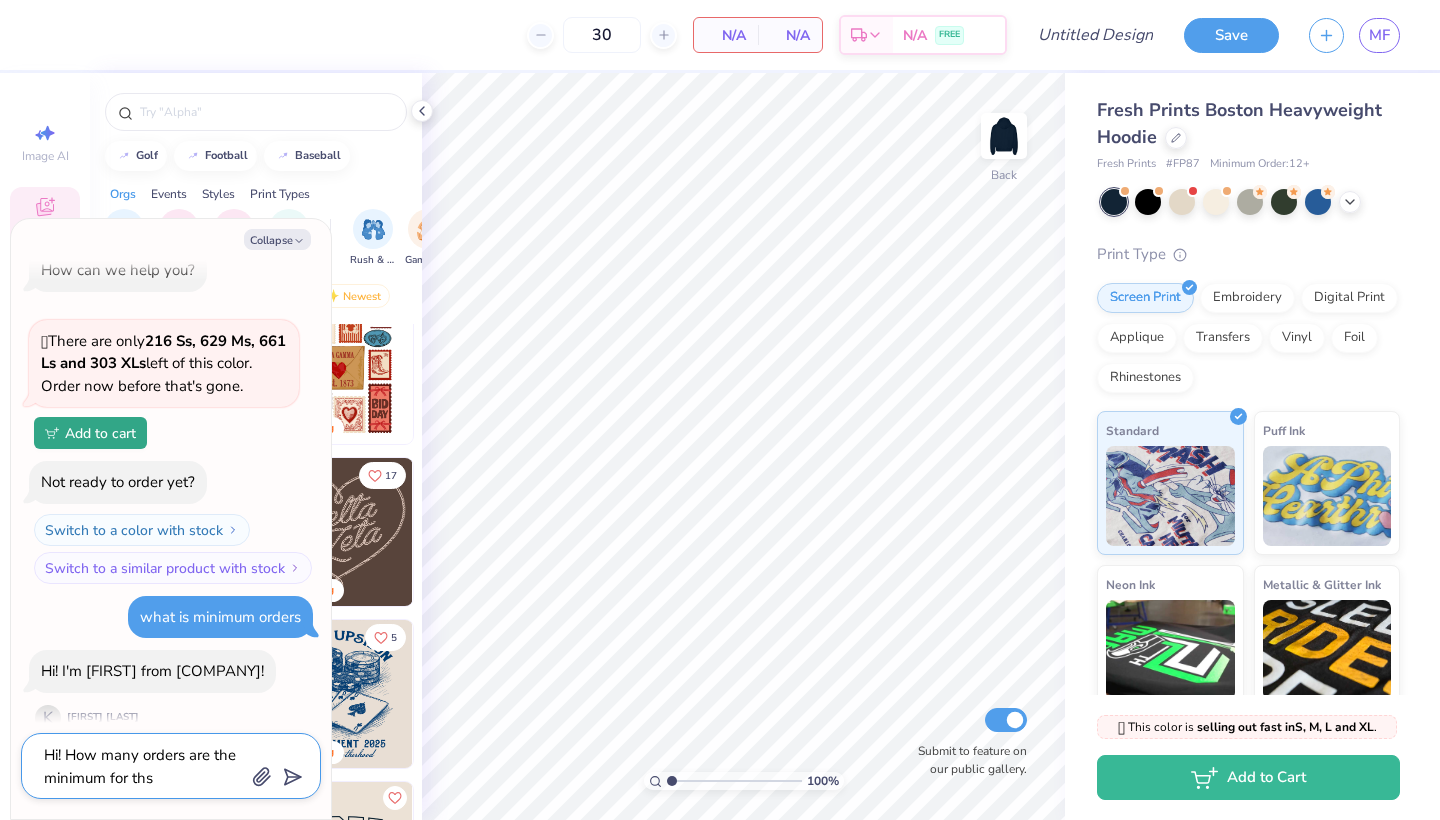 type on "Hi! How many orders are the minimum for thsi" 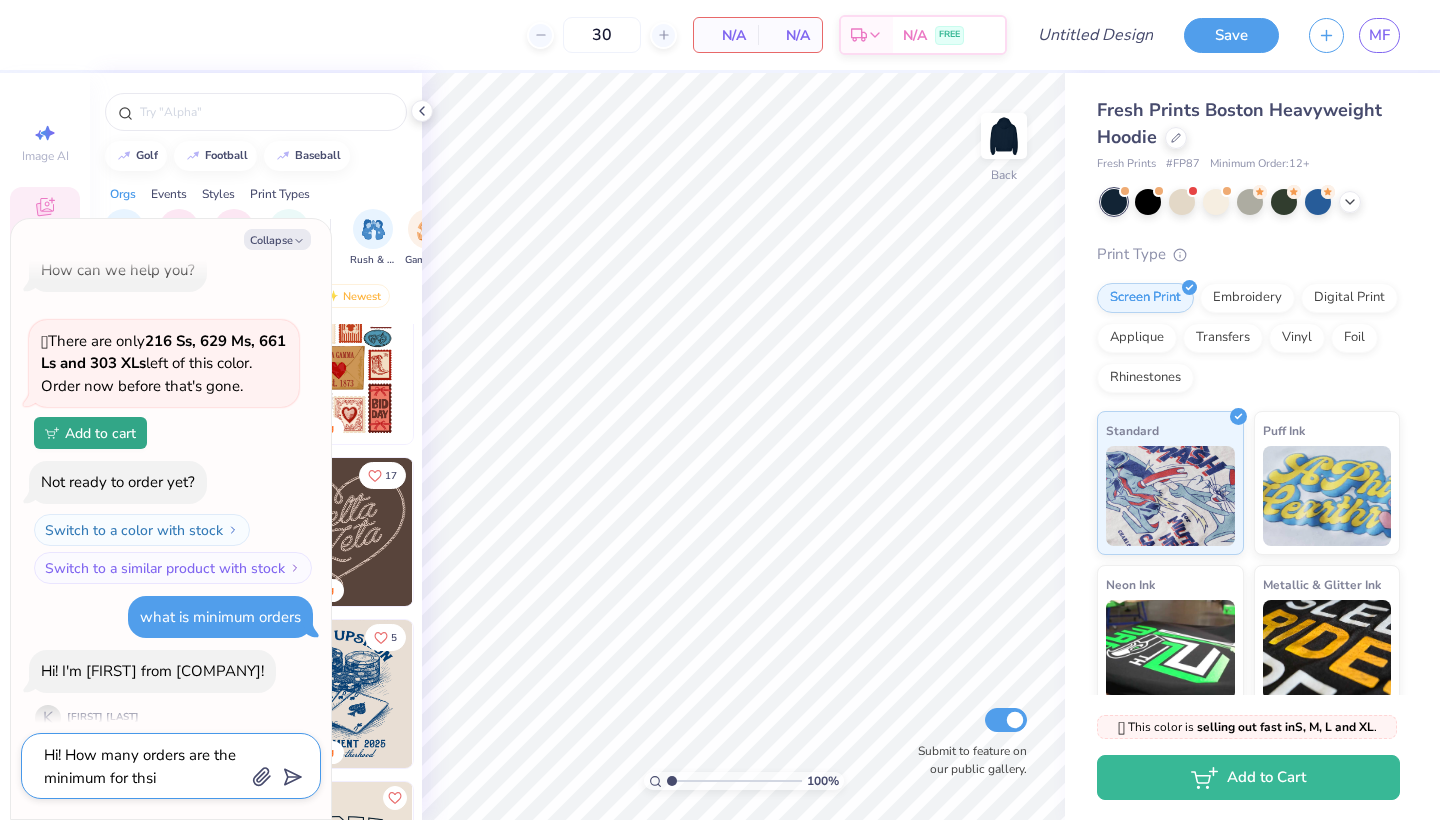 type on "x" 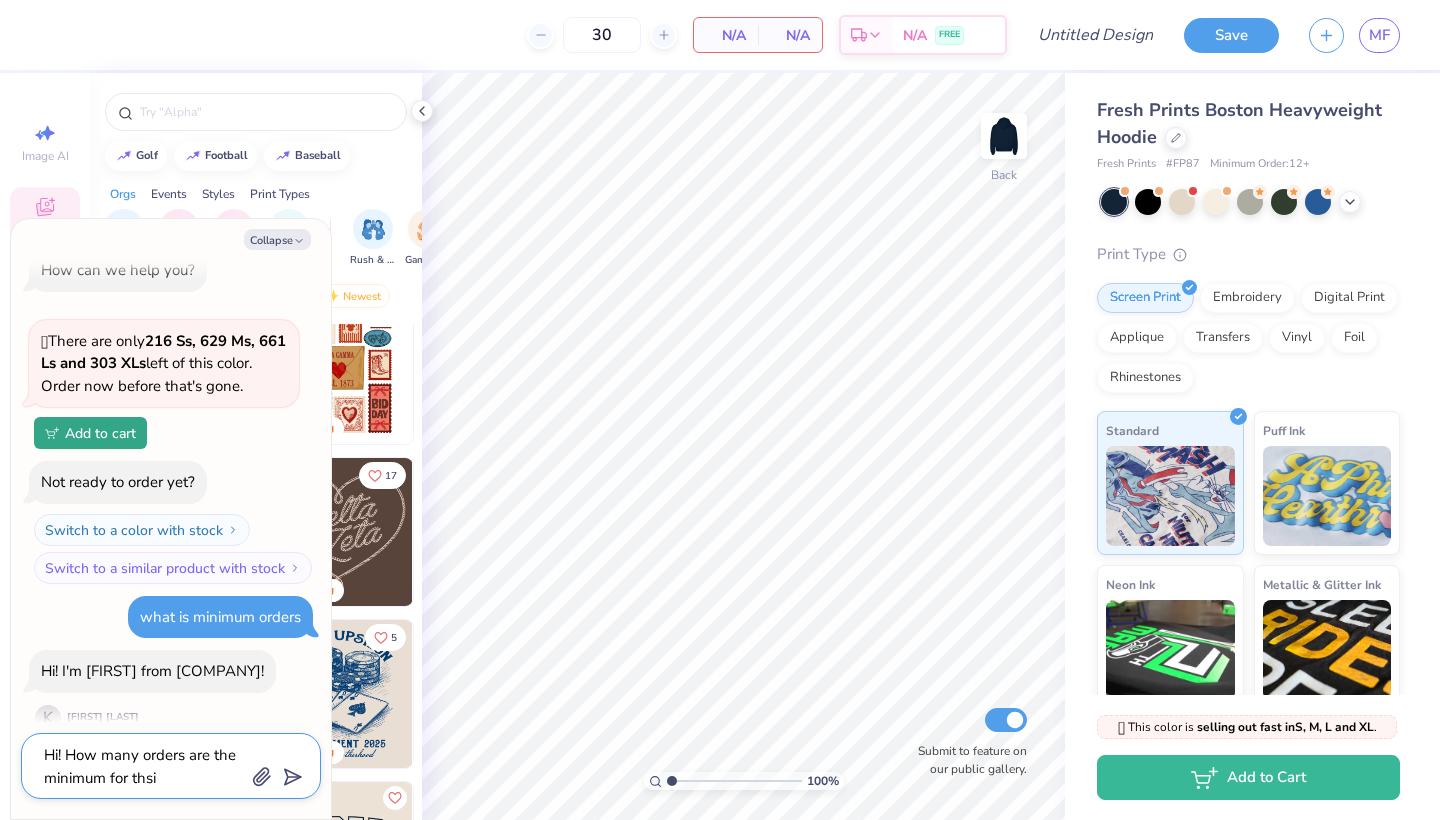 type on "Hi! How many orders are the minimum for this" 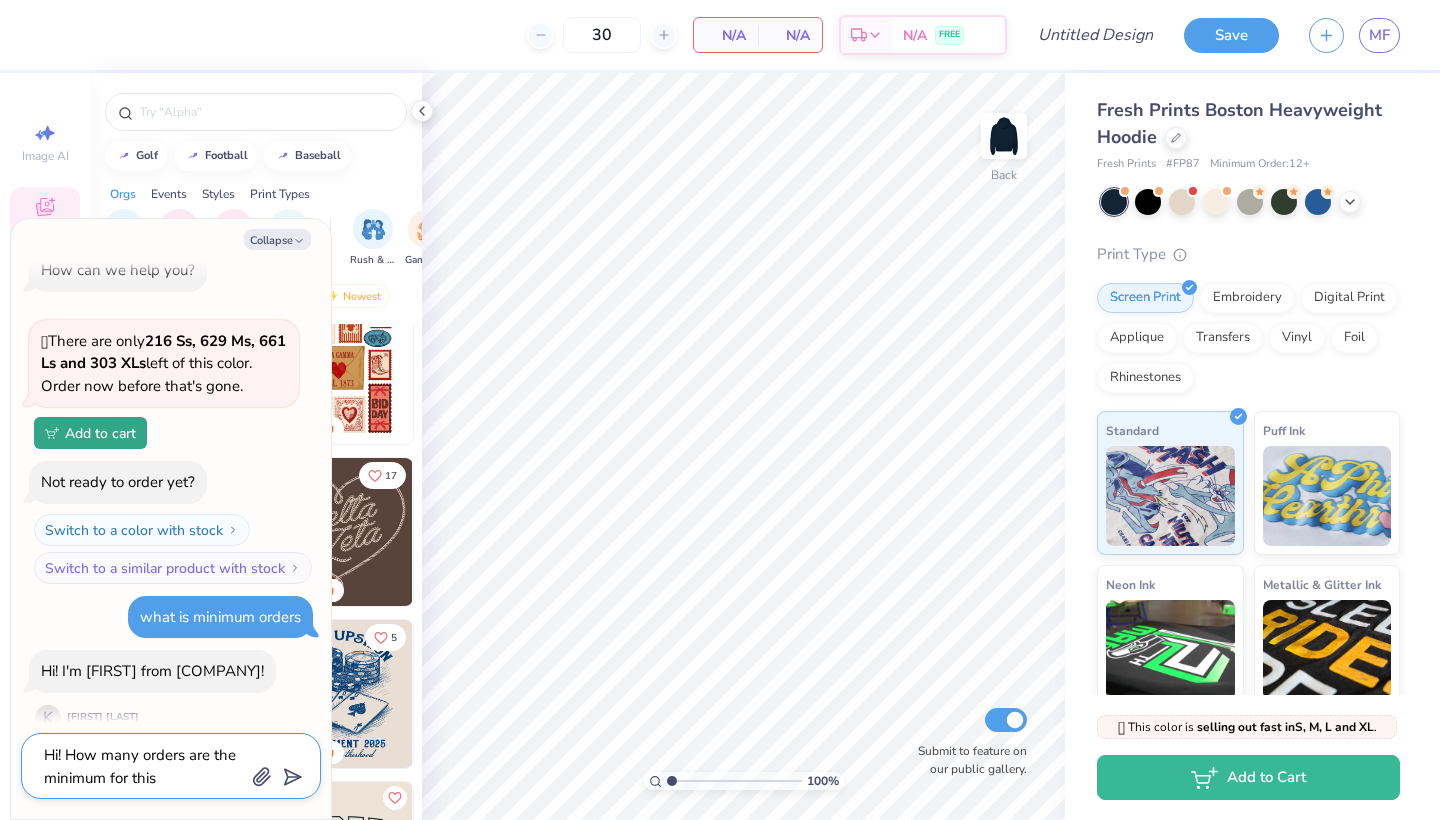type on "x" 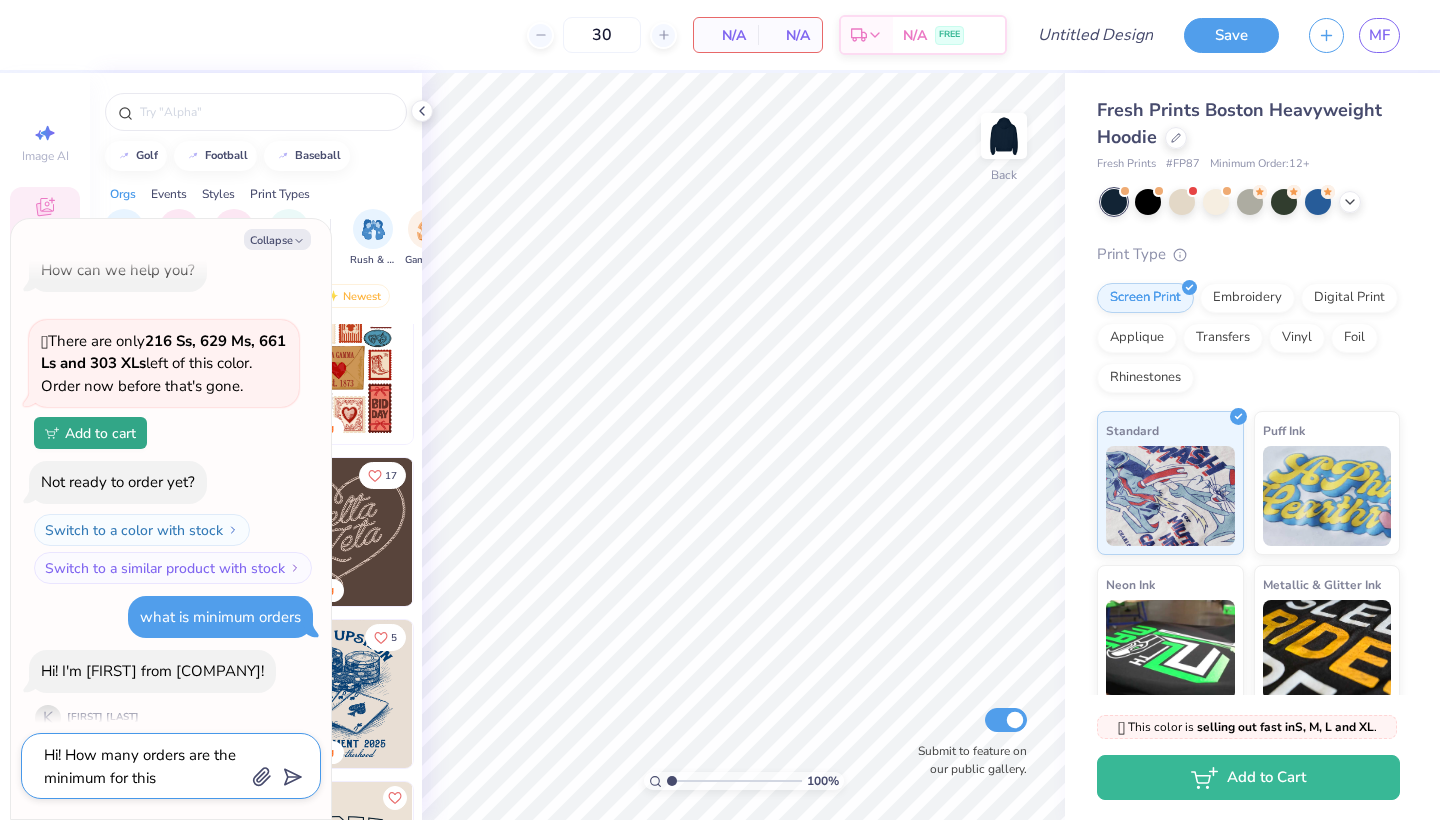 type on "Hi! How many orders are the minimum for this w" 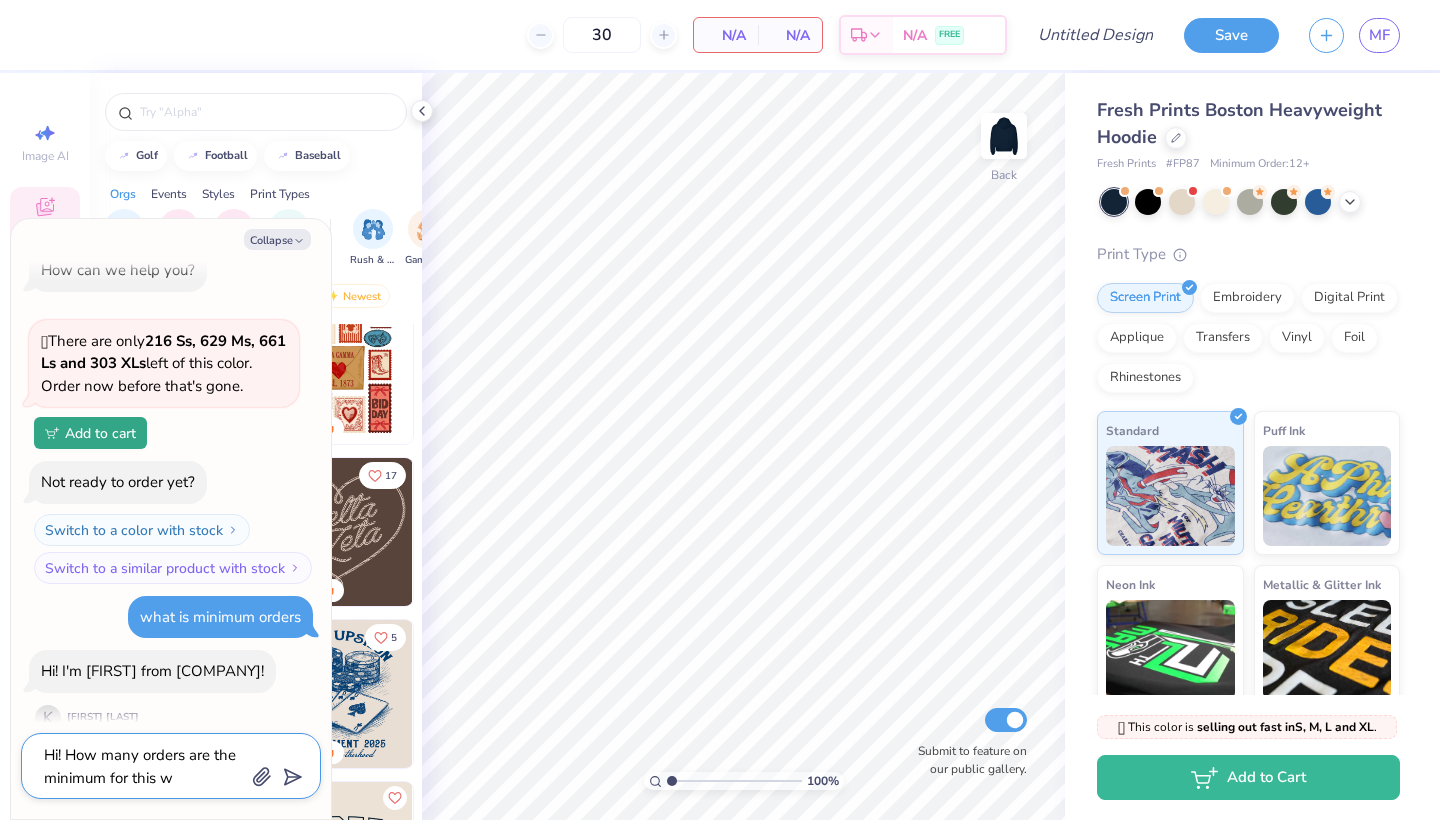 type on "x" 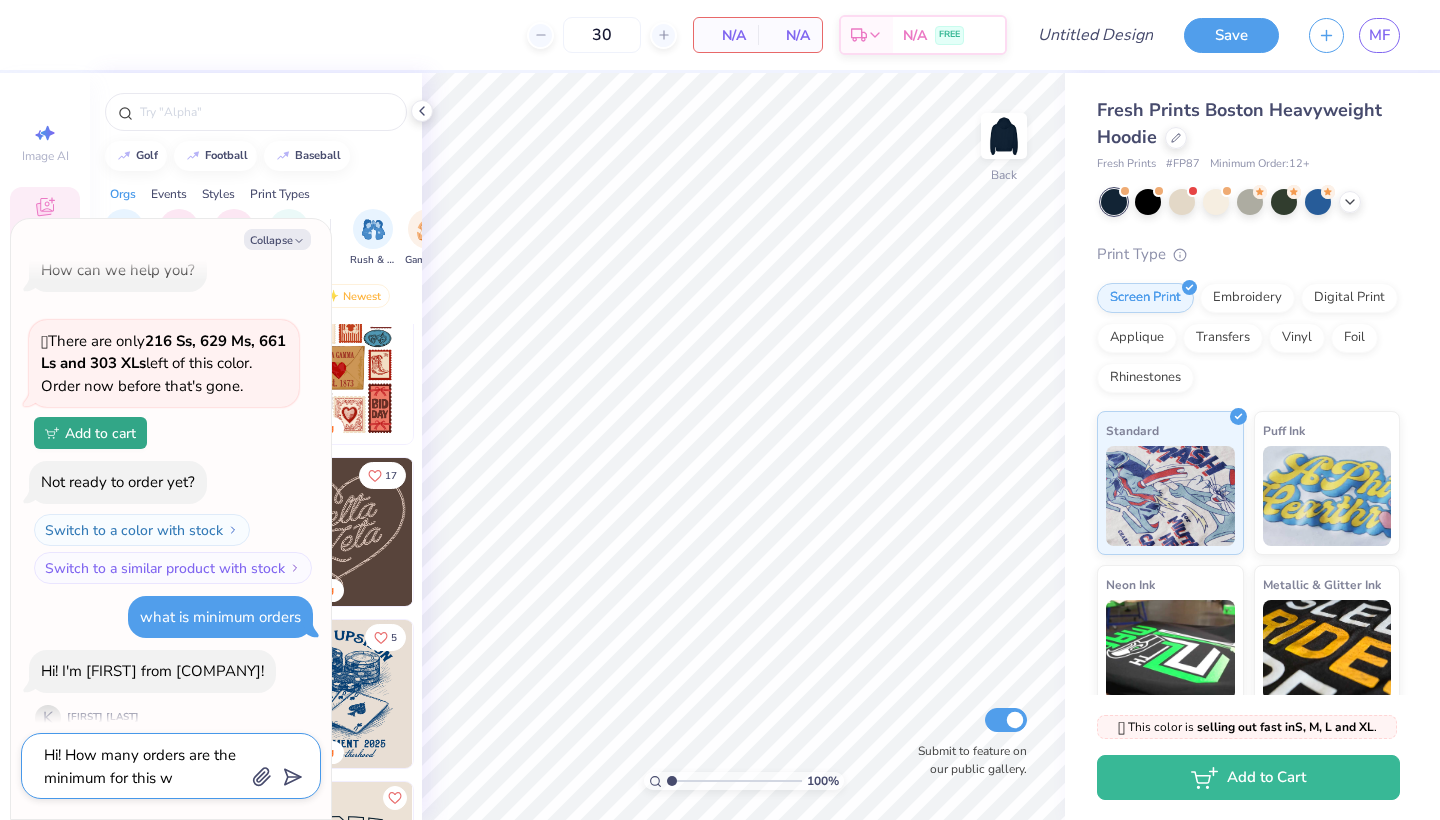 type on "Hi! How many orders are the minimum for this we" 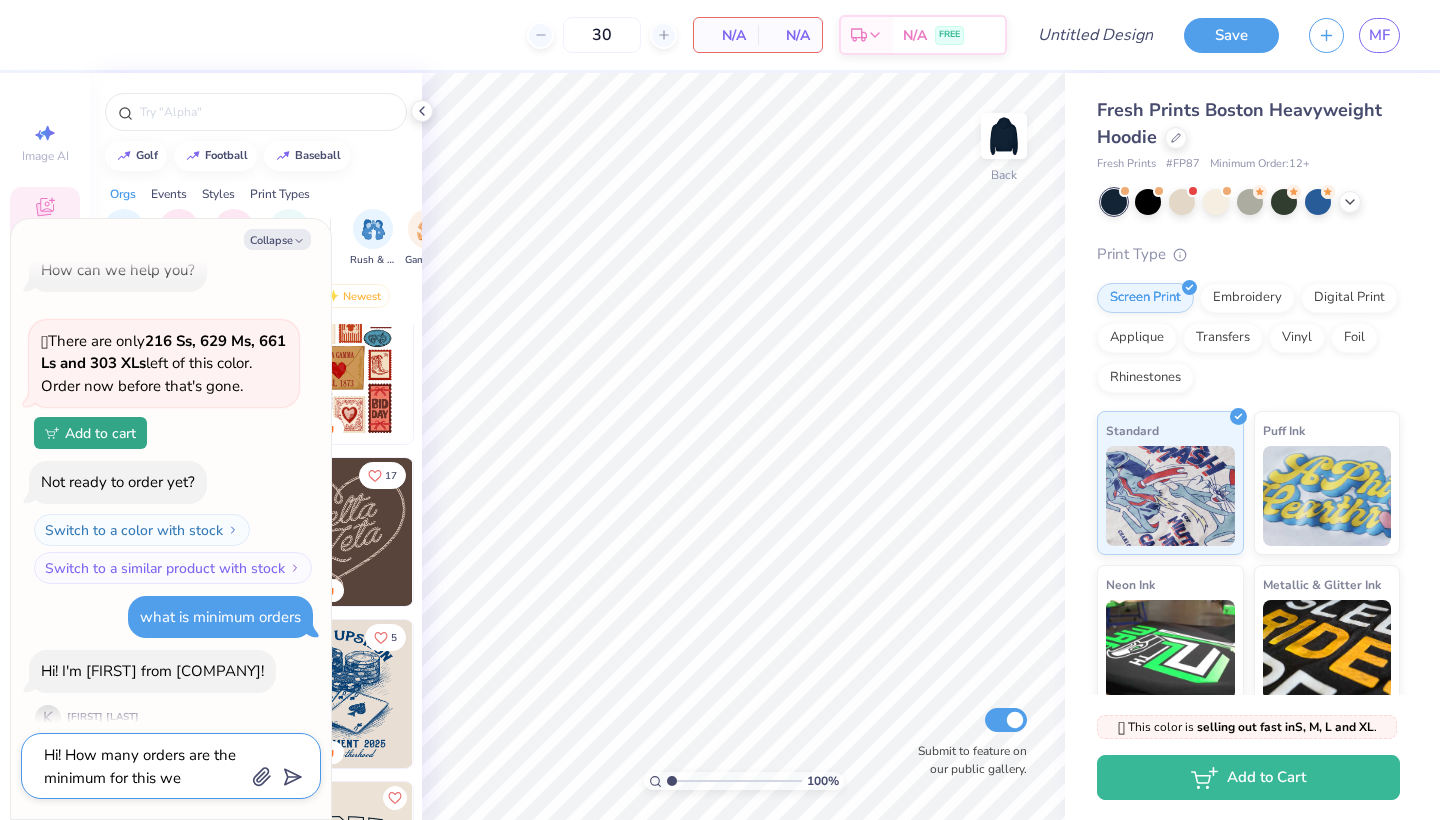 type on "x" 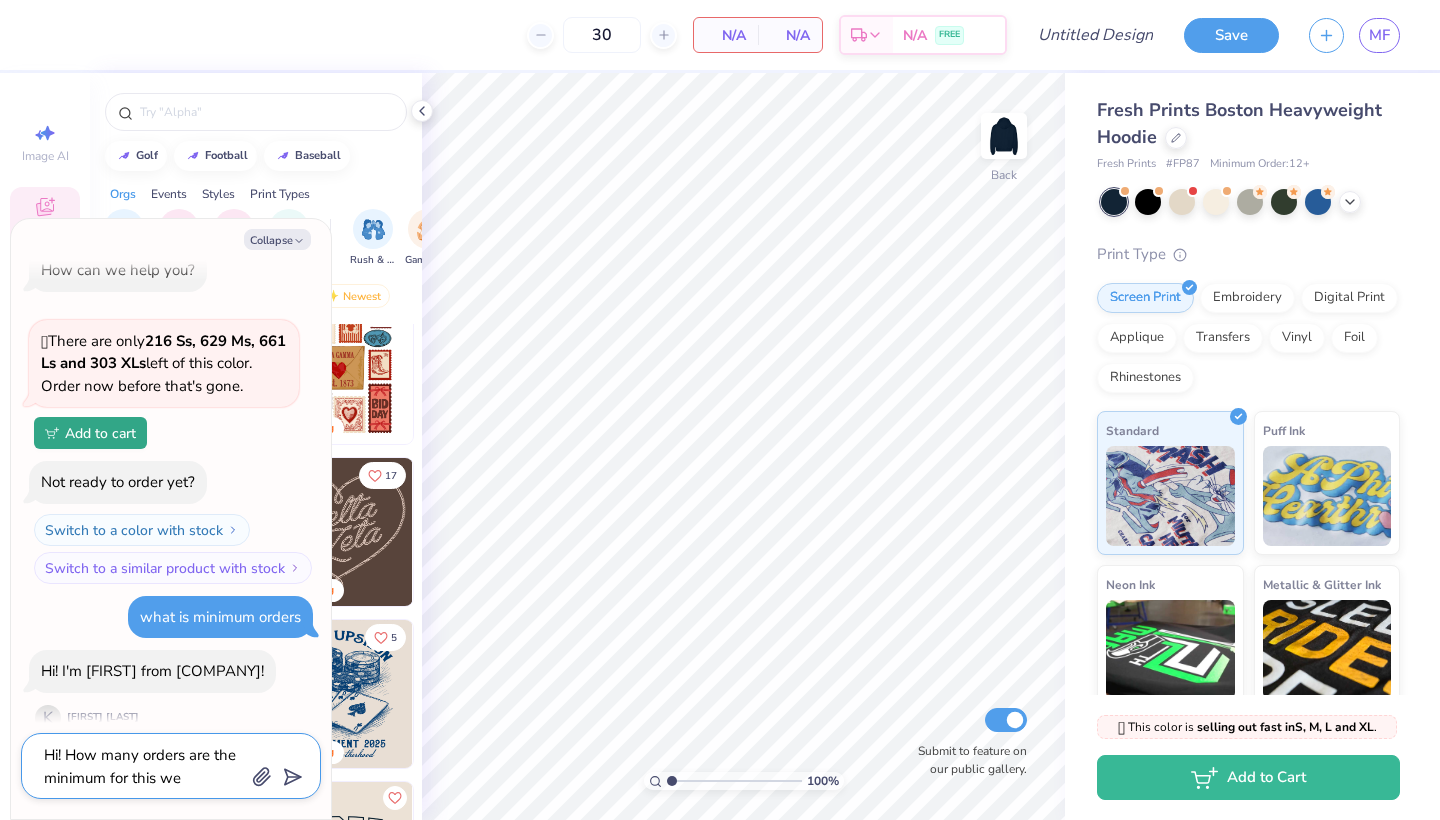 type on "Hi! How many orders are the minimum for this w" 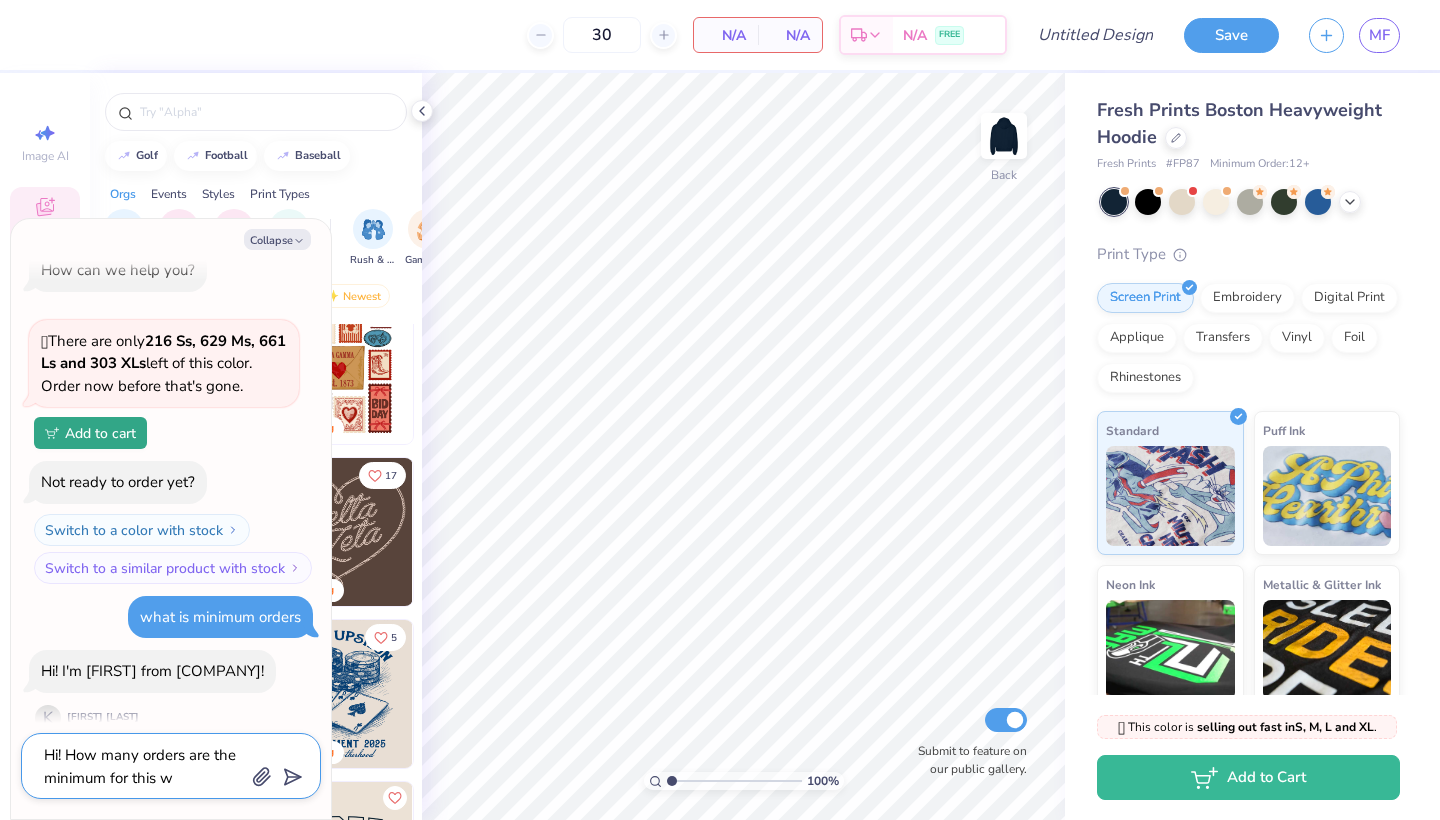 type on "x" 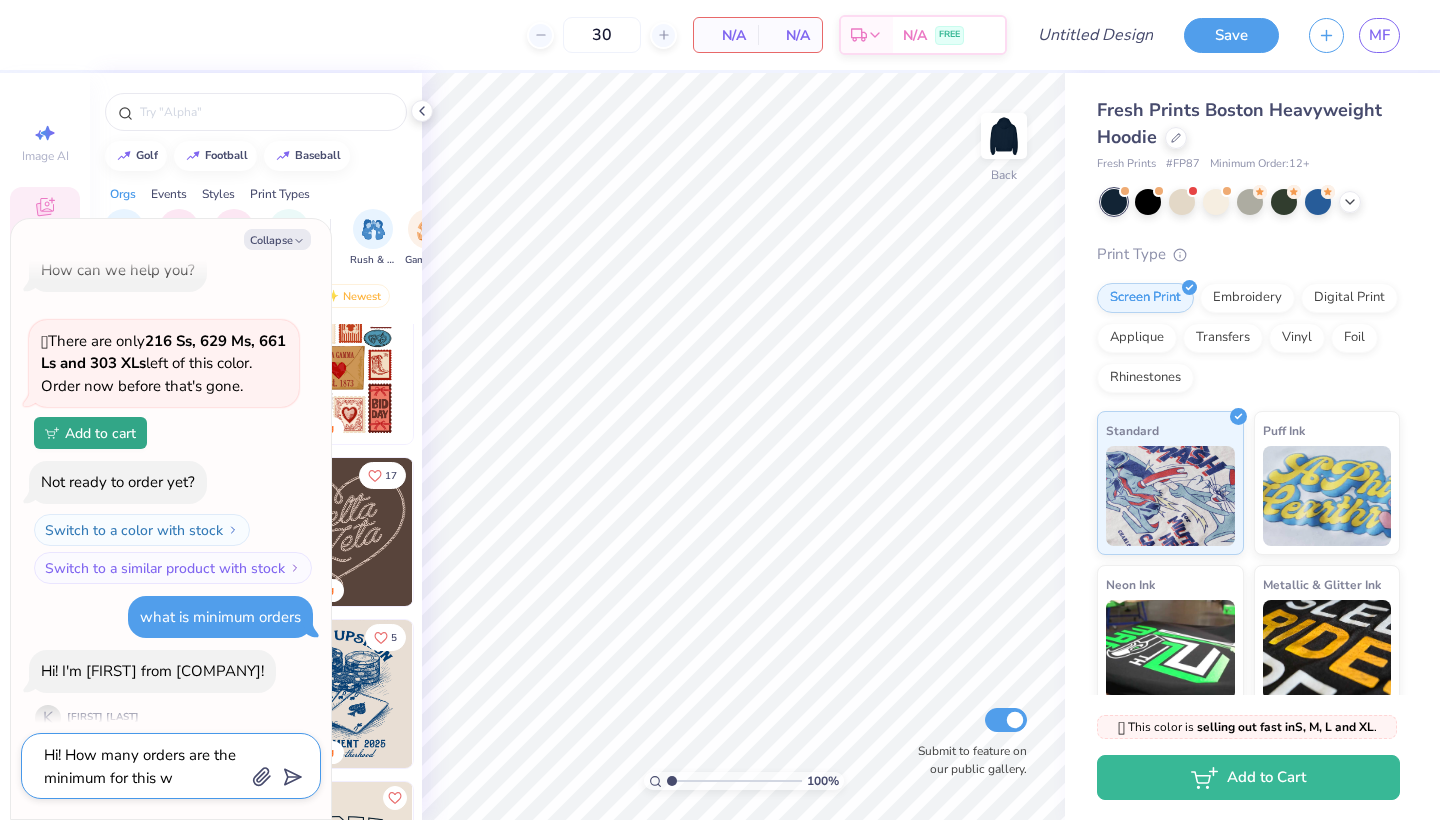 type on "Hi! How many orders are the minimum for this" 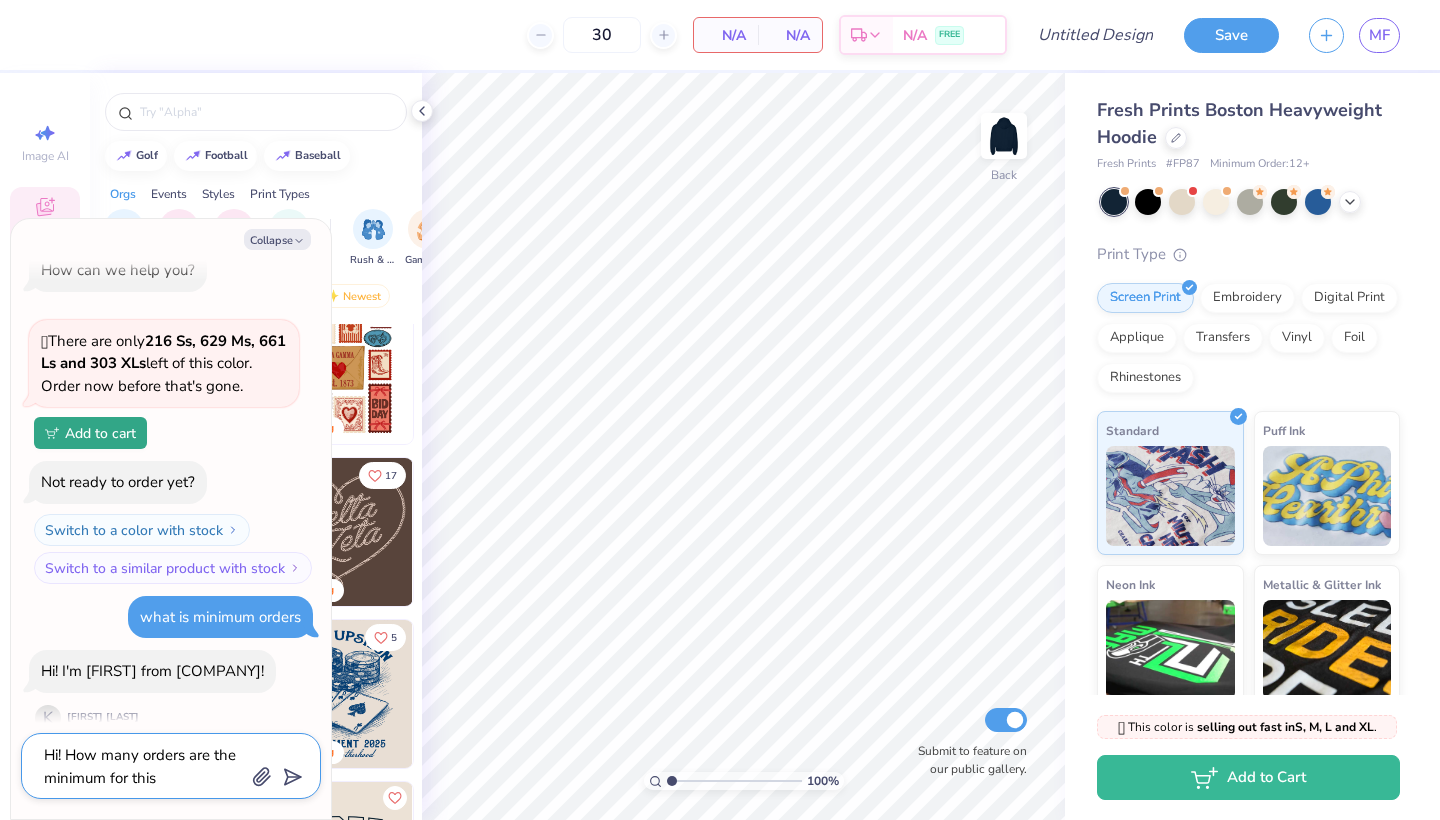 type on "x" 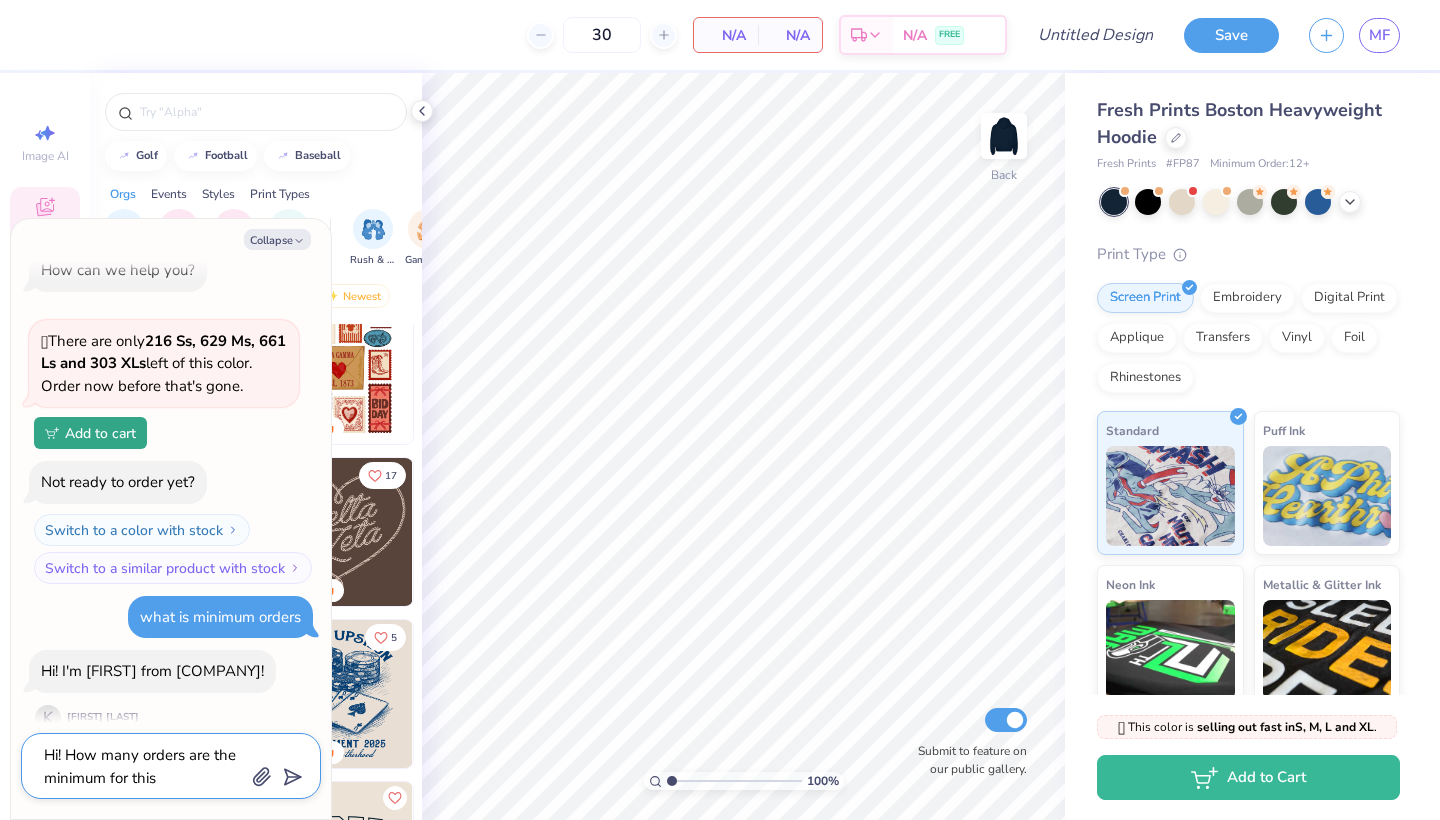 type on "Hi! How many orders are the minimum for this s" 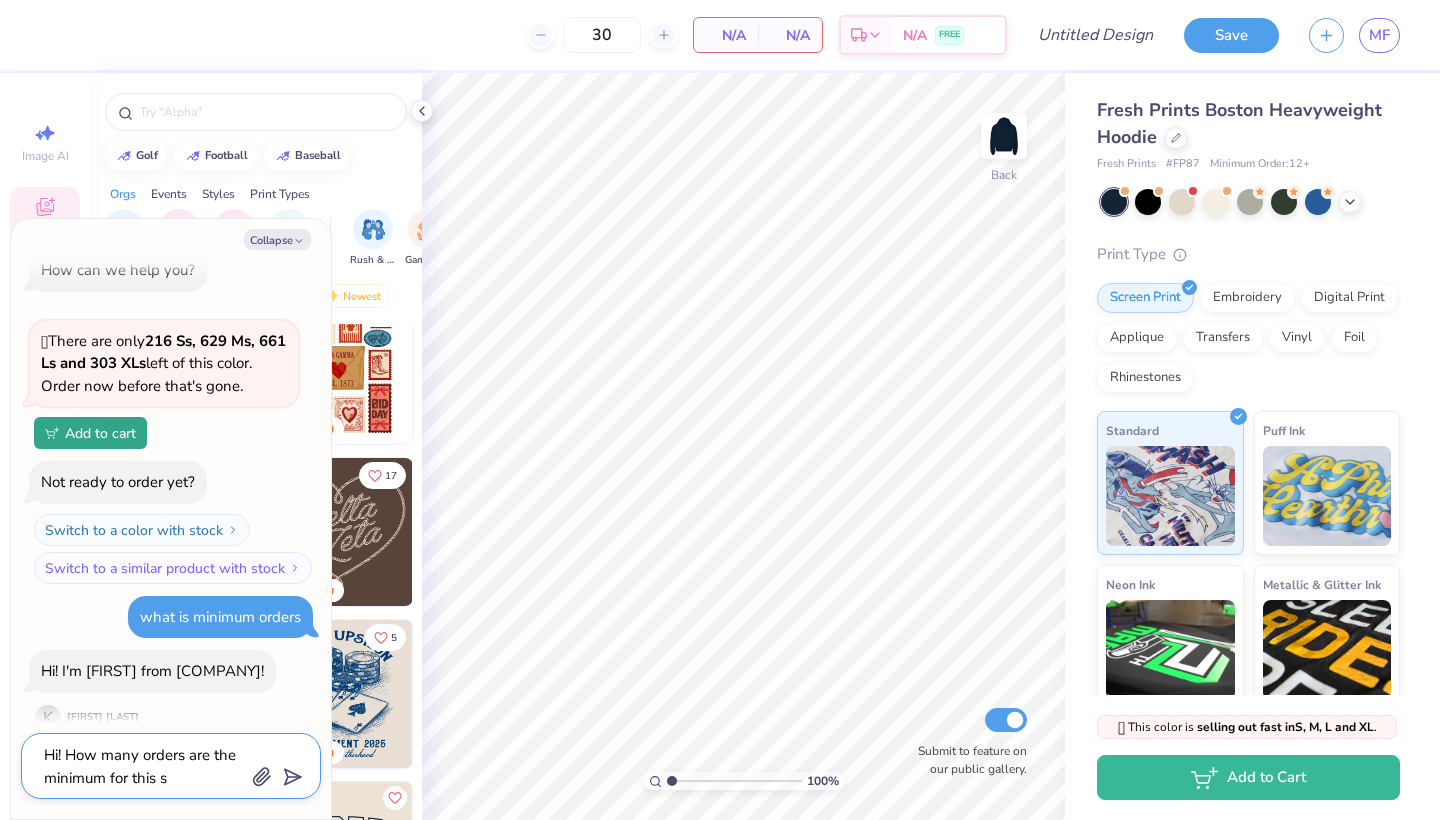 type on "x" 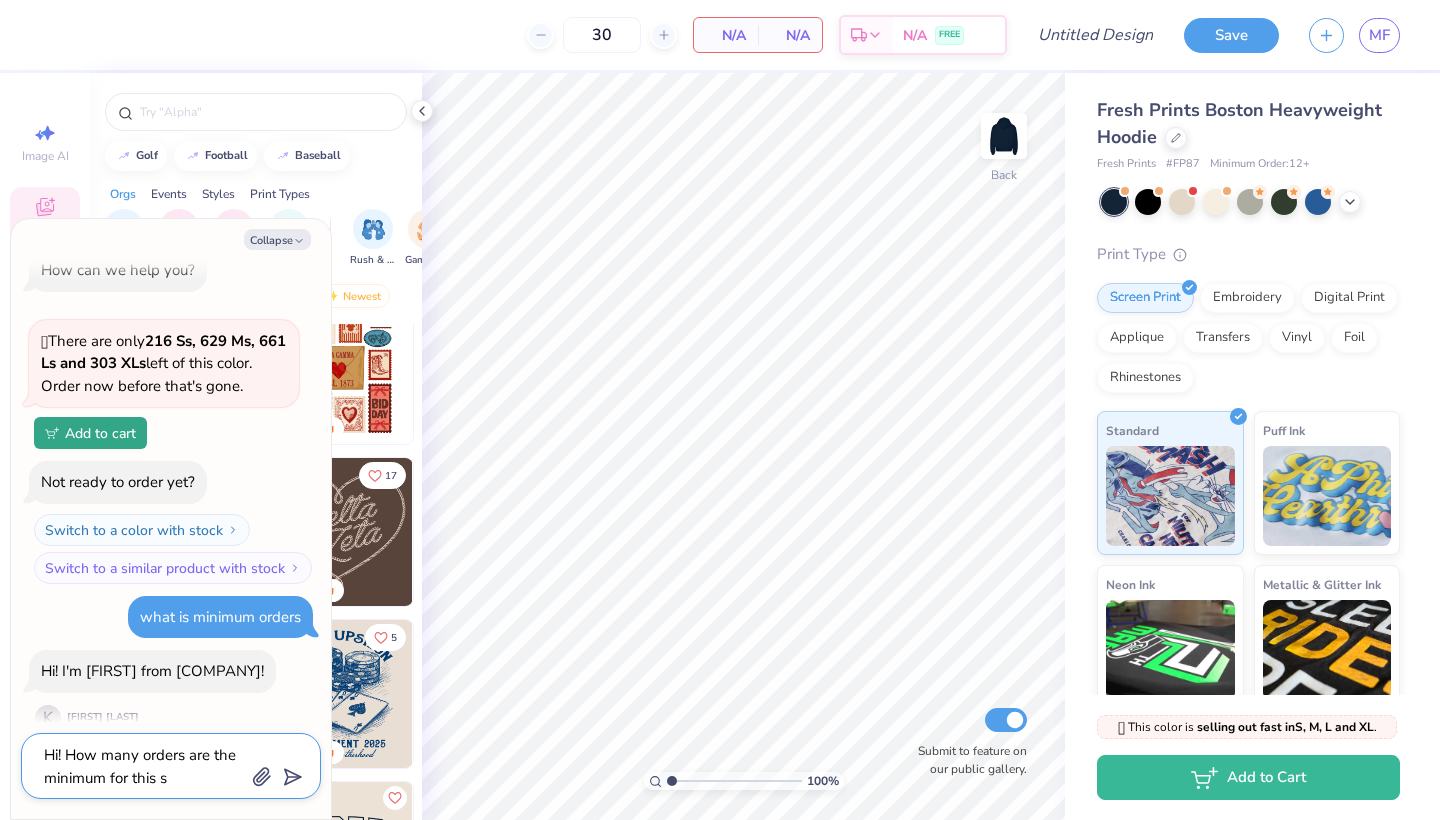 type on "Hi! How many orders are the minimum for this sw" 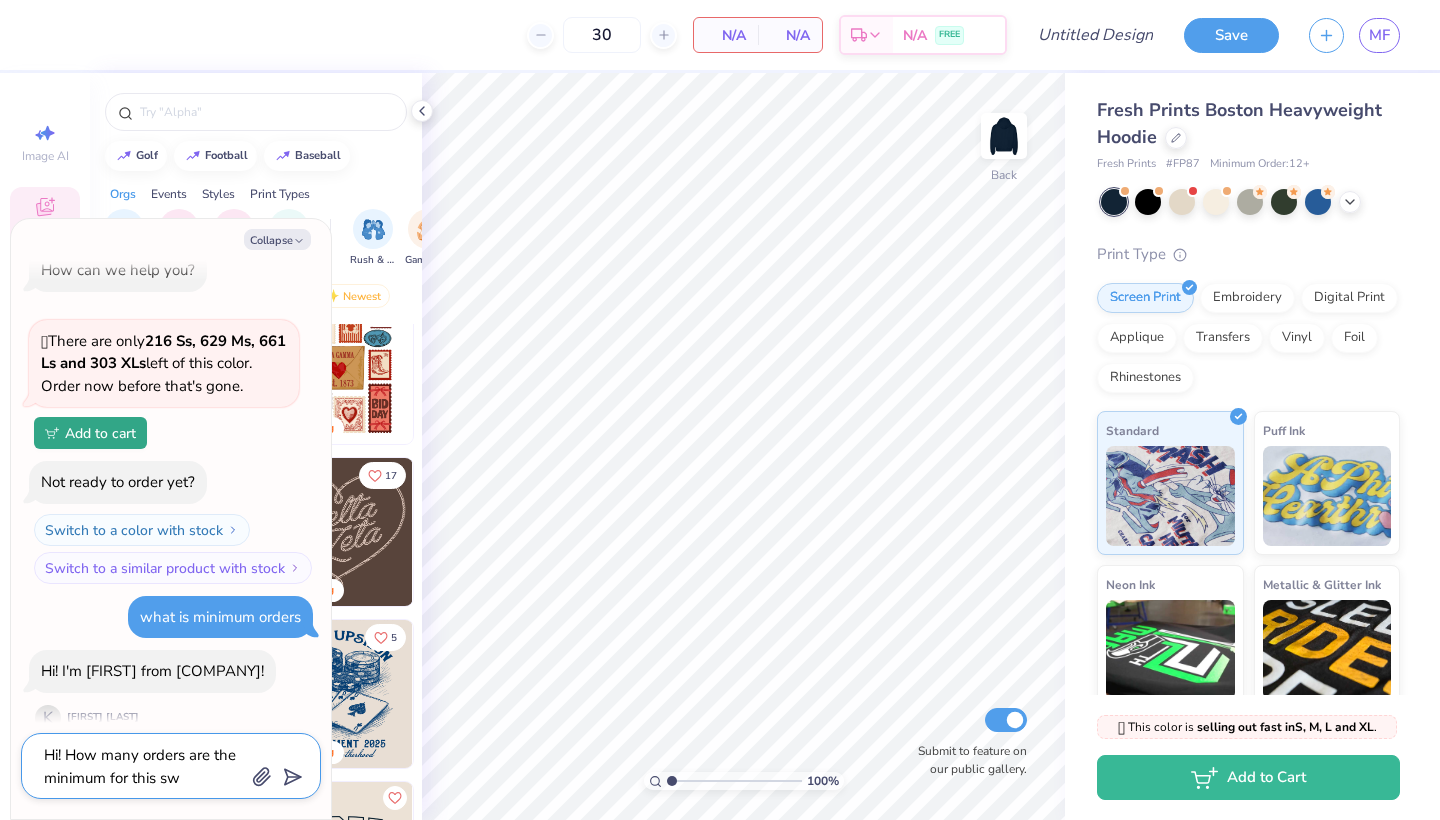 type on "x" 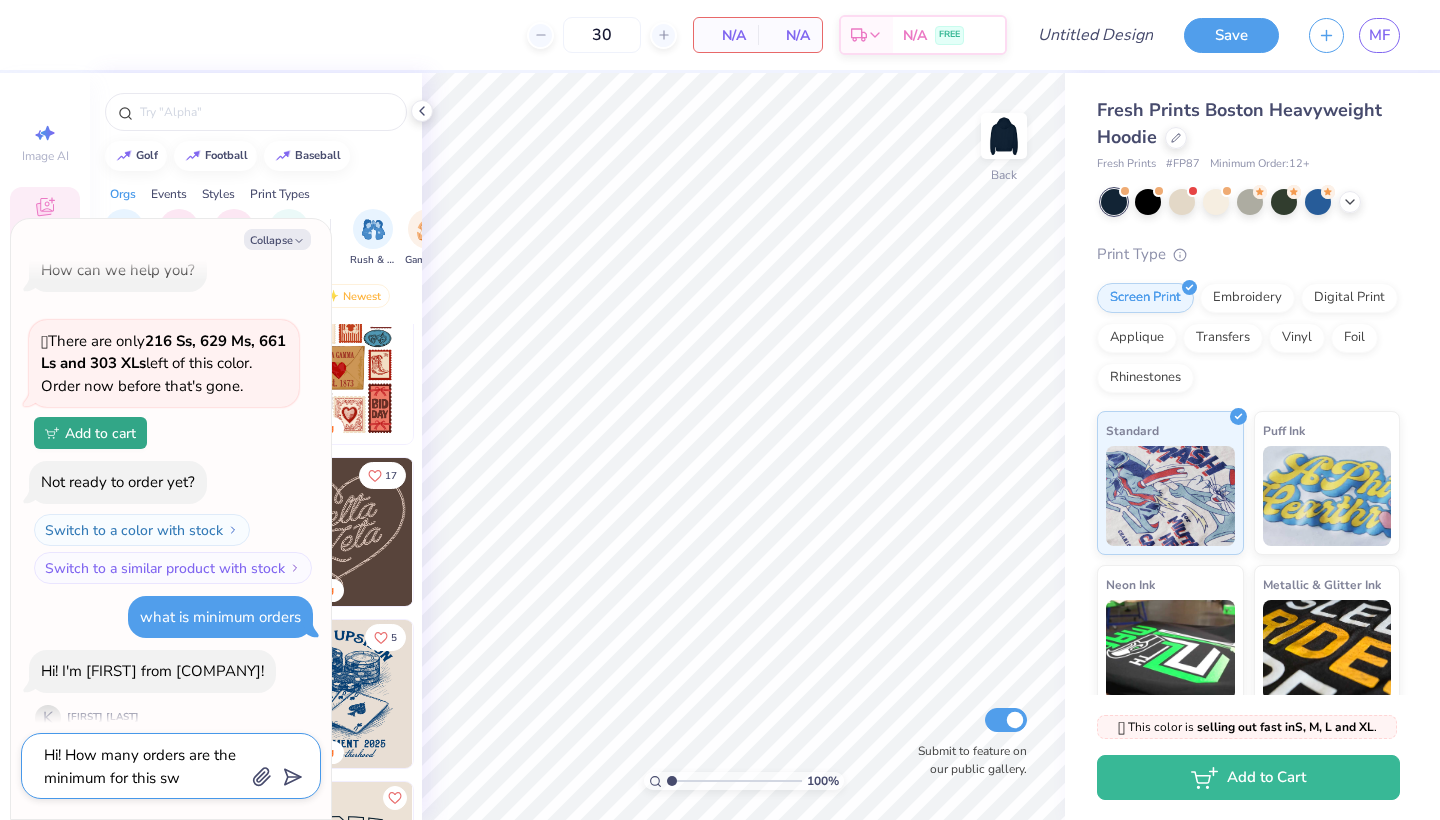 type on "Hi! How many orders are the minimum for this swe" 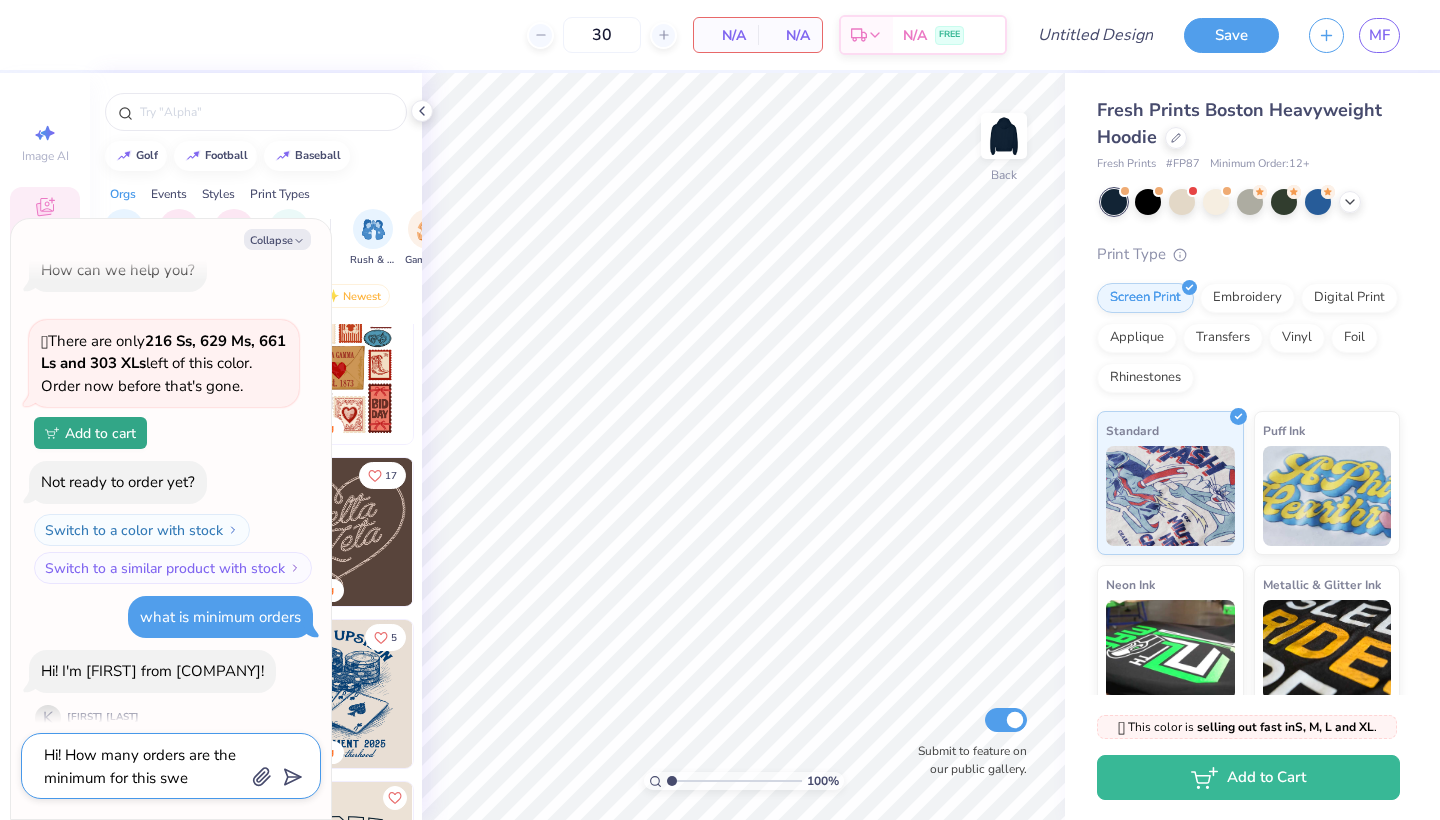 type on "x" 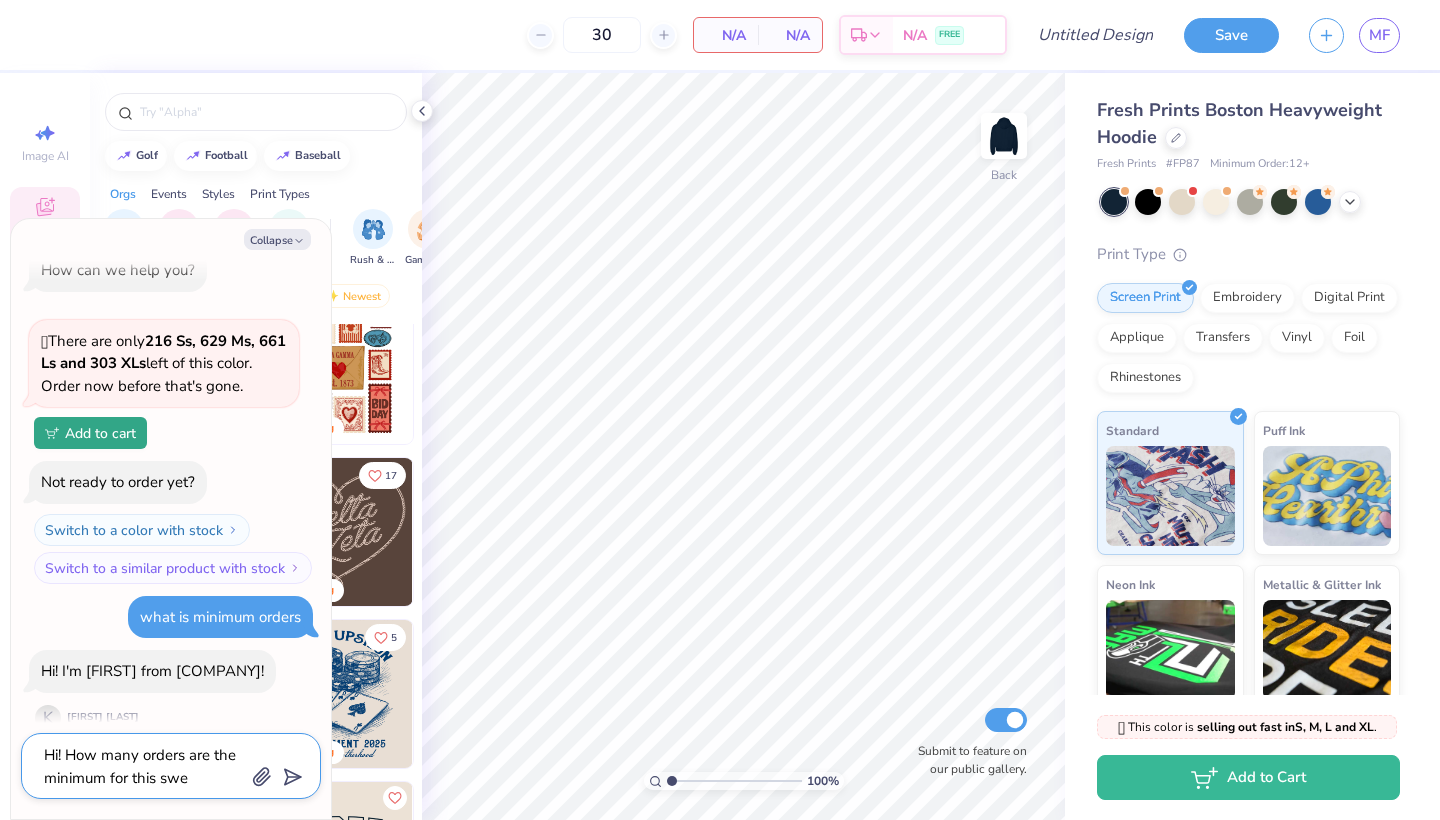type on "Hi! How many orders are the minimum for this swea" 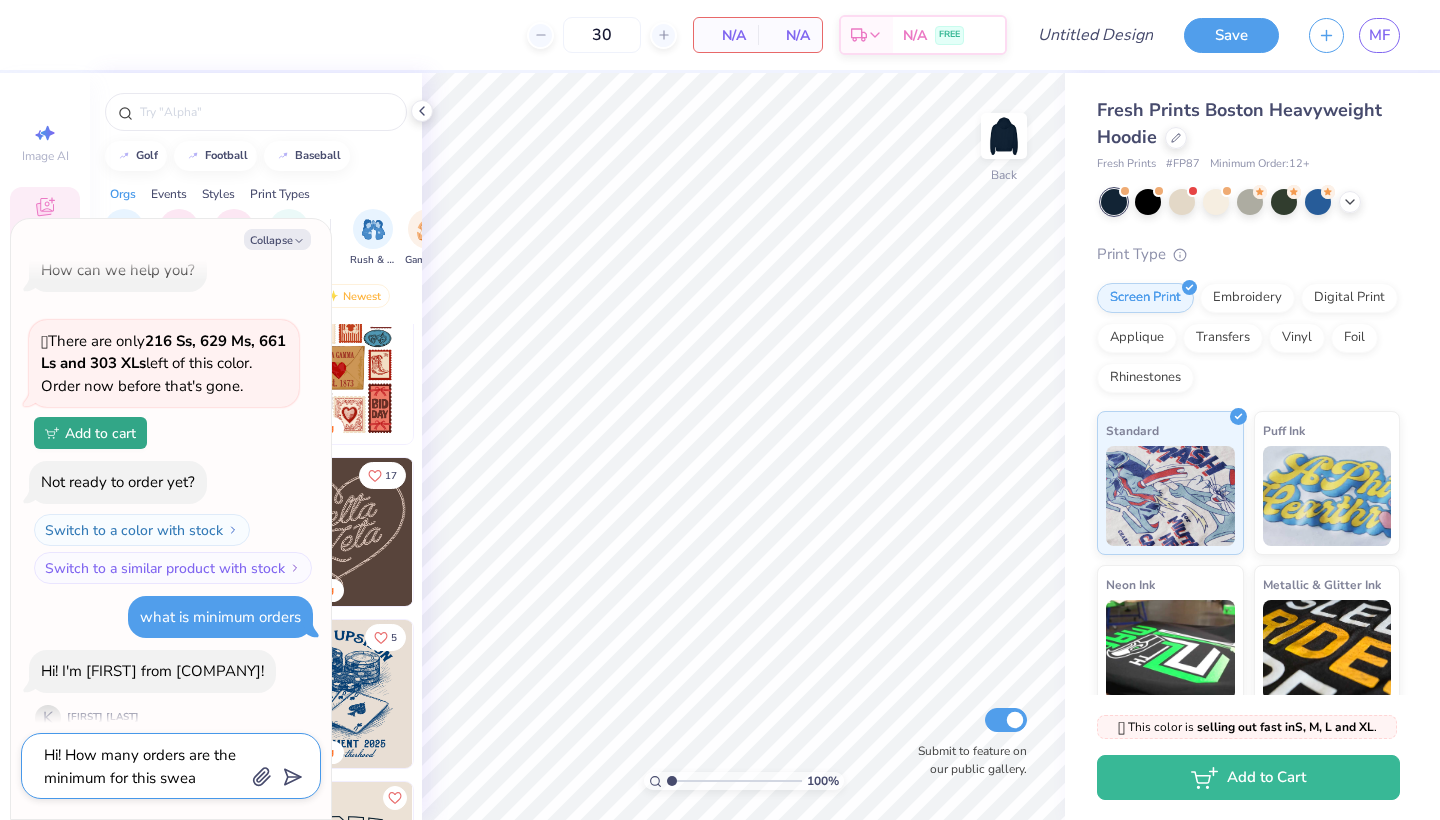 type on "x" 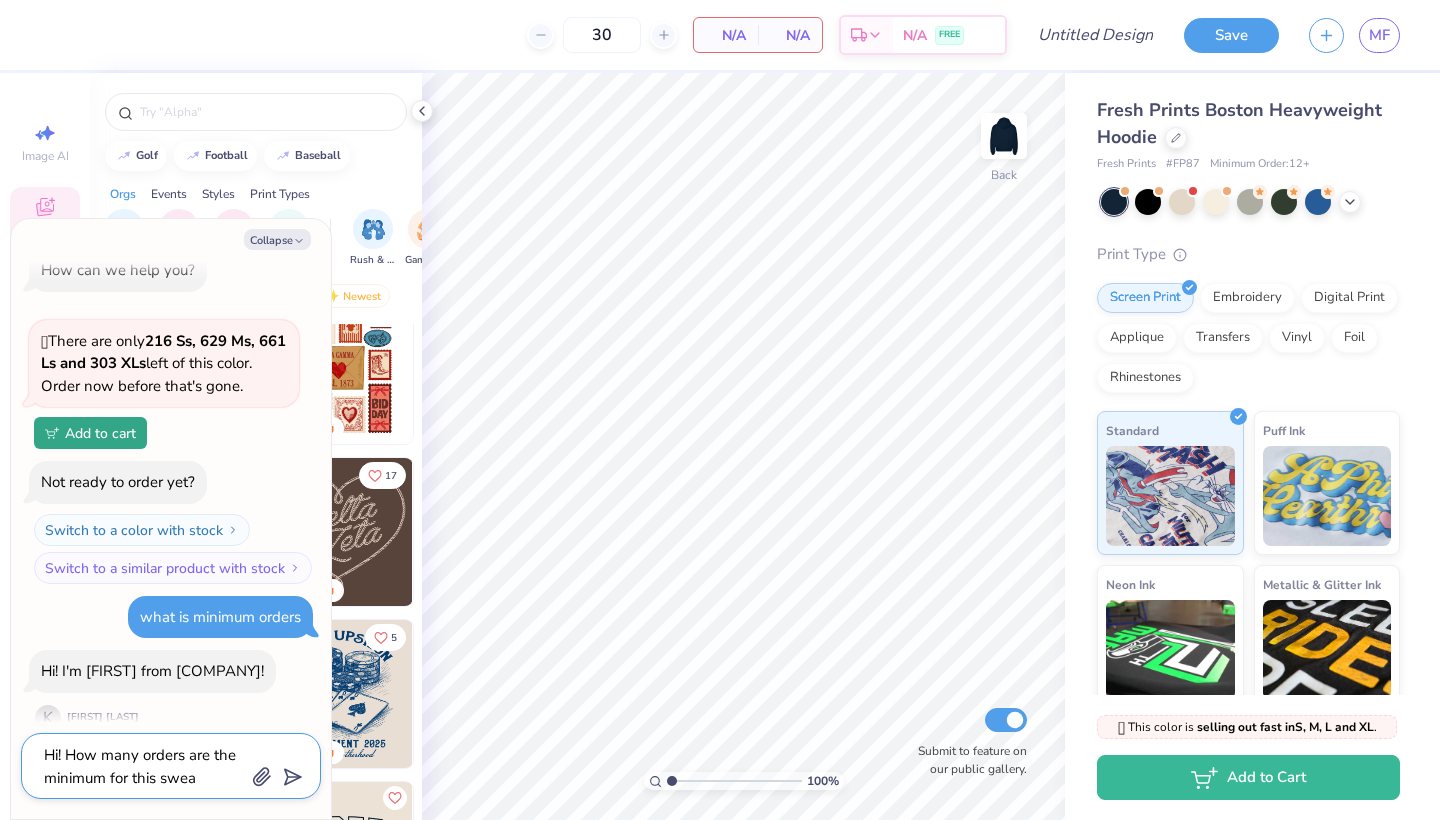 type on "Hi! How many orders are the minimum for this sweat" 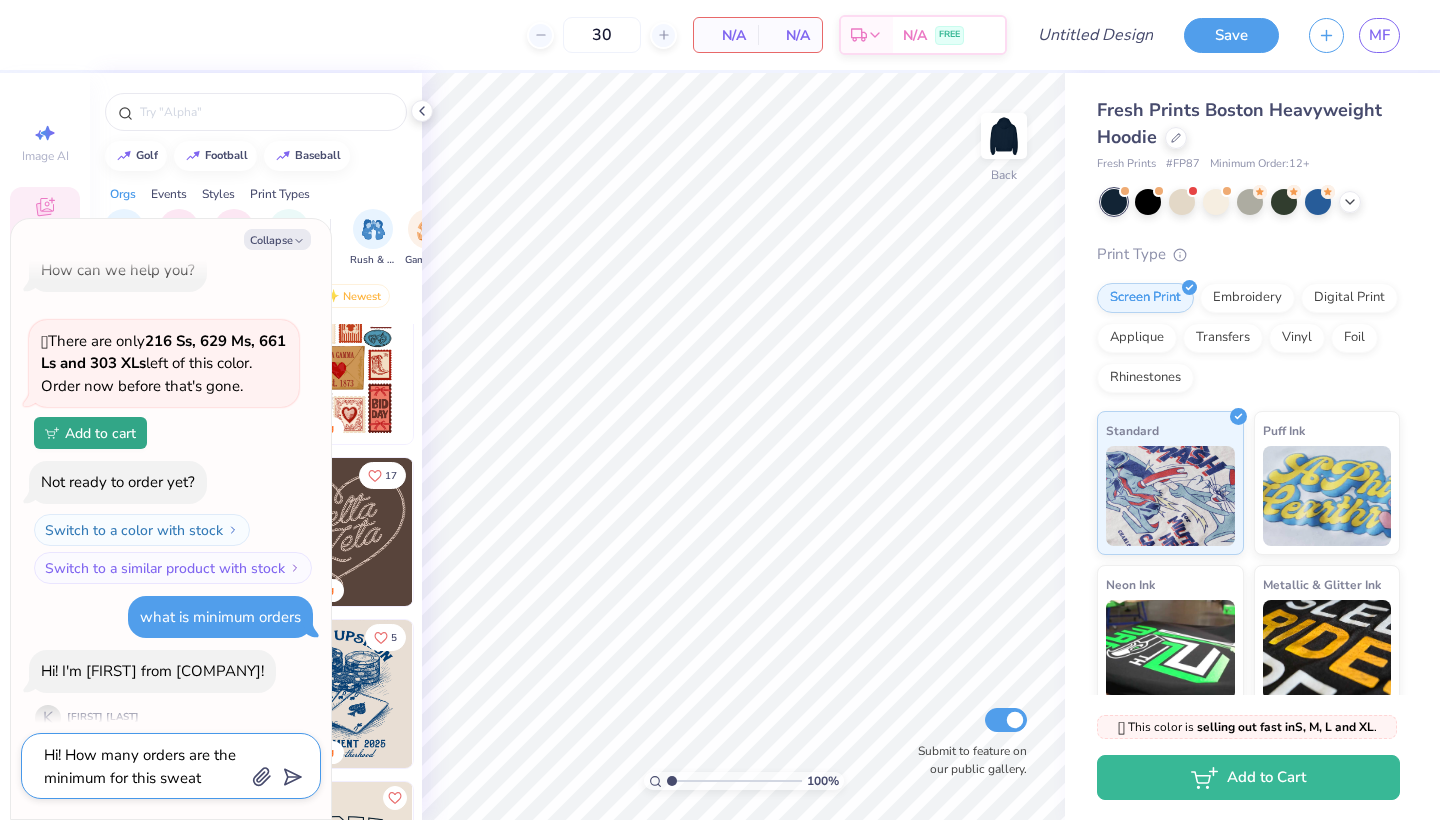 type on "x" 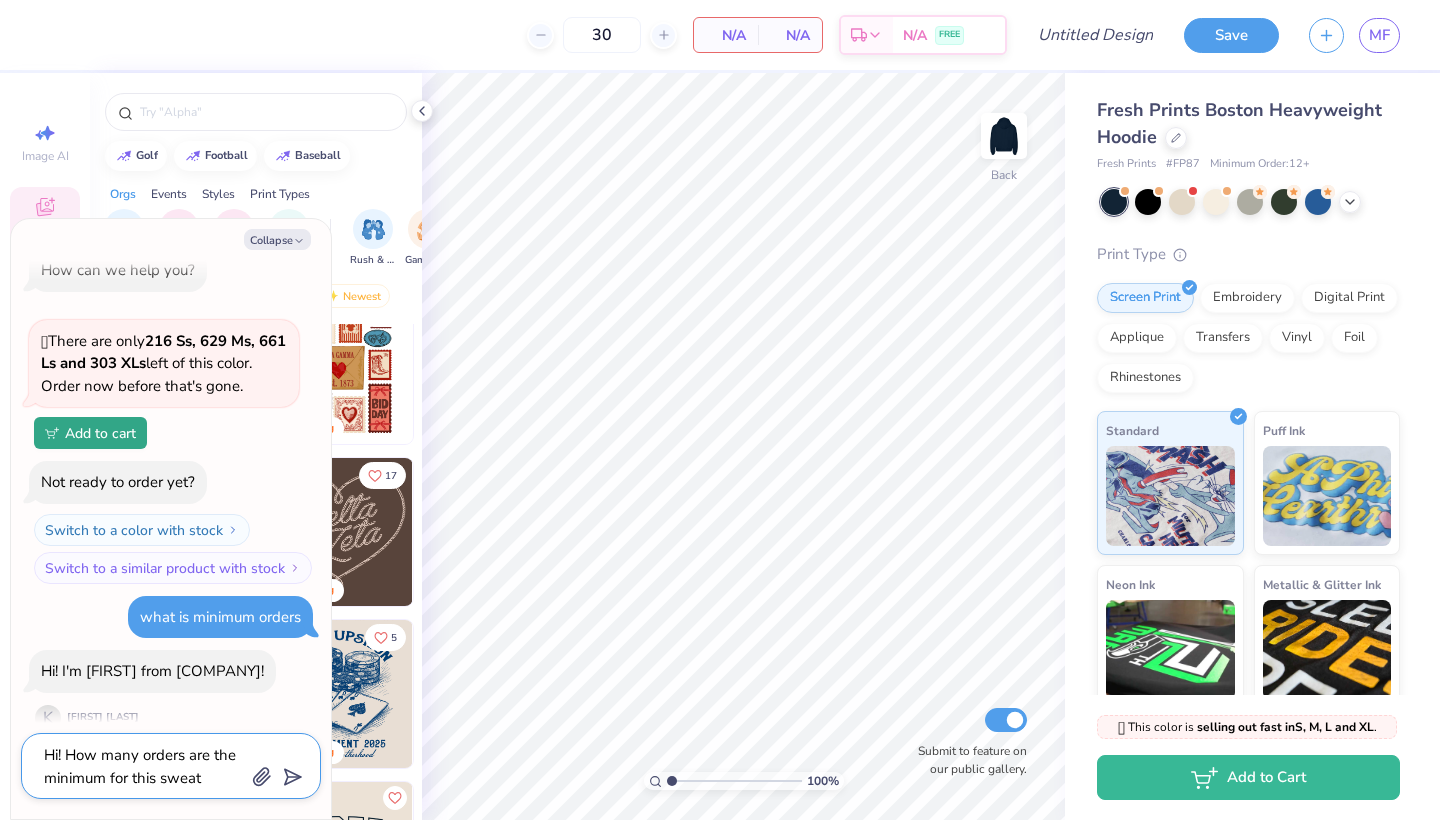 type on "Hi! How many orders are the minimum for this sweats" 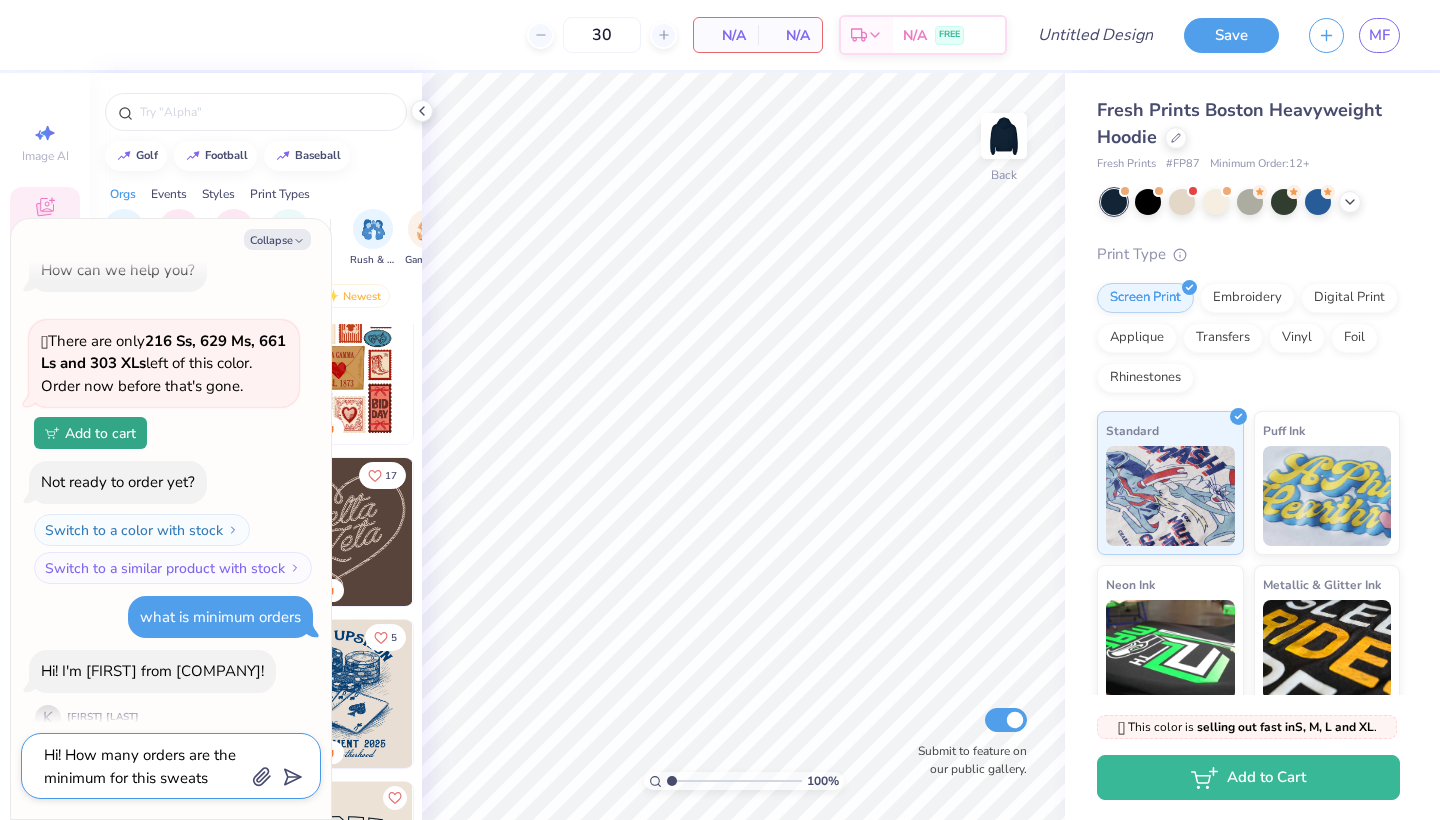 type on "x" 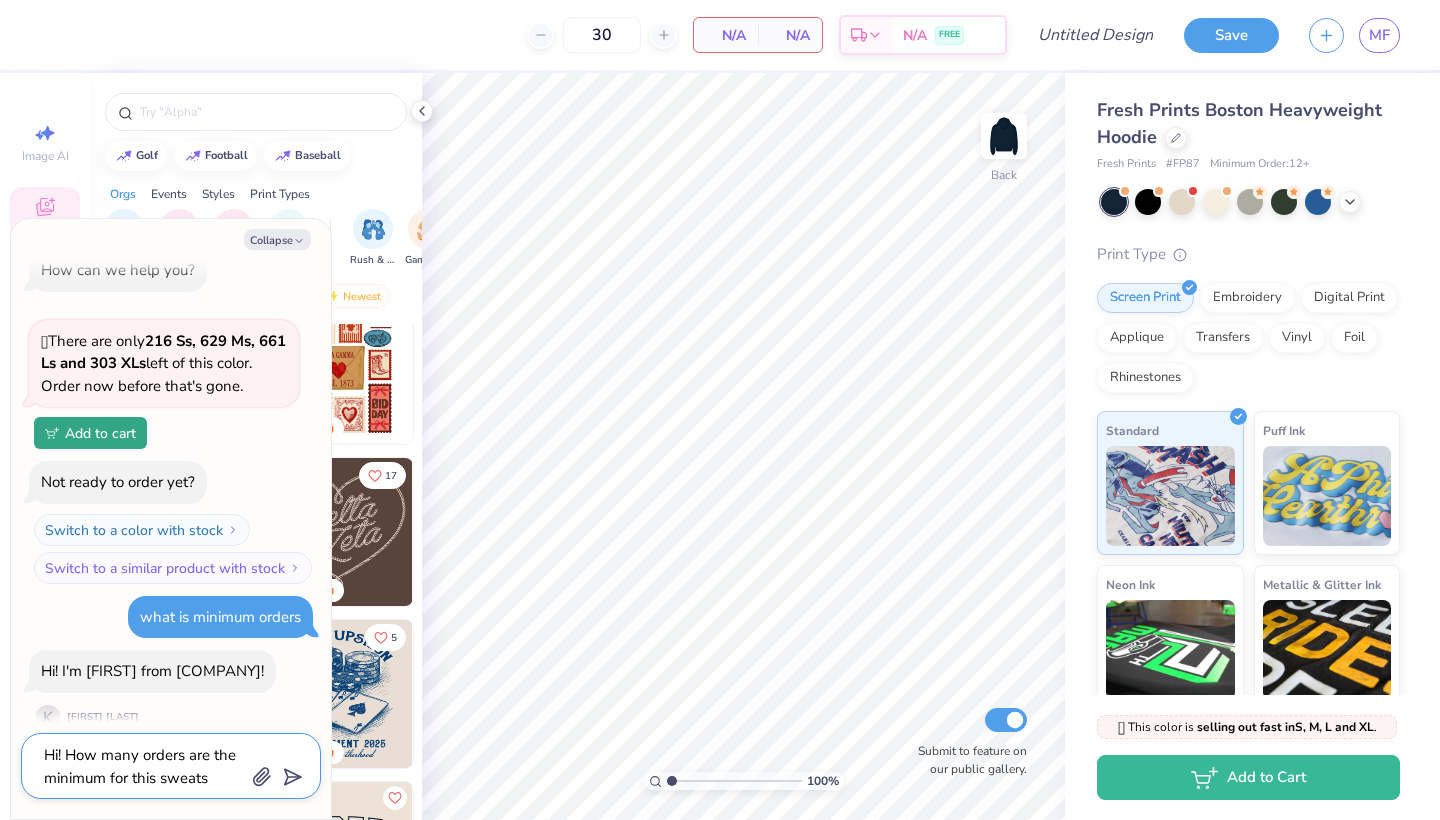 type on "Hi! How many orders are the minimum for this sweatsh" 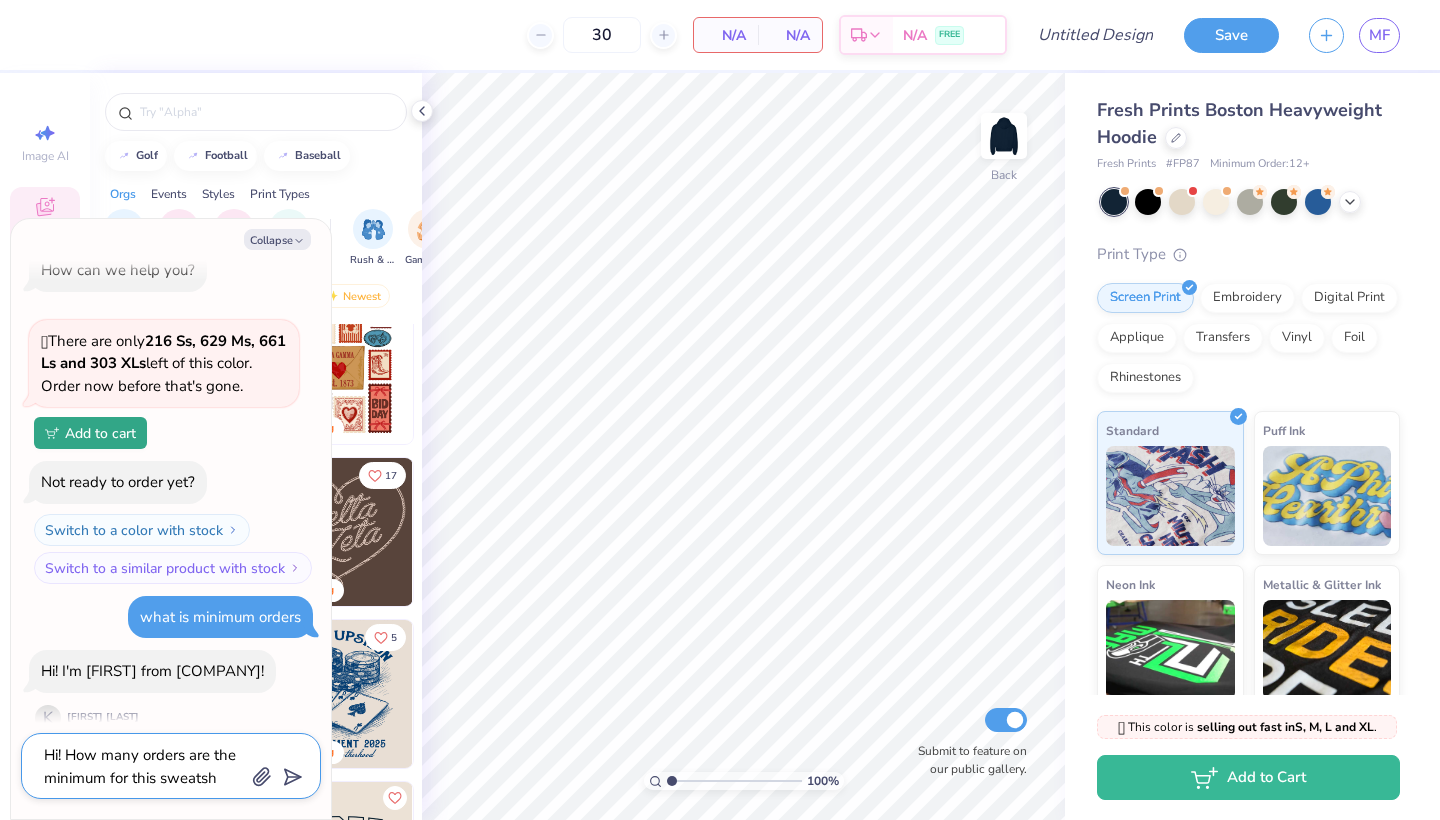 type on "x" 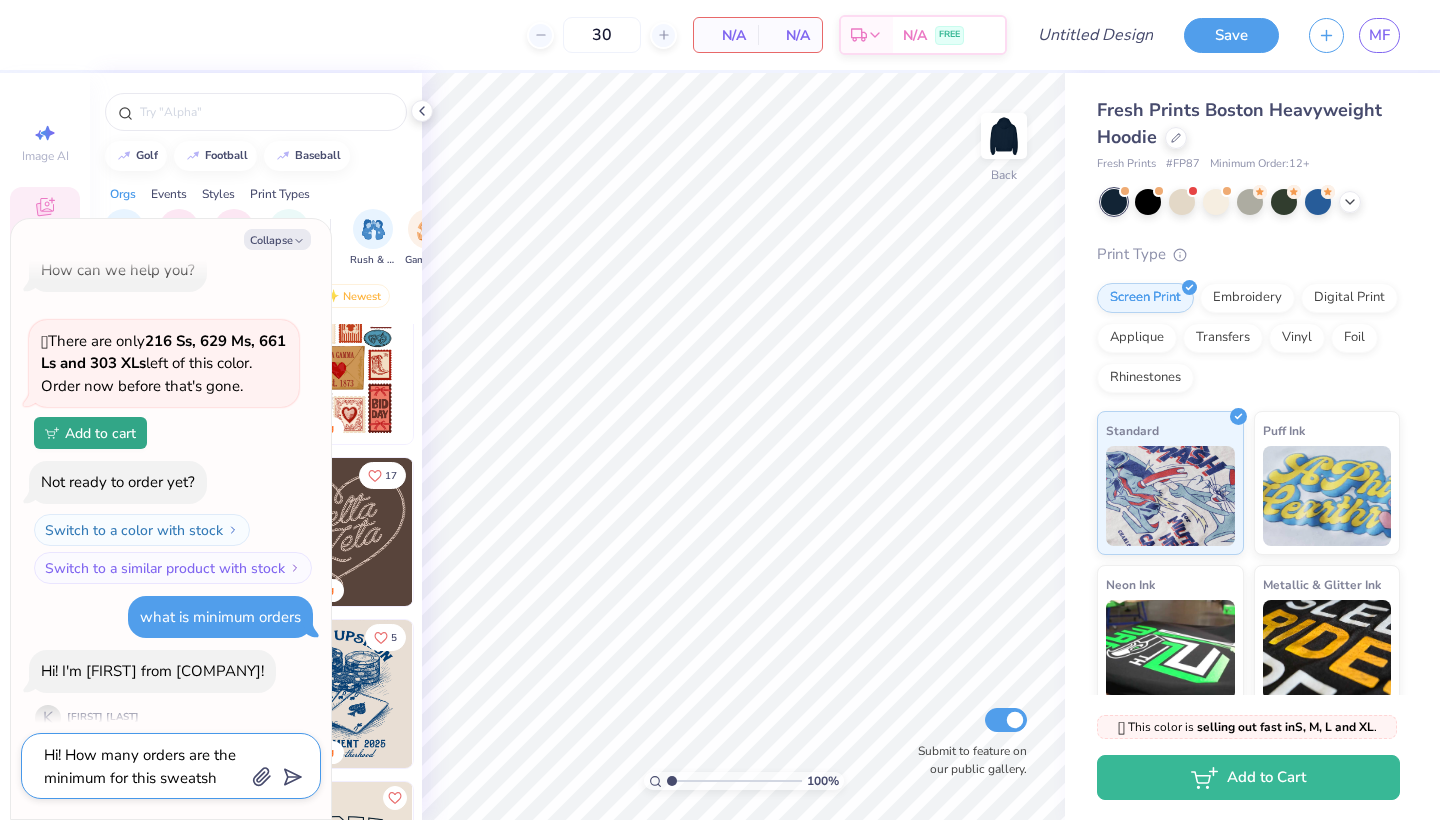 type on "Hi! How many orders are the minimum for this sweatshi" 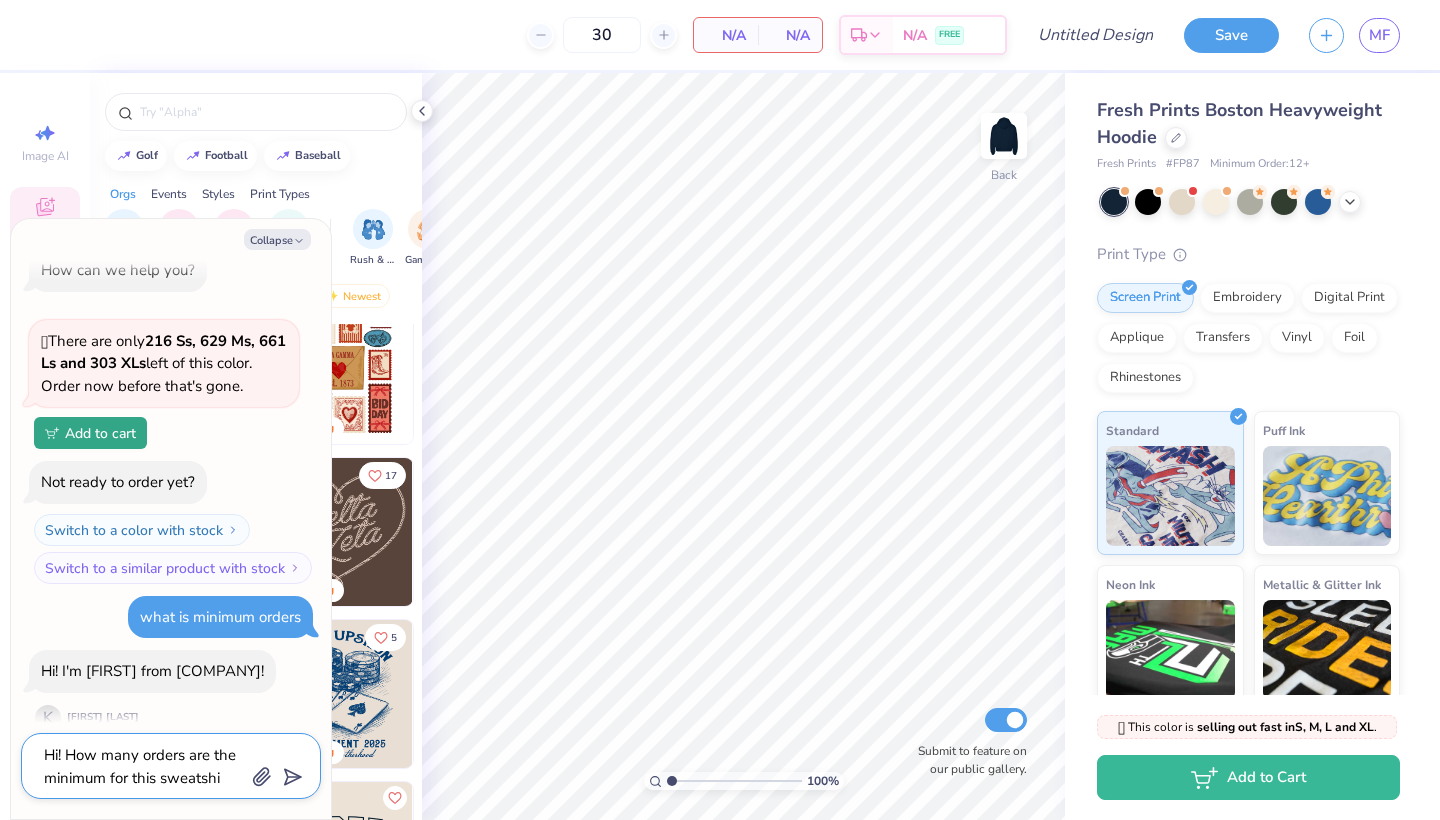 type on "x" 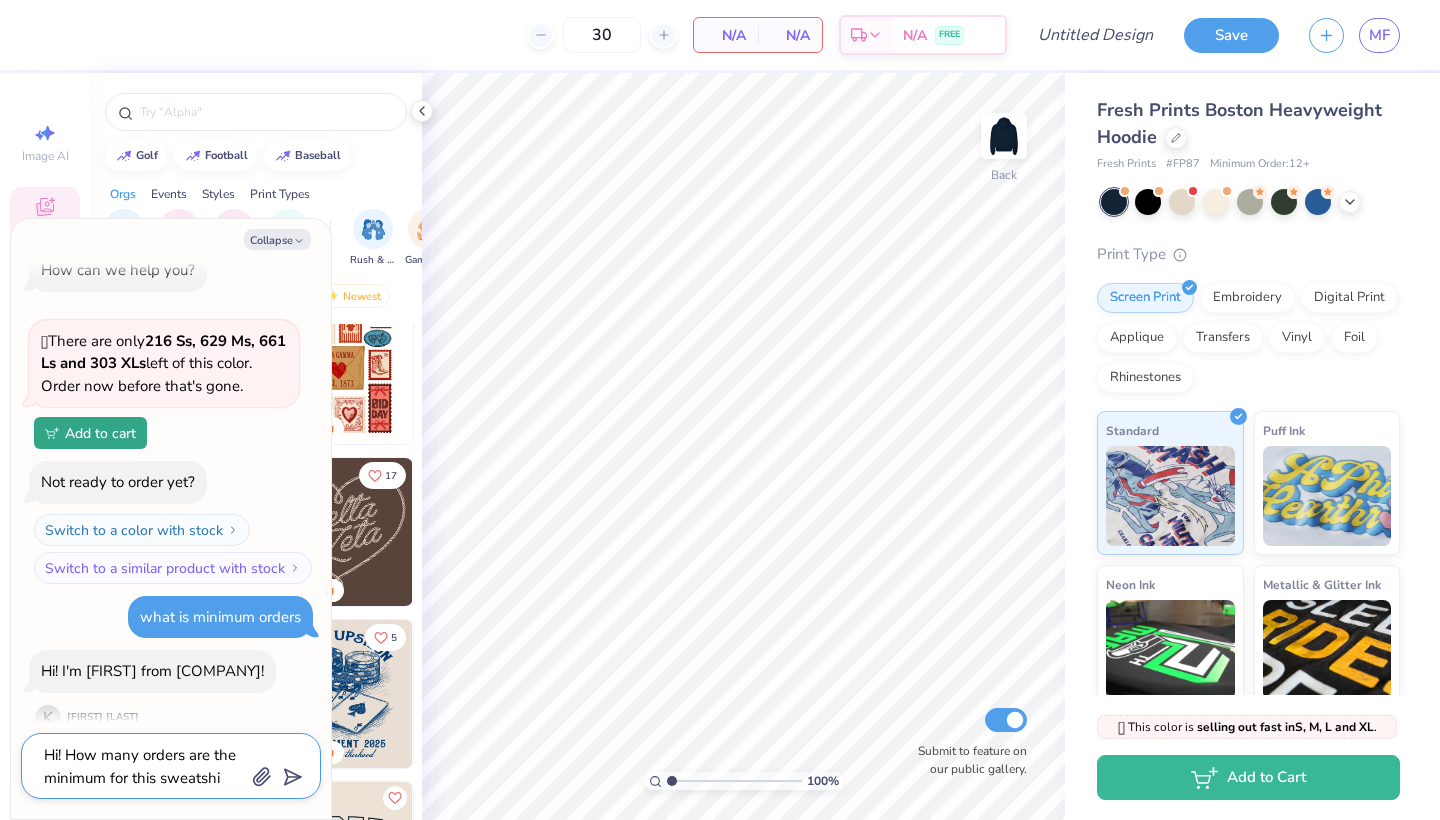 type on "Hi! How many orders are the minimum for this sweatshir" 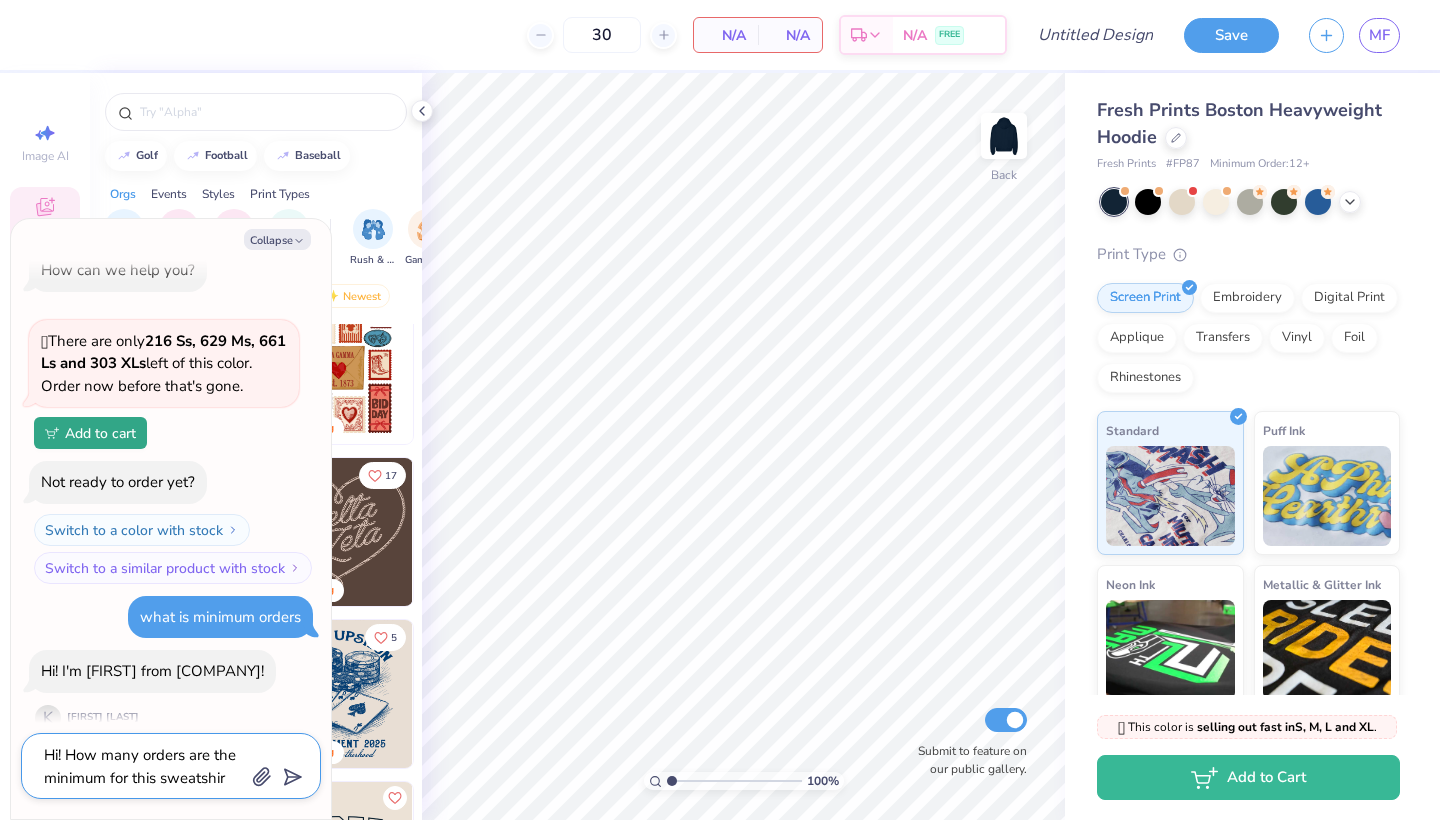 type on "x" 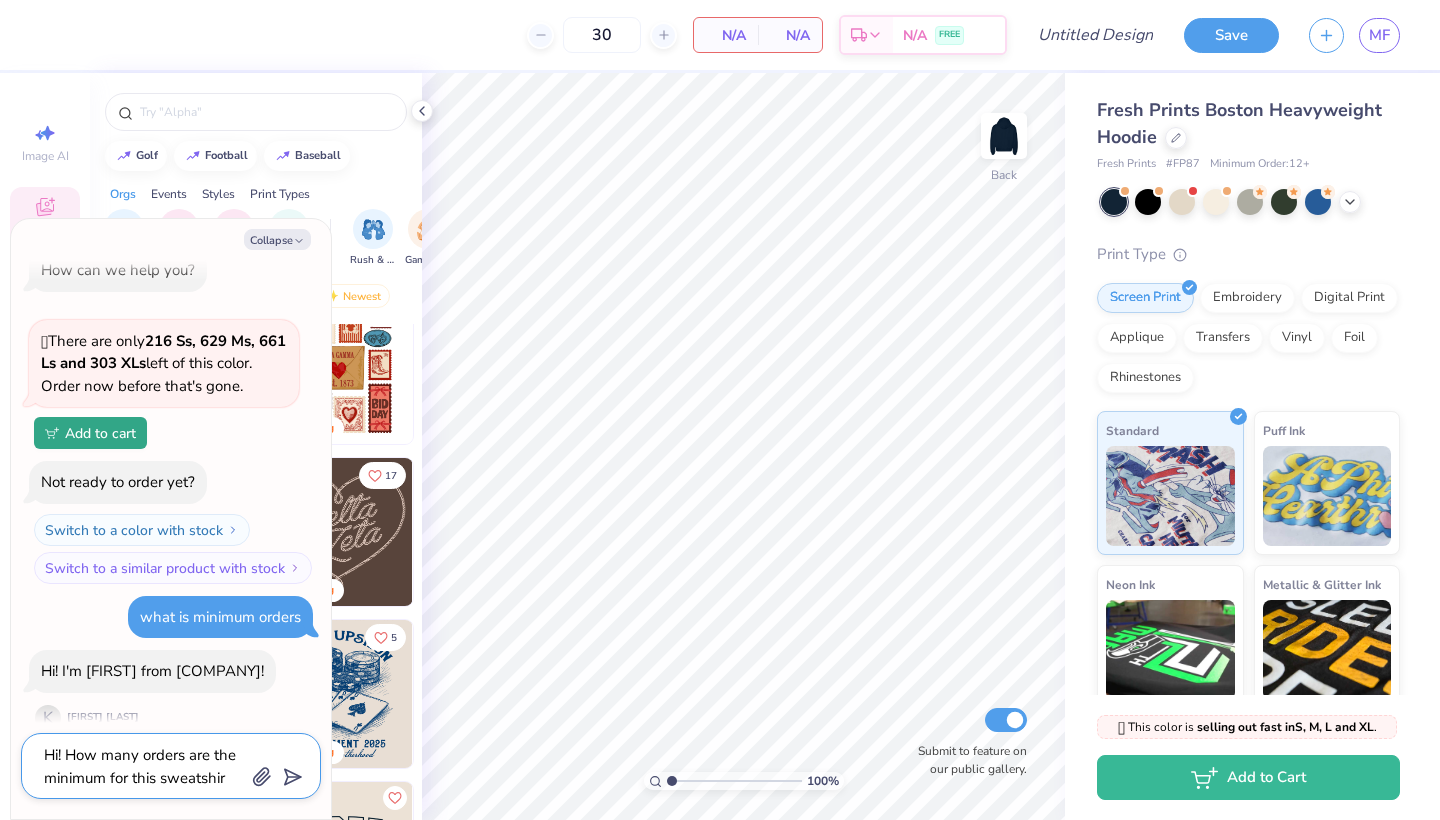 type on "Hi! How many orders are the minimum for this sweatshirt" 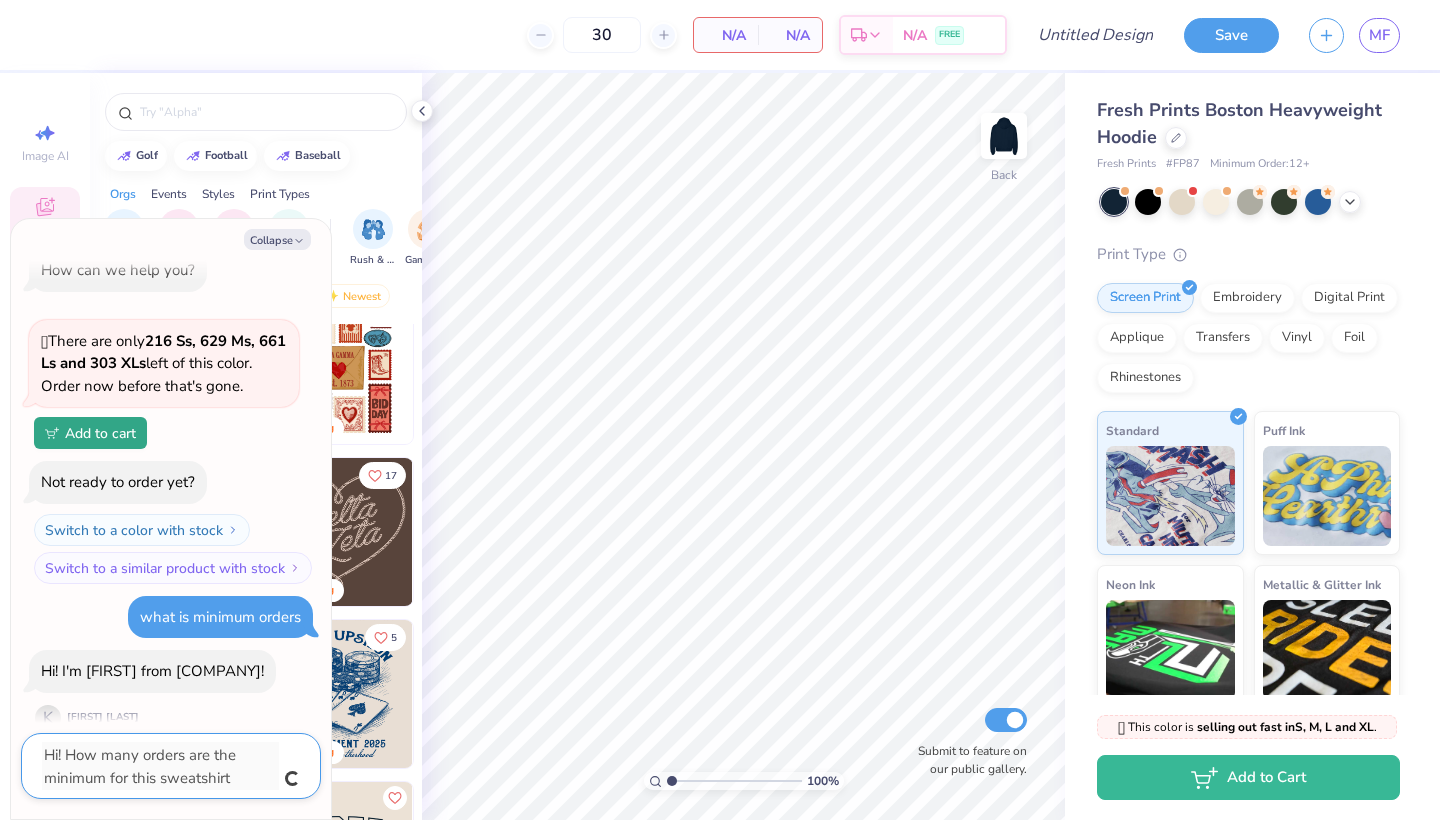 type 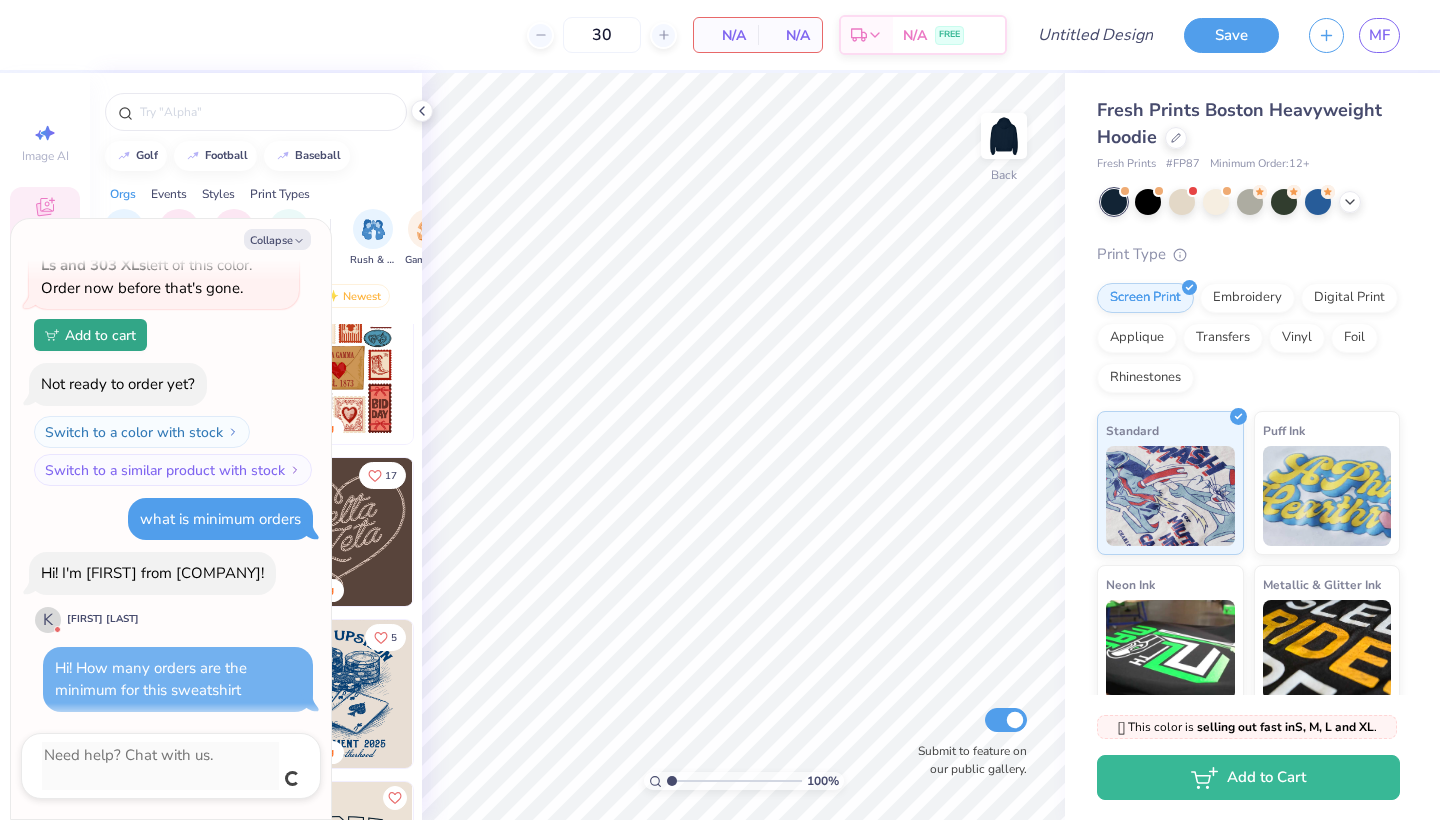 scroll, scrollTop: 103, scrollLeft: 0, axis: vertical 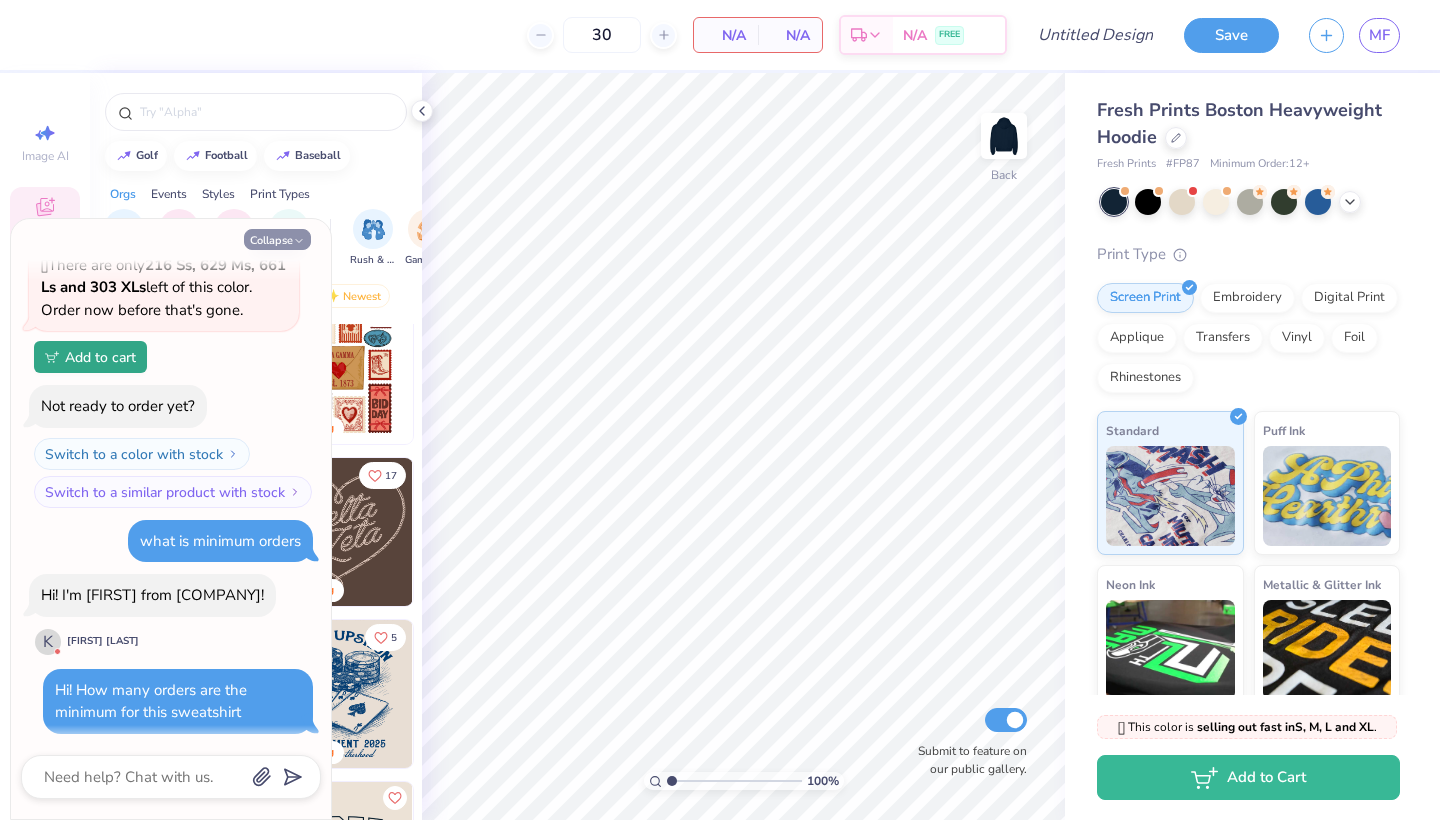 click 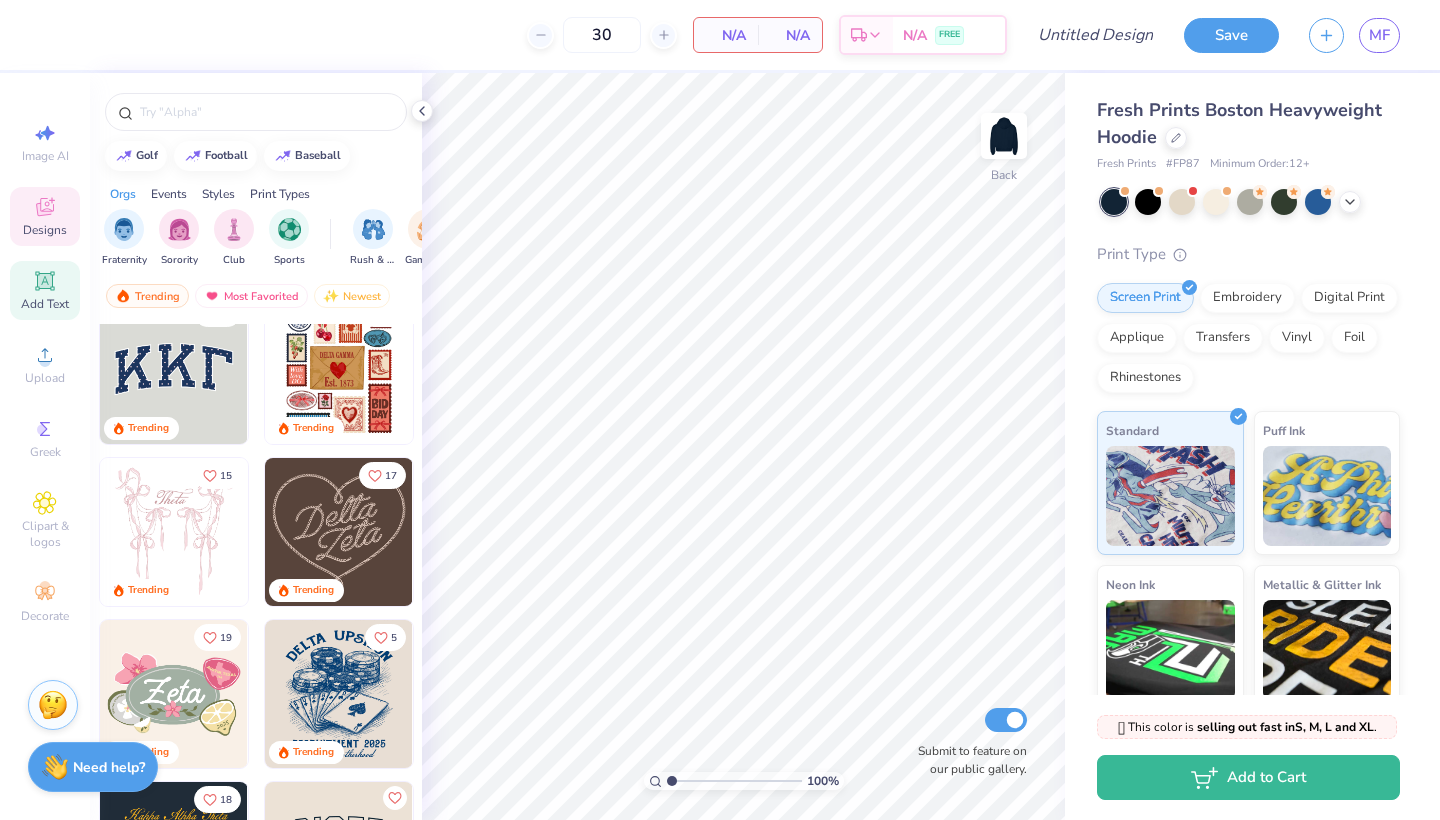 click 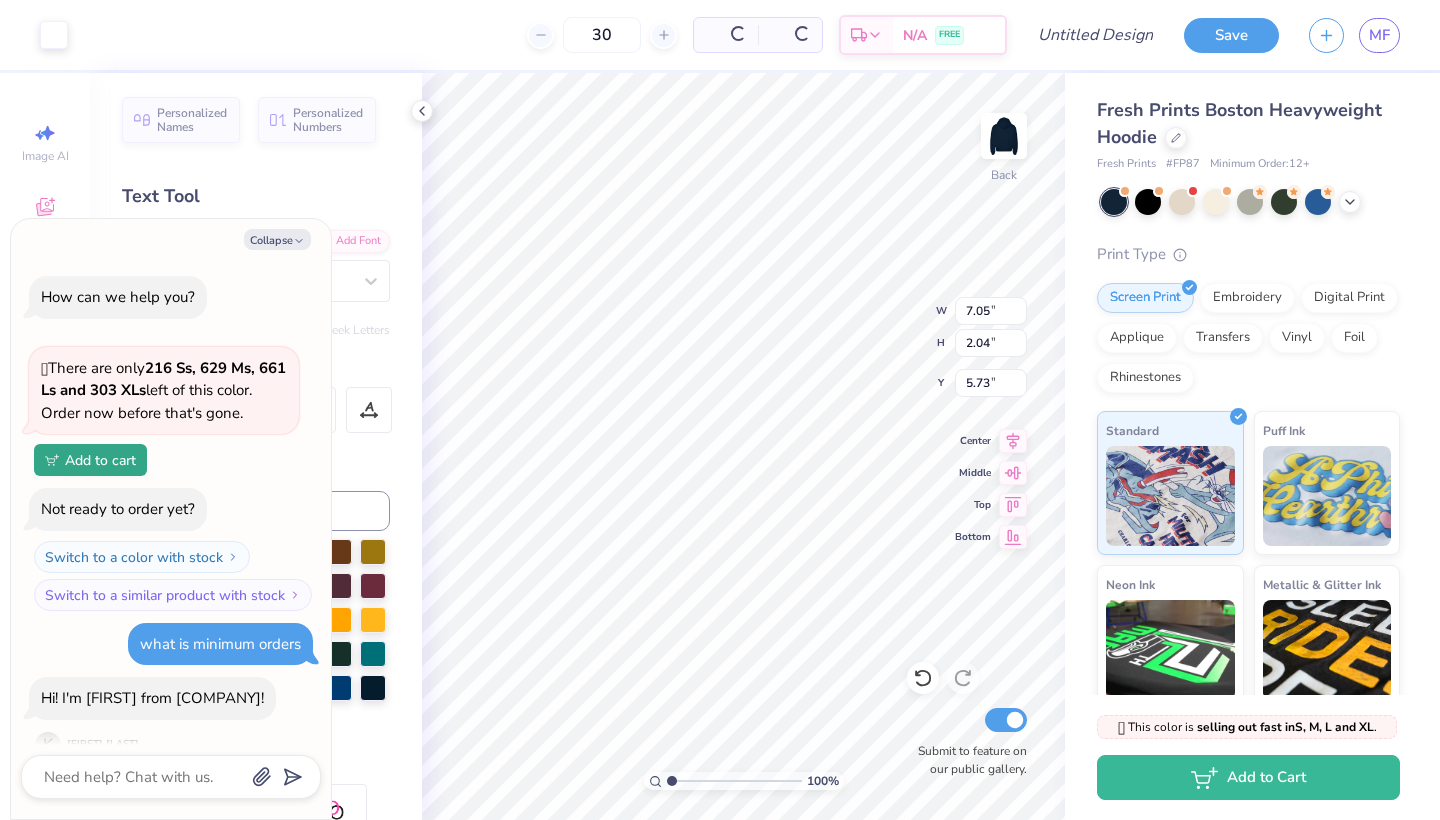 scroll, scrollTop: 263, scrollLeft: 0, axis: vertical 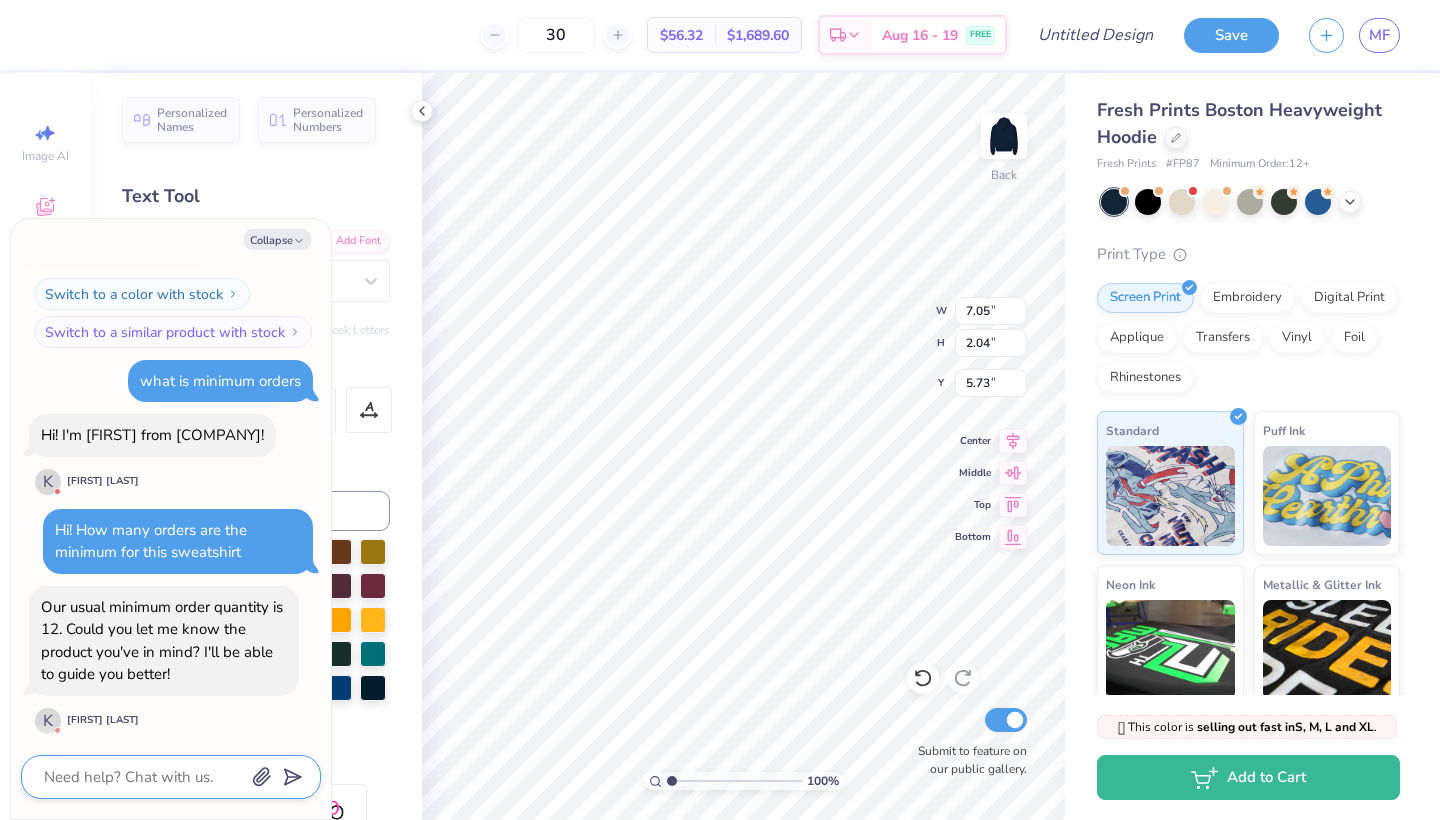click at bounding box center [143, 777] 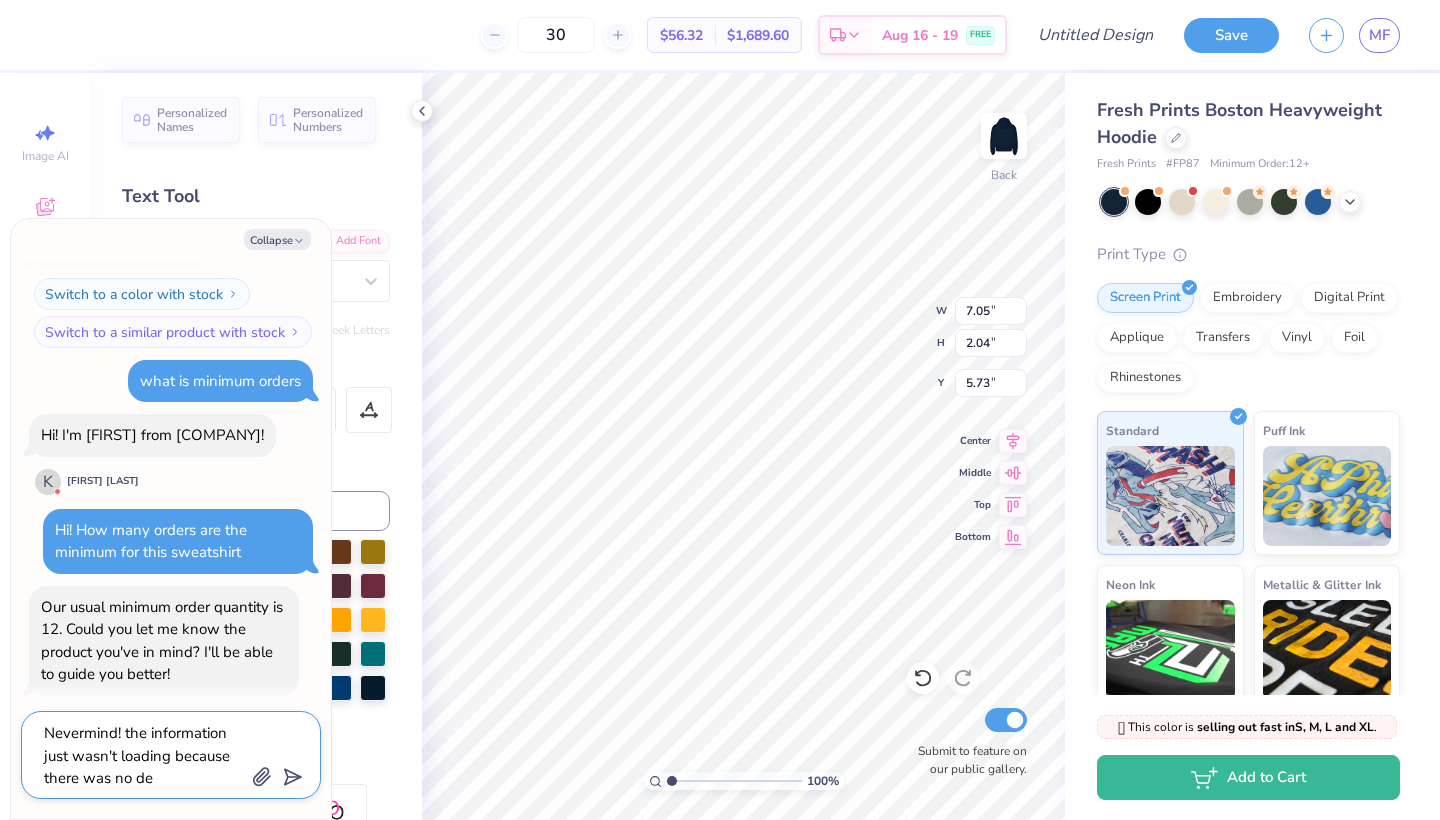 scroll, scrollTop: 445, scrollLeft: 0, axis: vertical 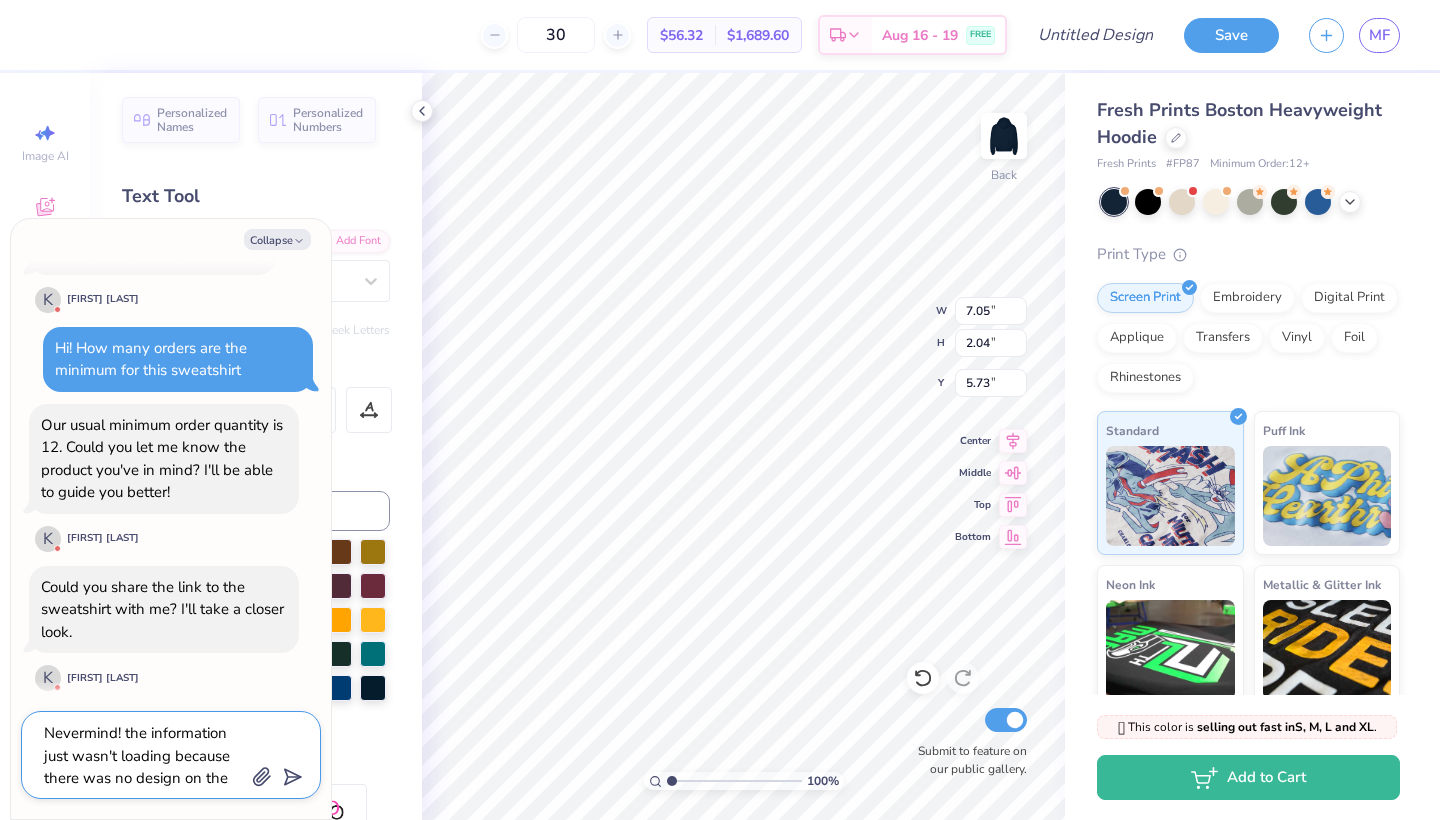click on "Nevermind! the information just wasn't loading because there was no design on the product" at bounding box center (143, 755) 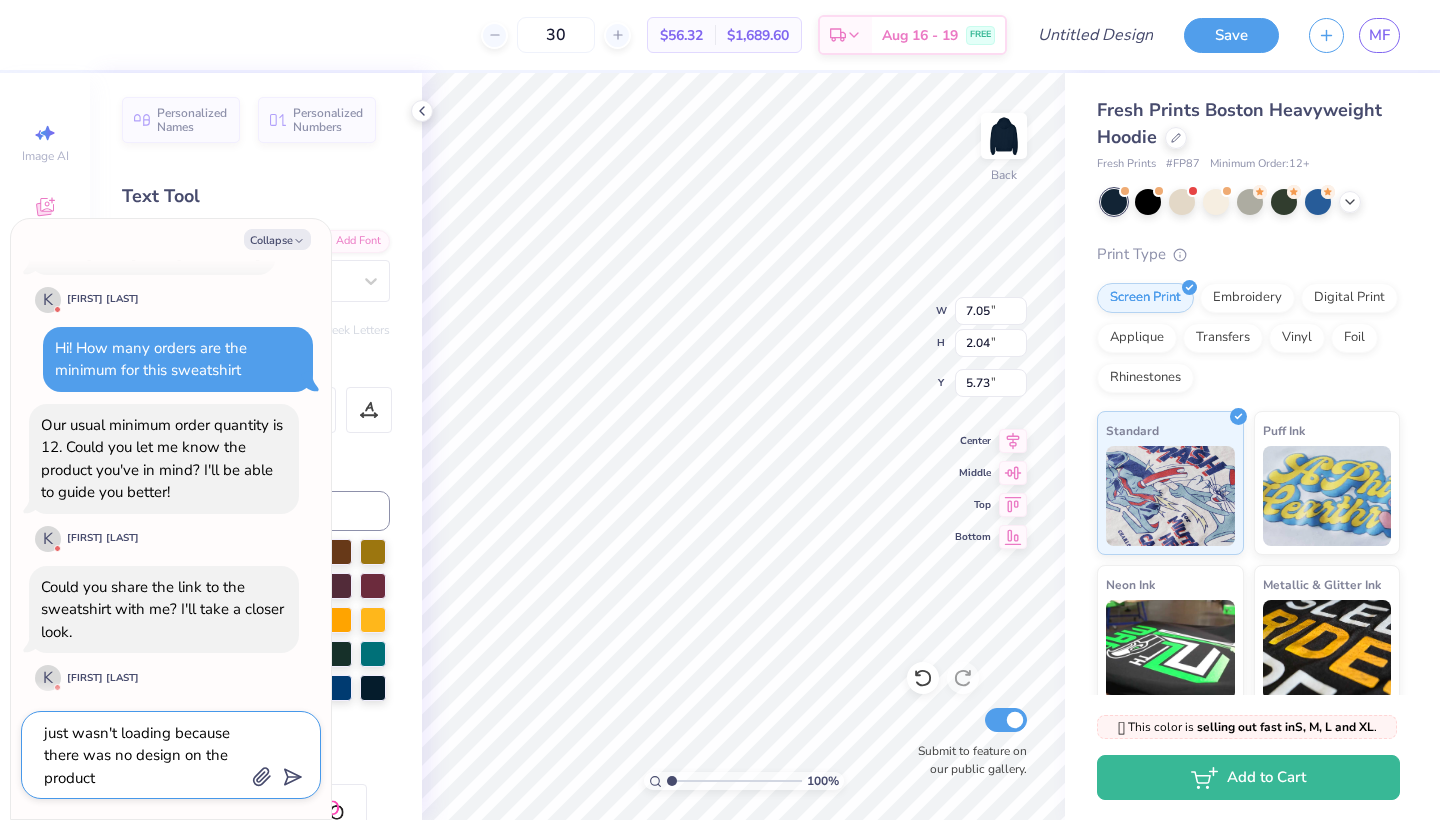 scroll, scrollTop: 22, scrollLeft: 0, axis: vertical 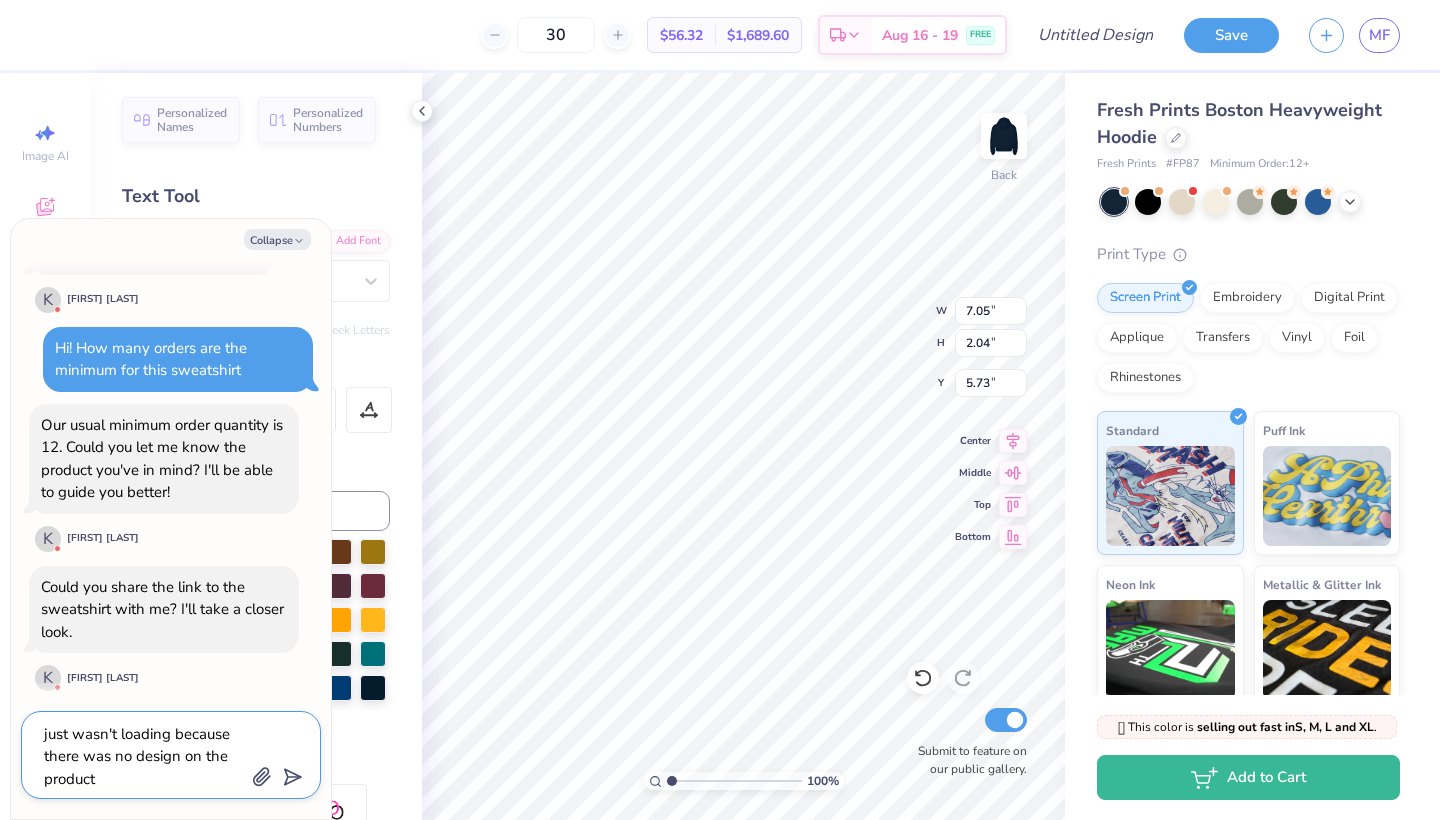 click on "Nevermind! the information just wasn't loading because there was no design on the product" at bounding box center [143, 755] 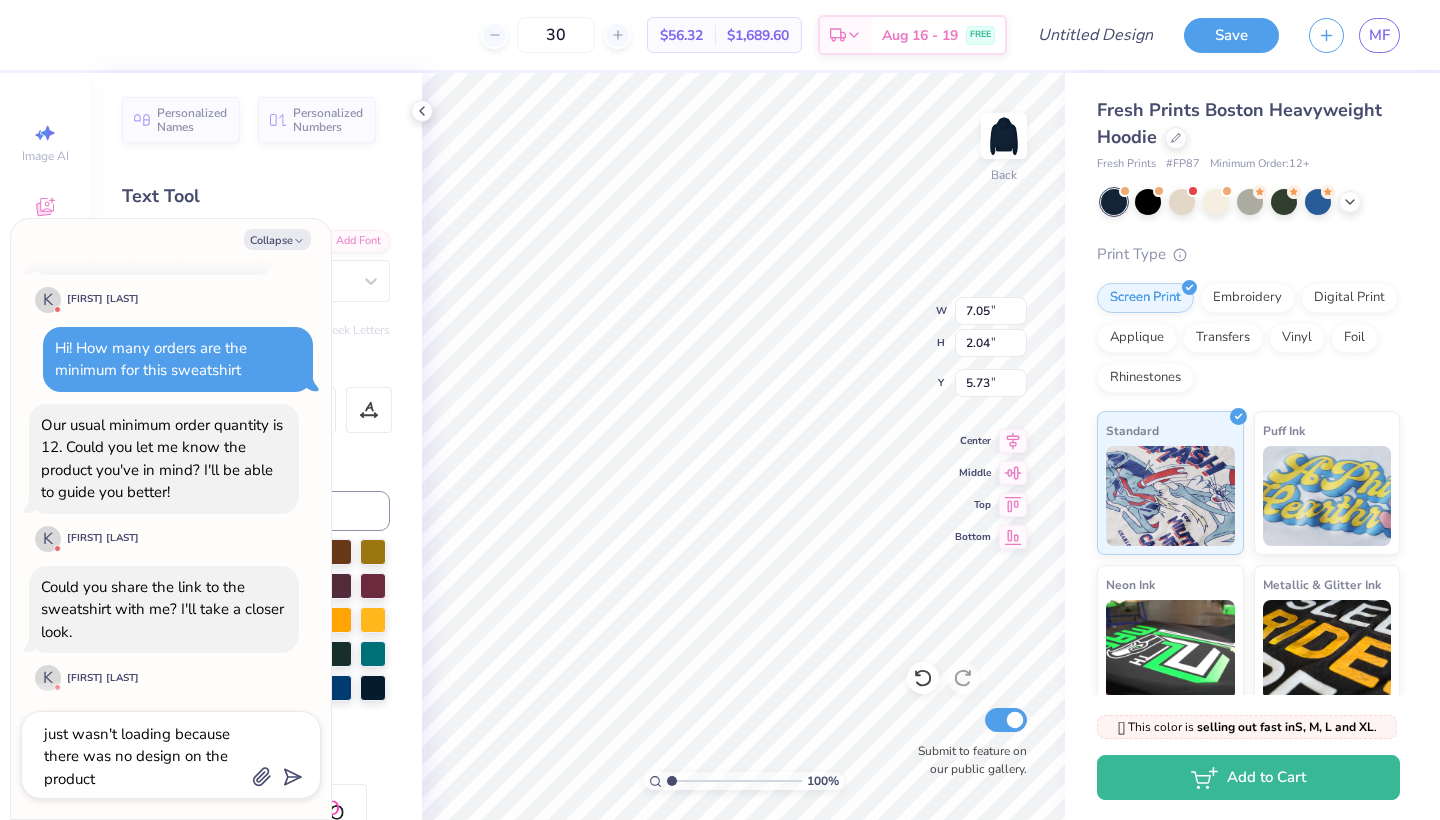 click 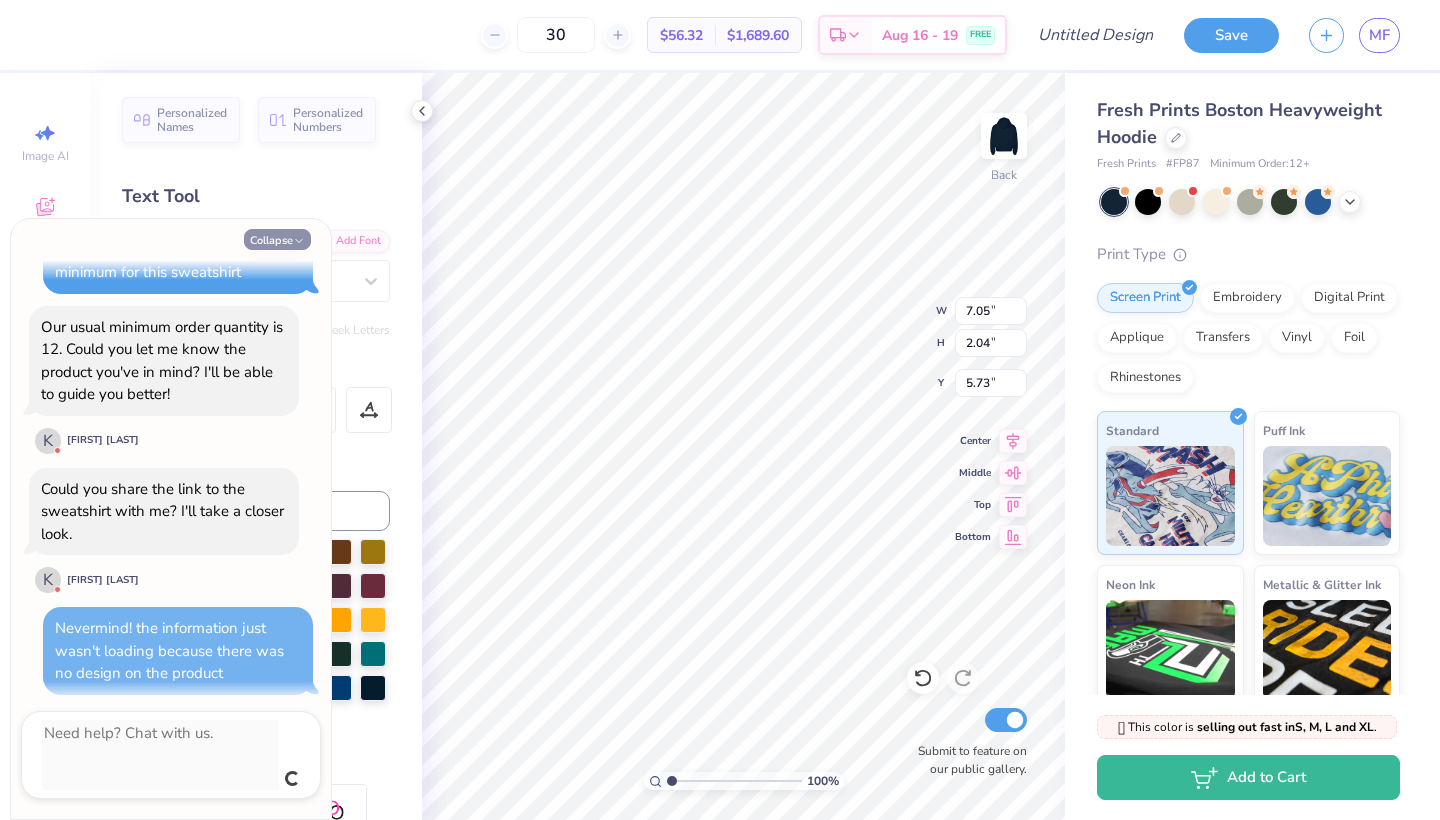 scroll, scrollTop: 499, scrollLeft: 0, axis: vertical 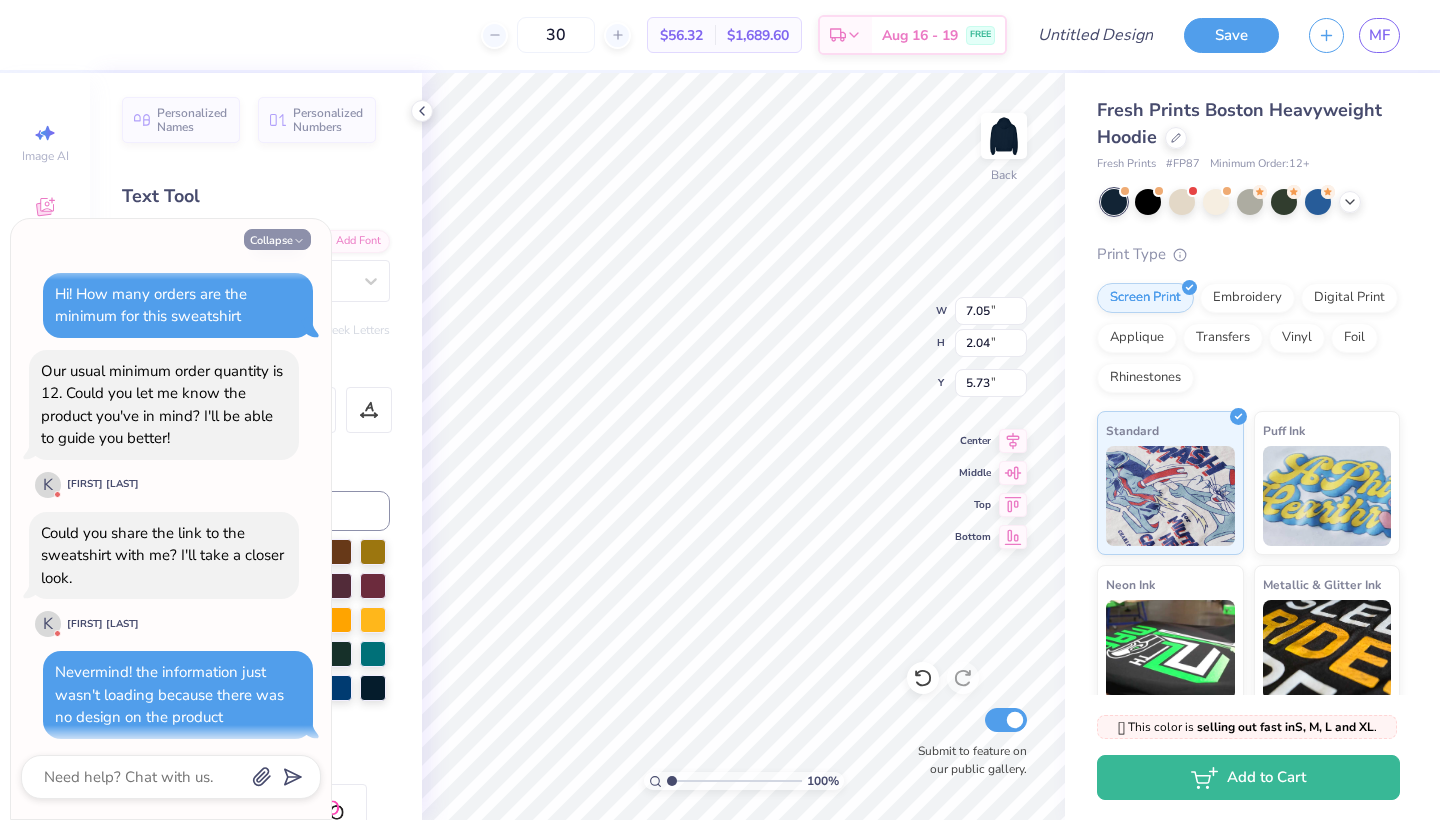 click on "Collapse" at bounding box center [277, 239] 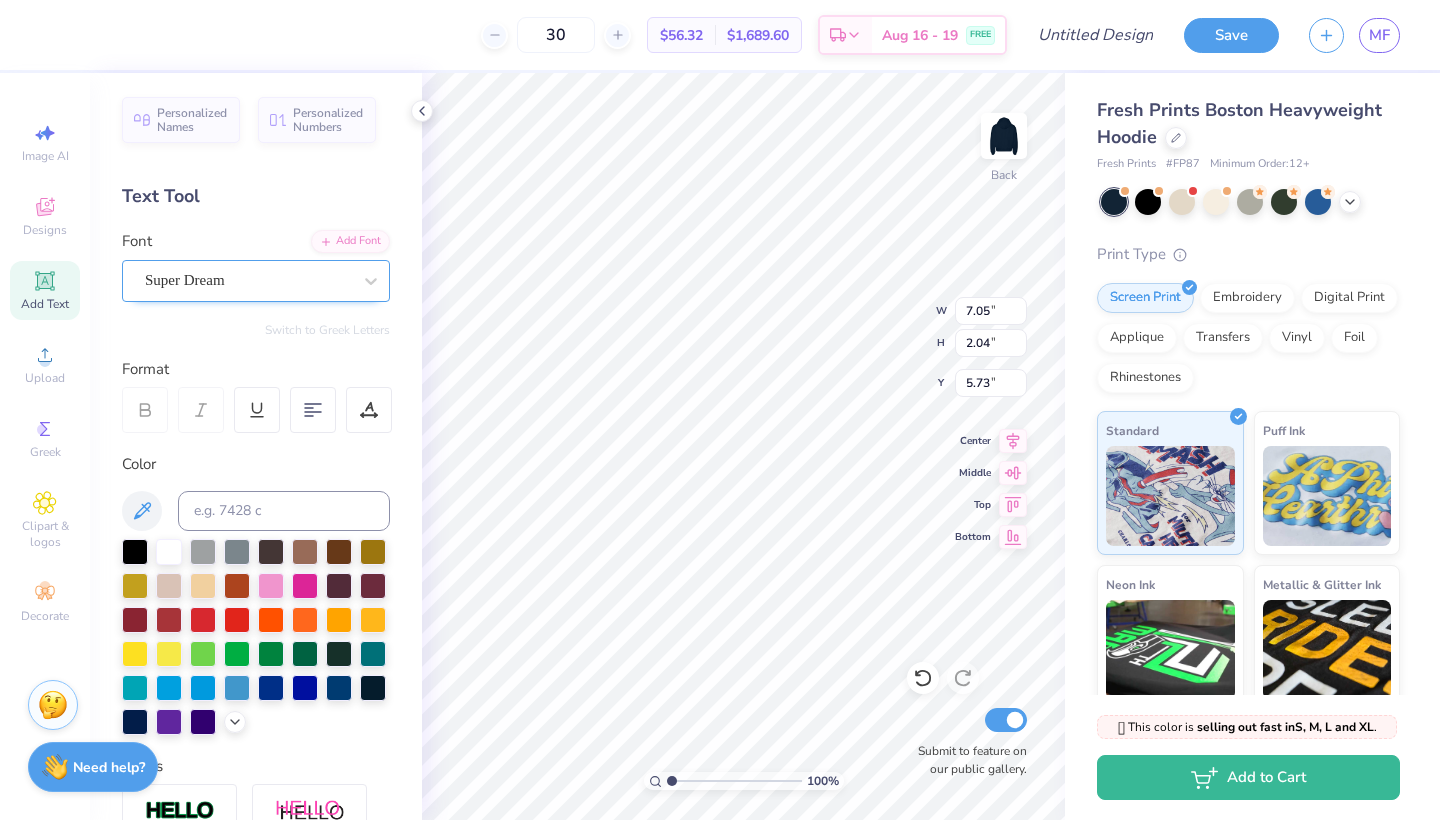 click at bounding box center [248, 280] 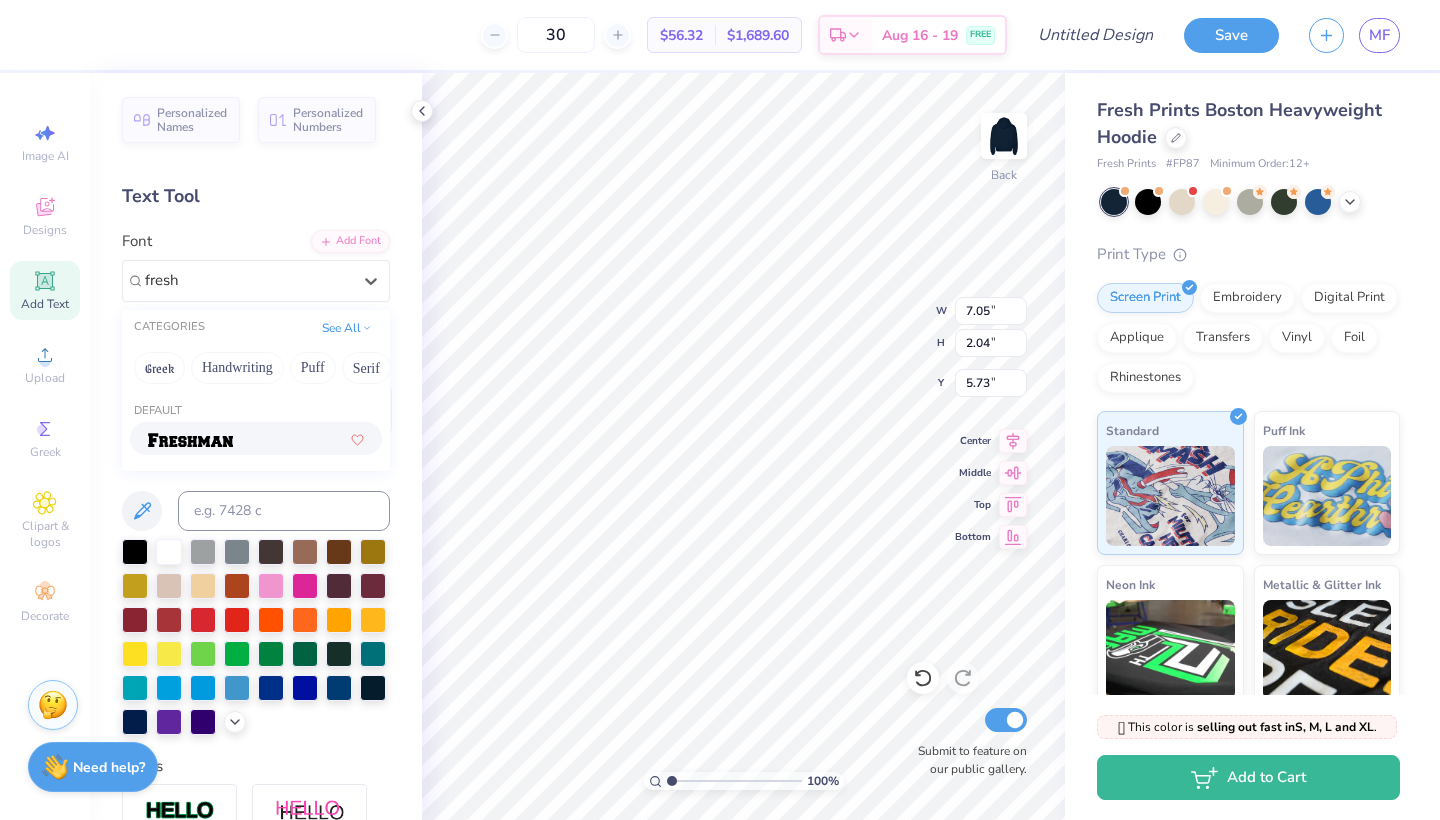 click at bounding box center [190, 440] 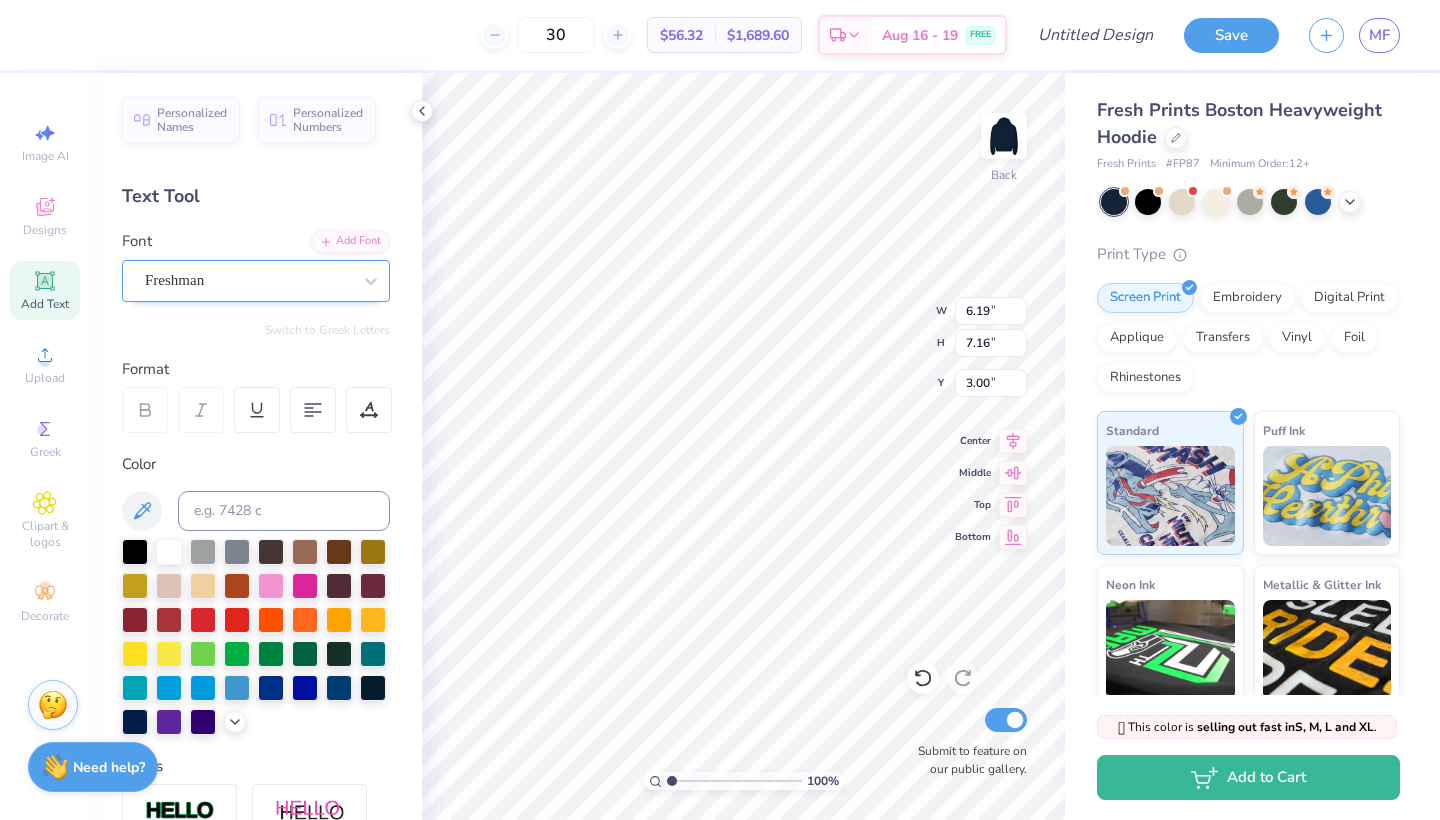 scroll, scrollTop: 0, scrollLeft: 0, axis: both 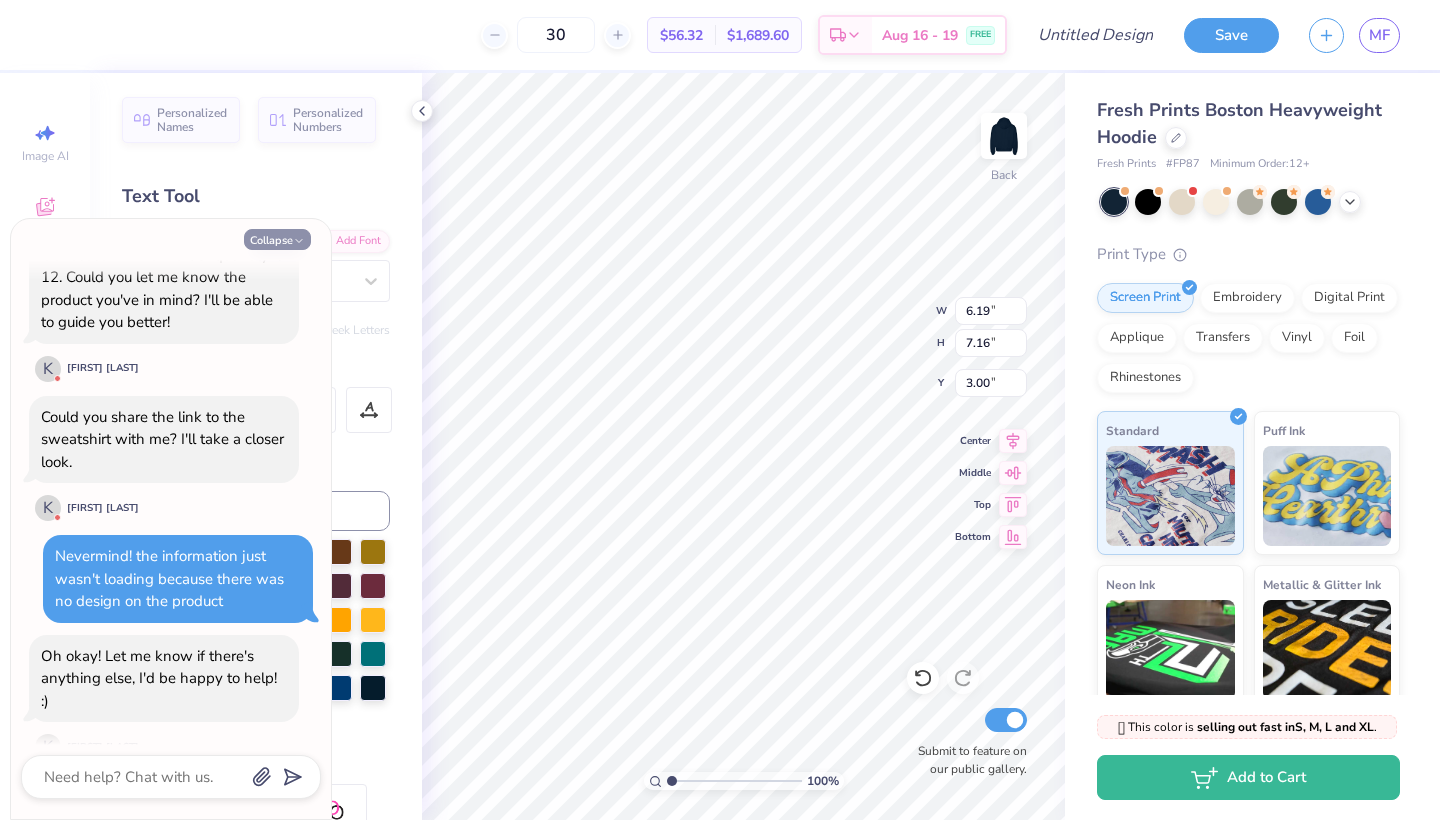click on "Collapse" at bounding box center (277, 239) 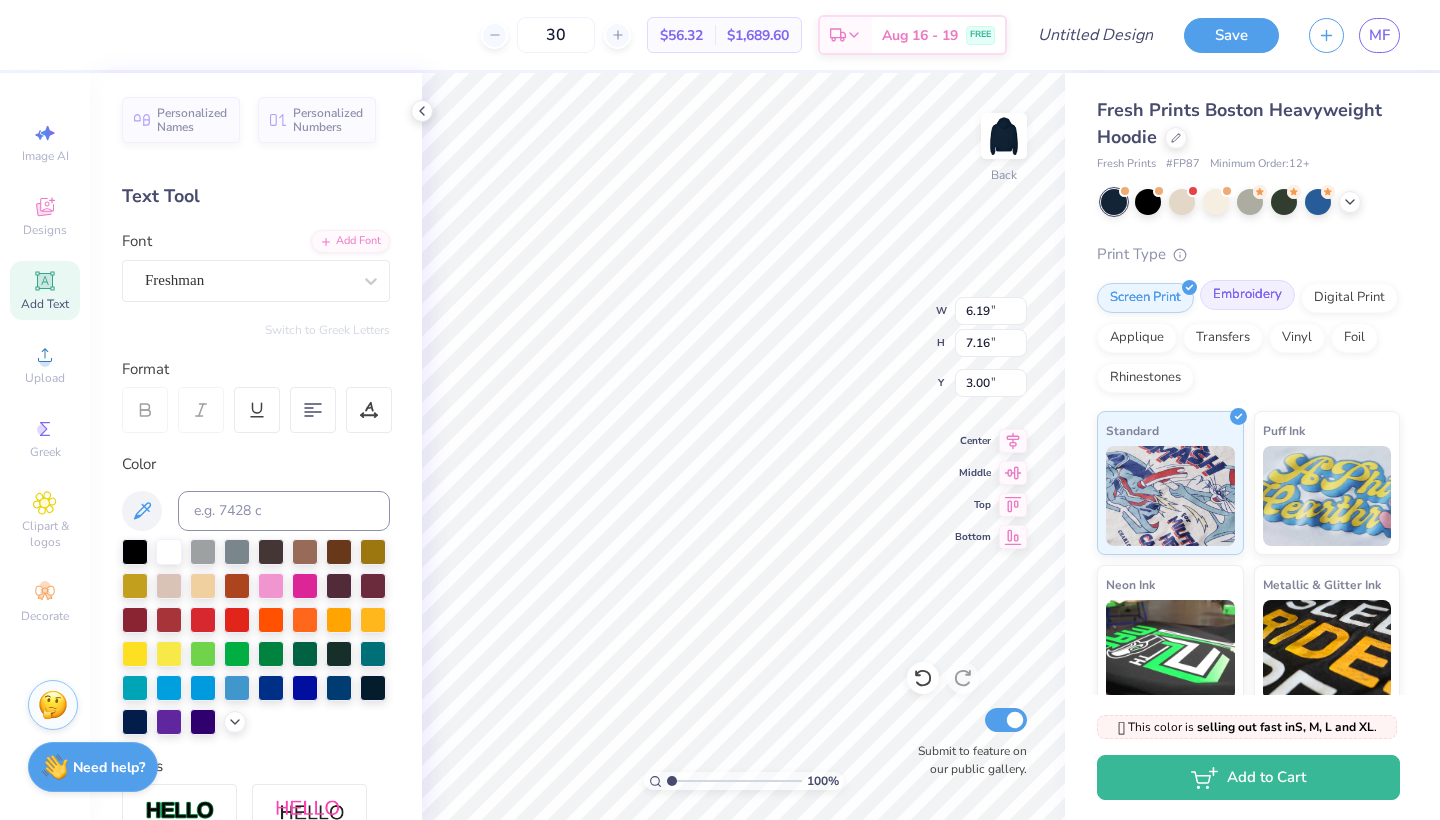 click on "Embroidery" at bounding box center (1247, 295) 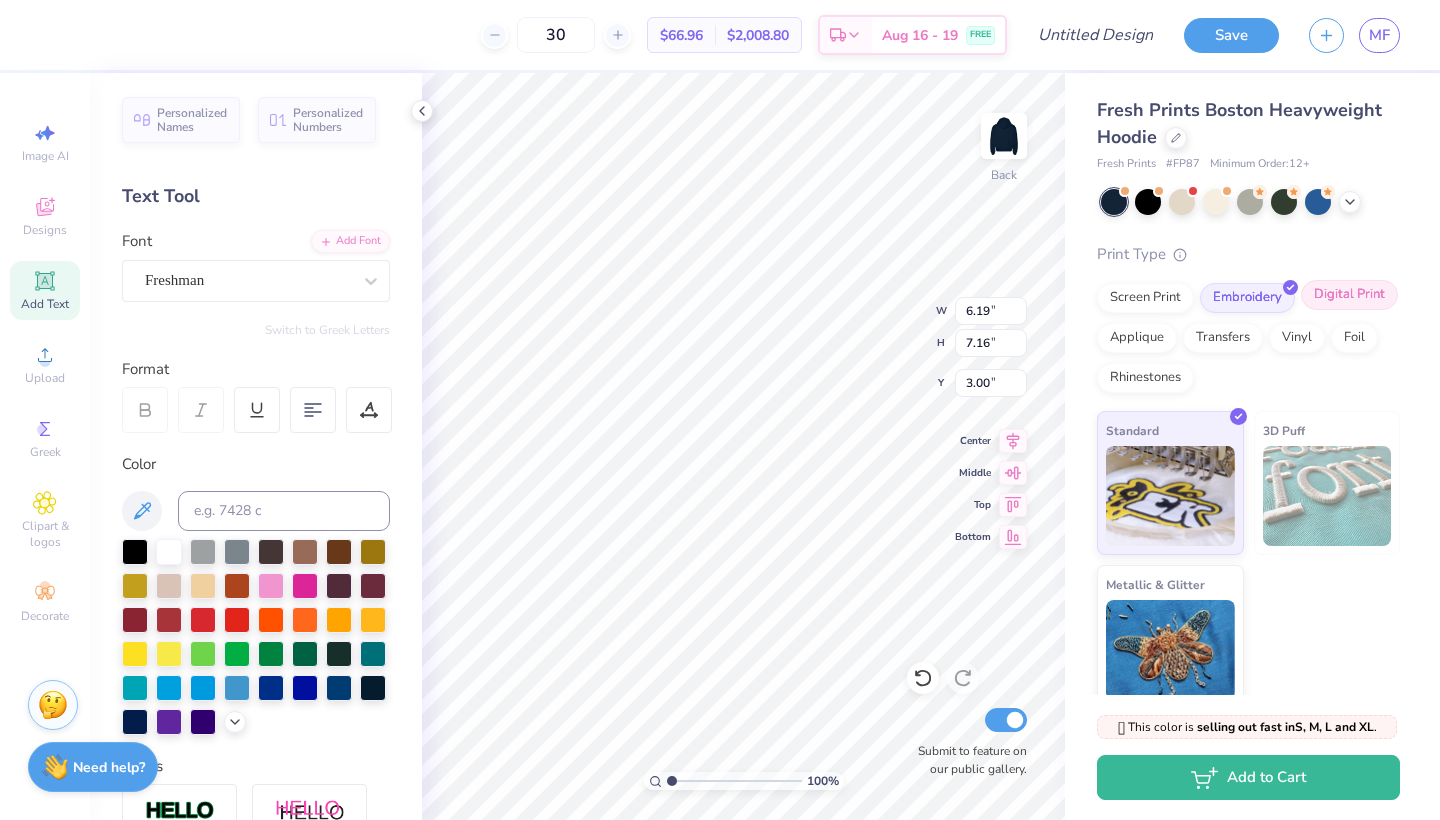 click on "Digital Print" at bounding box center [1349, 295] 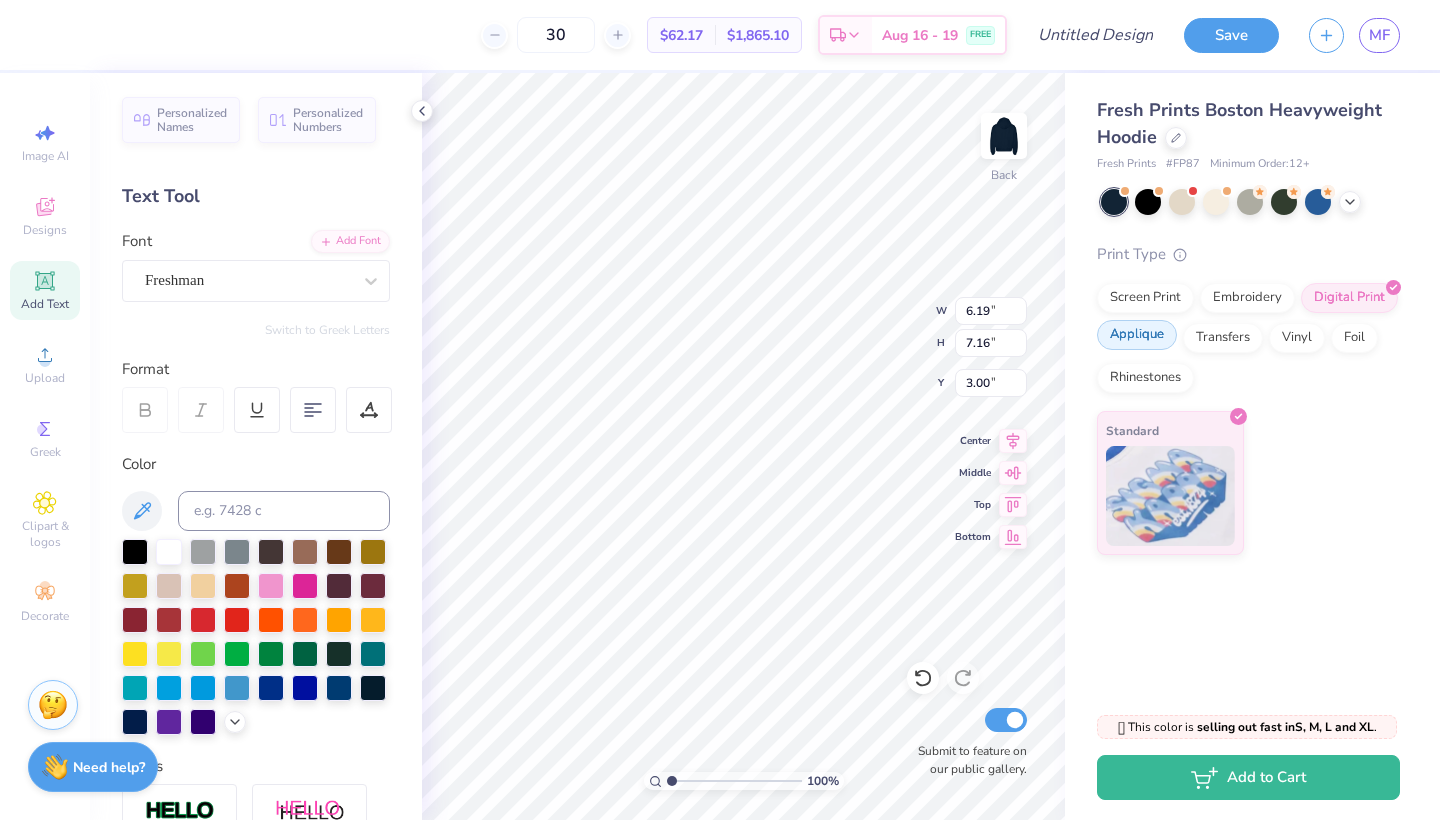 click on "Applique" at bounding box center (1137, 335) 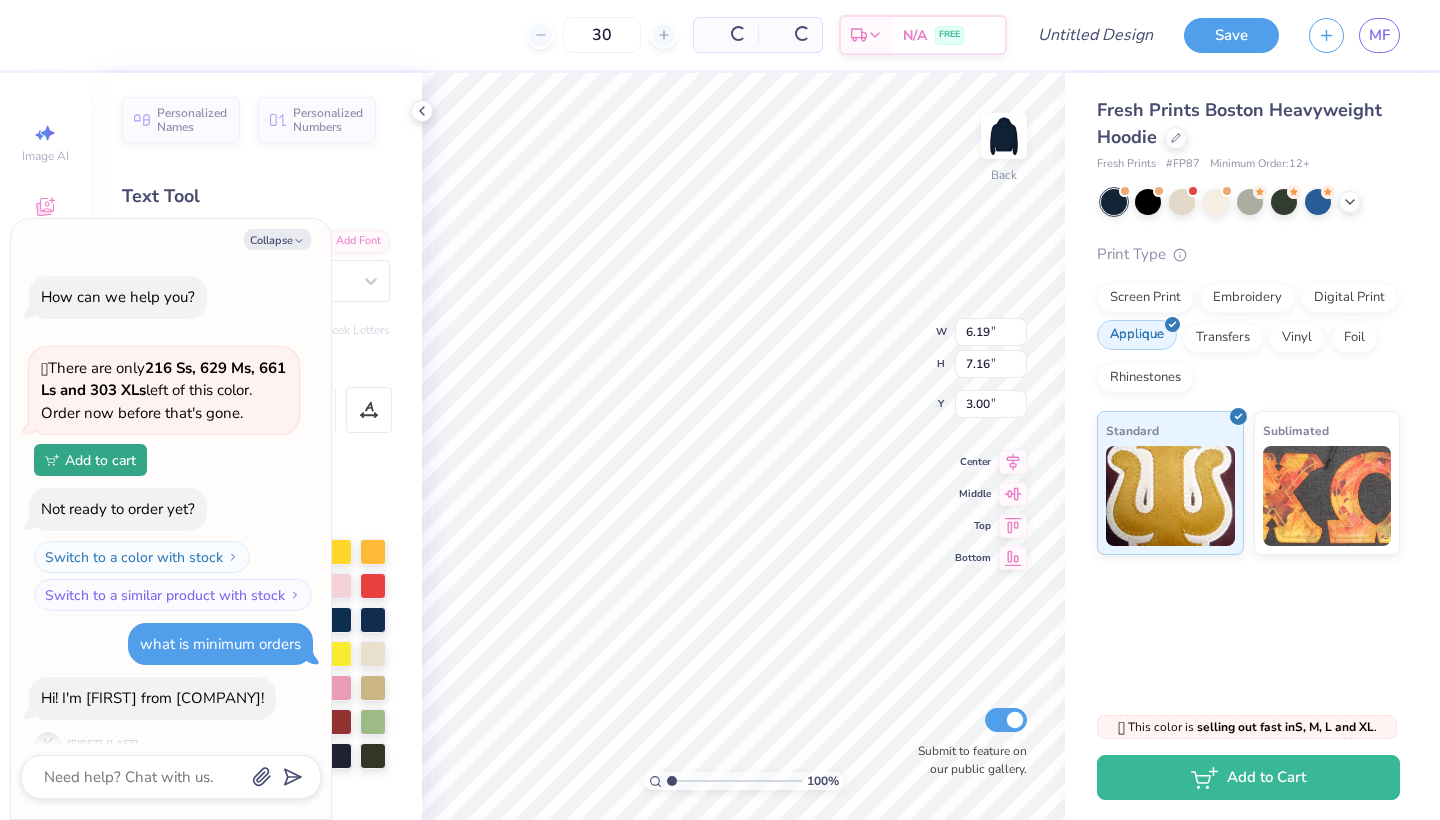 scroll, scrollTop: 735, scrollLeft: 0, axis: vertical 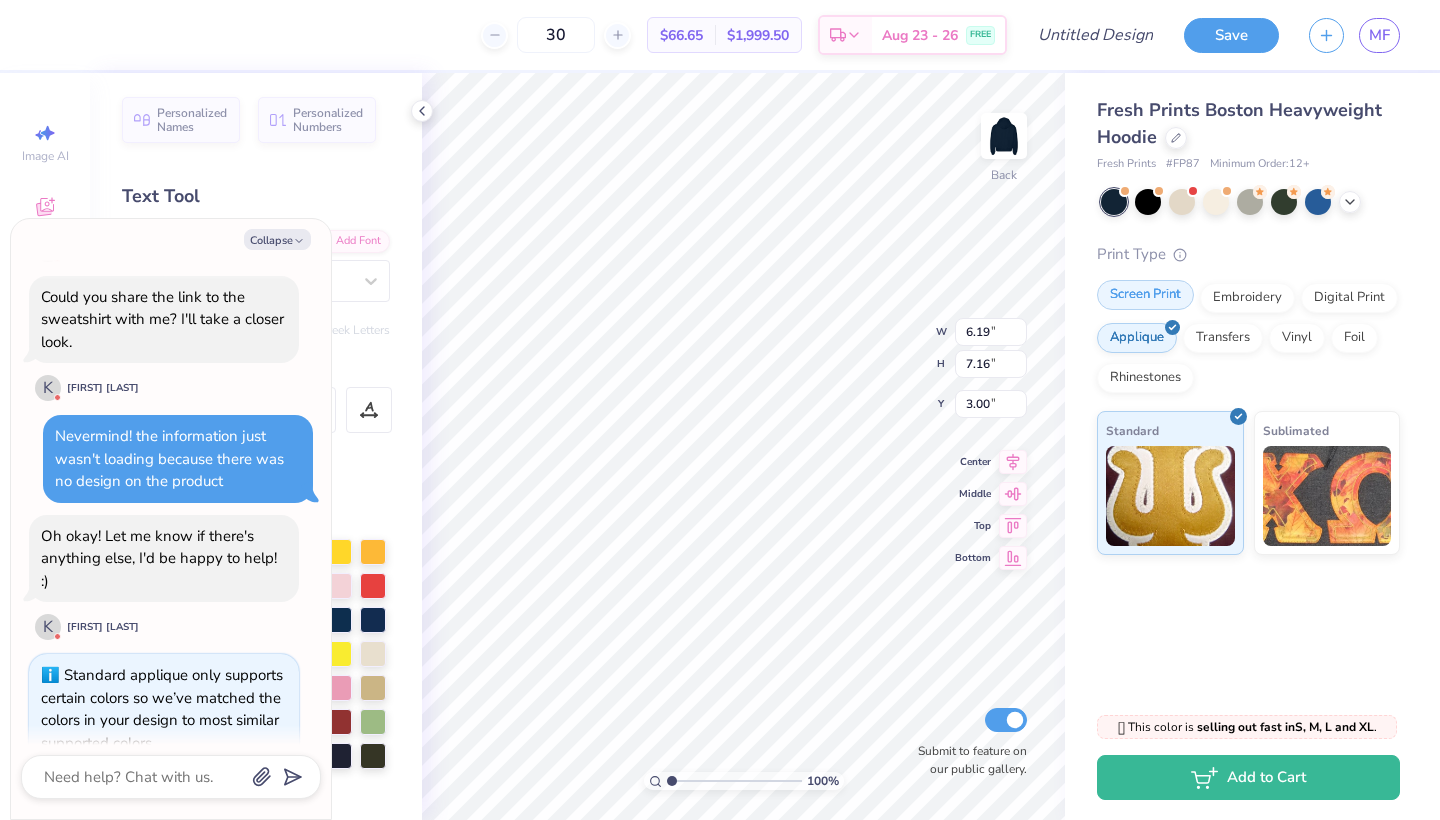click on "Screen Print" at bounding box center (1145, 295) 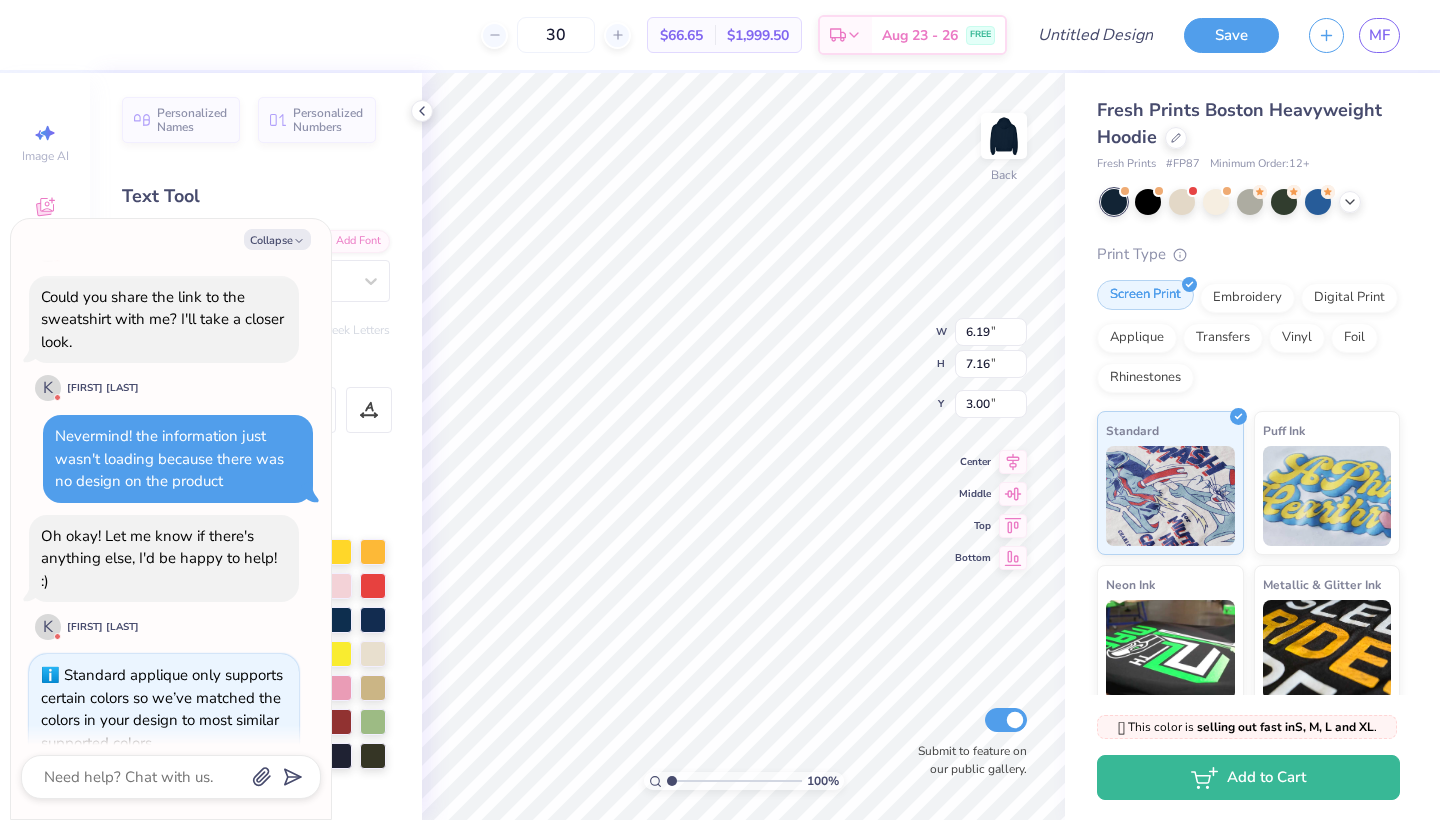 scroll, scrollTop: 855, scrollLeft: 0, axis: vertical 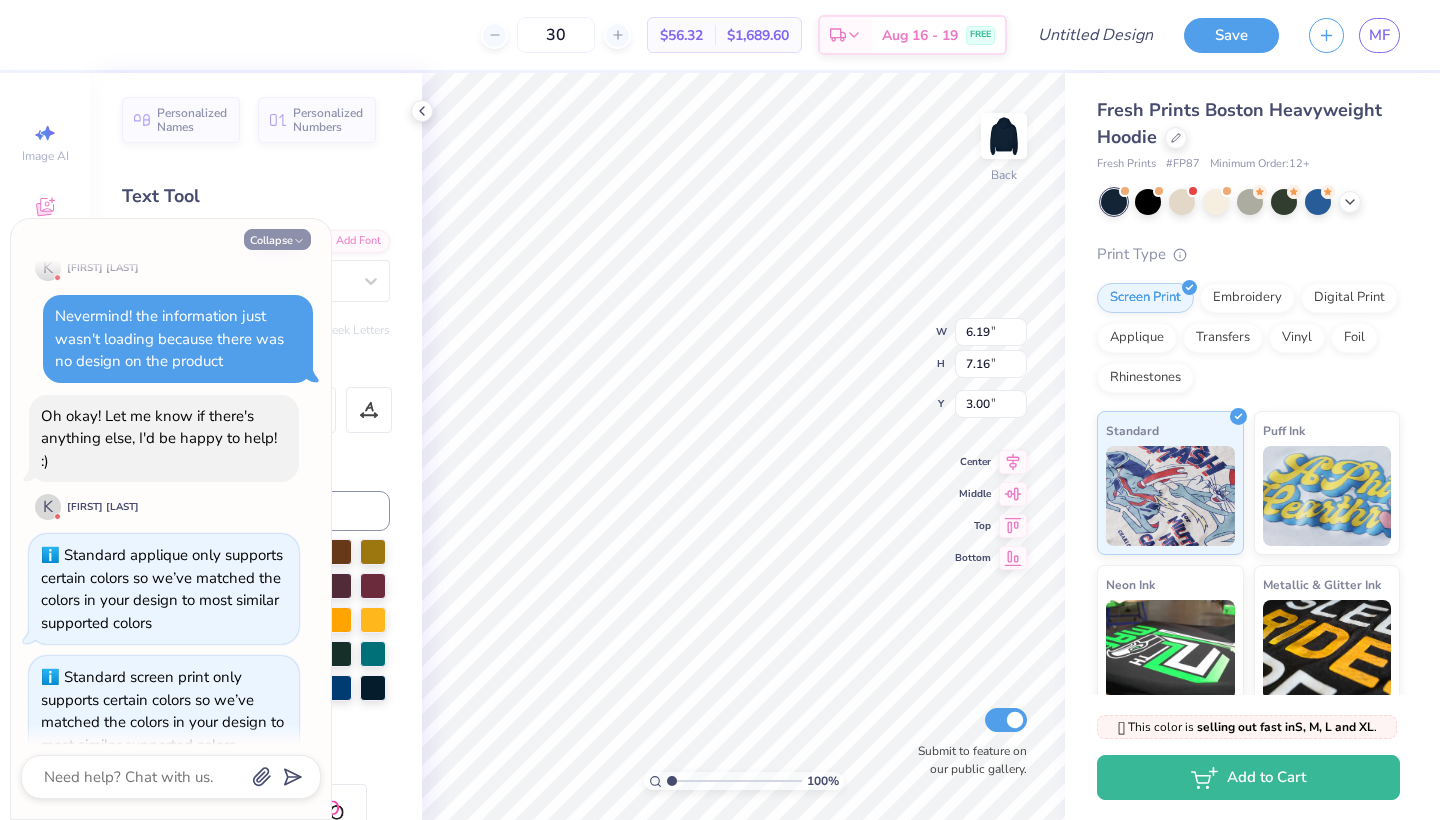 click on "Collapse" at bounding box center [277, 239] 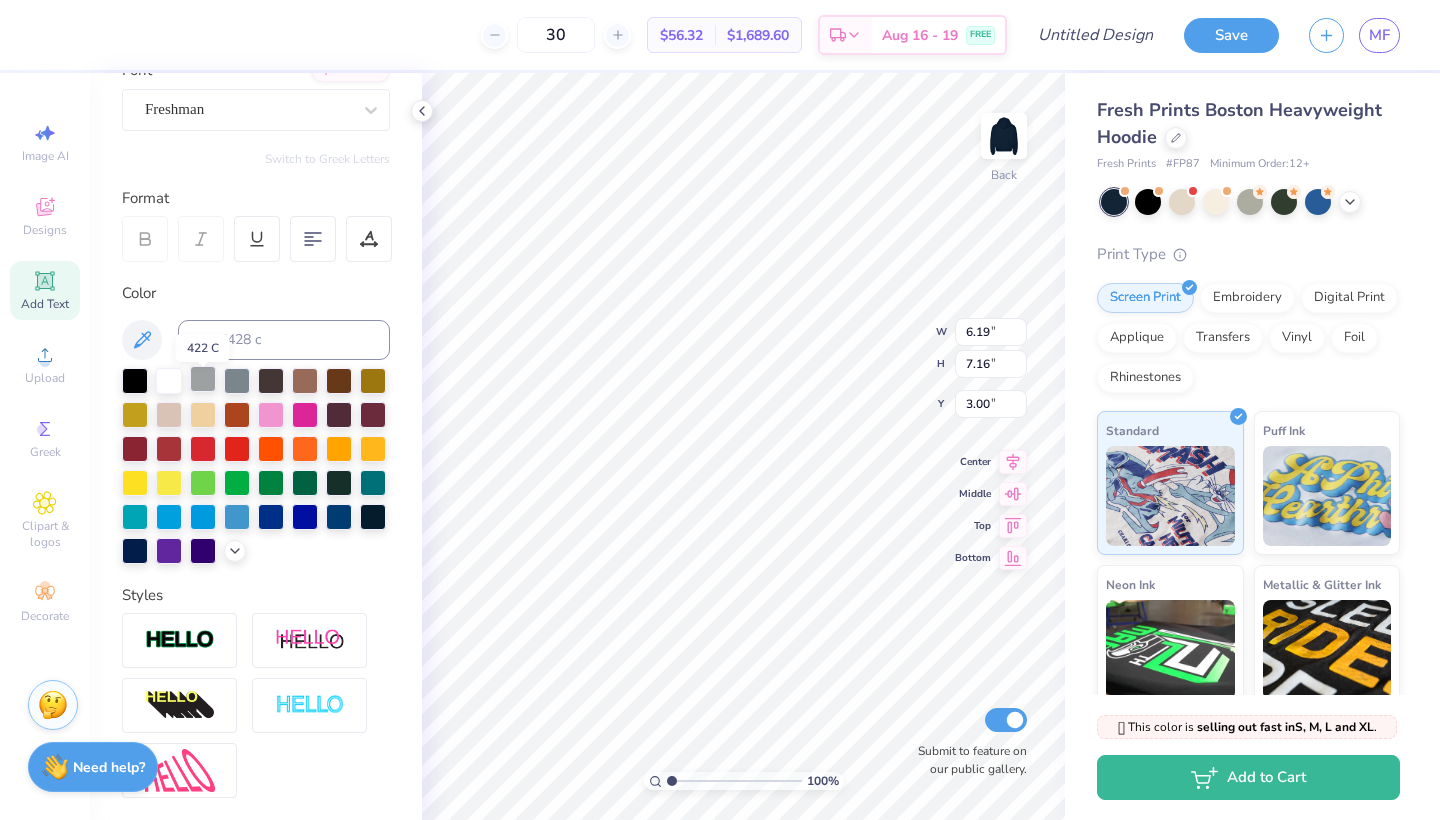 scroll, scrollTop: 175, scrollLeft: 0, axis: vertical 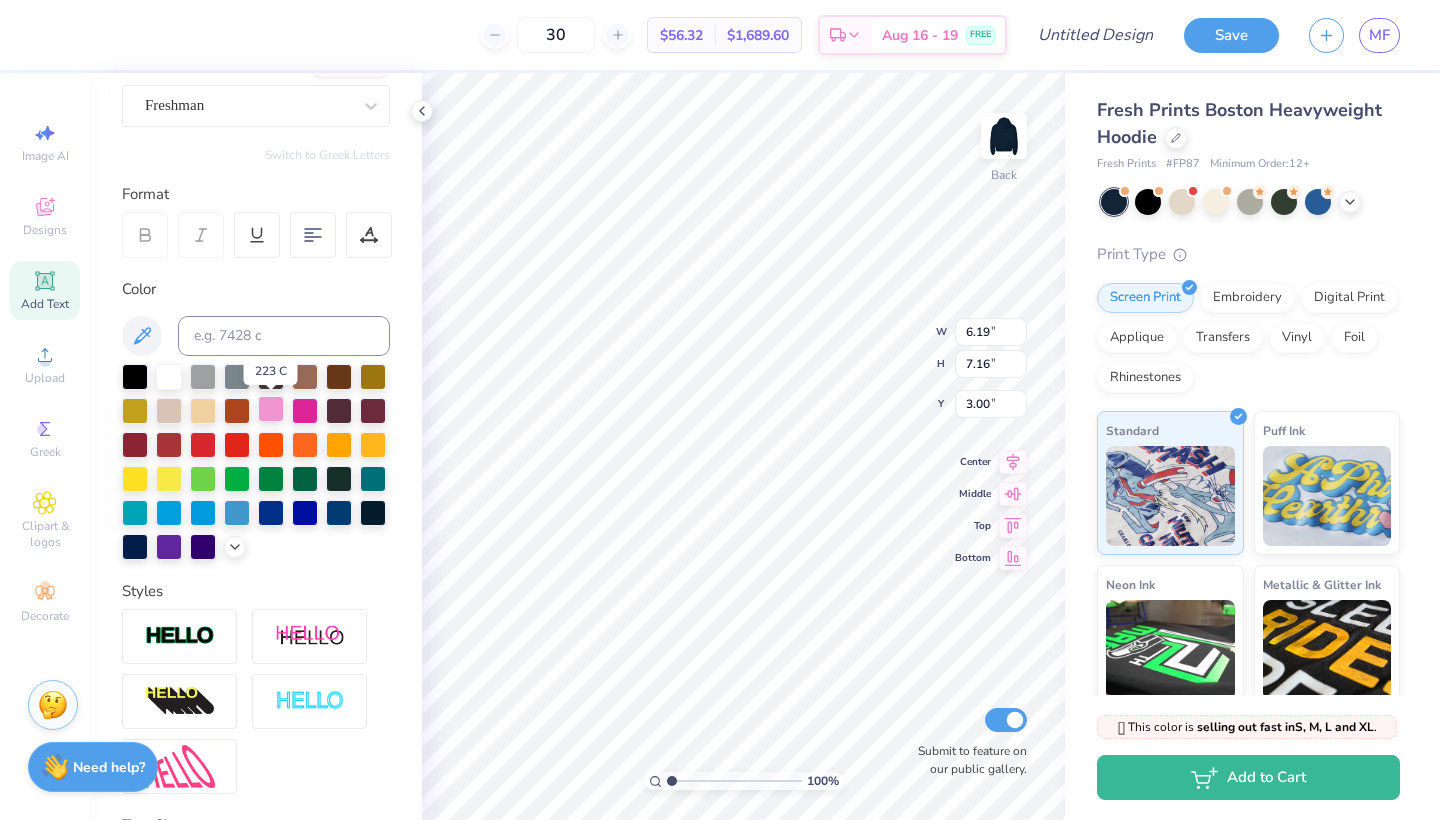 click at bounding box center (271, 409) 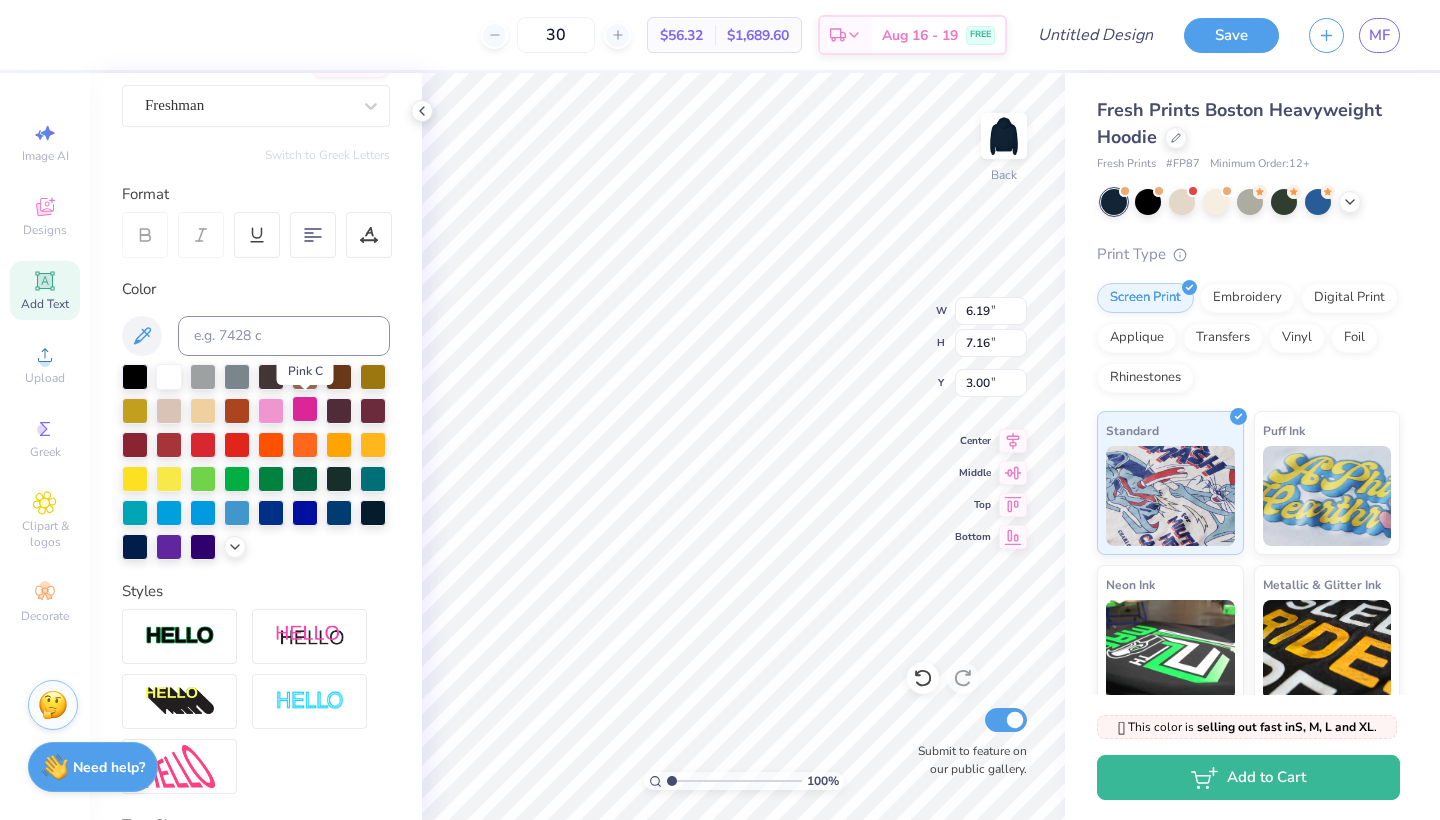 click at bounding box center (305, 409) 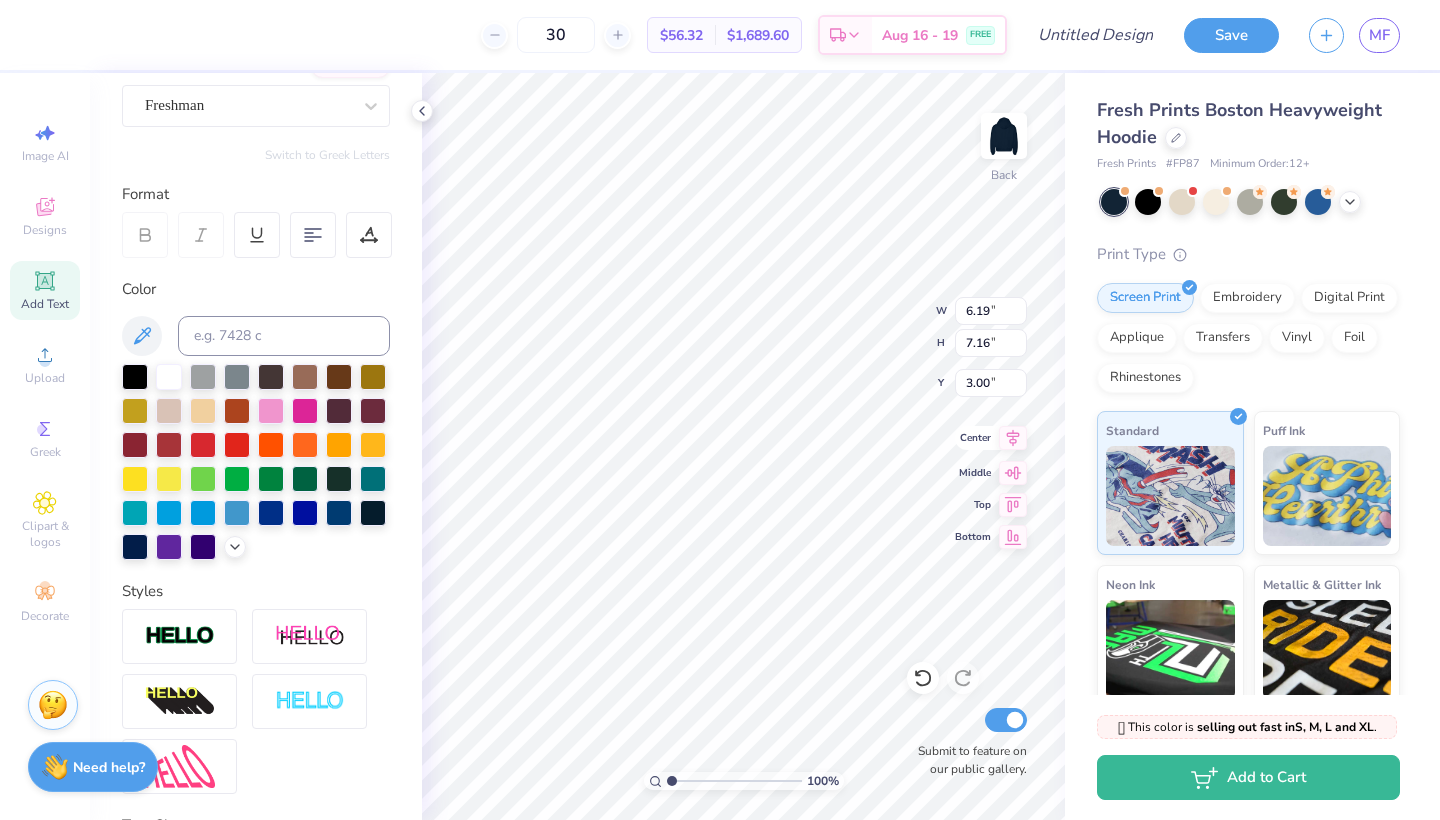 click 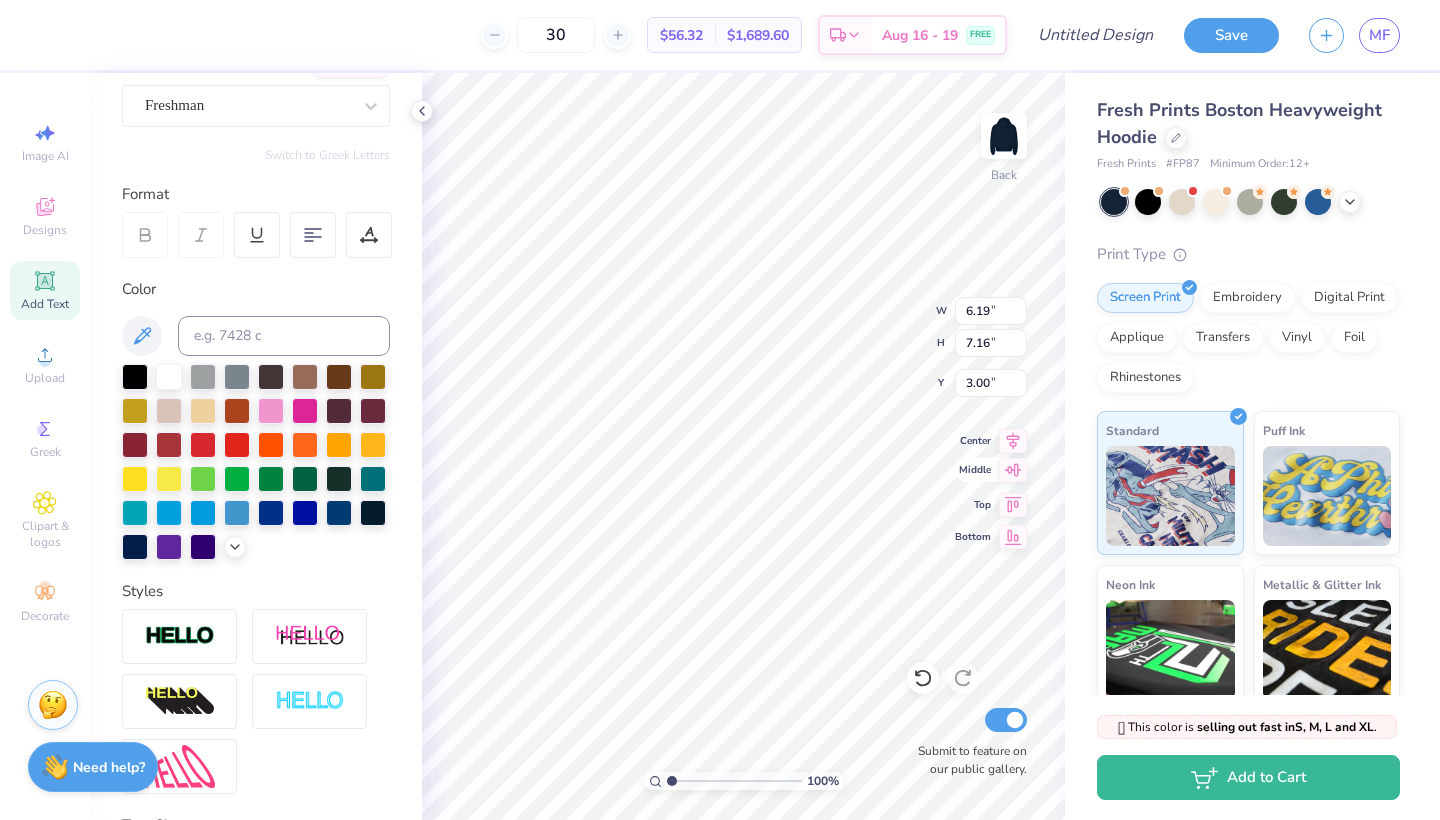 click 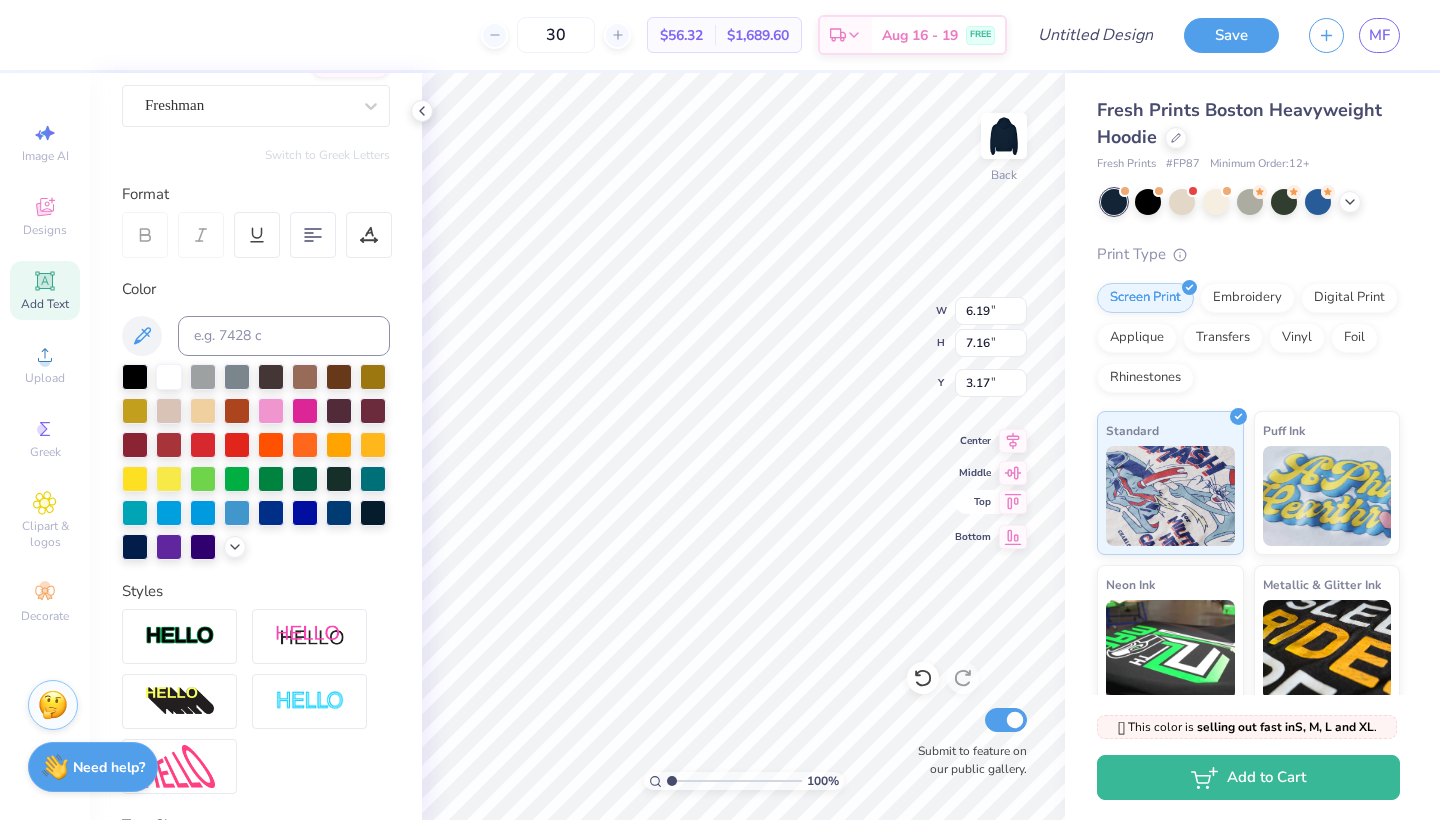 click 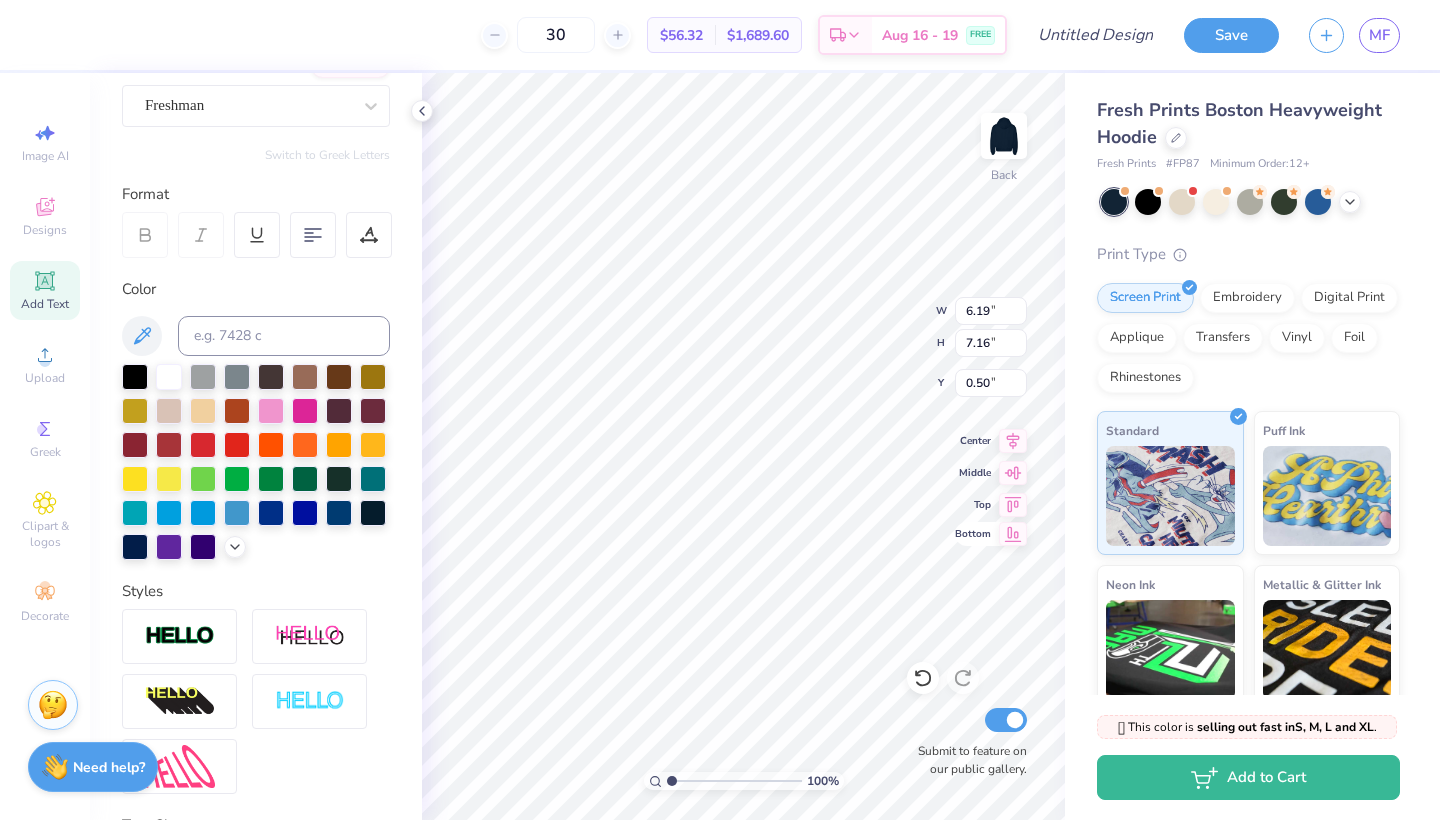 click 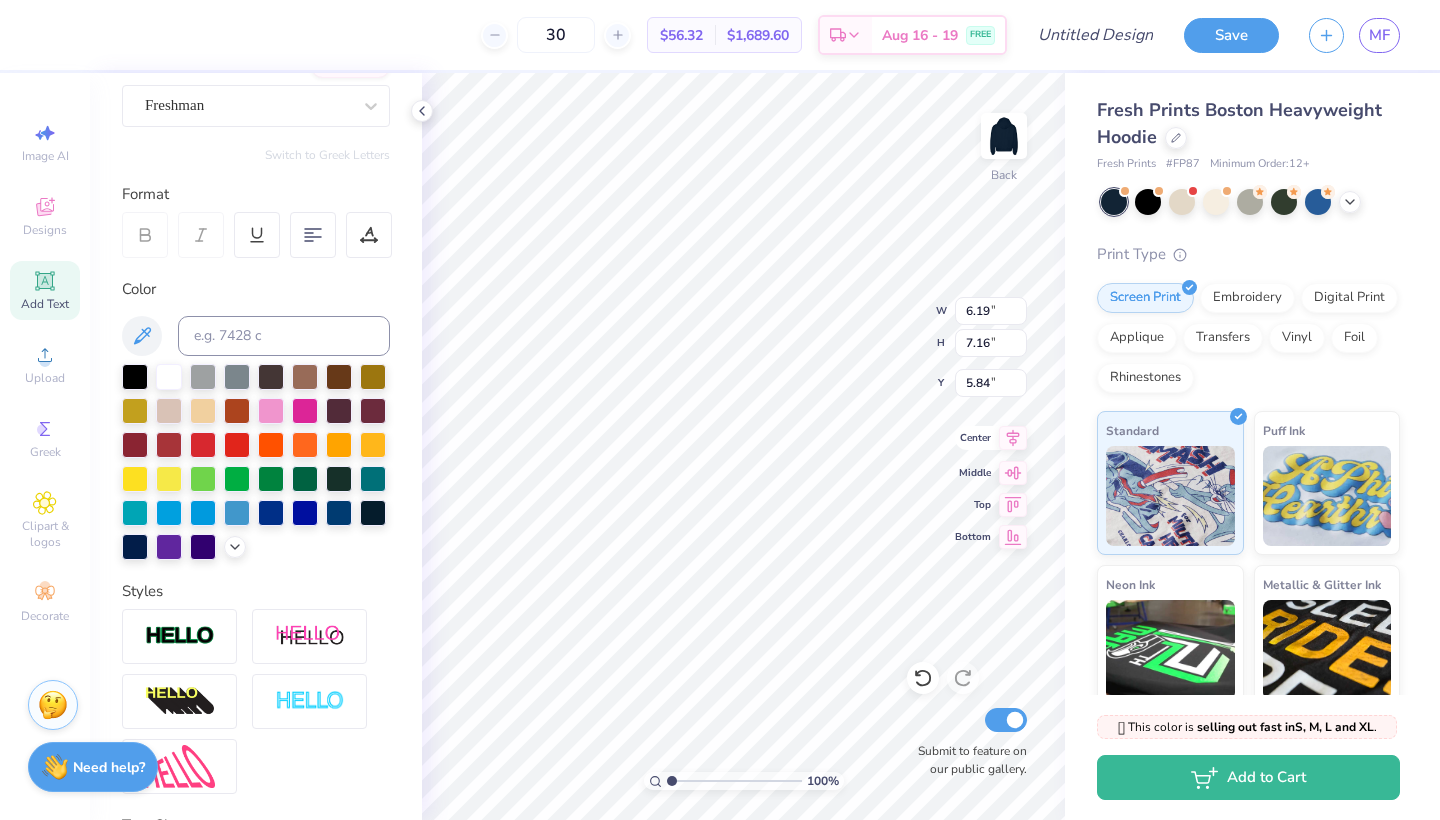 click 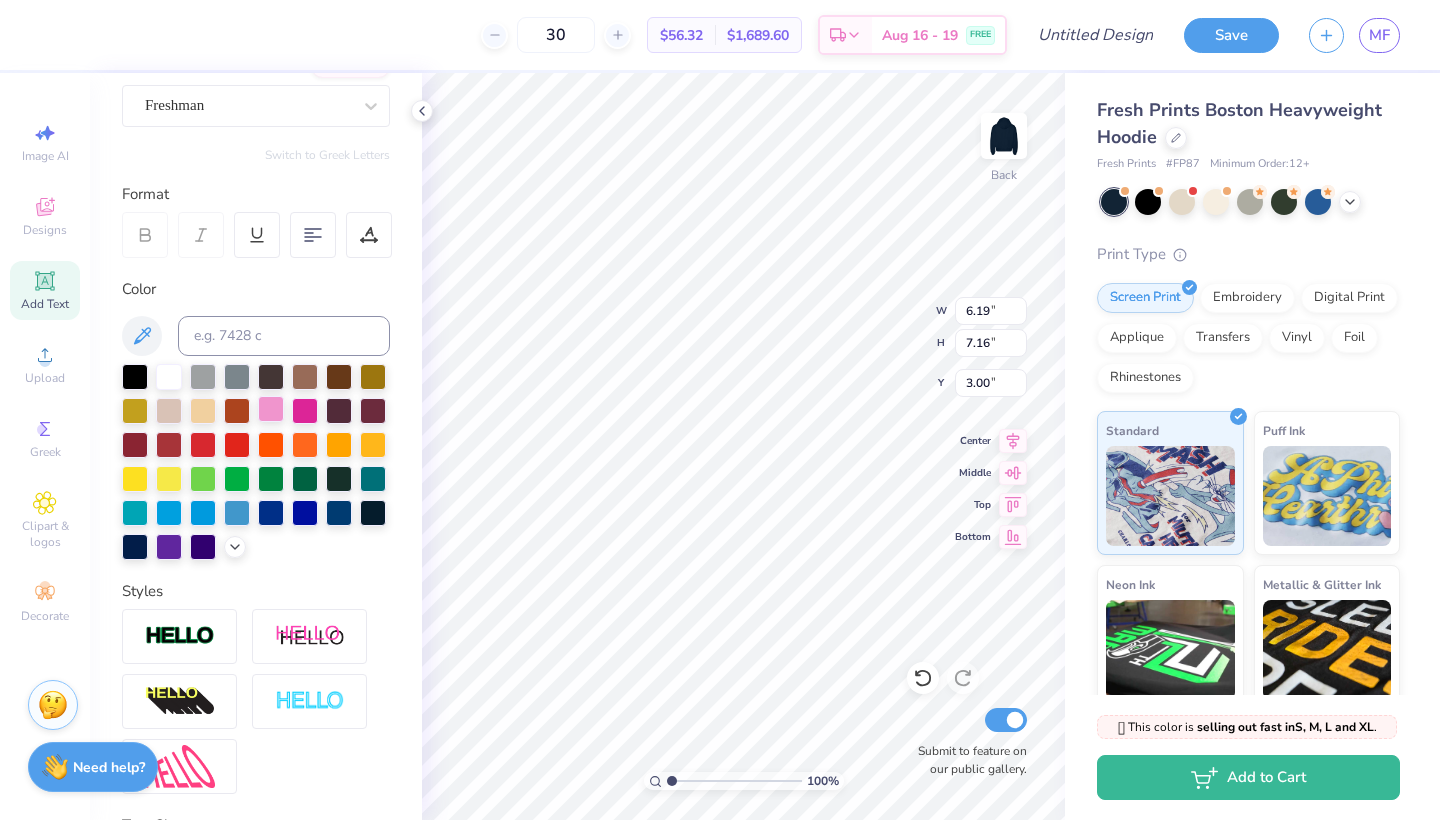 click at bounding box center (271, 409) 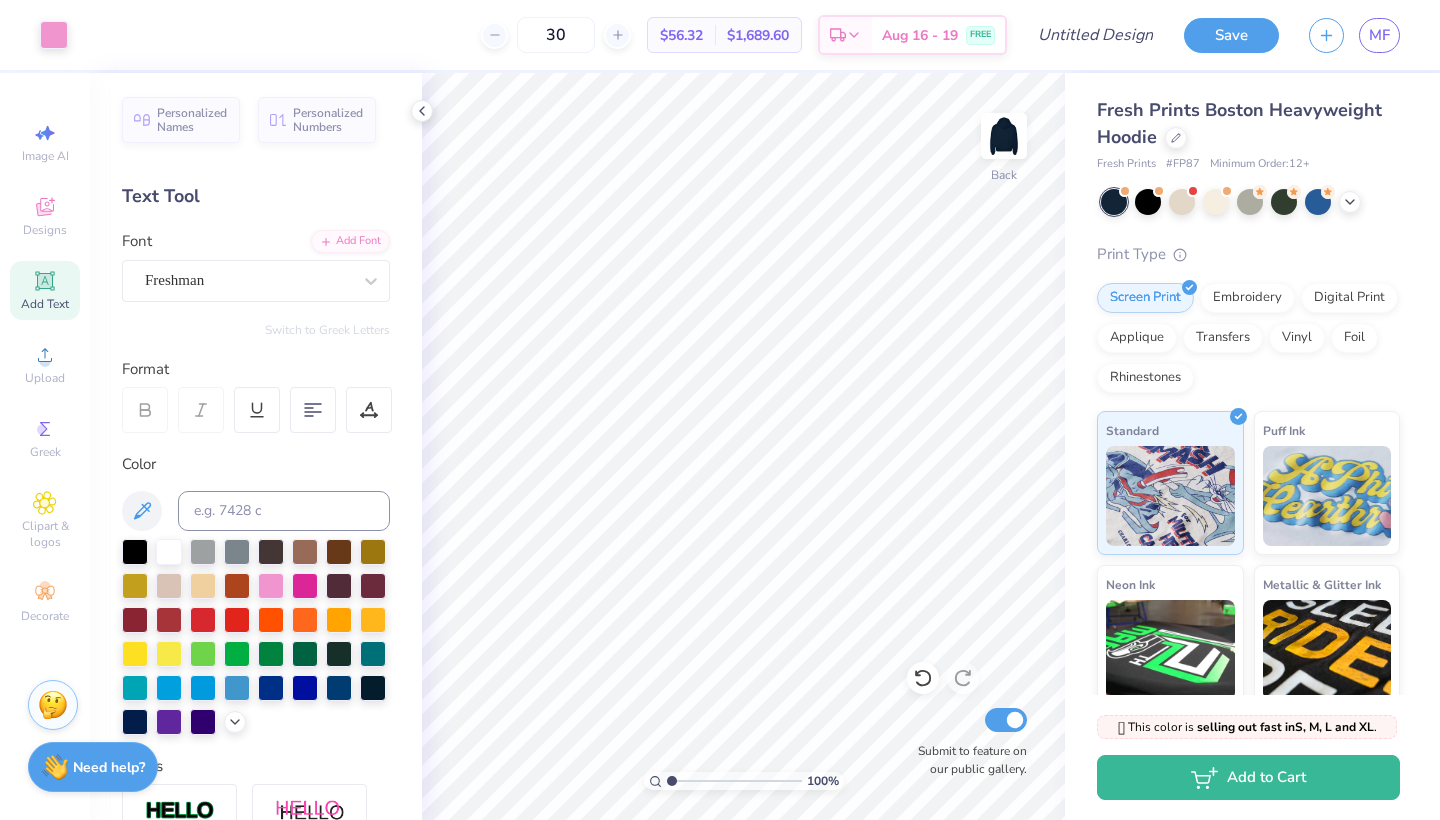 scroll, scrollTop: 0, scrollLeft: 0, axis: both 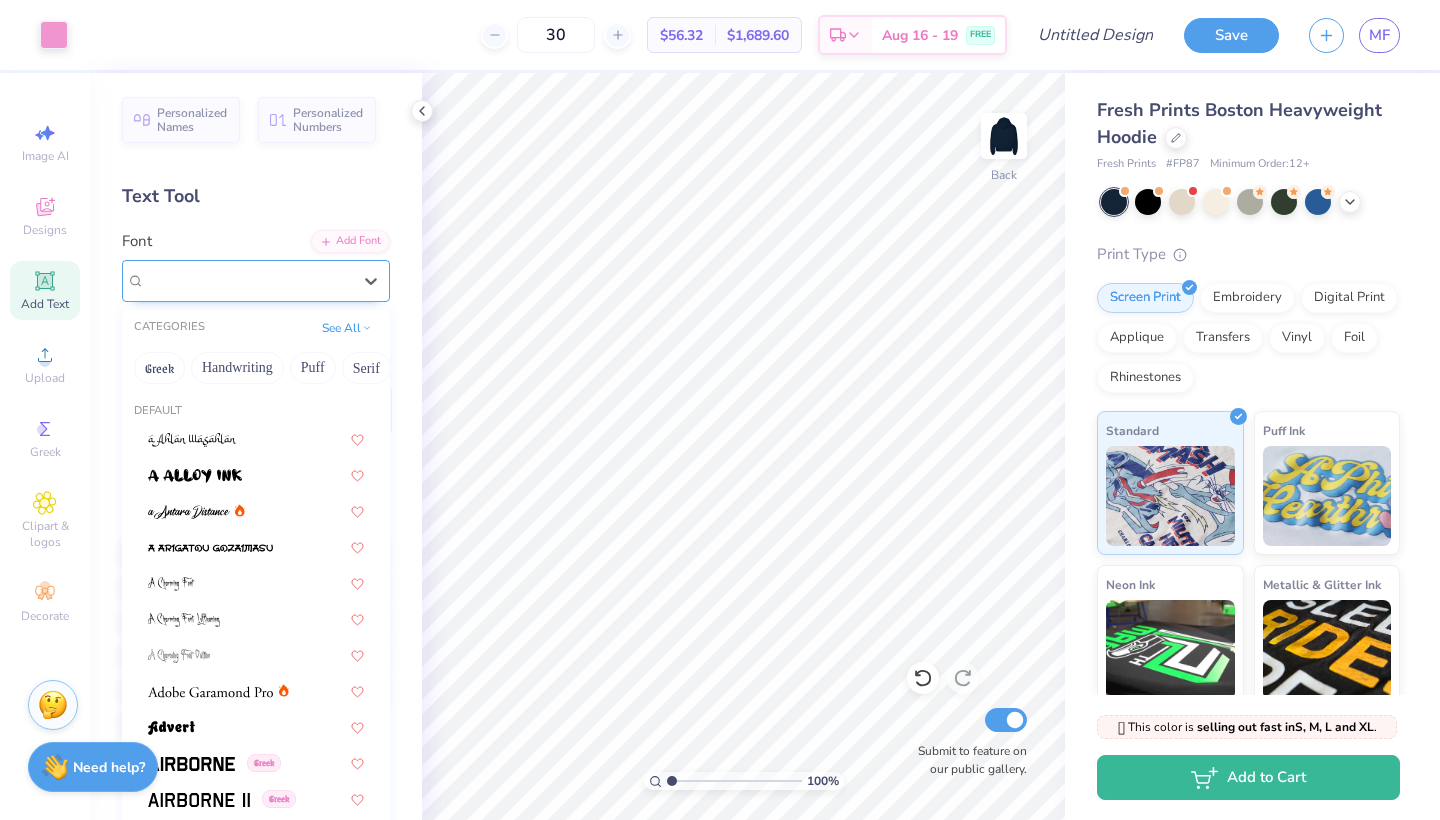 click on "Freshman" at bounding box center [248, 280] 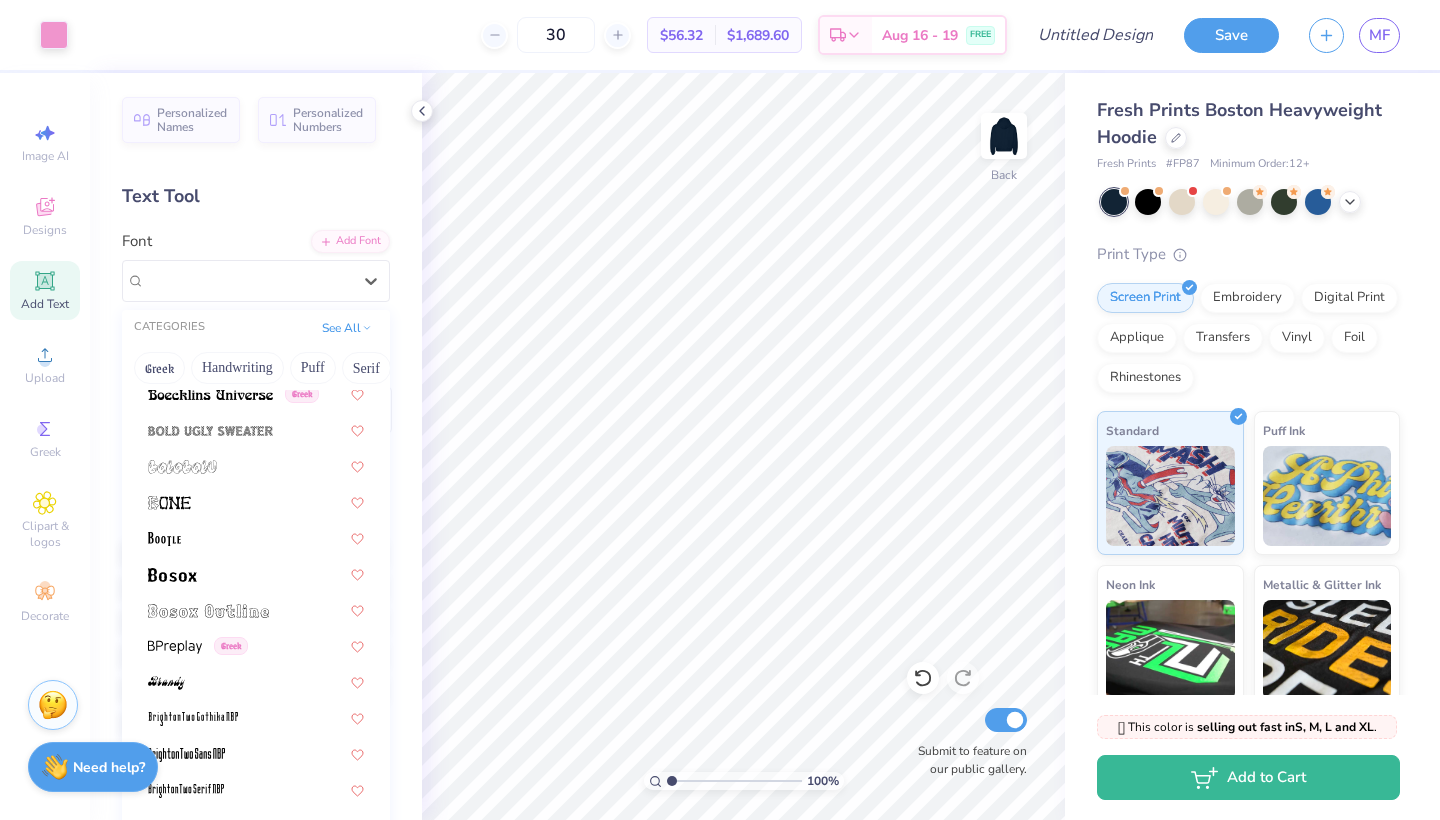 scroll, scrollTop: 1198, scrollLeft: 0, axis: vertical 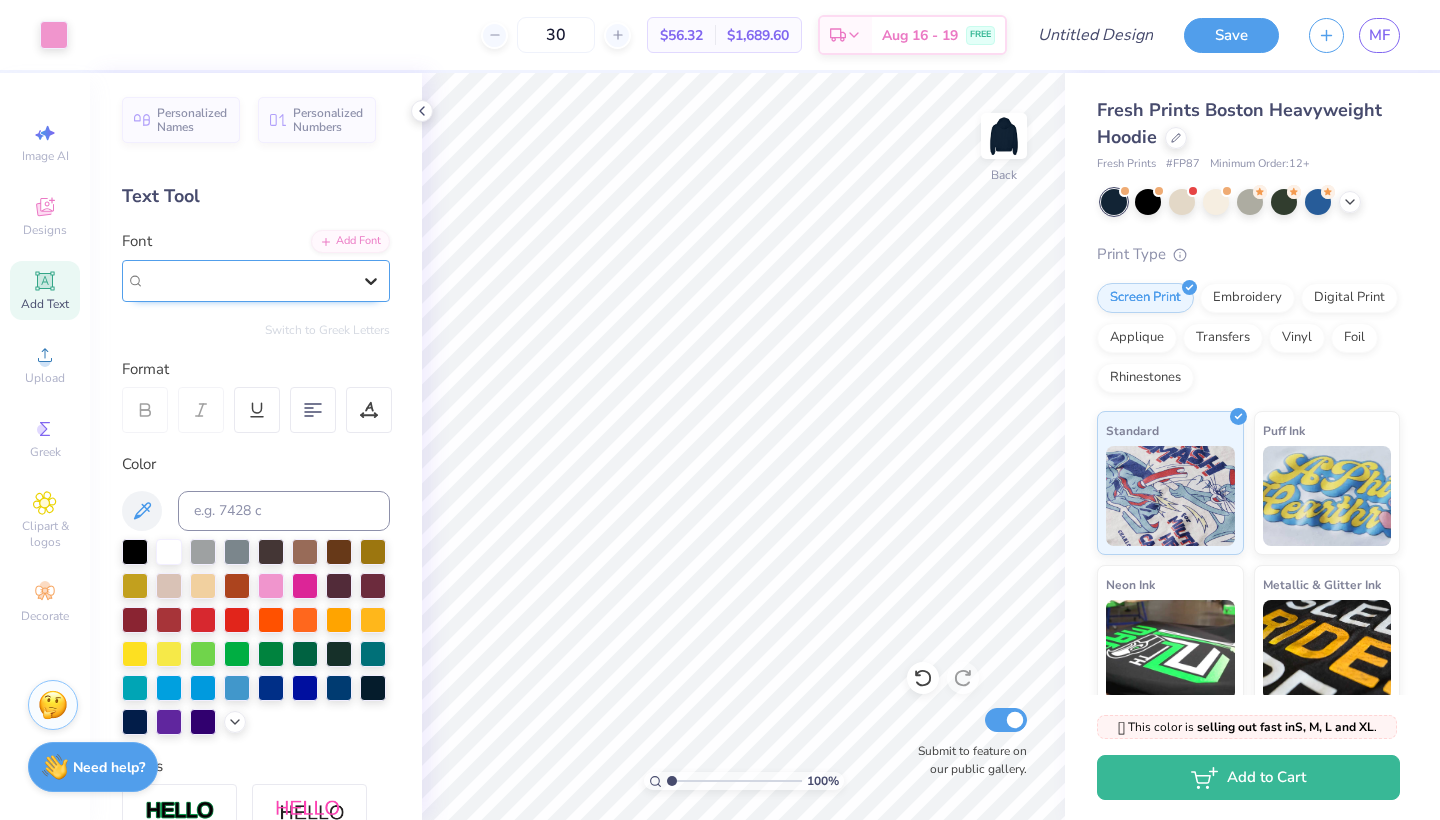 click 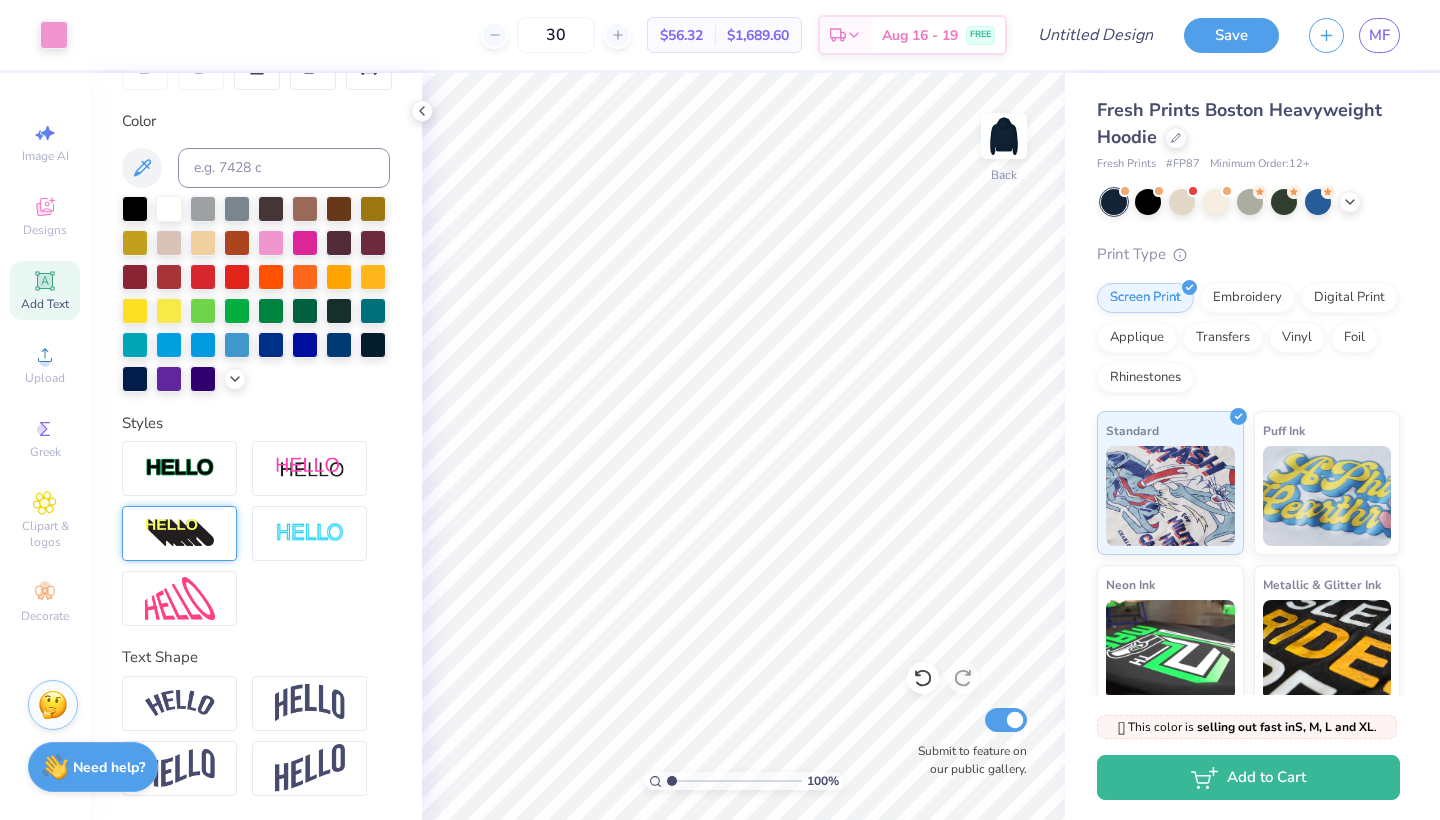 scroll, scrollTop: 343, scrollLeft: 0, axis: vertical 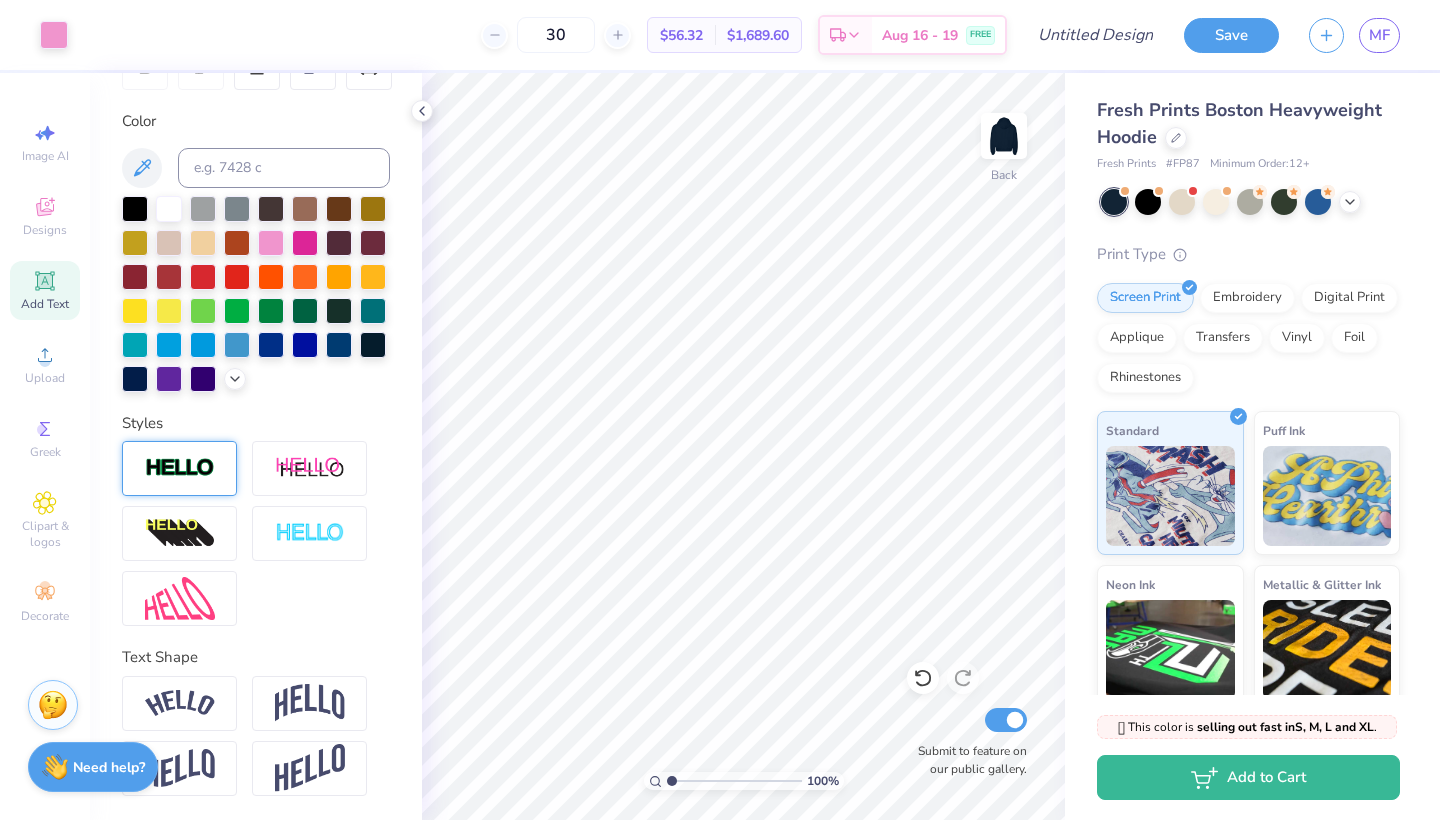 click at bounding box center (180, 468) 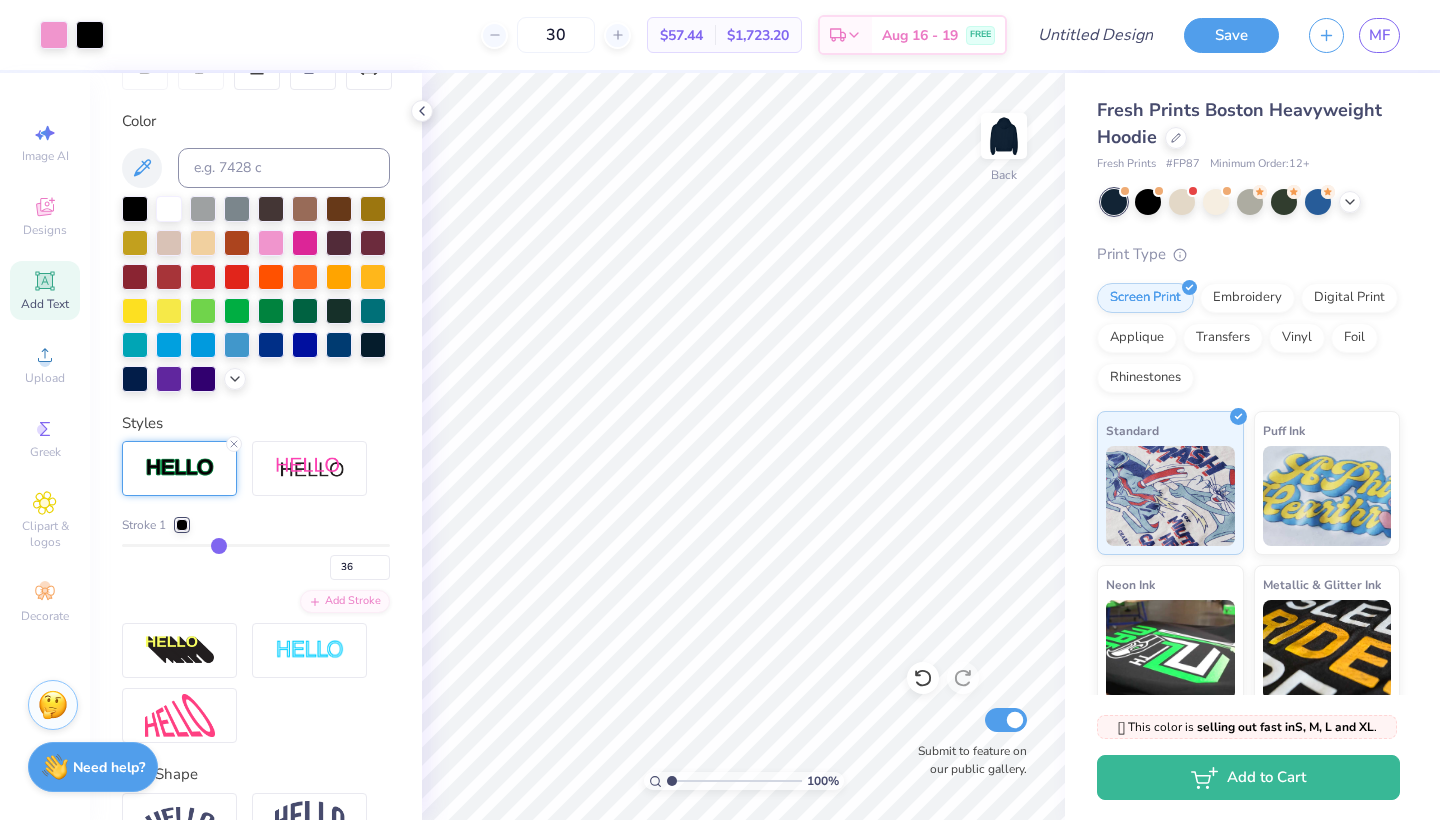 drag, startPoint x: 132, startPoint y: 550, endPoint x: 155, endPoint y: 545, distance: 23.537205 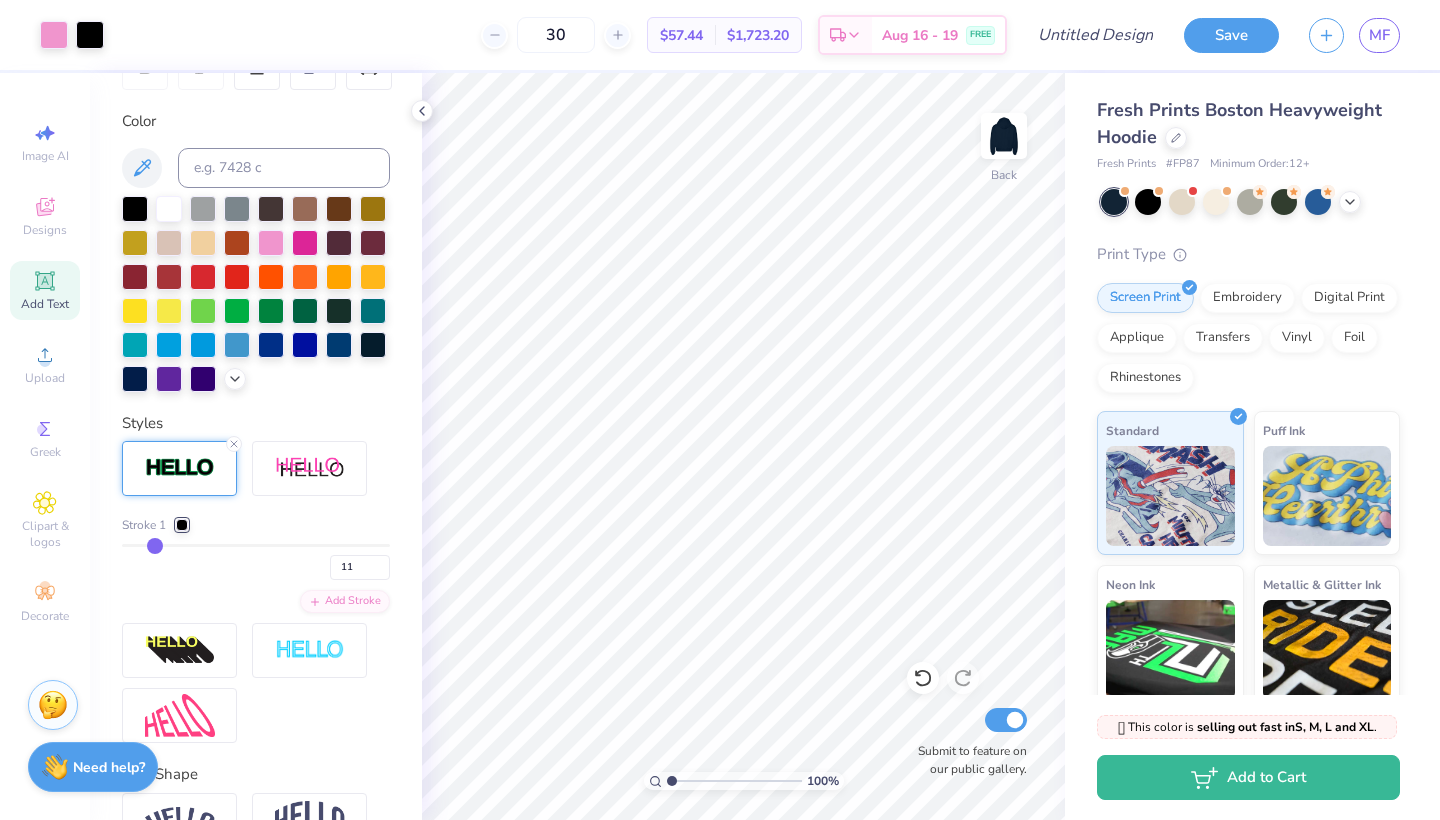 click at bounding box center (256, 545) 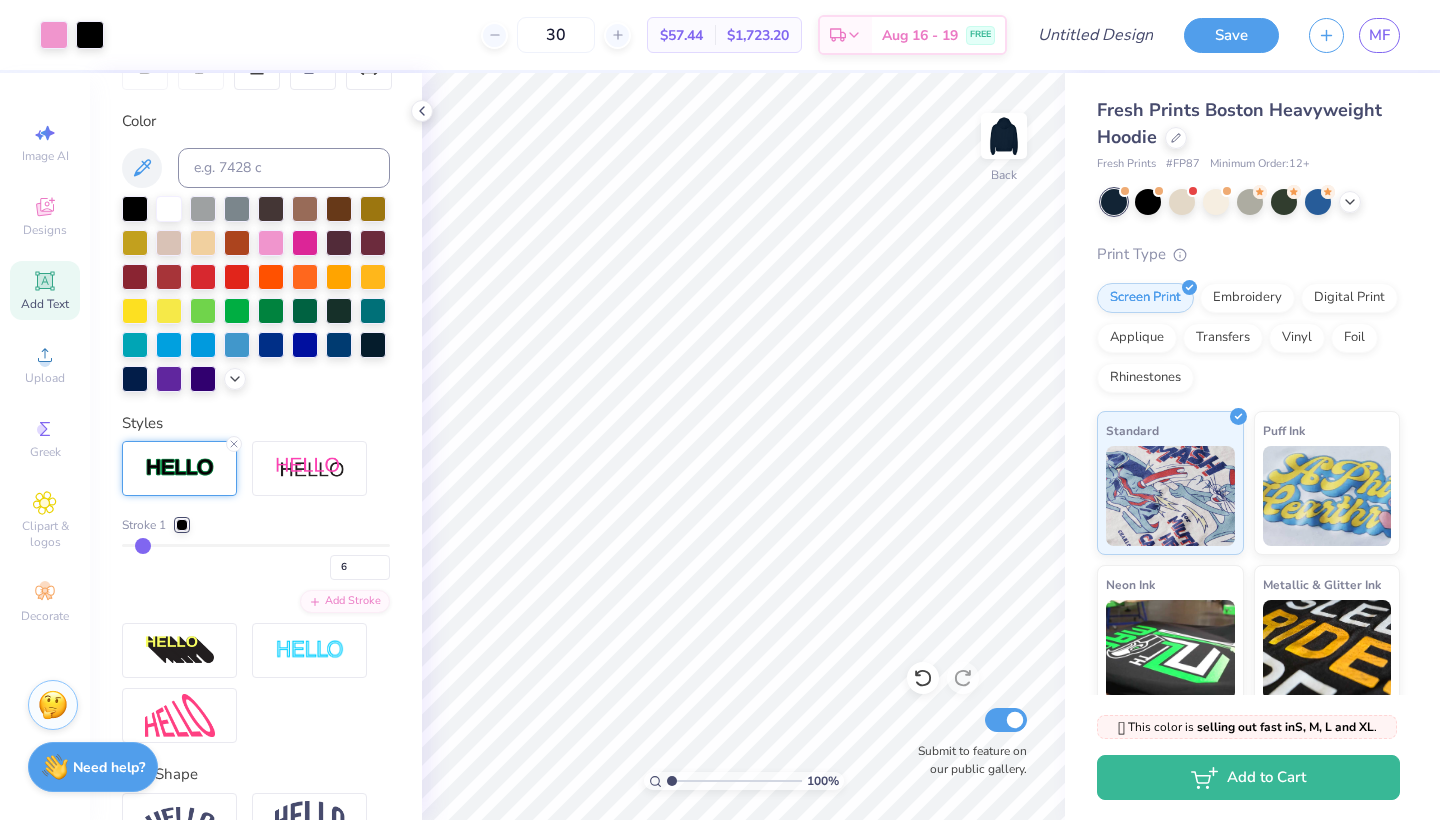 drag, startPoint x: 155, startPoint y: 545, endPoint x: 133, endPoint y: 546, distance: 22.022715 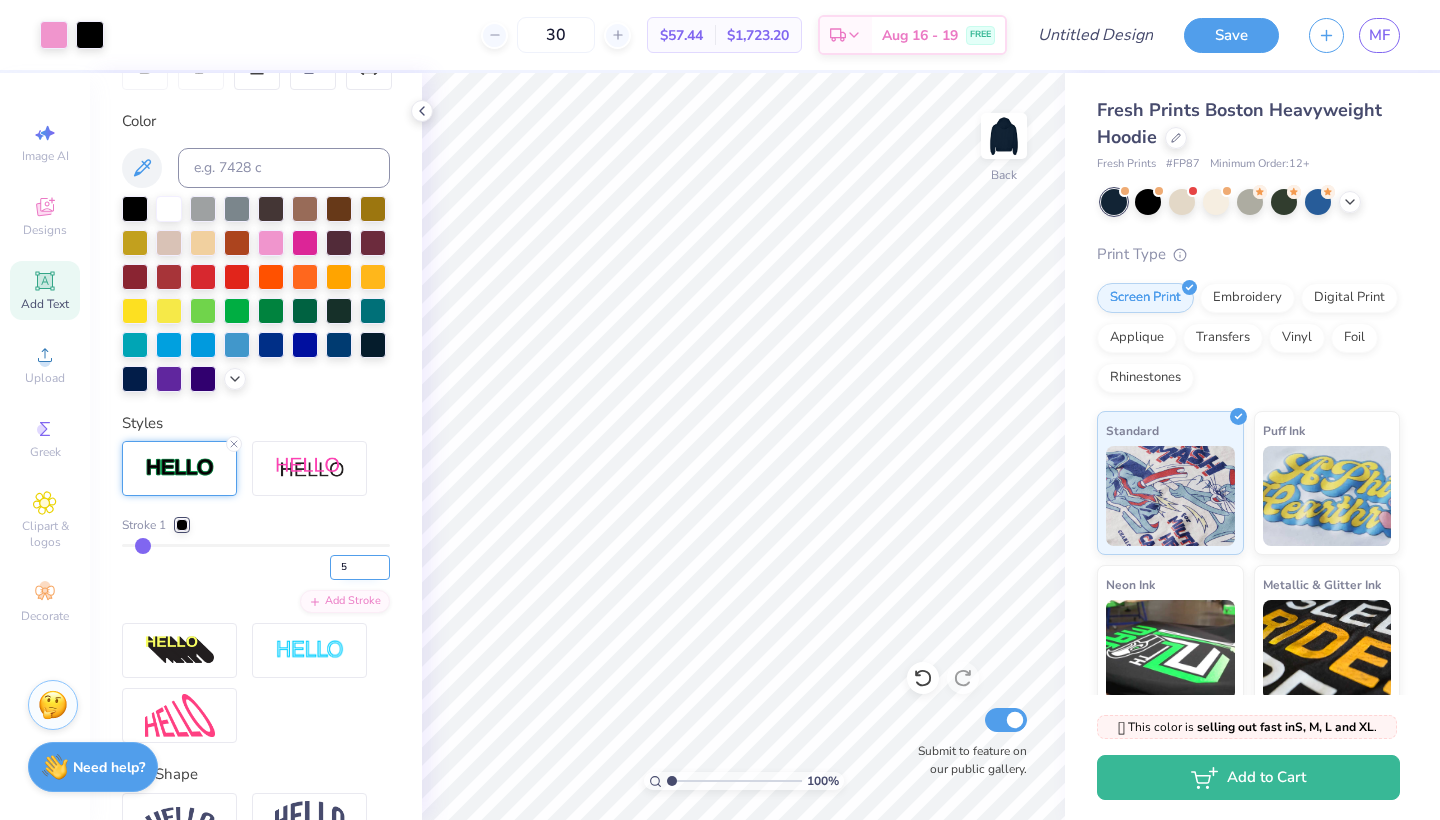 click on "5" at bounding box center [360, 567] 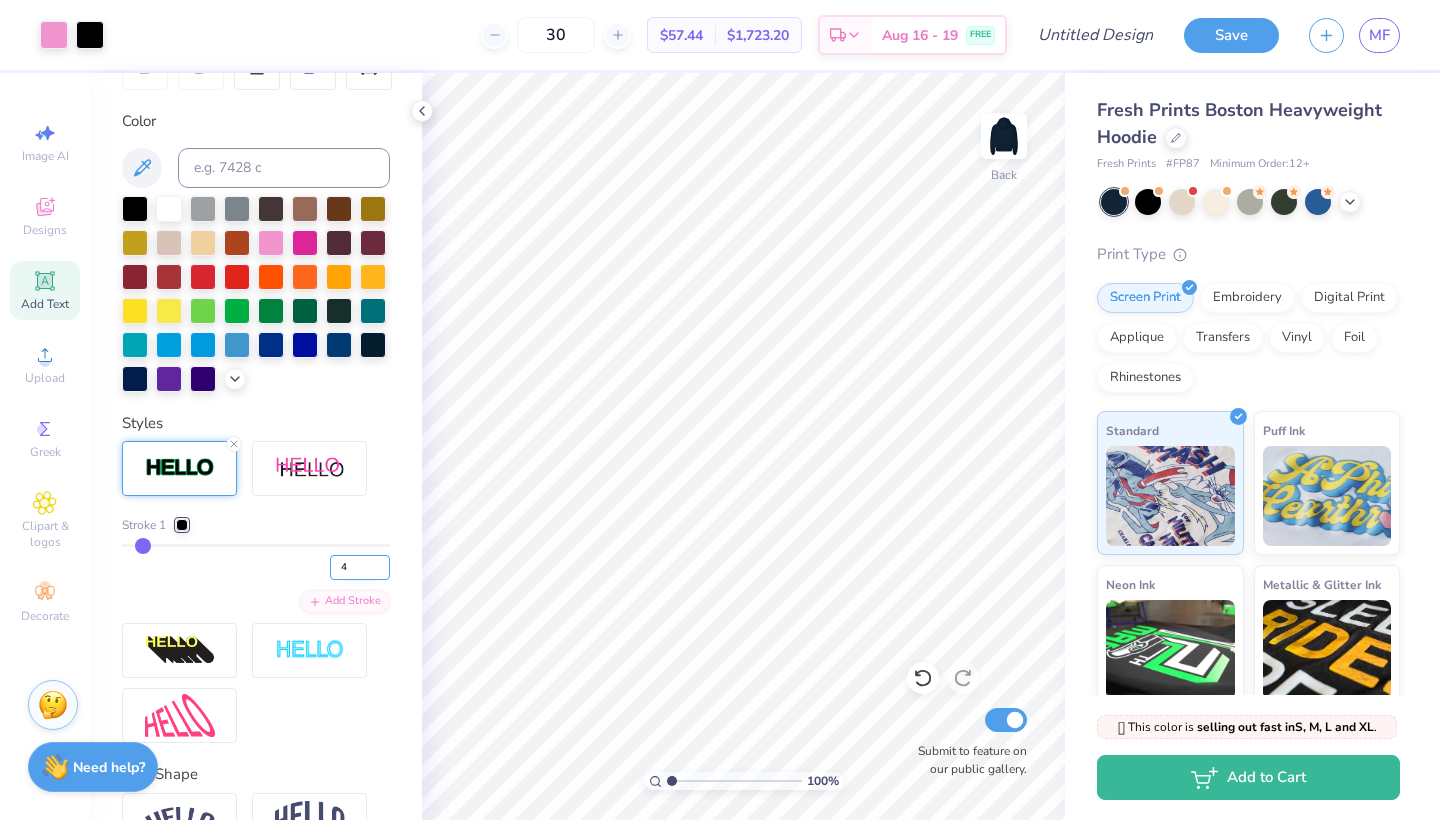 click on "4" at bounding box center [360, 567] 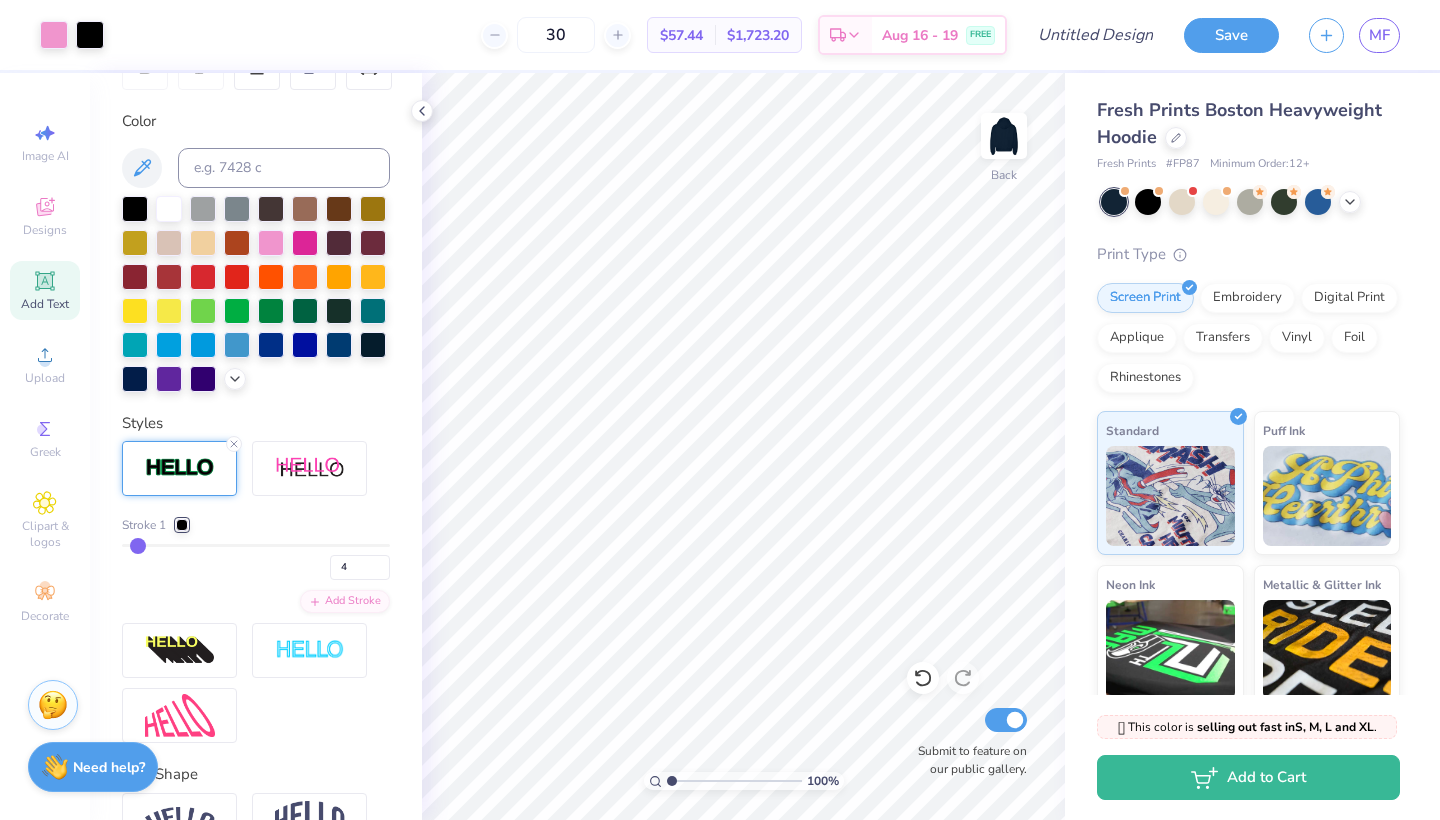 click on "4" at bounding box center [256, 562] 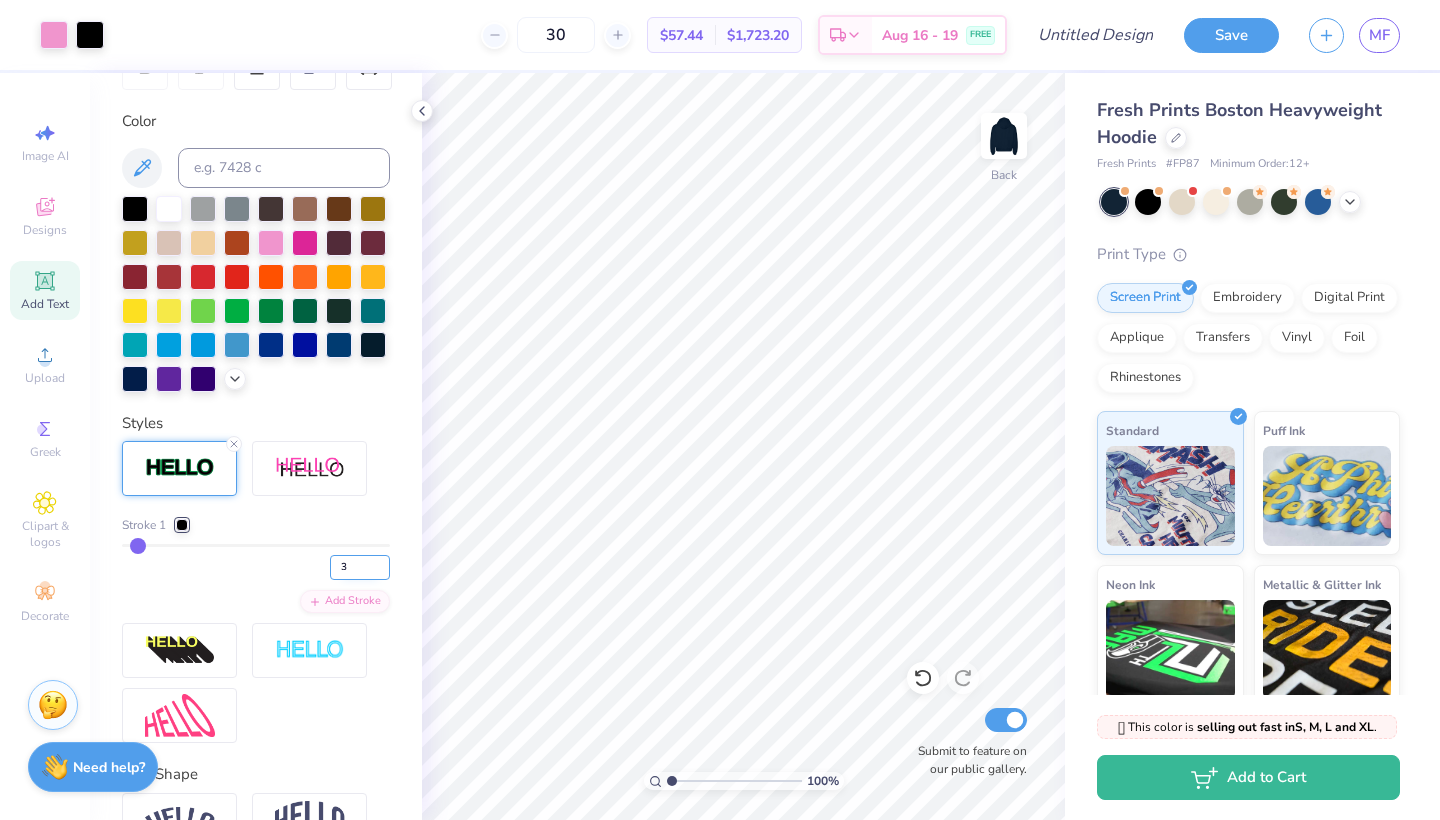 click on "3" at bounding box center (360, 567) 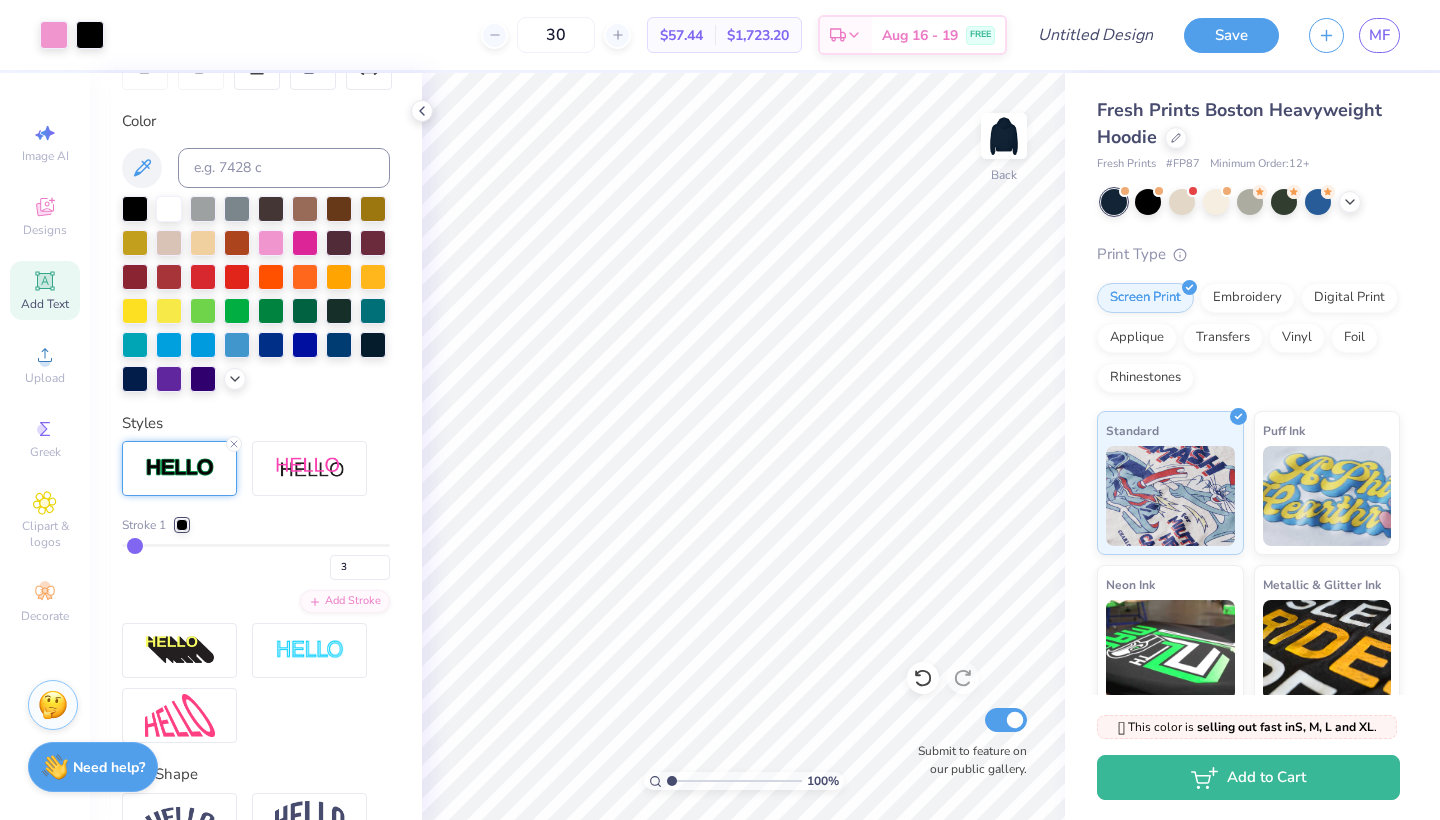 click on "3" at bounding box center [256, 562] 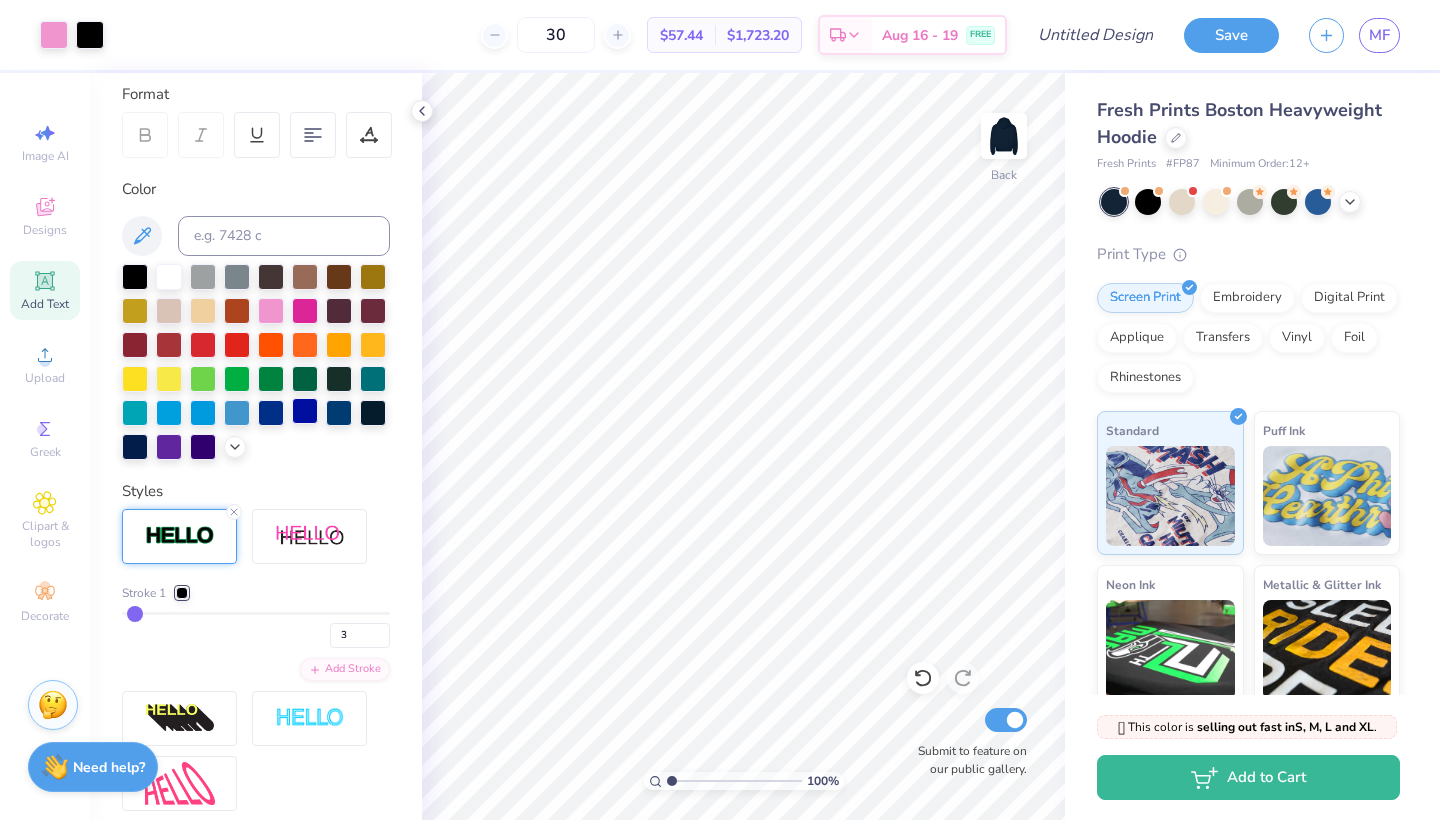 scroll, scrollTop: 273, scrollLeft: 0, axis: vertical 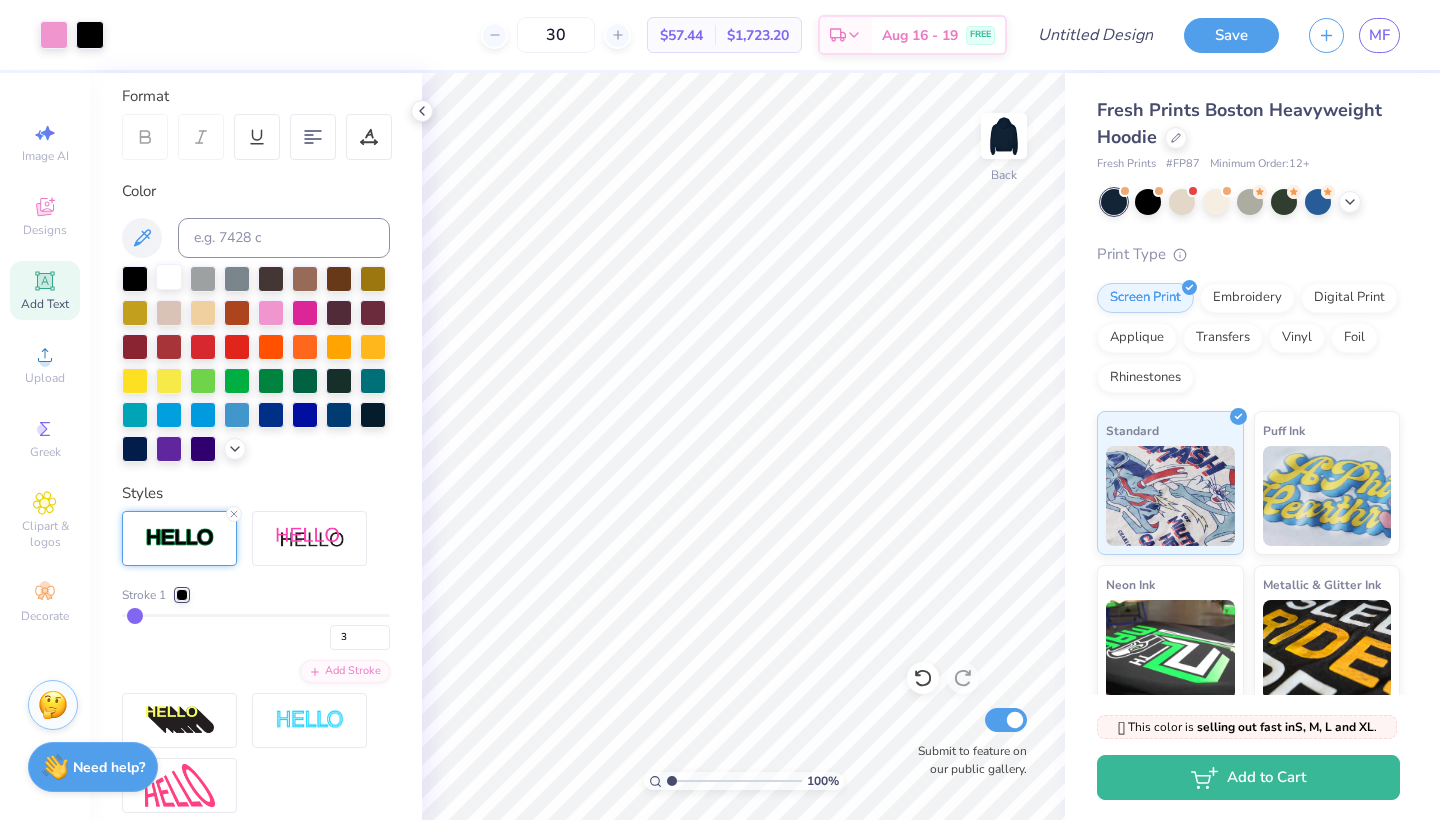 click at bounding box center [169, 277] 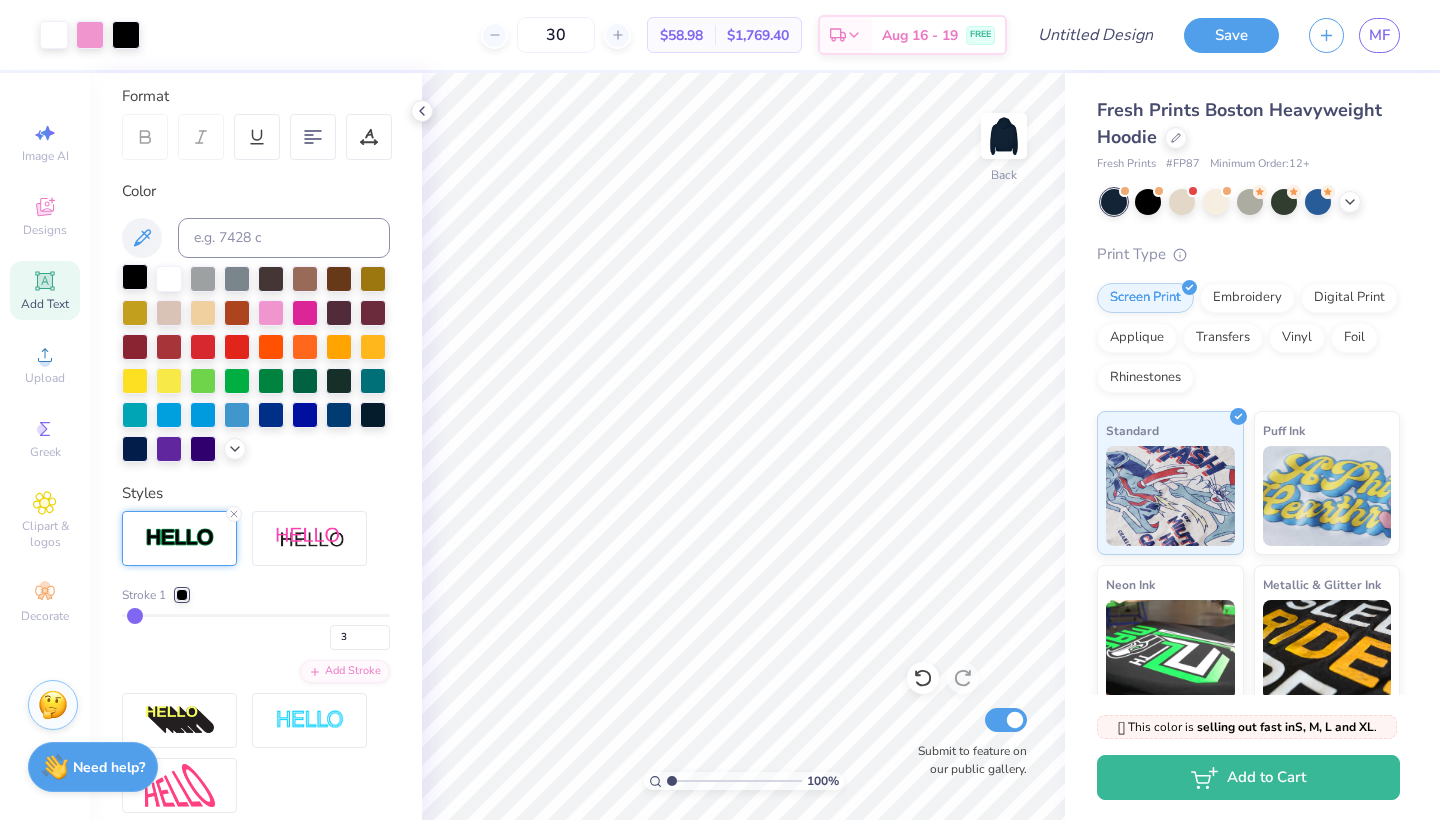click at bounding box center (135, 277) 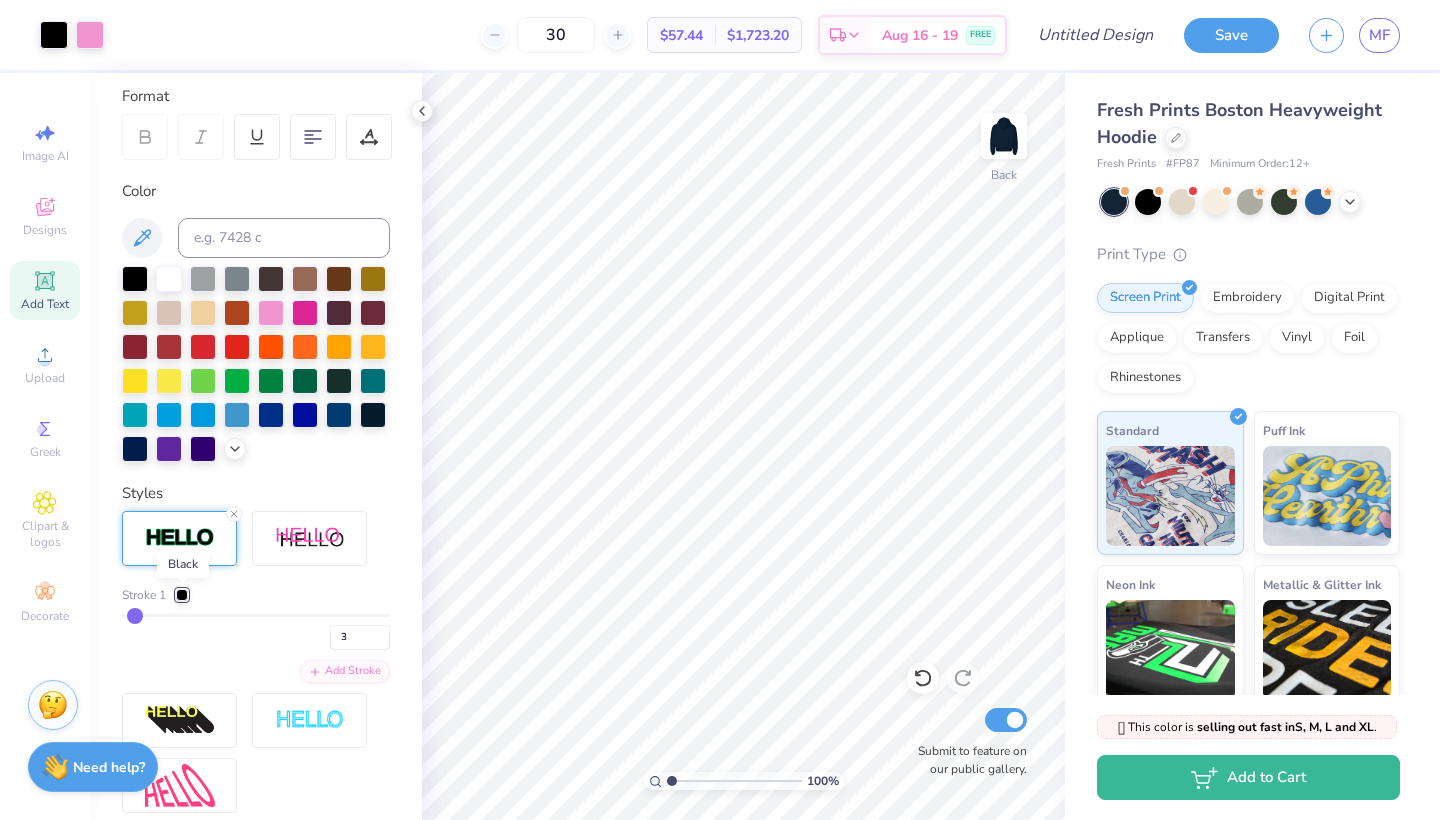 click at bounding box center [182, 595] 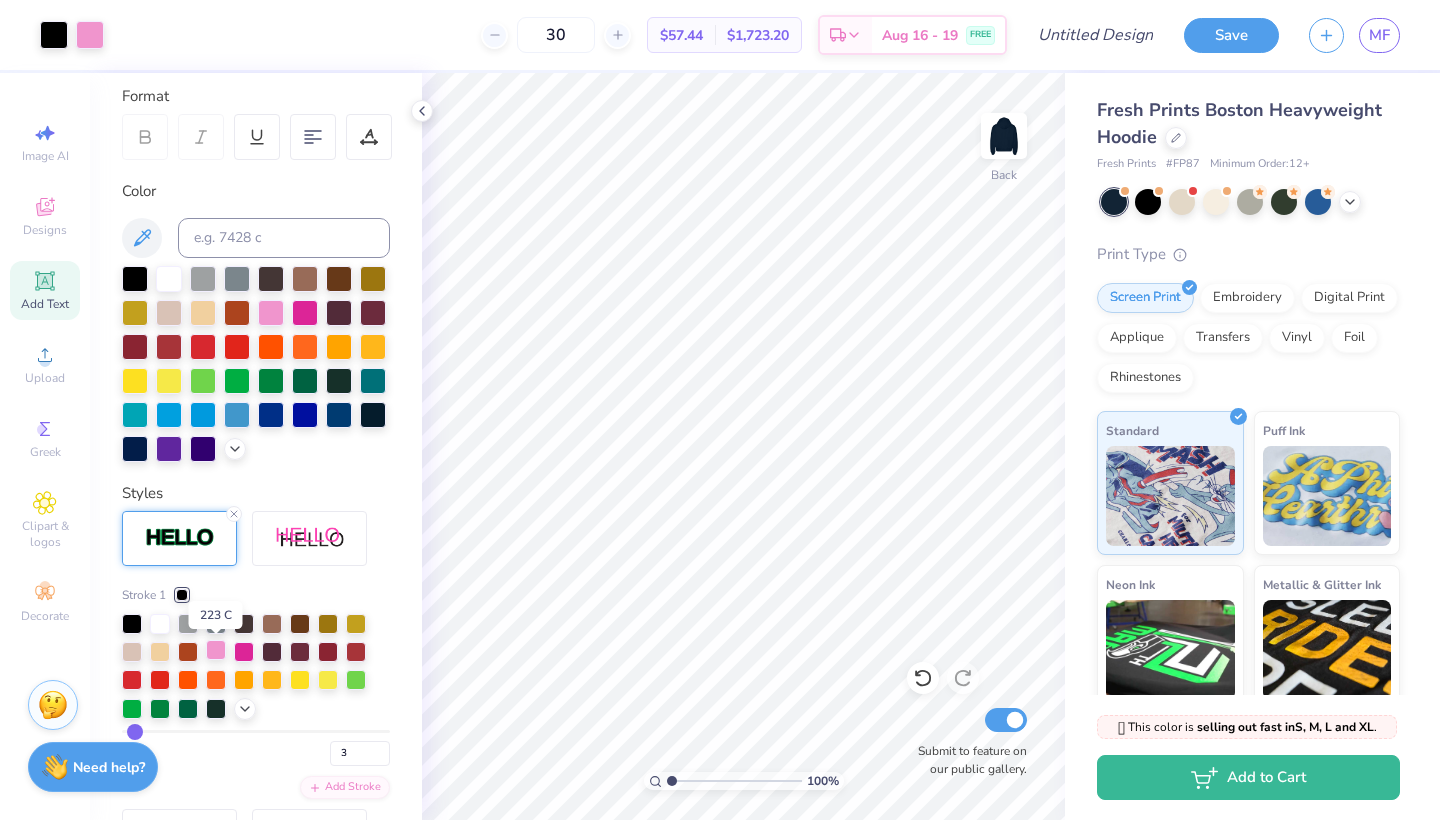 click at bounding box center [216, 650] 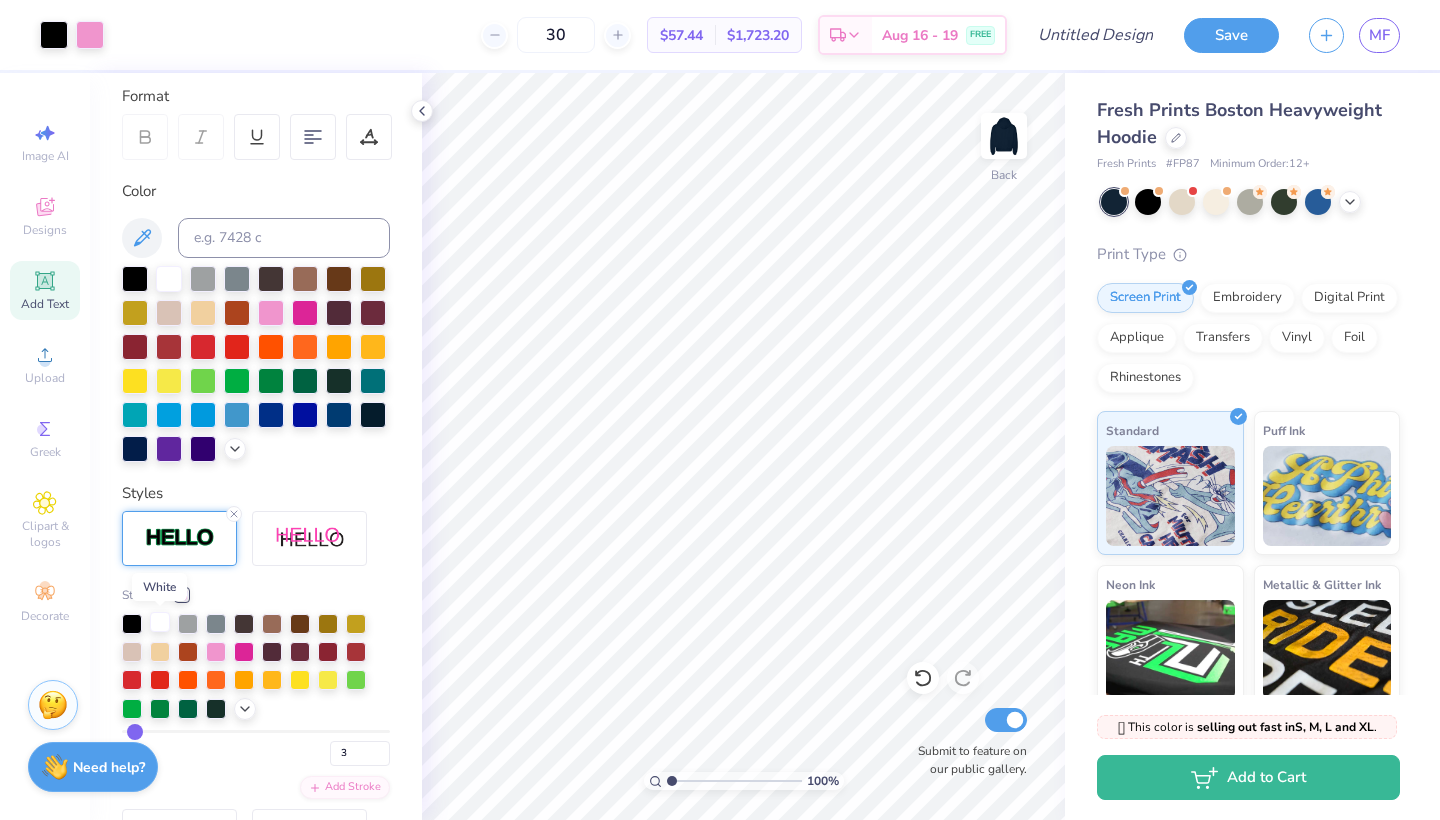click at bounding box center [160, 622] 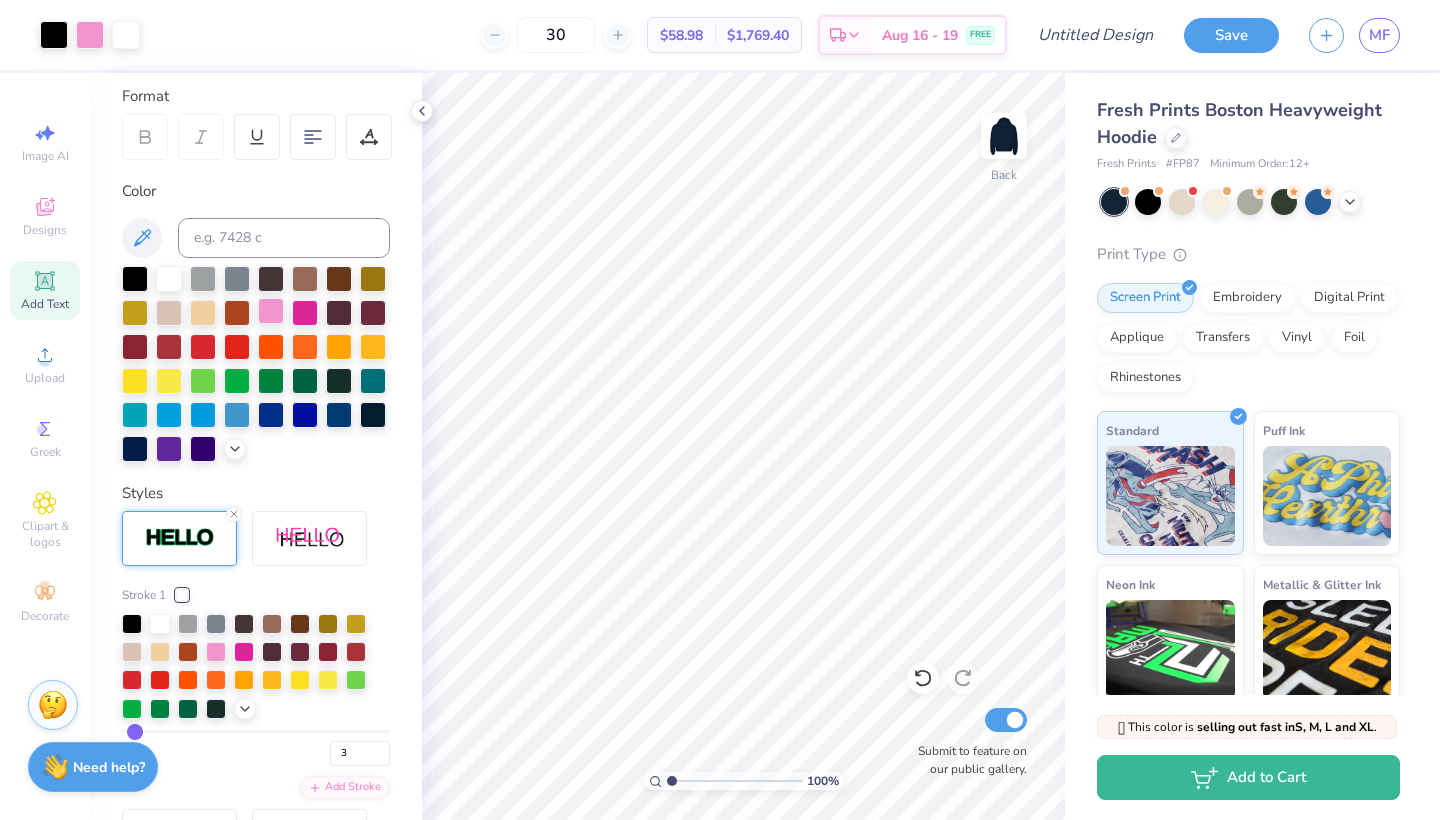 click at bounding box center [271, 311] 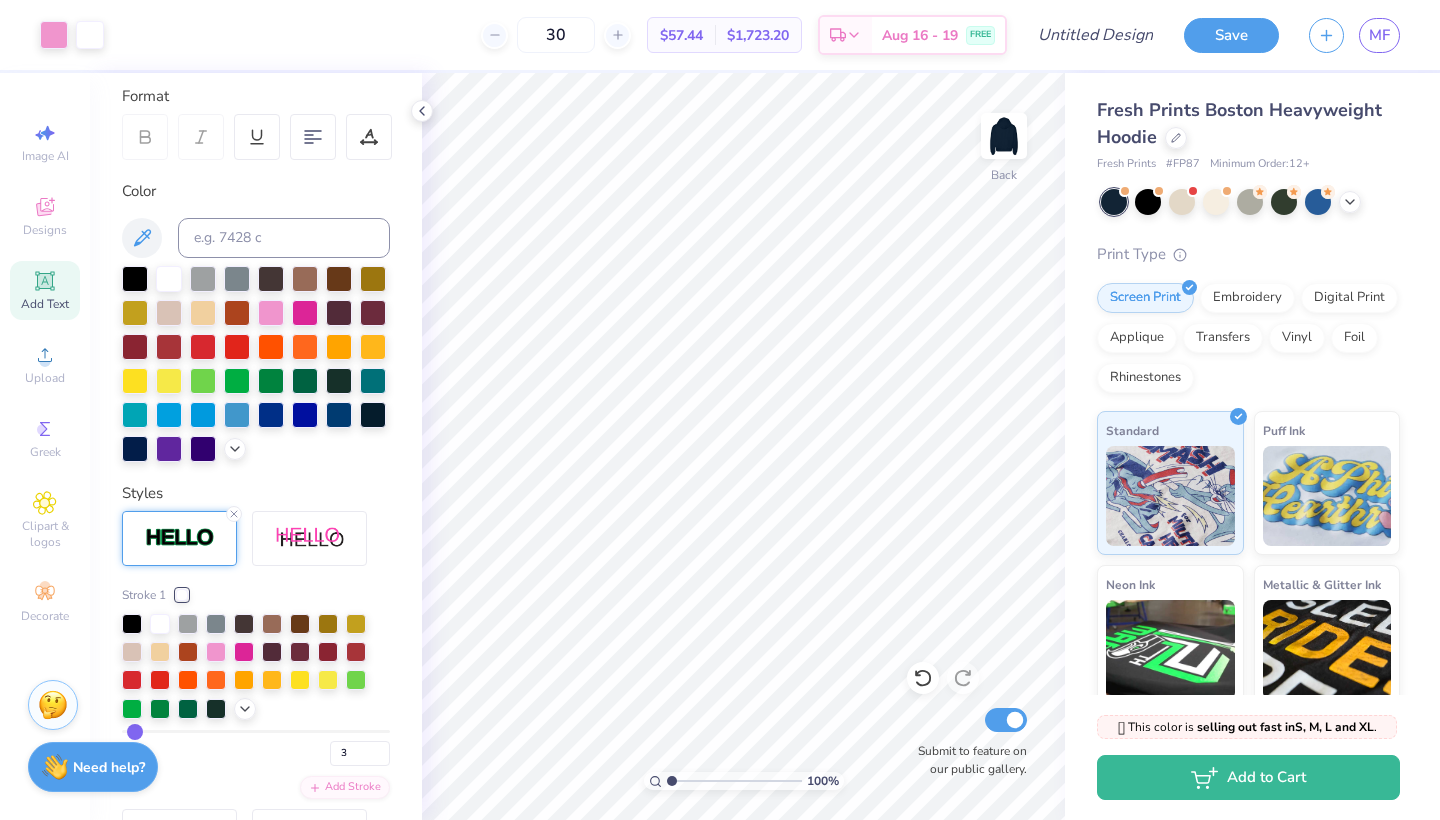 click on "Personalized Names Personalized Numbers Text Tool  Add Font Font Freshman Switch to Greek Letters Format Color Styles Stroke 1 3  Add Stroke Text Shape" at bounding box center (256, 446) 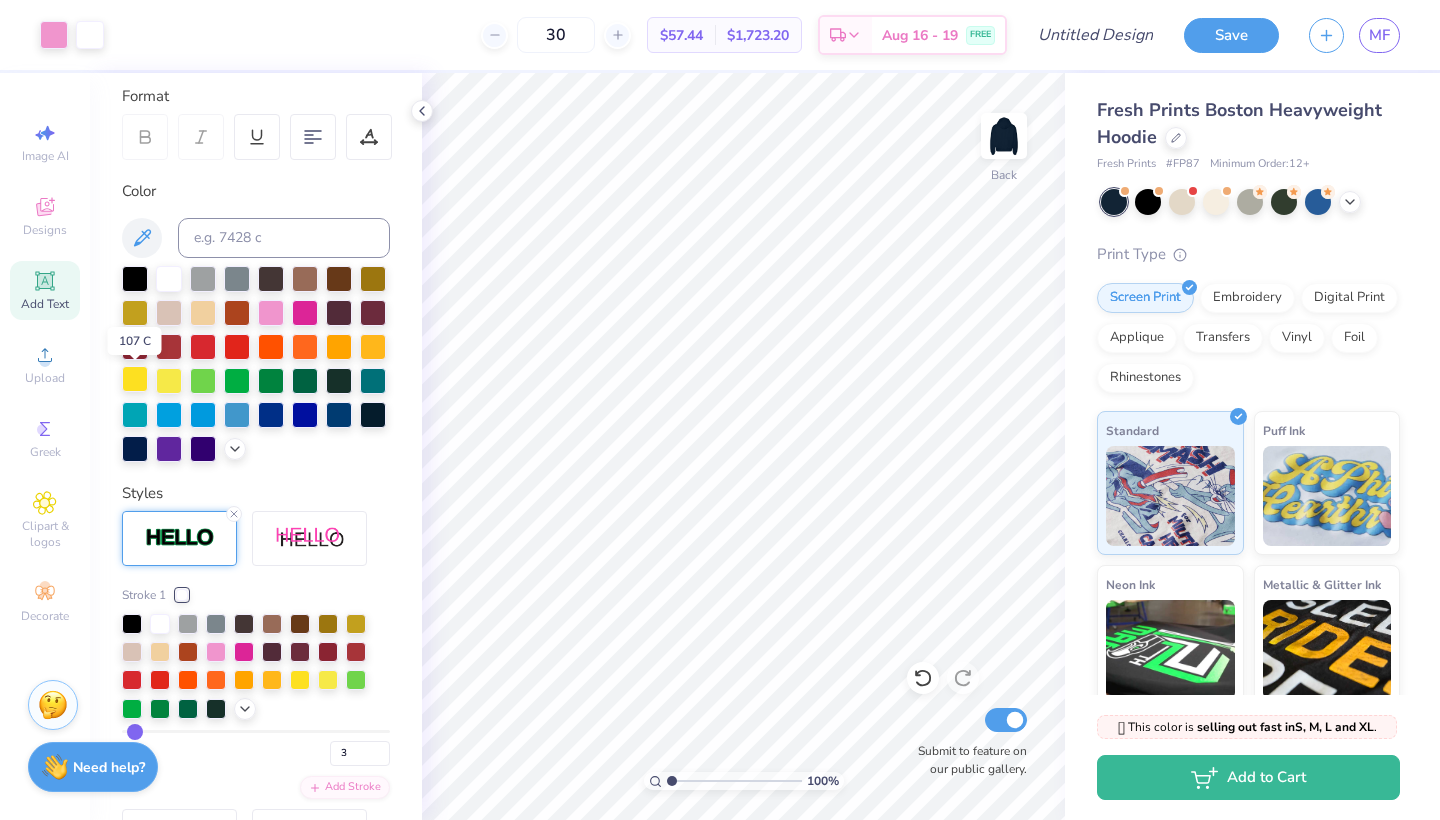click at bounding box center [135, 379] 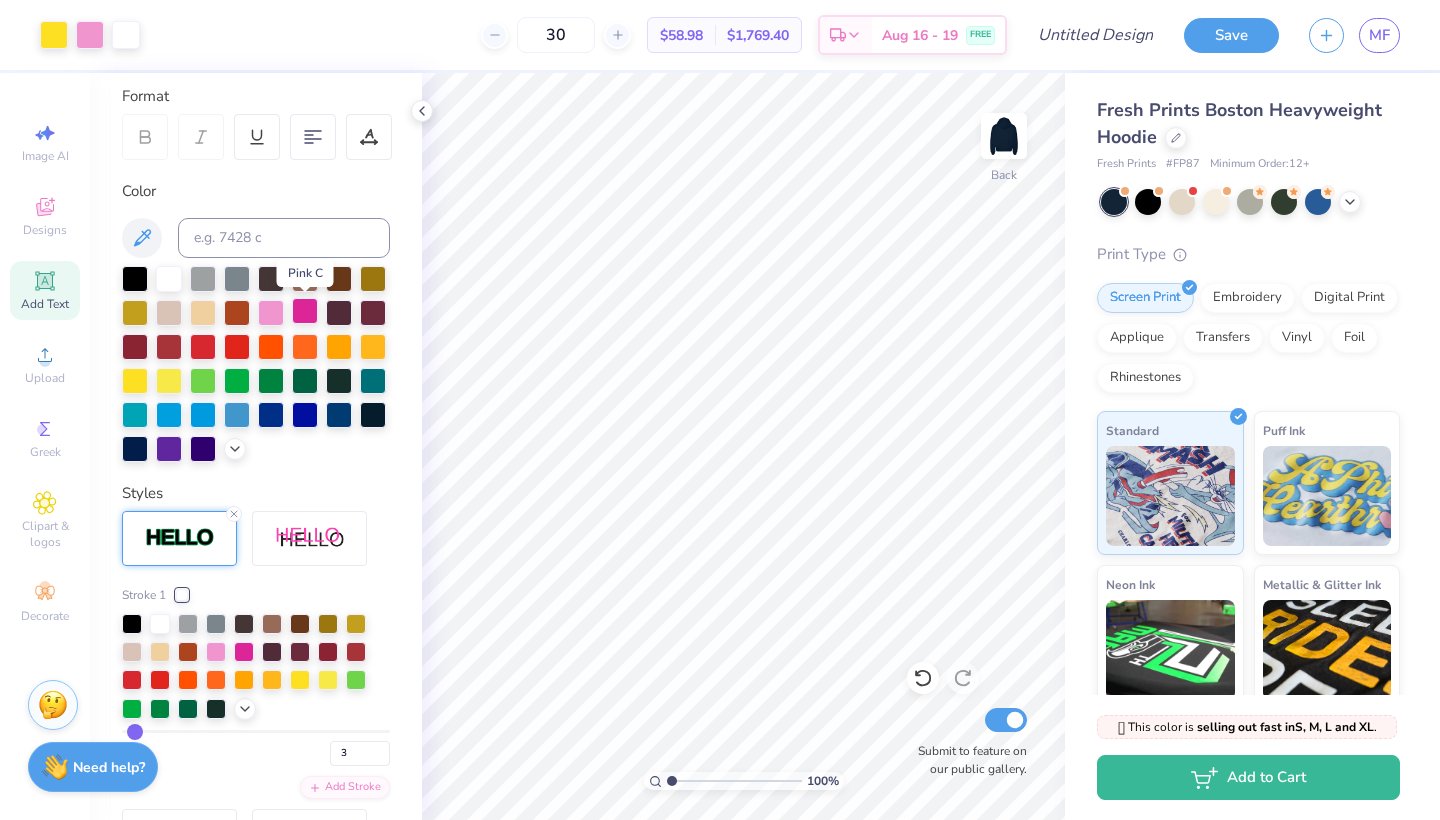click at bounding box center (305, 311) 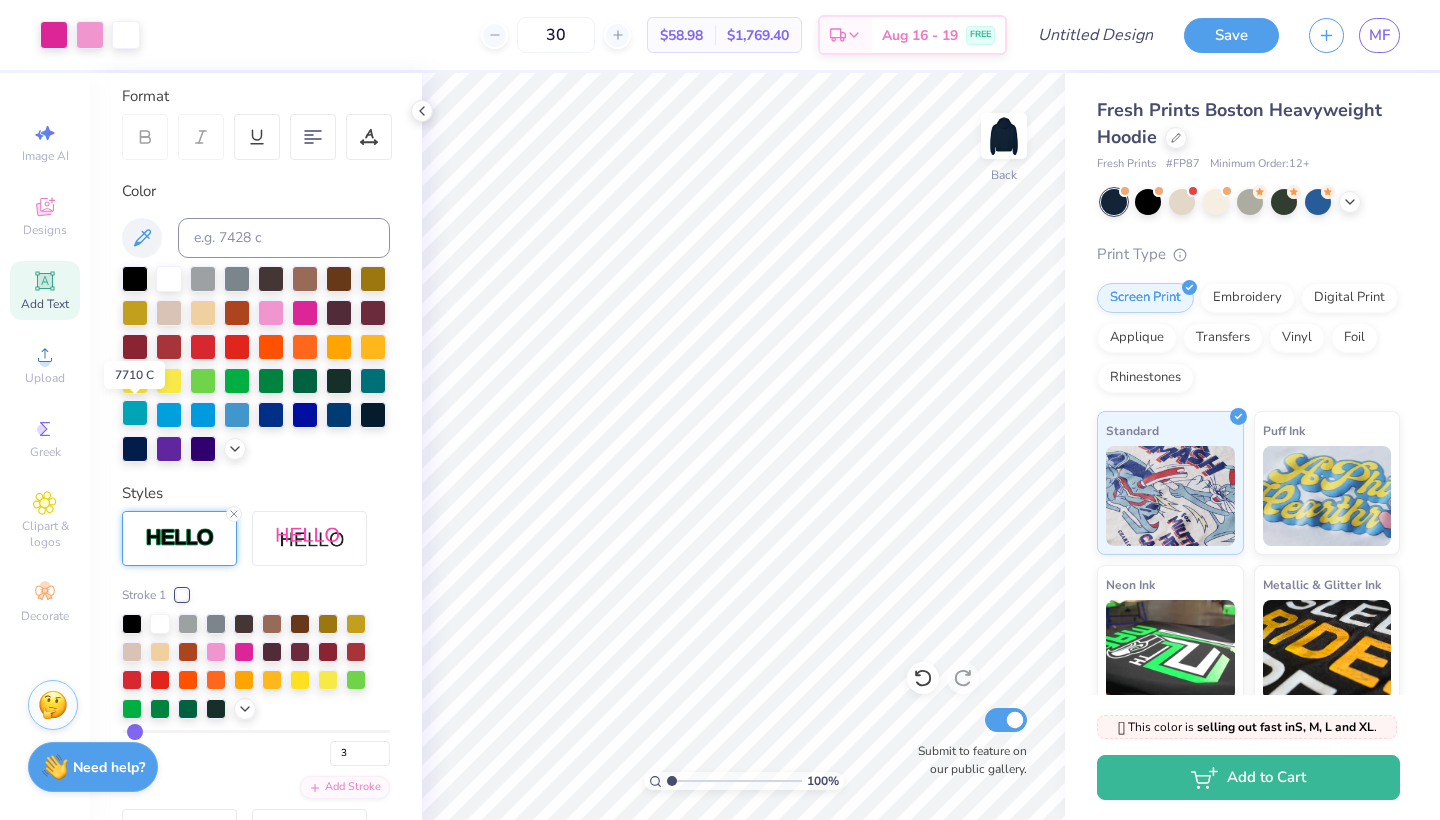 click at bounding box center (135, 413) 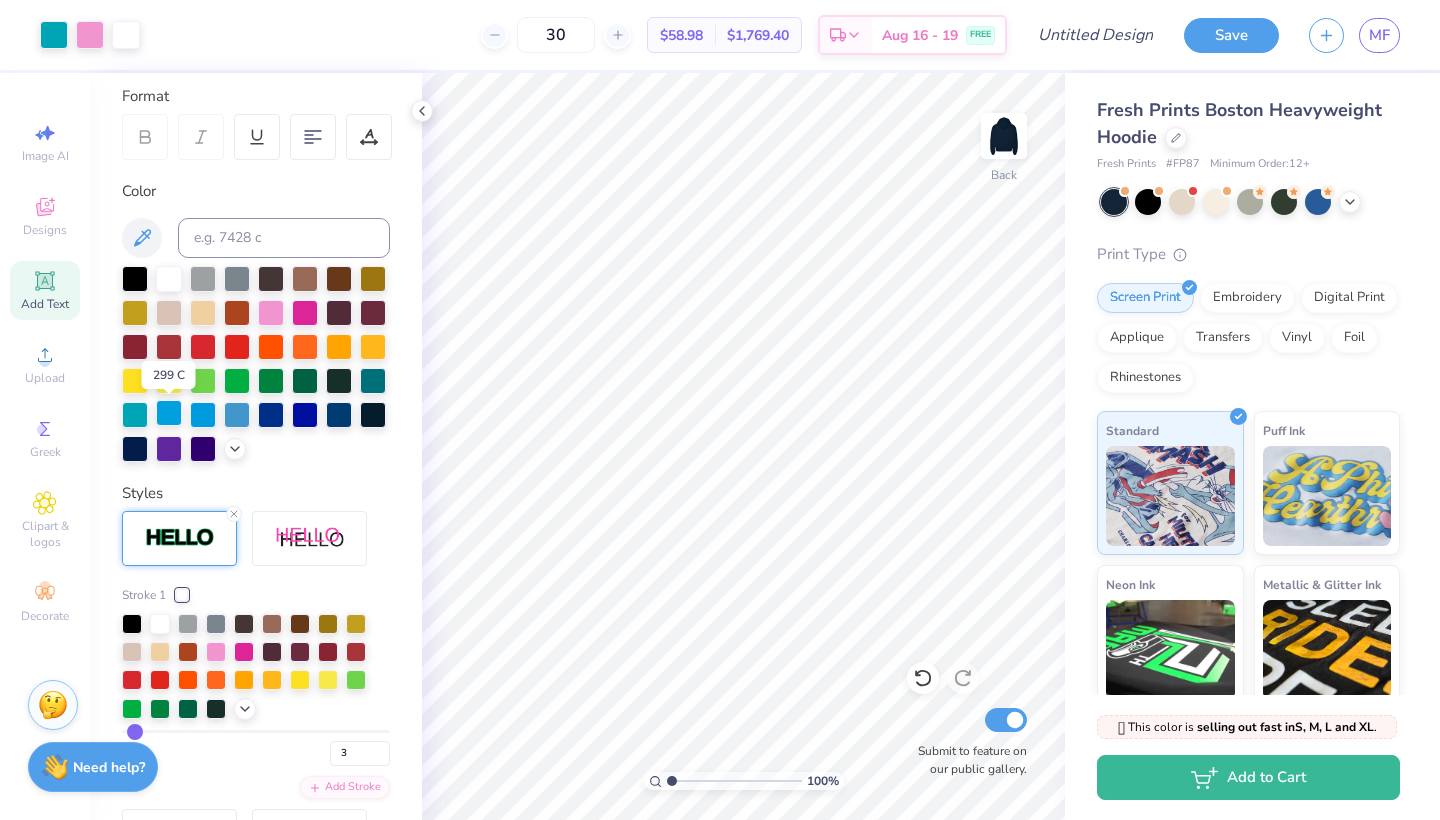 click at bounding box center (169, 413) 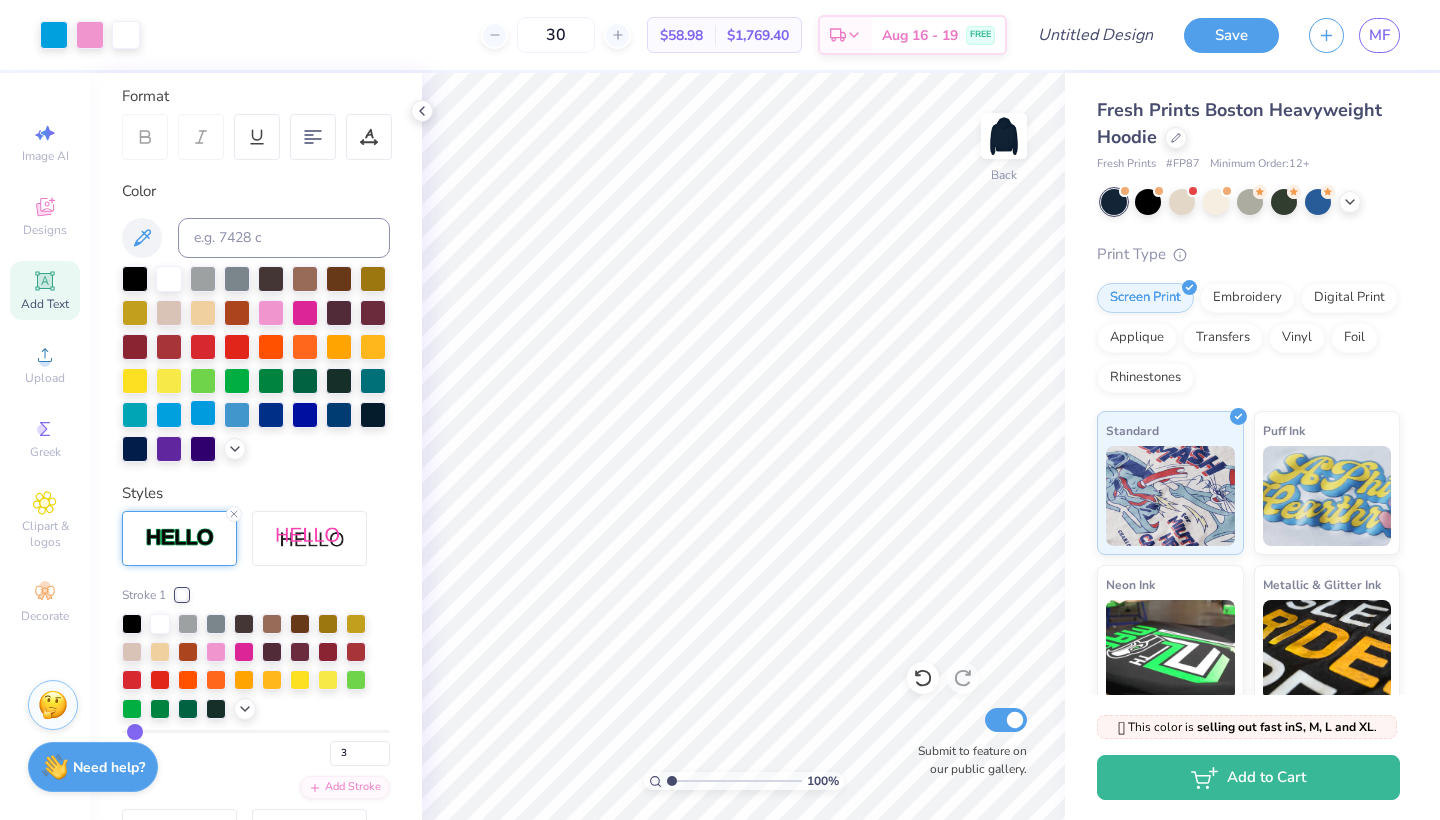 click at bounding box center (203, 413) 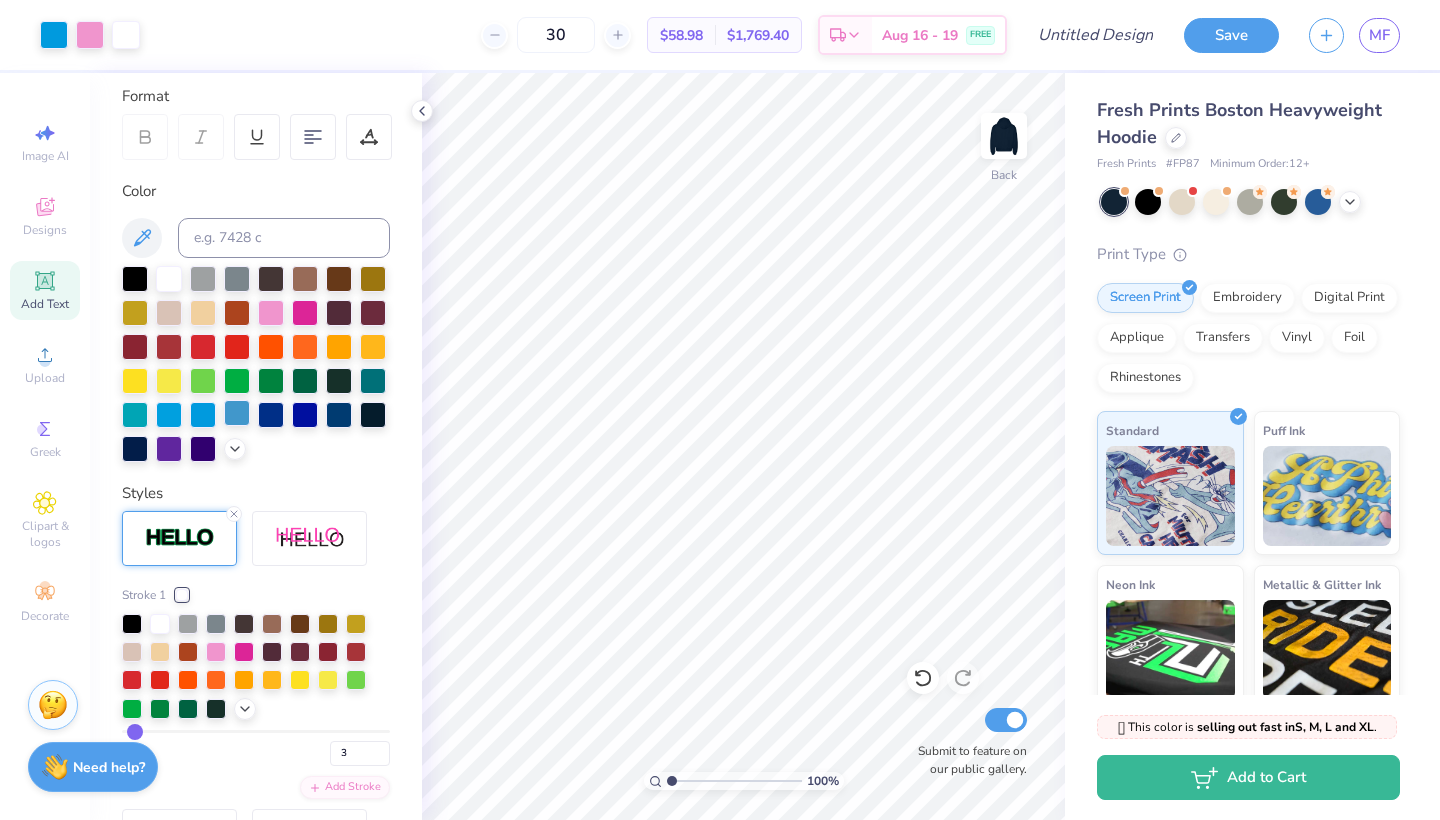 click at bounding box center [237, 413] 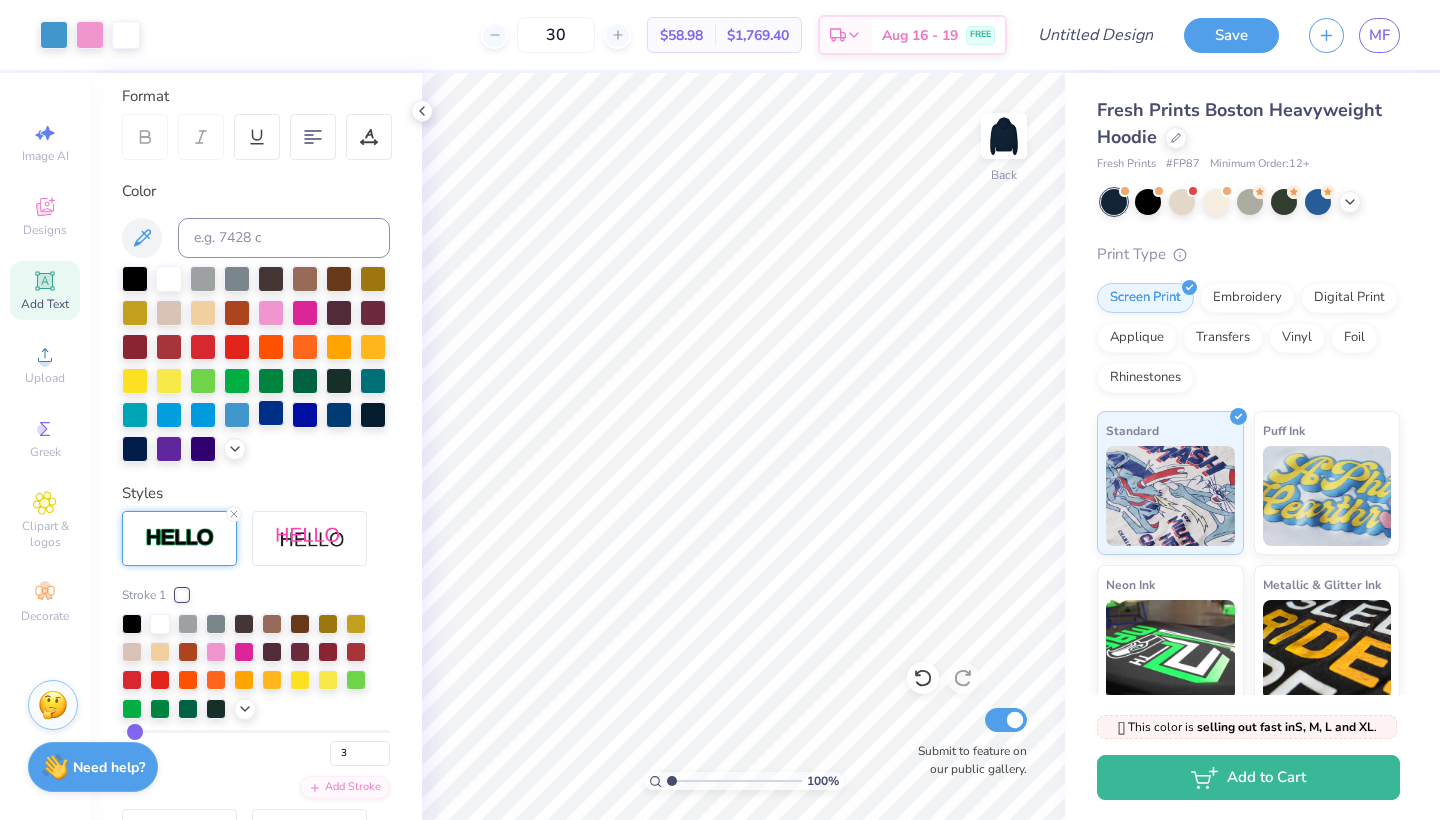 click at bounding box center (271, 413) 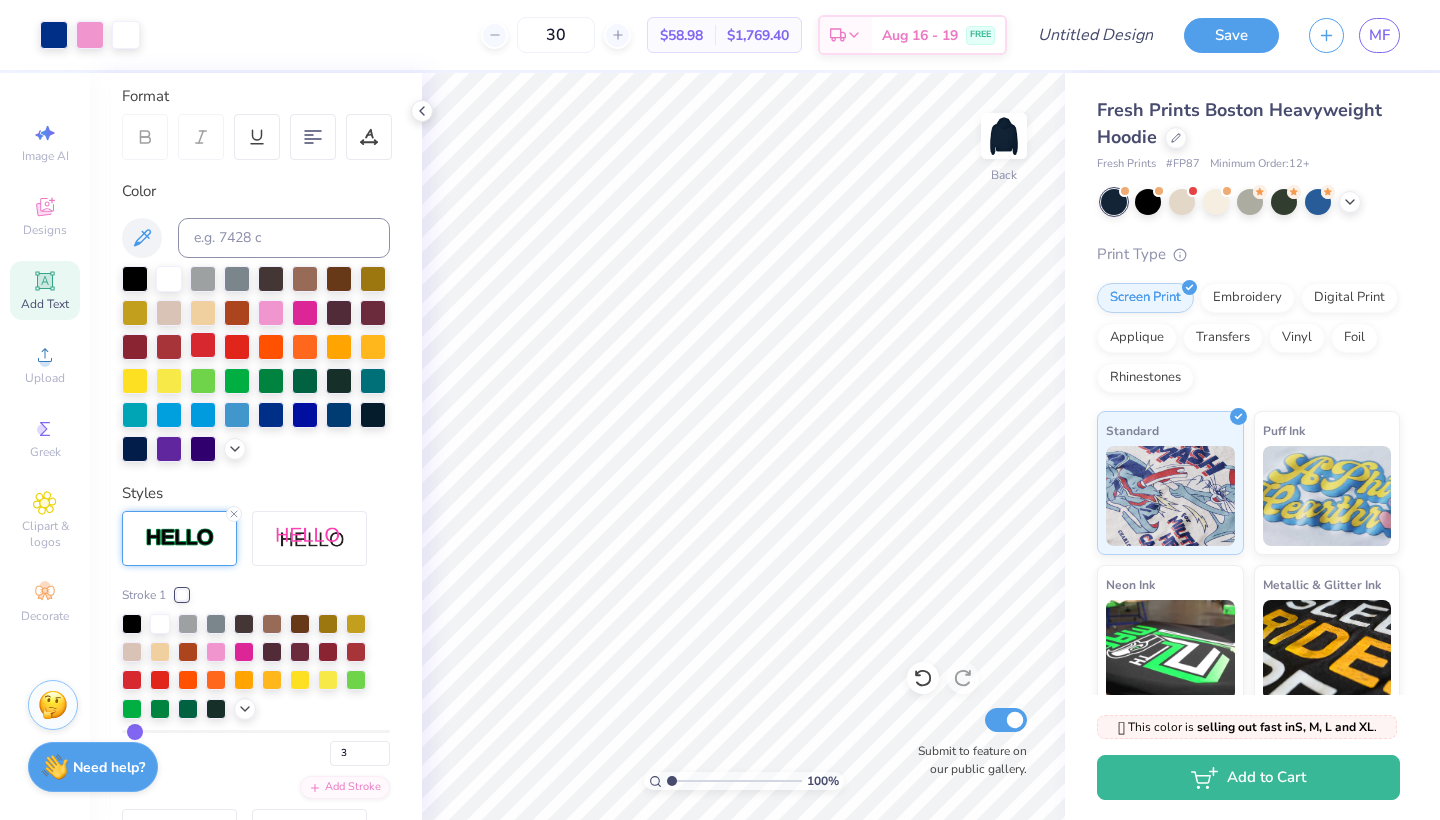 click at bounding box center (203, 345) 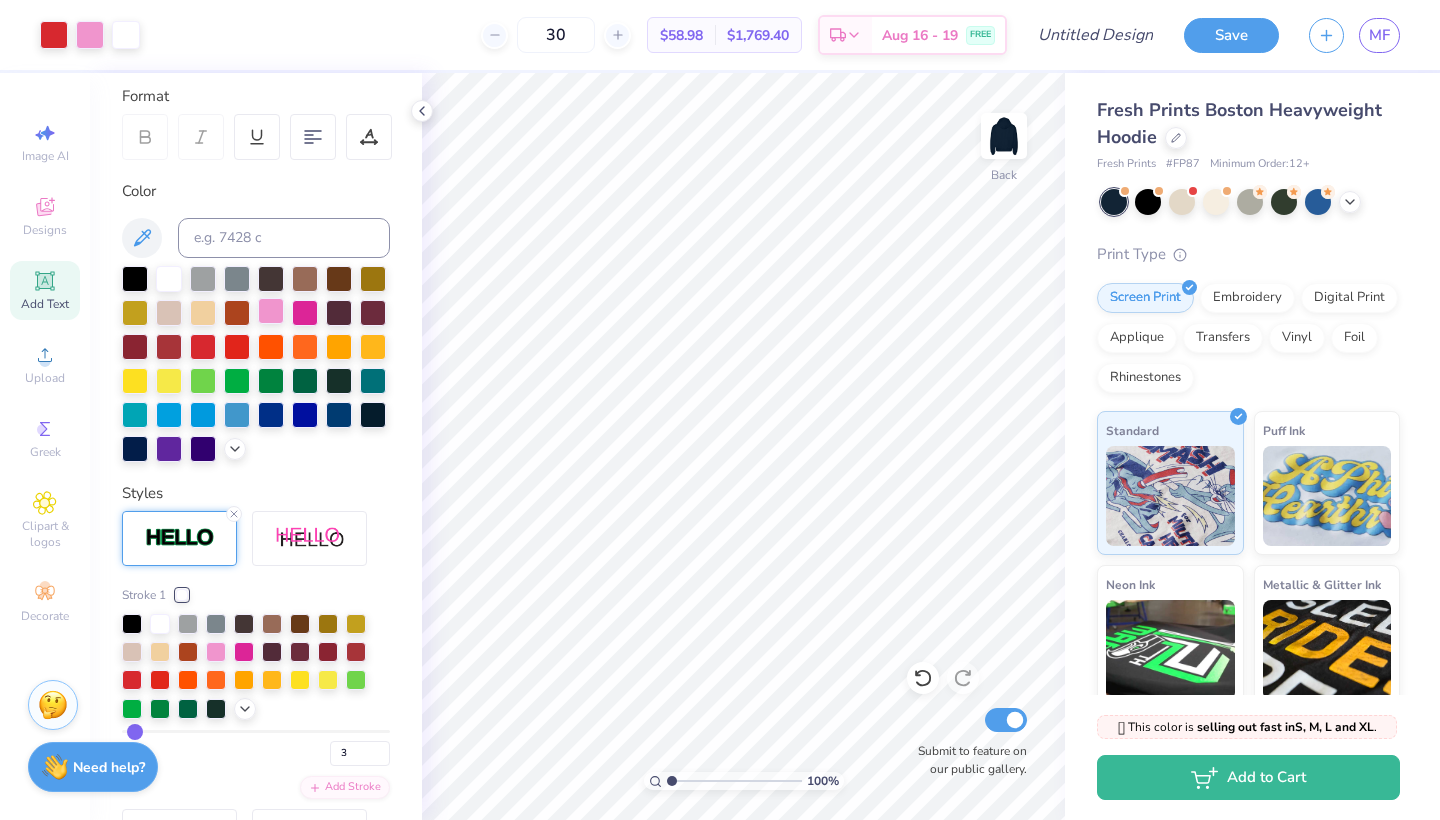 click at bounding box center (271, 311) 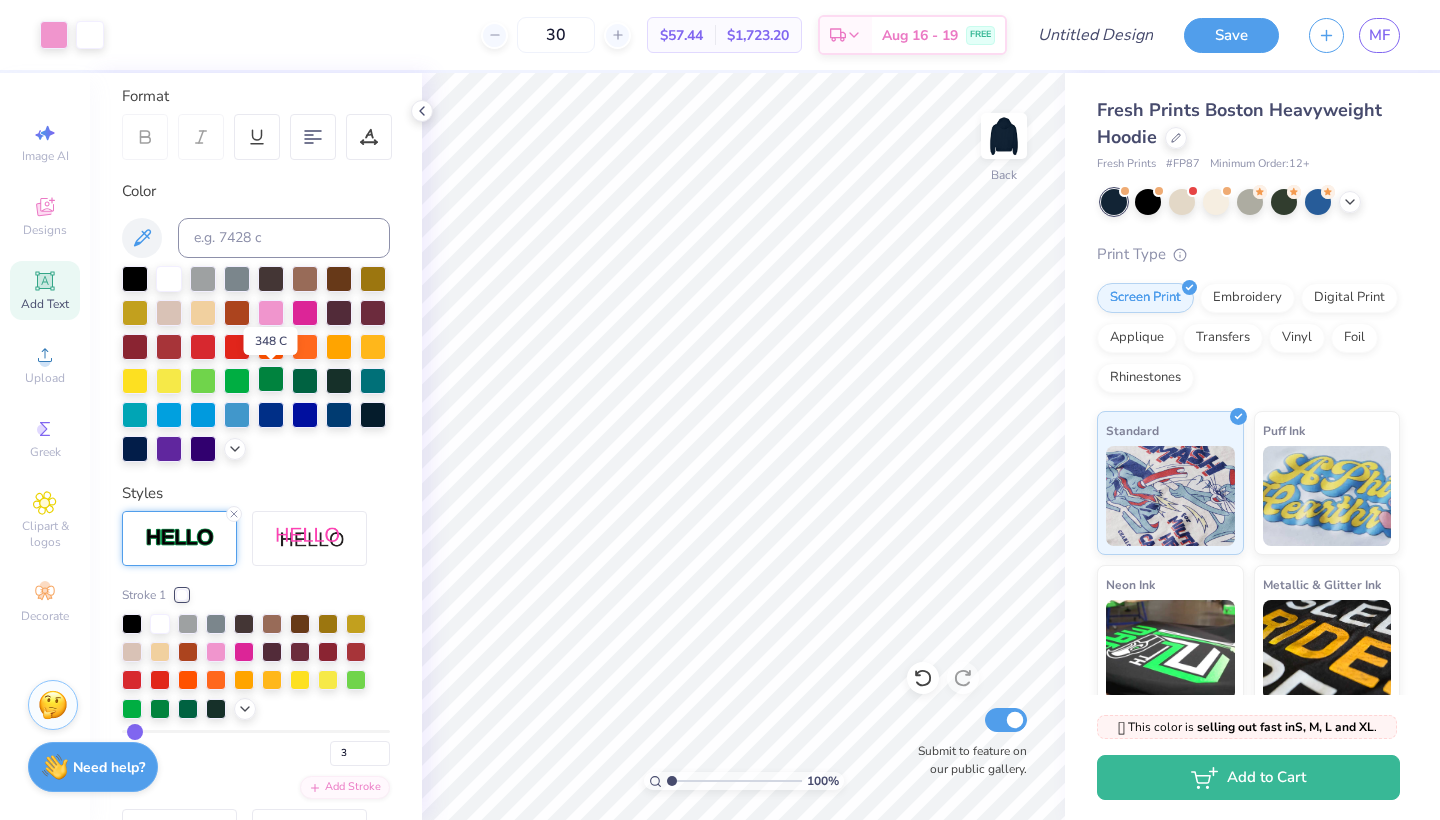 click at bounding box center (271, 379) 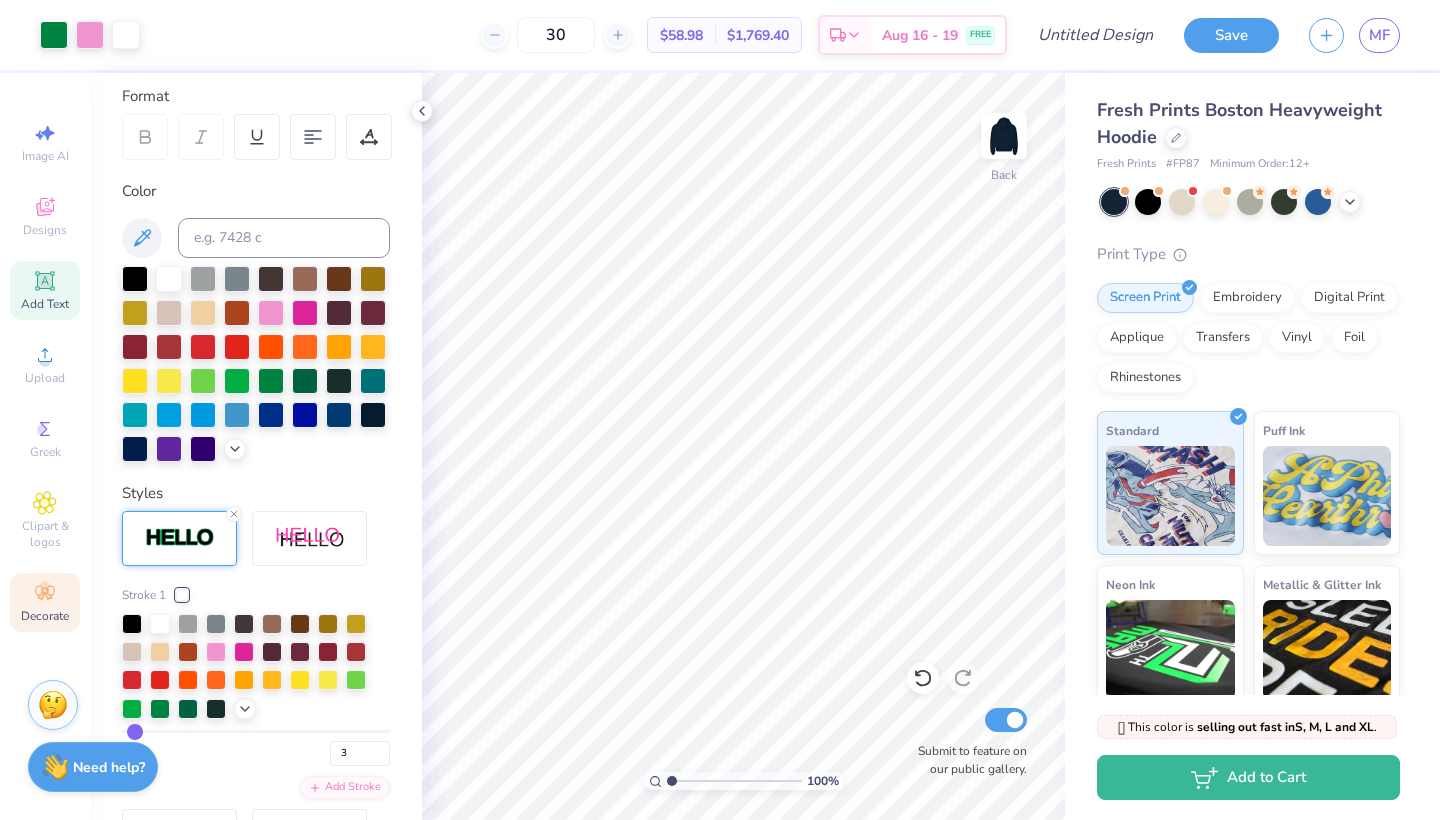 click 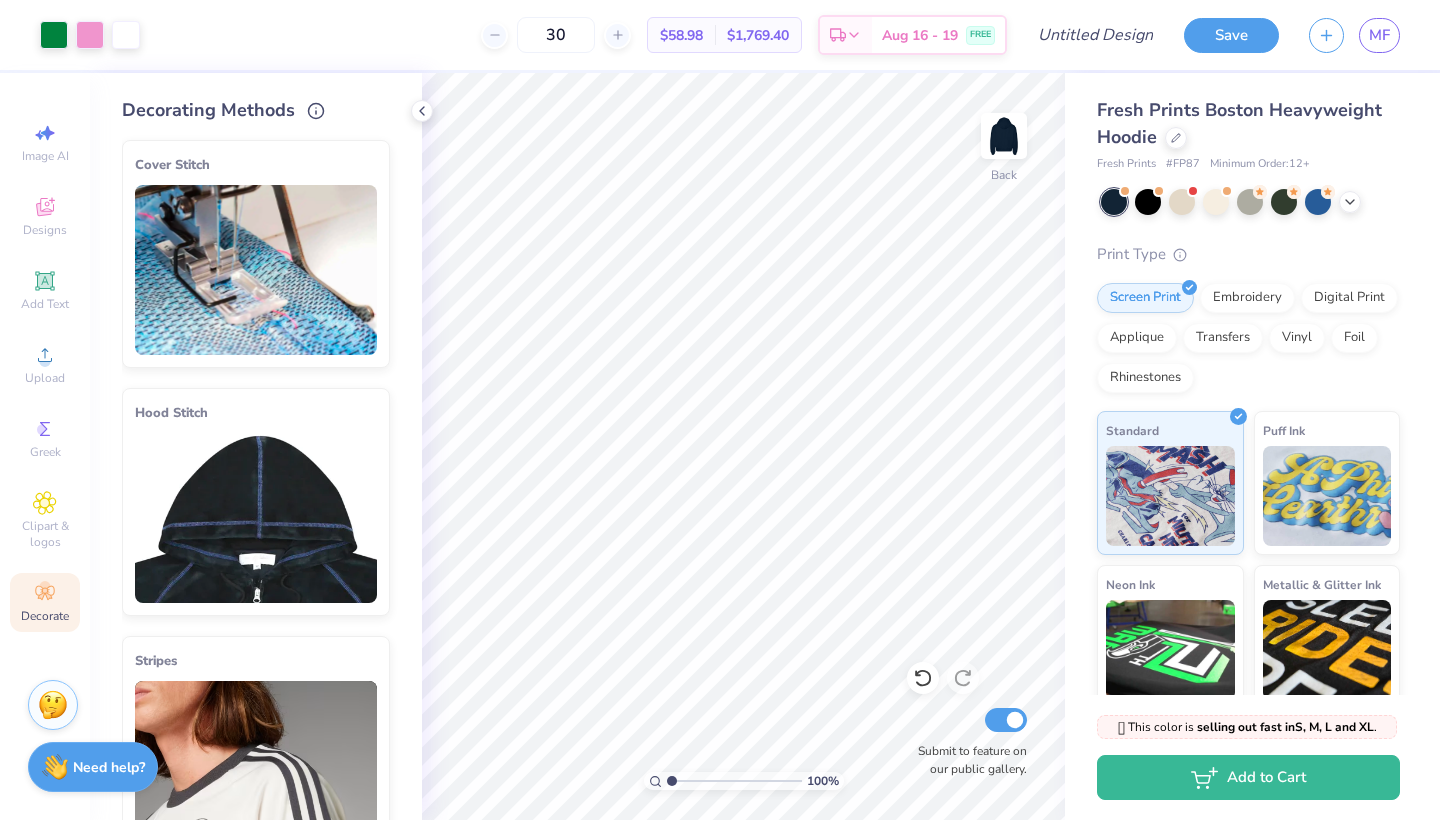 scroll, scrollTop: 192, scrollLeft: 0, axis: vertical 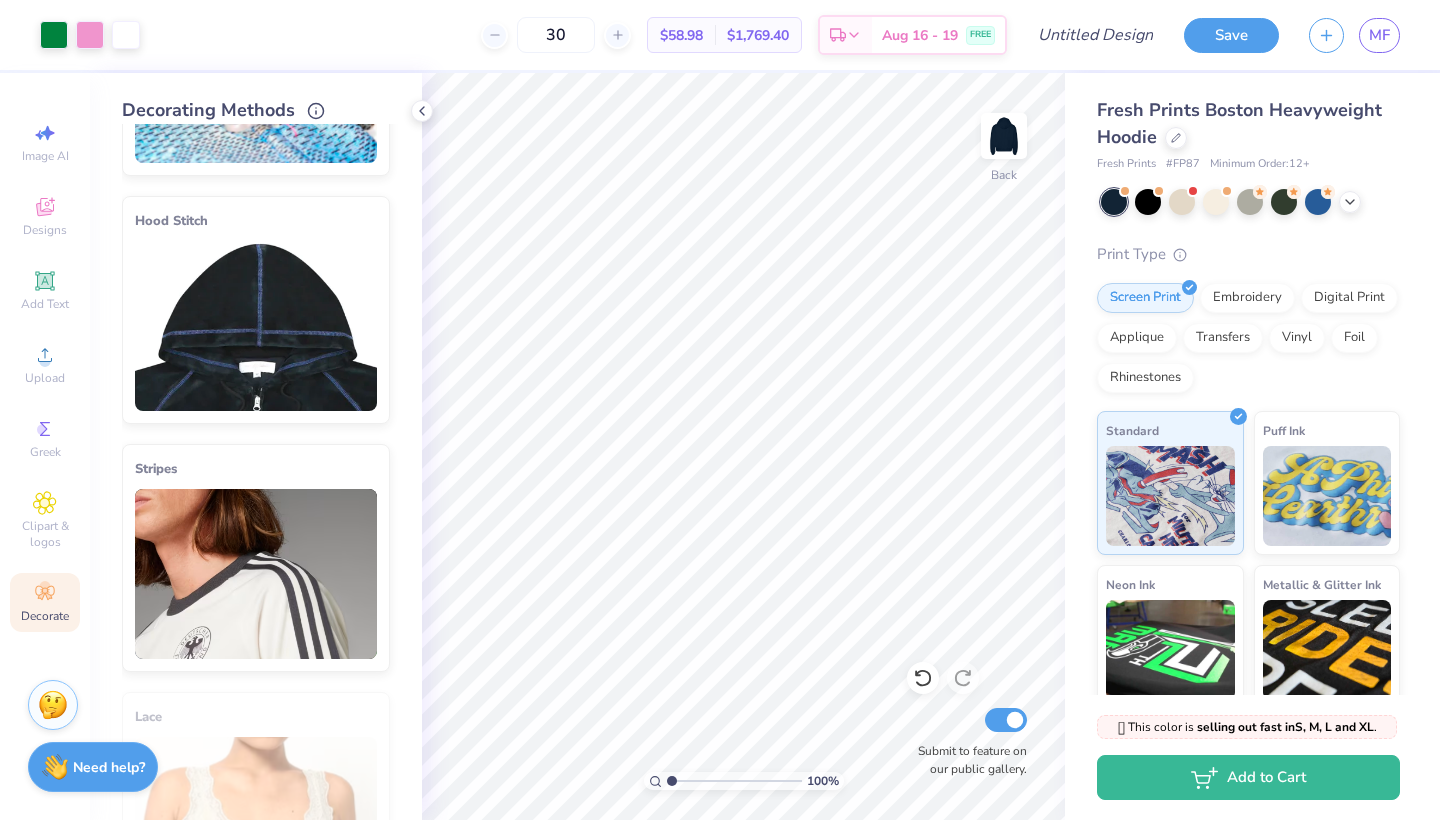 click at bounding box center [256, 574] 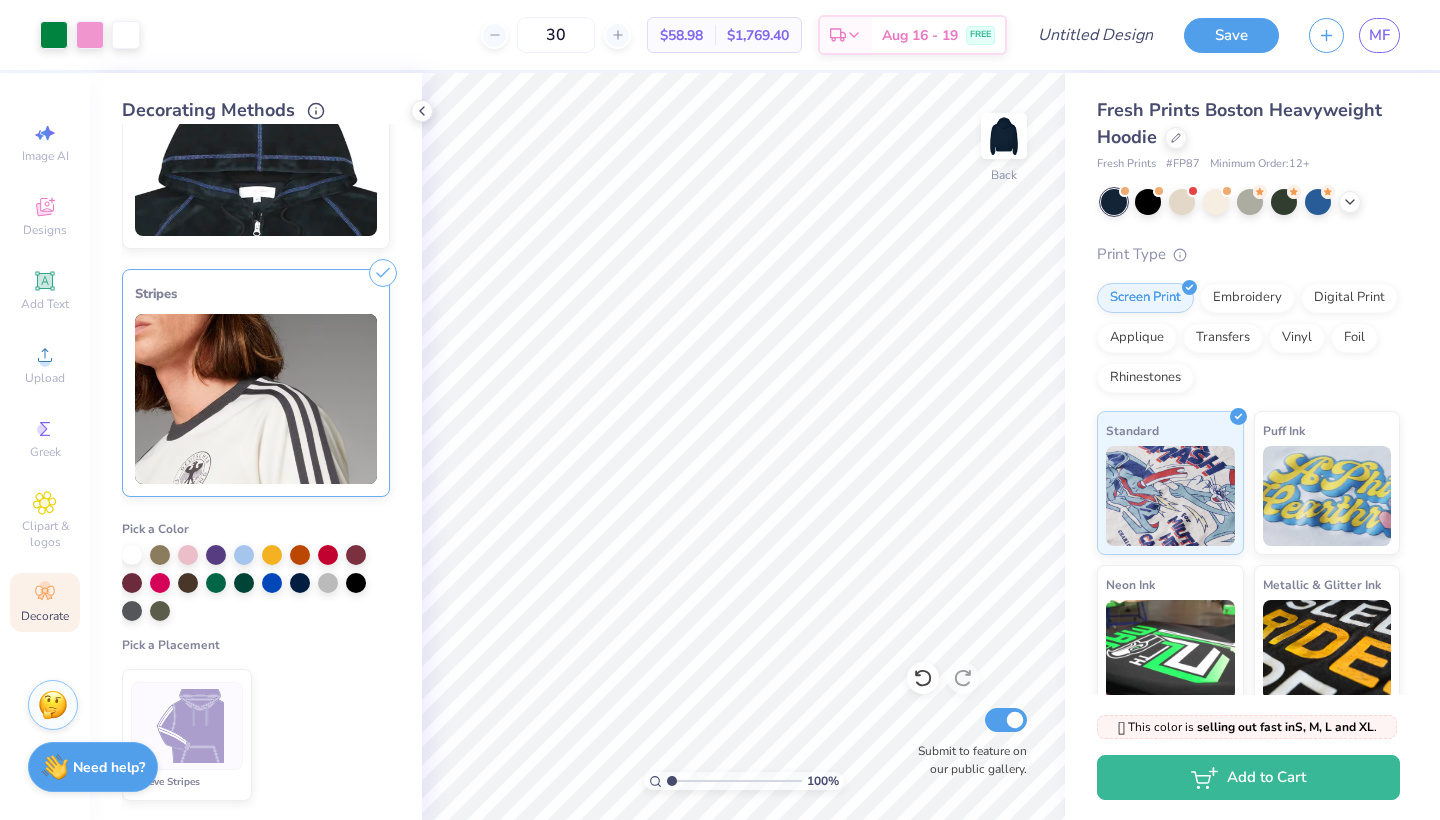 scroll, scrollTop: 418, scrollLeft: 0, axis: vertical 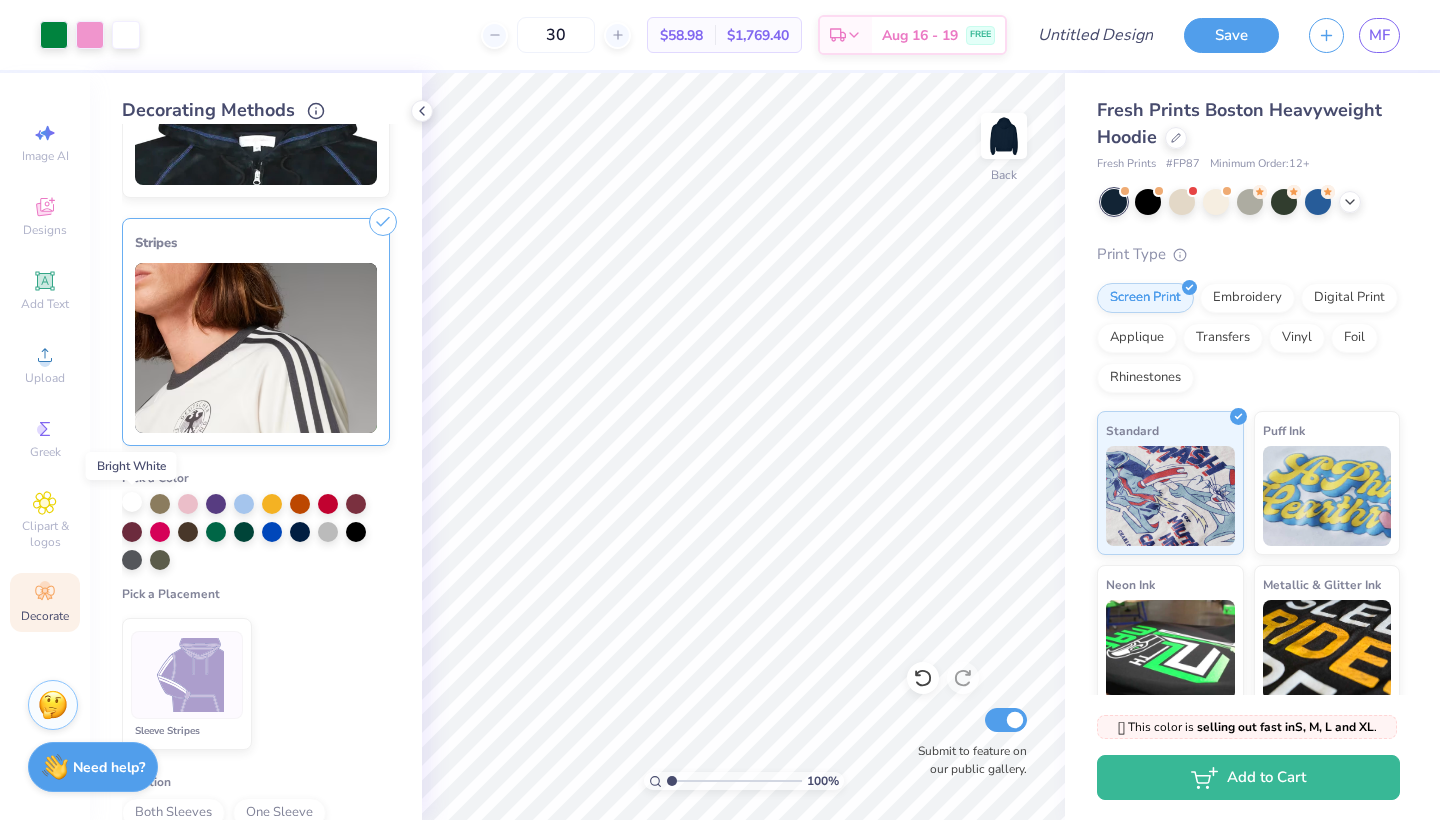 click at bounding box center (132, 502) 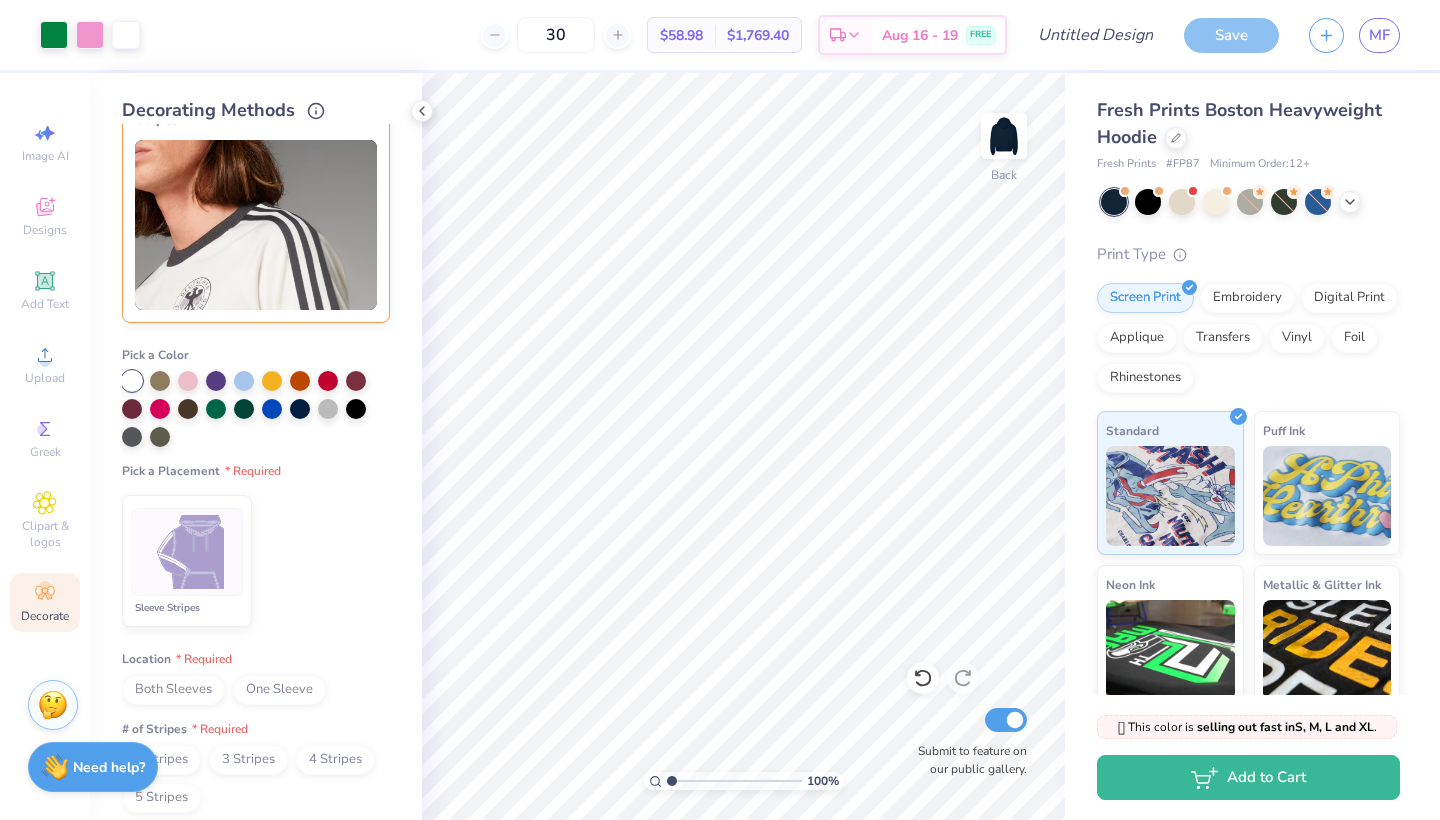 scroll, scrollTop: 568, scrollLeft: 0, axis: vertical 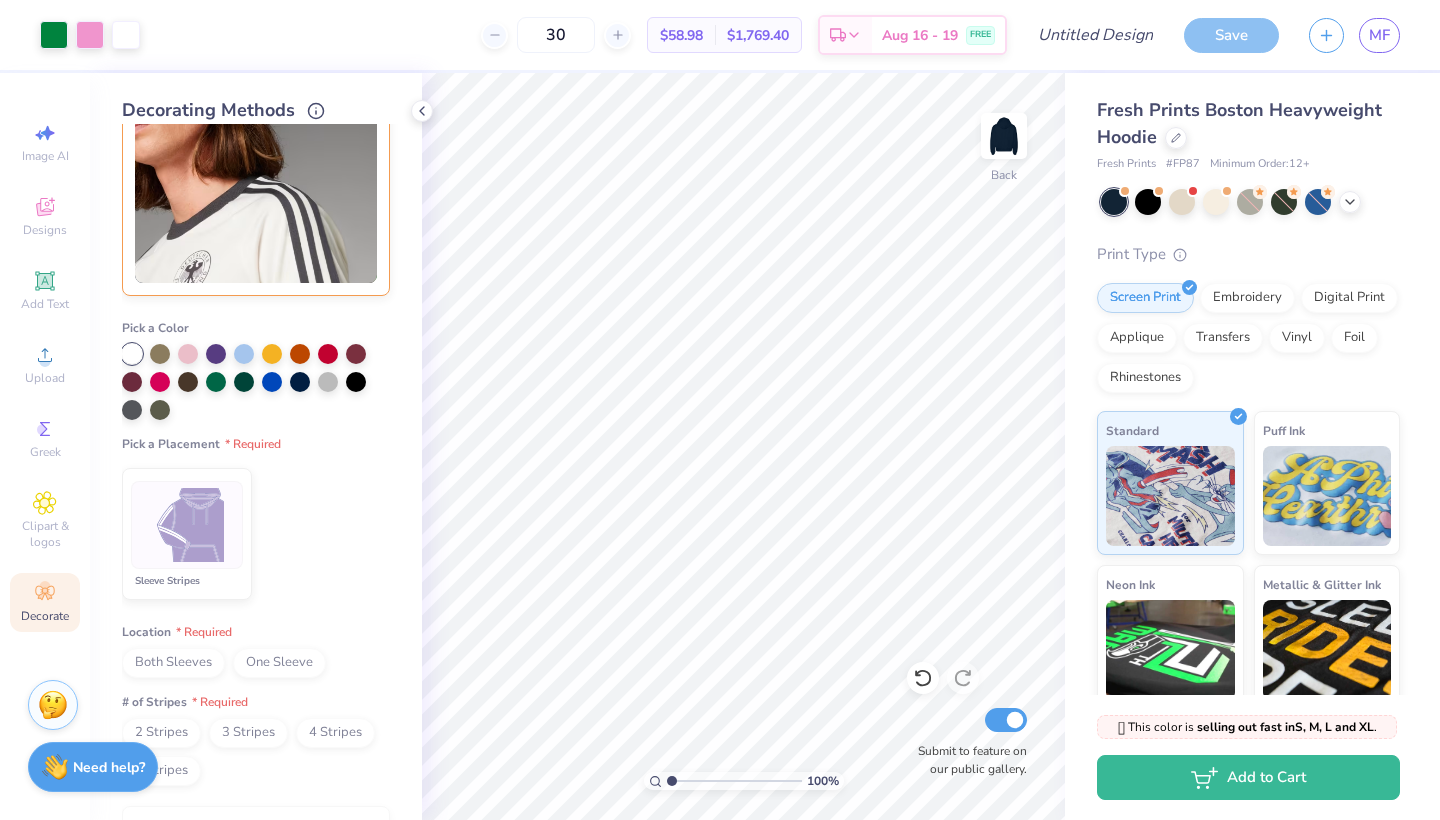 click at bounding box center [187, 525] 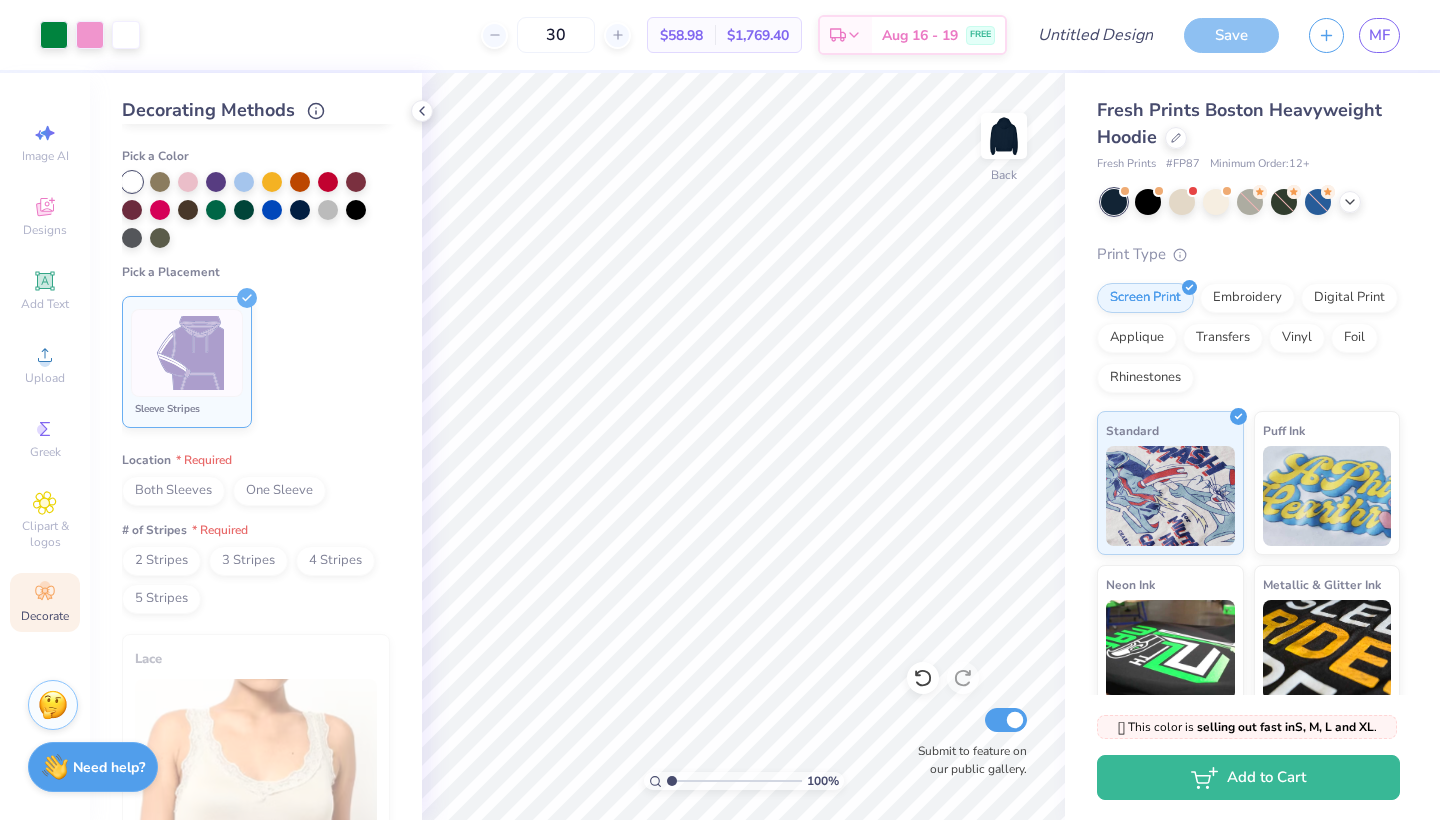 scroll, scrollTop: 785, scrollLeft: 0, axis: vertical 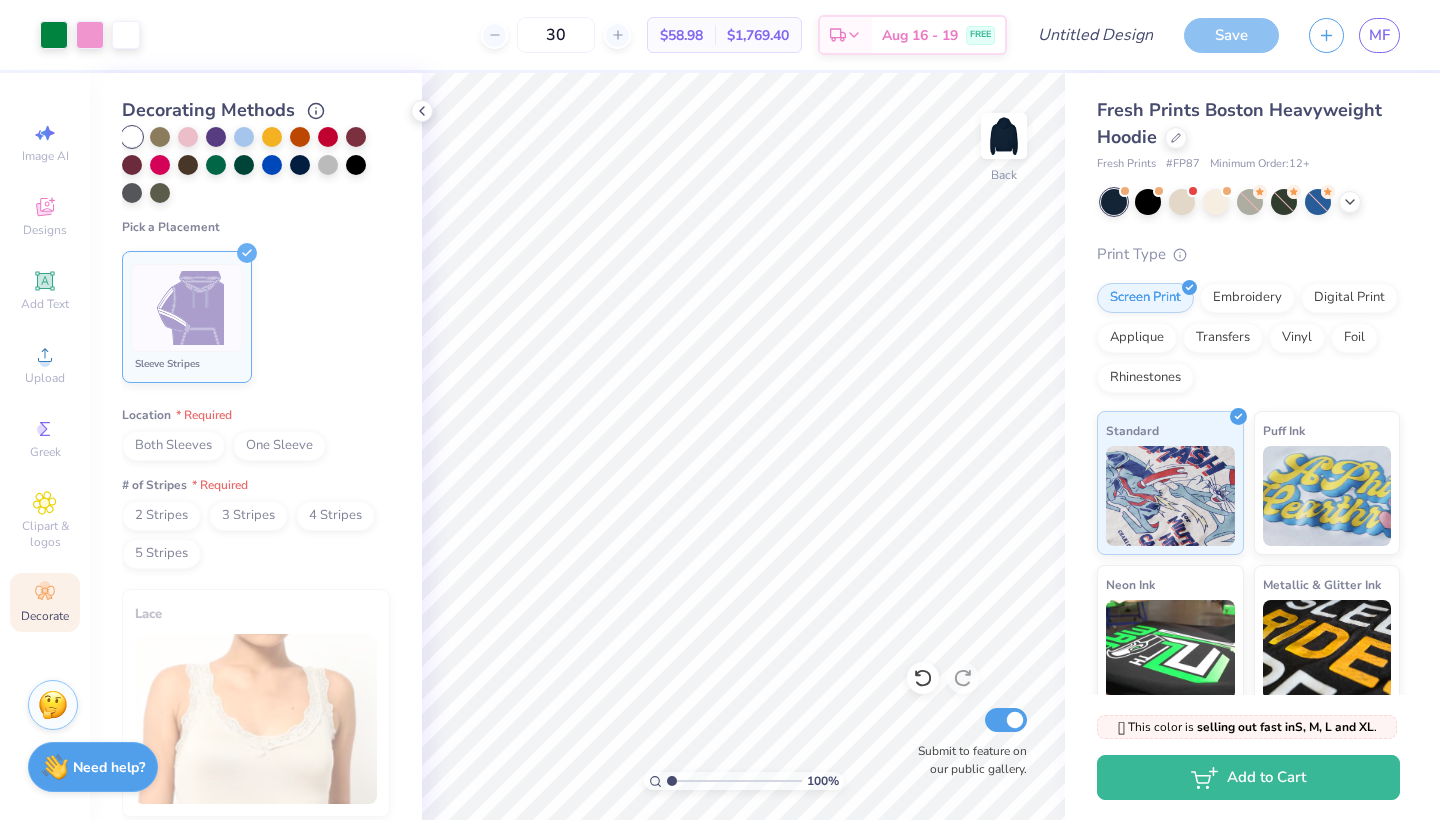 click on "Both Sleeves" at bounding box center [173, 446] 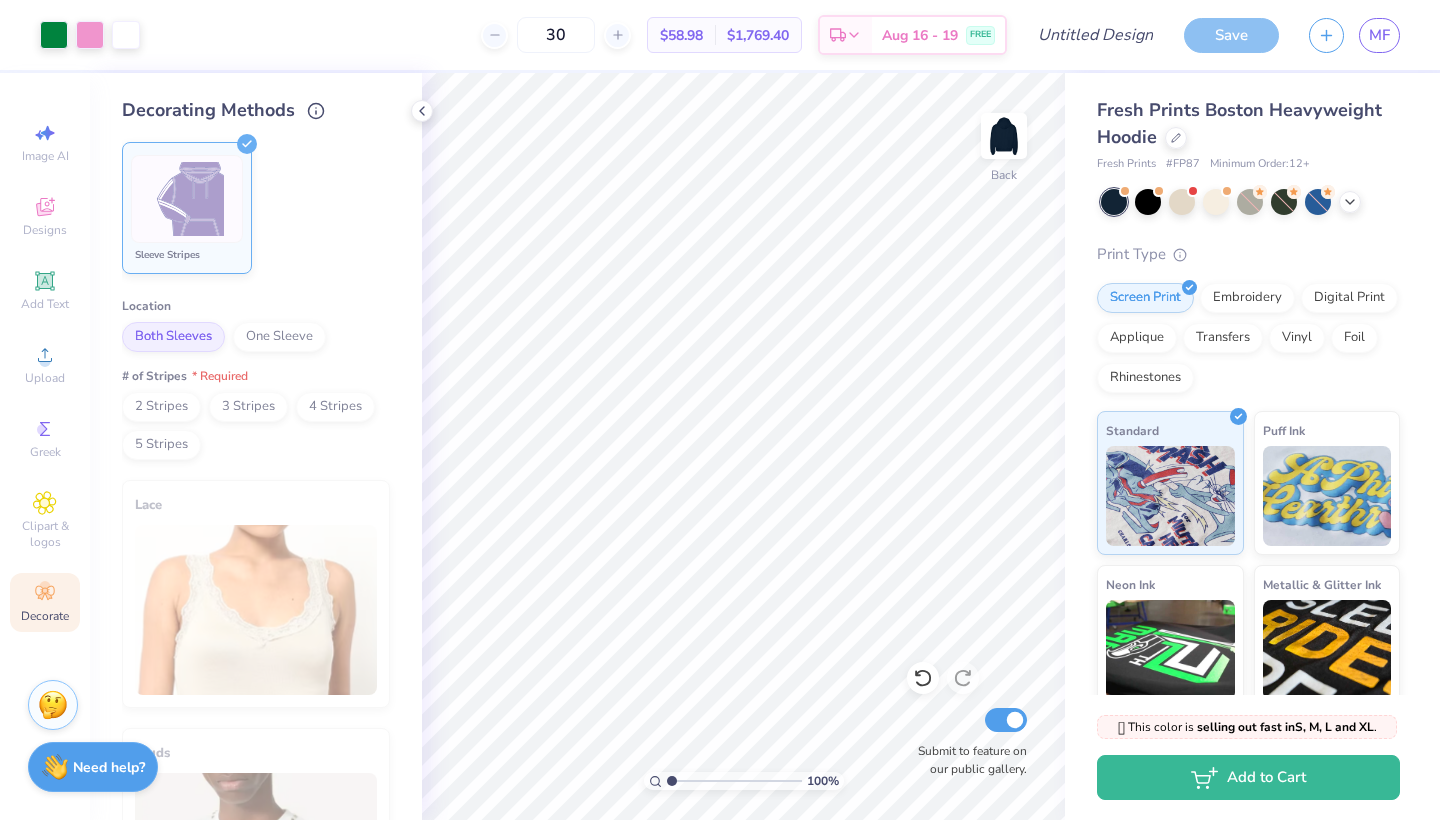 scroll, scrollTop: 906, scrollLeft: 0, axis: vertical 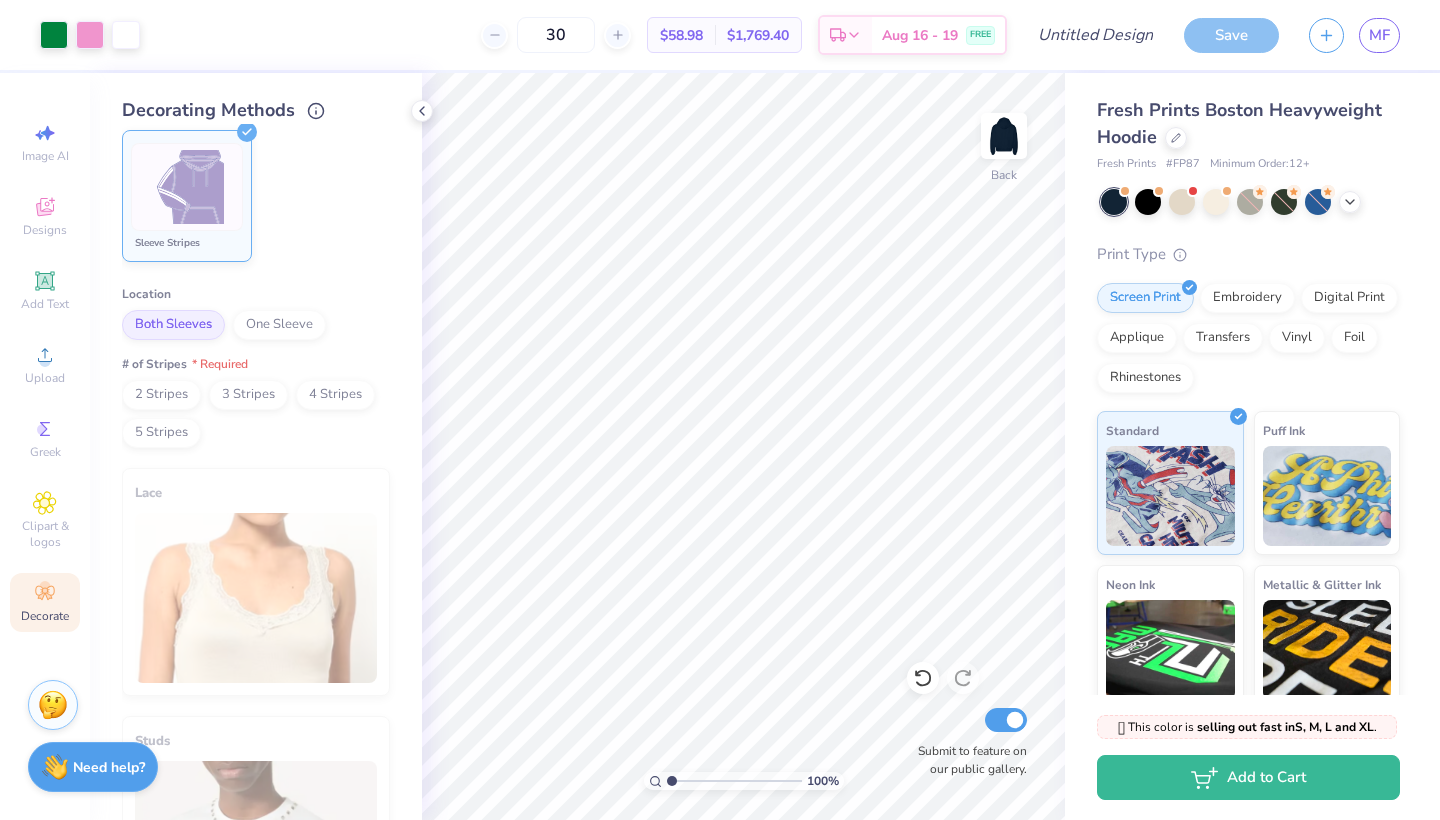 click on "2 Stripes" at bounding box center (161, 395) 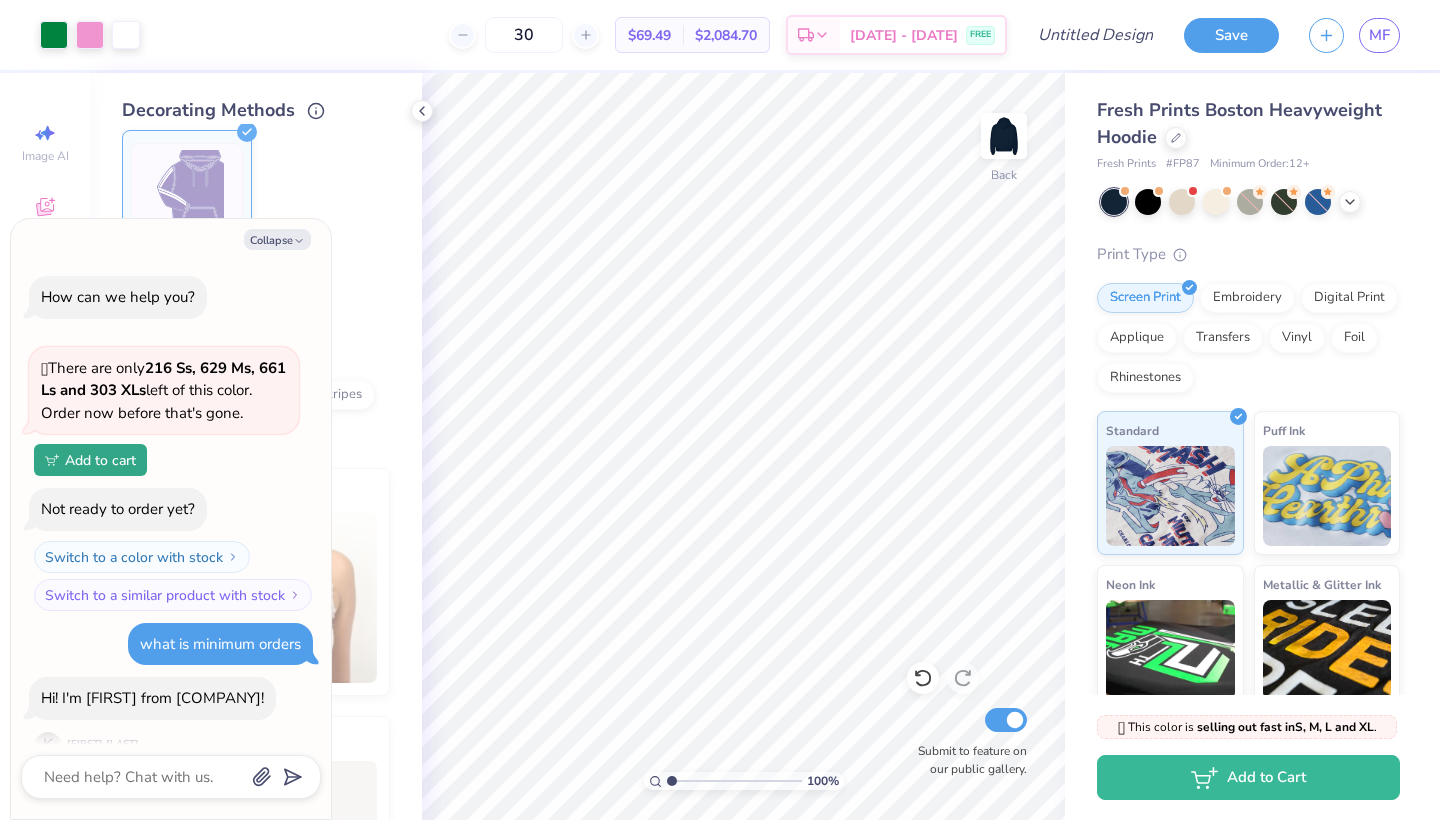 scroll, scrollTop: 997, scrollLeft: 0, axis: vertical 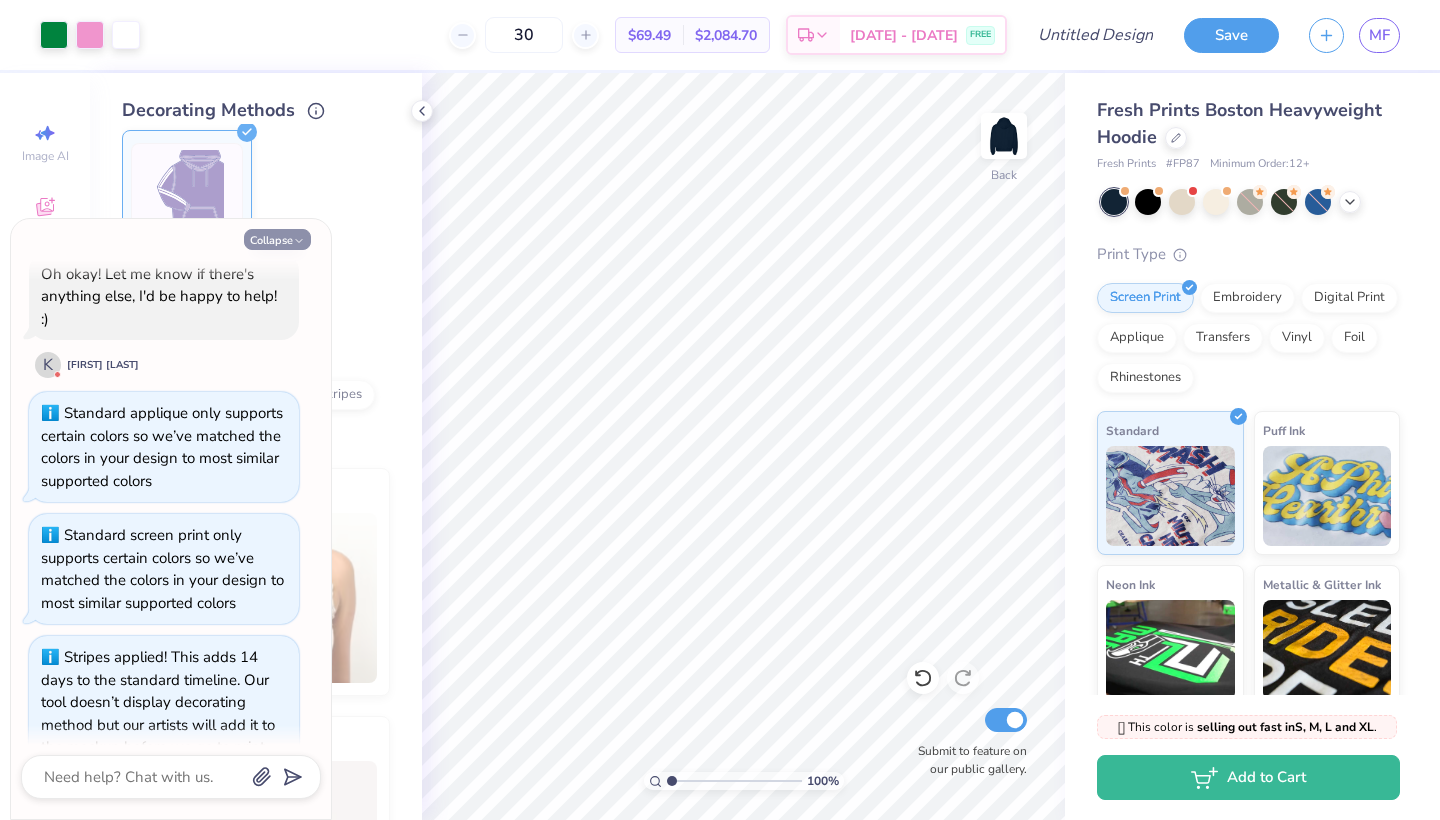 click on "Collapse" at bounding box center [277, 239] 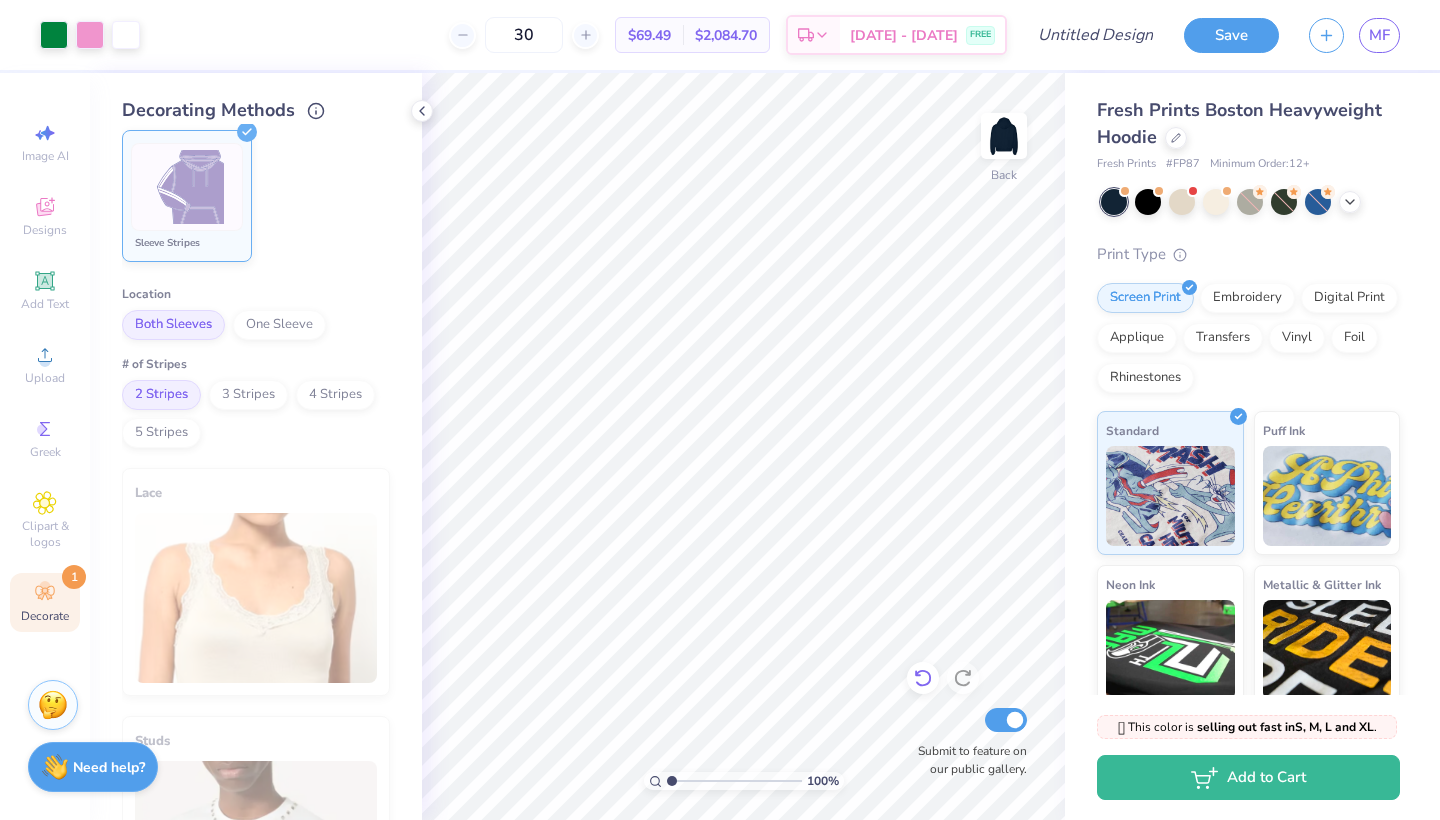 click at bounding box center (923, 678) 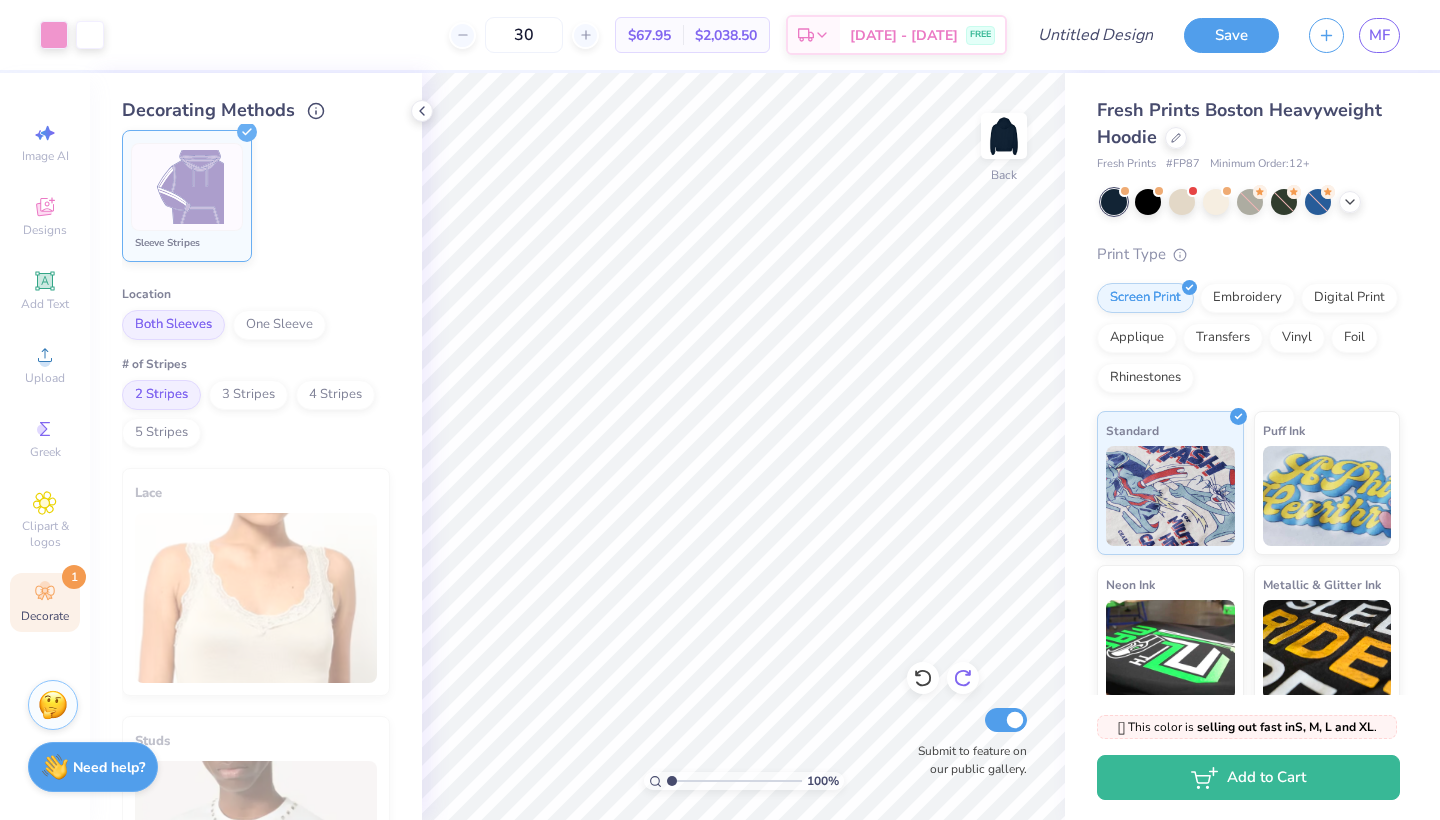 click 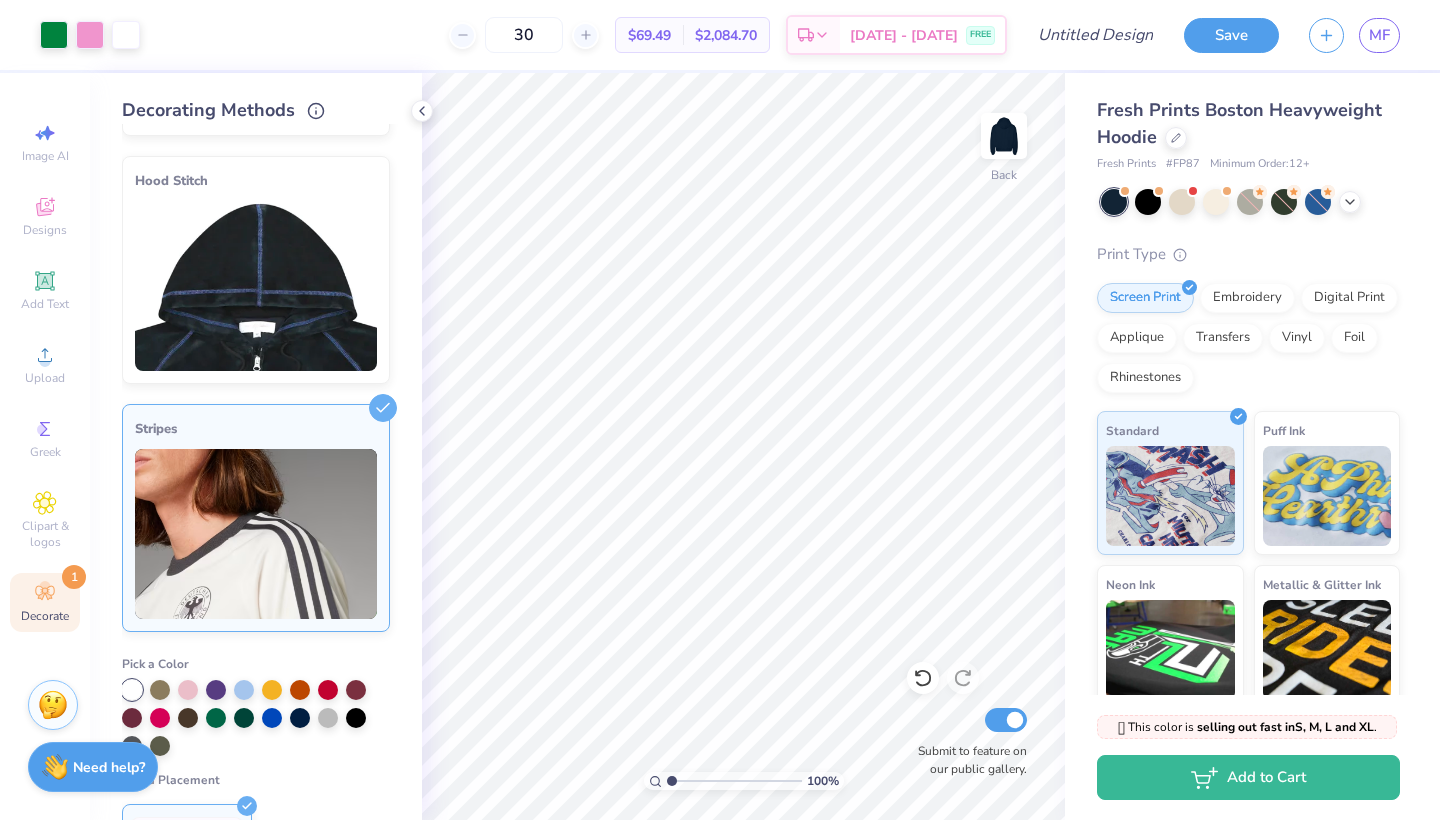 scroll, scrollTop: 217, scrollLeft: 0, axis: vertical 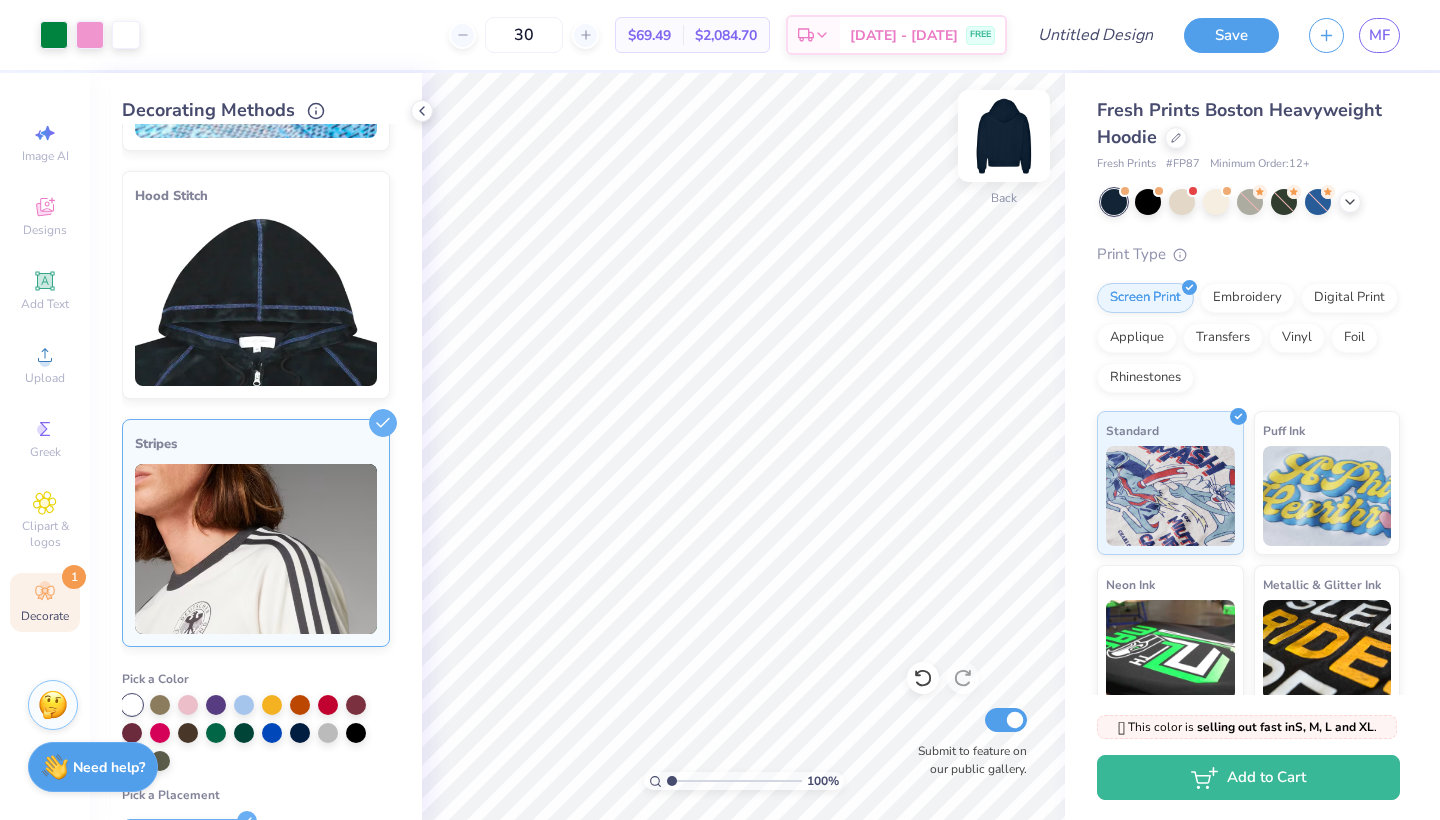 click at bounding box center [1004, 136] 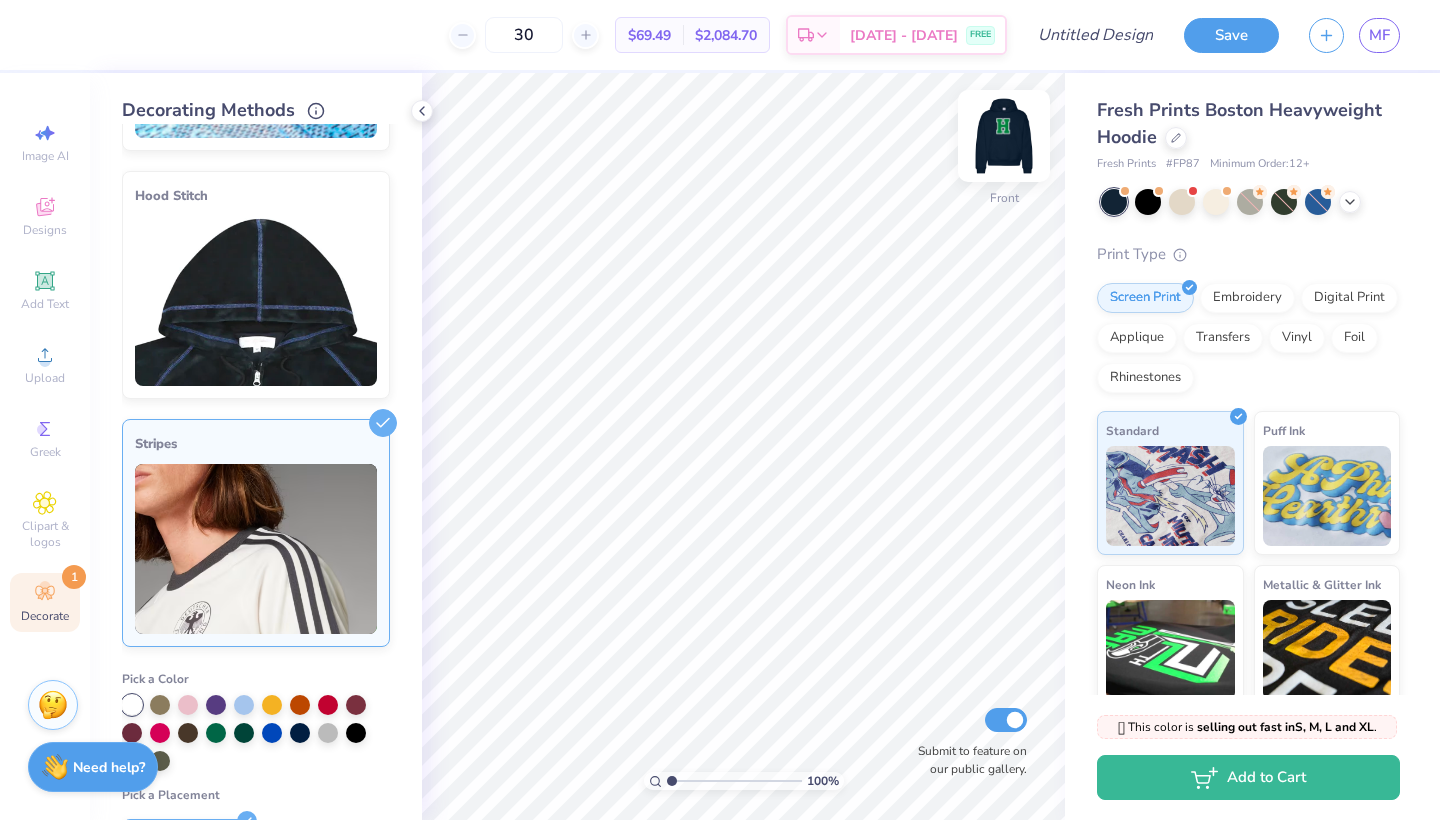 click at bounding box center (1004, 136) 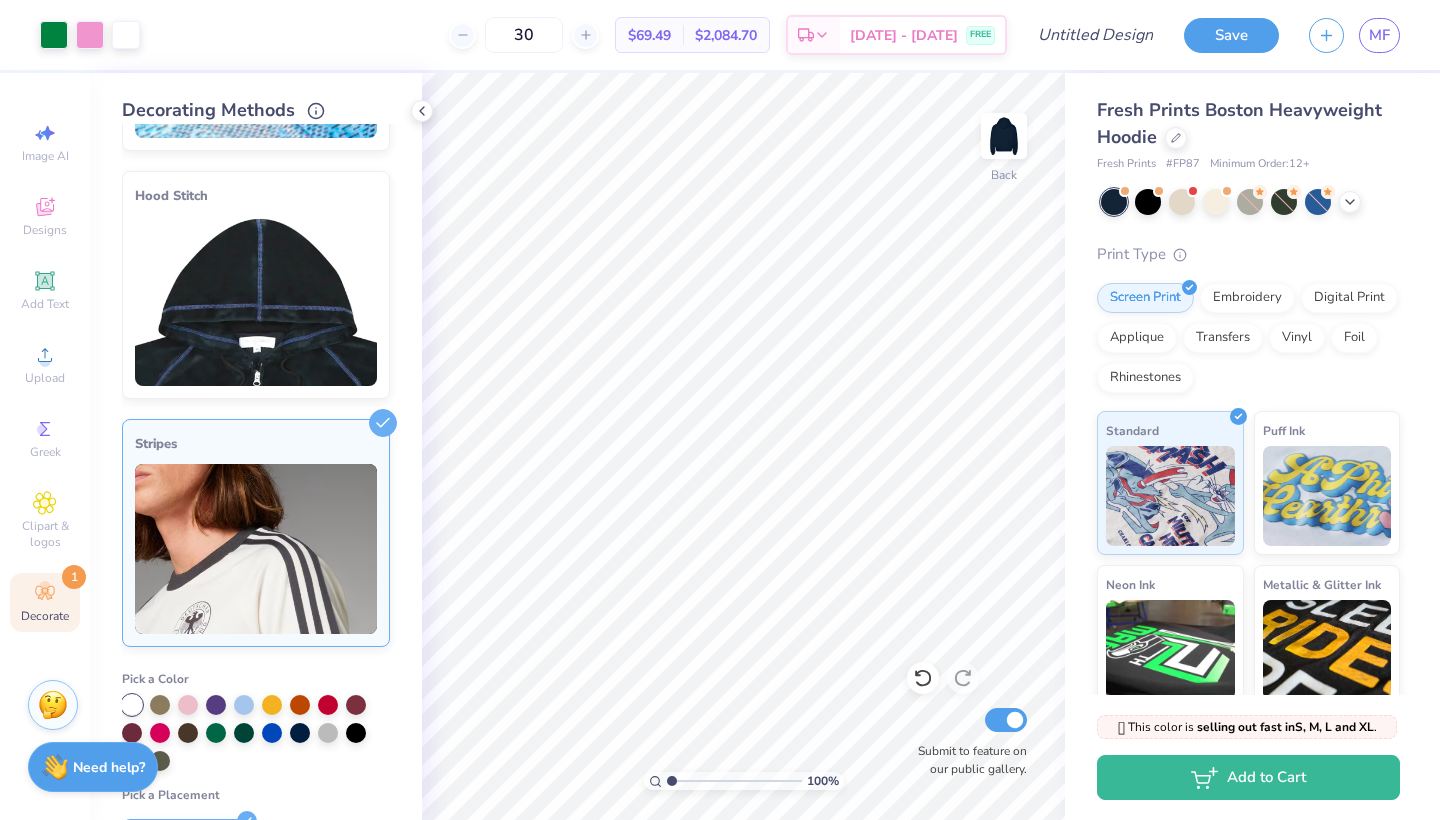 scroll, scrollTop: 417, scrollLeft: 0, axis: vertical 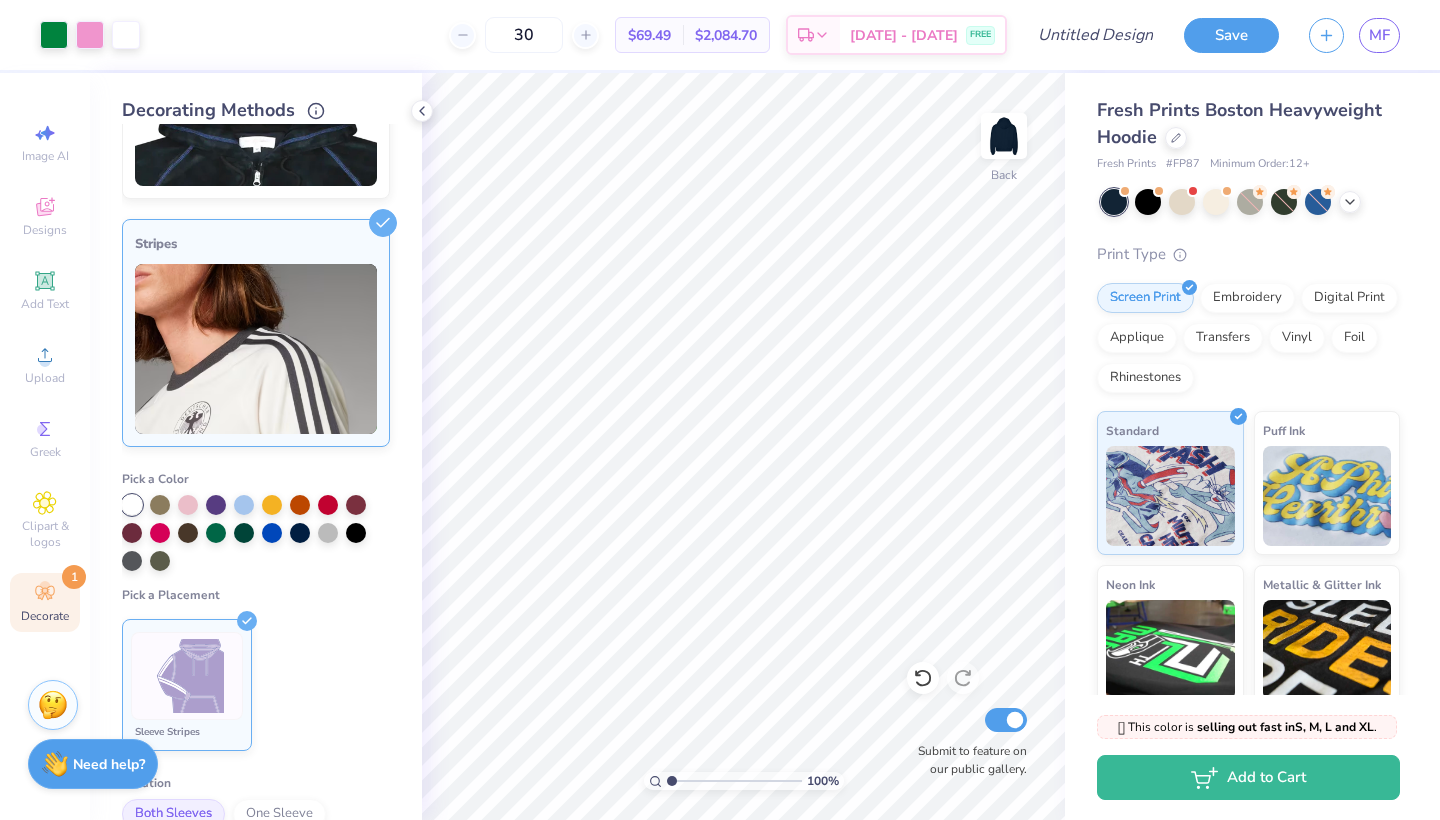 click on "Need help?" at bounding box center [109, 764] 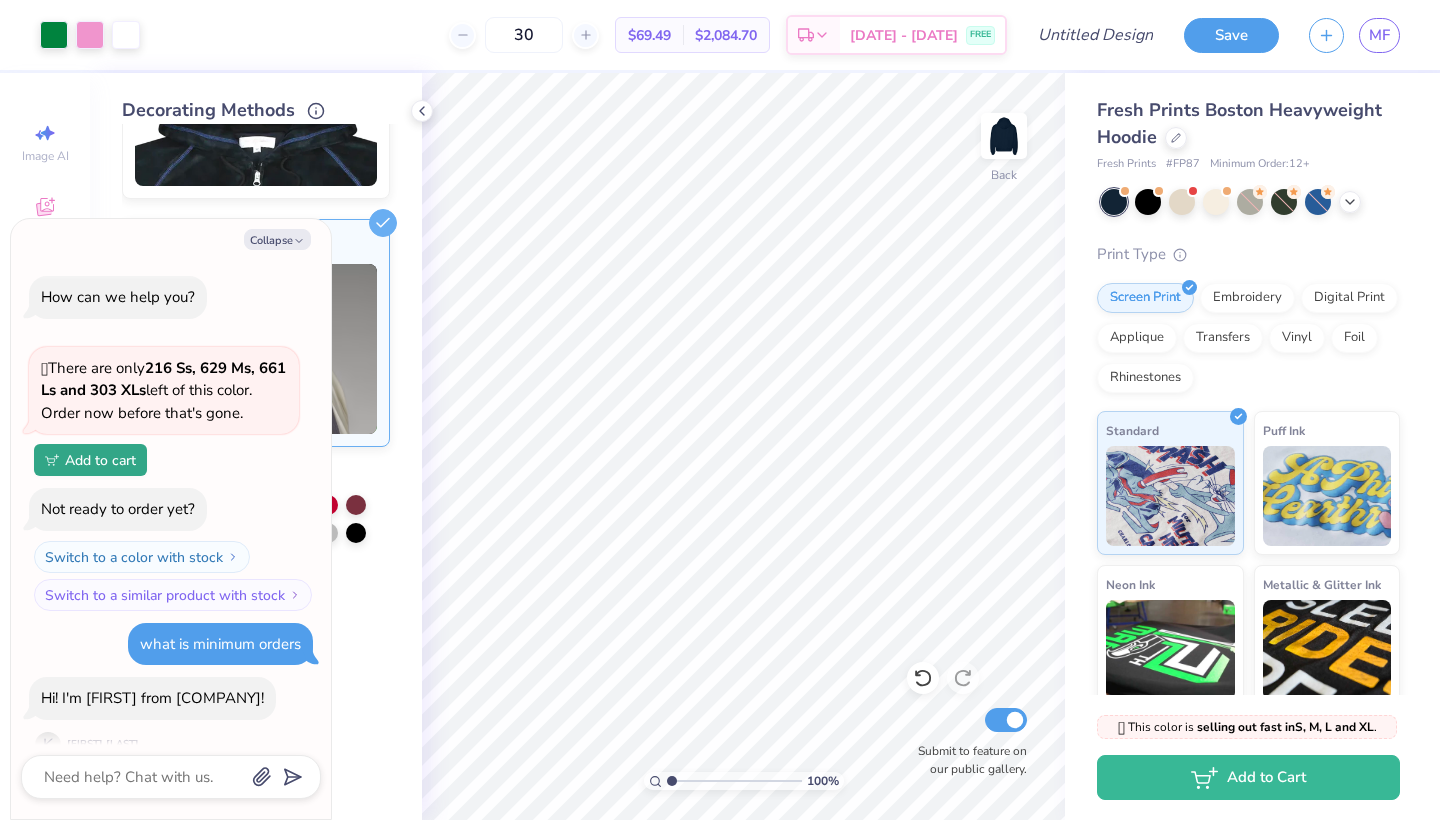 scroll, scrollTop: 997, scrollLeft: 0, axis: vertical 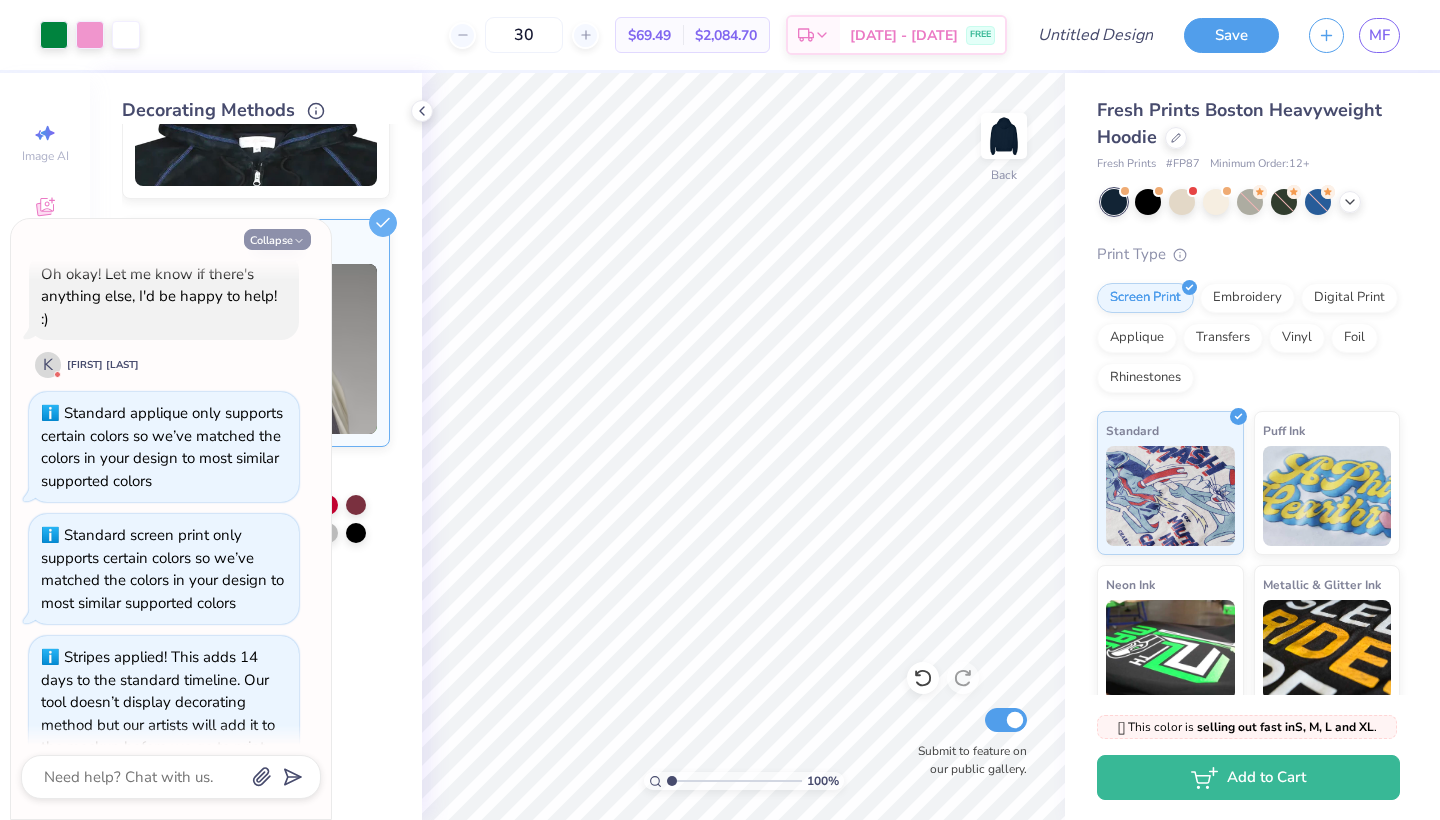 click 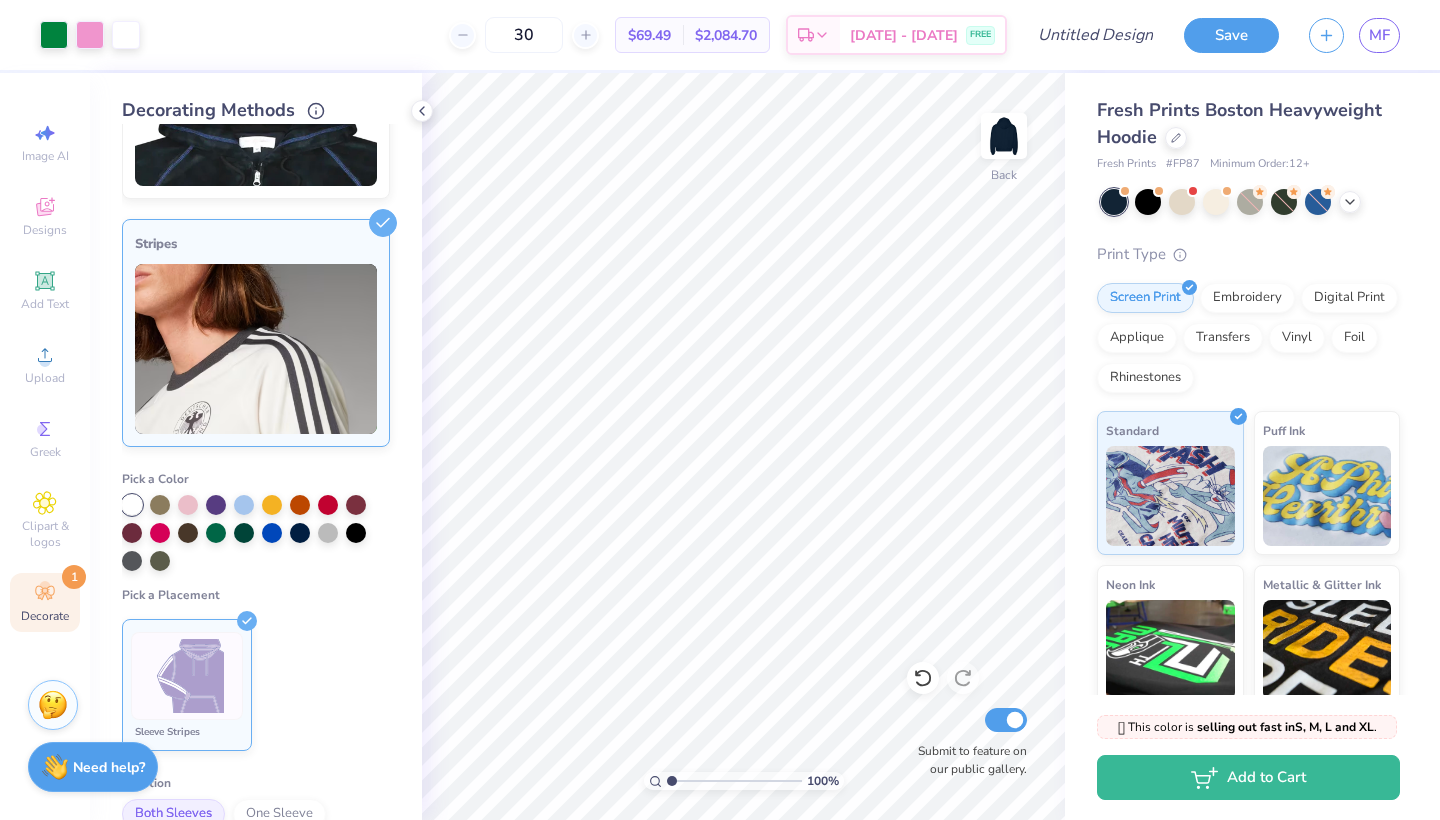 click at bounding box center (187, 676) 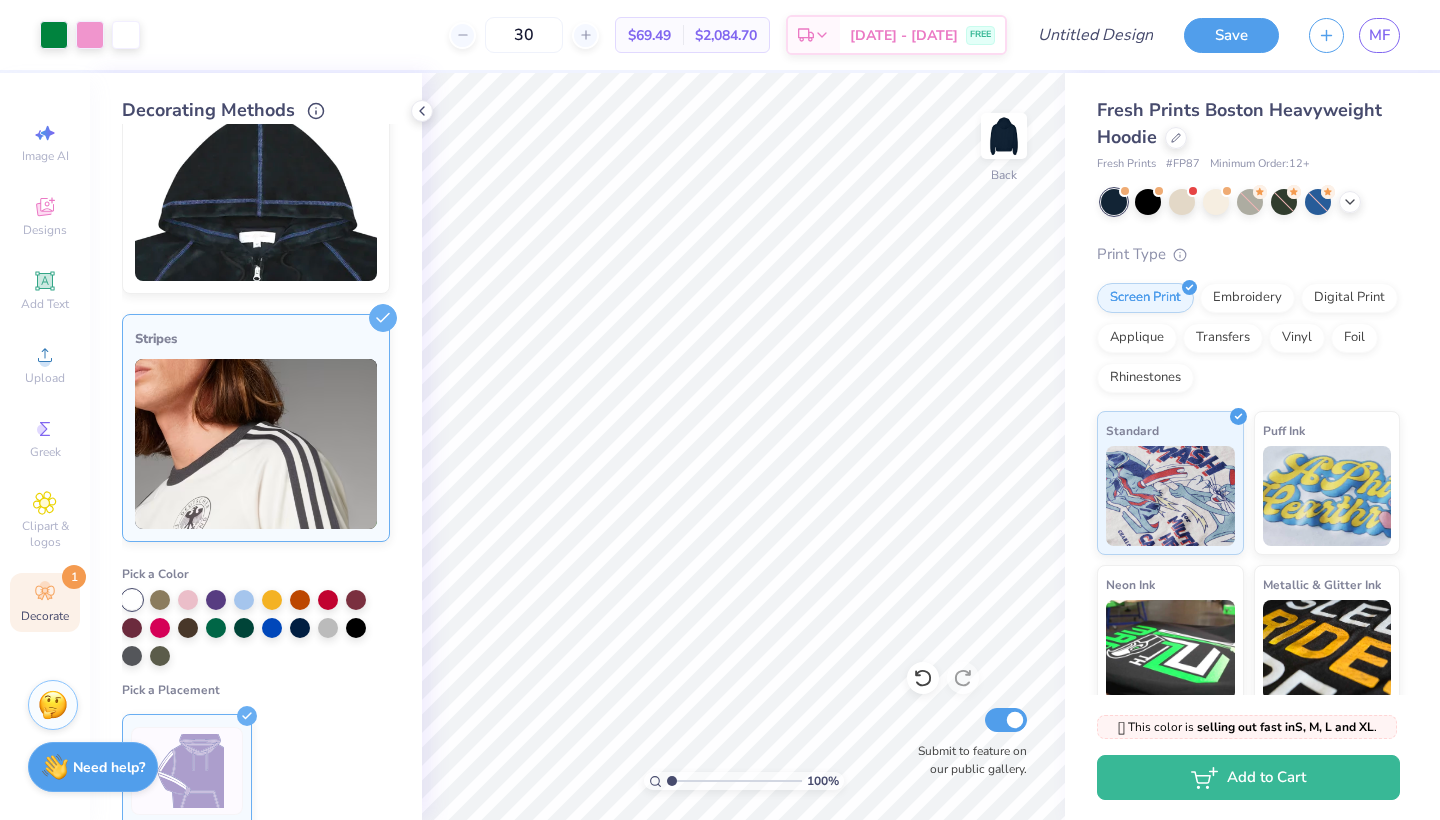 scroll, scrollTop: 315, scrollLeft: 0, axis: vertical 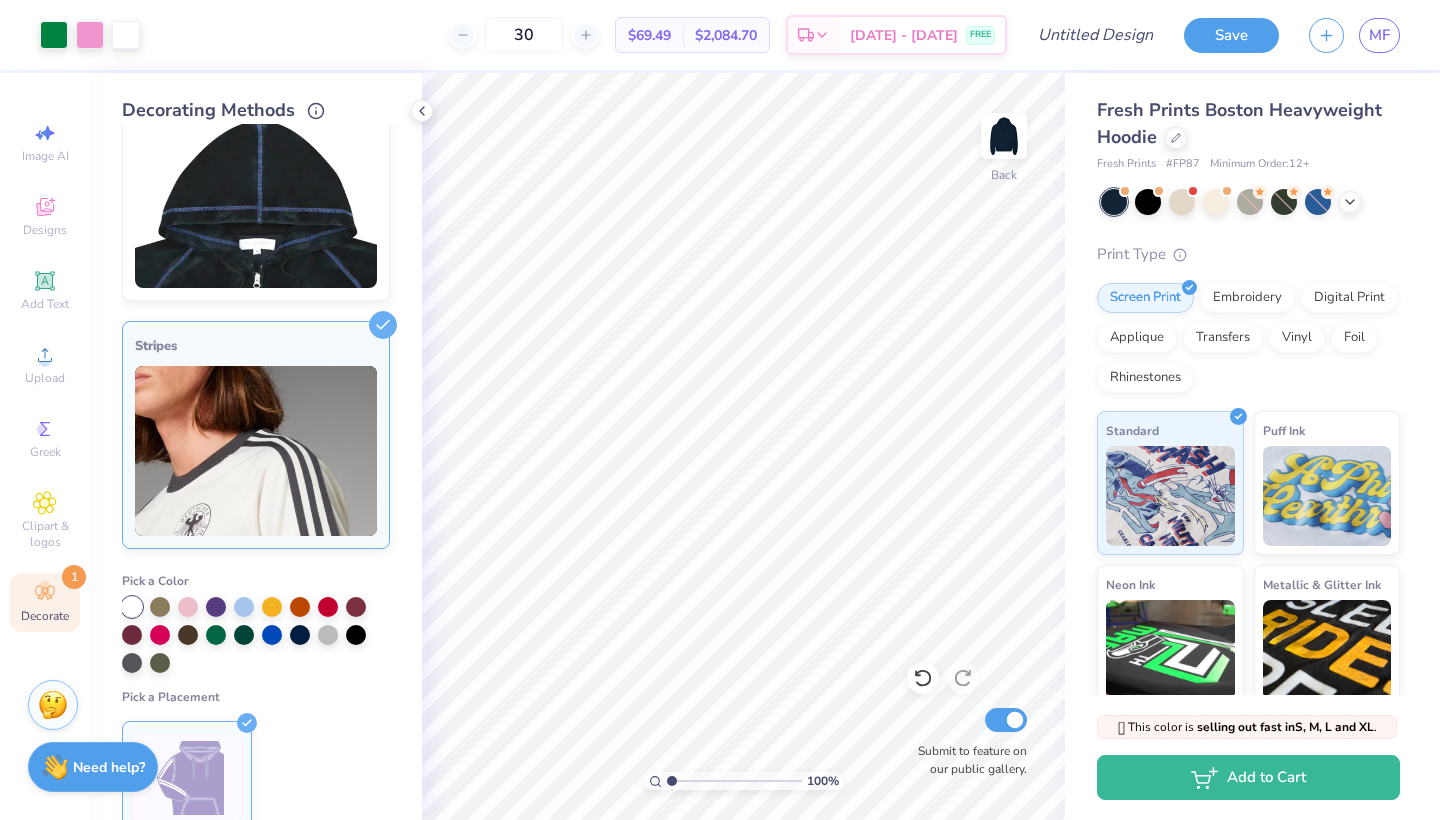 click at bounding box center (256, 451) 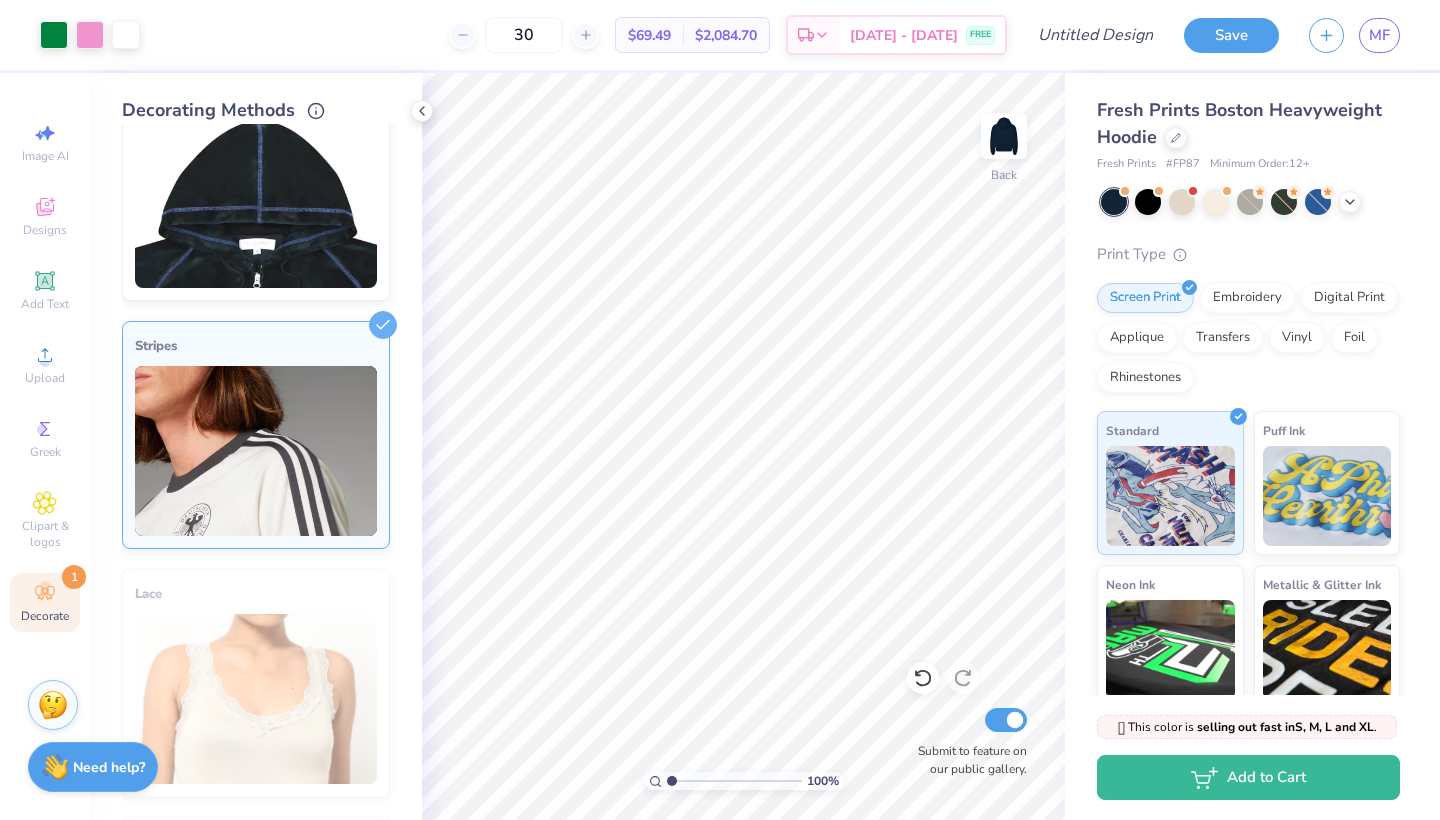 click at bounding box center [256, 203] 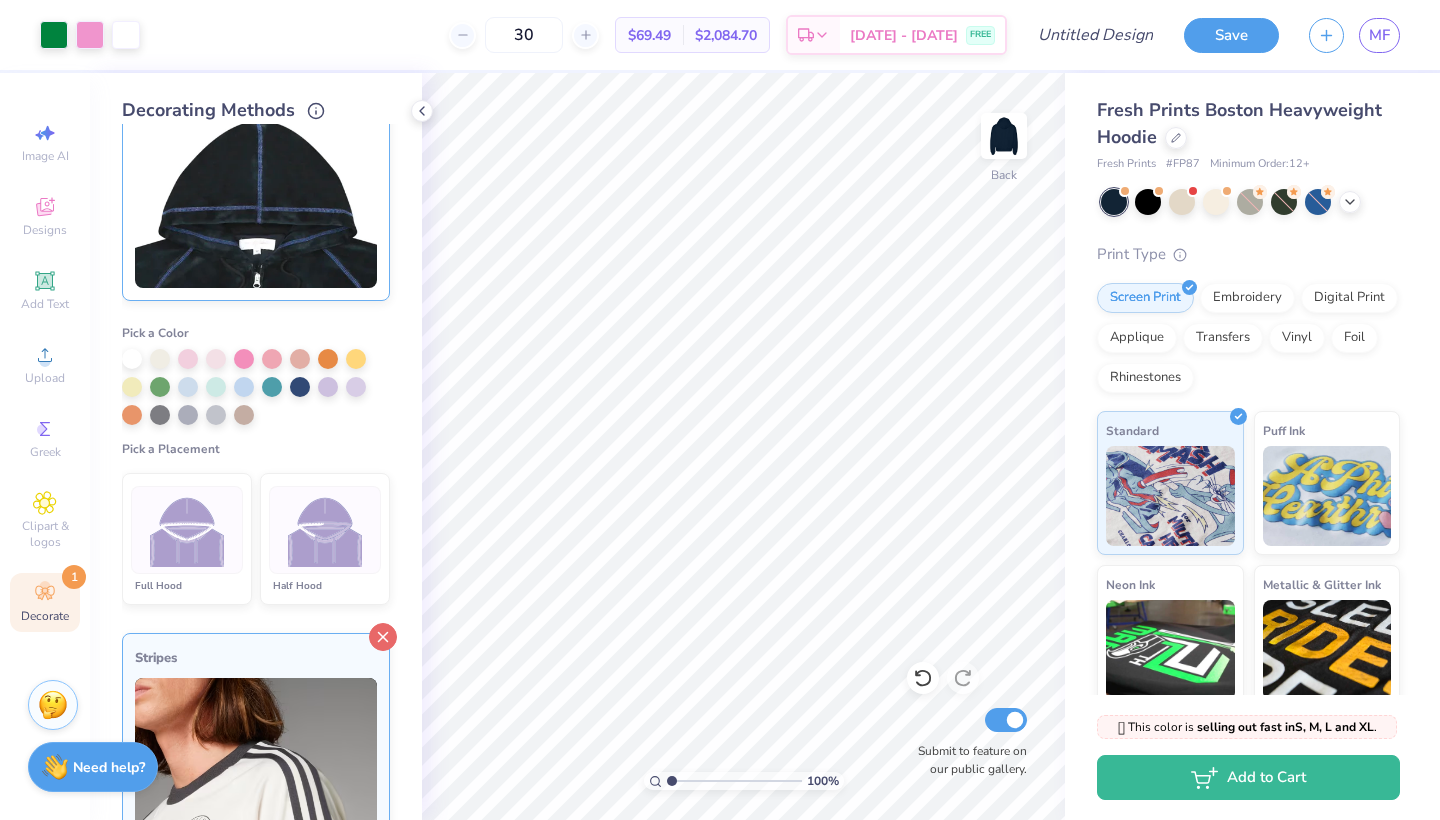 click 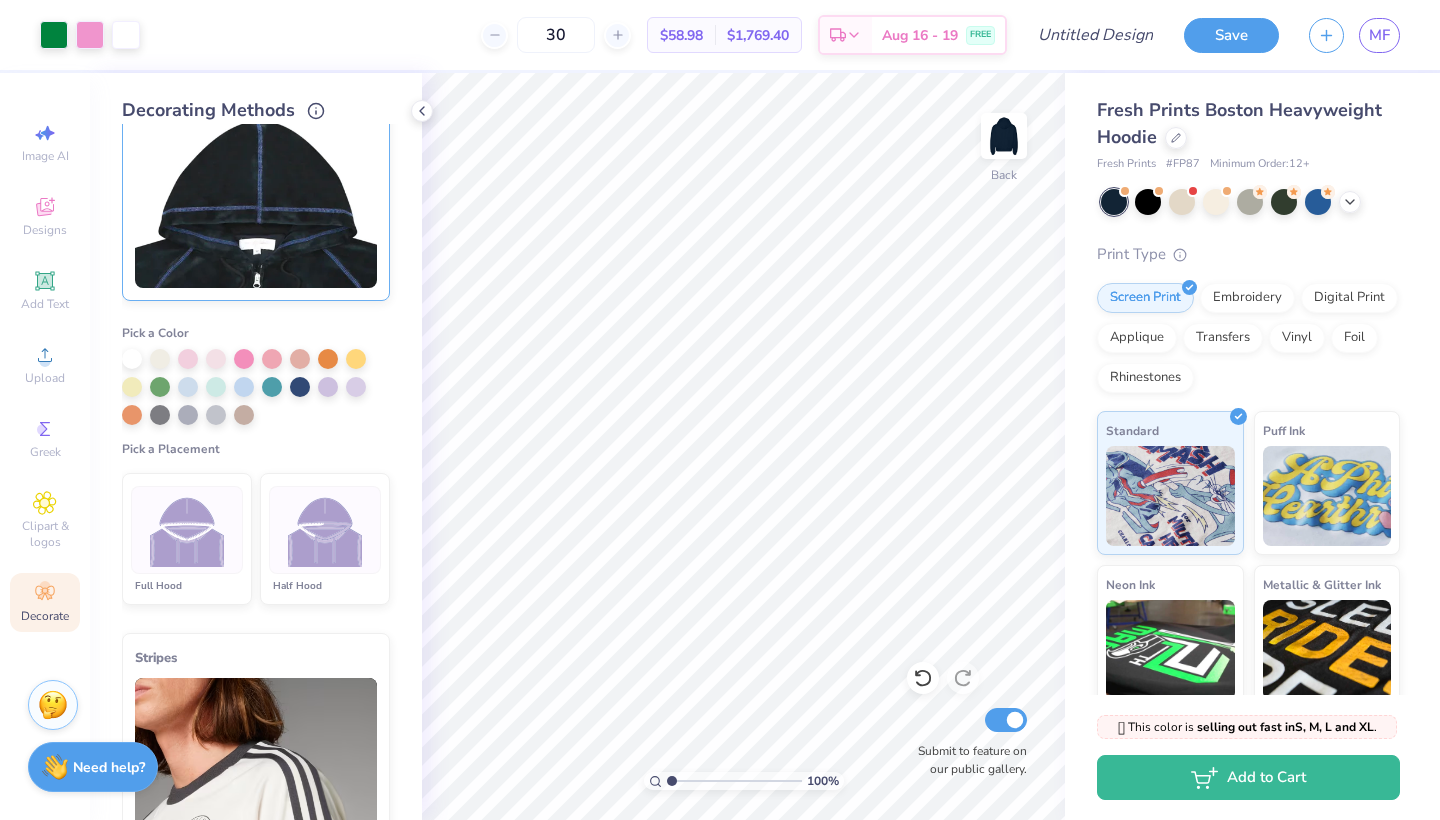 click at bounding box center [325, 530] 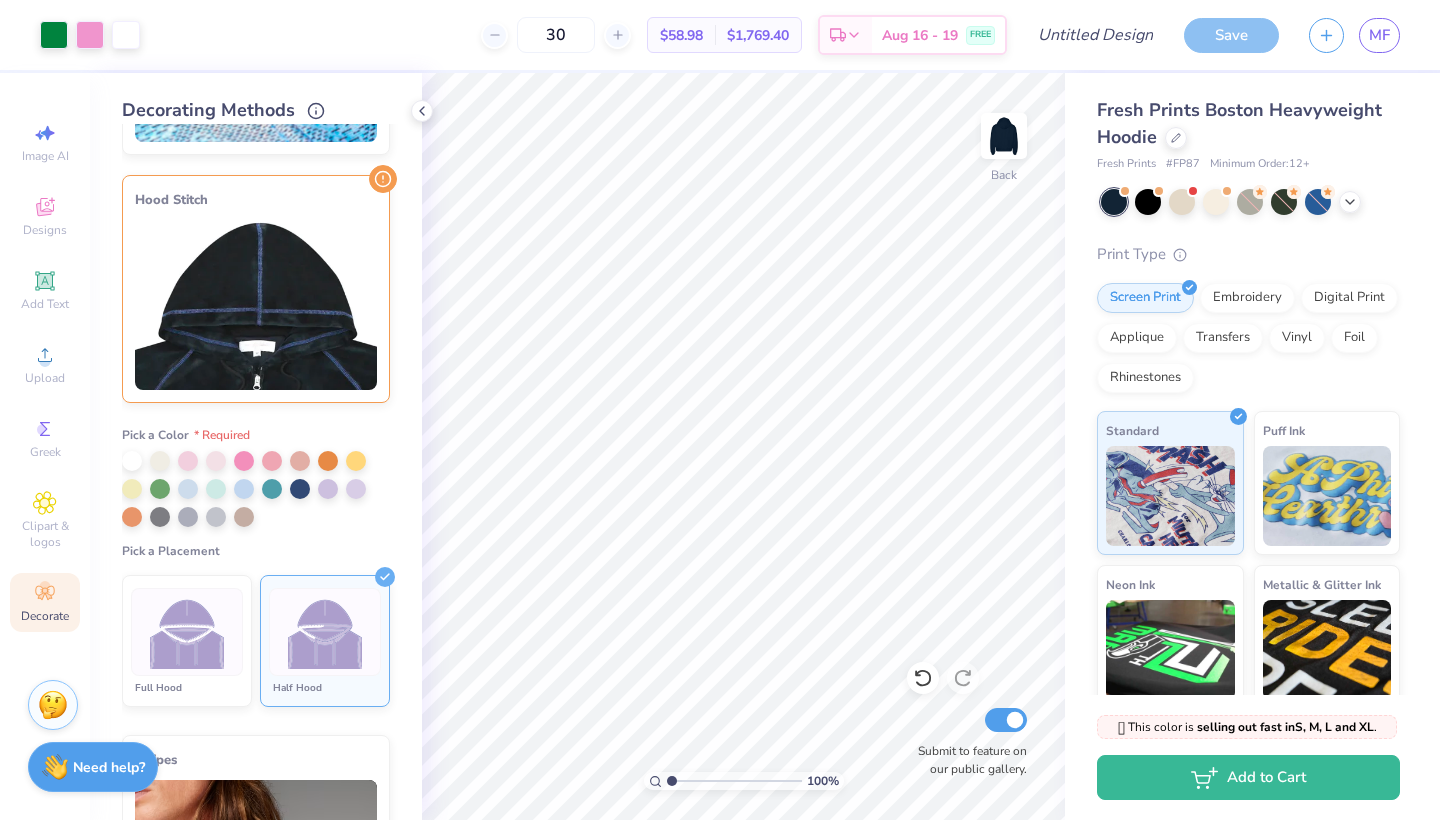 scroll, scrollTop: 202, scrollLeft: 0, axis: vertical 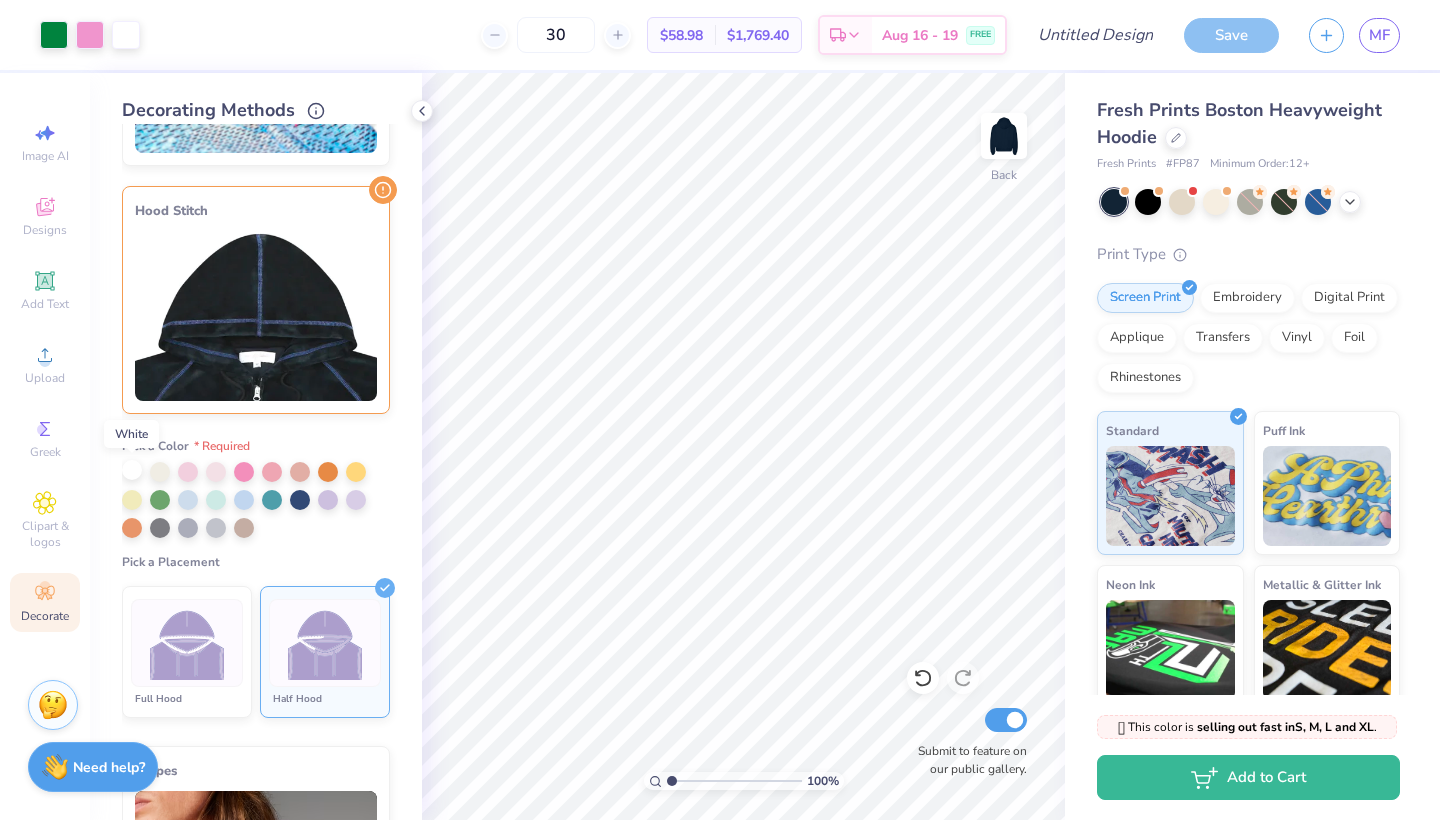 click at bounding box center [132, 470] 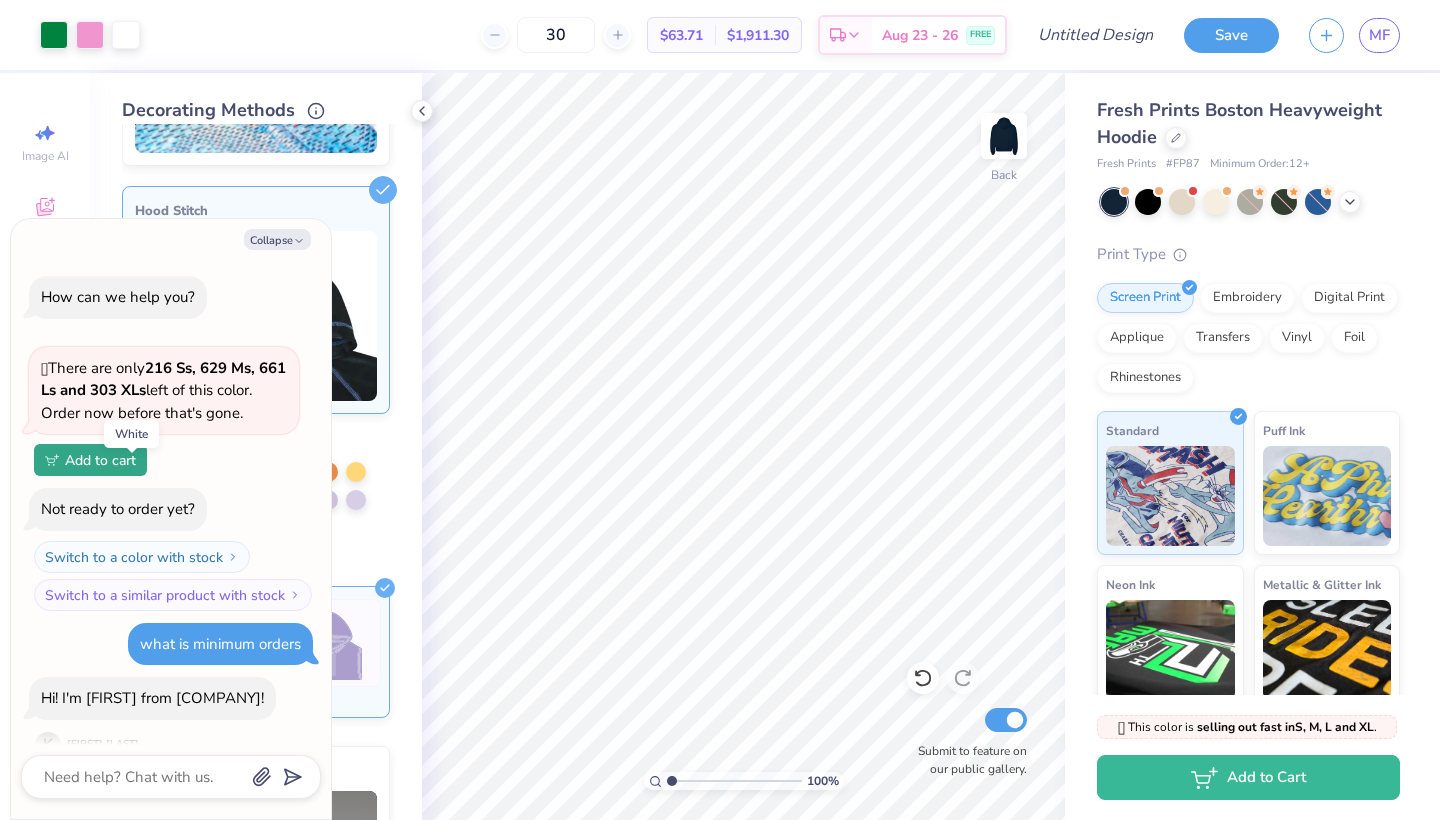 scroll, scrollTop: 1139, scrollLeft: 0, axis: vertical 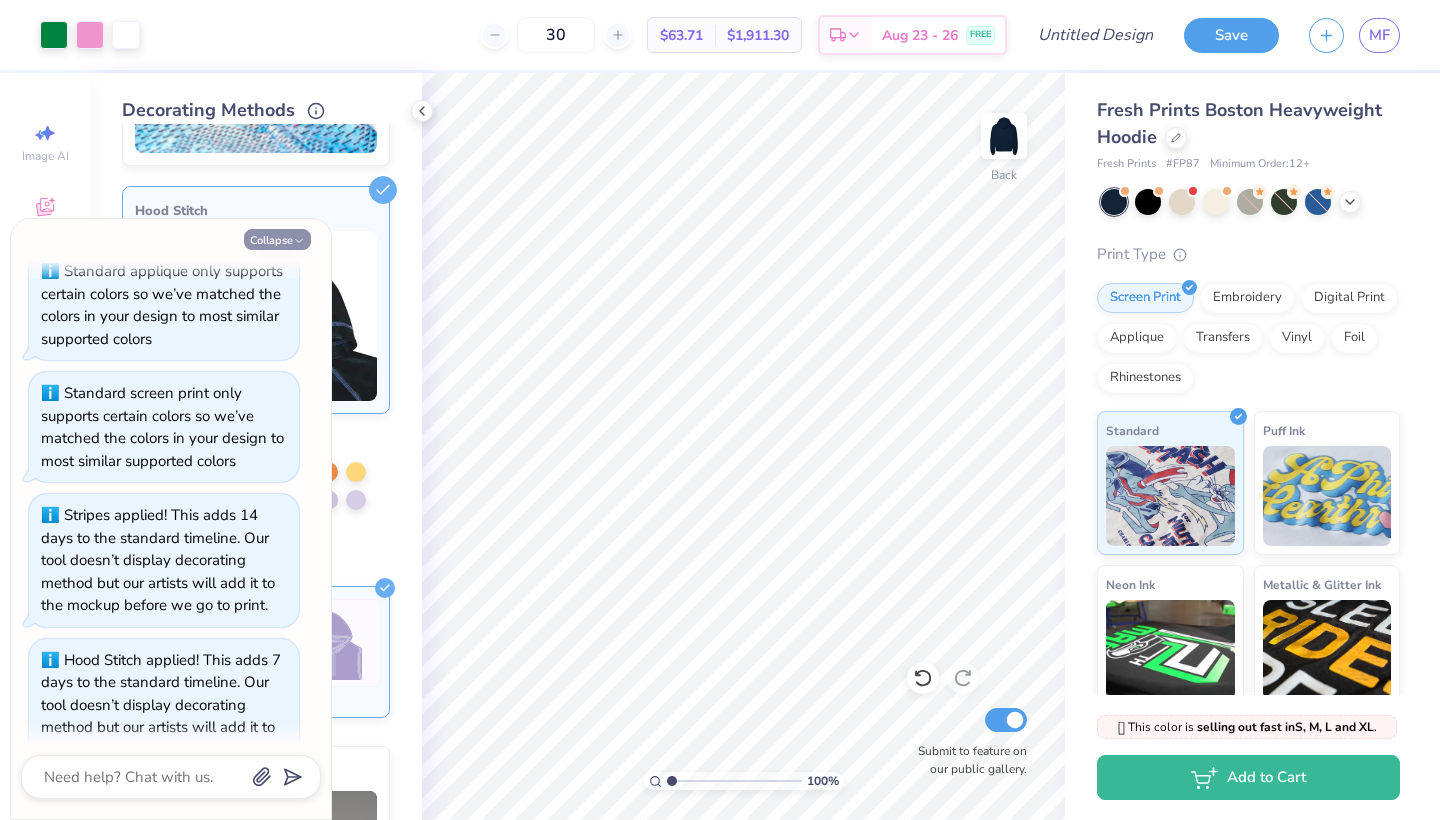 click on "Collapse" at bounding box center (277, 239) 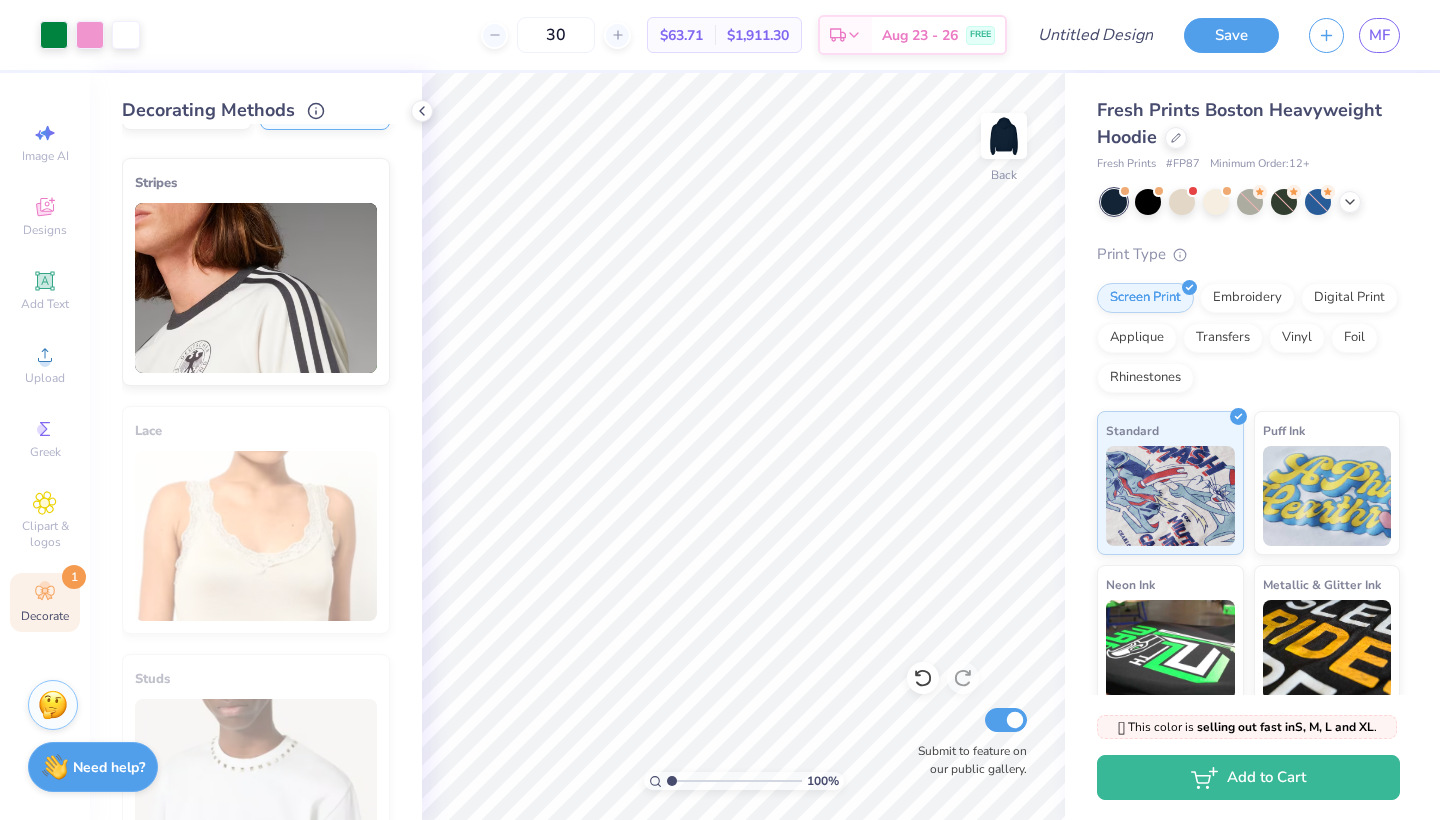 scroll, scrollTop: 772, scrollLeft: 0, axis: vertical 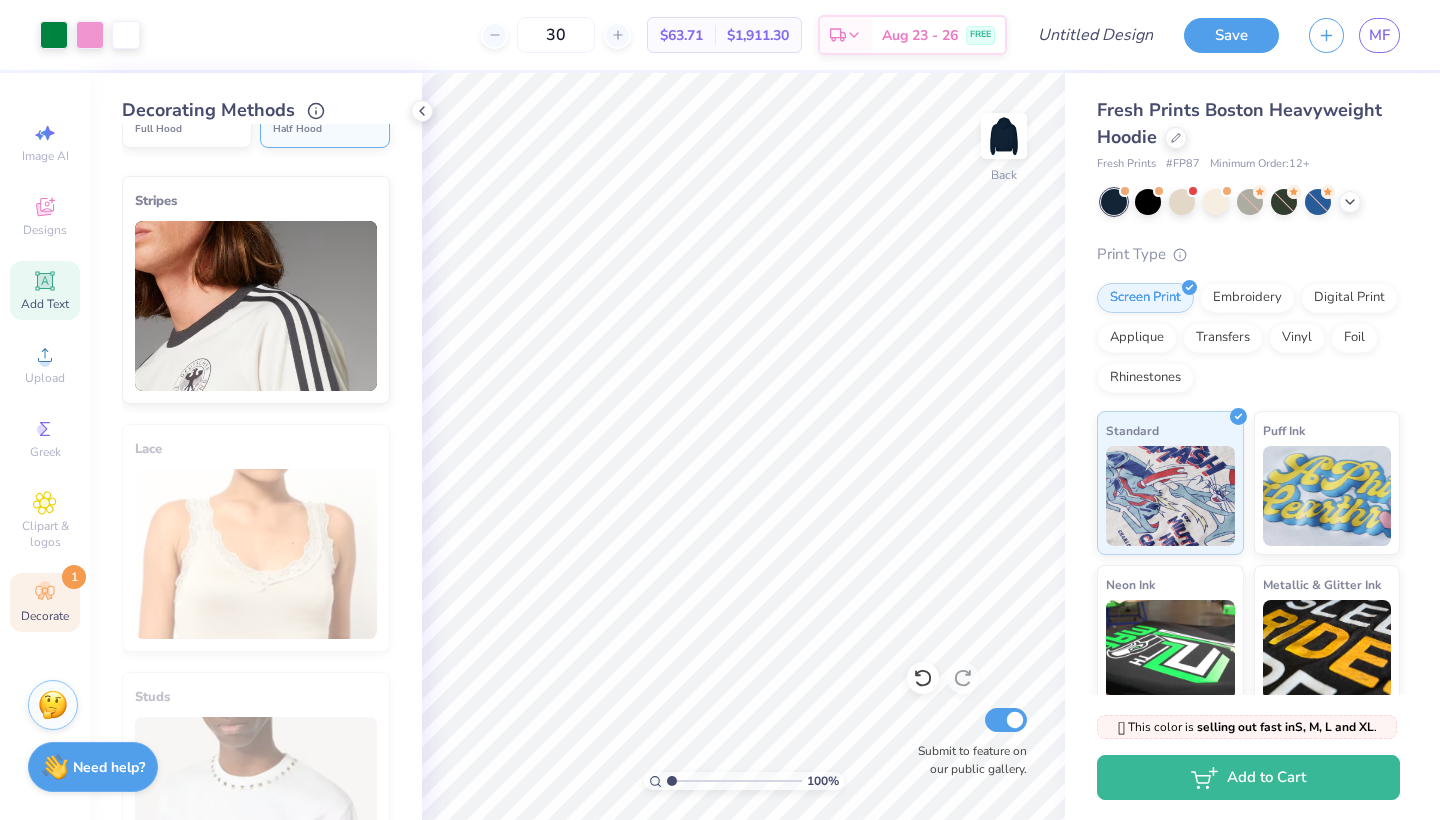 click 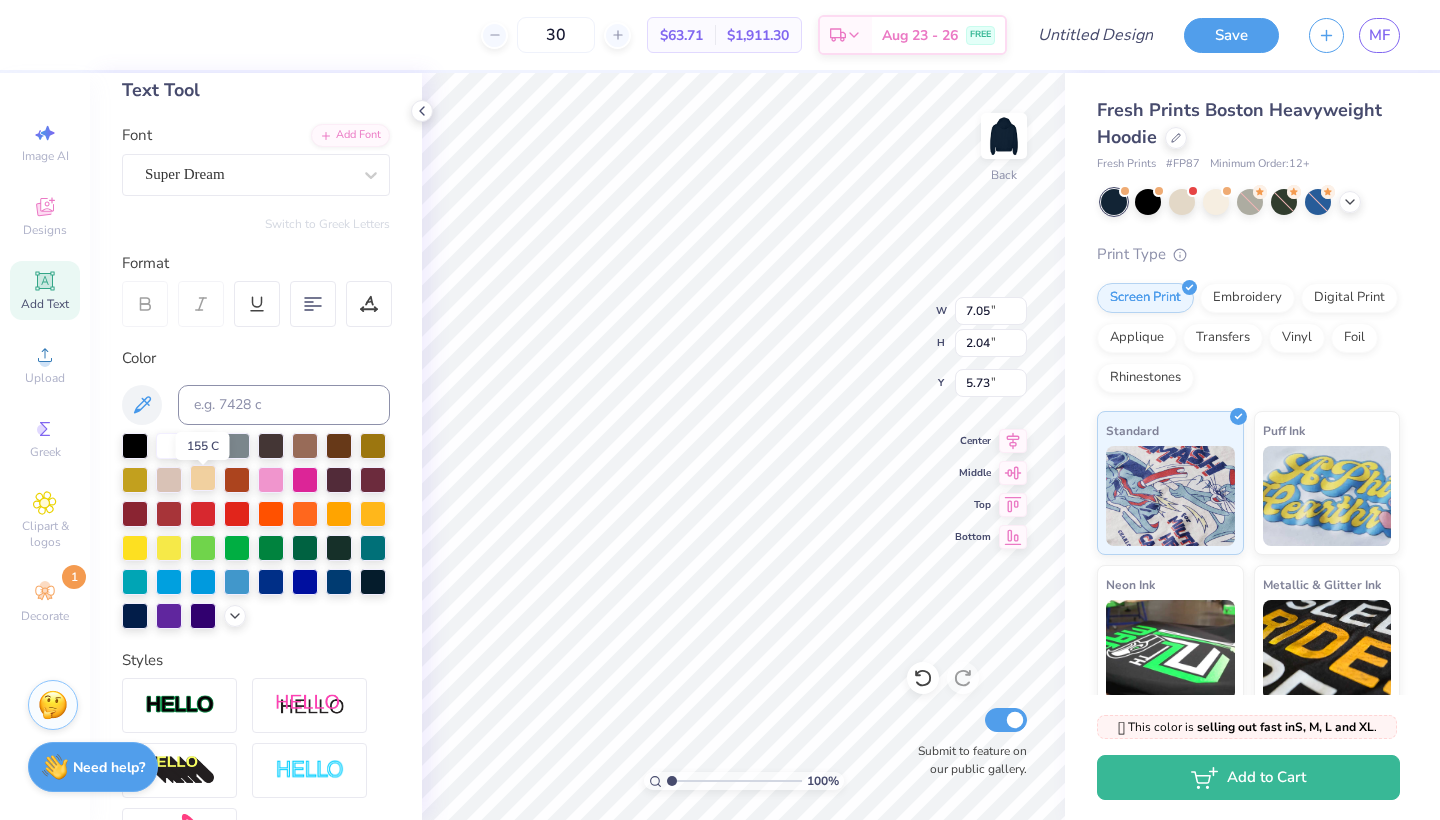 scroll, scrollTop: 108, scrollLeft: 0, axis: vertical 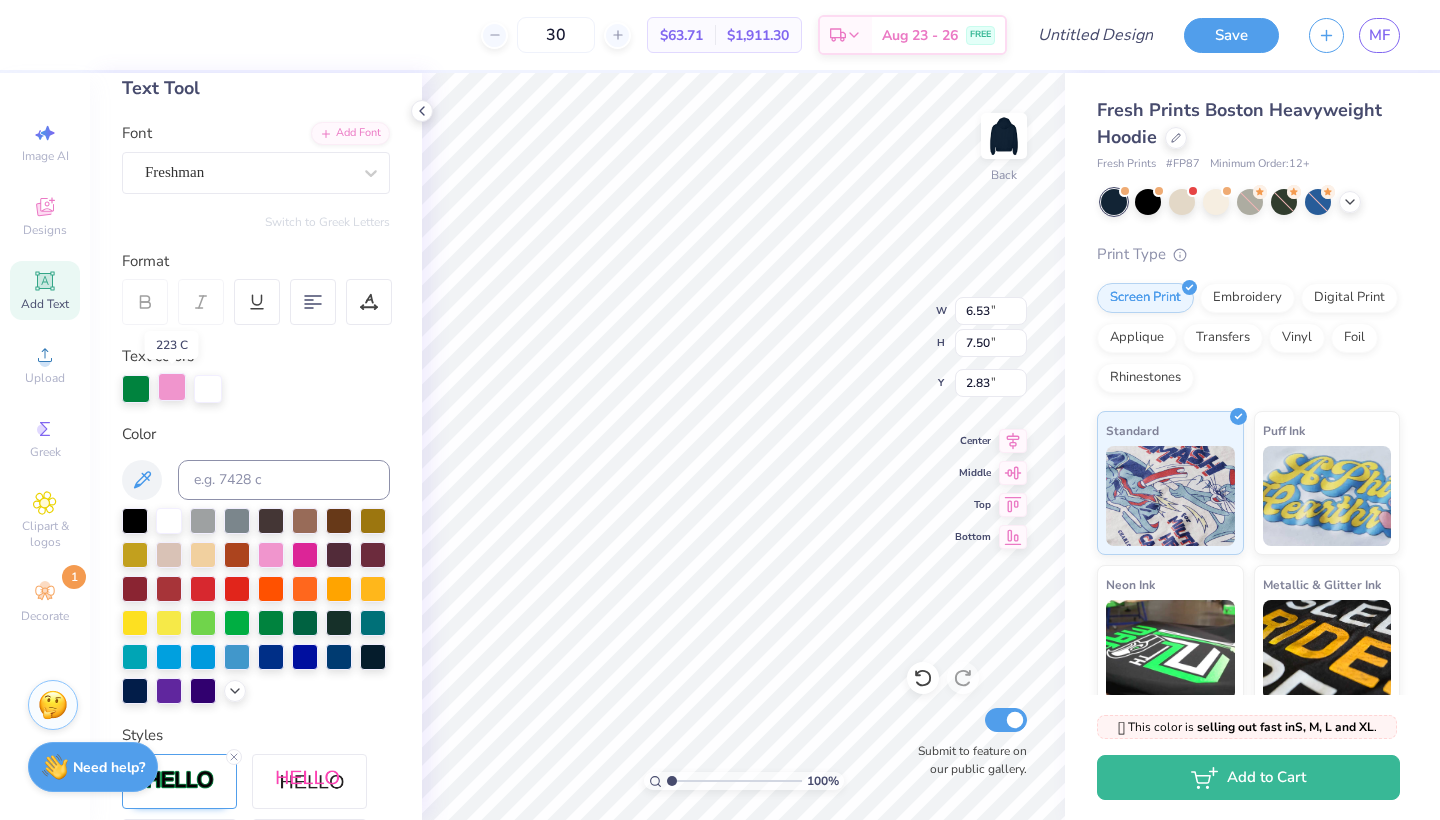 click at bounding box center [172, 387] 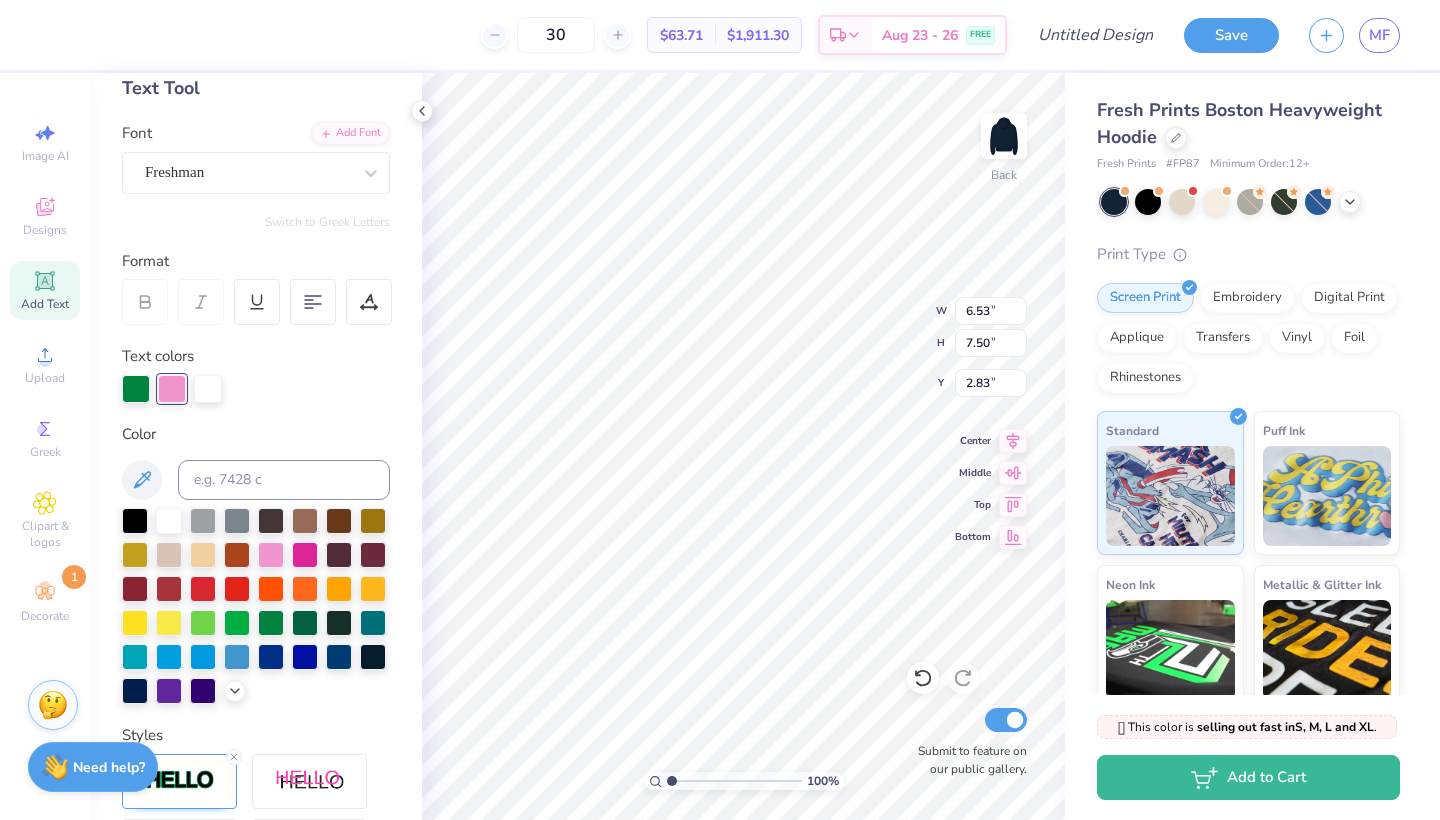 click at bounding box center (172, 389) 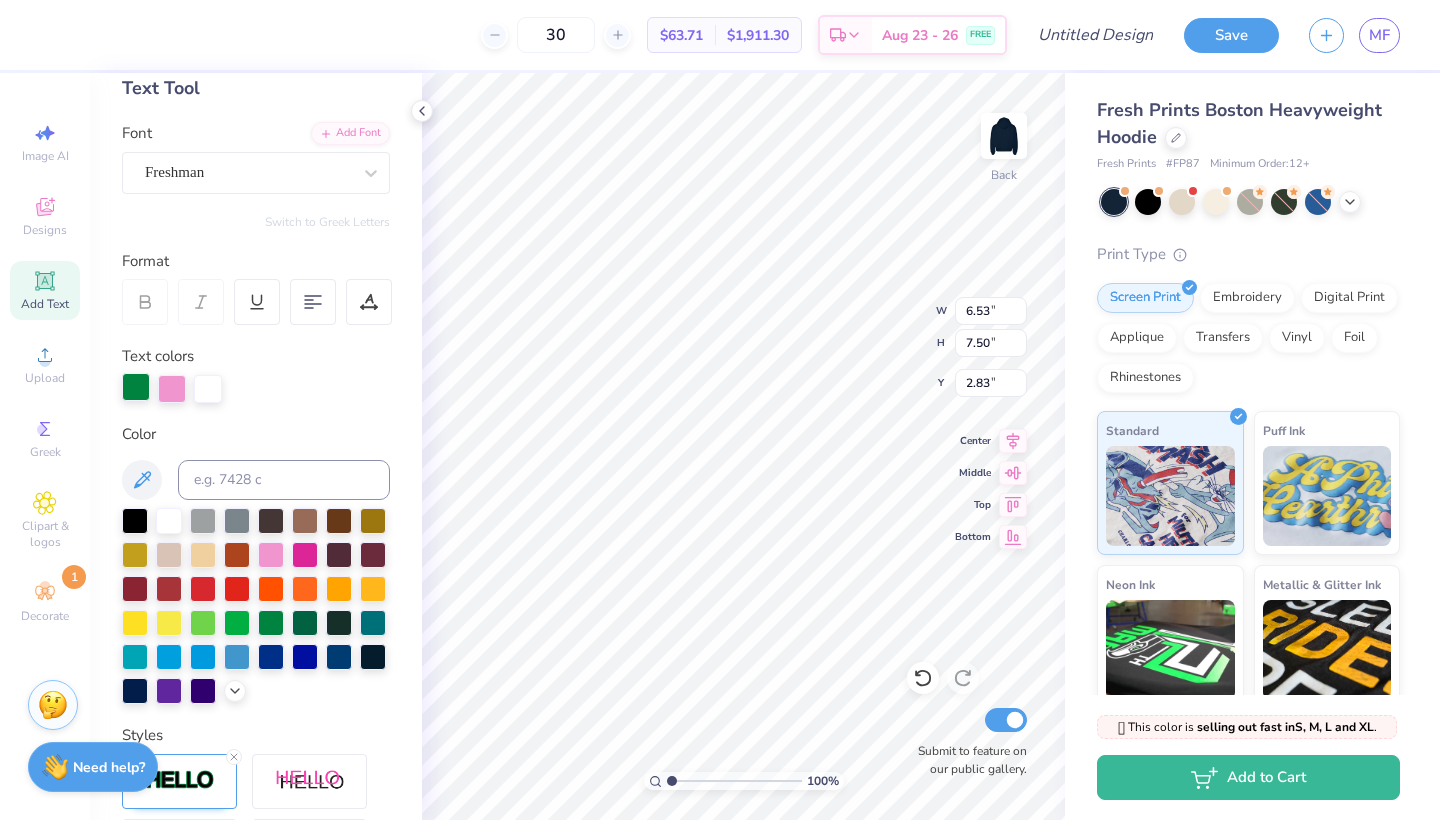 click at bounding box center (136, 387) 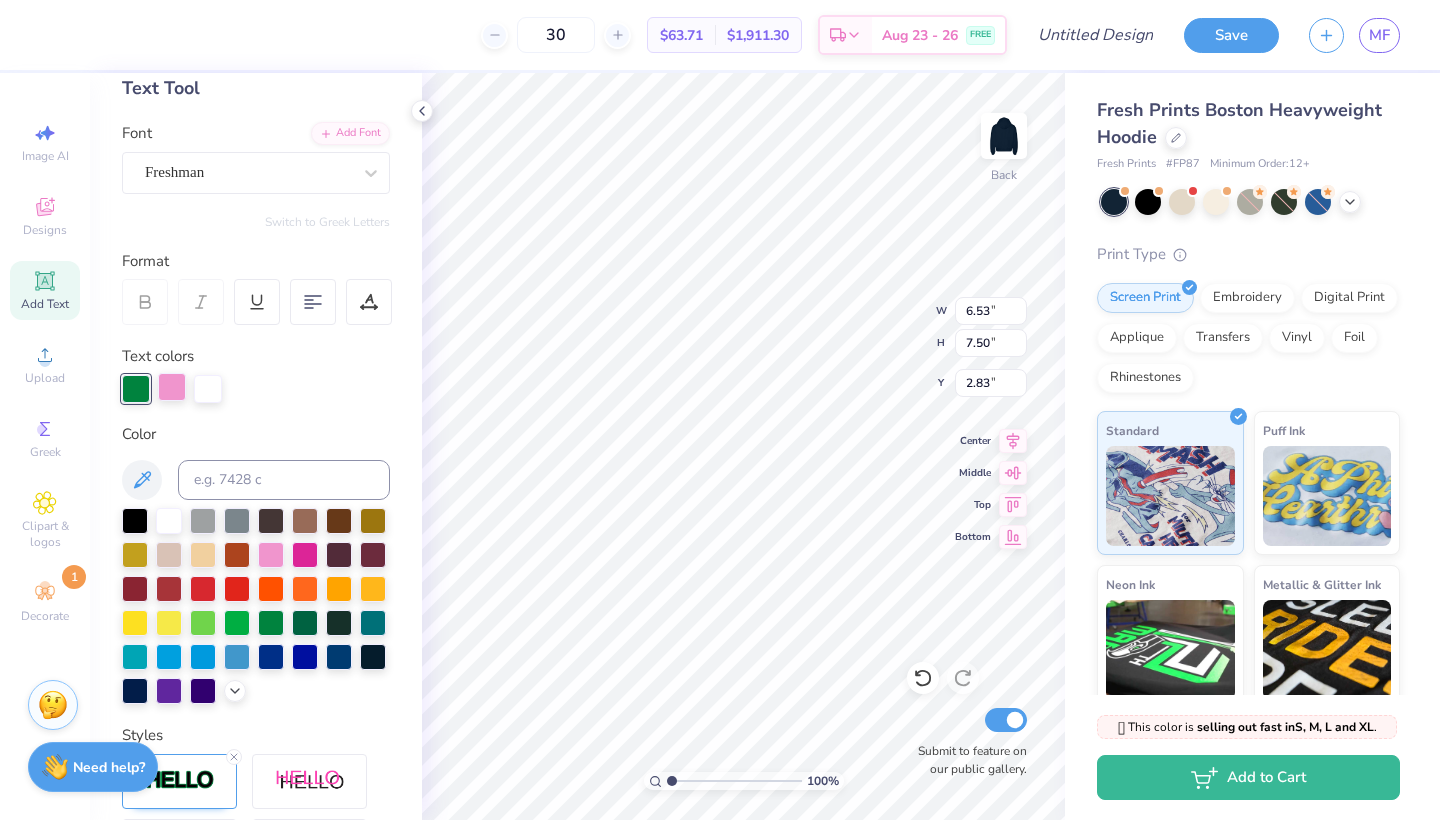 click at bounding box center [172, 387] 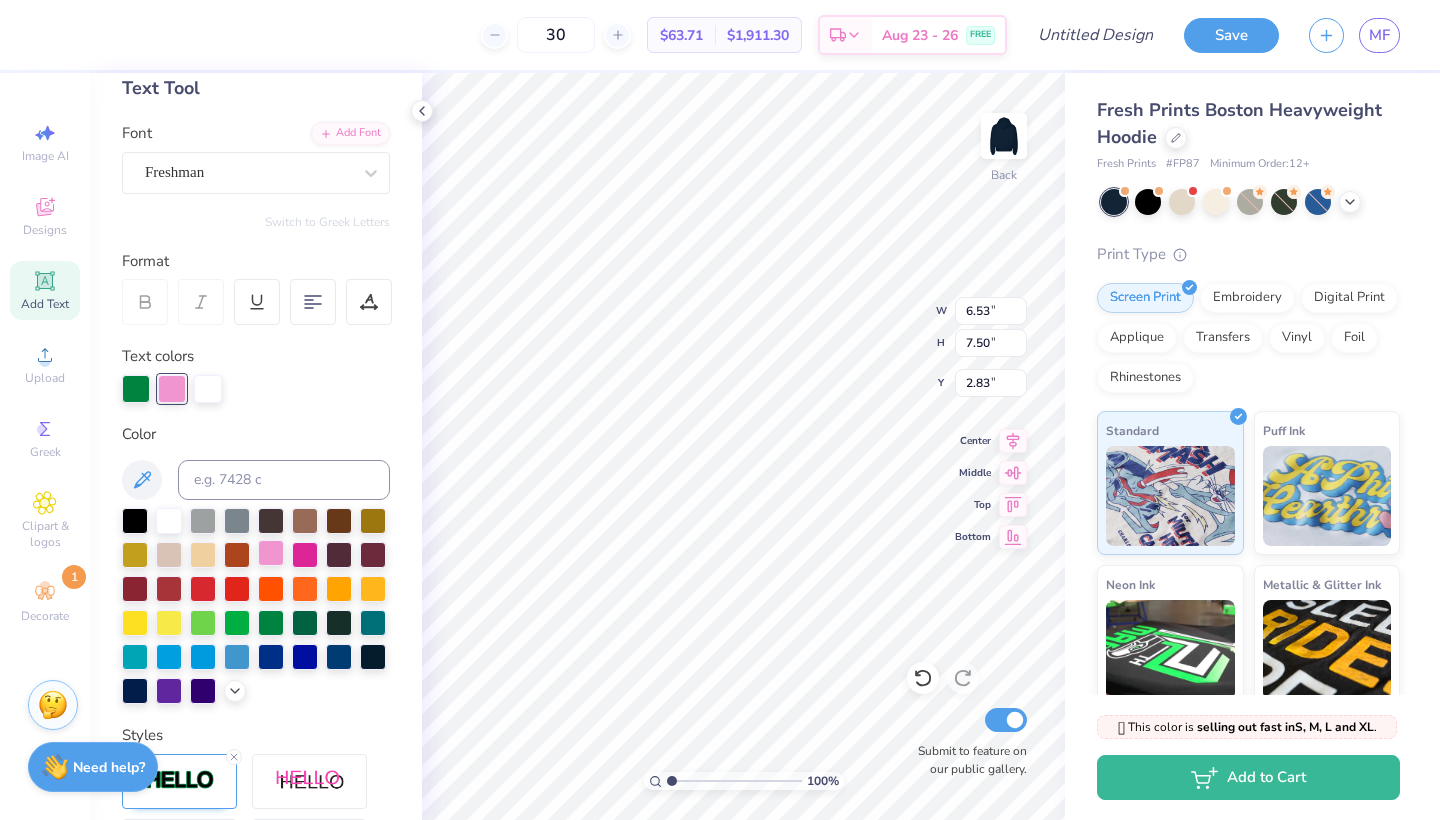 click at bounding box center (271, 553) 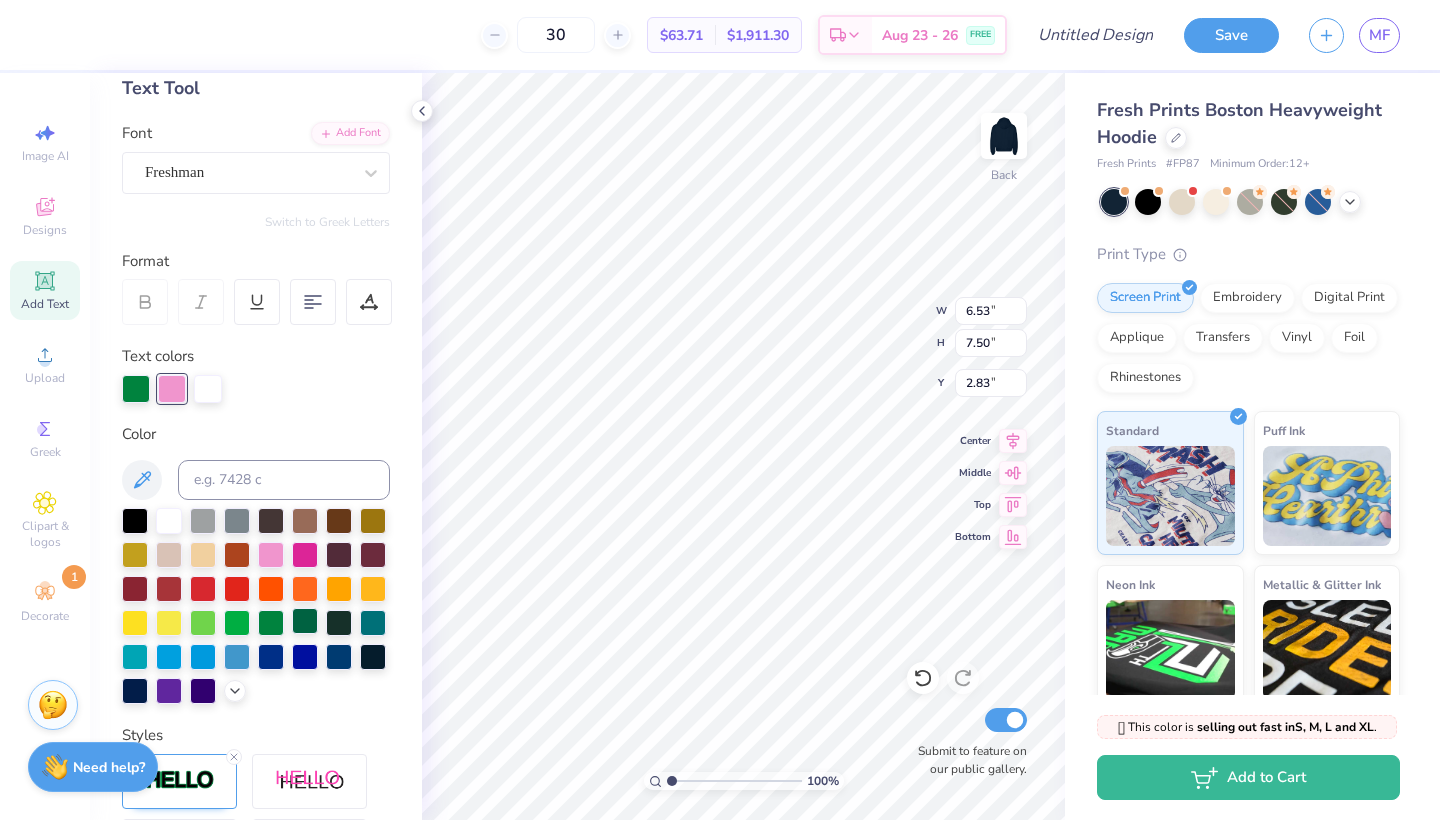 click at bounding box center (305, 621) 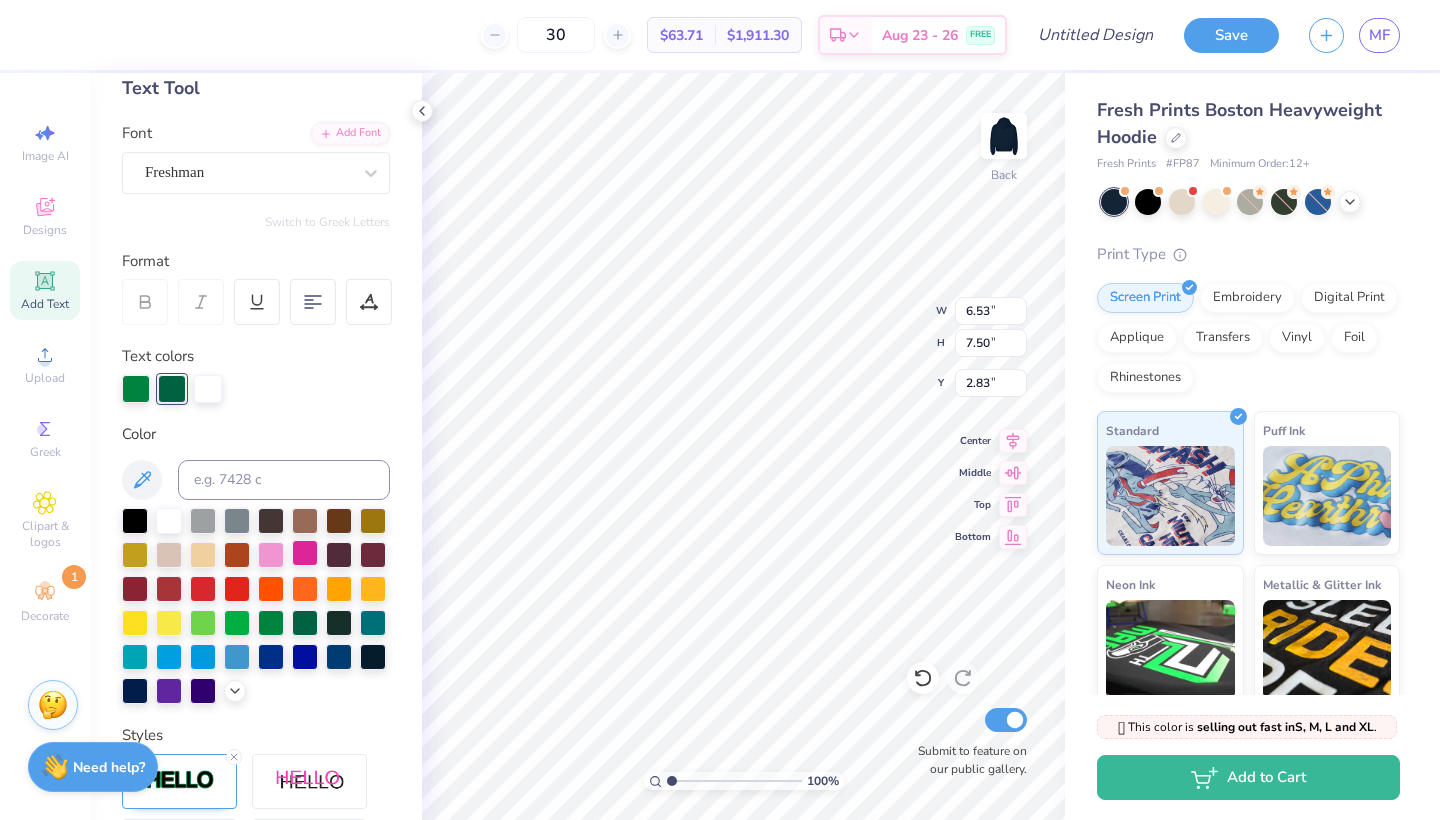 click at bounding box center (305, 553) 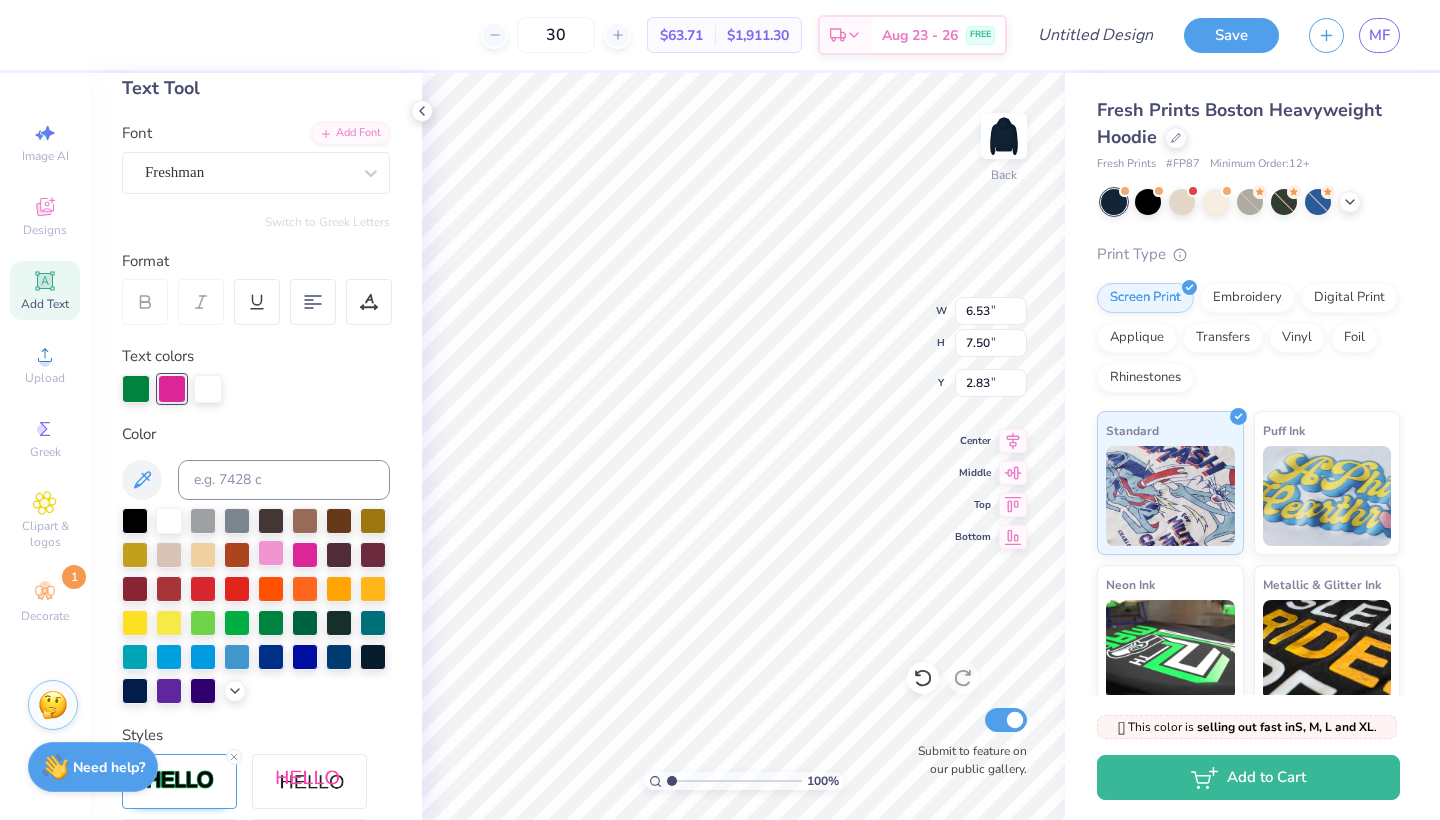click at bounding box center [271, 553] 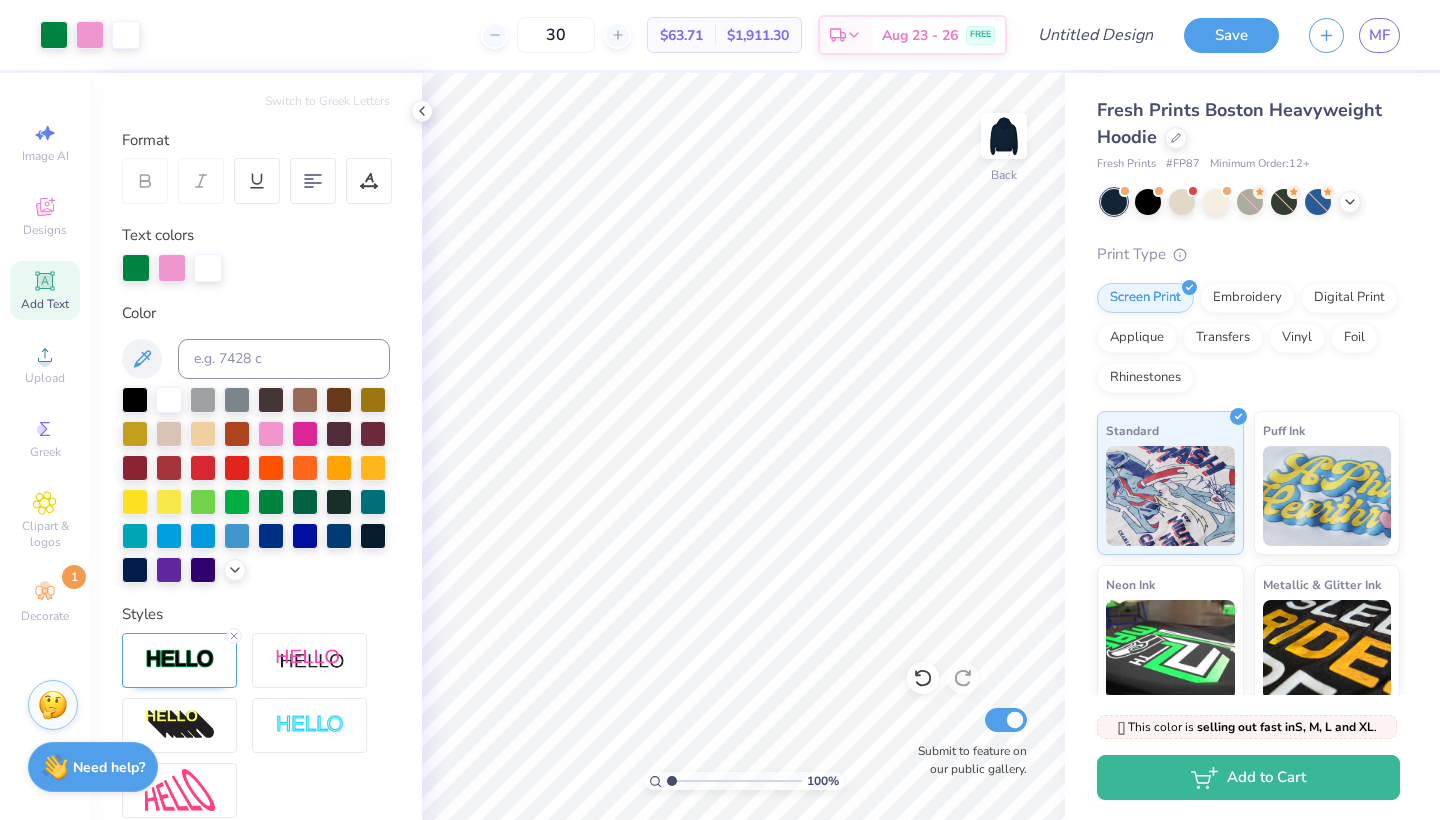 scroll, scrollTop: 240, scrollLeft: 0, axis: vertical 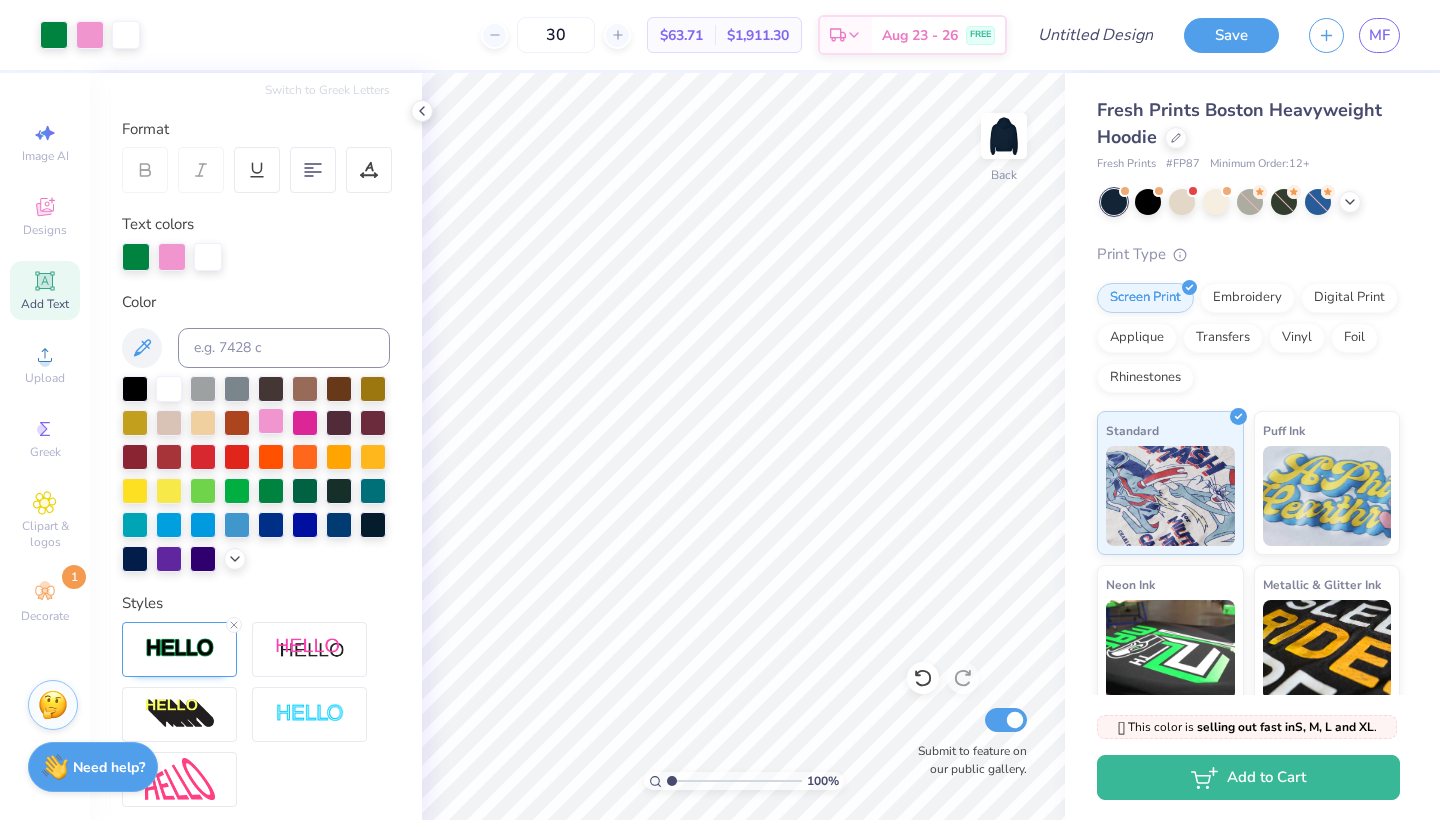 click at bounding box center (271, 421) 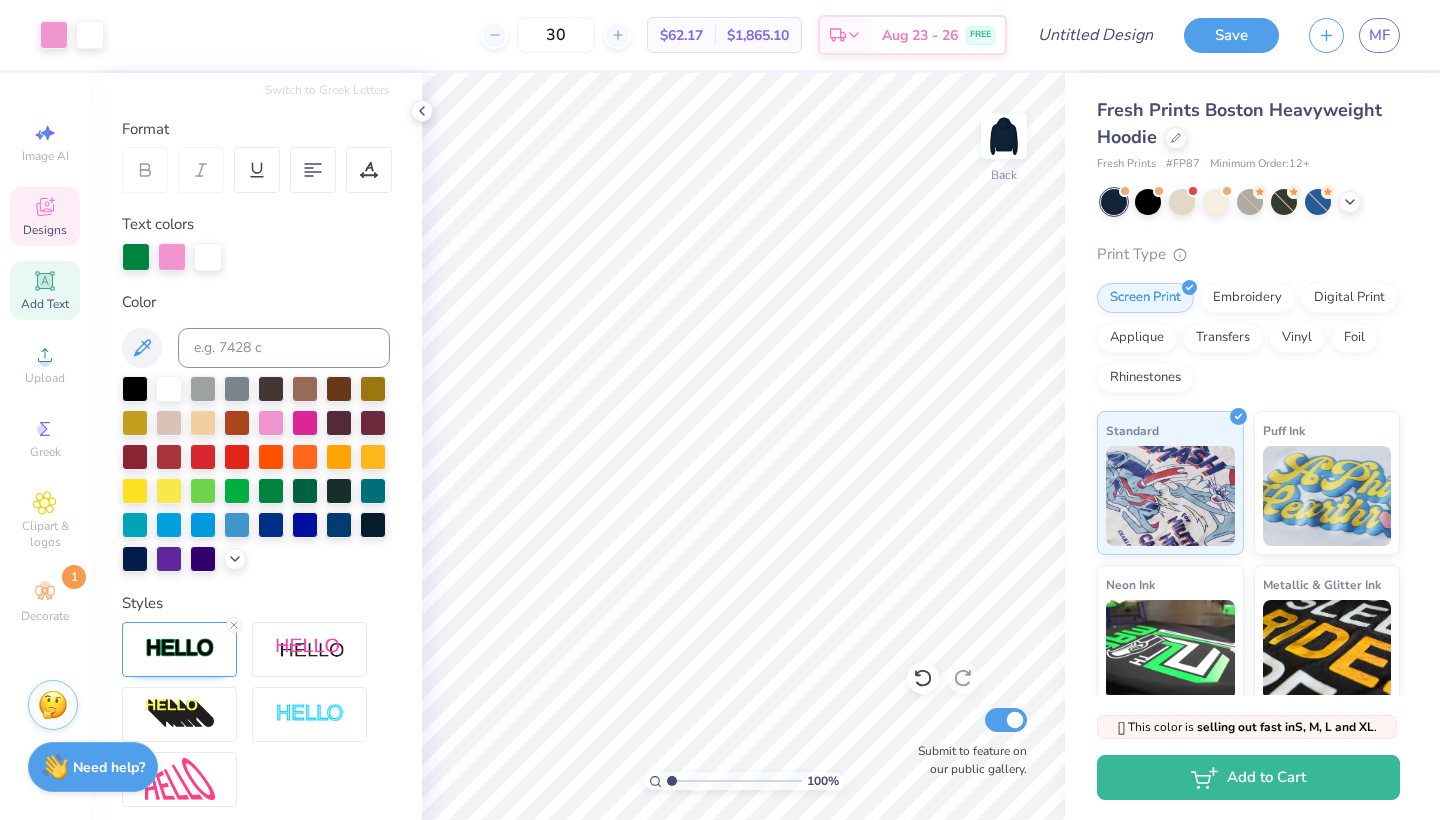 click on "Designs" at bounding box center (45, 230) 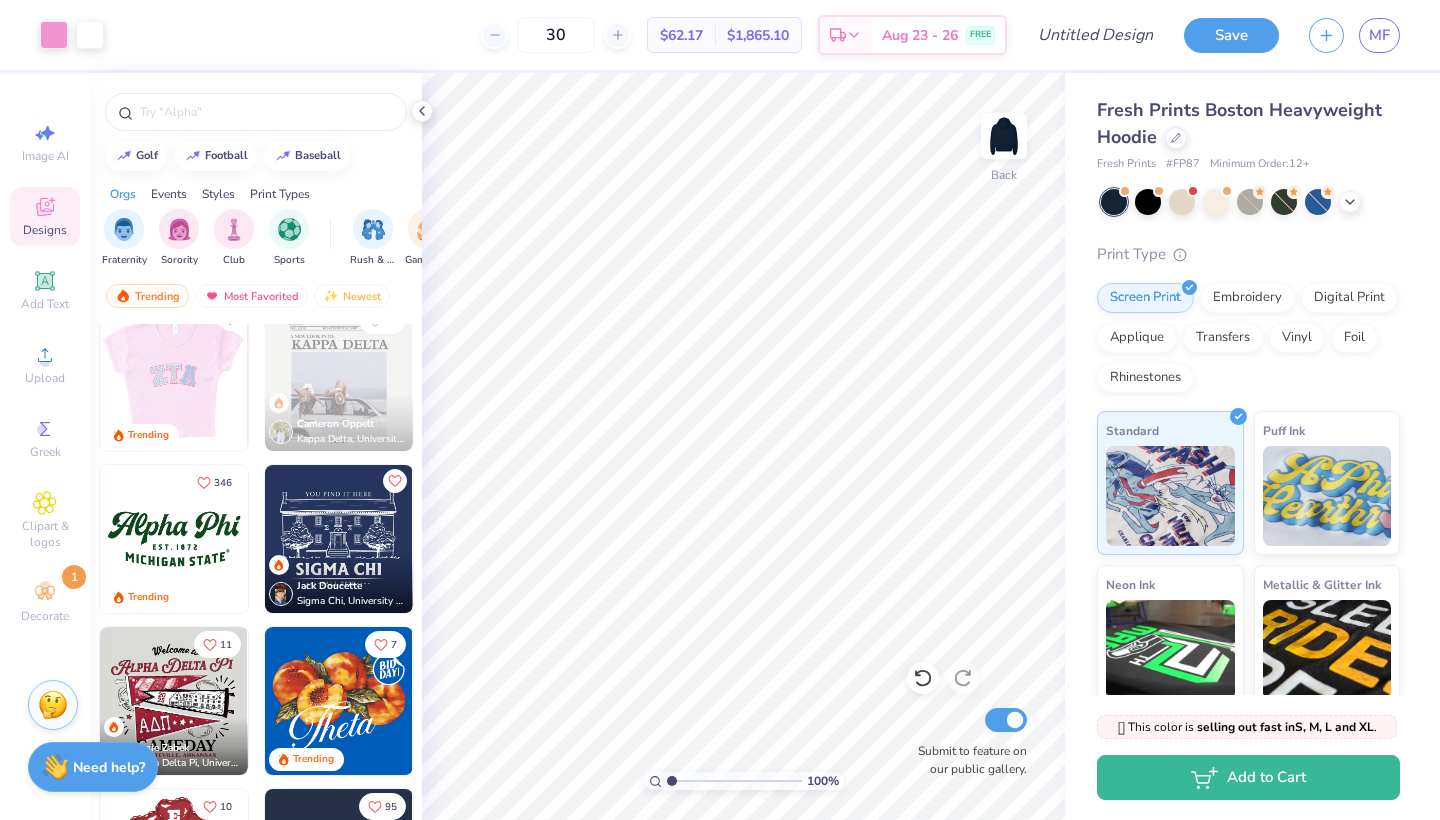 scroll, scrollTop: 809, scrollLeft: 0, axis: vertical 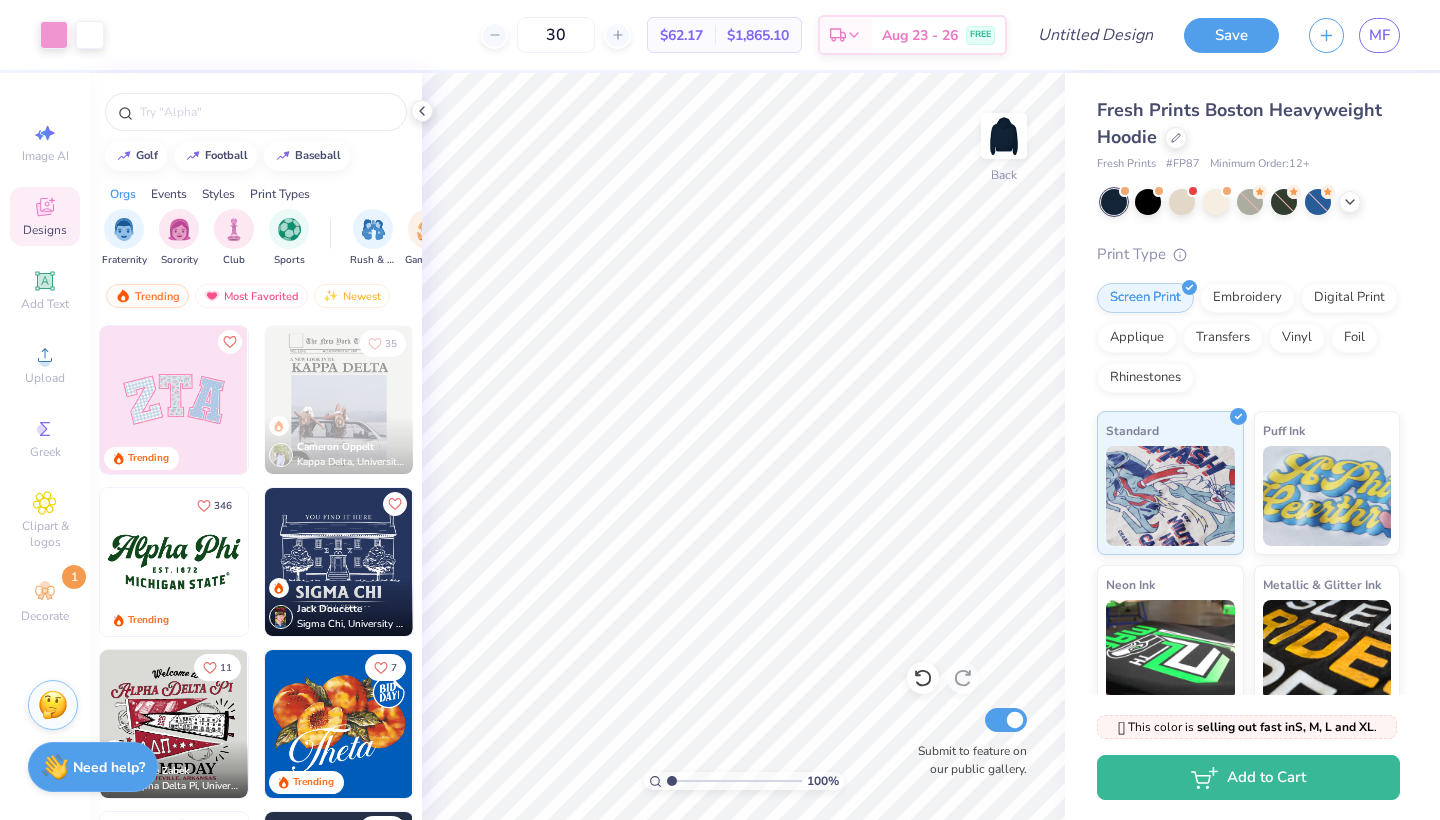 click at bounding box center (174, 400) 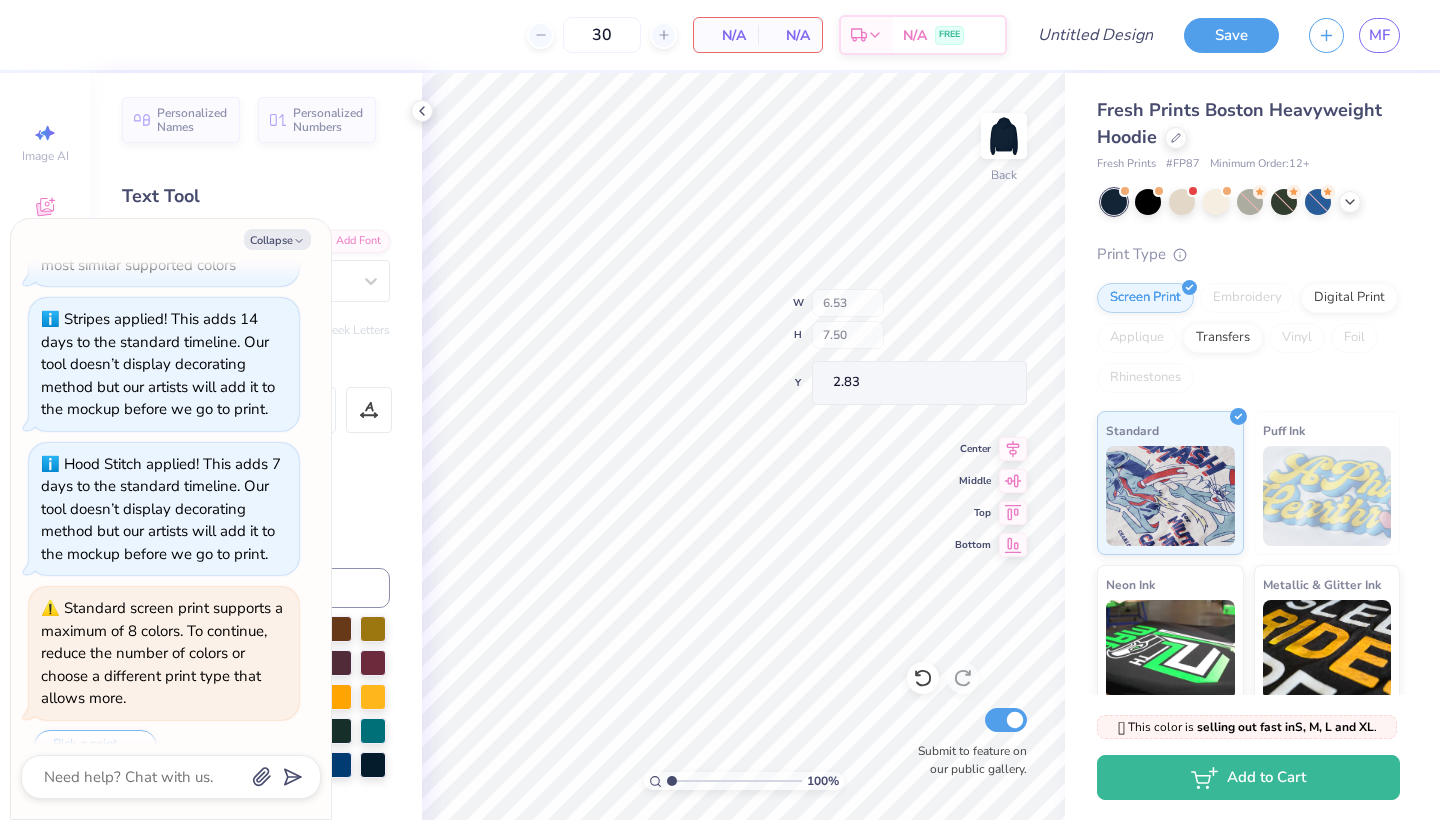 scroll, scrollTop: 1531, scrollLeft: 0, axis: vertical 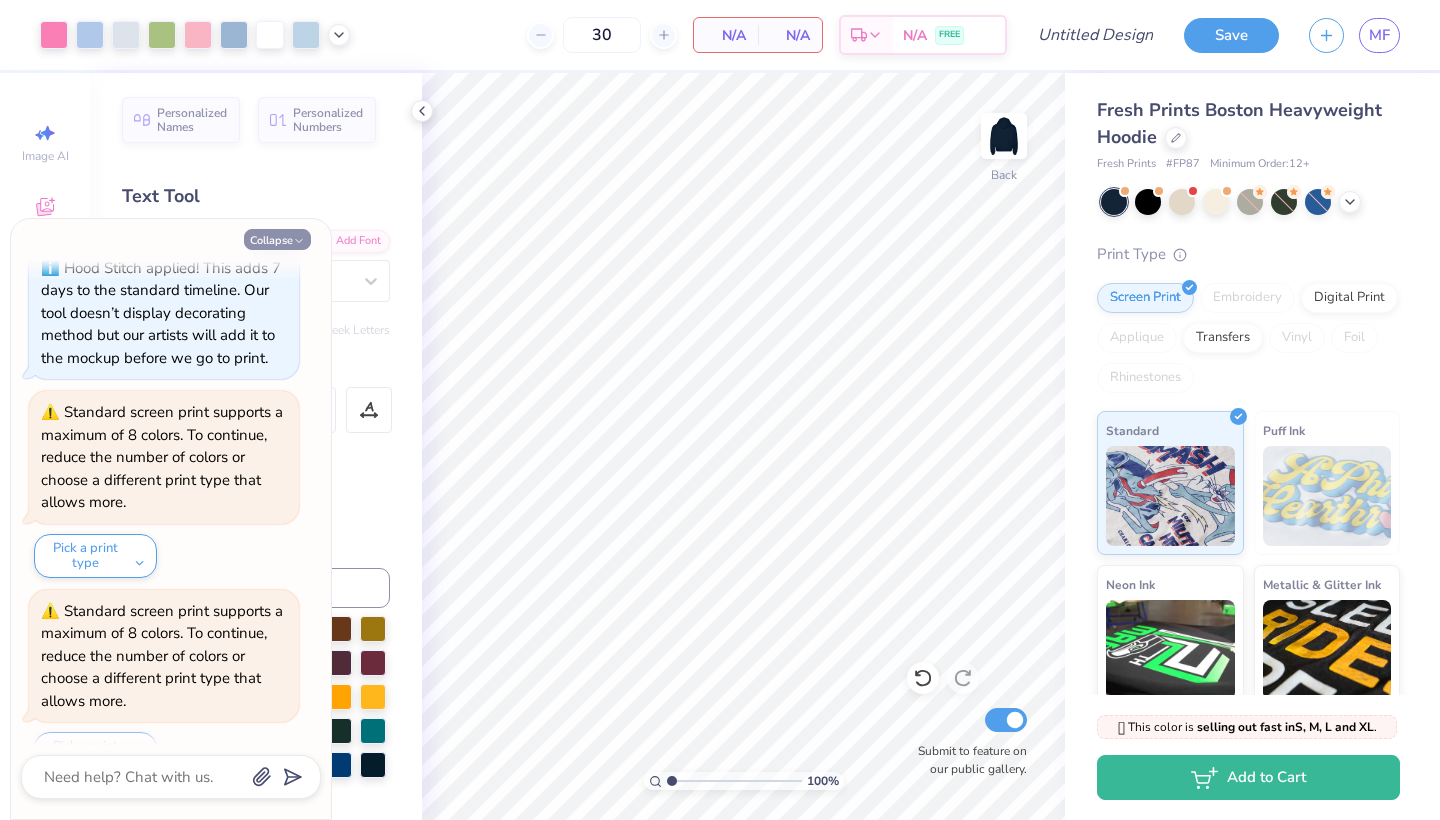 click on "Collapse" at bounding box center (277, 239) 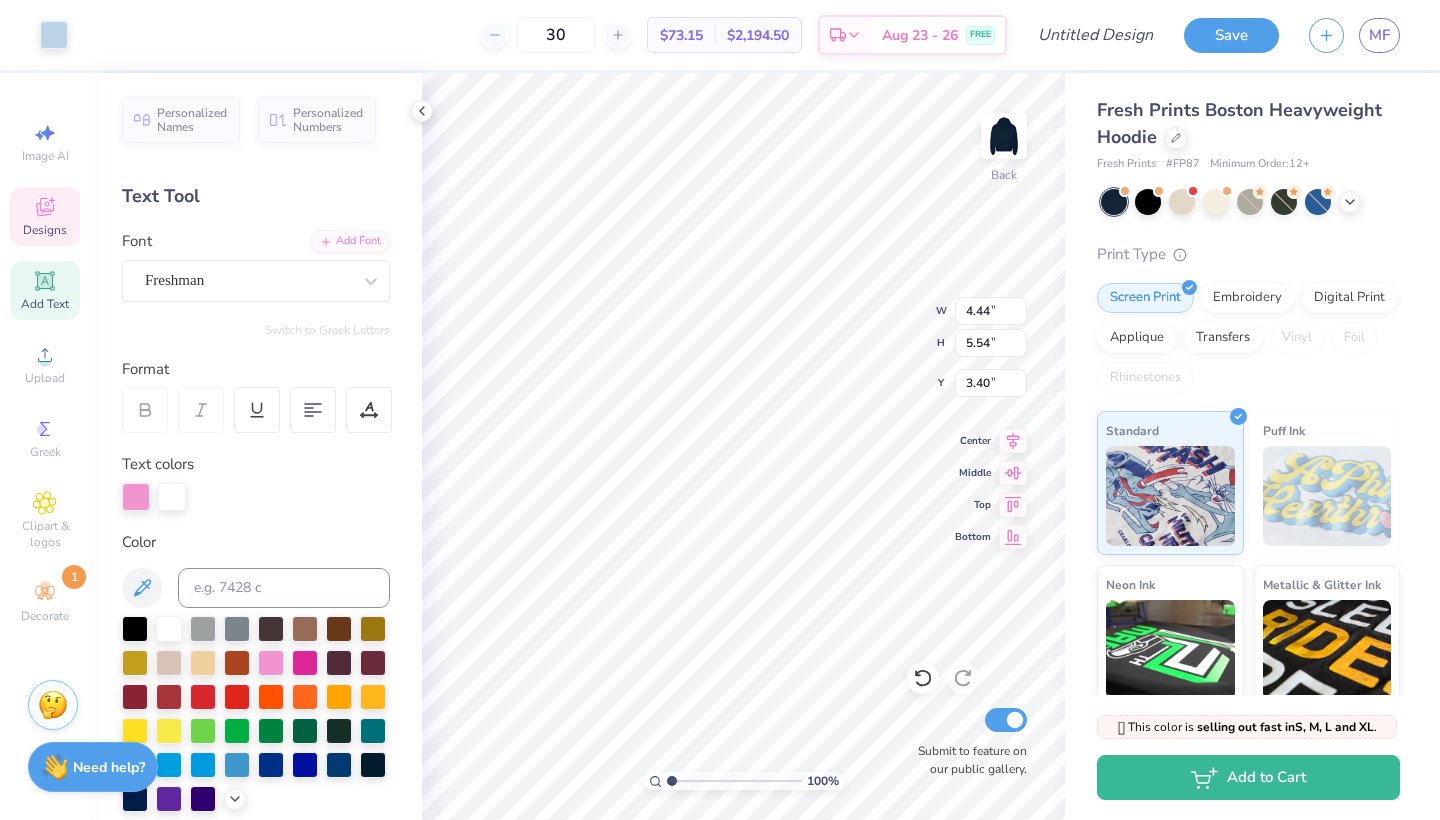 scroll, scrollTop: 0, scrollLeft: 0, axis: both 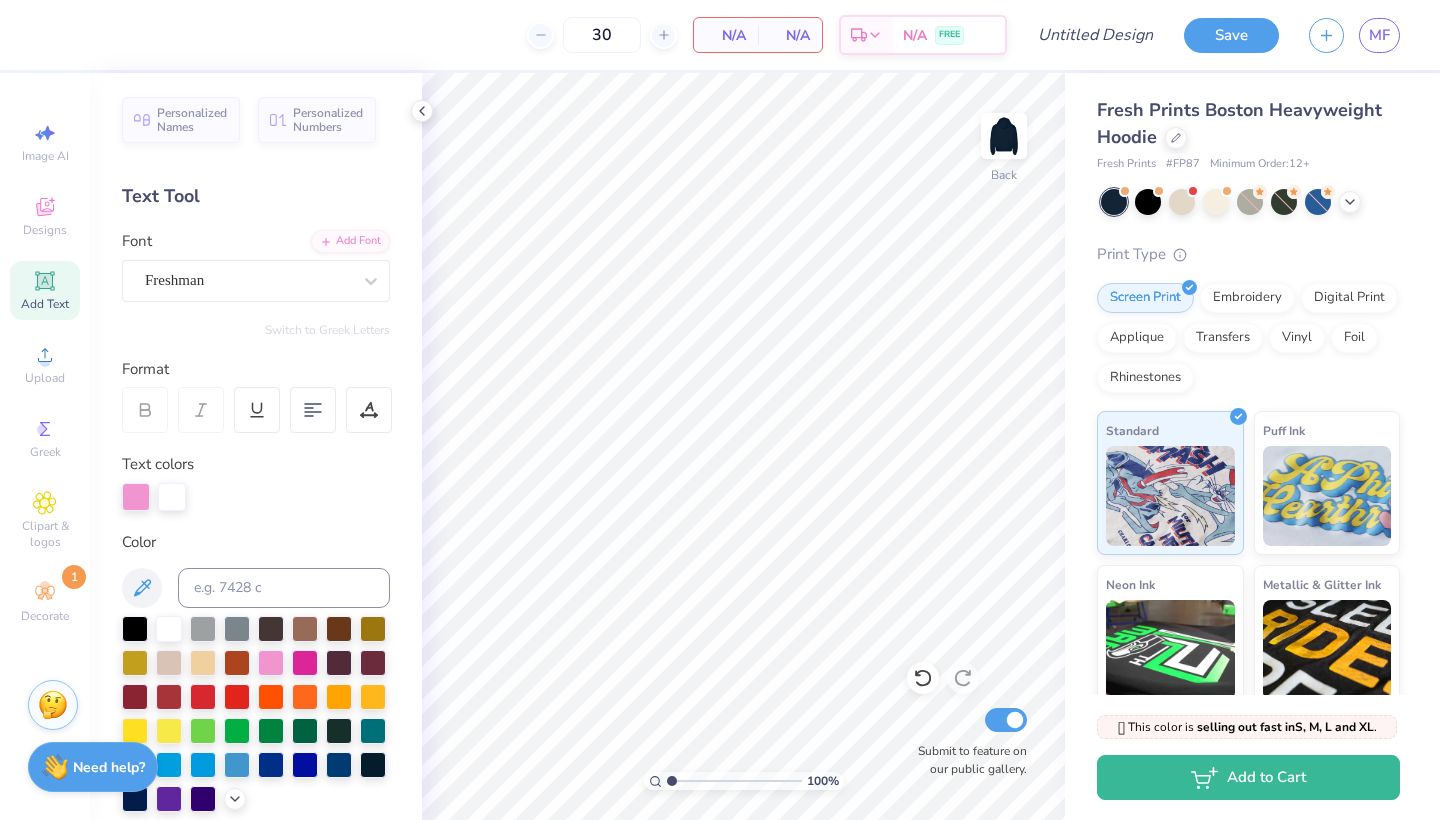 click on "Image AI Designs Add Text Upload Greek Clipart & logos Decorate 1" at bounding box center [45, 372] 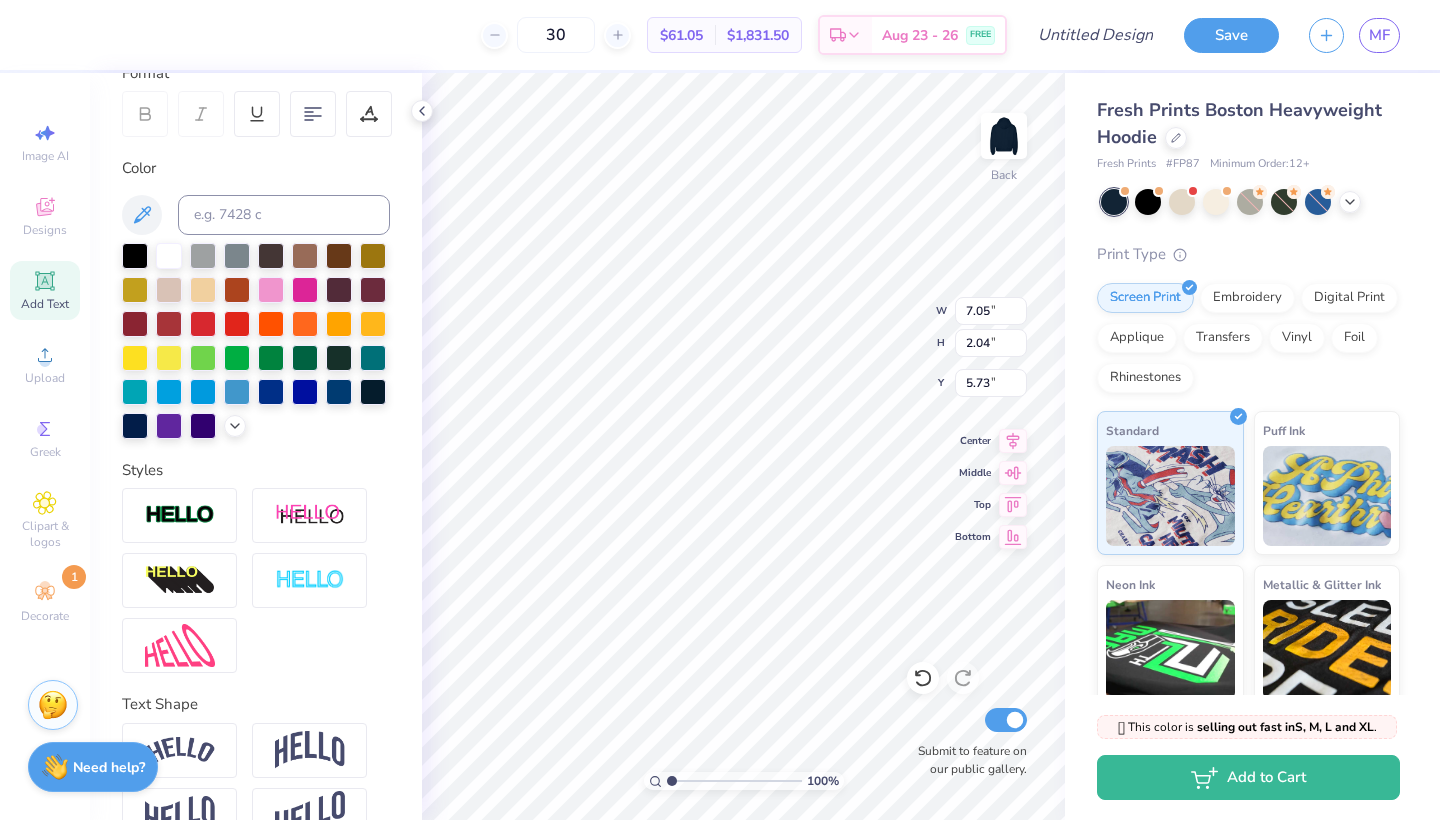 scroll, scrollTop: 299, scrollLeft: 0, axis: vertical 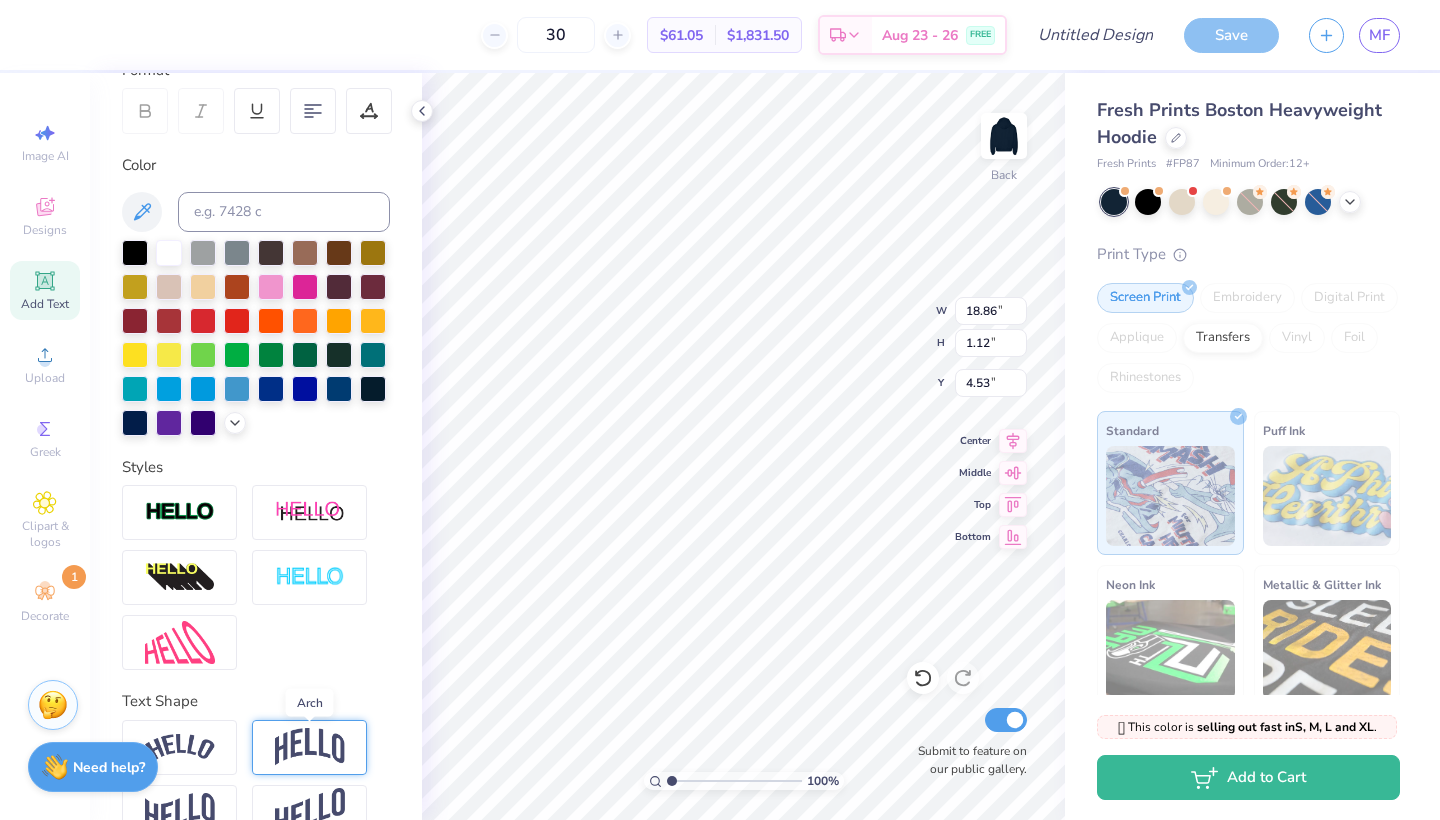 click at bounding box center [310, 747] 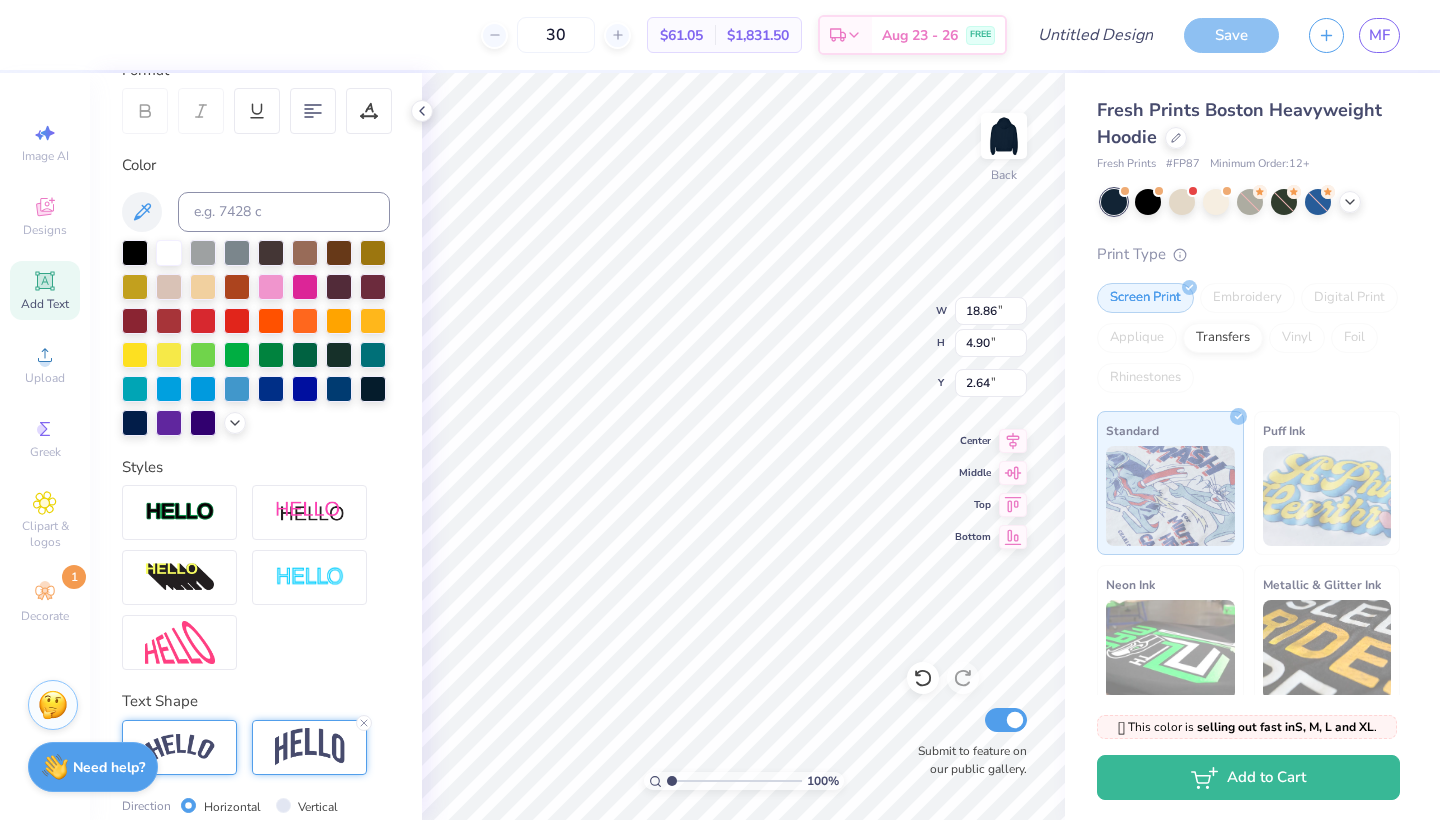 click at bounding box center (179, 747) 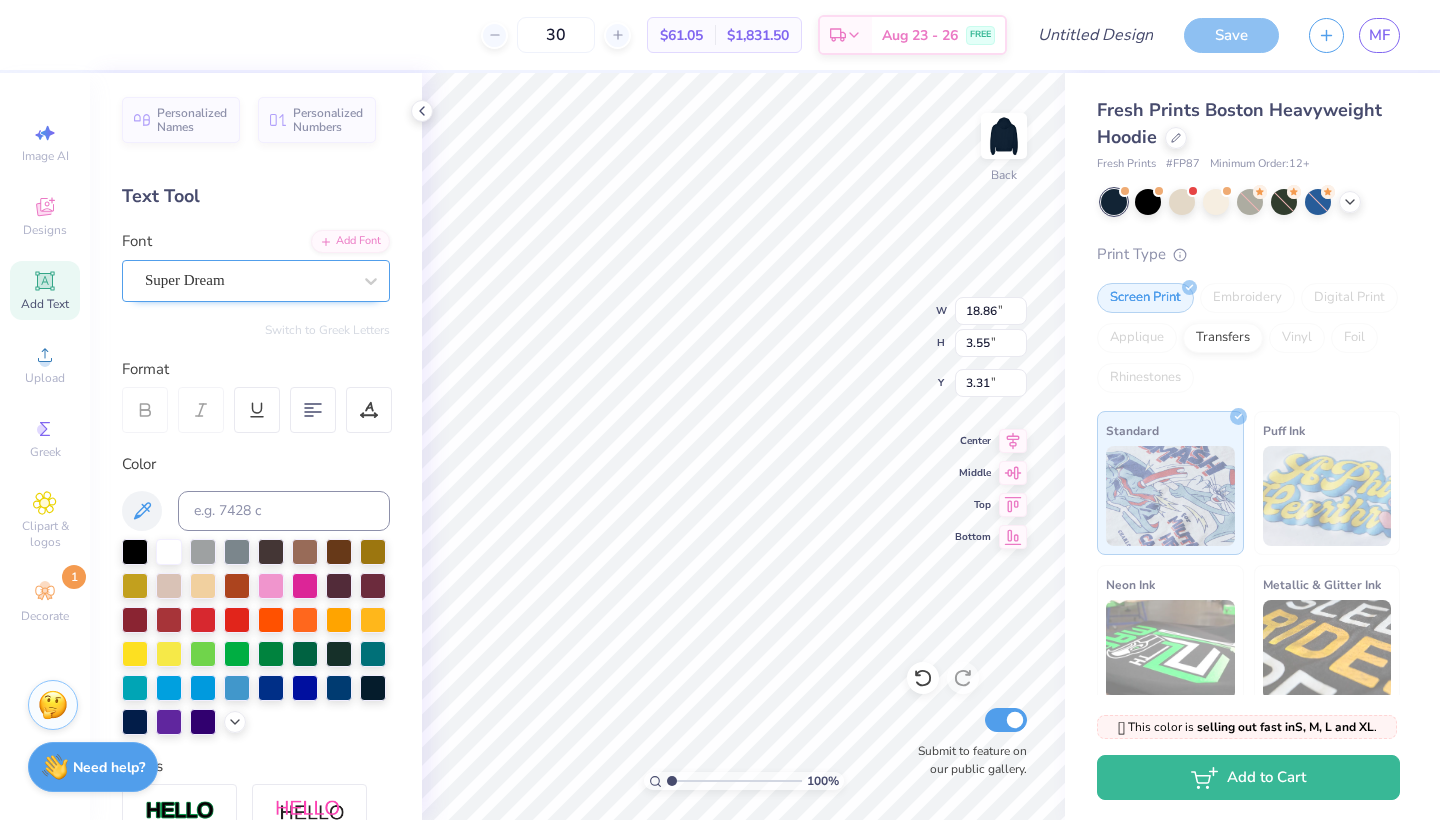 scroll, scrollTop: 0, scrollLeft: 0, axis: both 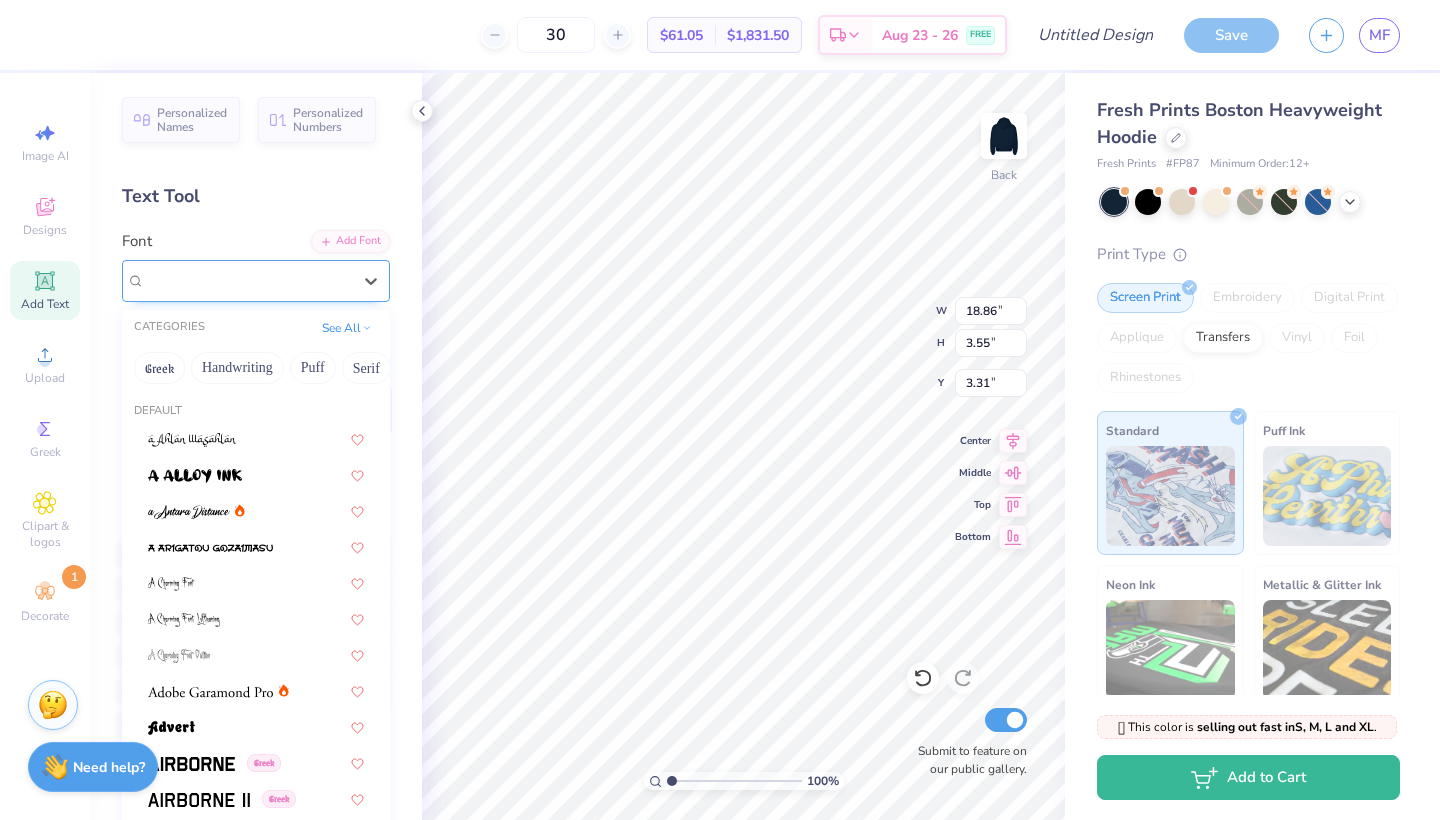 click on "Super Dream" at bounding box center [248, 280] 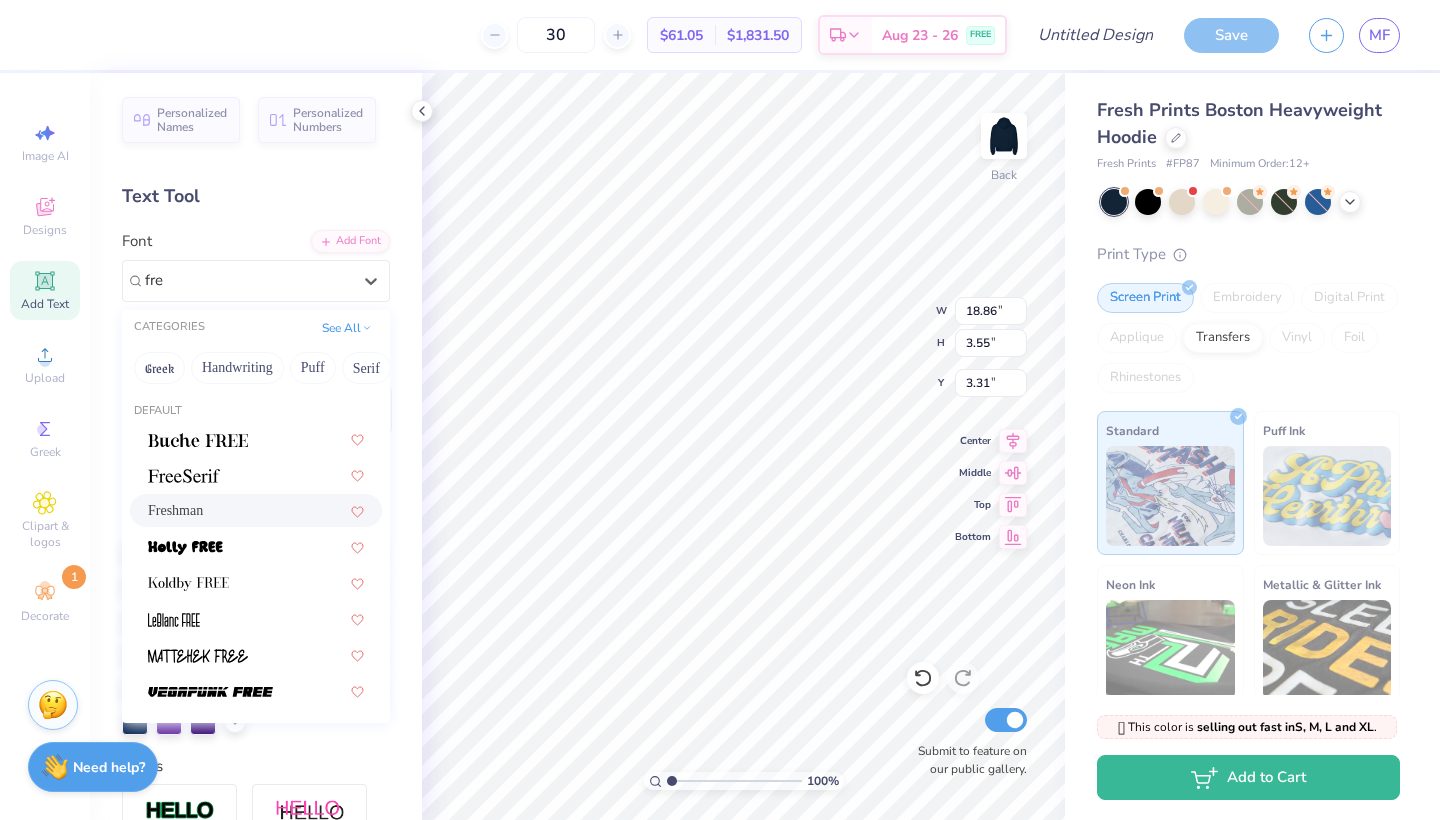 click on "Freshman" at bounding box center [256, 510] 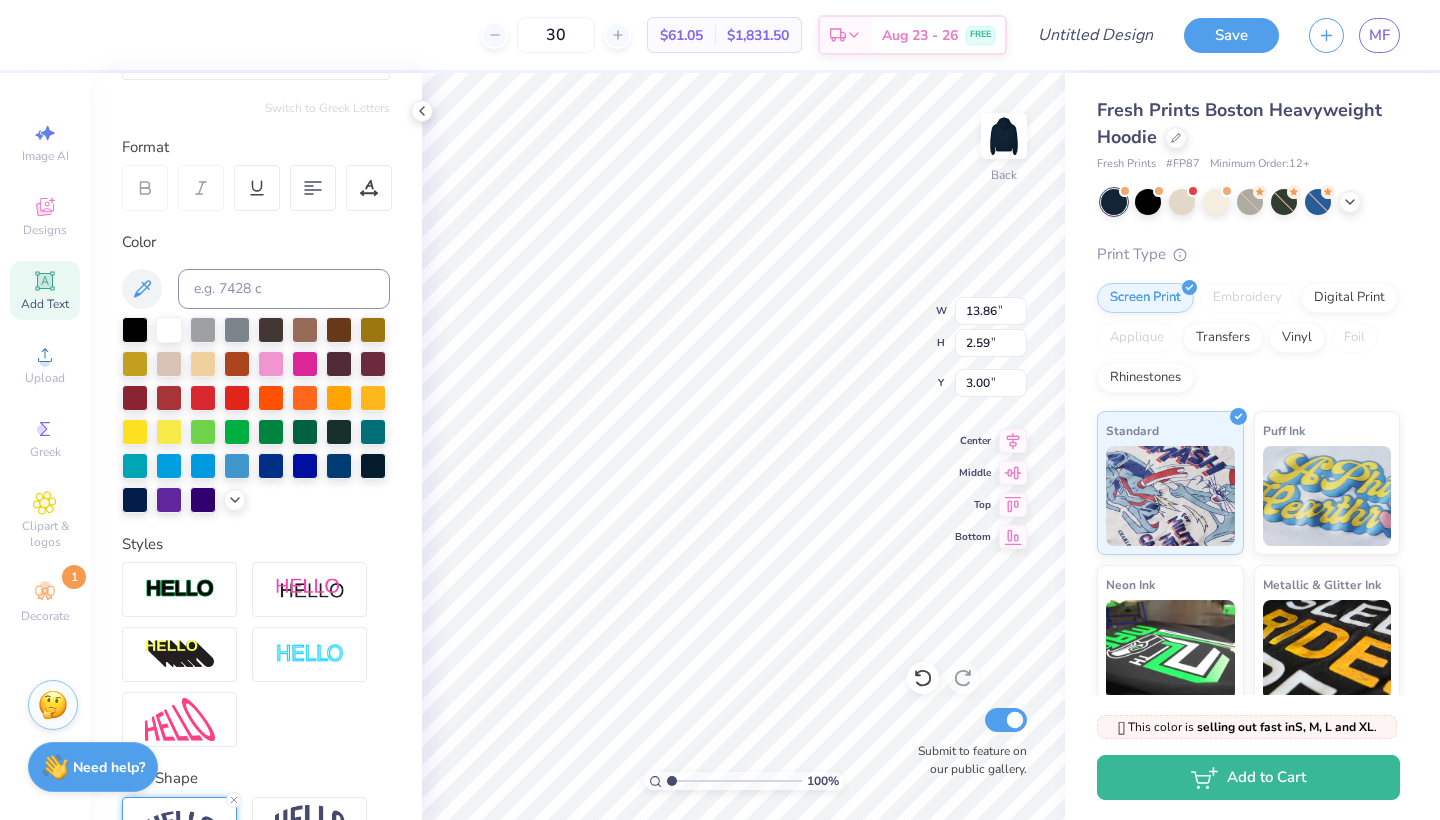 scroll, scrollTop: 405, scrollLeft: 0, axis: vertical 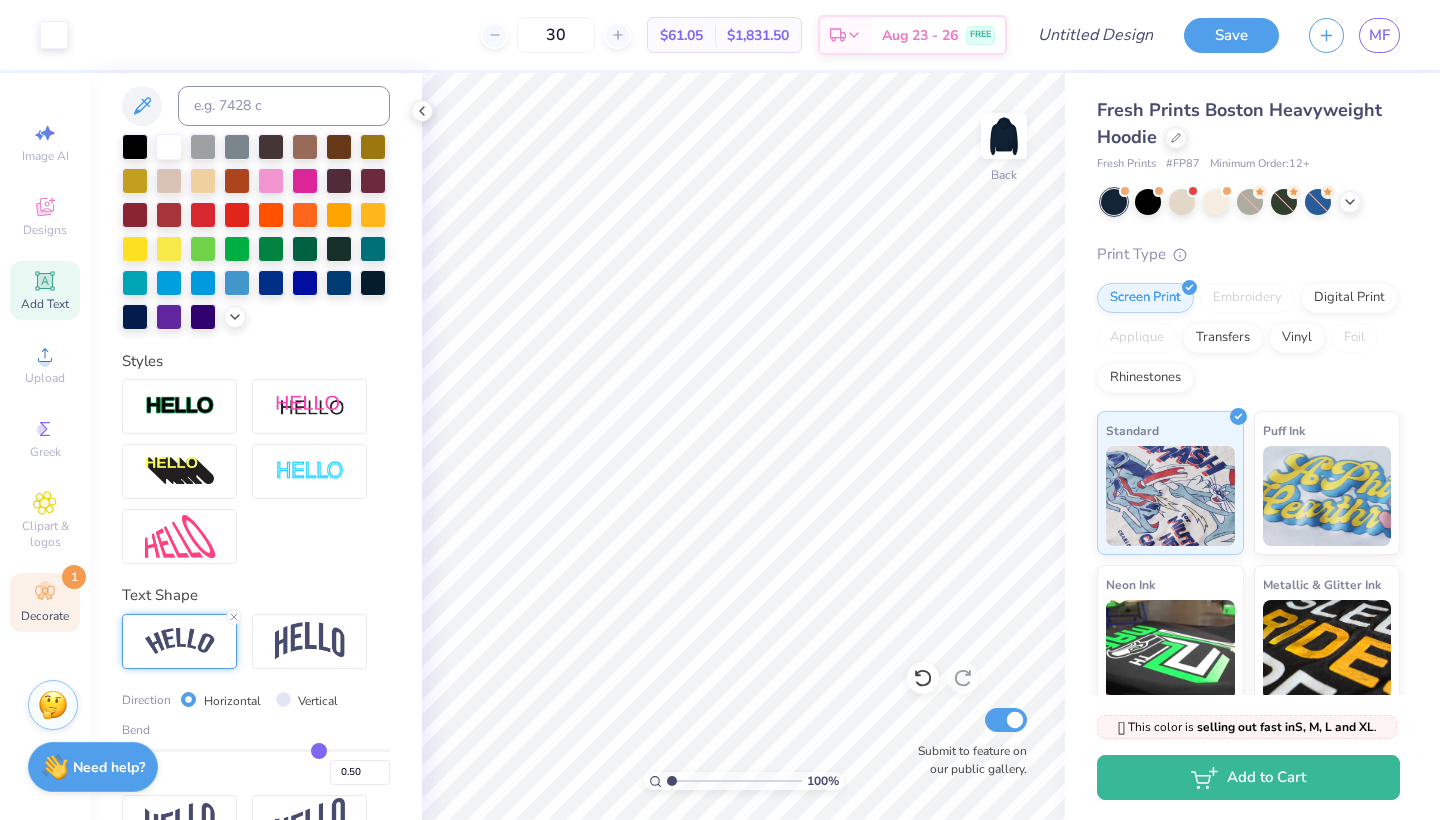 click on "Decorate 1" at bounding box center [45, 602] 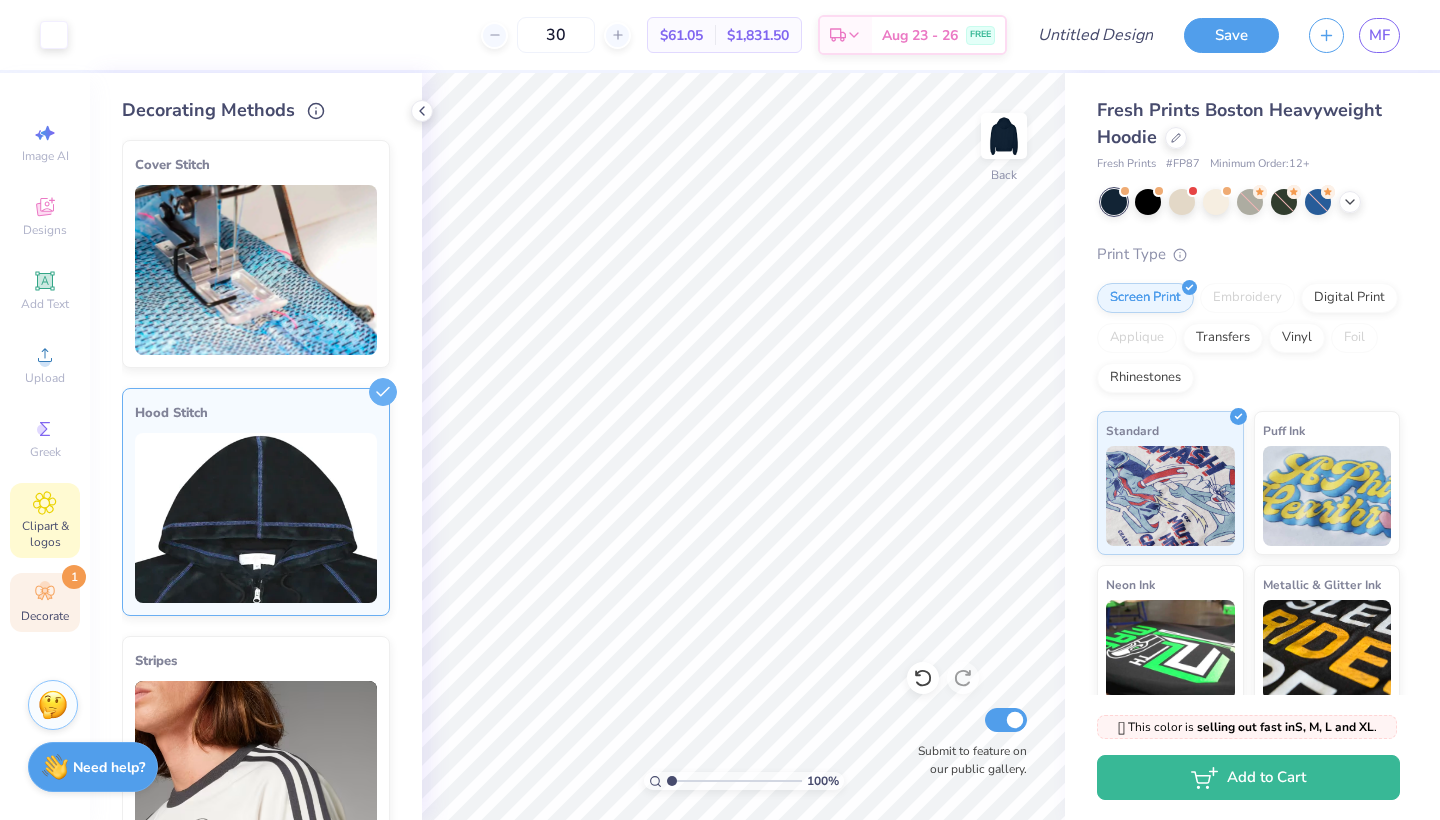 click on "Clipart & logos" at bounding box center (45, 534) 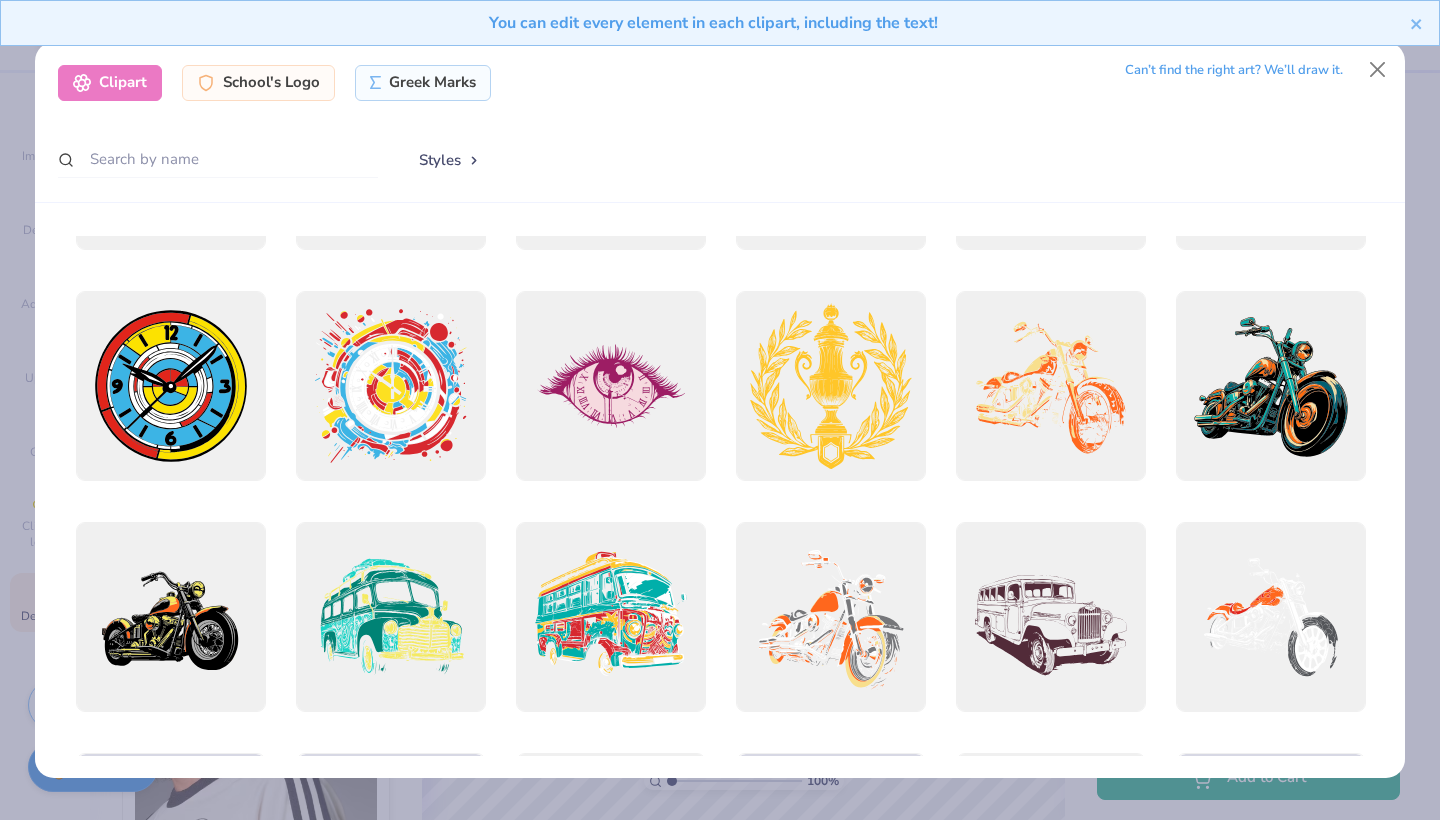 scroll, scrollTop: 230, scrollLeft: 0, axis: vertical 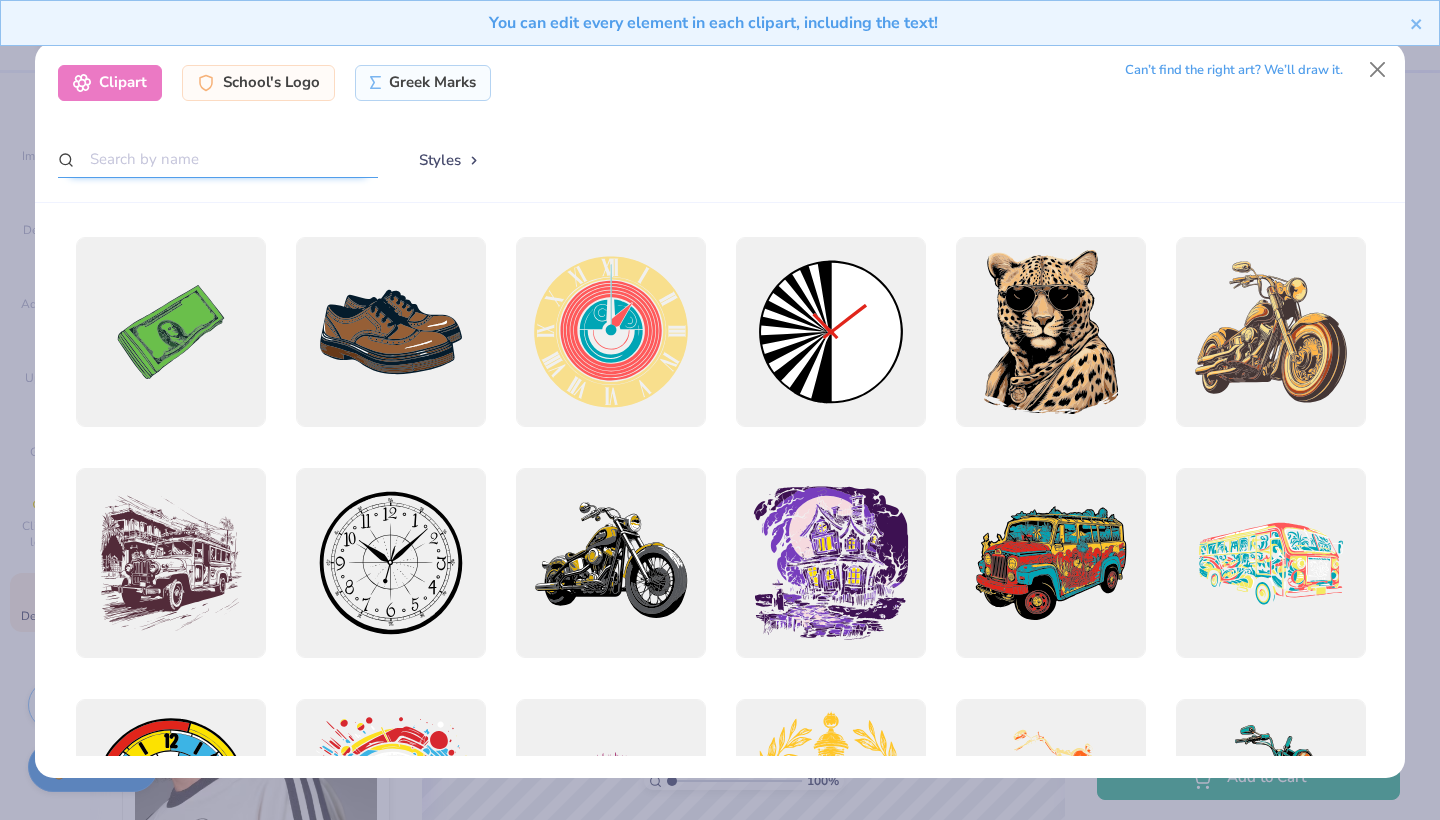 click at bounding box center (218, 159) 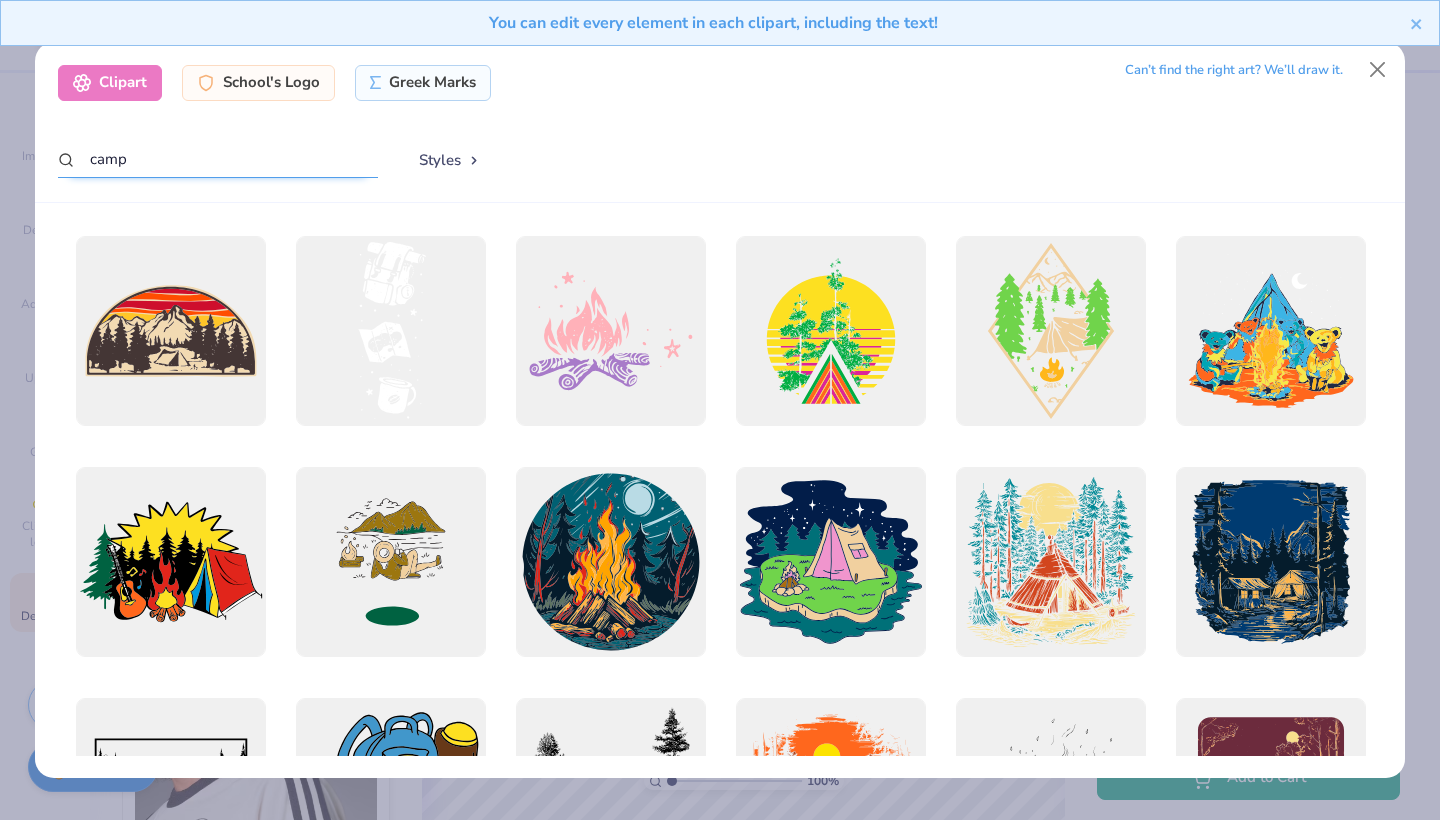 scroll, scrollTop: 0, scrollLeft: 0, axis: both 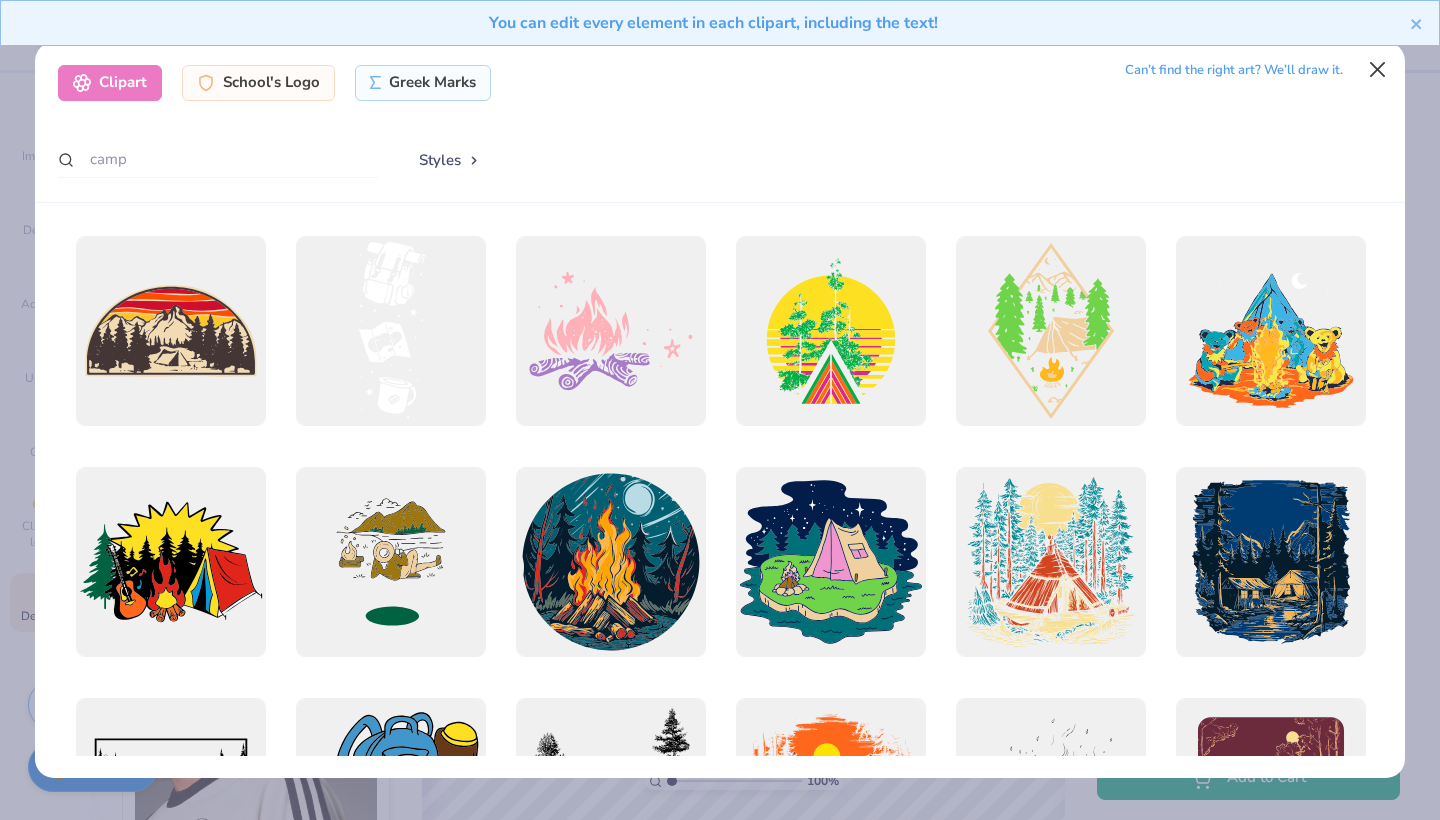 click at bounding box center (1378, 70) 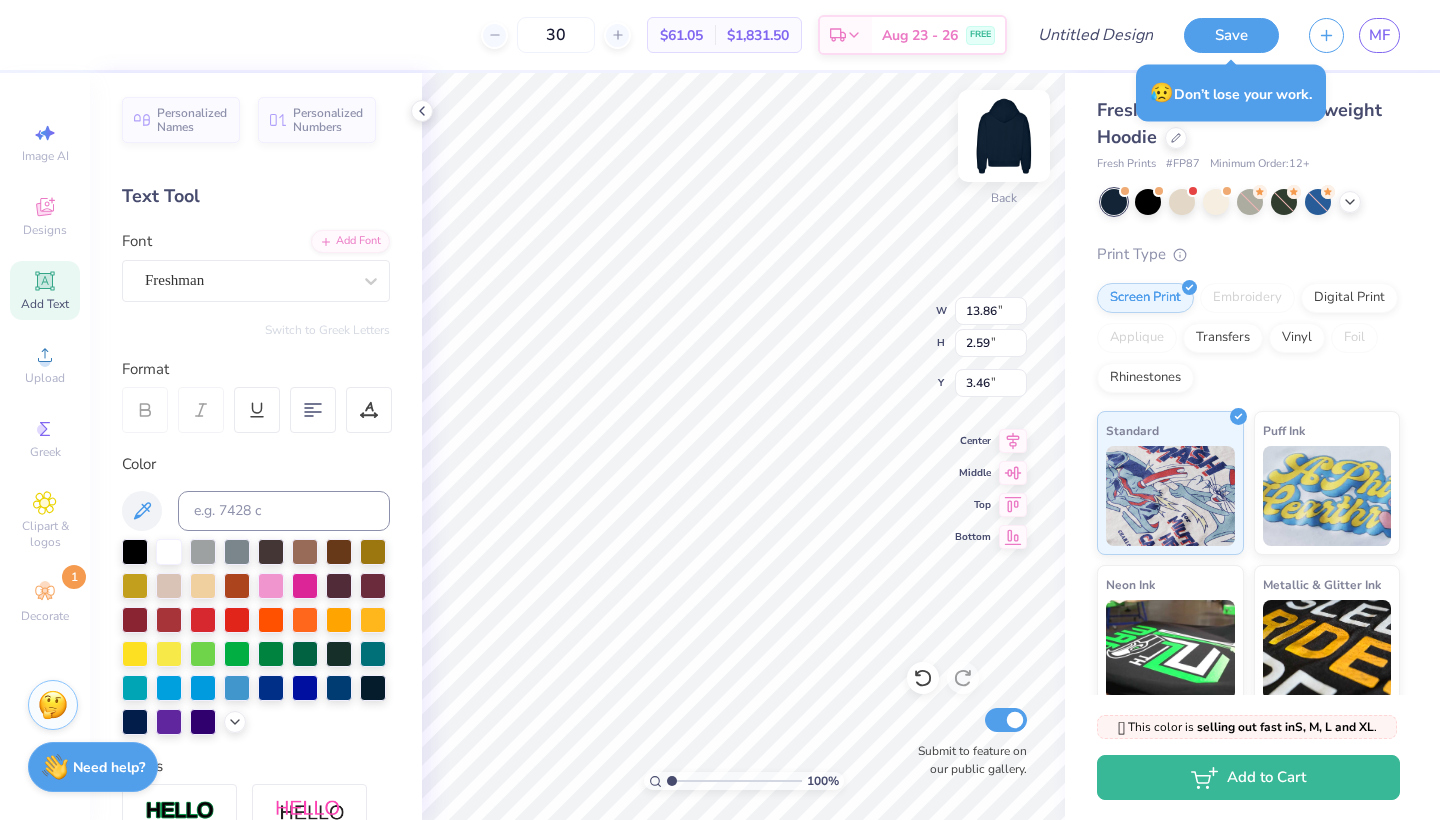 scroll, scrollTop: 0, scrollLeft: 11, axis: horizontal 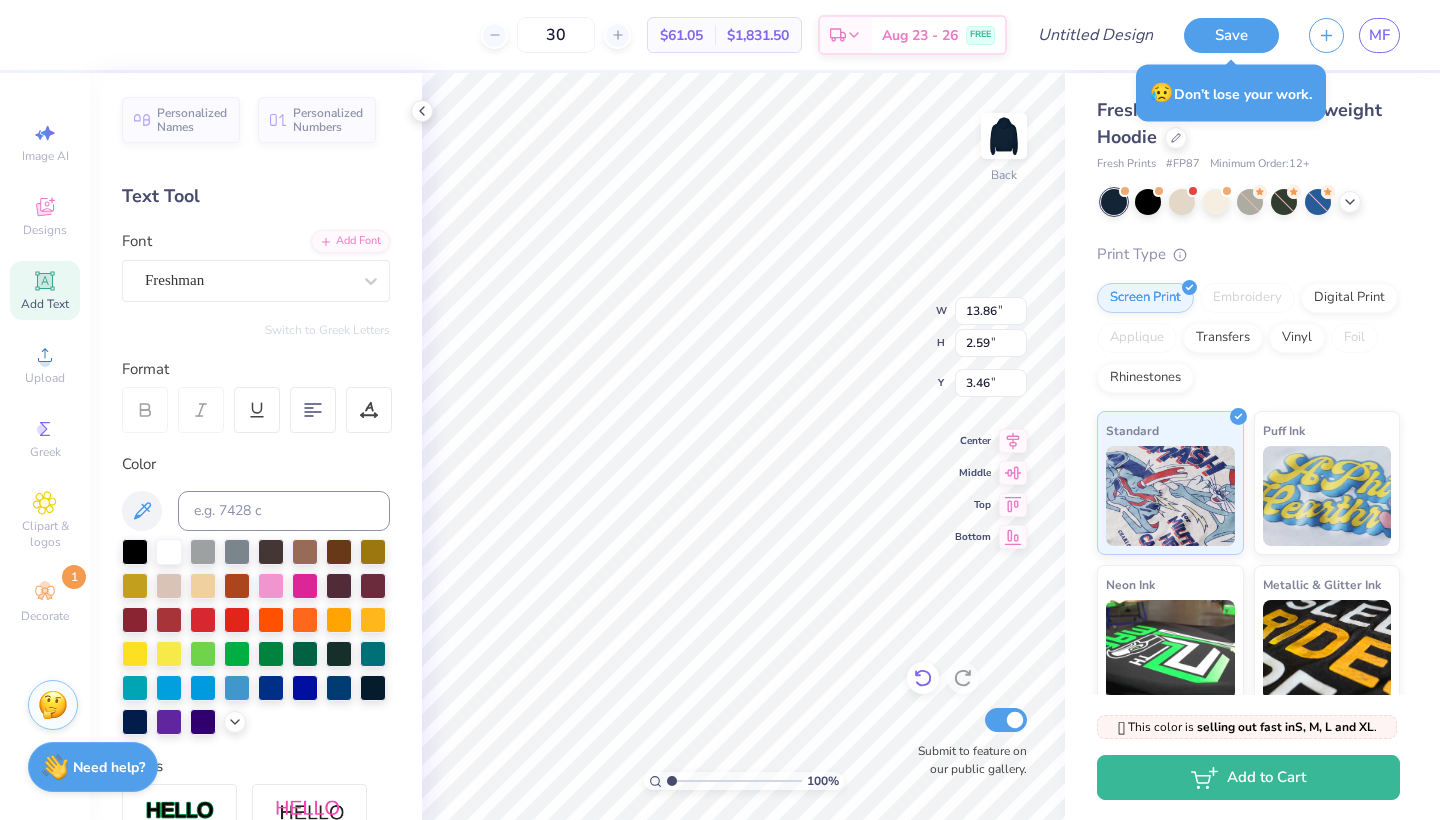 click at bounding box center [923, 678] 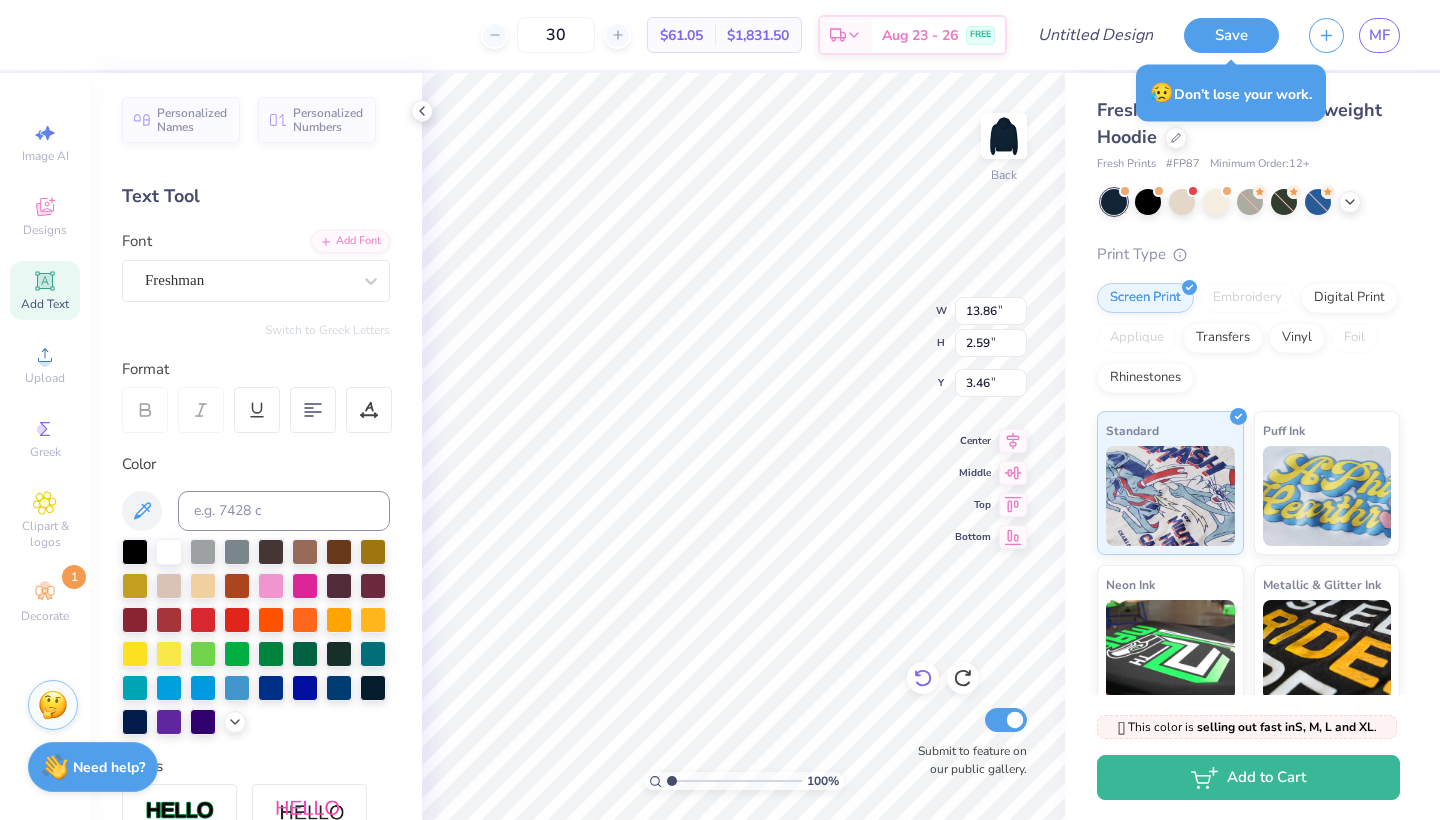 click at bounding box center (923, 678) 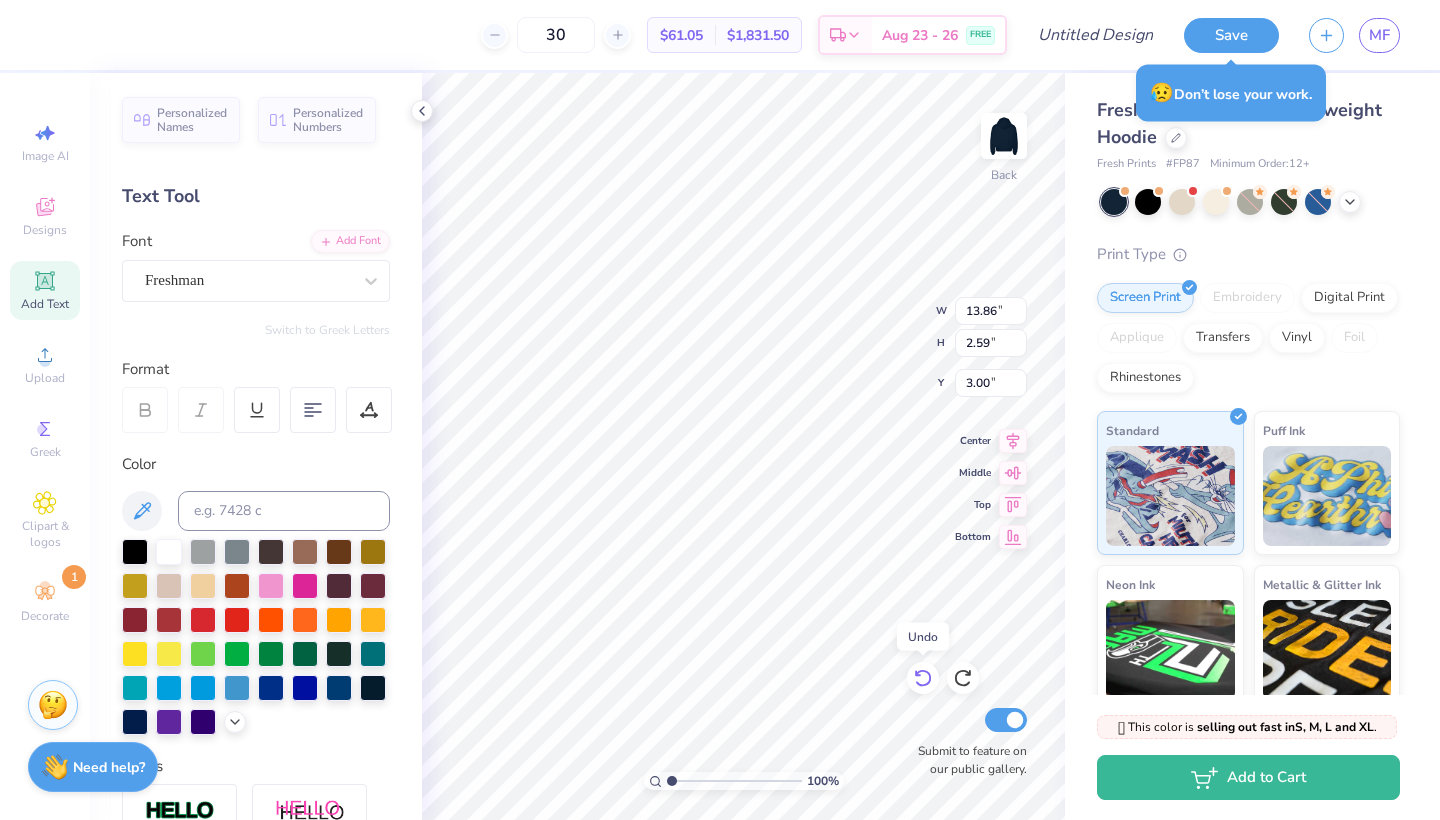 click at bounding box center (923, 678) 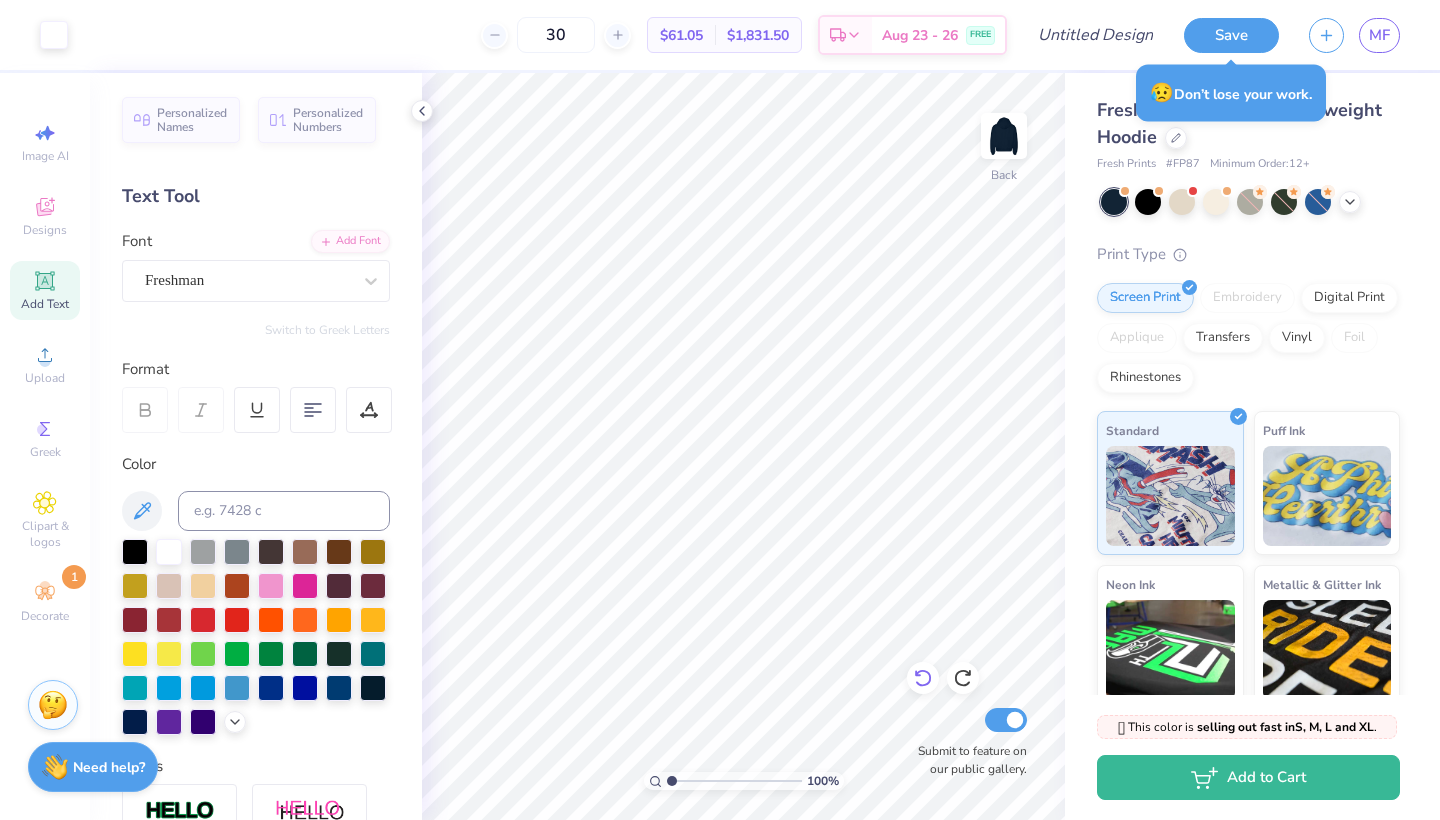 click 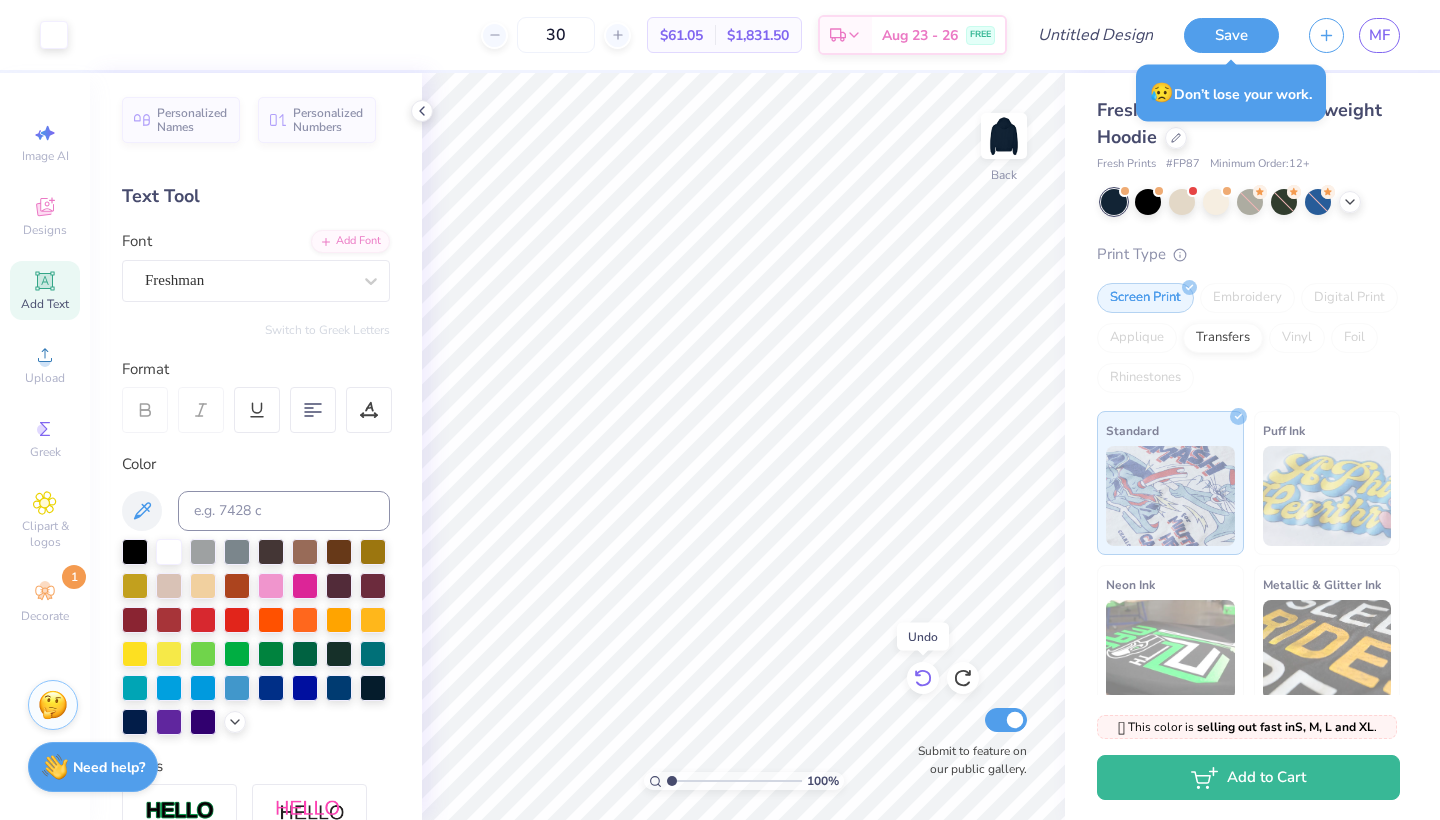 click 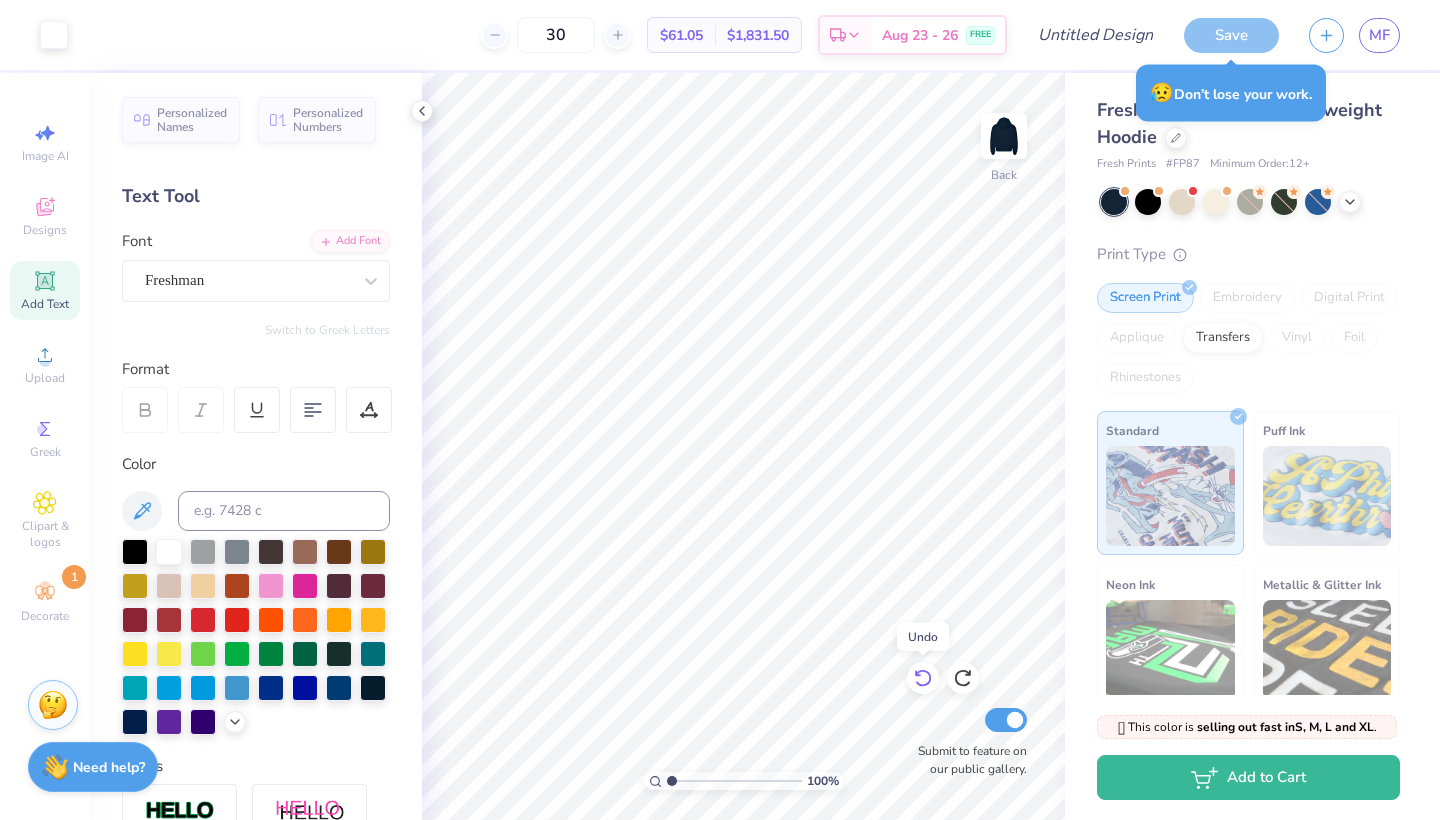 click 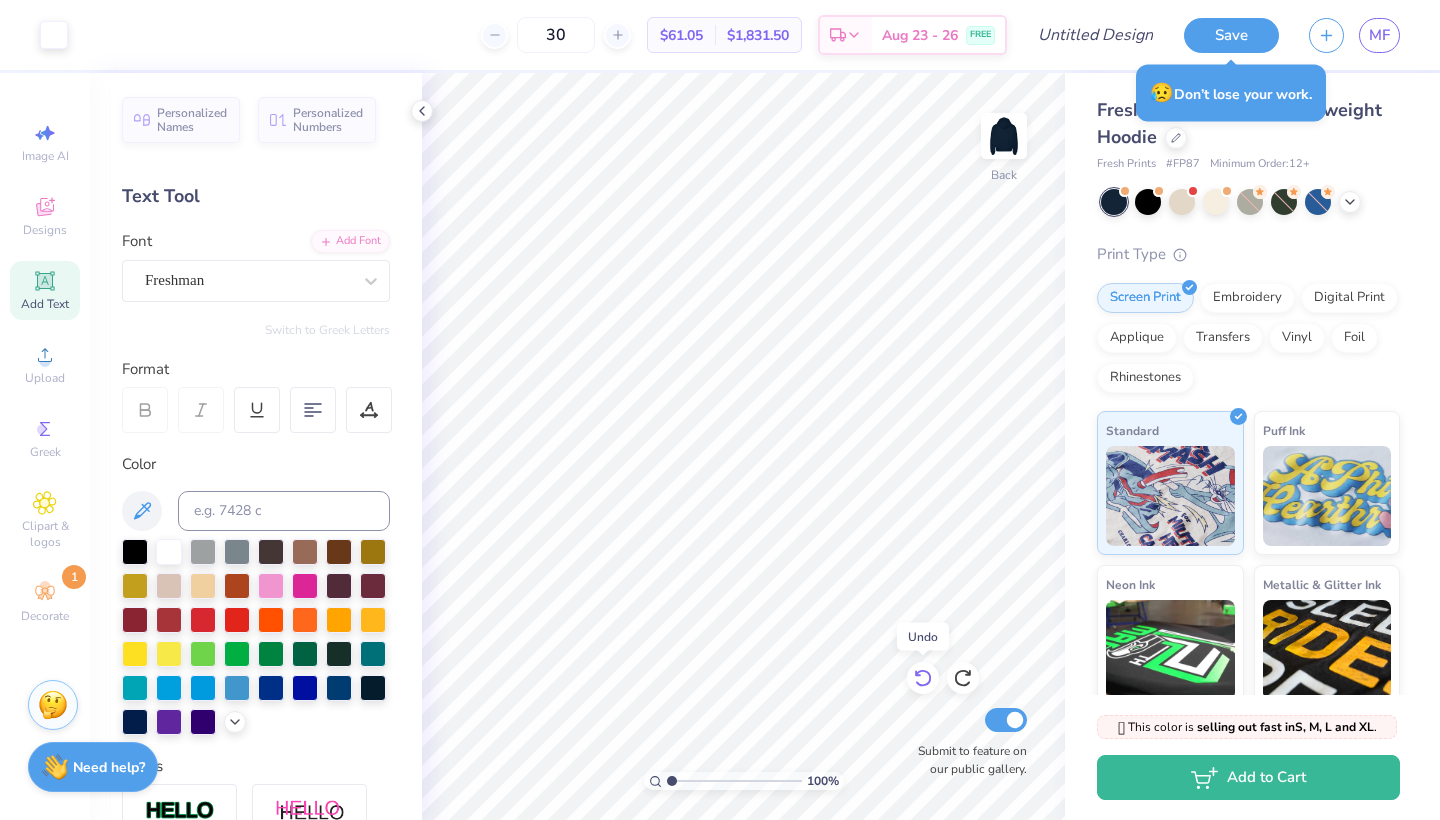 click 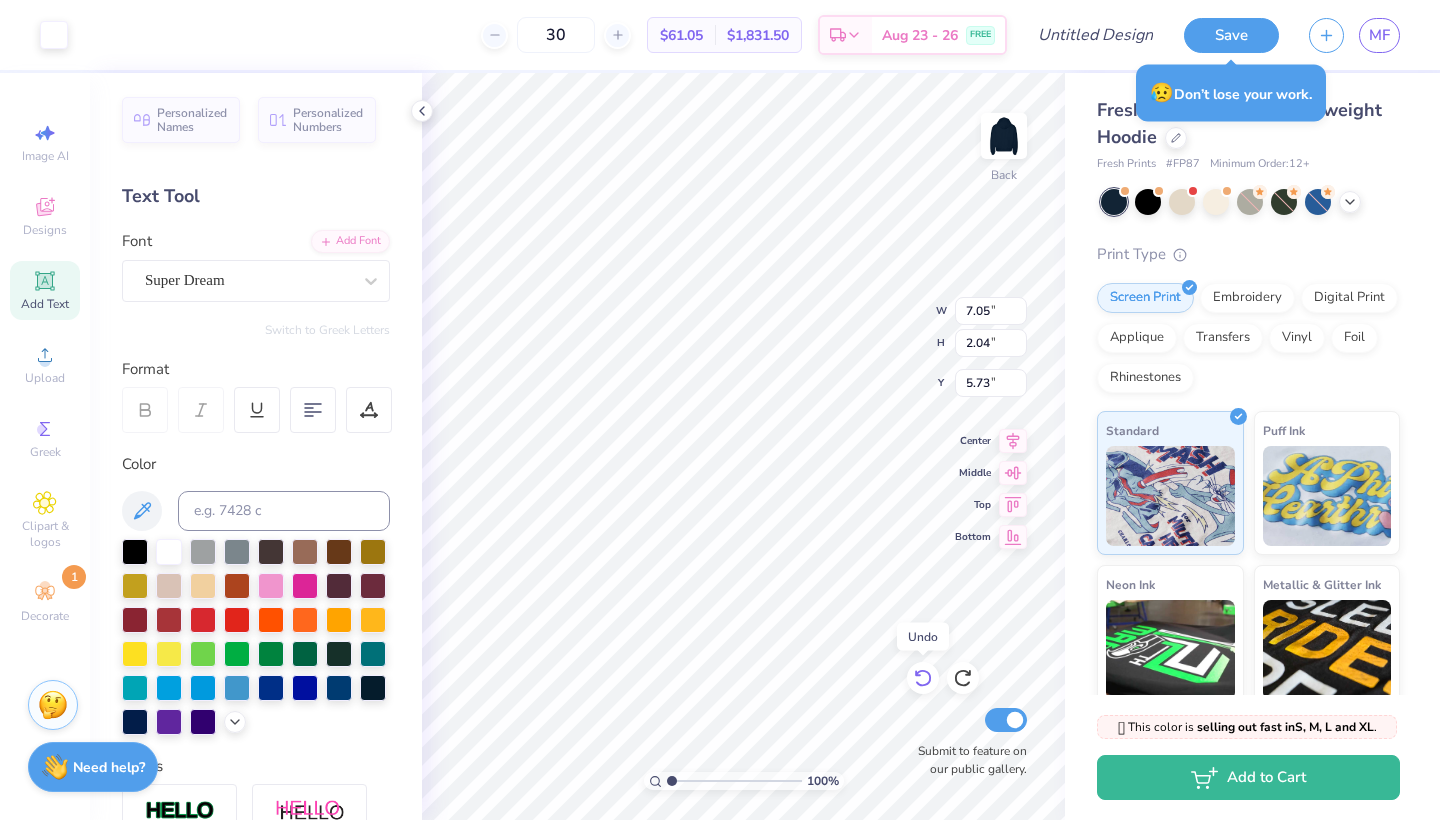click 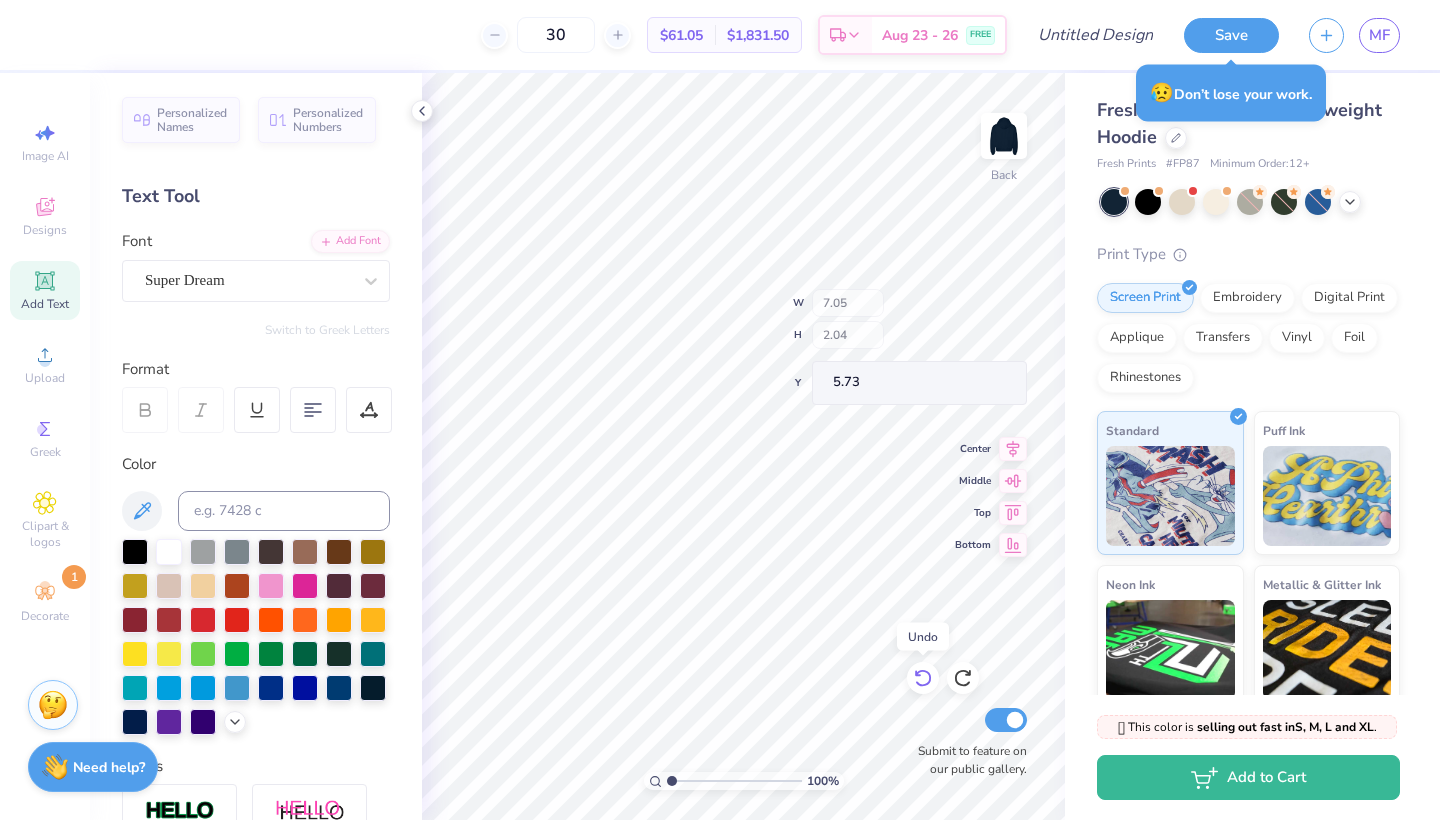 click 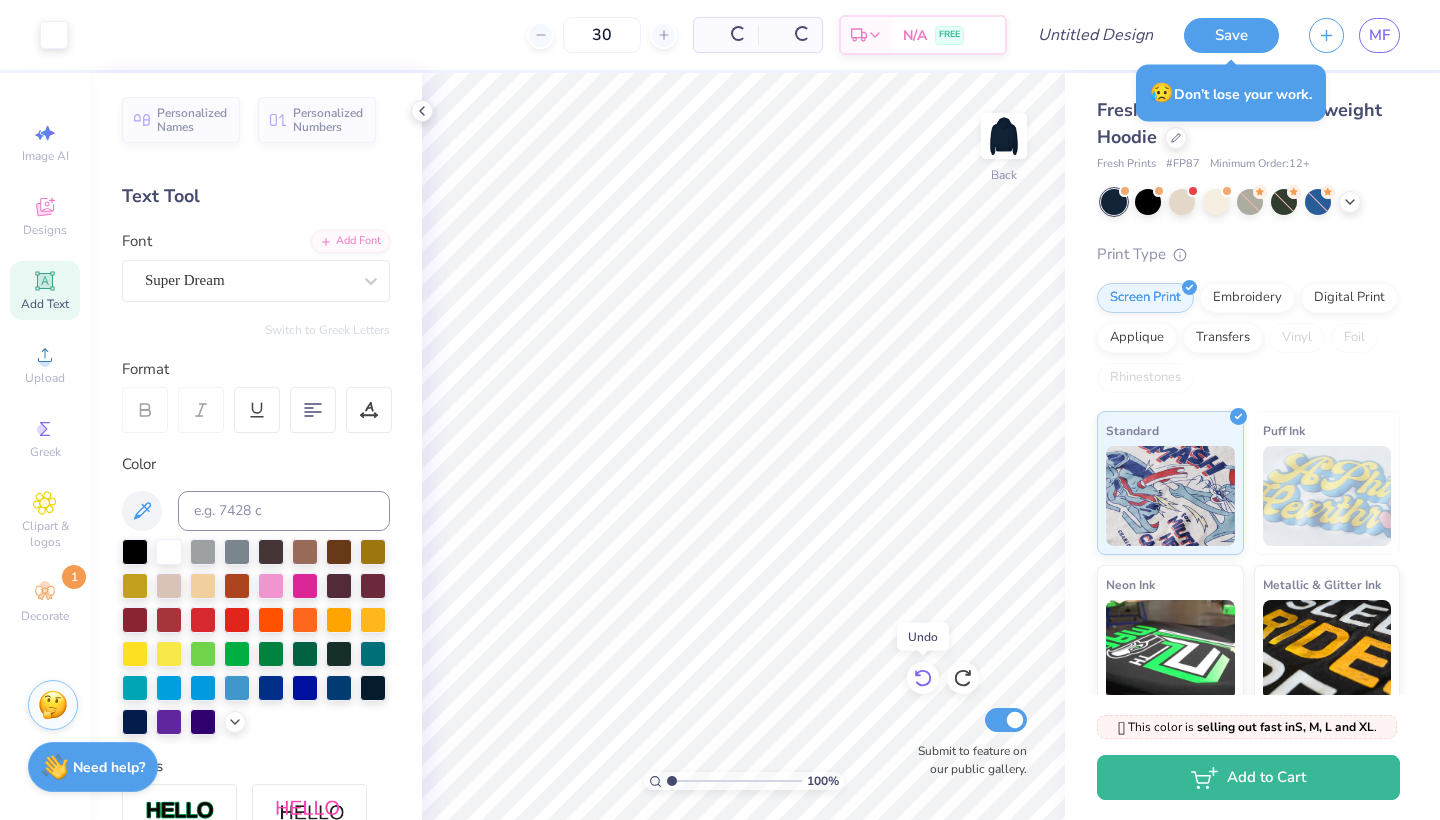 click 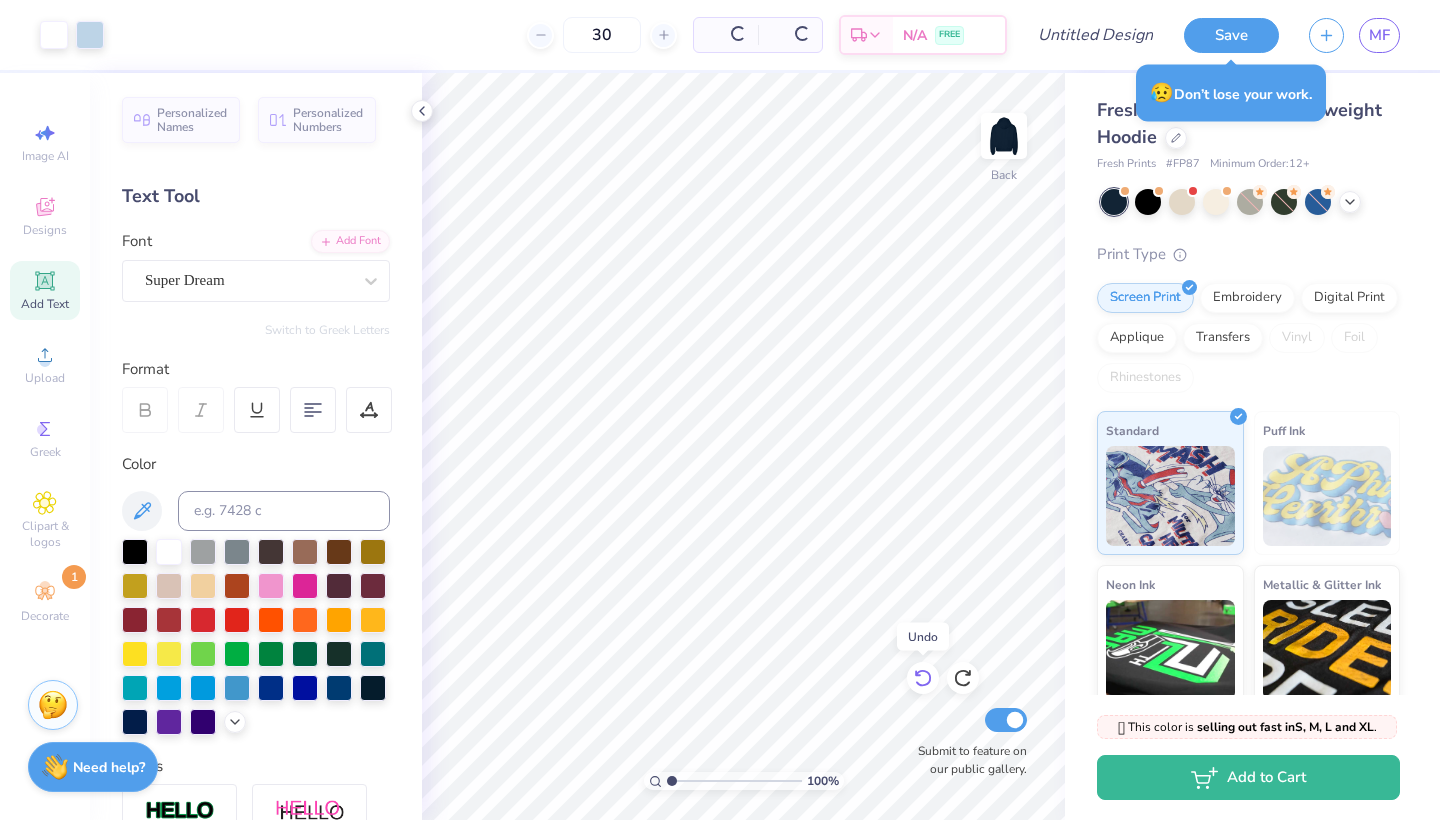 click 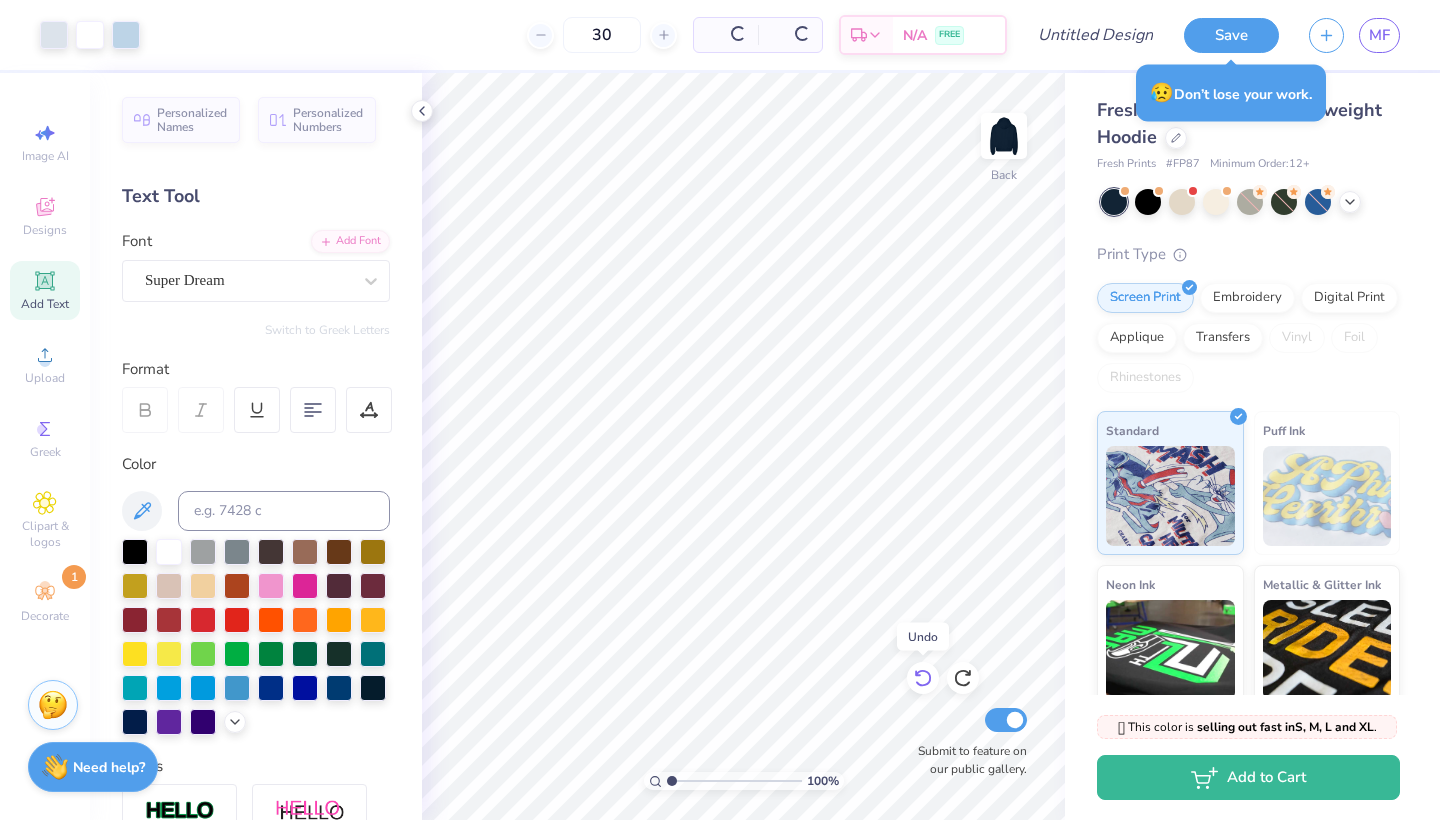 click 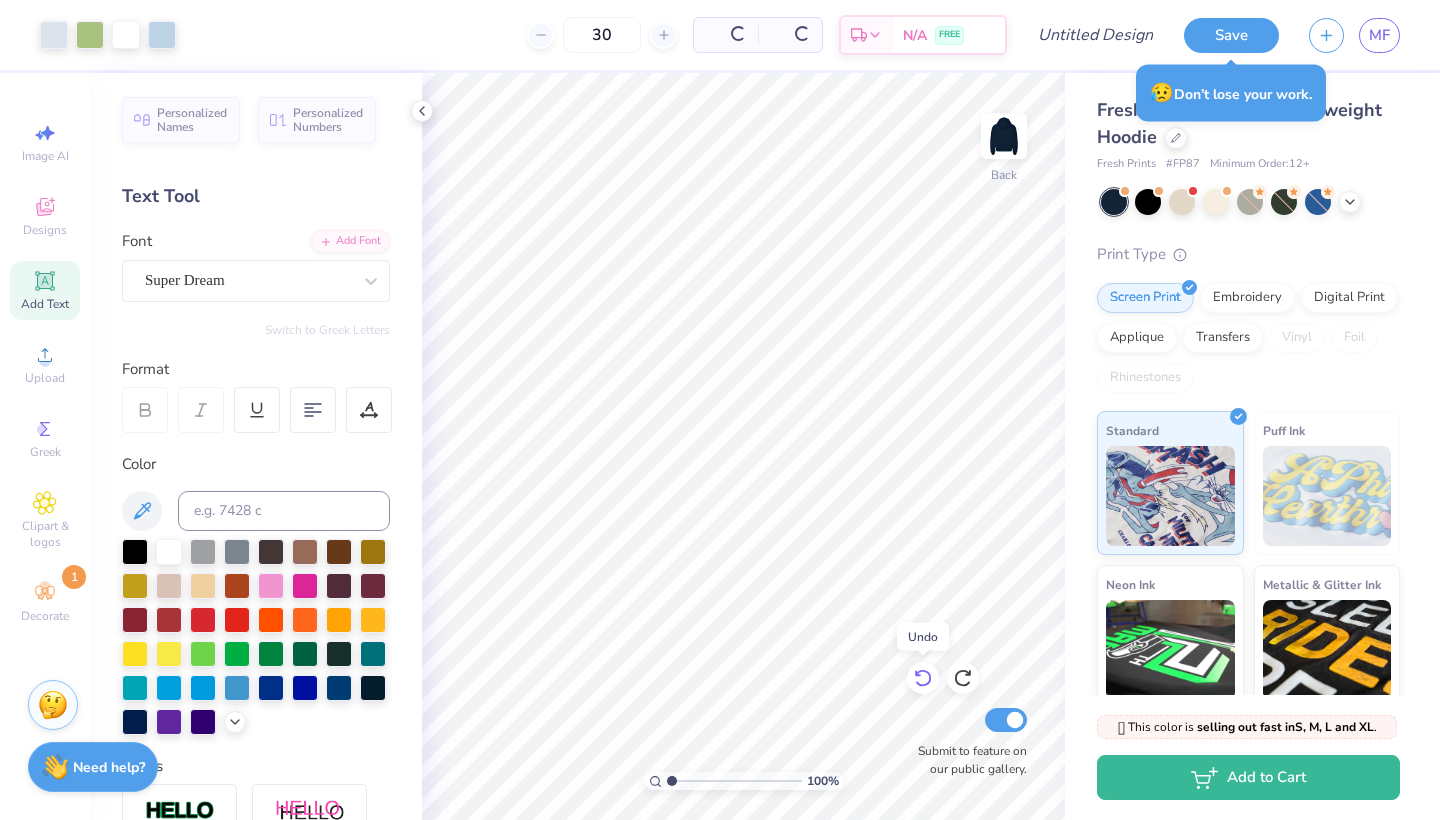 click 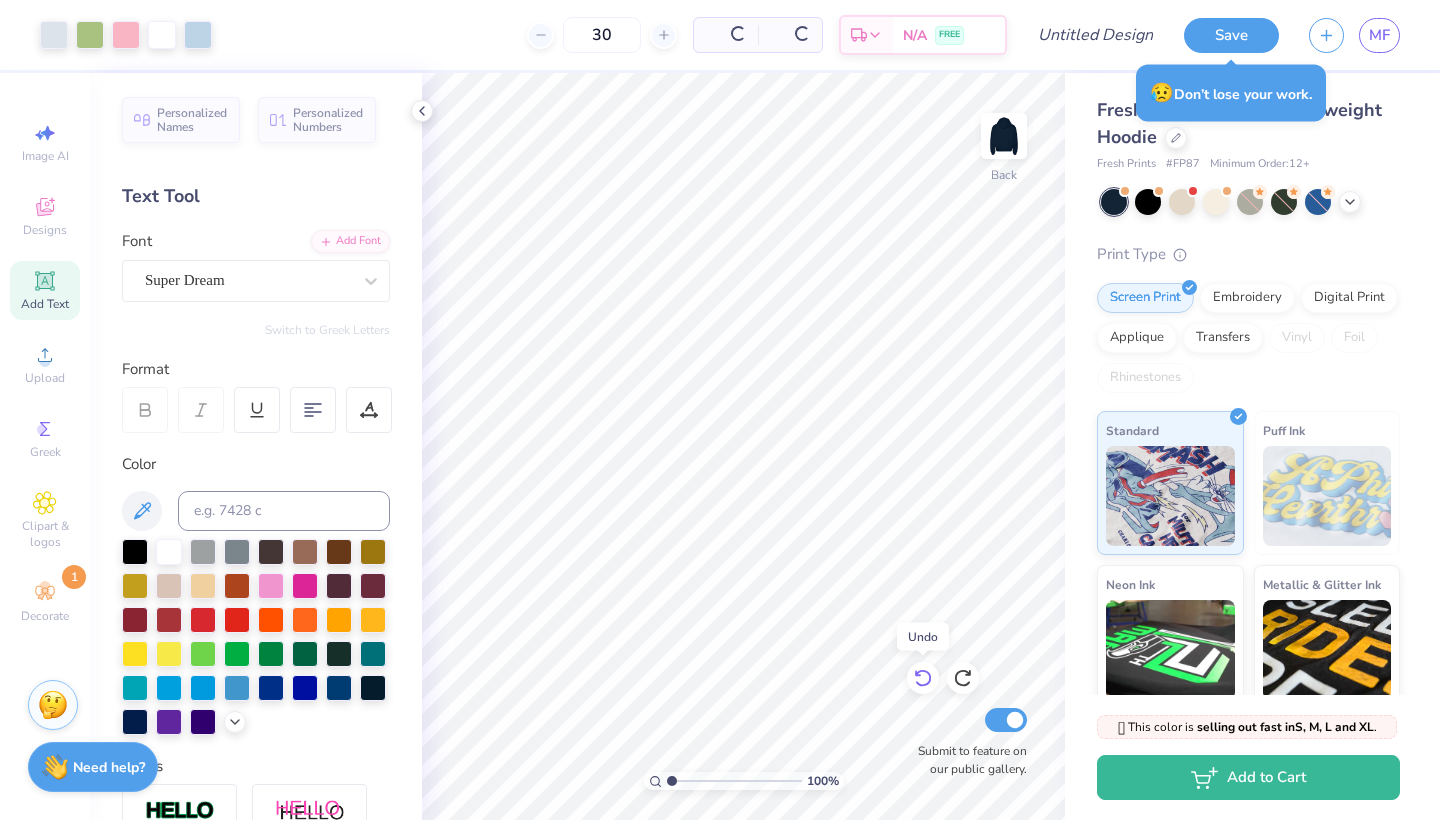 click 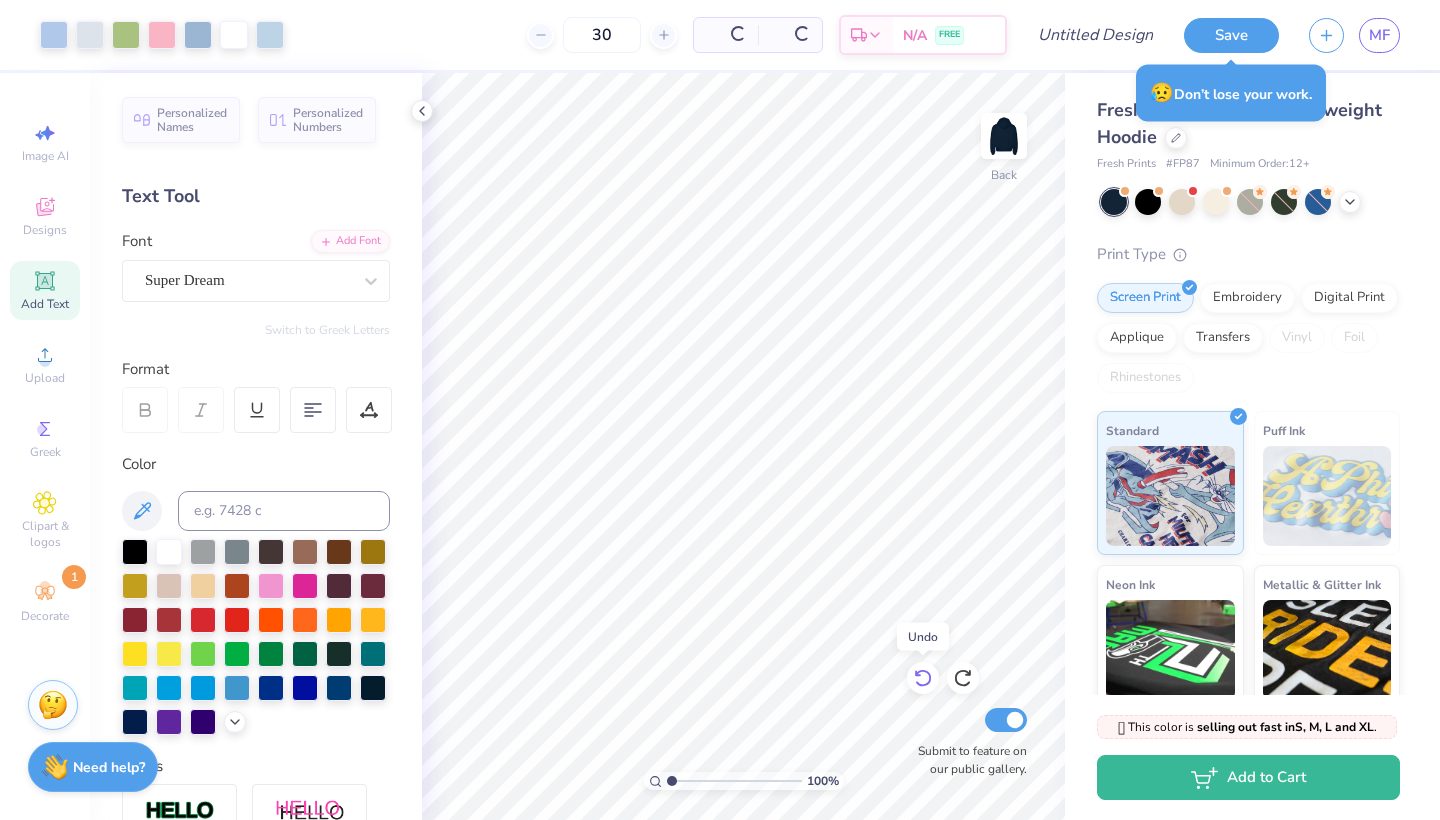 click 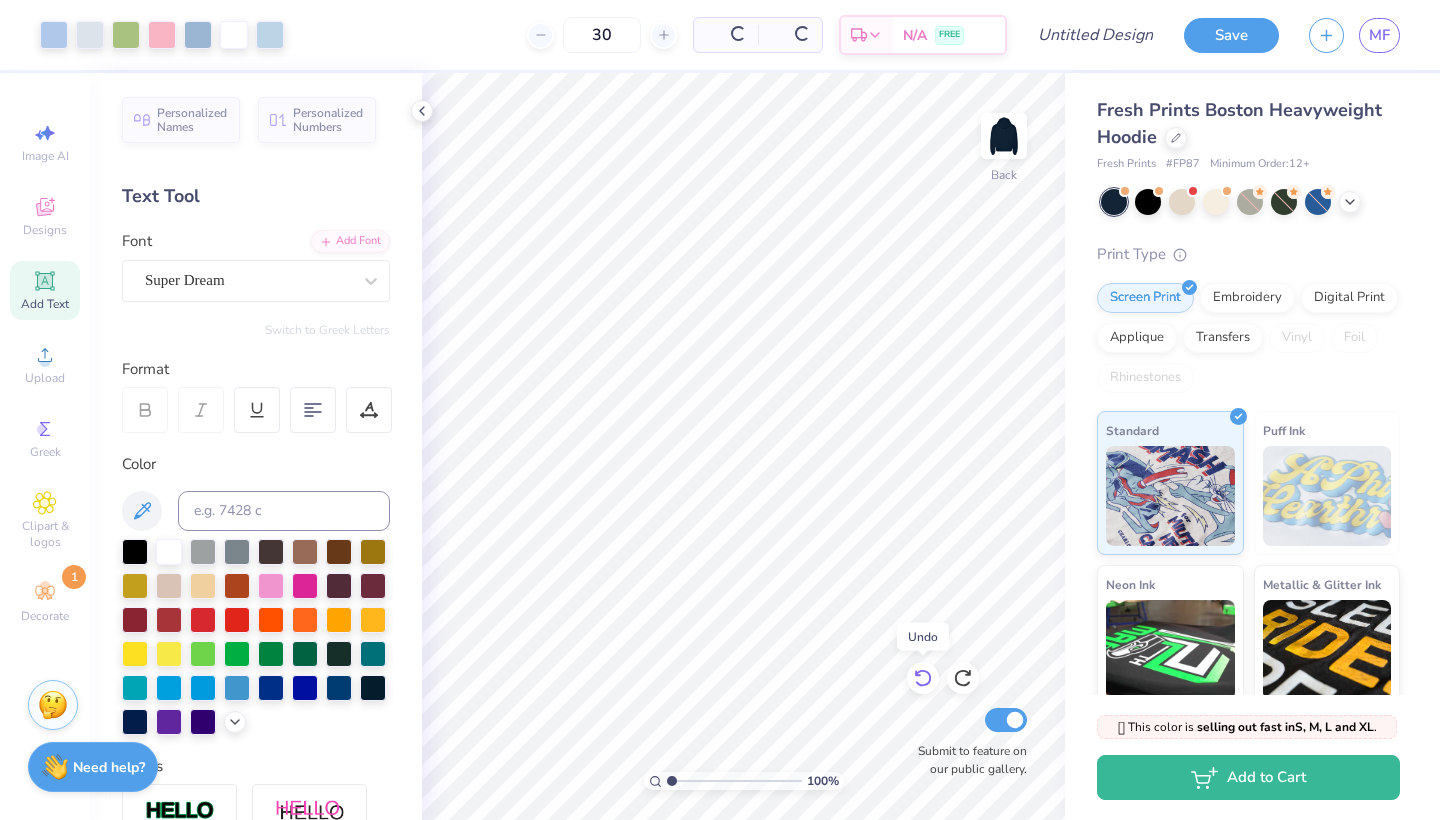 click 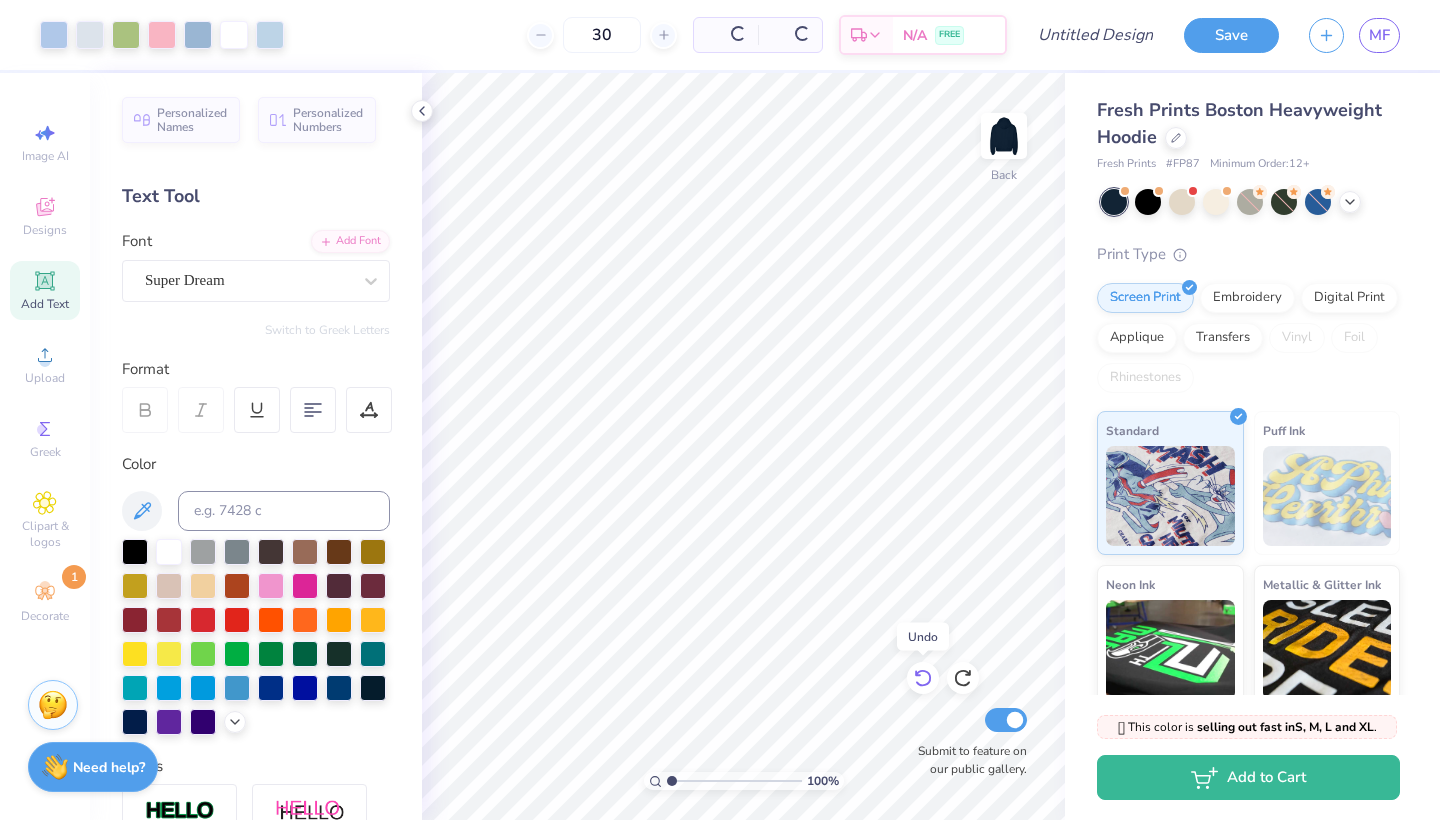 click 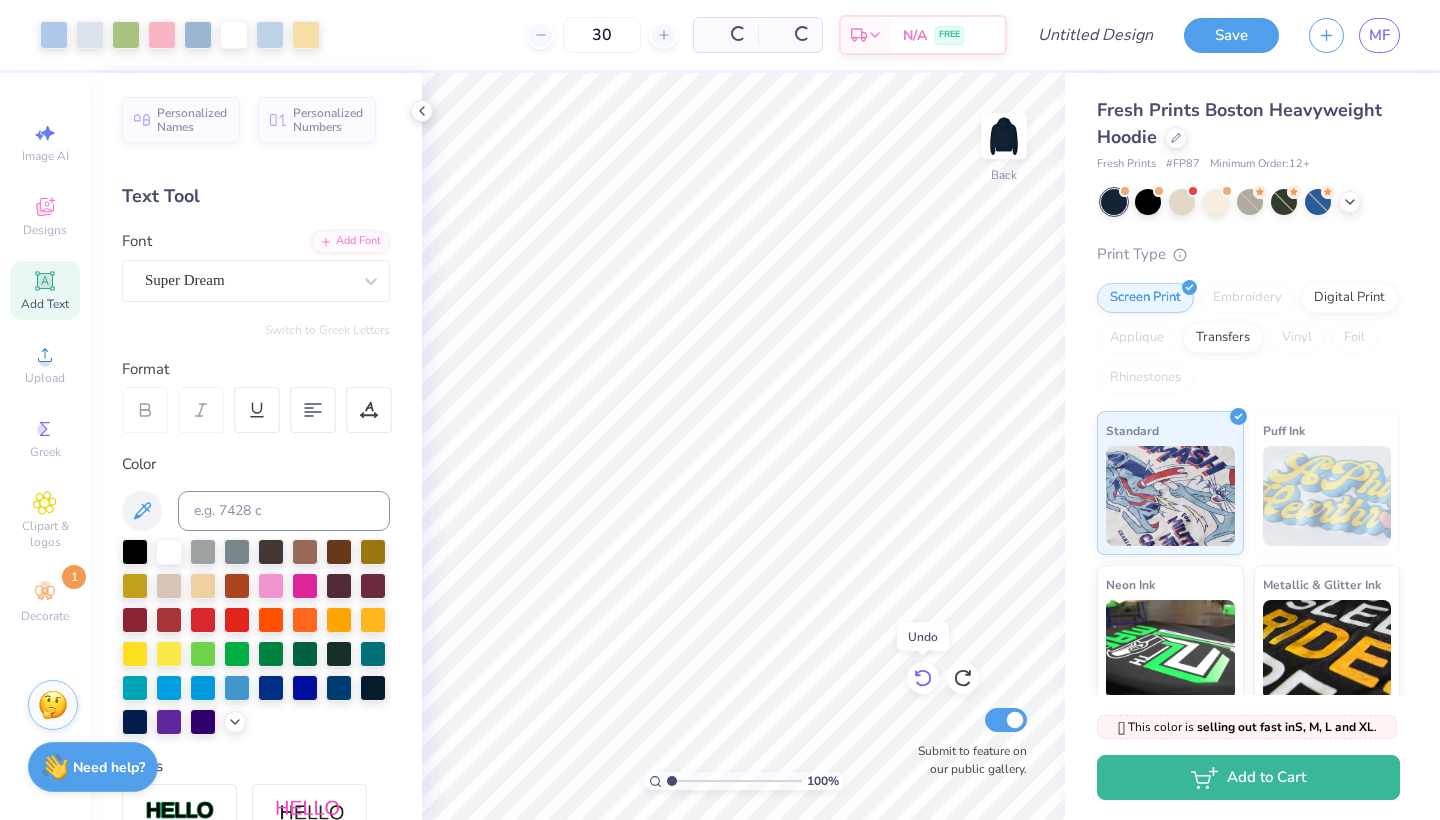 click 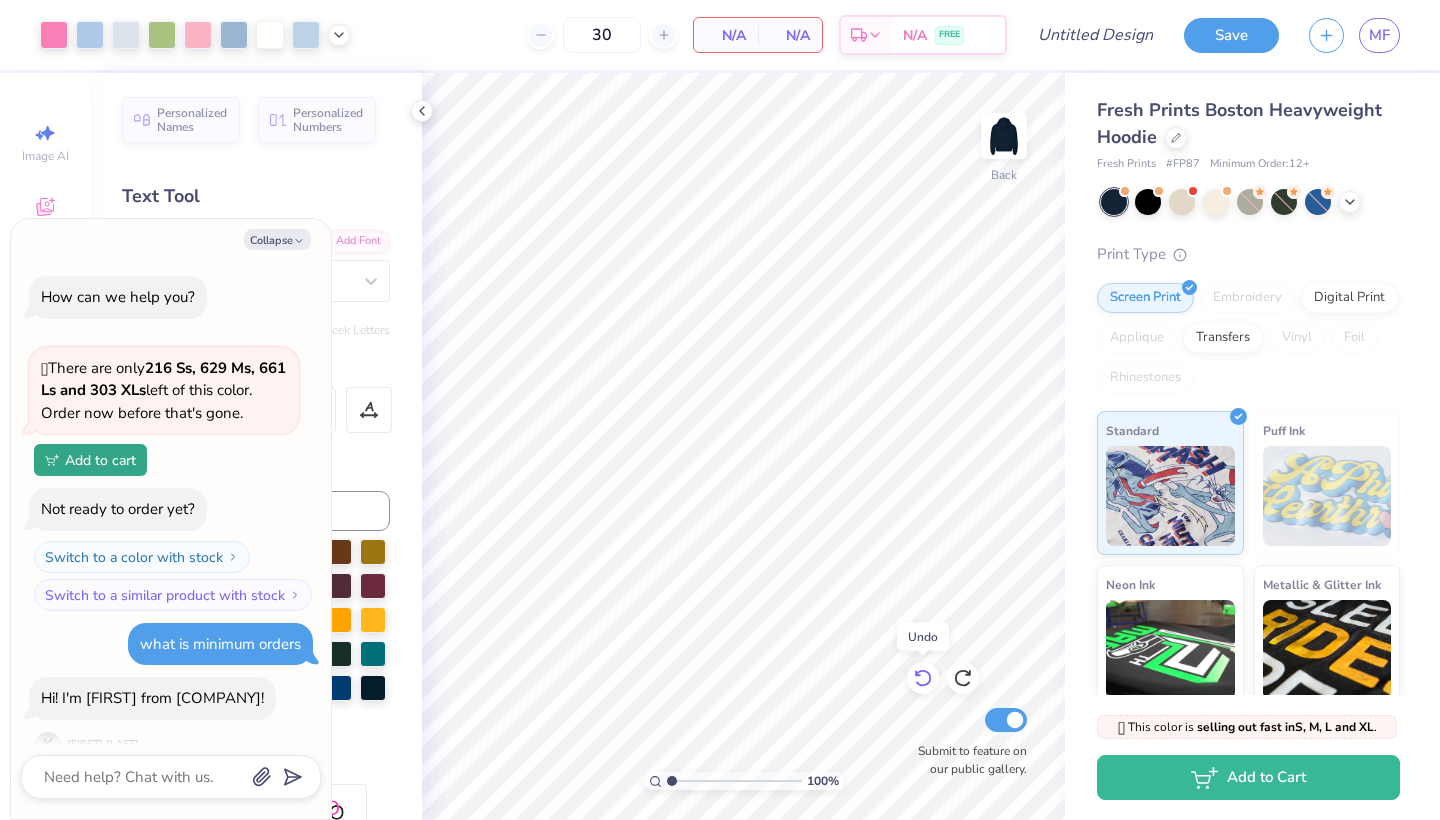 click 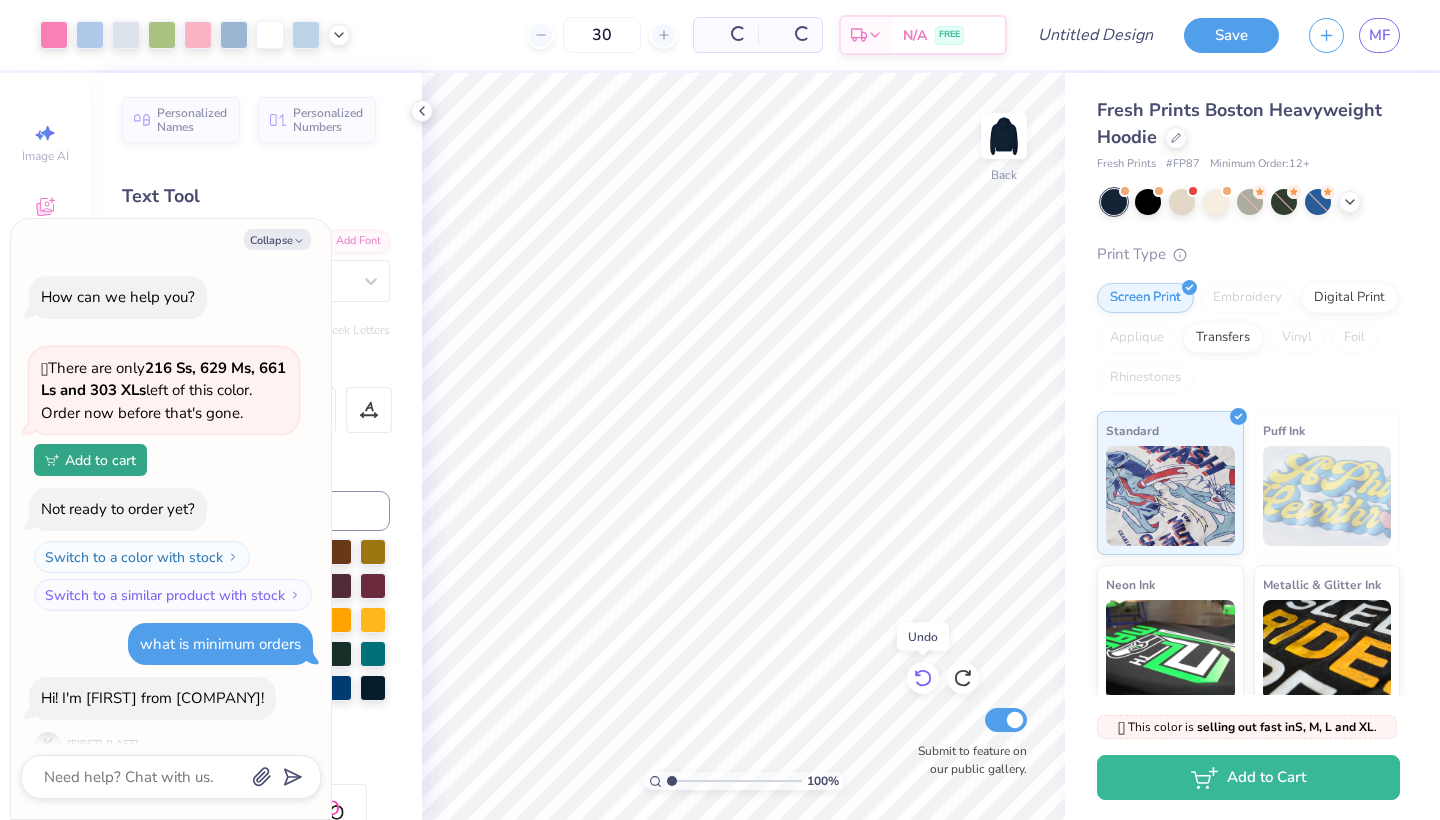 click 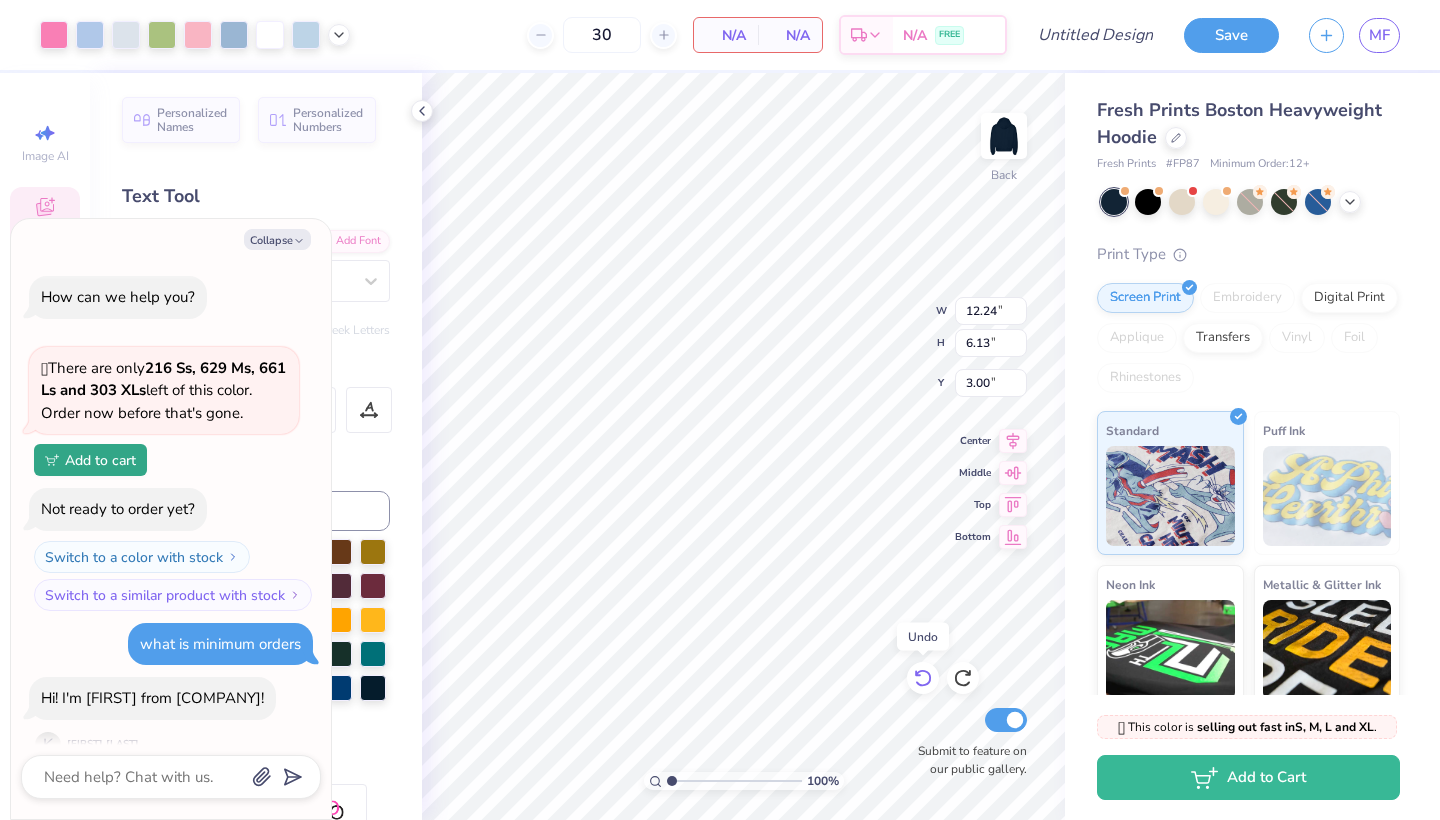 scroll, scrollTop: 1923, scrollLeft: 0, axis: vertical 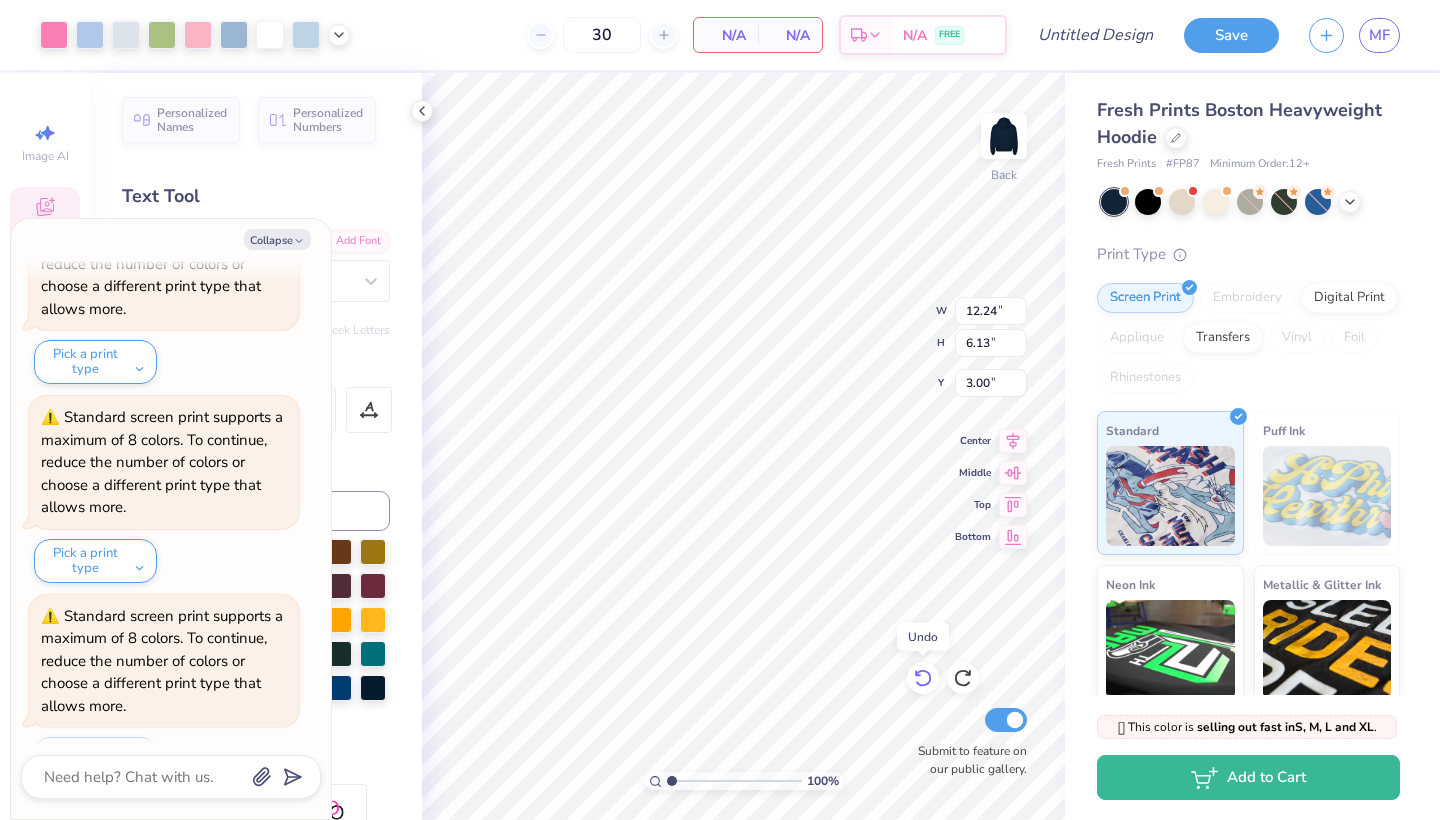 click 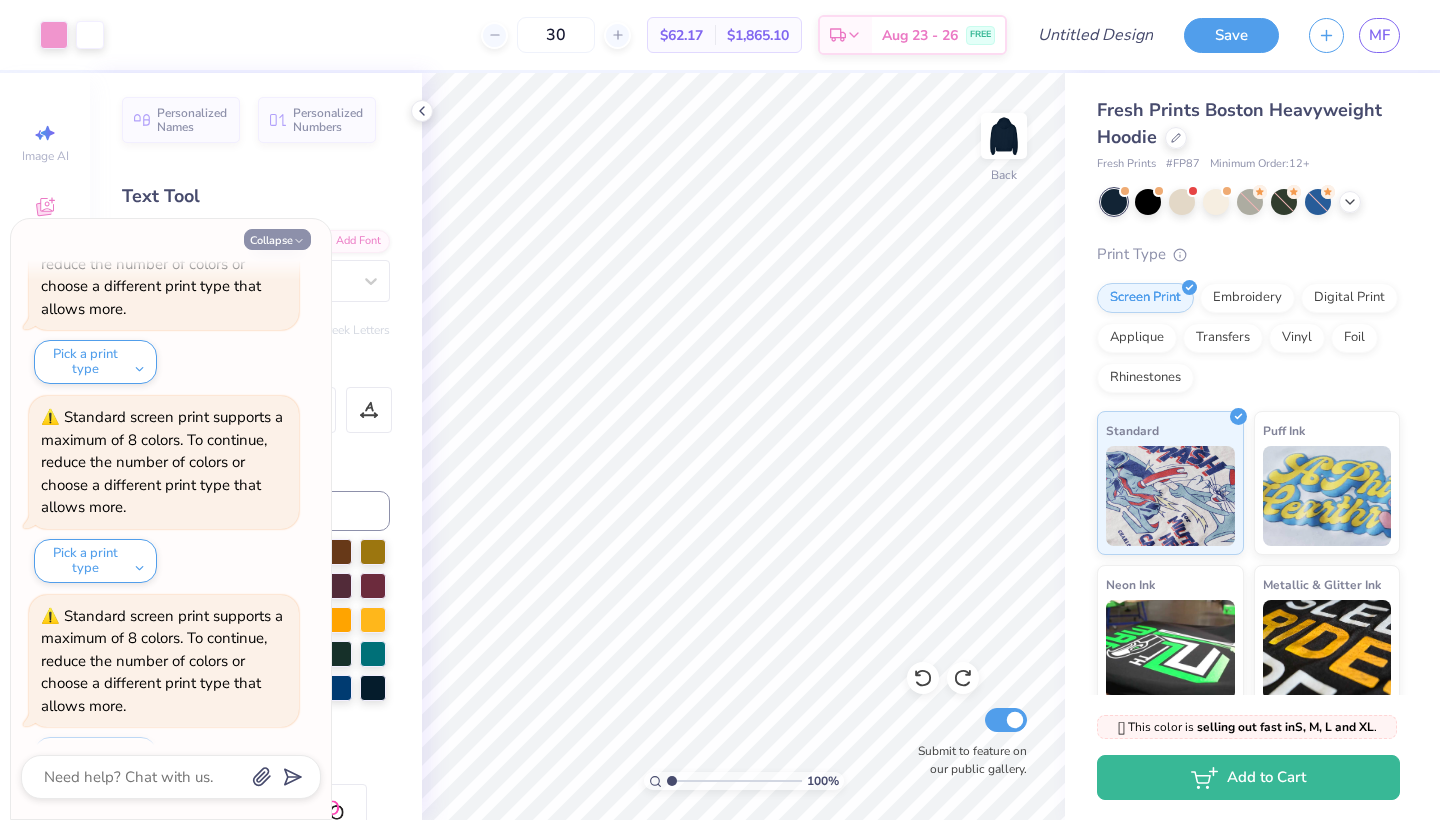 click on "Collapse" at bounding box center (277, 239) 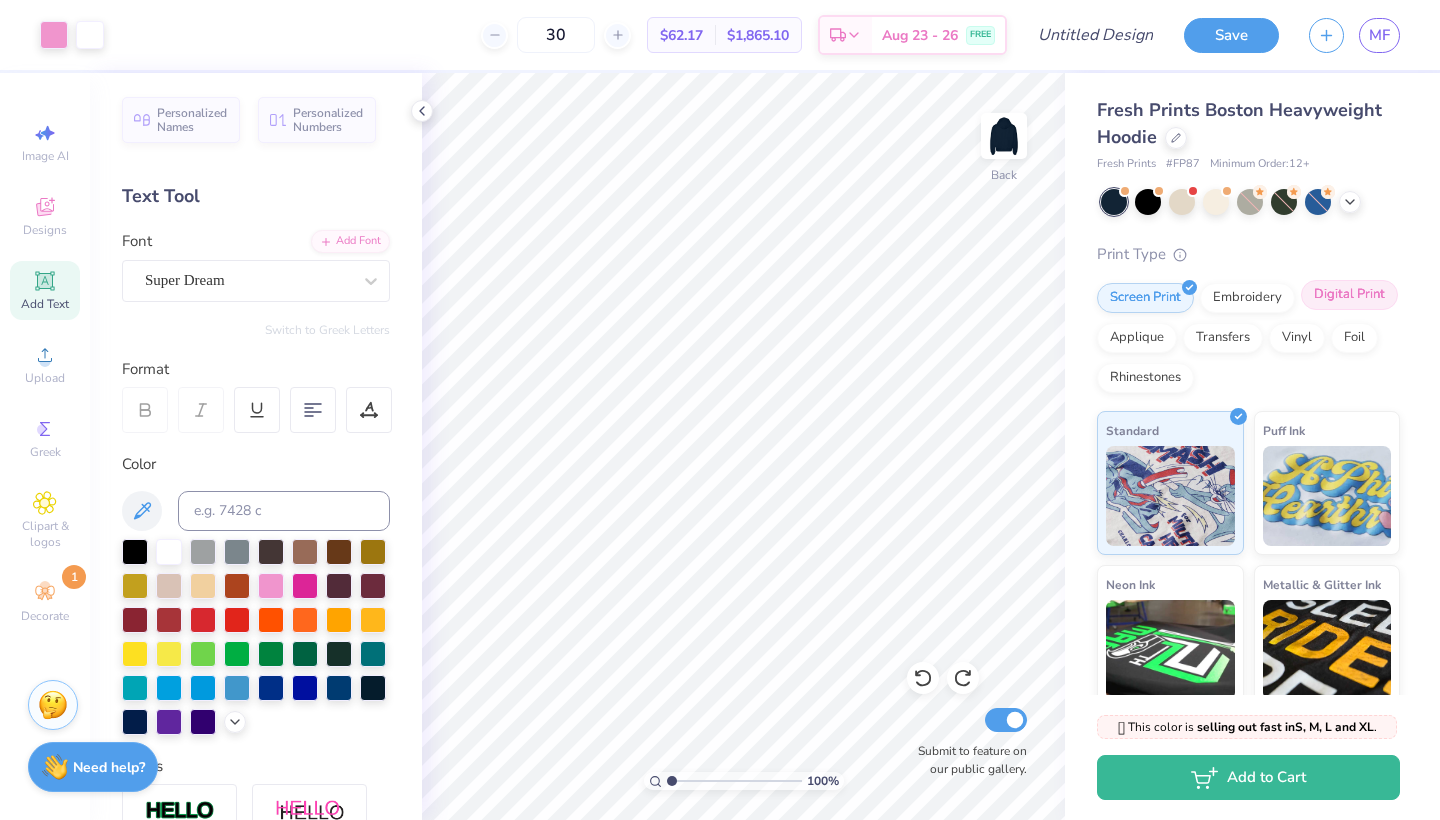 click on "Digital Print" at bounding box center [1349, 295] 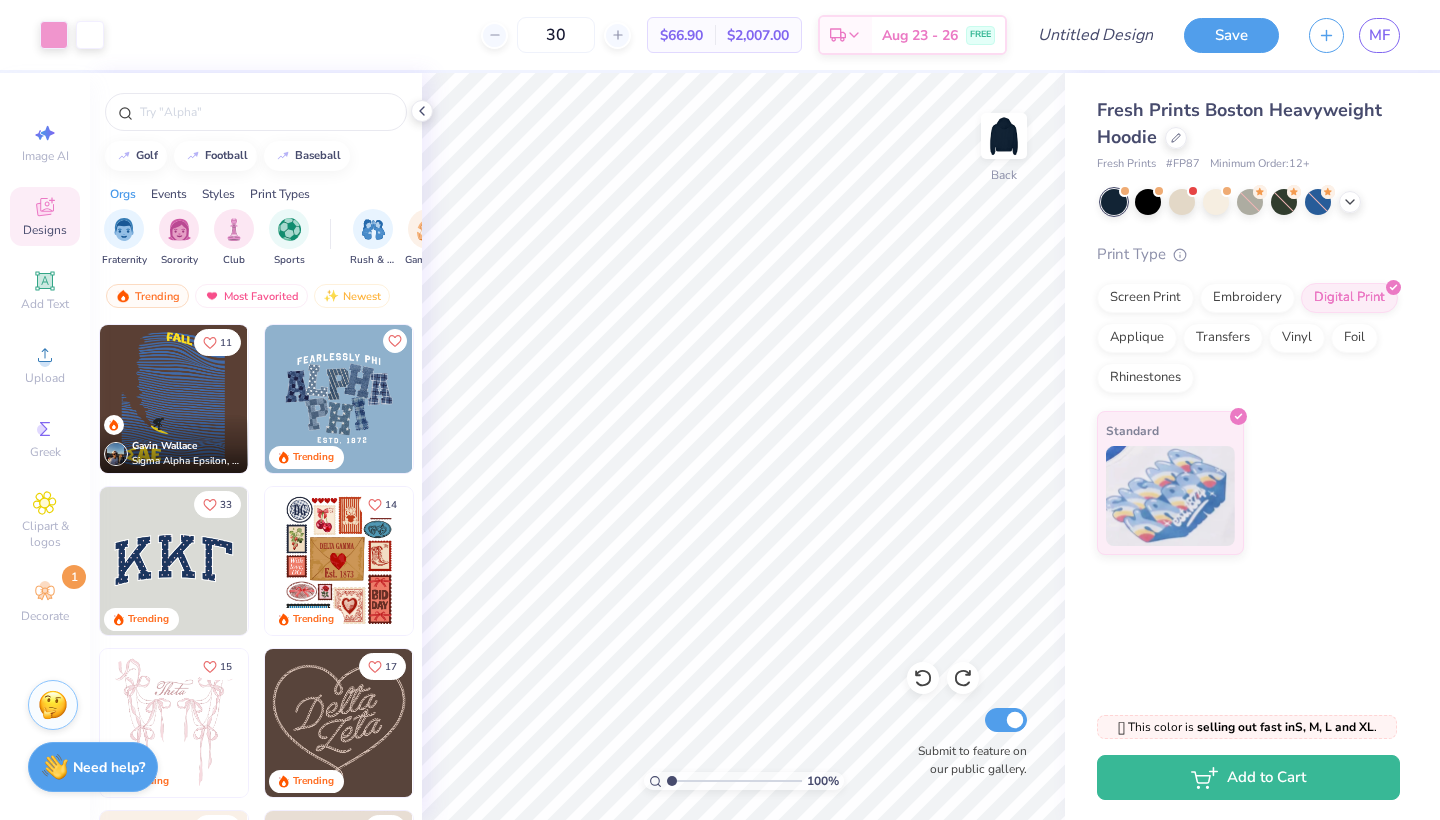 click at bounding box center [339, 399] 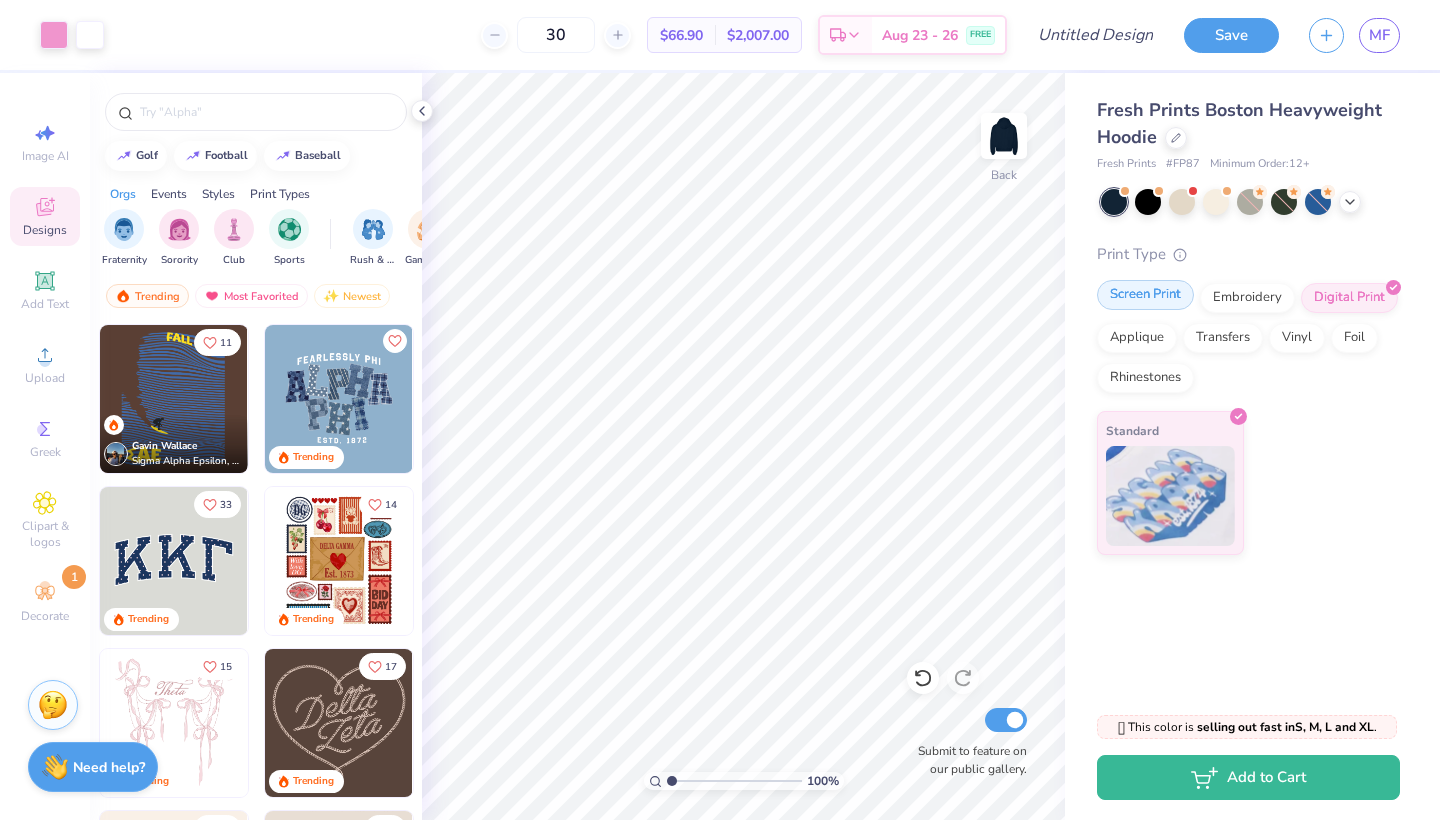 click on "Screen Print" at bounding box center (1145, 295) 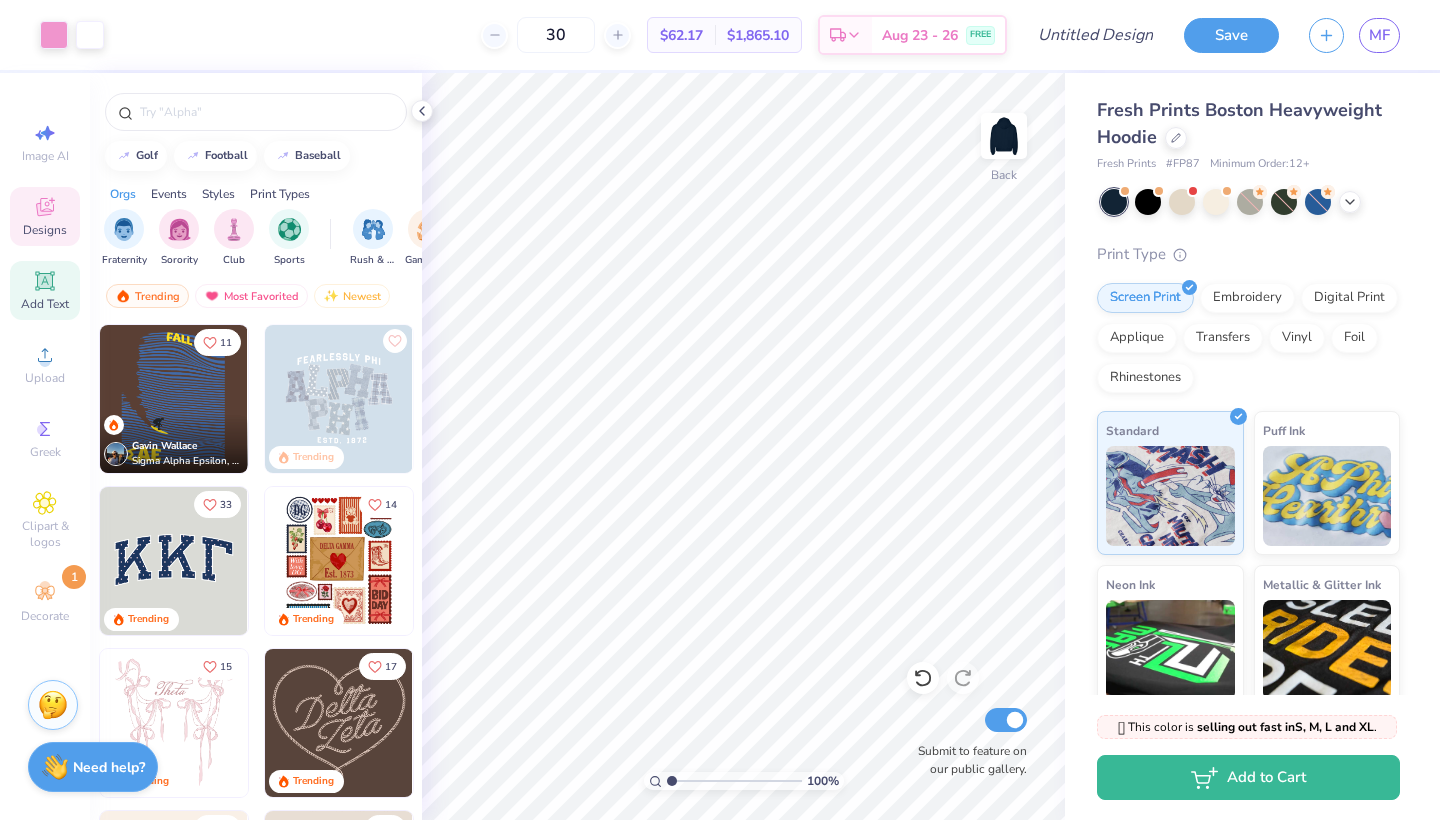 click on "Add Text" at bounding box center [45, 304] 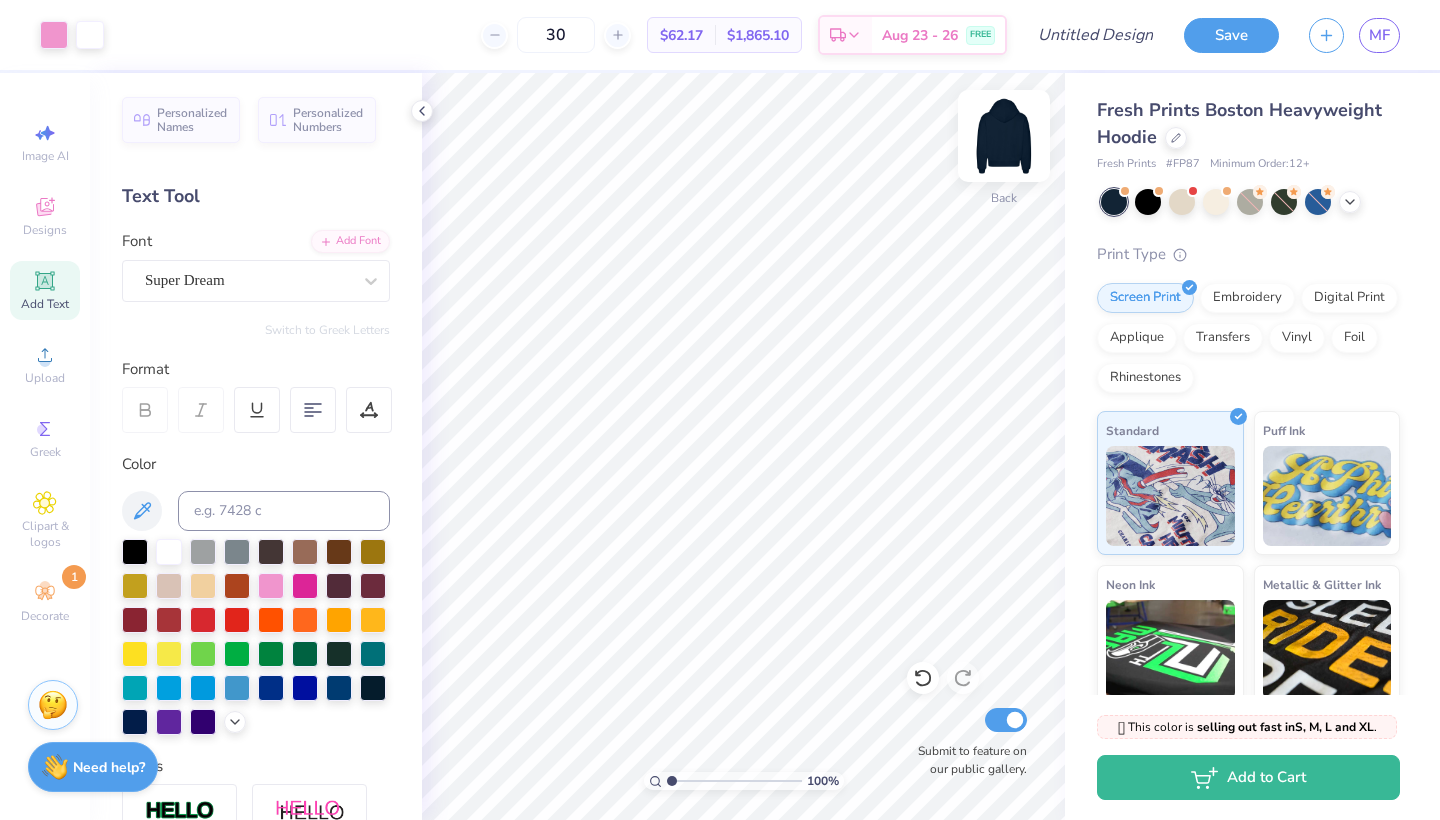 click at bounding box center [1004, 136] 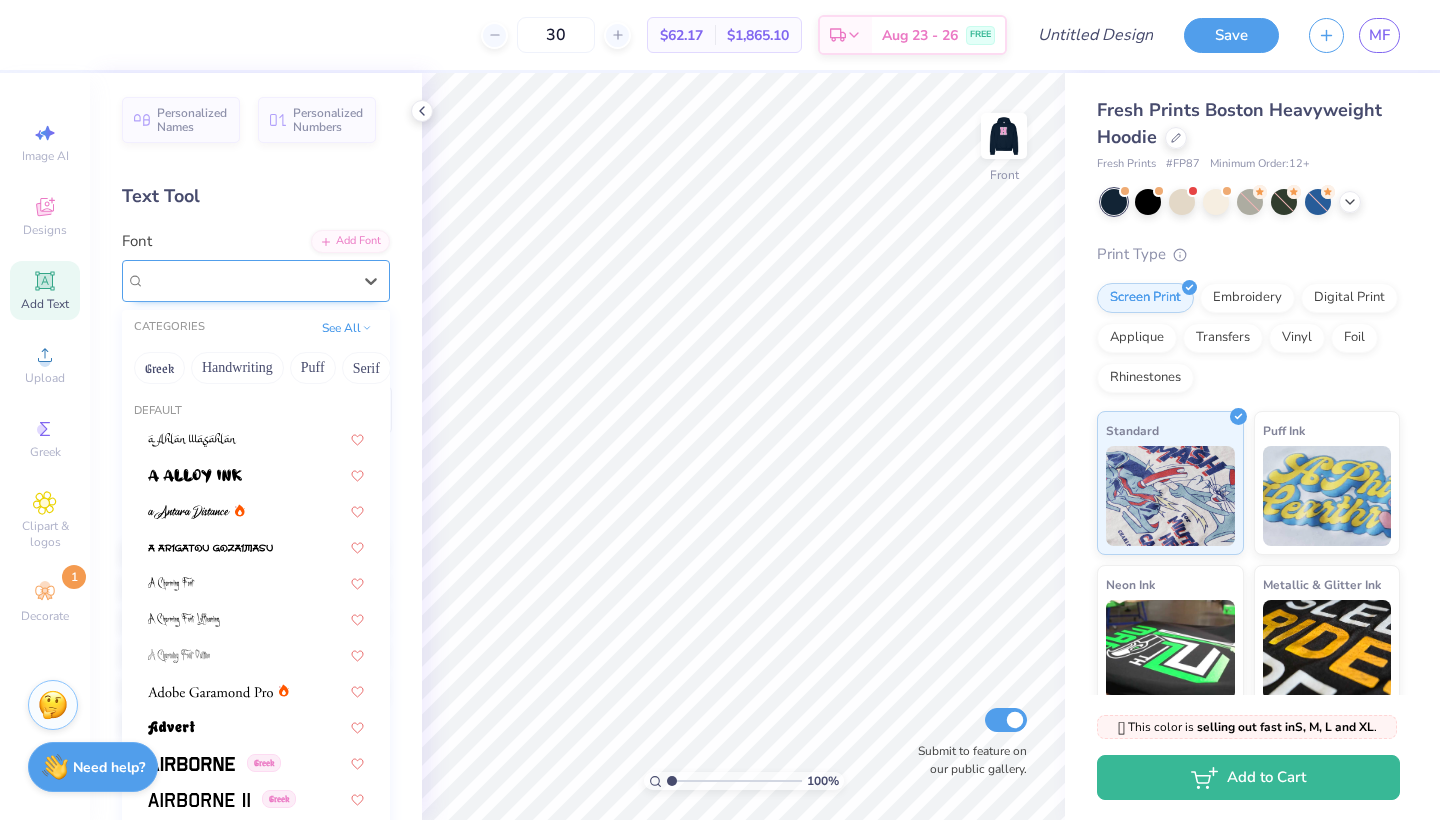 click on "Super Dream" at bounding box center [185, 280] 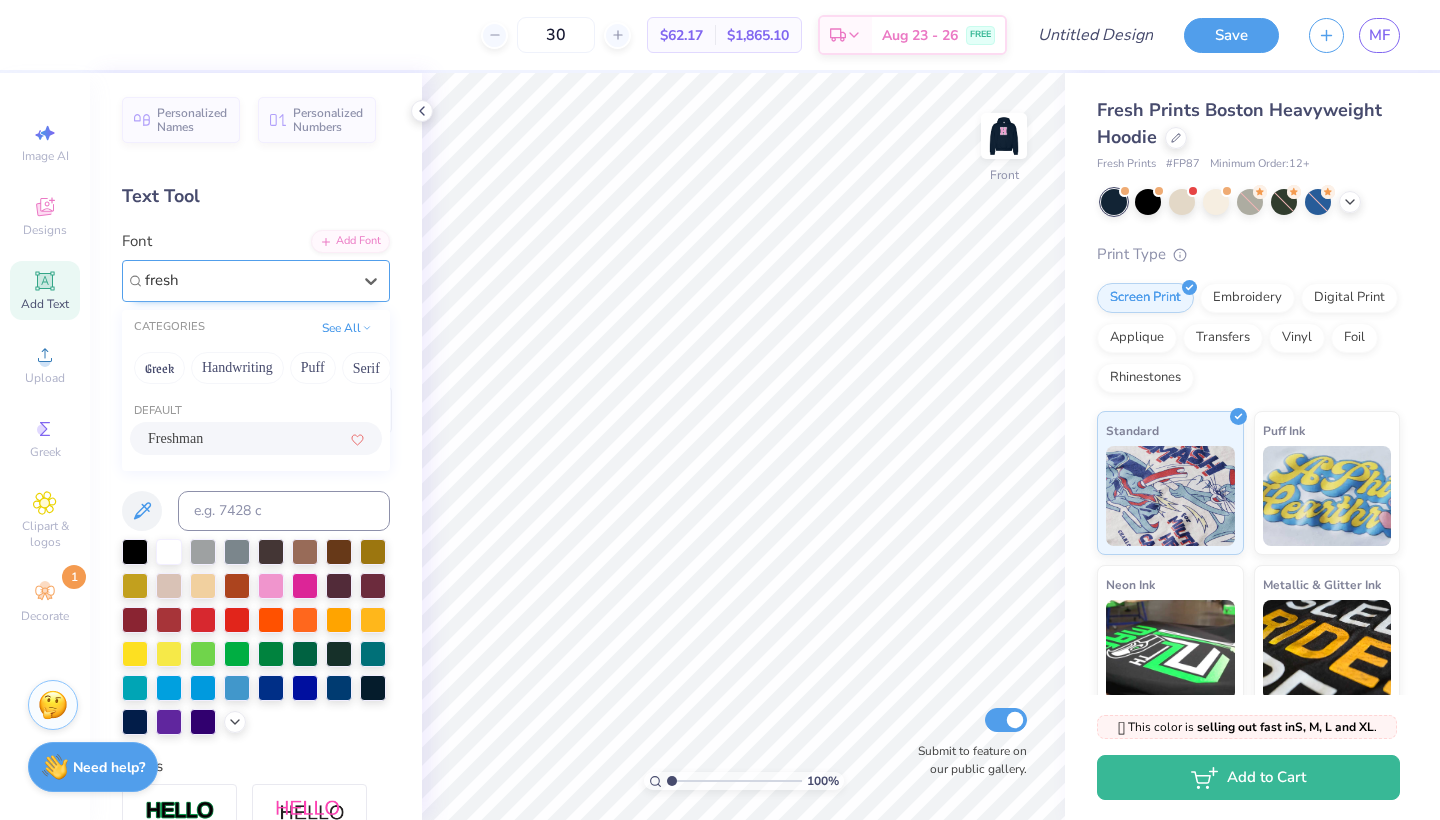 click on "Freshman" at bounding box center [256, 438] 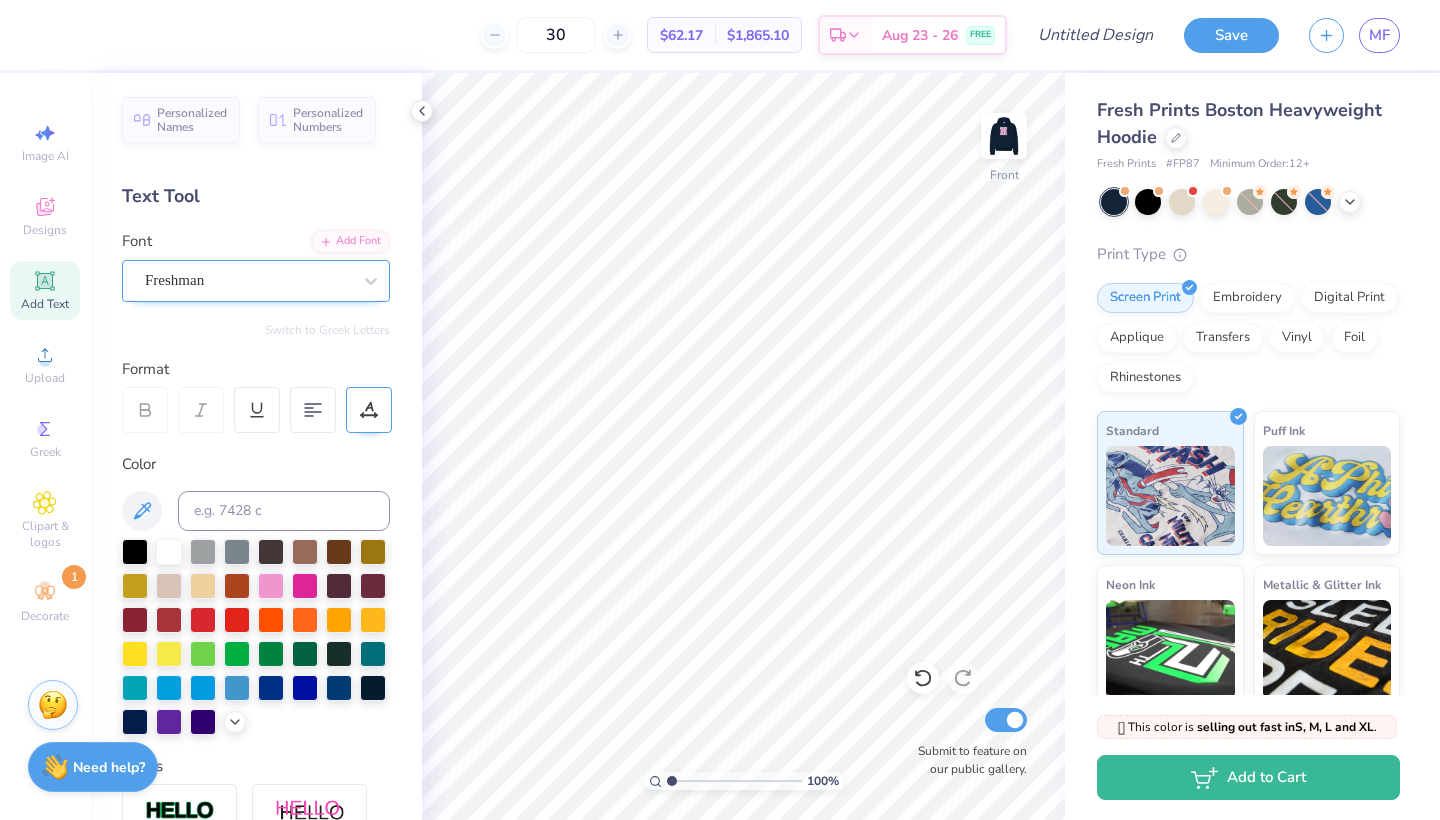 scroll, scrollTop: 0, scrollLeft: 0, axis: both 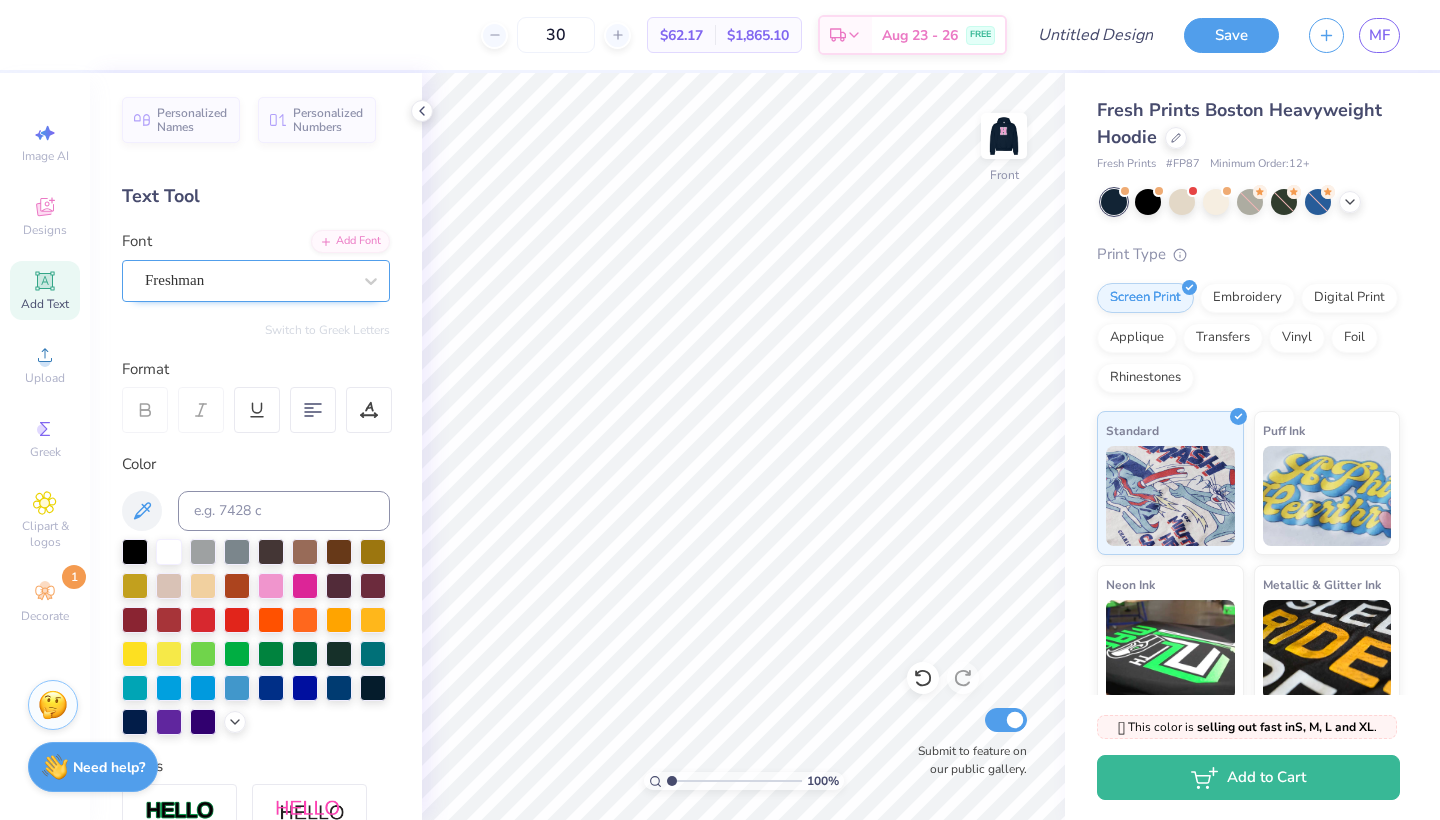 click 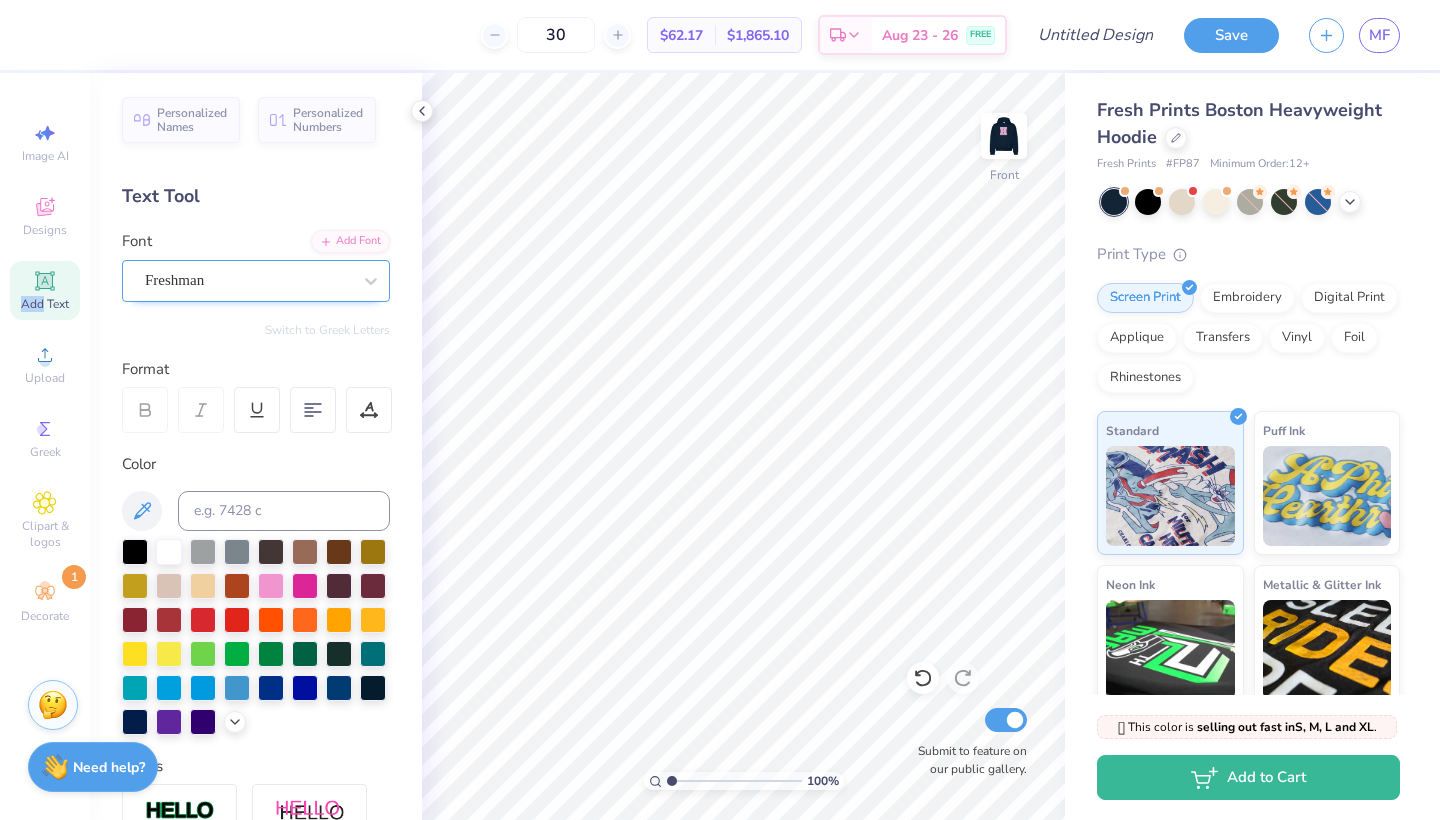 click 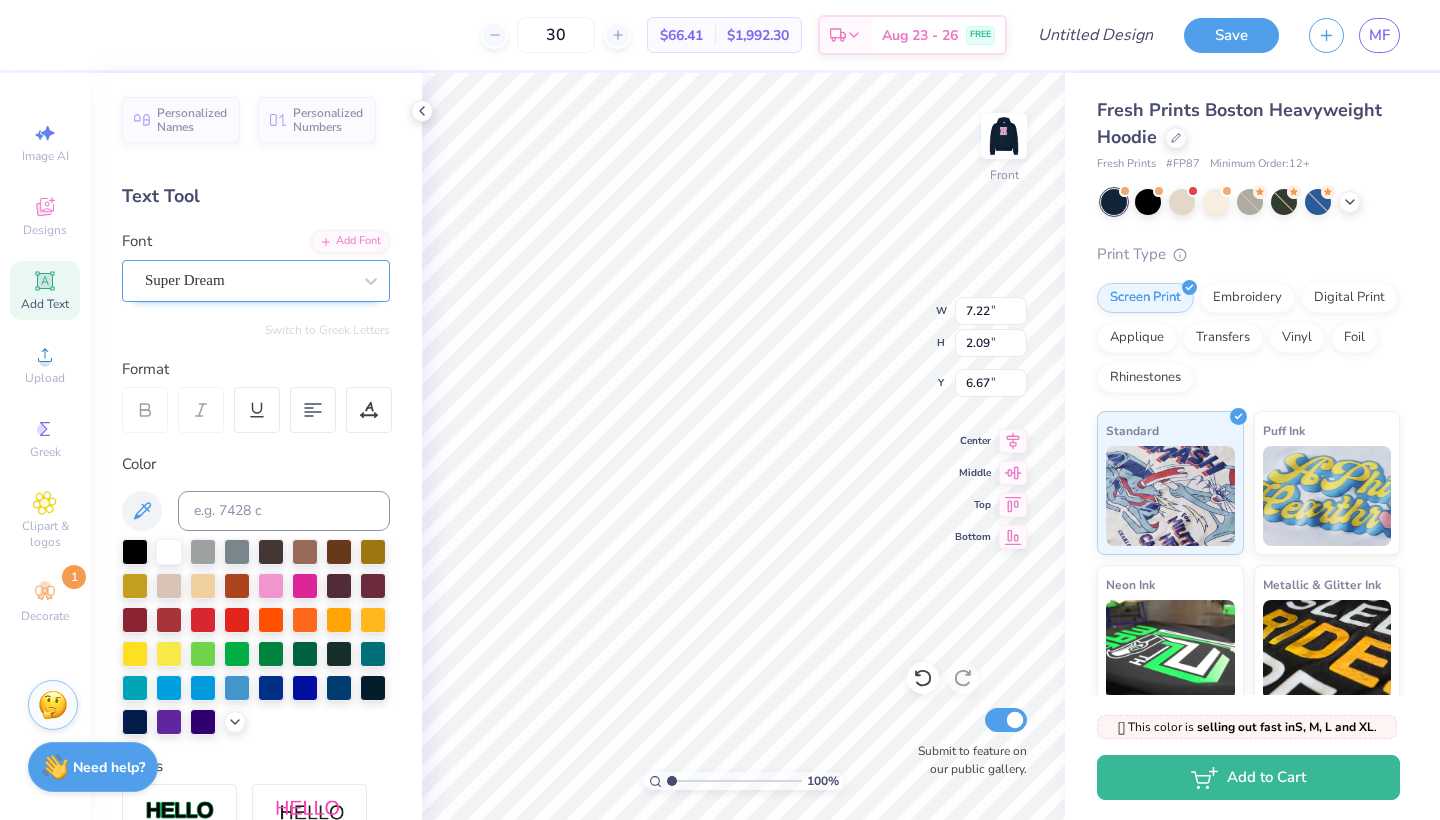 scroll, scrollTop: 1, scrollLeft: 1, axis: both 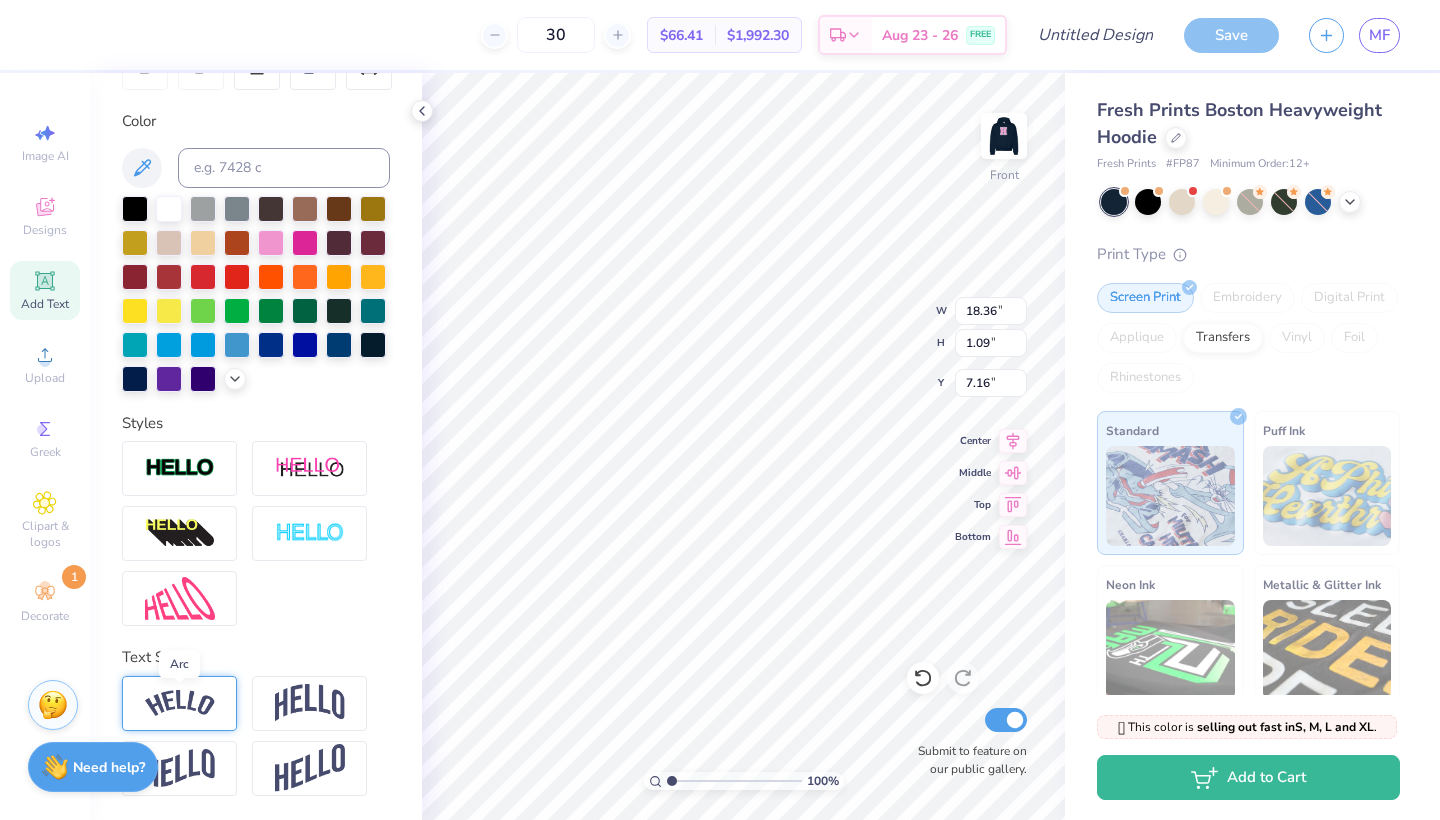 click at bounding box center [180, 703] 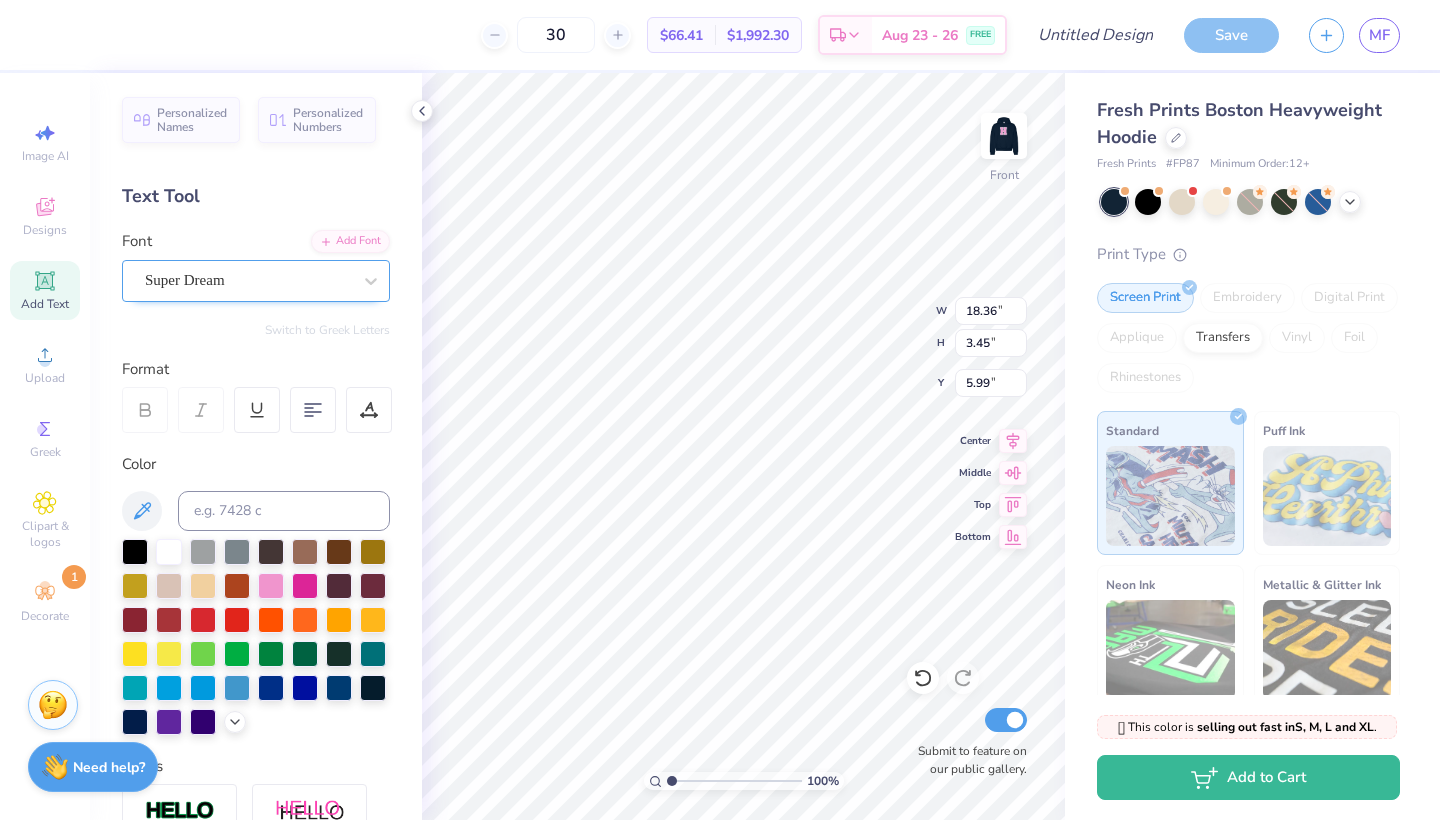 scroll, scrollTop: 0, scrollLeft: 0, axis: both 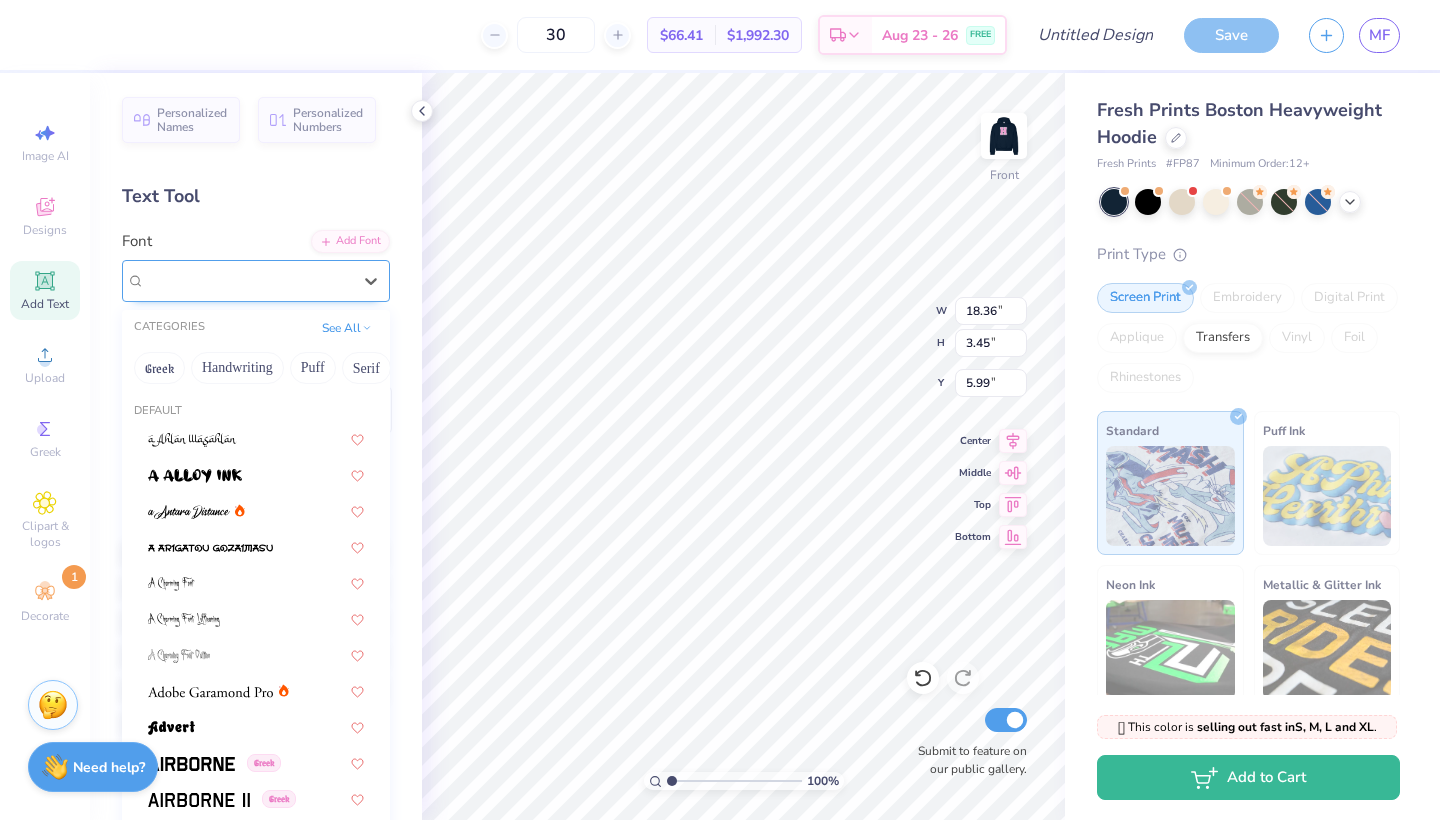 click on "Super Dream" at bounding box center (185, 280) 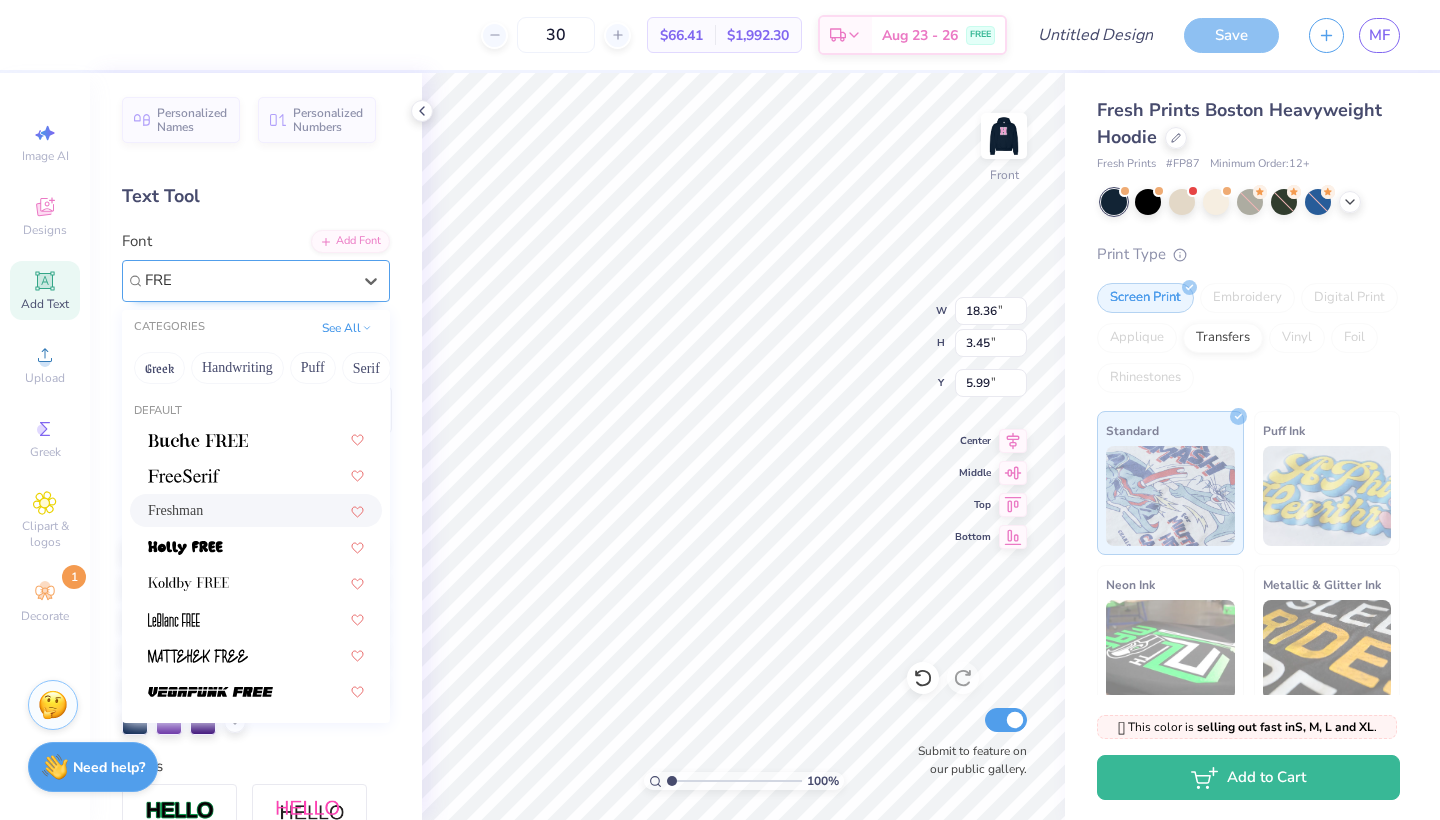 click on "Freshman" at bounding box center (256, 510) 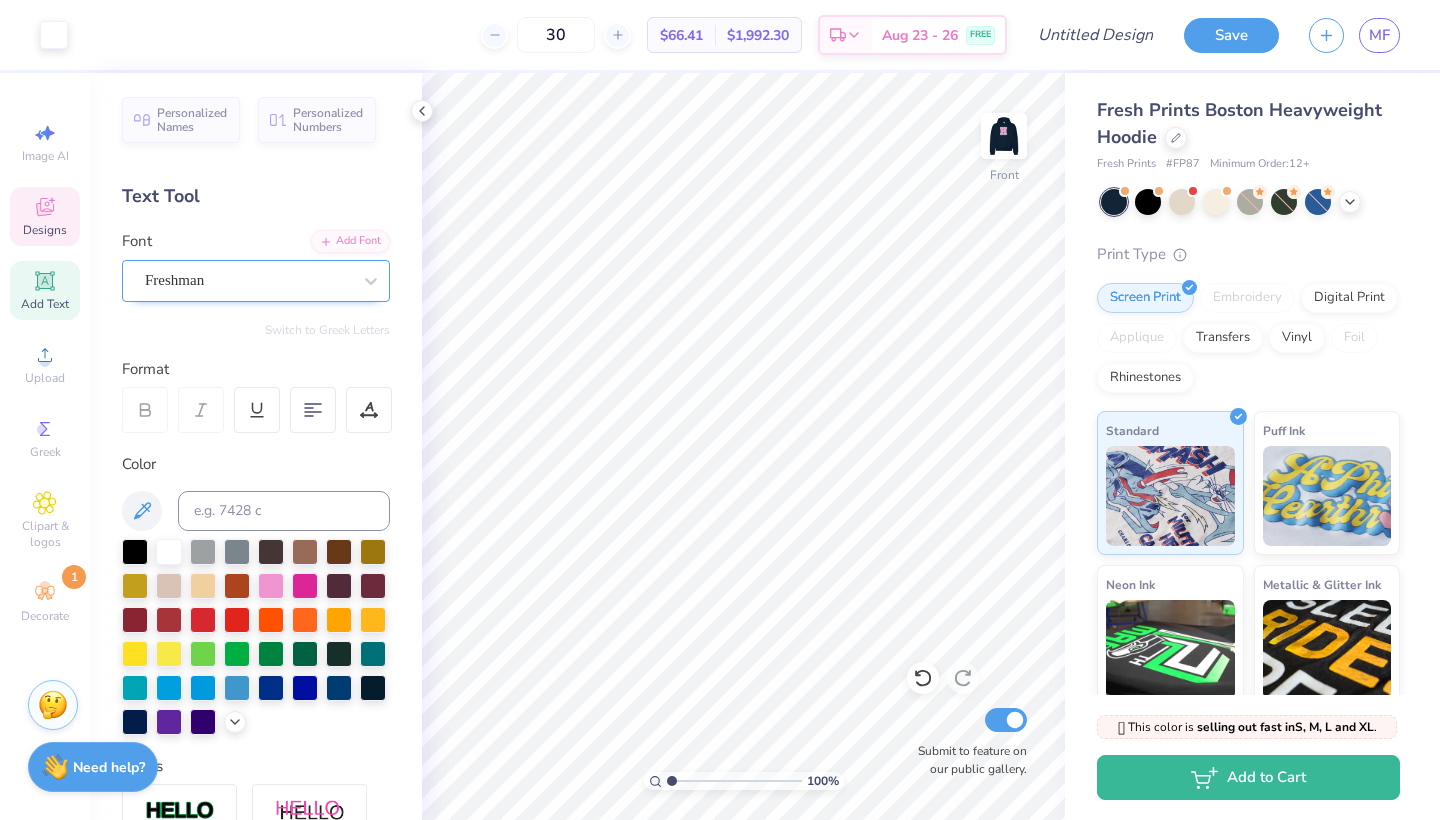 click on "Designs" at bounding box center (45, 216) 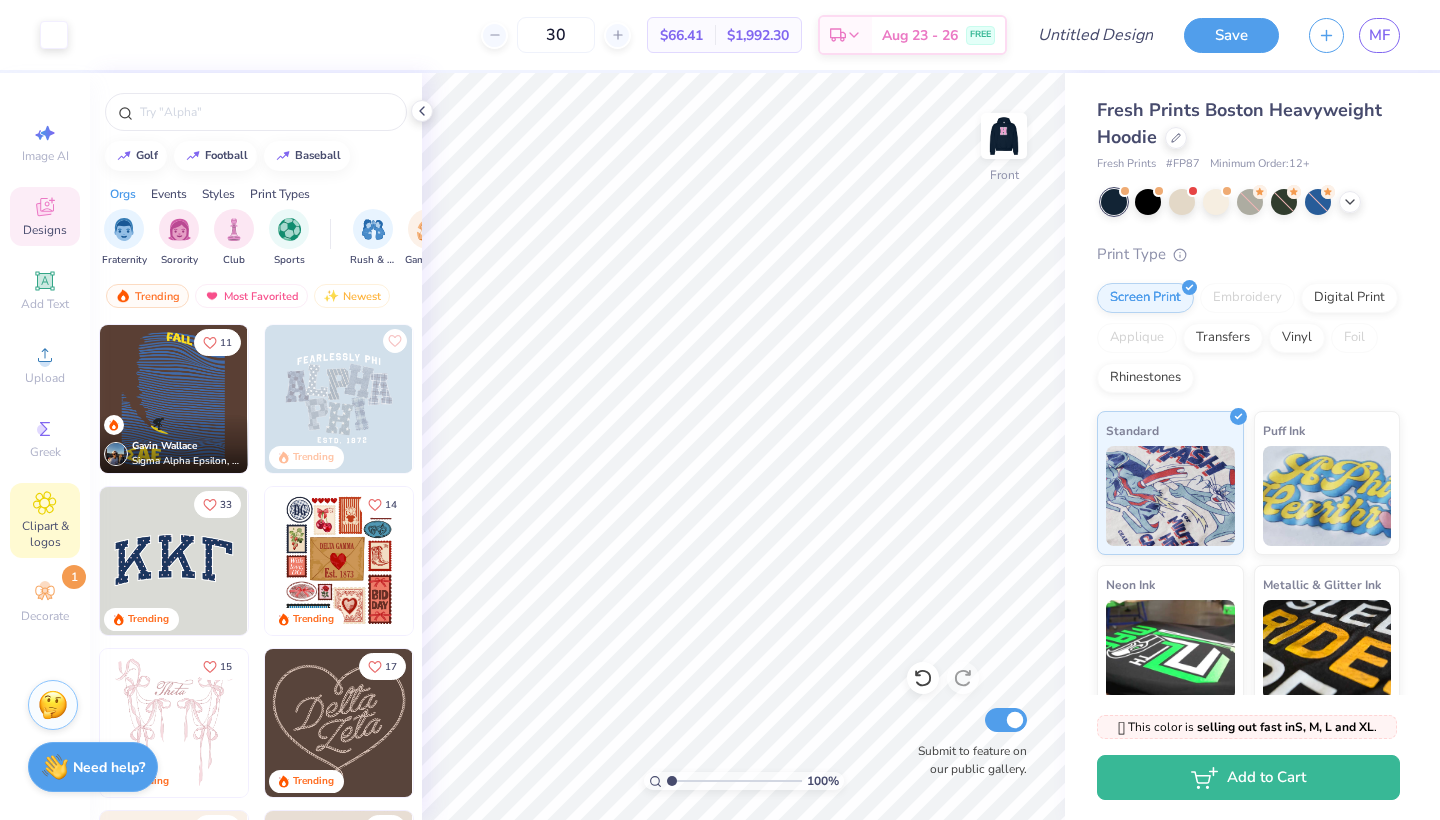 click 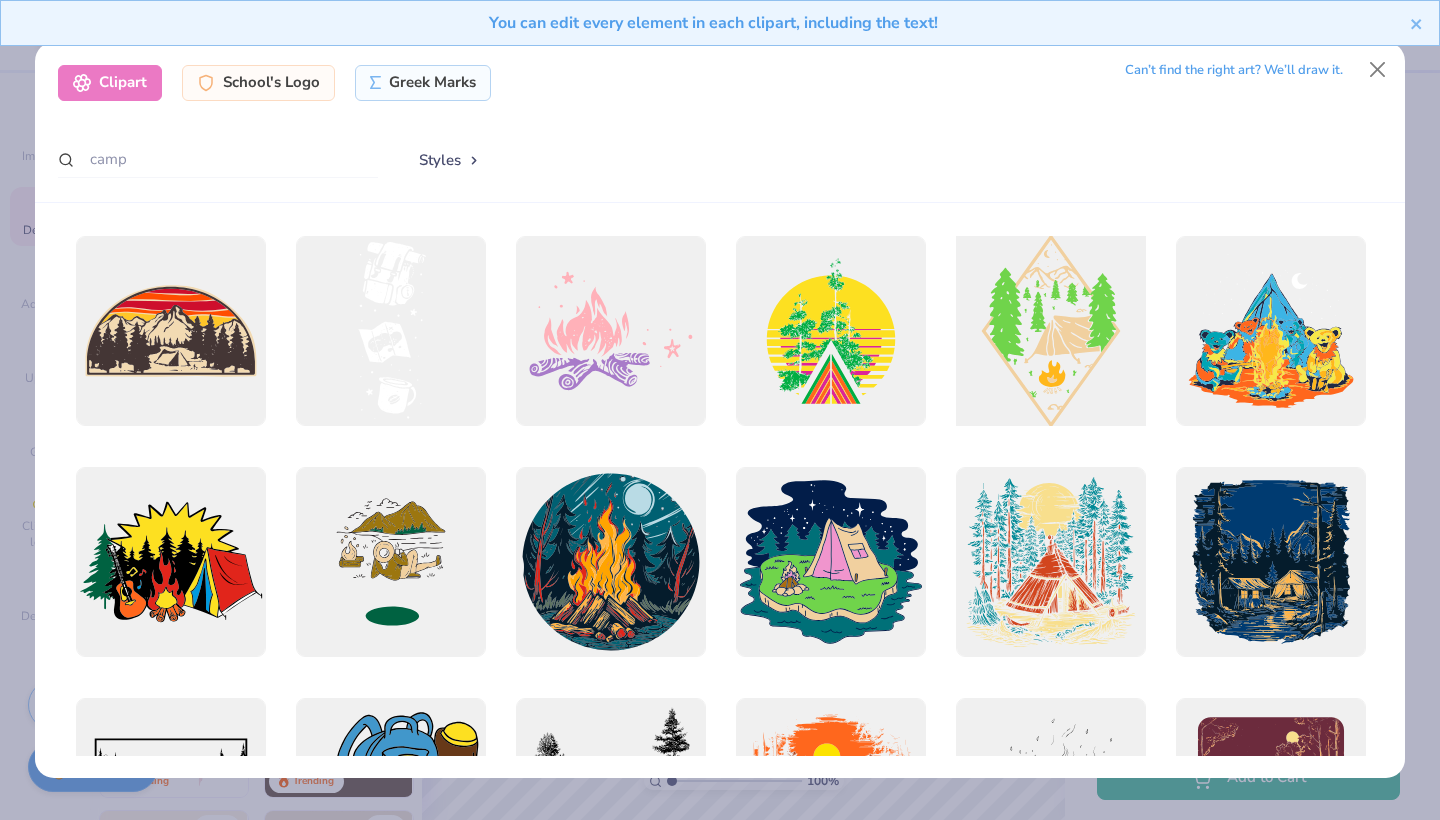 click at bounding box center [1050, 330] 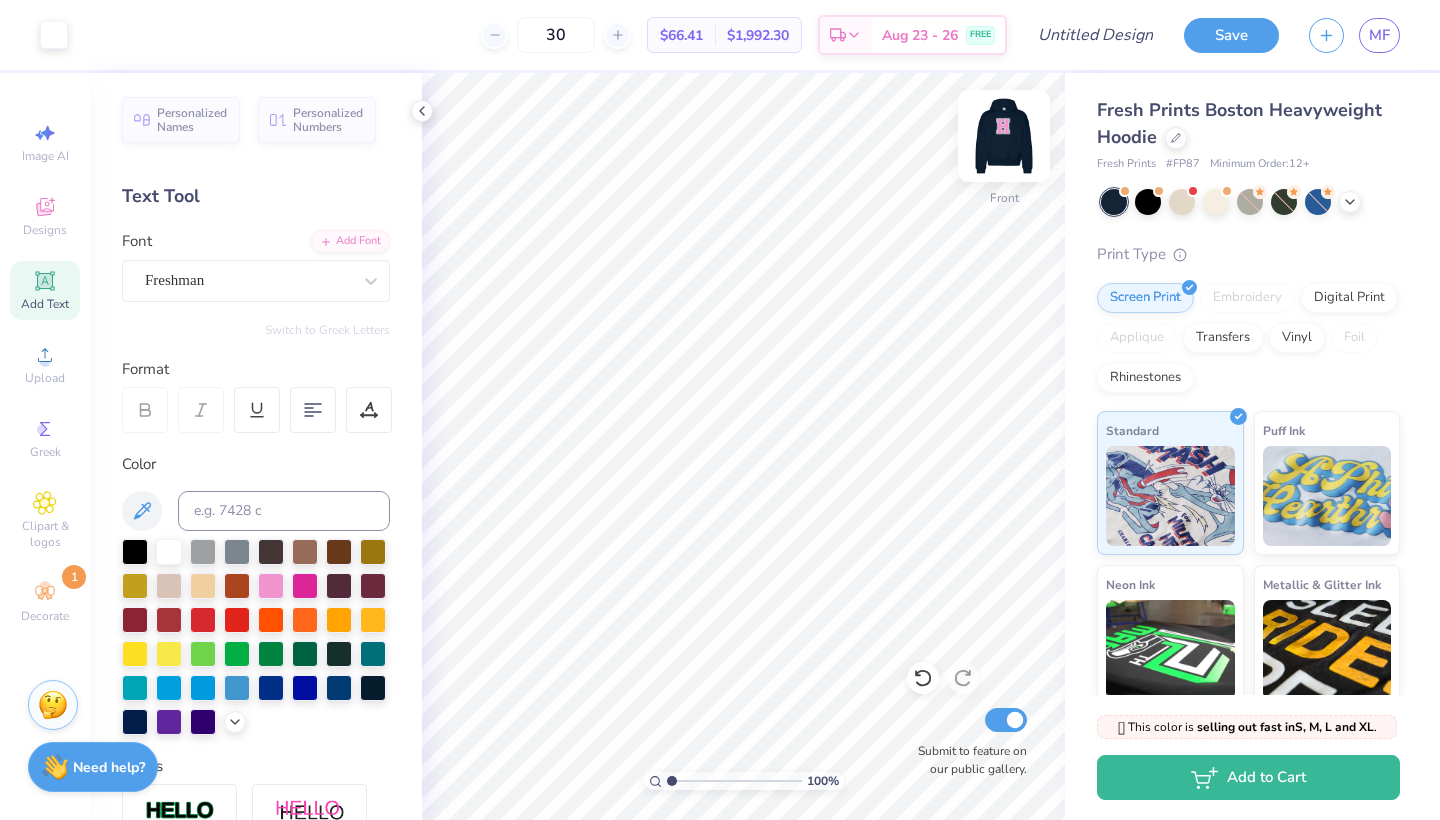 click at bounding box center (1004, 136) 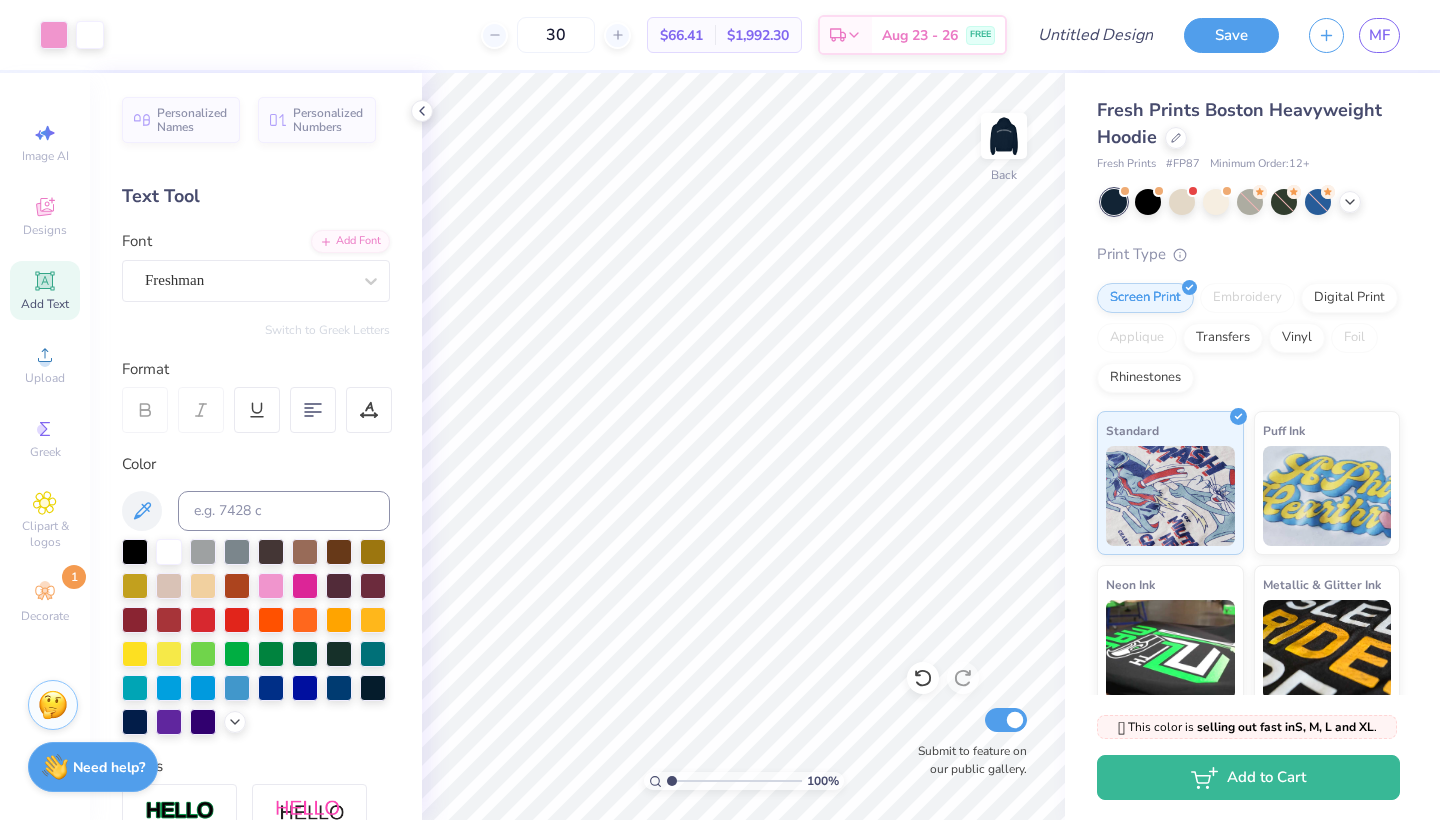 click 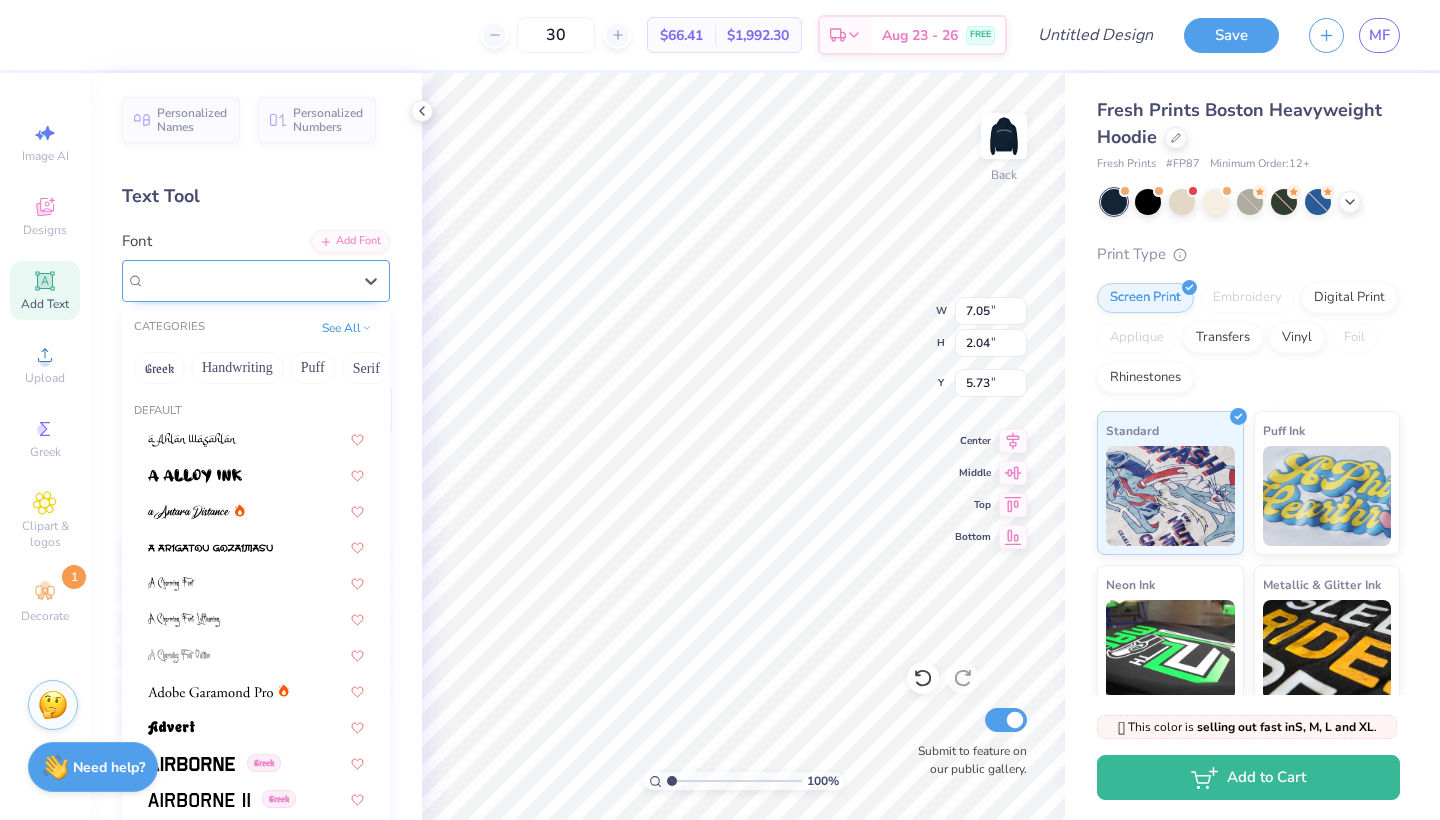 click on "Super Dream" at bounding box center (248, 280) 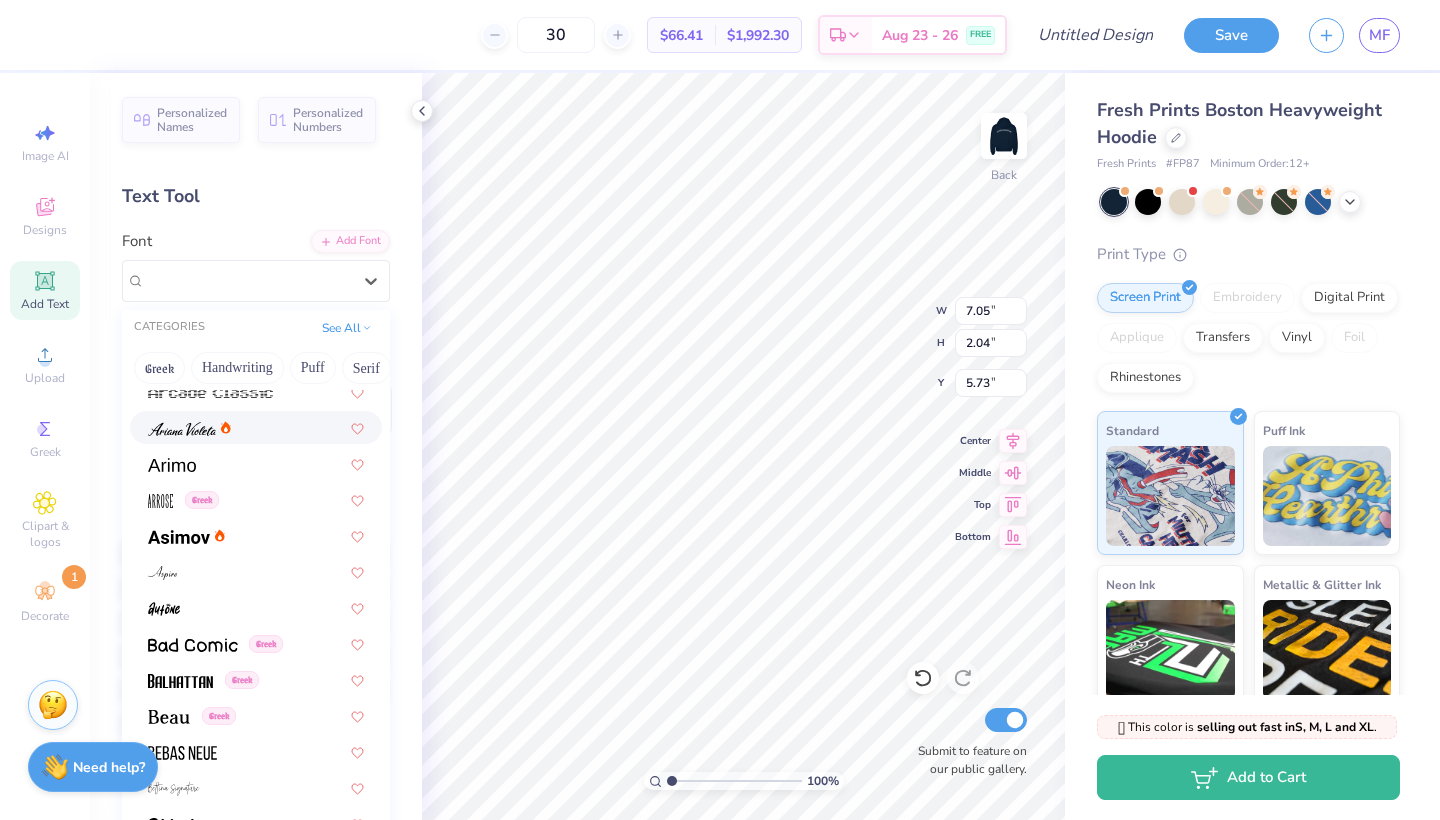 scroll, scrollTop: 633, scrollLeft: 0, axis: vertical 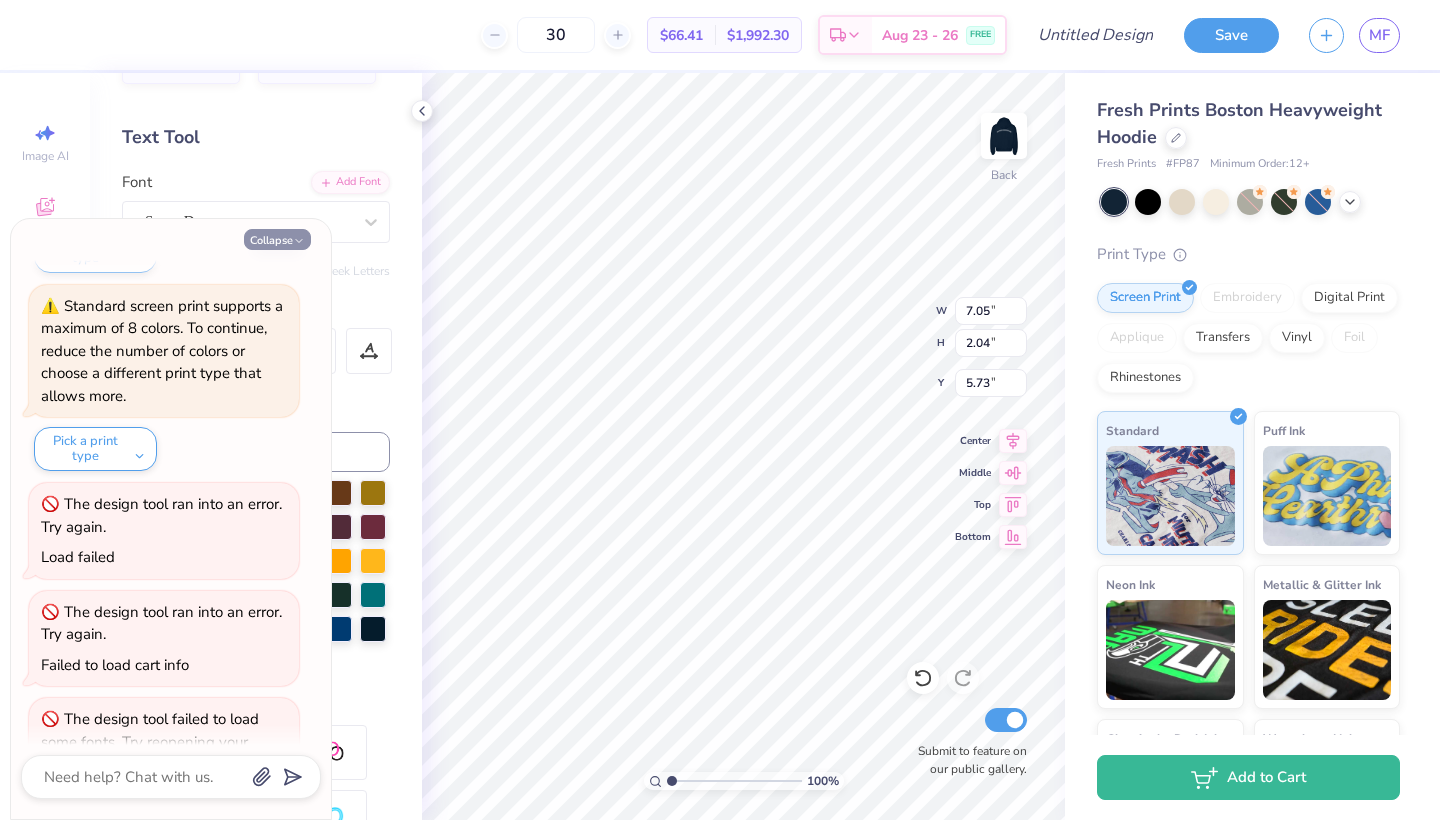 click 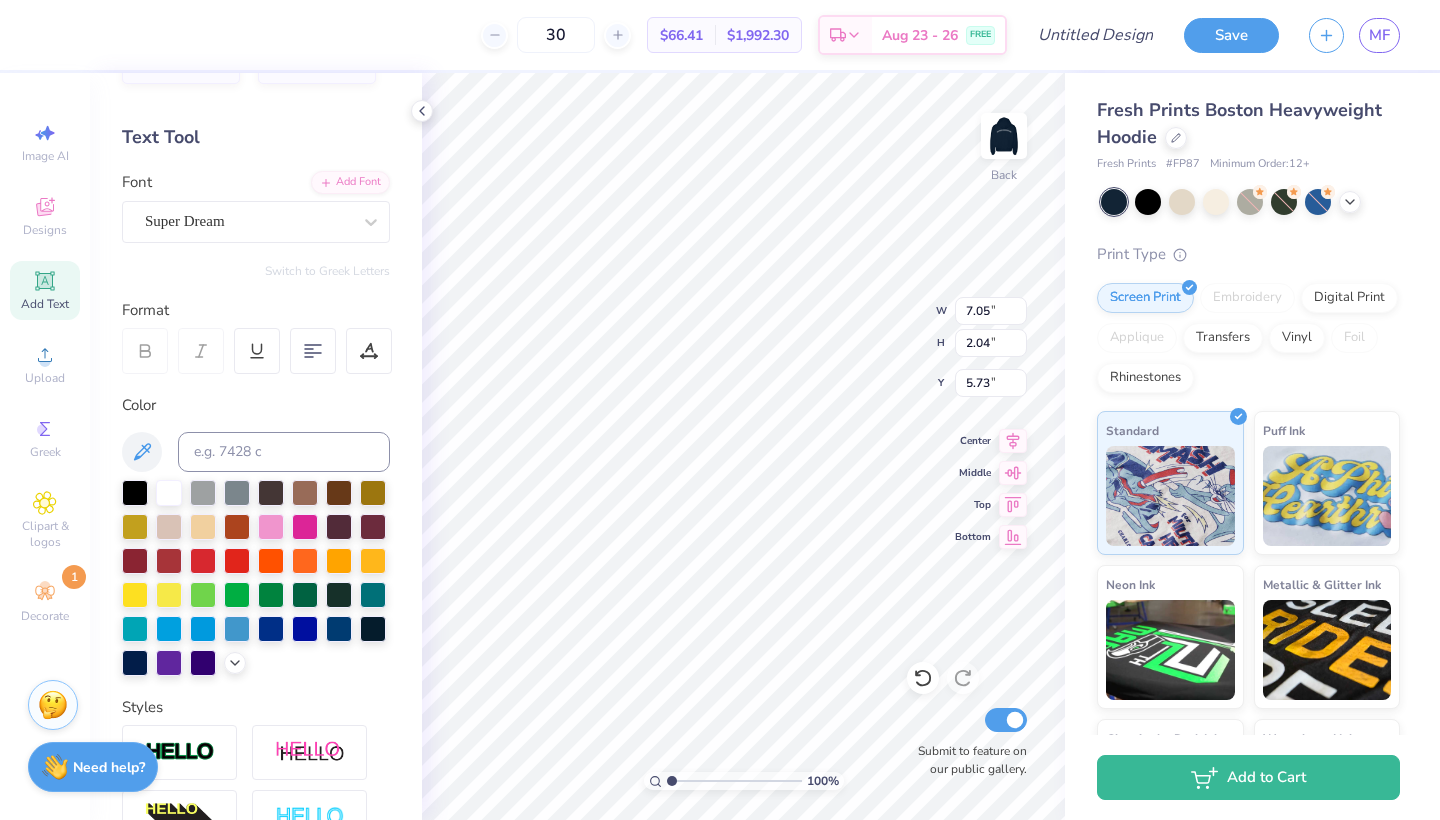 scroll, scrollTop: 0, scrollLeft: 3, axis: horizontal 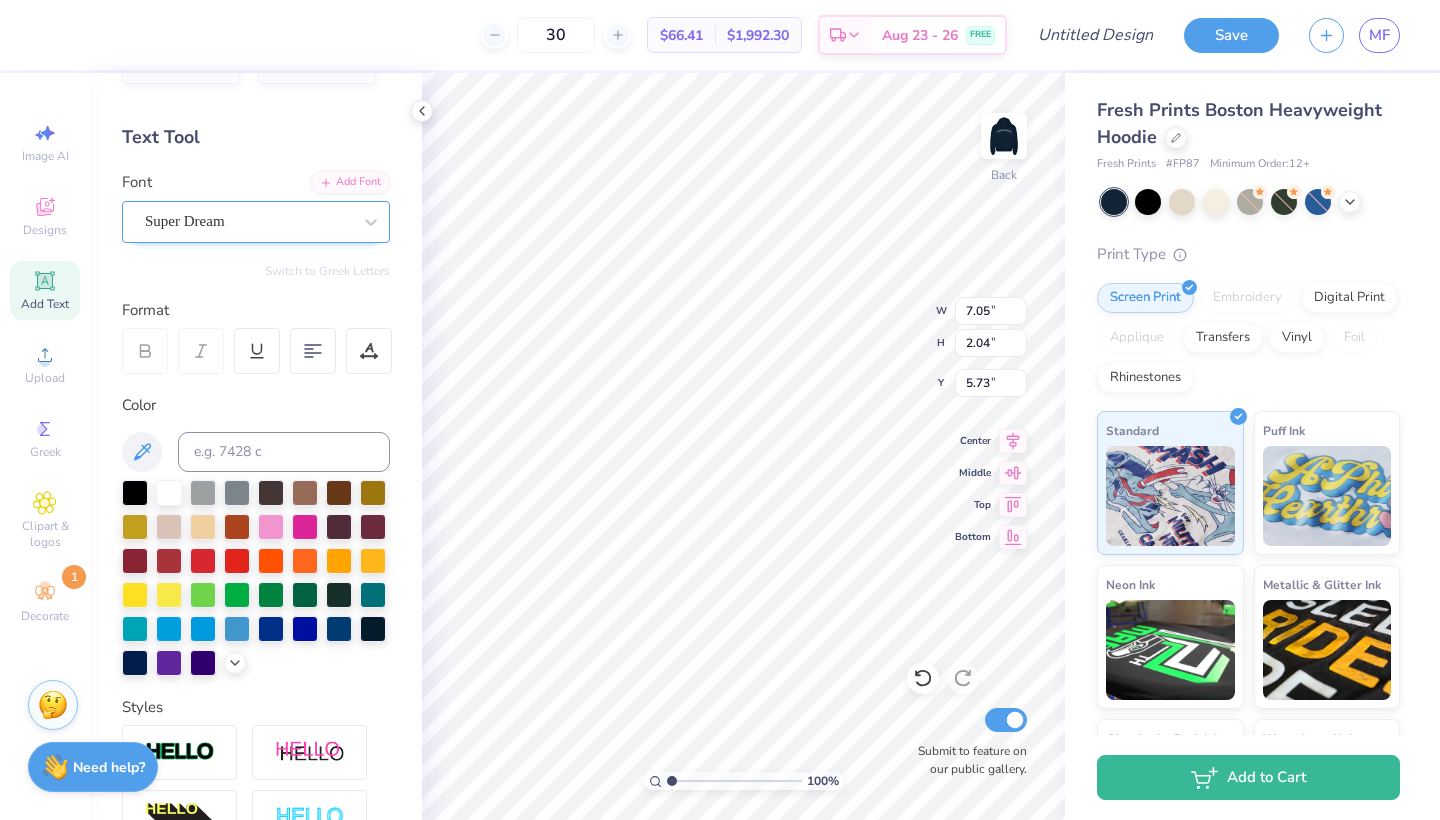 click on "Super Dream" at bounding box center [248, 221] 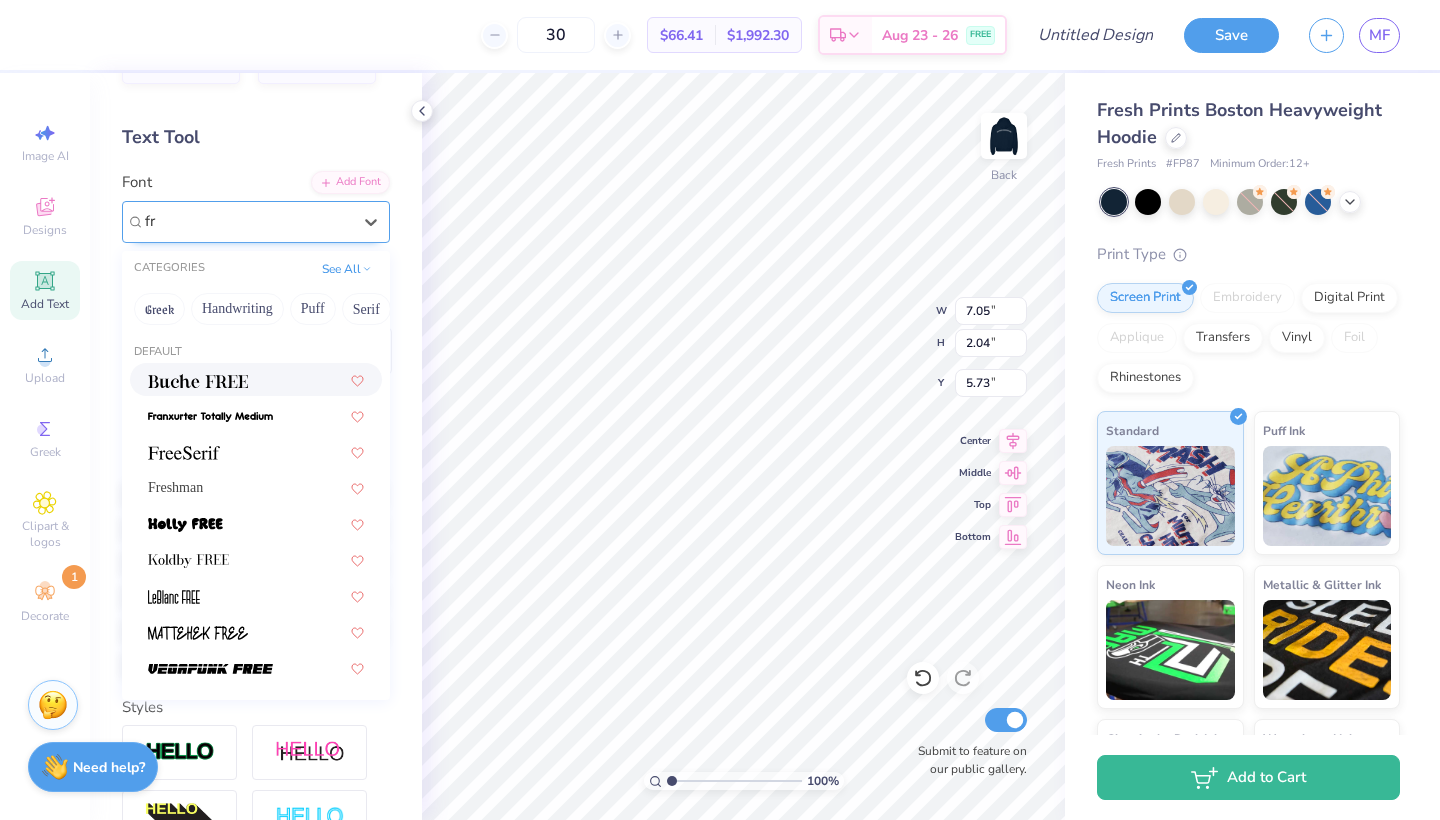 scroll, scrollTop: 0, scrollLeft: 0, axis: both 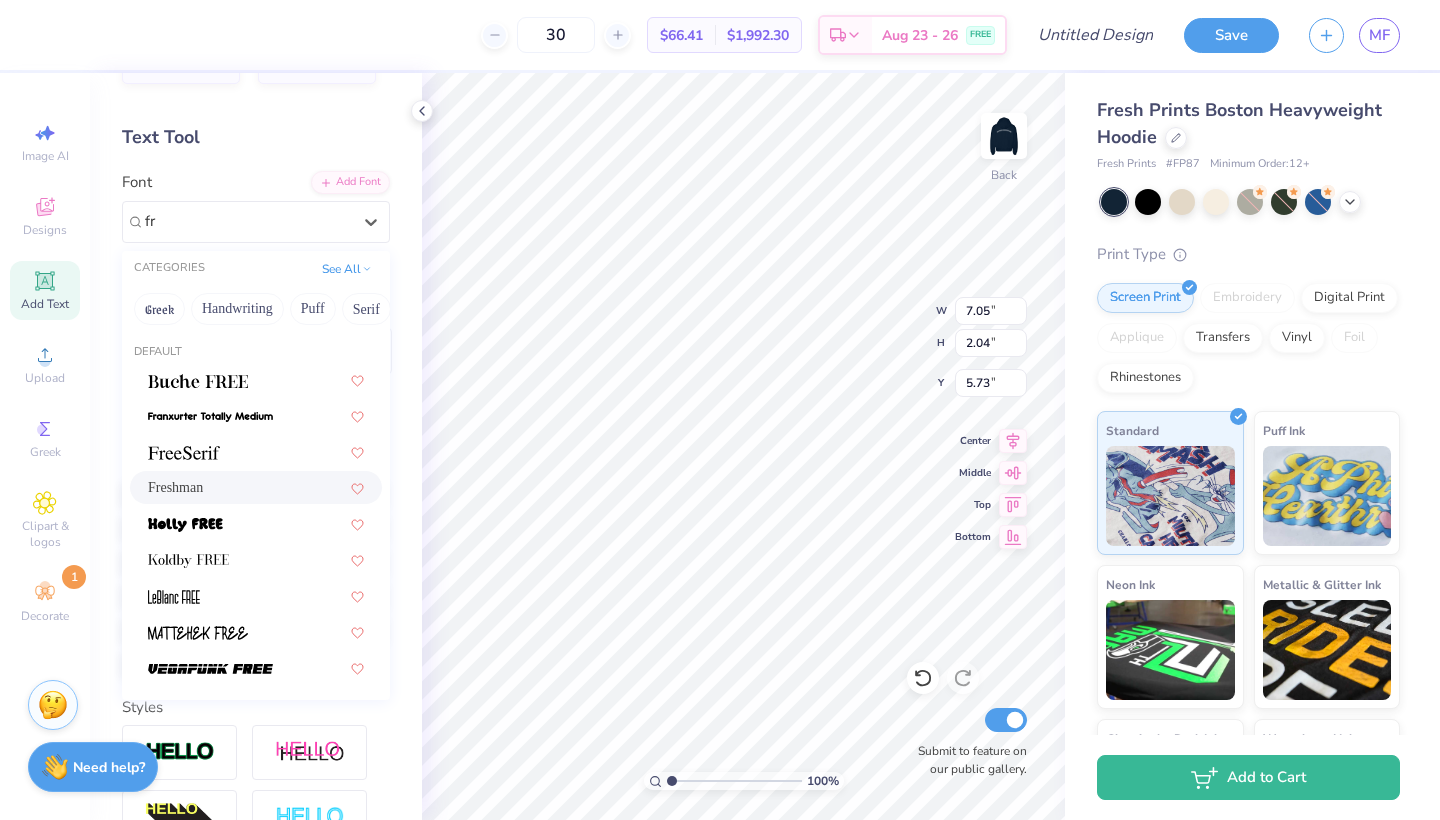 click on "Freshman" at bounding box center (175, 487) 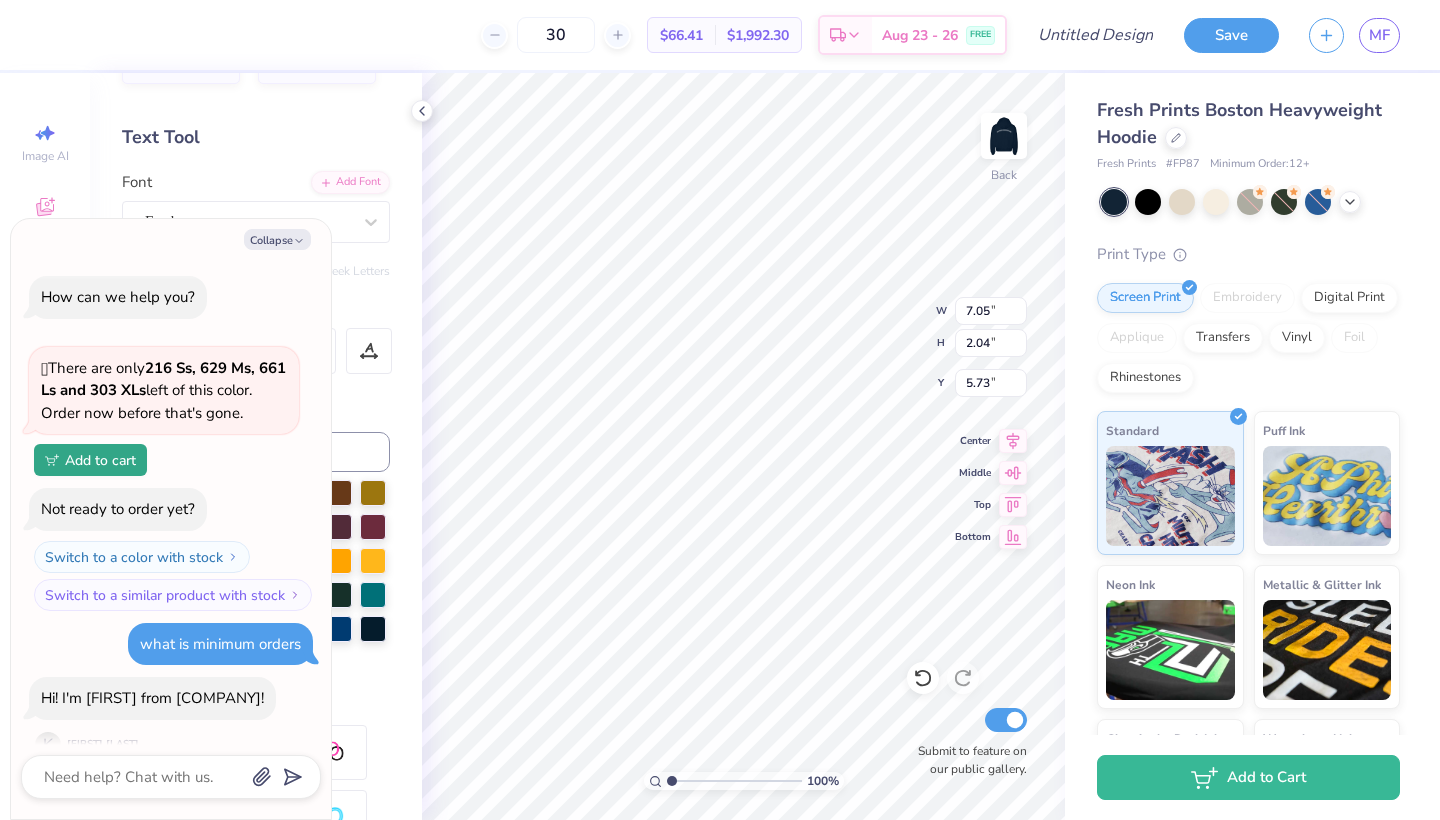 scroll, scrollTop: 2339, scrollLeft: 0, axis: vertical 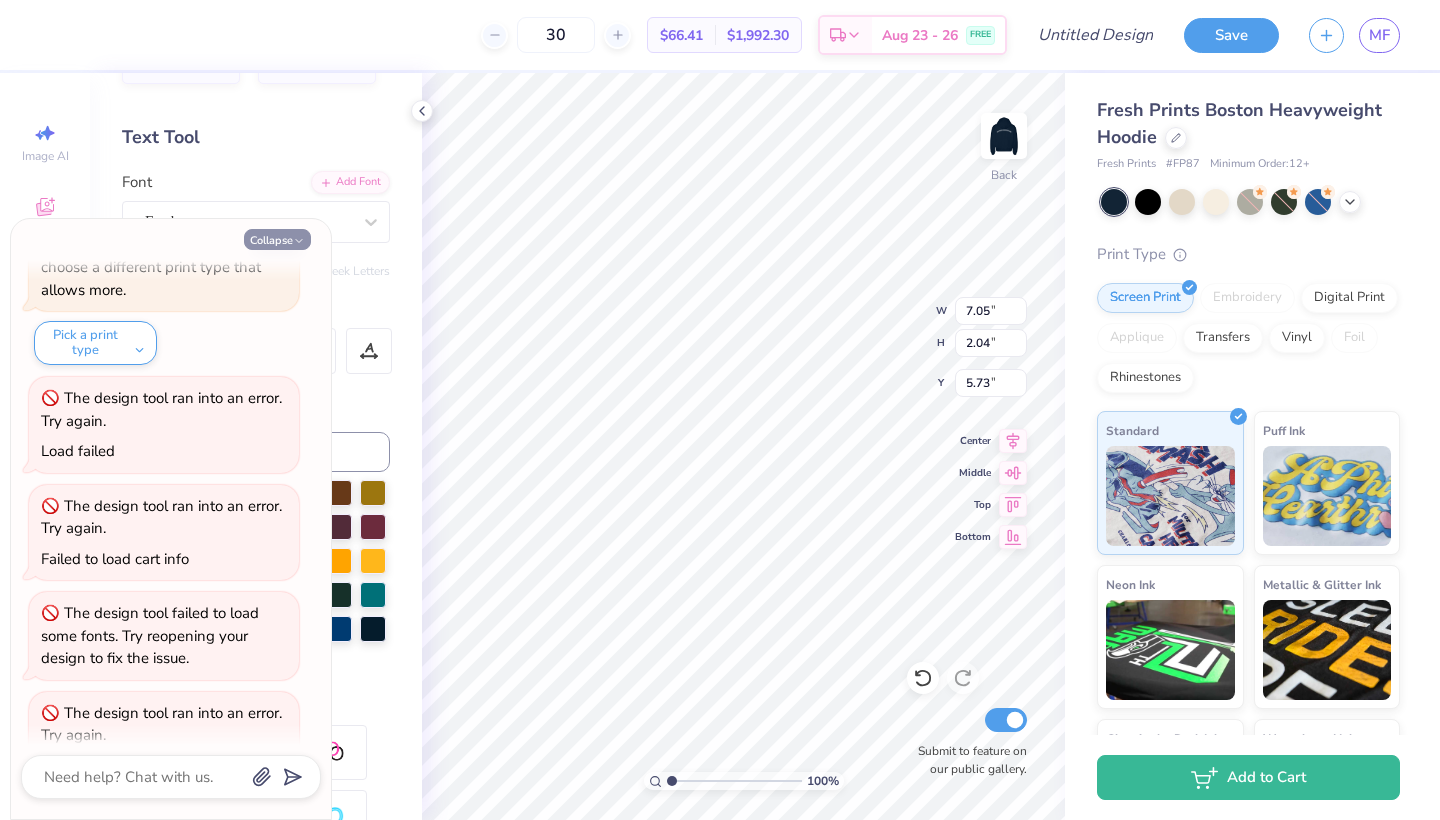 click on "Collapse" at bounding box center (277, 239) 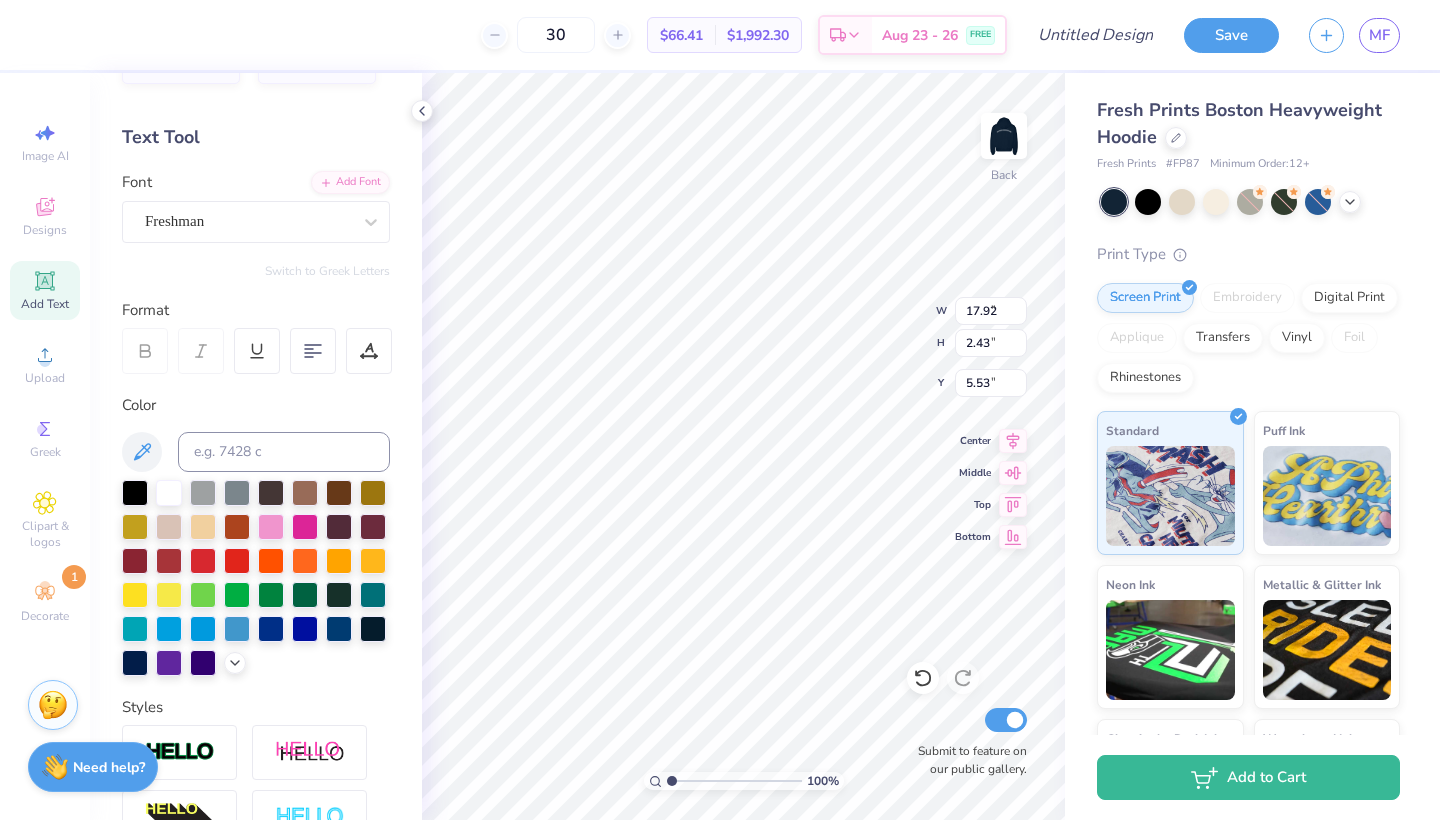 scroll, scrollTop: 0, scrollLeft: 0, axis: both 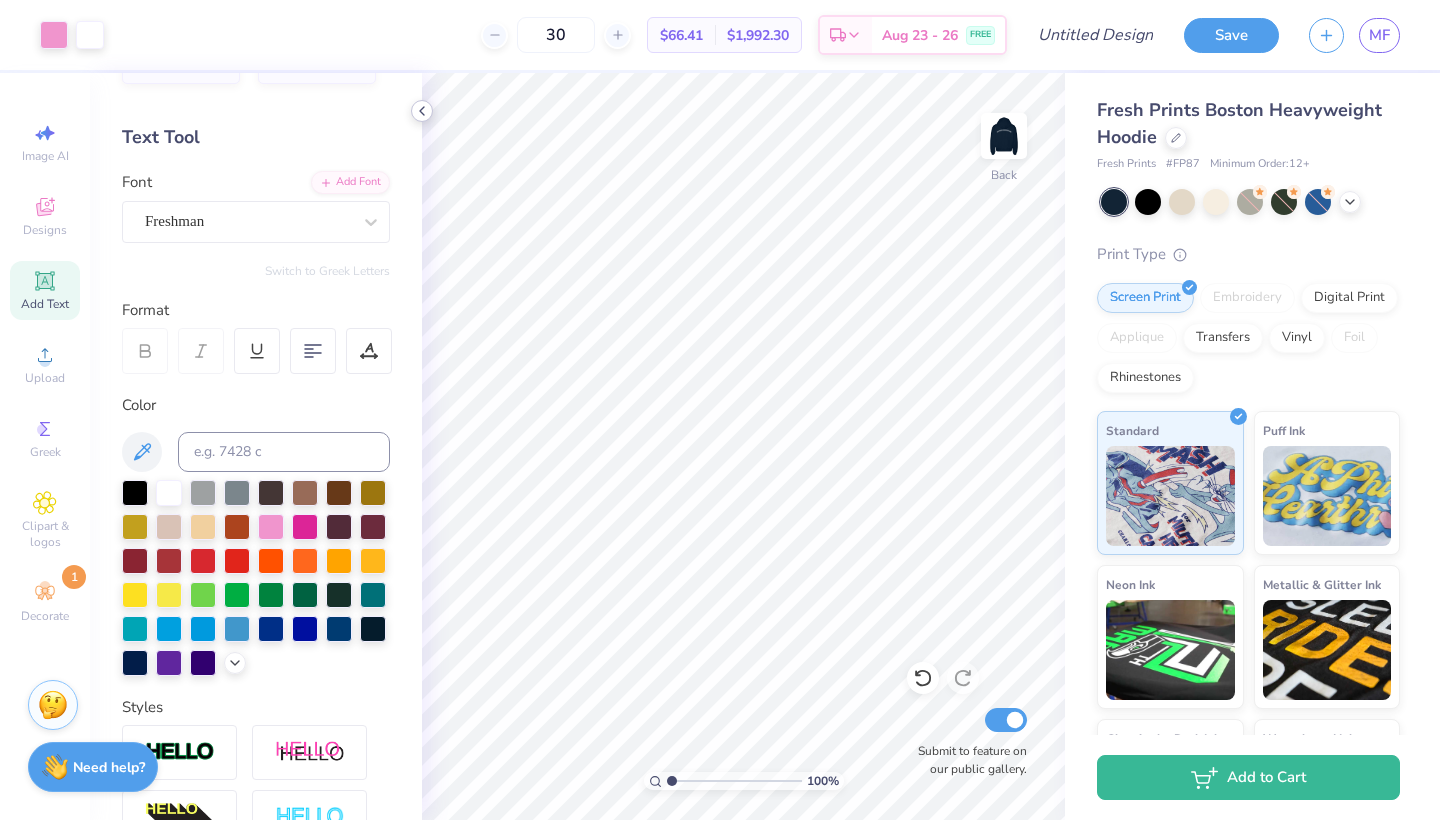 click 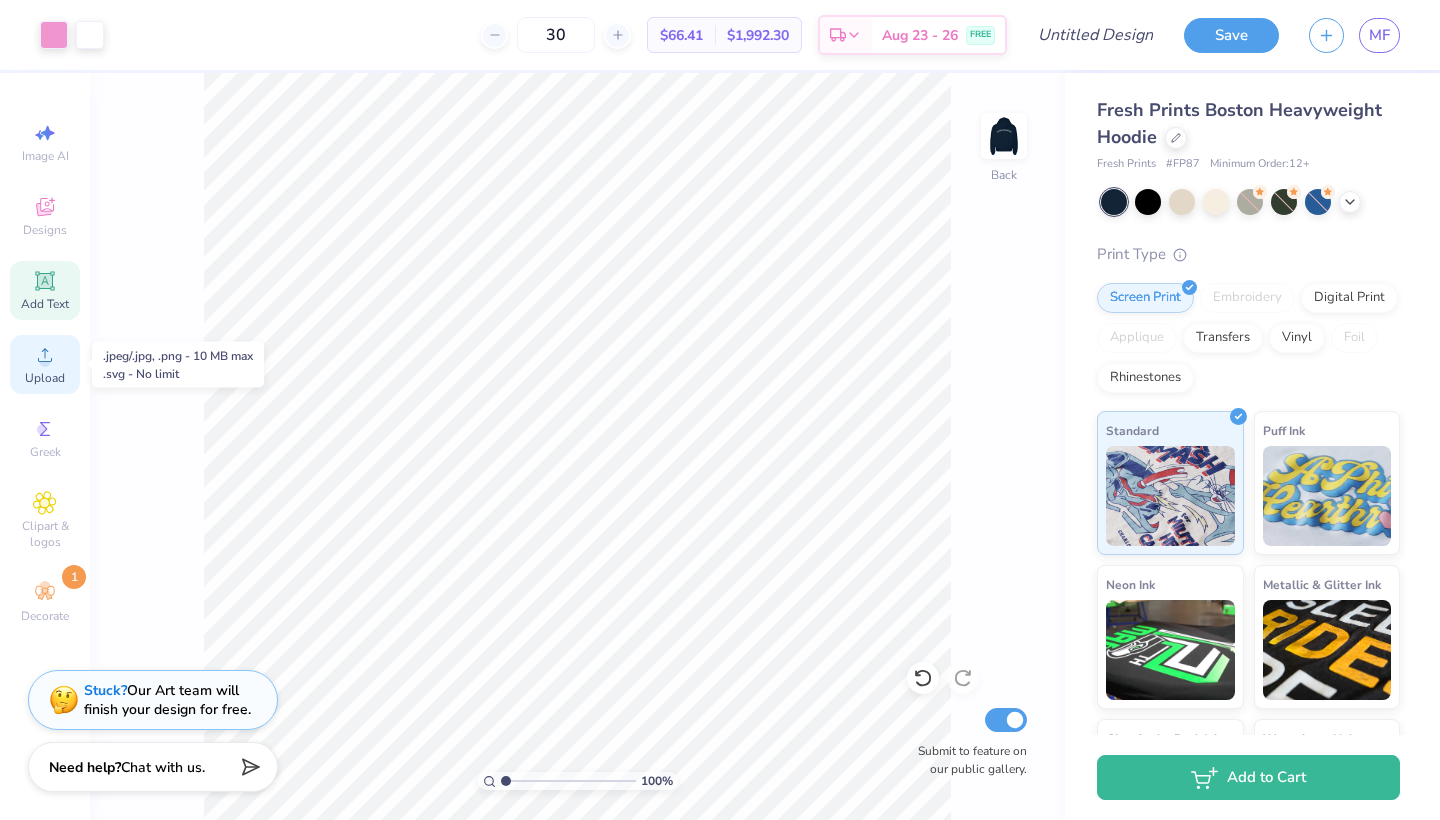 click on "Upload" at bounding box center [45, 378] 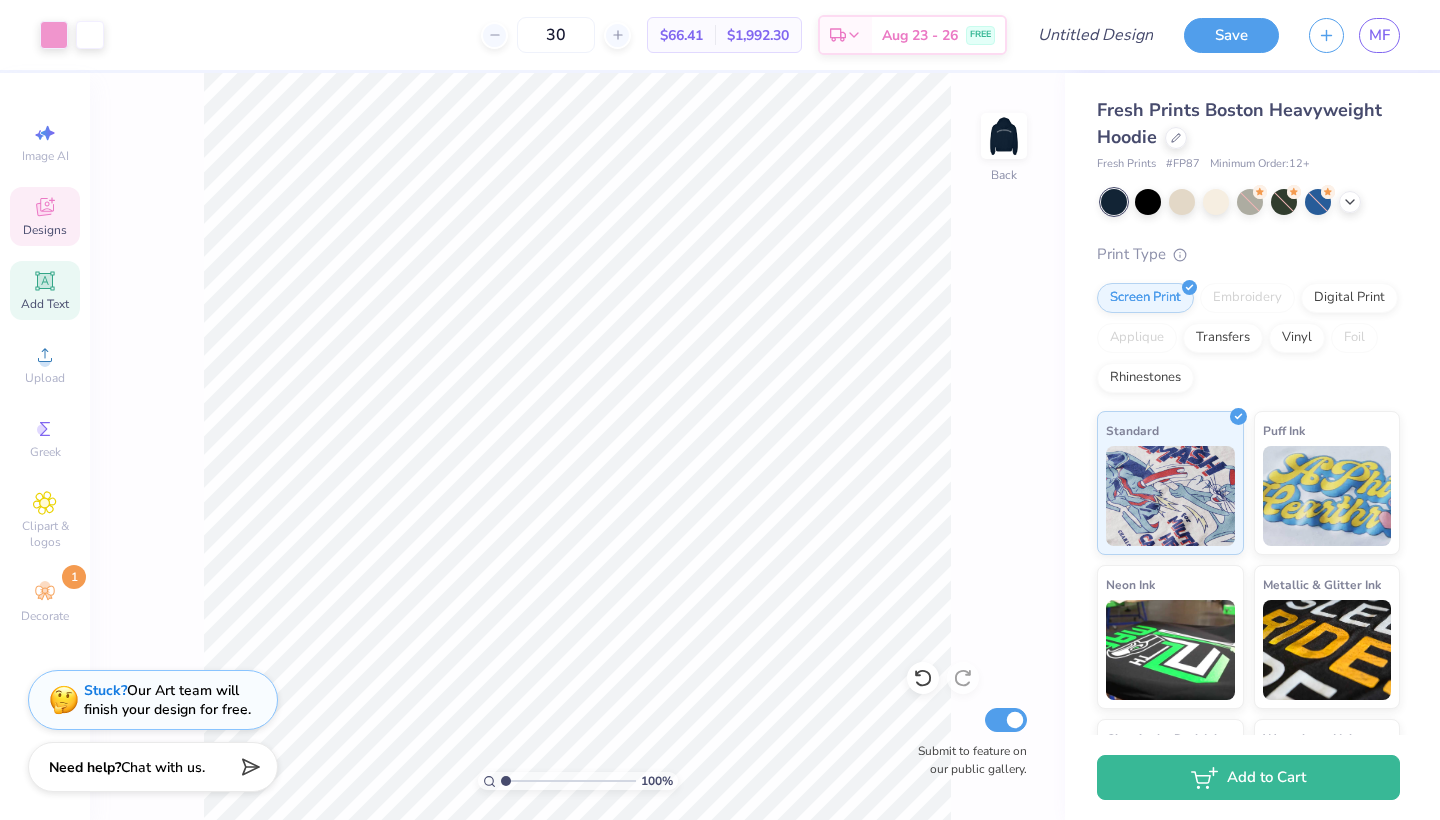 click on "Designs" at bounding box center (45, 230) 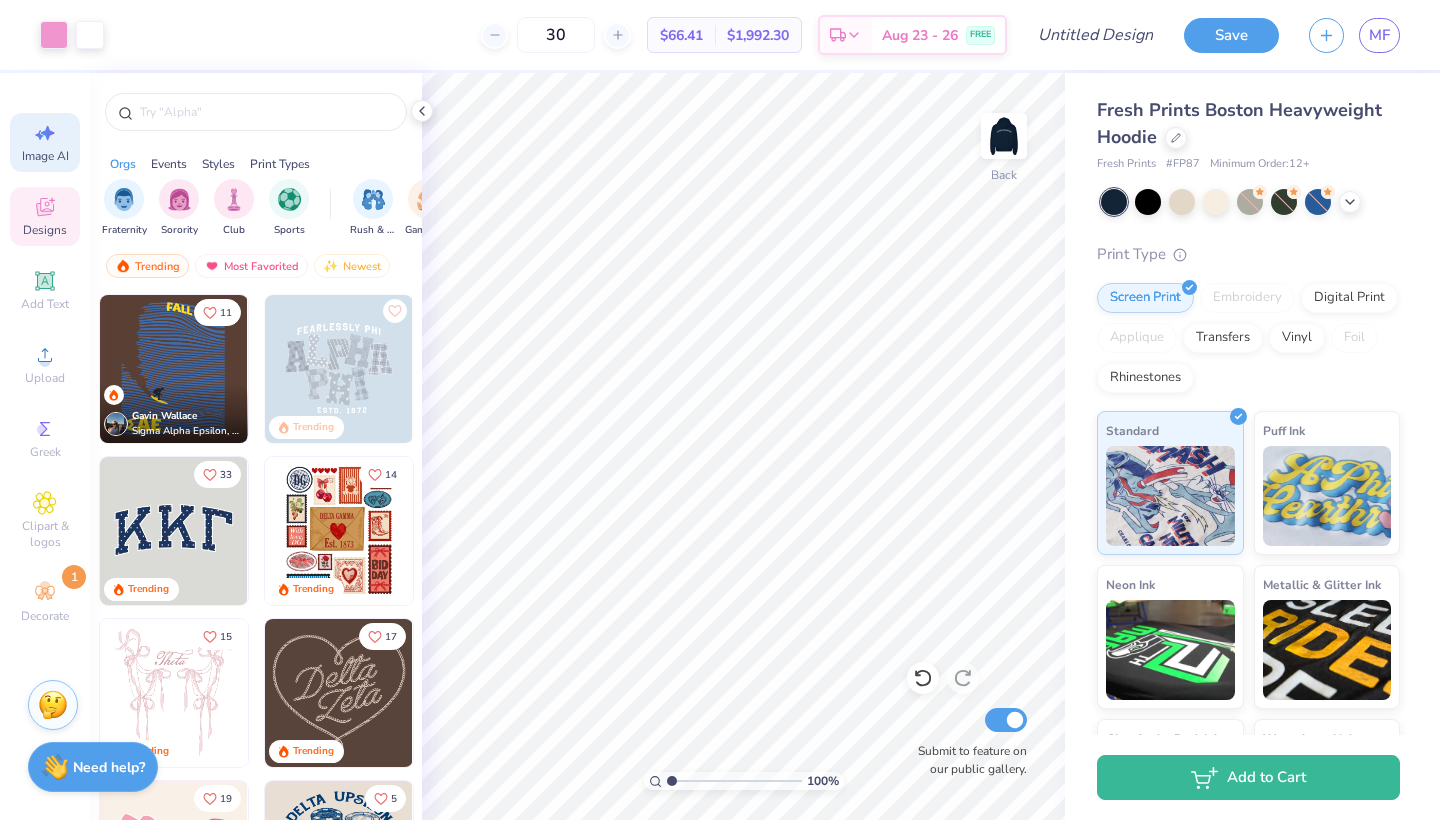 click 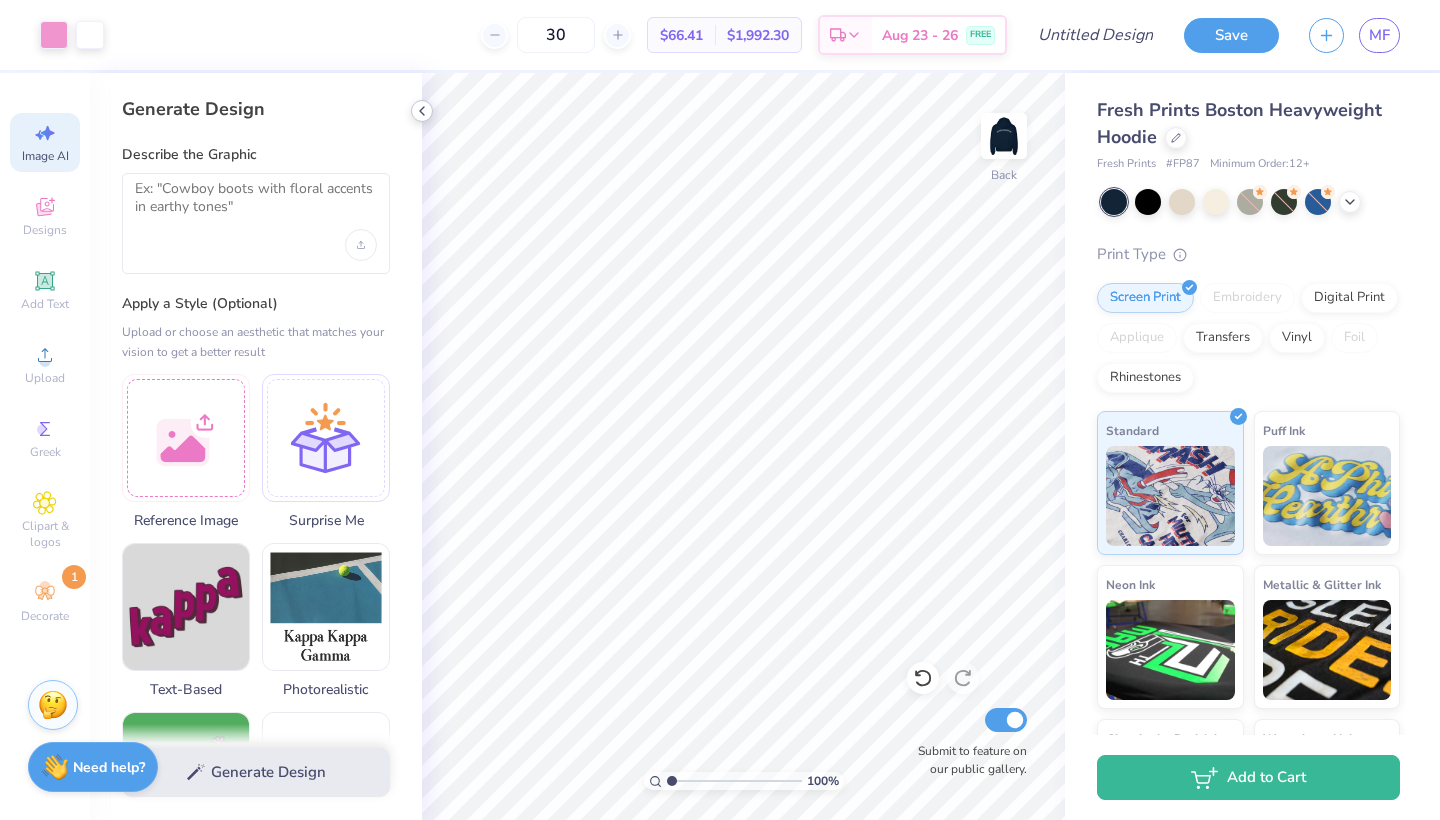 click 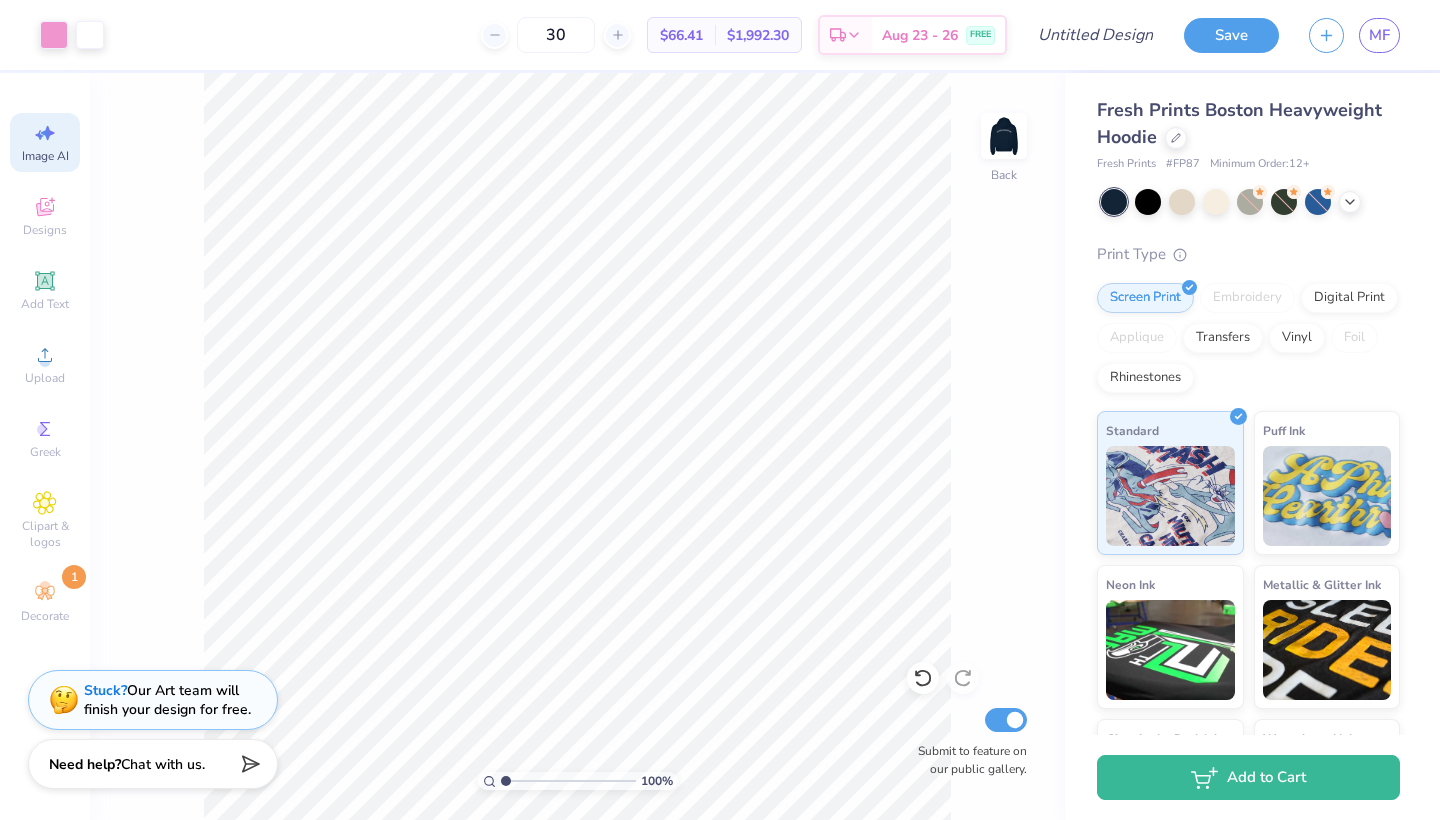 click on "Chat with us." at bounding box center [163, 764] 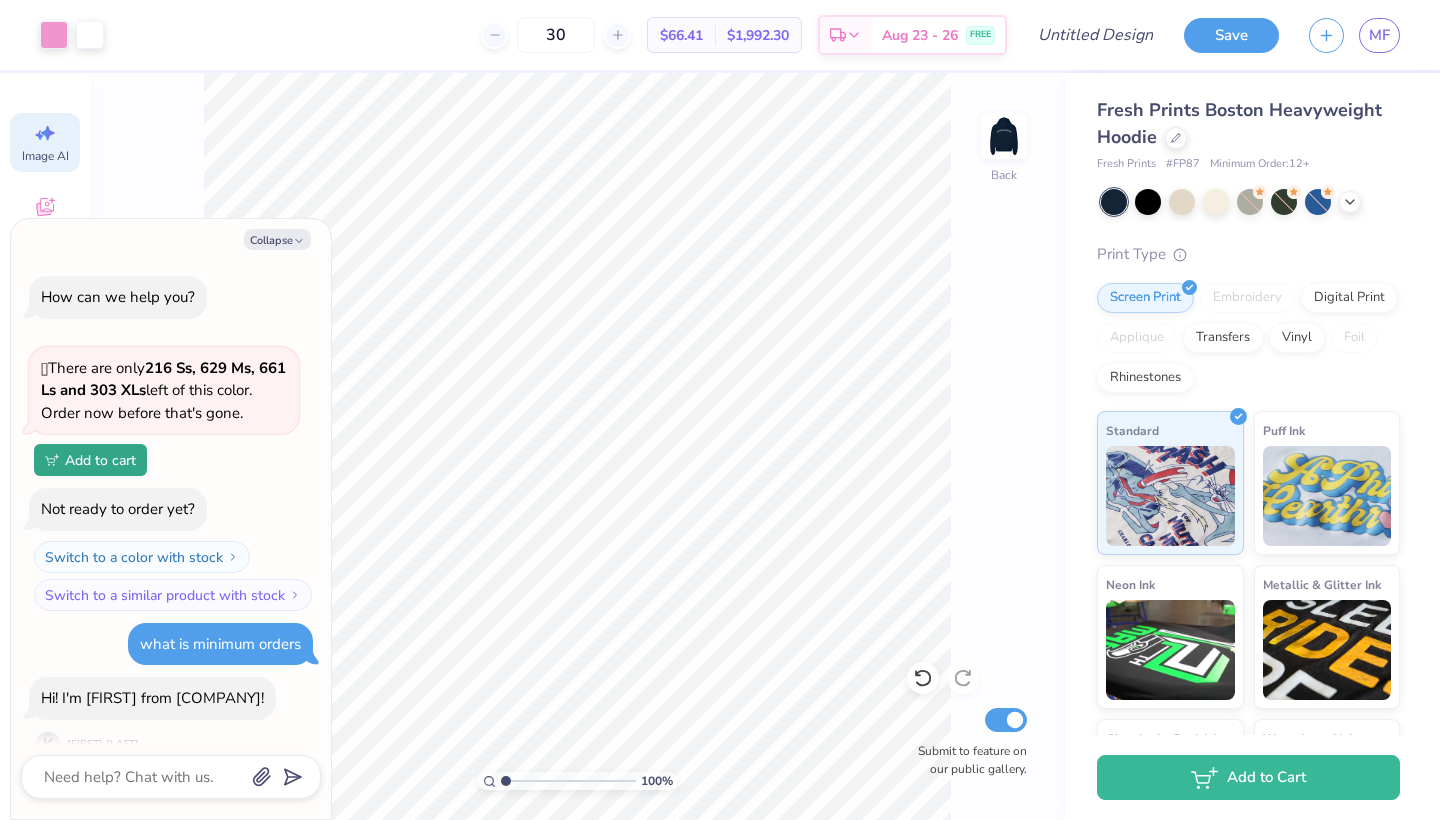scroll, scrollTop: 2339, scrollLeft: 0, axis: vertical 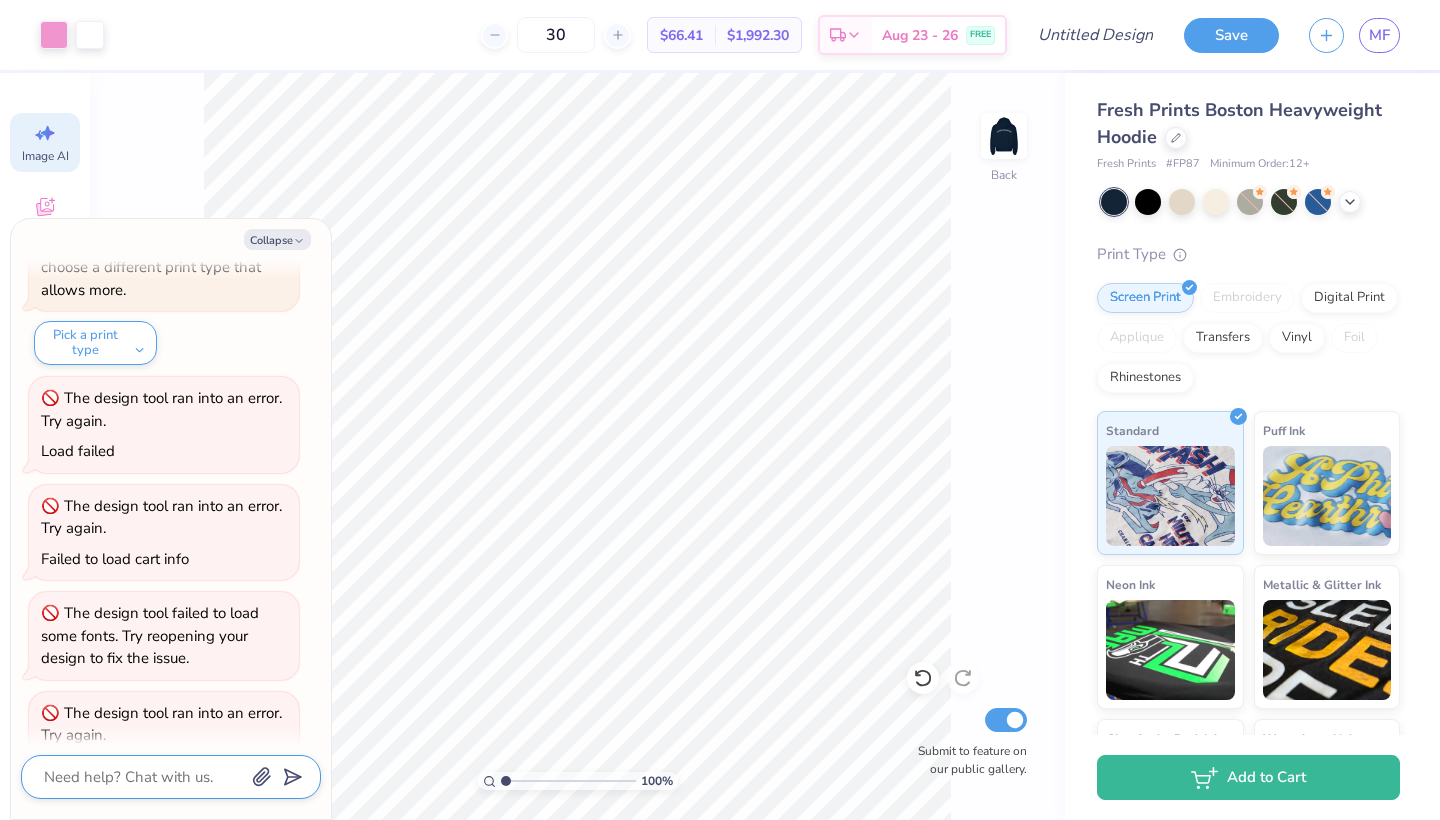 click at bounding box center (143, 777) 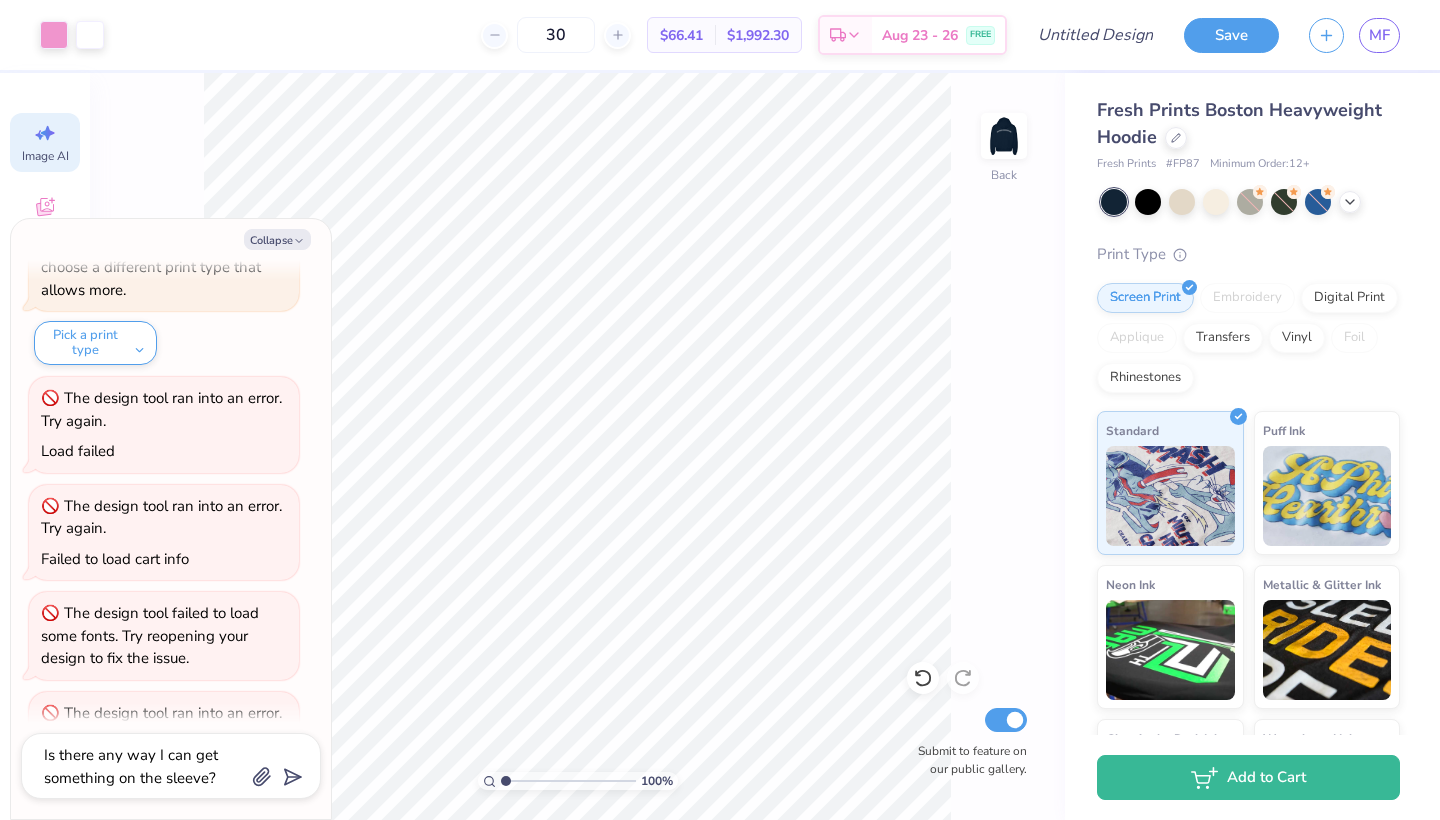click 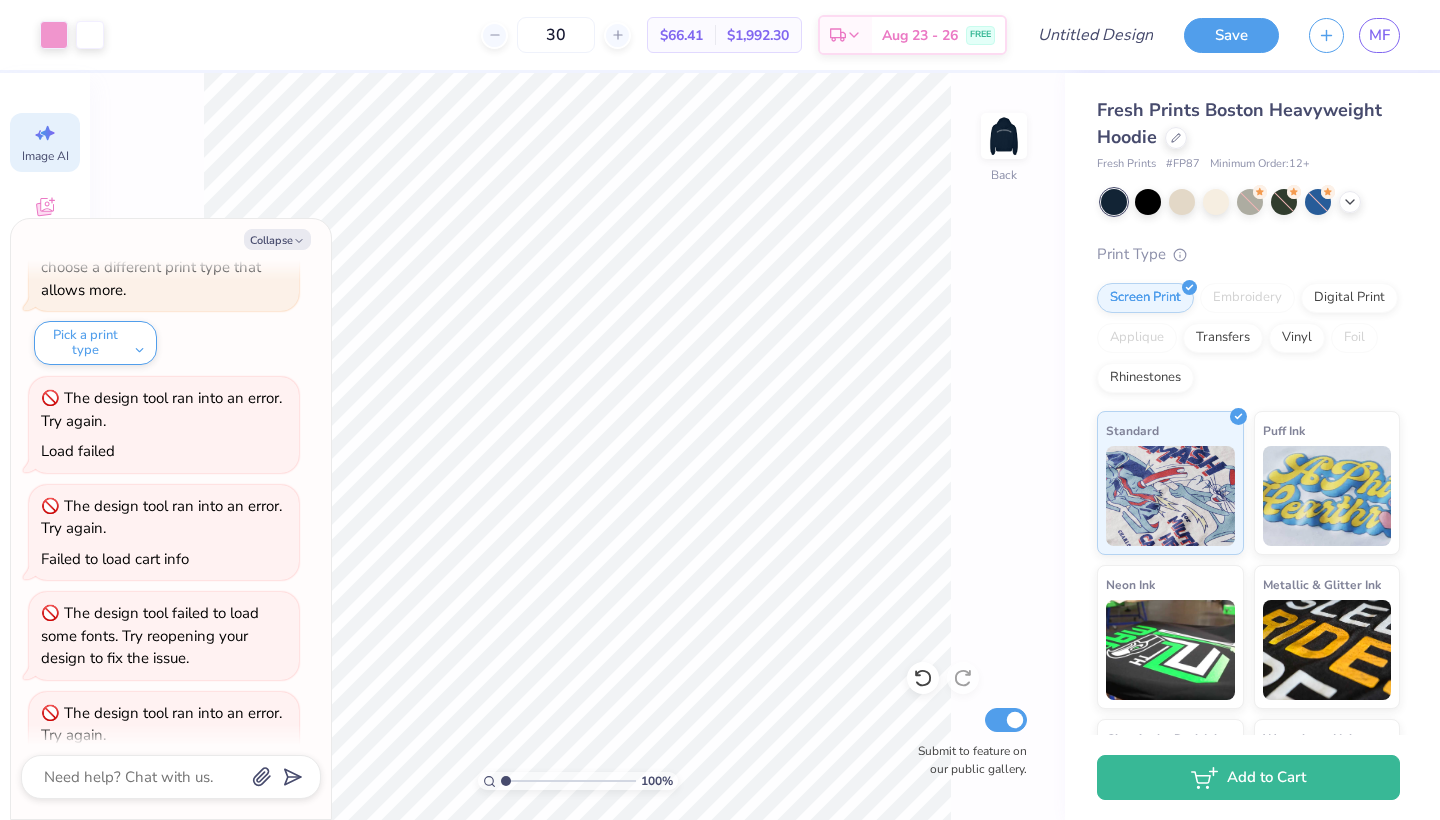 scroll, scrollTop: 2521, scrollLeft: 0, axis: vertical 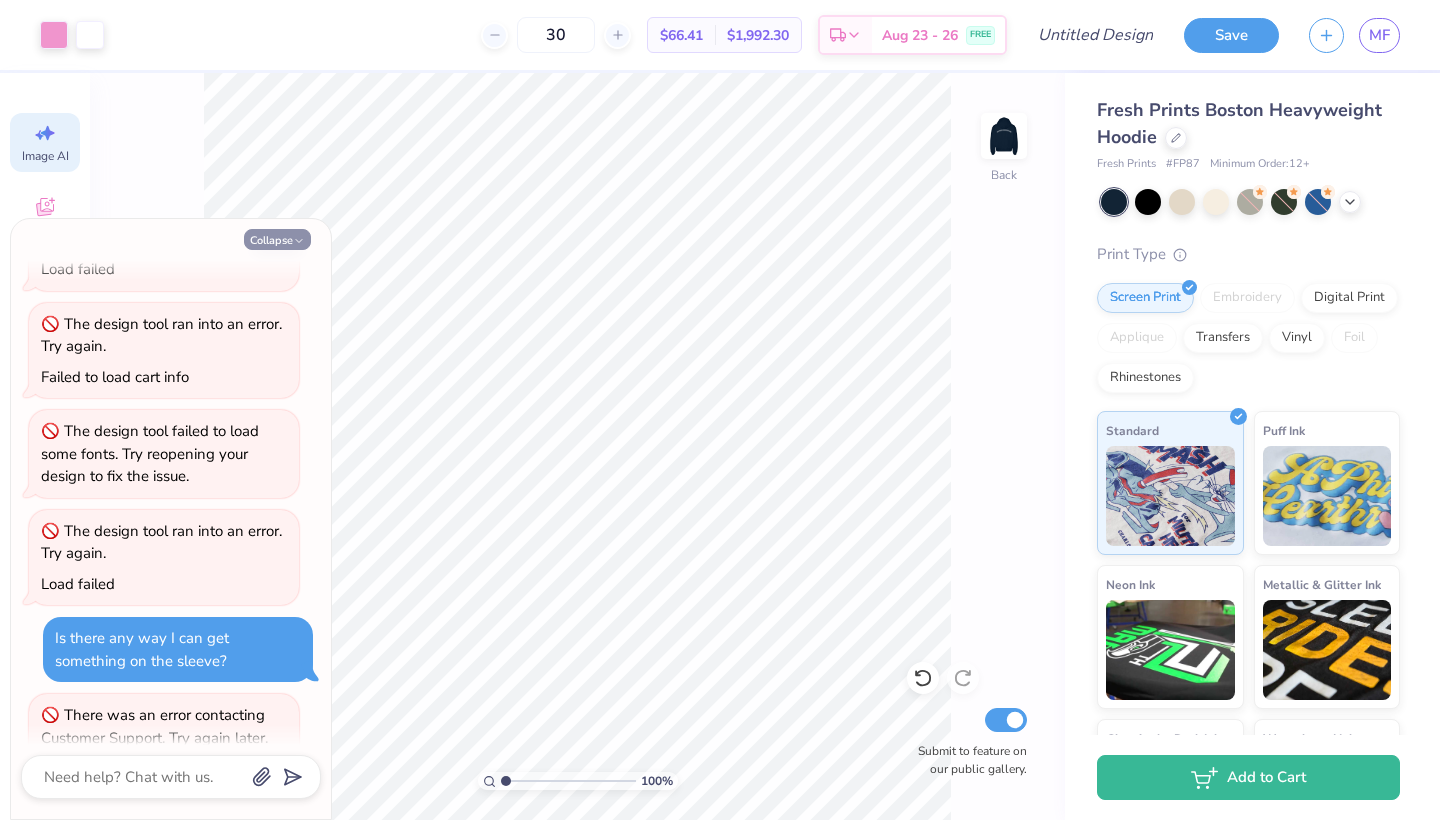 click on "Collapse" at bounding box center [277, 239] 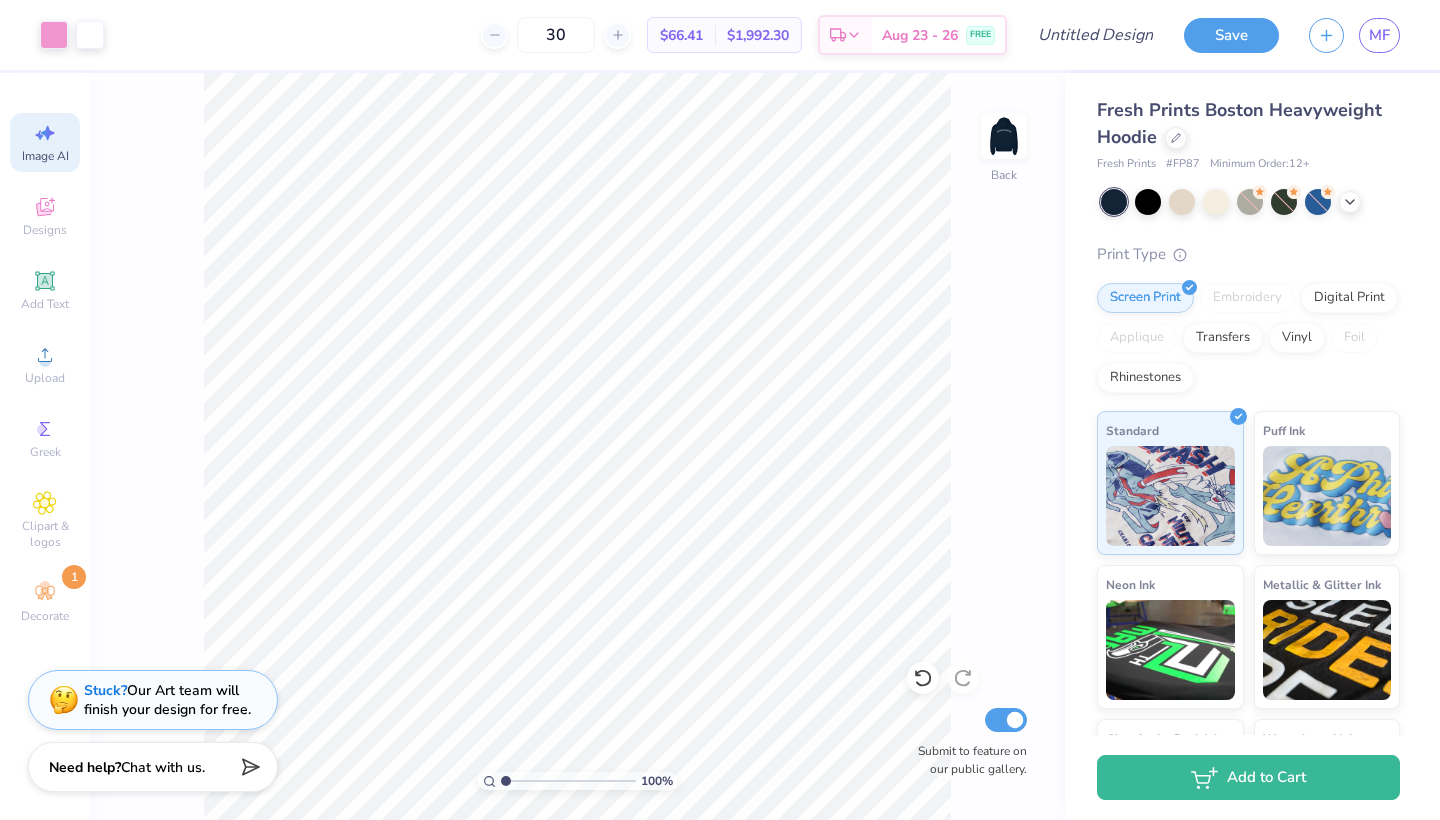 click on "Submit to feature on our public gallery." at bounding box center [1006, 720] 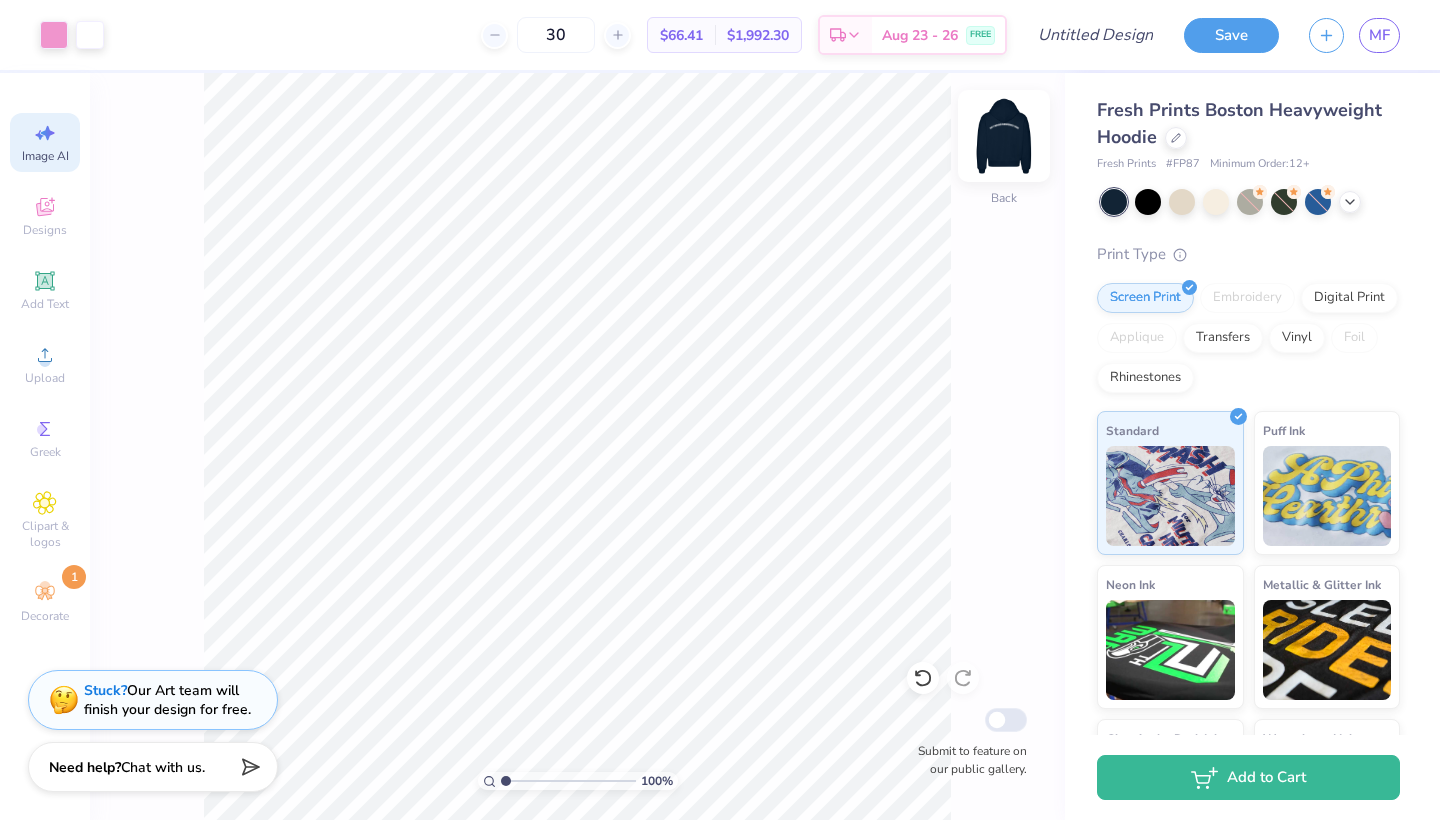 click at bounding box center [1004, 136] 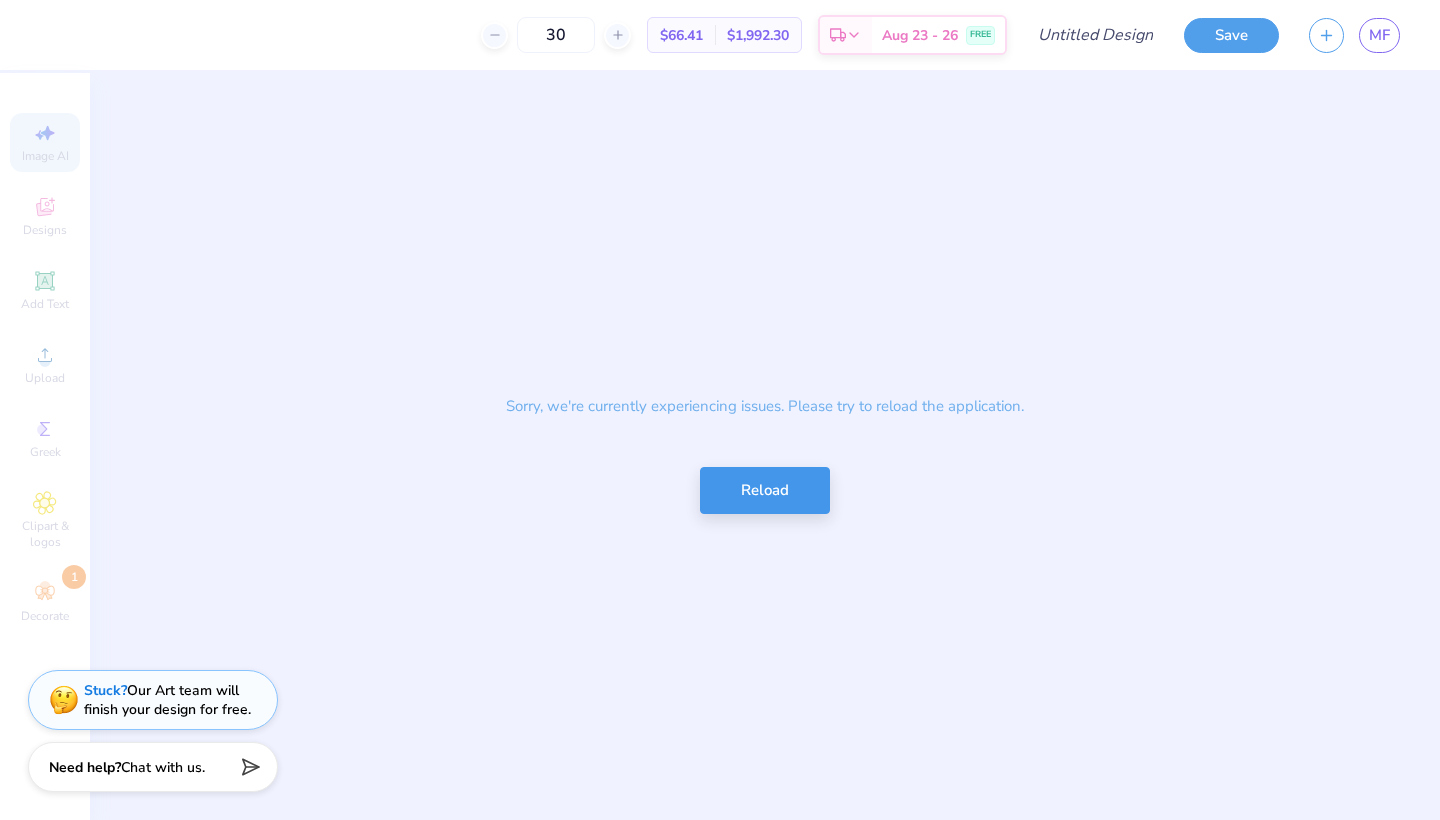 click on "Reload" at bounding box center [765, 490] 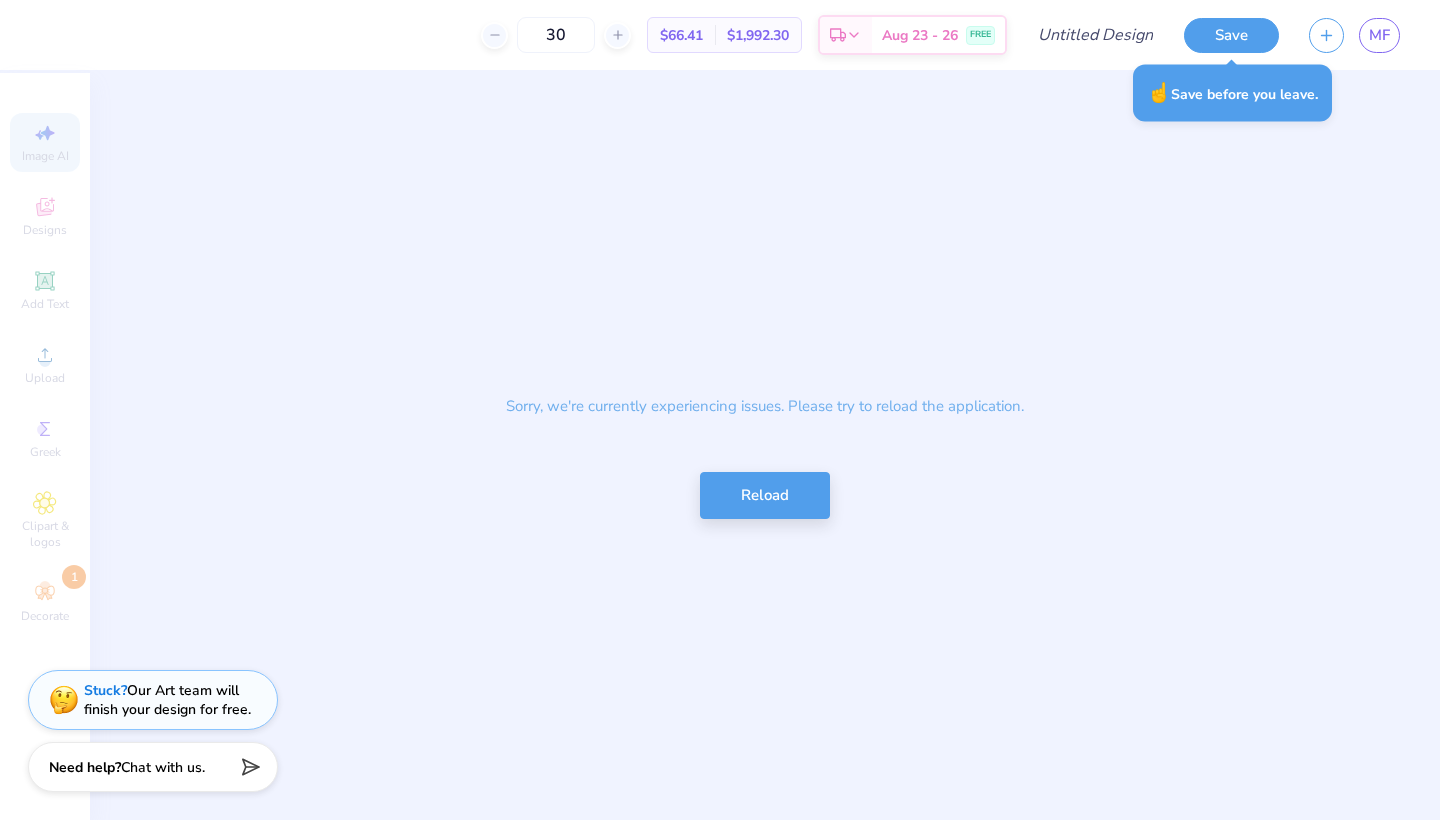 drag, startPoint x: 762, startPoint y: 72, endPoint x: 1074, endPoint y: 320, distance: 398.5574 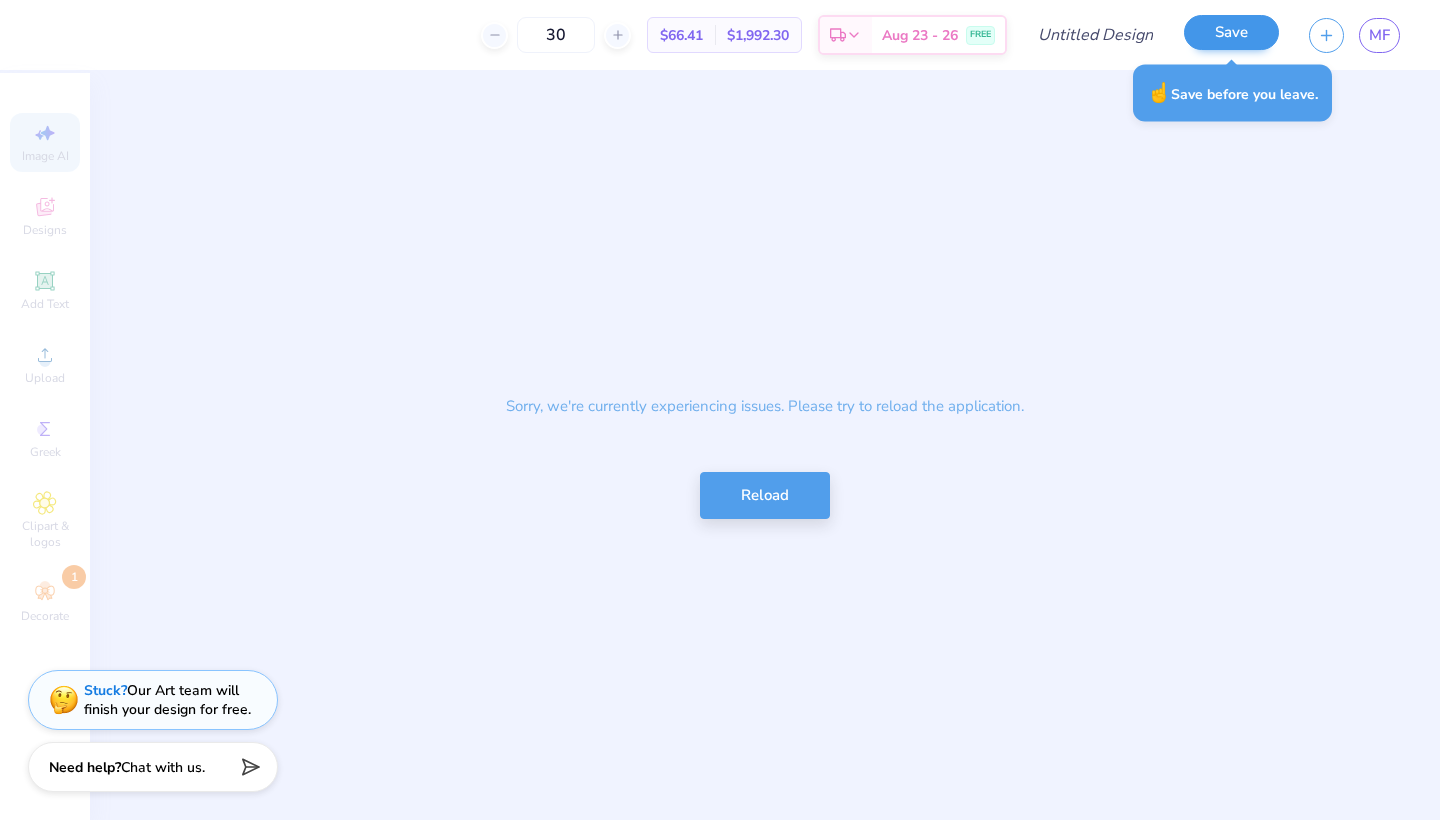 click on "Save" at bounding box center [1231, 32] 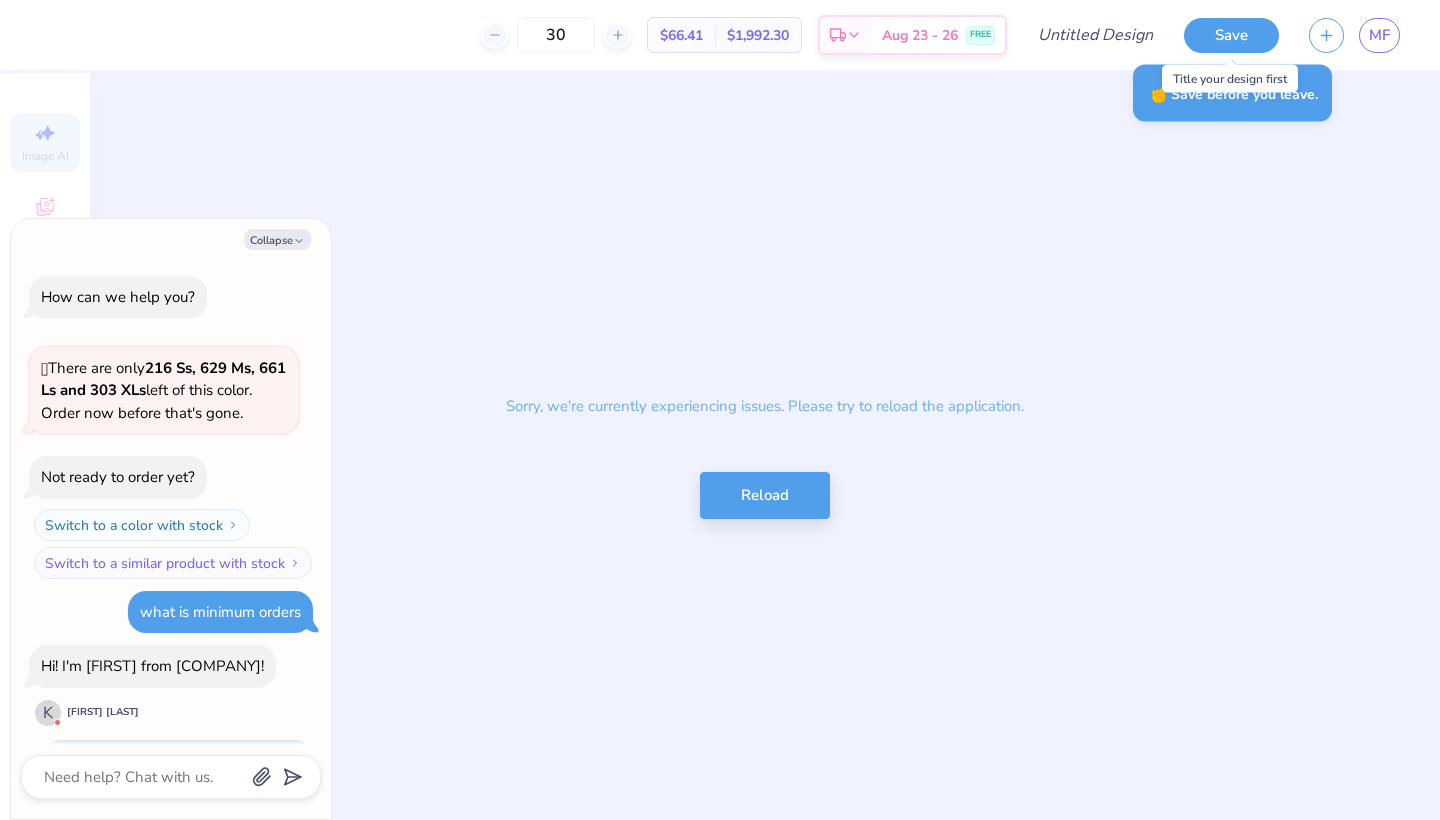 scroll, scrollTop: 2504, scrollLeft: 0, axis: vertical 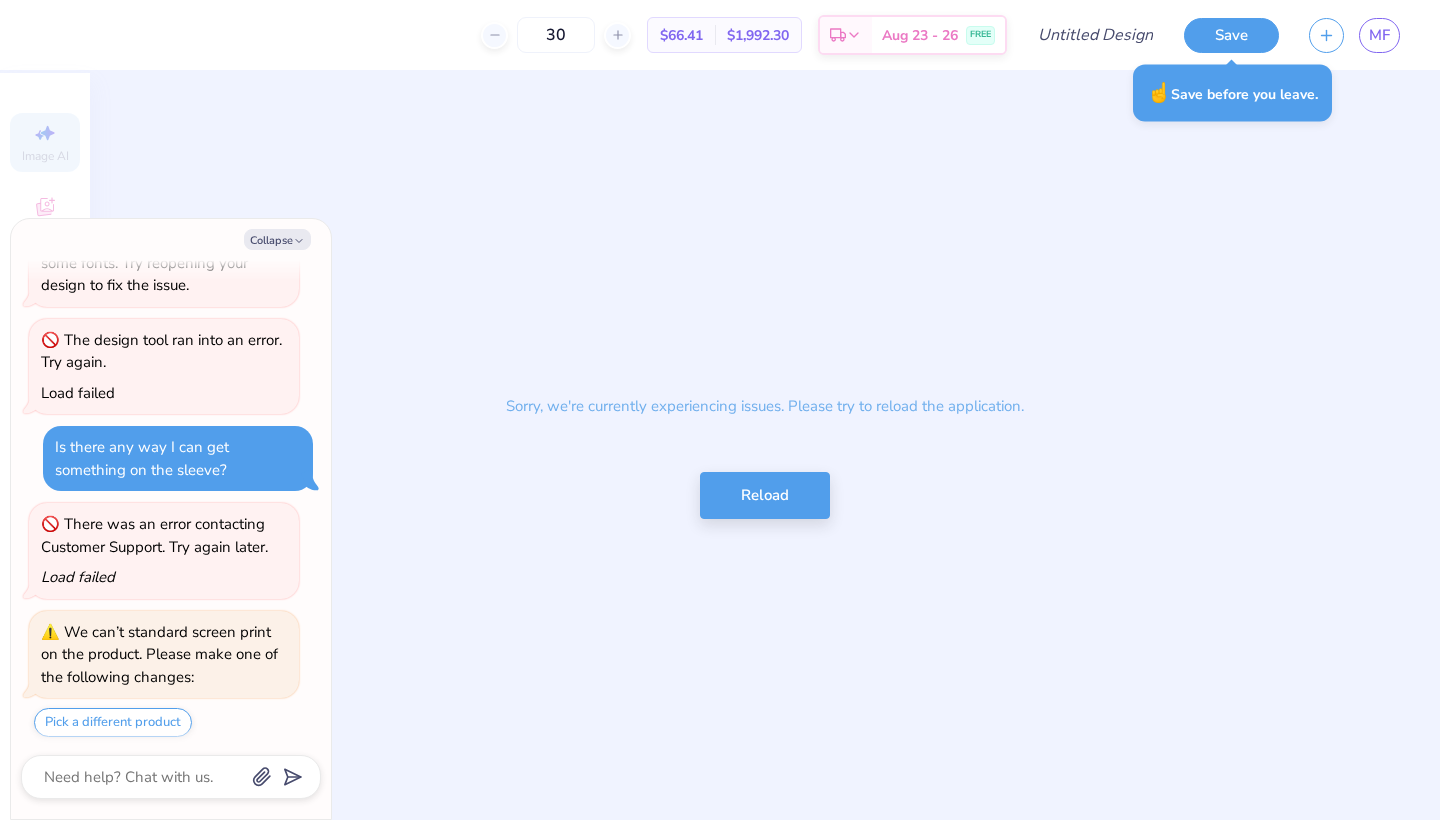 click on "Sorry, we're currently experiencing issues. Please try to reload the application. Reload" at bounding box center (765, 446) 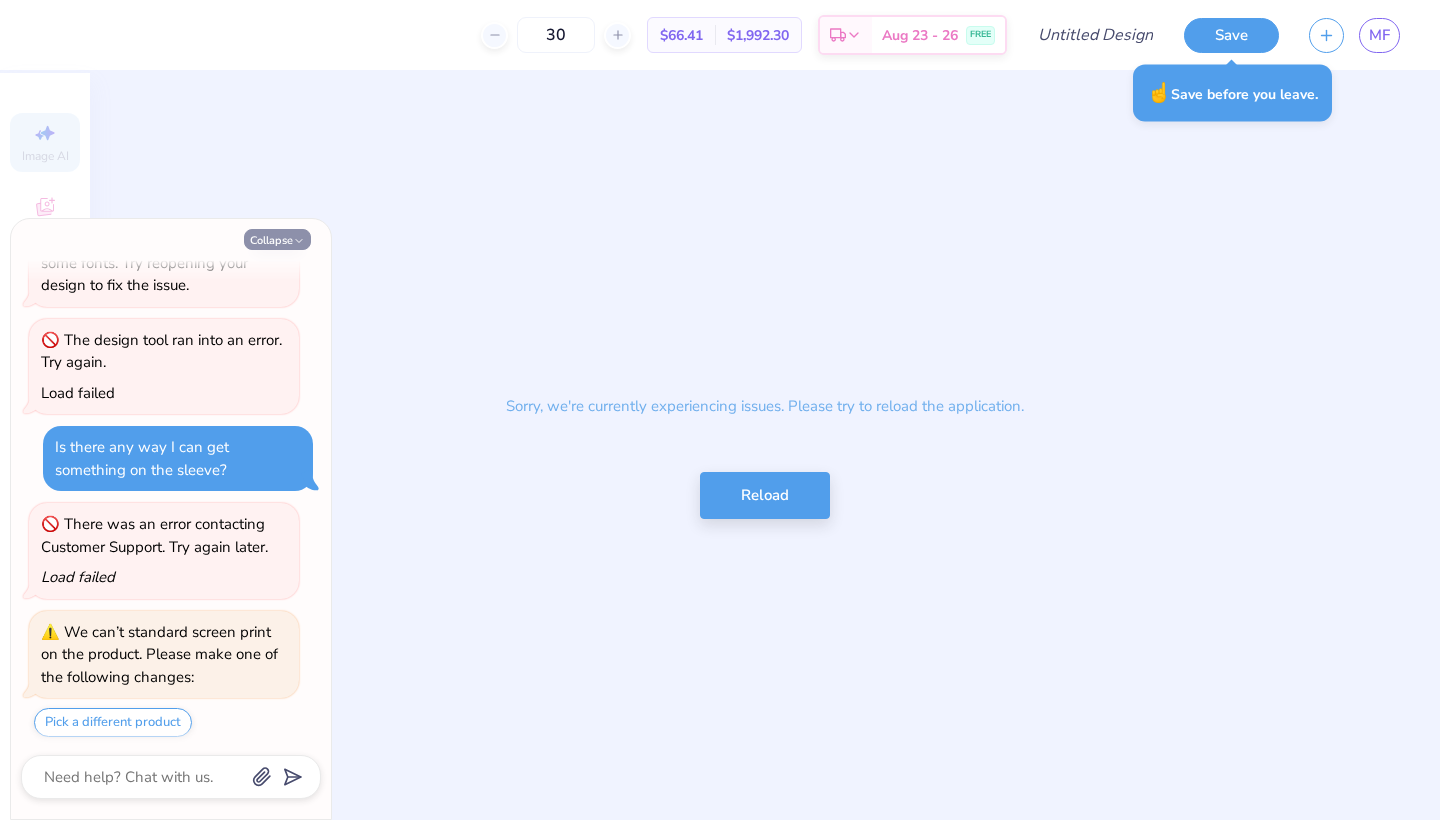 click 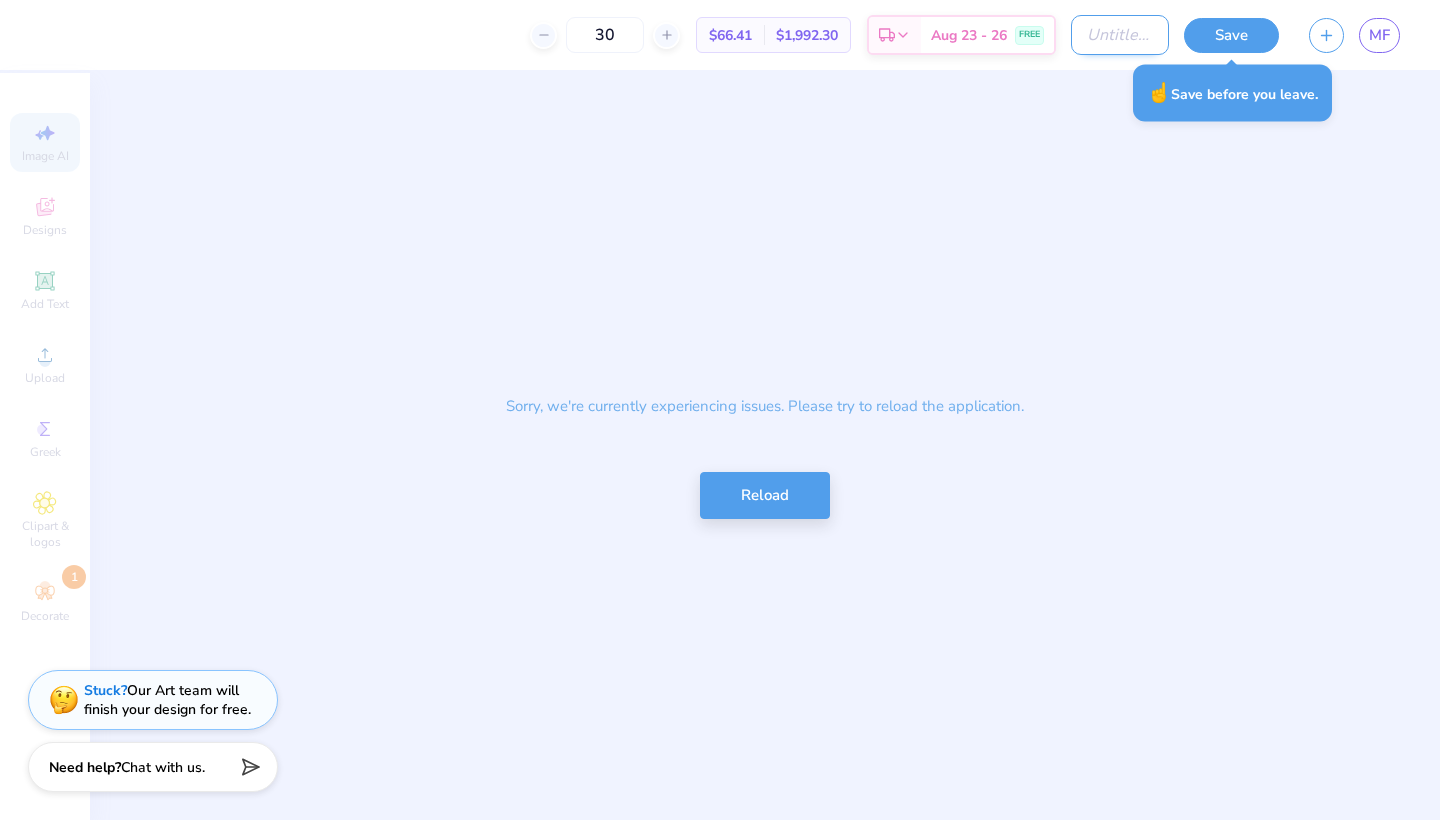 click on "Design Title" at bounding box center (1120, 35) 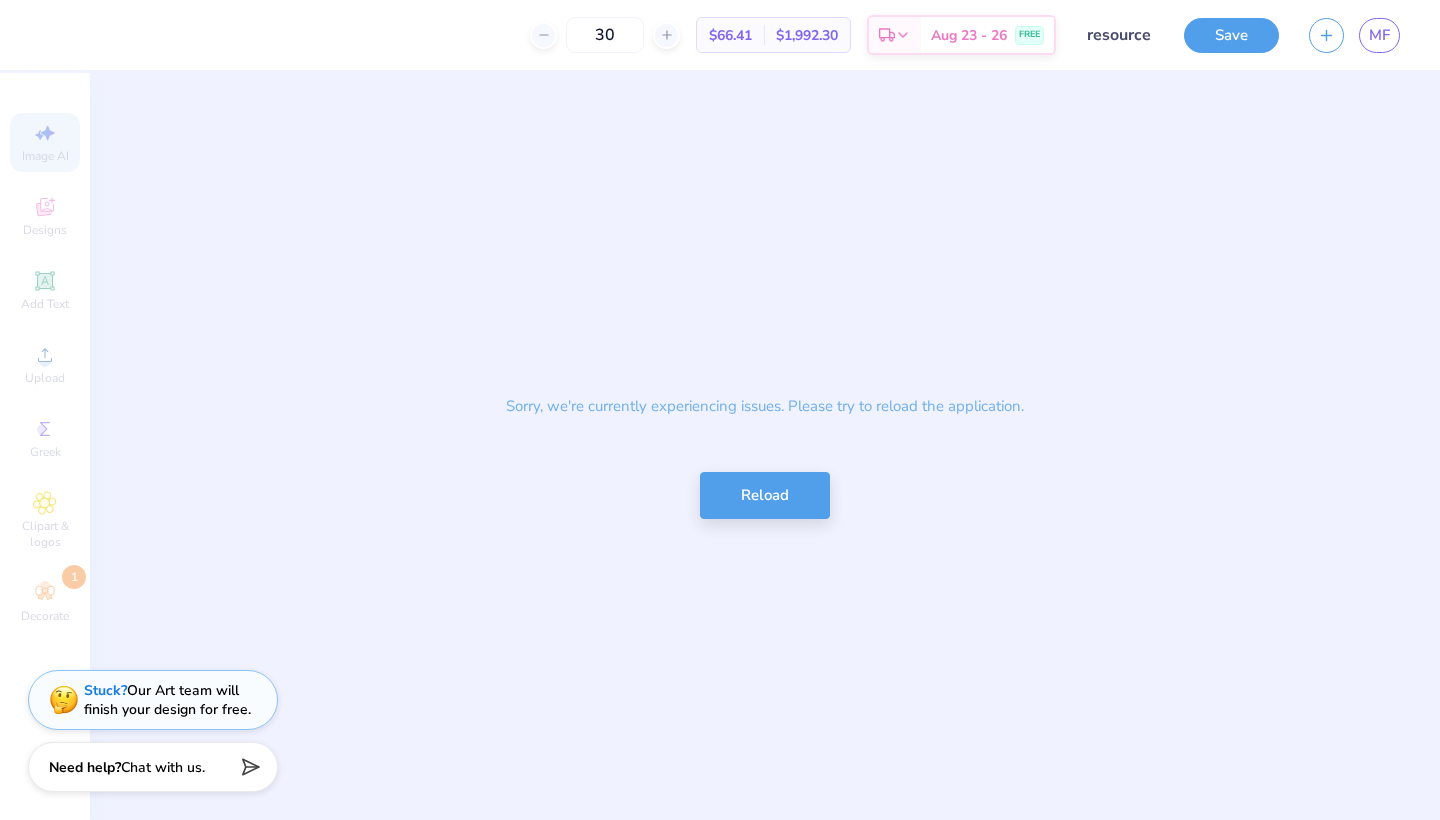 click on "Sorry, we're currently experiencing issues. Please try to reload the application. Reload" at bounding box center (765, 446) 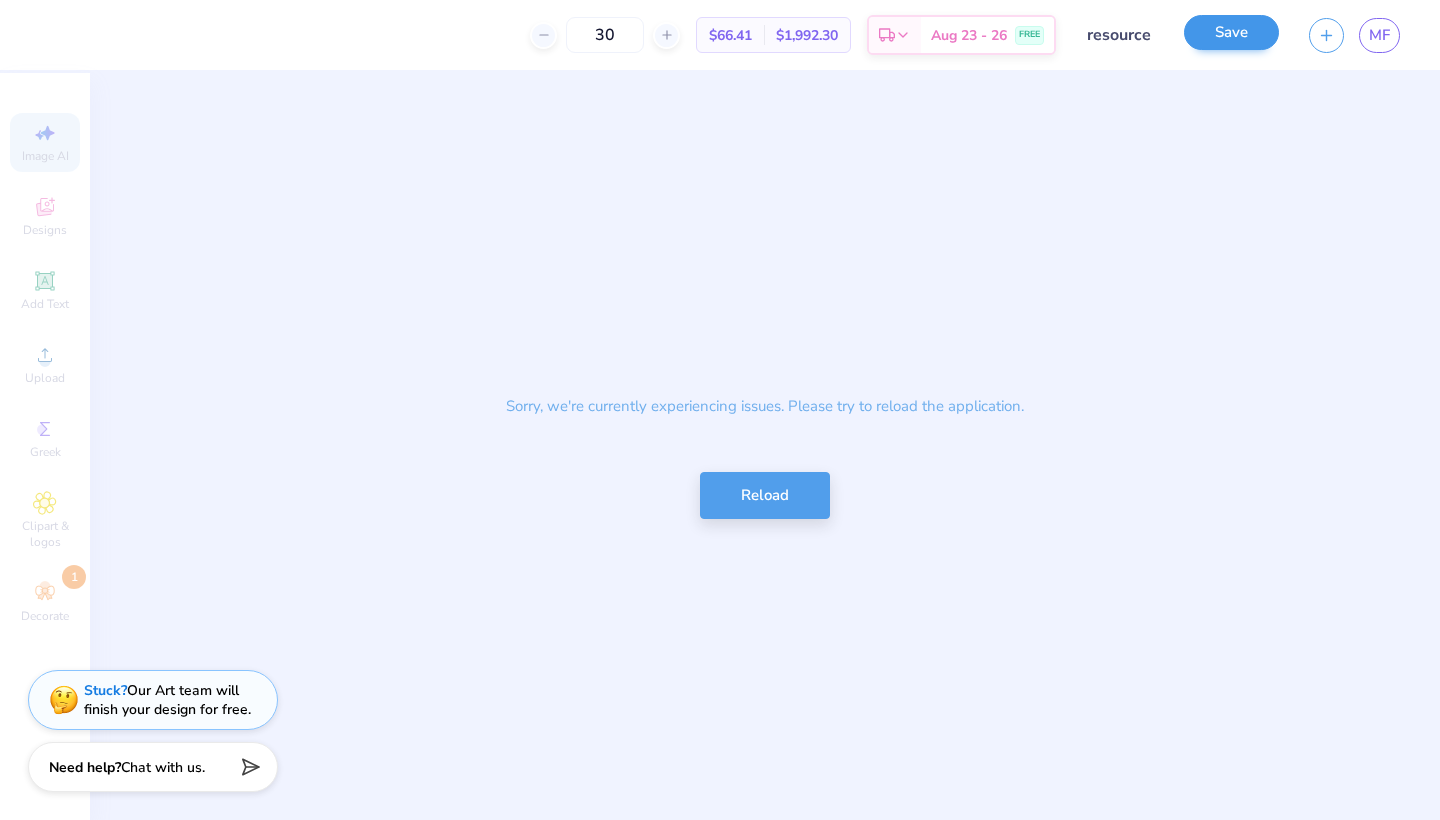 click on "Save" at bounding box center [1231, 32] 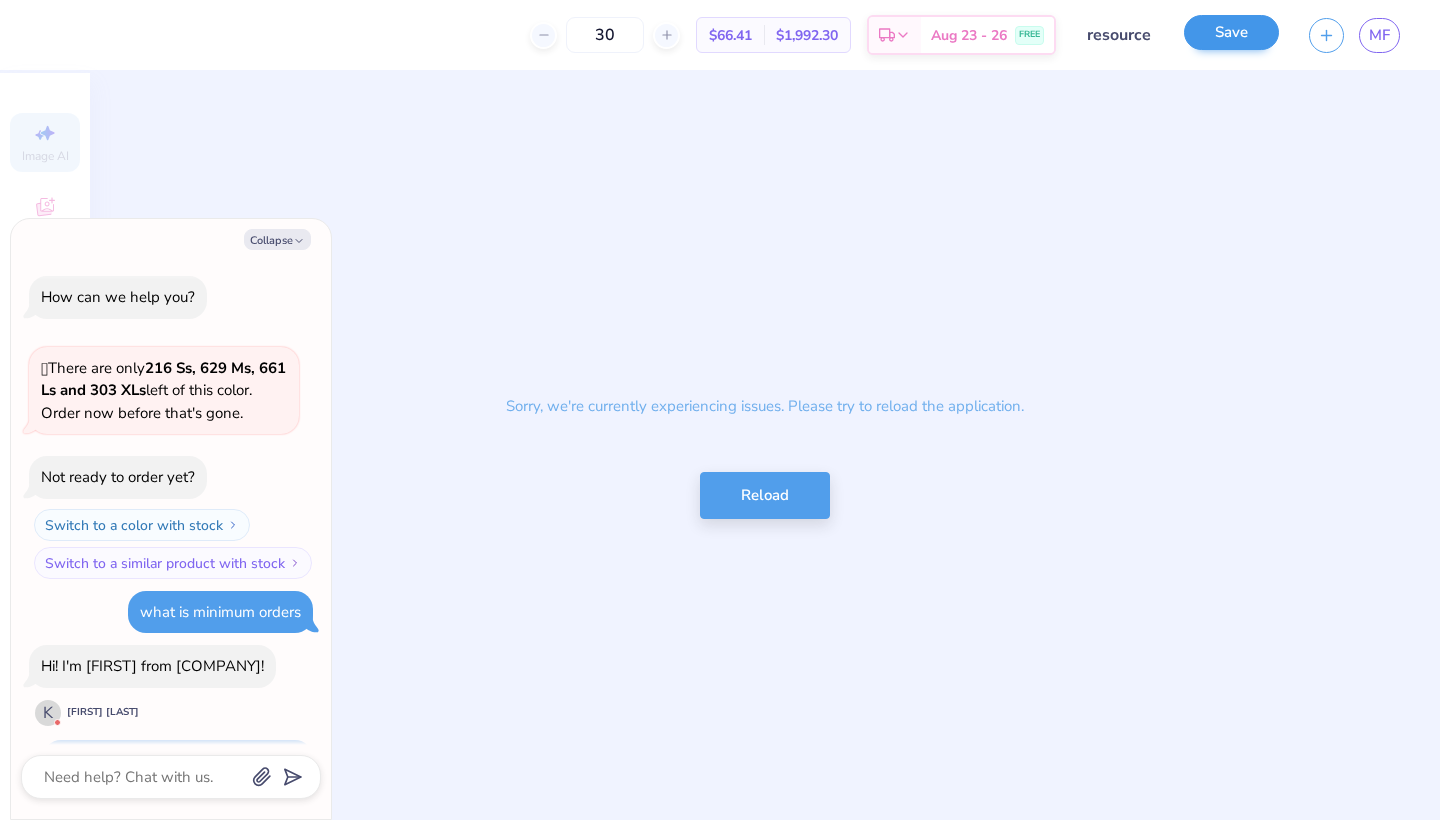 scroll, scrollTop: 2580, scrollLeft: 0, axis: vertical 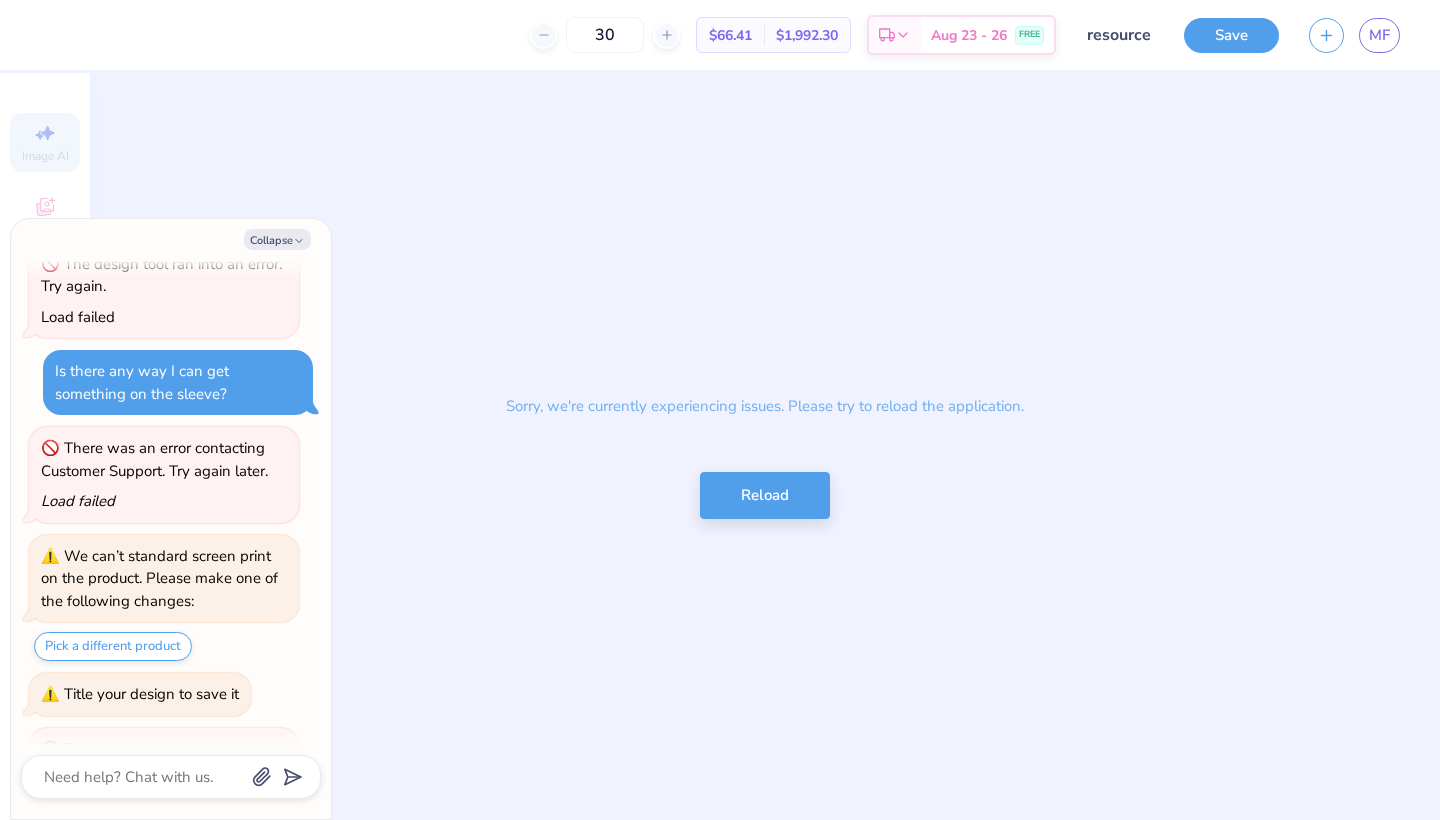 drag, startPoint x: 682, startPoint y: 63, endPoint x: 1255, endPoint y: 359, distance: 644.938 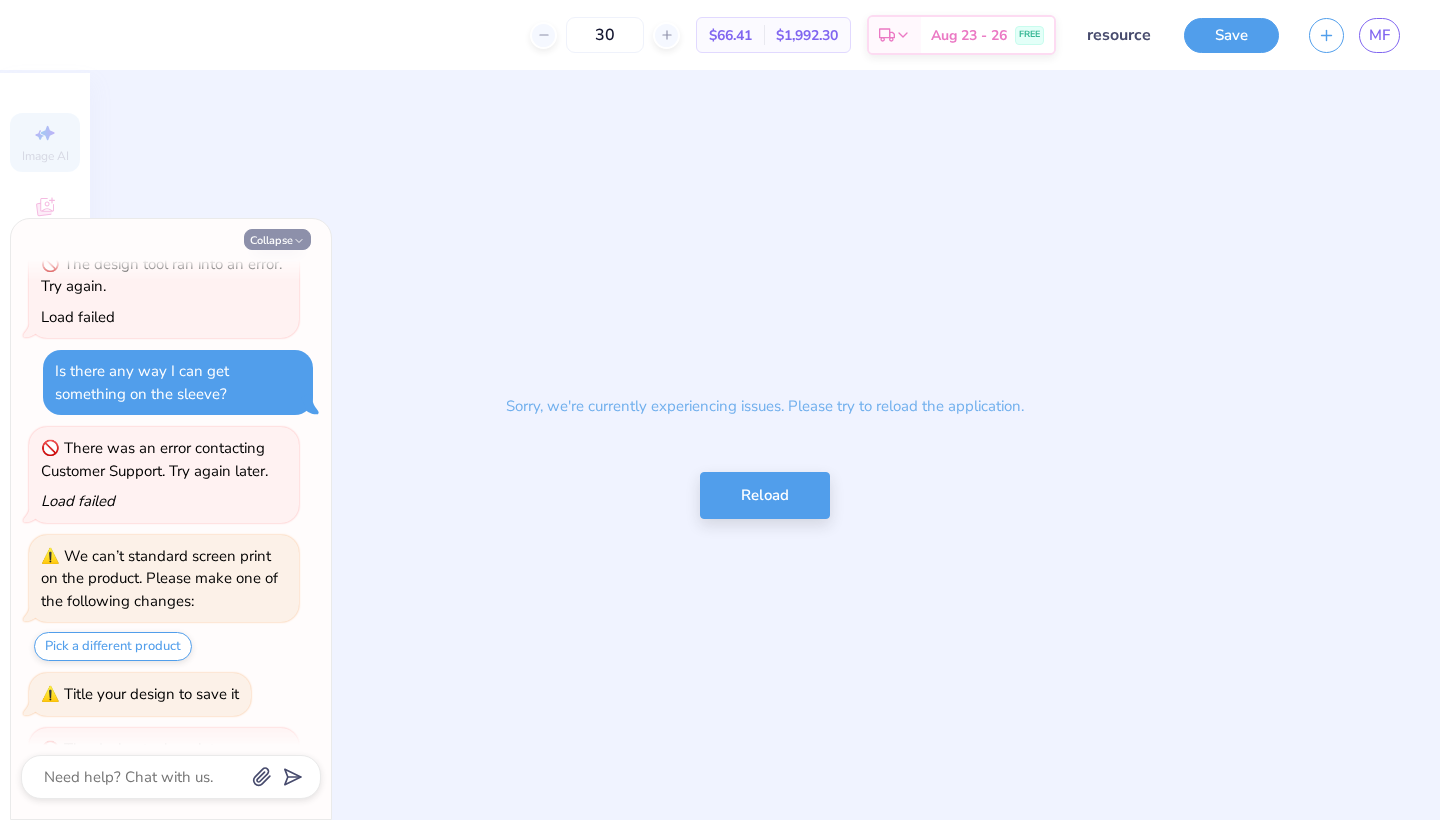 click on "Collapse" at bounding box center (277, 239) 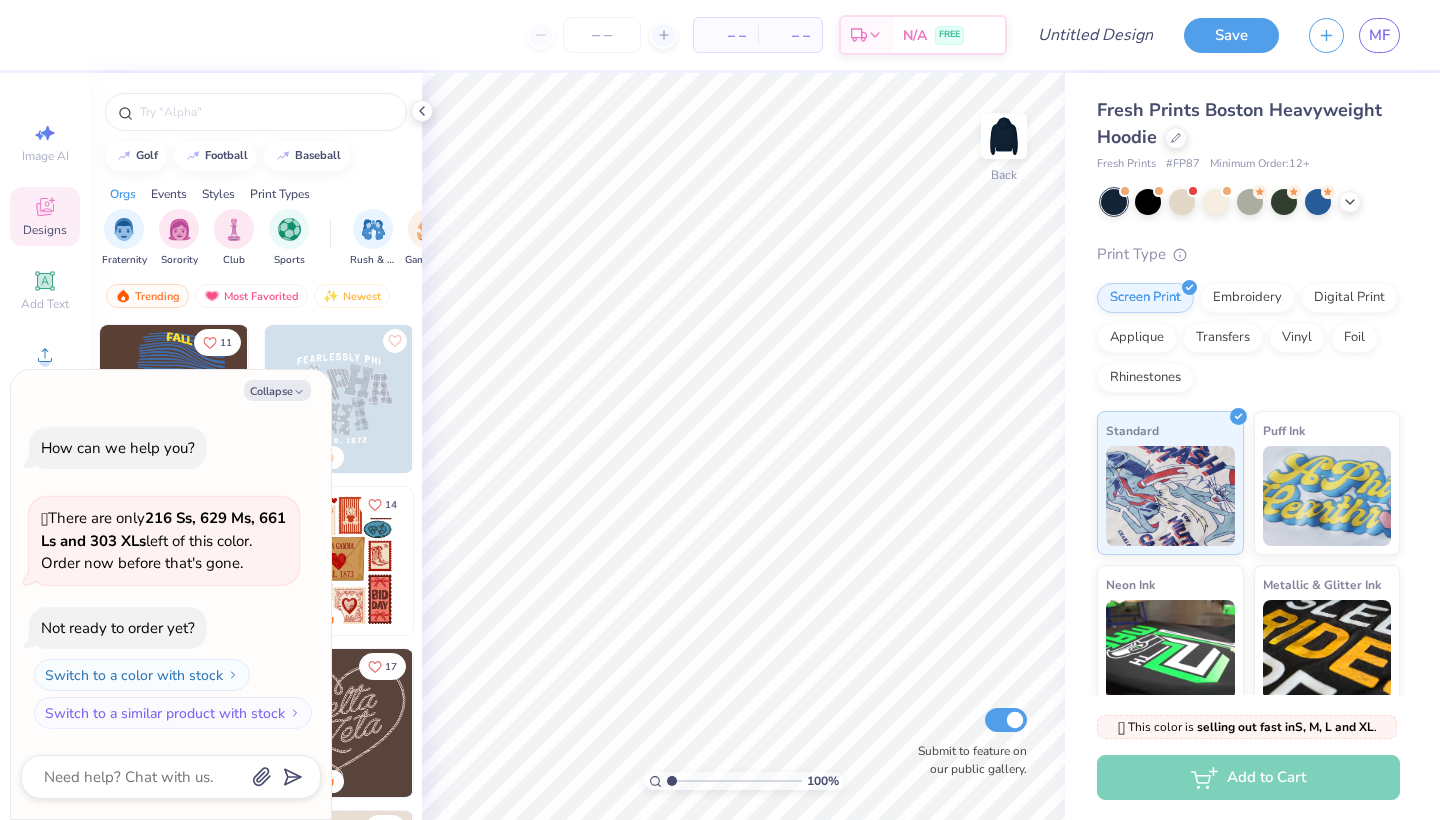 scroll, scrollTop: 0, scrollLeft: 0, axis: both 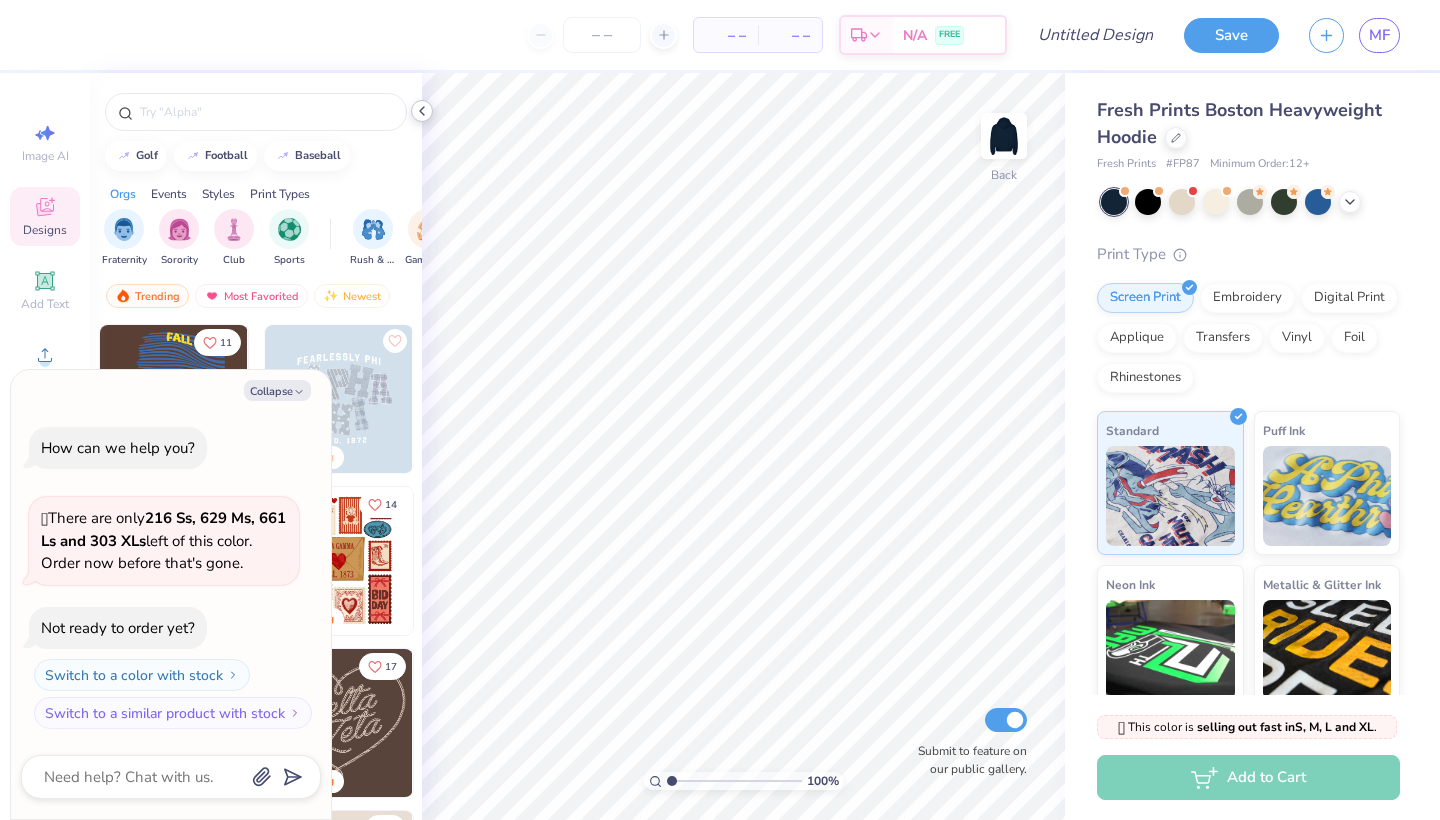 click 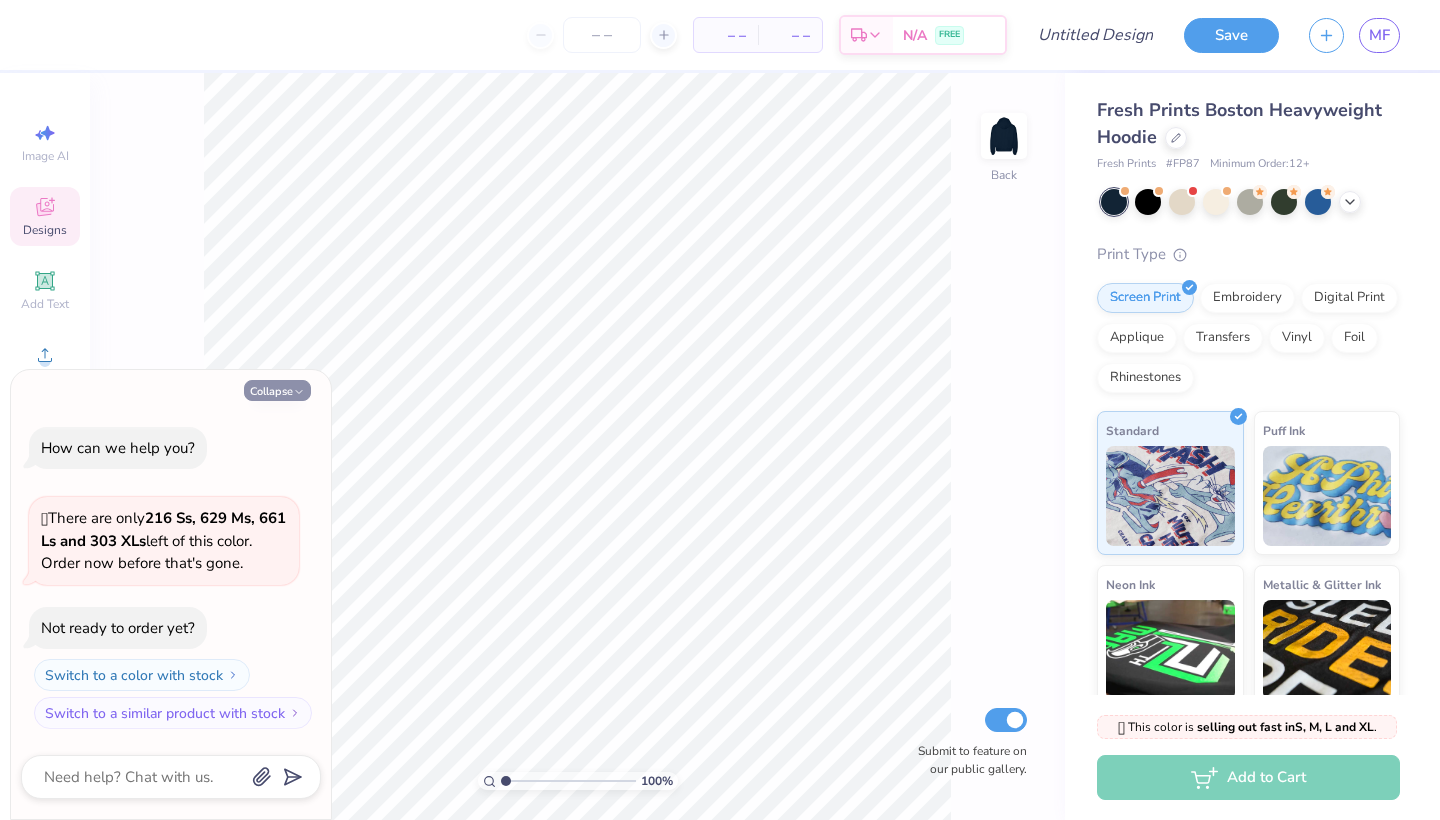 click on "Collapse" at bounding box center (277, 390) 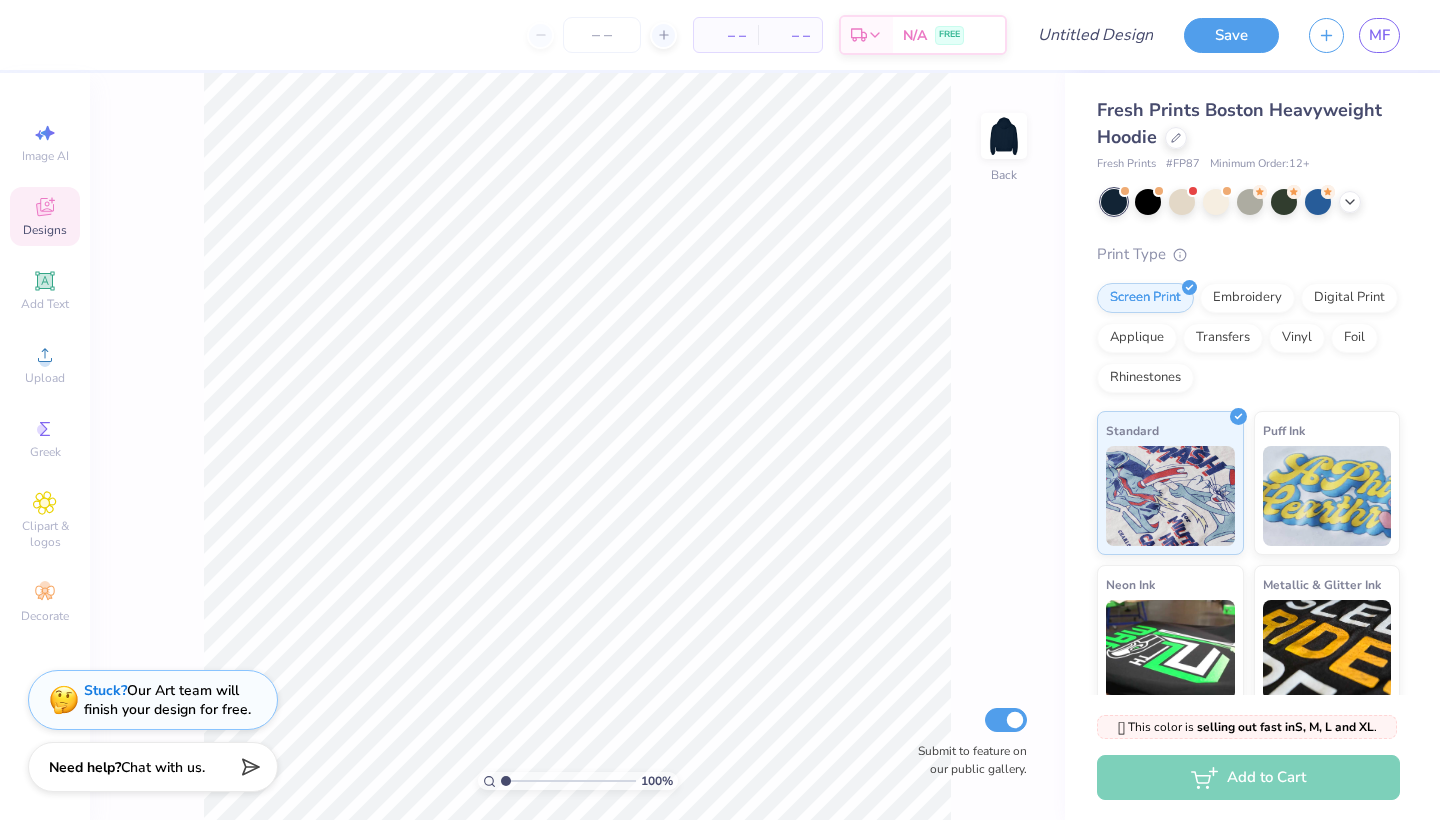 type on "x" 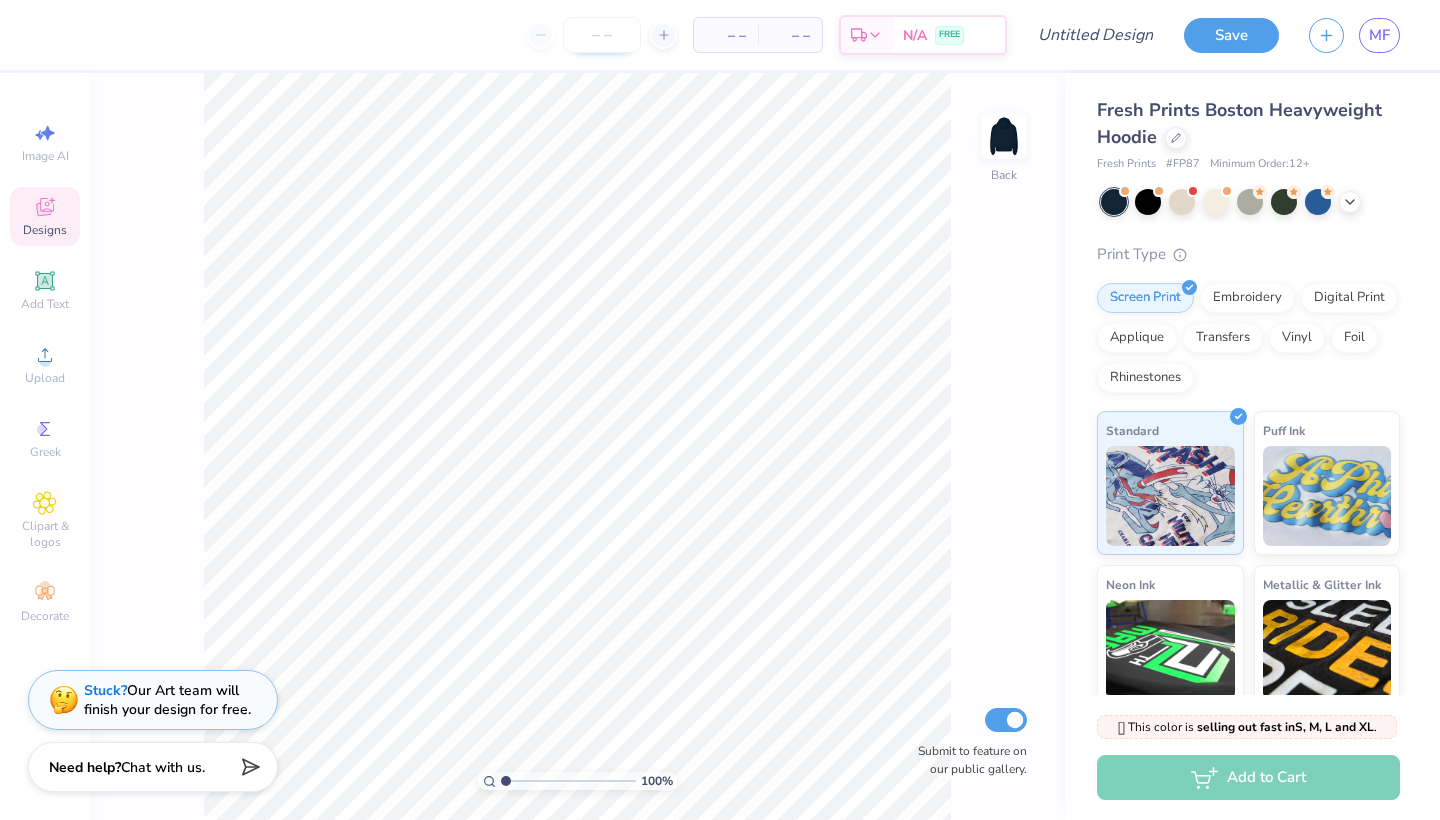 click at bounding box center (602, 35) 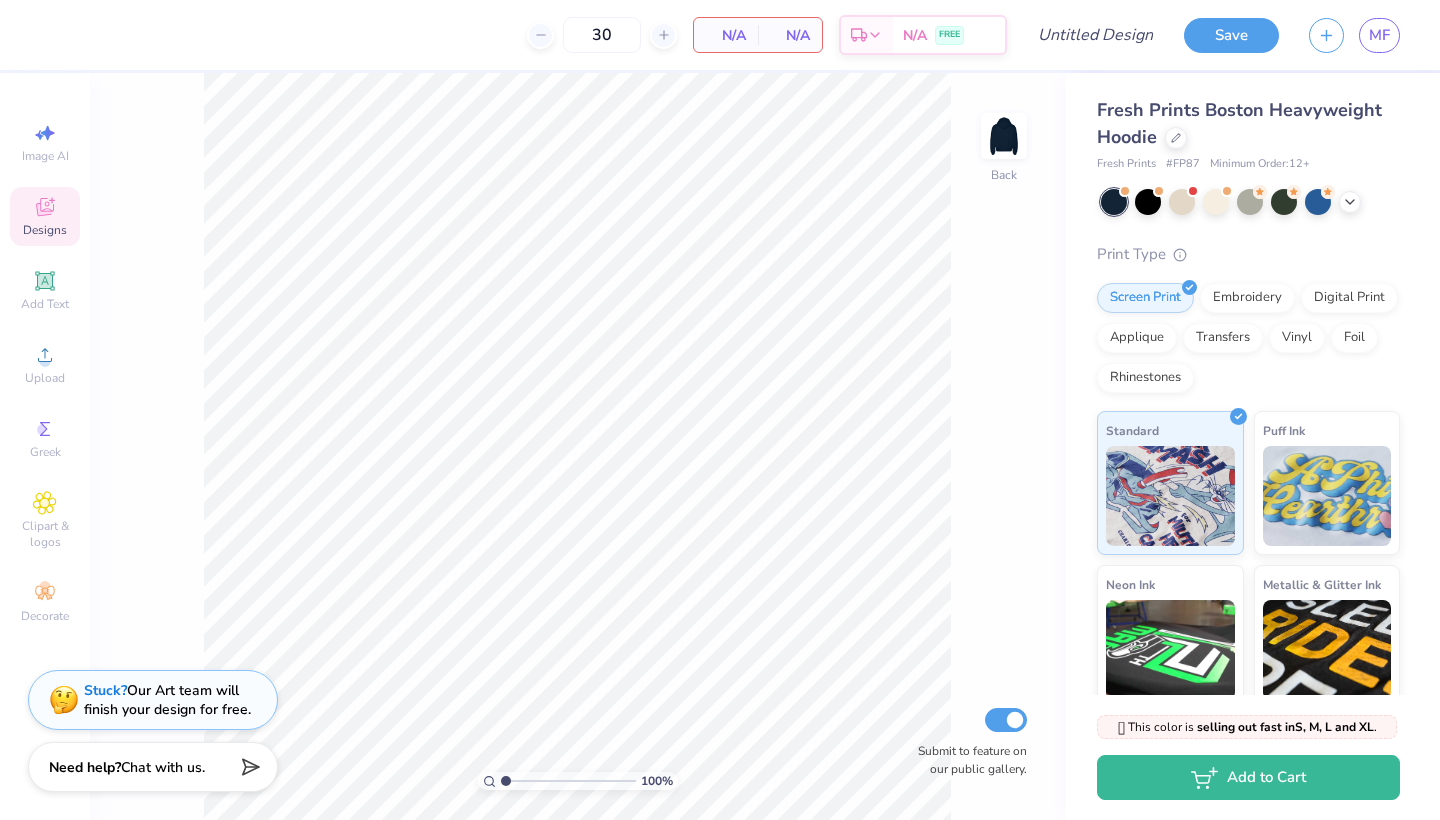 type on "30" 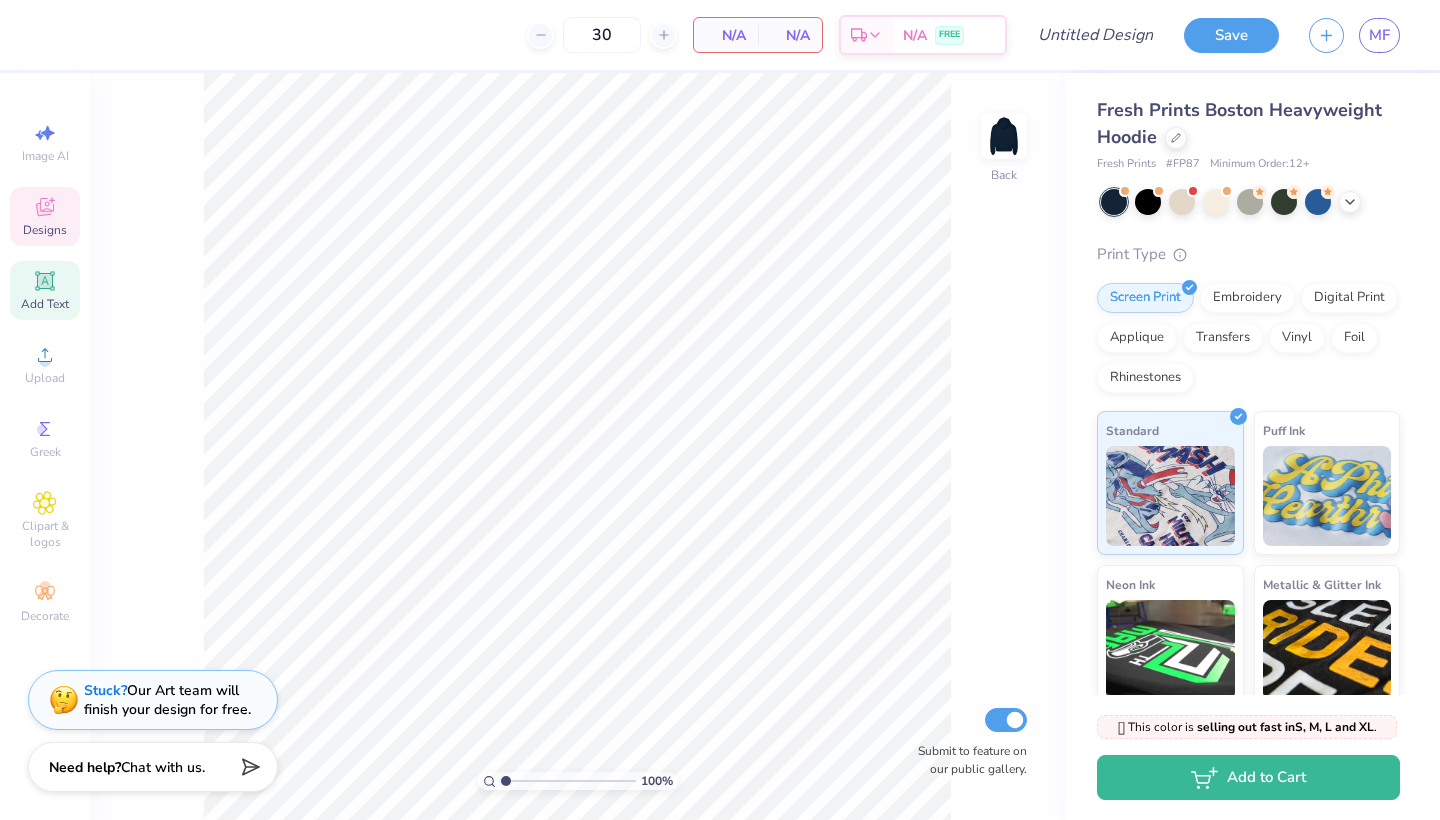 click on "Add Text" at bounding box center [45, 304] 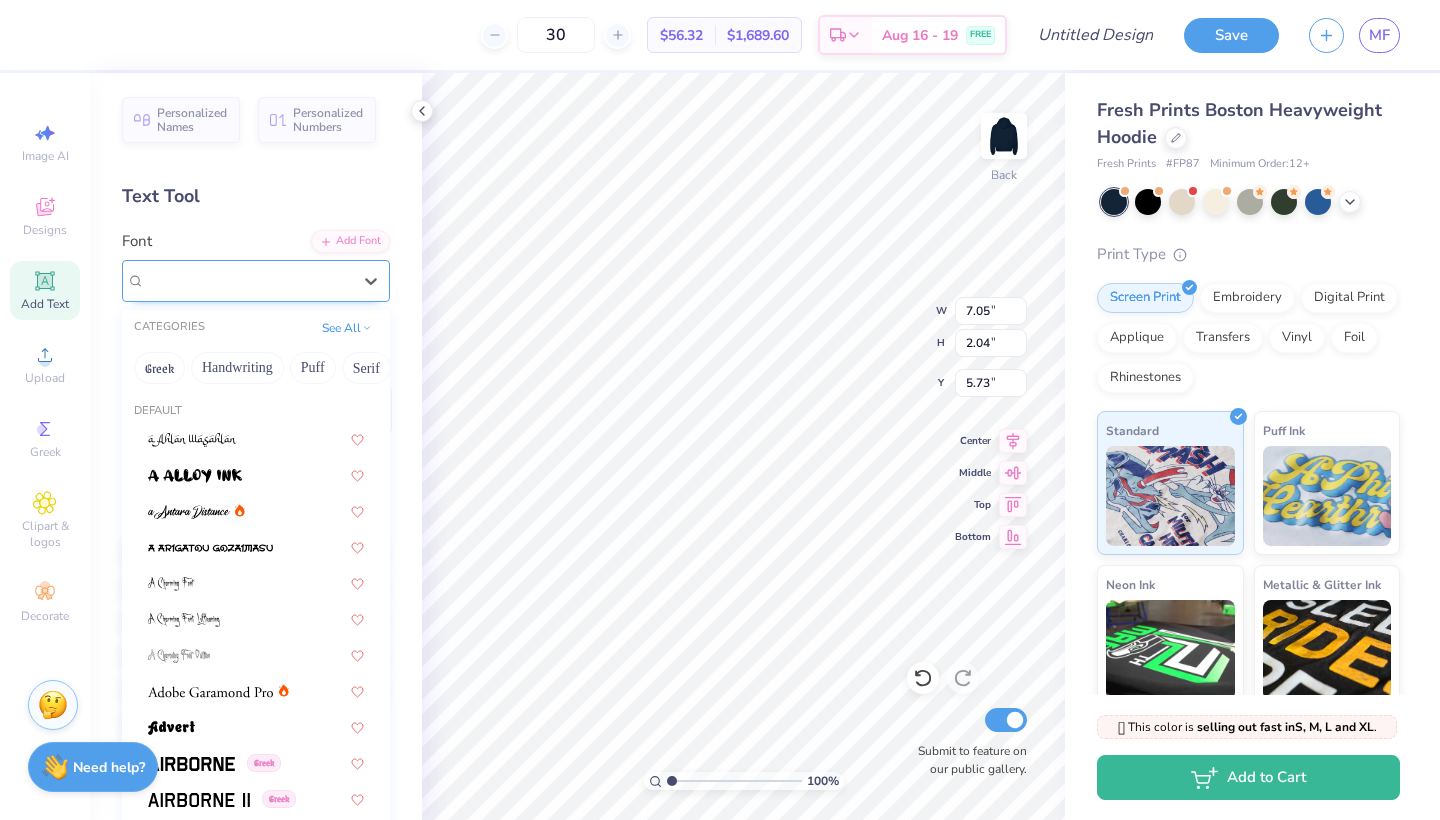 click on "Super Dream" at bounding box center [185, 280] 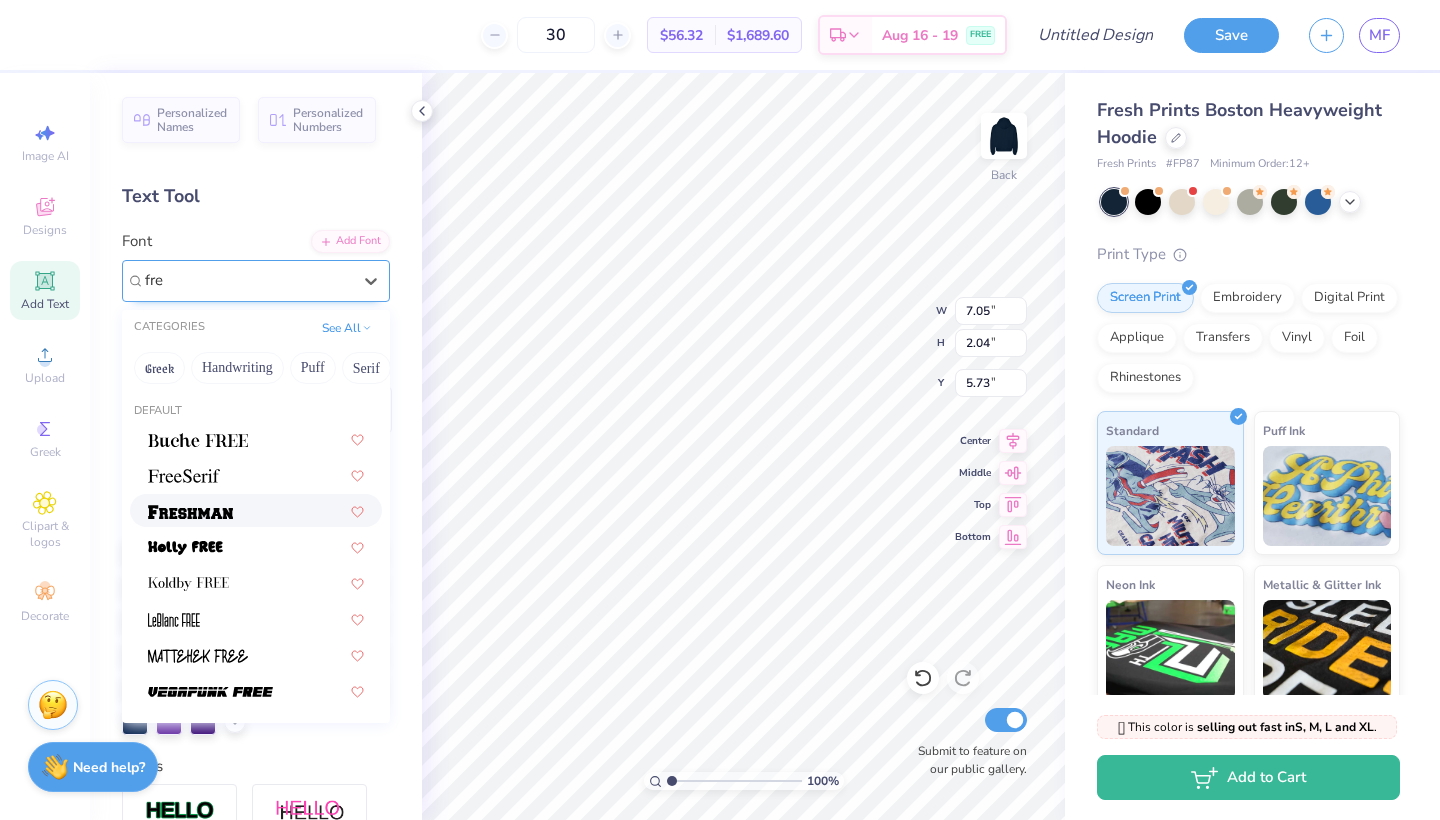 click at bounding box center [190, 512] 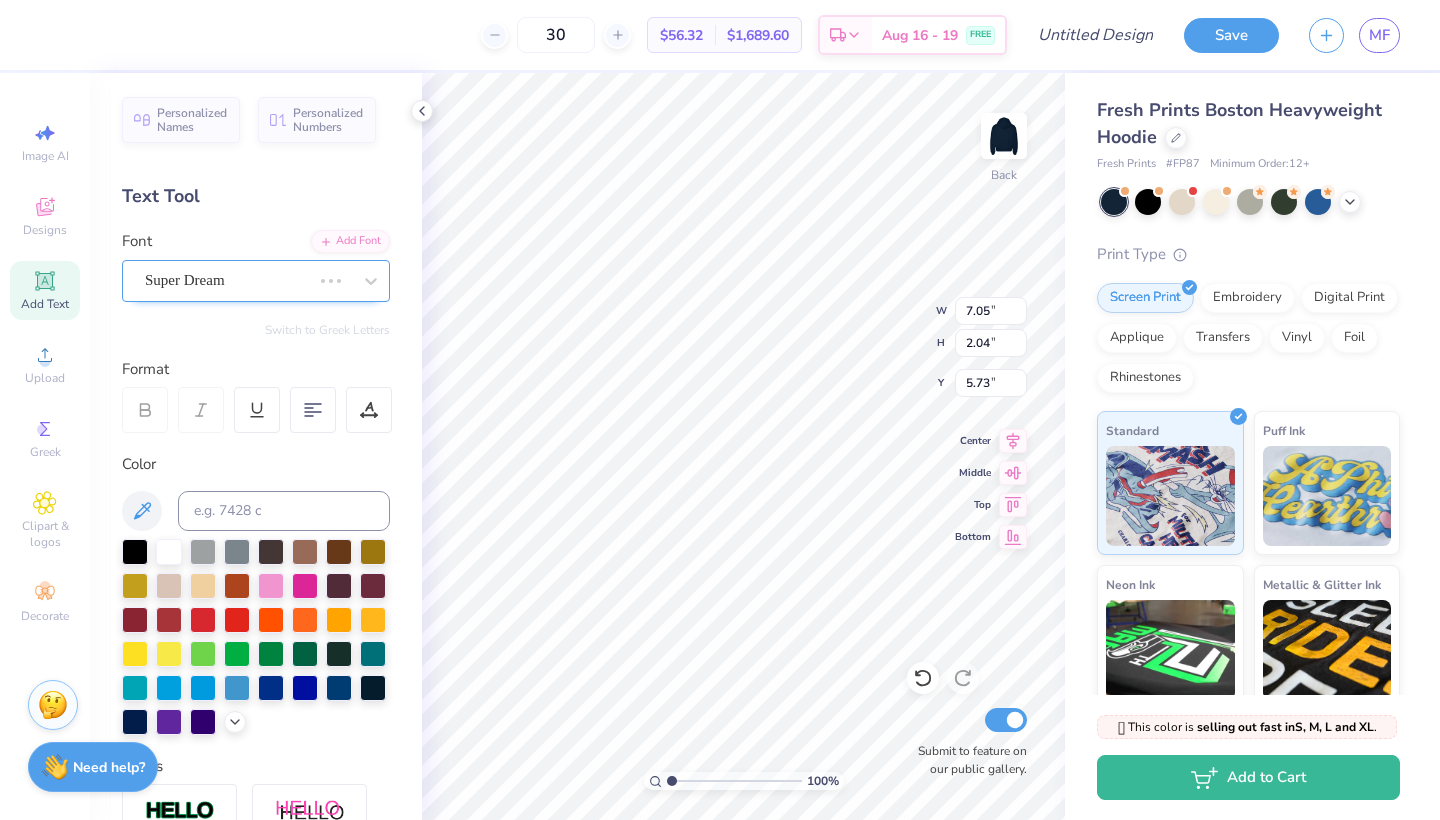 type 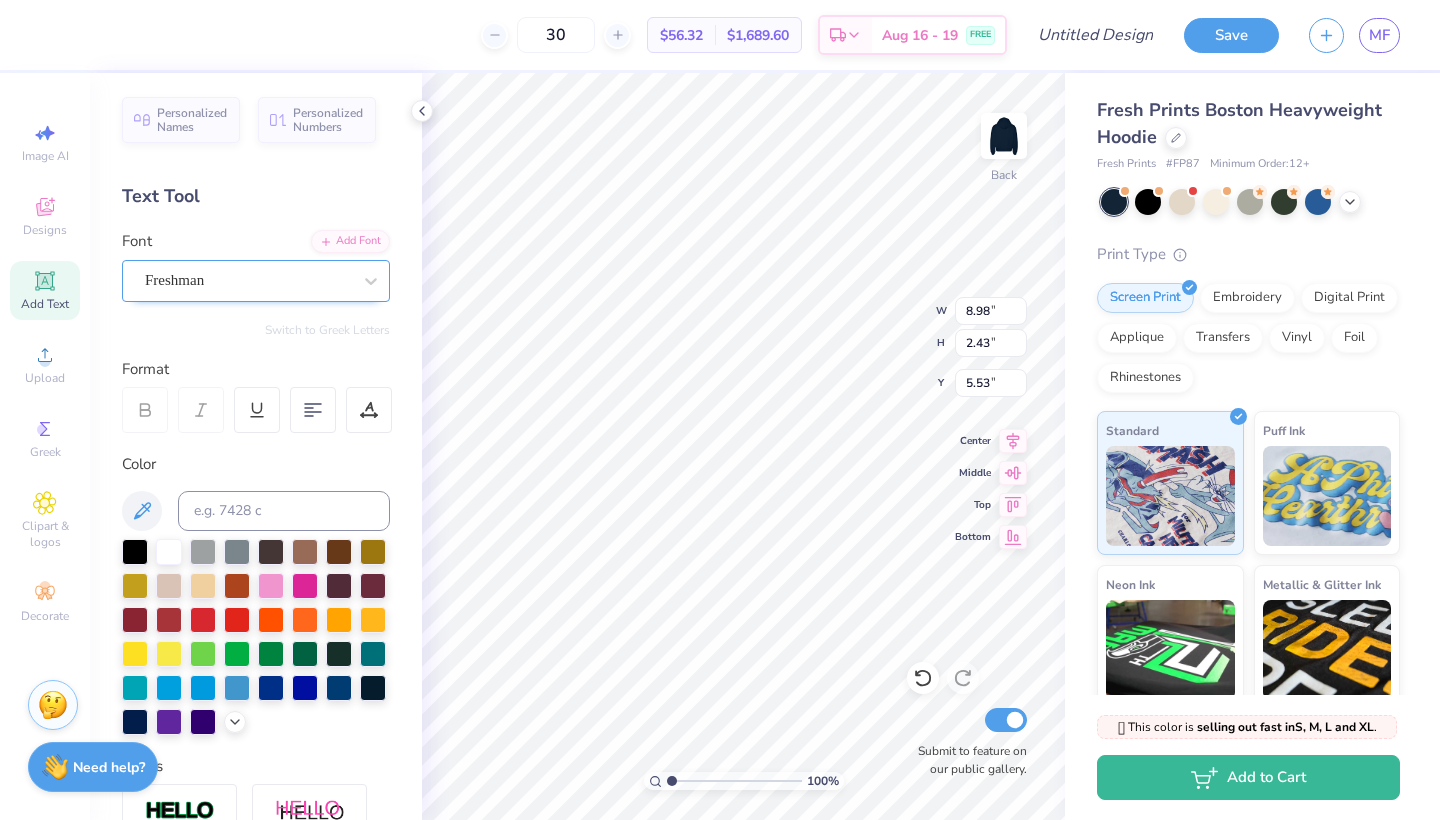 scroll, scrollTop: 0, scrollLeft: 1, axis: horizontal 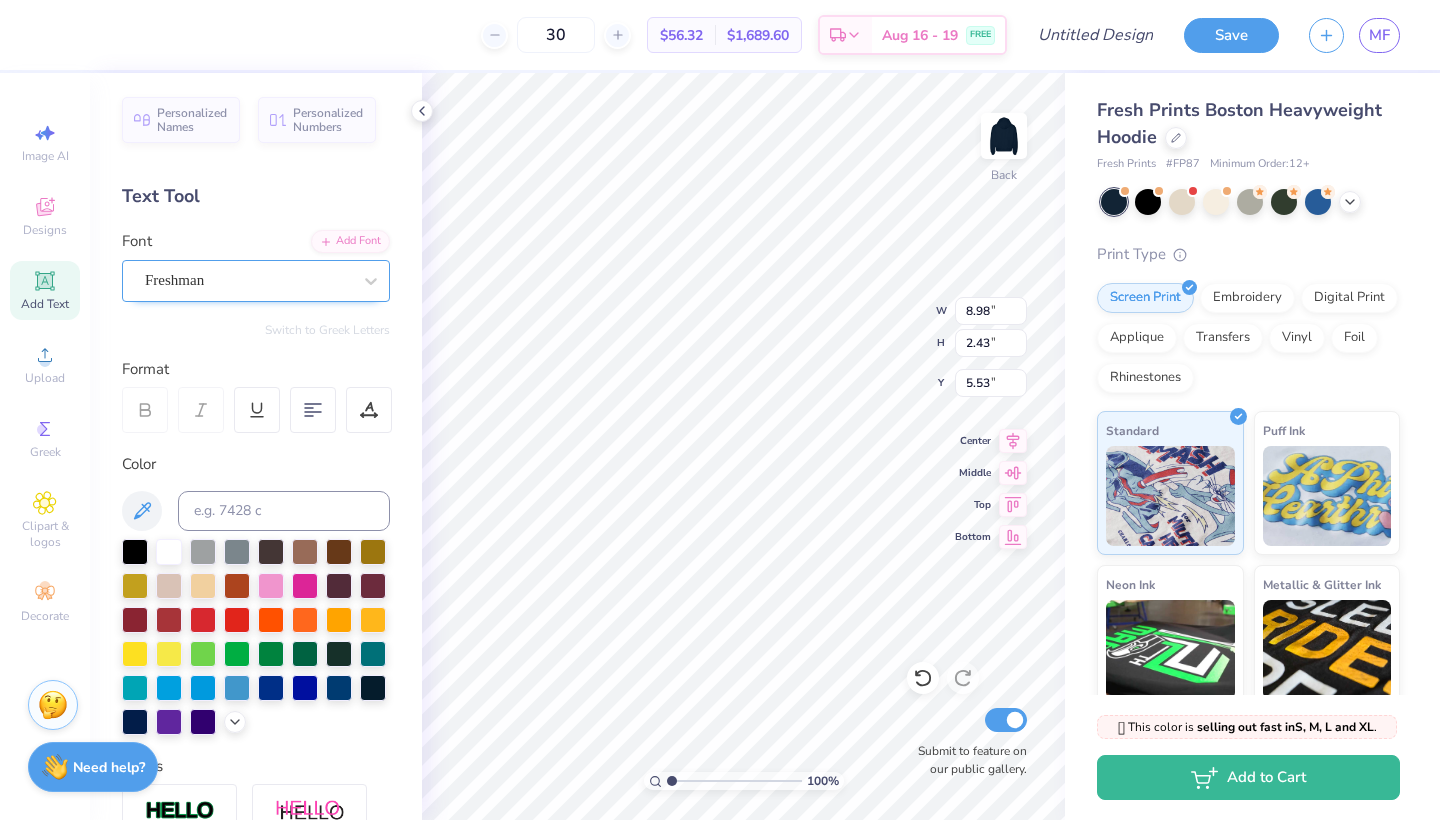 type on "H" 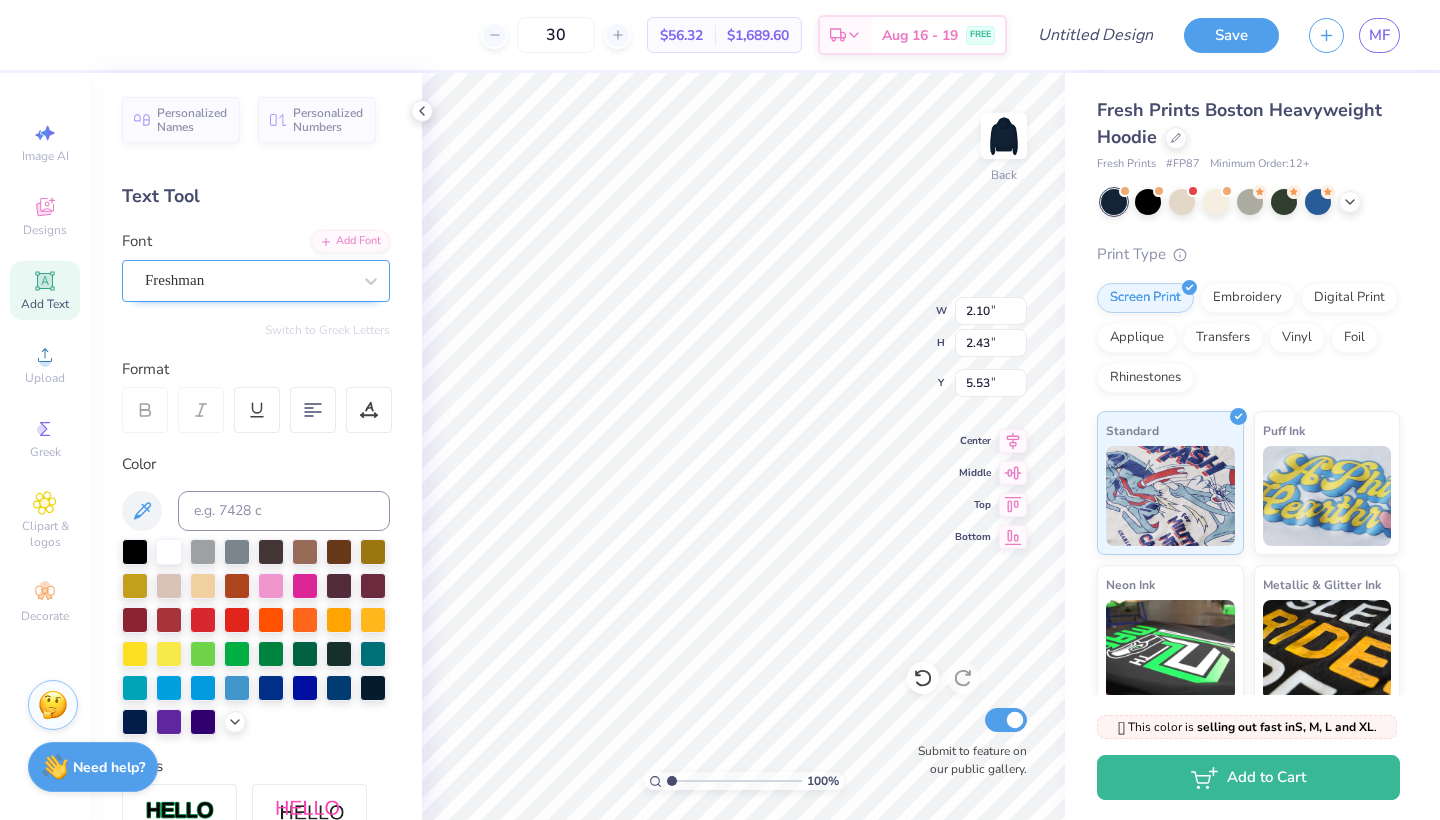 type on "6.40" 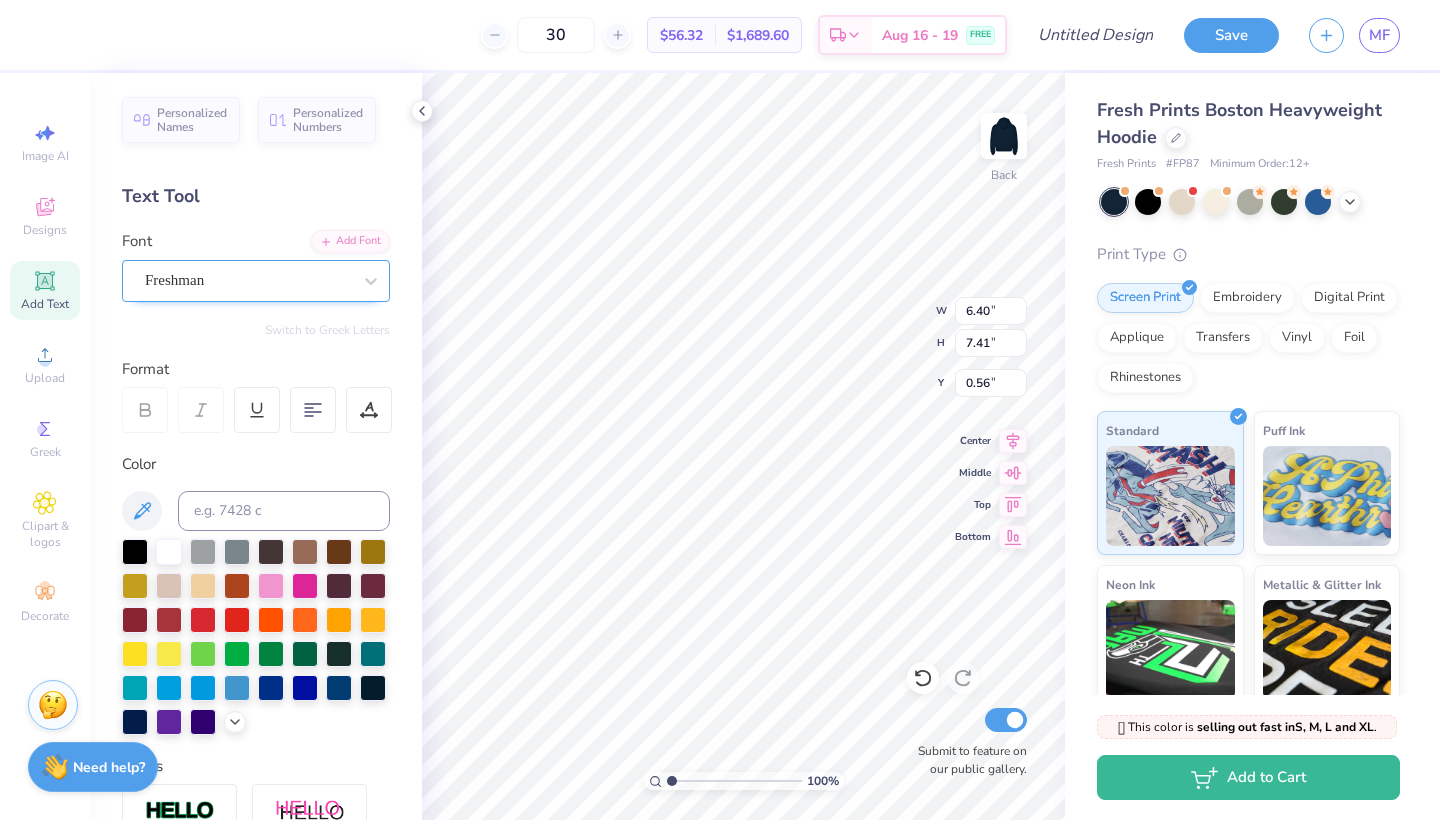 type on "9.02" 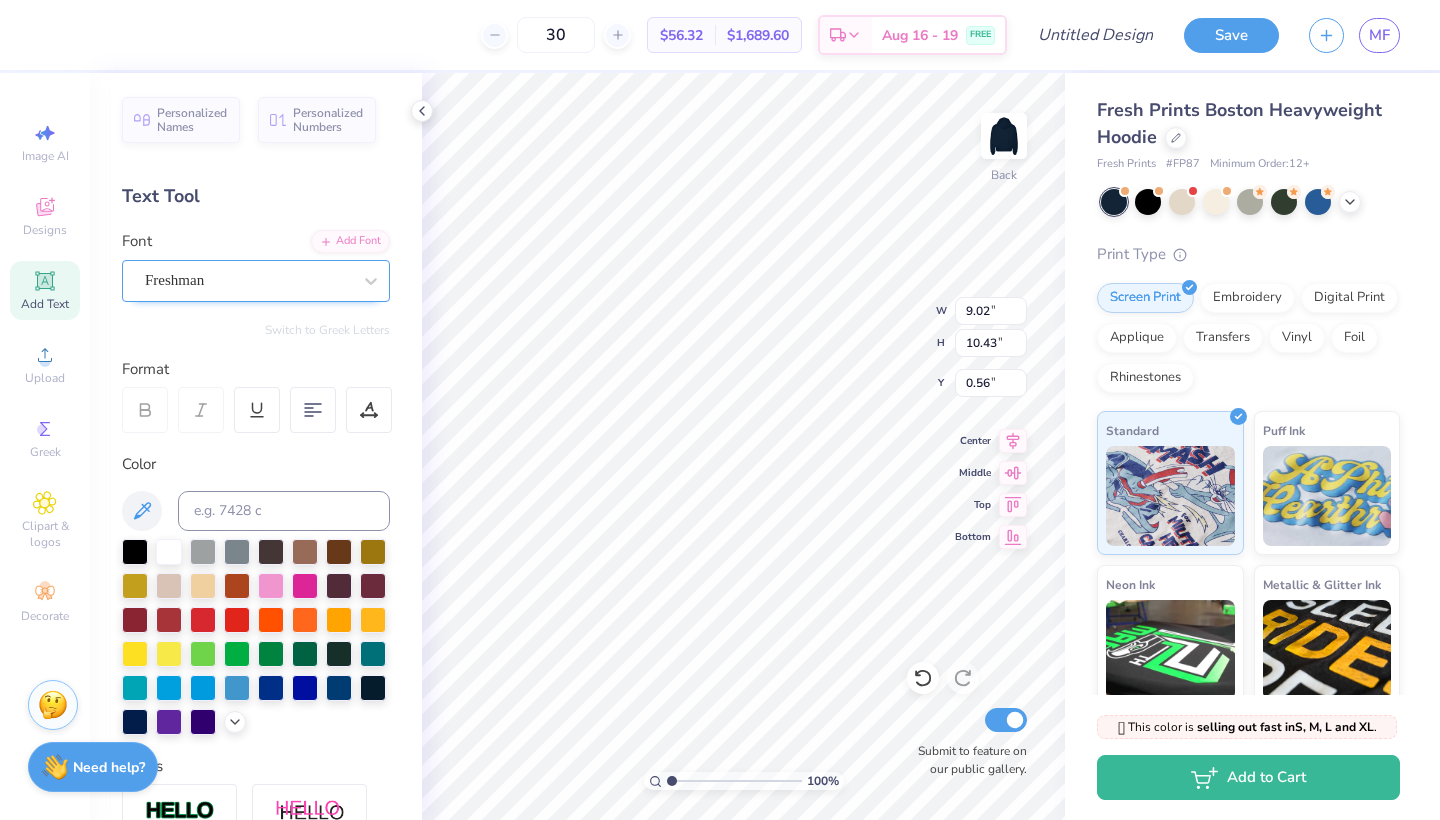 type on "1.89" 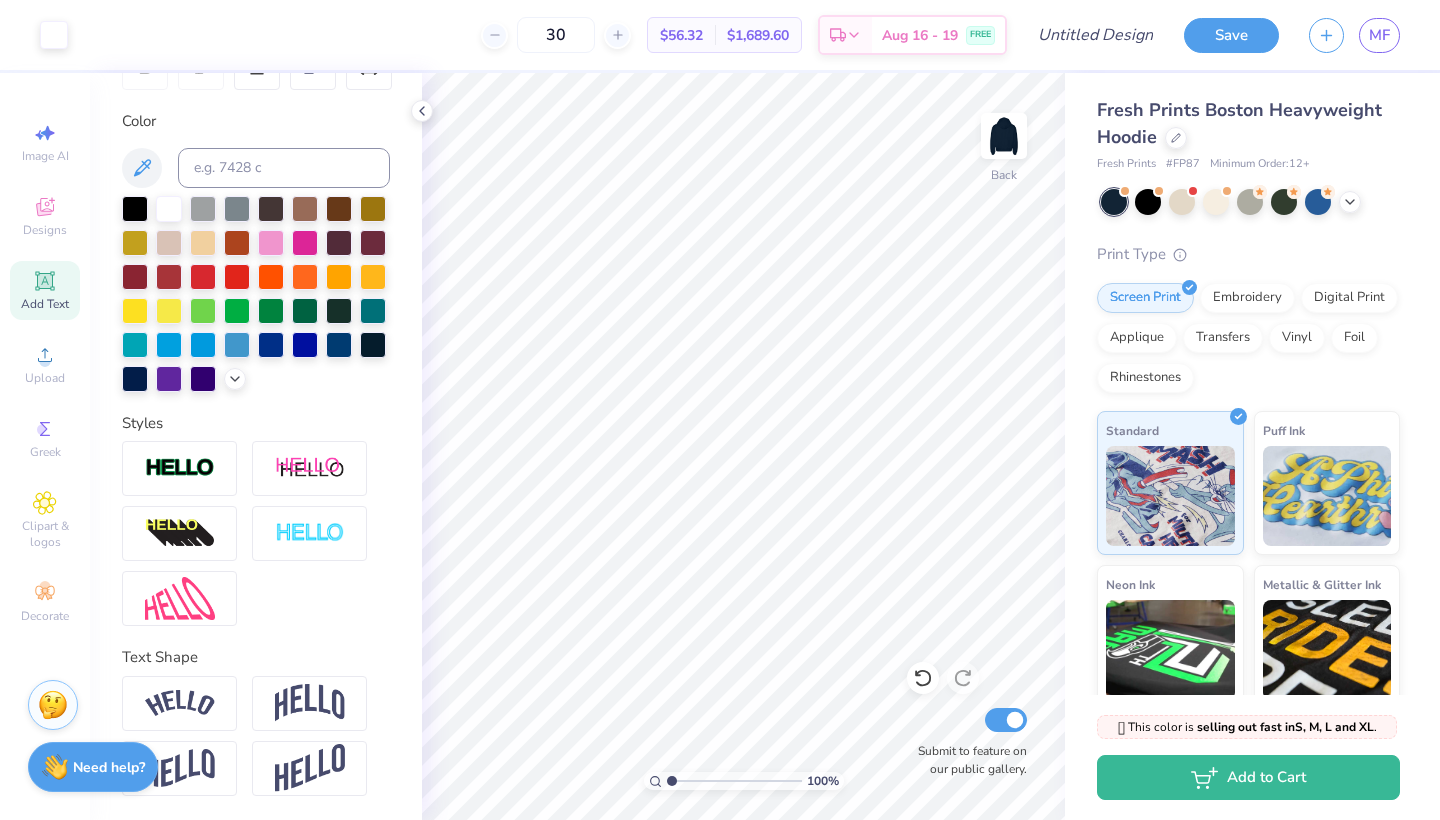 scroll, scrollTop: 343, scrollLeft: 0, axis: vertical 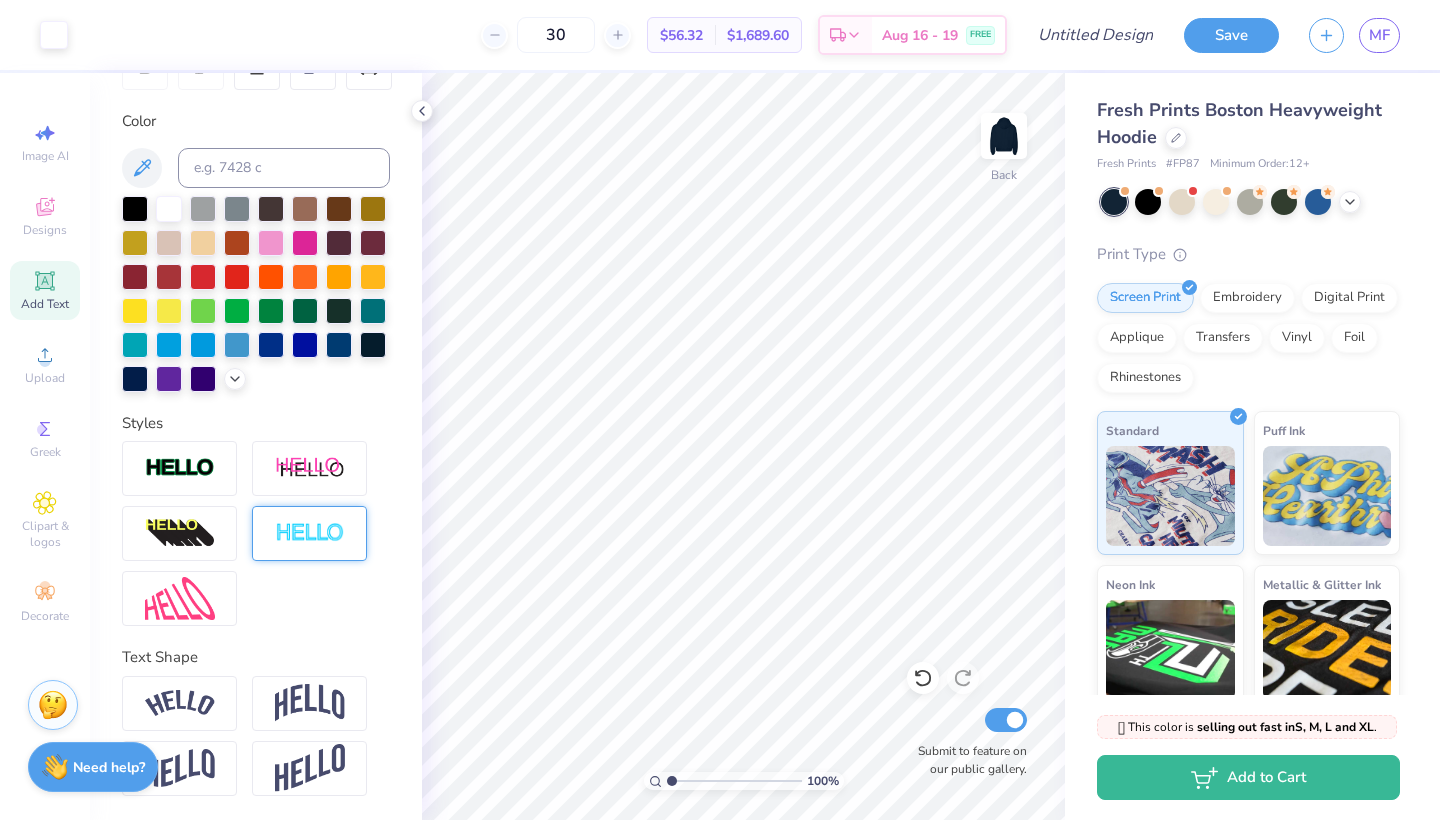 click at bounding box center [309, 533] 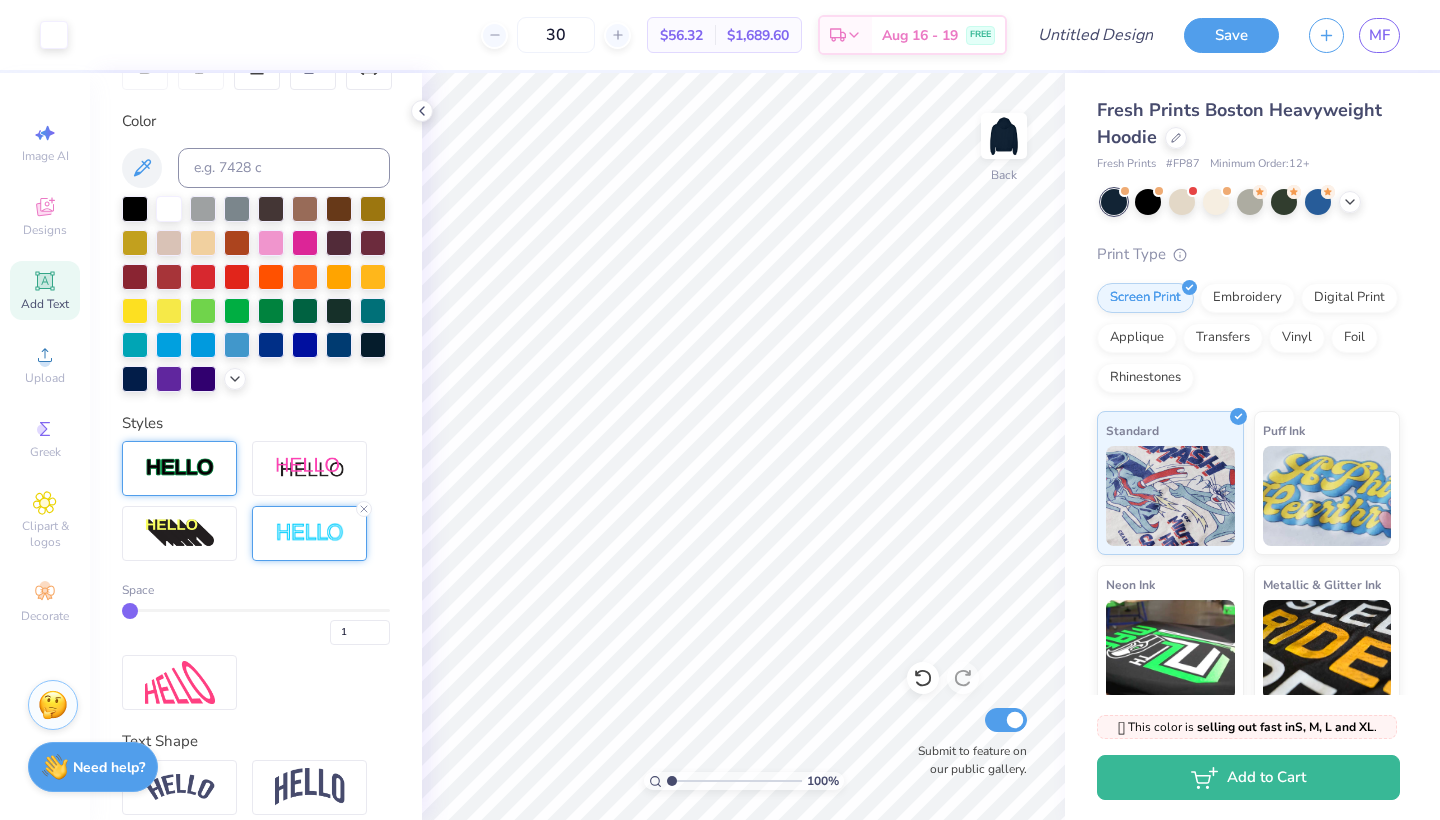 click at bounding box center [179, 468] 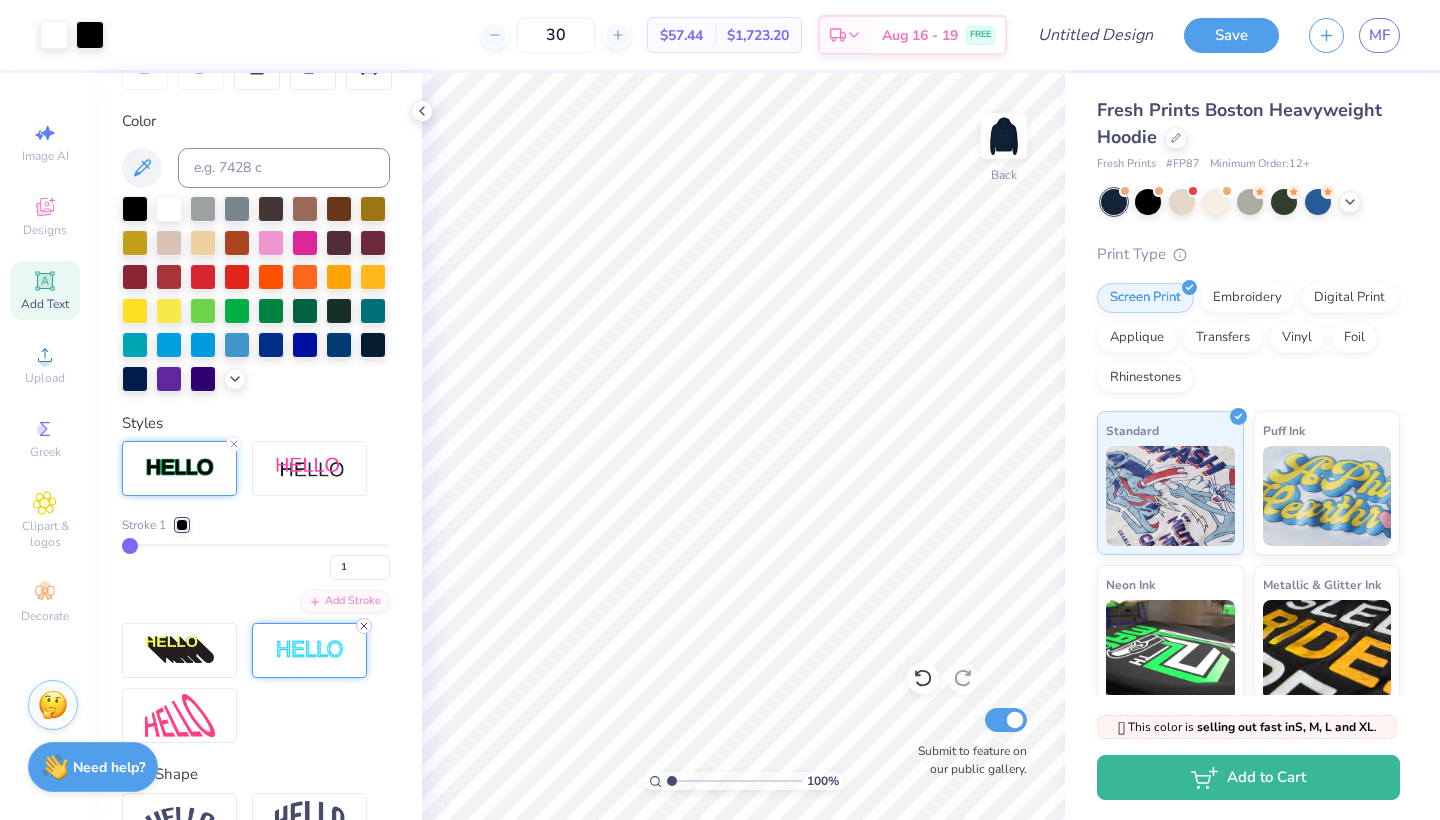 click 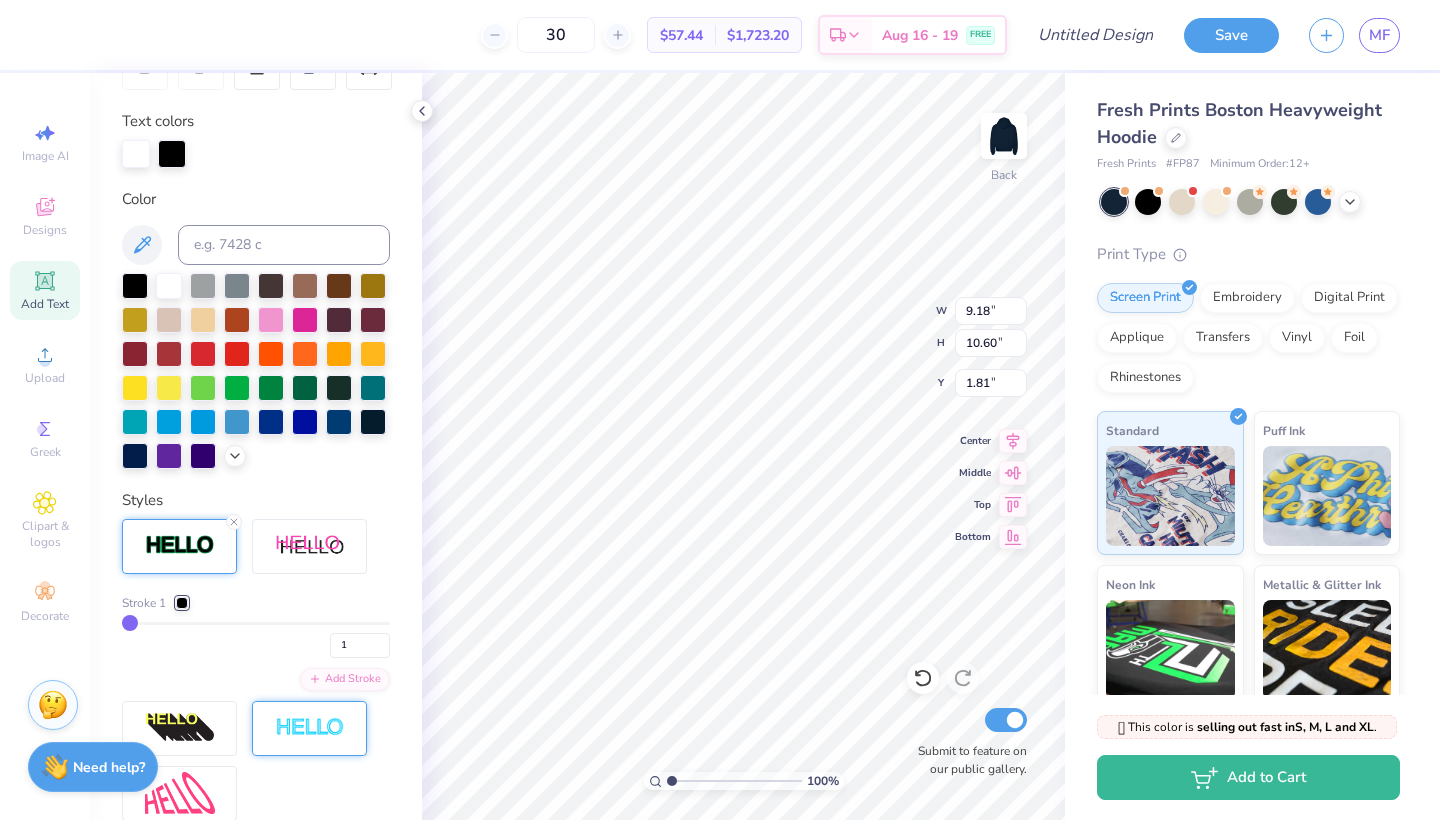 type on "8.67" 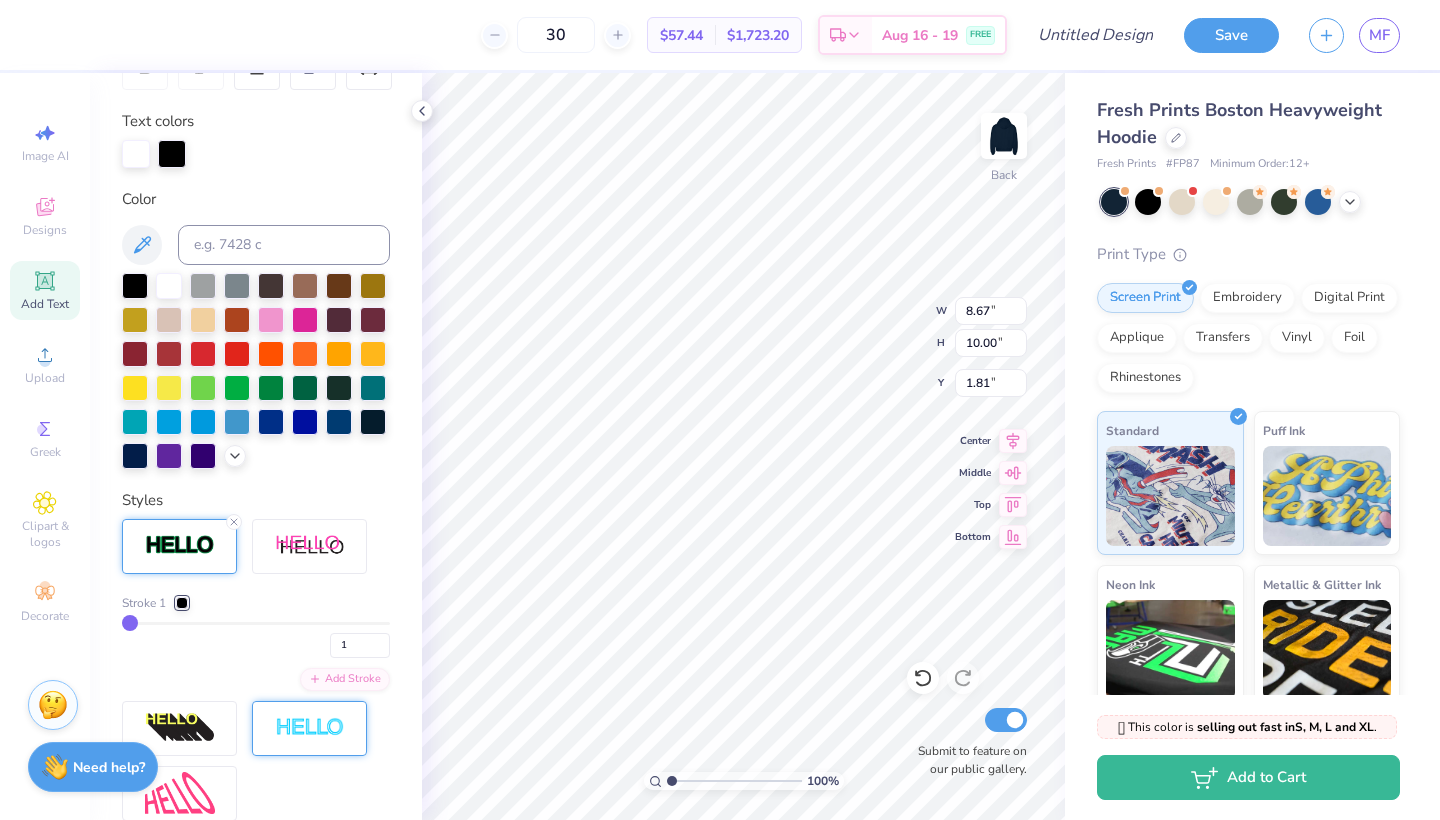 type on "1.75" 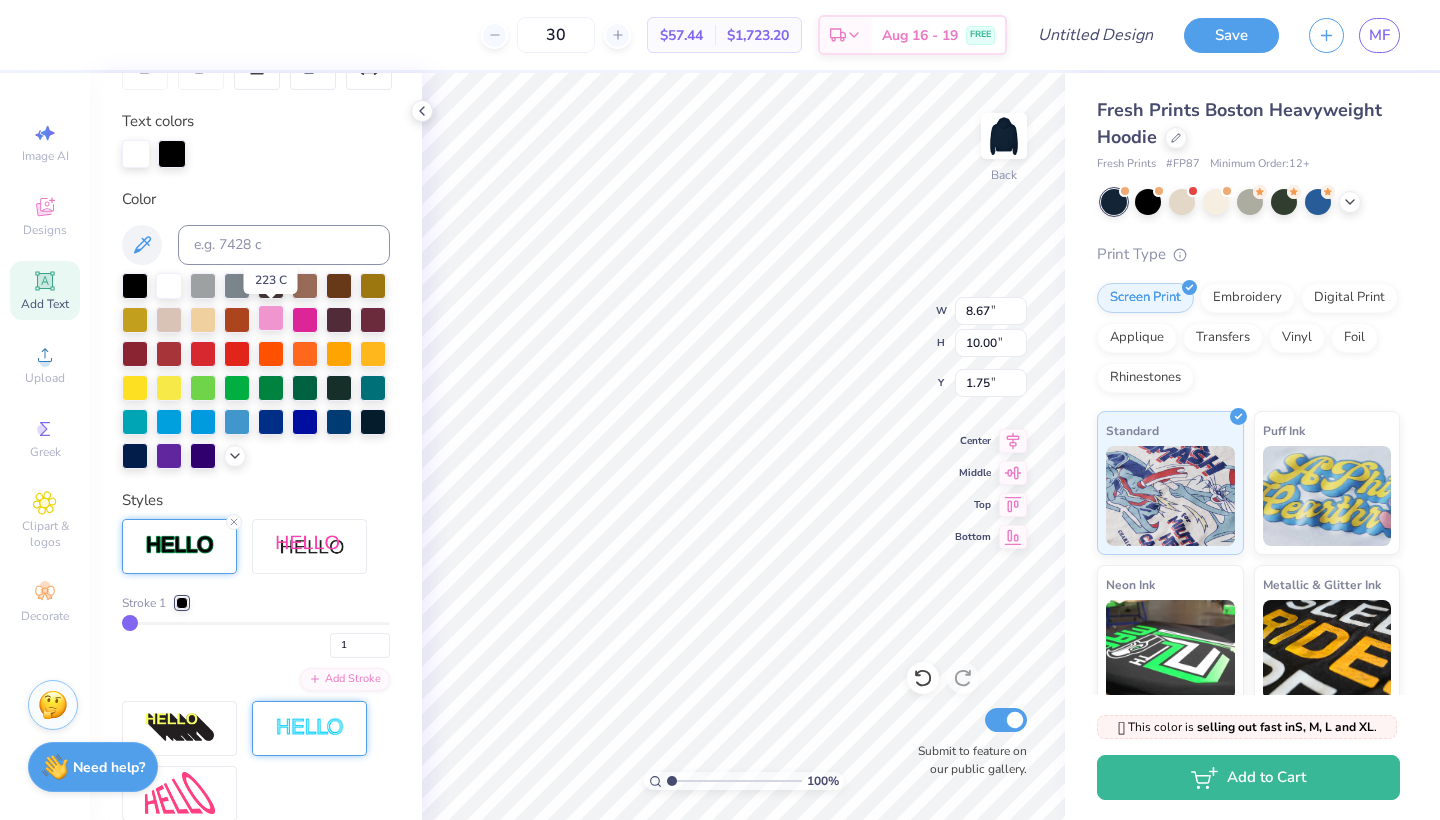 click at bounding box center [271, 318] 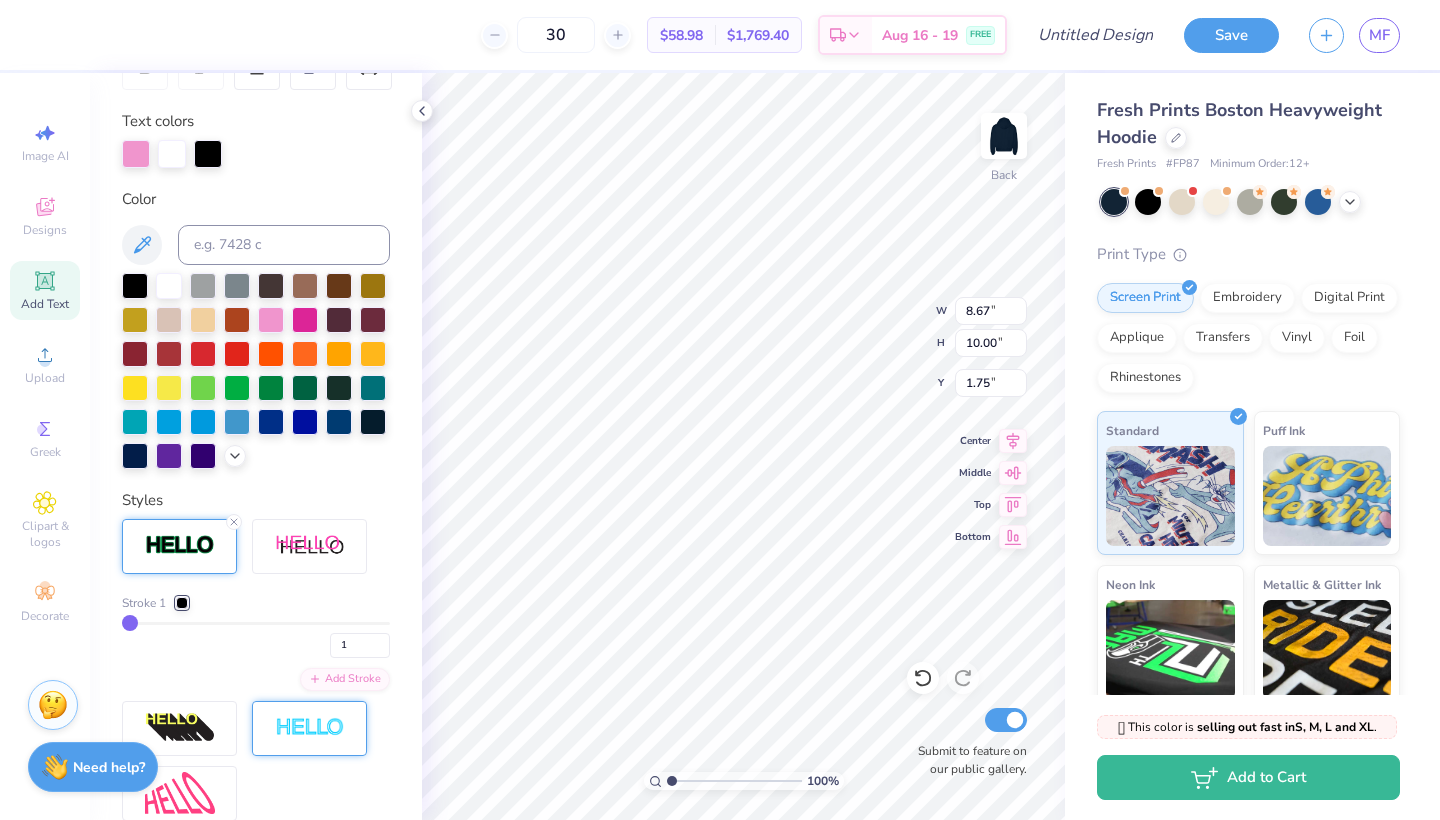click at bounding box center (182, 603) 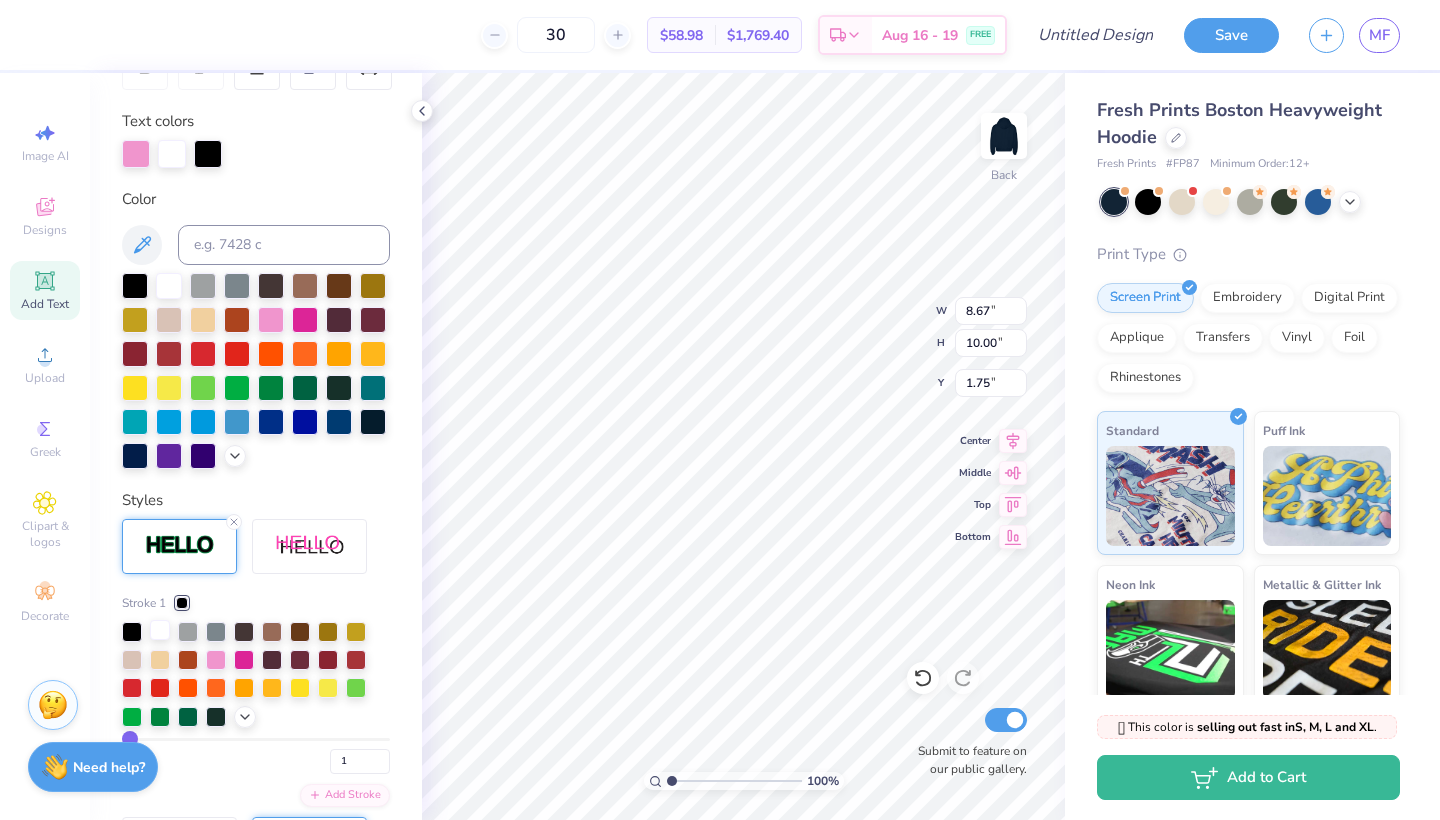 click at bounding box center [160, 630] 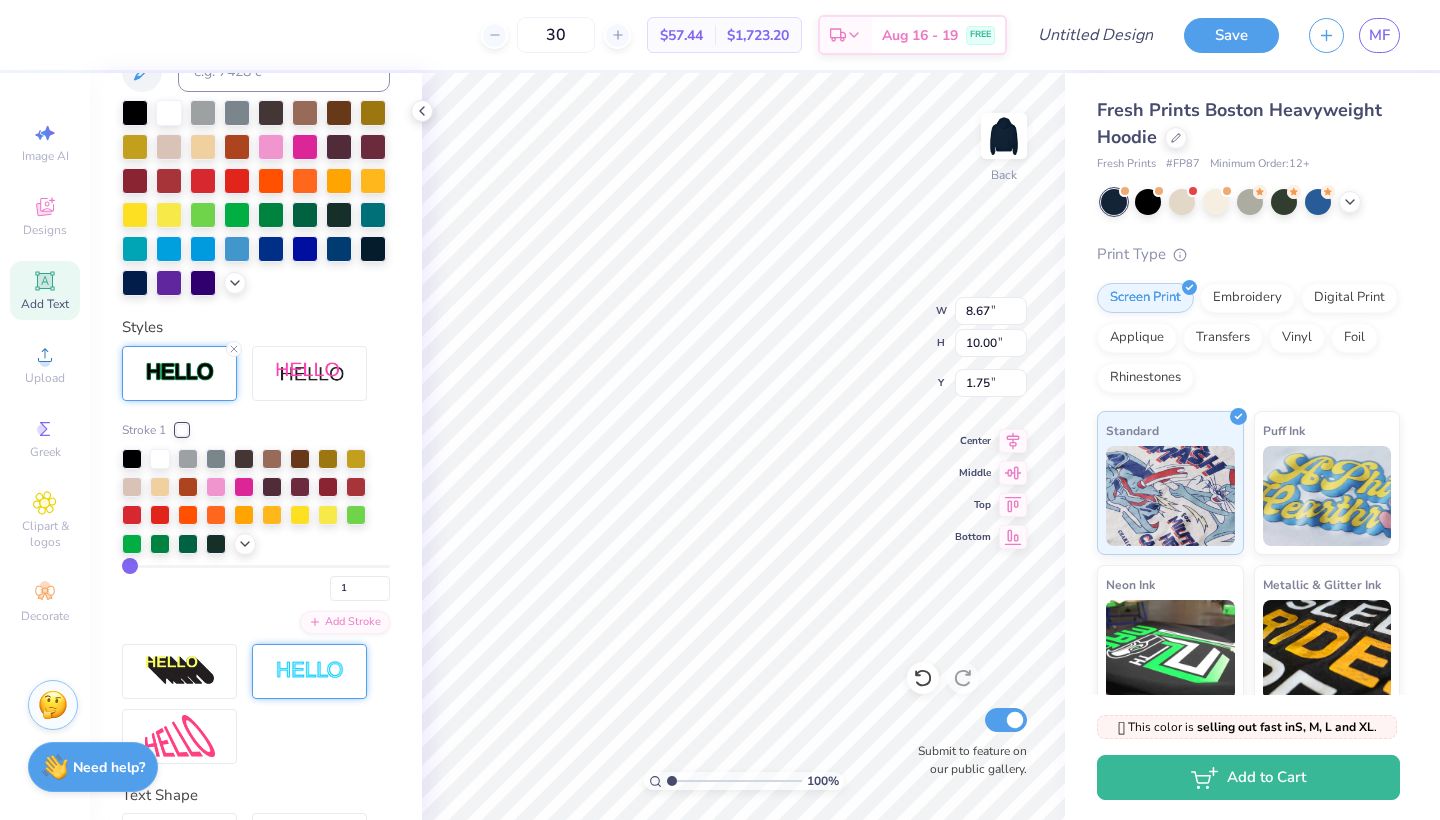 scroll, scrollTop: 523, scrollLeft: 0, axis: vertical 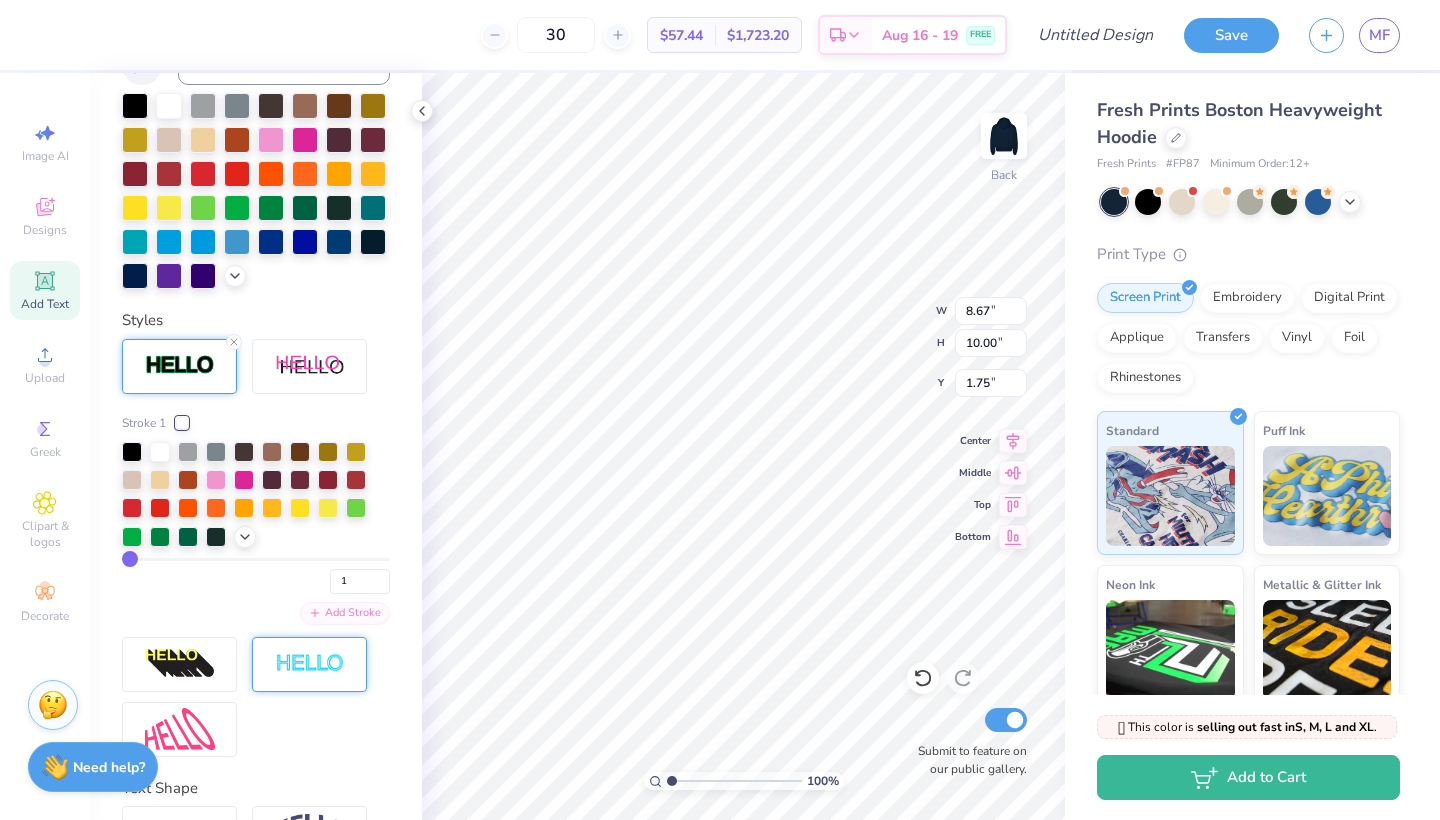 click on "Add Stroke" at bounding box center (345, 613) 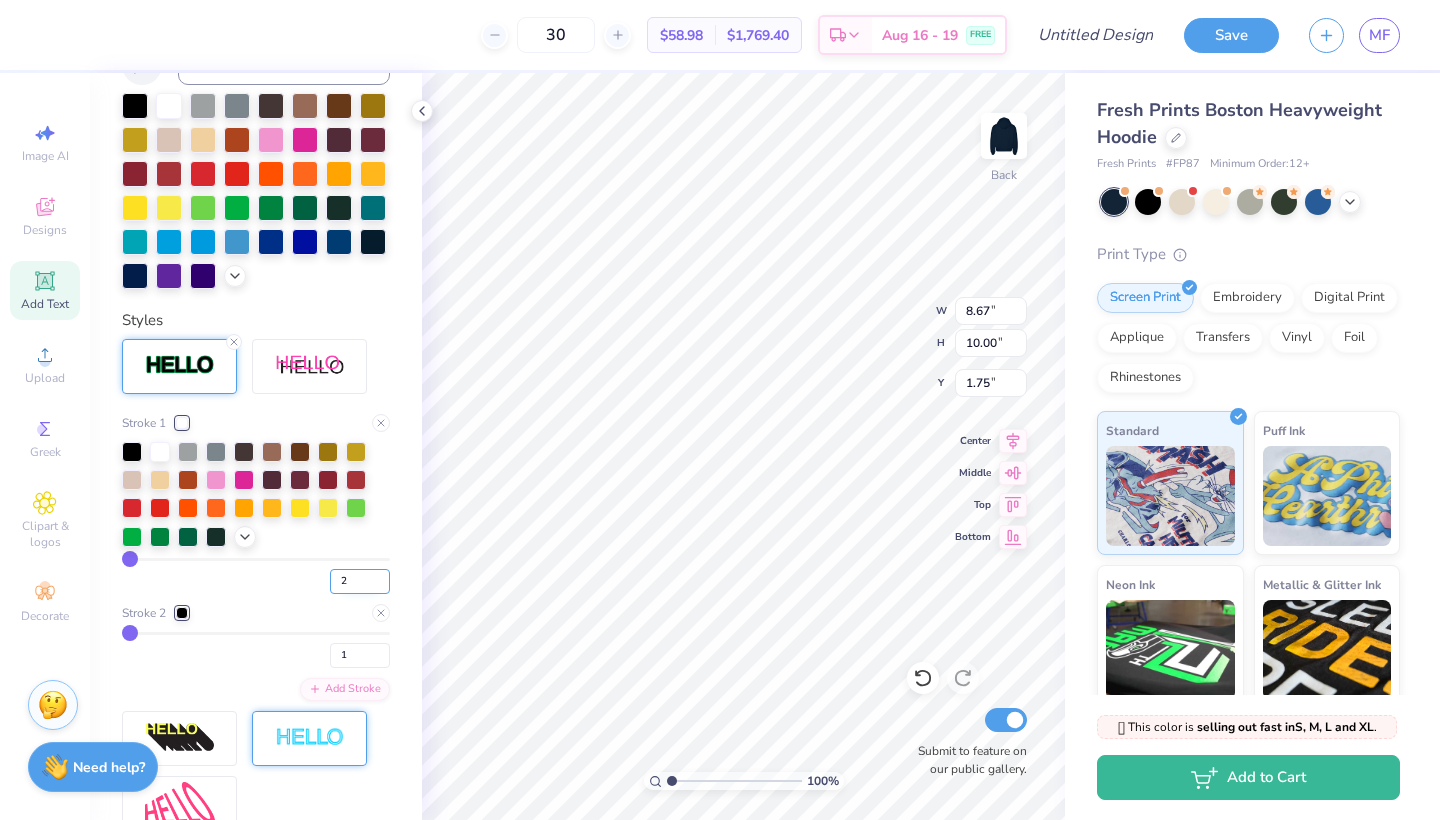 click on "2" at bounding box center [360, 581] 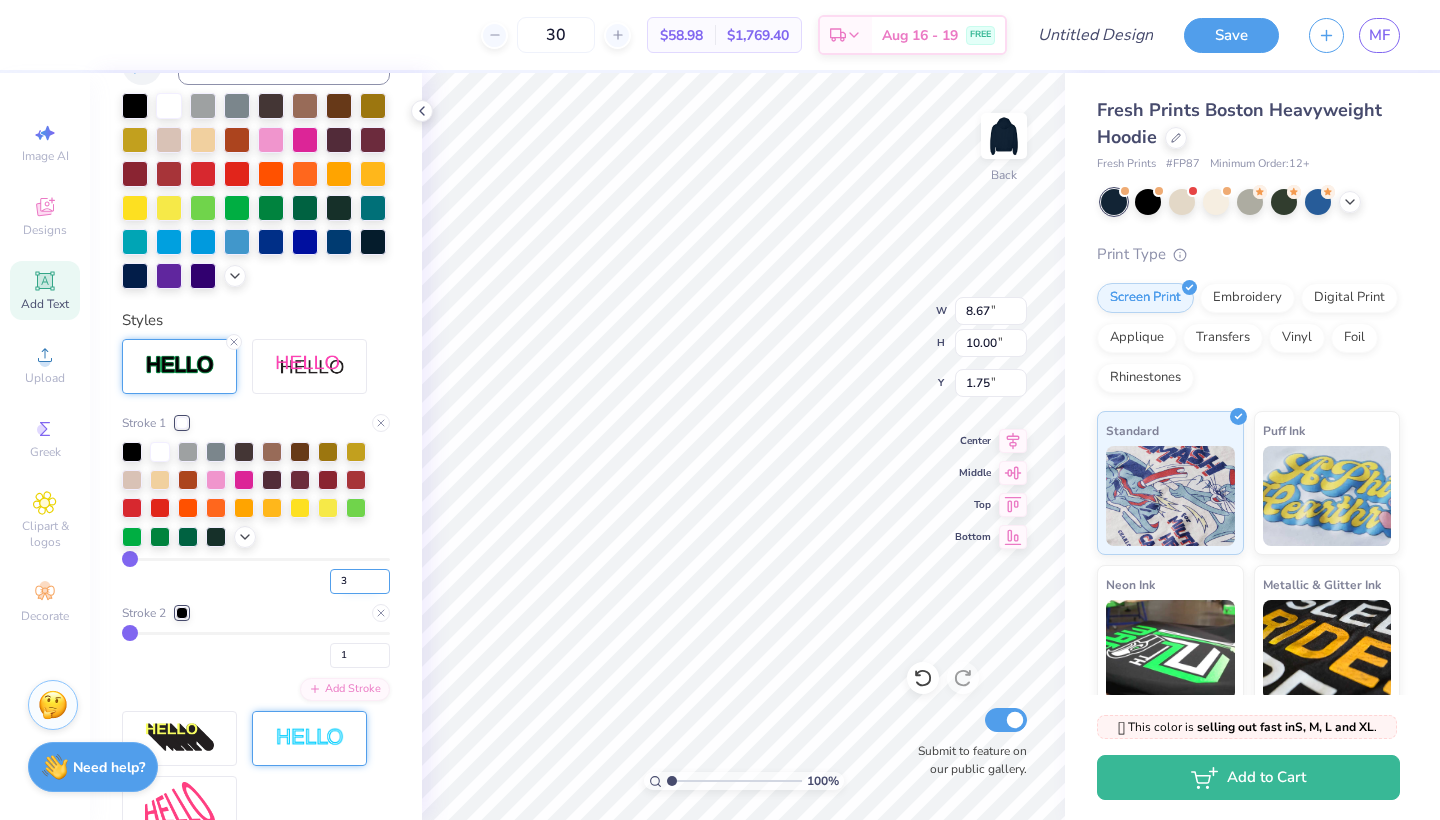 click on "3" at bounding box center (360, 581) 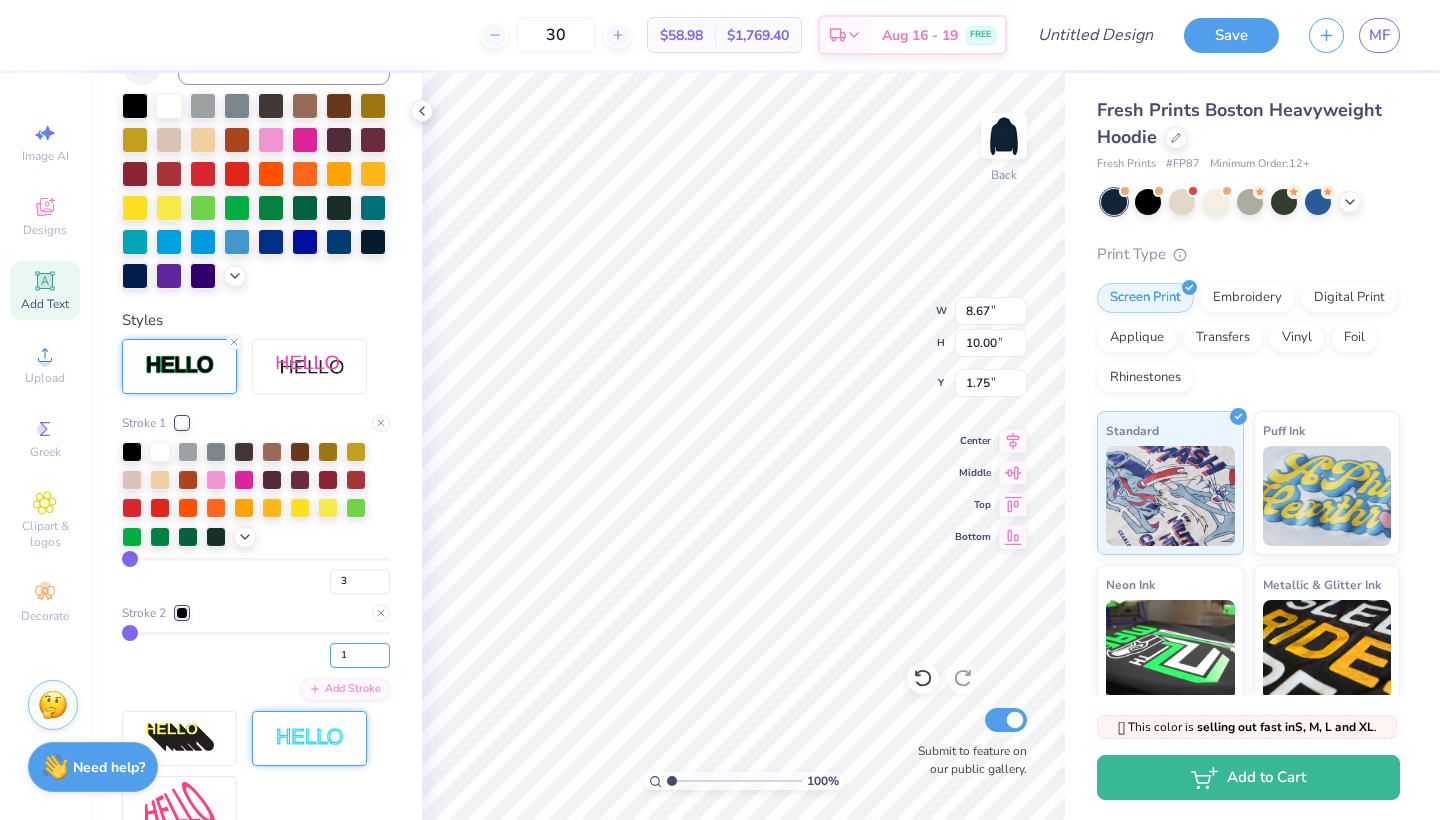 type on "2" 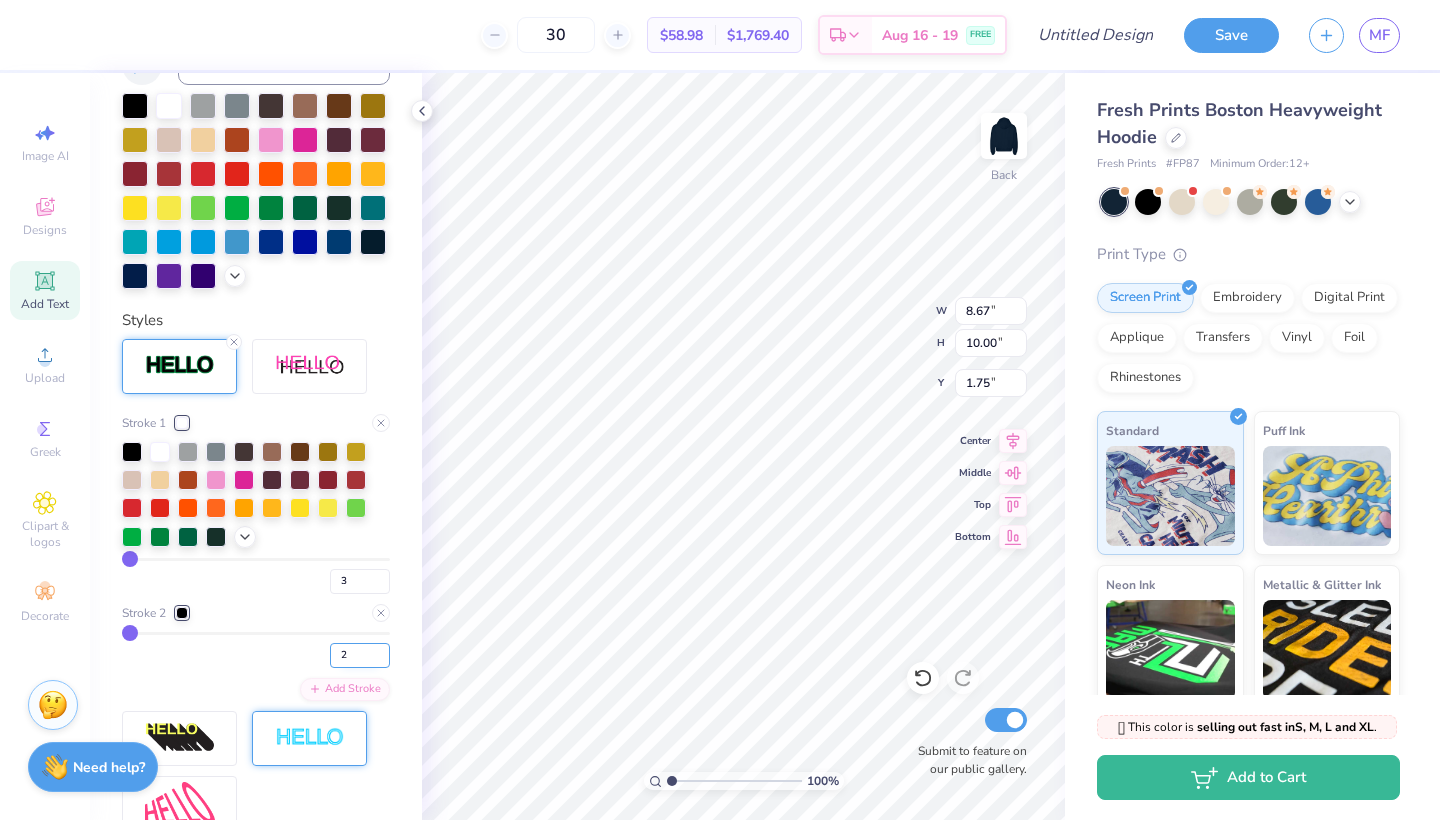 type on "3" 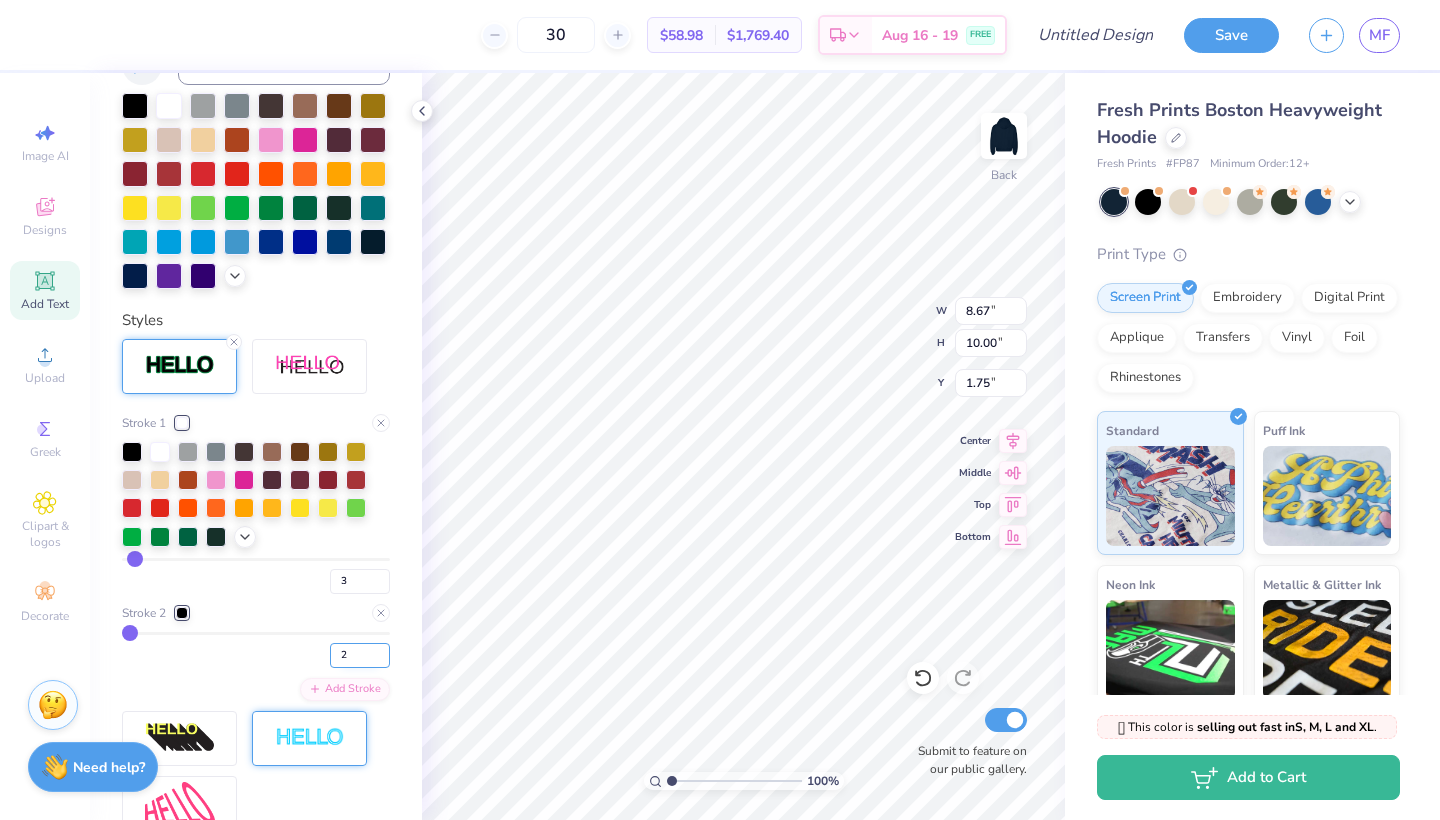 click on "2" at bounding box center [360, 655] 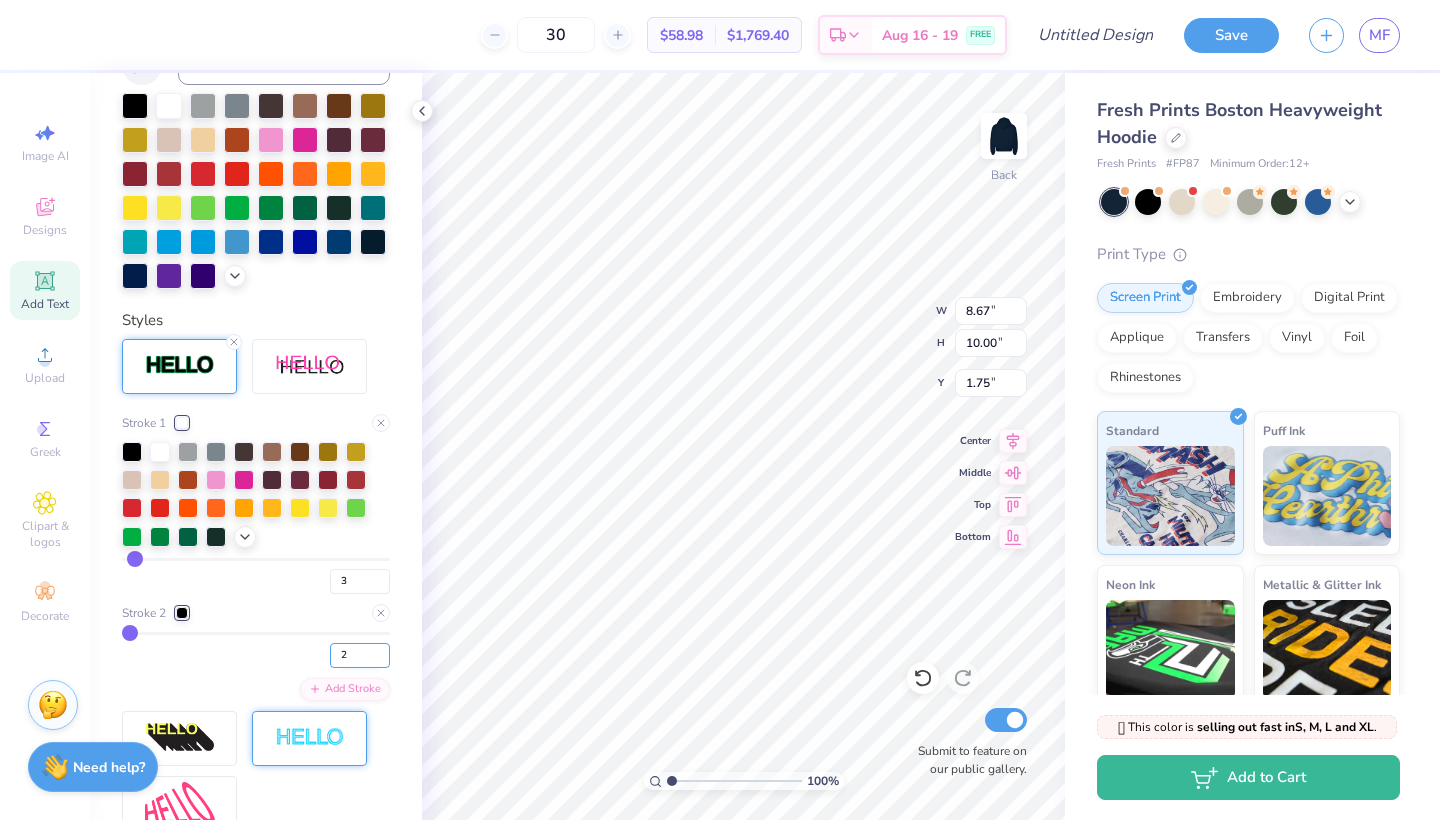 type on "8.98" 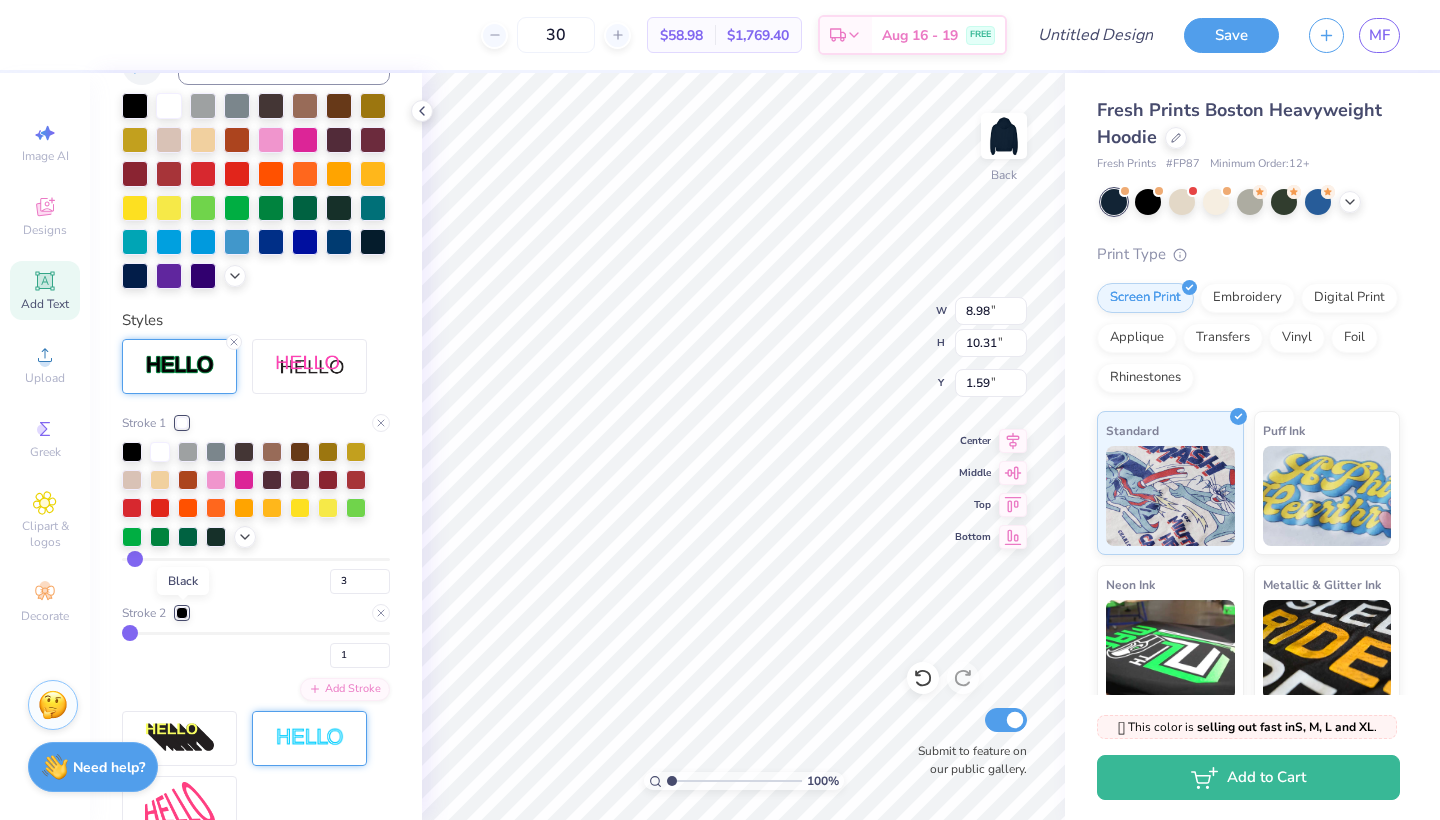 click at bounding box center (182, 613) 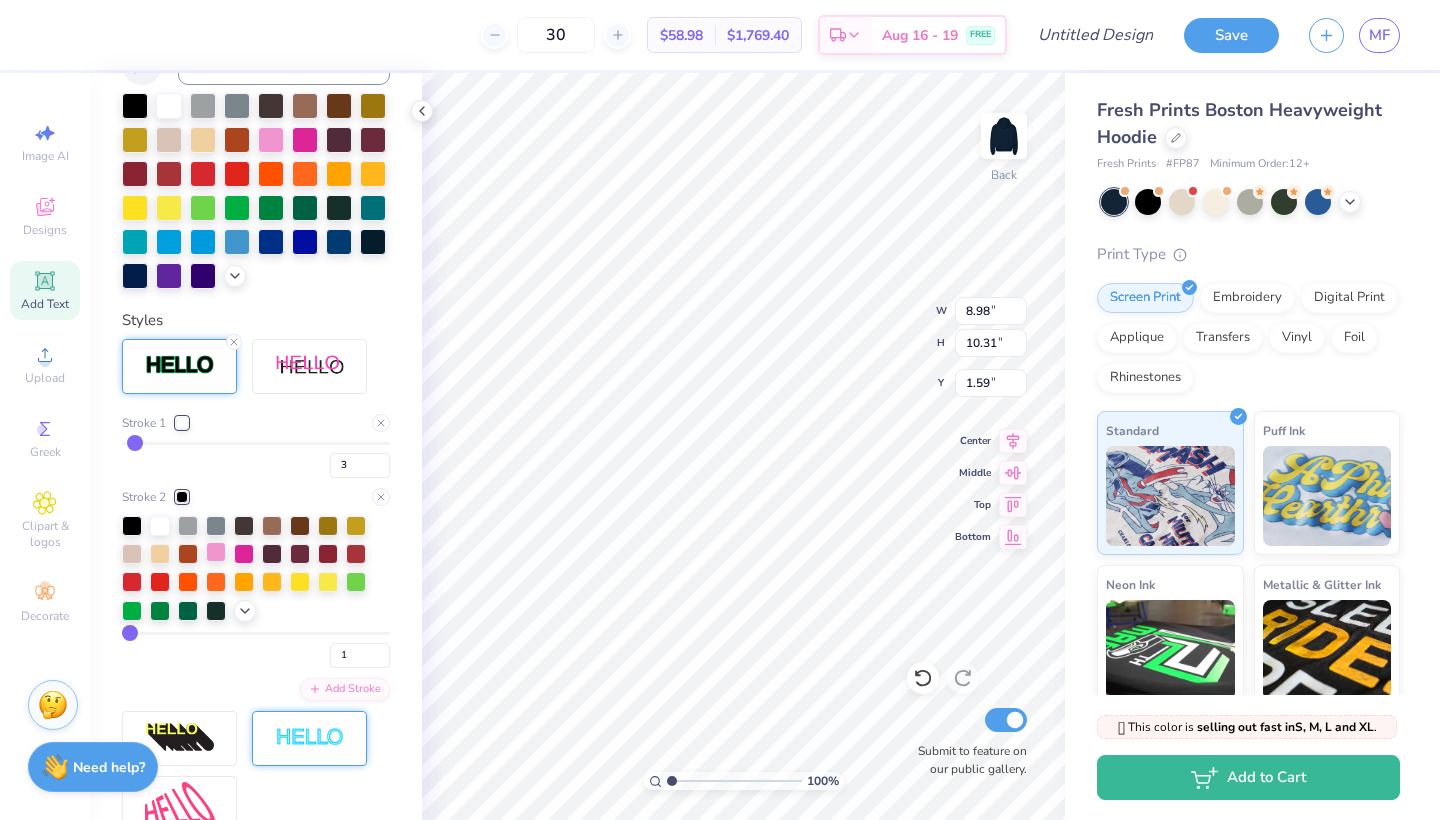 click at bounding box center (216, 552) 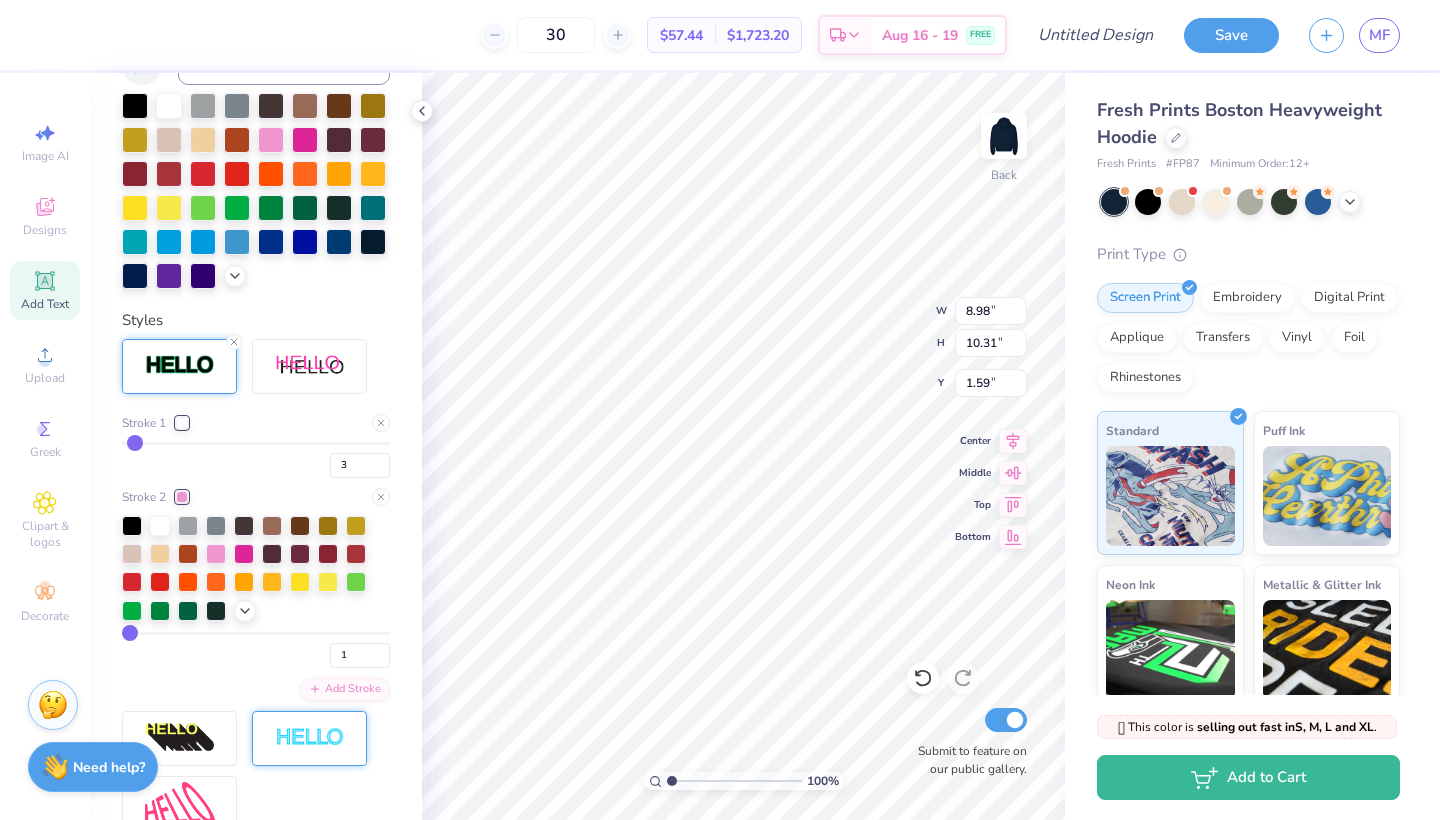 type on "8.64" 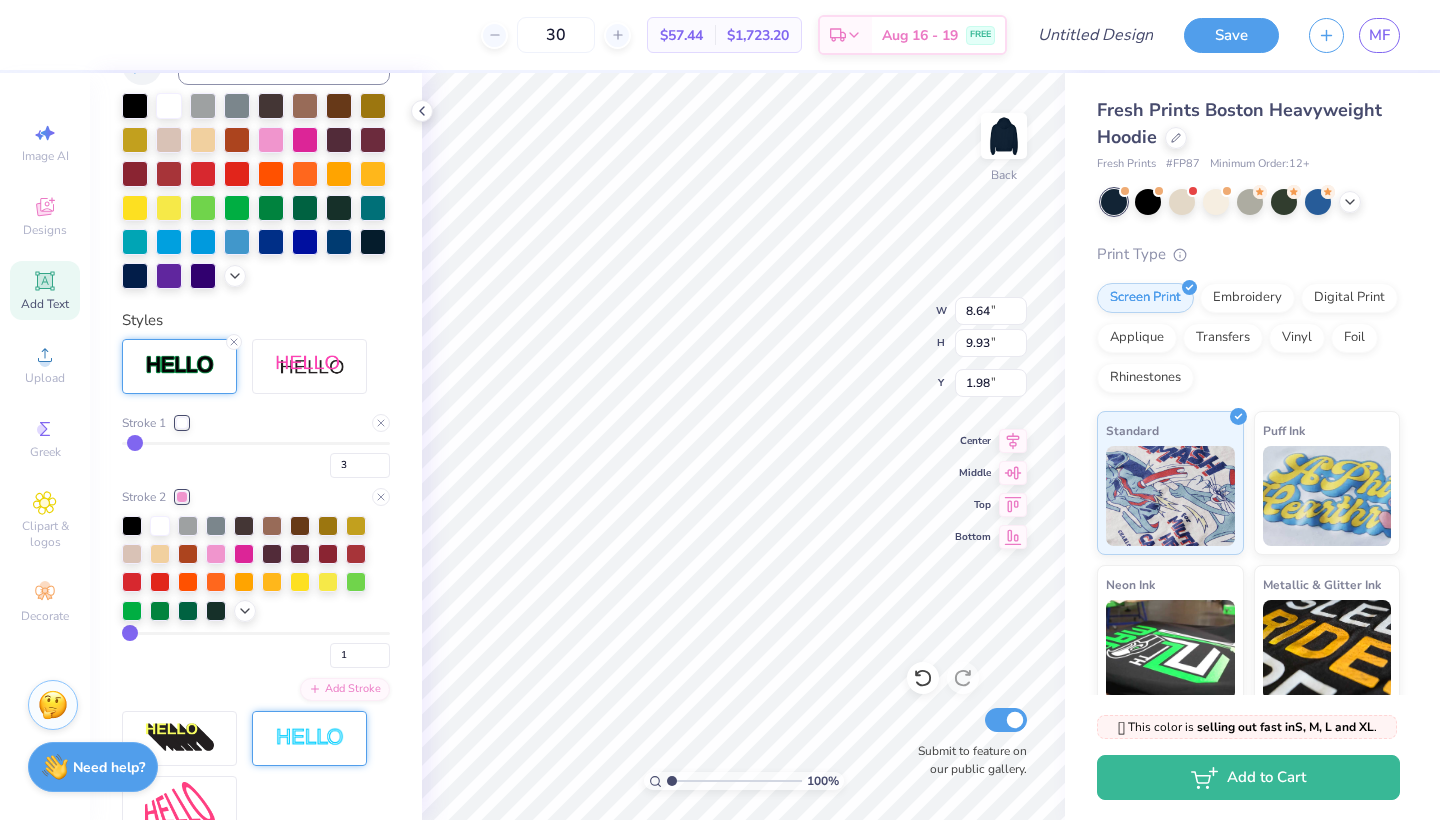 type on "1.79" 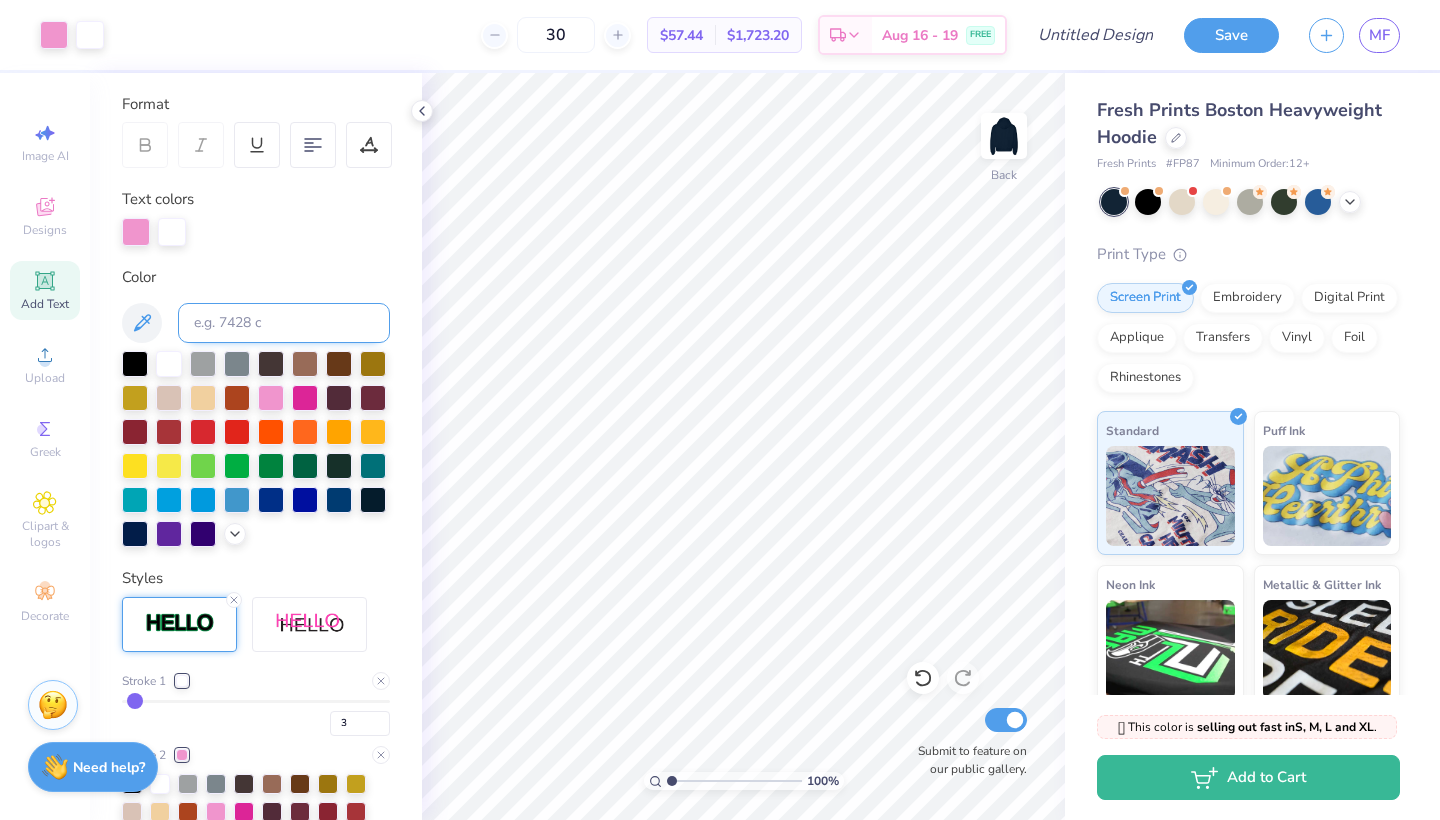 scroll, scrollTop: 260, scrollLeft: 0, axis: vertical 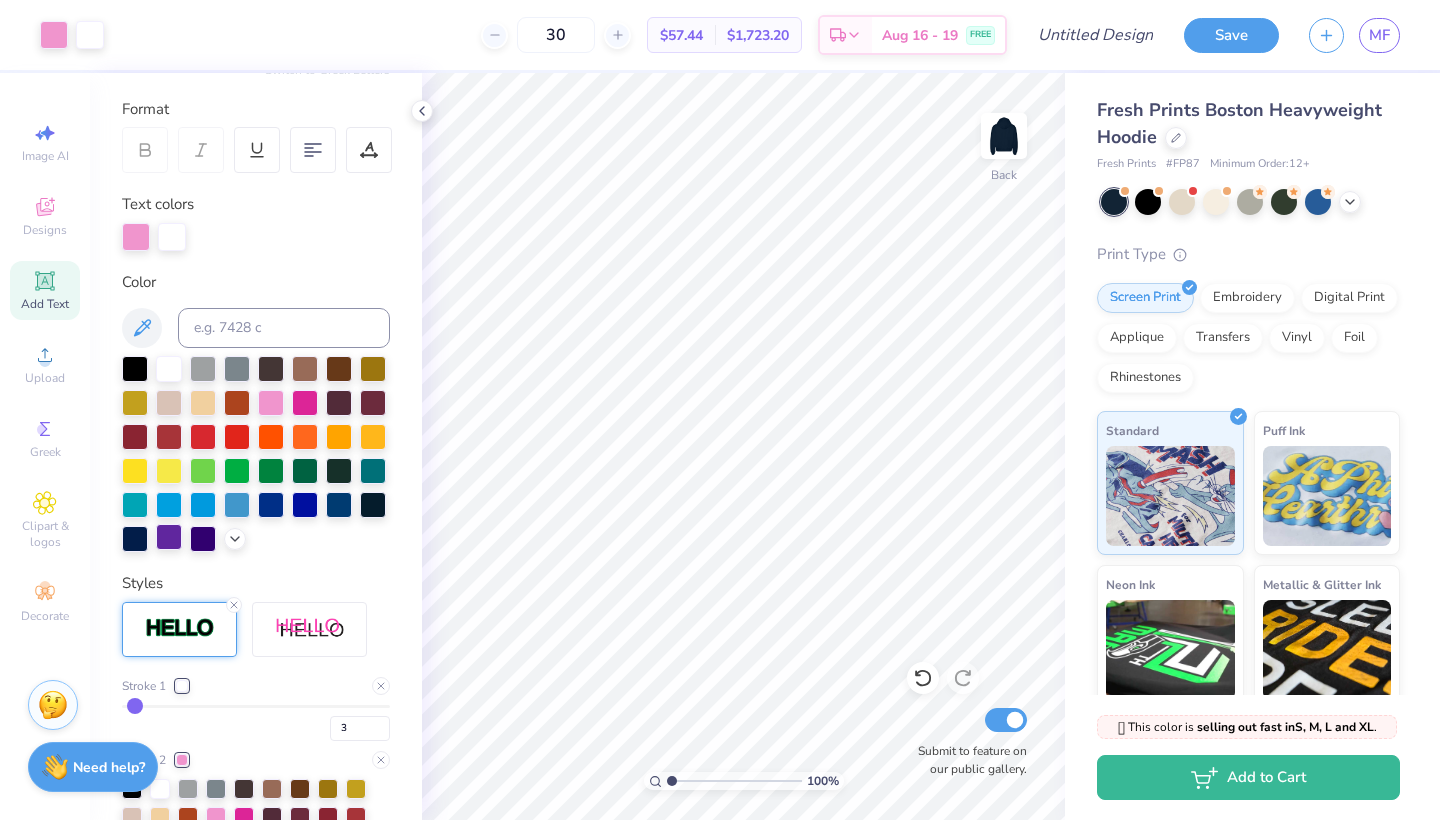 click at bounding box center [169, 537] 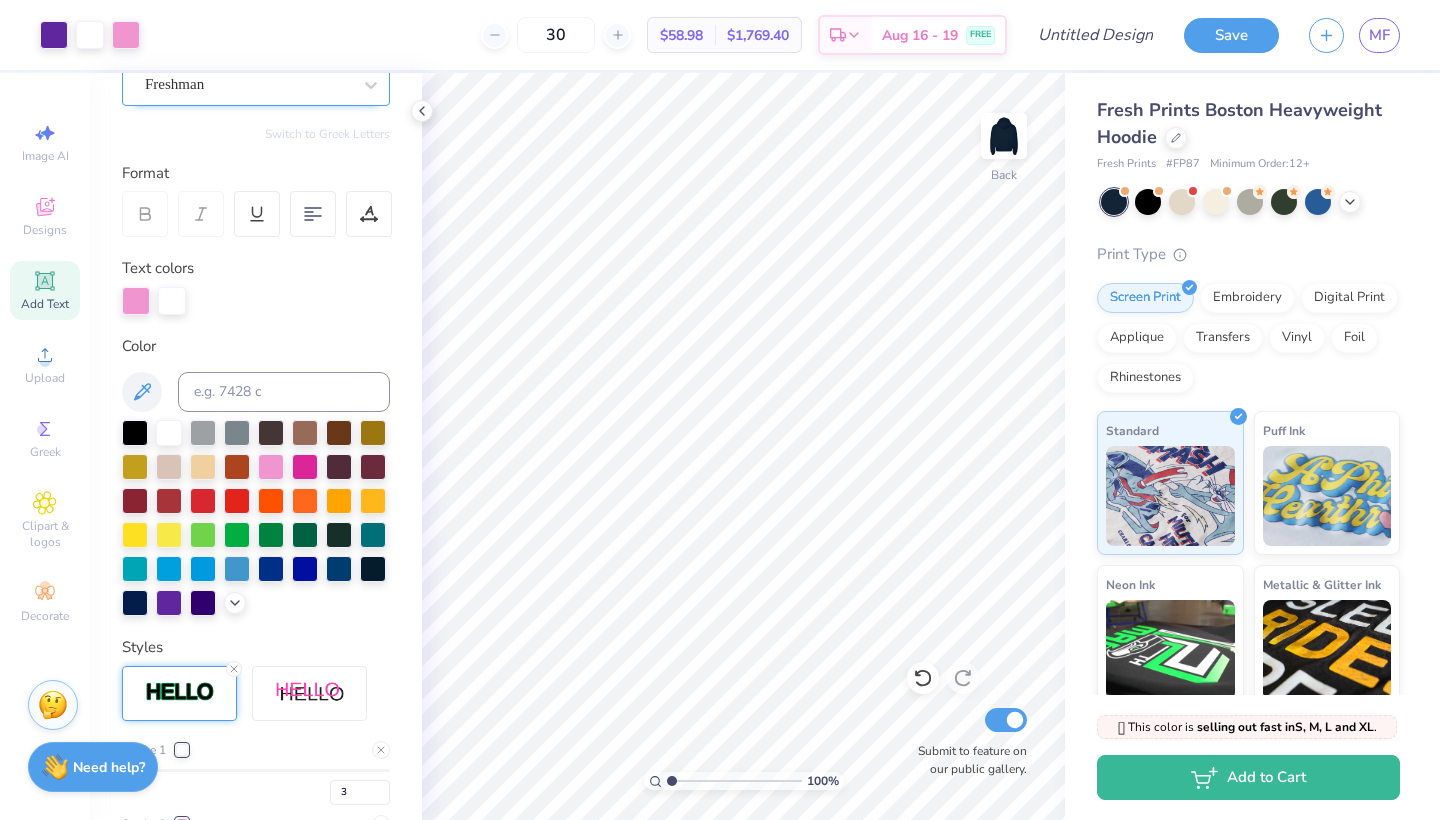 scroll, scrollTop: 171, scrollLeft: 0, axis: vertical 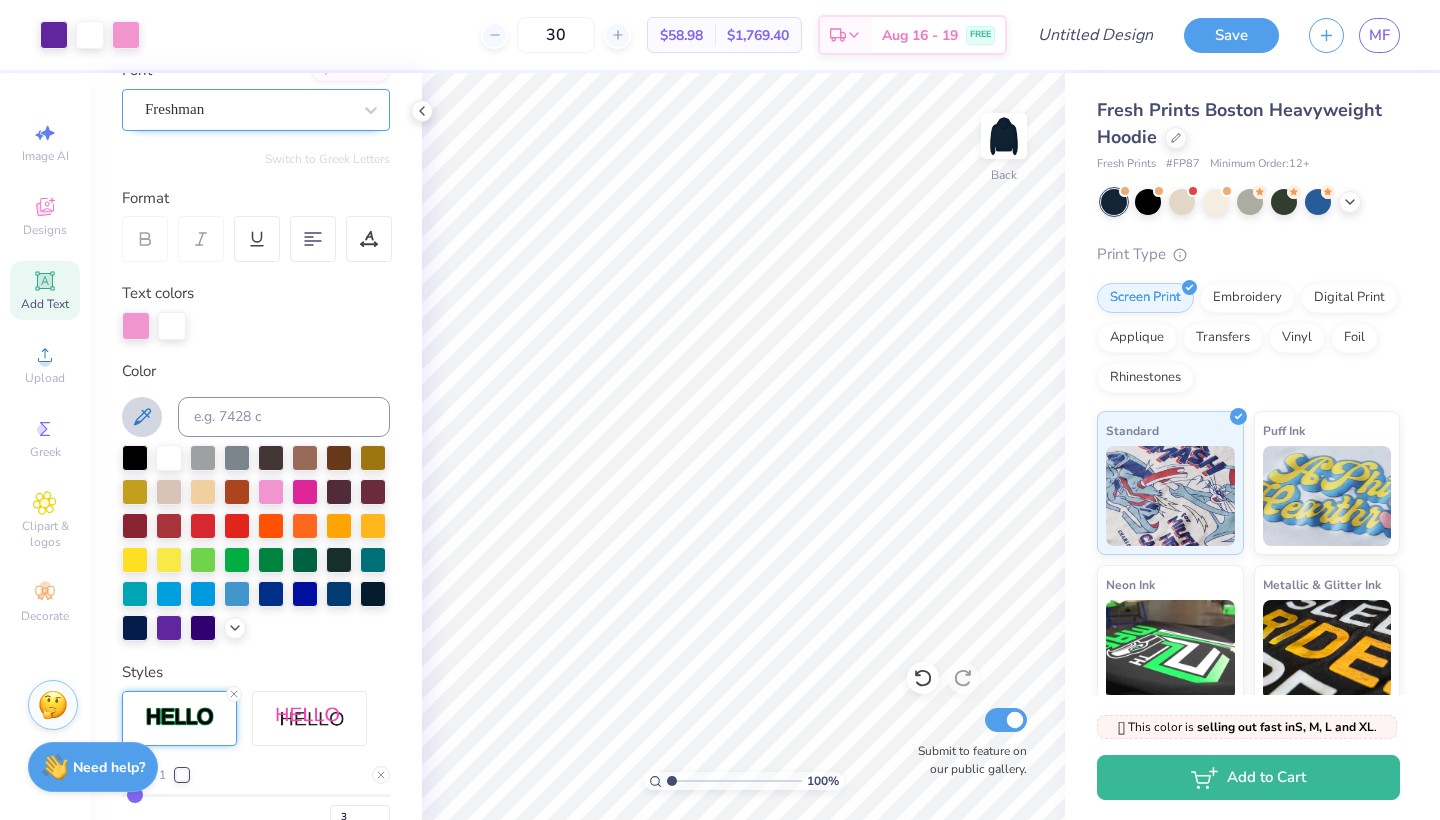click 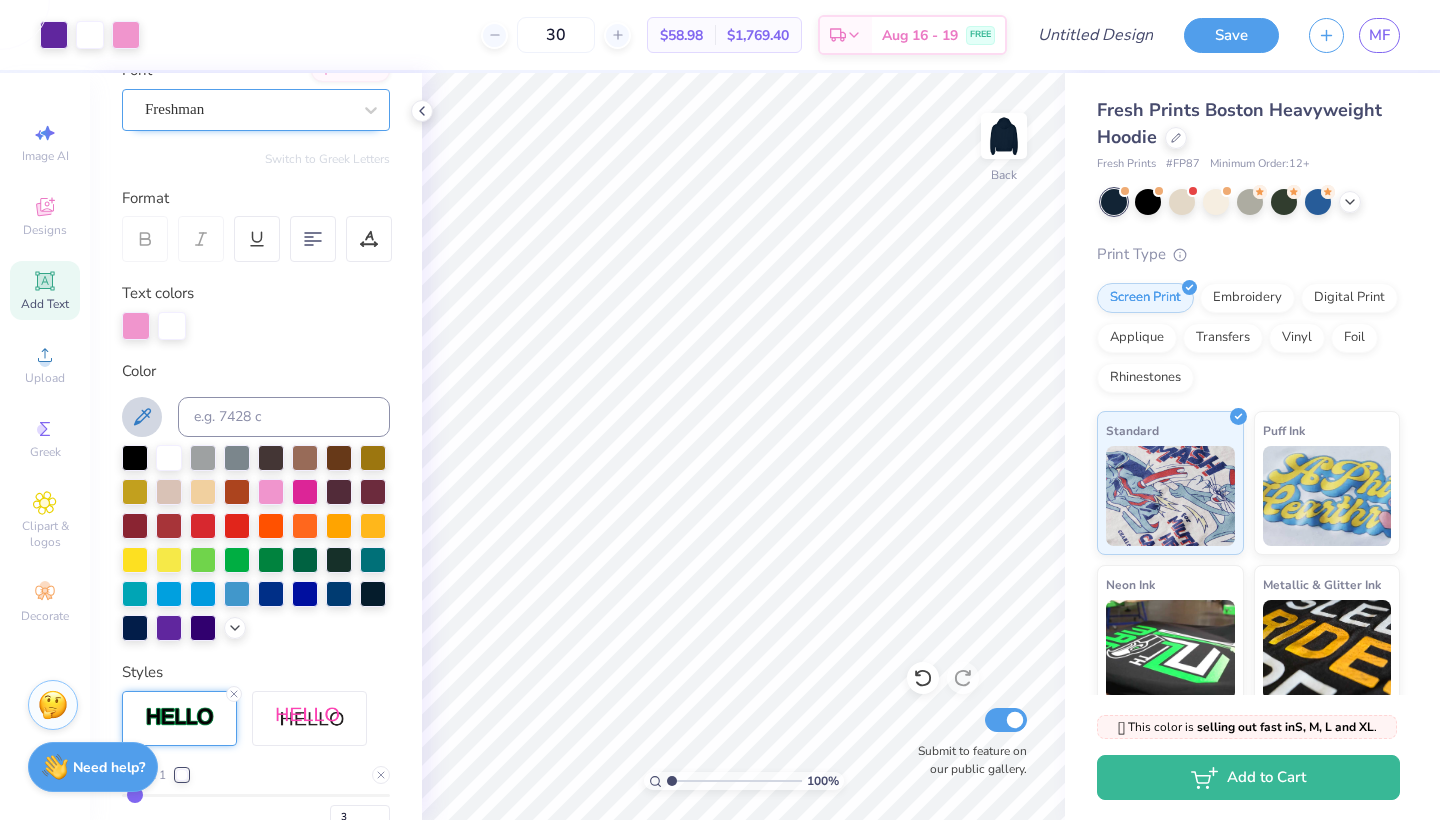 click 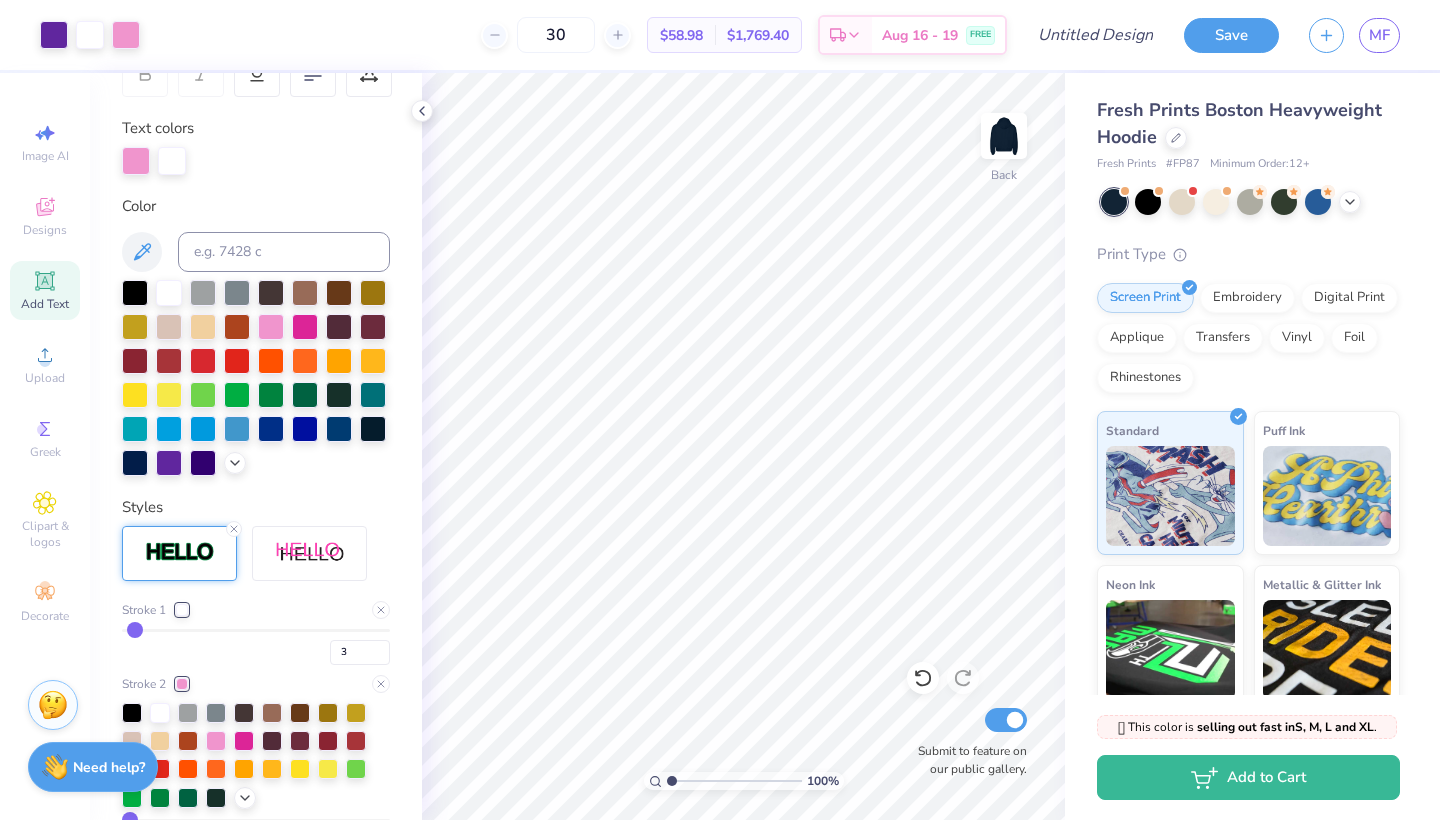 scroll, scrollTop: 257, scrollLeft: 0, axis: vertical 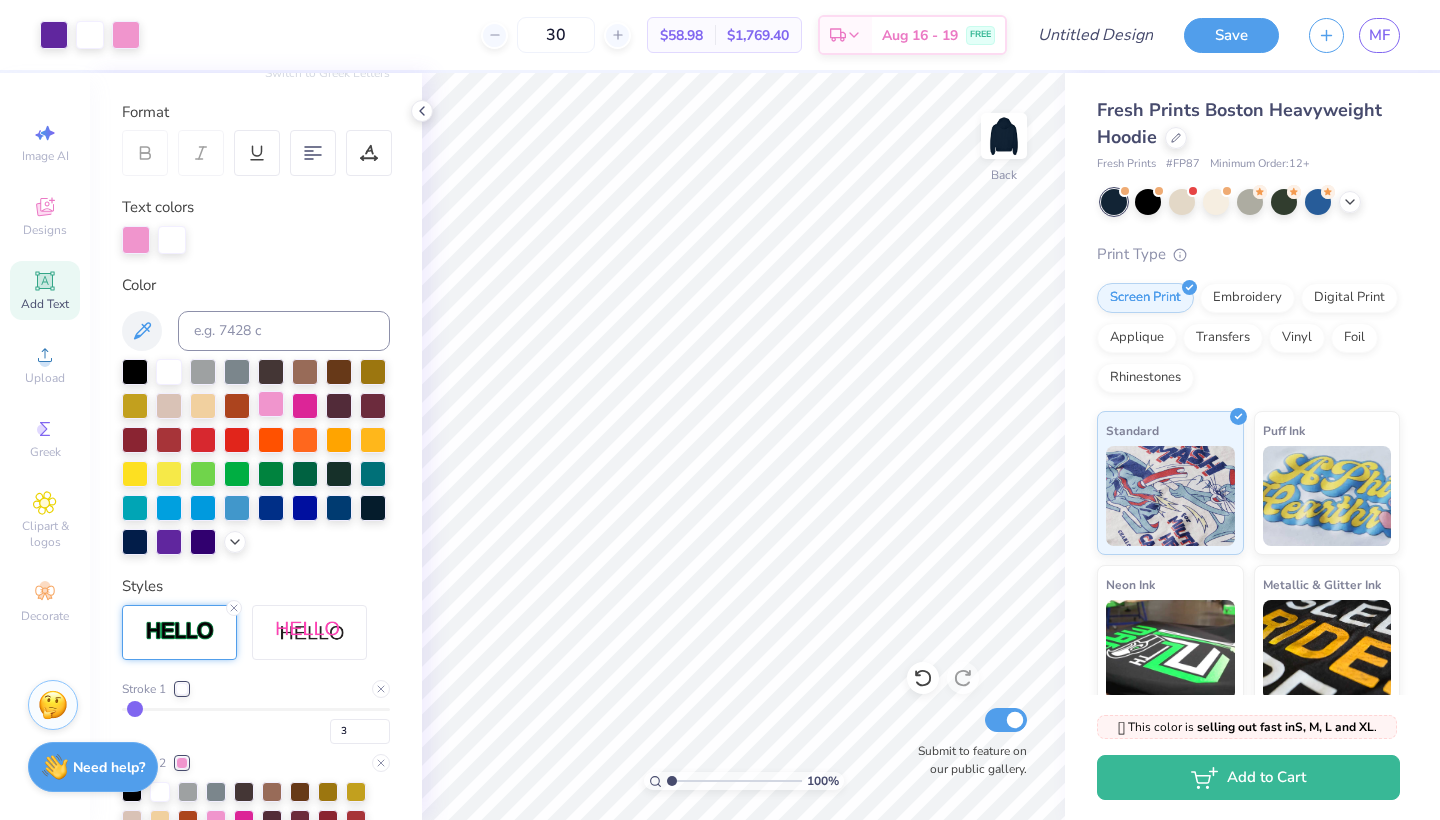 click at bounding box center (271, 404) 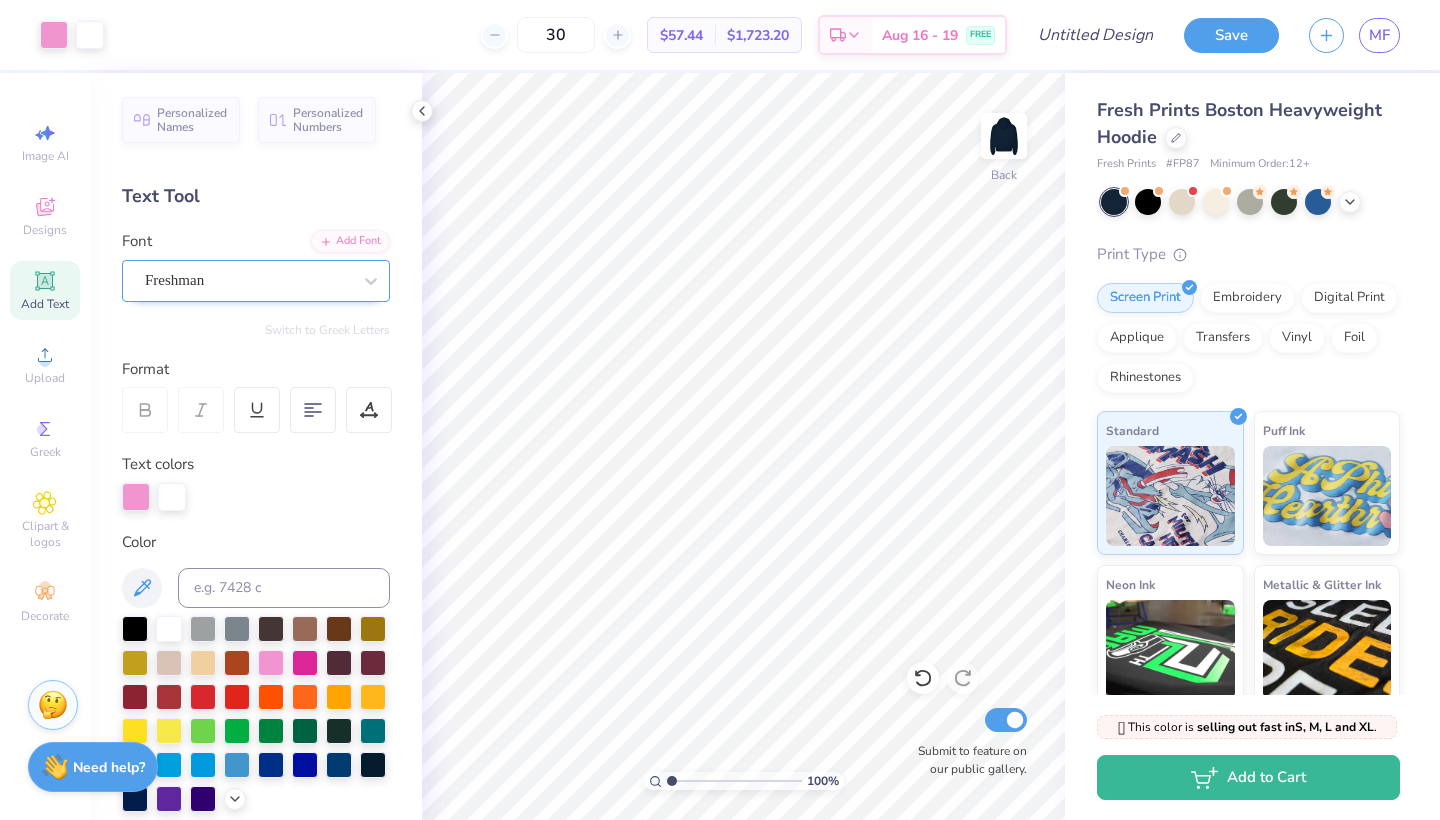 scroll, scrollTop: 0, scrollLeft: 0, axis: both 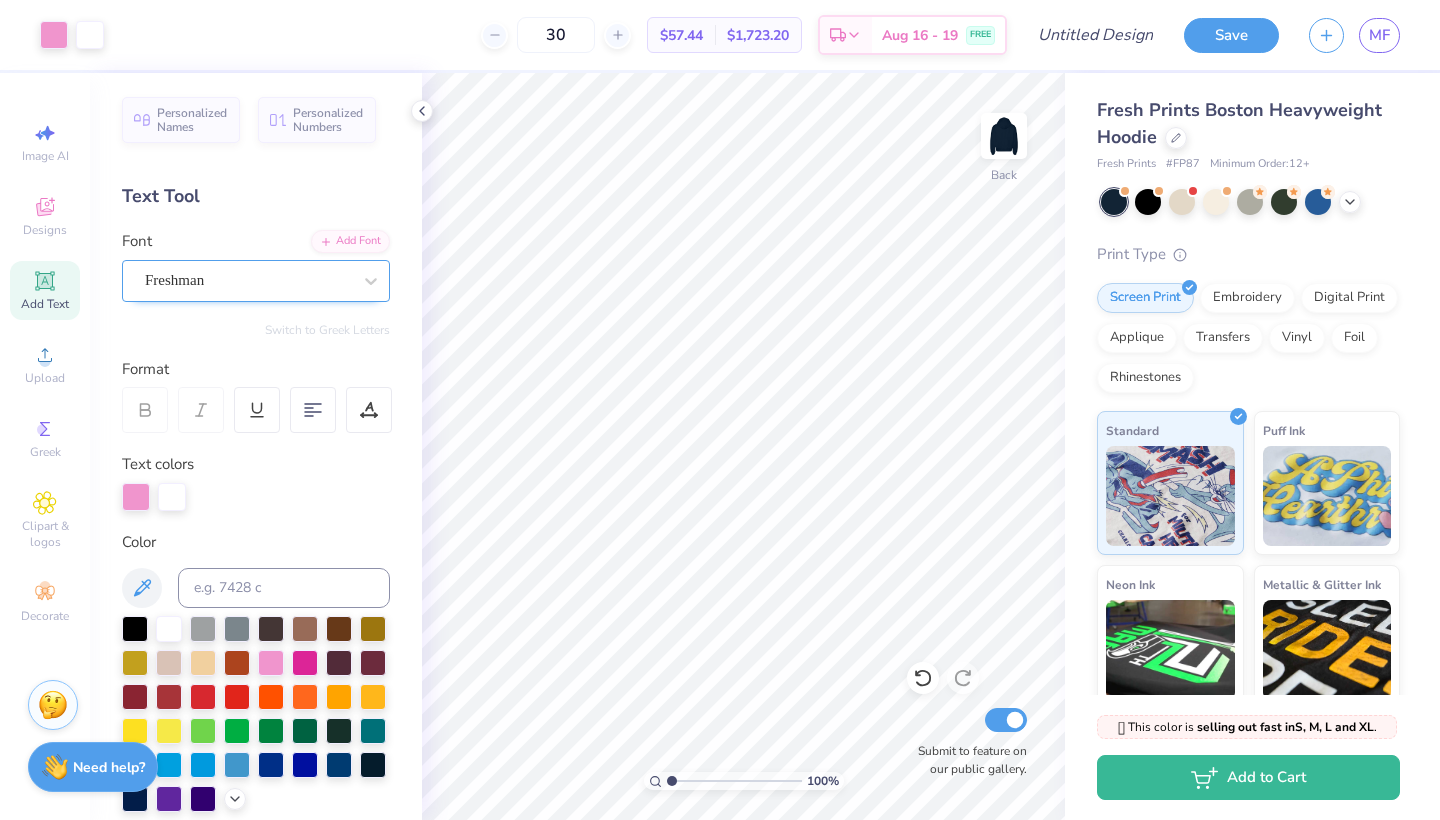 click 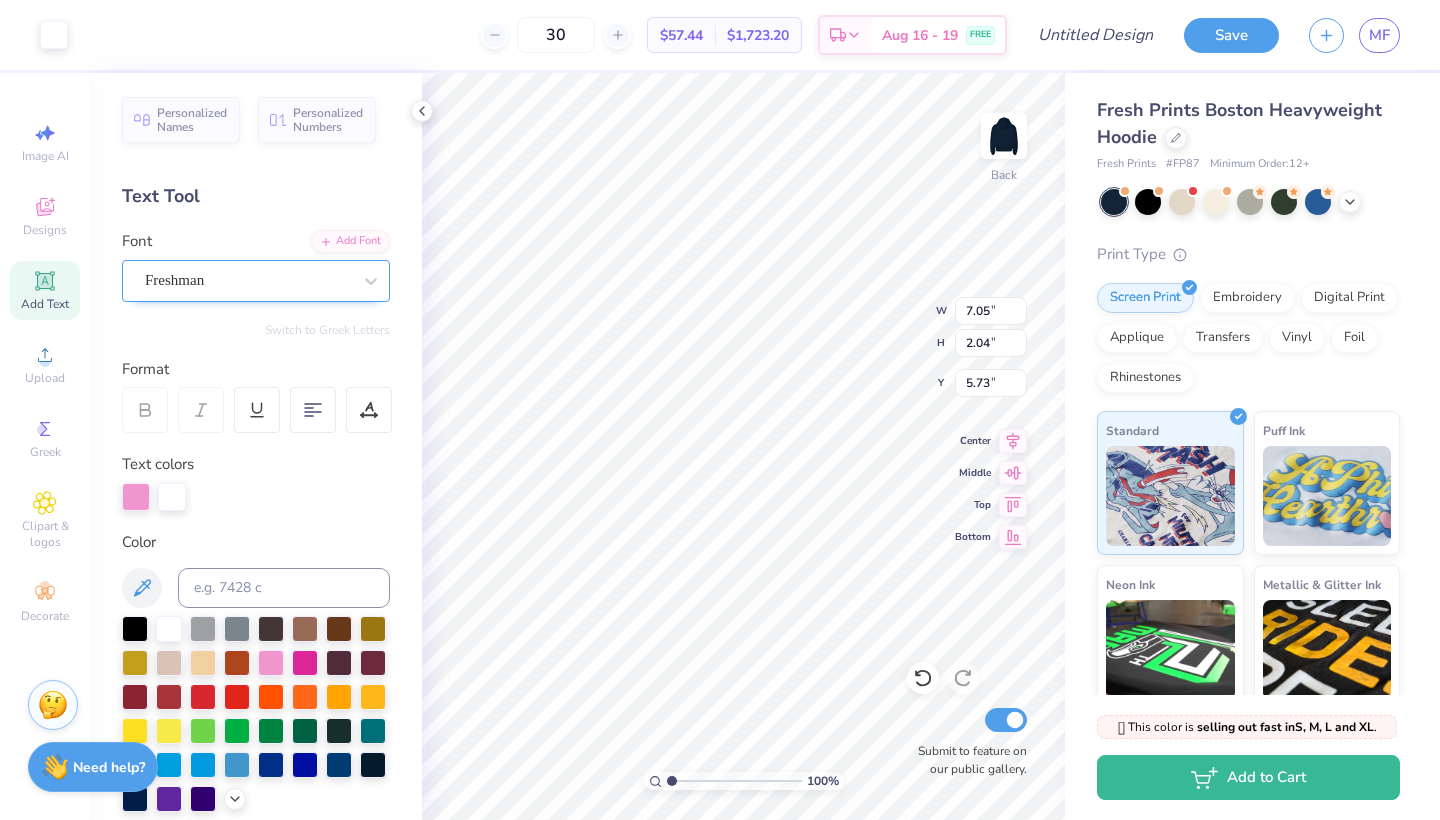 type on "7.09" 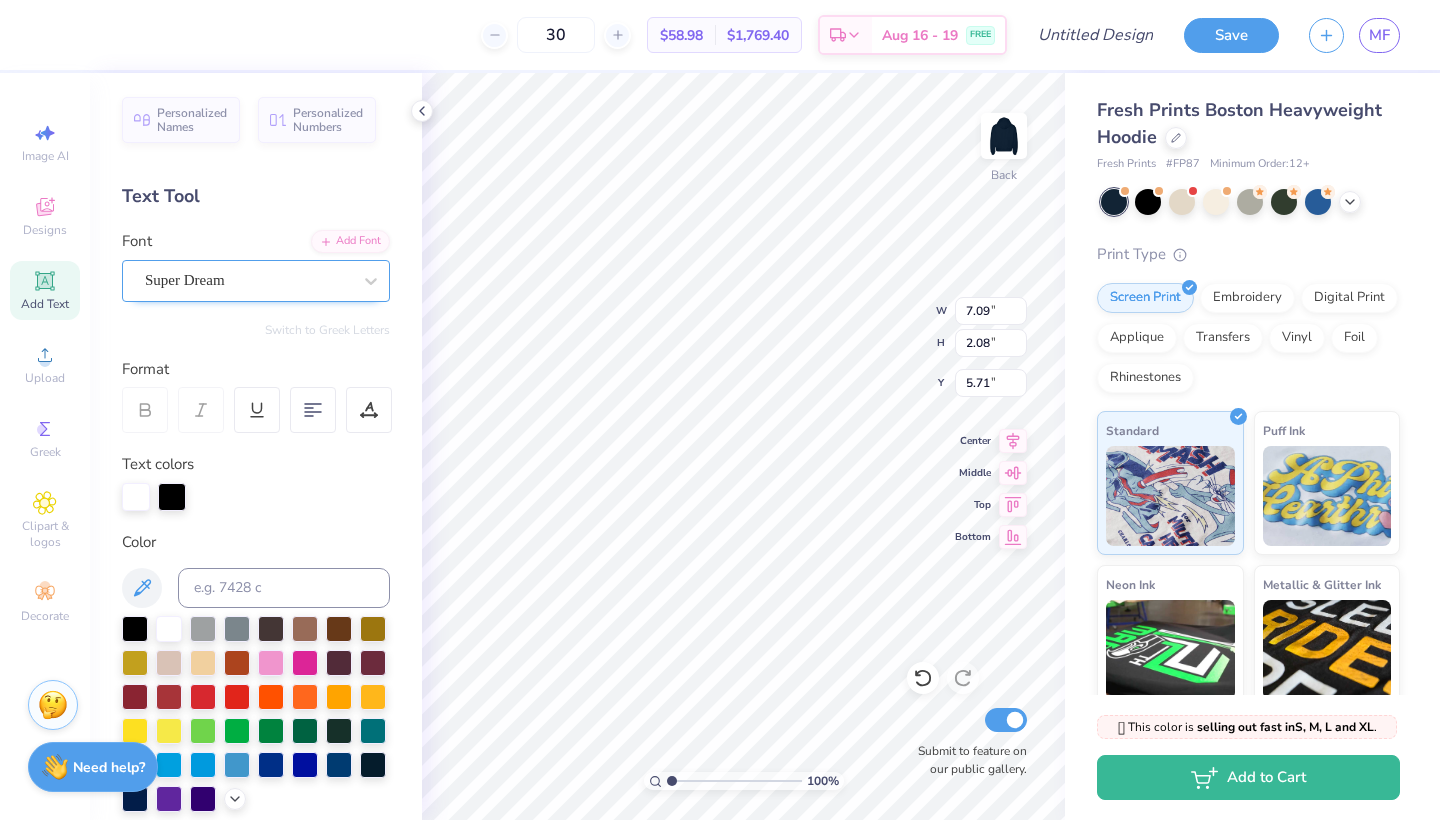 scroll, scrollTop: 0, scrollLeft: 3, axis: horizontal 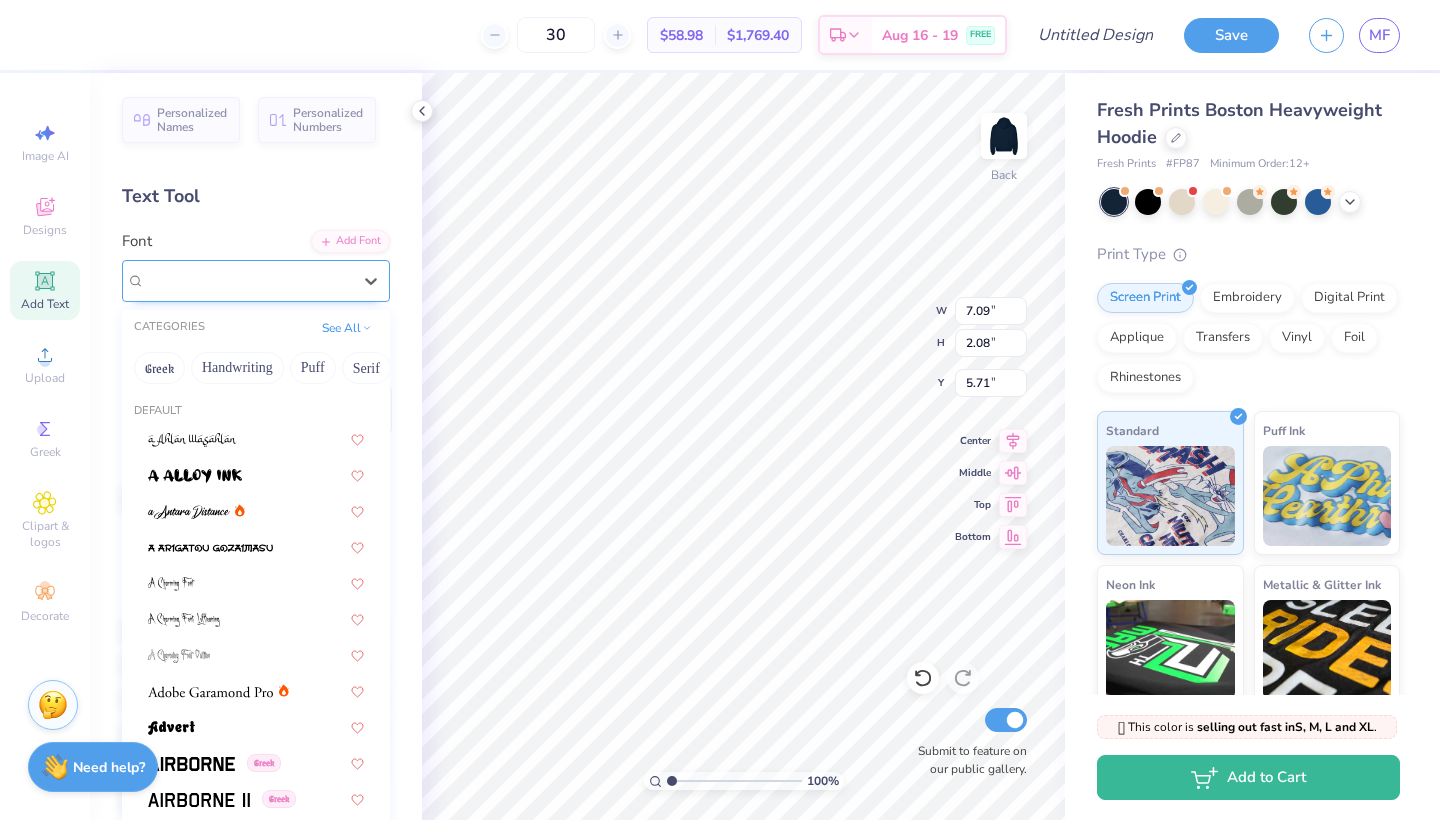 click on "Super Dream" at bounding box center [248, 280] 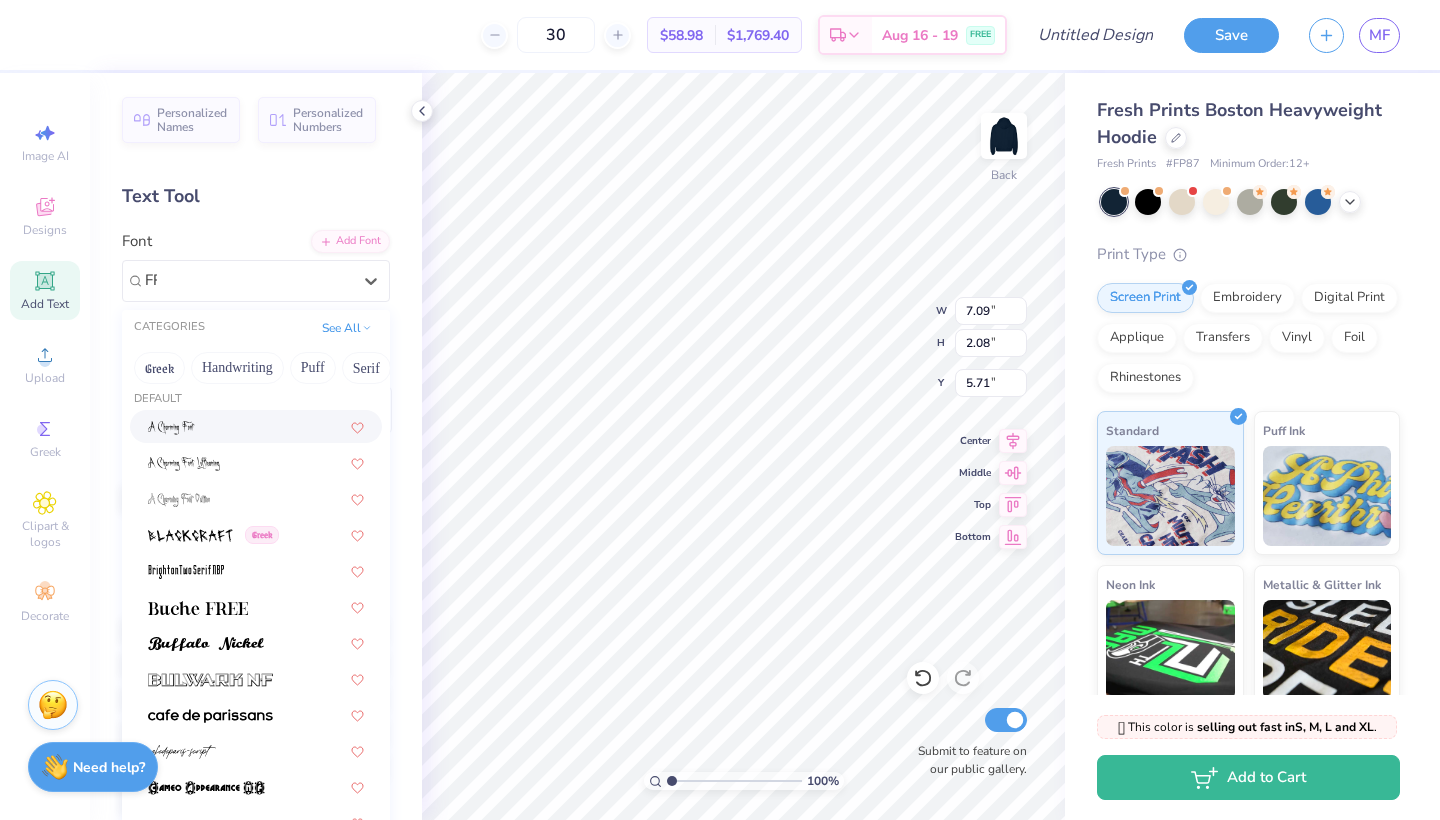 scroll, scrollTop: 0, scrollLeft: 0, axis: both 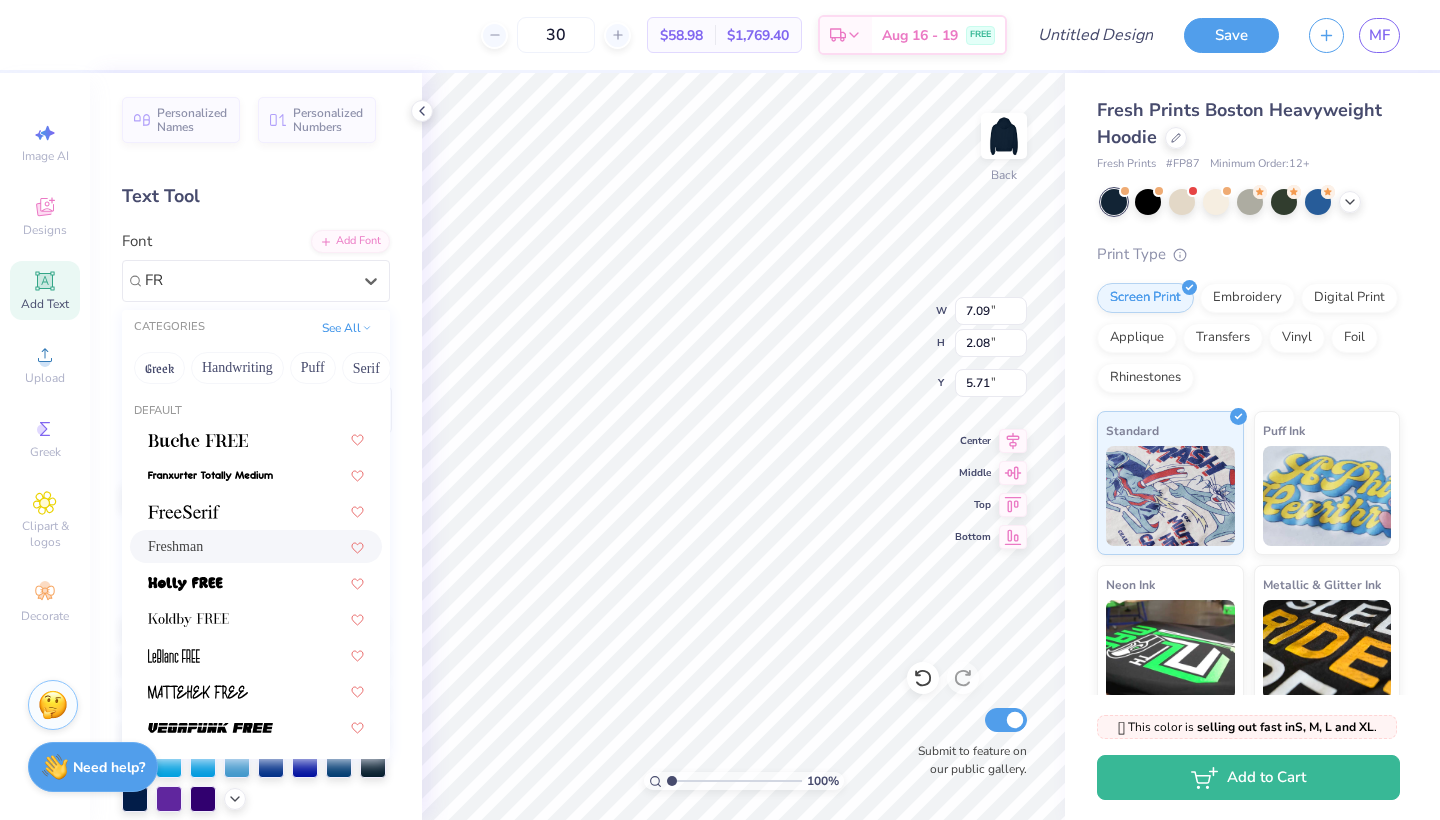 click on "Freshman" at bounding box center (256, 546) 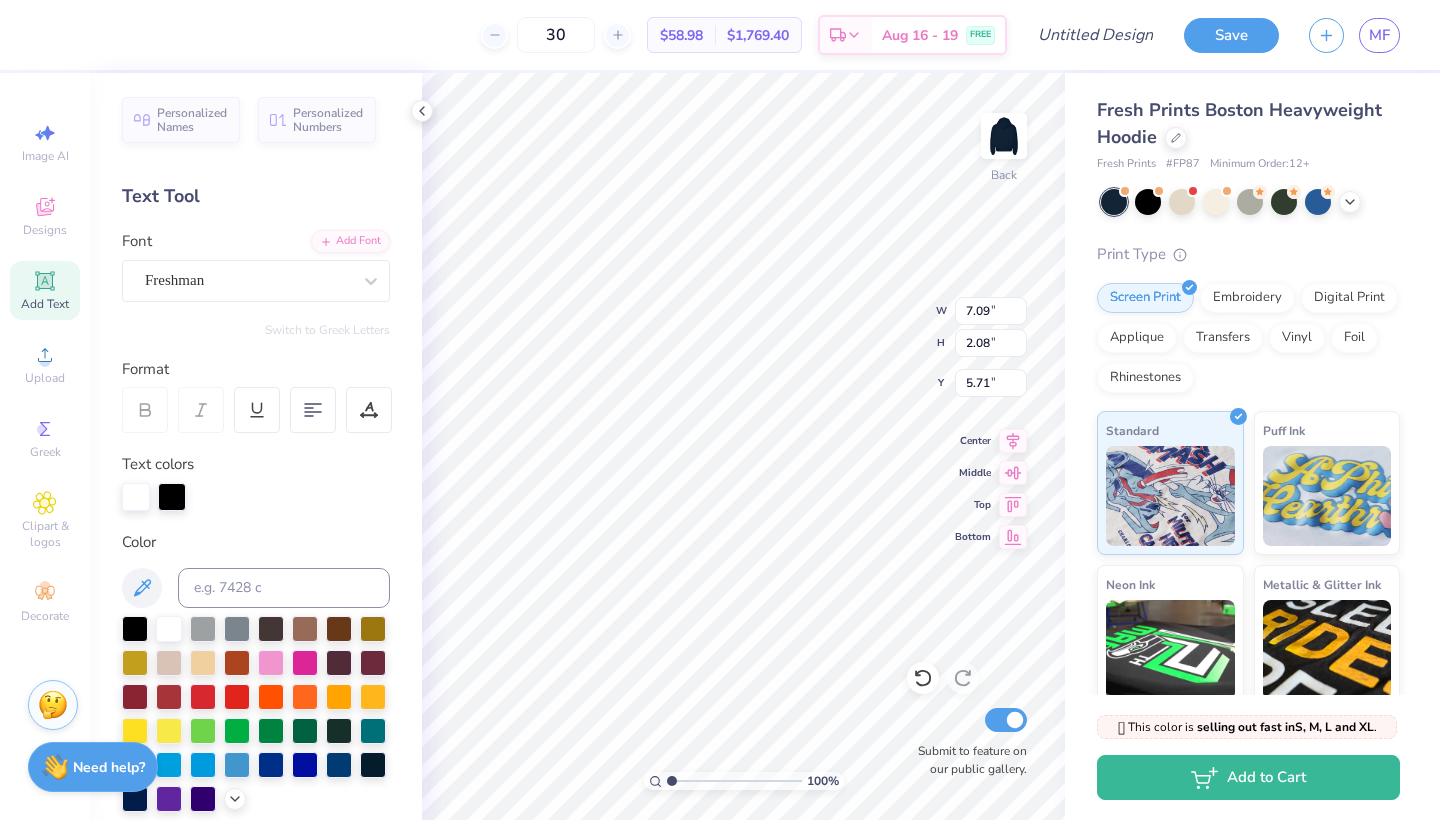 scroll, scrollTop: 0, scrollLeft: 2, axis: horizontal 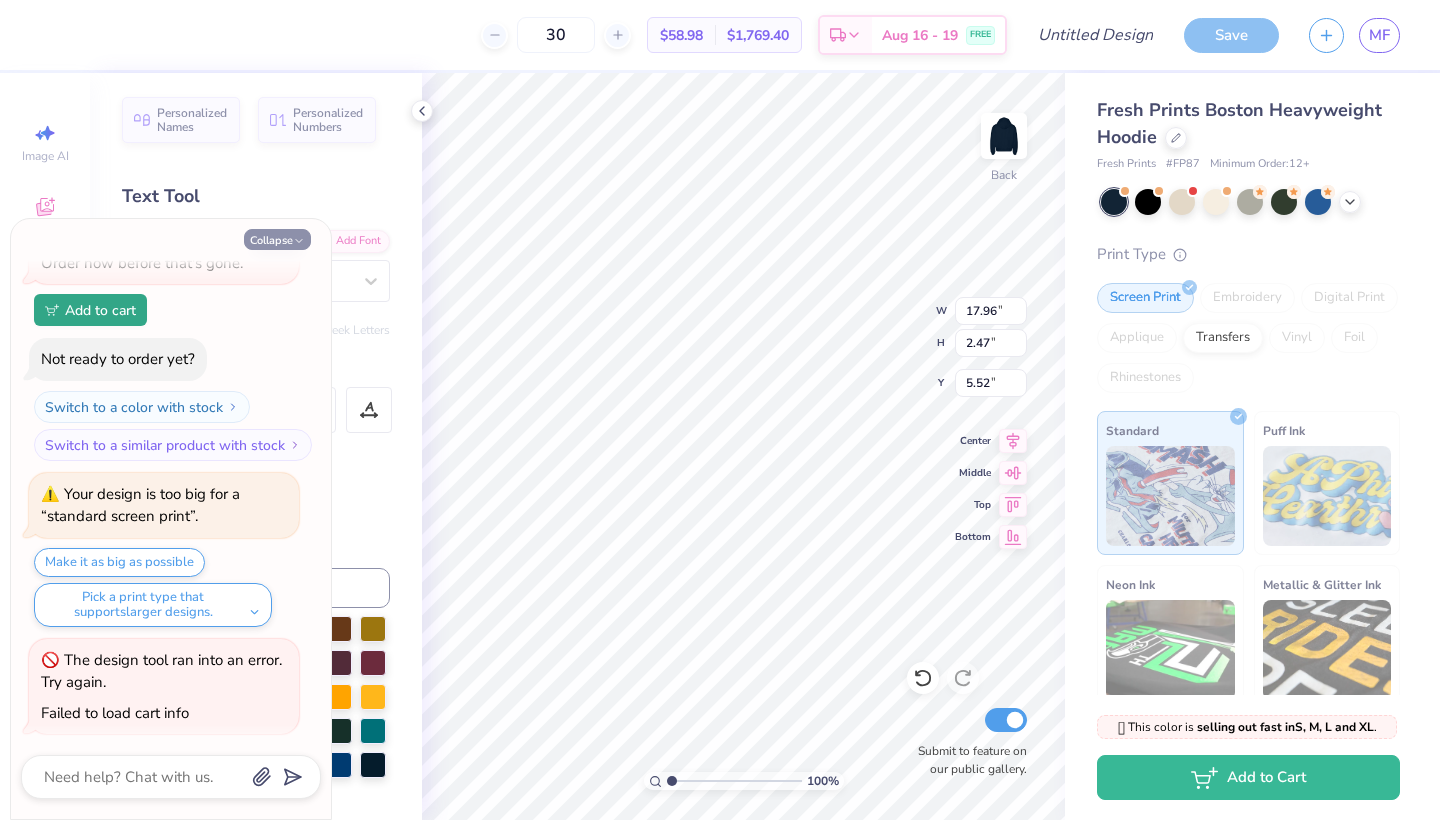 click on "Collapse" at bounding box center [277, 239] 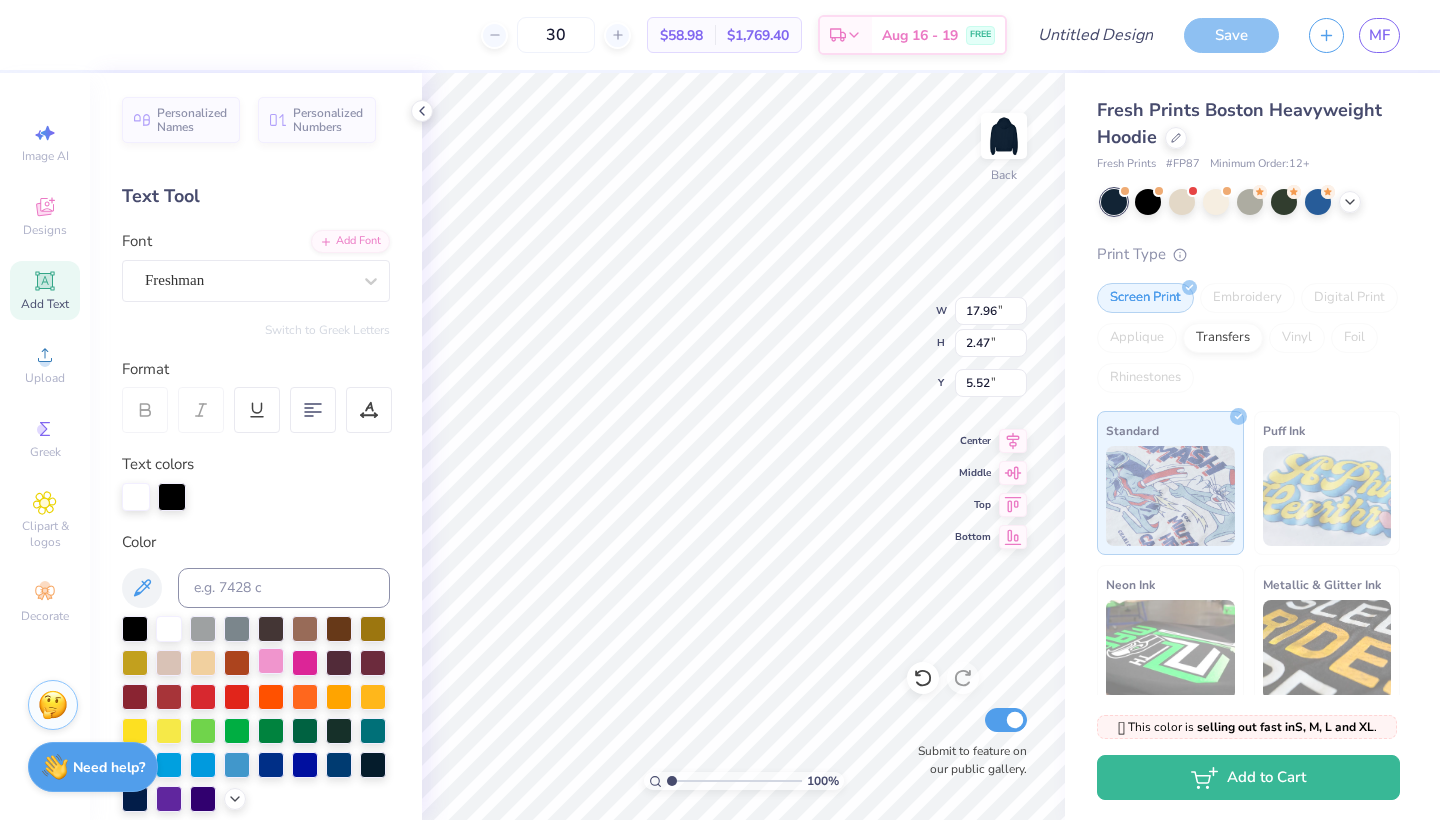 click at bounding box center [271, 661] 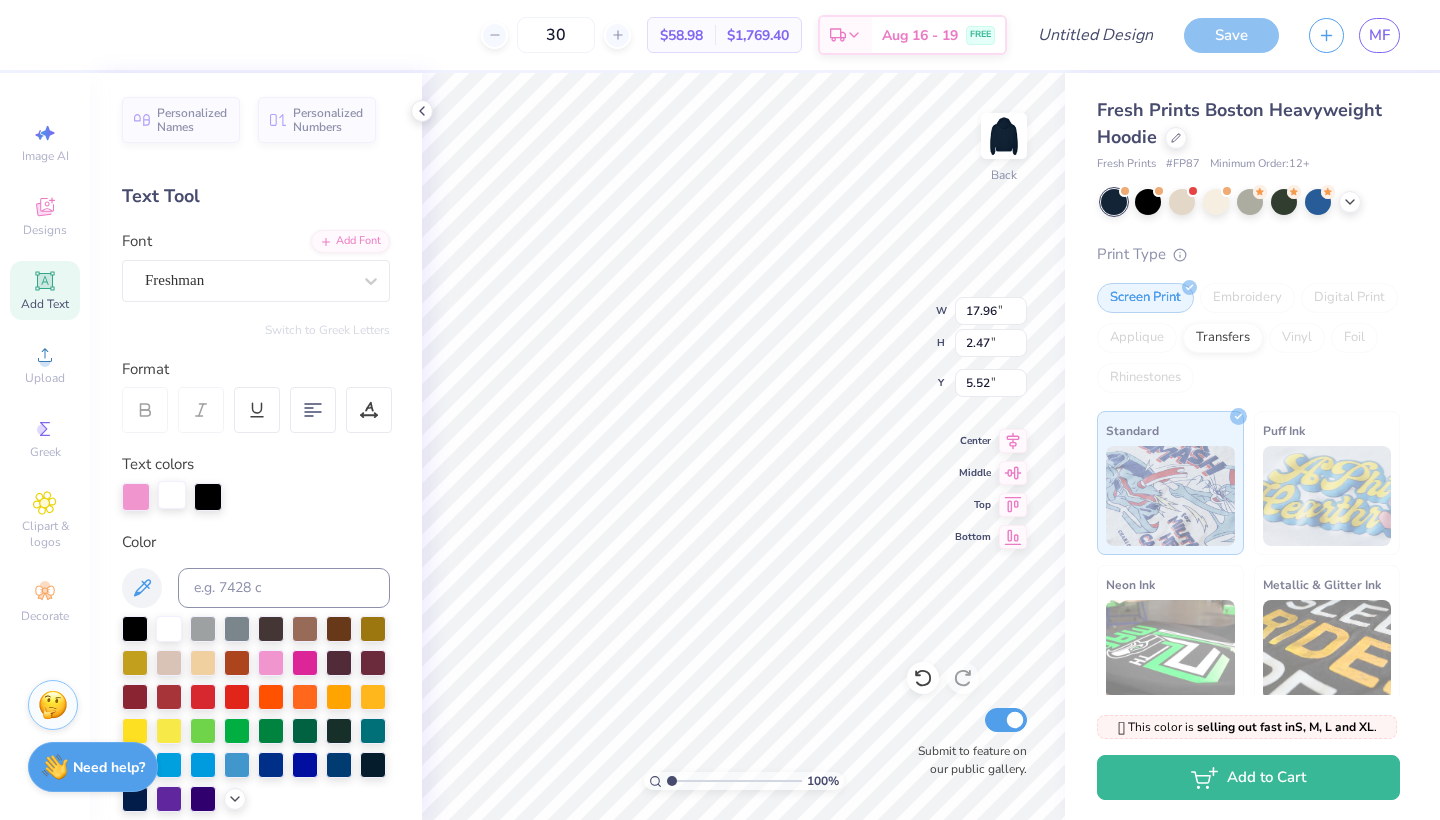 click at bounding box center (172, 495) 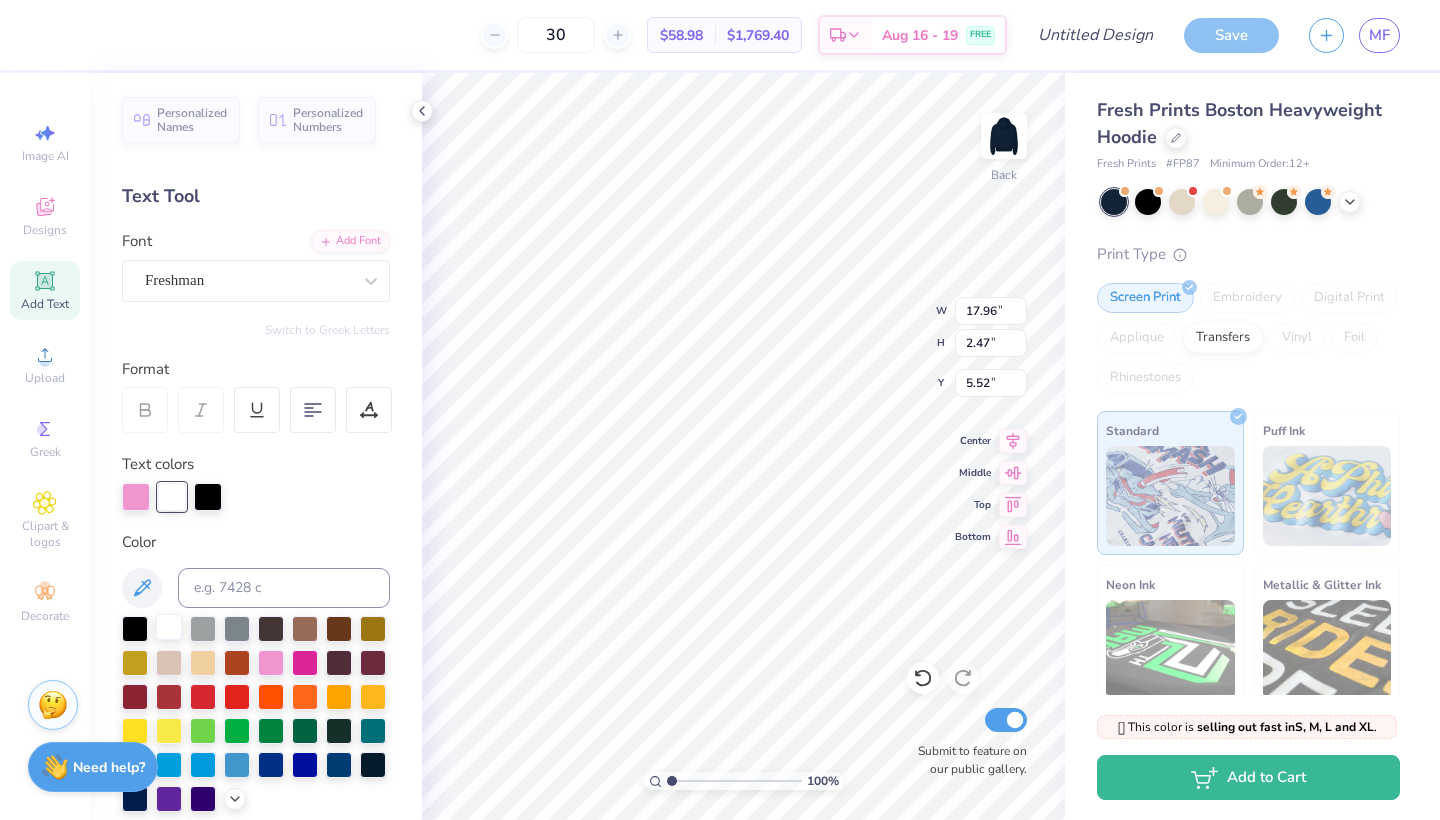 click at bounding box center (169, 627) 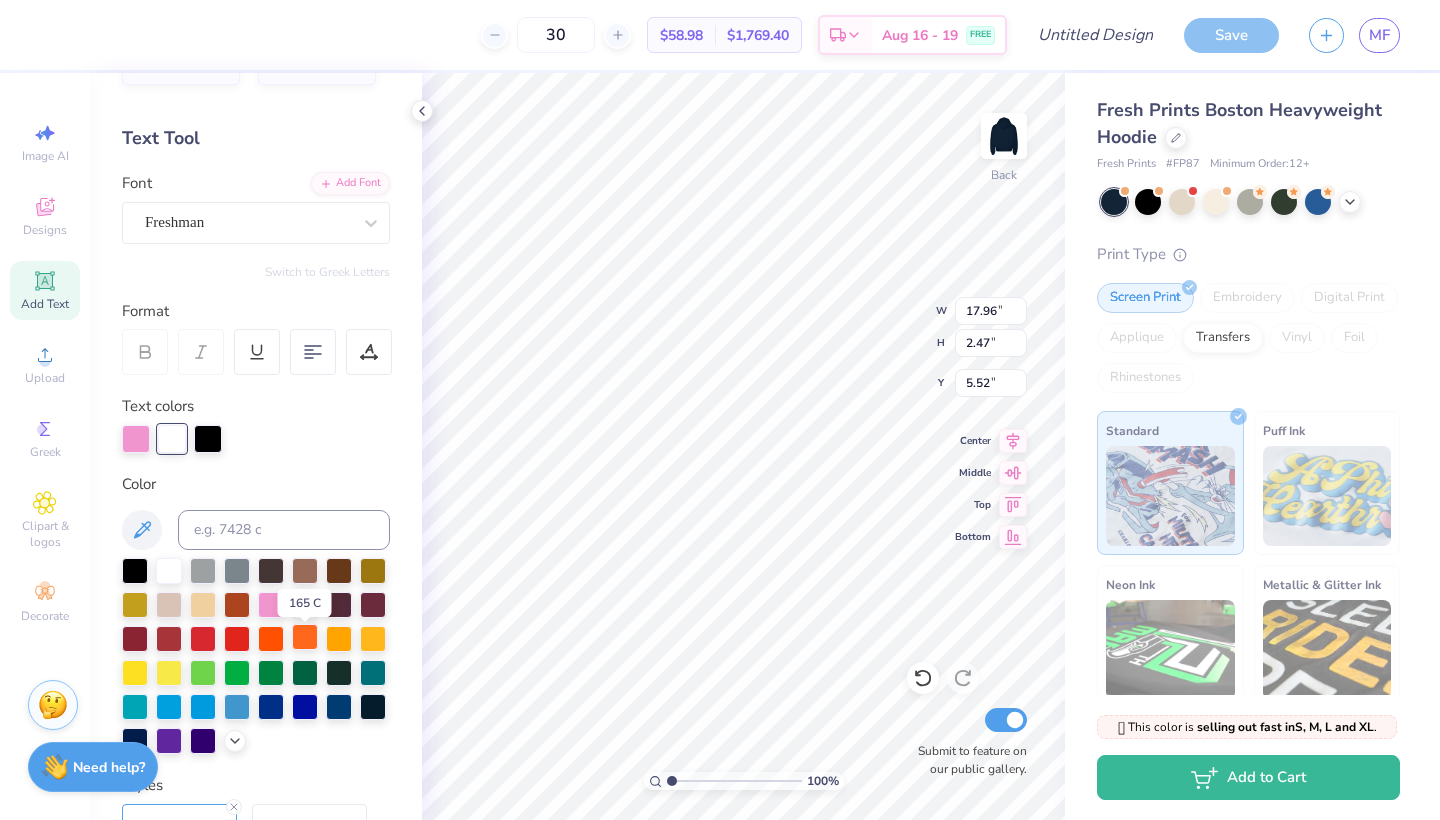 scroll, scrollTop: 51, scrollLeft: 0, axis: vertical 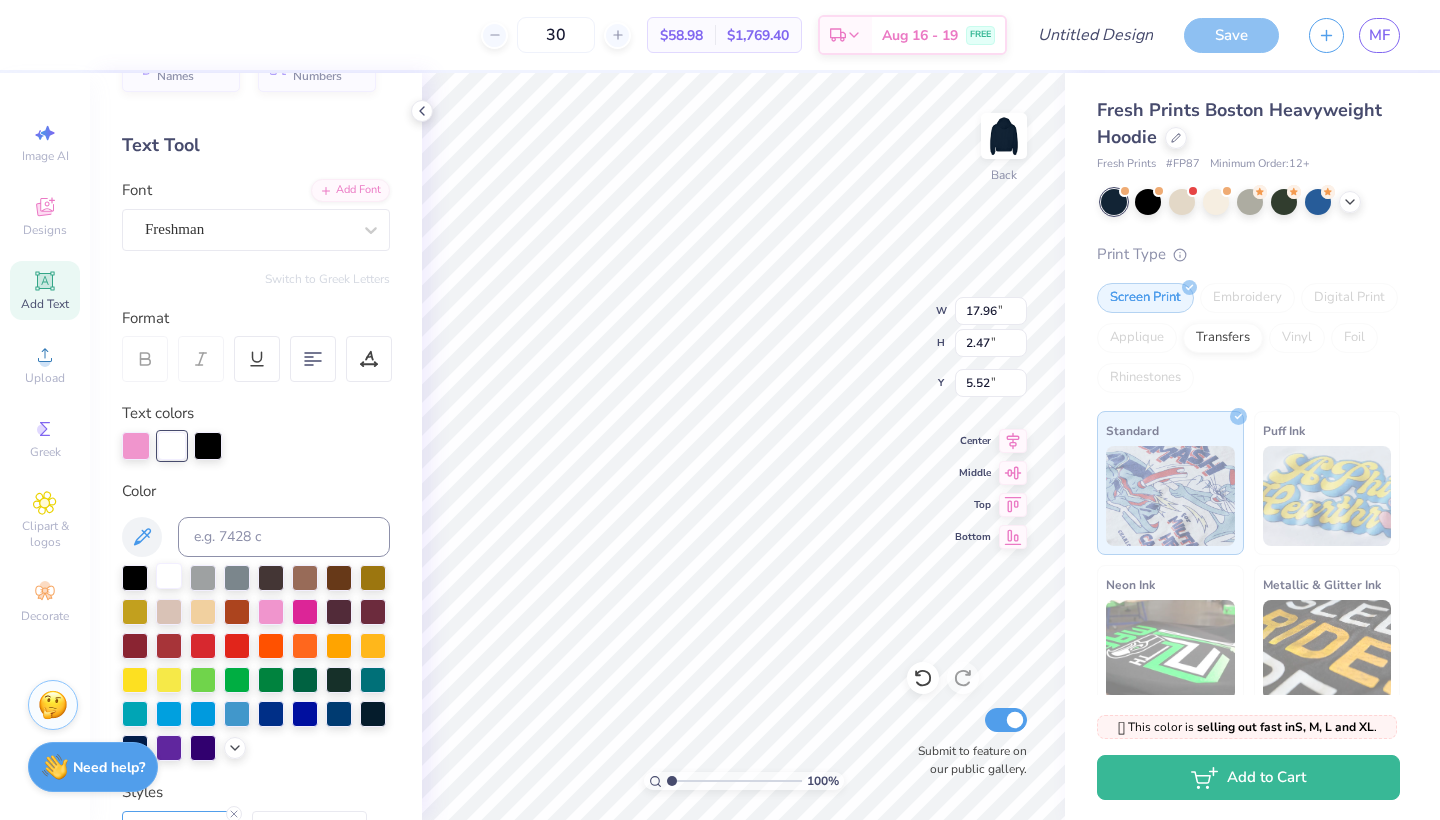 click at bounding box center (169, 576) 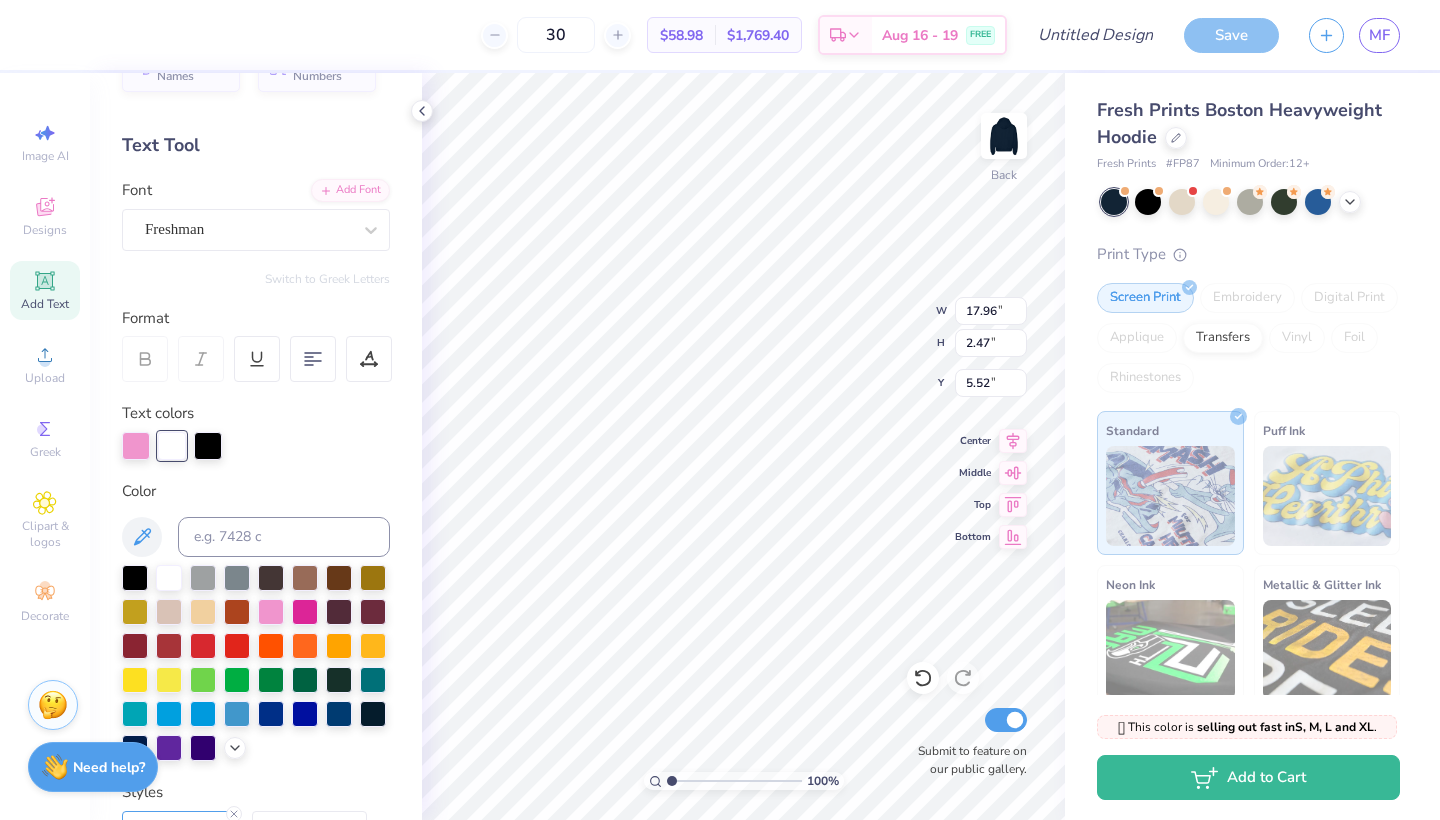 click at bounding box center (172, 446) 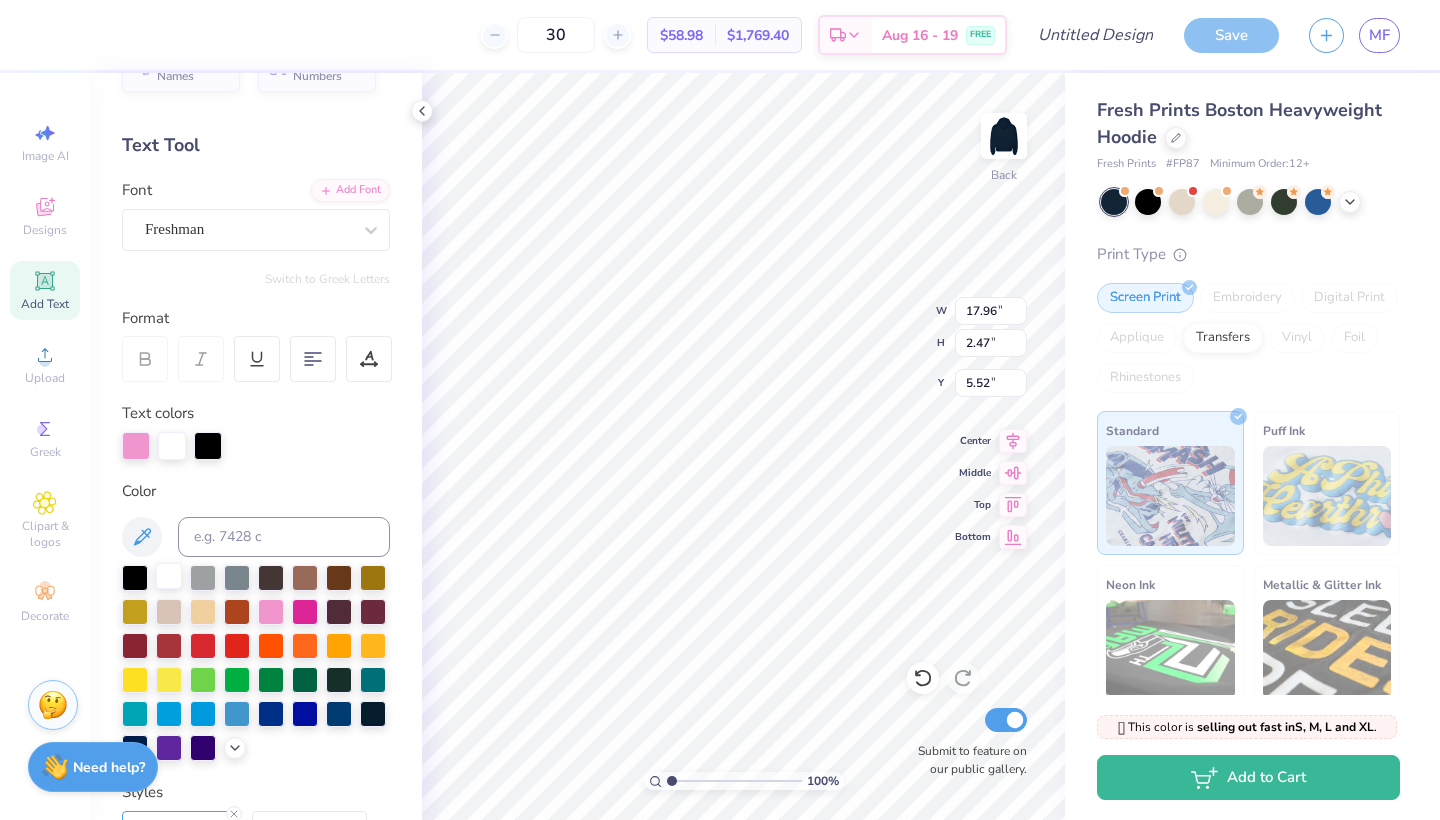 click at bounding box center [169, 576] 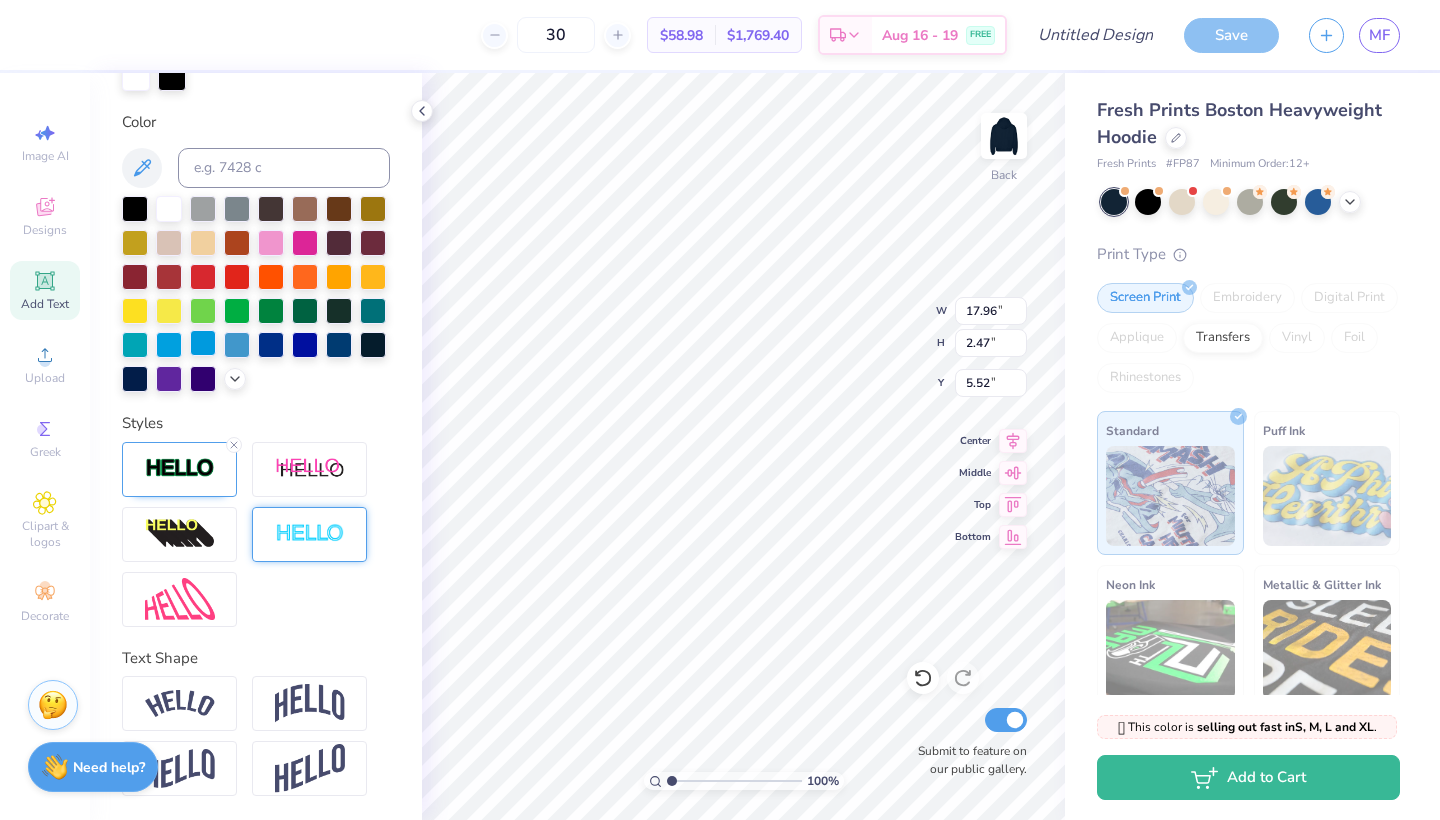 scroll, scrollTop: 420, scrollLeft: 0, axis: vertical 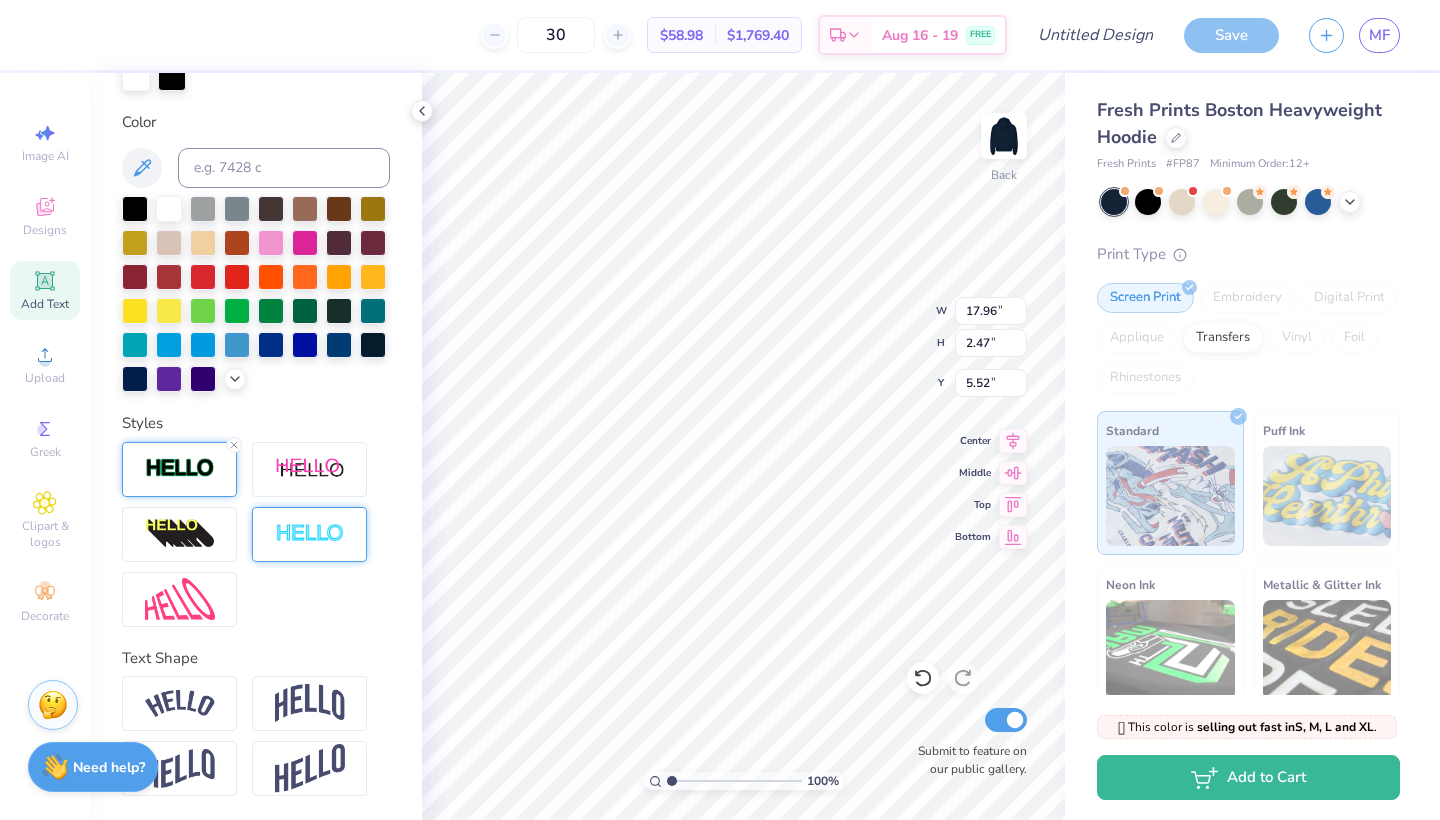 click at bounding box center [180, 468] 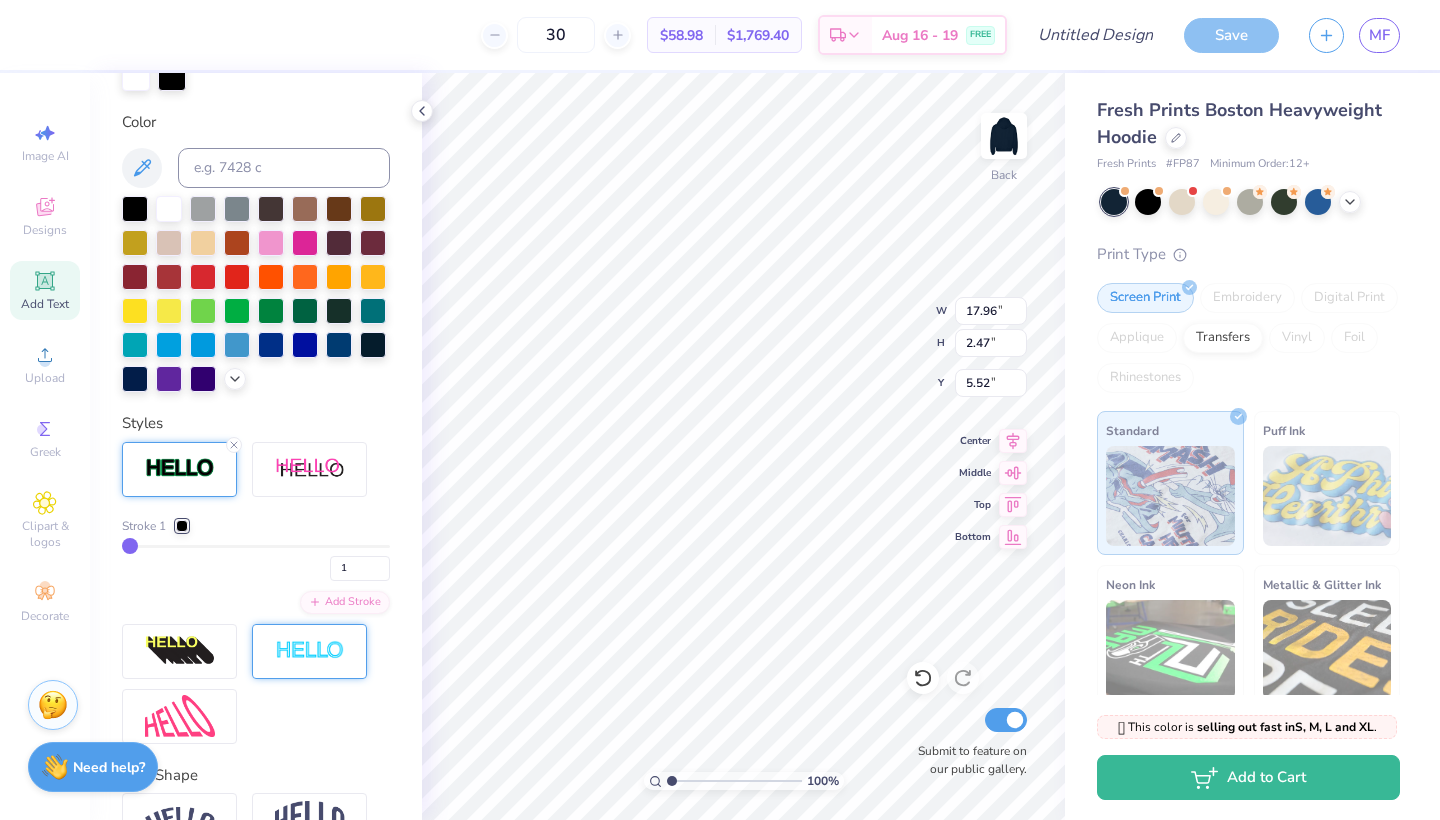 click at bounding box center [182, 526] 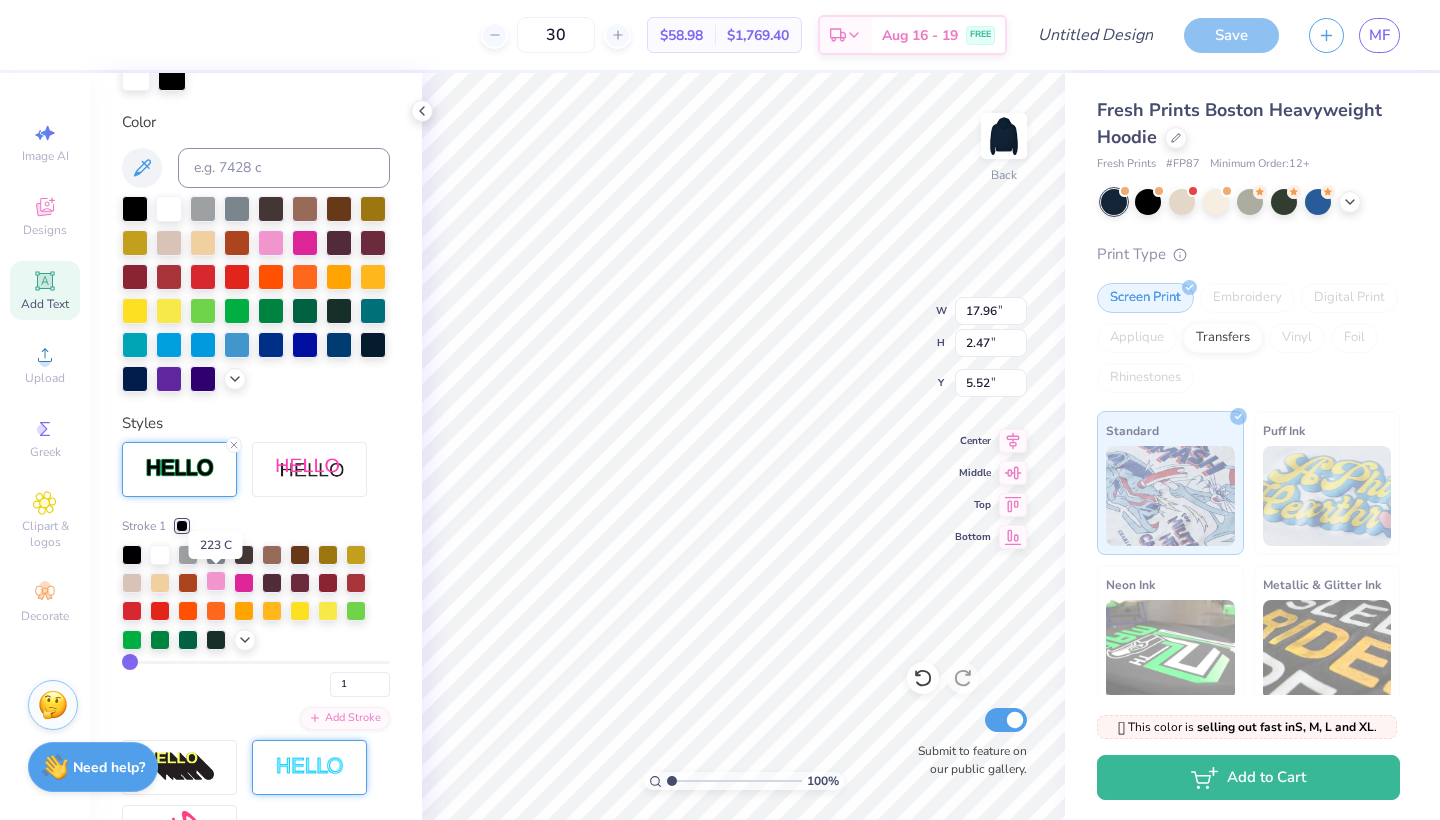 click at bounding box center (216, 581) 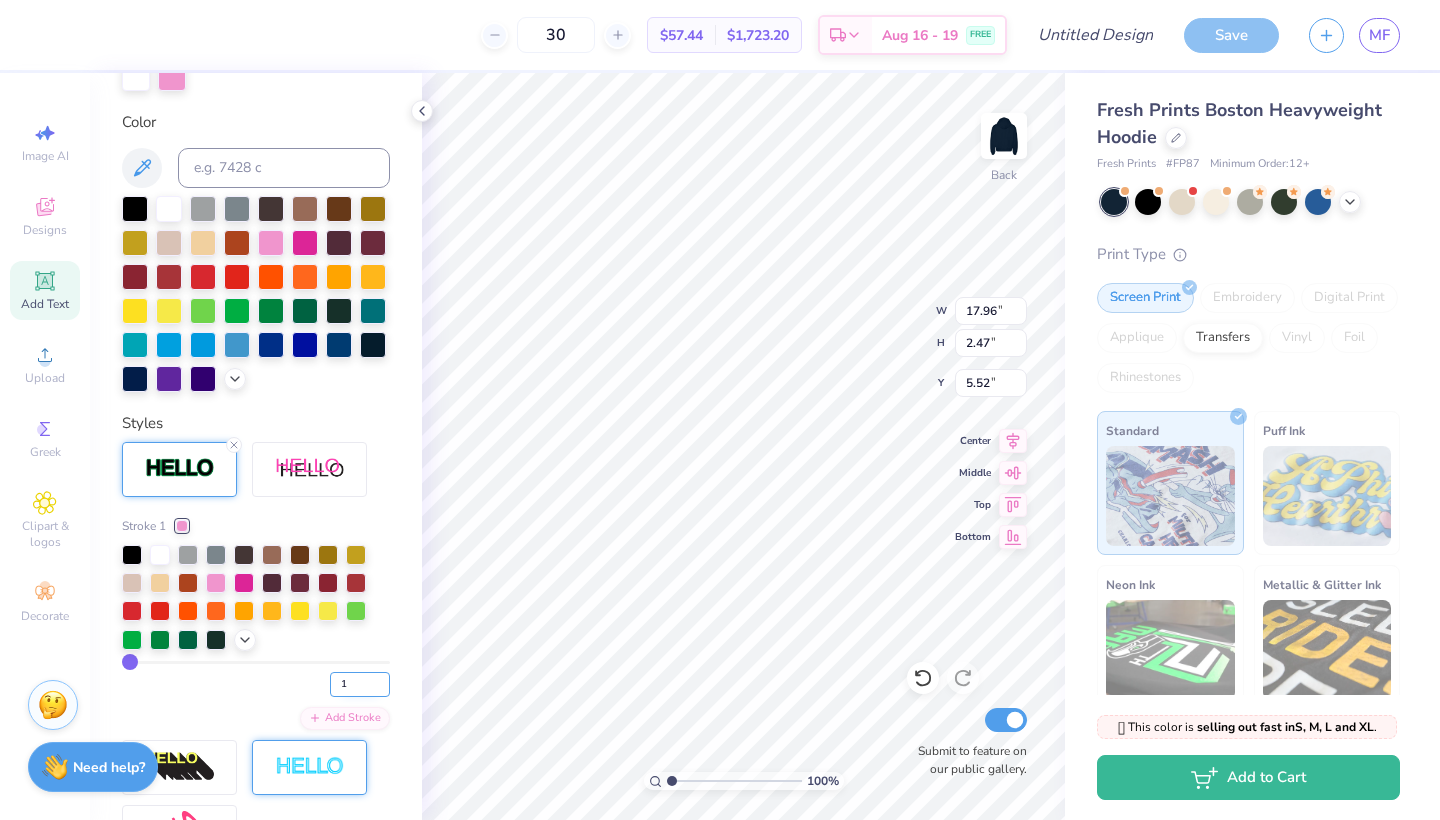 type on "2" 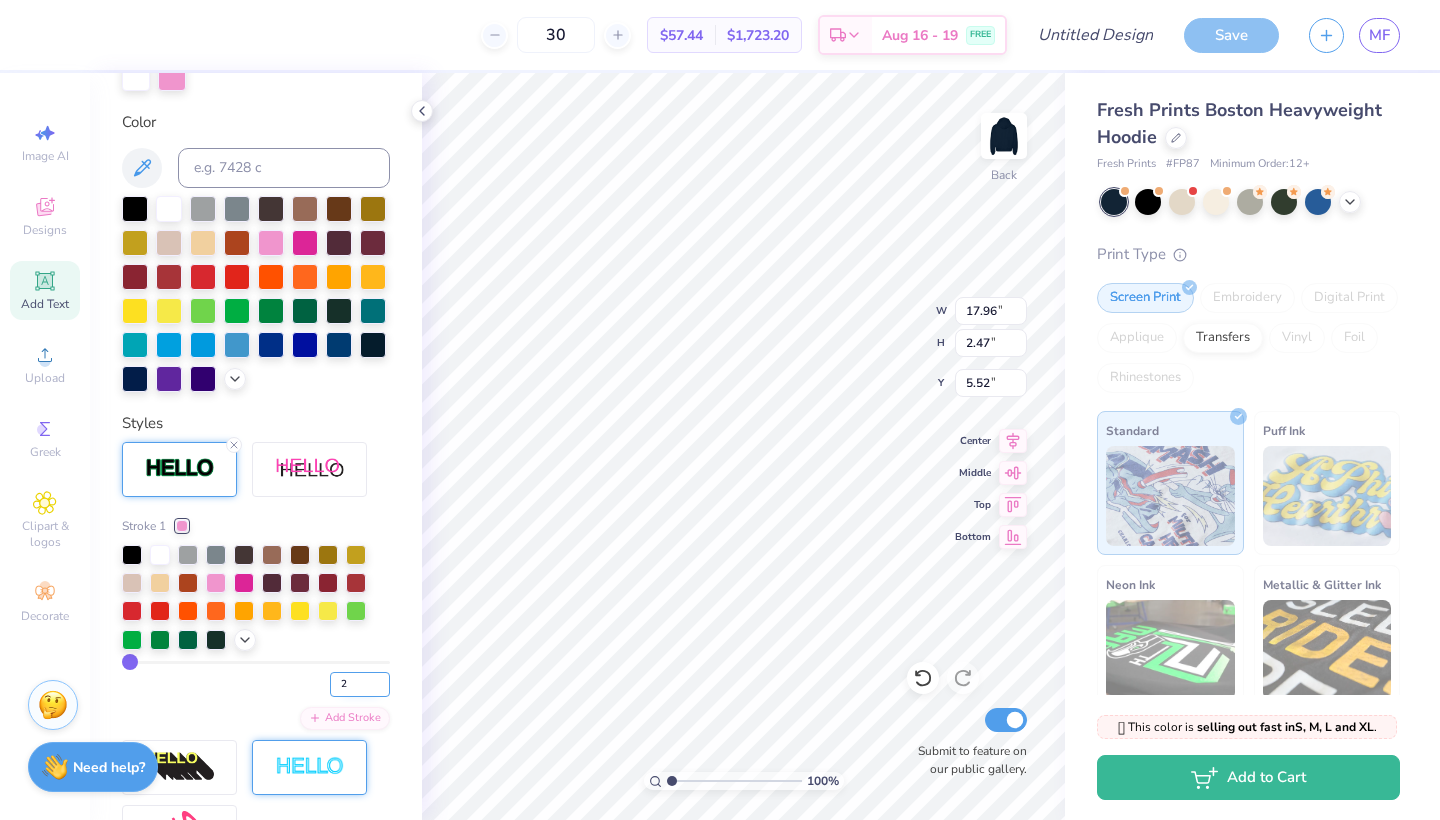 click on "2" at bounding box center [360, 684] 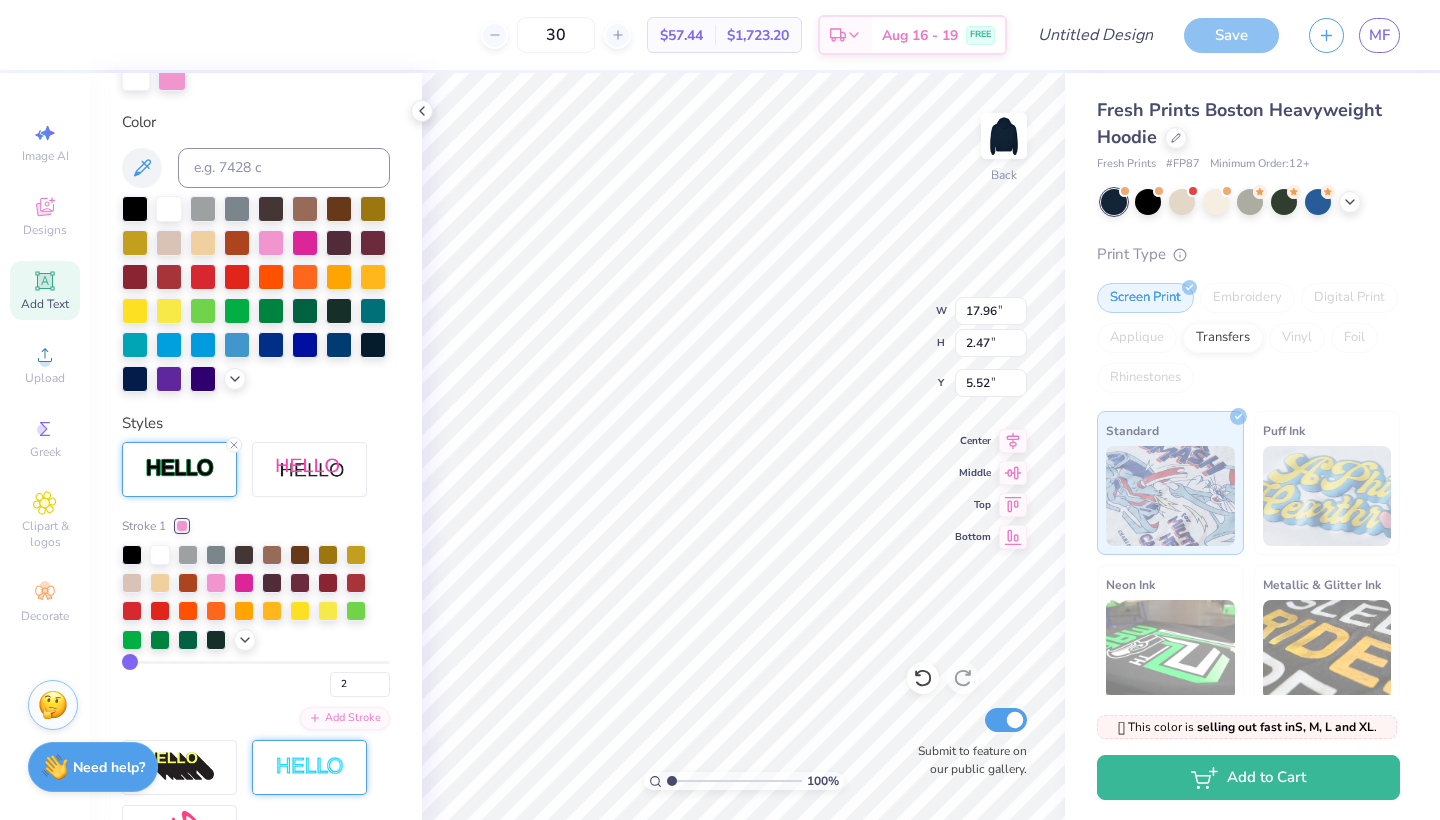 type on "2" 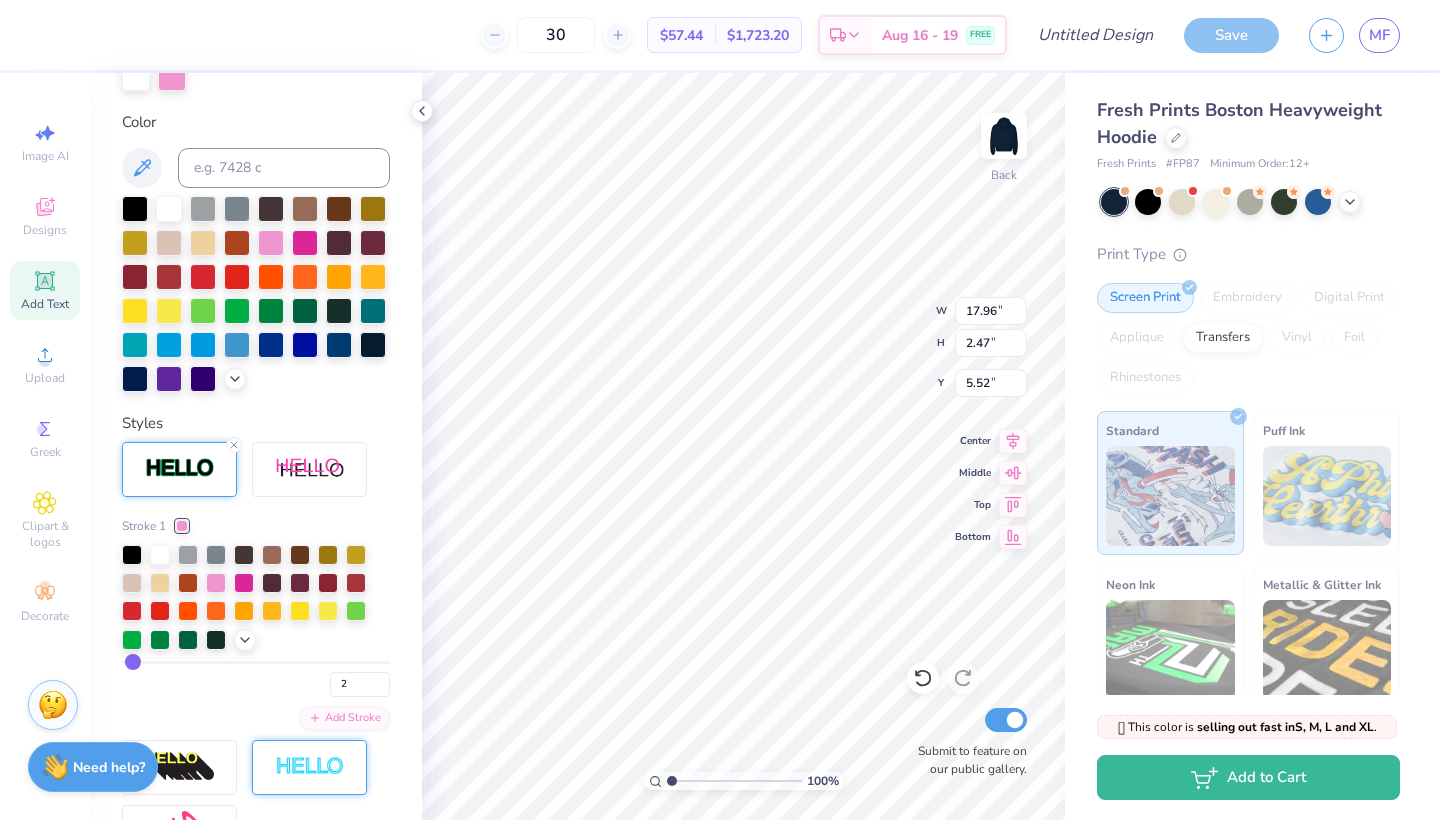 click on "2" at bounding box center [256, 679] 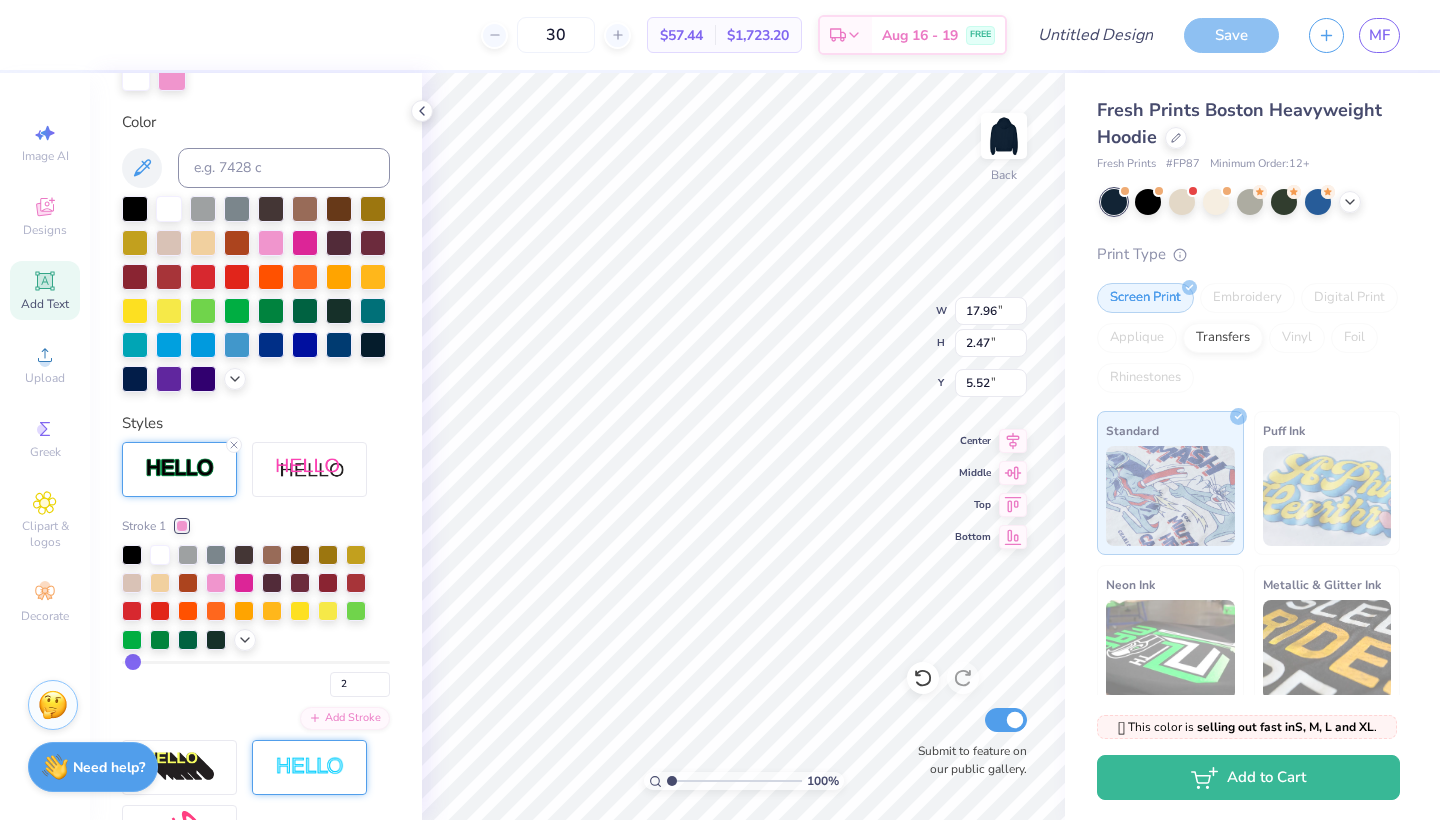 type on "18.00" 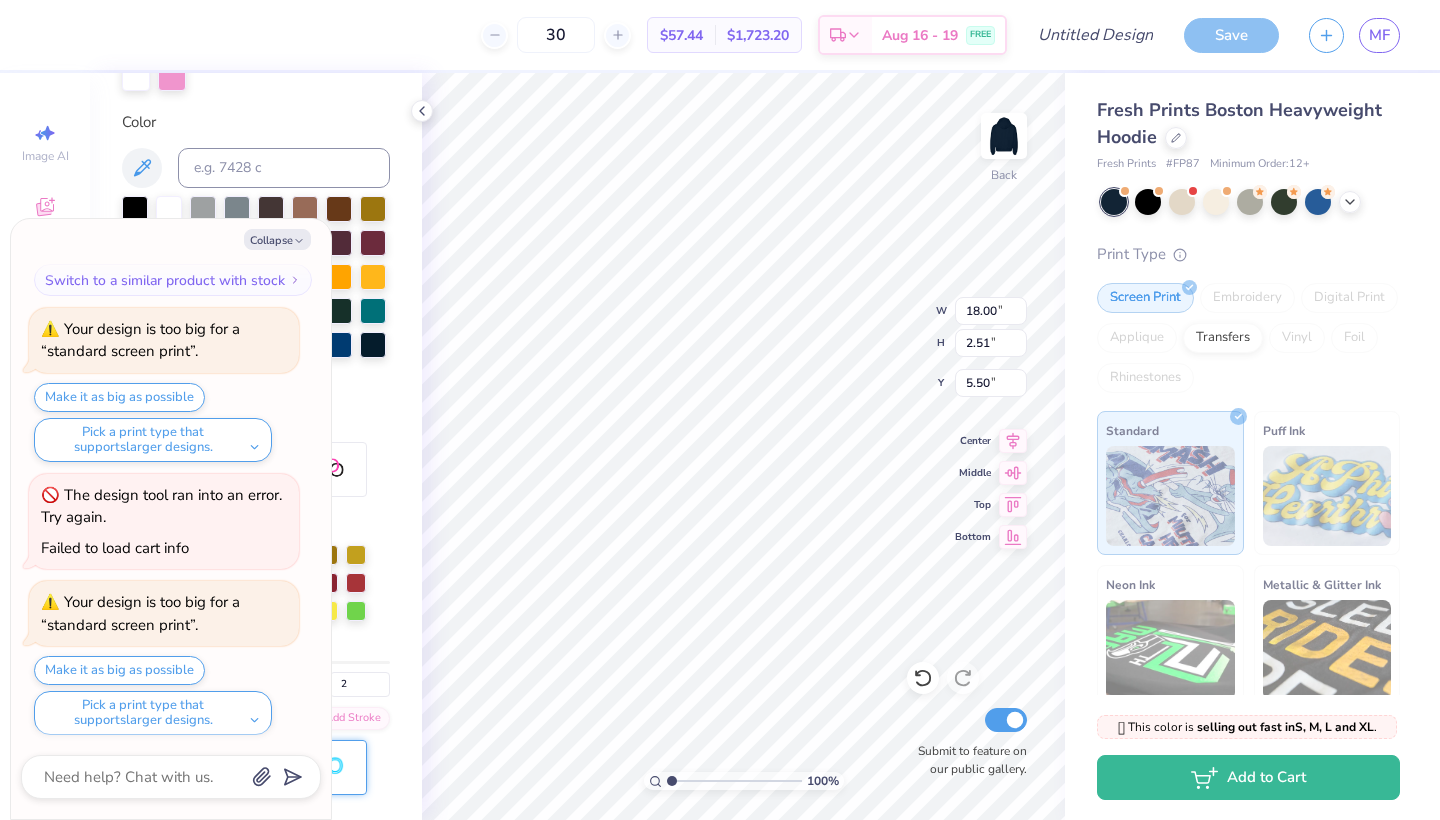 scroll, scrollTop: 480, scrollLeft: 0, axis: vertical 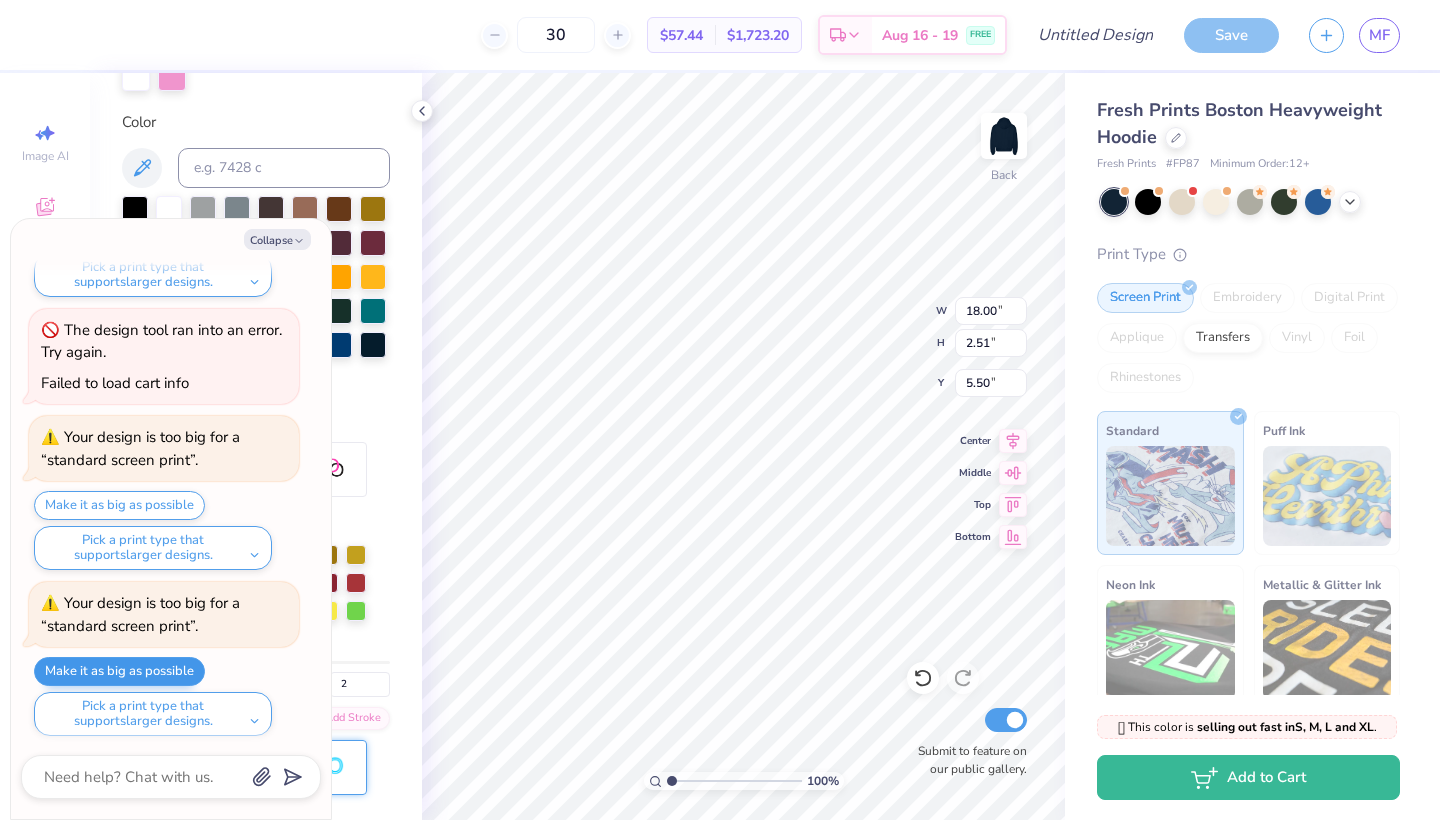 click on "Make it as big as possible" at bounding box center (119, 671) 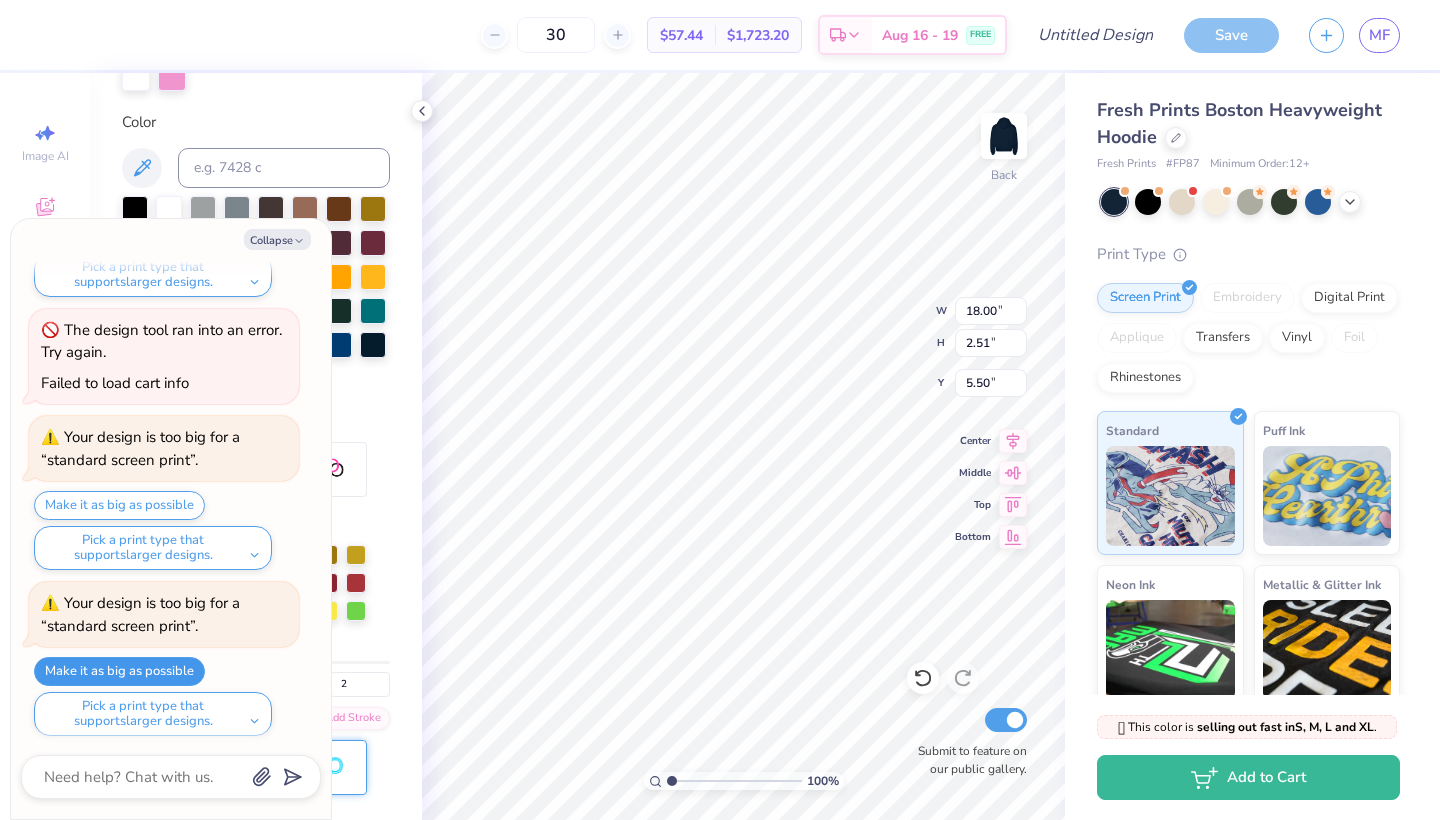 type on "x" 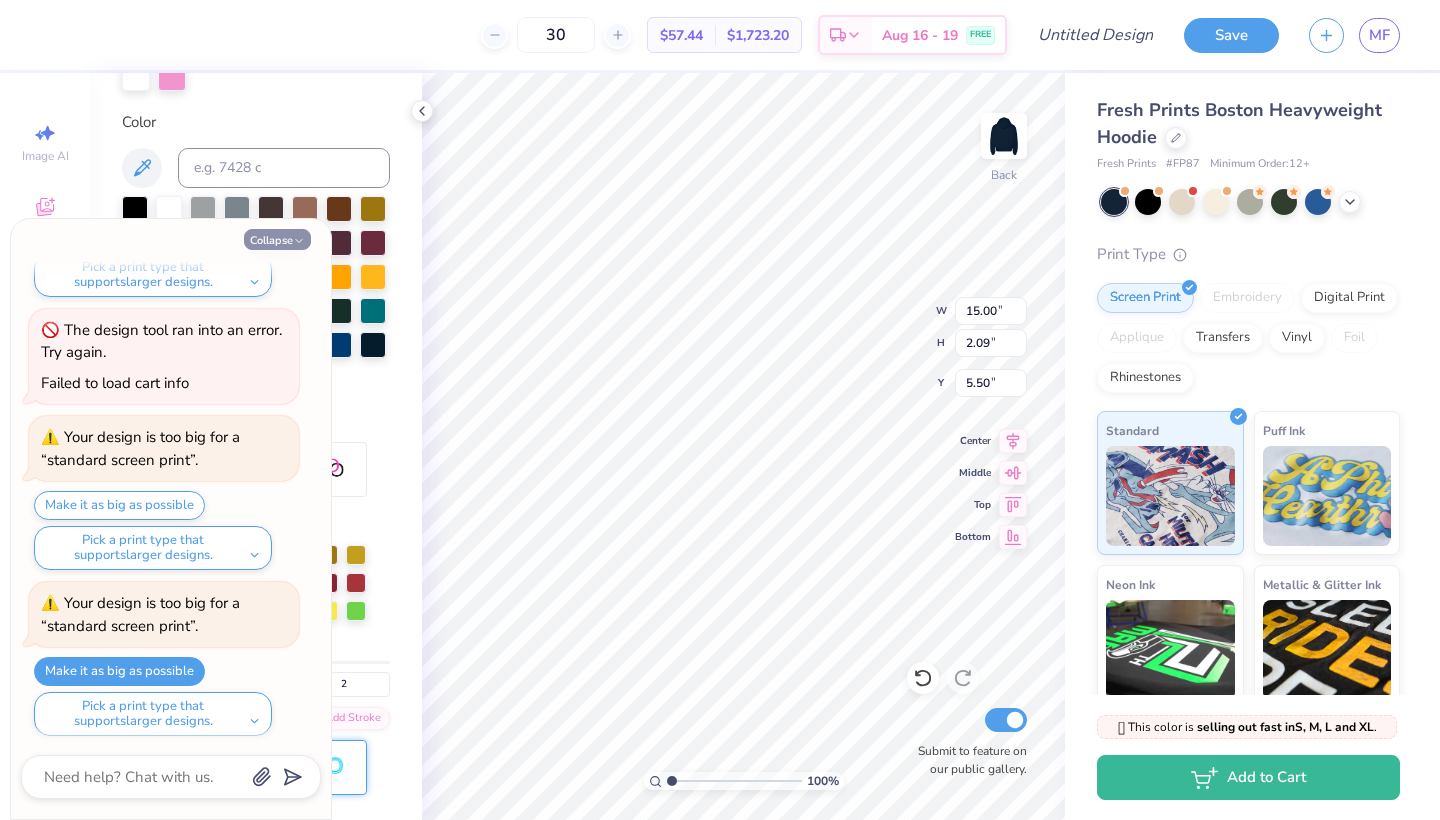 click 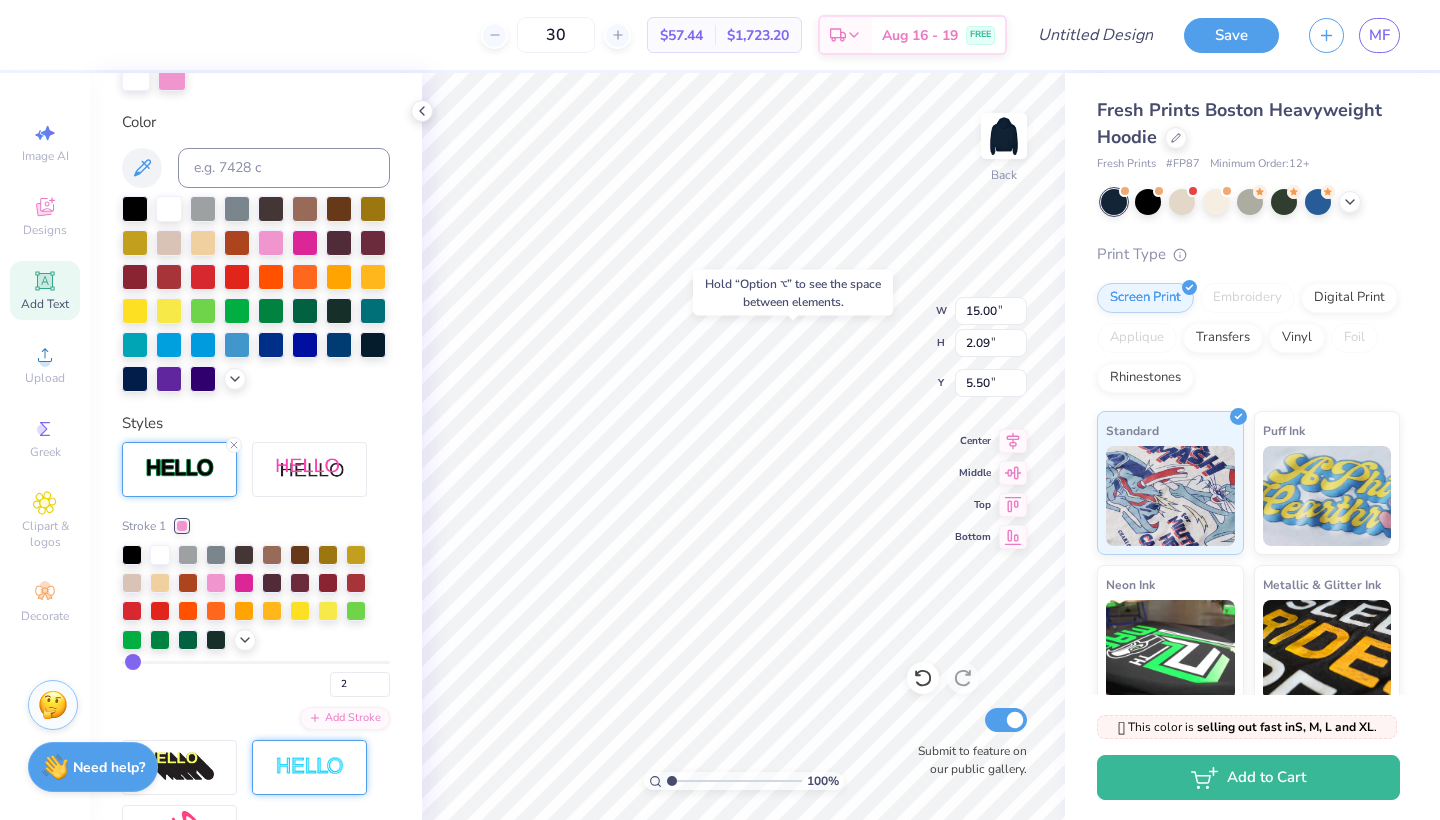 type on "5.71" 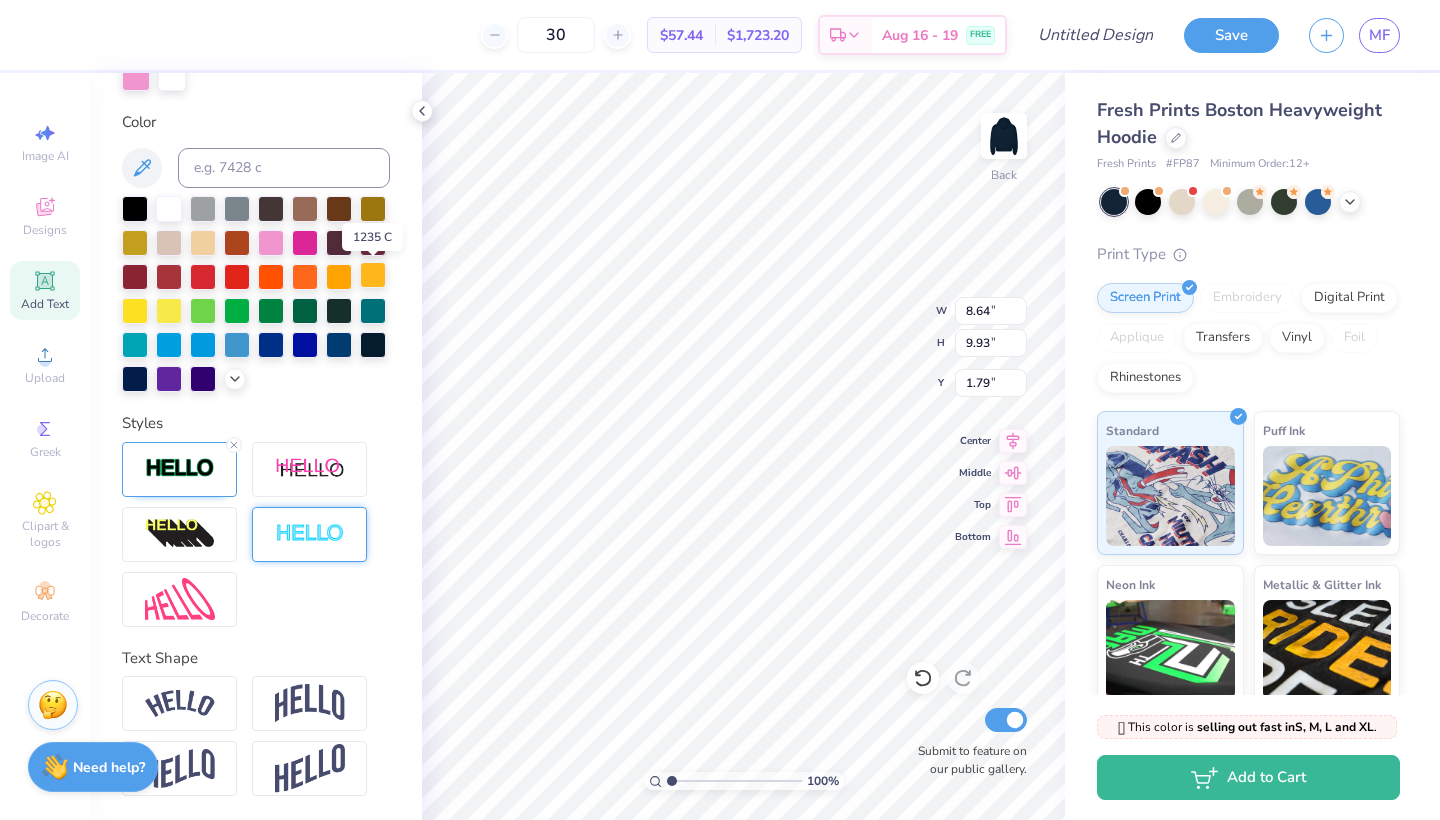 click at bounding box center (373, 275) 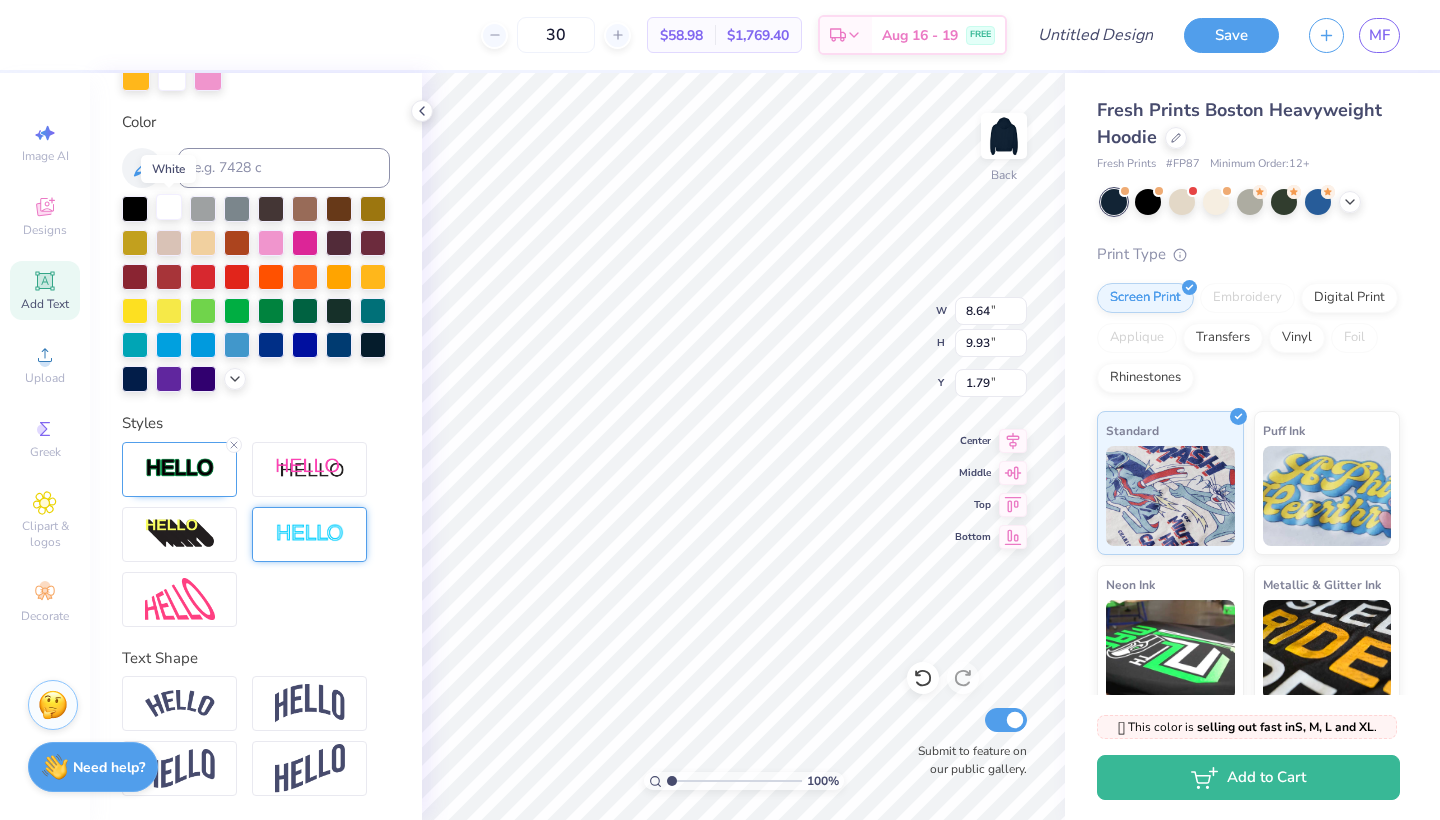click at bounding box center (169, 207) 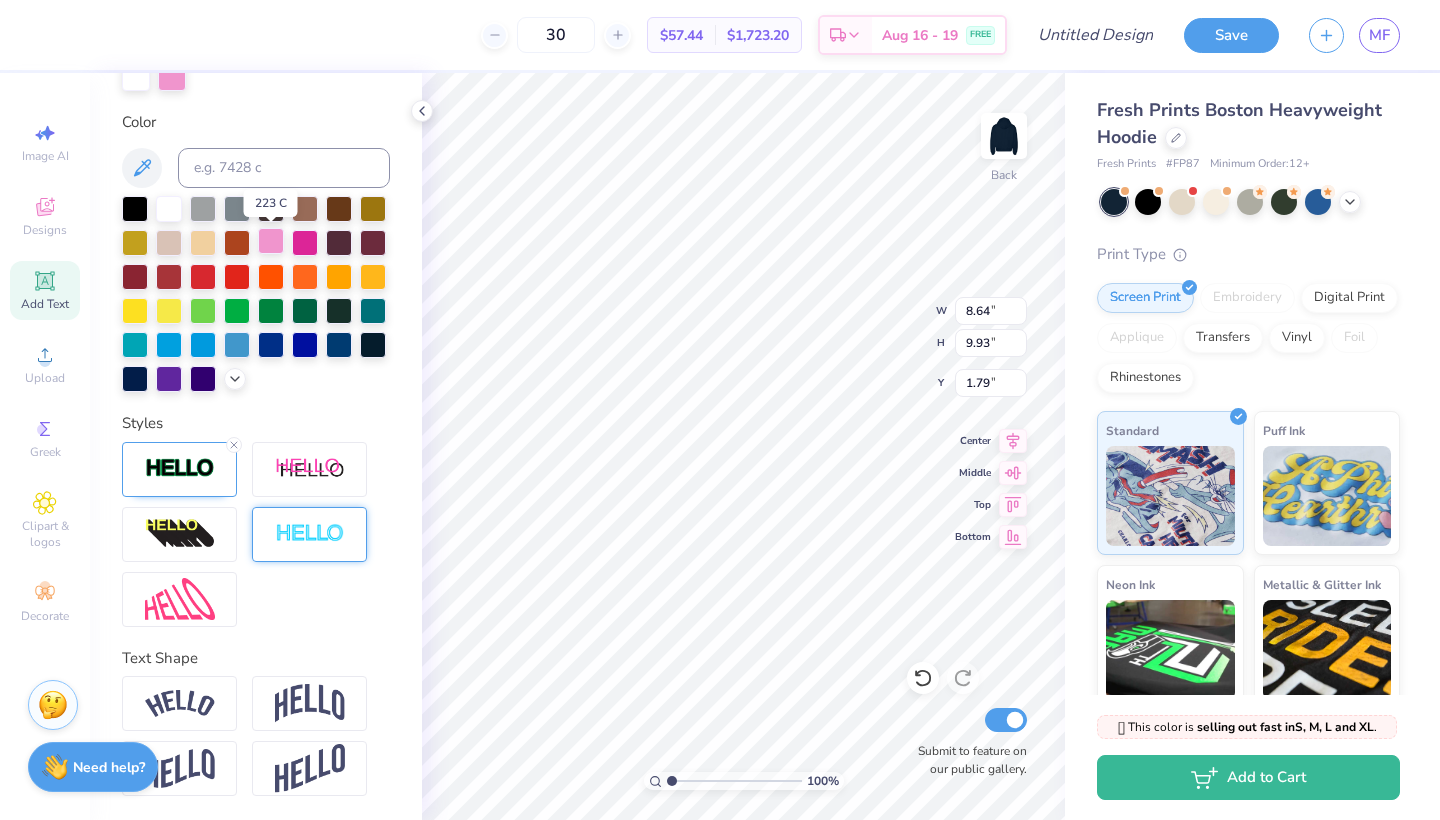 click at bounding box center [271, 241] 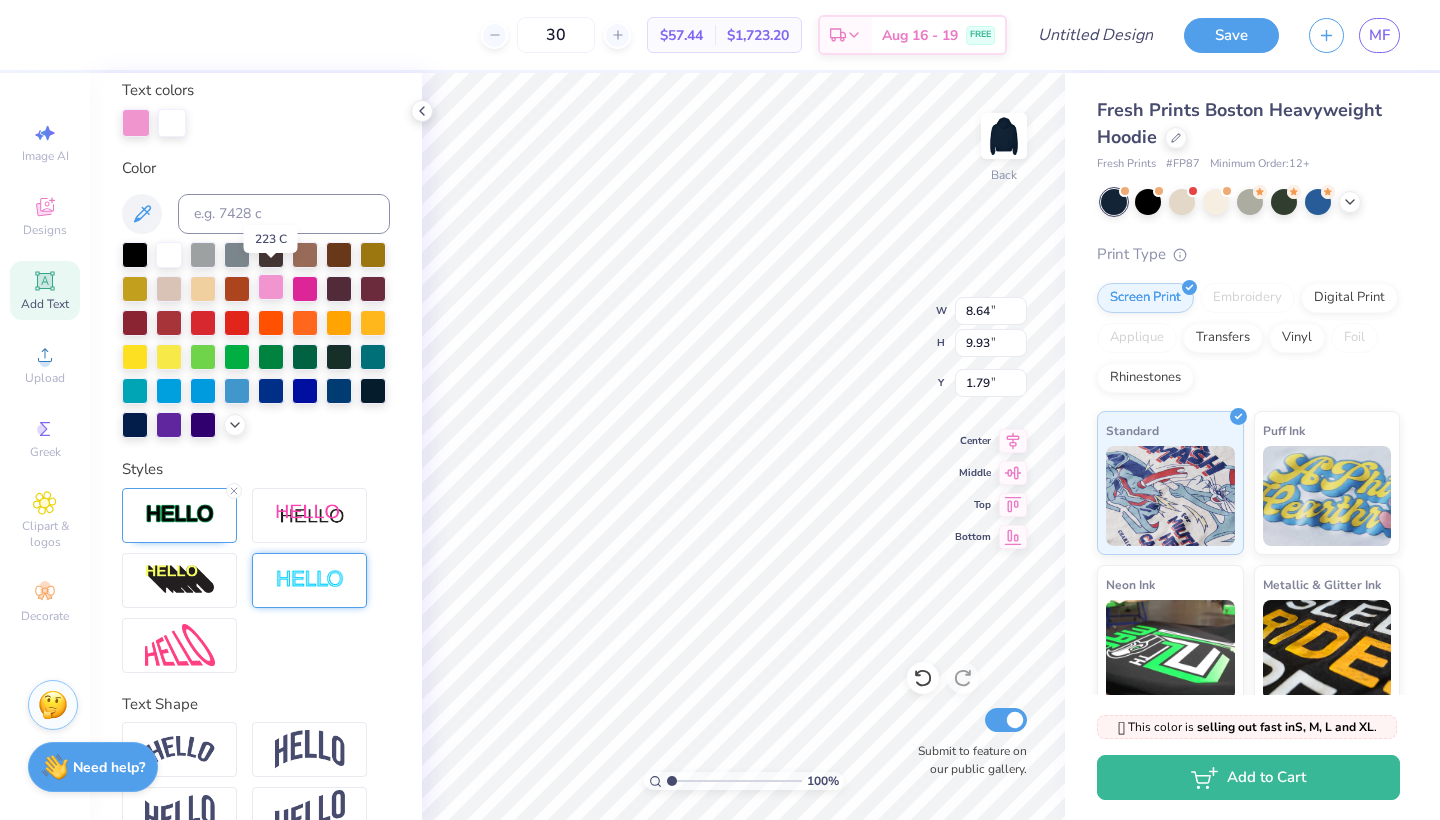 scroll, scrollTop: 369, scrollLeft: 0, axis: vertical 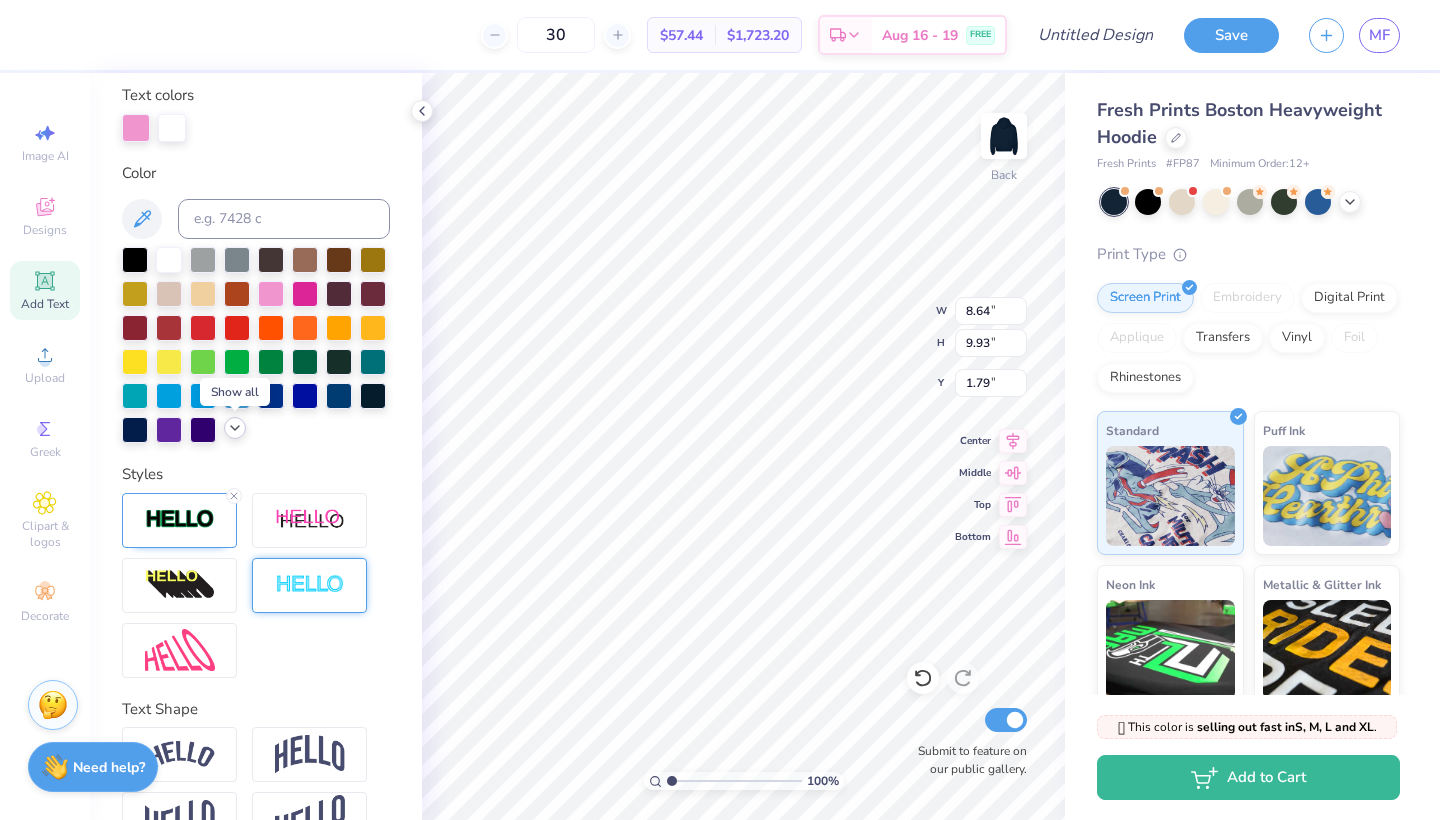 click 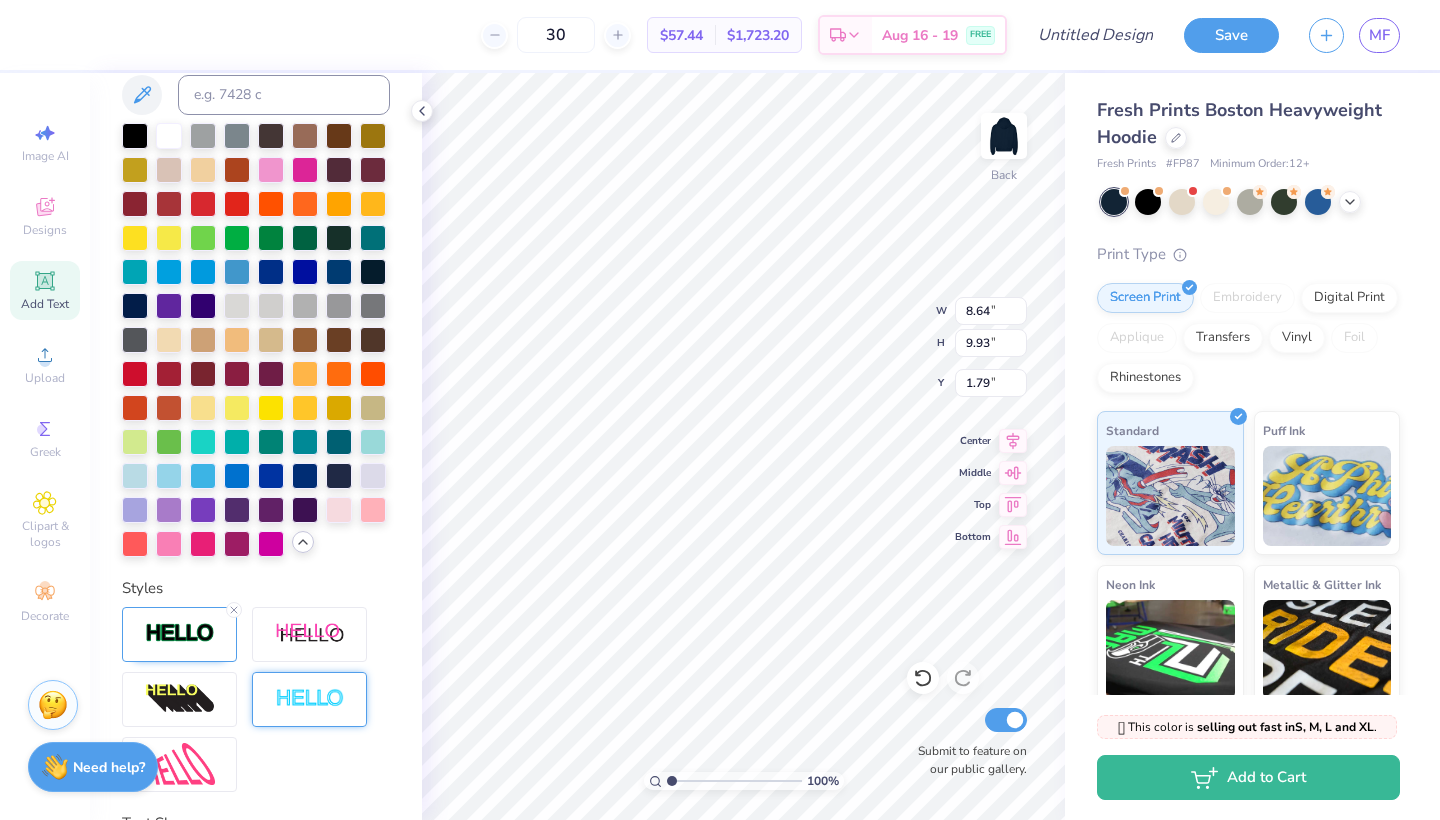 scroll, scrollTop: 495, scrollLeft: 0, axis: vertical 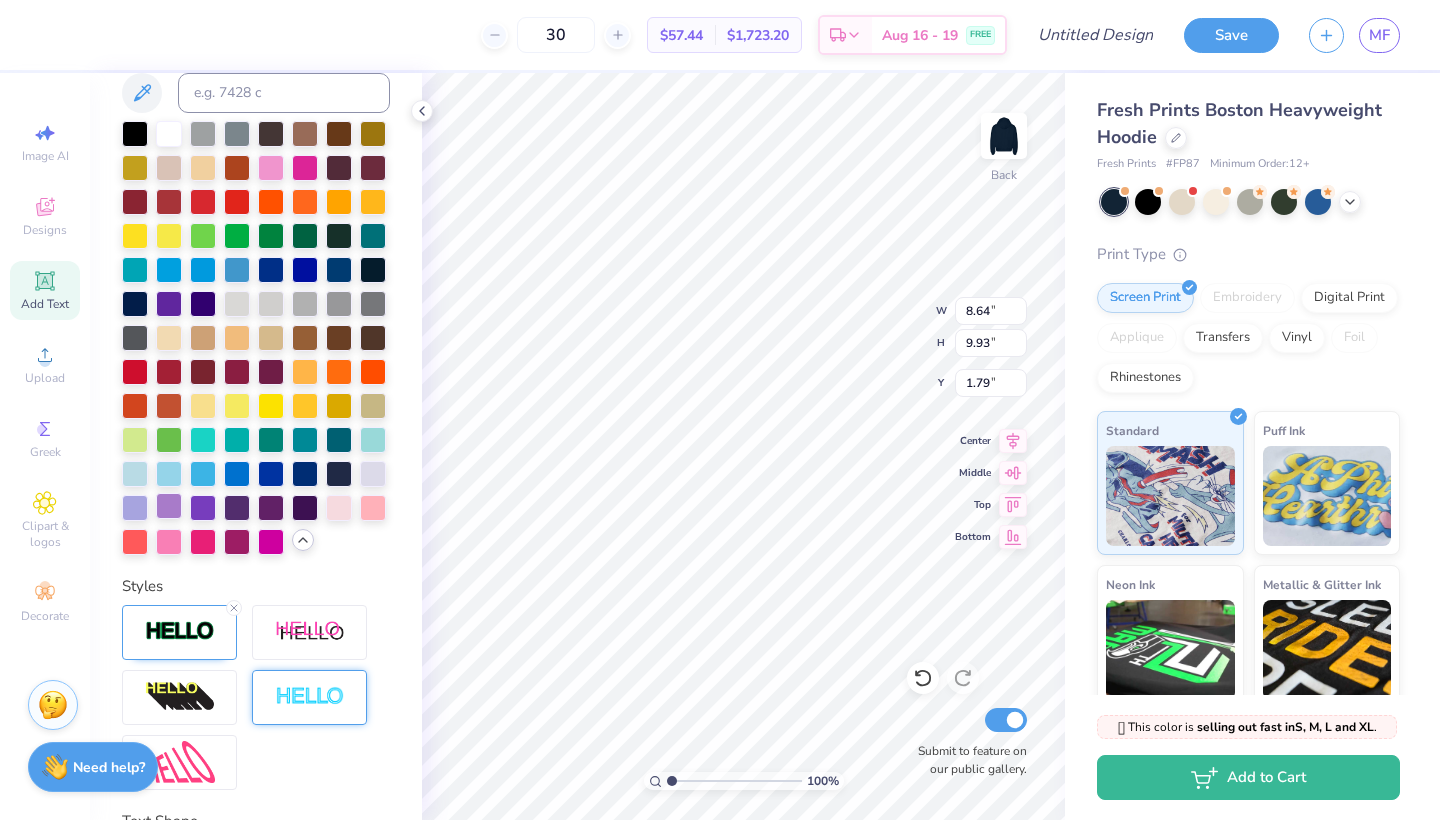 click at bounding box center [169, 506] 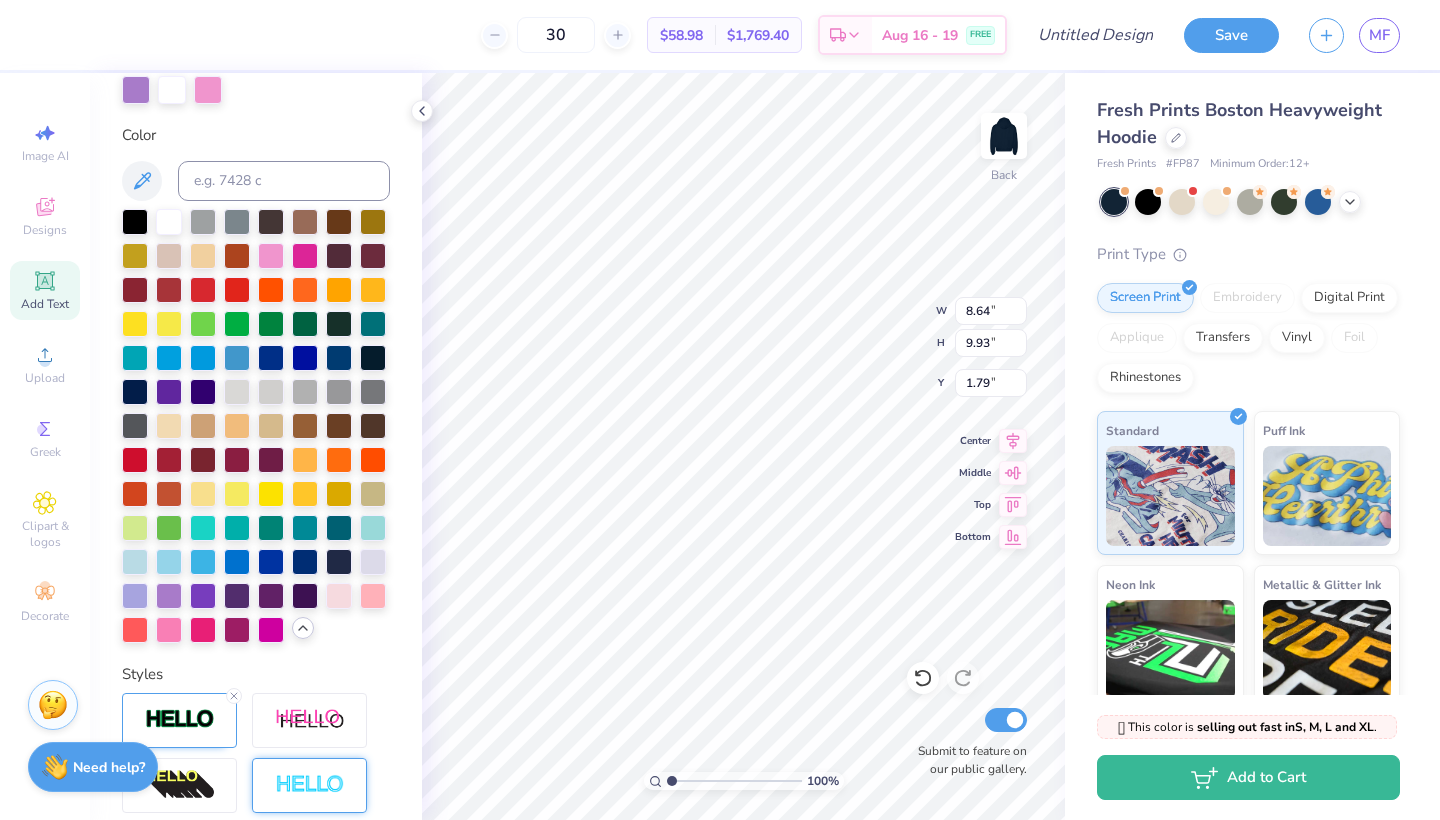 scroll, scrollTop: 344, scrollLeft: 0, axis: vertical 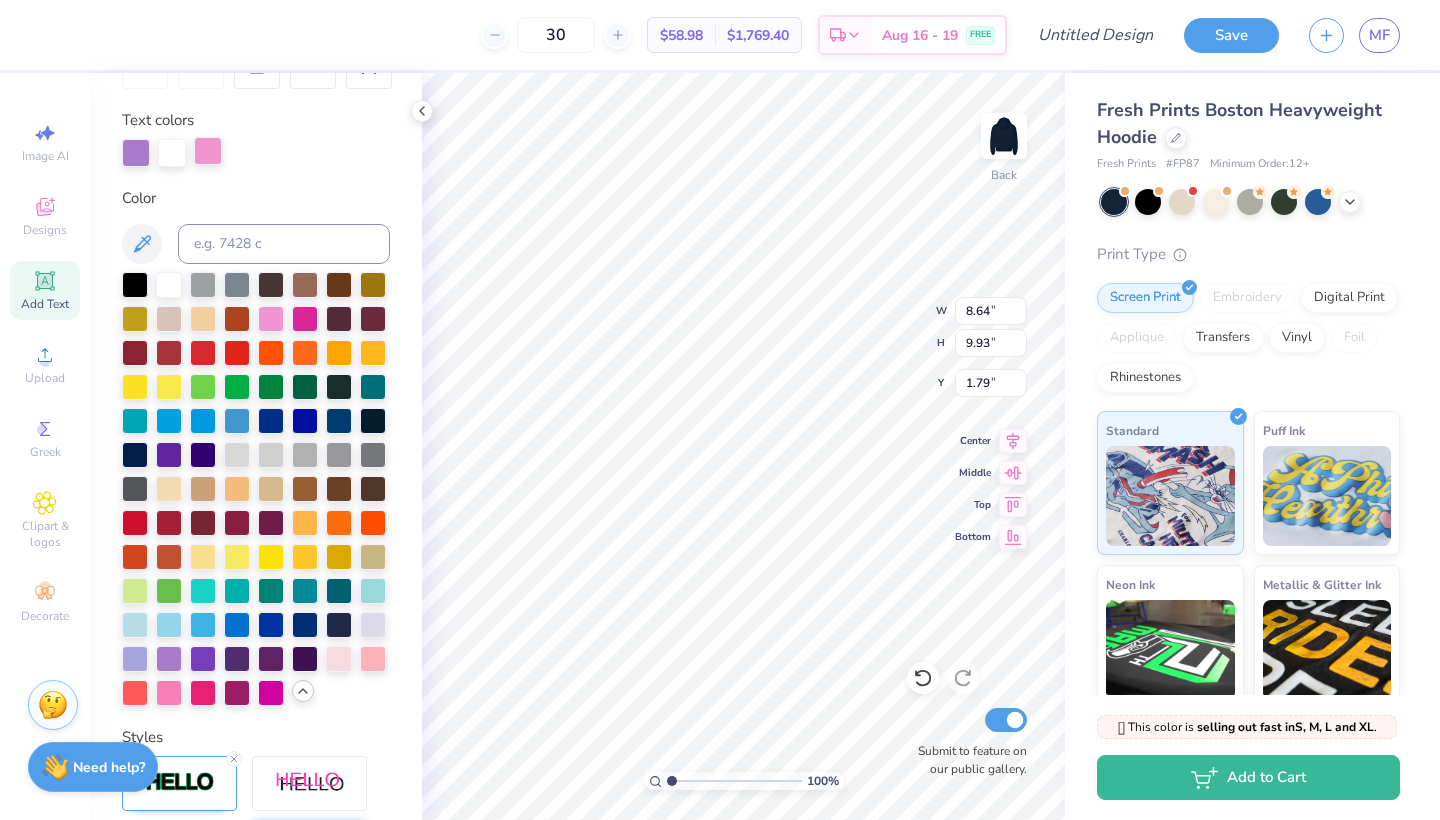 click at bounding box center (208, 151) 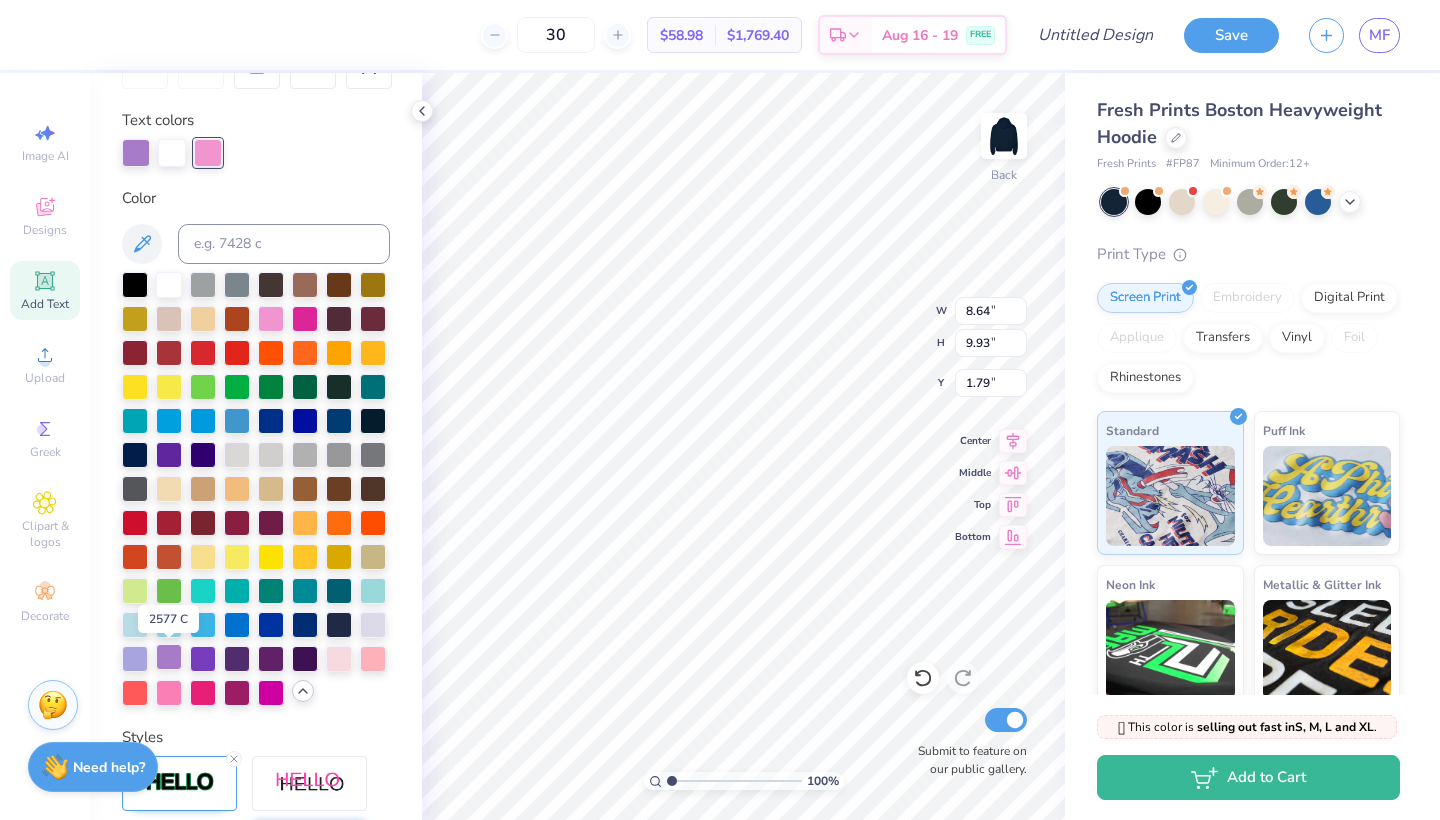 click at bounding box center [169, 657] 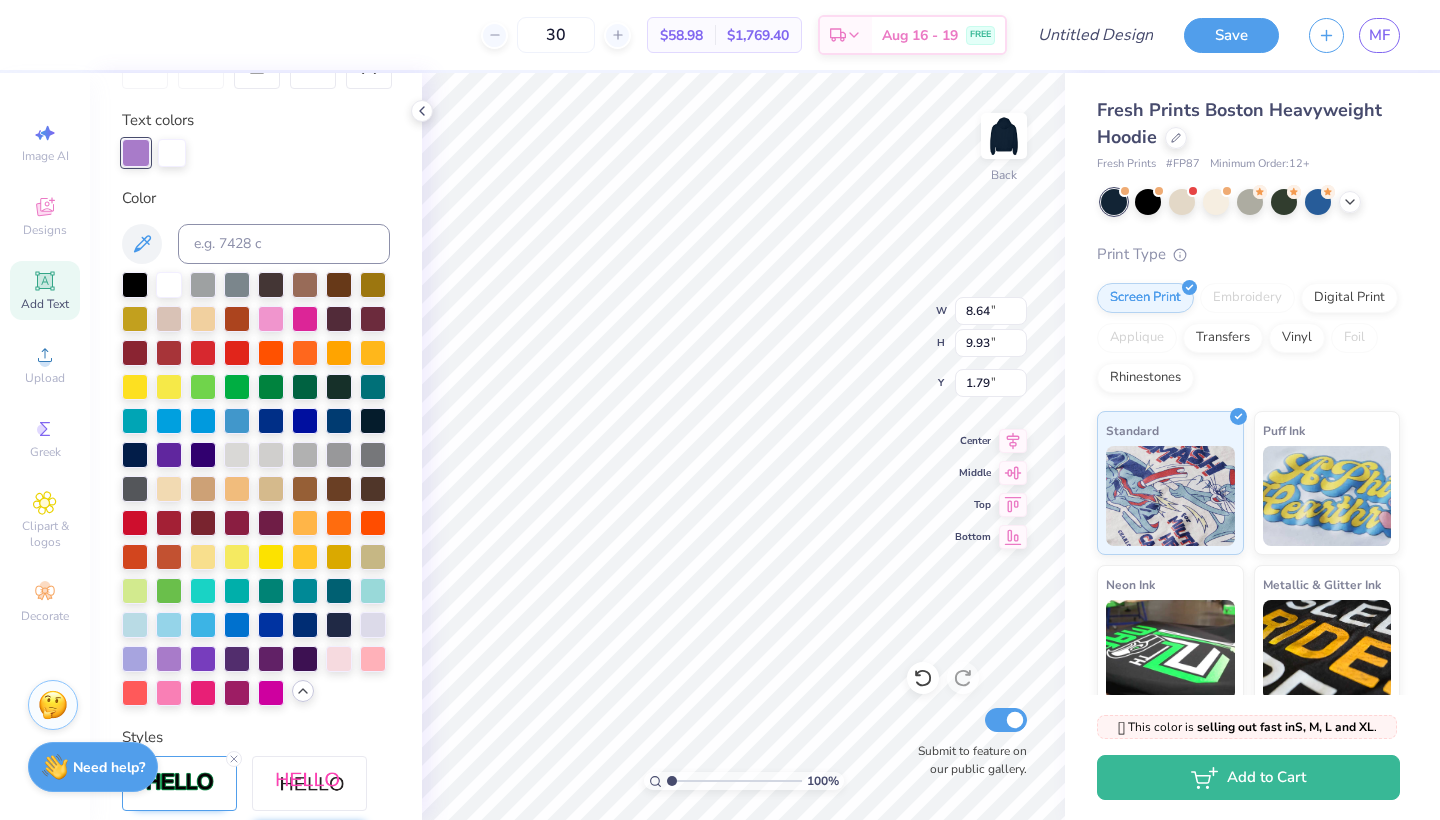type on "15.00" 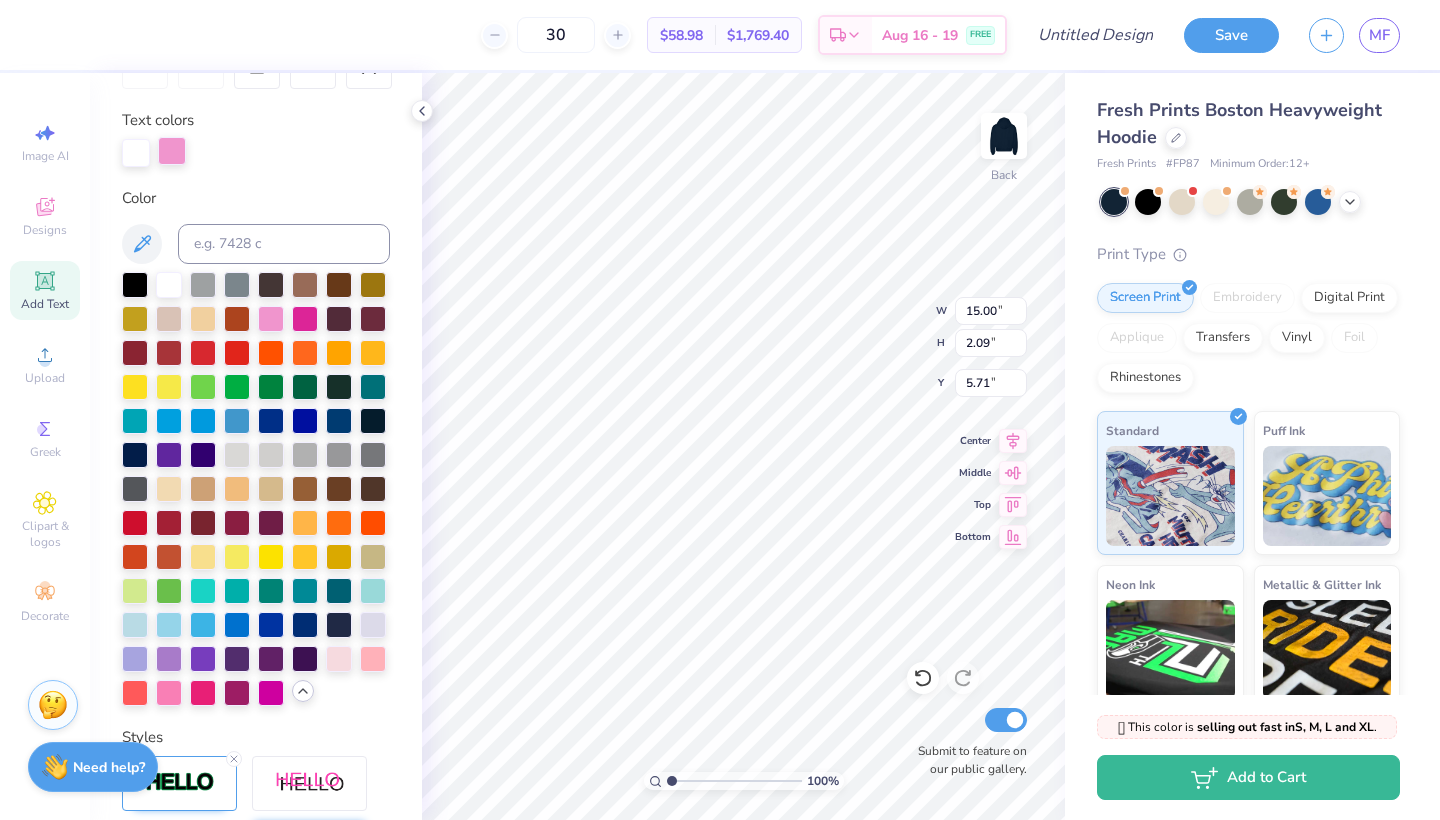 click at bounding box center (172, 151) 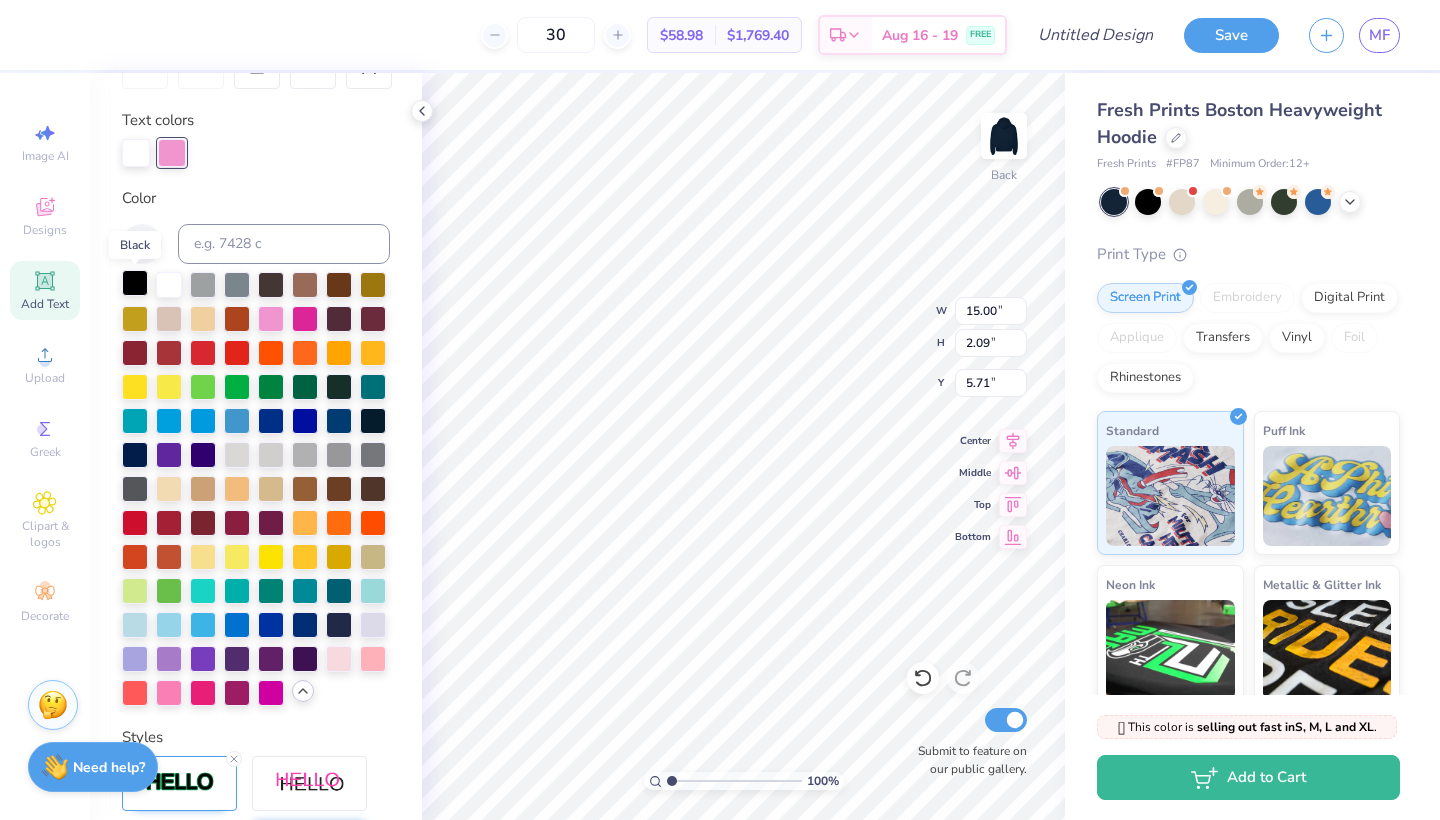 click at bounding box center (135, 283) 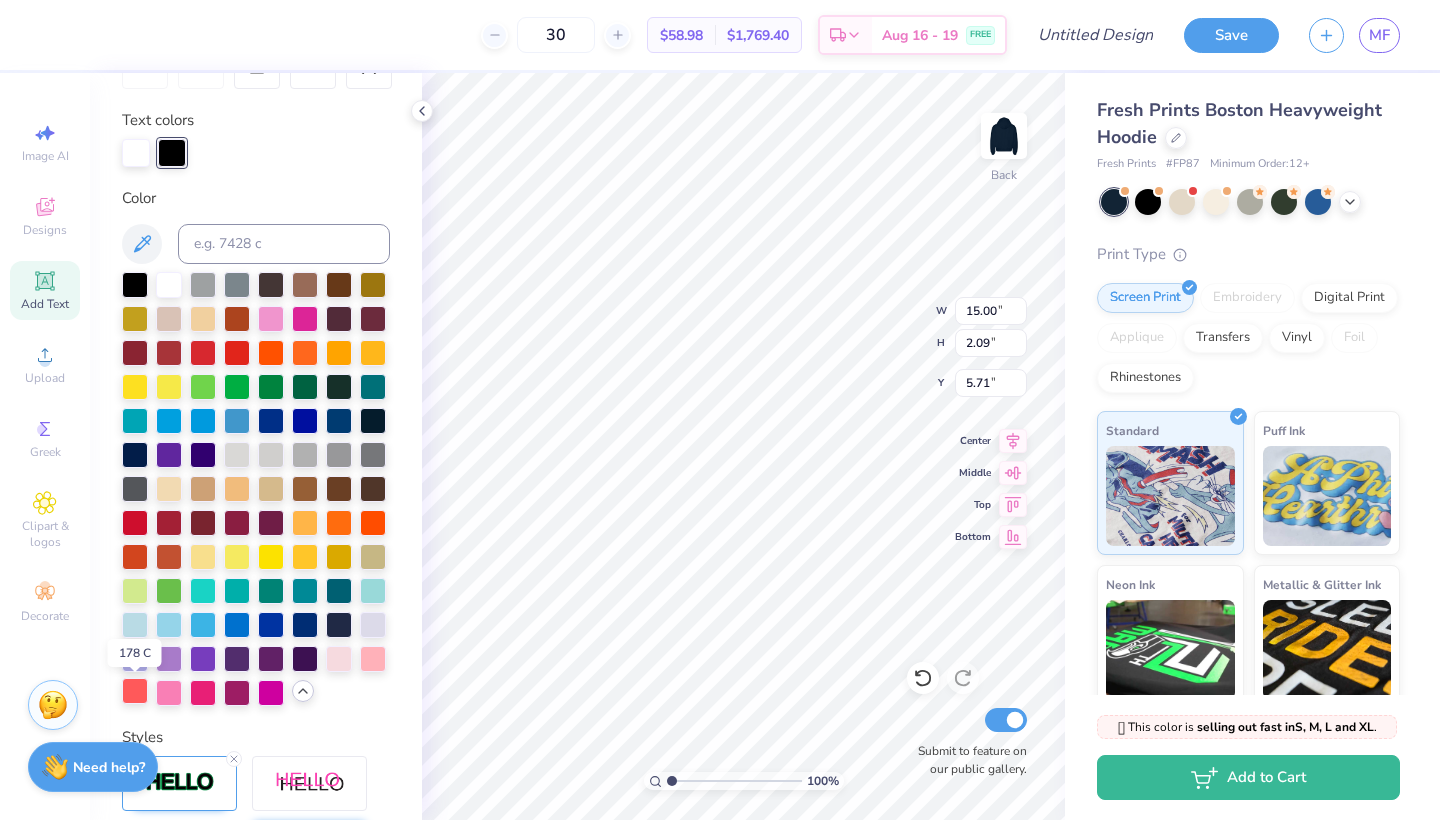 click at bounding box center [135, 691] 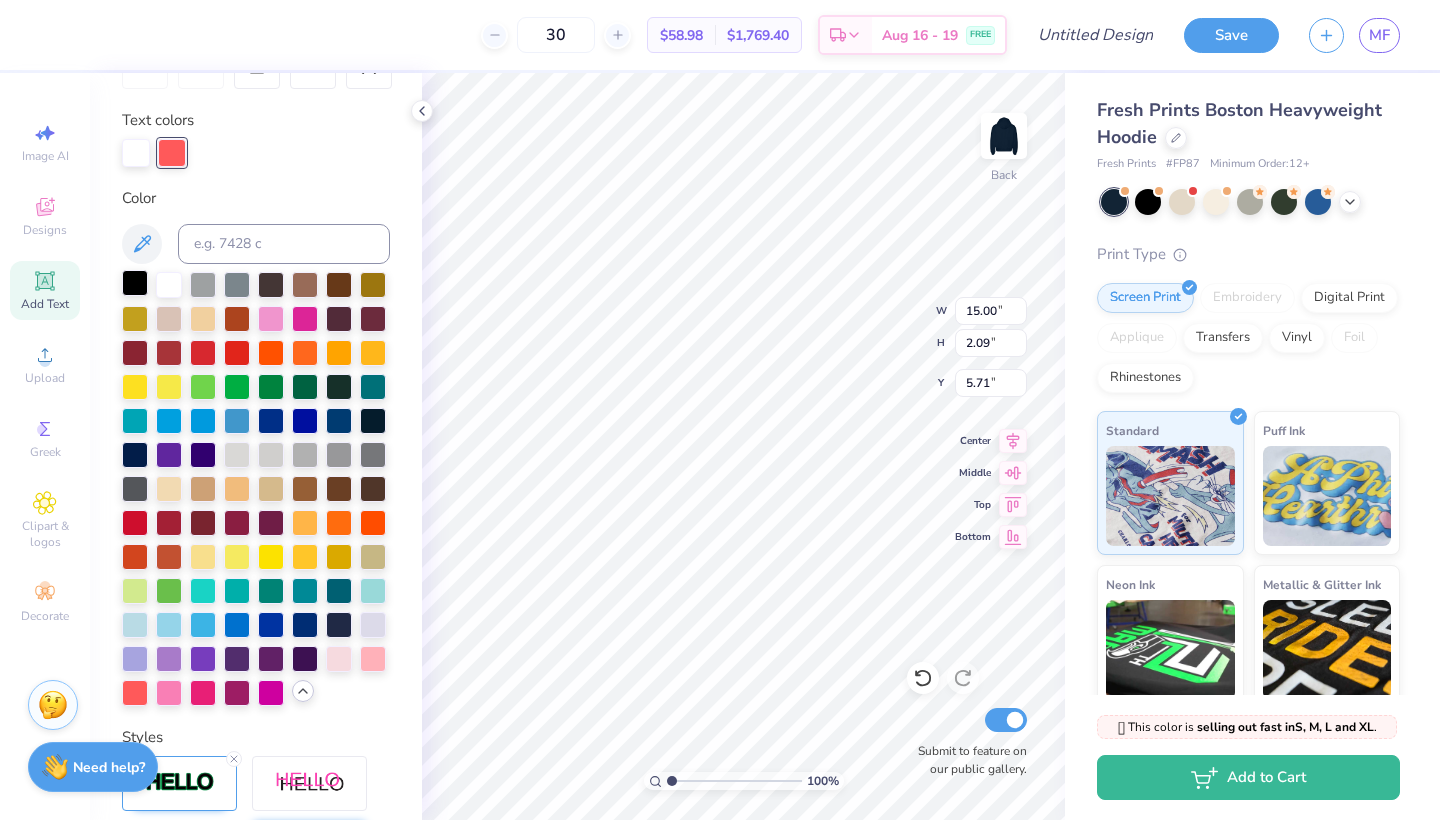 click at bounding box center [135, 283] 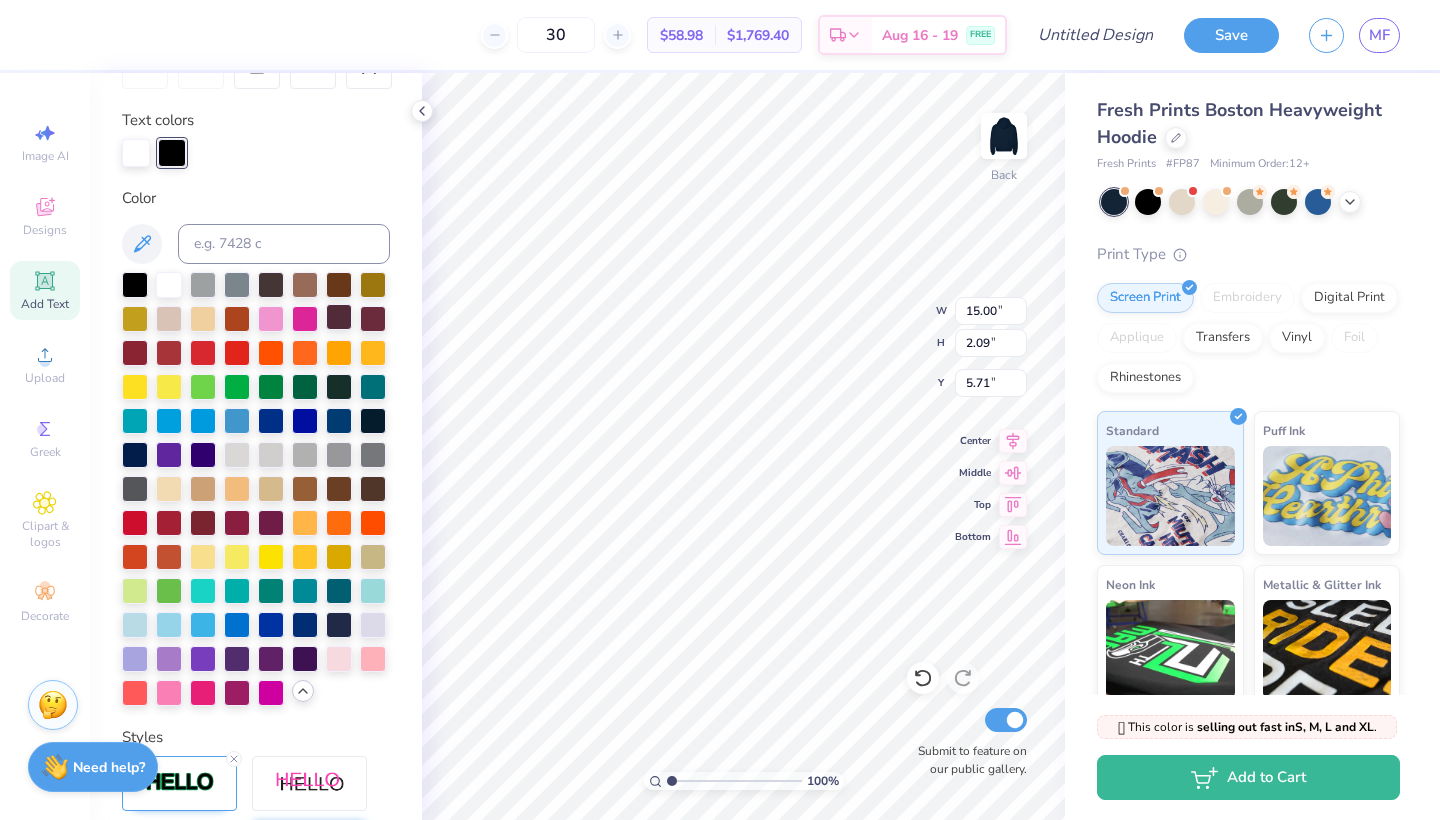 type on "8.64" 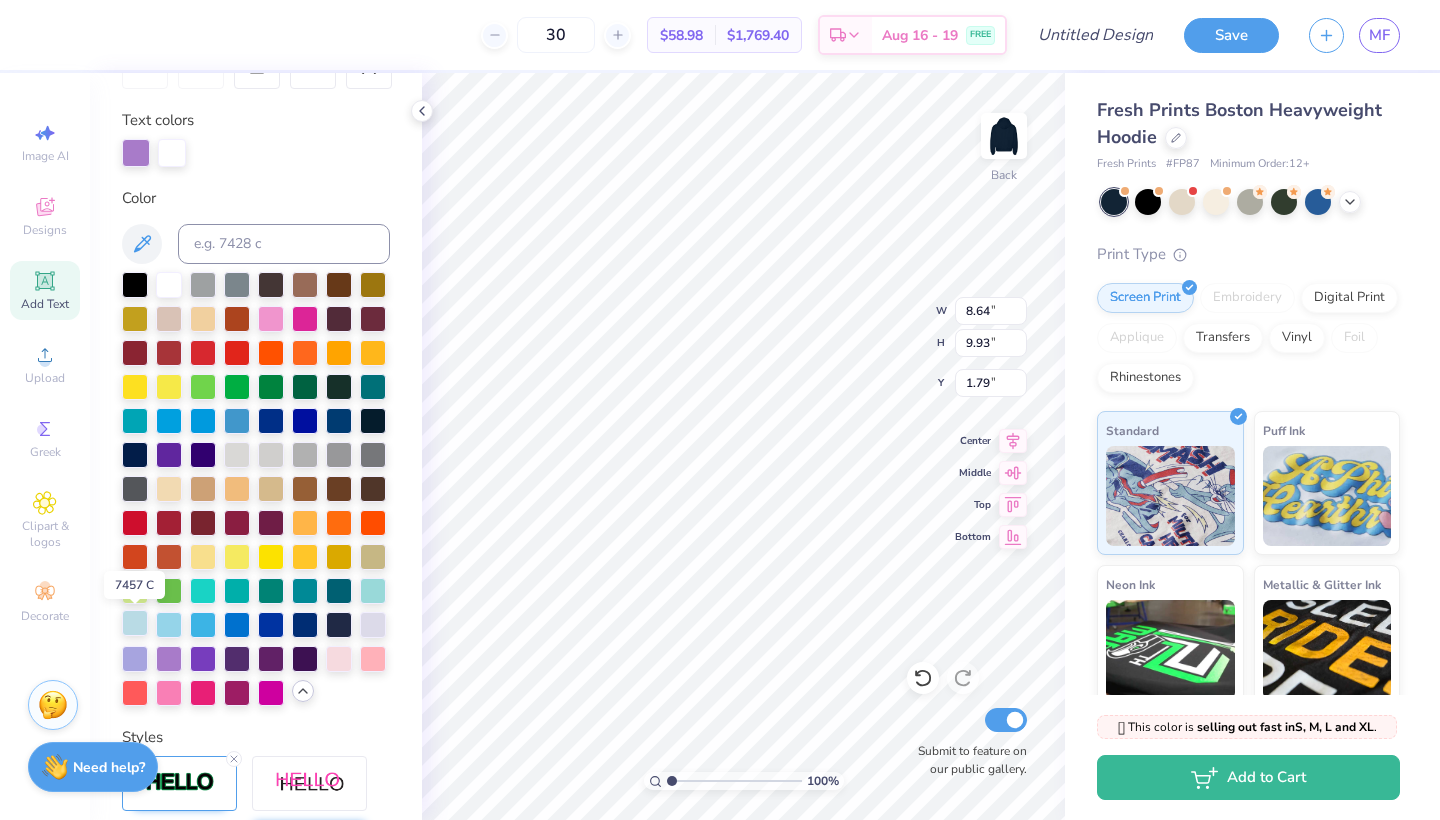 click at bounding box center [135, 623] 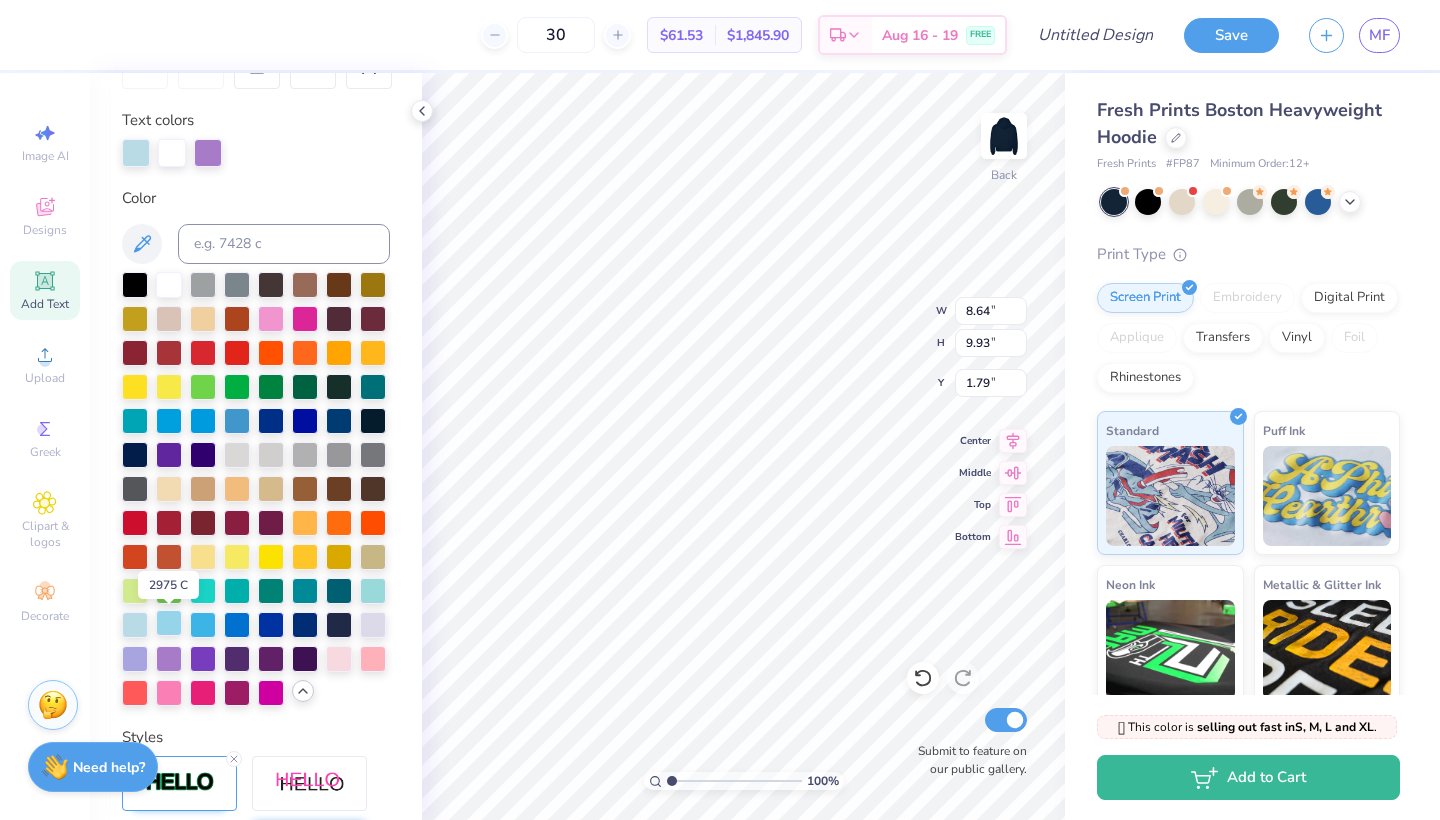 click at bounding box center (169, 623) 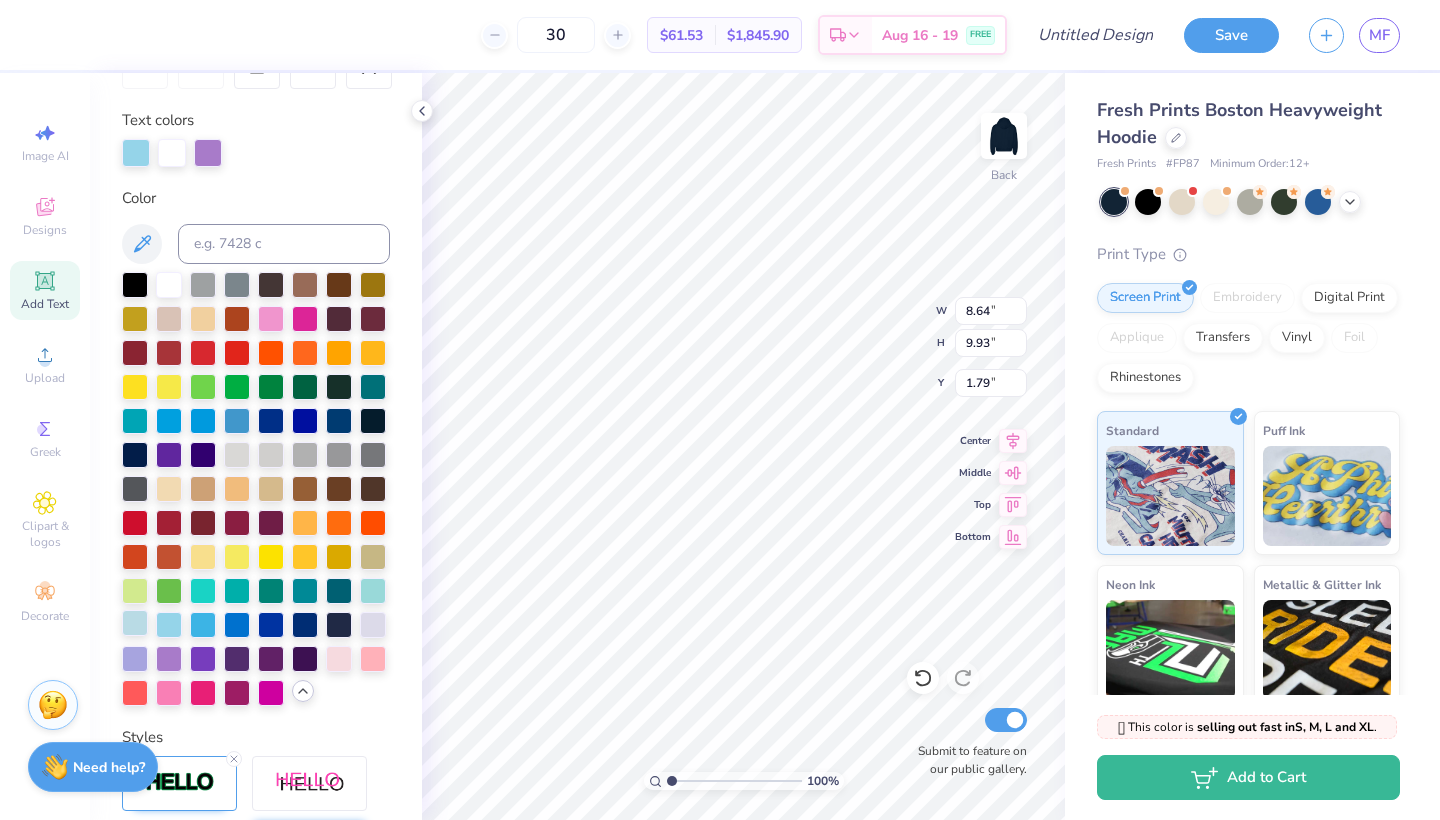 click at bounding box center [135, 623] 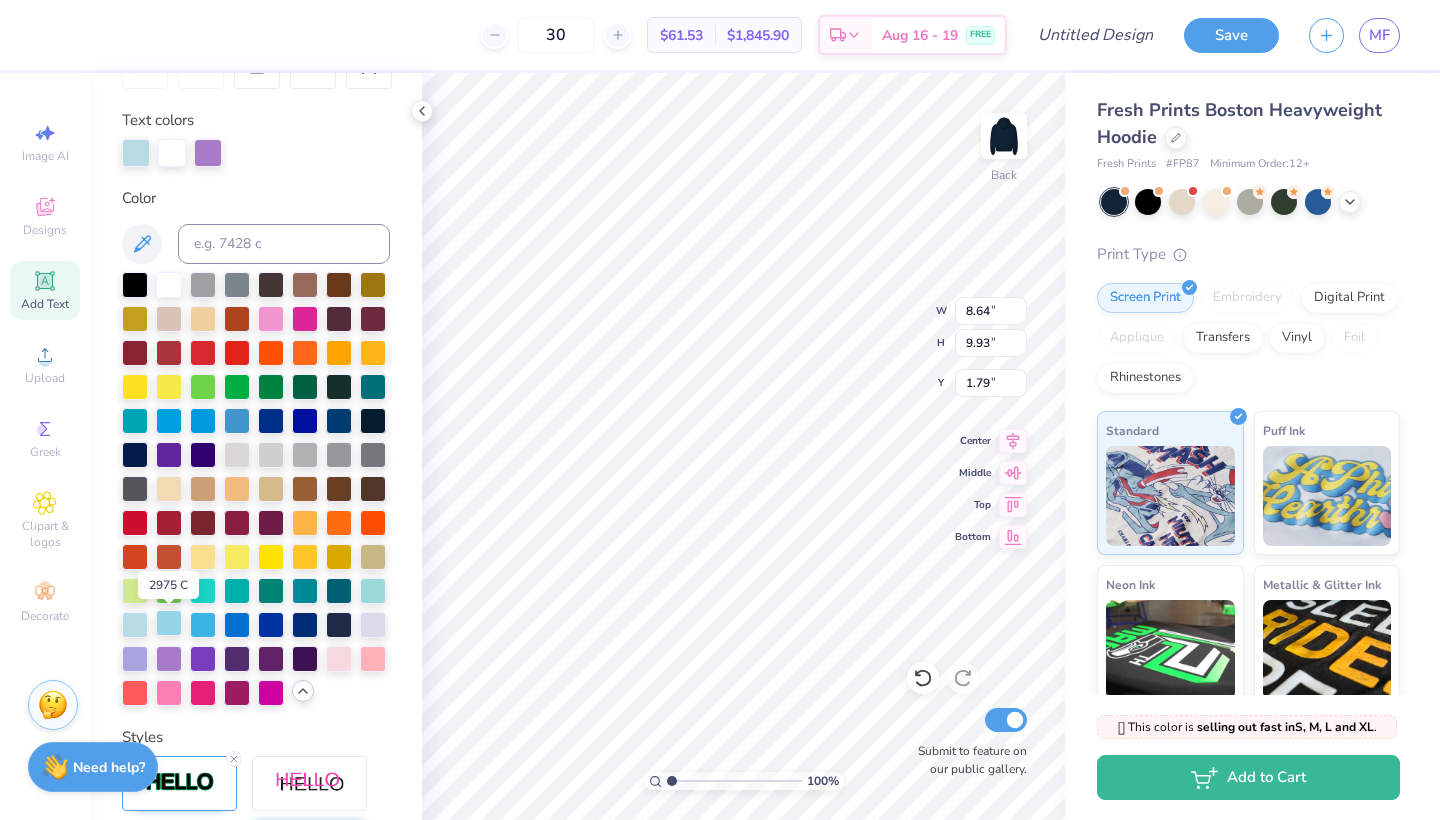 click at bounding box center (169, 623) 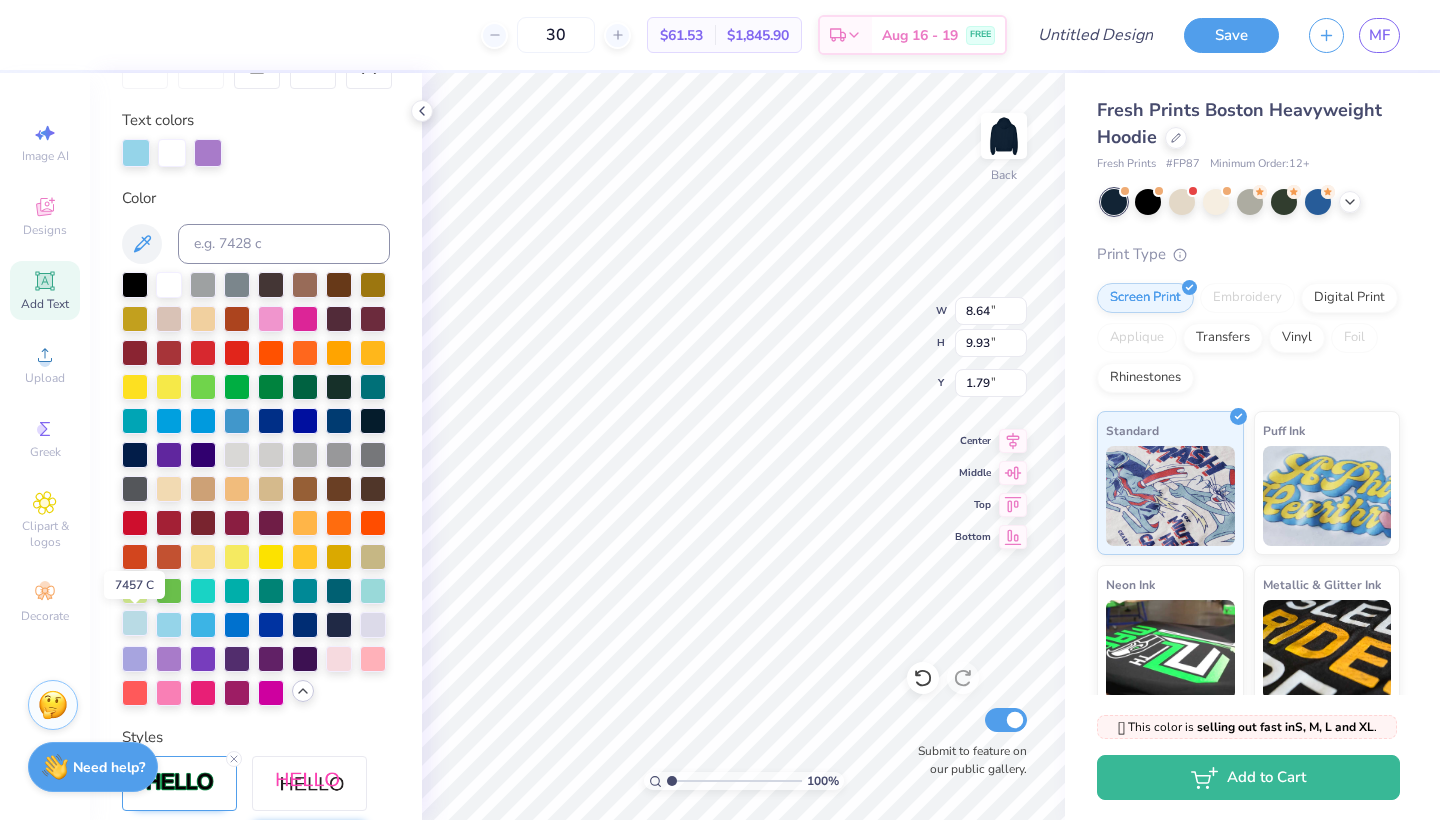 click at bounding box center (135, 623) 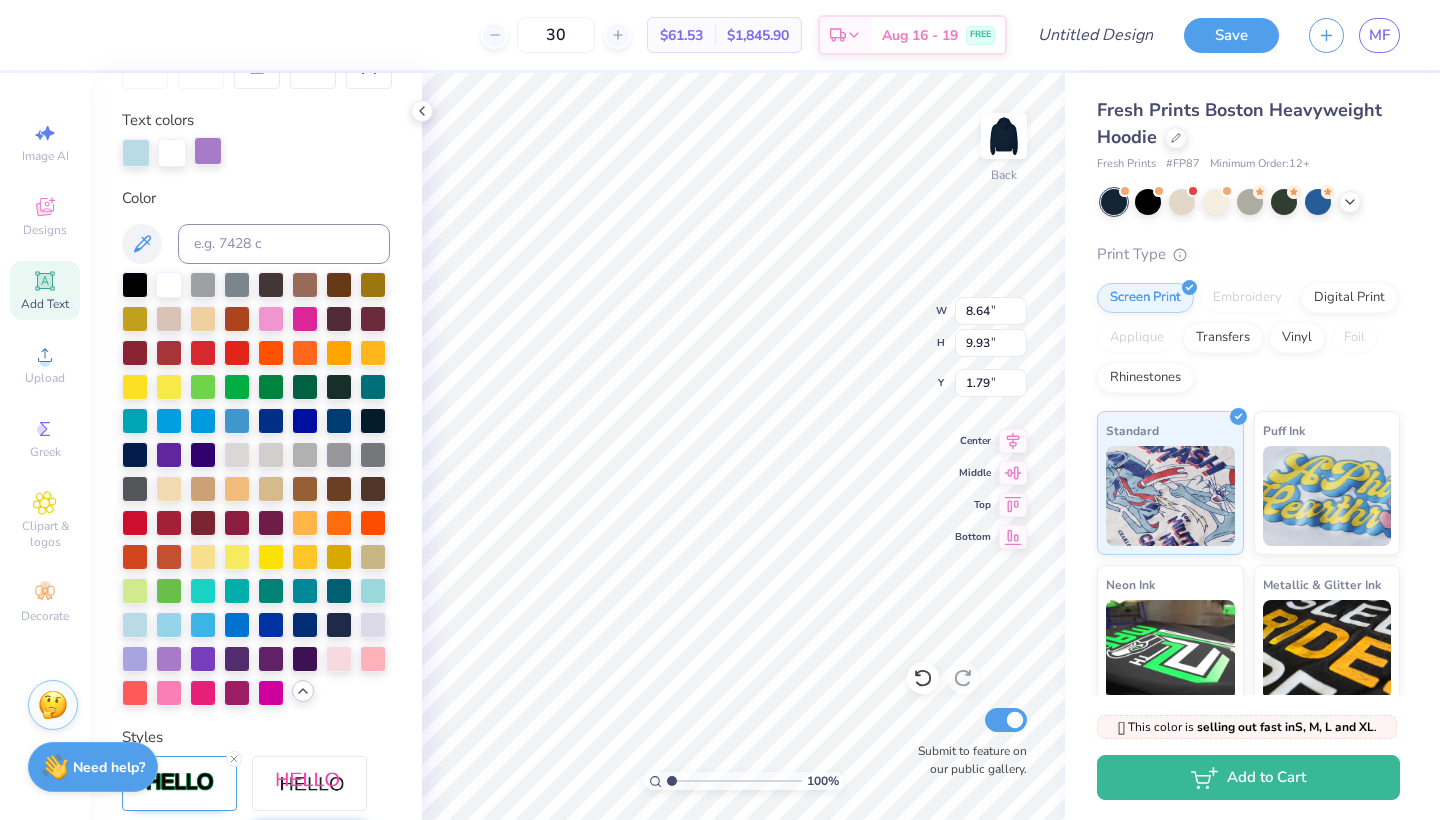 click at bounding box center [208, 151] 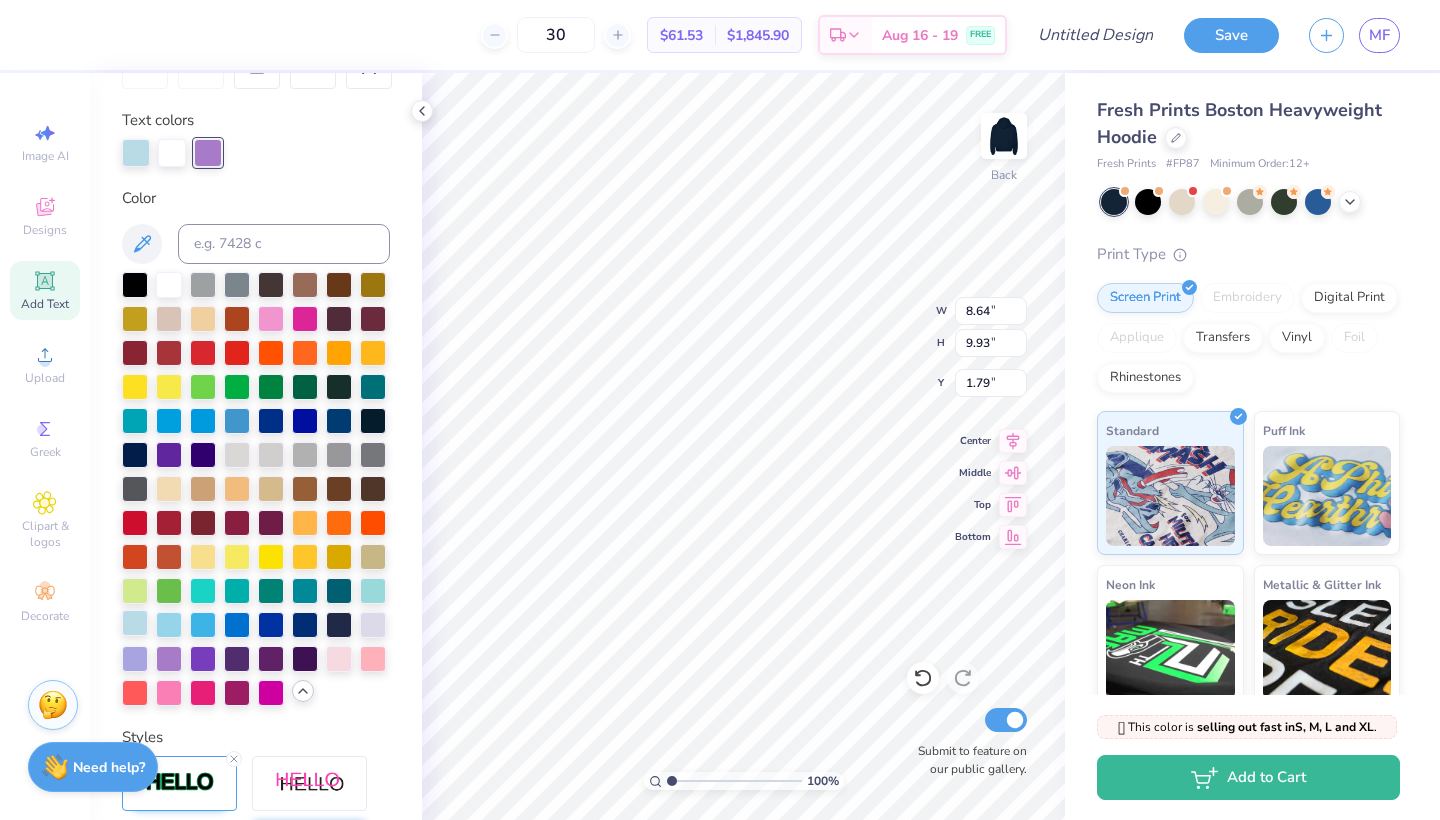 click at bounding box center [135, 623] 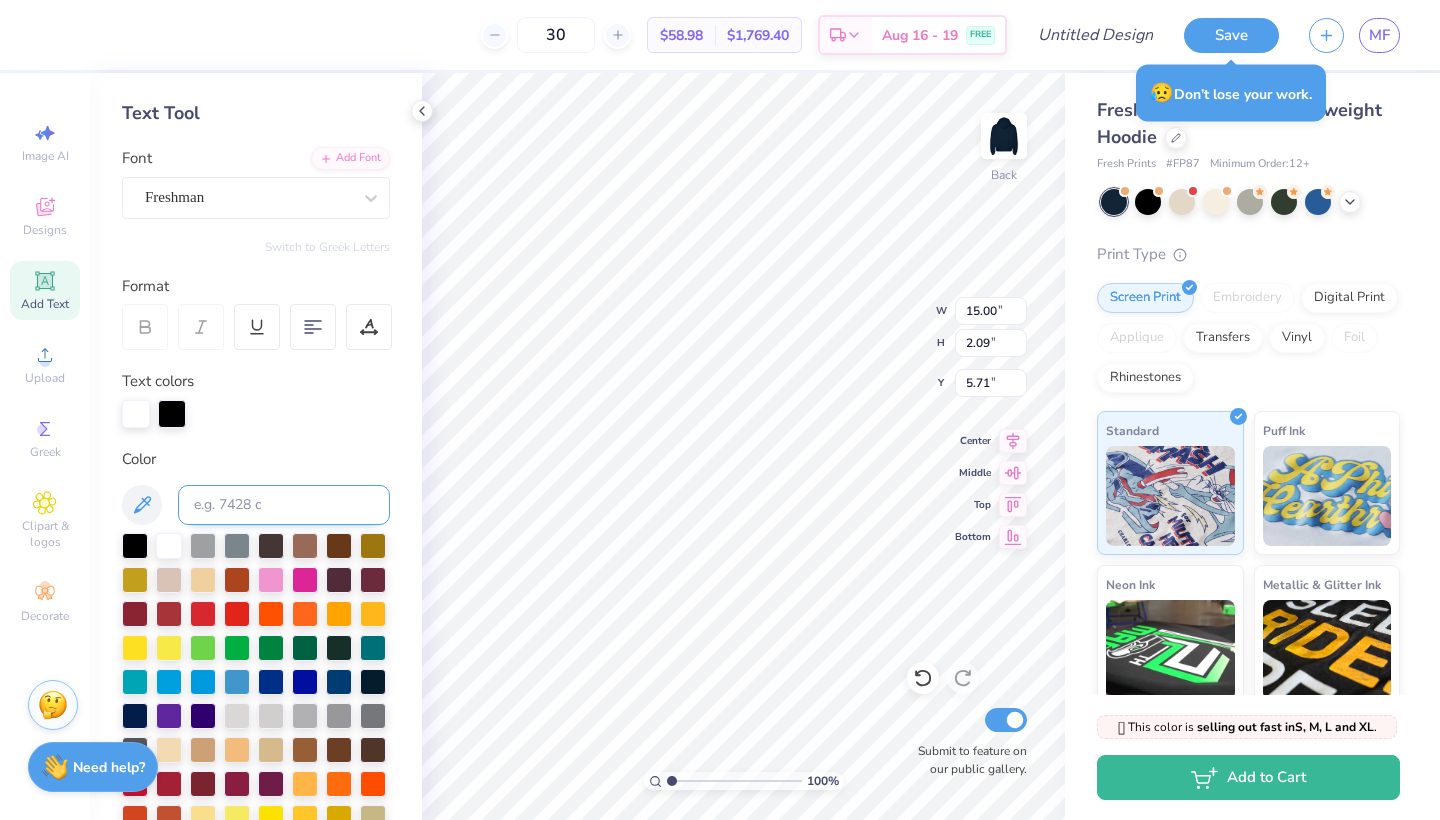 scroll, scrollTop: 83, scrollLeft: 0, axis: vertical 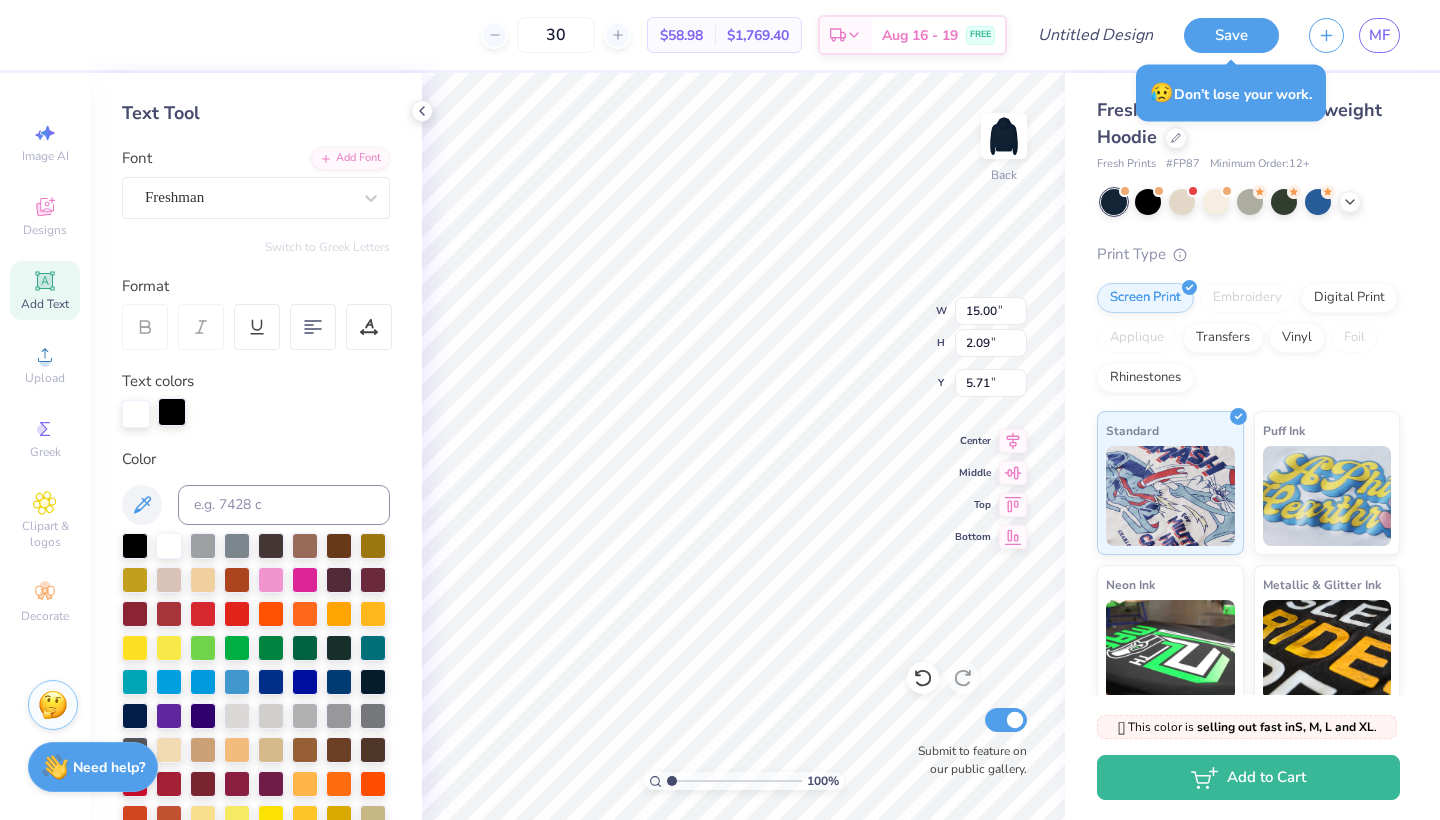 click at bounding box center (172, 412) 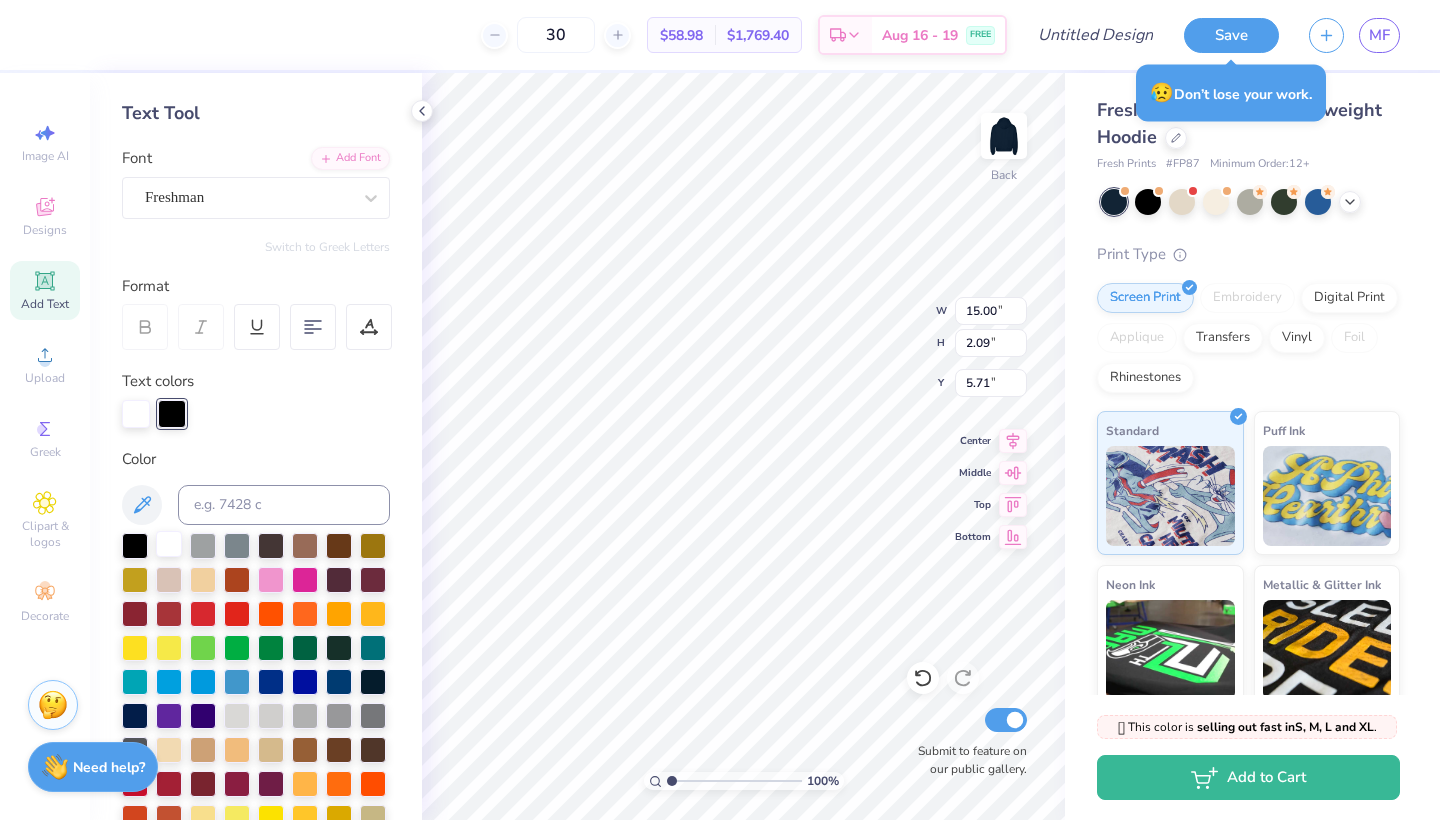 click at bounding box center (169, 544) 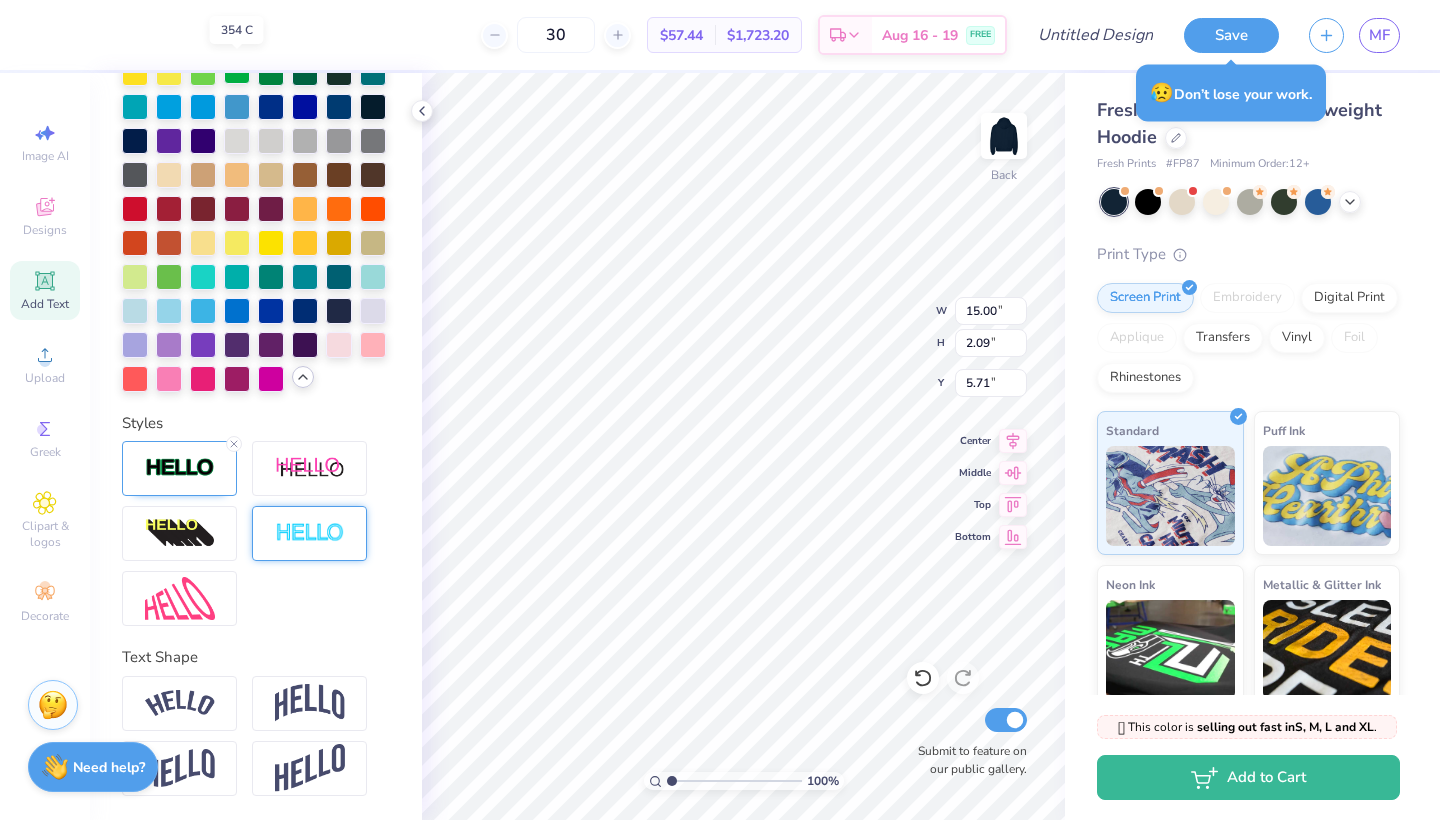scroll, scrollTop: 581, scrollLeft: 0, axis: vertical 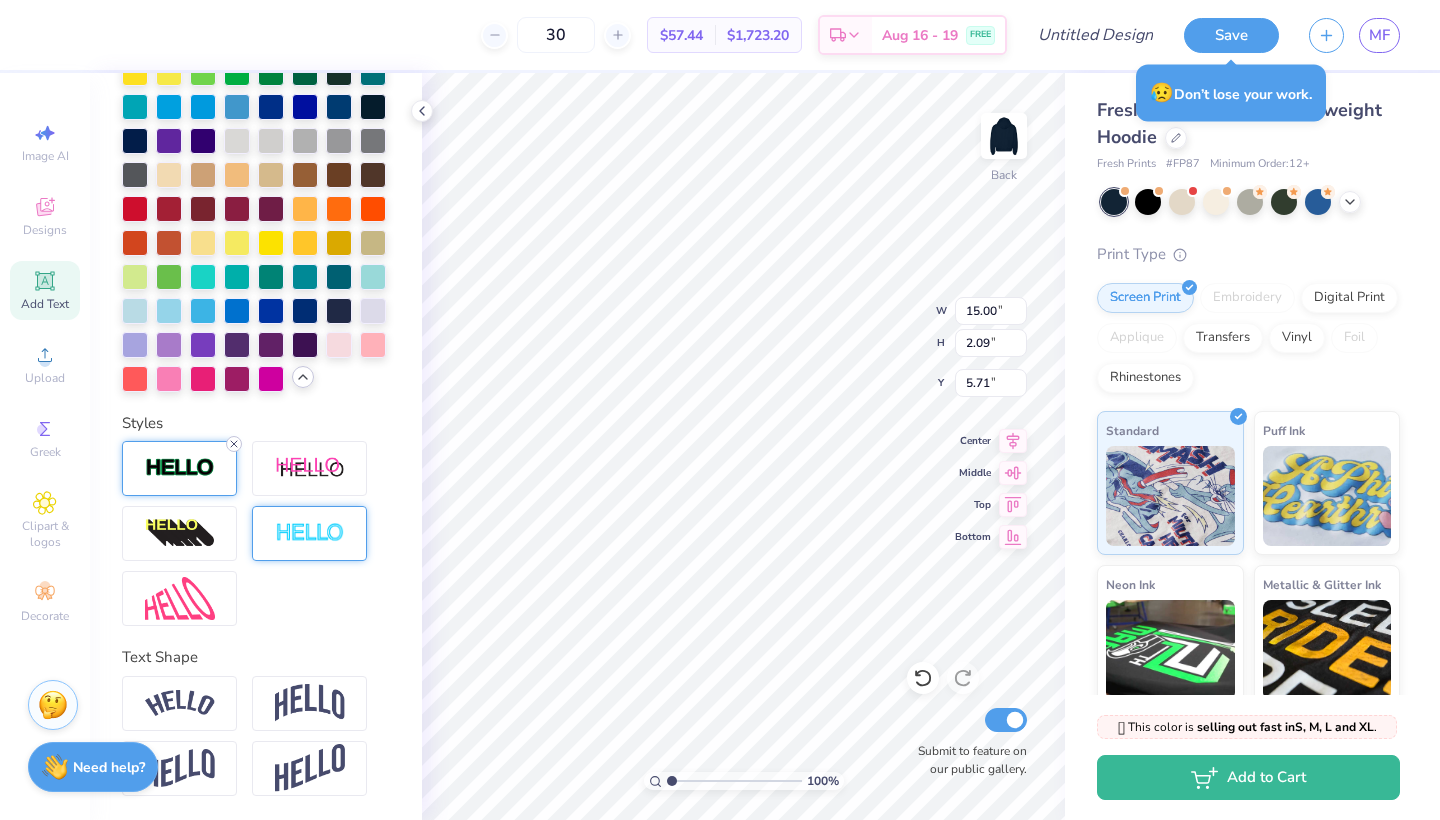 click 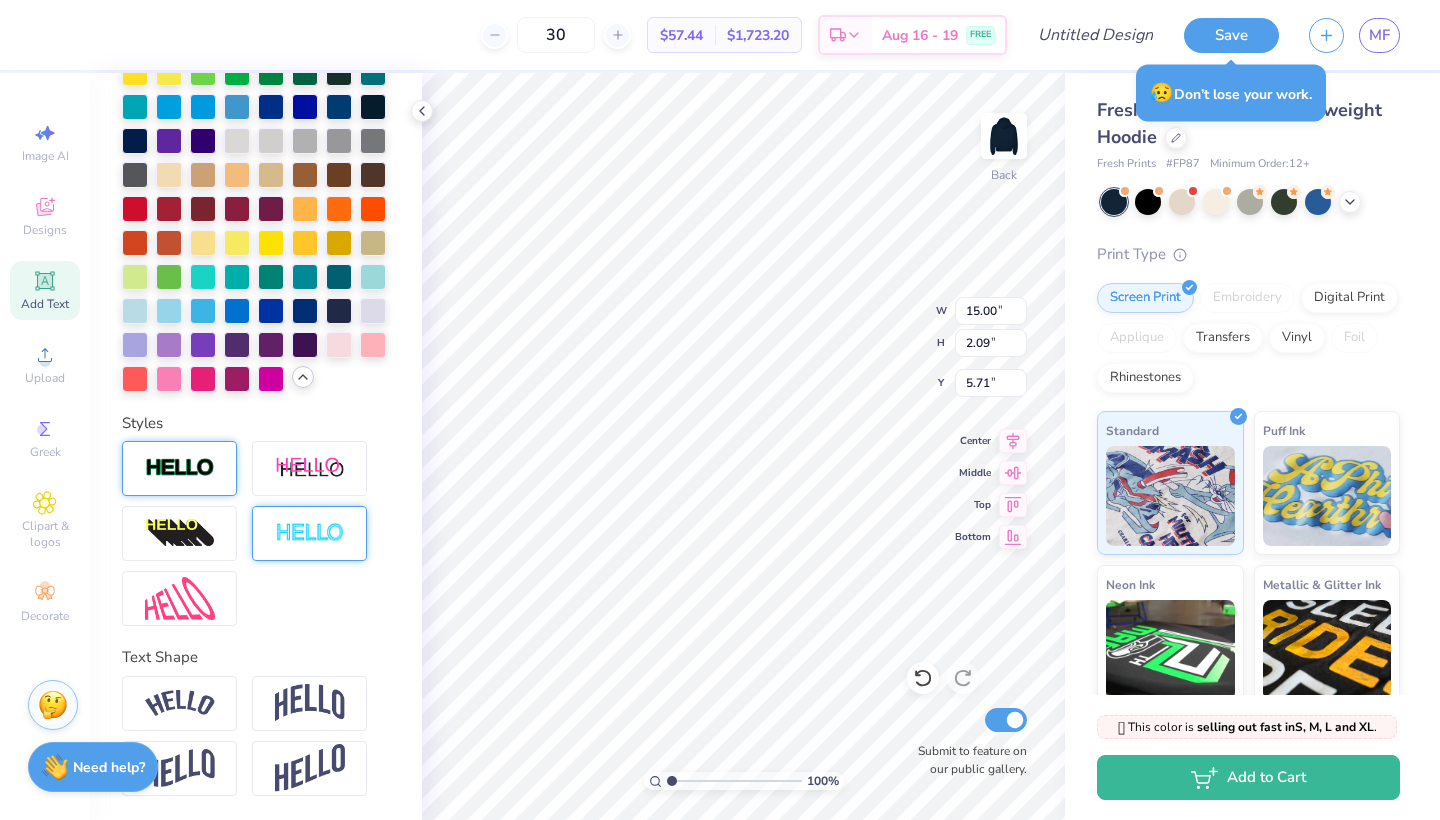 type on "14.94" 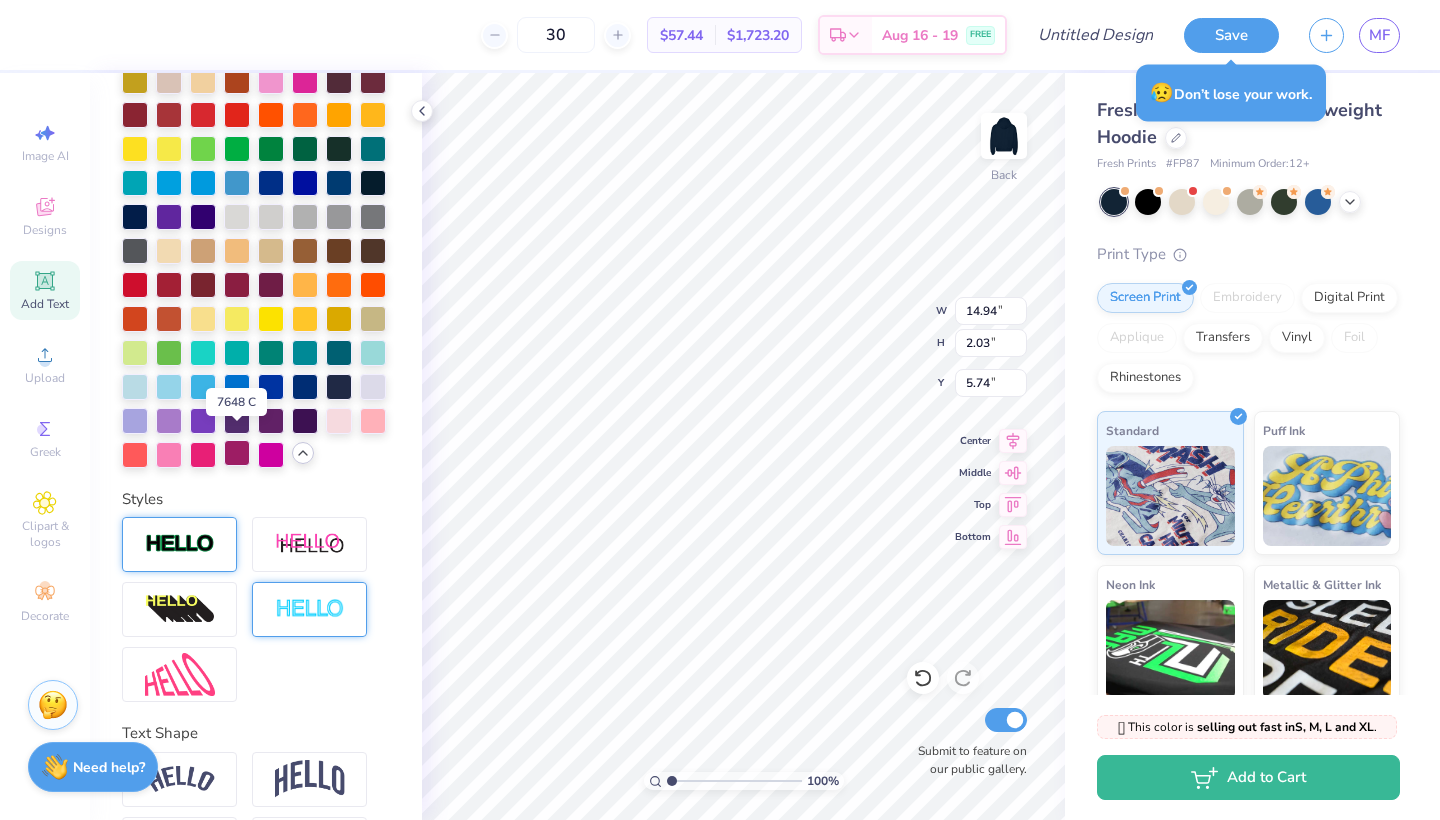 scroll, scrollTop: 503, scrollLeft: 0, axis: vertical 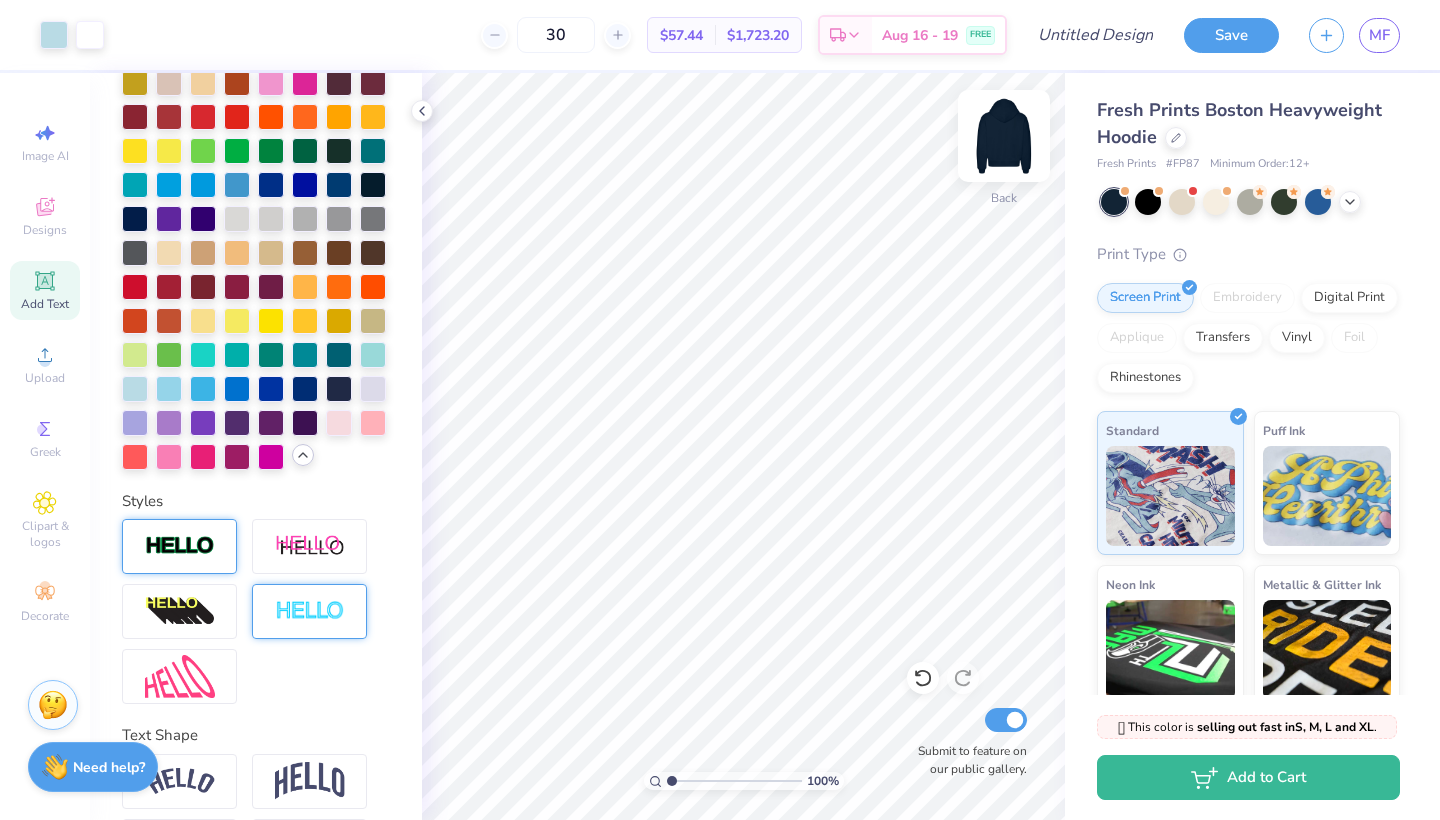 click at bounding box center [1004, 136] 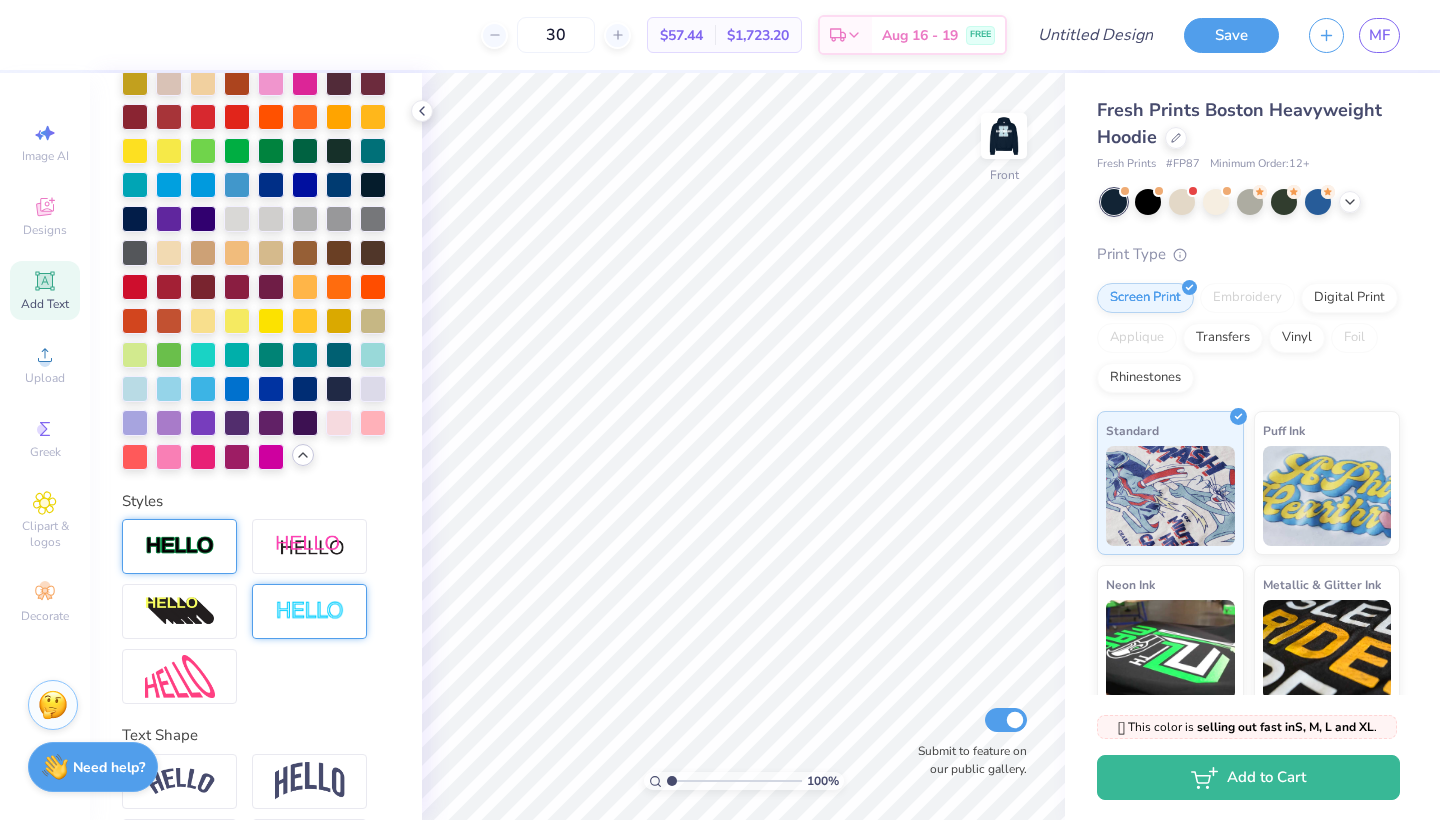 click at bounding box center [1004, 136] 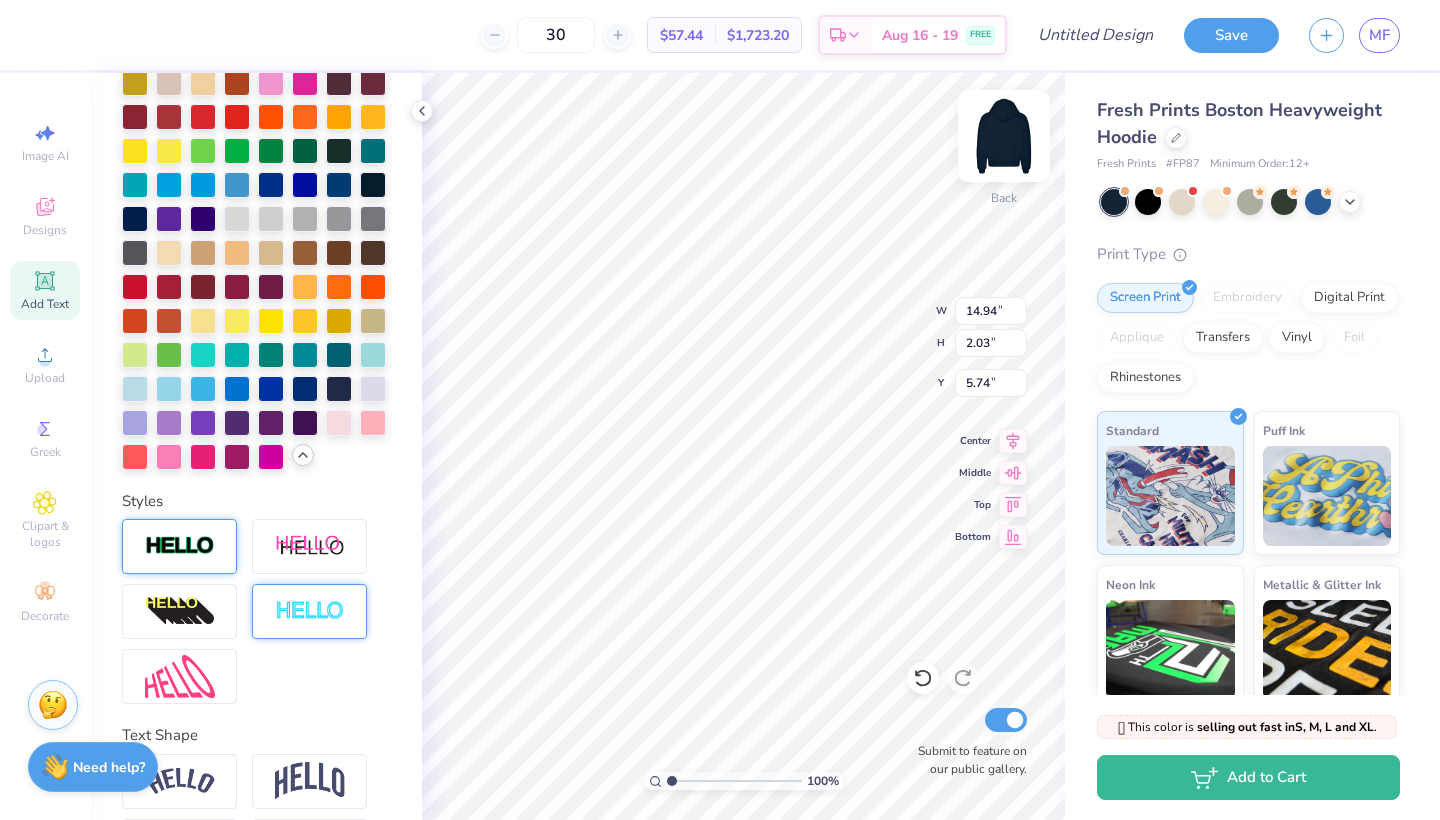 scroll, scrollTop: 0, scrollLeft: 3, axis: horizontal 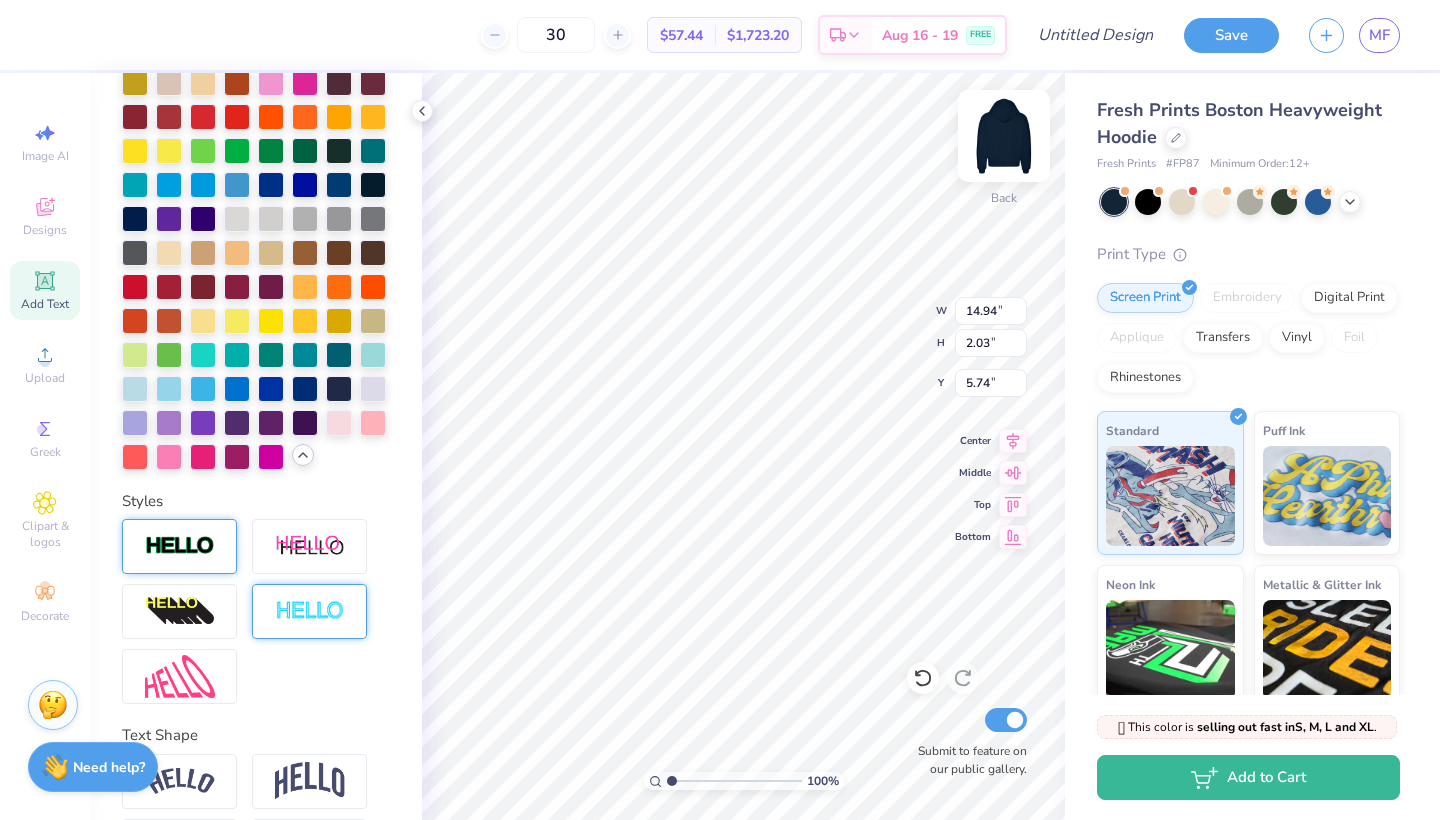 type on "14.21" 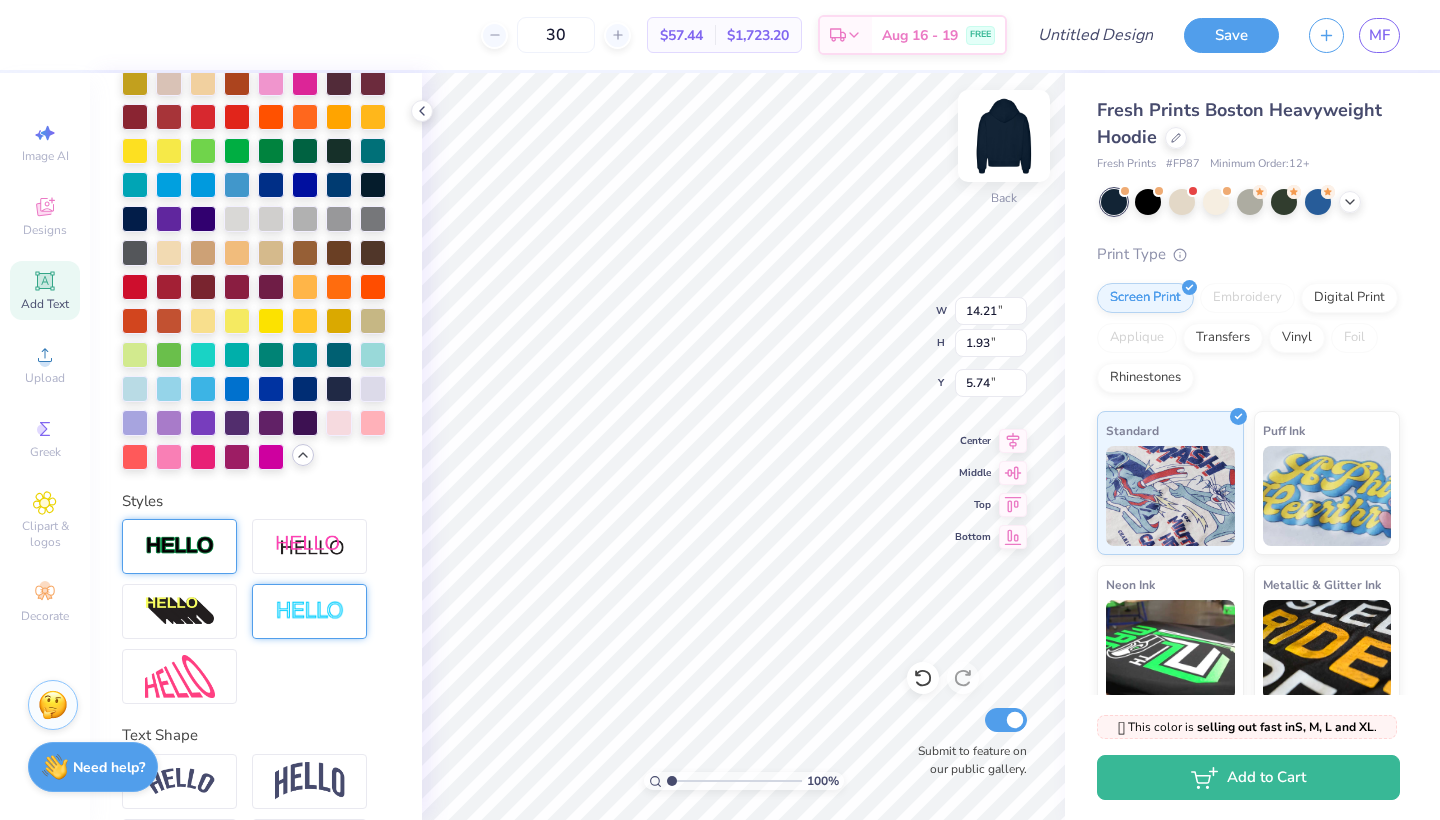 type on "5.79" 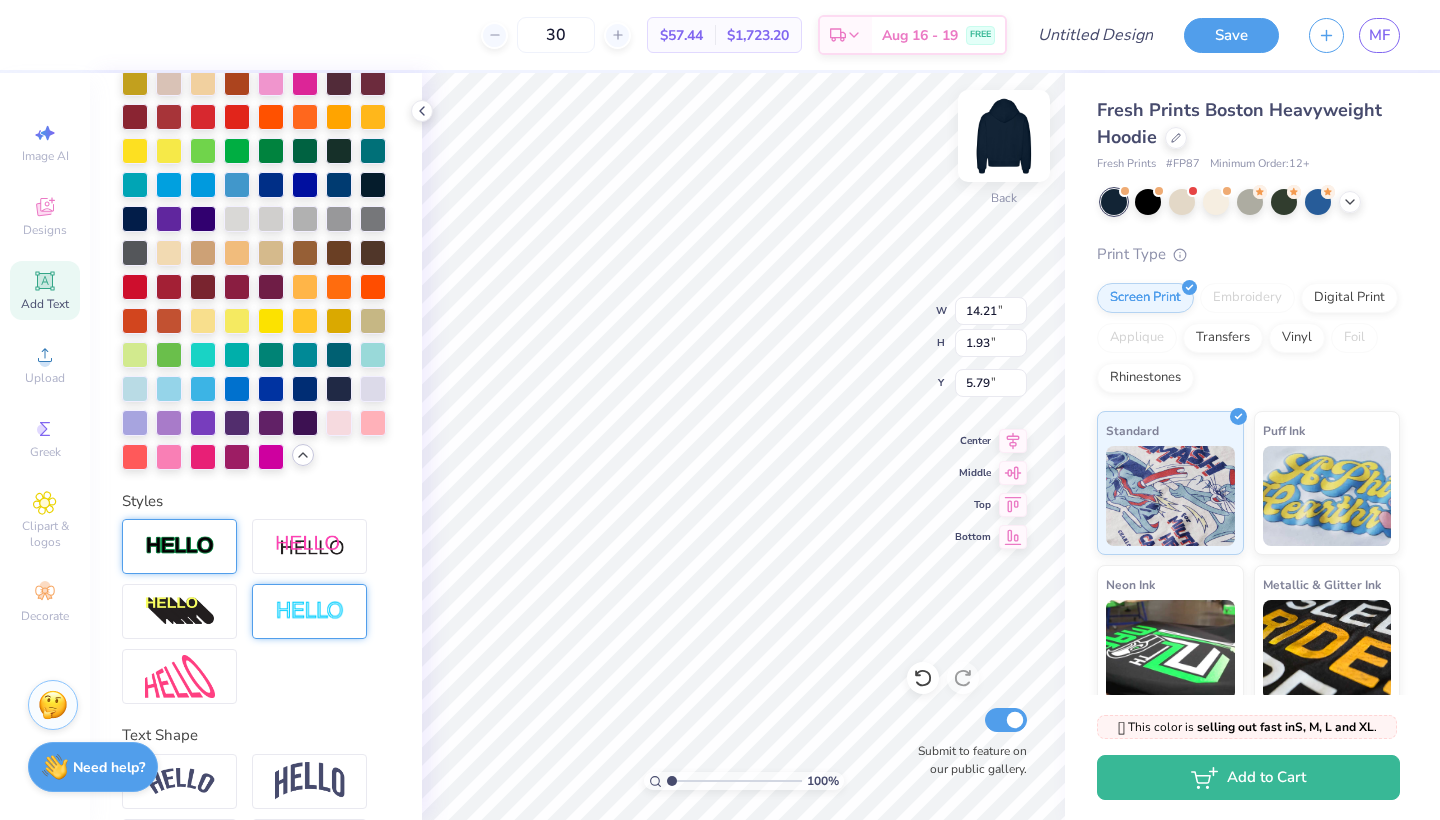 type on "5.48" 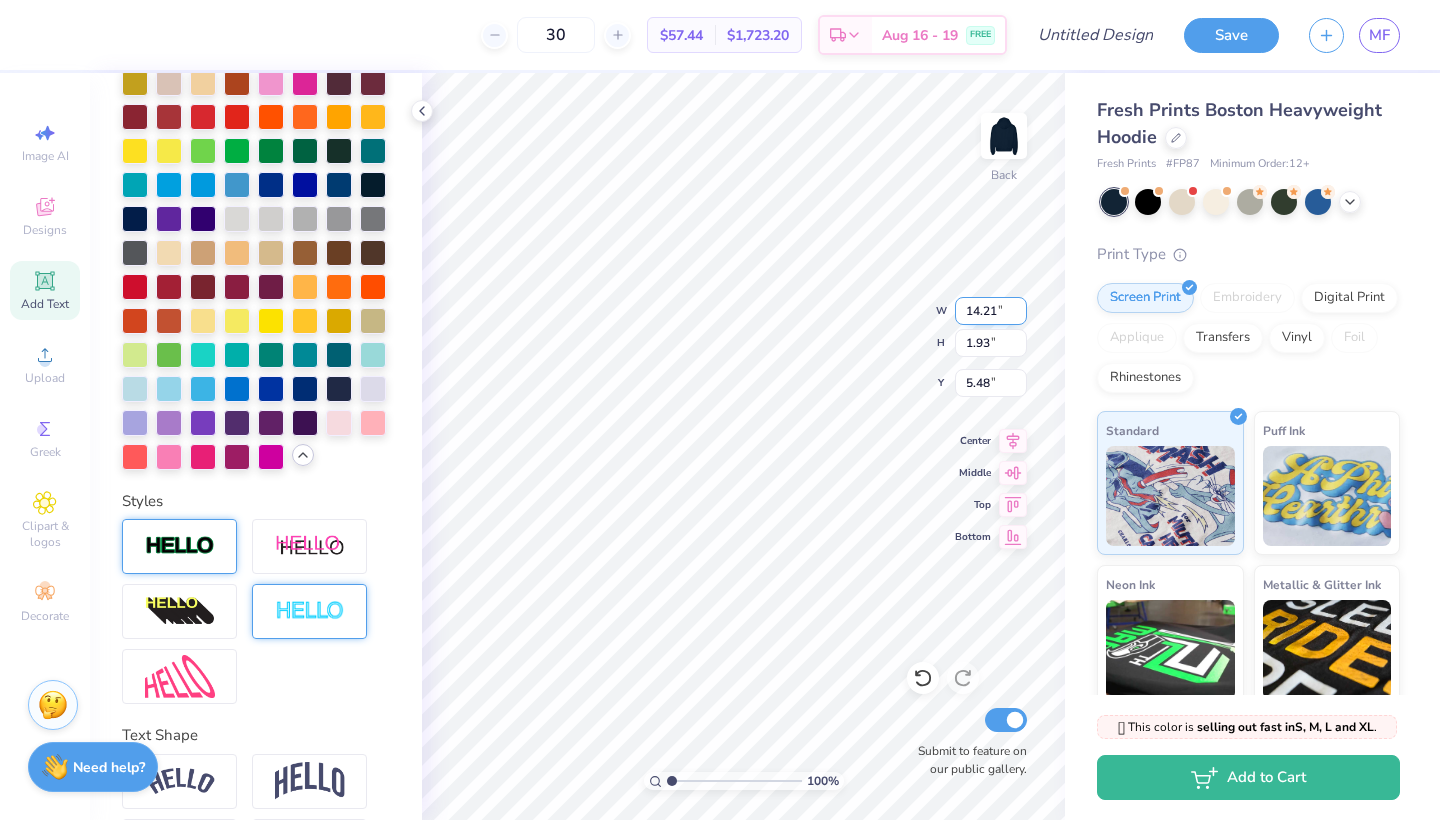 type on "14.2" 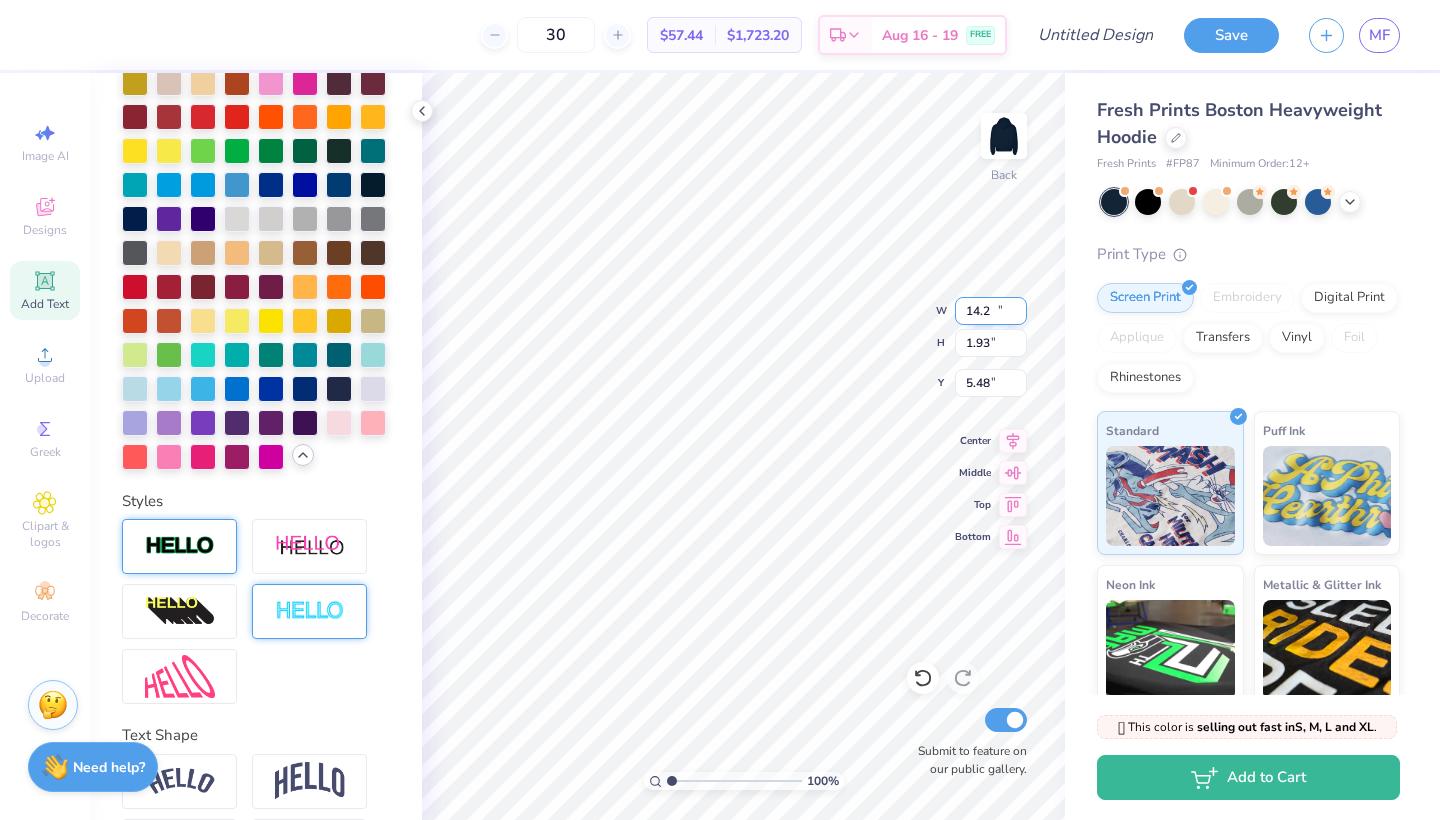 click on "14.2" at bounding box center (991, 311) 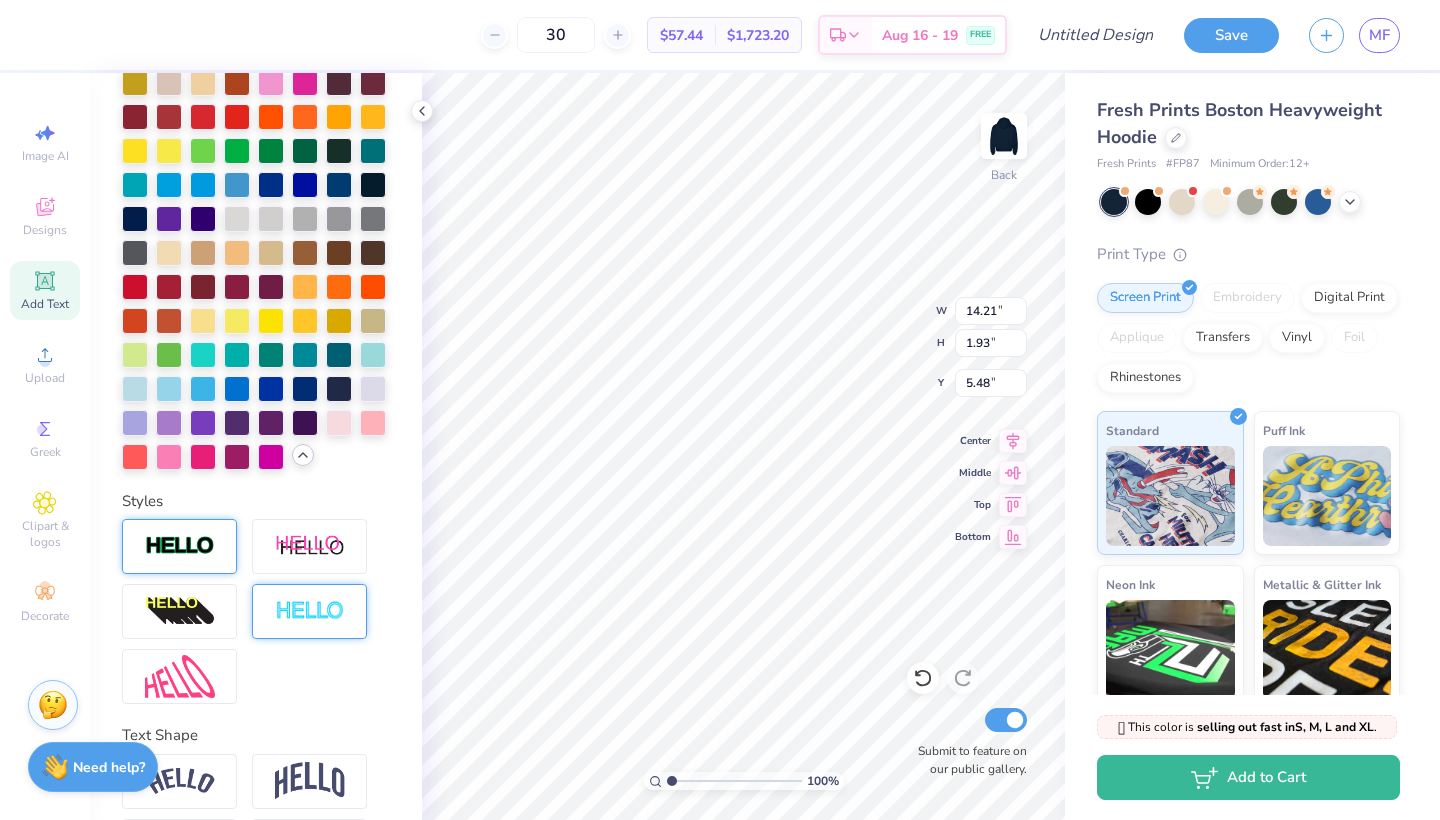 type on "5.79" 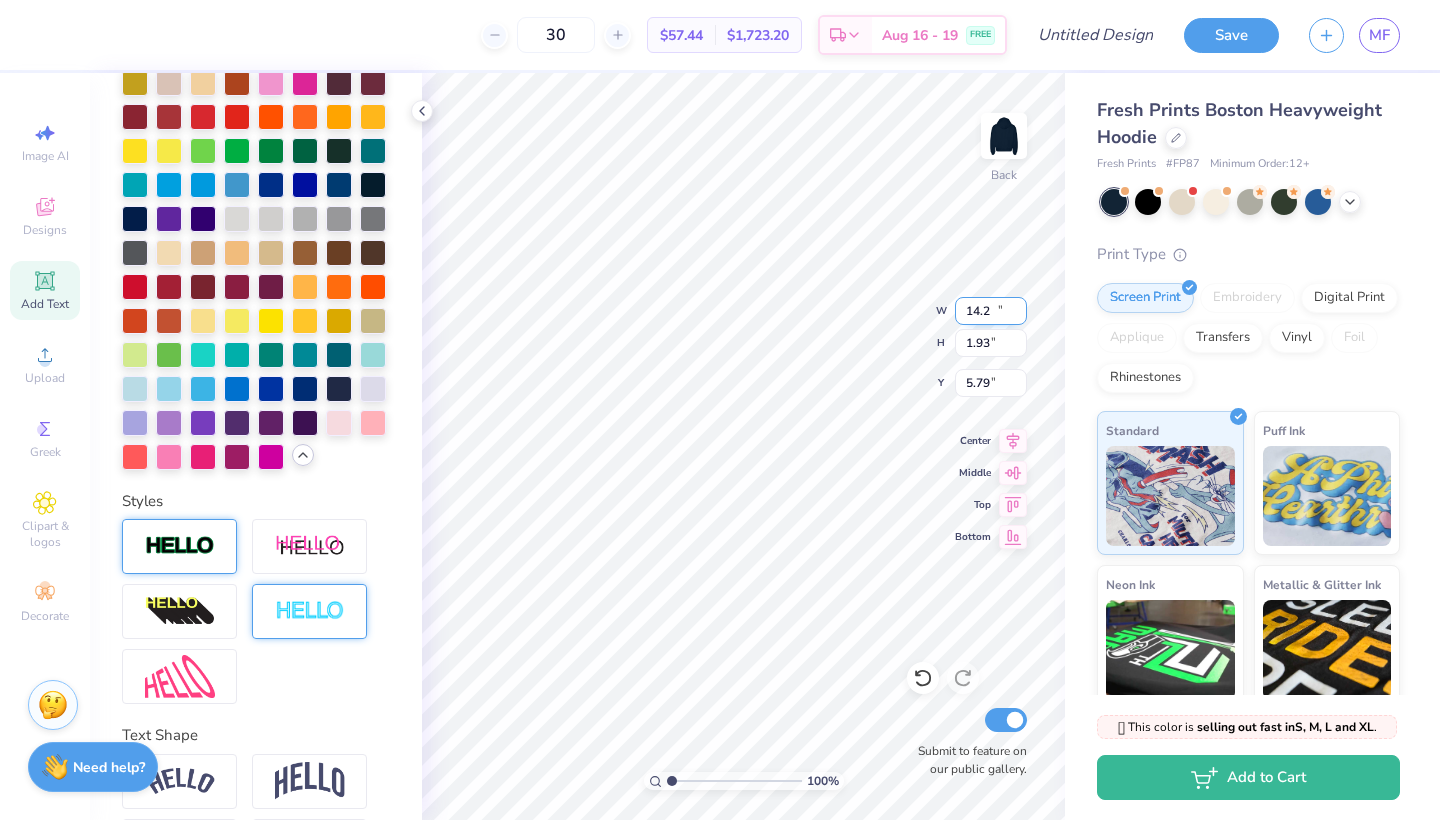 click on "14.2" at bounding box center [991, 311] 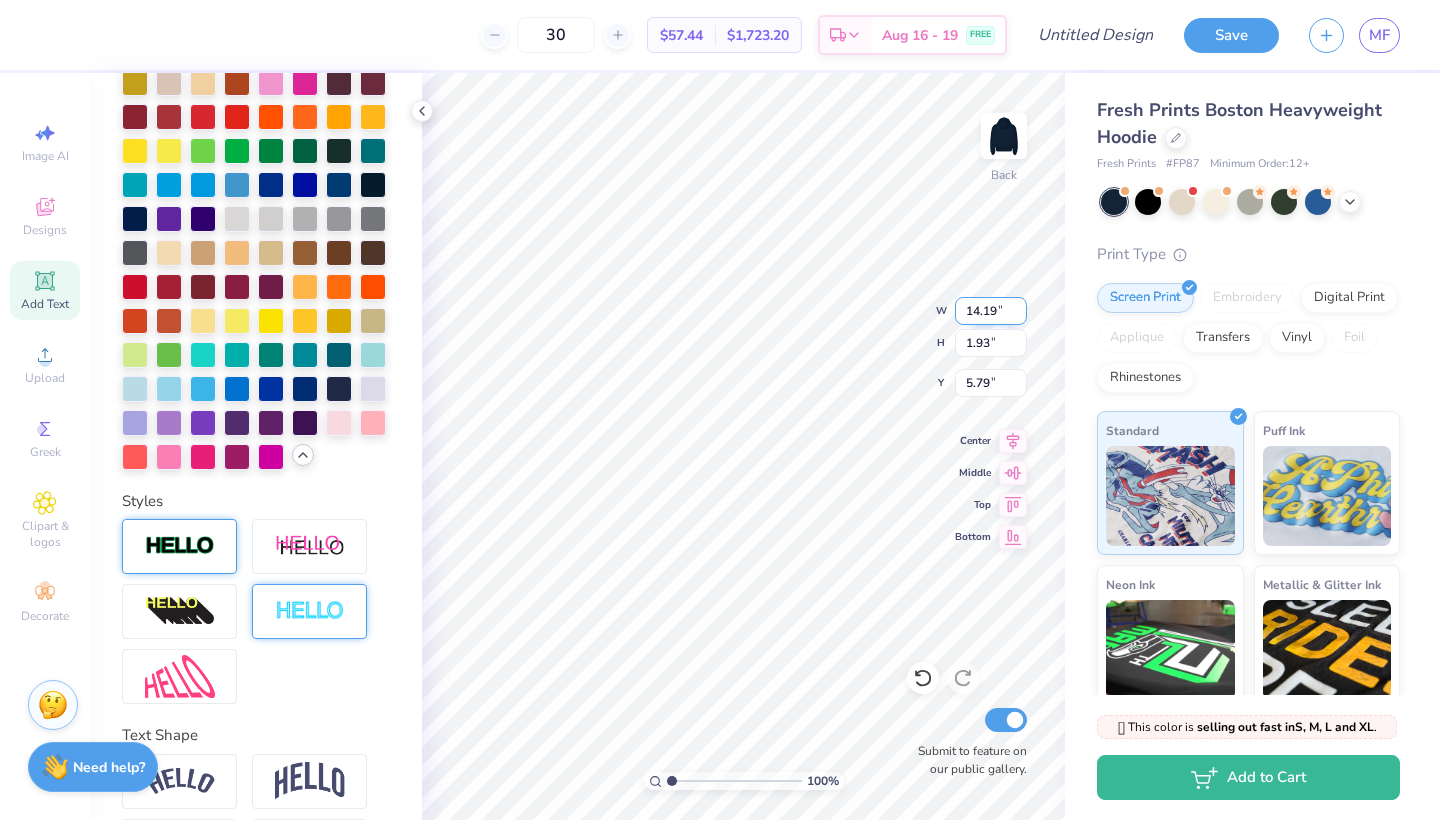 click on "14.19" at bounding box center [991, 311] 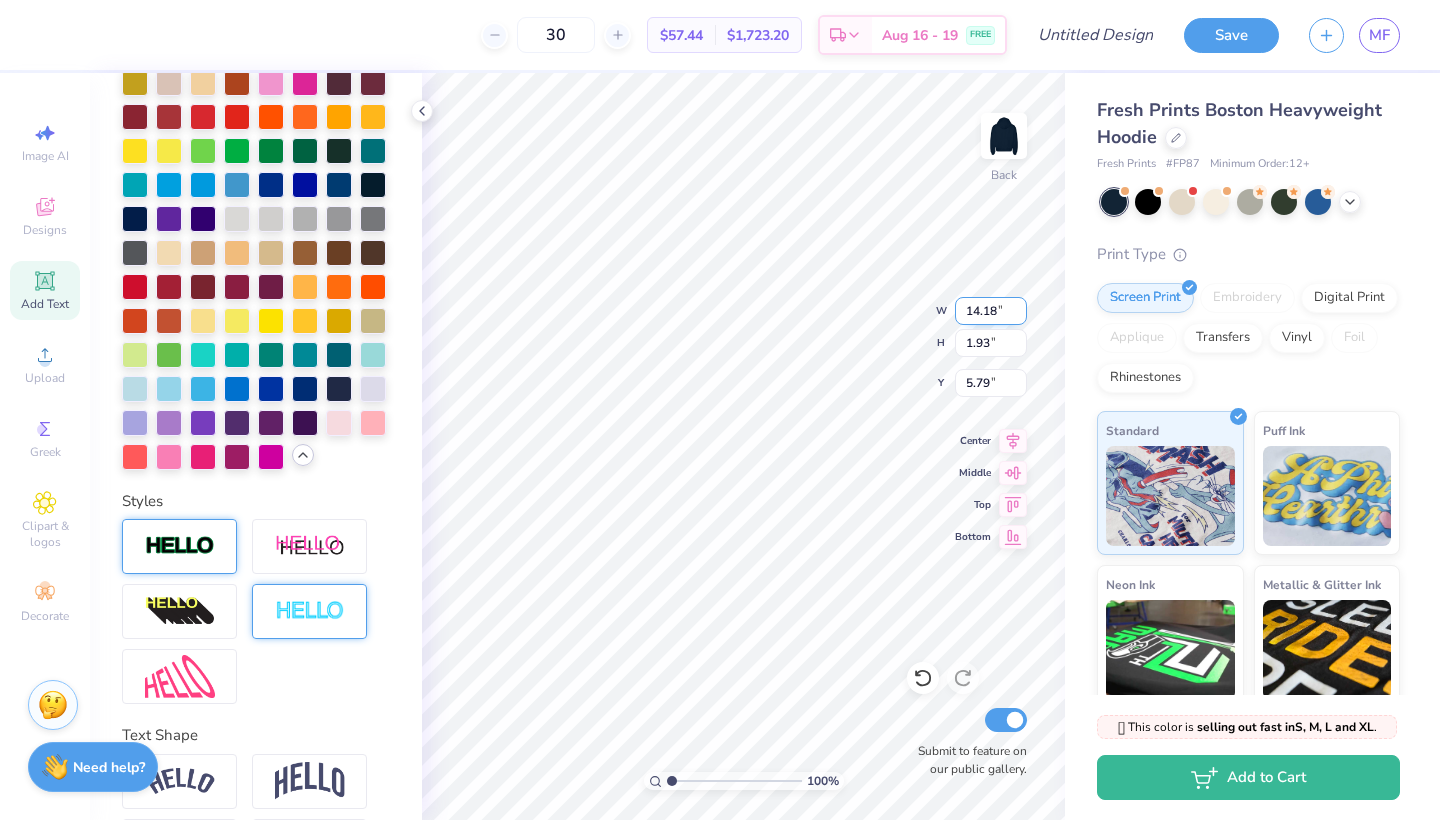 click on "14.18" at bounding box center (991, 311) 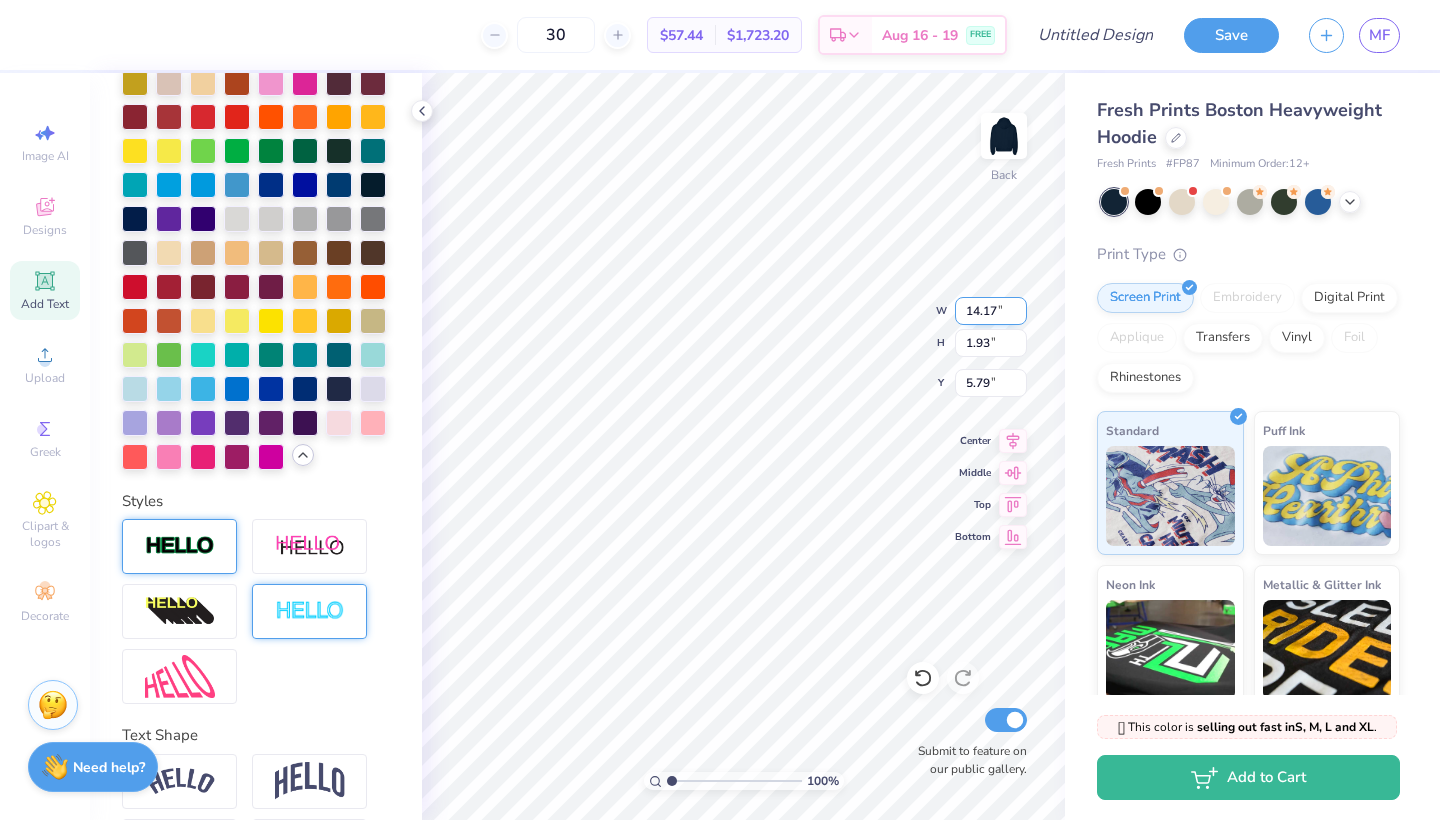 click on "14.17" at bounding box center [991, 311] 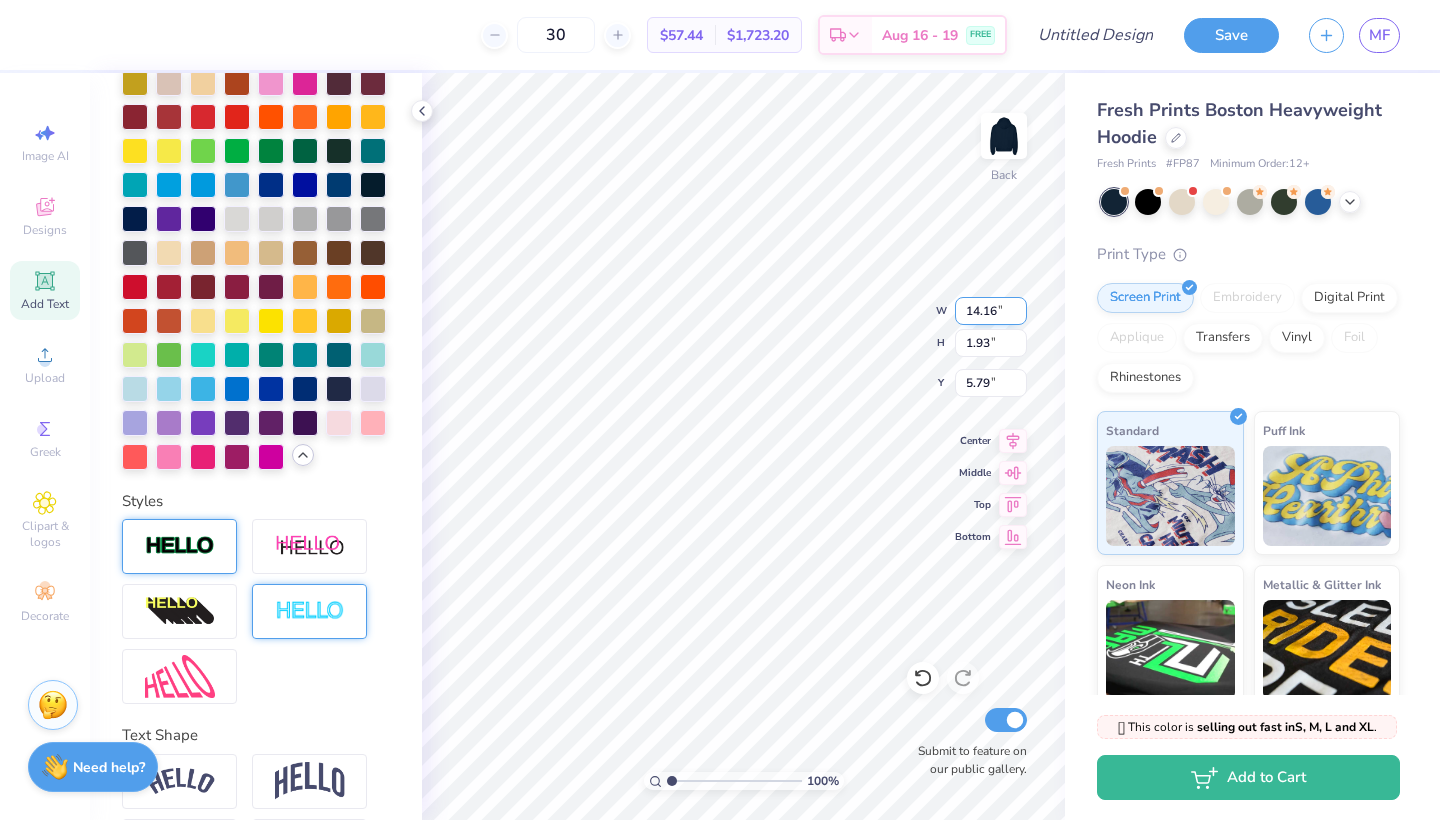click on "14.16" at bounding box center [991, 311] 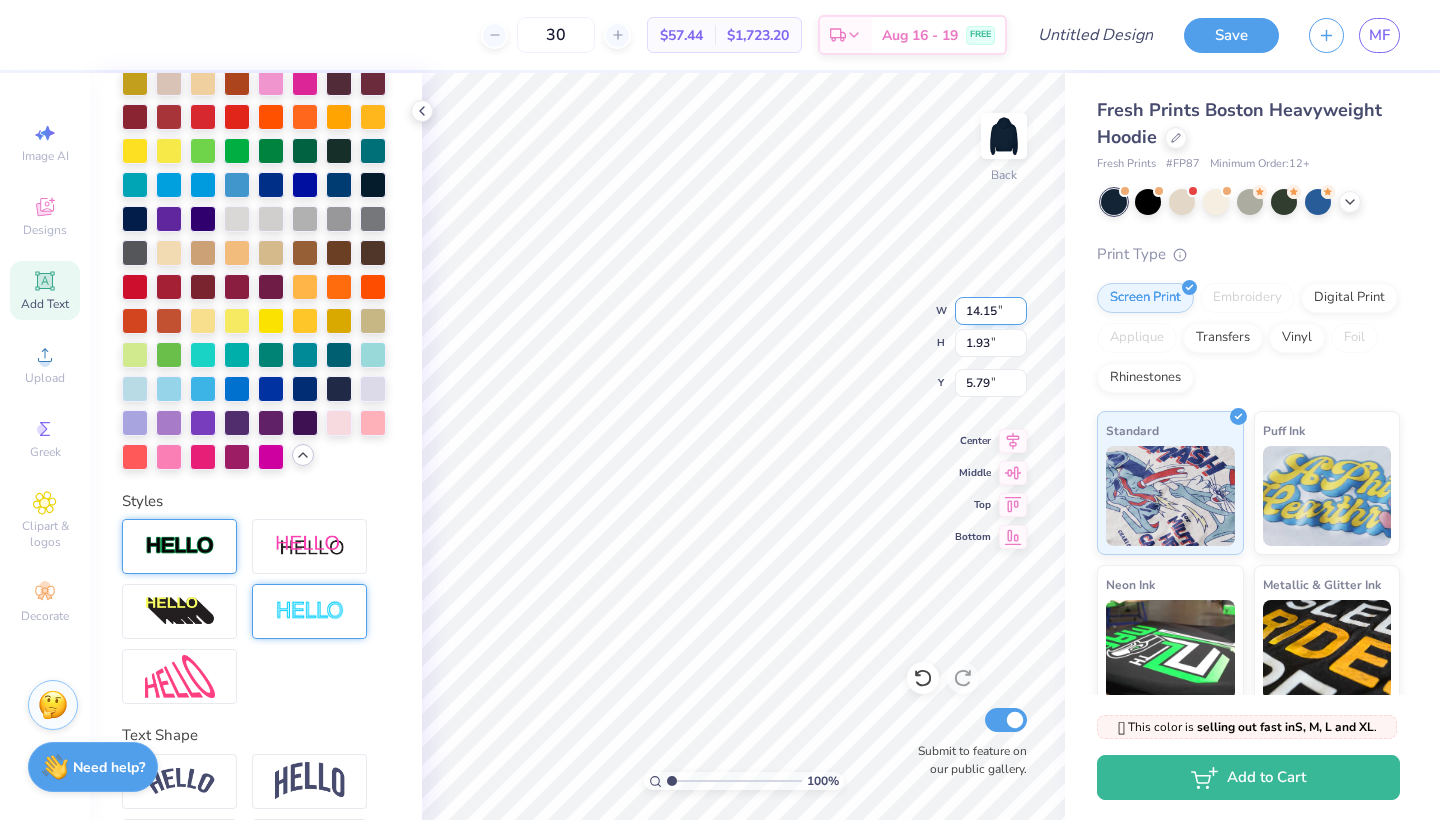 click on "14.15" at bounding box center (991, 311) 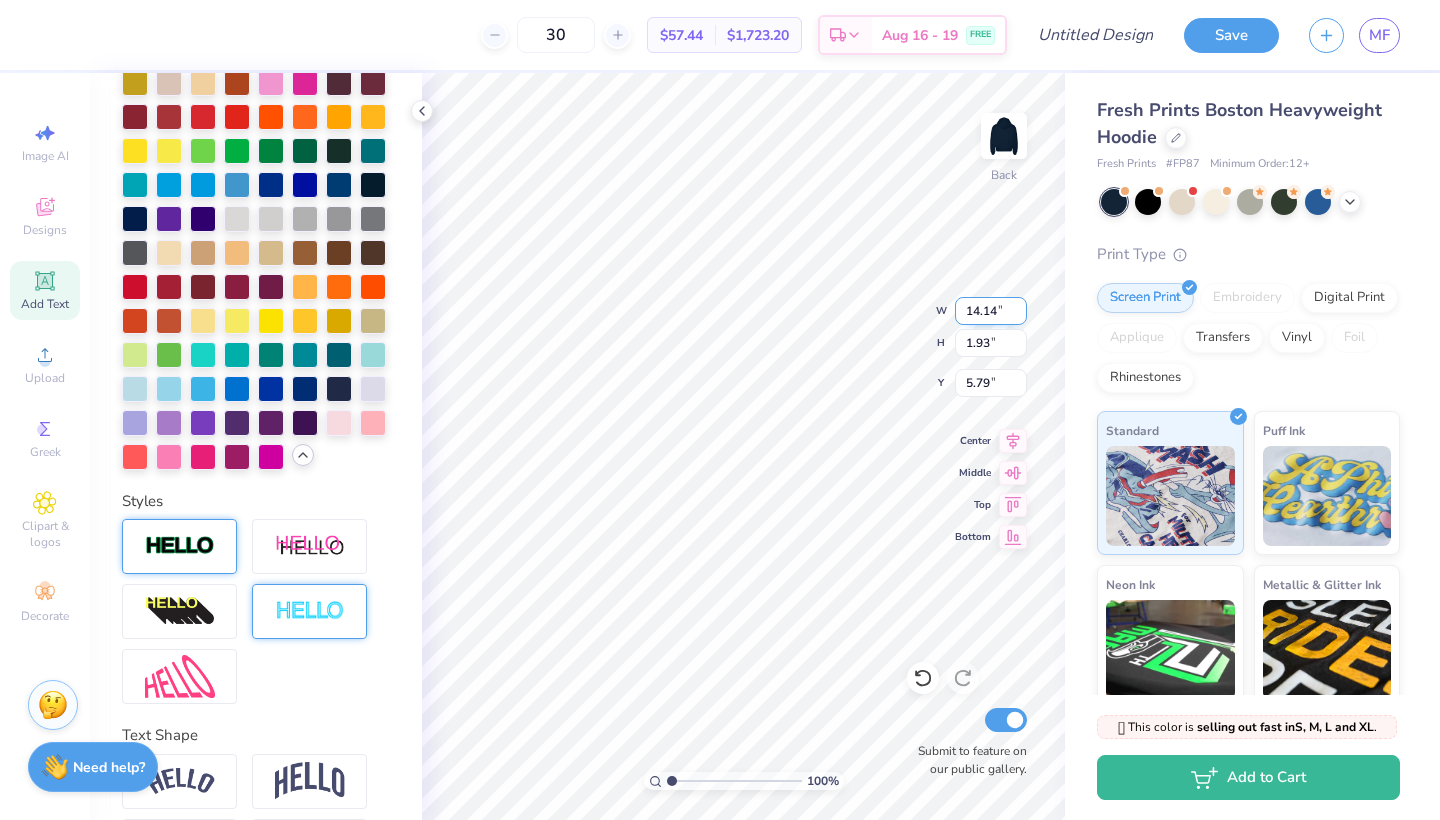 click on "14.14" at bounding box center [991, 311] 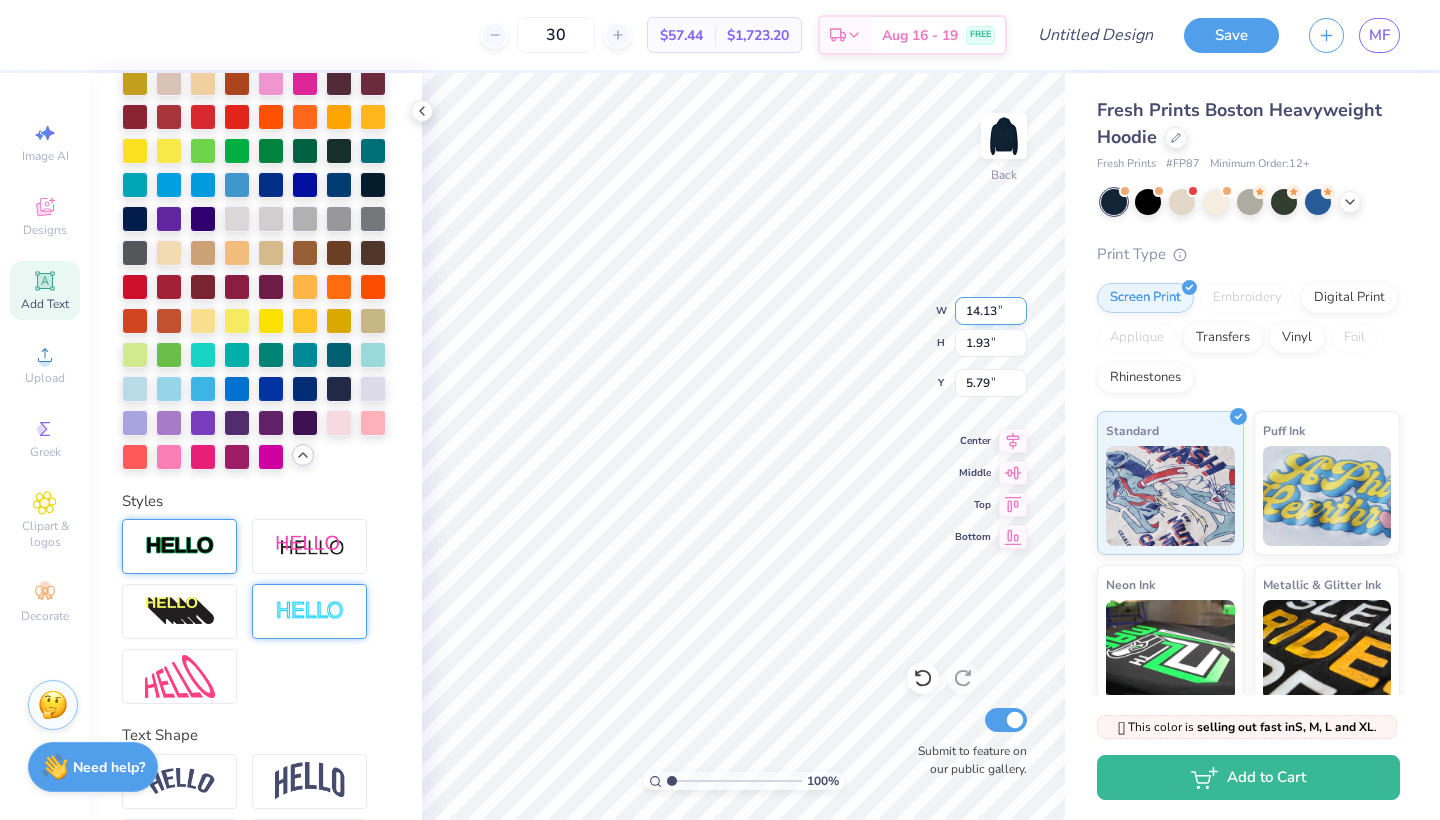 click on "14.13" at bounding box center [991, 311] 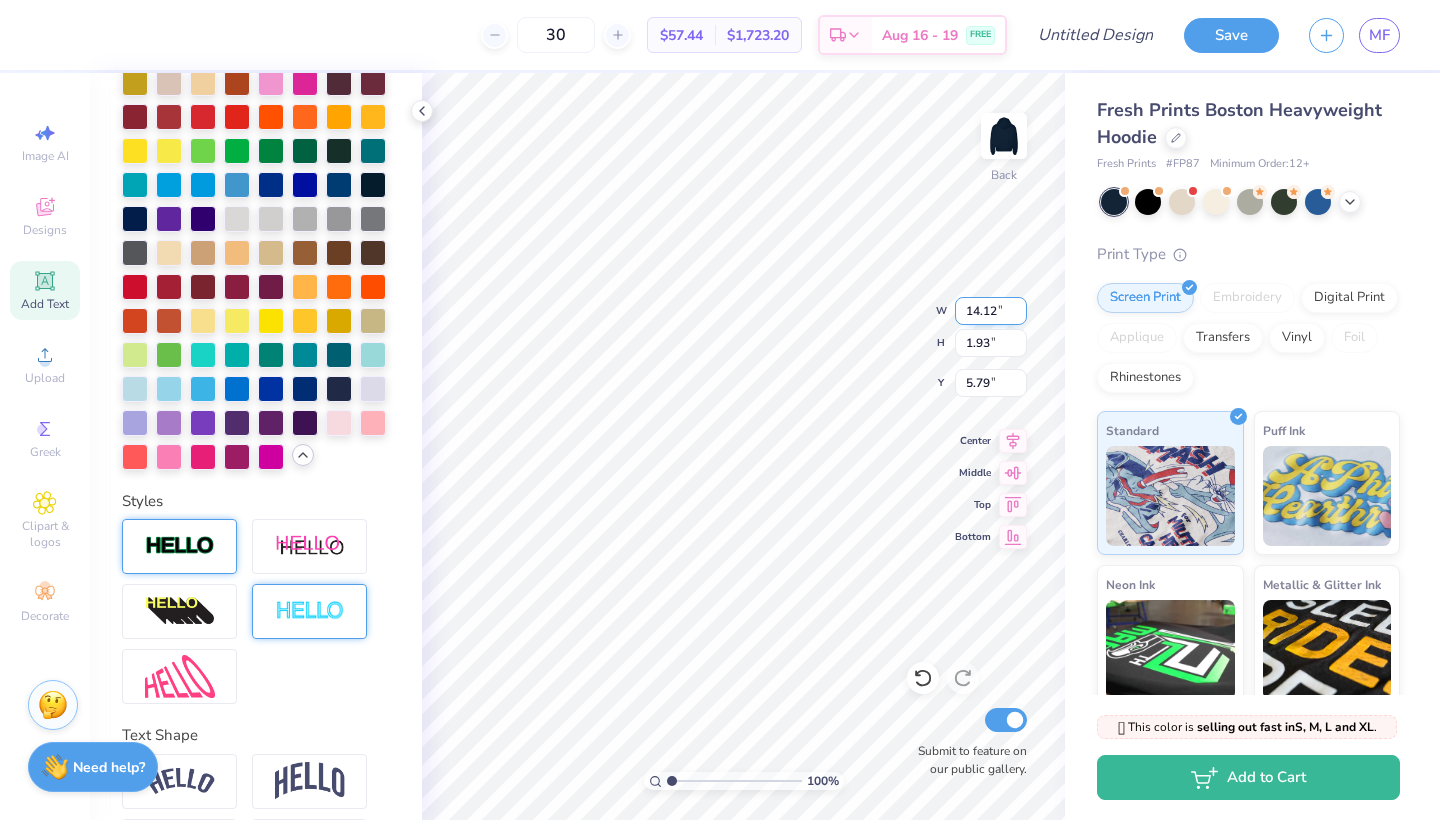 click on "14.12" at bounding box center [991, 311] 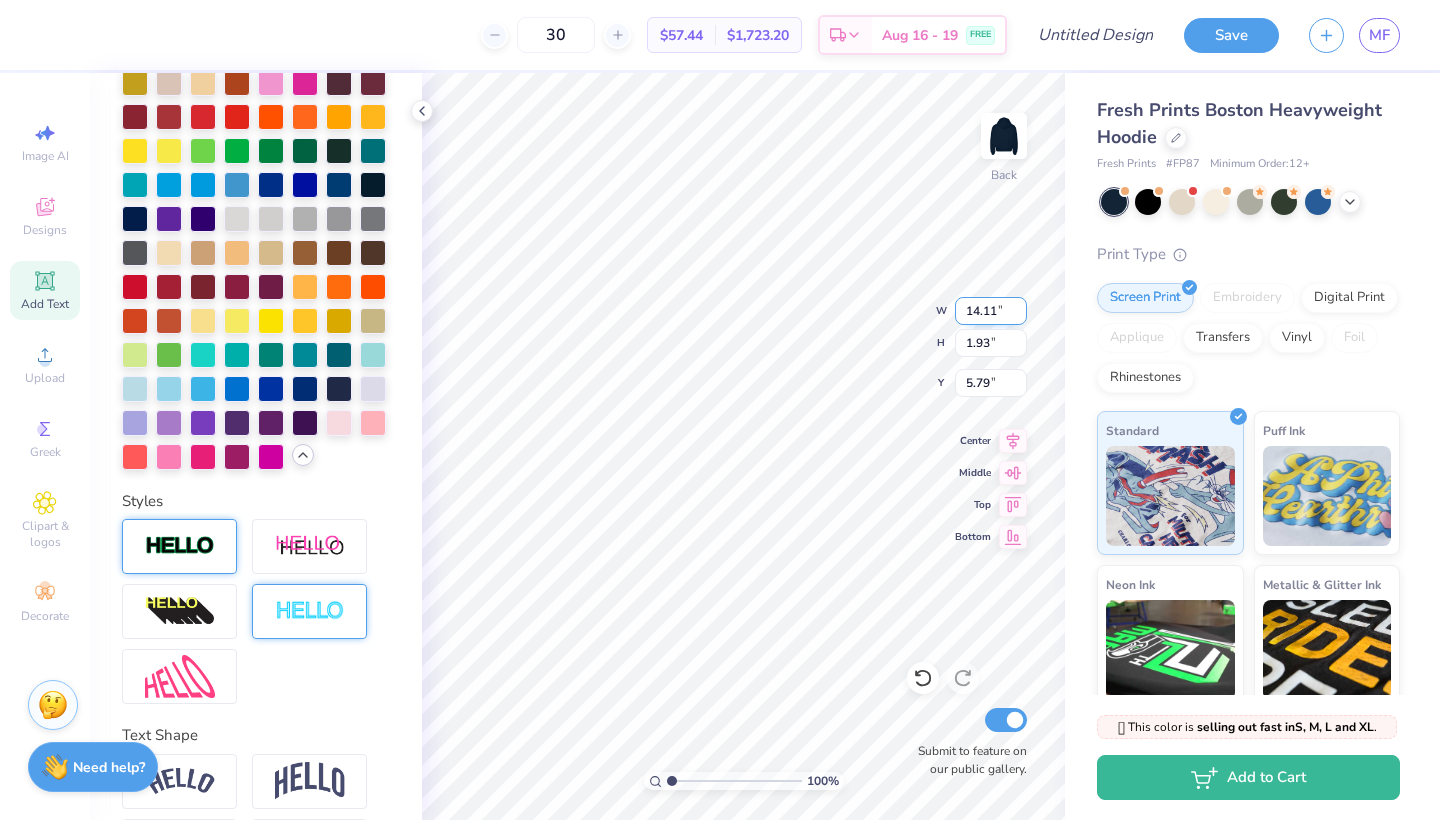 click on "14.11" at bounding box center (991, 311) 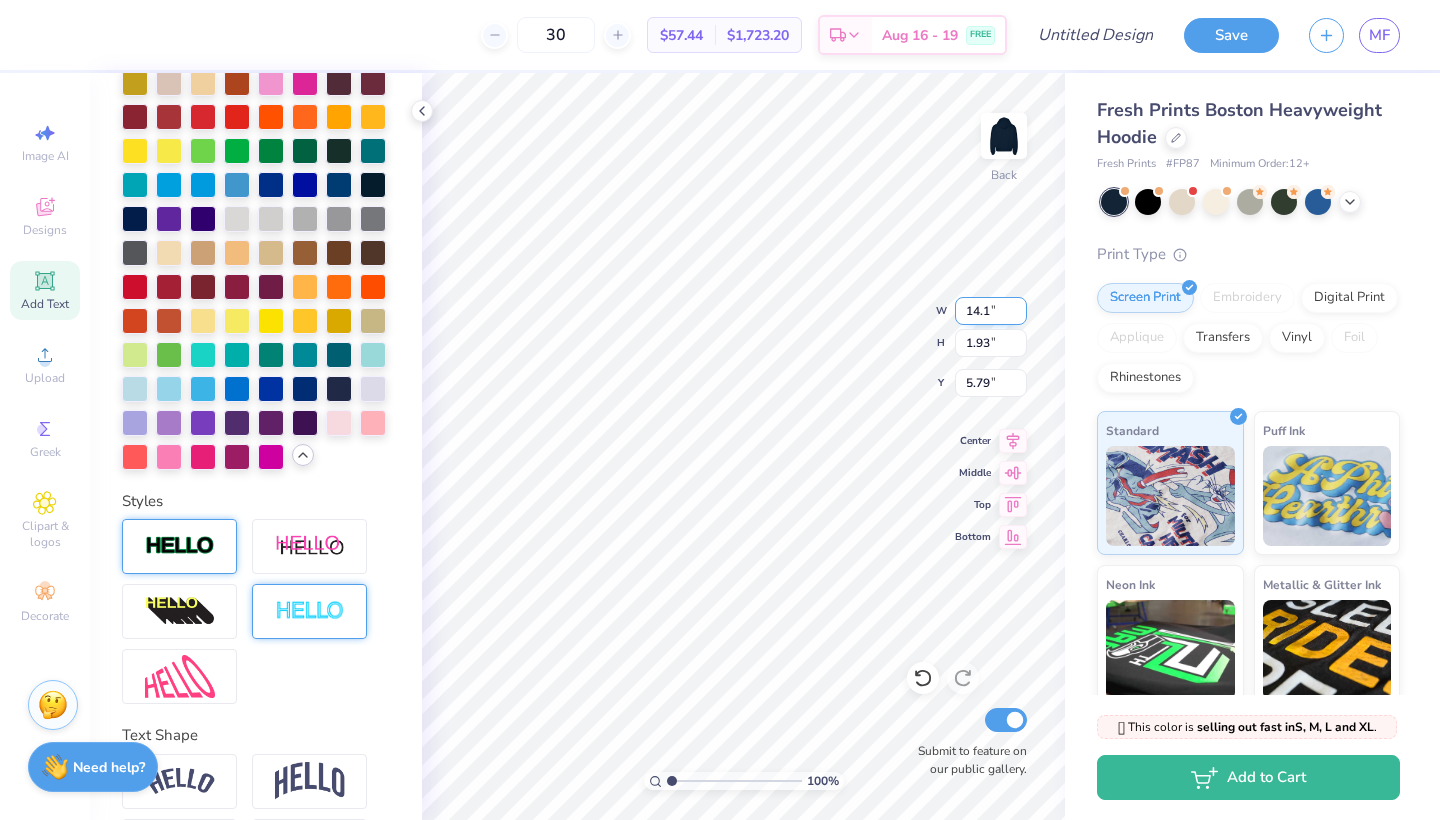 click on "14.1" at bounding box center [991, 311] 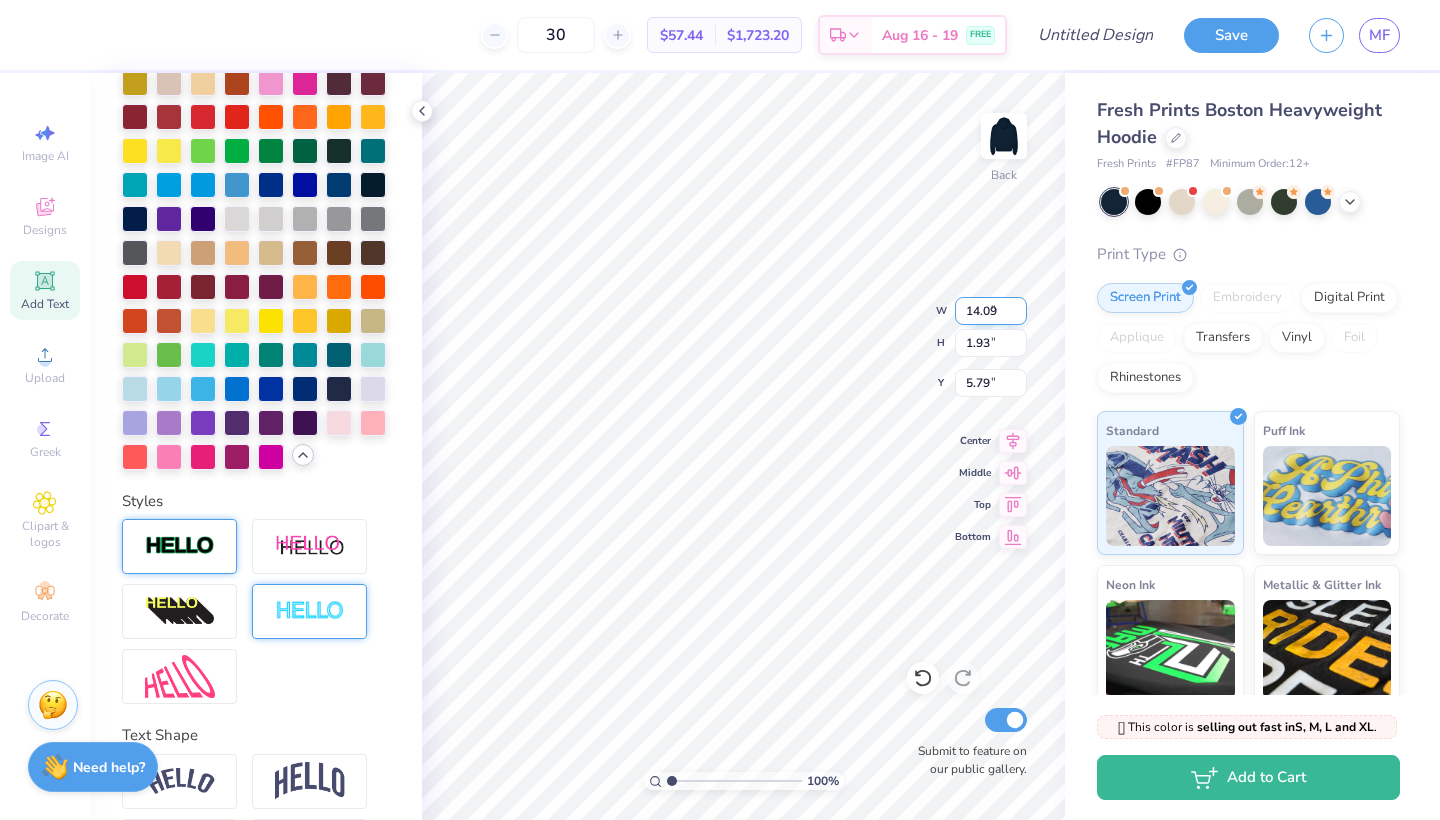 click on "14.09" at bounding box center [991, 311] 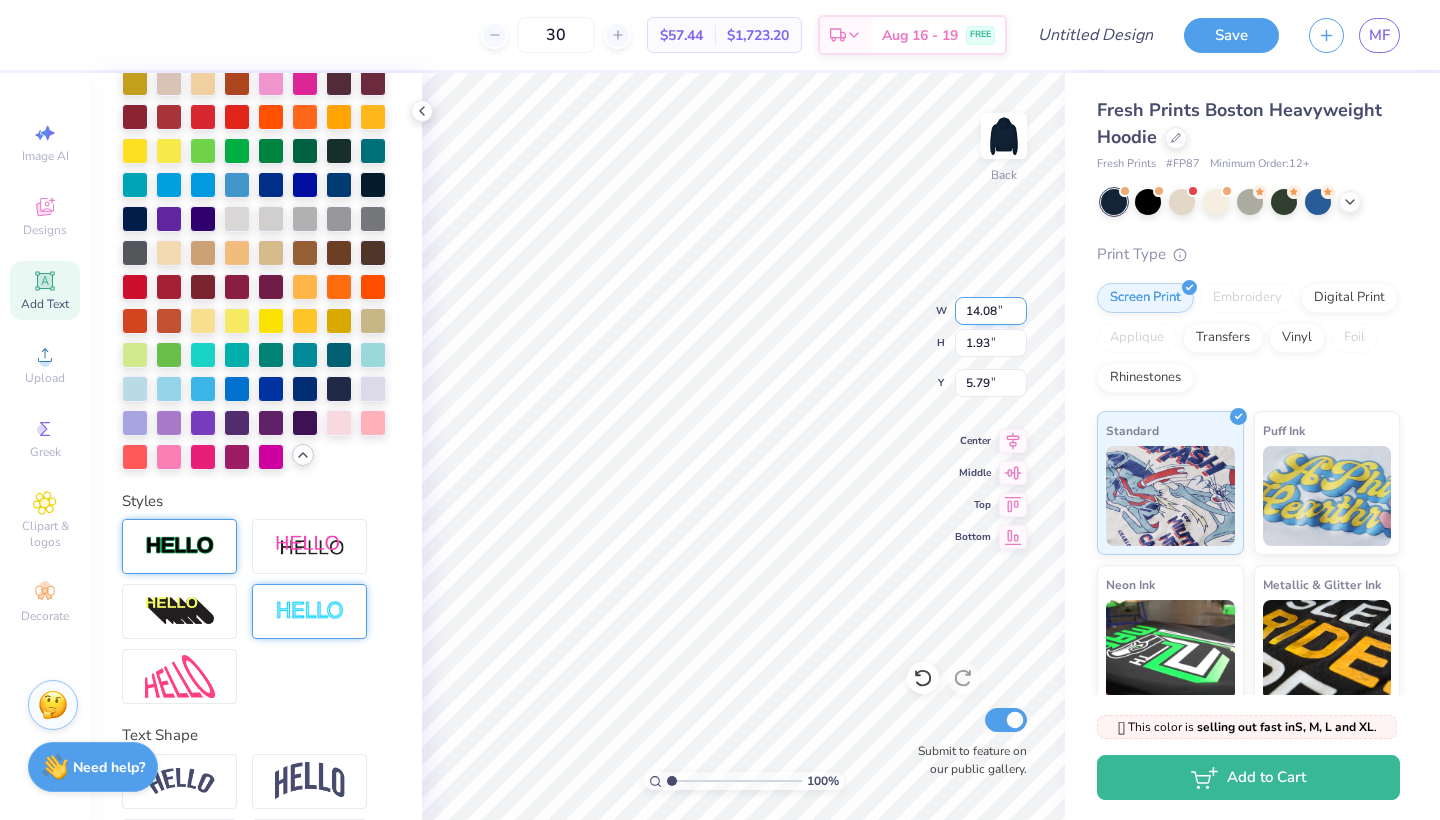 click on "14.08" at bounding box center [991, 311] 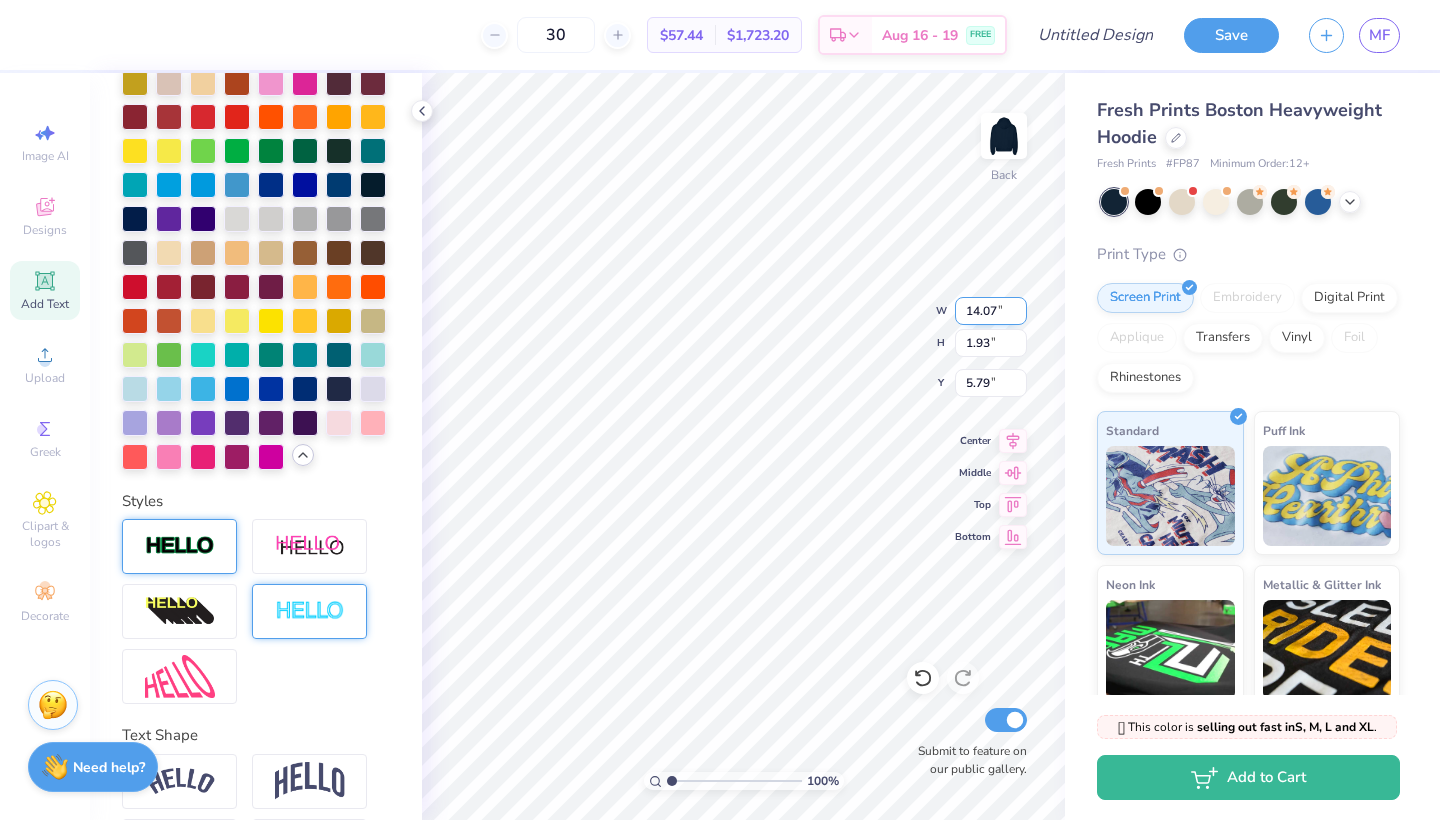 click on "14.07" at bounding box center [991, 311] 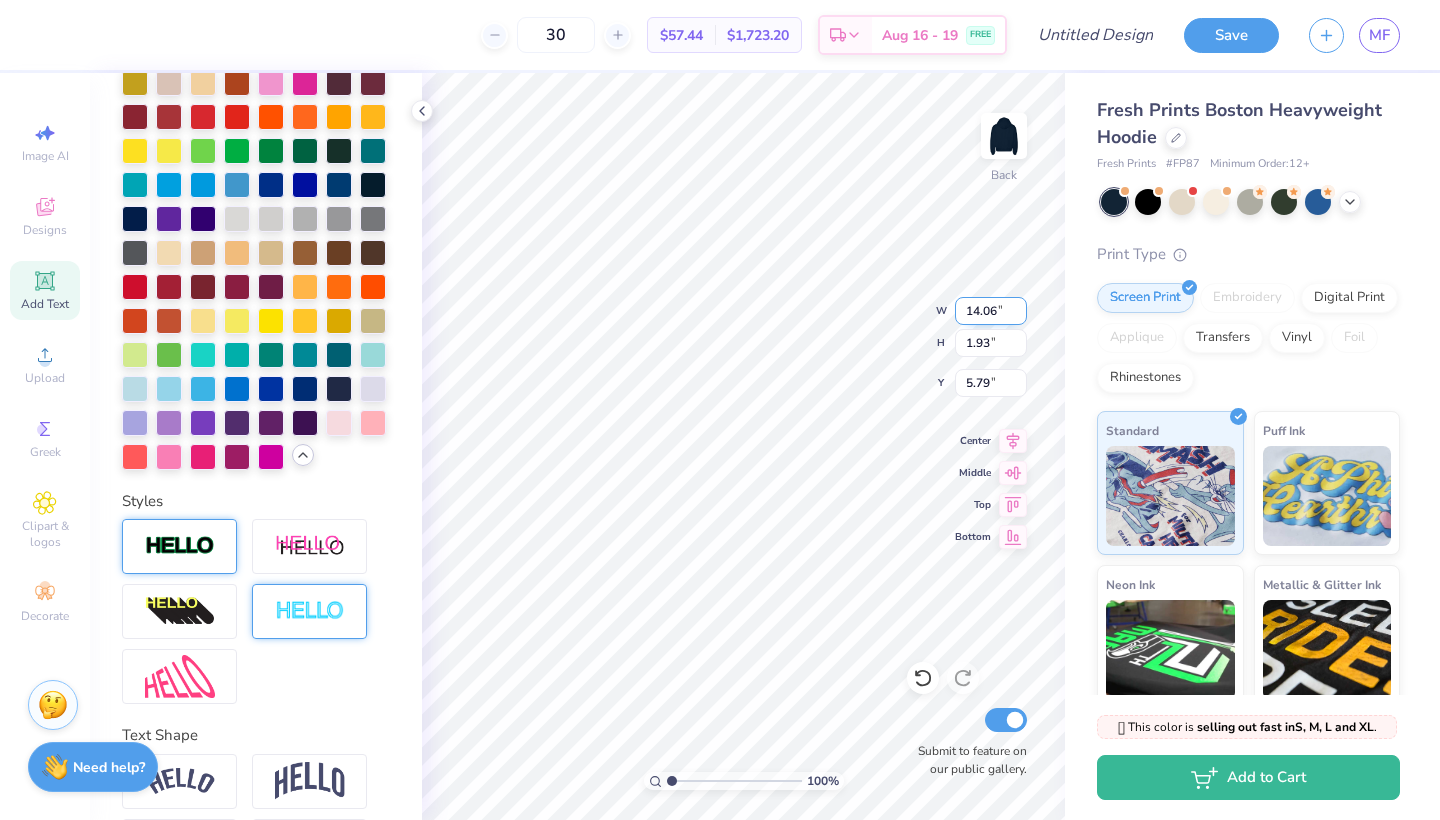 click on "14.06" at bounding box center (991, 311) 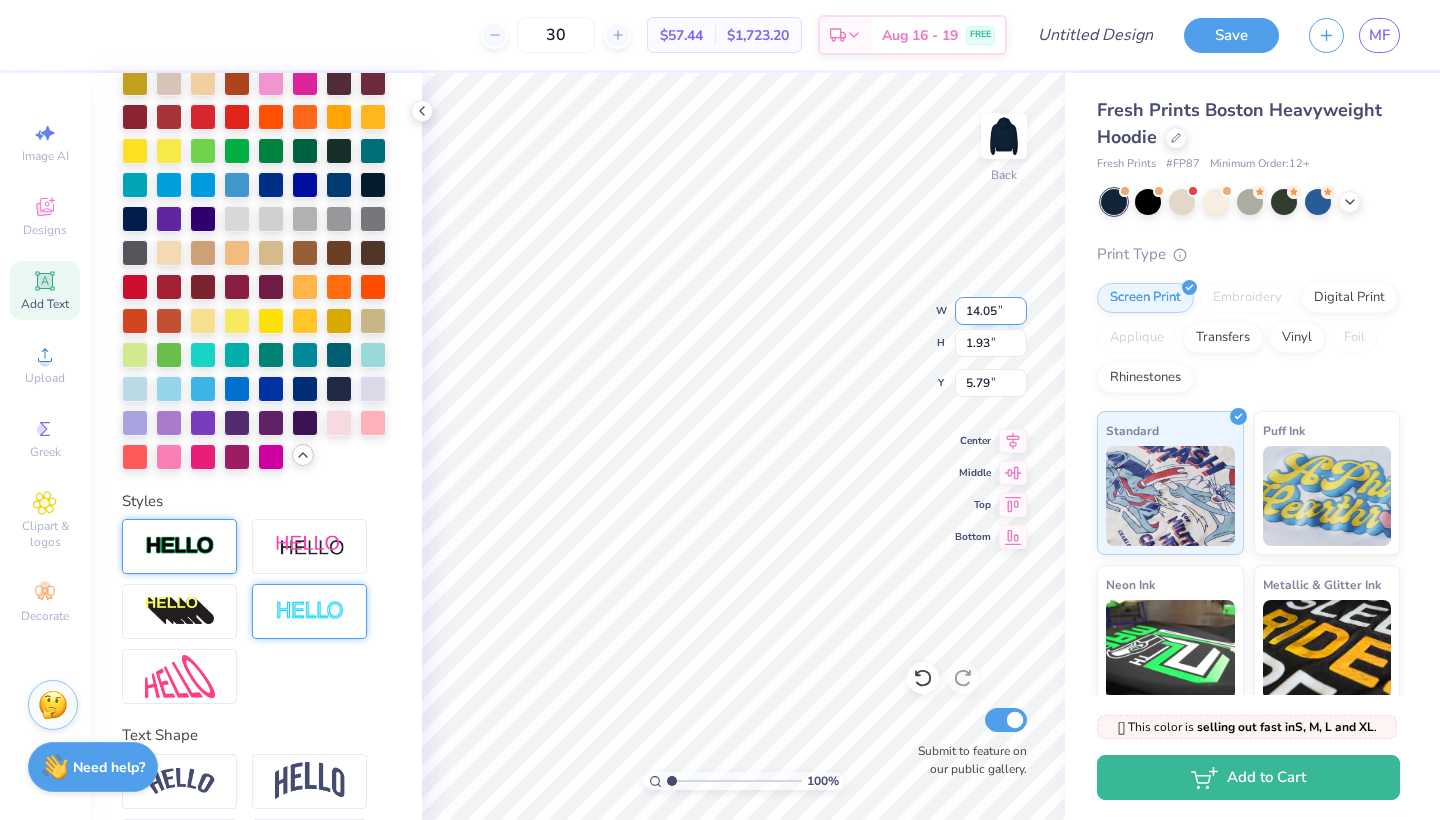 click on "14.05" at bounding box center [991, 311] 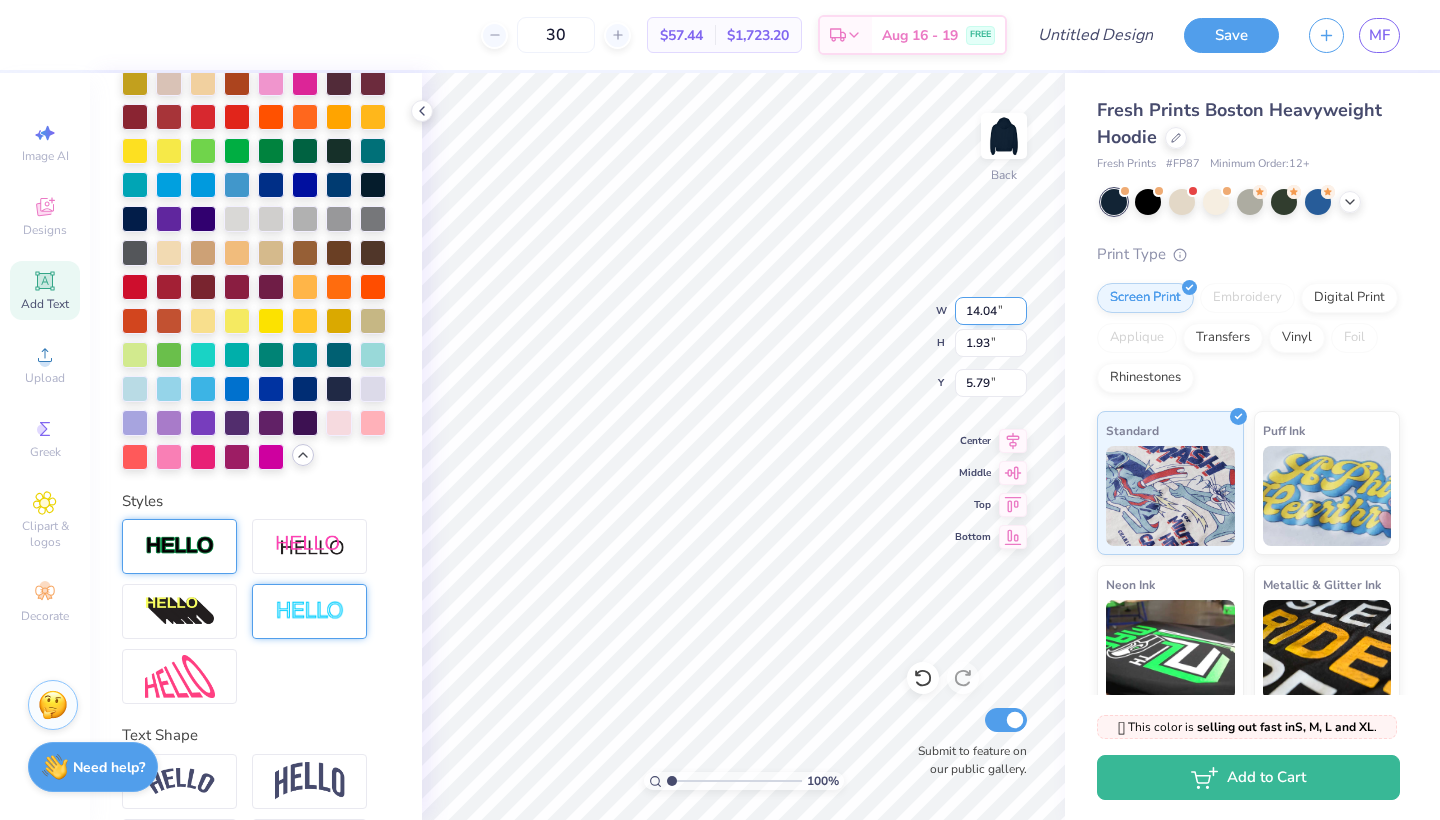 click on "14.04" at bounding box center [991, 311] 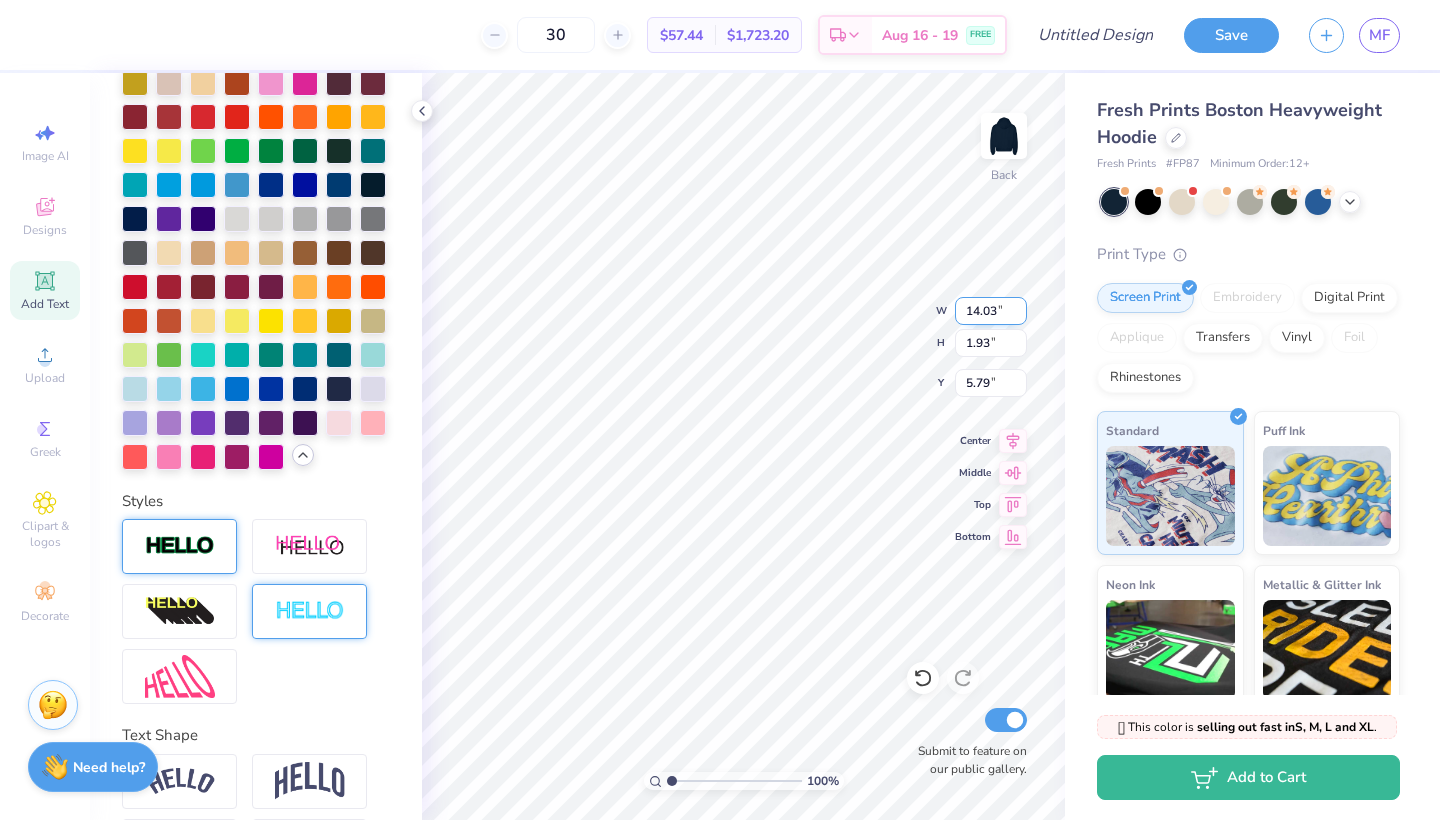 click on "14.03" at bounding box center [991, 311] 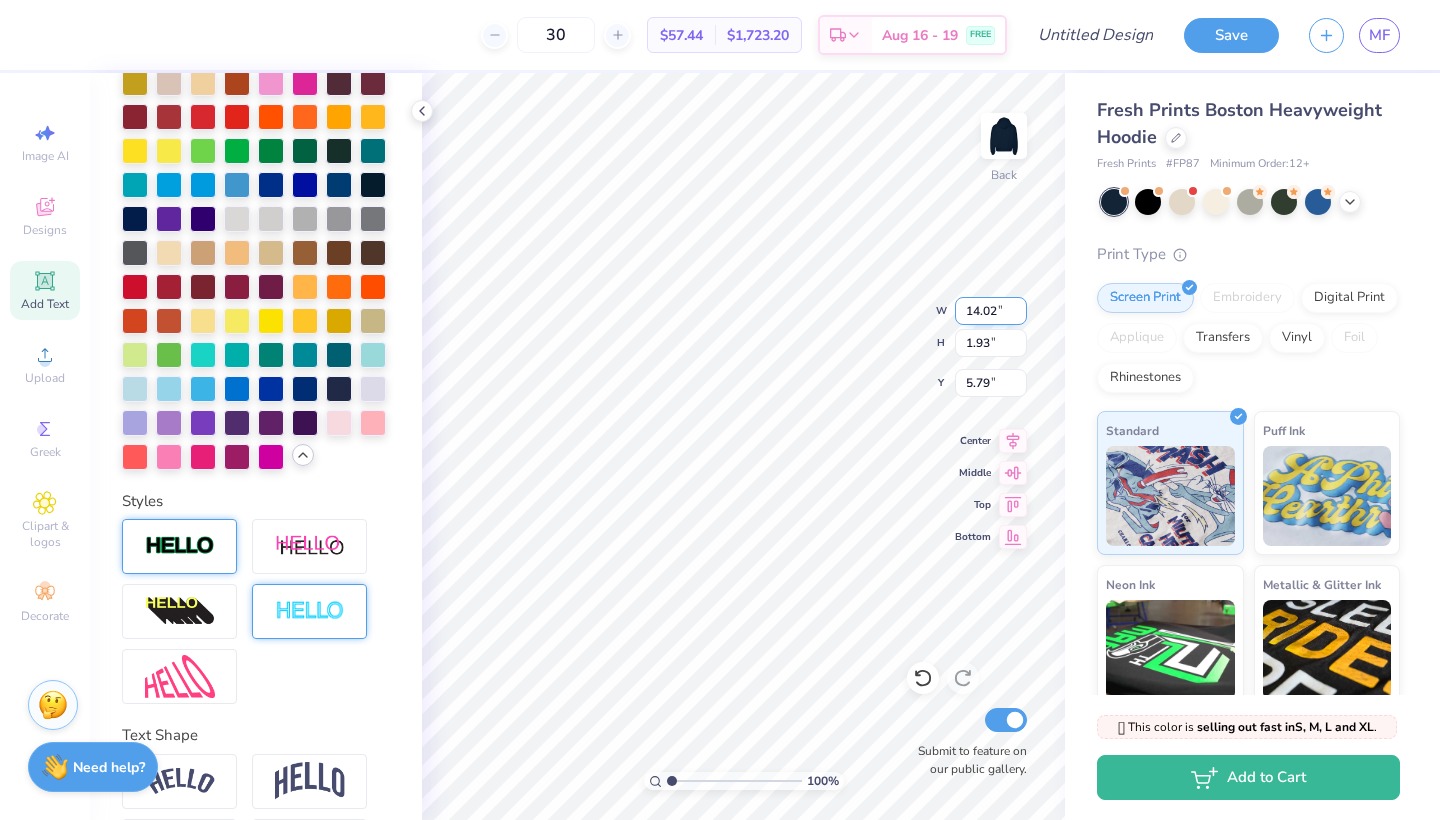click on "14.02" at bounding box center [991, 311] 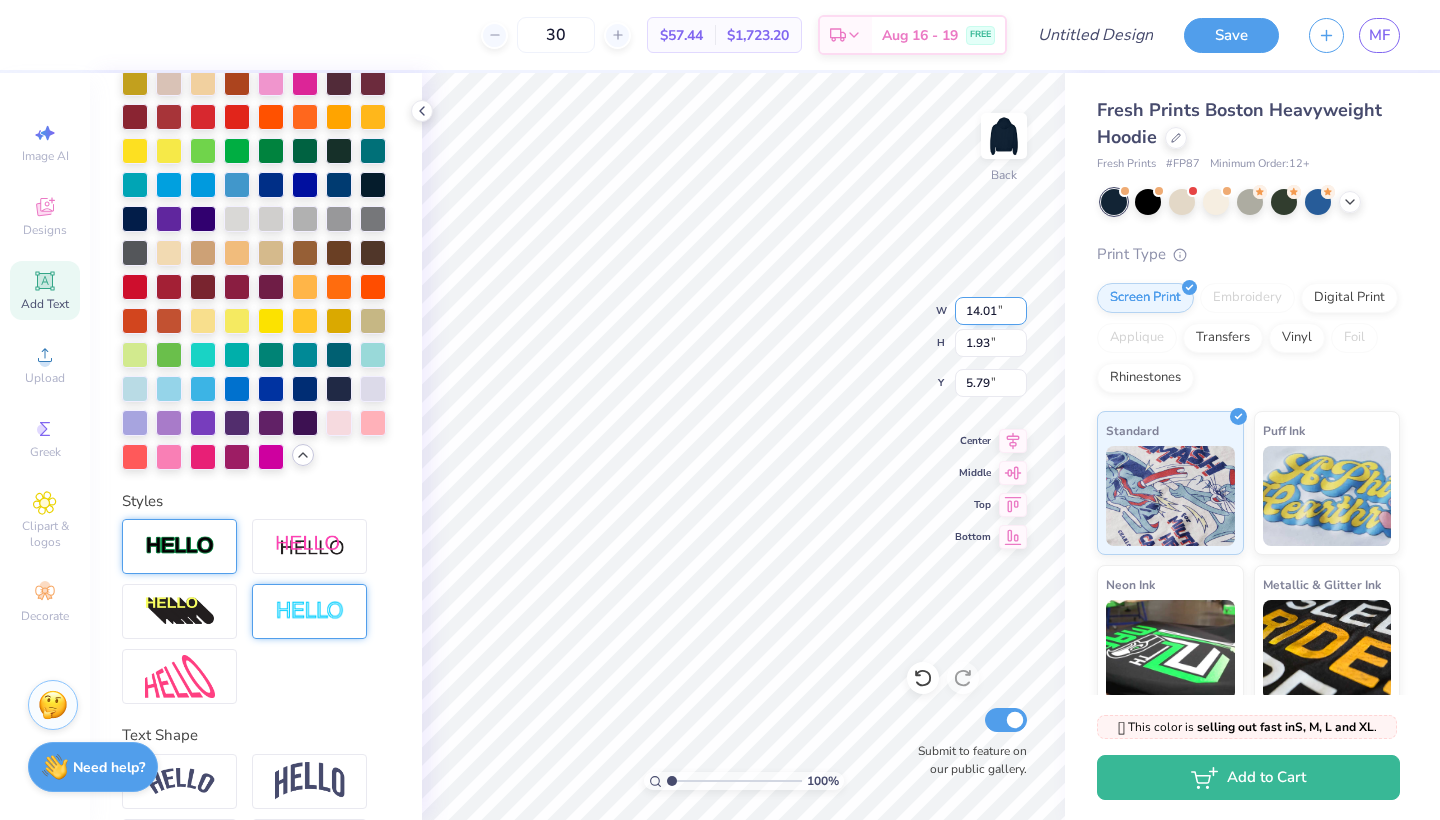 click on "14.01" at bounding box center [991, 311] 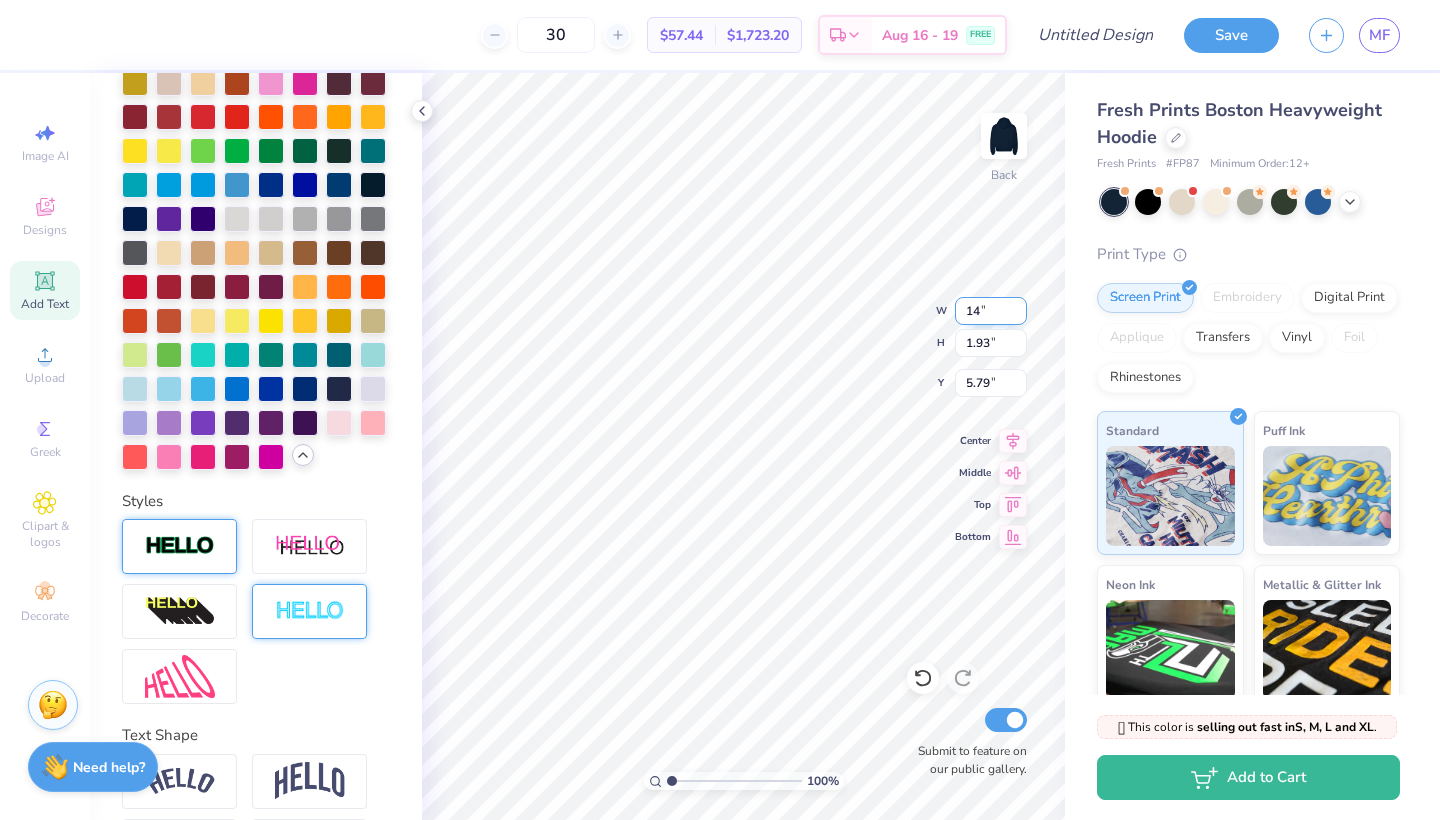 click on "14" at bounding box center (991, 311) 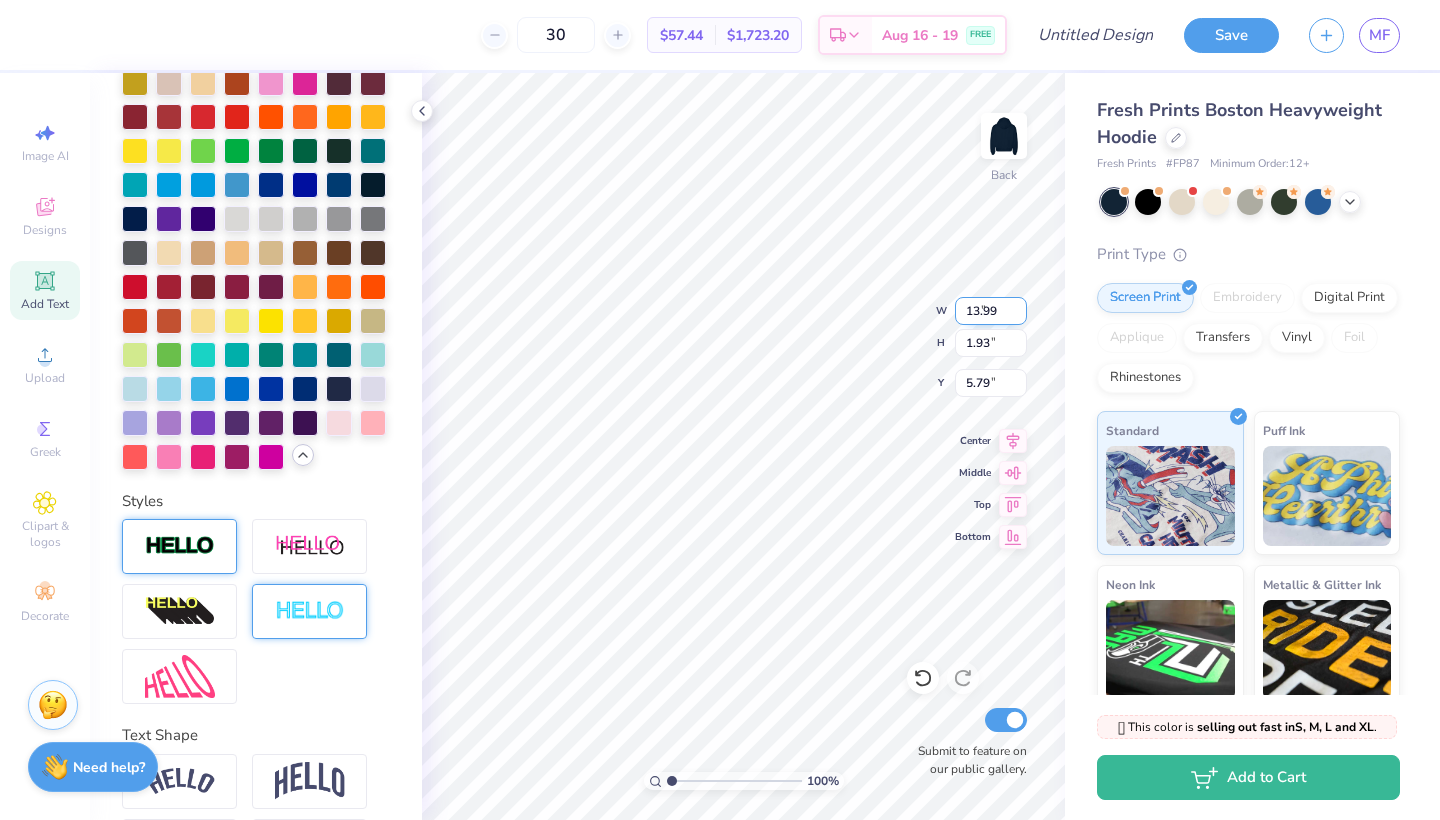 click on "13.99" at bounding box center (991, 311) 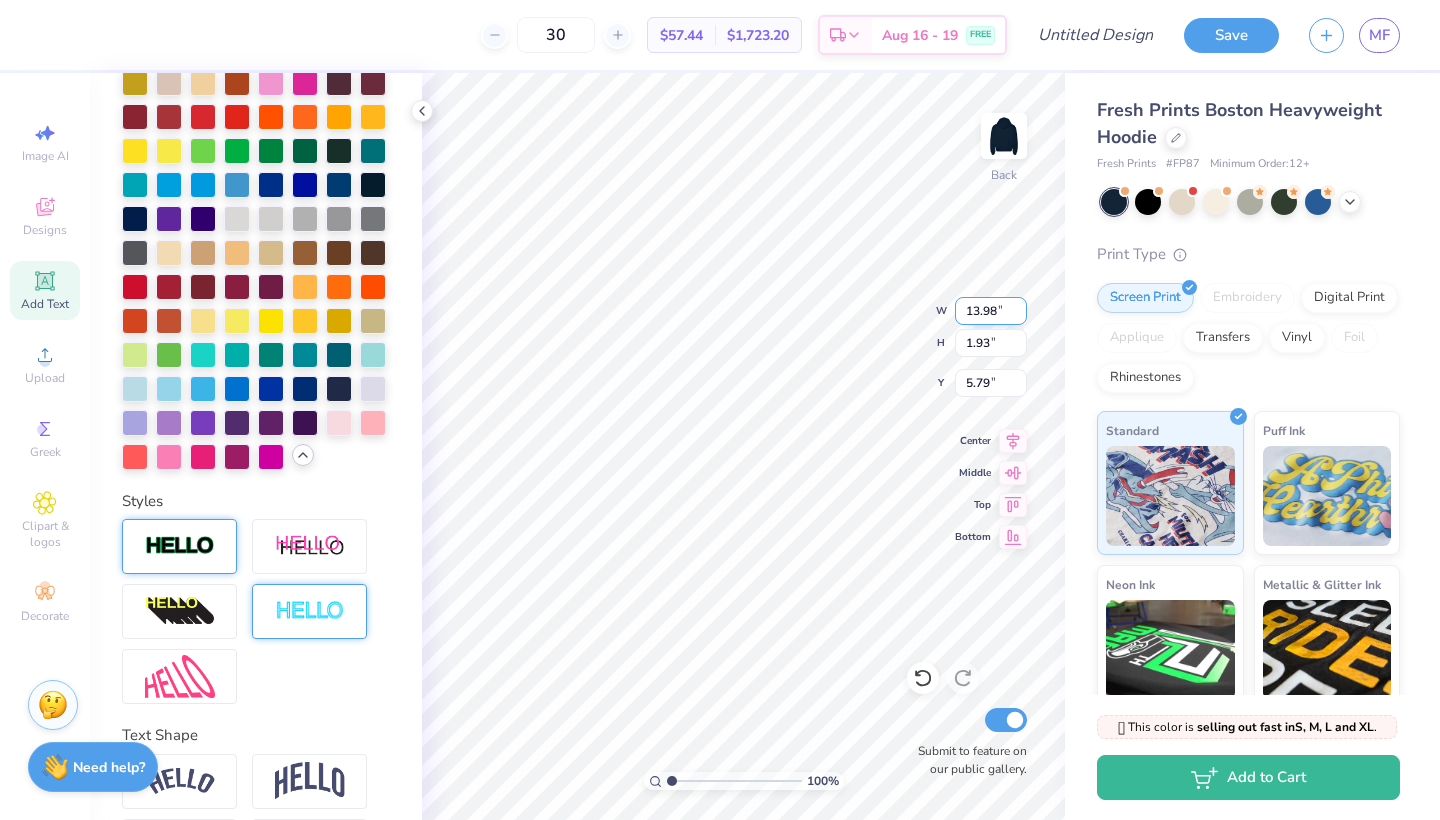 click on "13.98" at bounding box center [991, 311] 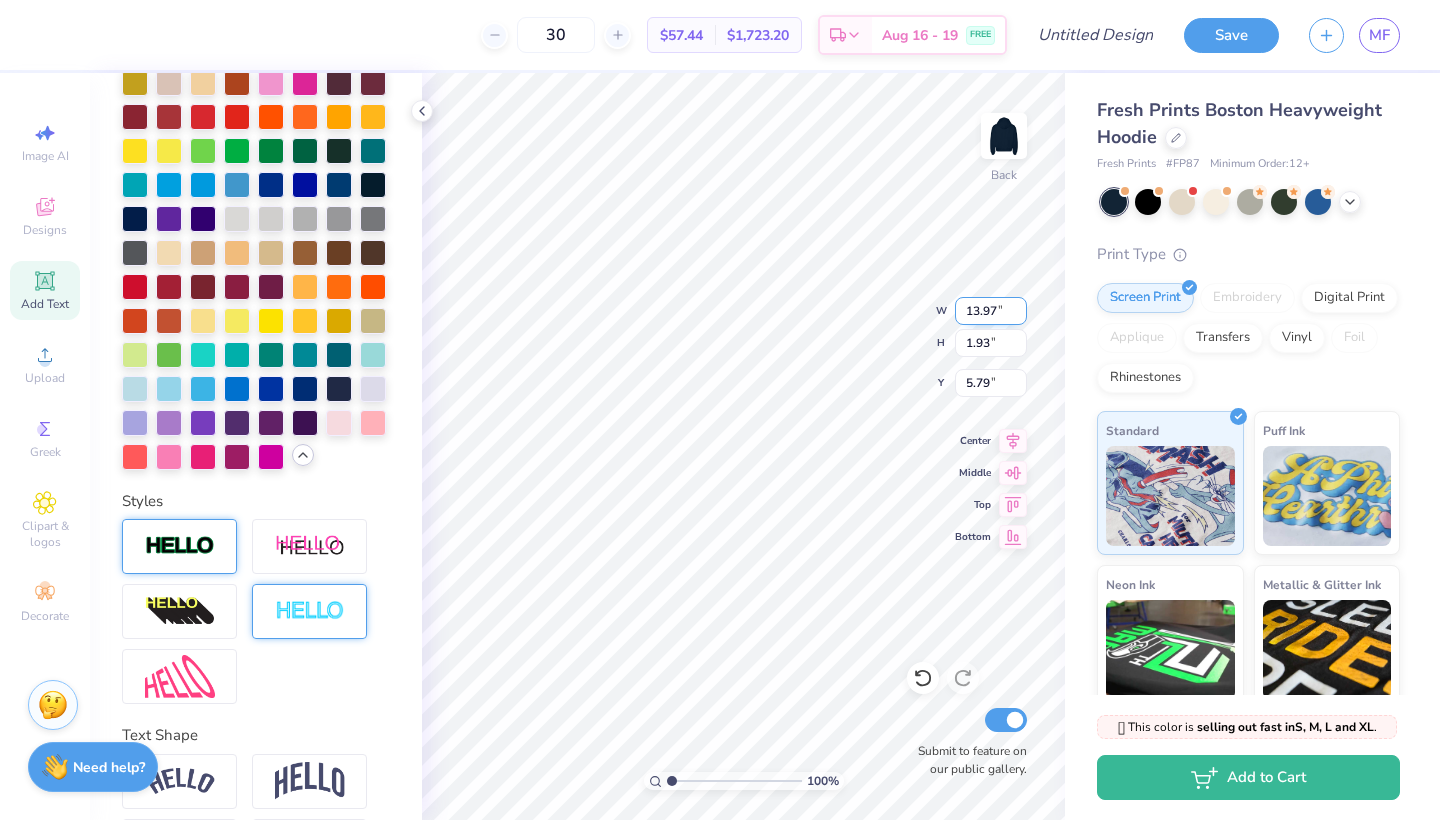 click on "13.97" at bounding box center (991, 311) 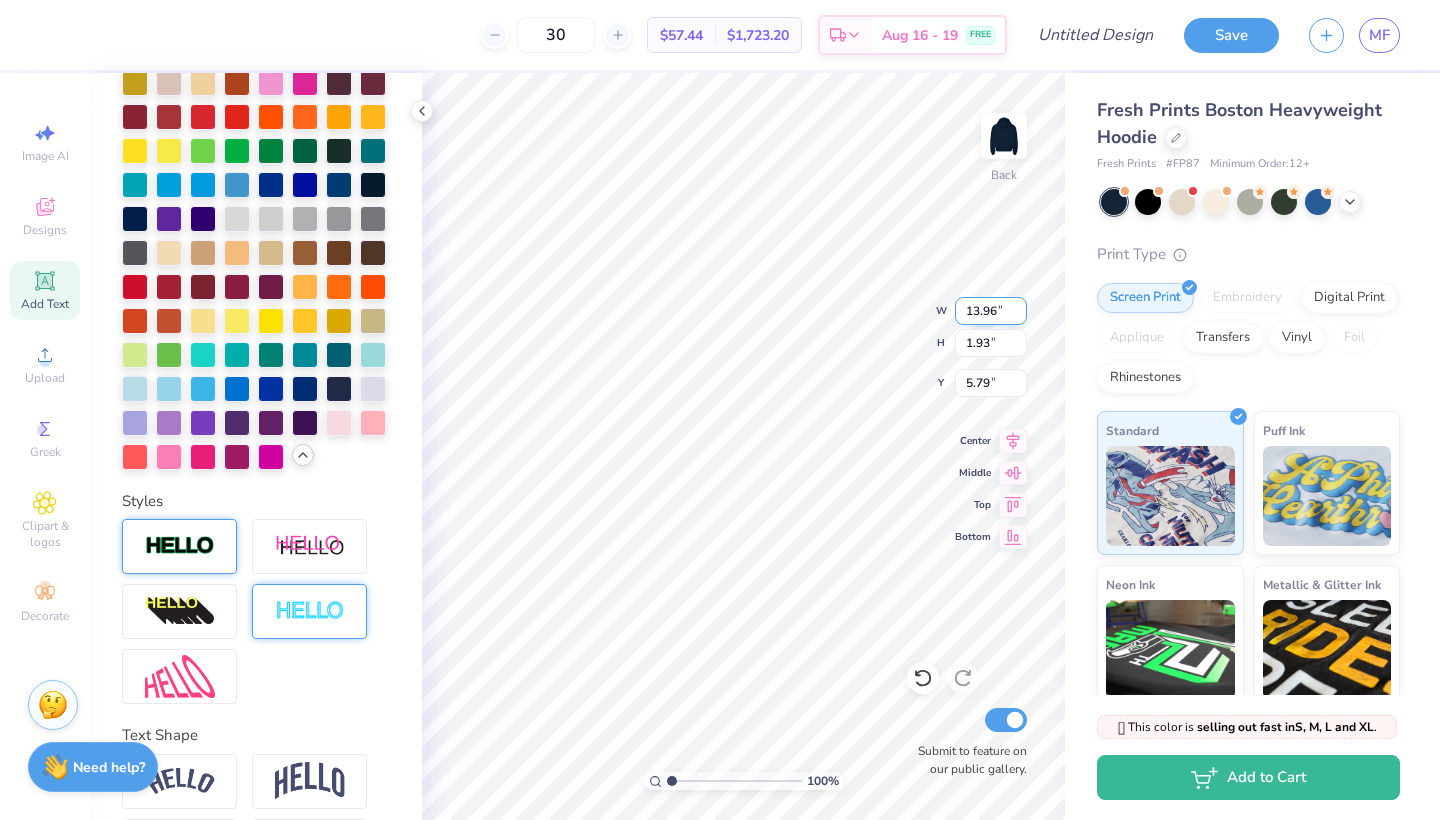 click on "13.96" at bounding box center (991, 311) 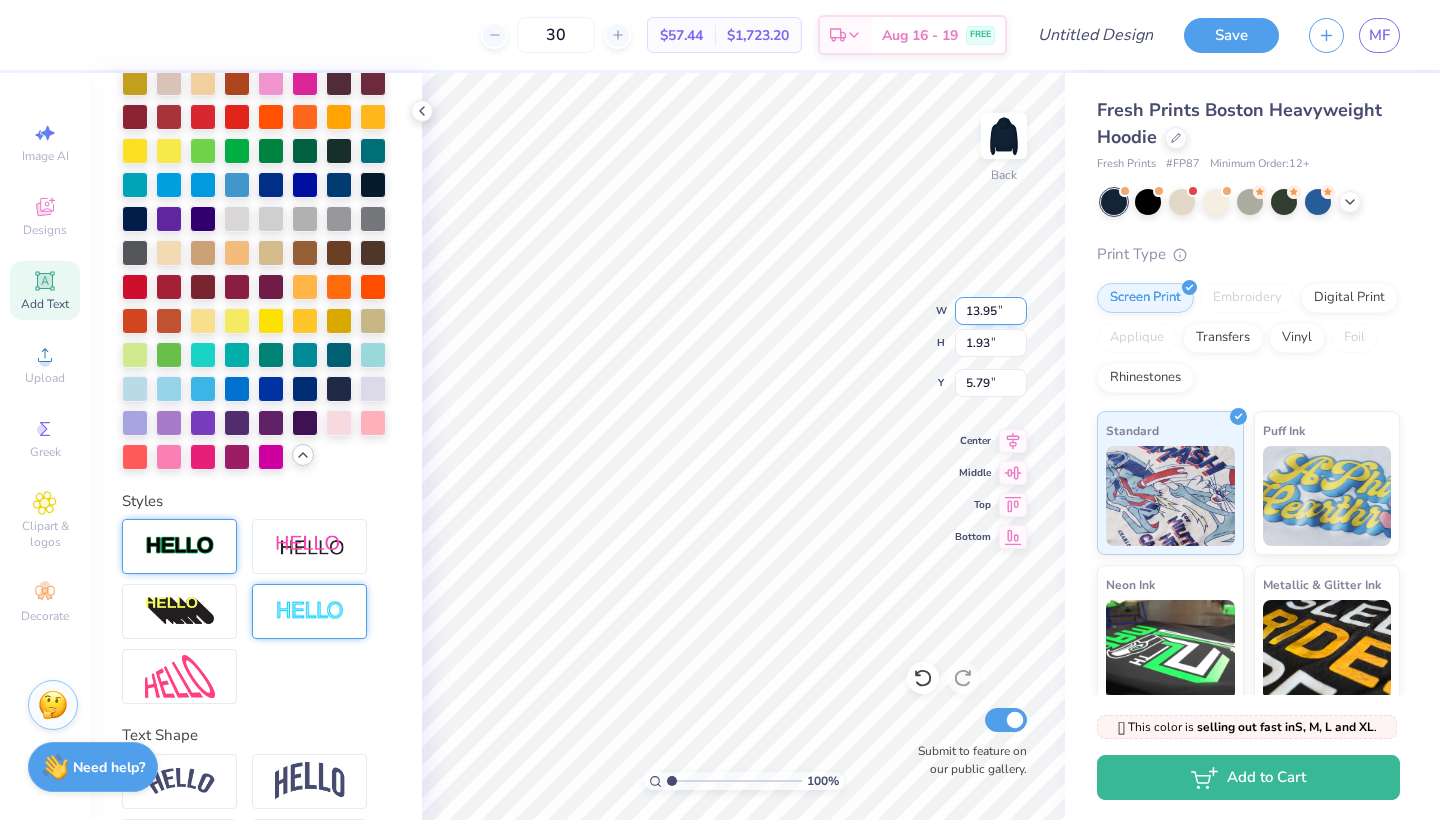 click on "13.95" at bounding box center (991, 311) 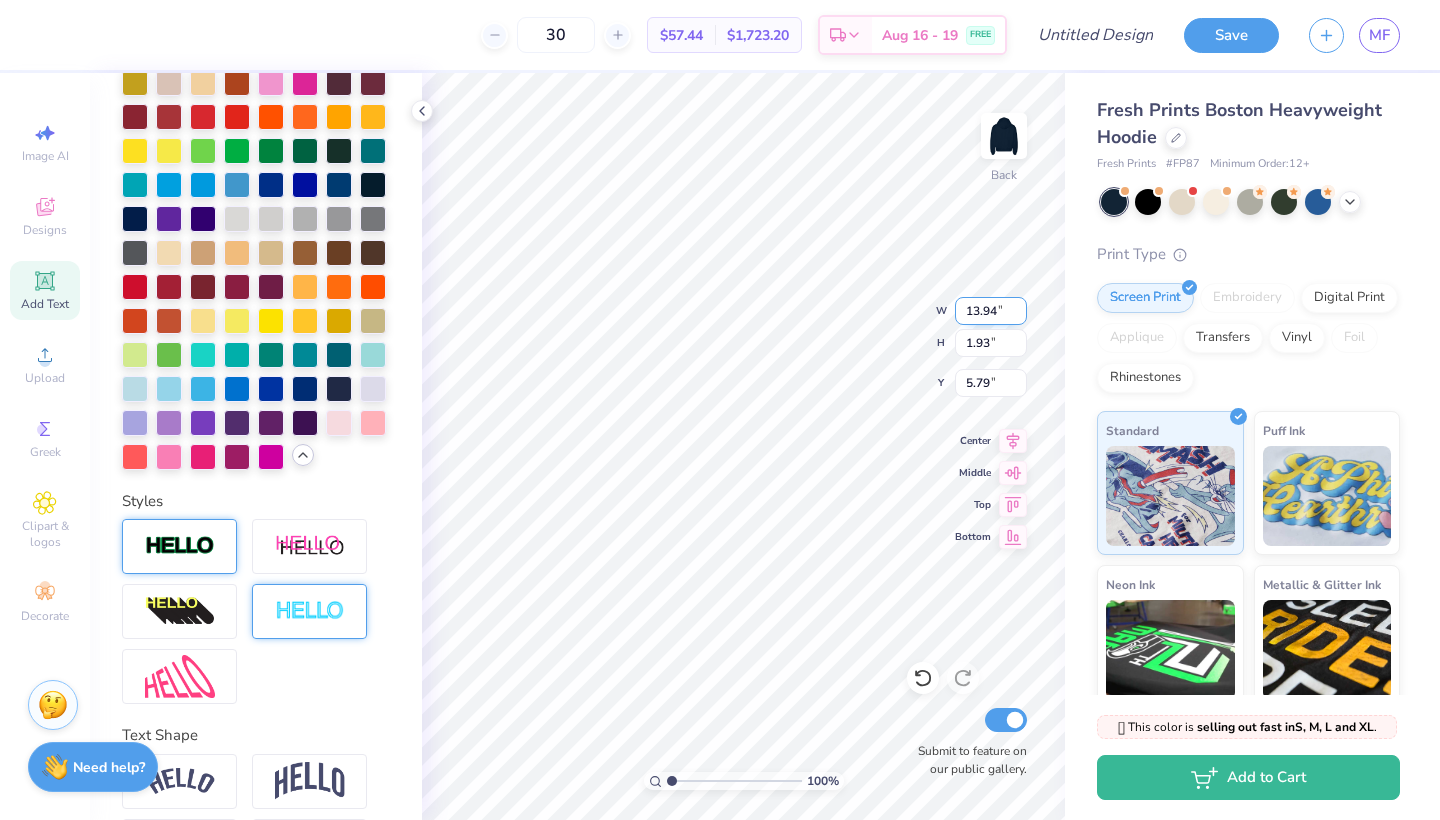 click on "13.94" at bounding box center [991, 311] 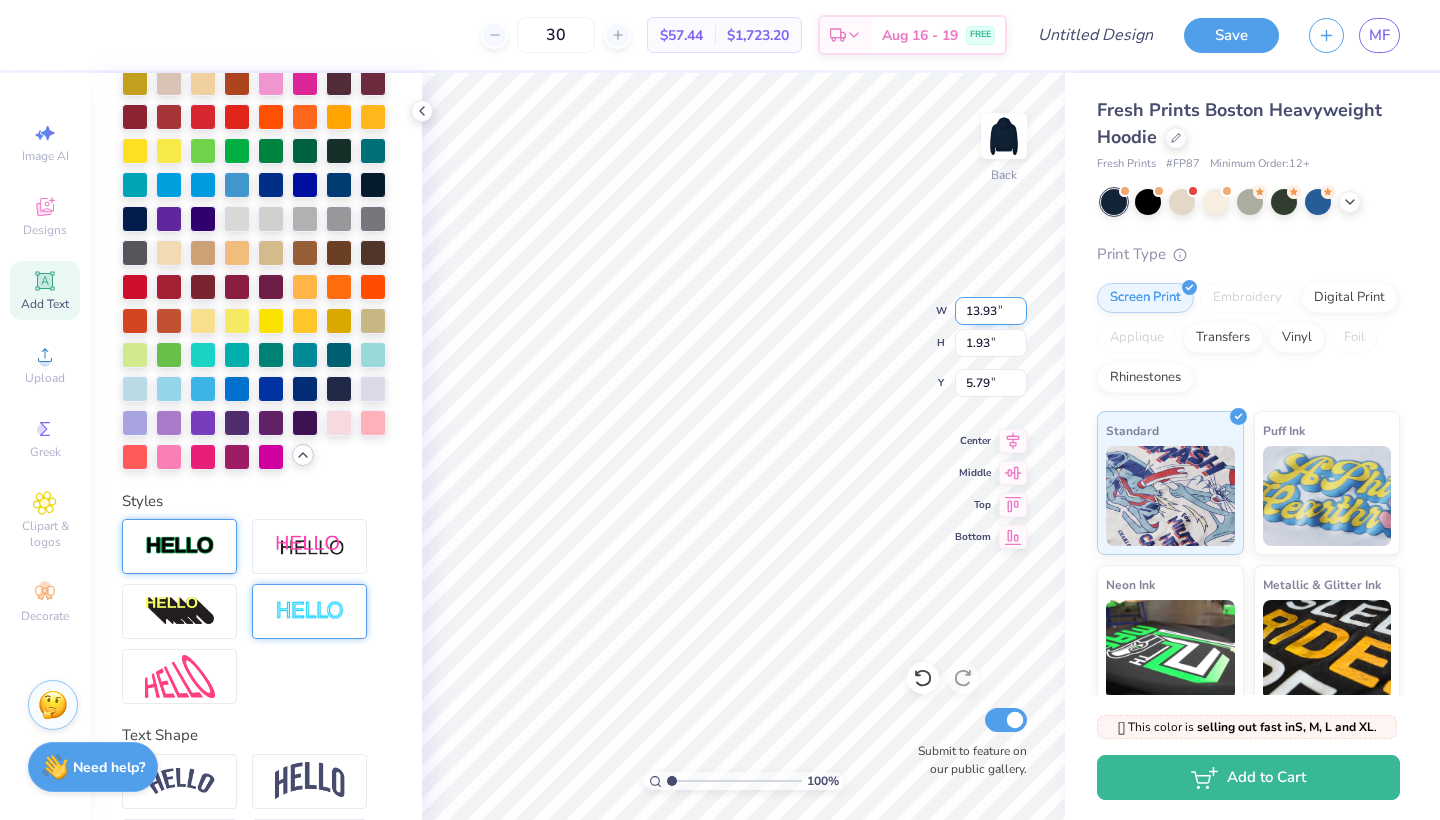 click on "13.93" at bounding box center (991, 311) 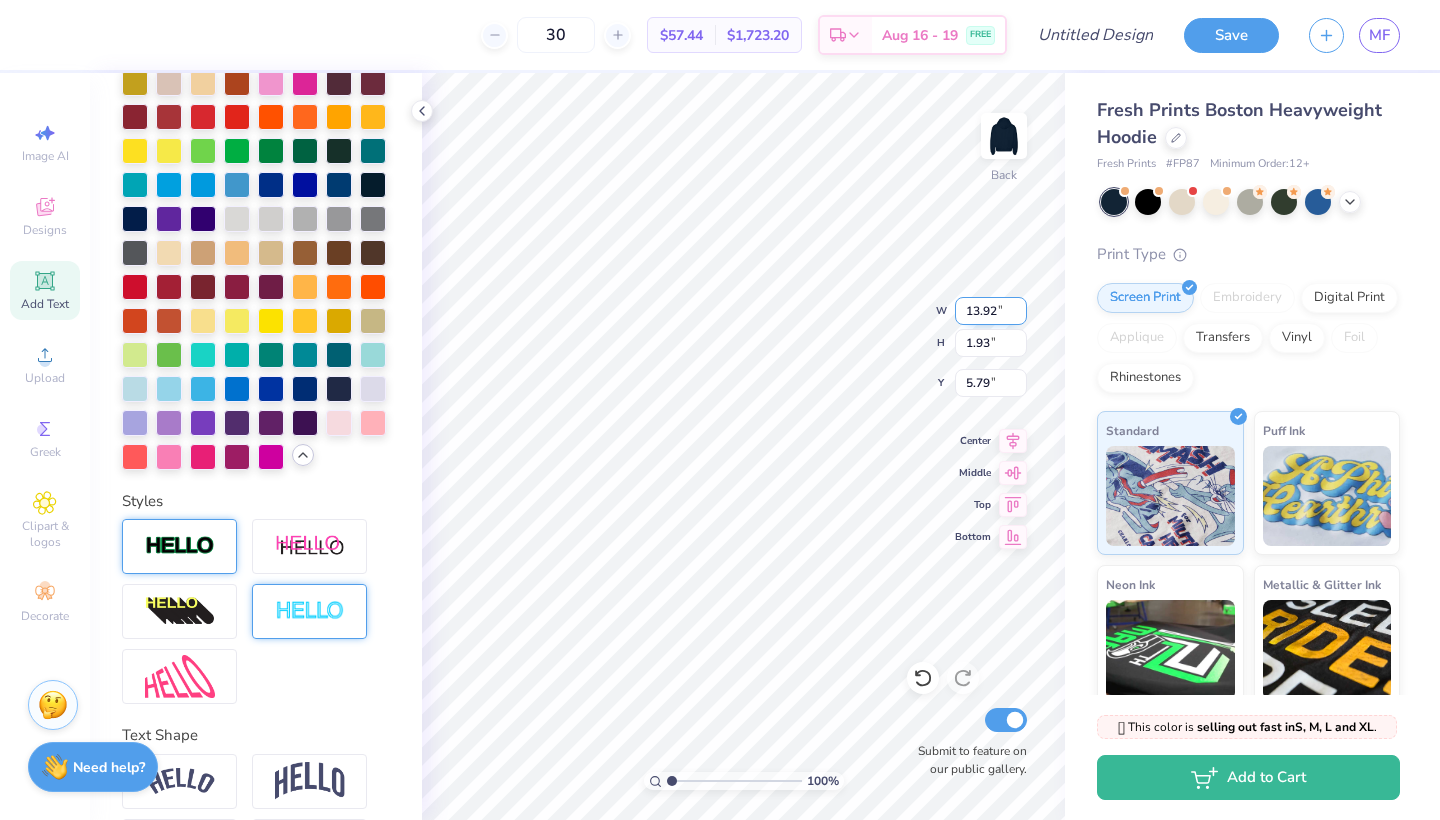 click on "13.92" at bounding box center (991, 311) 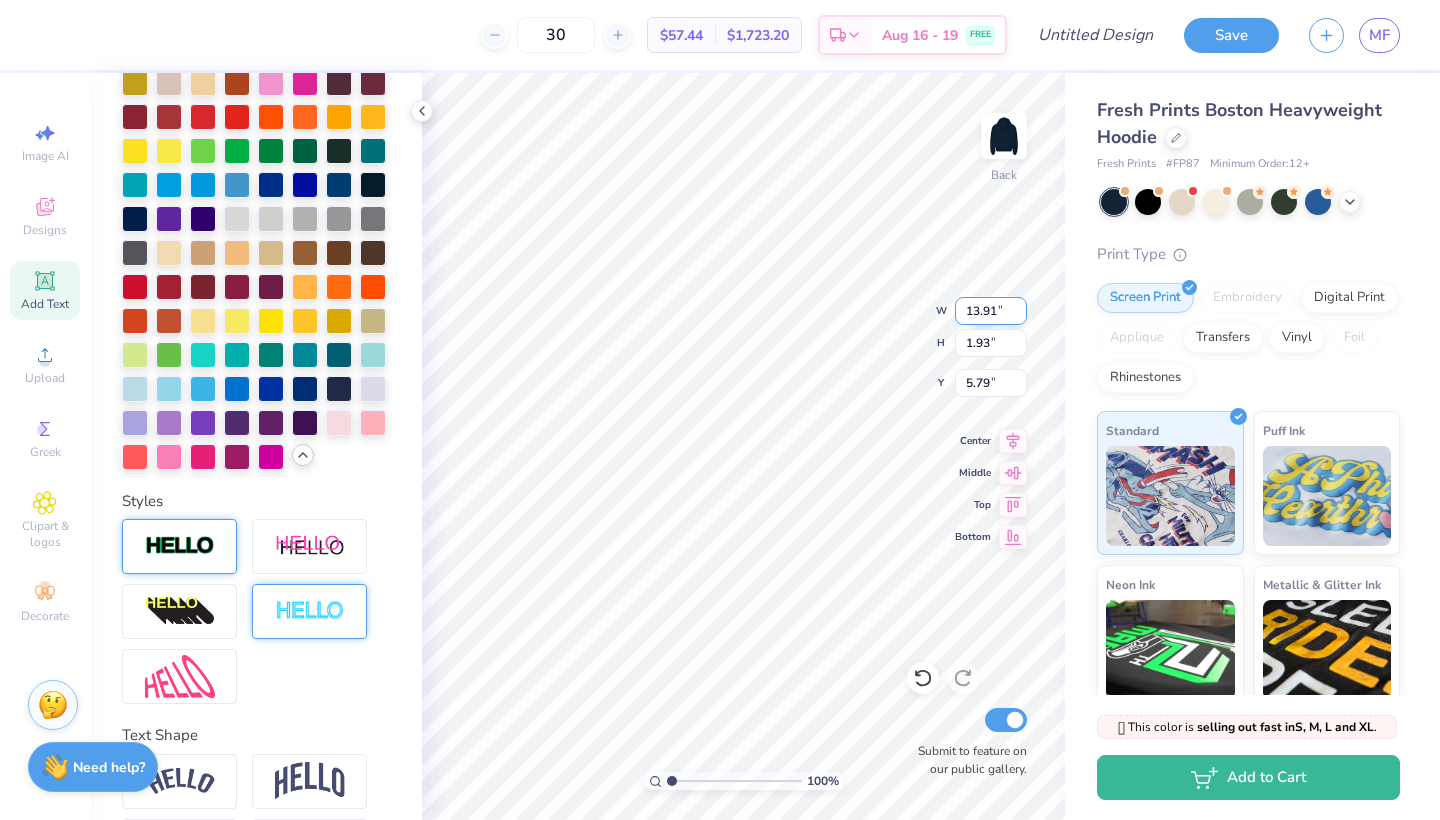 click on "13.91" at bounding box center (991, 311) 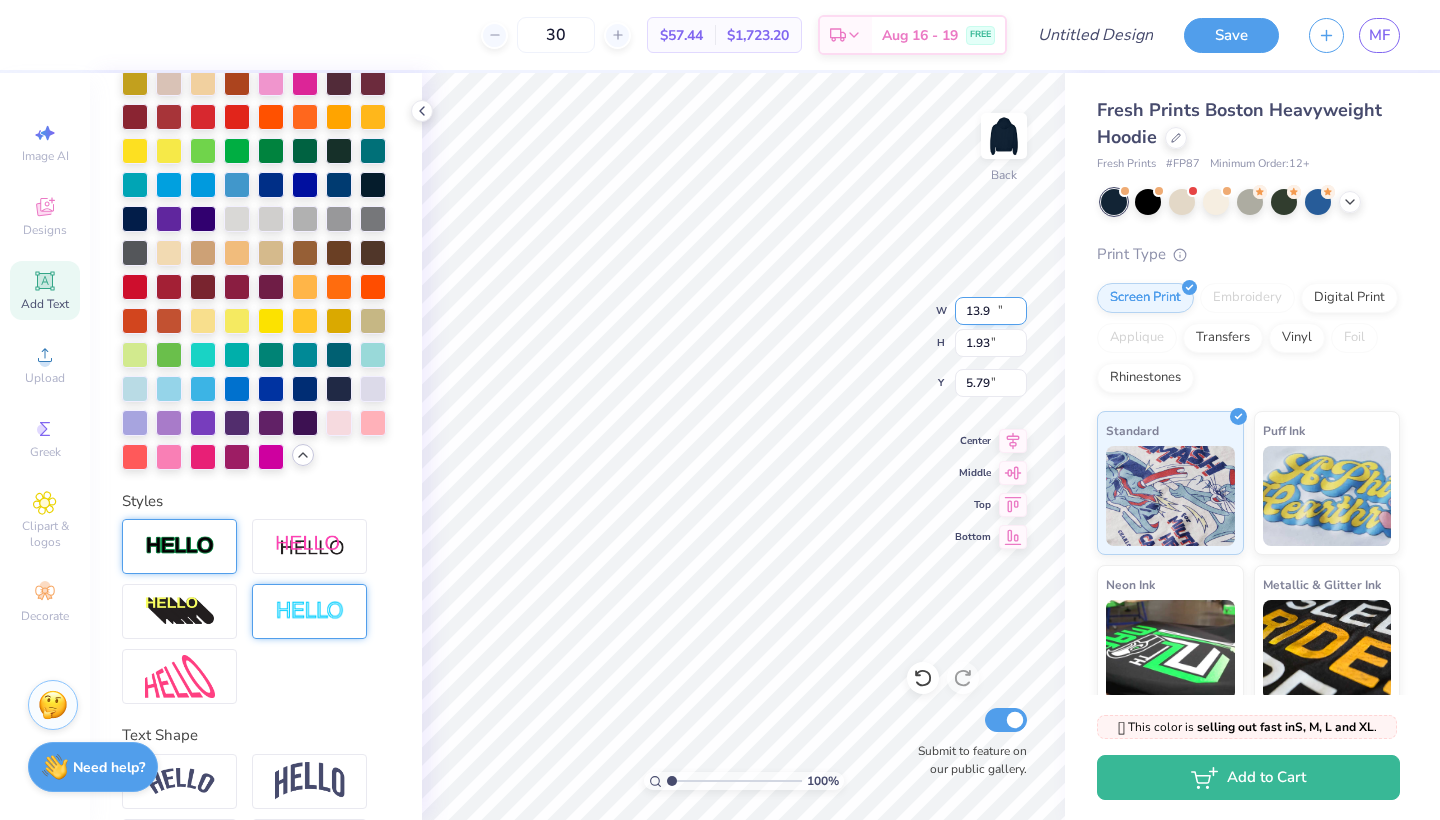 click on "13.9" at bounding box center [991, 311] 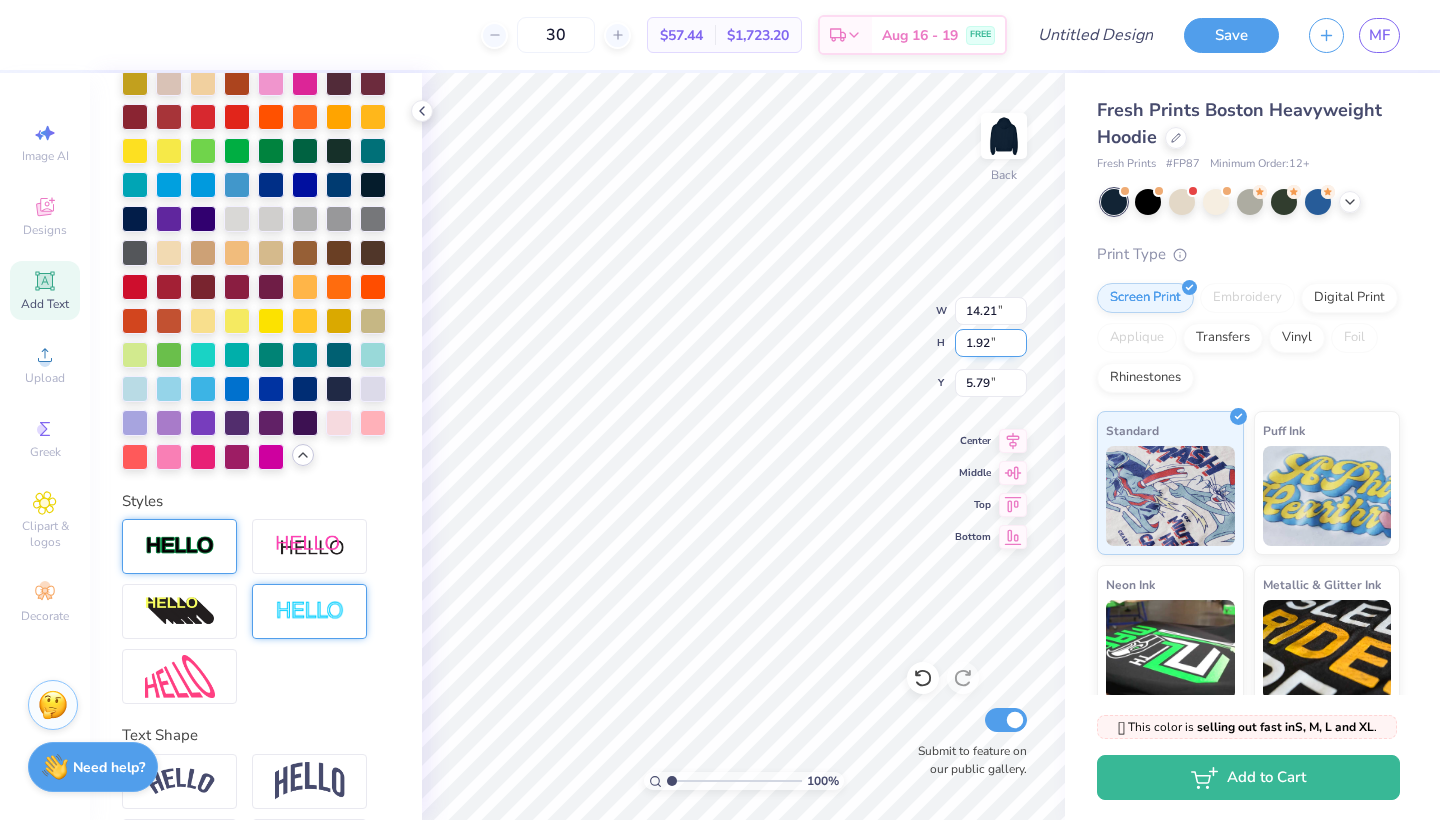 click on "1.92" at bounding box center (991, 343) 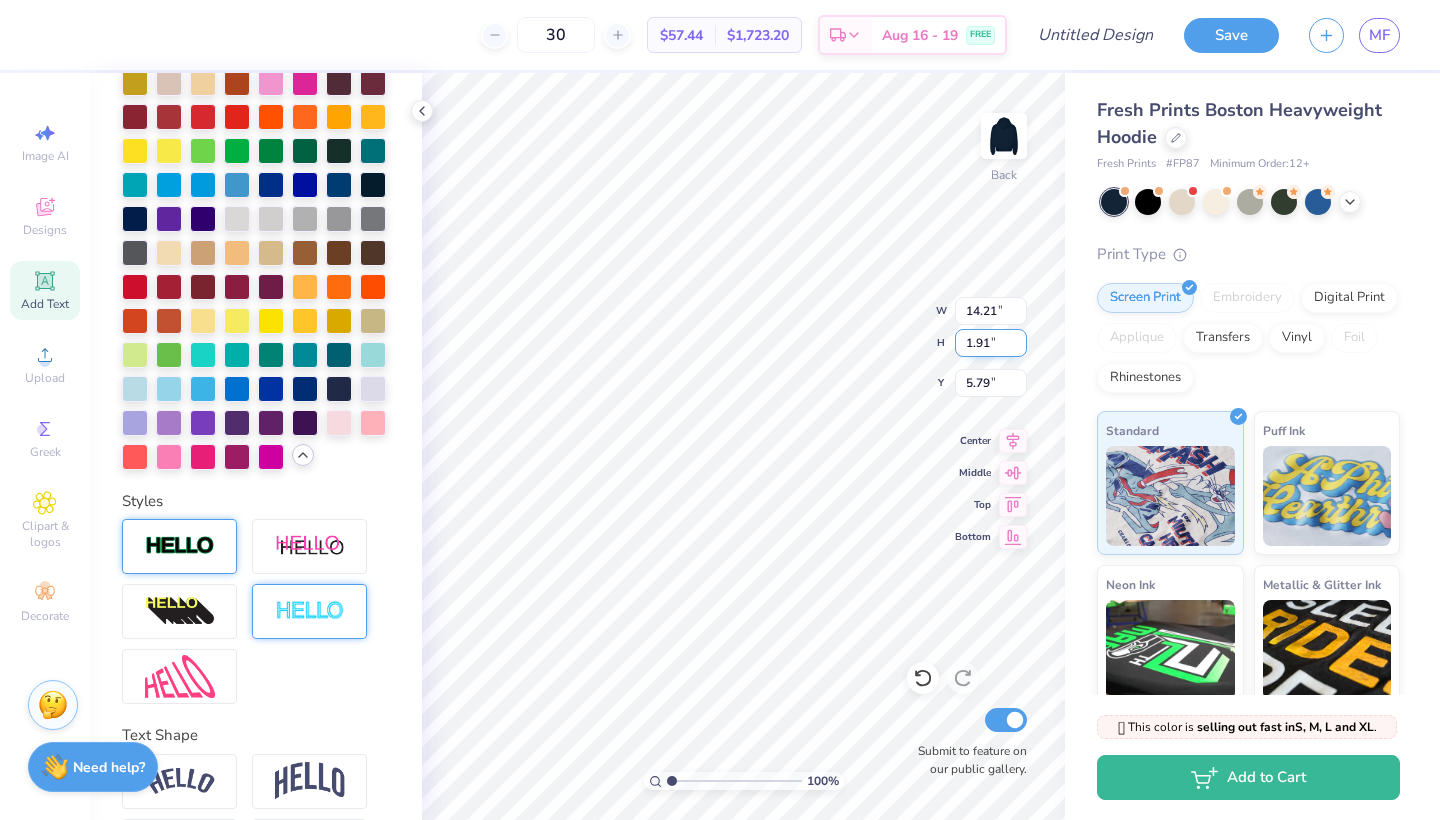 click on "1.91" at bounding box center (991, 343) 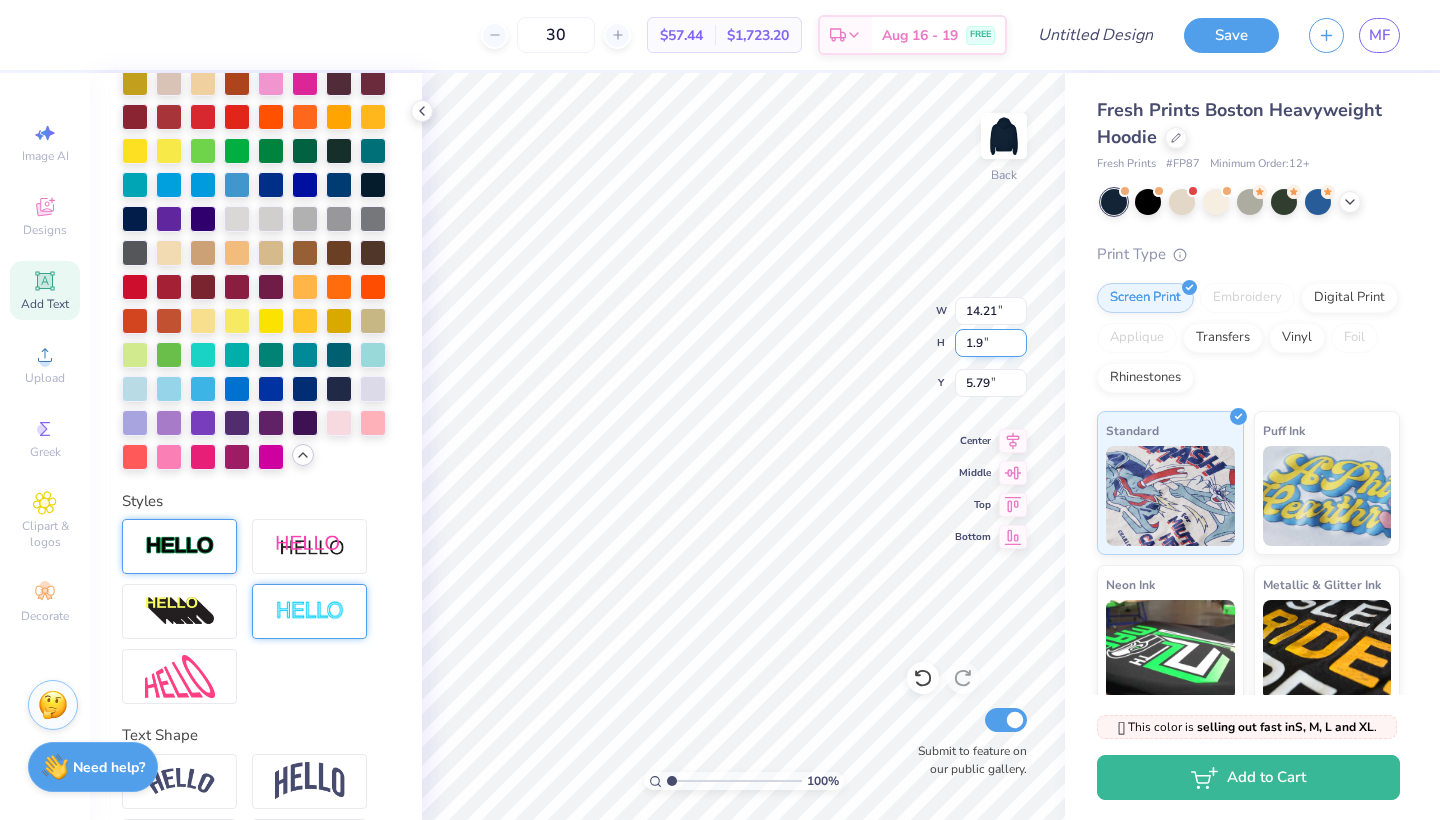 click on "1.9" at bounding box center [991, 343] 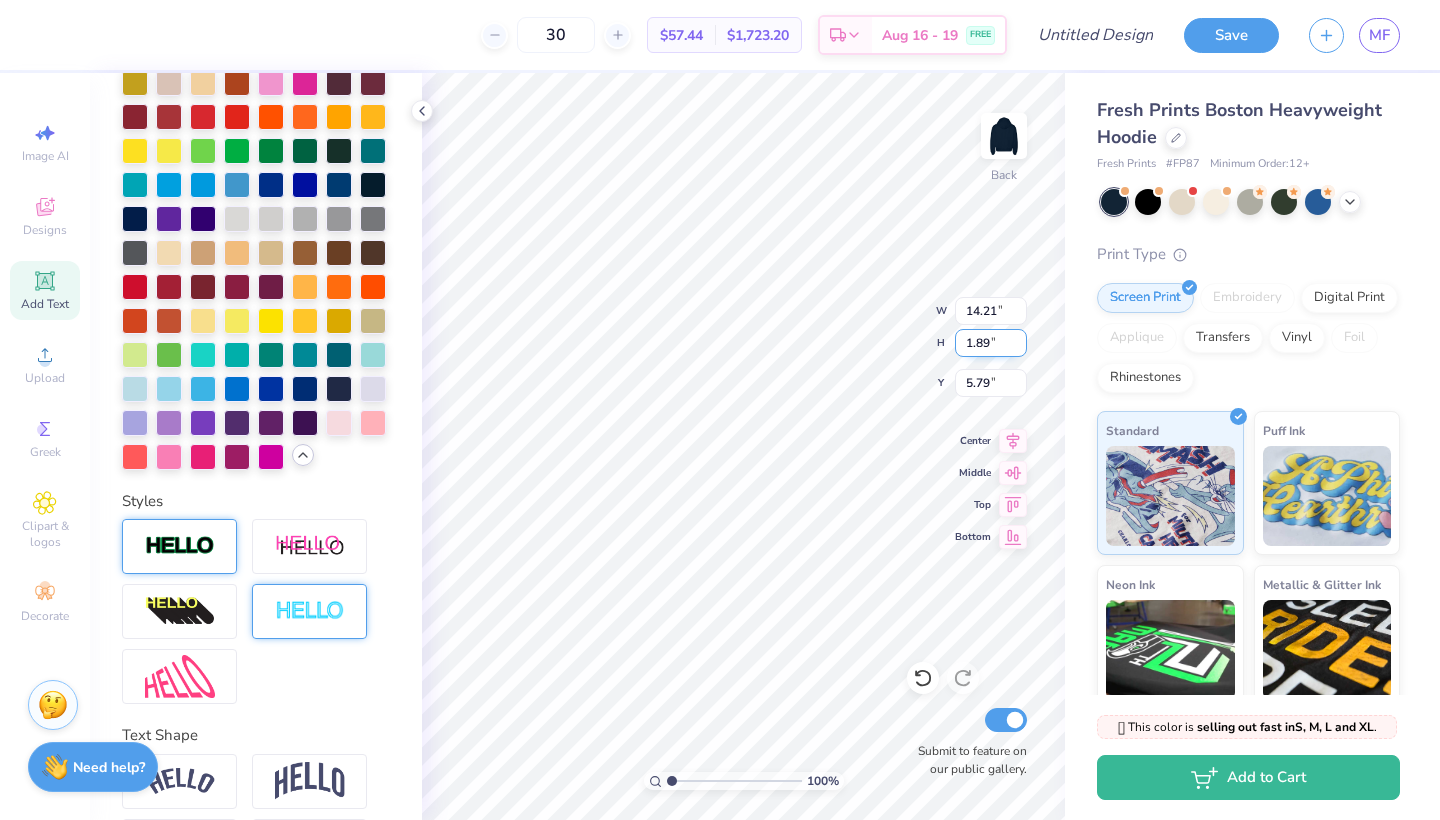 click on "1.89" at bounding box center (991, 343) 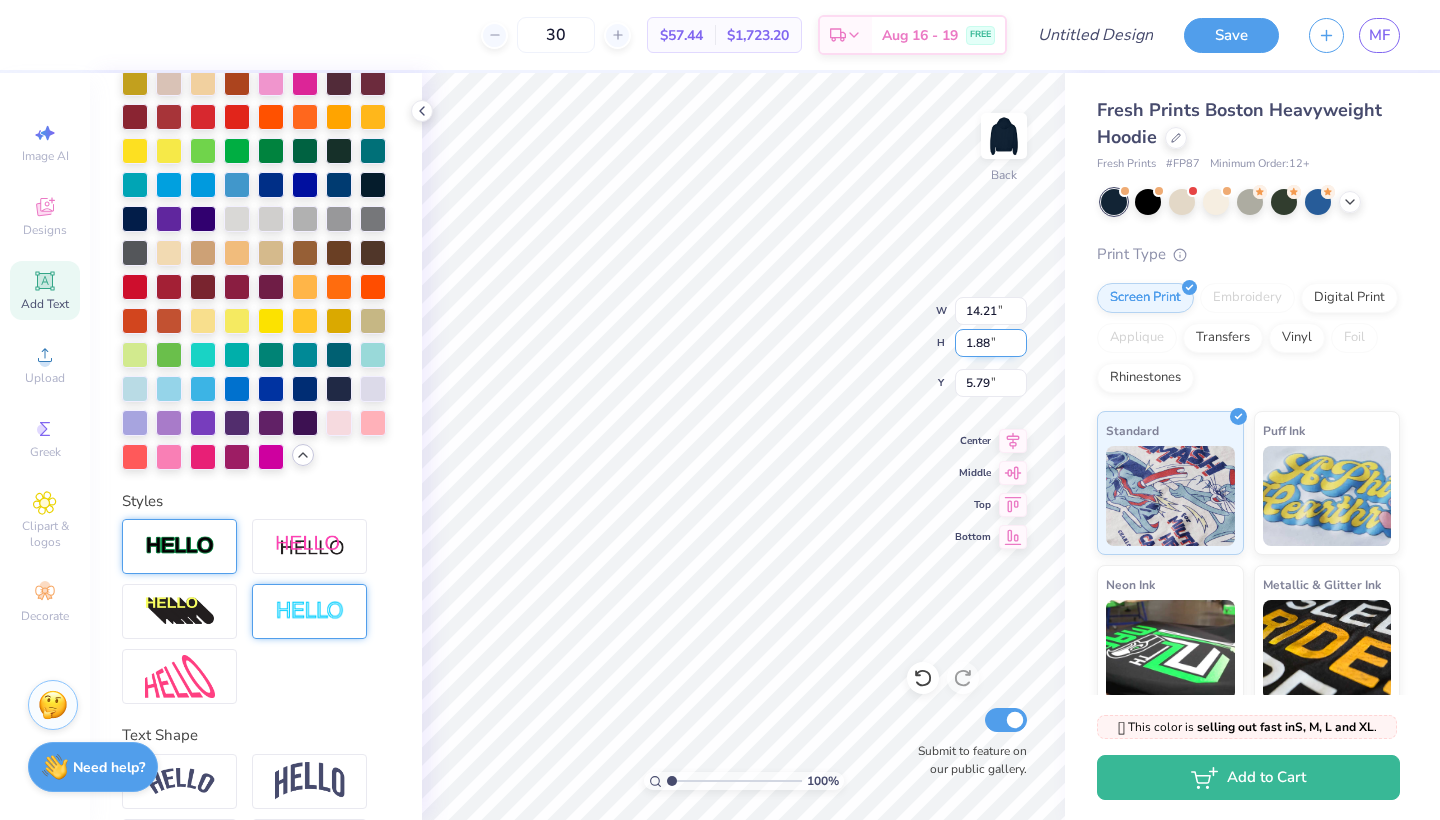 click on "1.88" at bounding box center (991, 343) 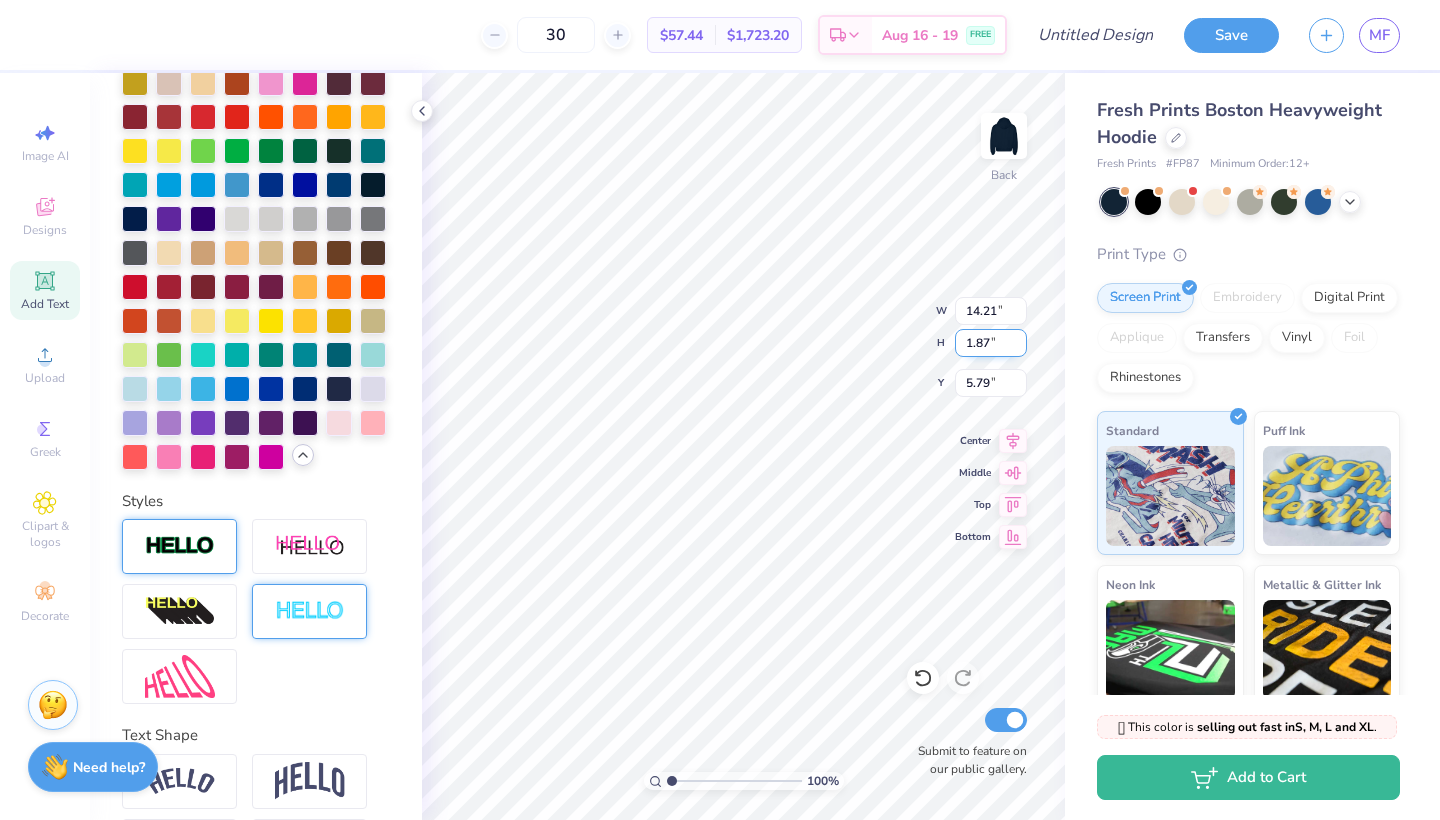 click on "1.87" at bounding box center [991, 343] 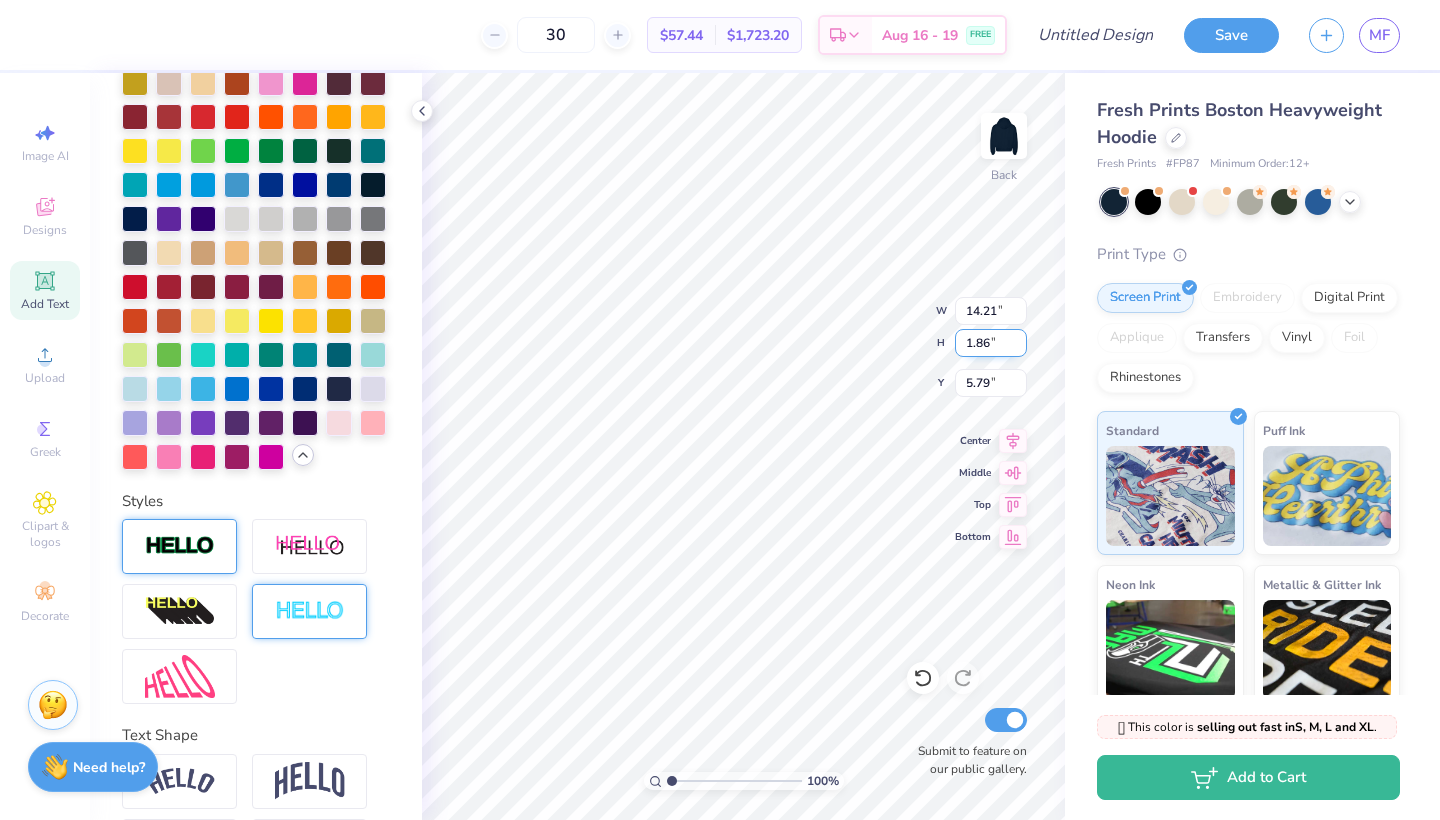 click on "1.86" at bounding box center (991, 343) 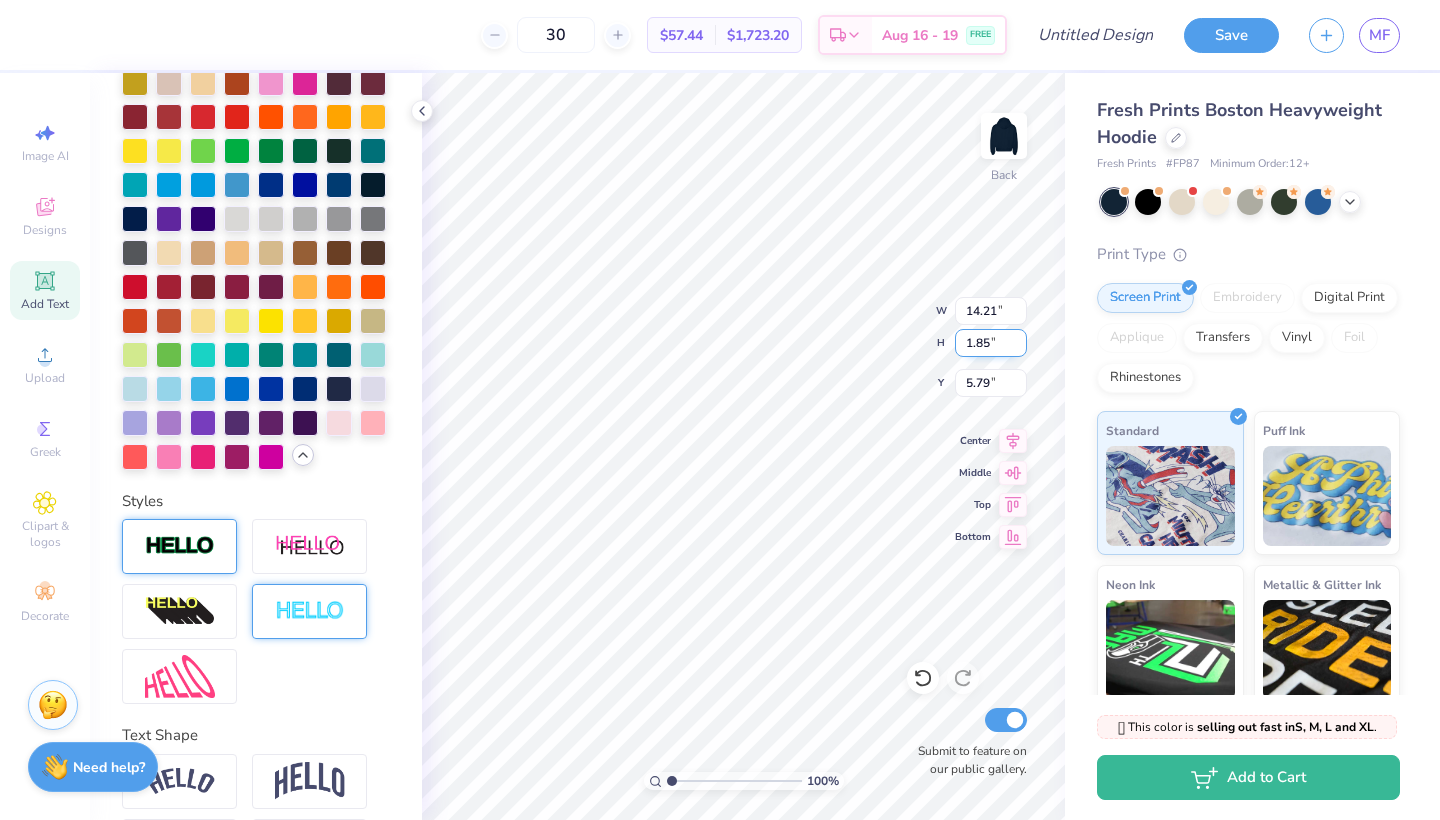 click on "1.85" at bounding box center [991, 343] 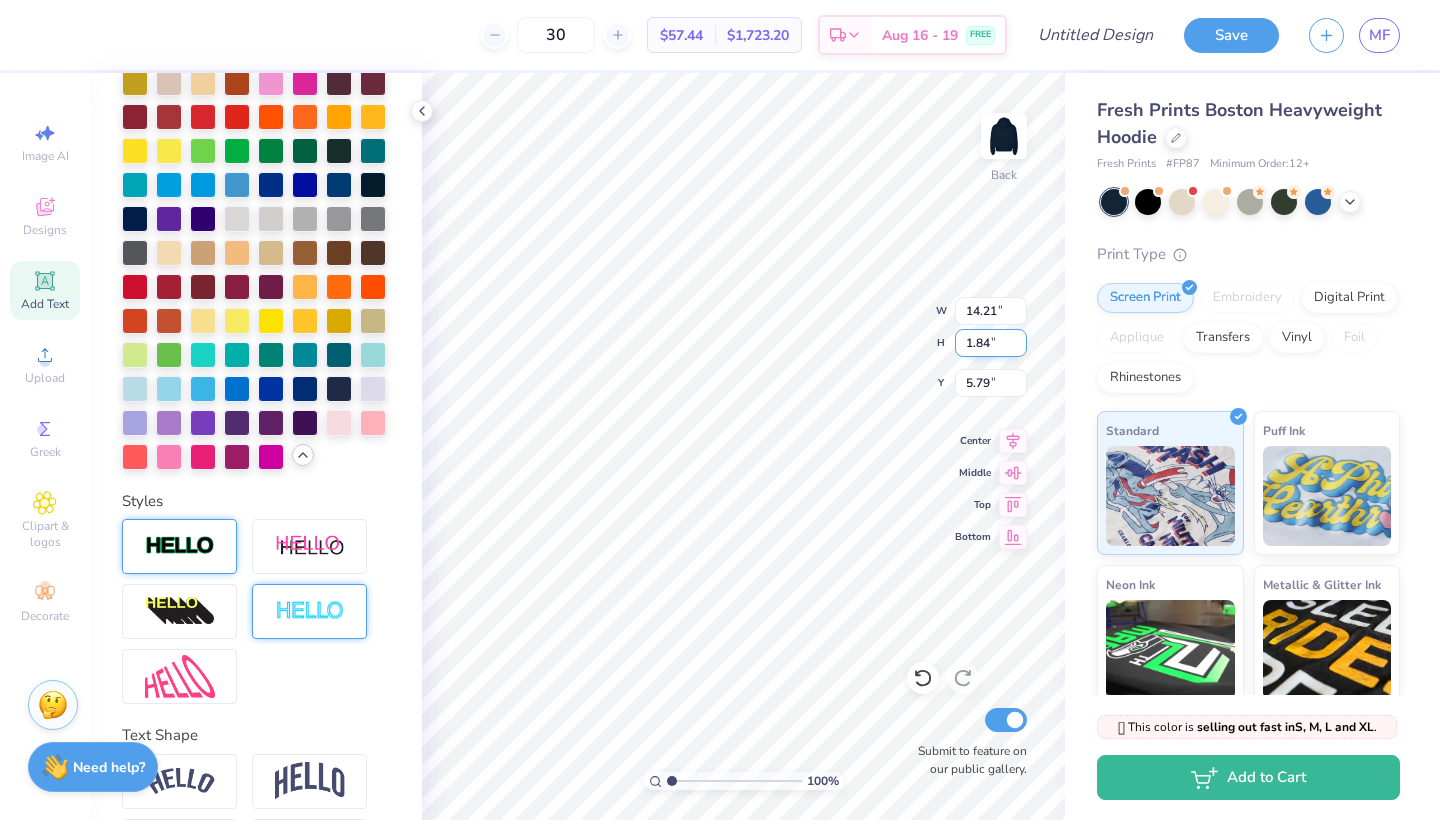 click on "1.84" at bounding box center [991, 343] 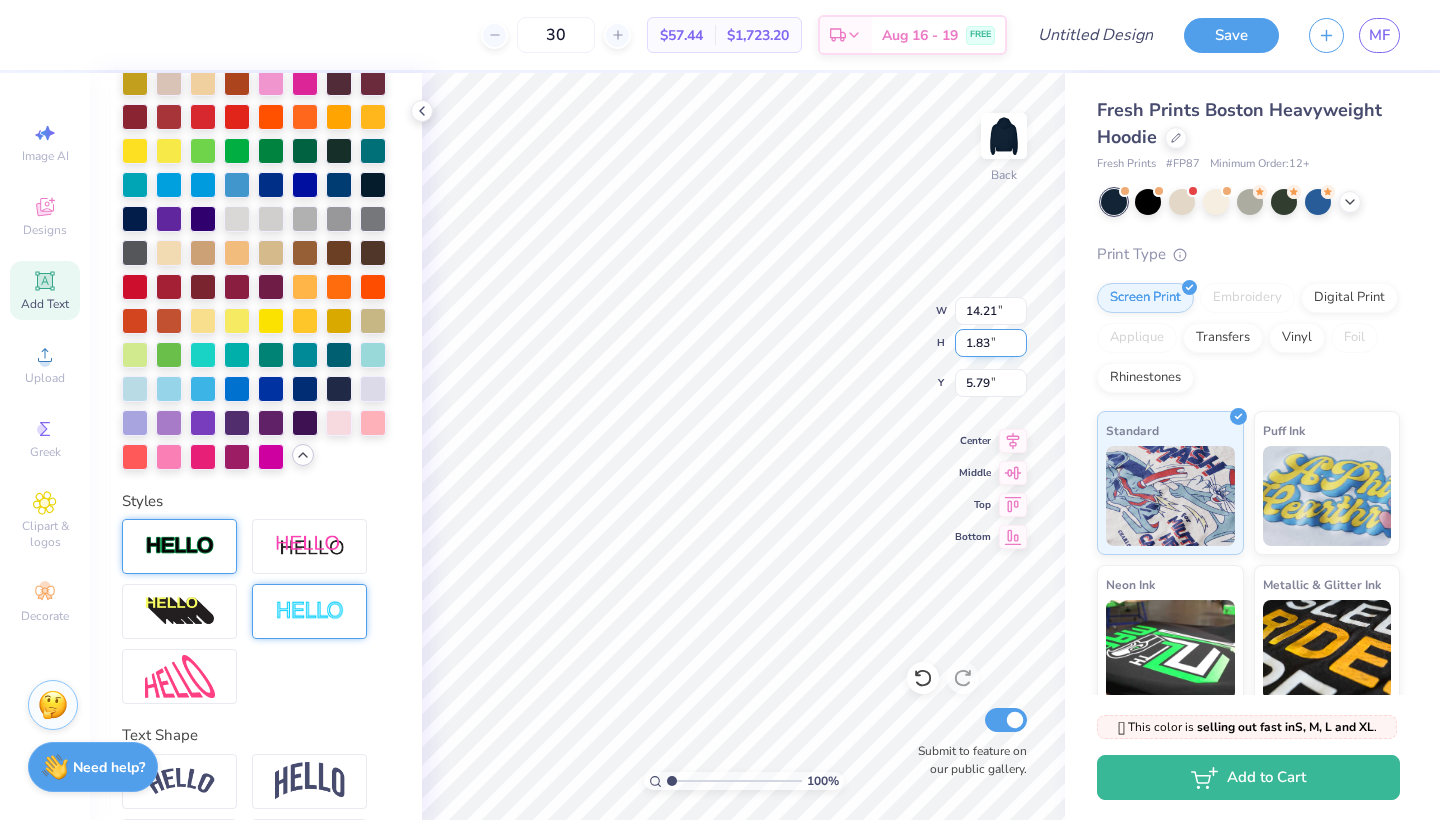 click on "1.83" at bounding box center (991, 343) 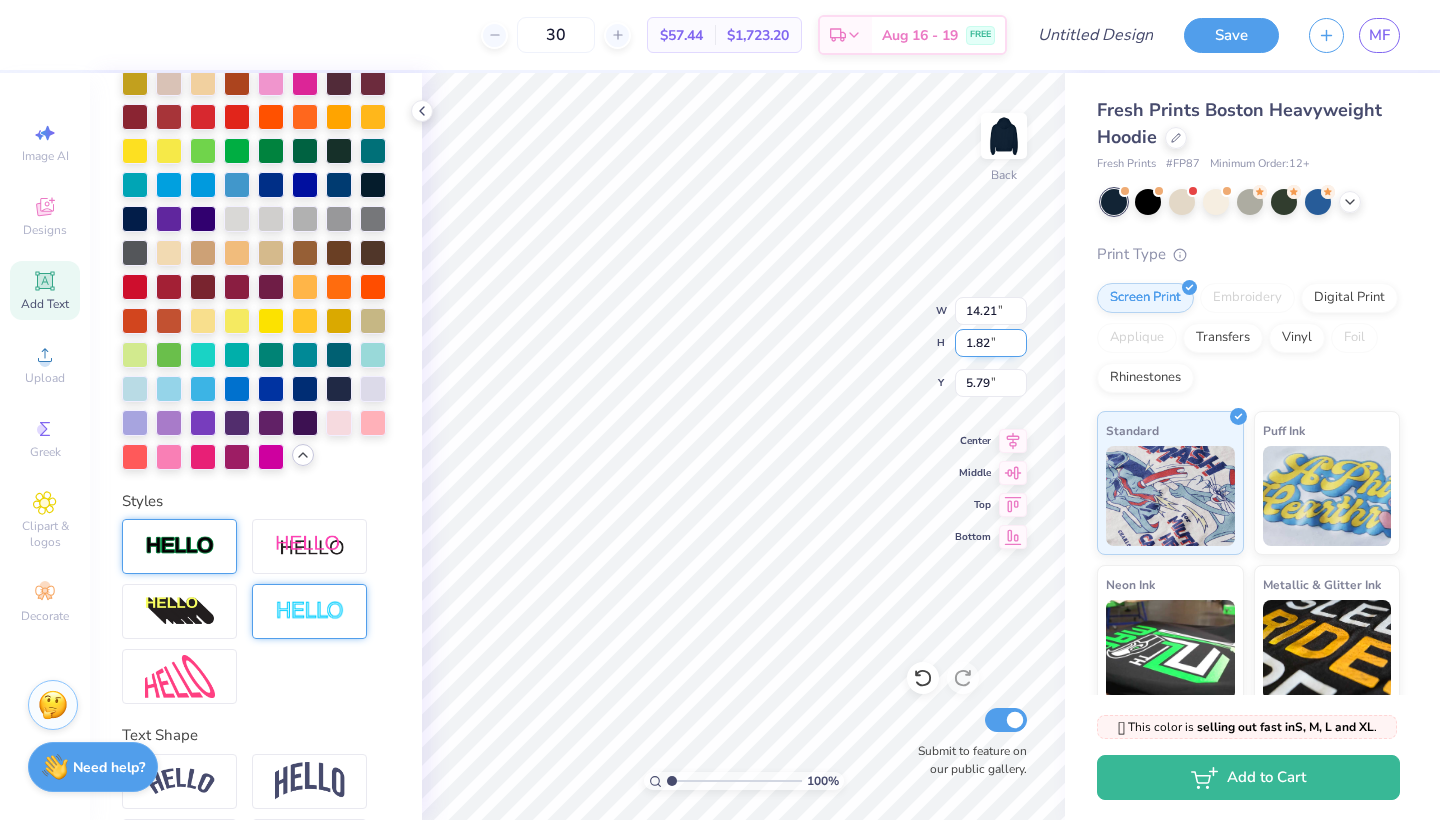 click on "1.82" at bounding box center [991, 343] 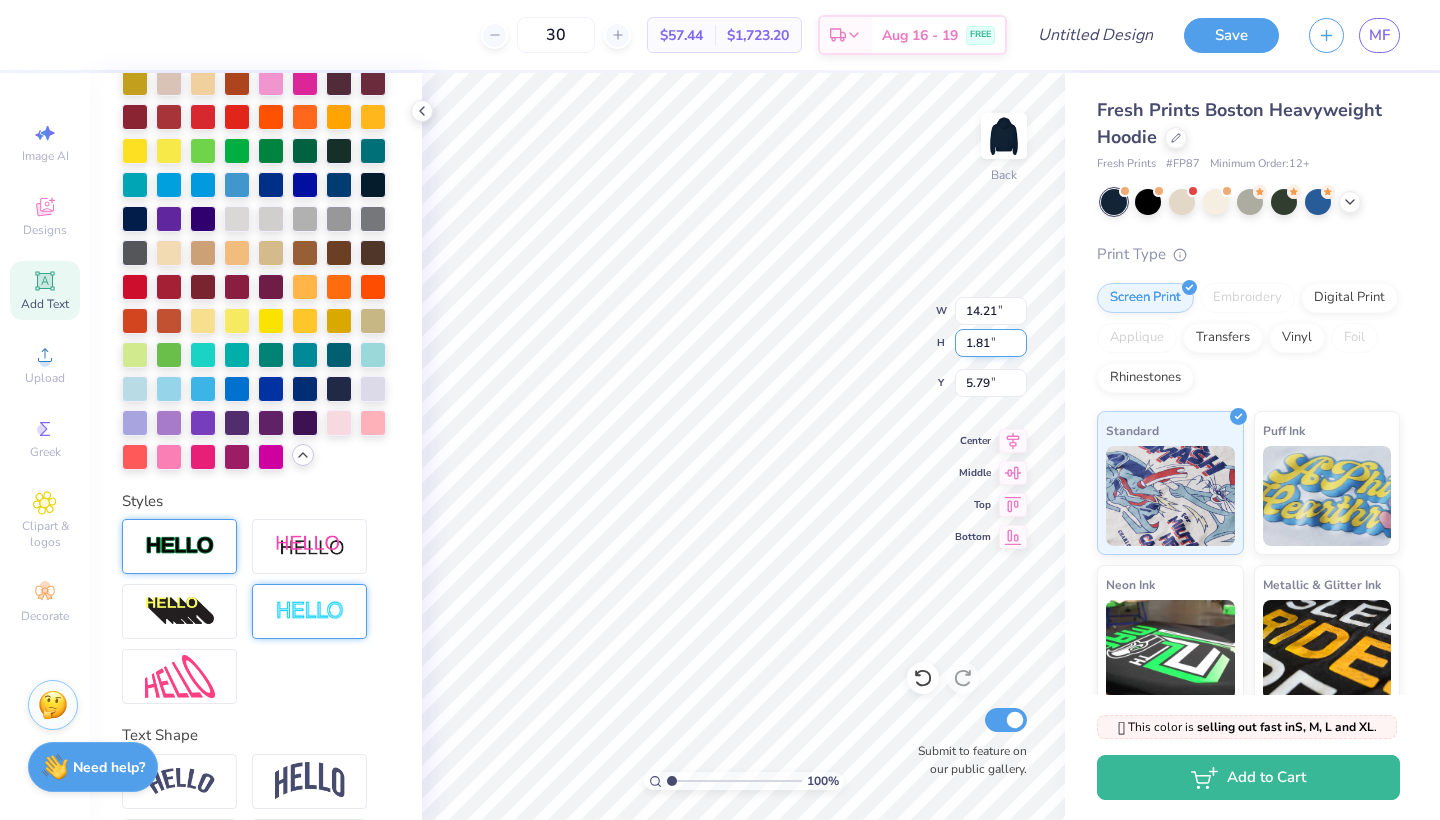 click on "1.81" at bounding box center (991, 343) 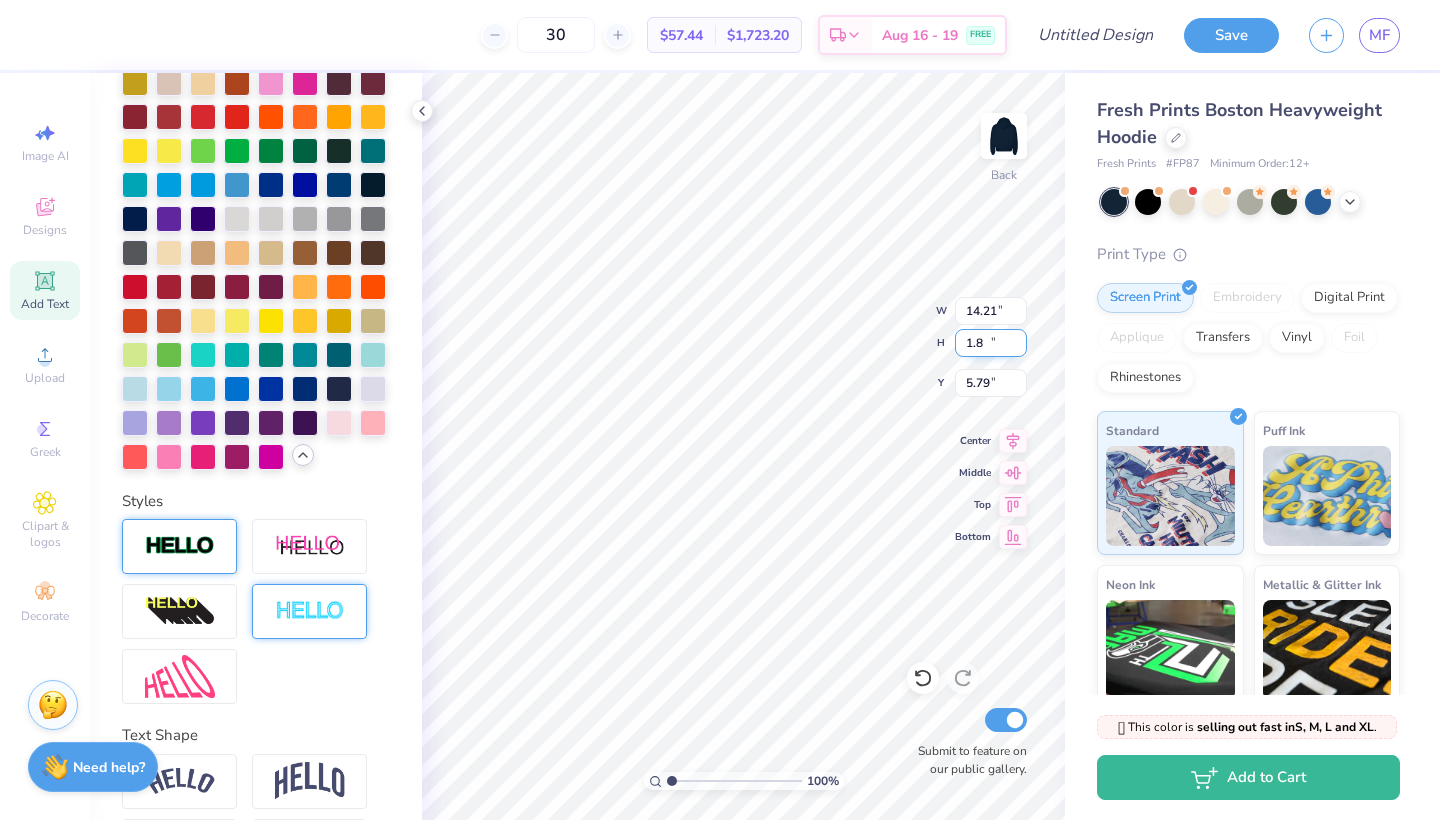 click on "1.8" at bounding box center (991, 343) 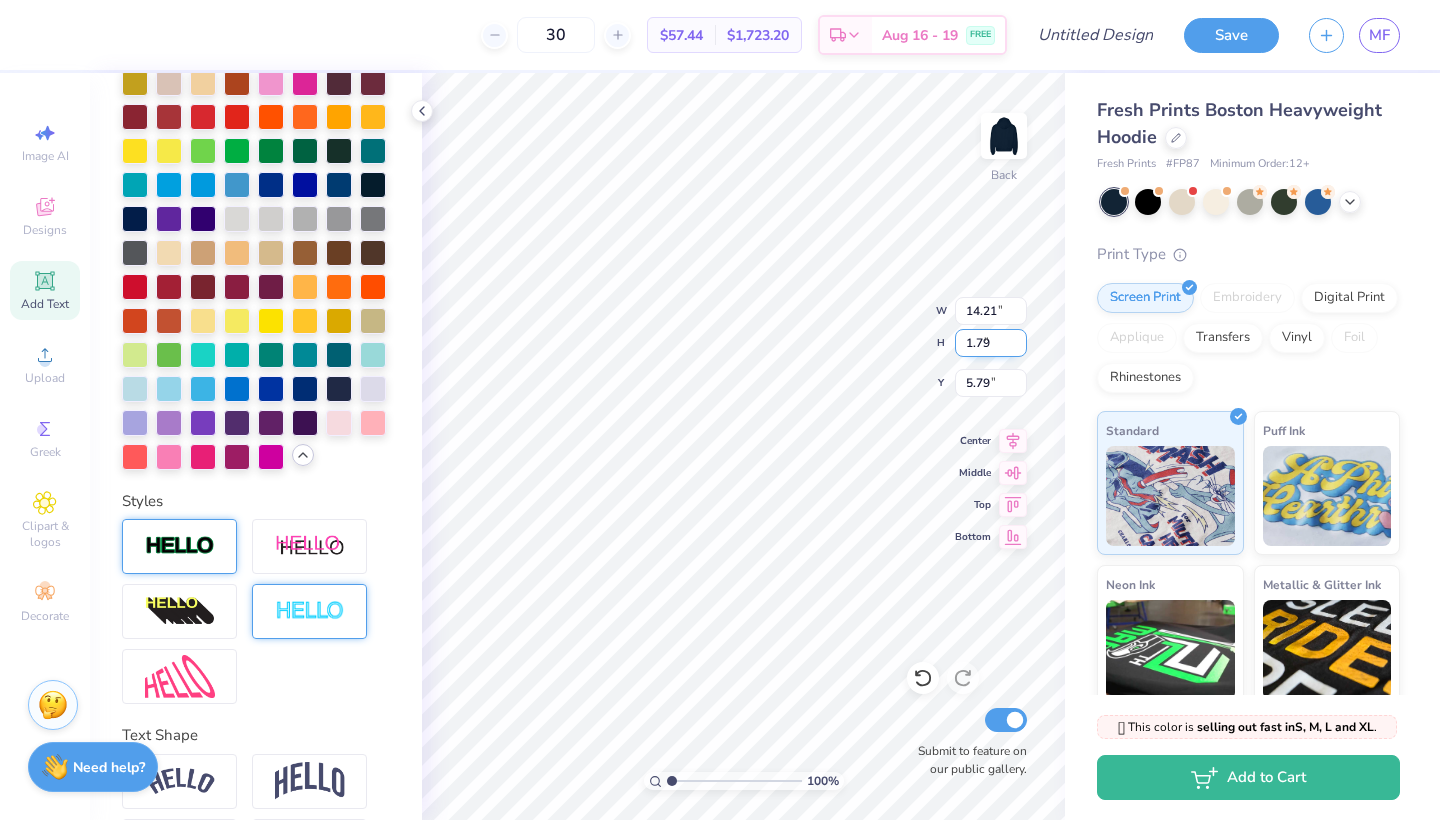 click on "1.79" at bounding box center [991, 343] 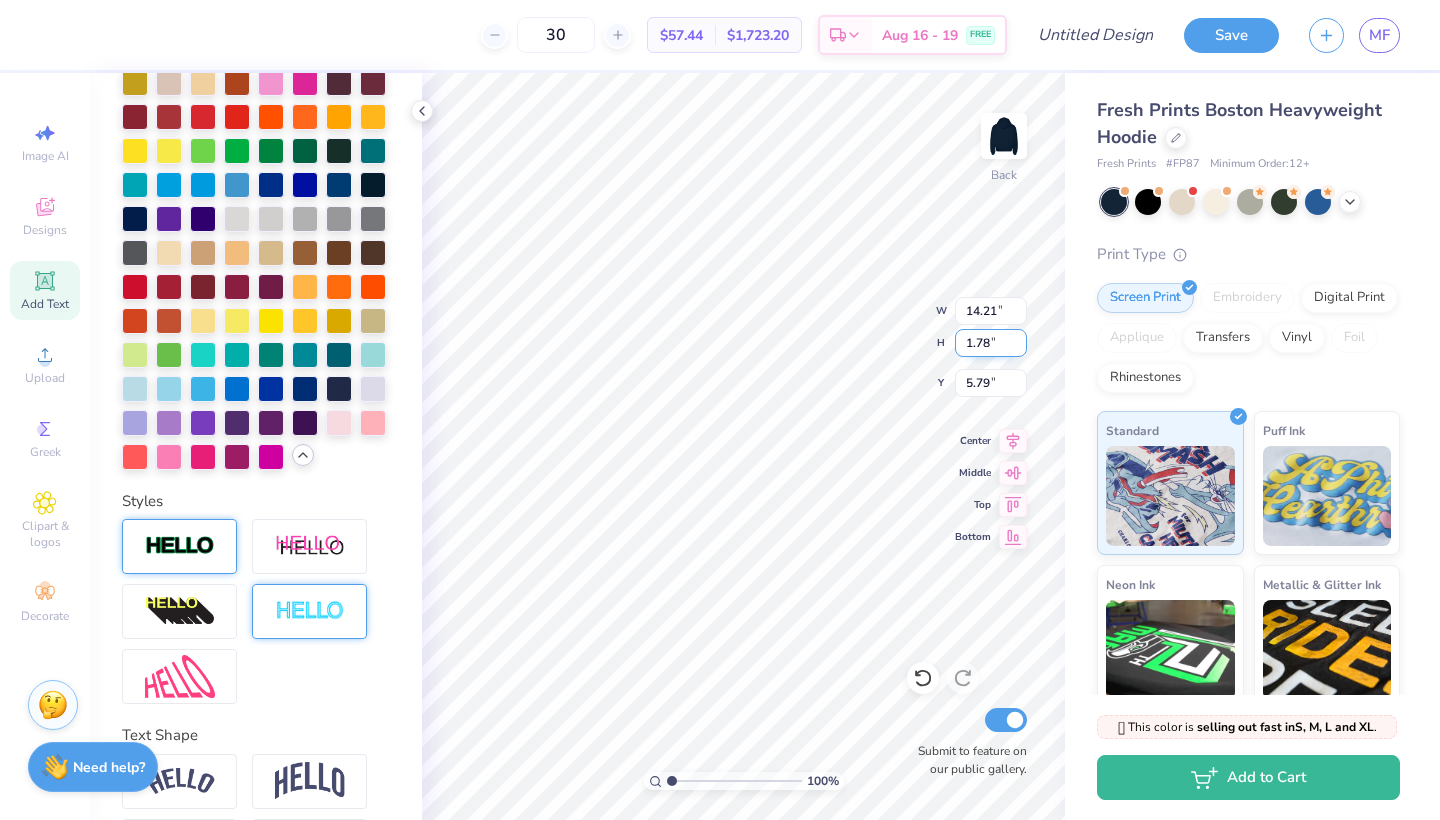 click on "1.78" at bounding box center (991, 343) 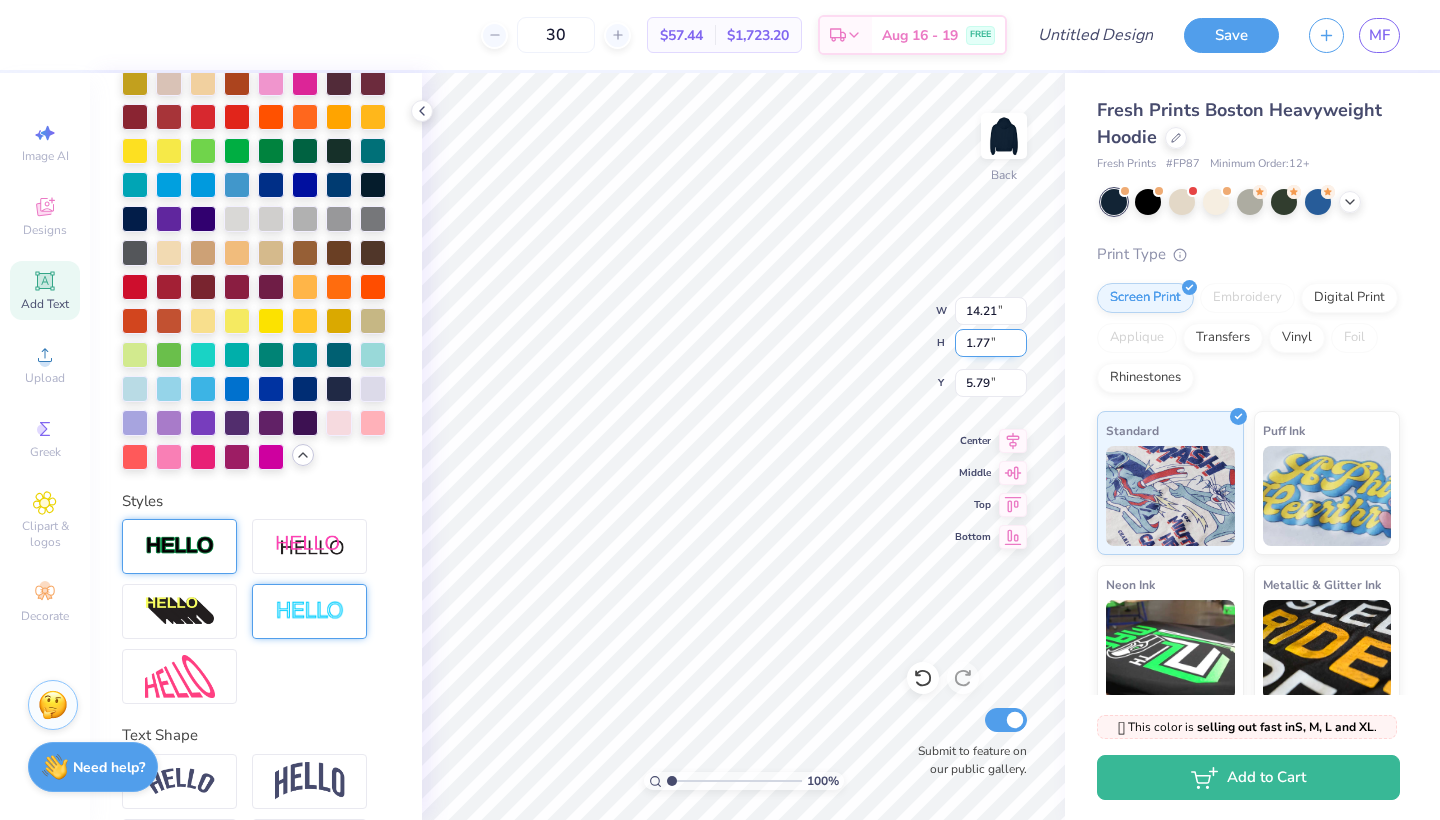 click on "1.77" at bounding box center [991, 343] 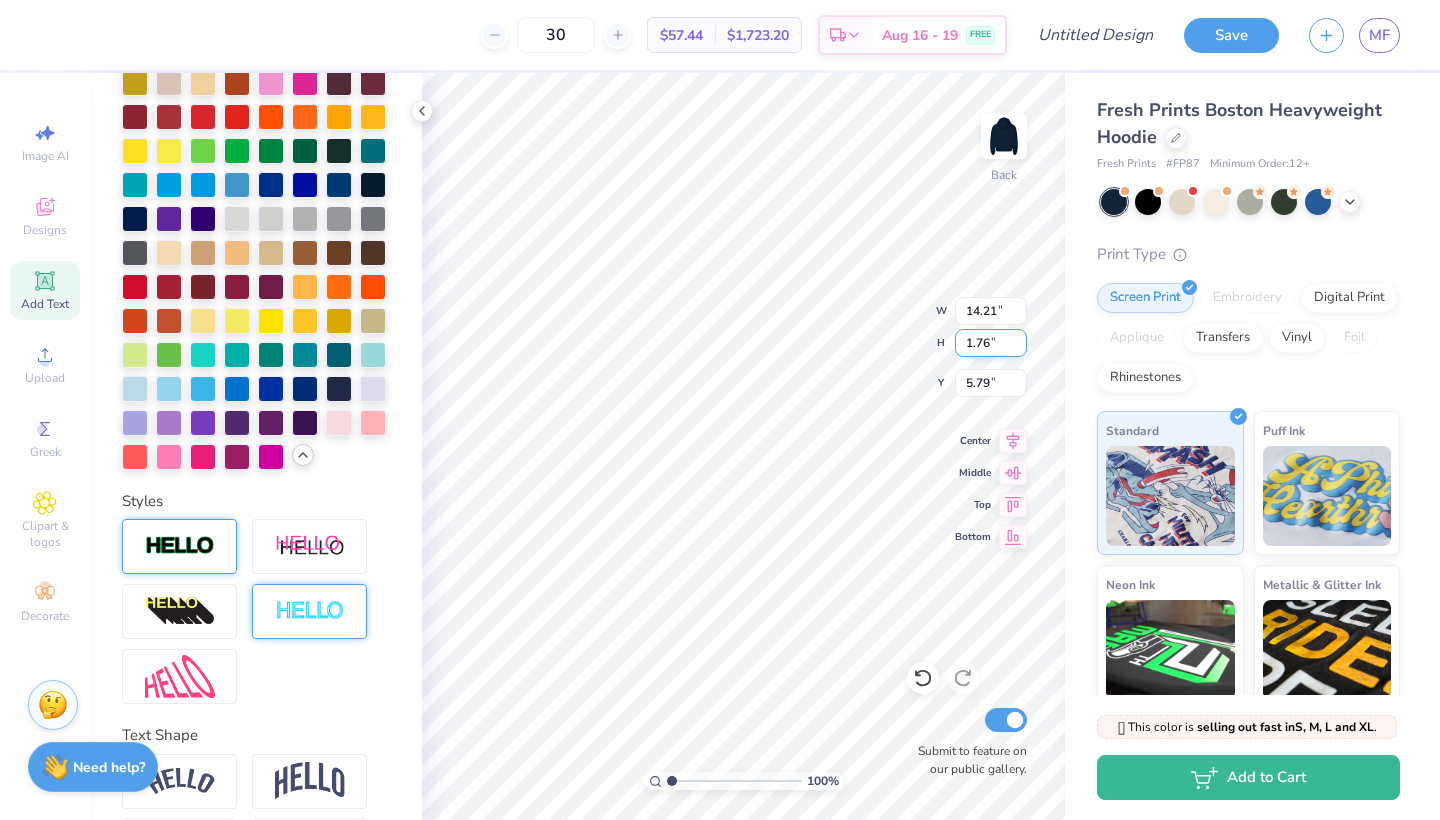 click on "1.76" at bounding box center [991, 343] 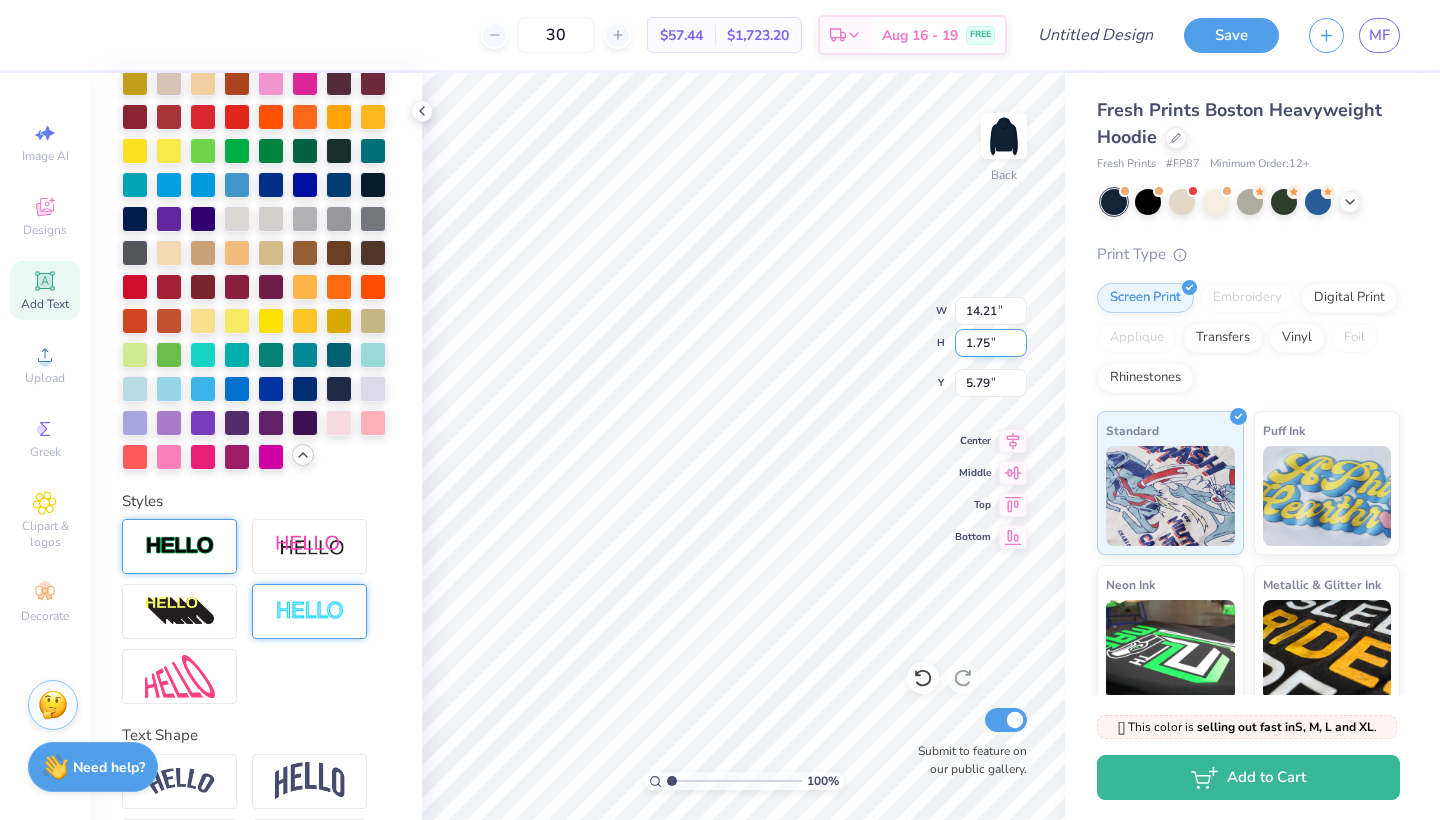 click on "1.75" at bounding box center (991, 343) 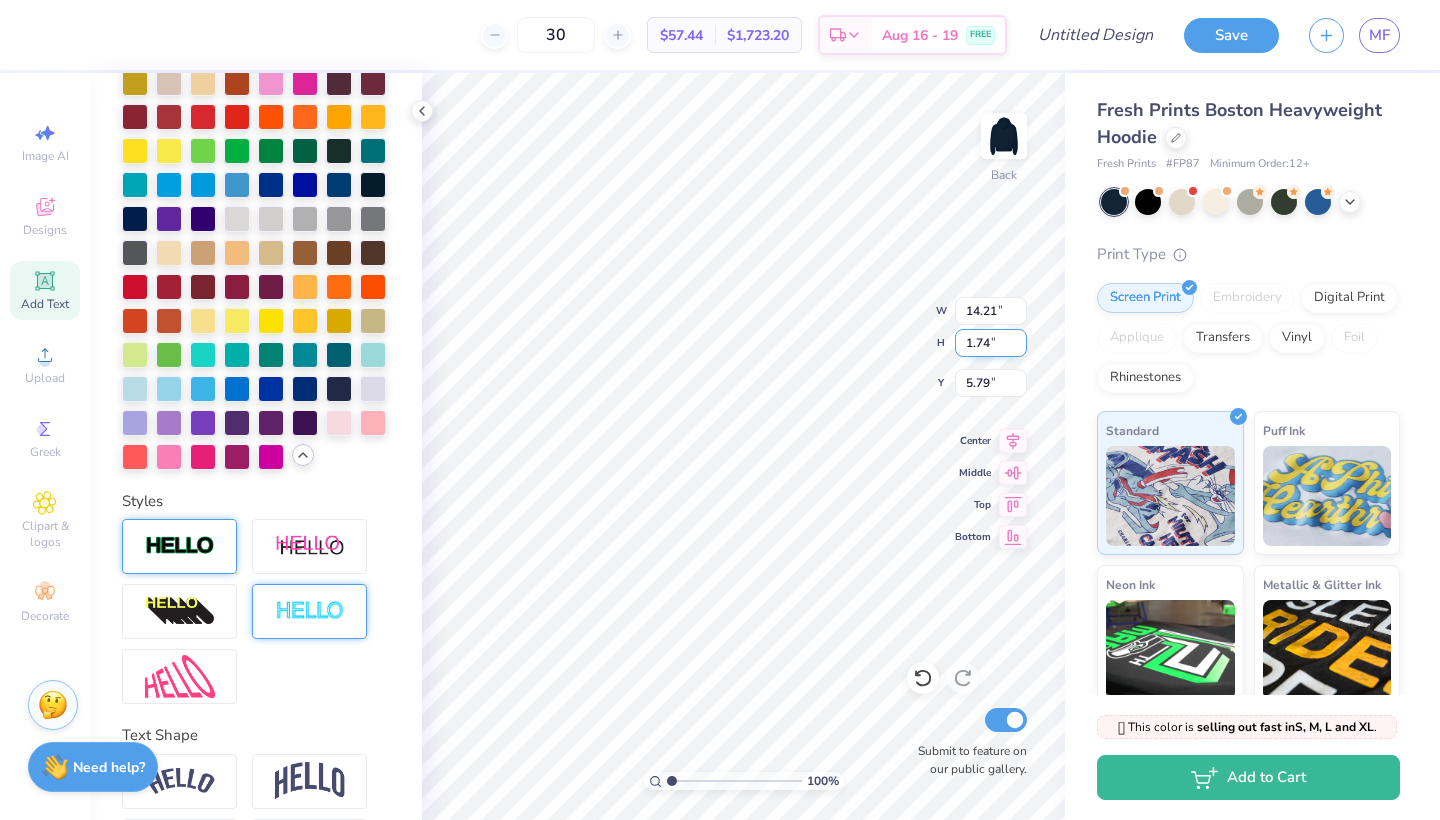 click on "1.74" at bounding box center [991, 343] 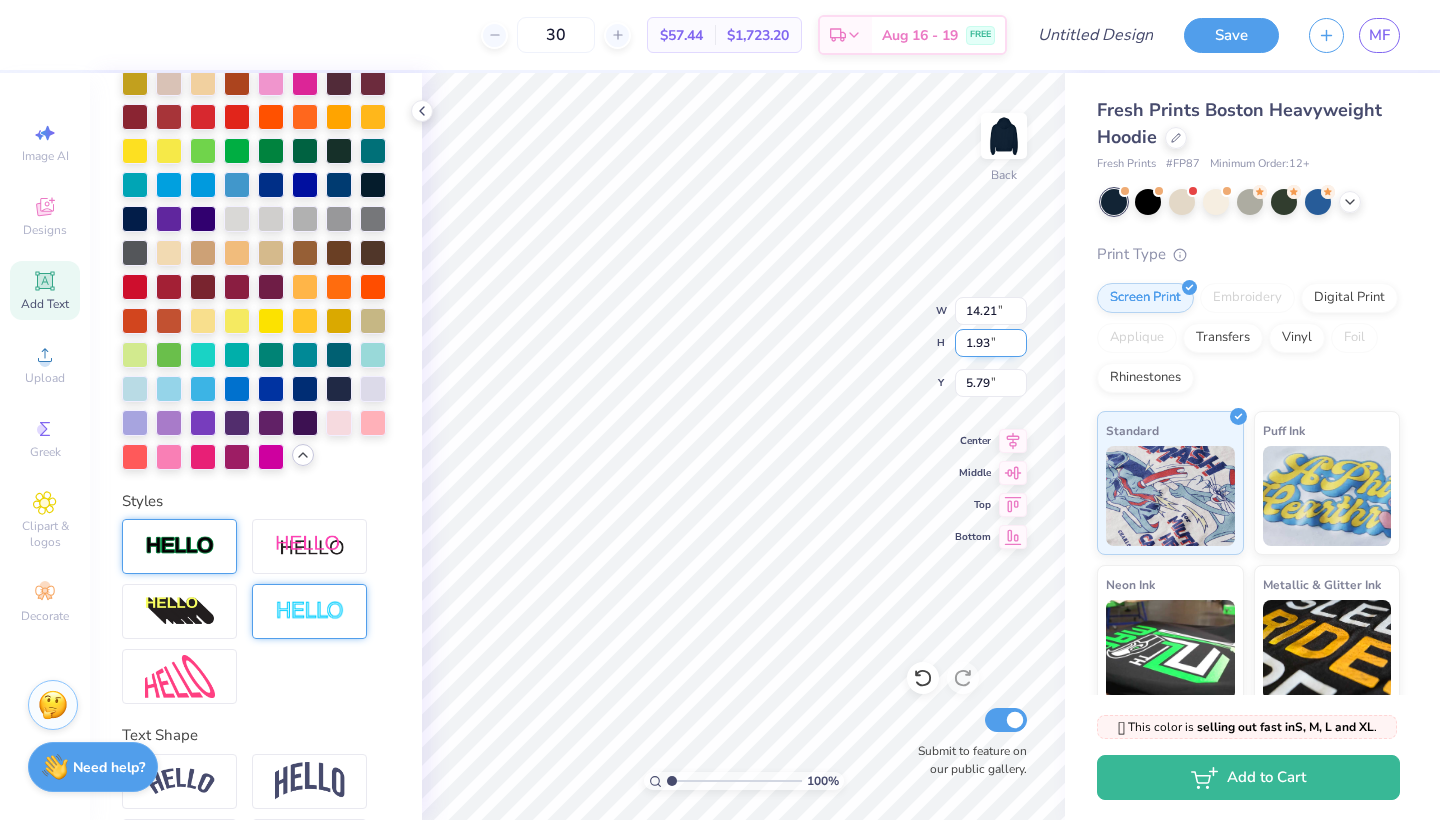 click on "1.93" at bounding box center [991, 343] 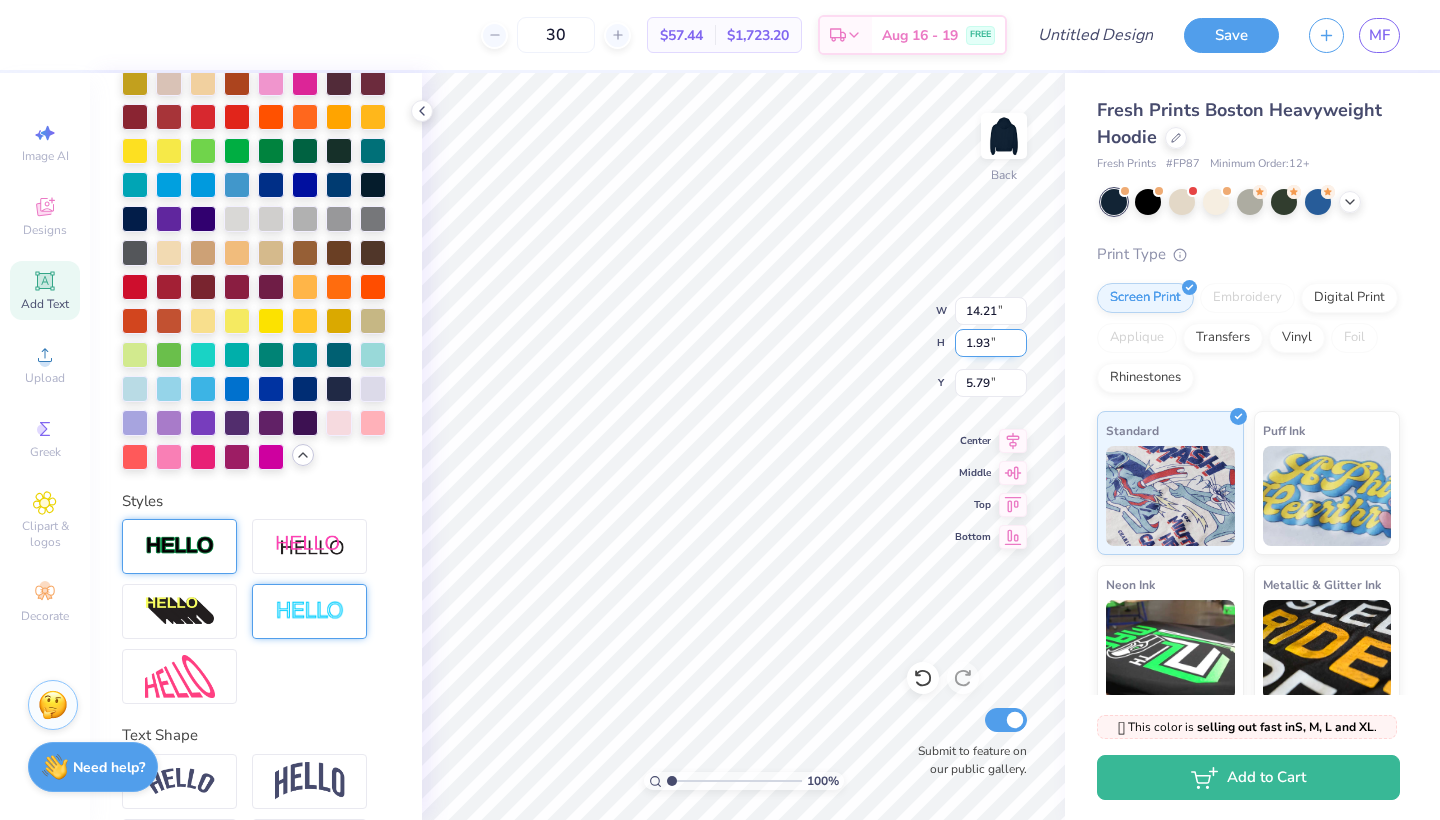 type on "1" 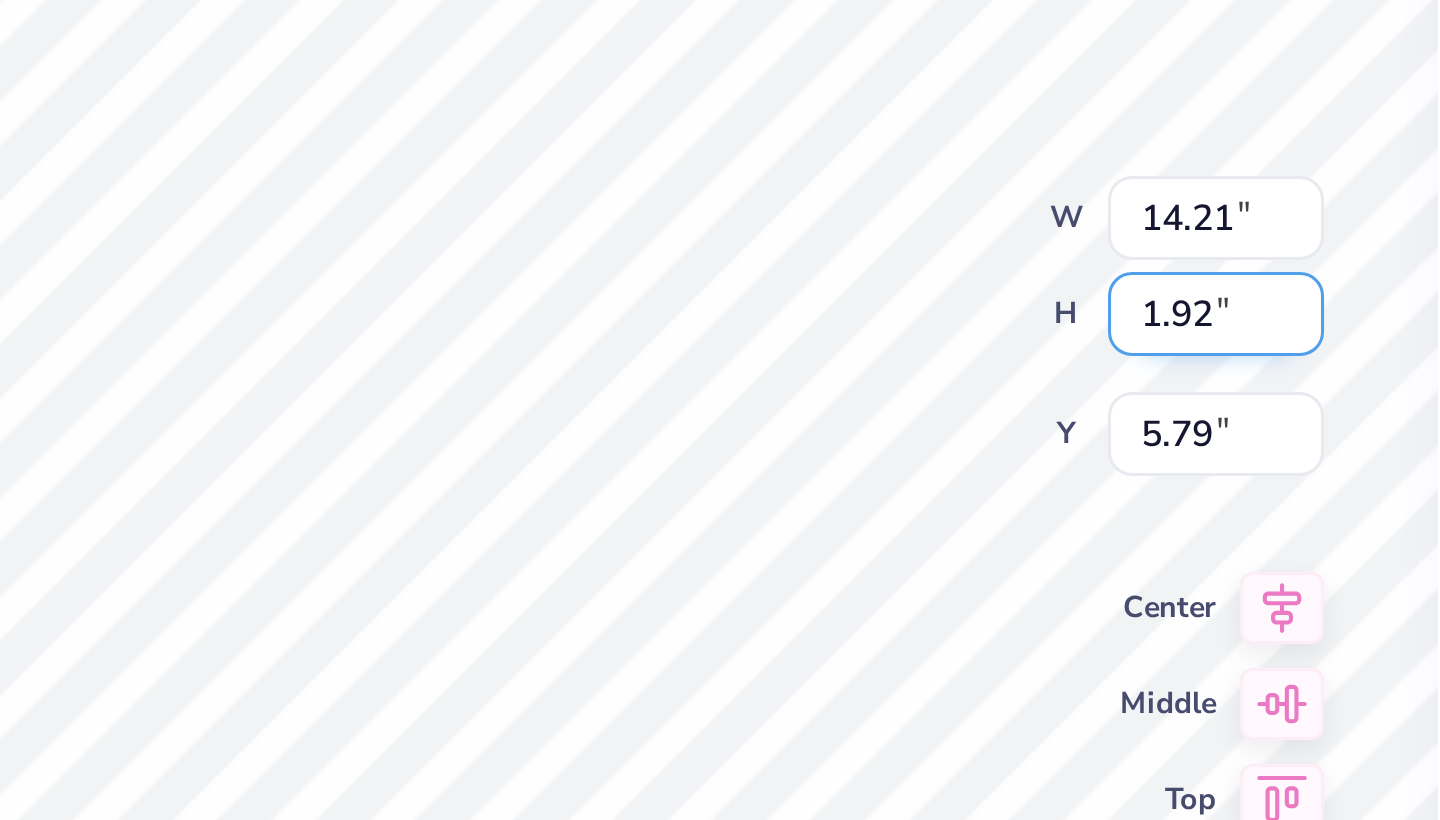 click on "1.92" at bounding box center (991, 343) 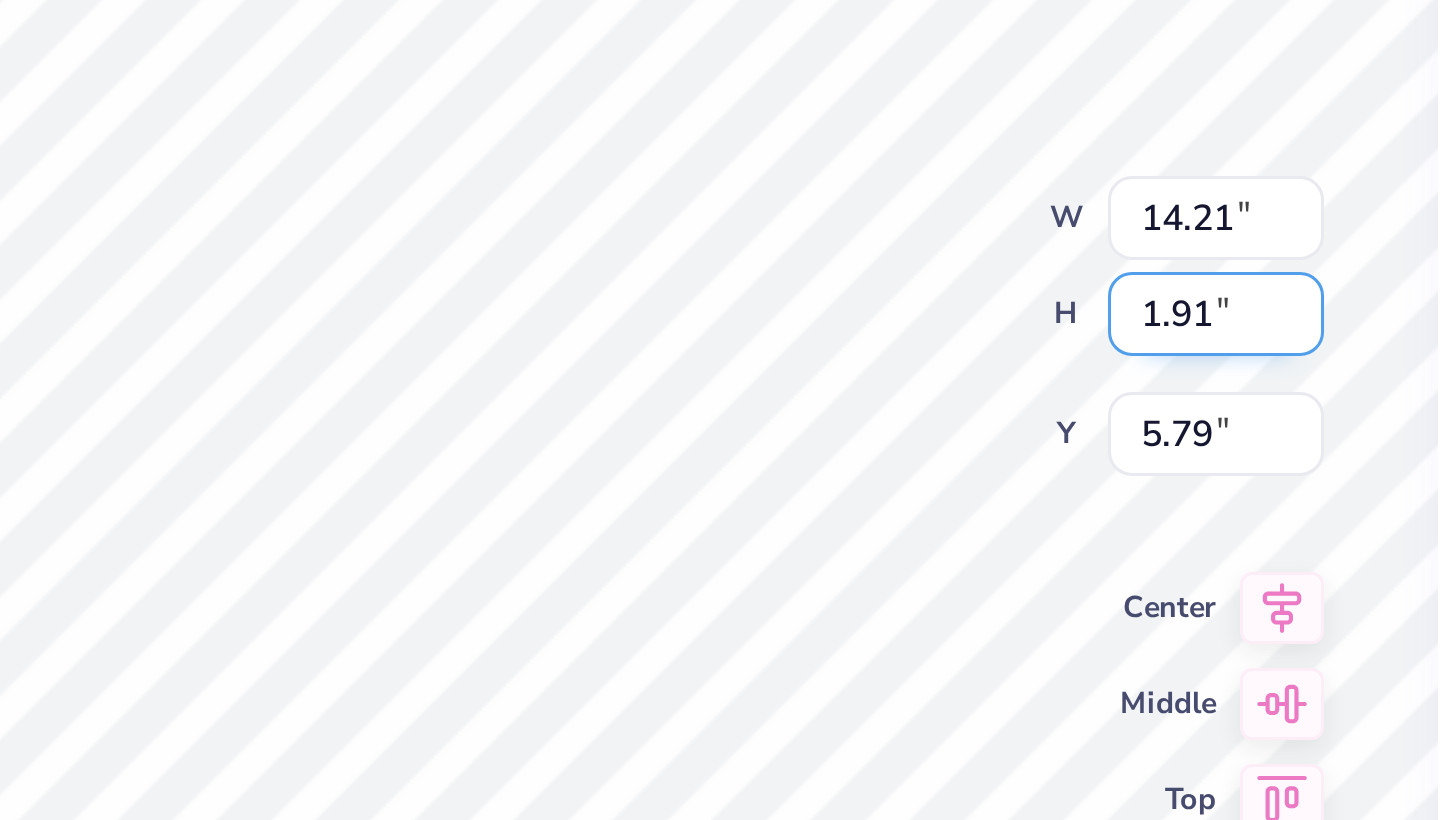 click on "1.91" at bounding box center (991, 343) 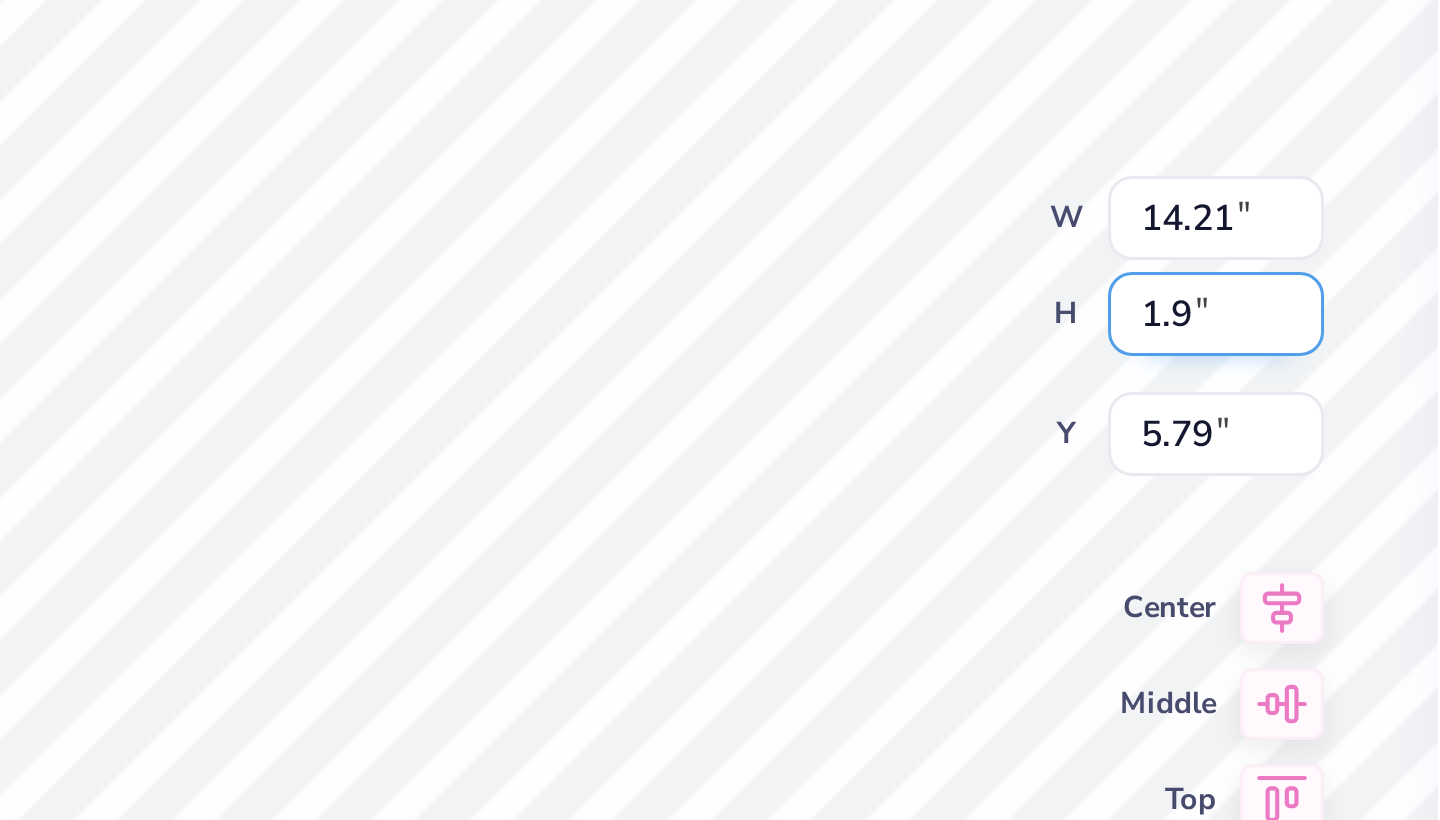 click on "1.9" at bounding box center [991, 343] 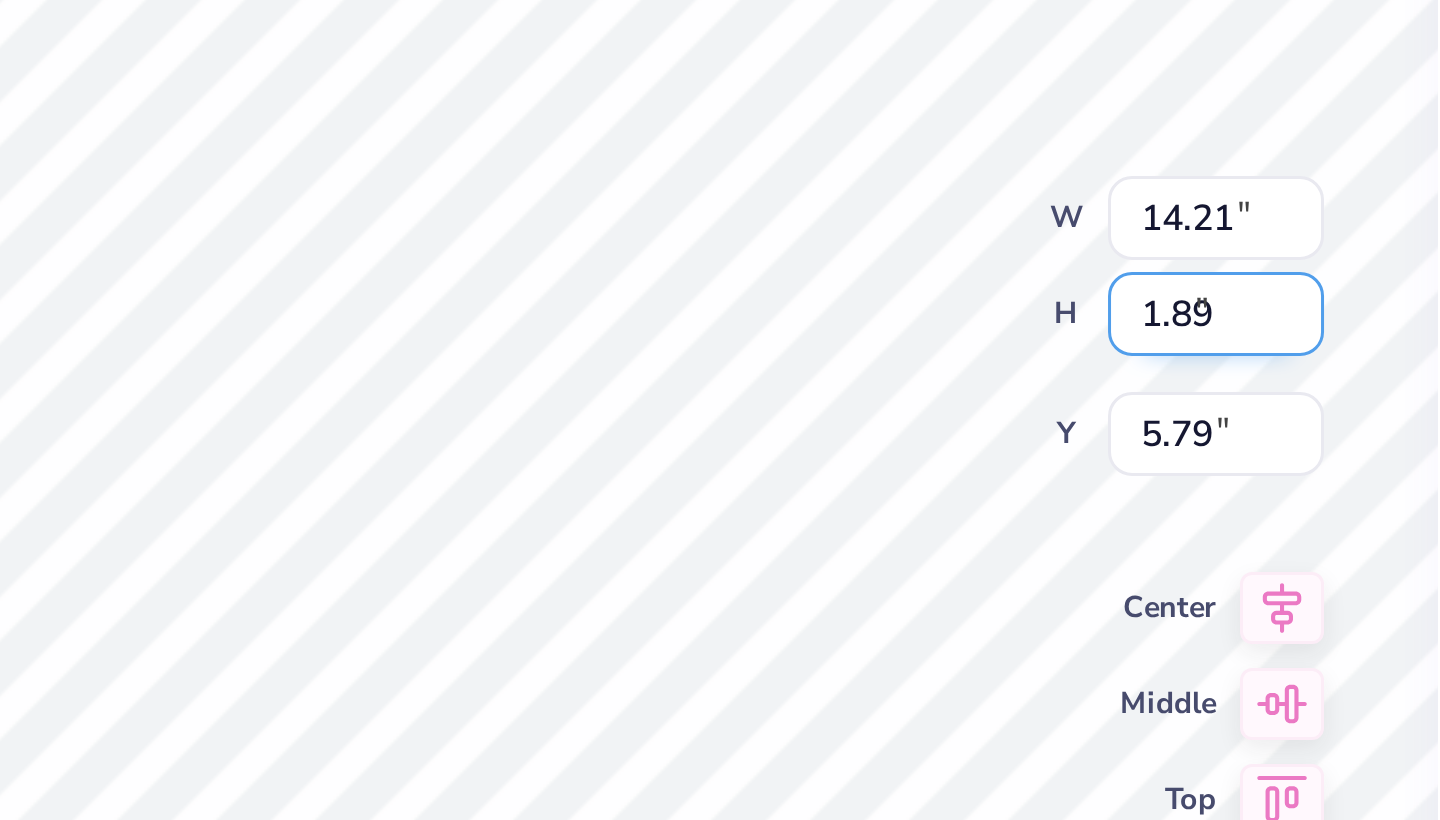 click on "1.89" at bounding box center (991, 343) 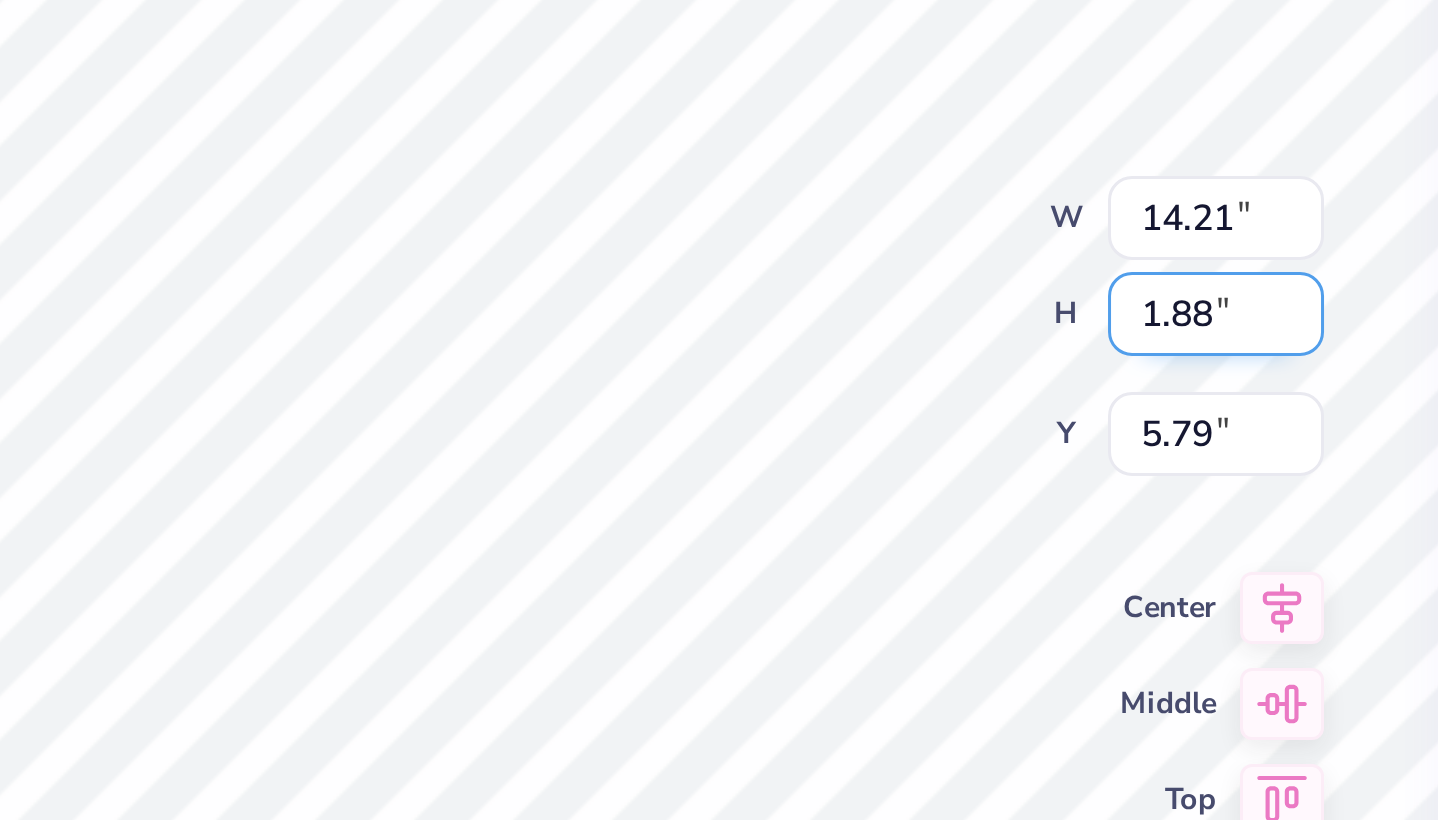 click on "1.88" at bounding box center [991, 343] 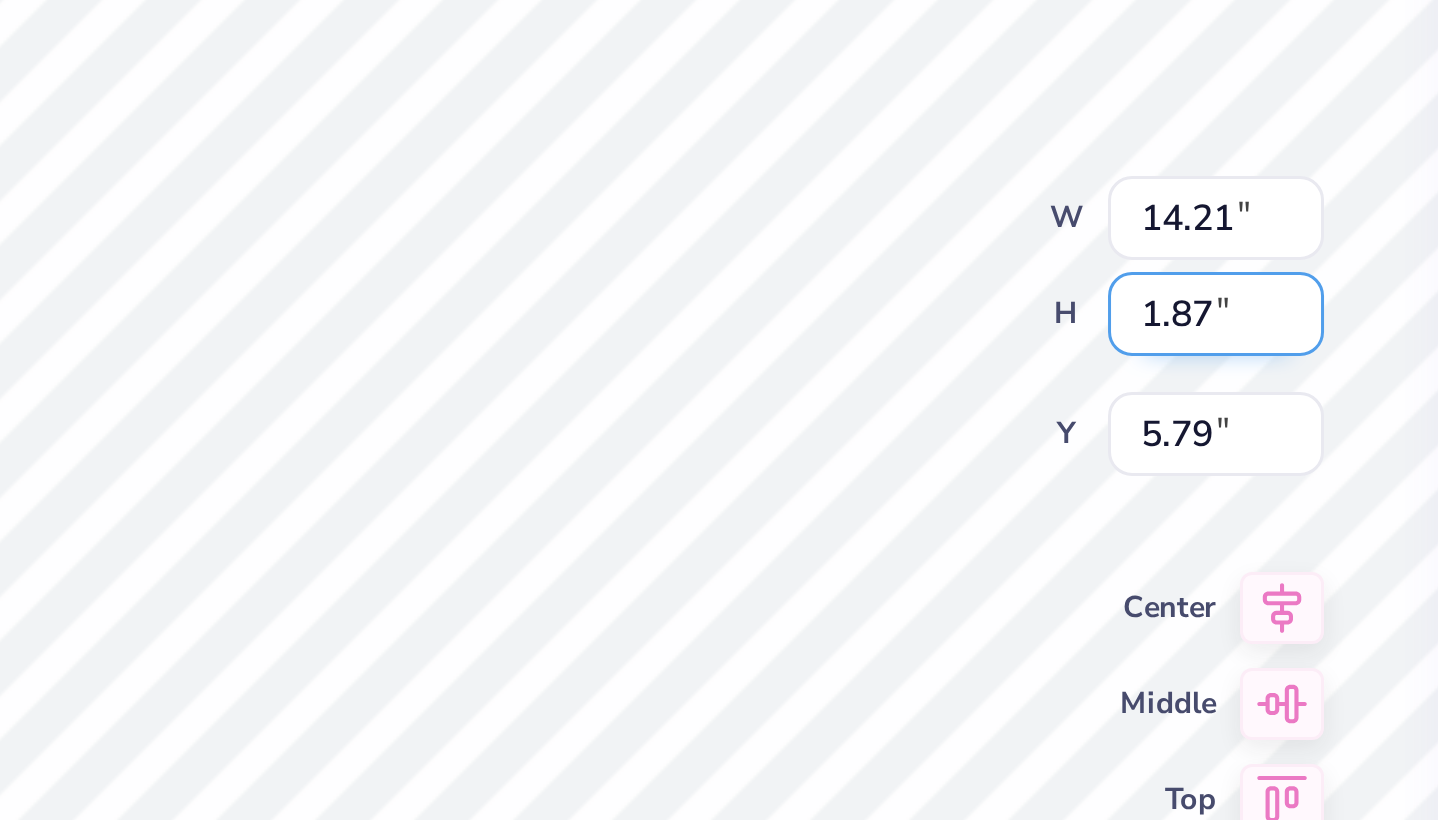 click on "1.87" at bounding box center [991, 343] 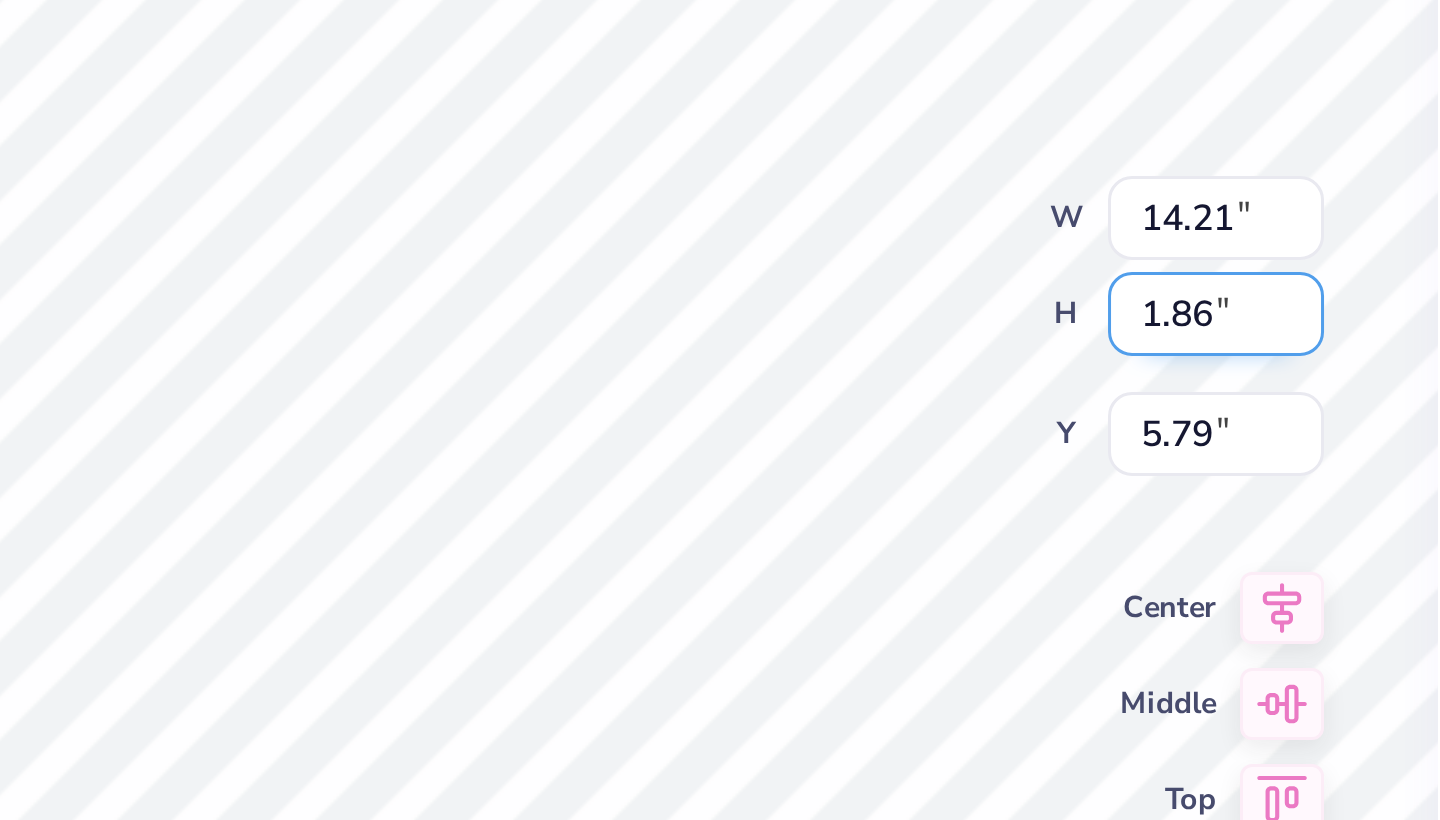 click on "1.86" at bounding box center [991, 343] 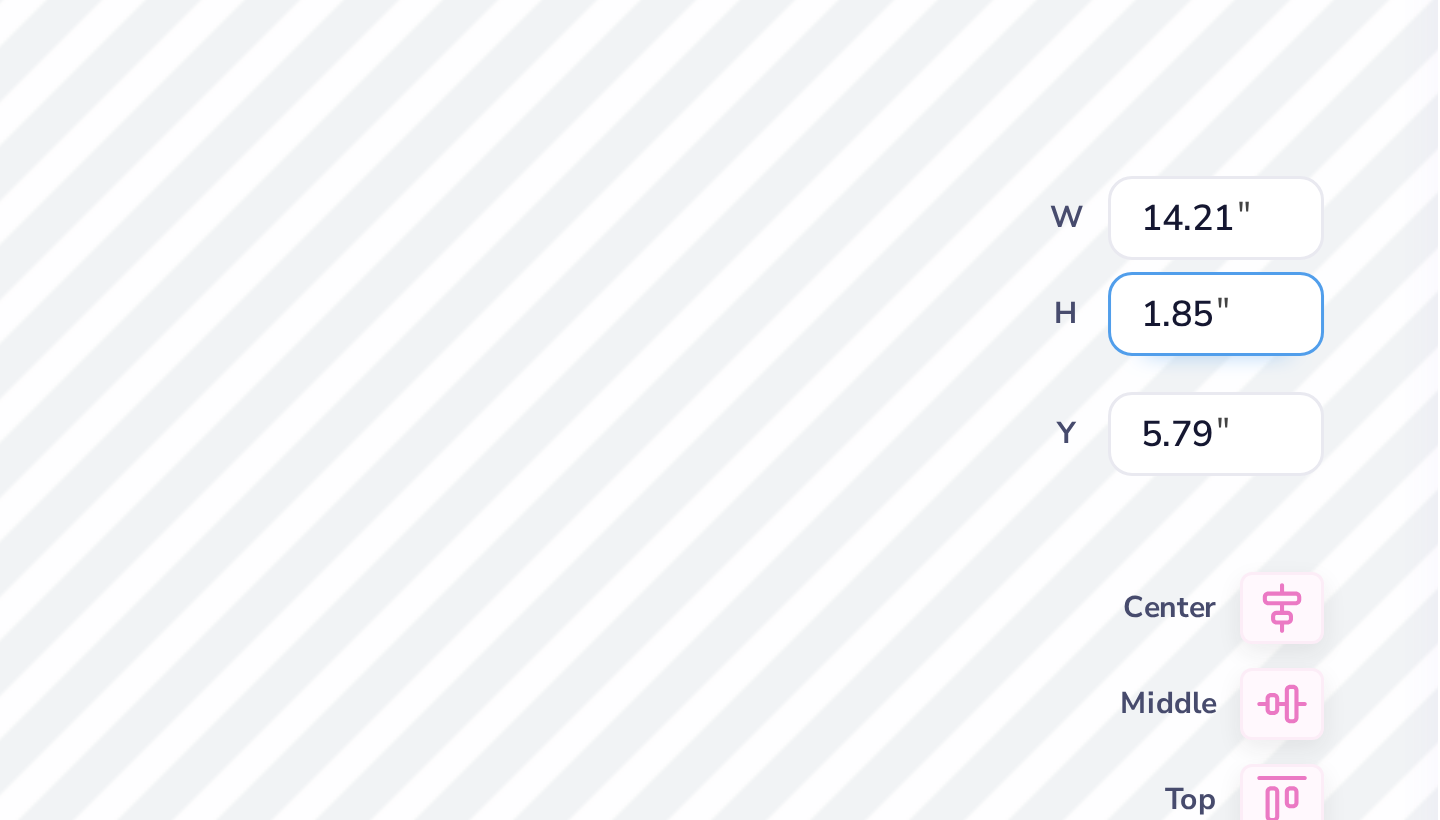 click on "1.85" at bounding box center [991, 343] 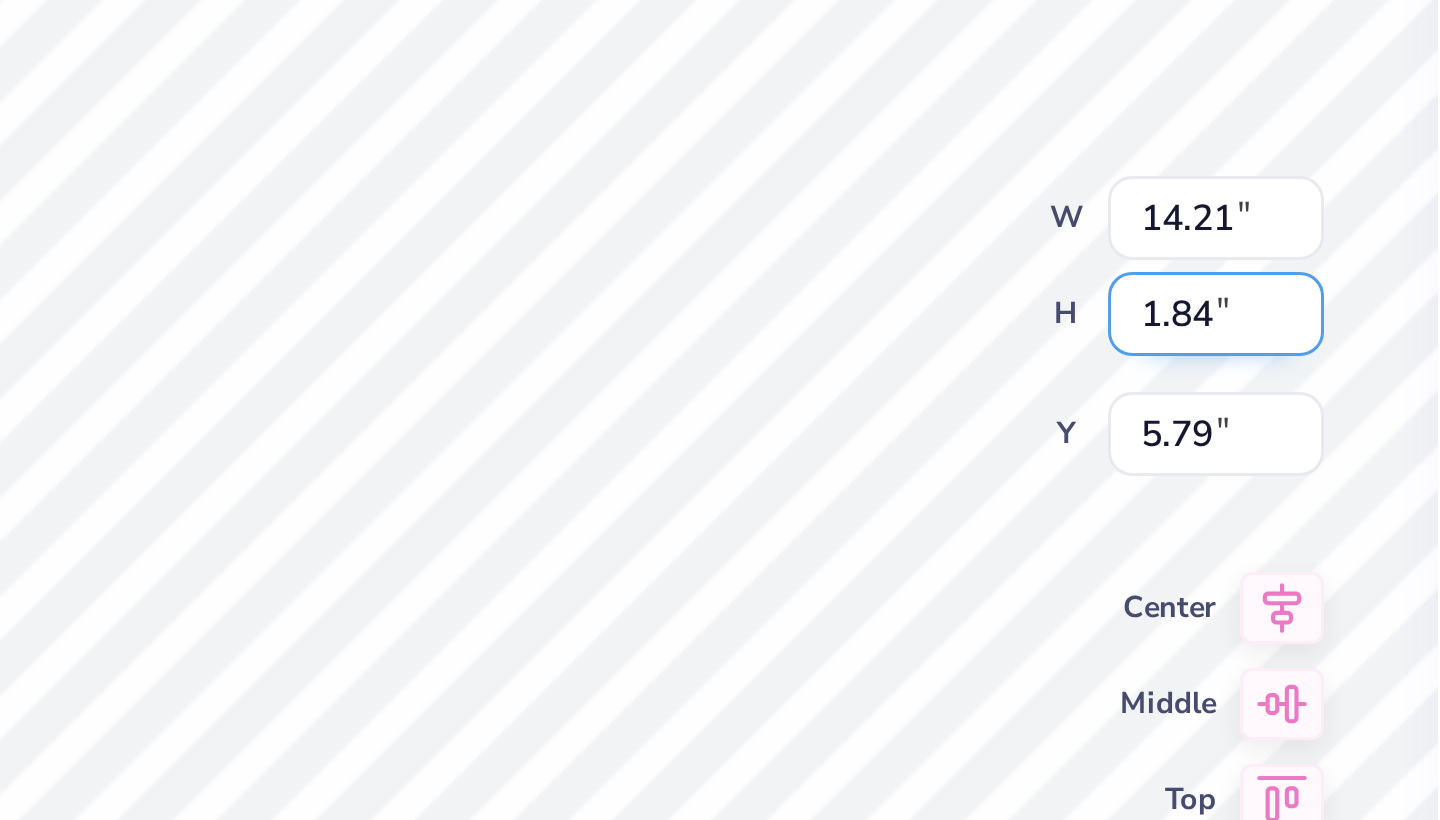 click on "1.84" at bounding box center (991, 343) 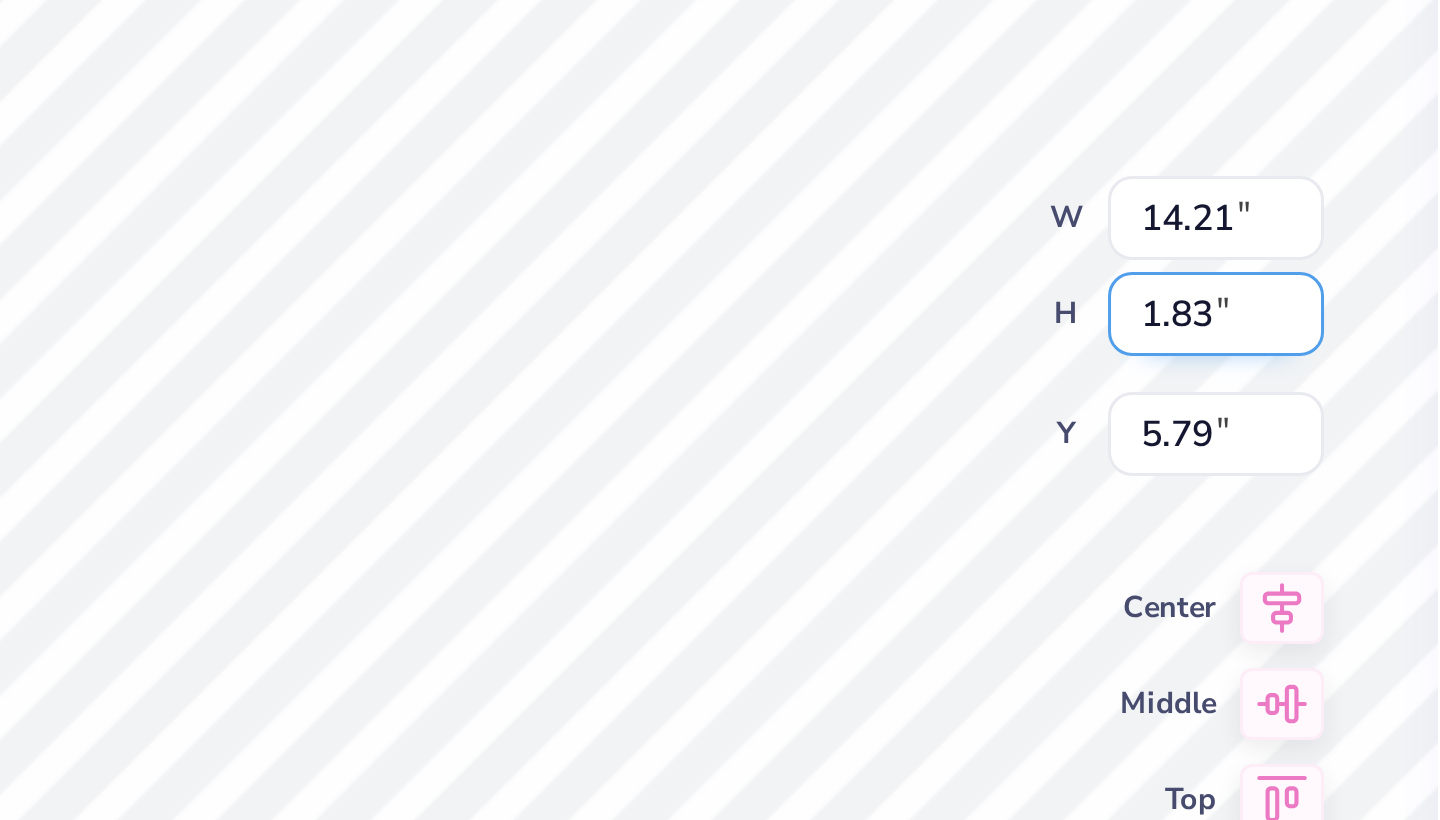 click on "1.83" at bounding box center (991, 343) 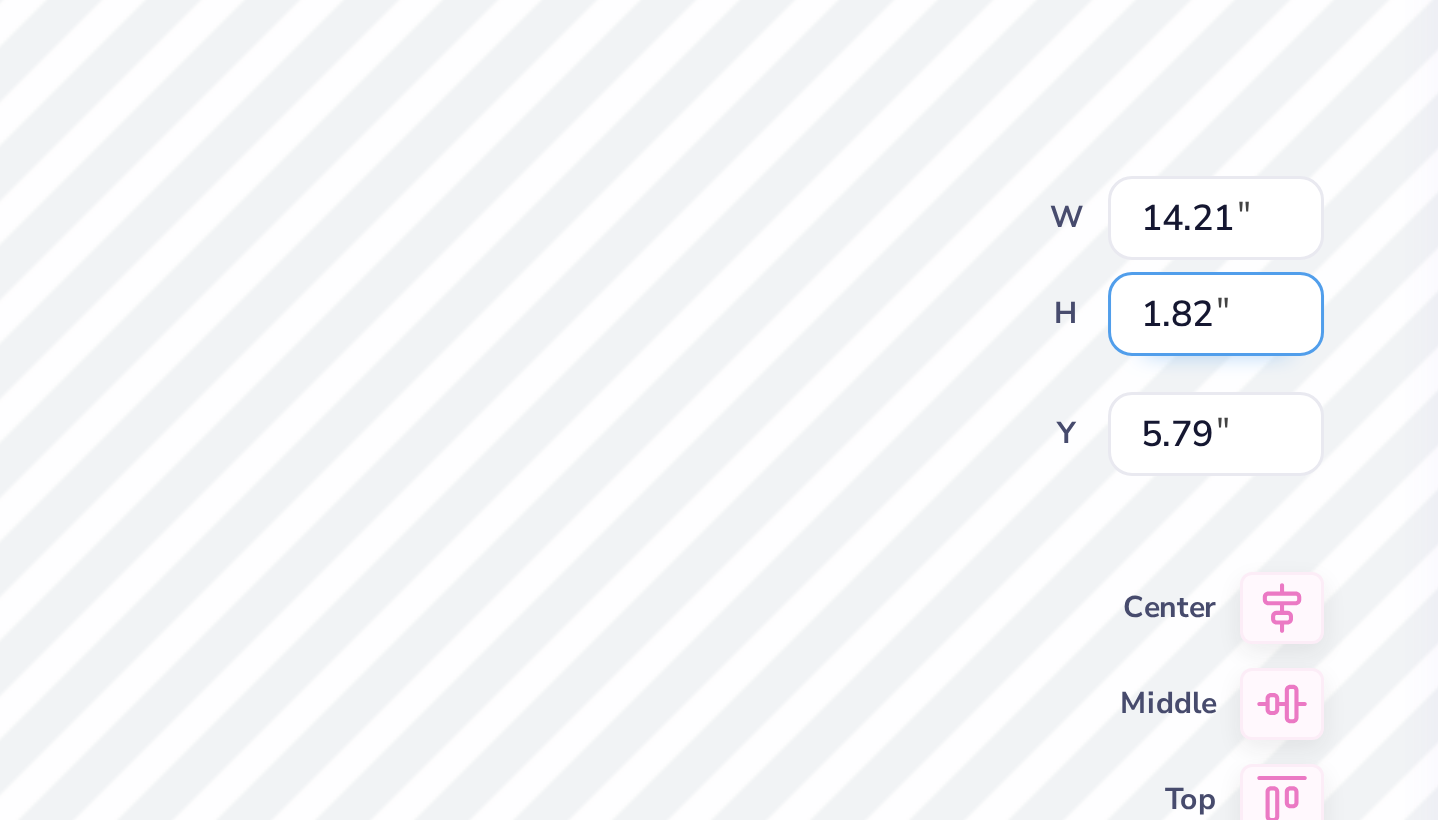 click on "1.82" at bounding box center [991, 343] 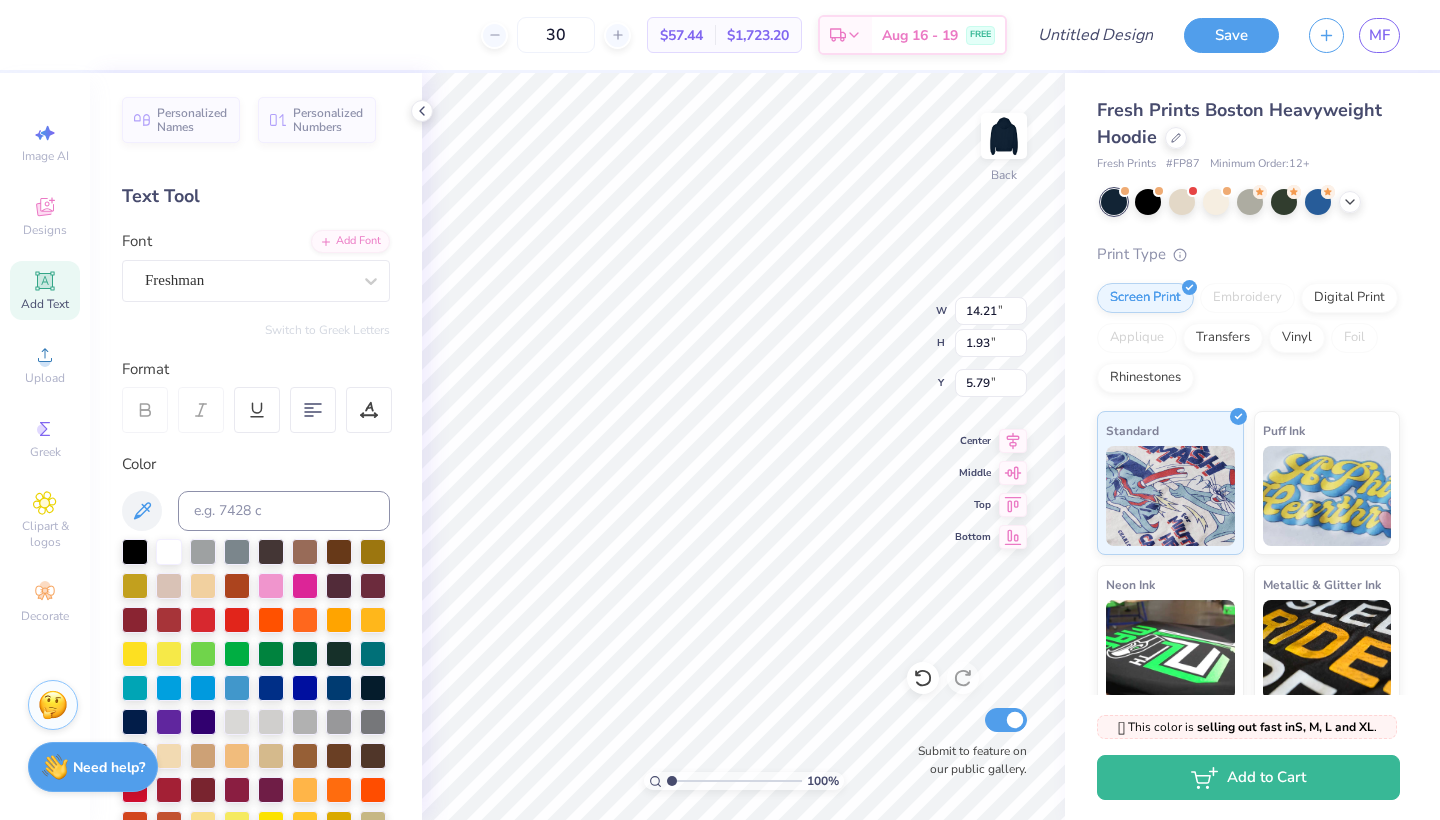 scroll, scrollTop: 0, scrollLeft: 0, axis: both 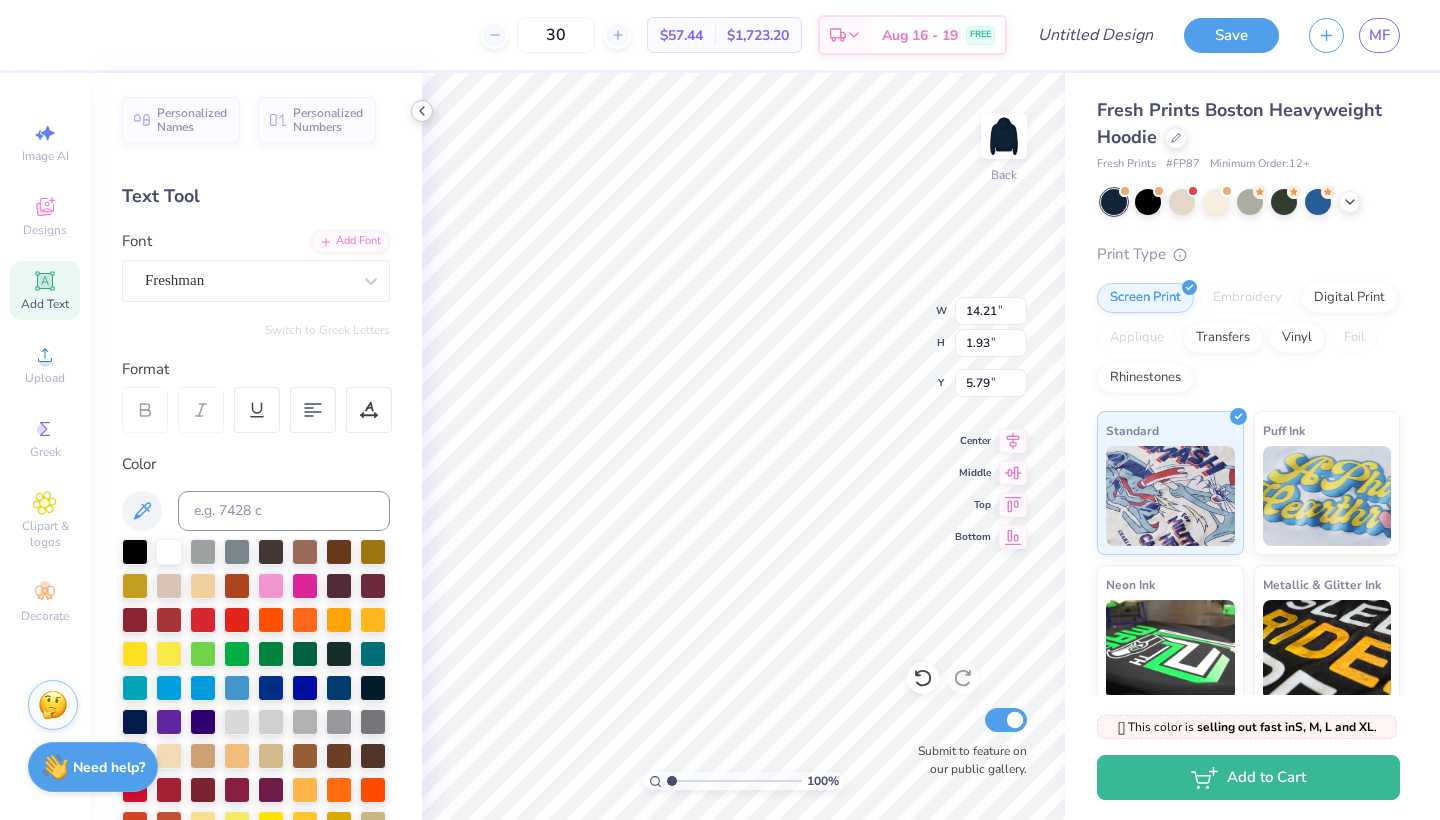 click 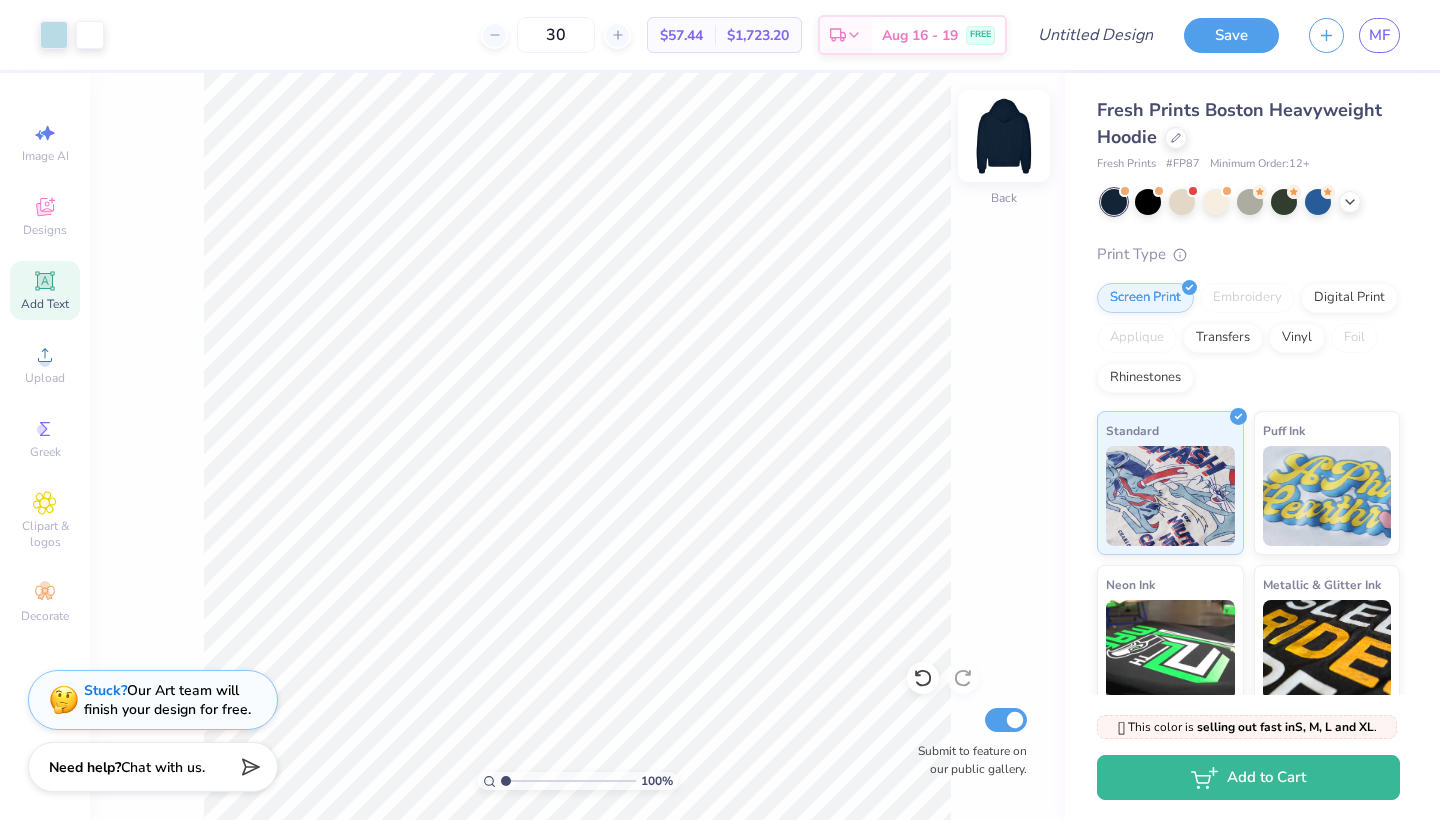 click at bounding box center [1004, 136] 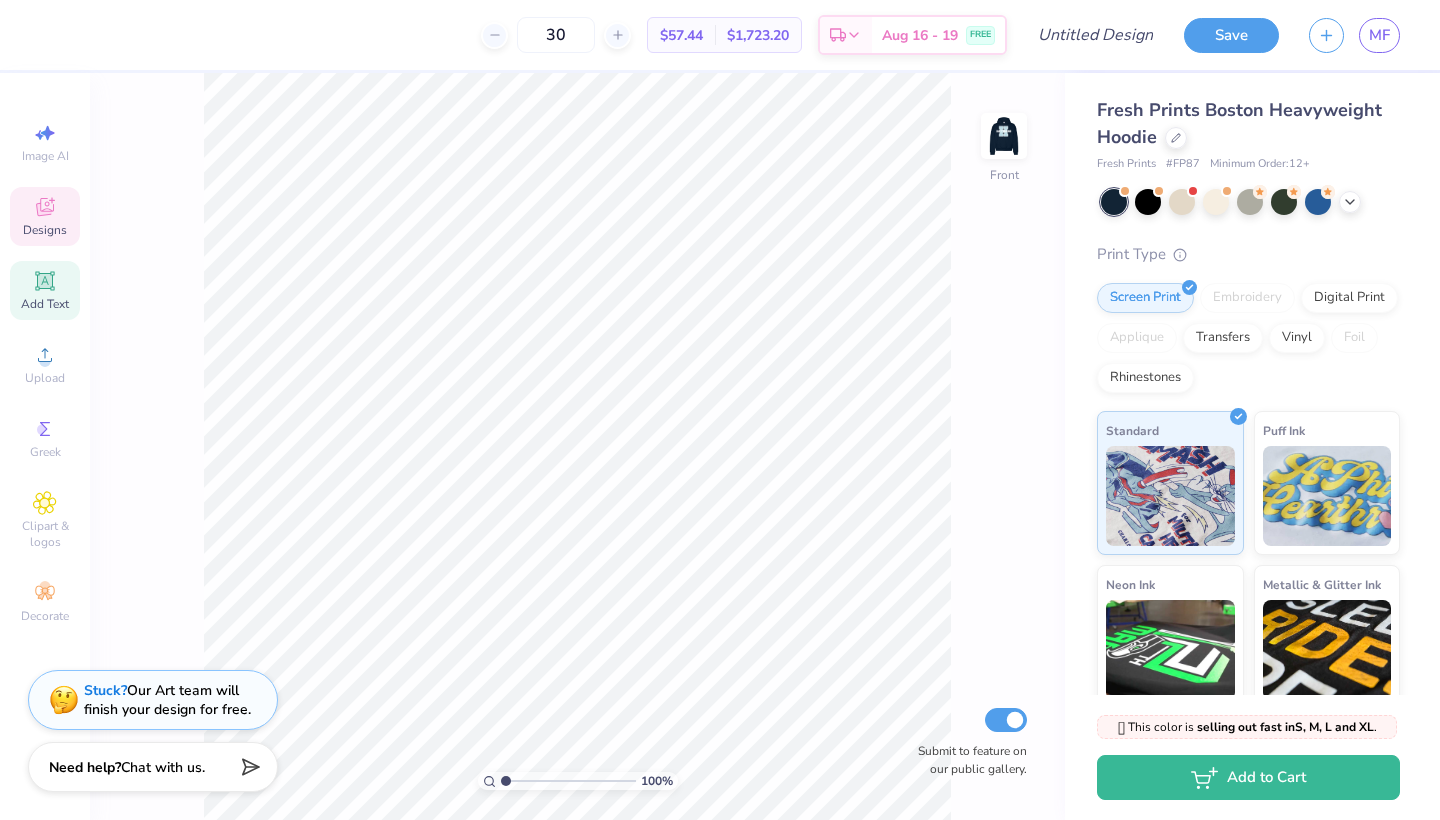 click on "Designs" at bounding box center (45, 216) 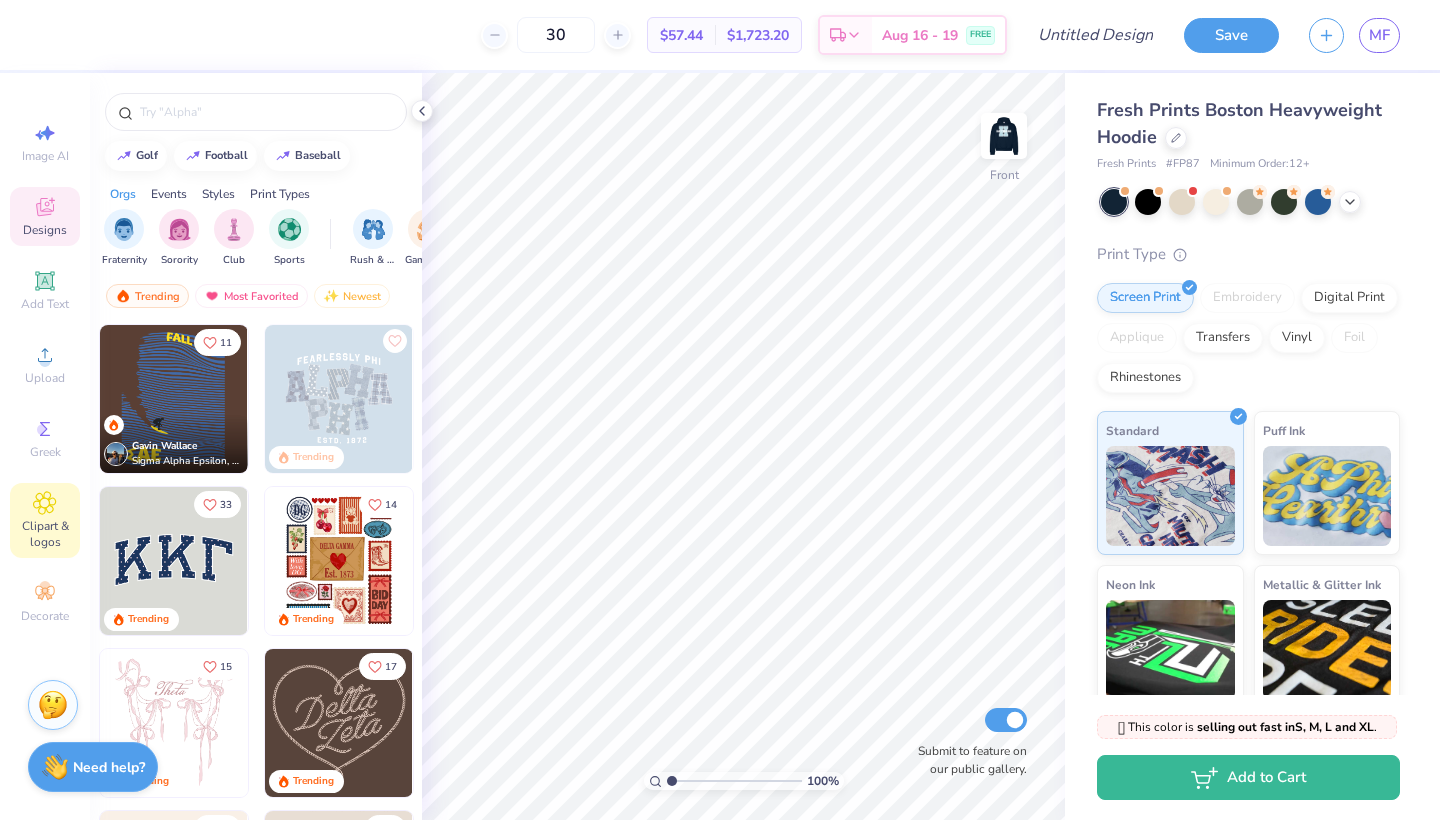 click on "Clipart & logos" at bounding box center [45, 520] 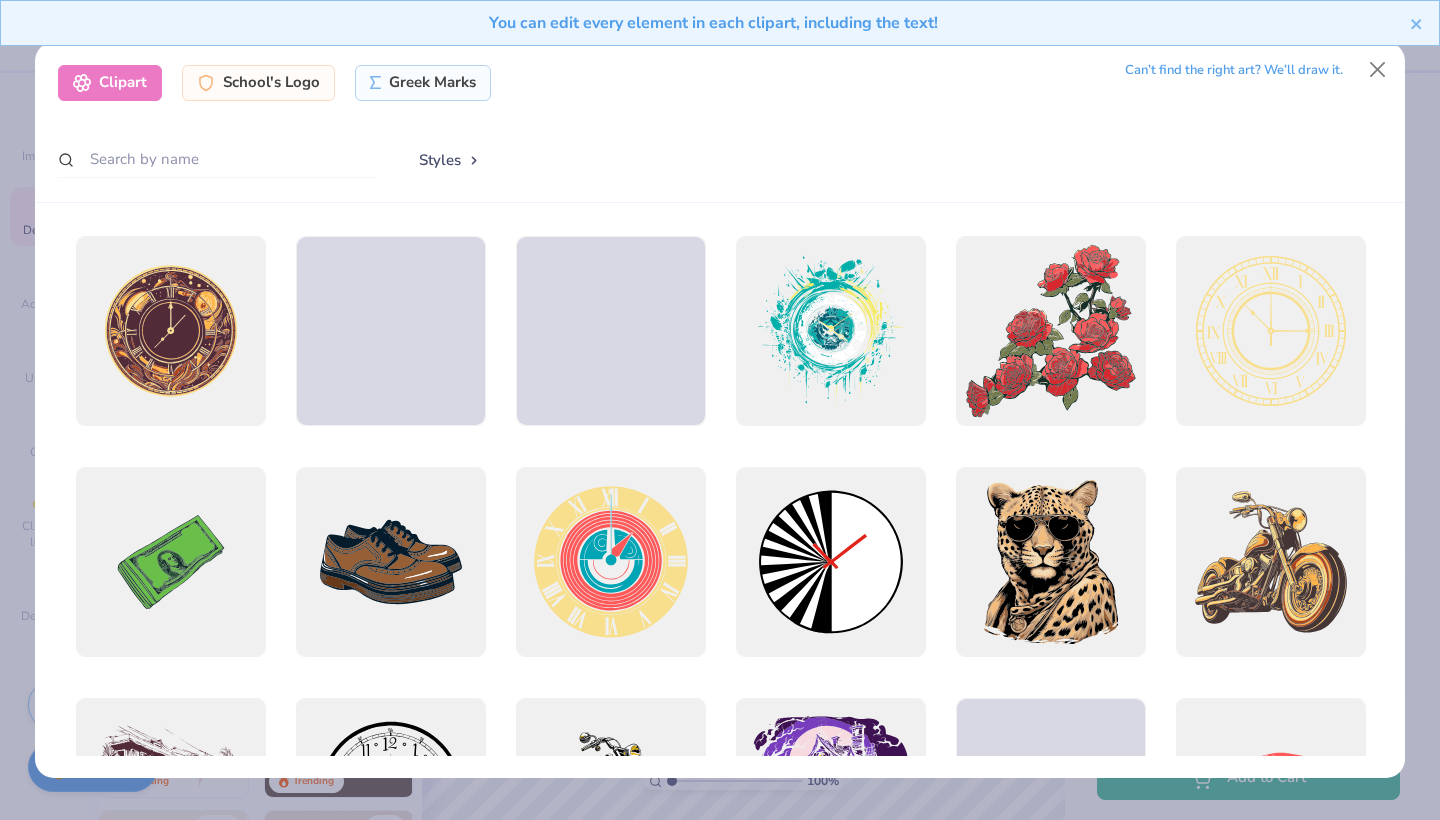 scroll, scrollTop: 0, scrollLeft: 0, axis: both 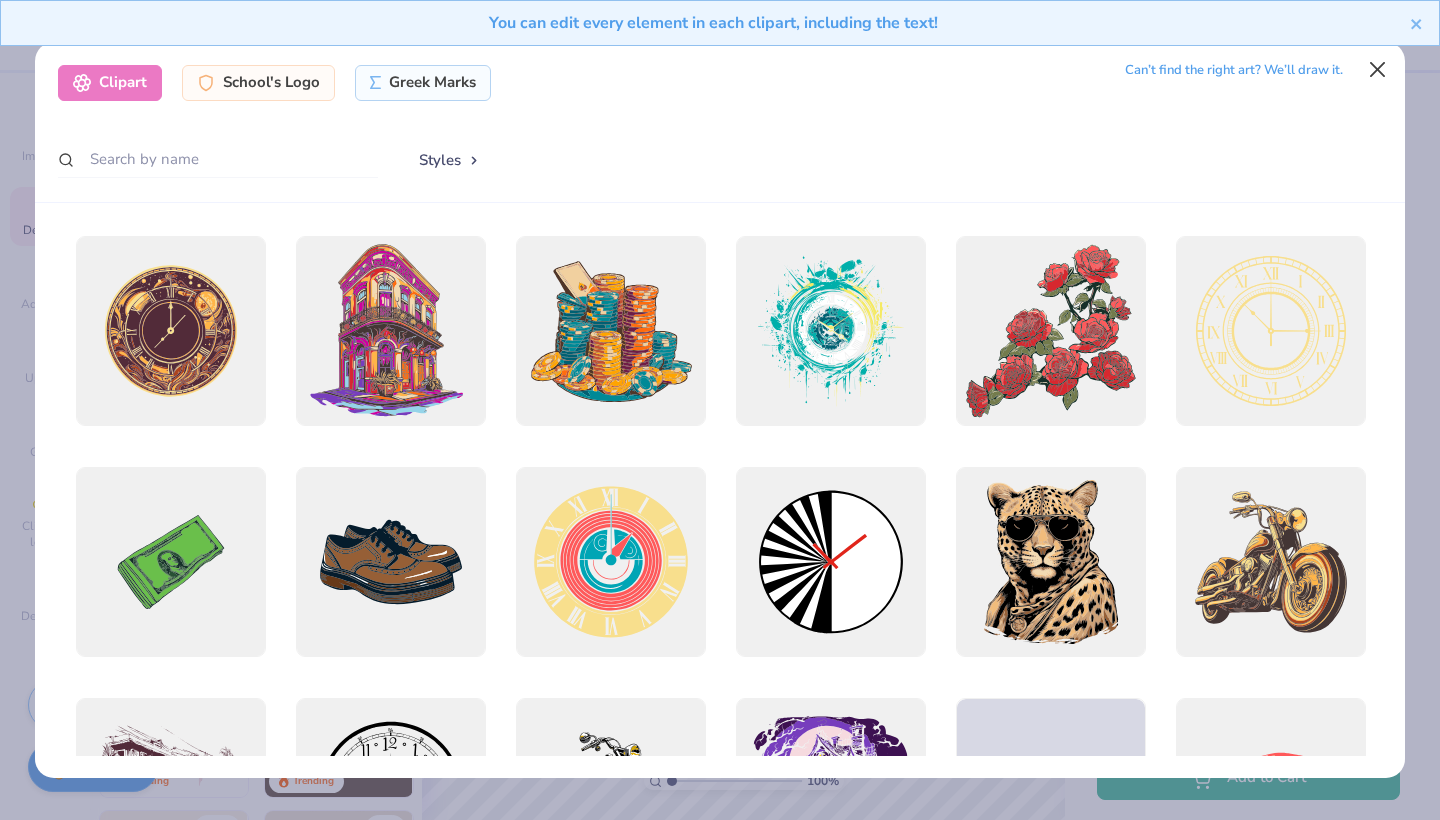 click at bounding box center [1378, 70] 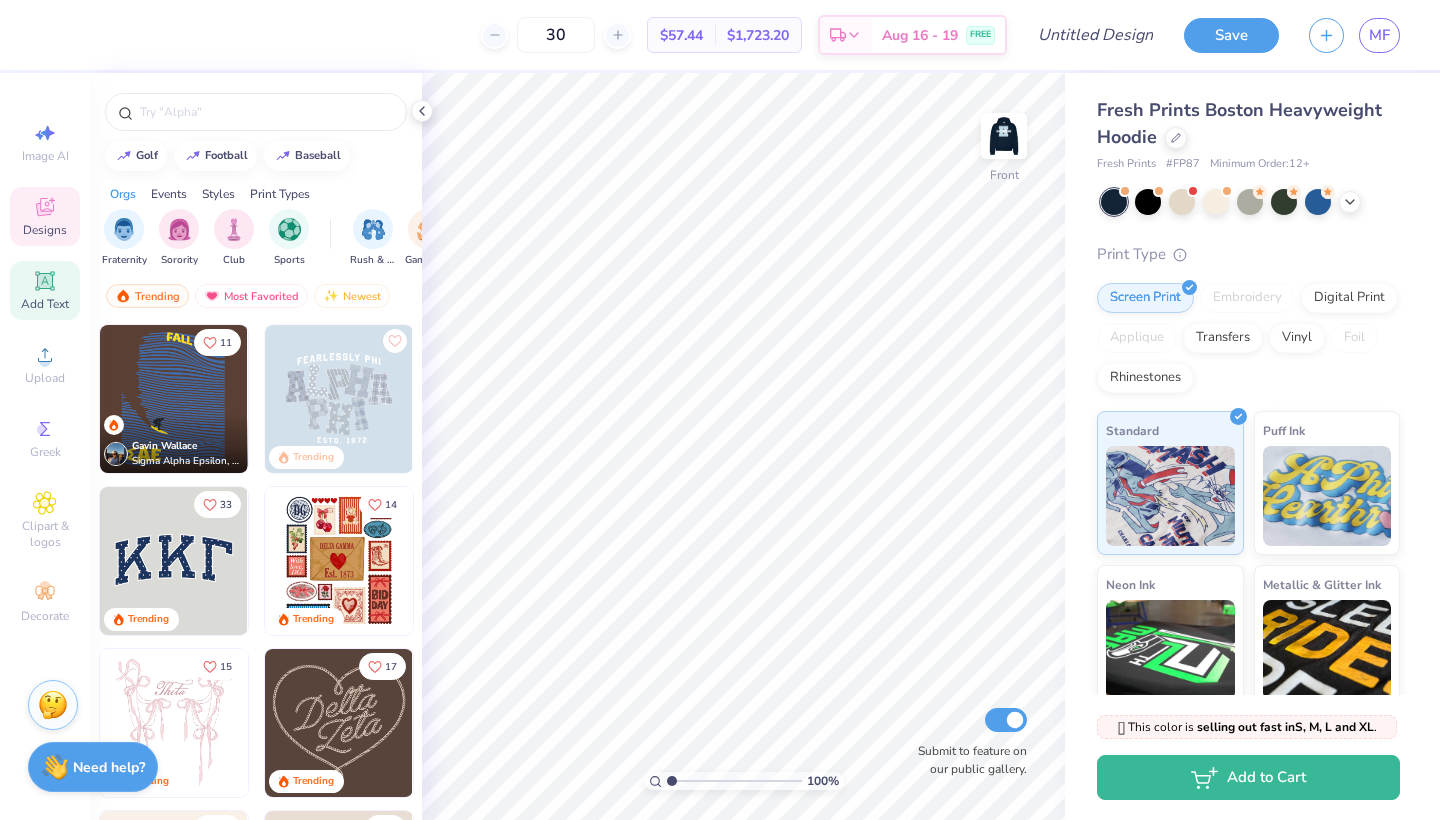click 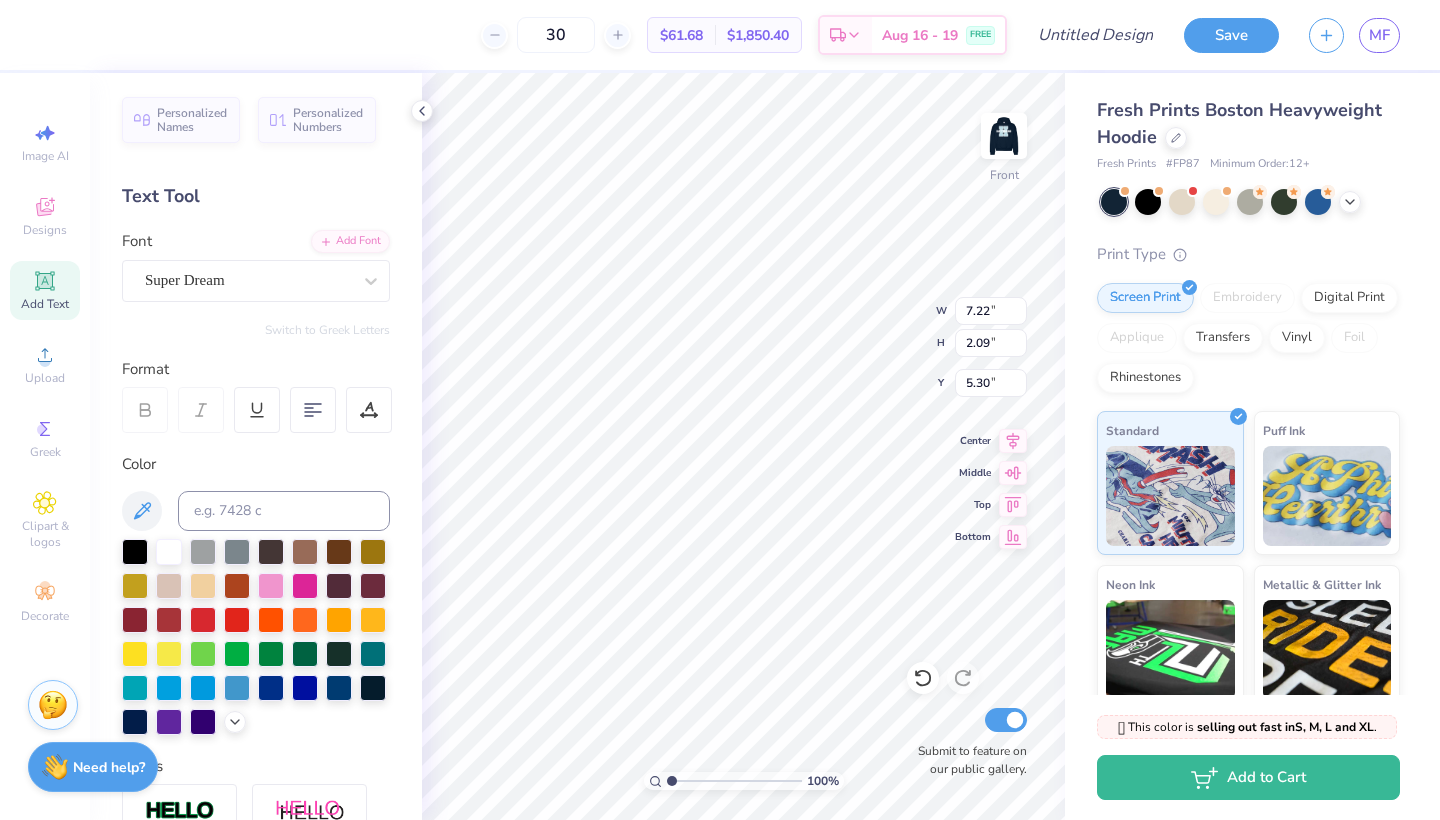 type on "5.30" 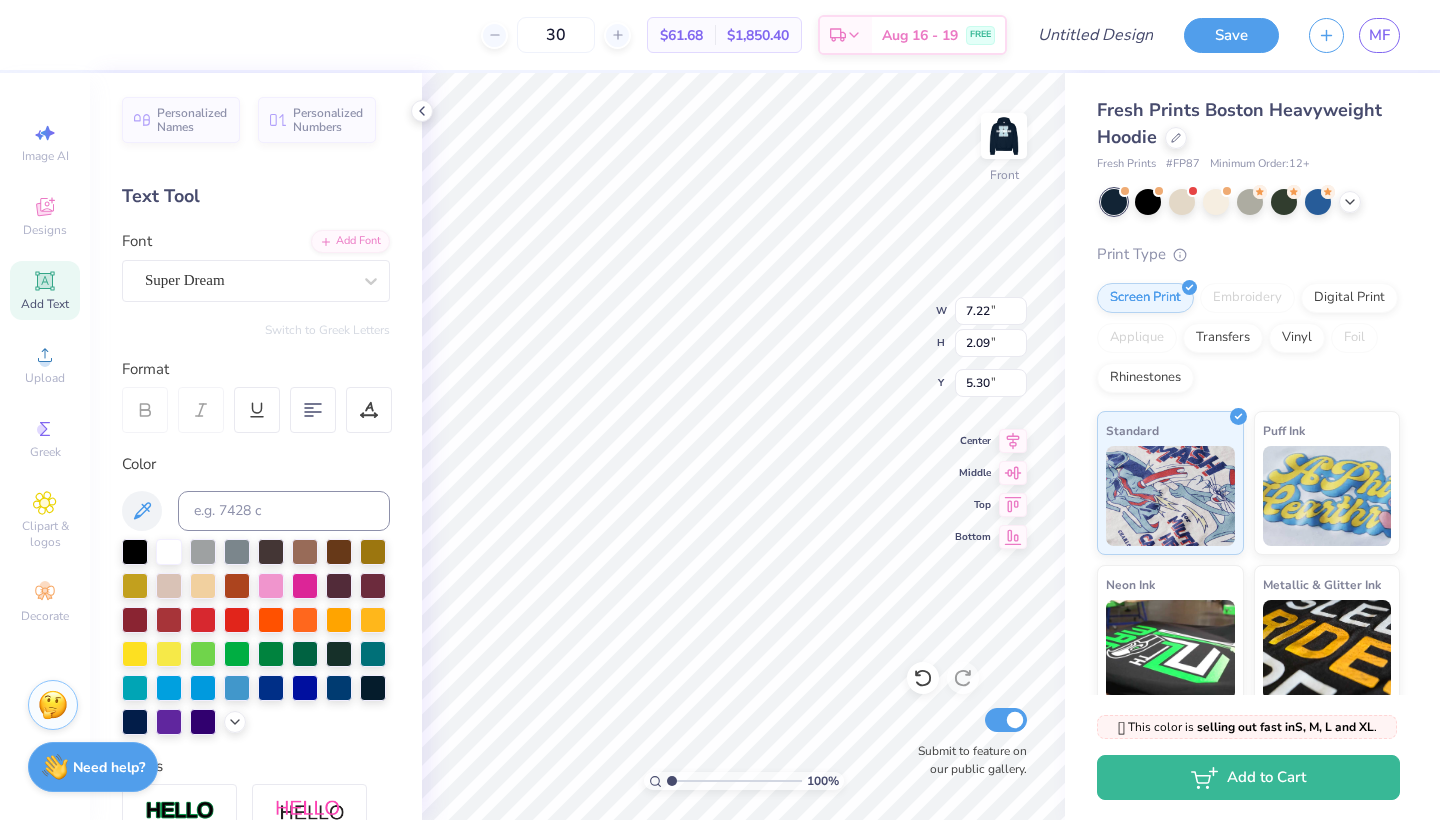 type on "h" 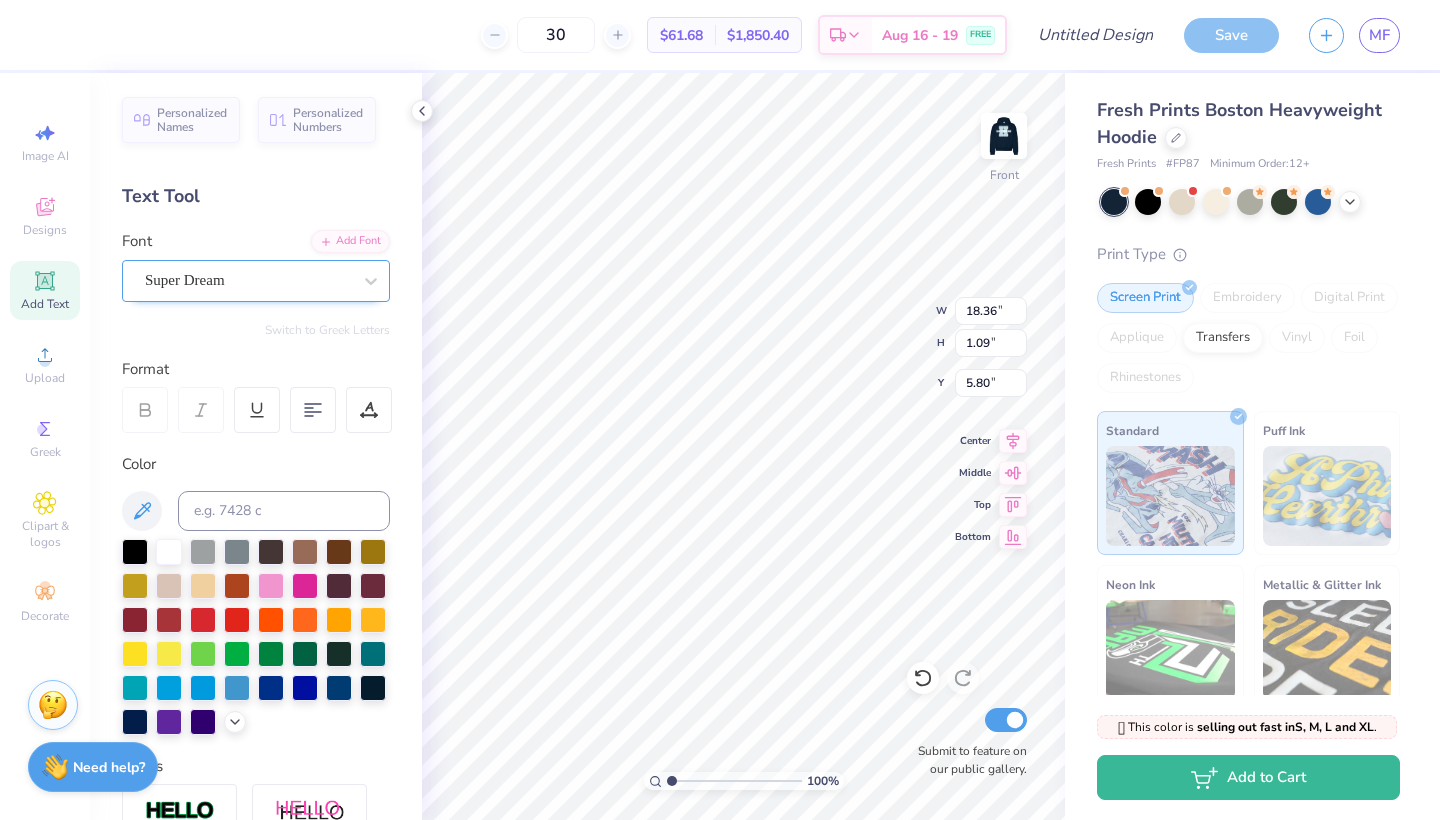 scroll, scrollTop: 0, scrollLeft: 0, axis: both 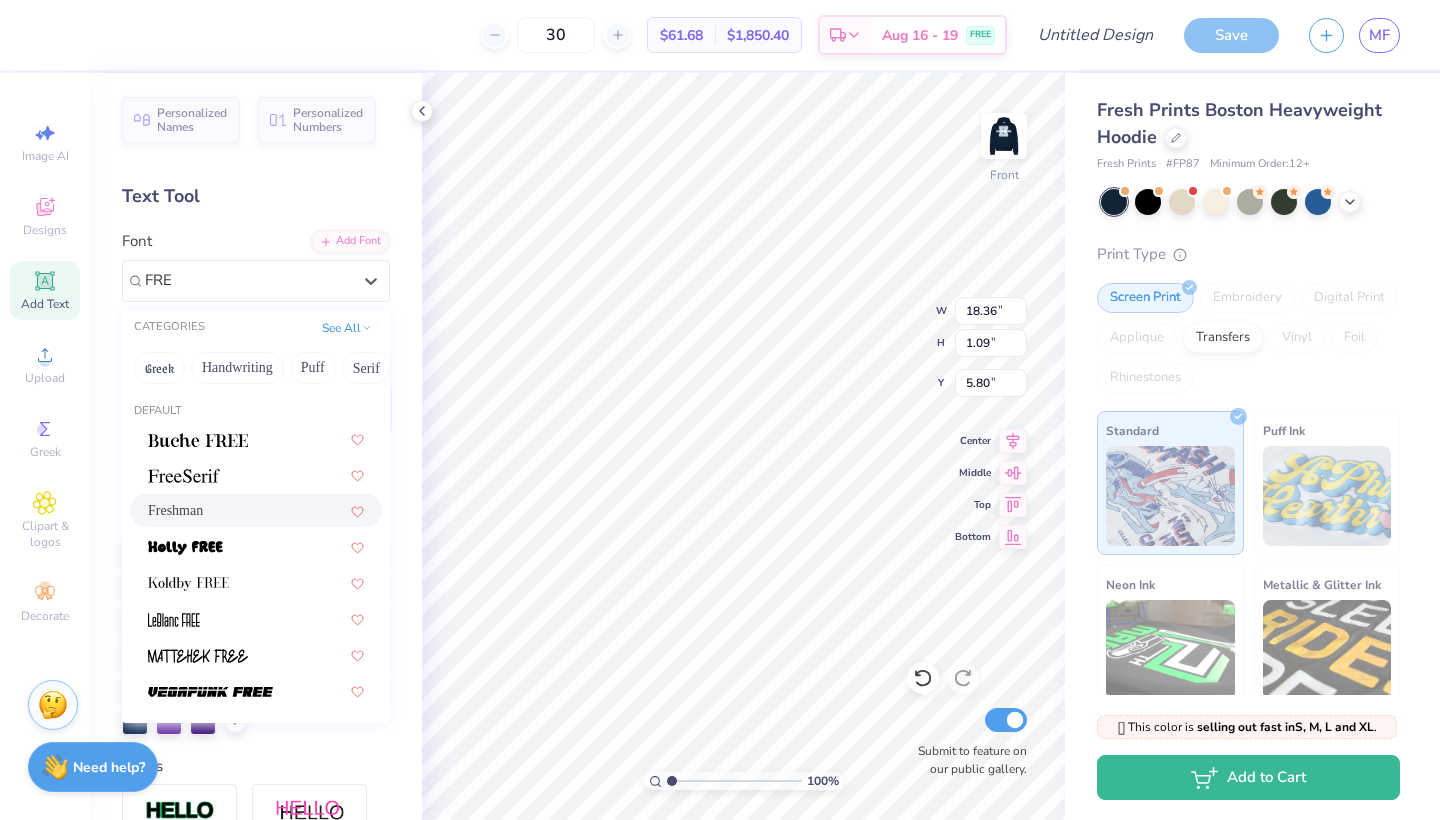 click on "Freshman" at bounding box center [256, 510] 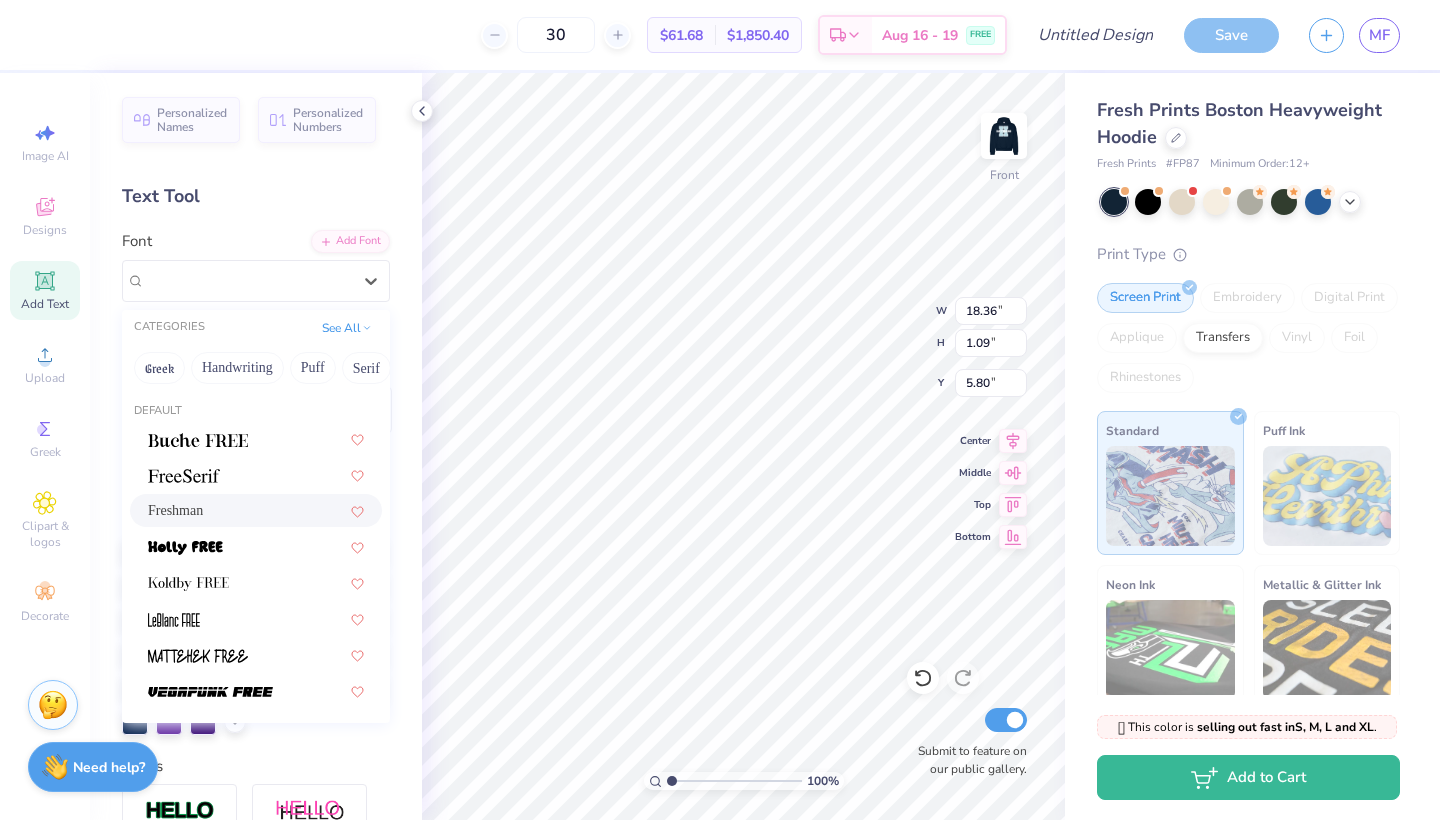 type on "1.01" 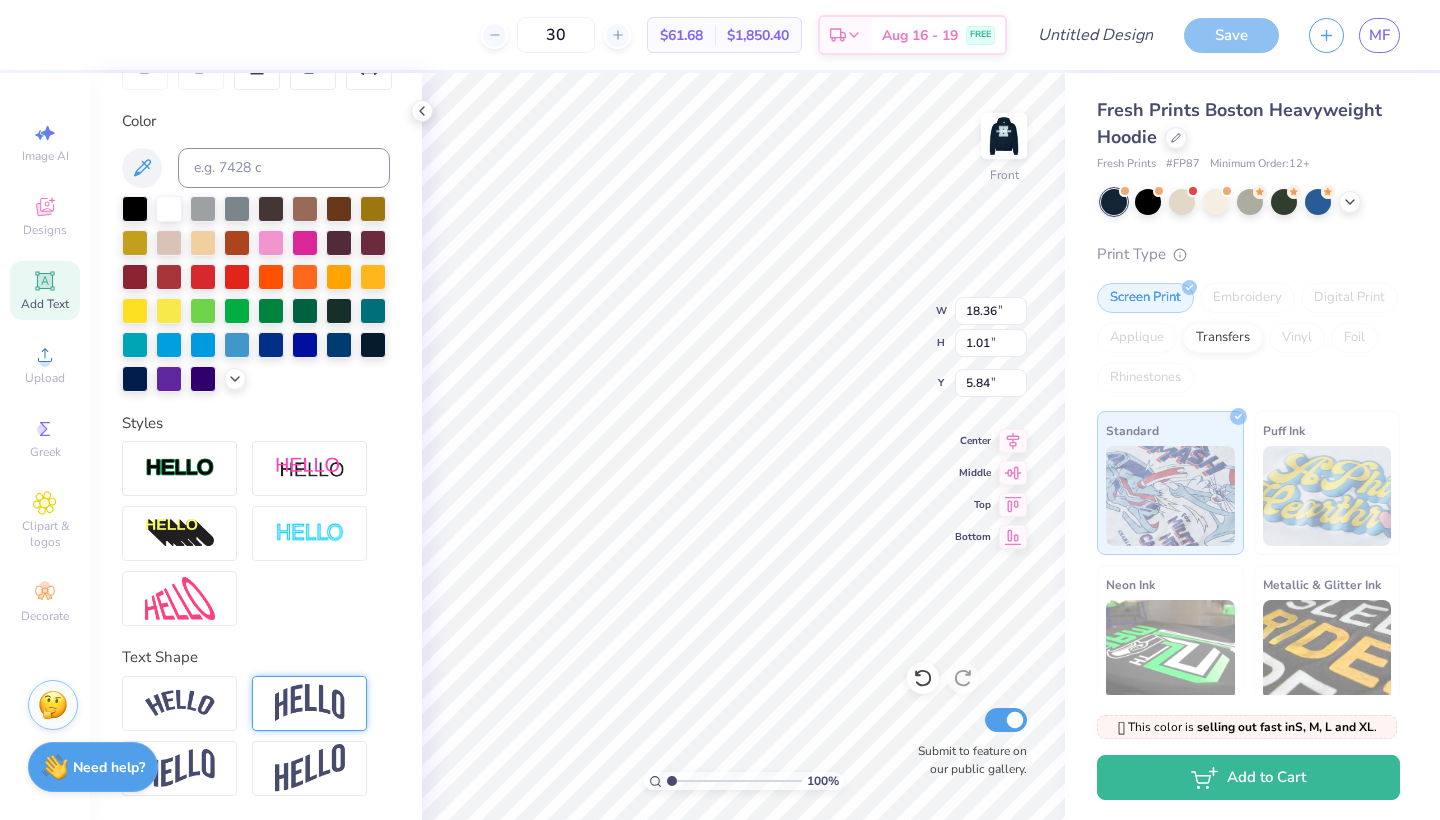 scroll, scrollTop: 343, scrollLeft: 0, axis: vertical 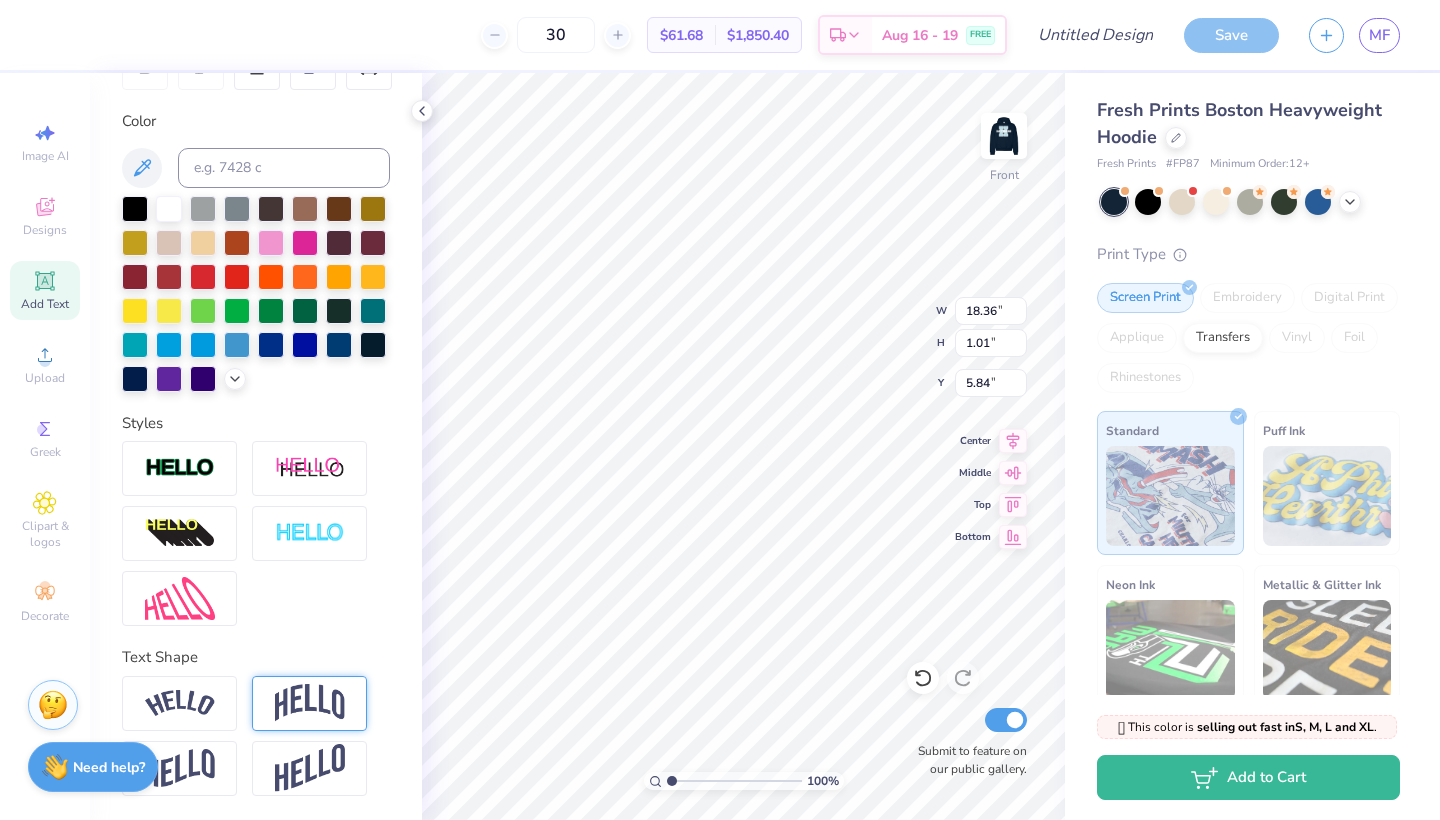 click at bounding box center [310, 703] 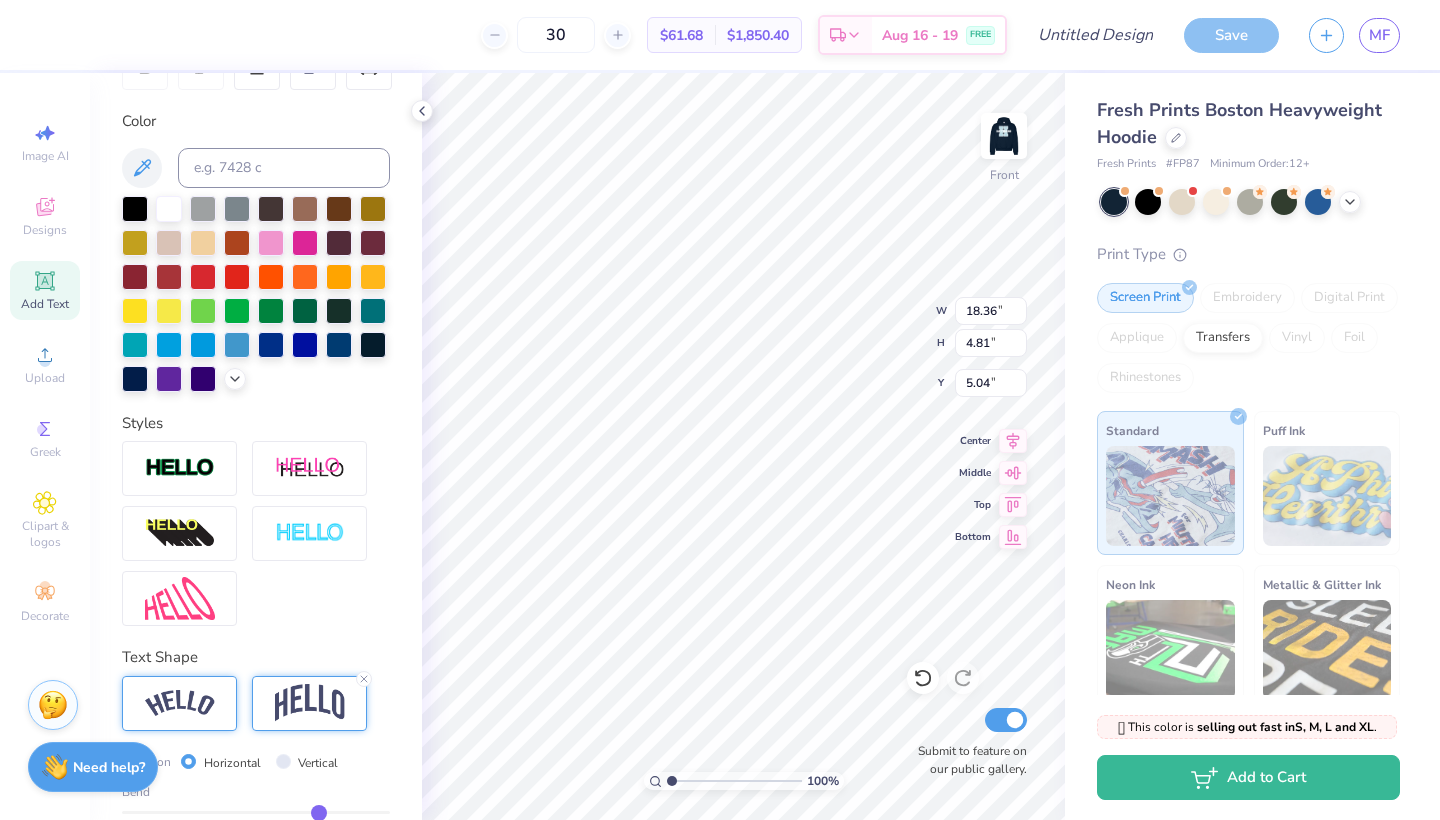 click at bounding box center [179, 703] 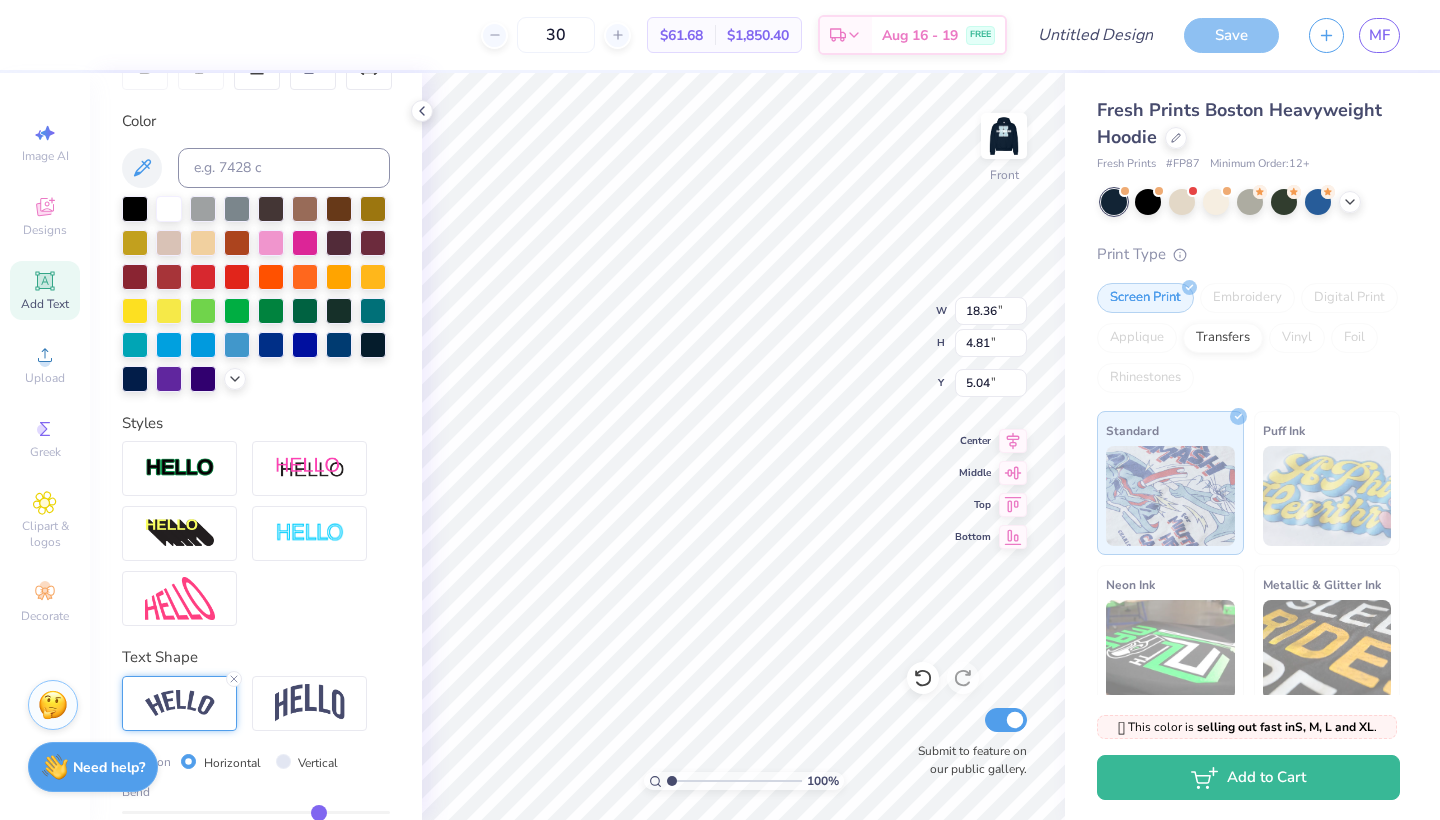 type on "3.43" 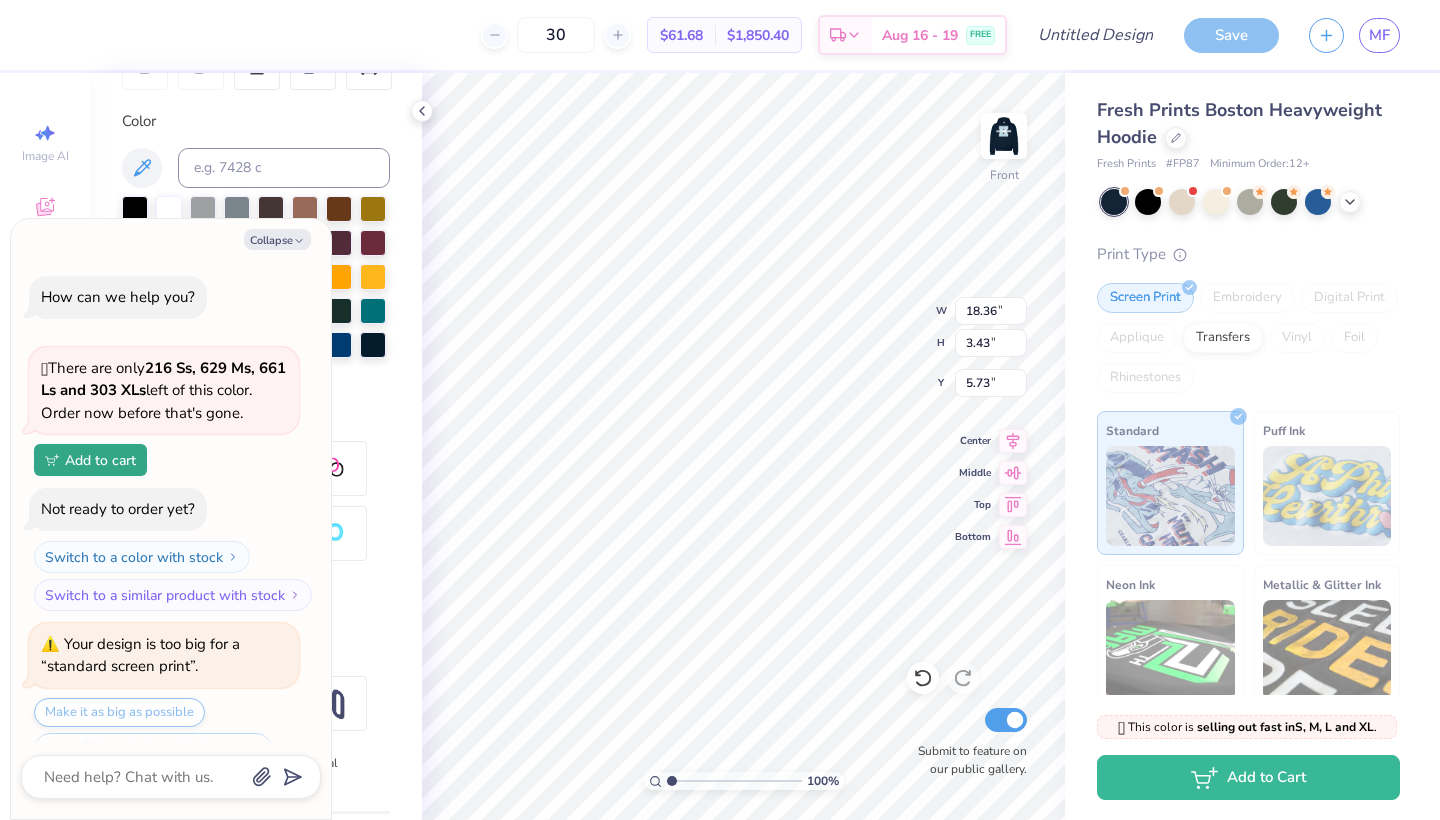 scroll, scrollTop: 645, scrollLeft: 0, axis: vertical 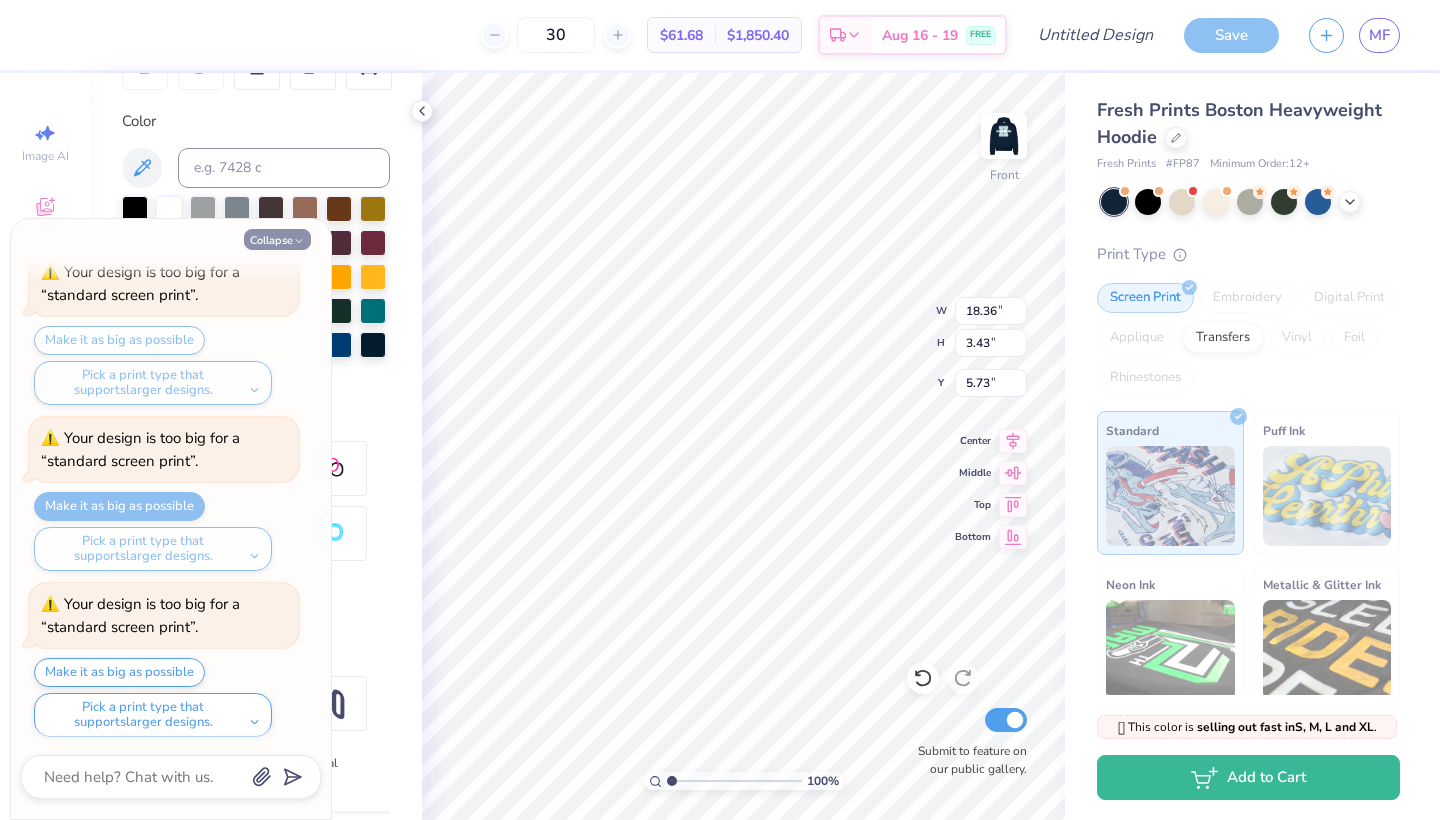 click on "Collapse" at bounding box center (277, 239) 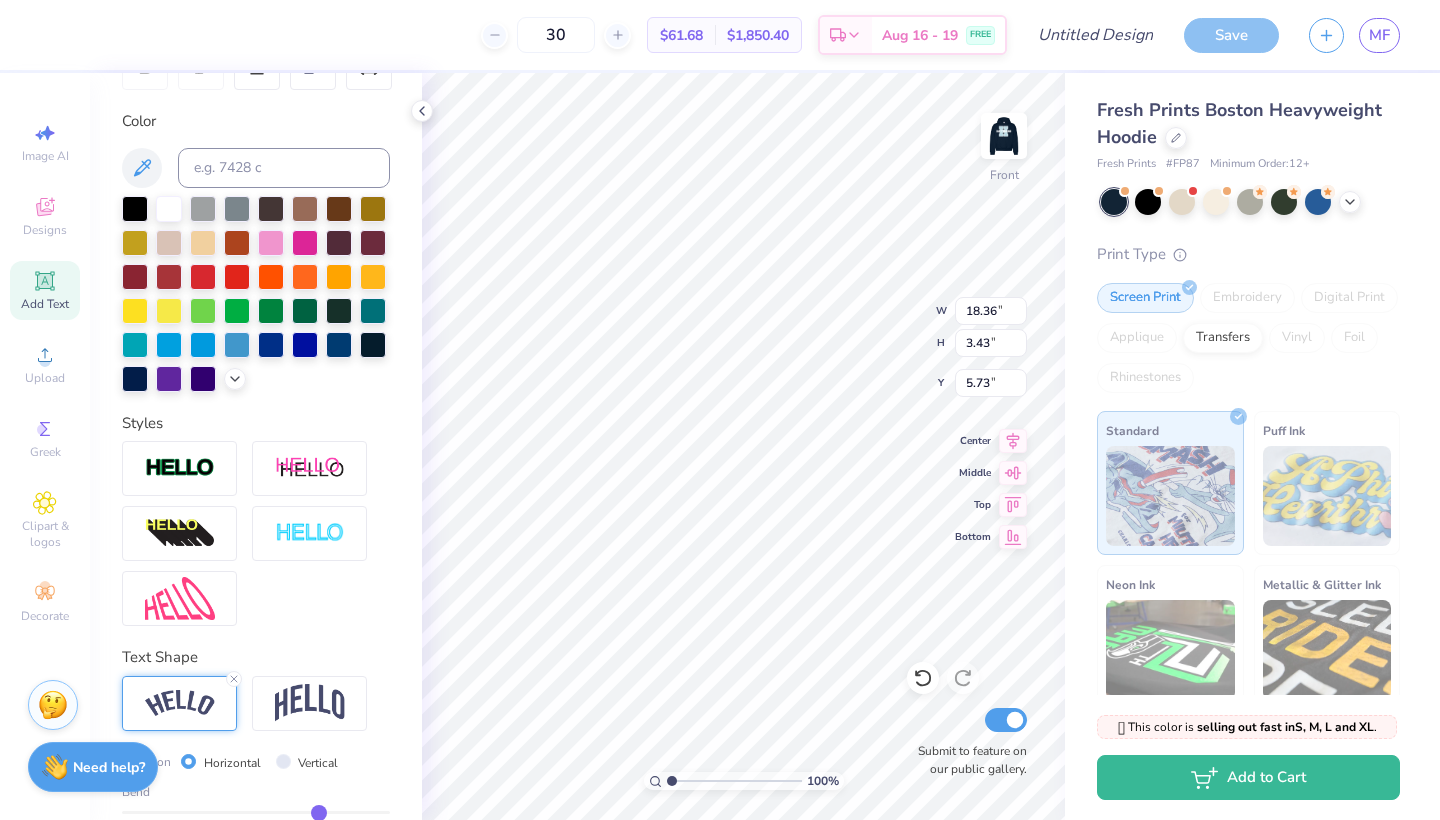 type on "x" 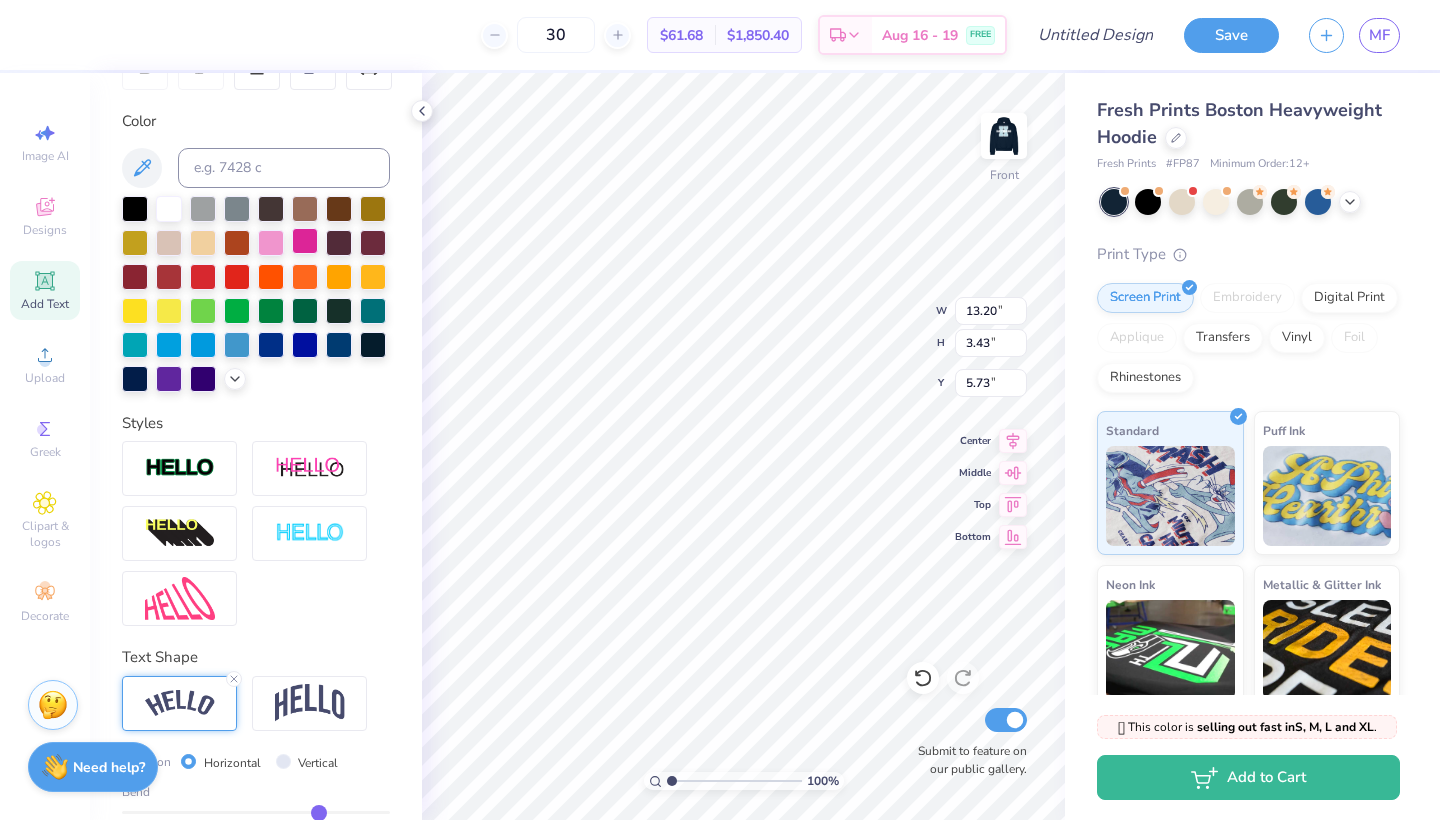 type on "13.20" 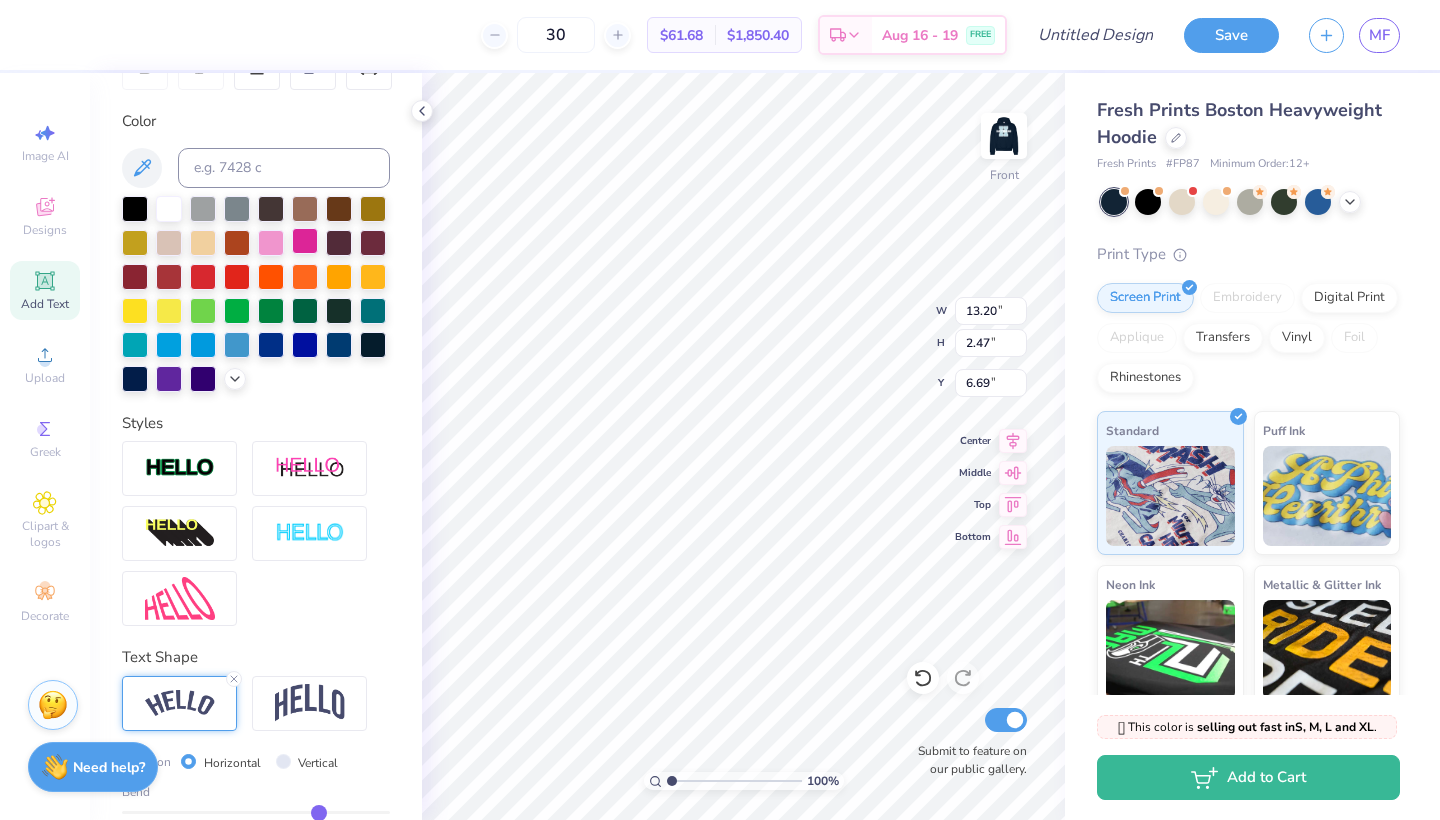 type on "5.33" 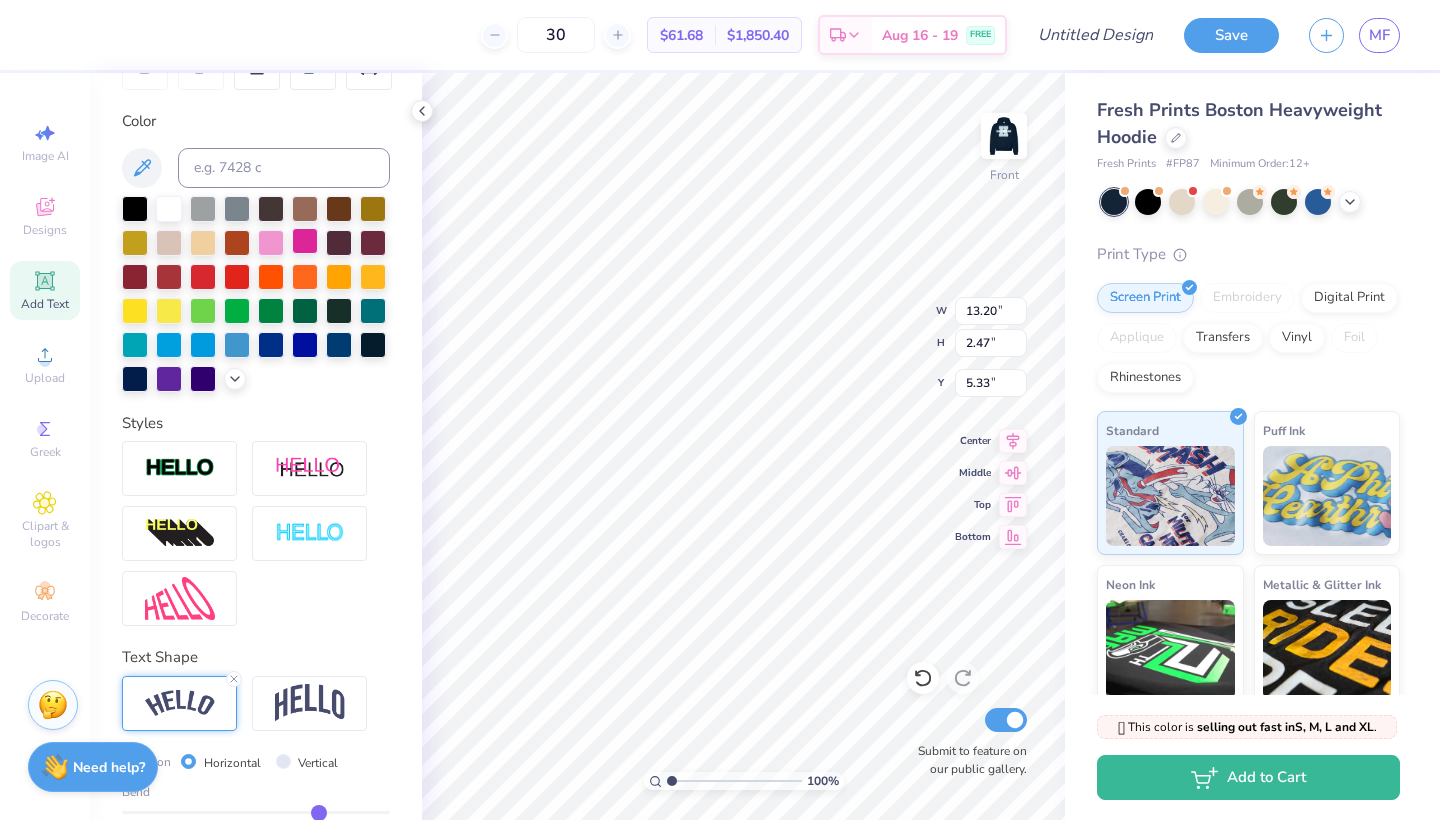 type on "14.65" 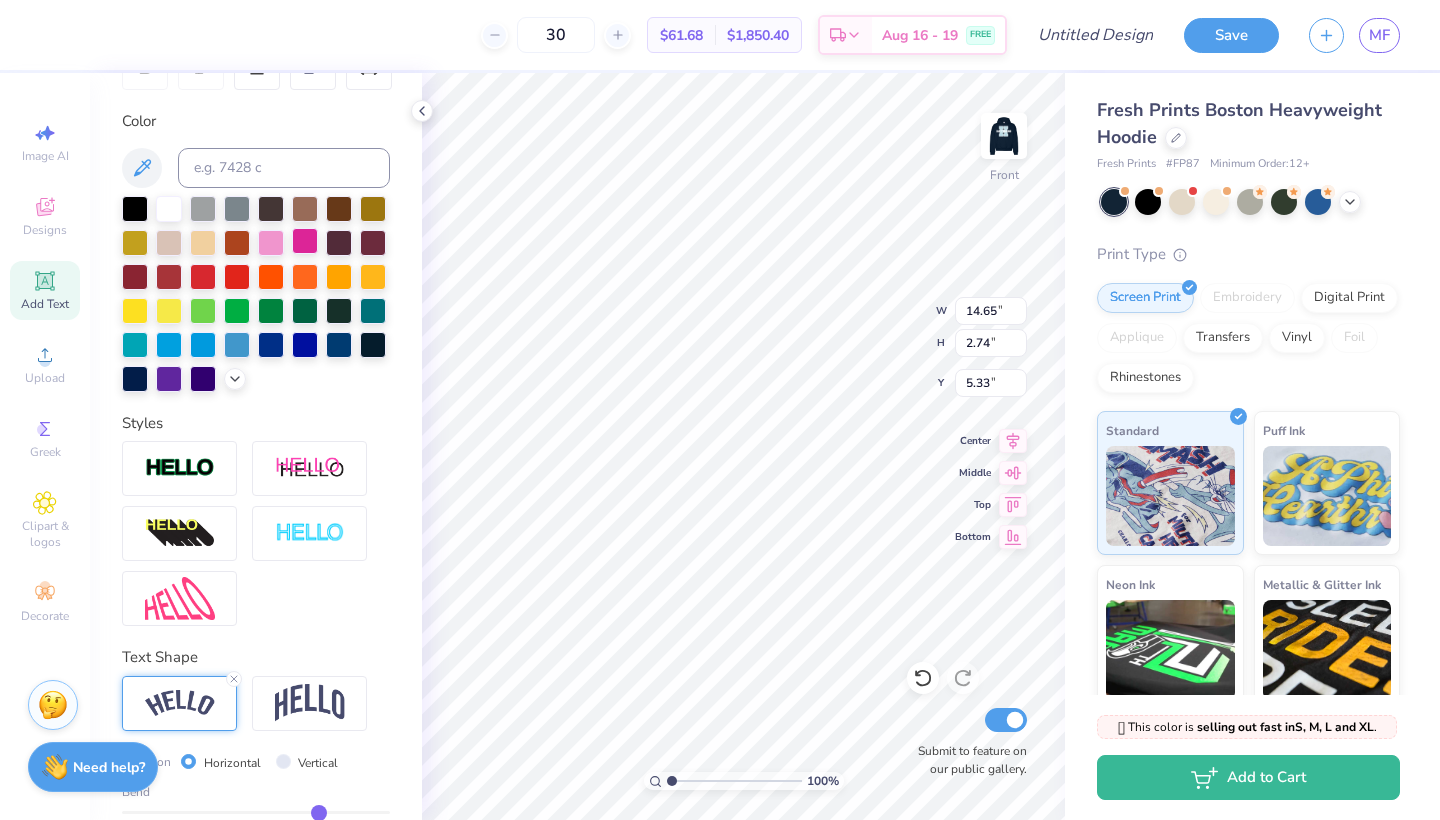 type on "5.54" 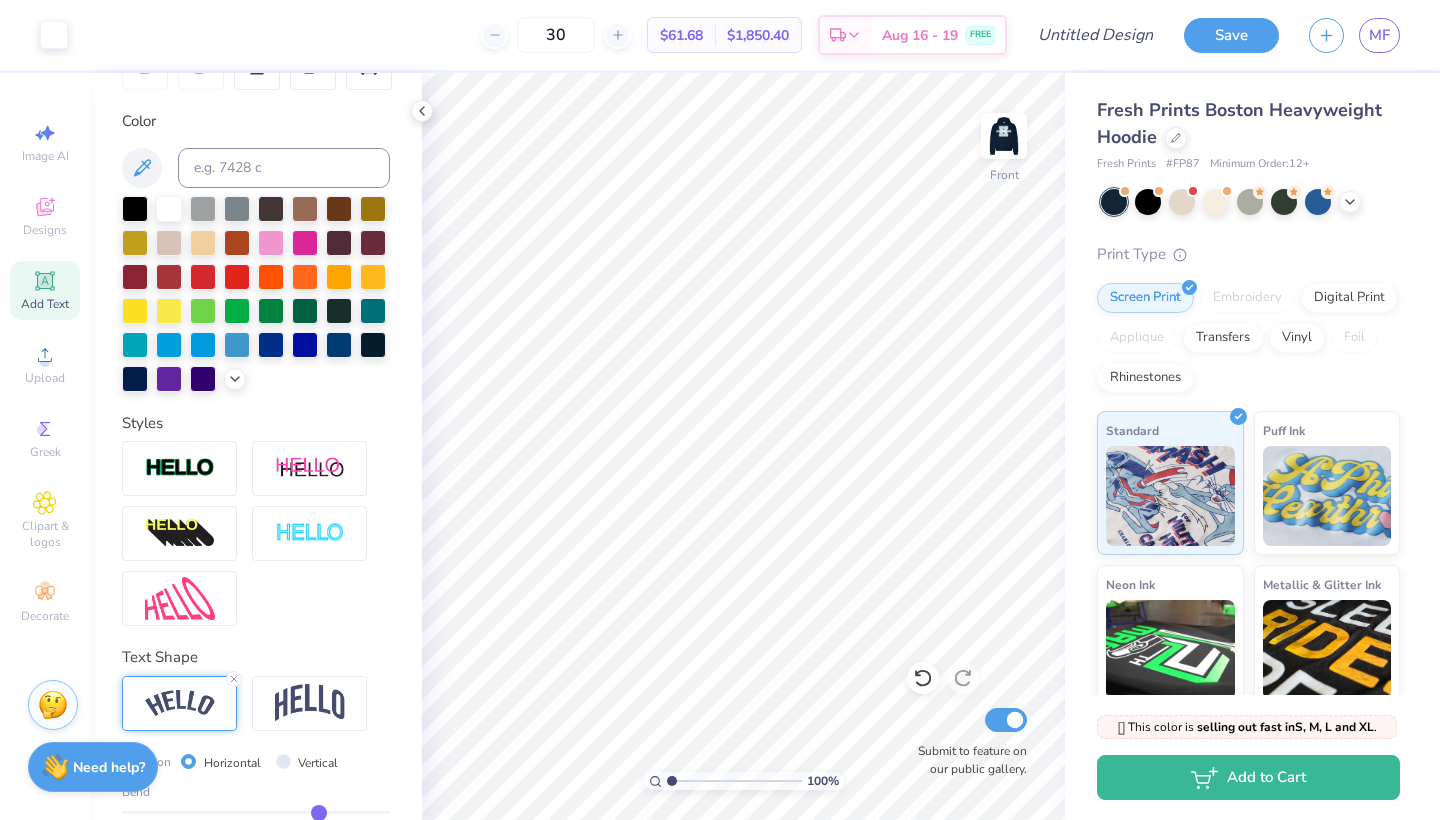 click 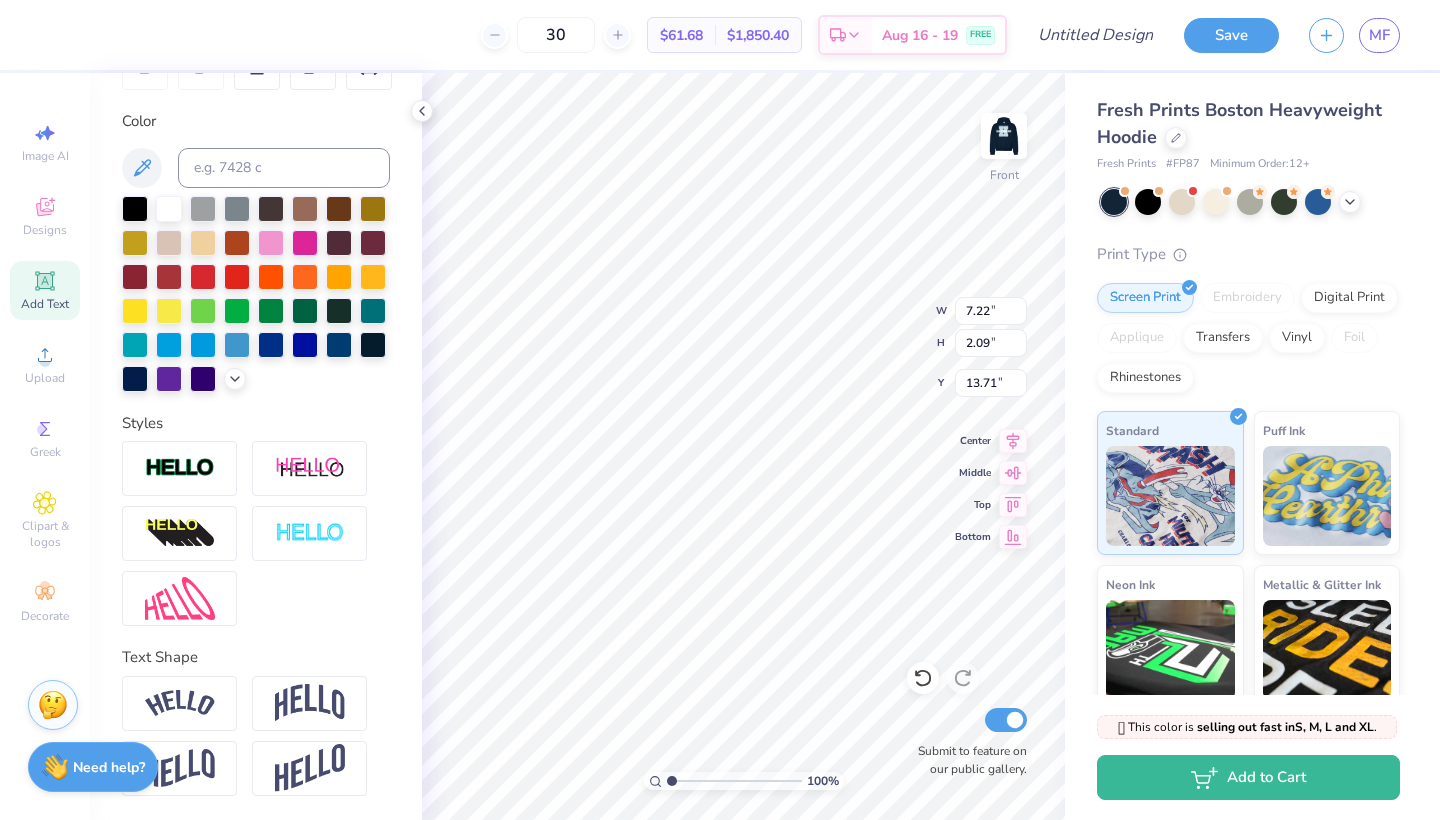 scroll, scrollTop: 3, scrollLeft: 1, axis: both 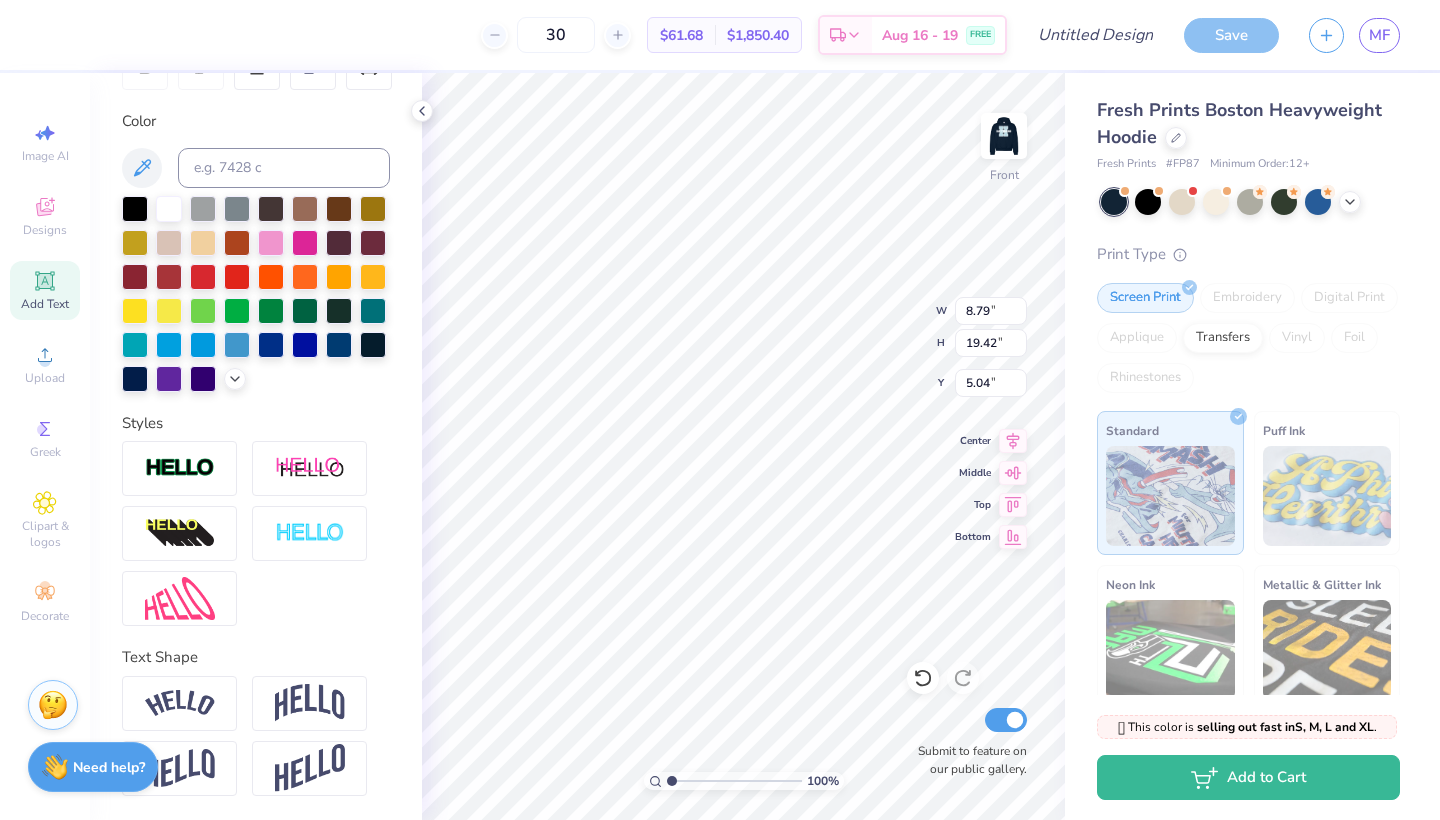 type on "NAME
NAME
NAME
NAME
NAME
NAME
NAME
NAME
NAME" 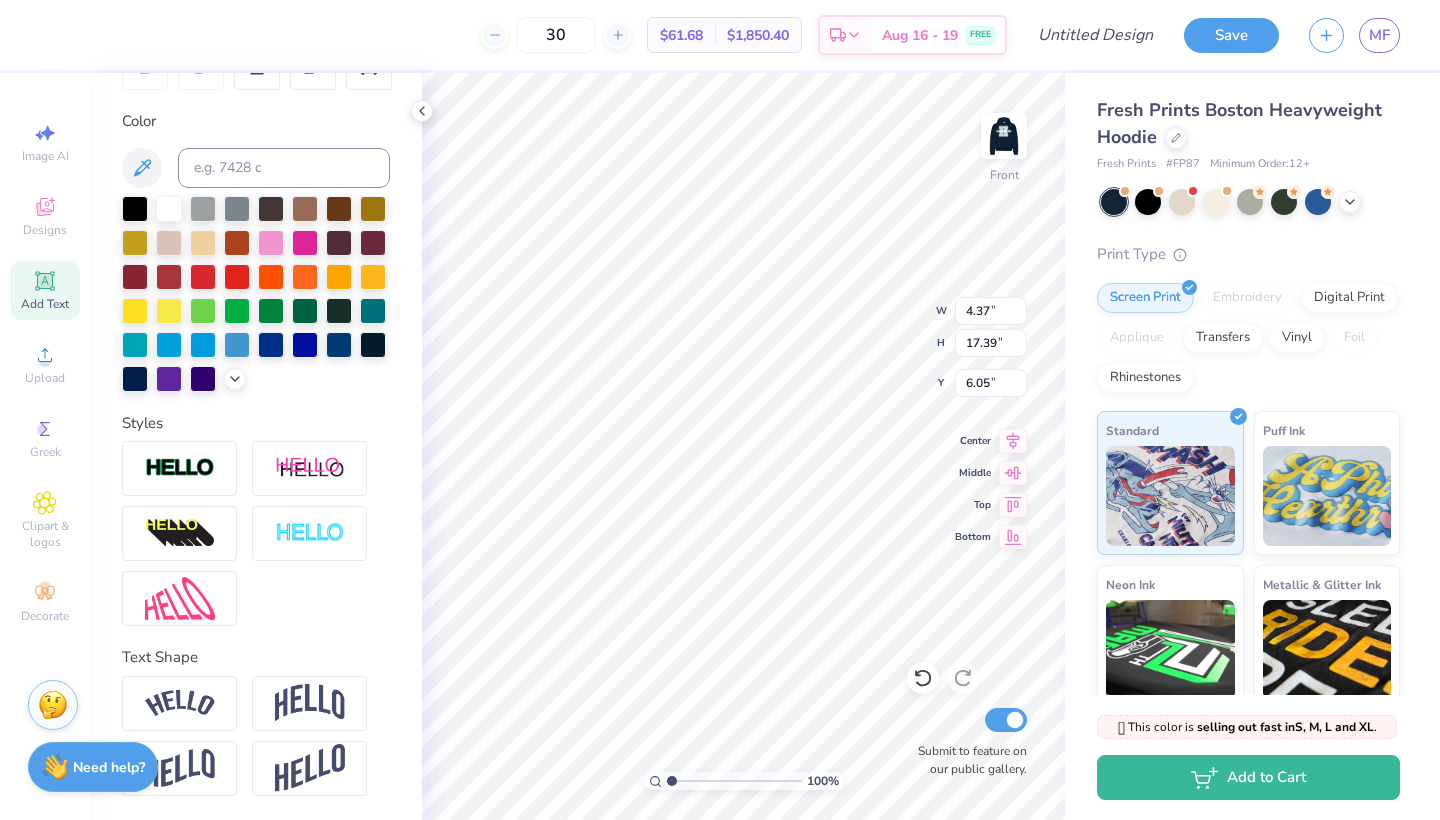 type on "3.14" 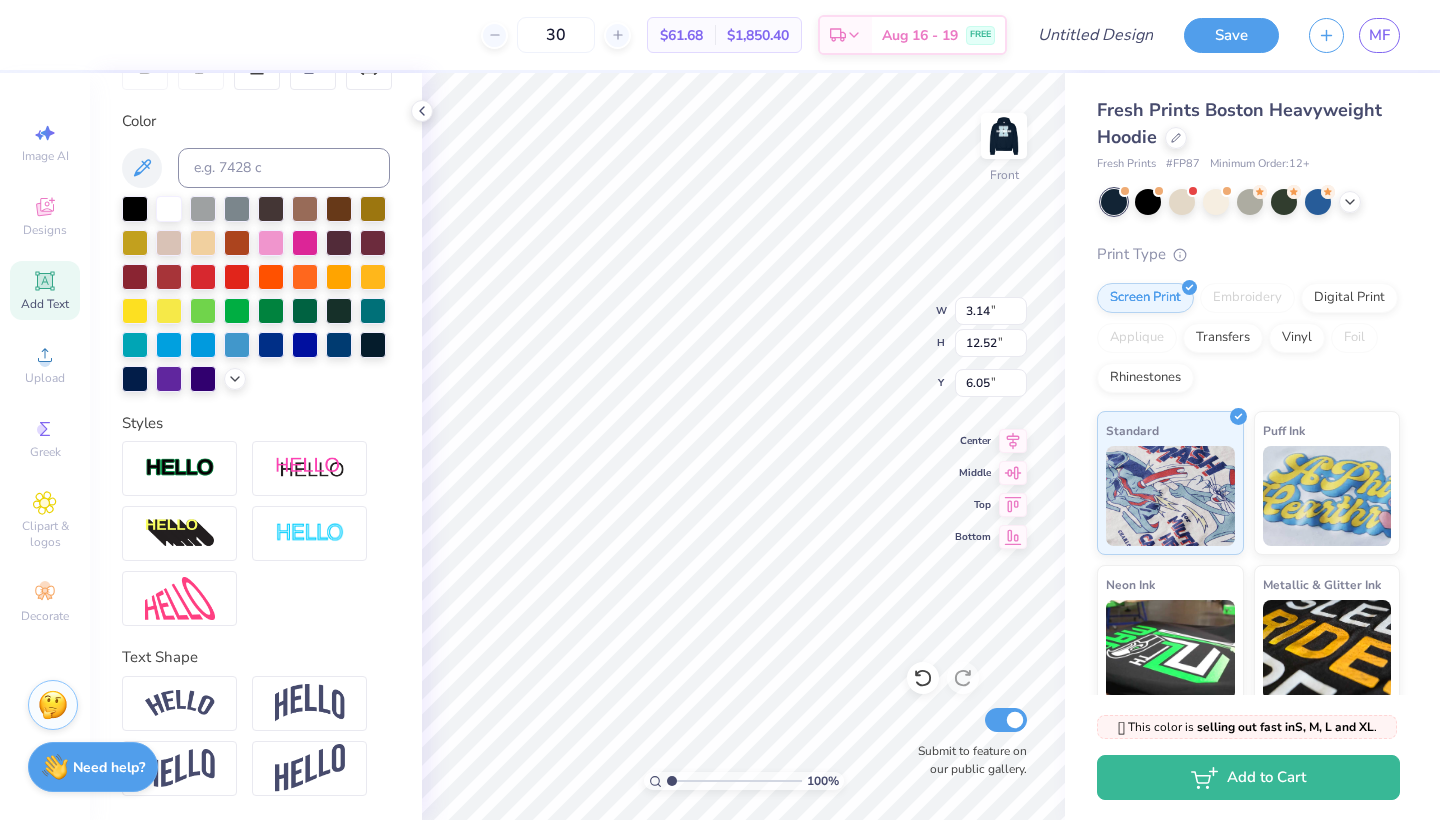 type on "8.49" 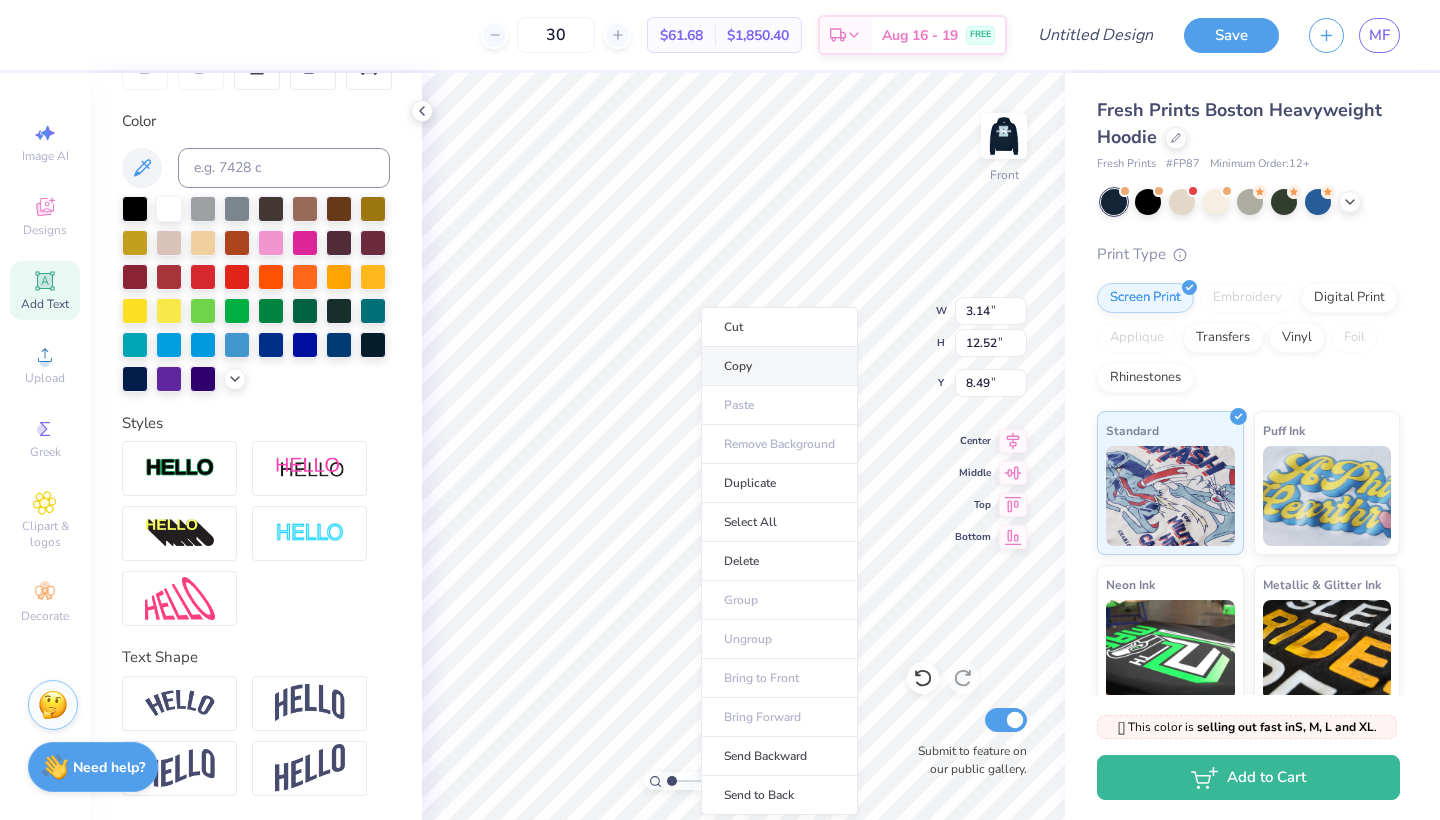 click on "Copy" at bounding box center [779, 366] 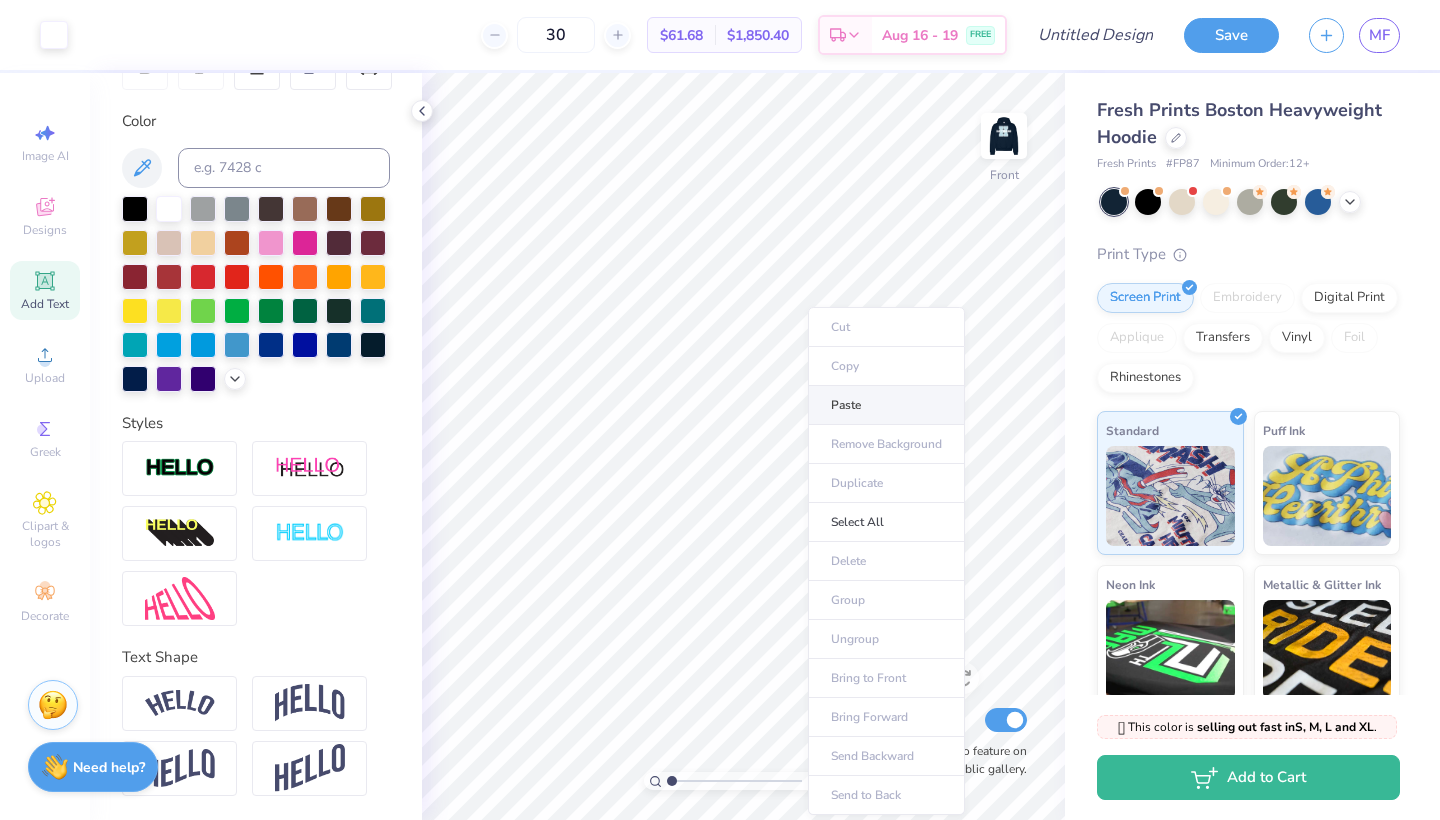 click on "Paste" at bounding box center [886, 405] 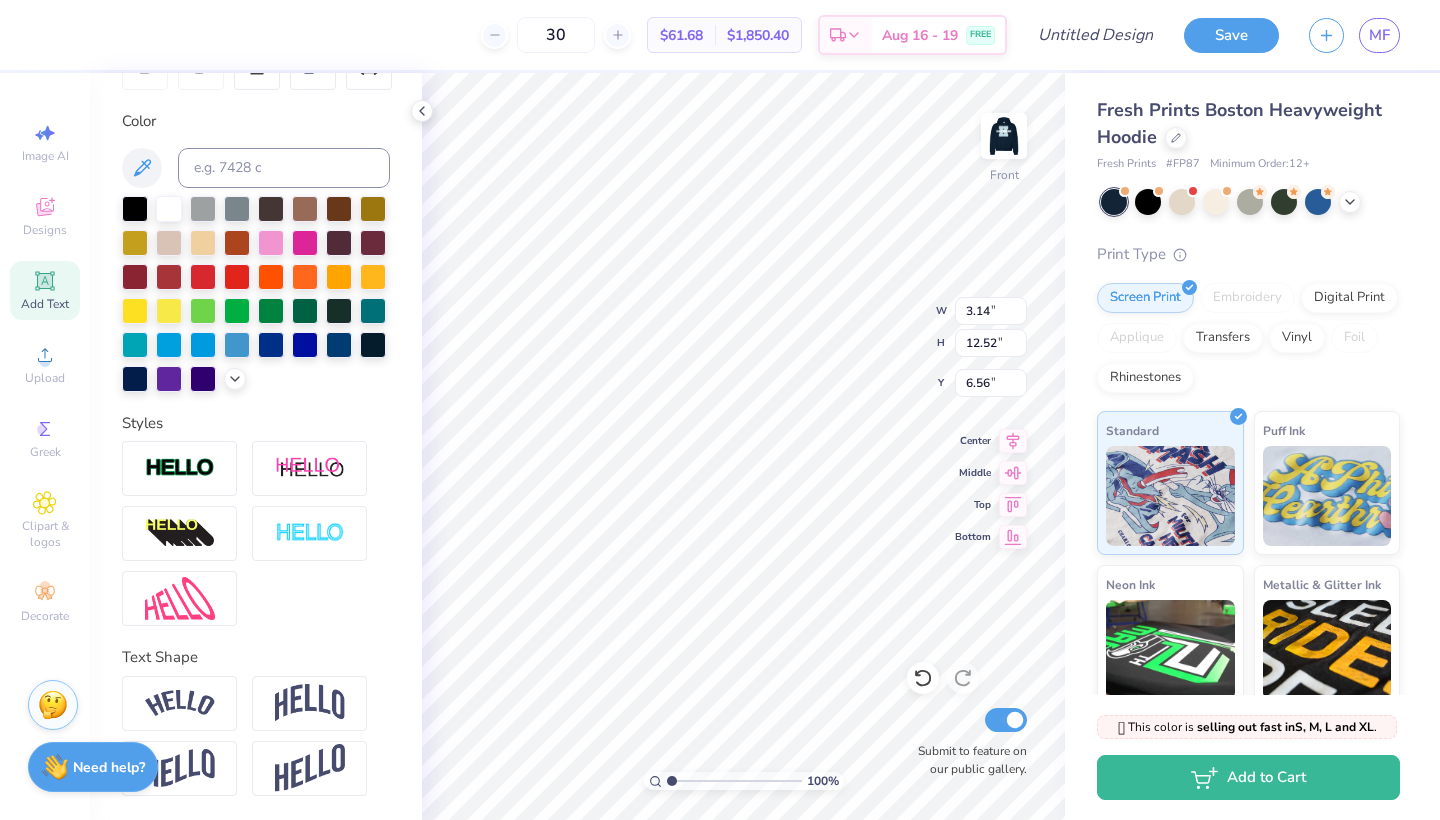 type on "8.49" 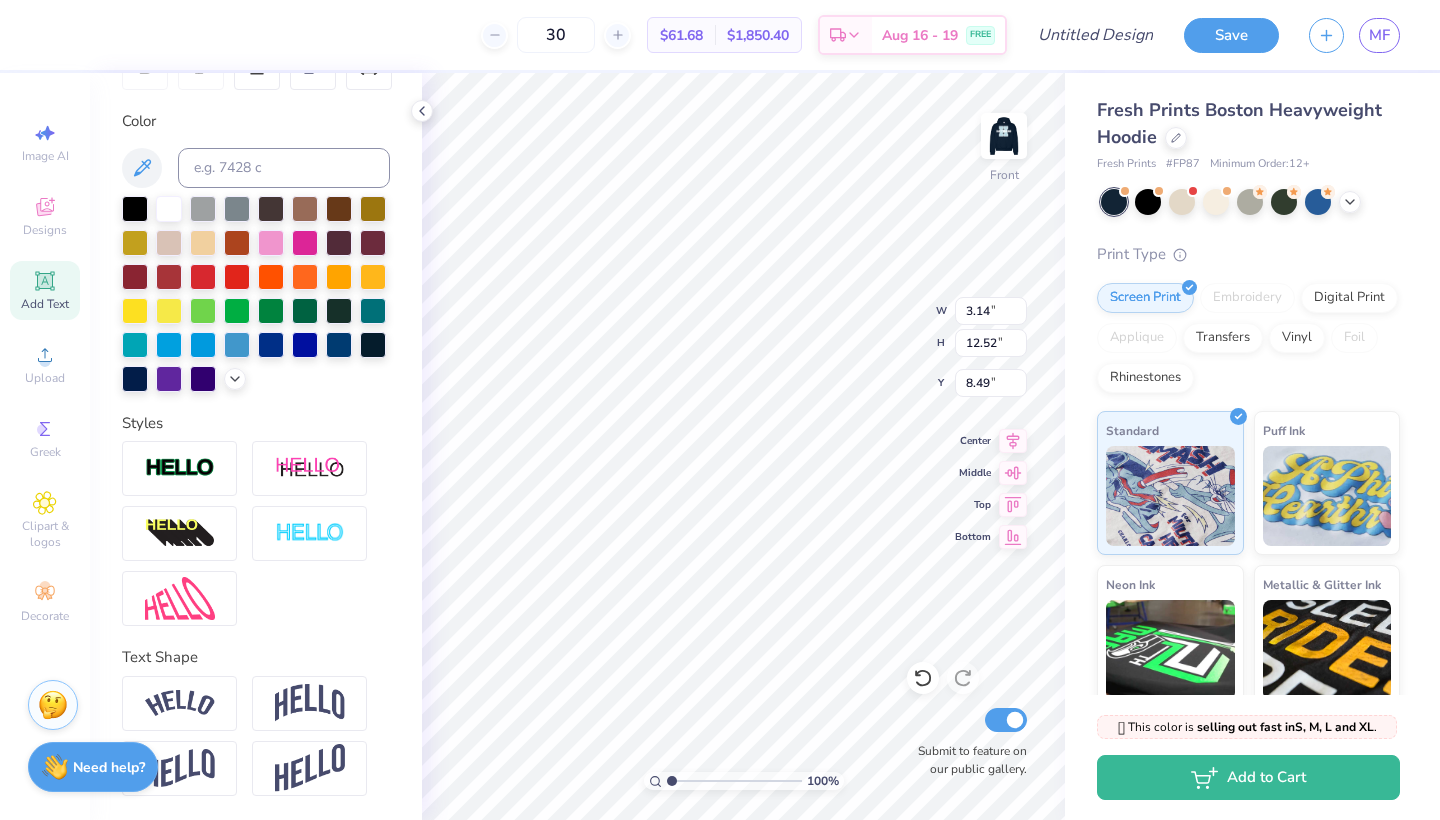 scroll, scrollTop: 0, scrollLeft: 1, axis: horizontal 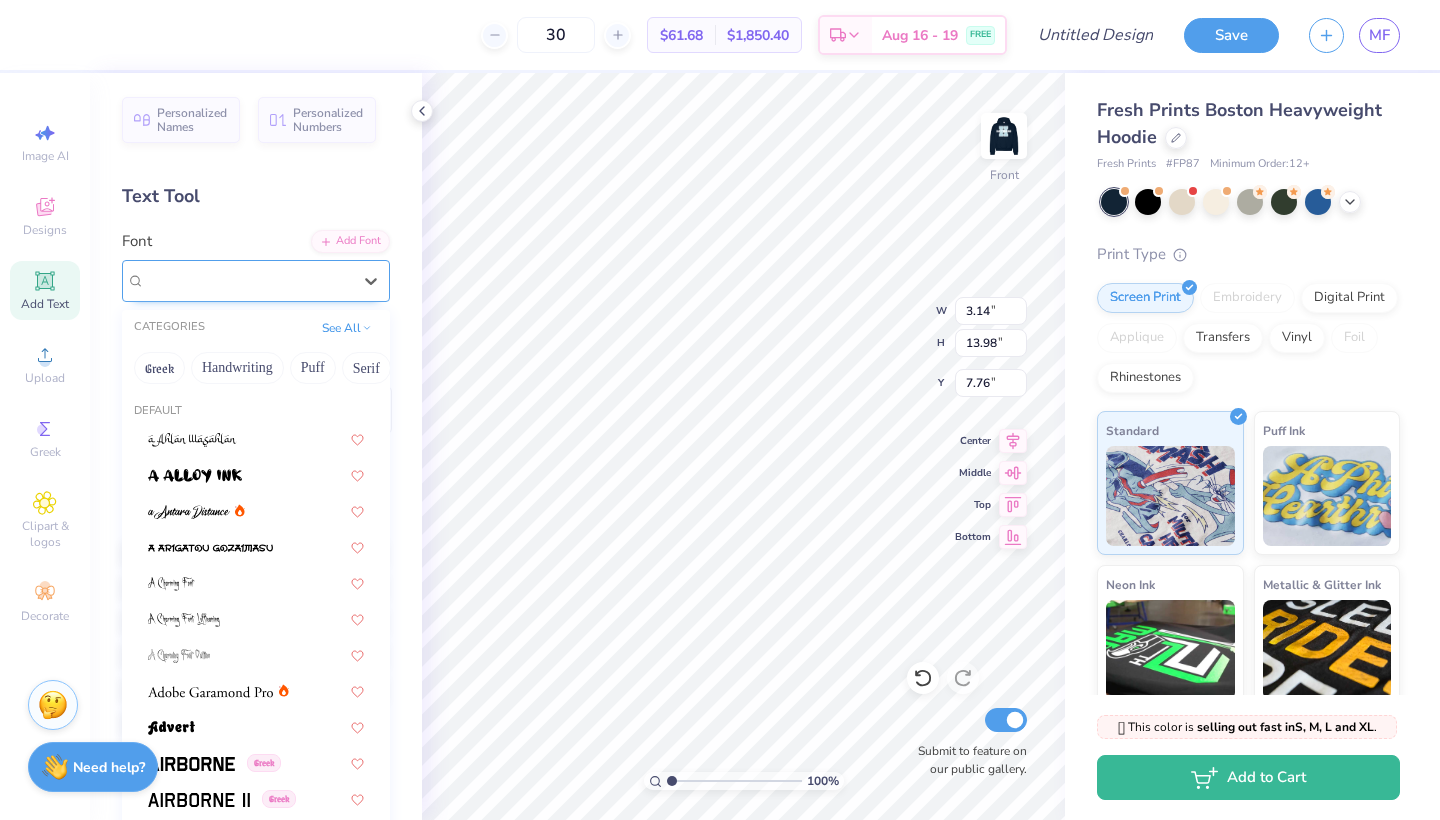click on "Super Dream" at bounding box center [248, 280] 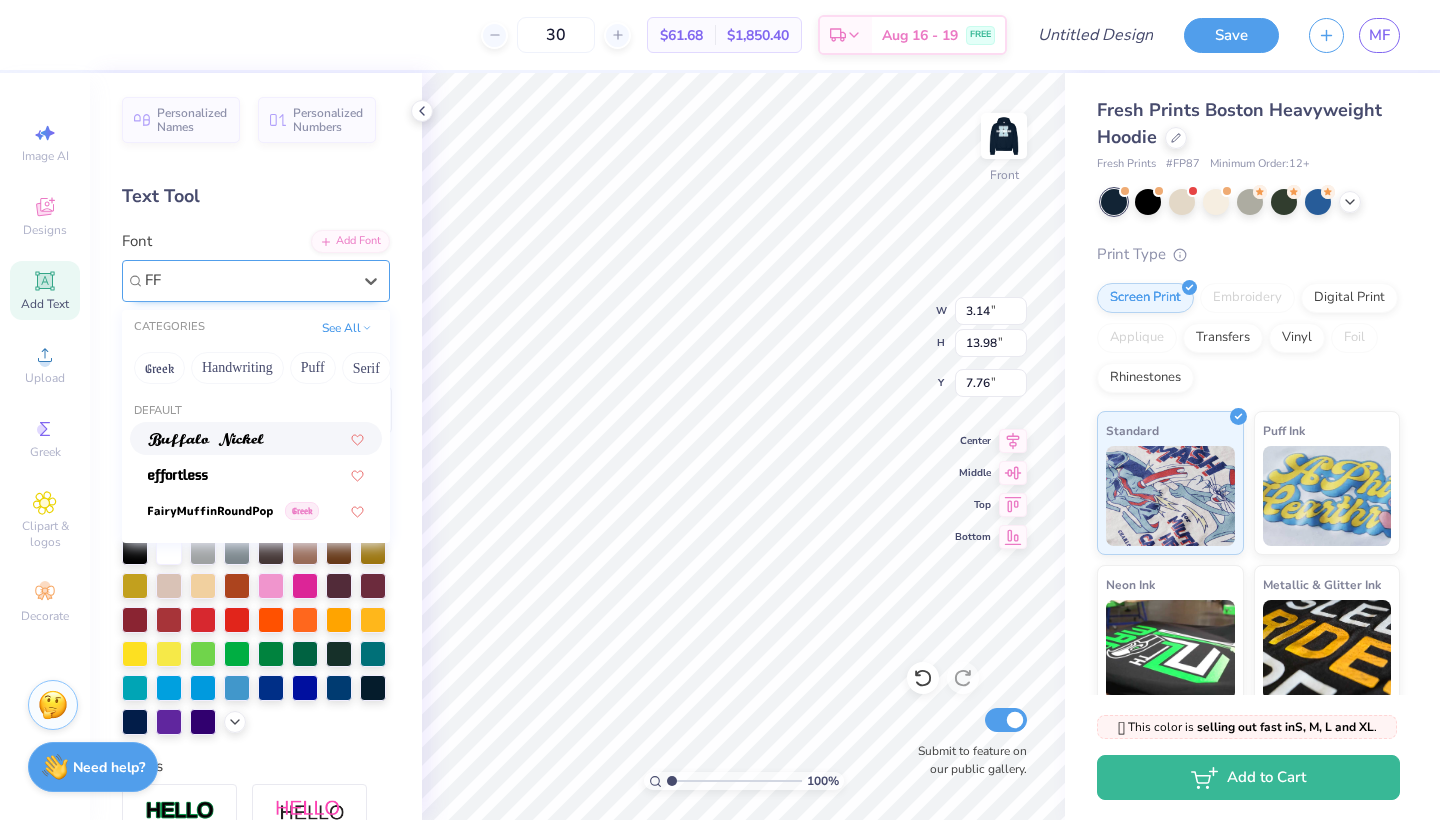 scroll, scrollTop: 0, scrollLeft: 0, axis: both 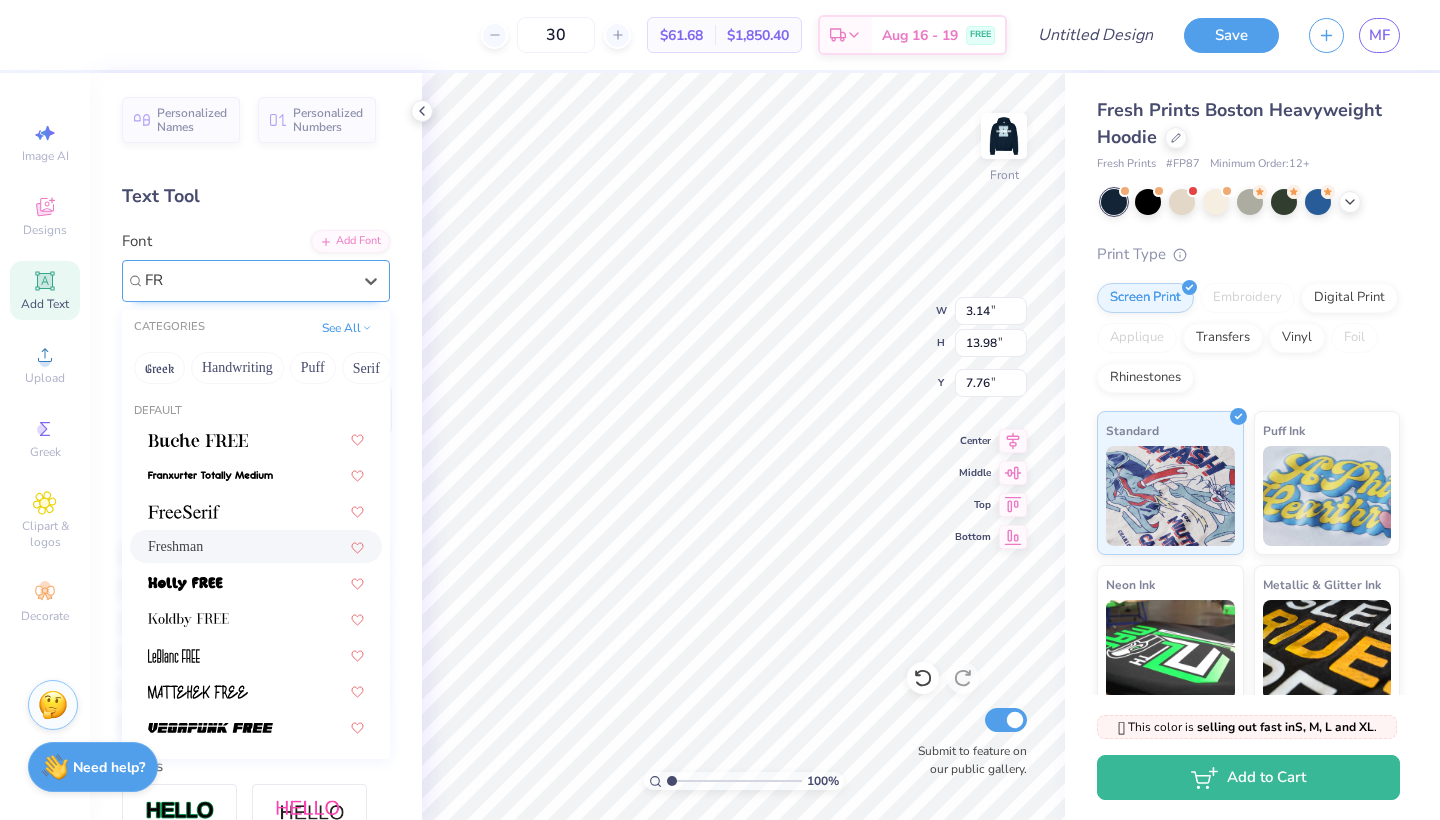 click on "Freshman" at bounding box center (256, 546) 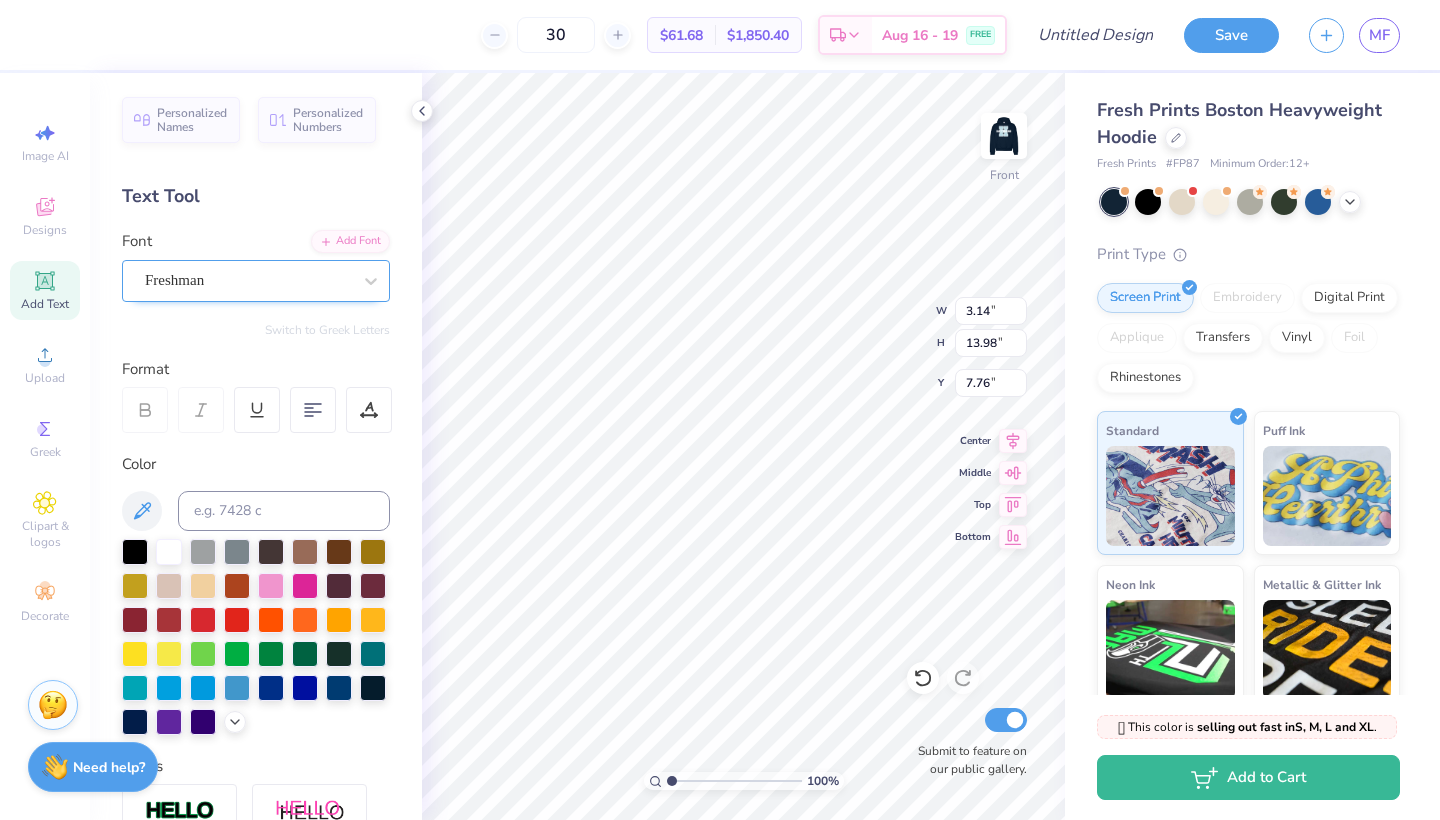 scroll, scrollTop: 10, scrollLeft: 1, axis: both 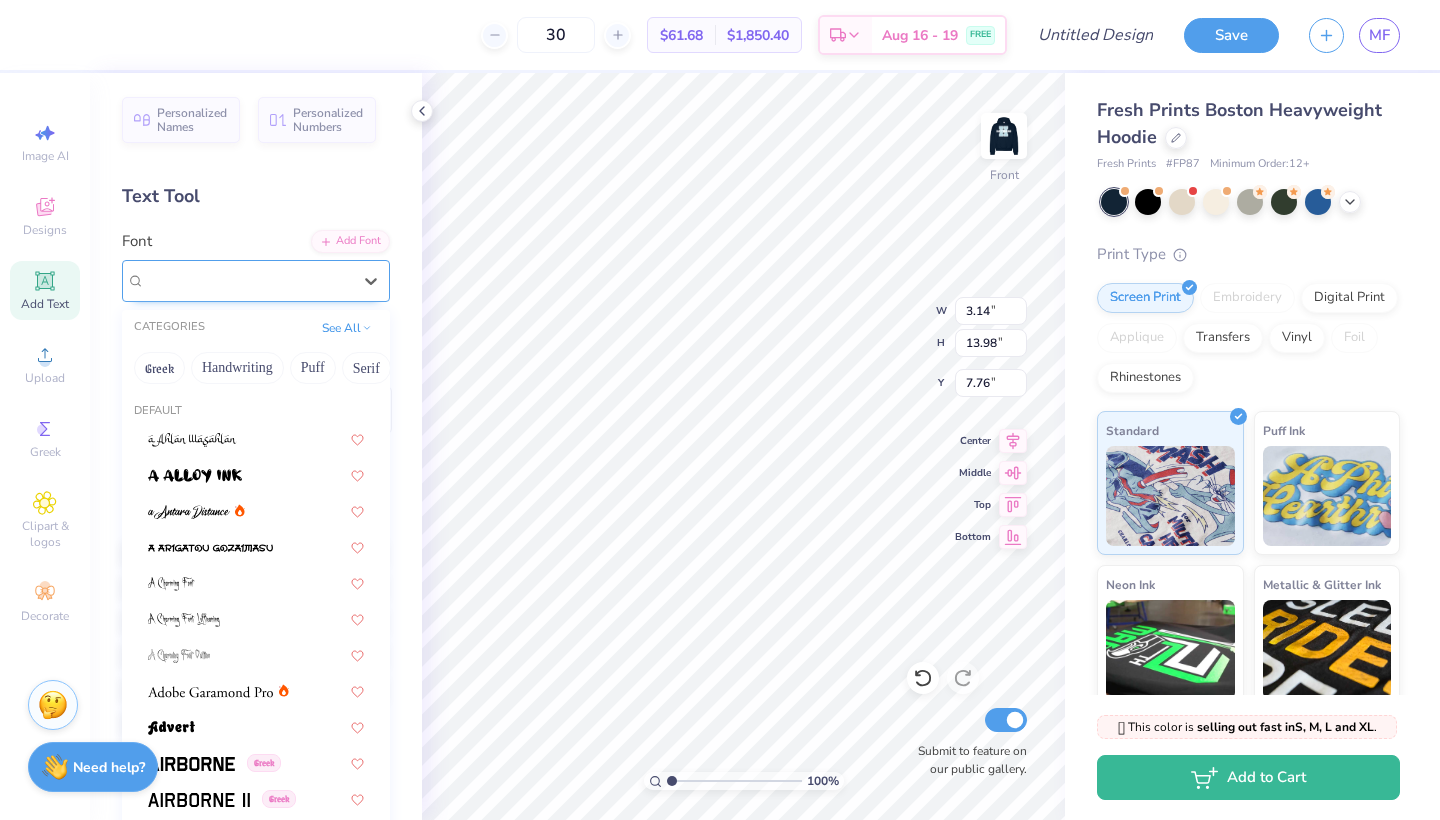 click on "Super Dream" at bounding box center [248, 280] 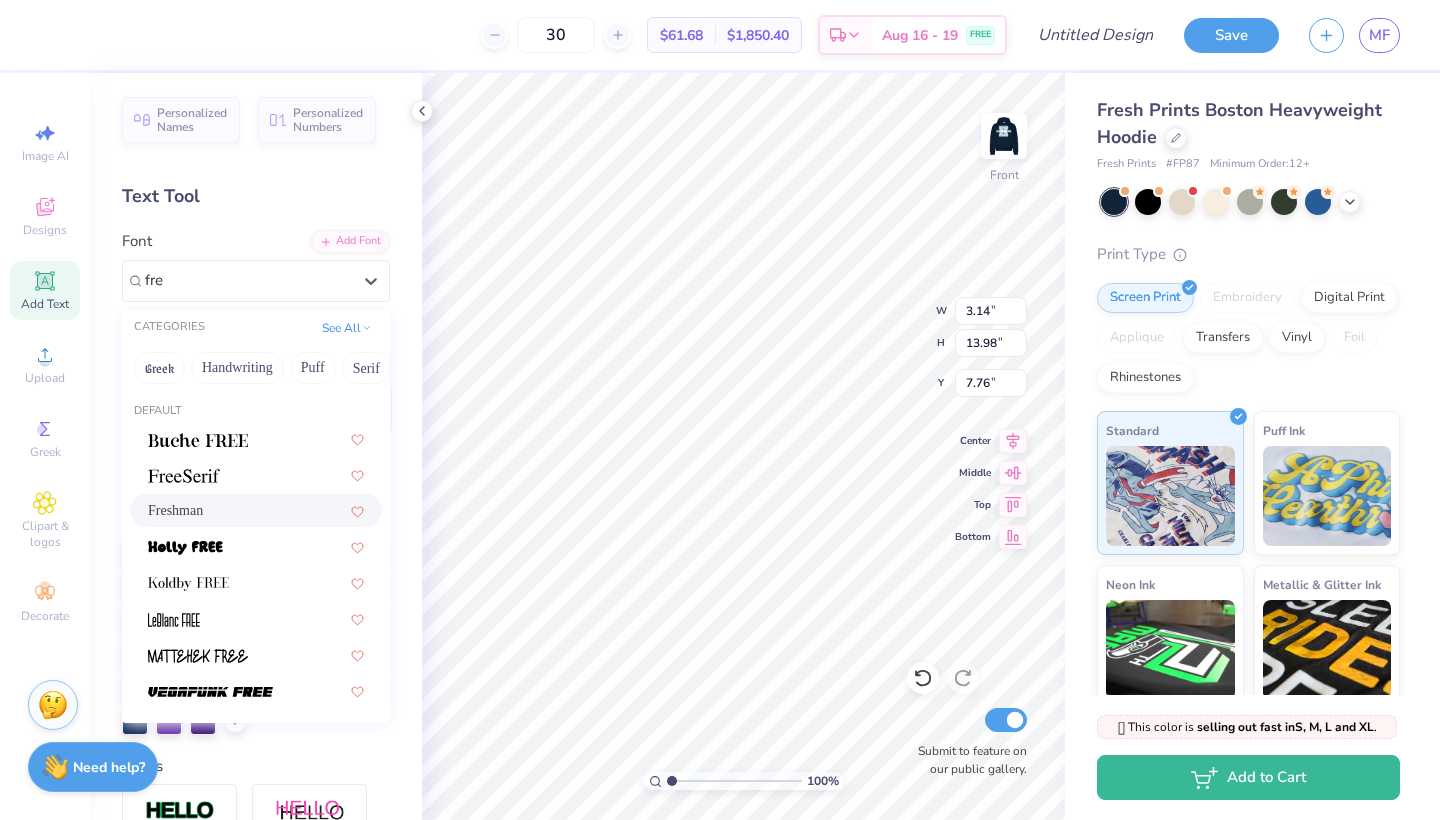 click on "Freshman" at bounding box center (256, 510) 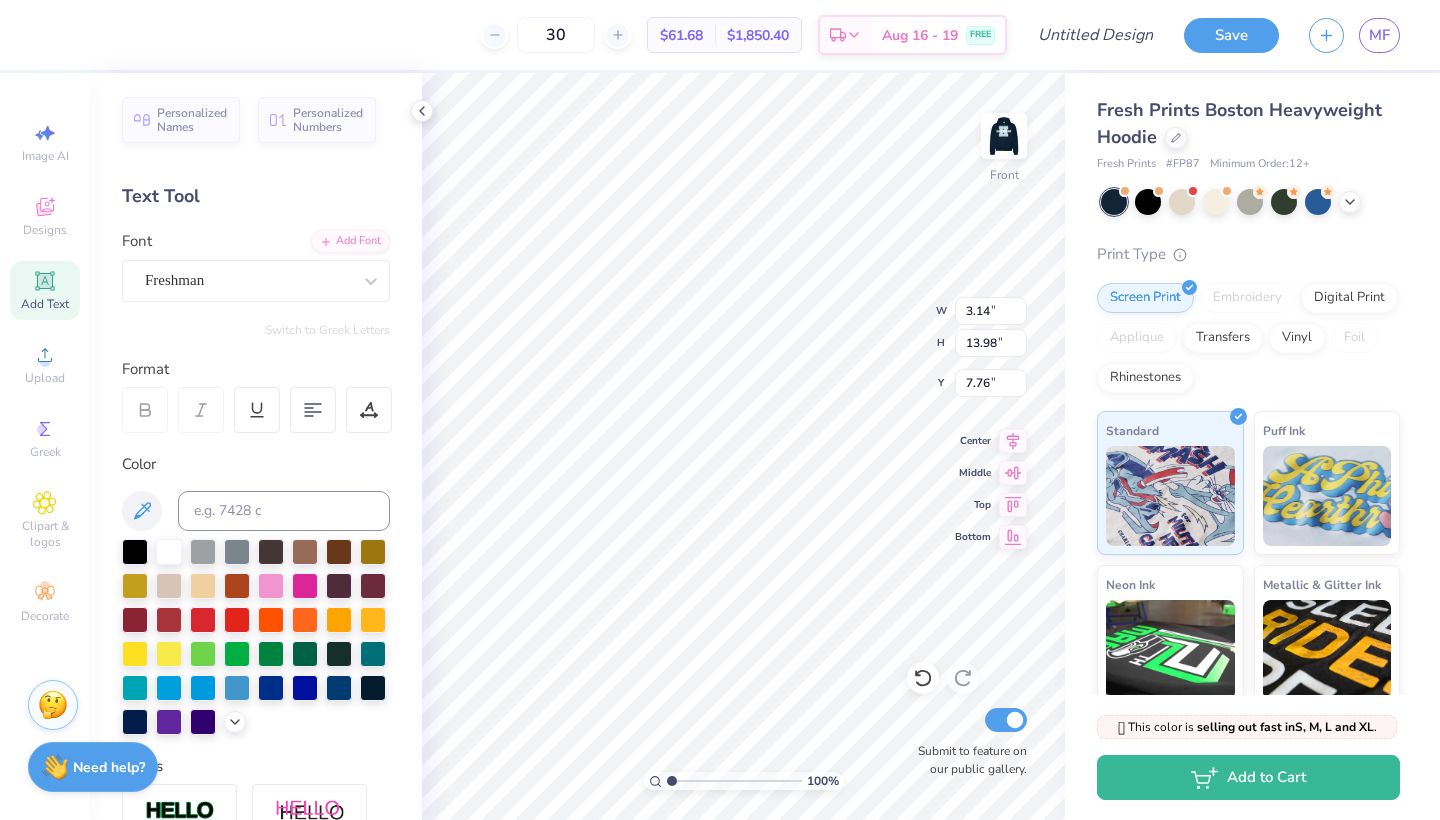 type on "4.01" 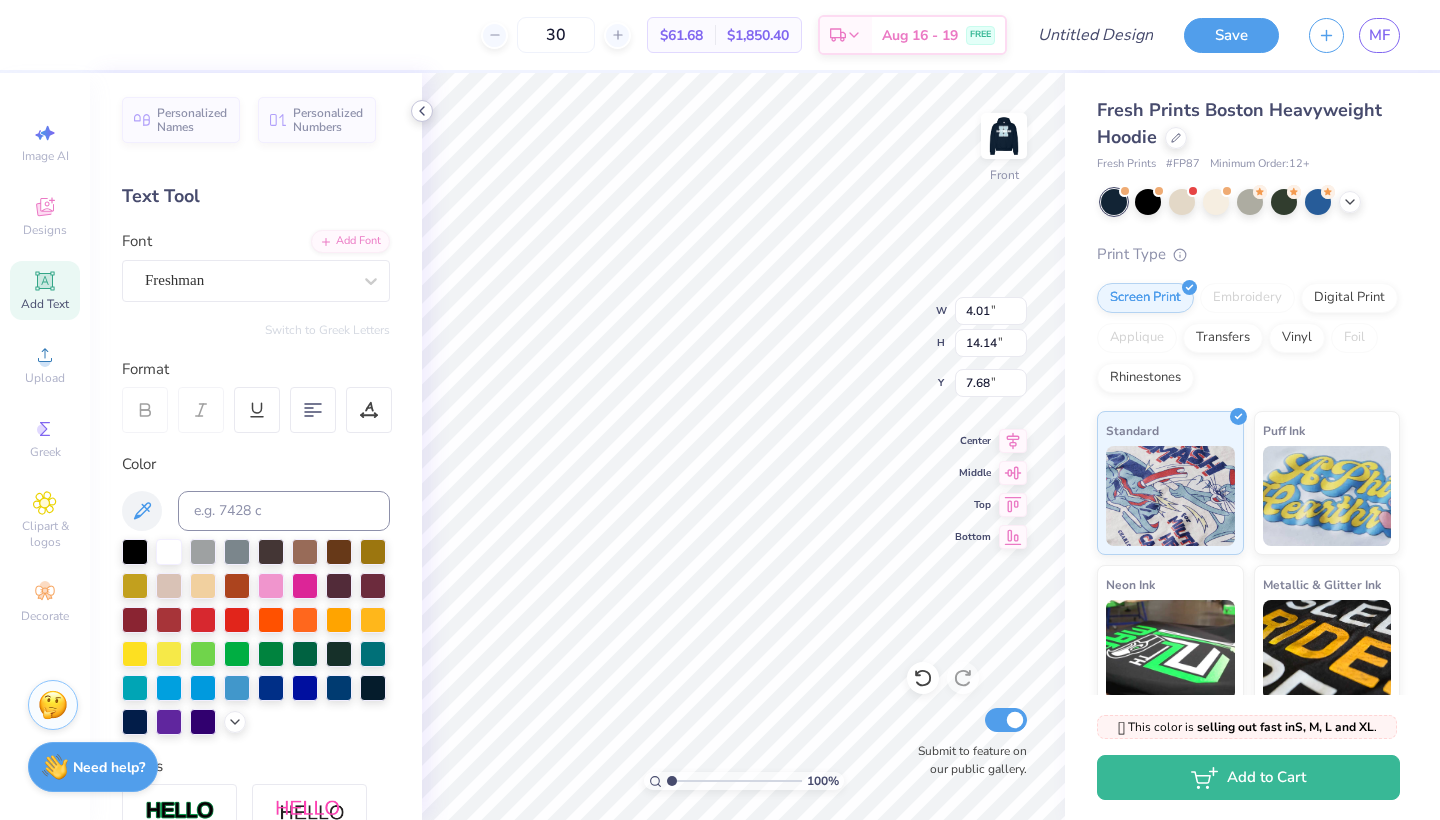type on "2.87" 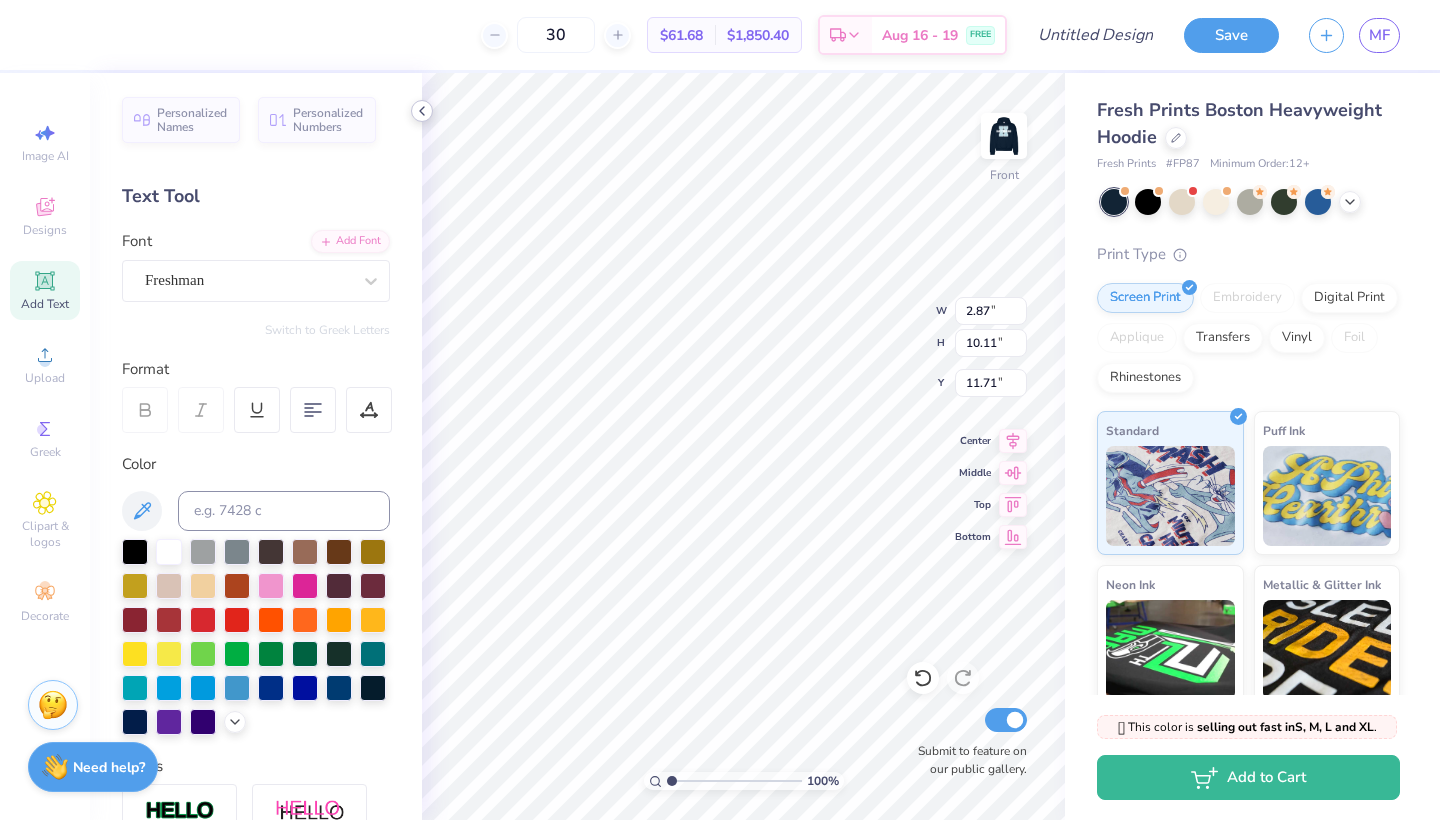 type on "7.68" 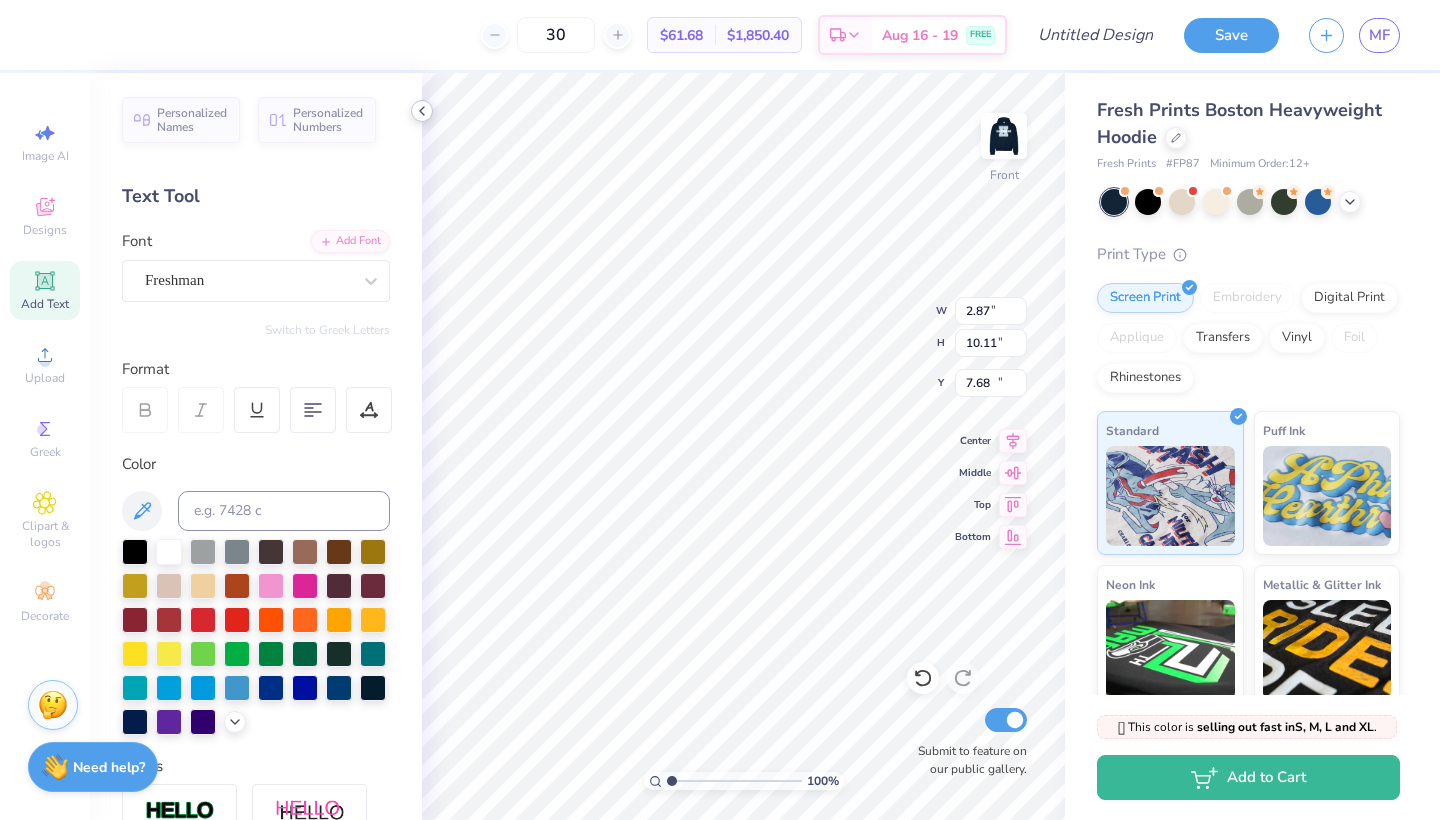 type on "4.01" 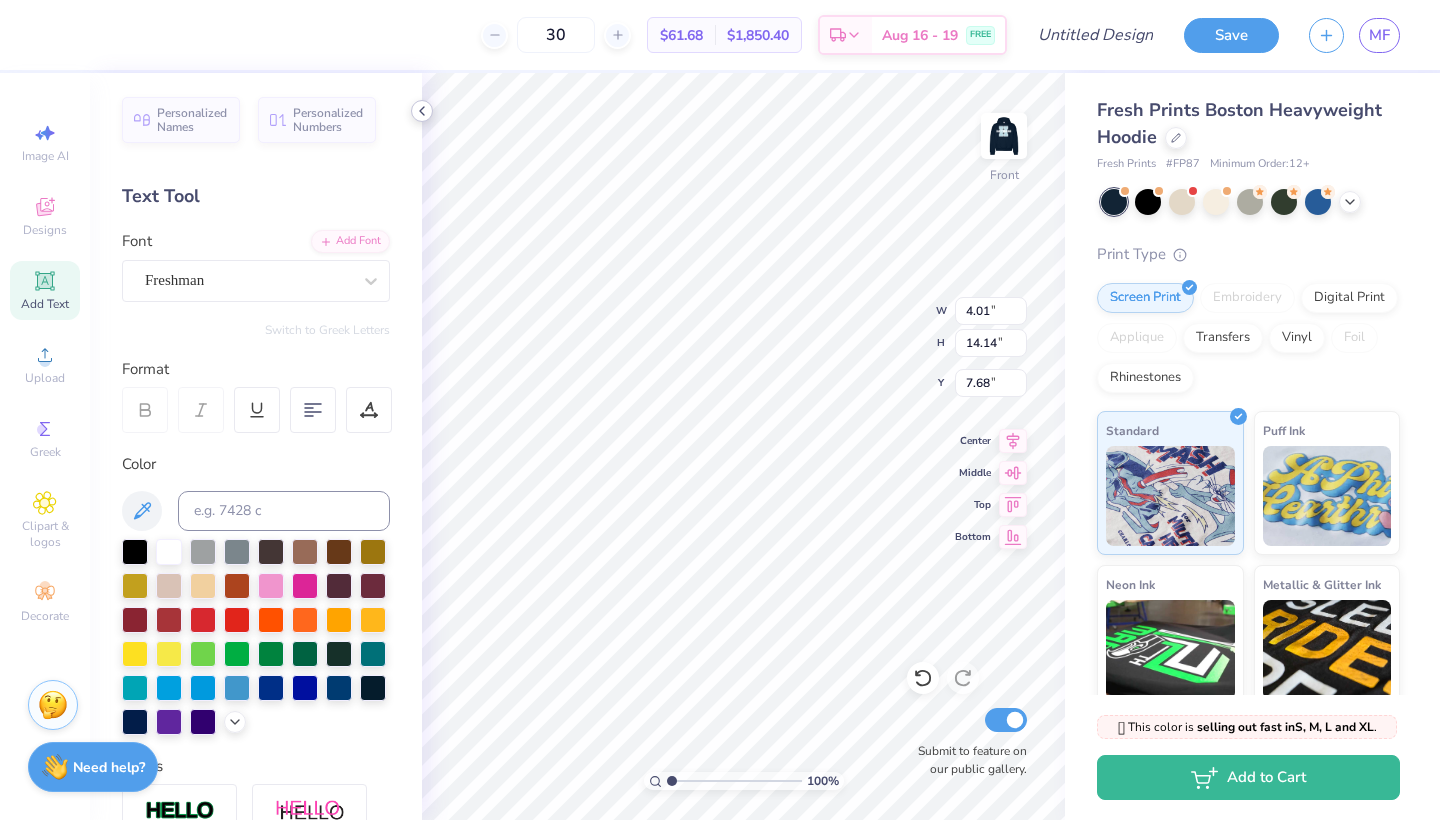 type on "2.60" 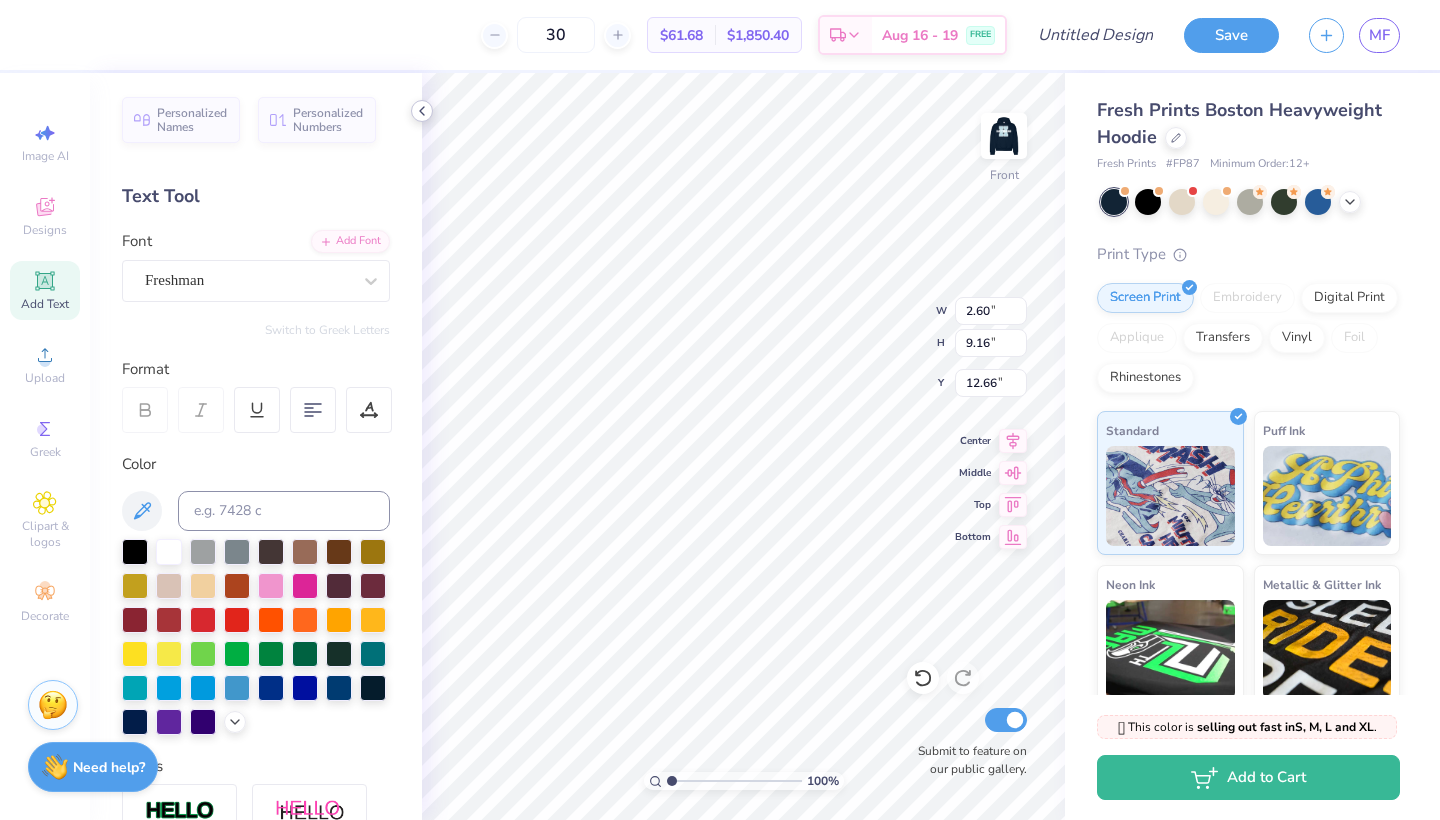 type on "7.68" 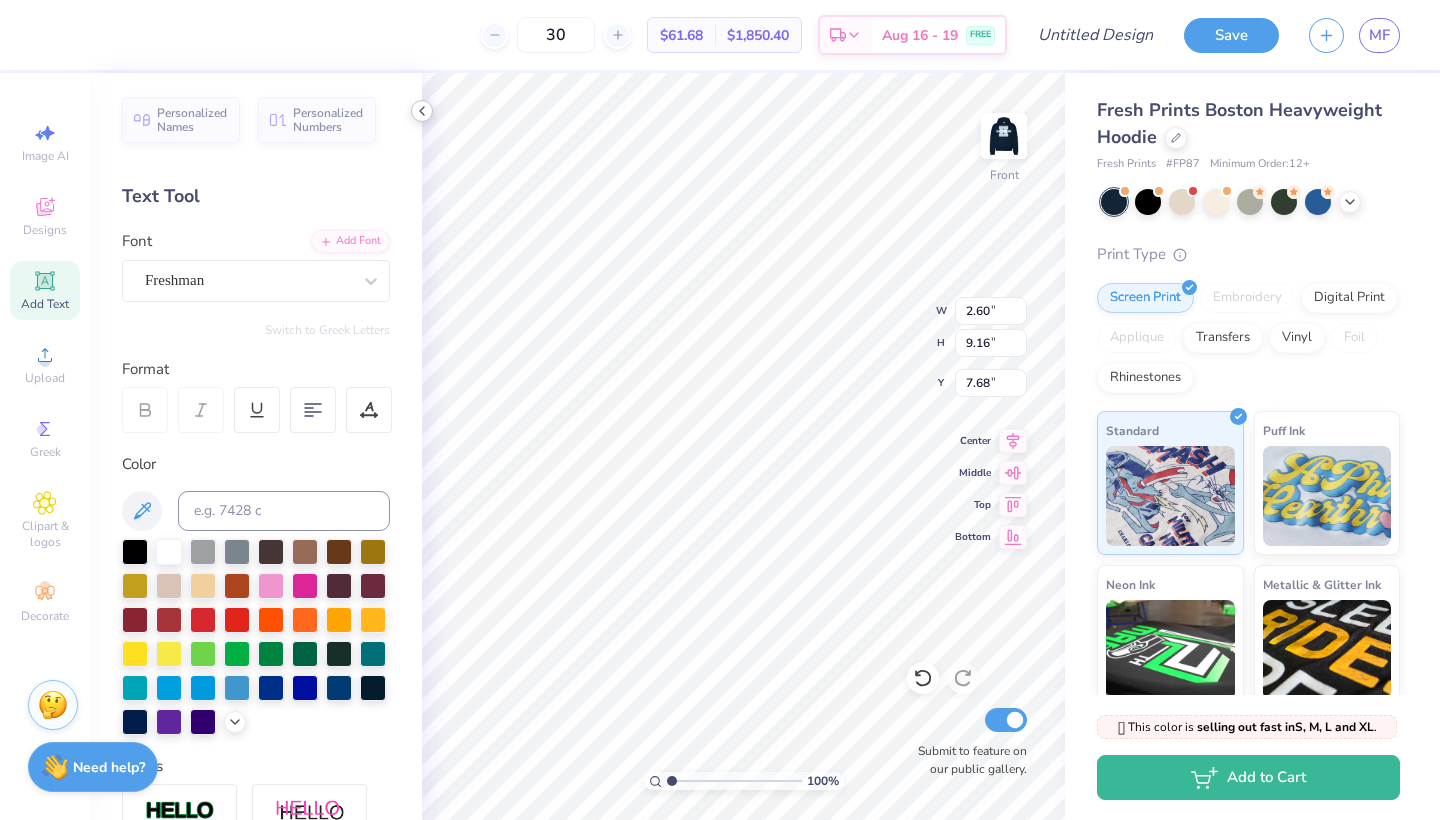 type on "2.83" 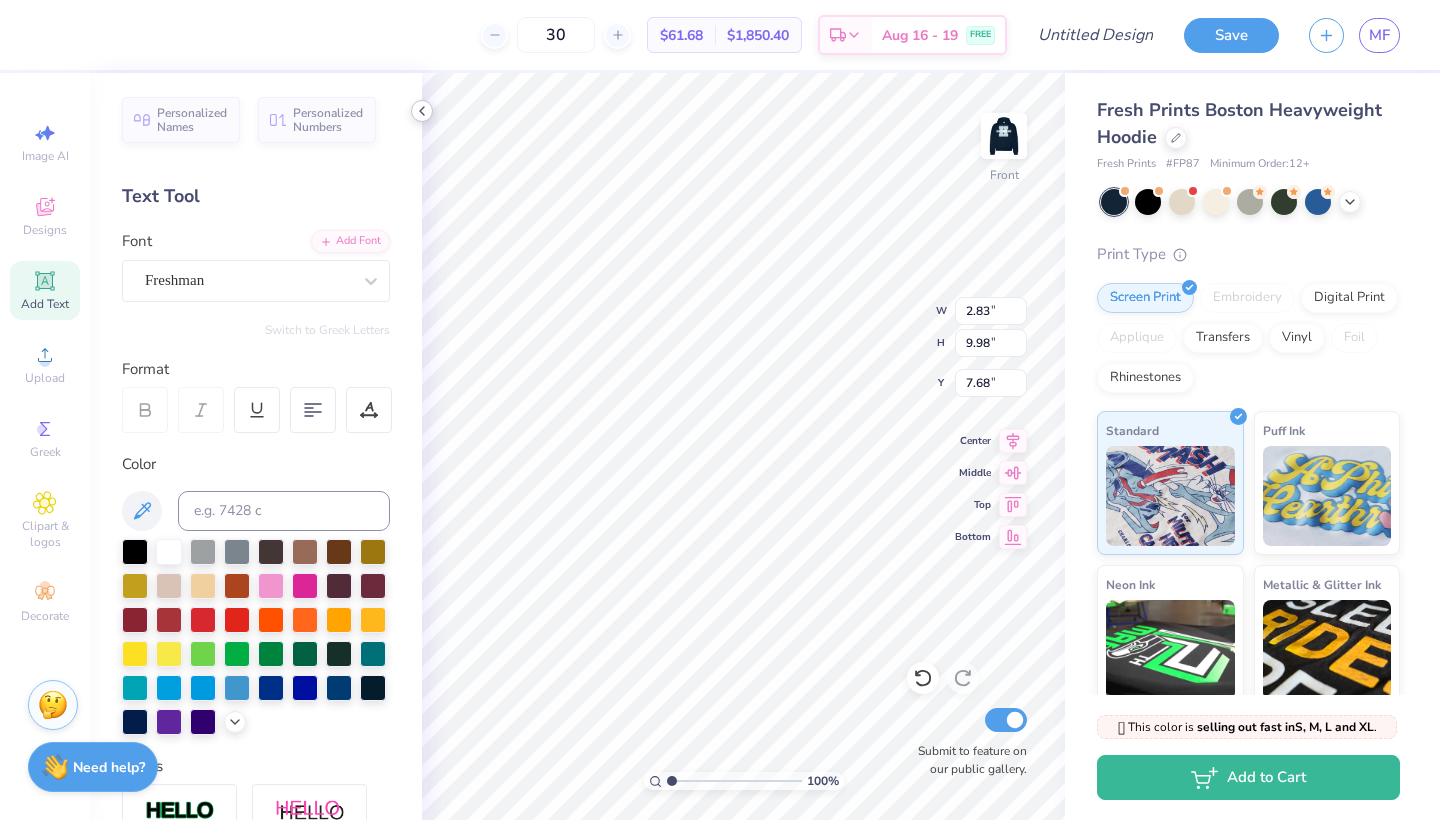 type on "2.90" 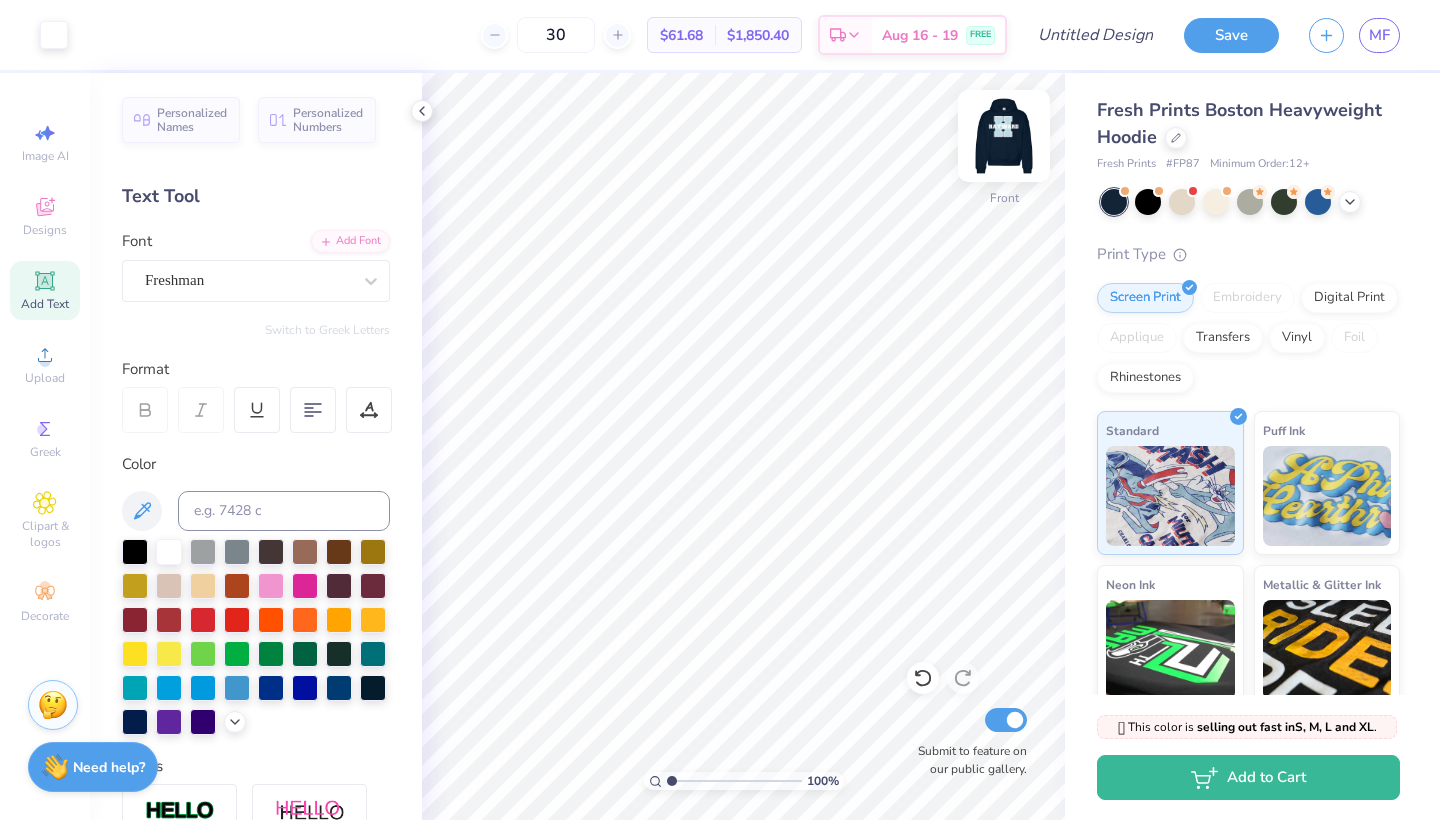 click at bounding box center (1004, 136) 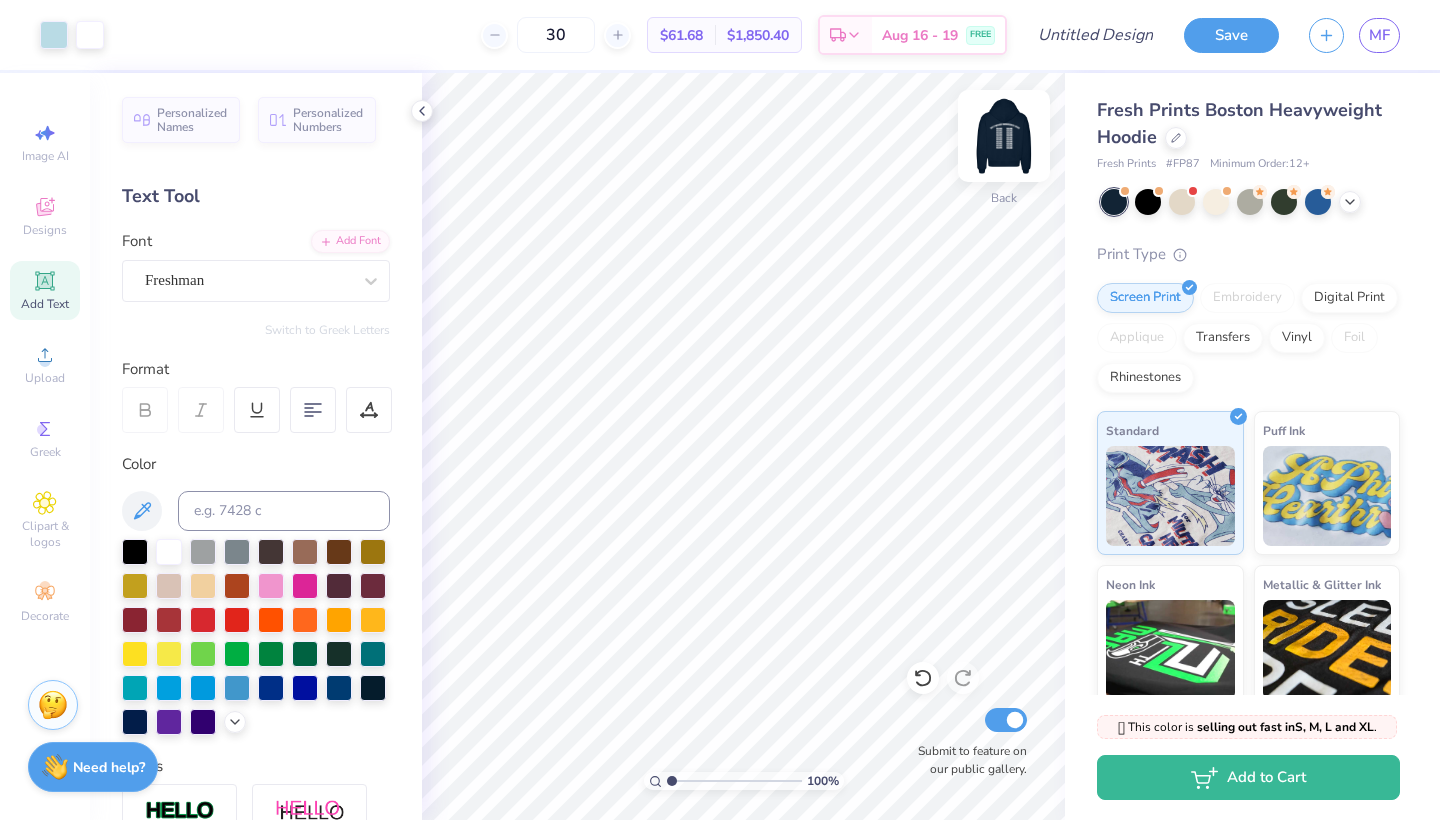 click at bounding box center (1004, 136) 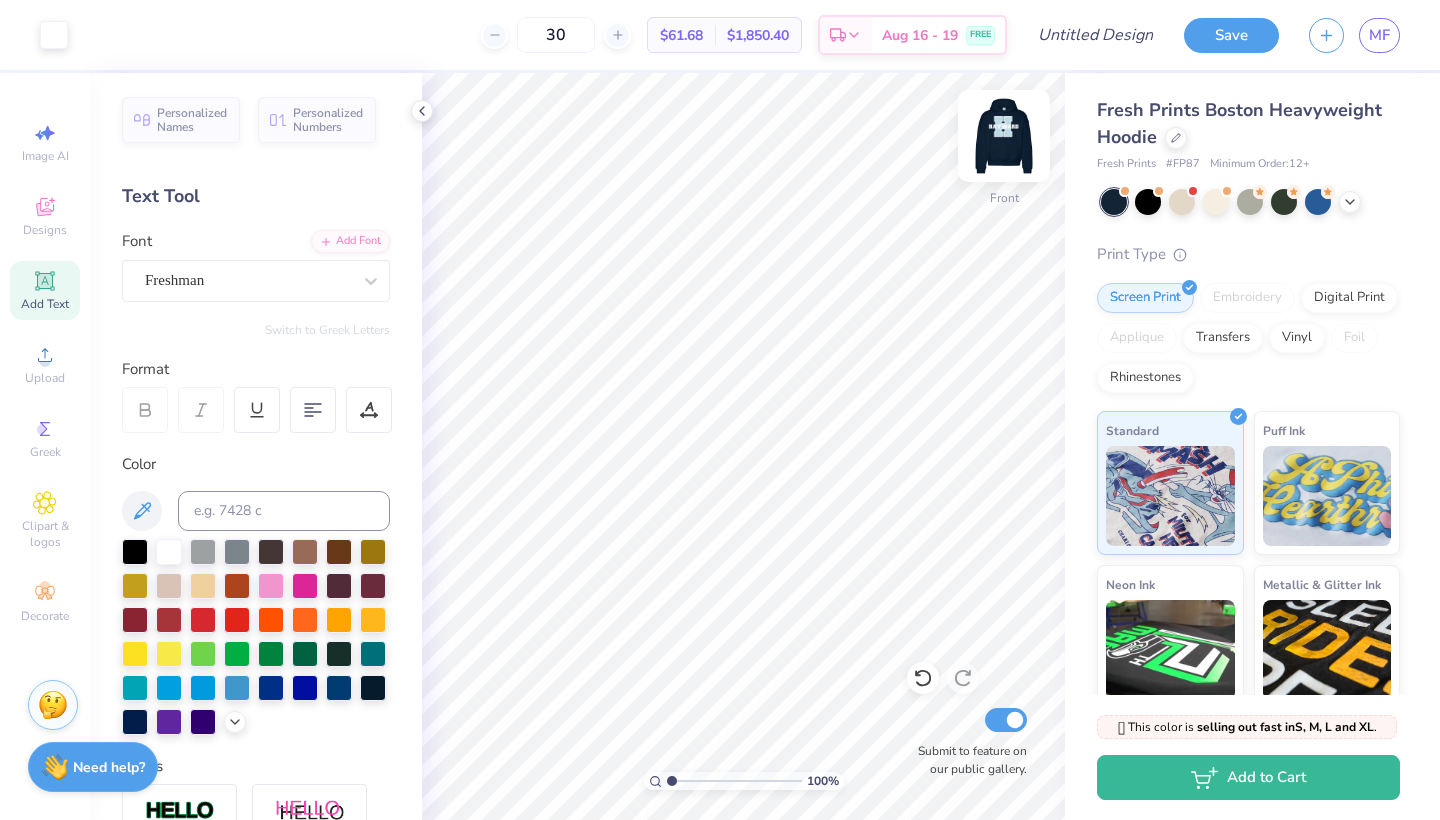click at bounding box center [1004, 136] 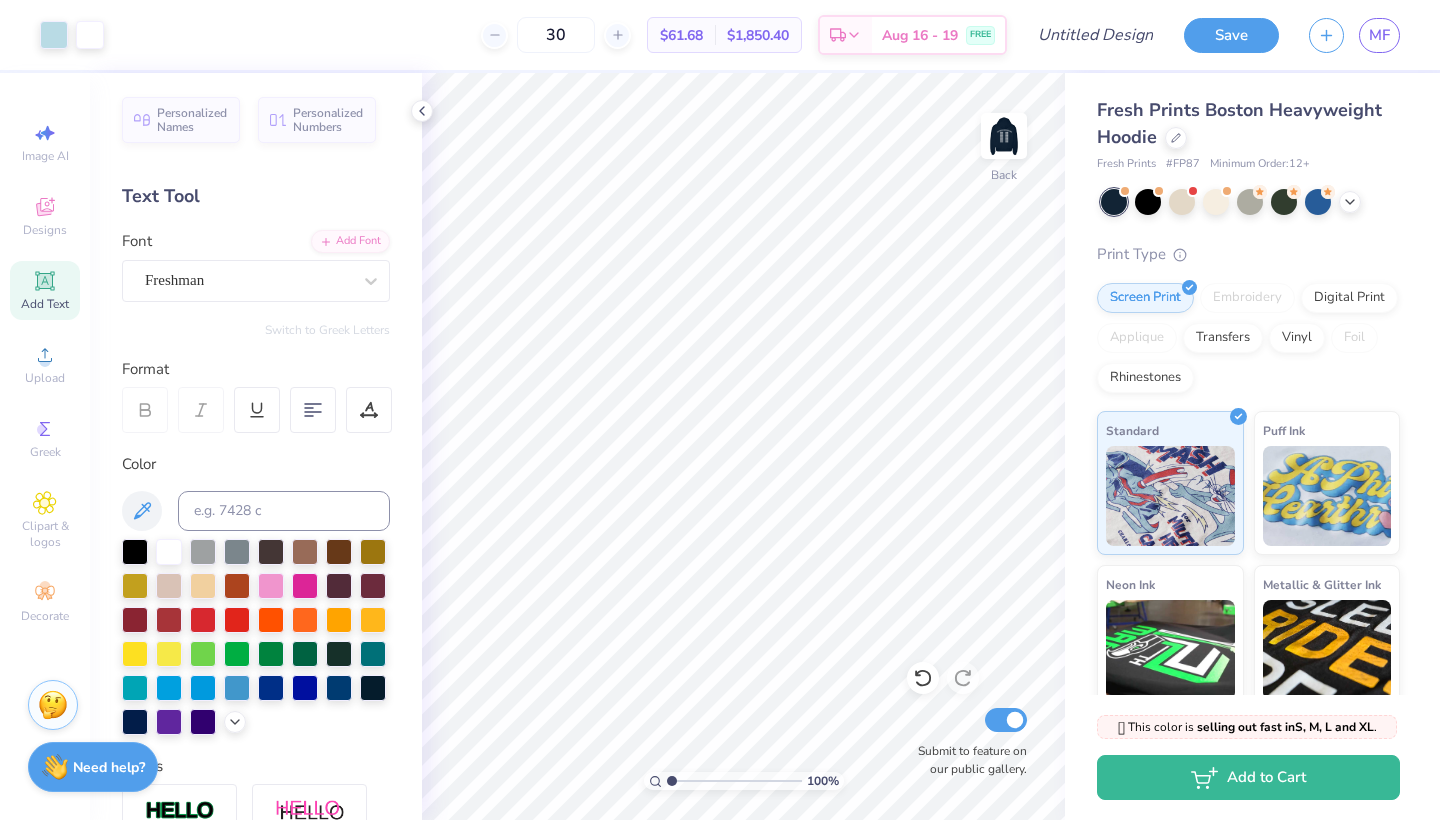 scroll, scrollTop: 0, scrollLeft: 0, axis: both 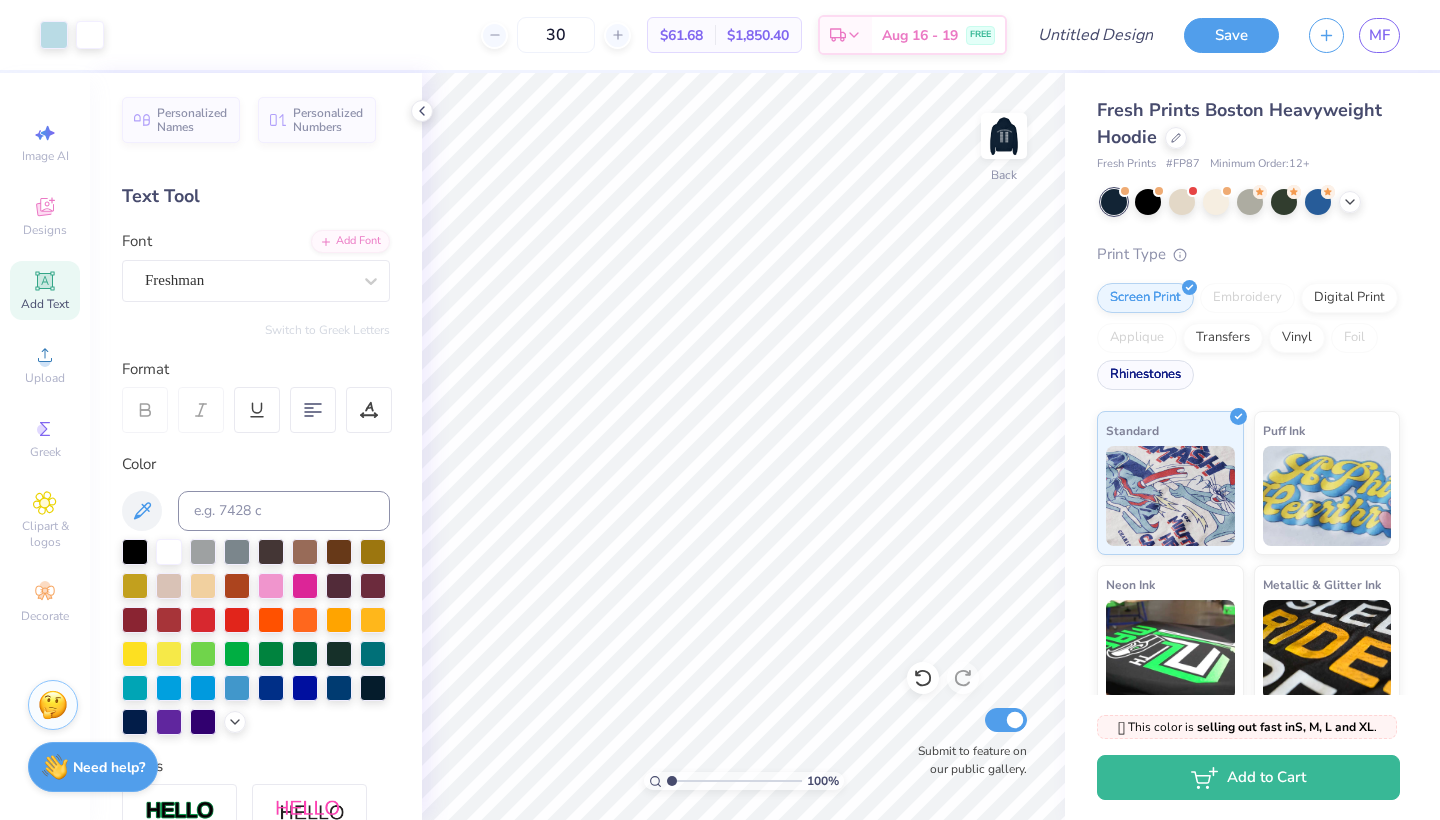 click on "Rhinestones" at bounding box center (1145, 375) 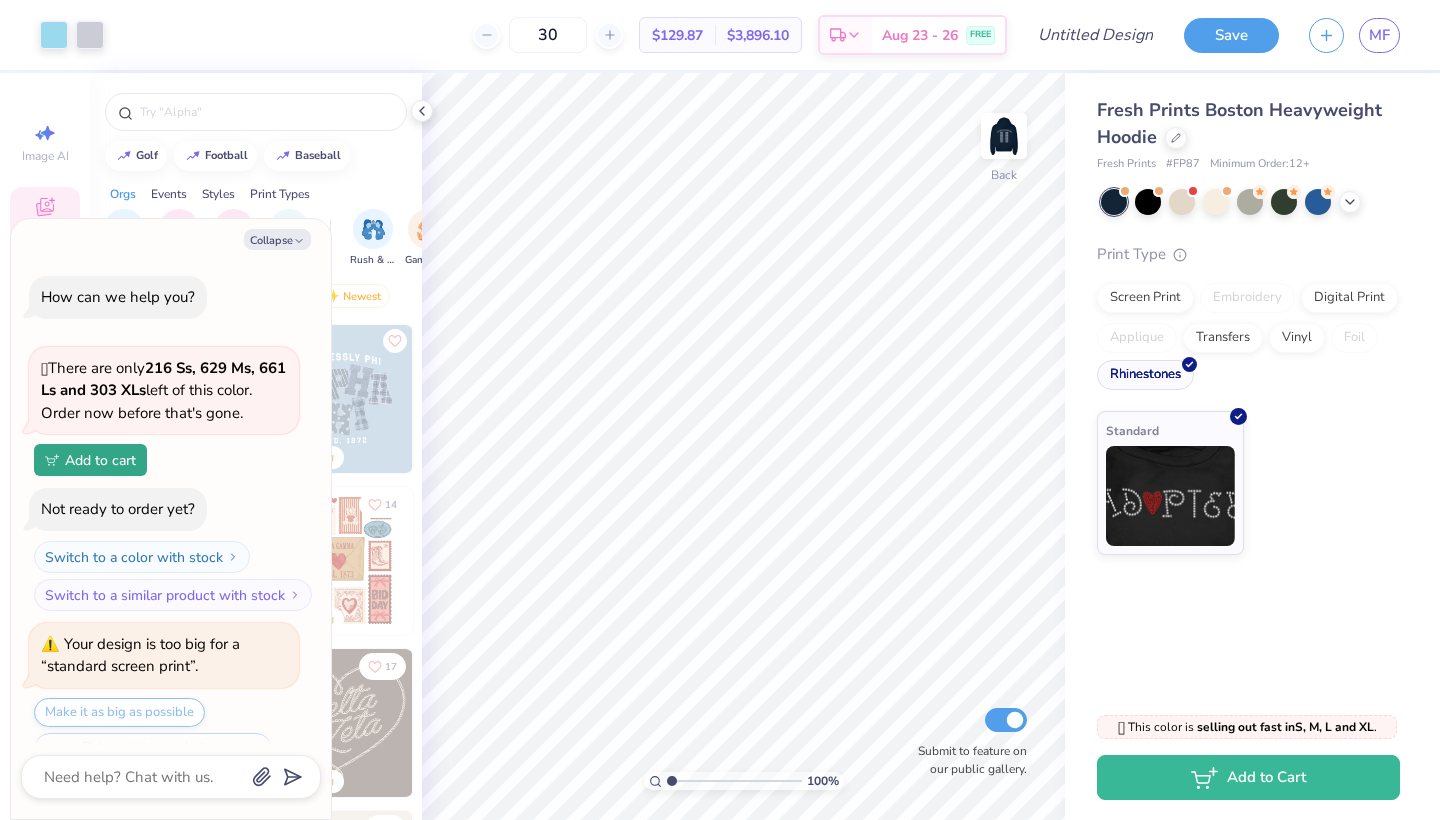 scroll, scrollTop: 765, scrollLeft: 0, axis: vertical 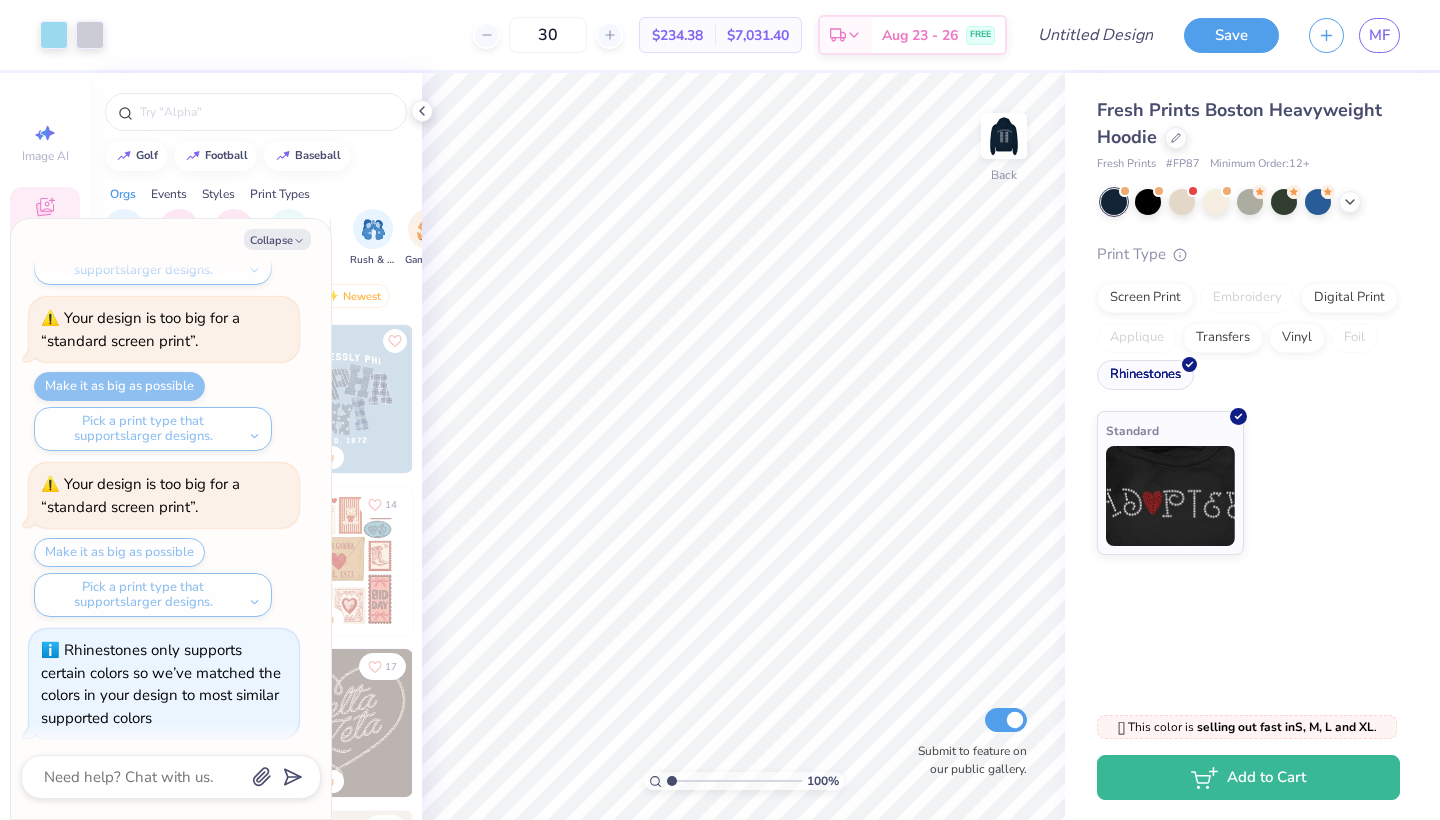 click on "Rhinestones" at bounding box center [1145, 375] 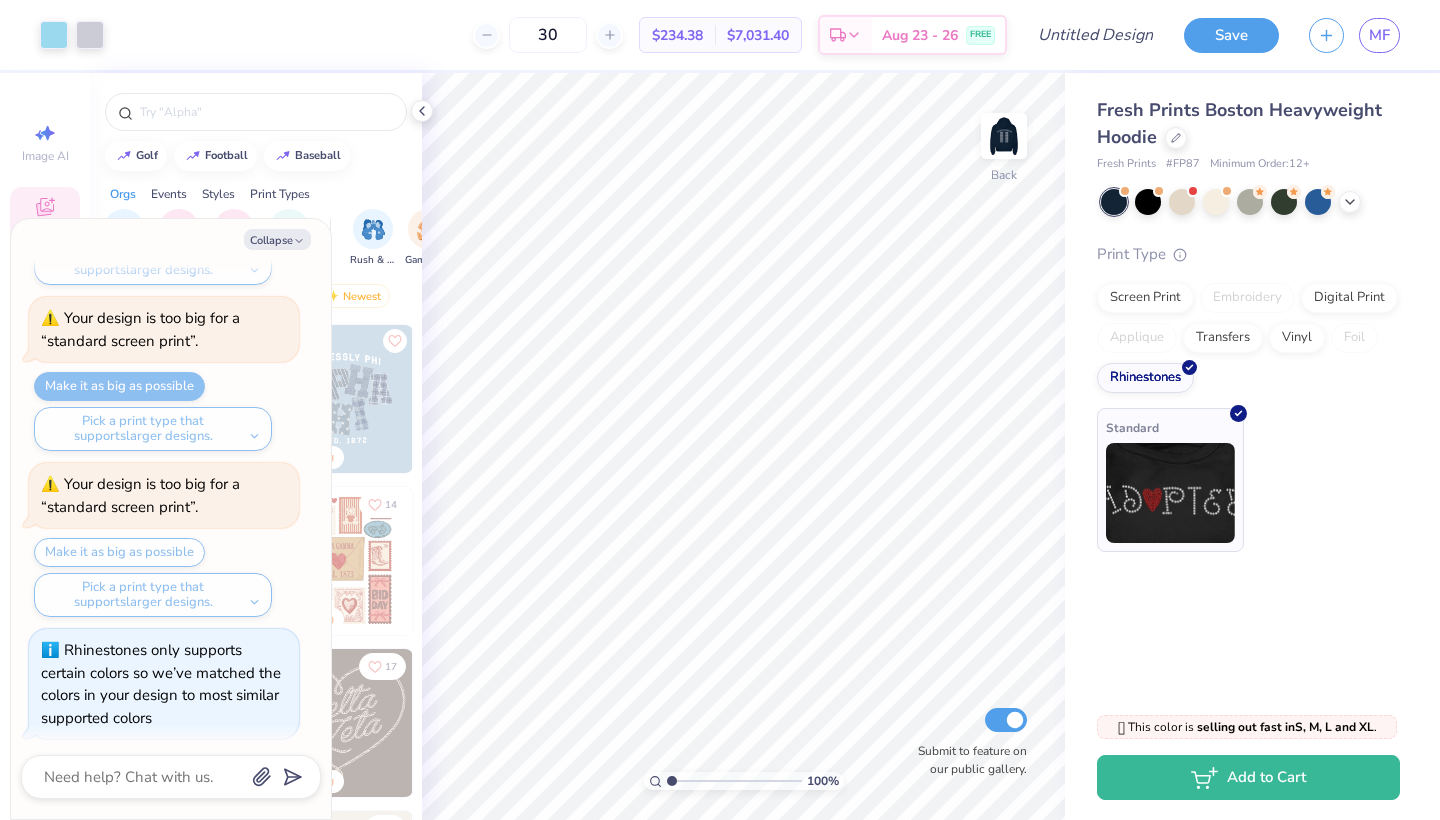 click 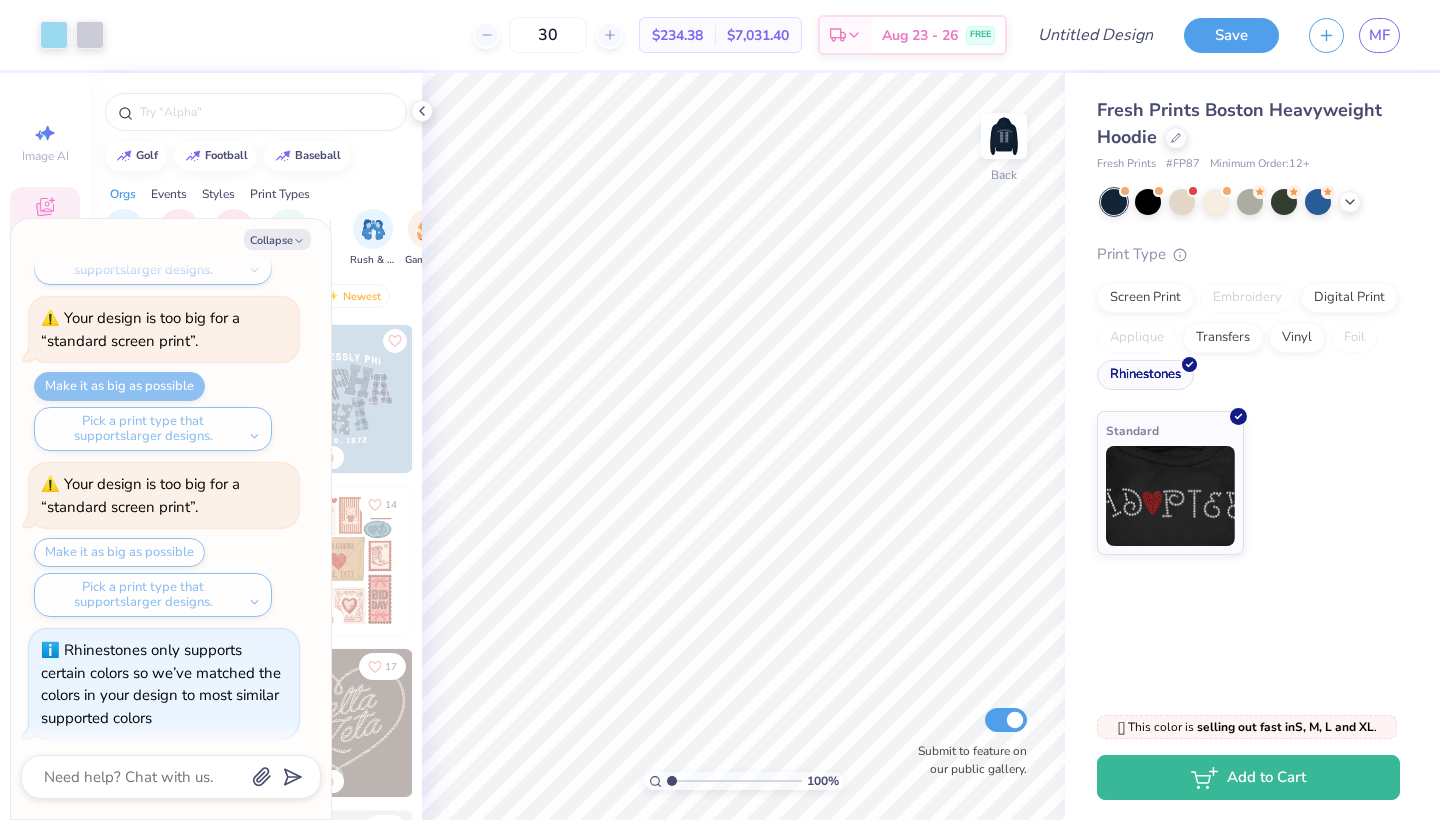 click on "Rhinestones" at bounding box center (1145, 375) 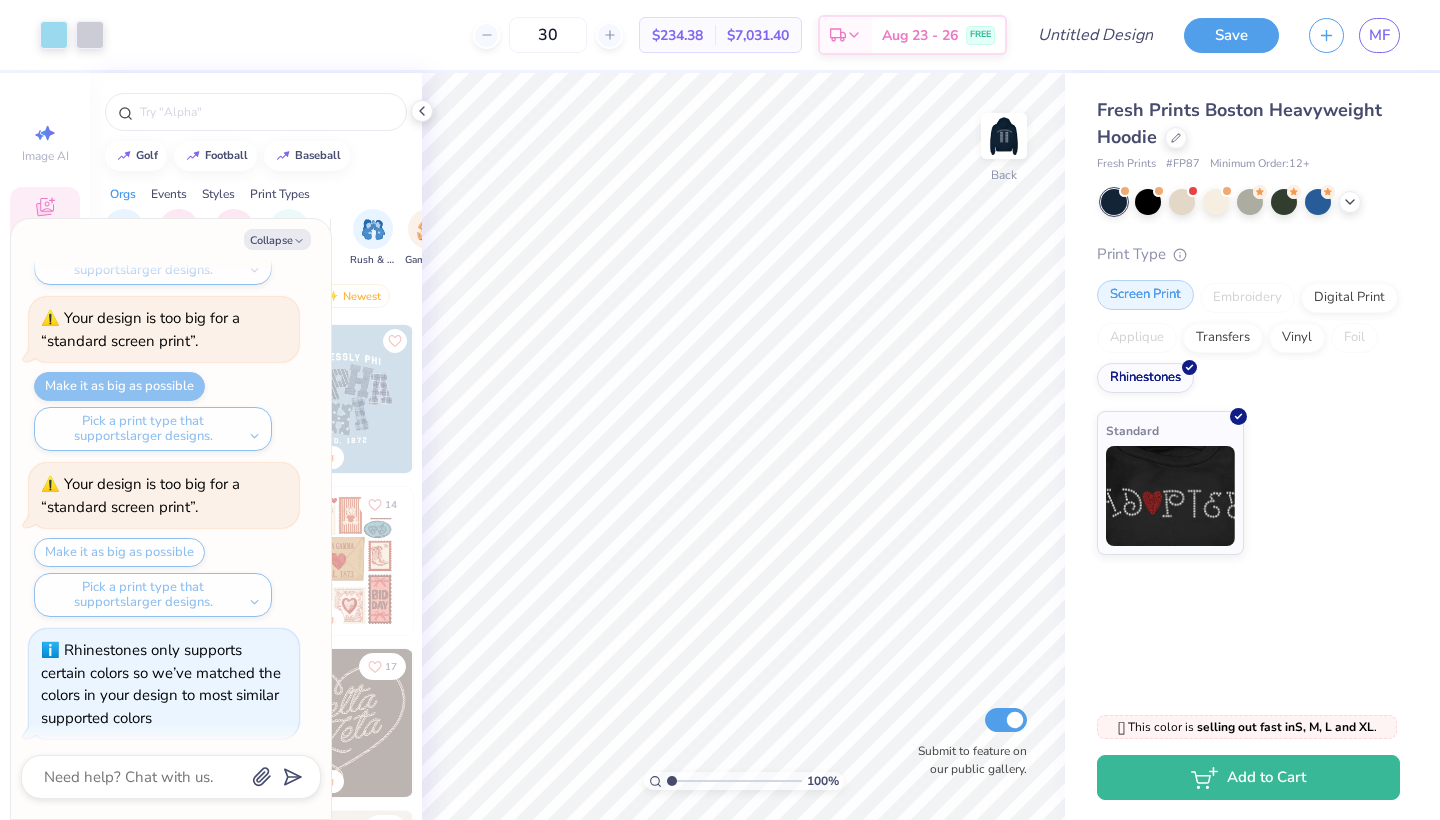 click on "Screen Print" at bounding box center [1145, 295] 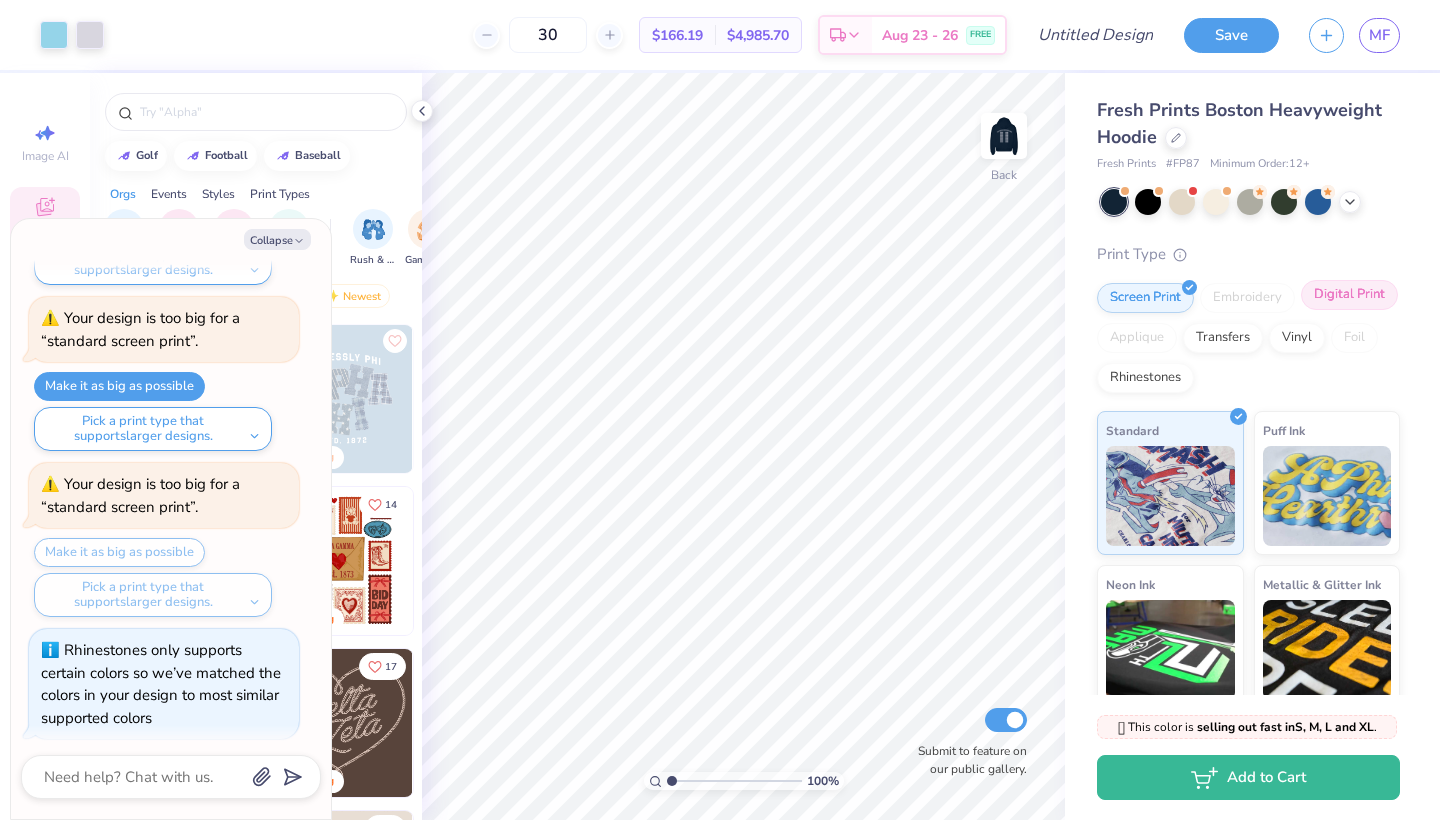 scroll, scrollTop: 885, scrollLeft: 0, axis: vertical 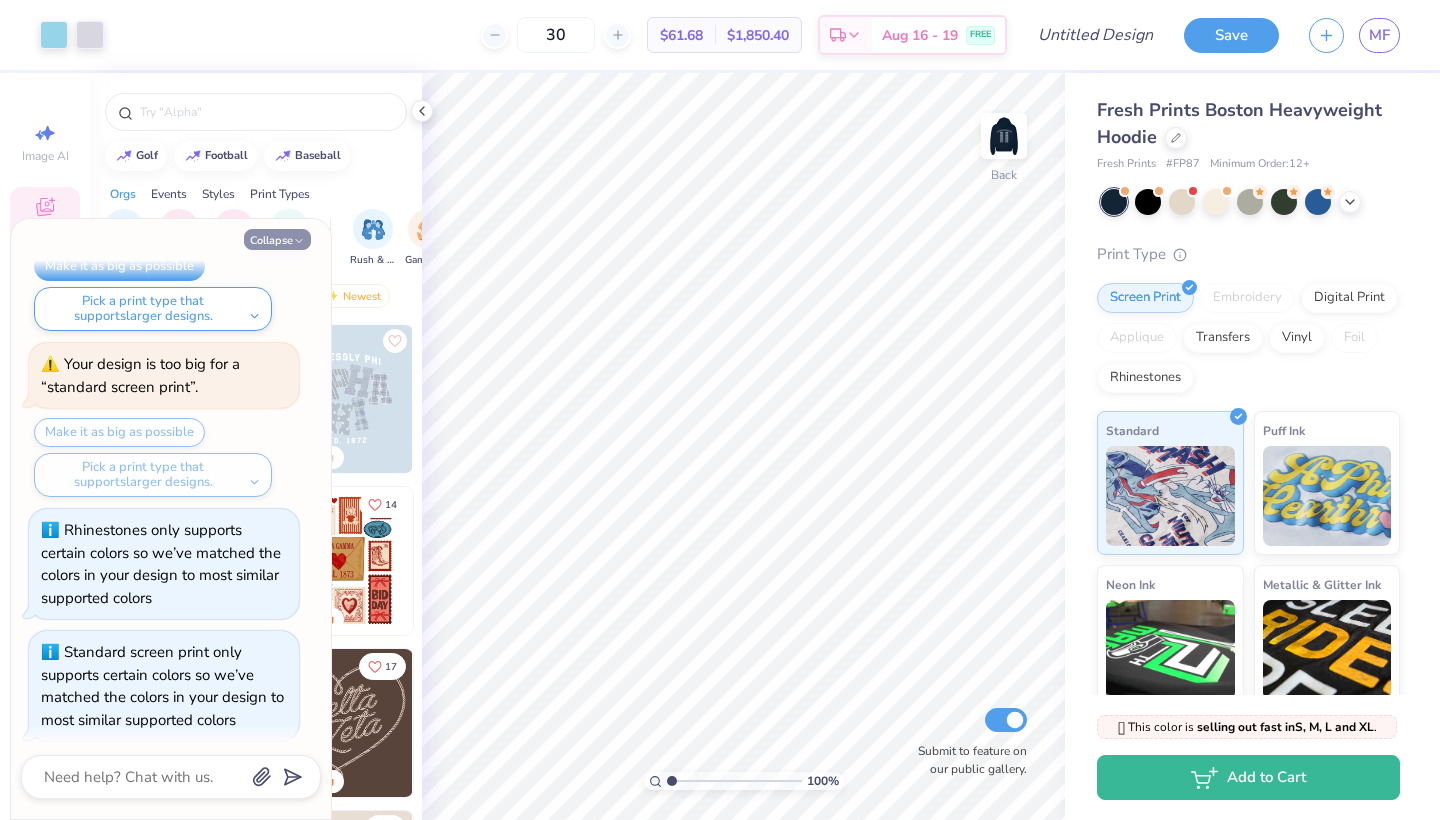 click 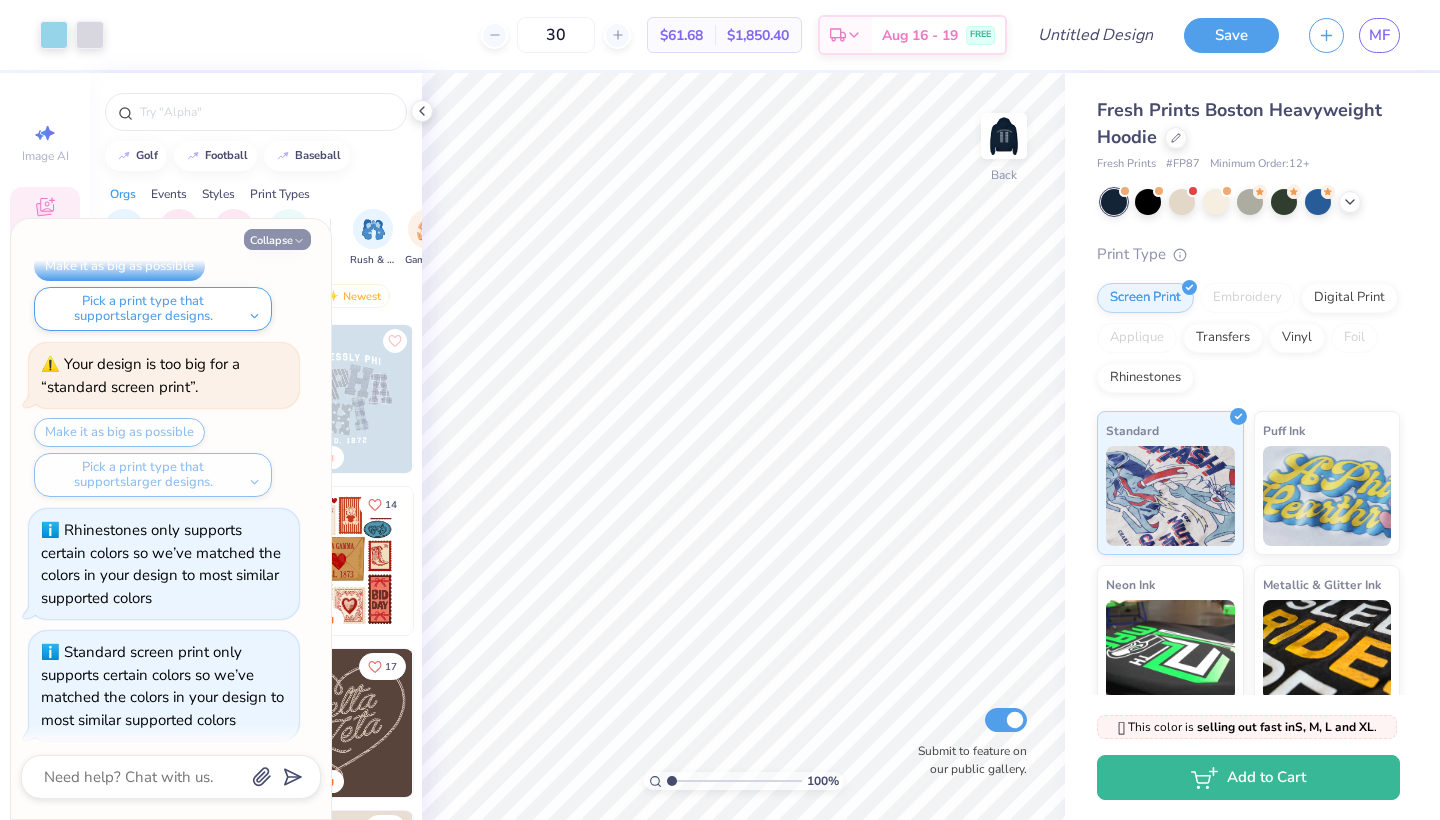 type on "x" 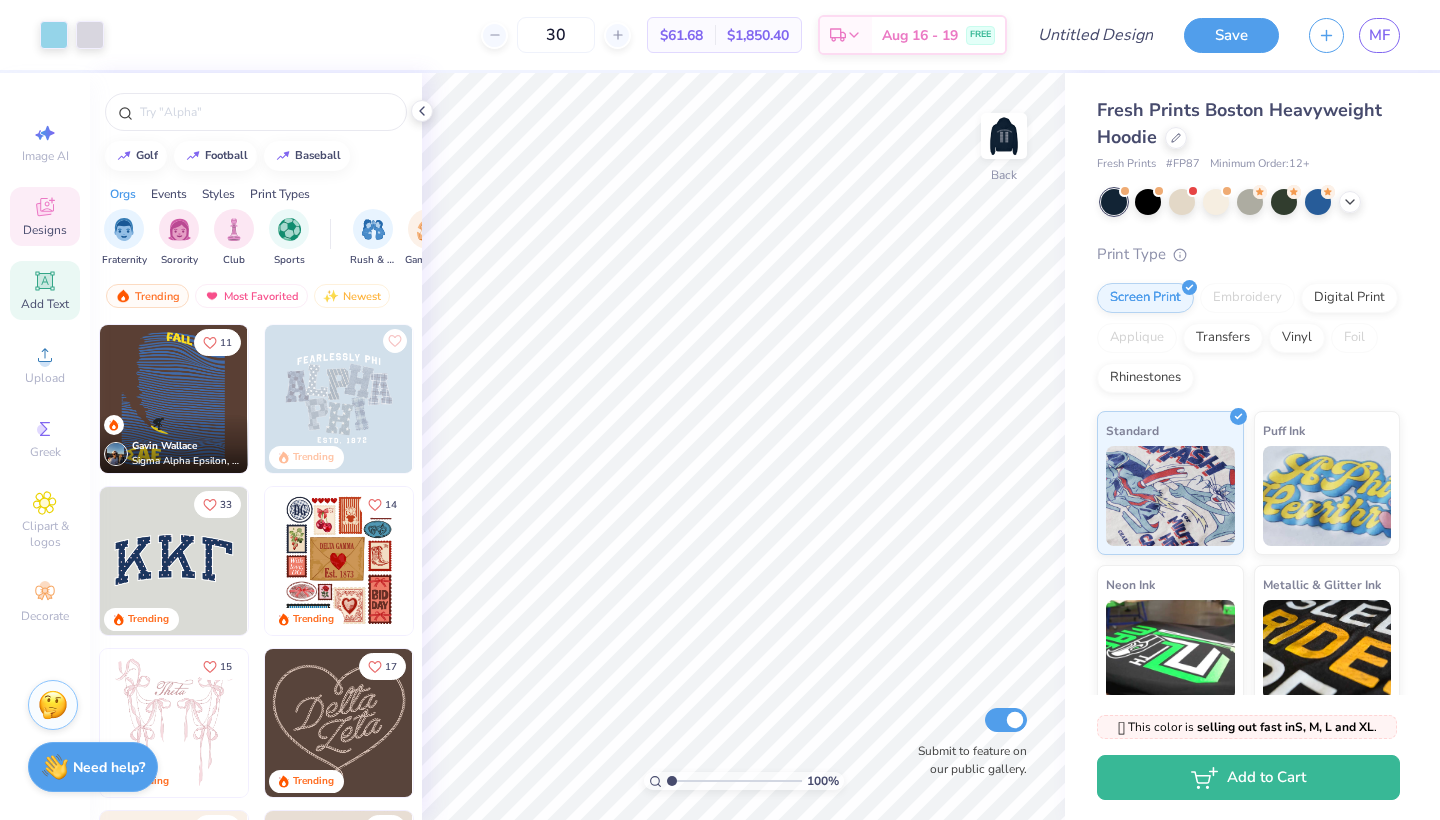click 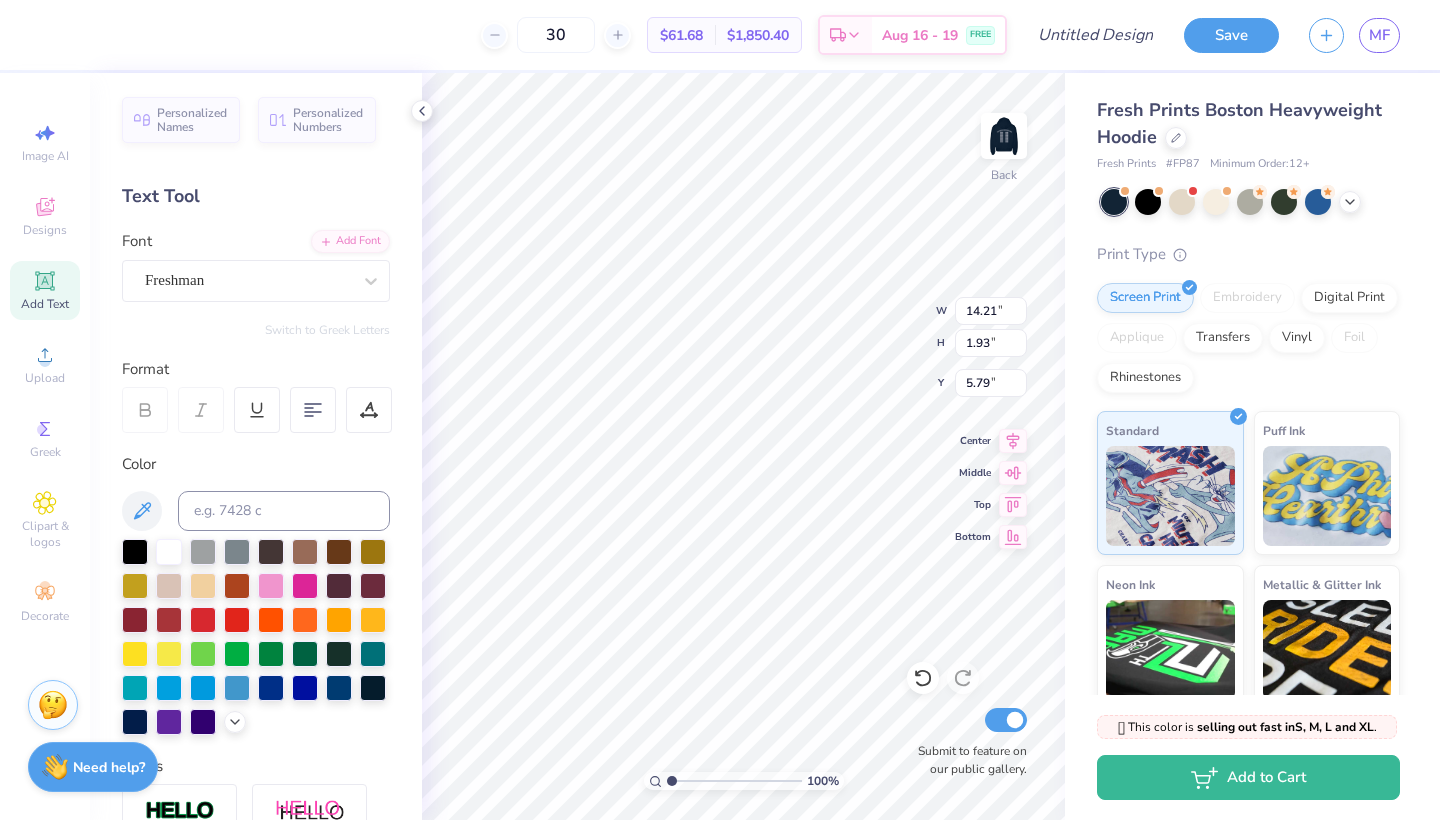 scroll, scrollTop: 0, scrollLeft: 0, axis: both 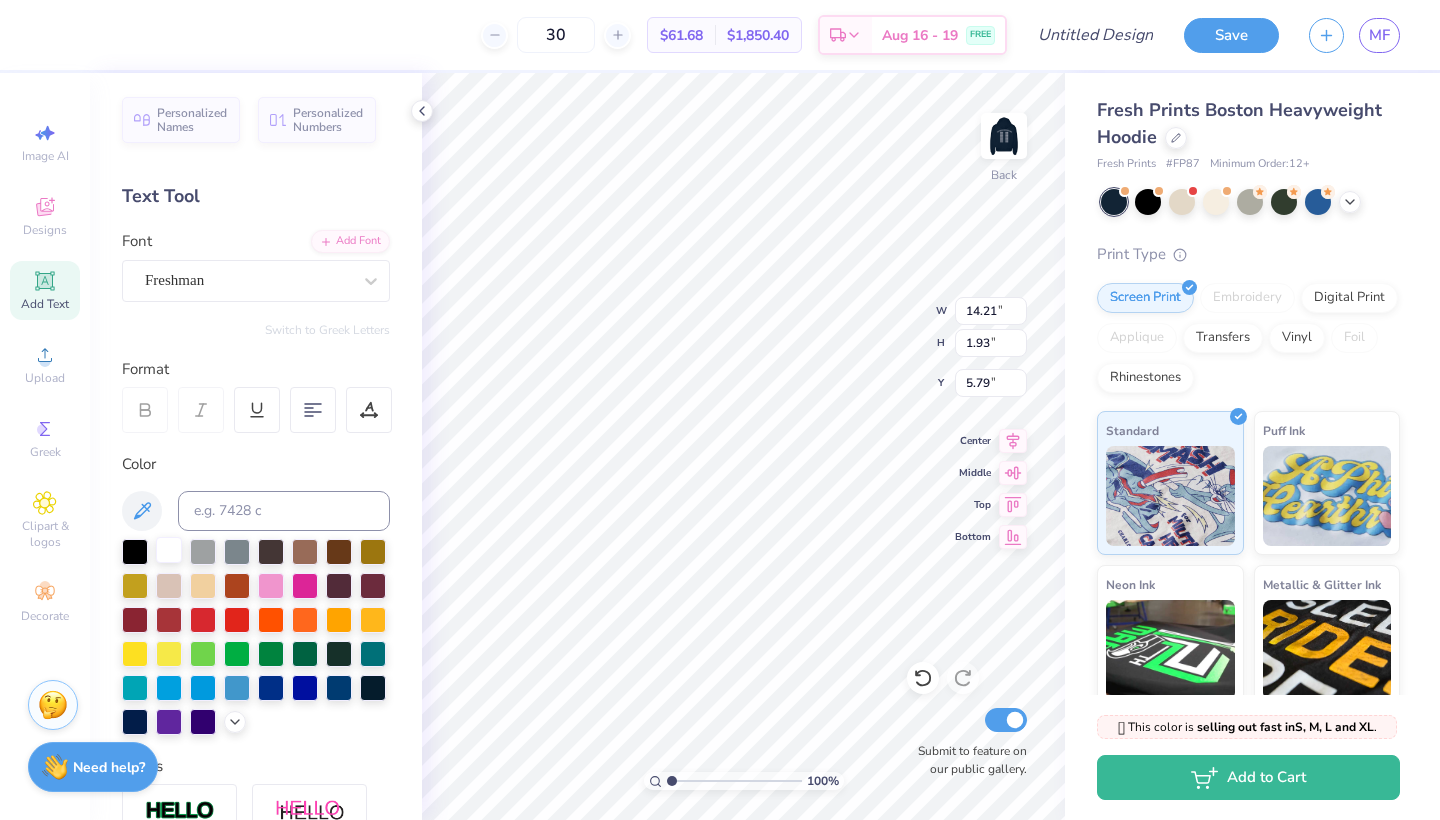 click at bounding box center (169, 550) 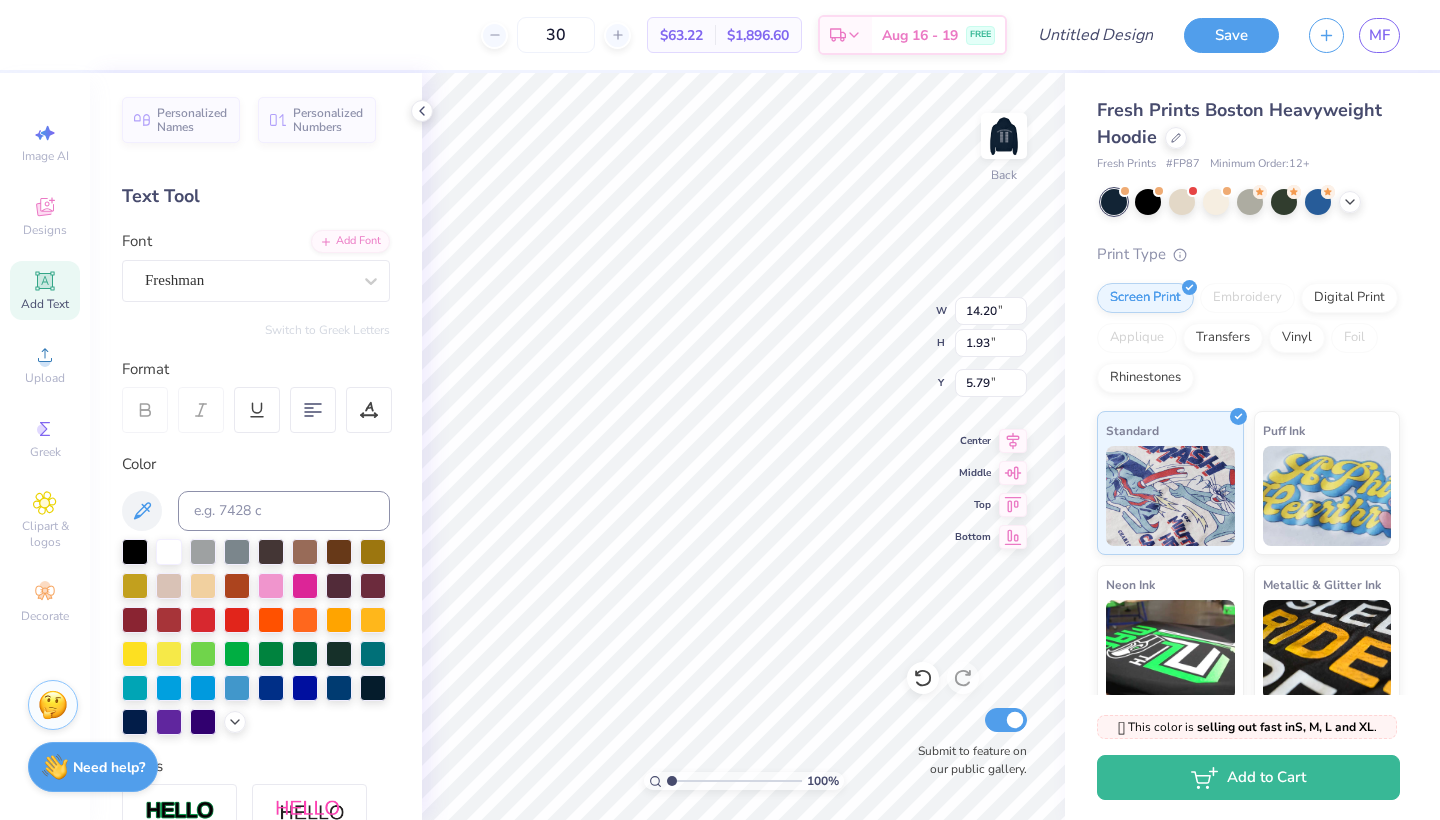 type on "8.64" 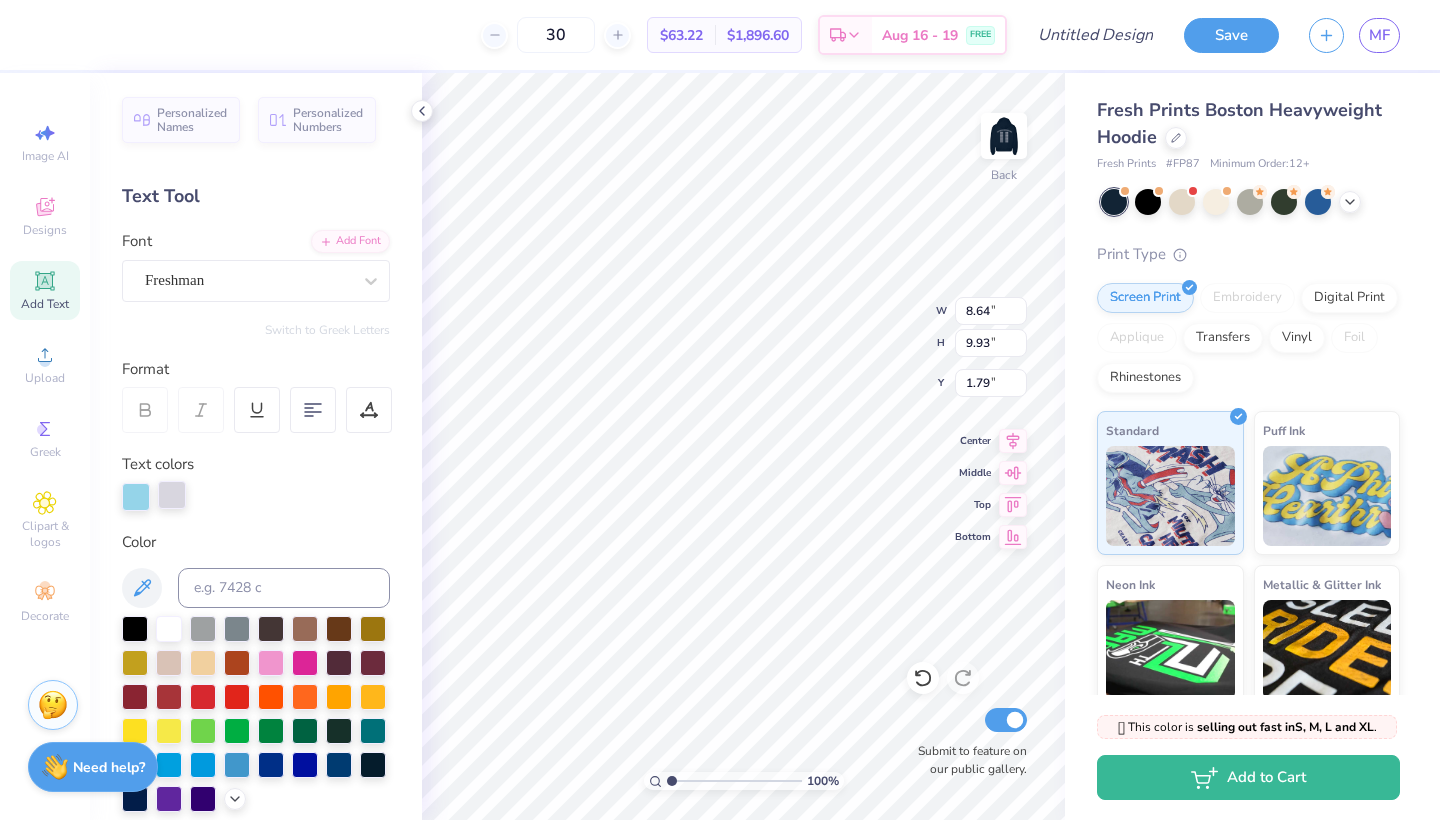 click at bounding box center [172, 495] 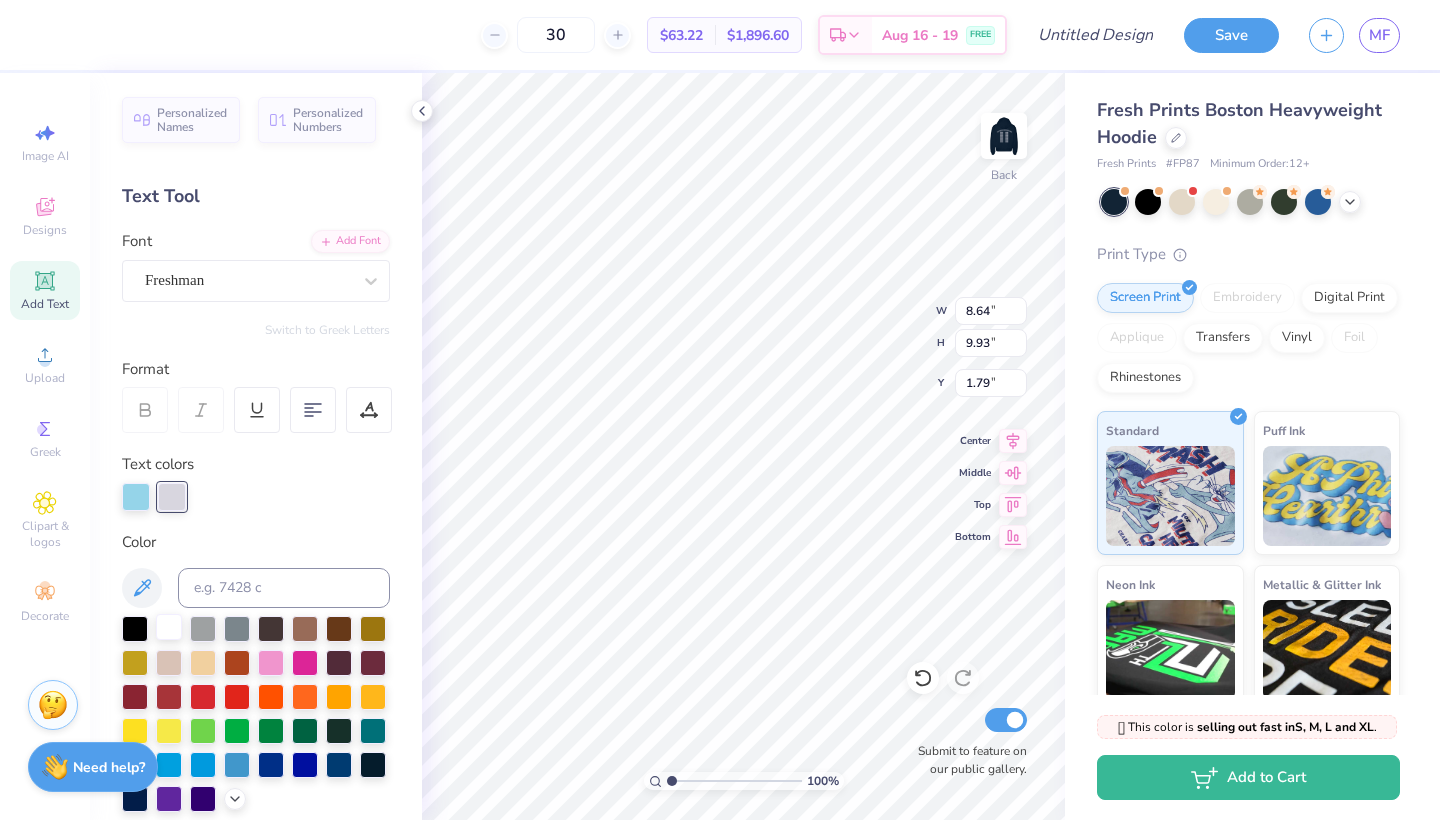 click at bounding box center (169, 627) 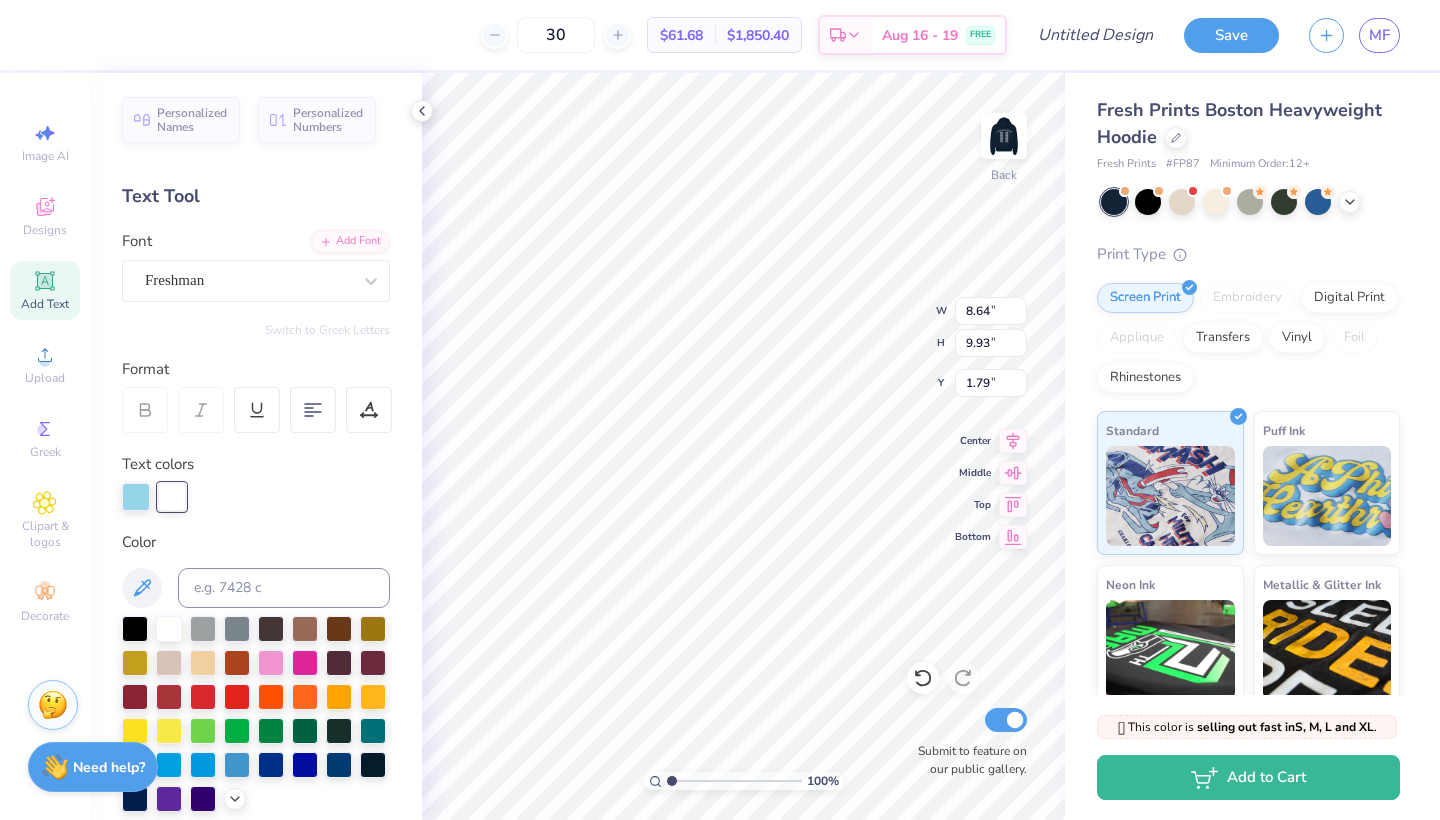 click on "Color" at bounding box center [256, 672] 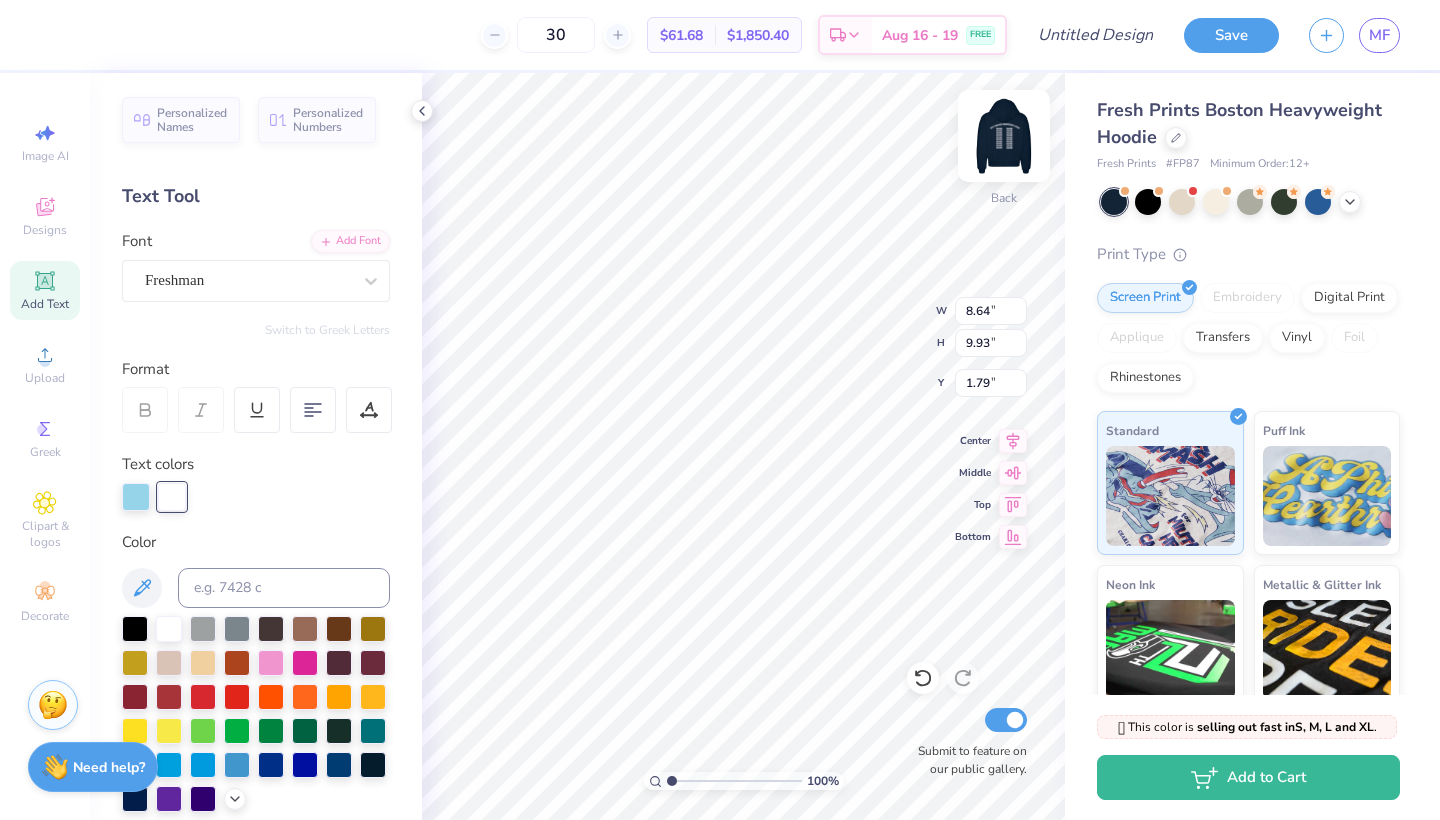 click at bounding box center (1004, 136) 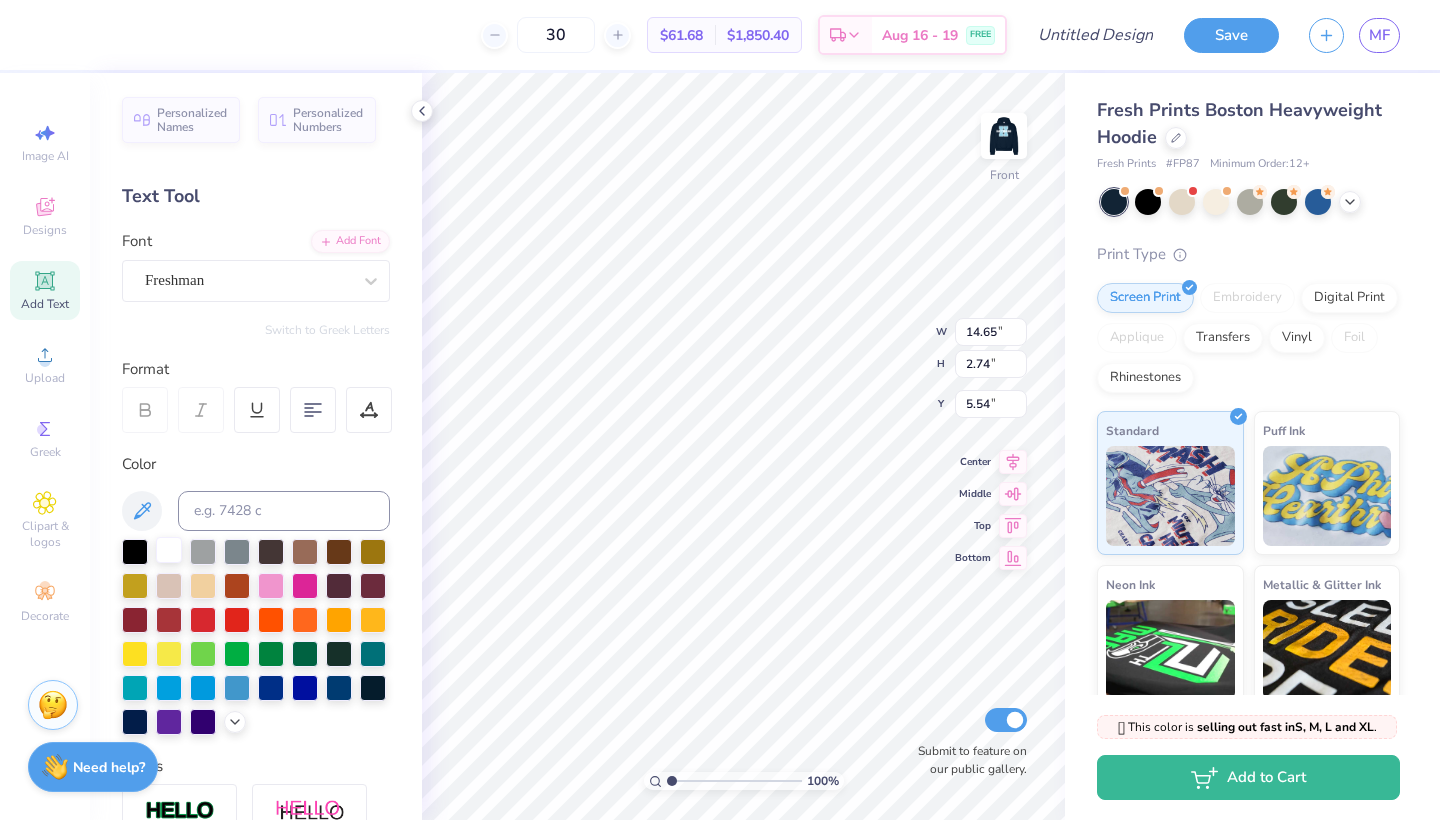 click at bounding box center (169, 550) 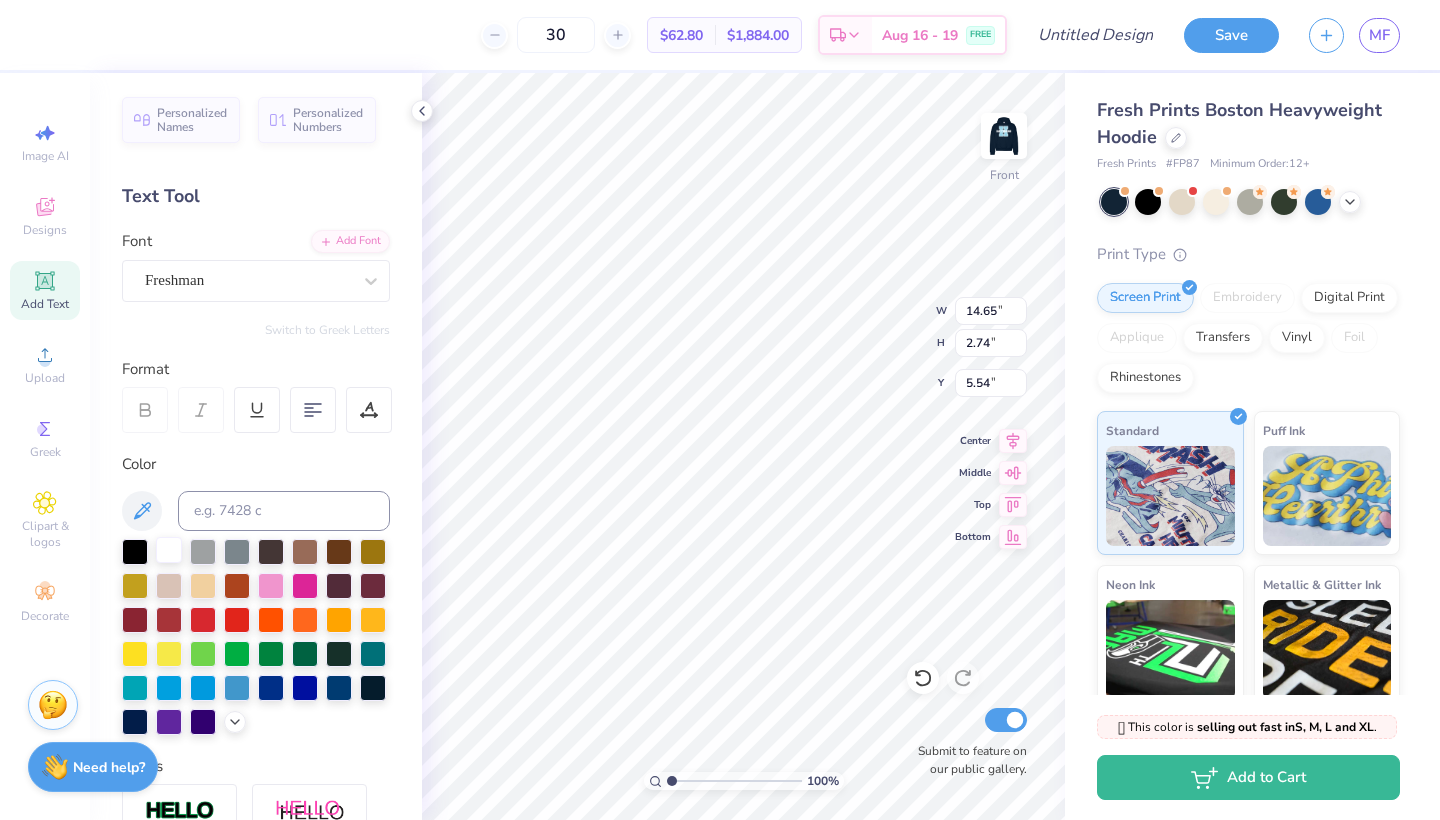 type on "2.87" 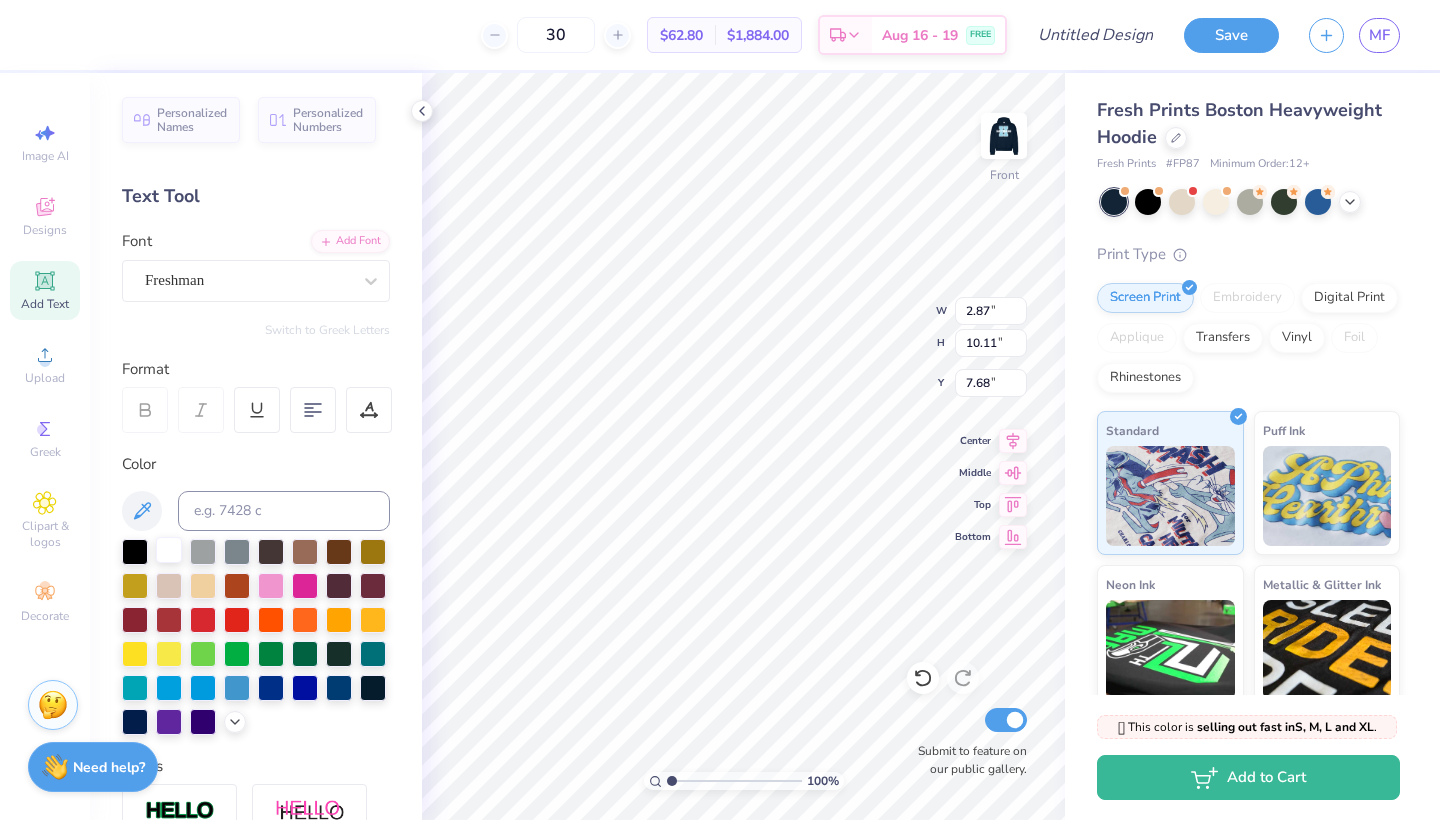 click at bounding box center [169, 550] 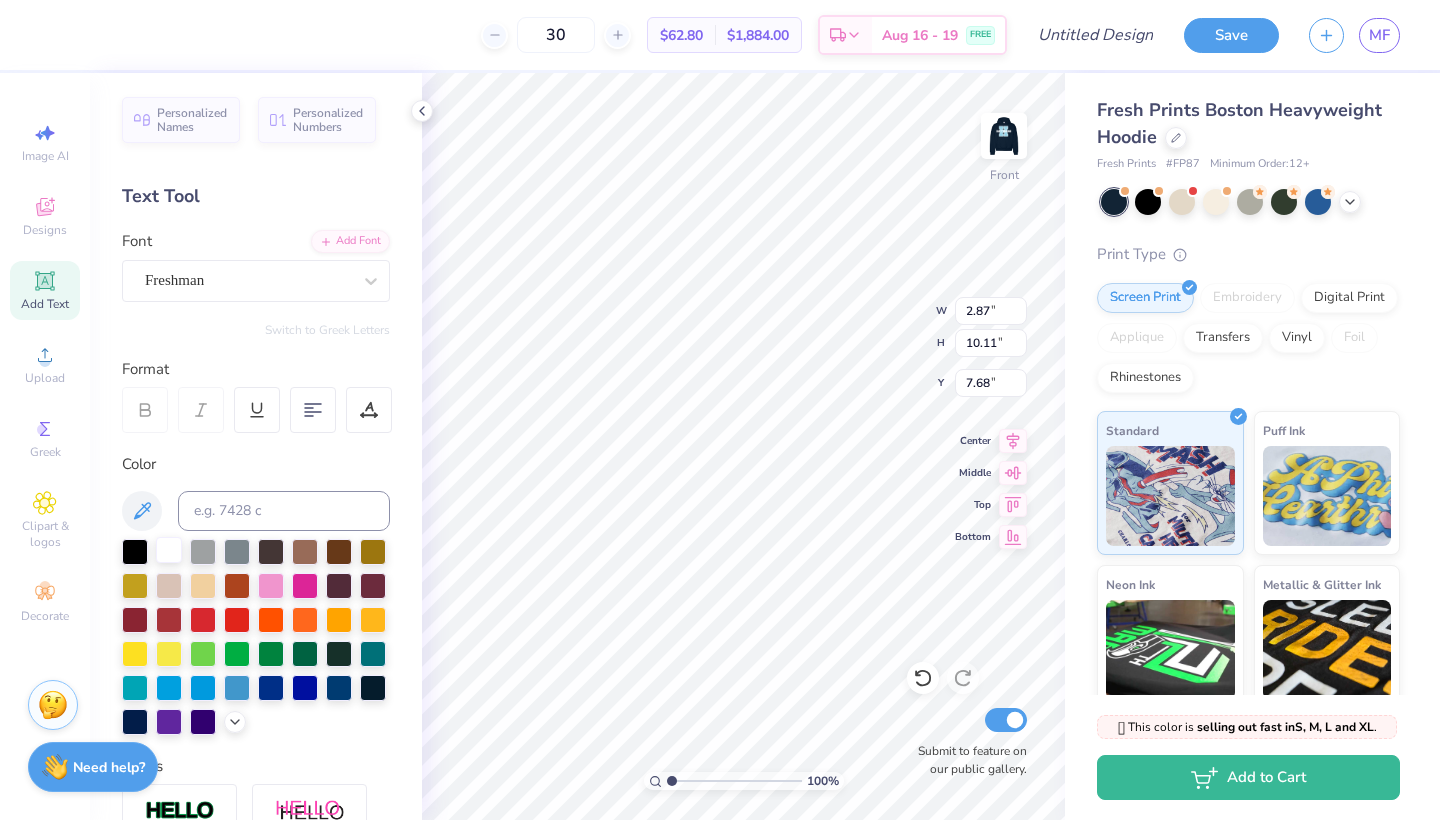 type on "2.90" 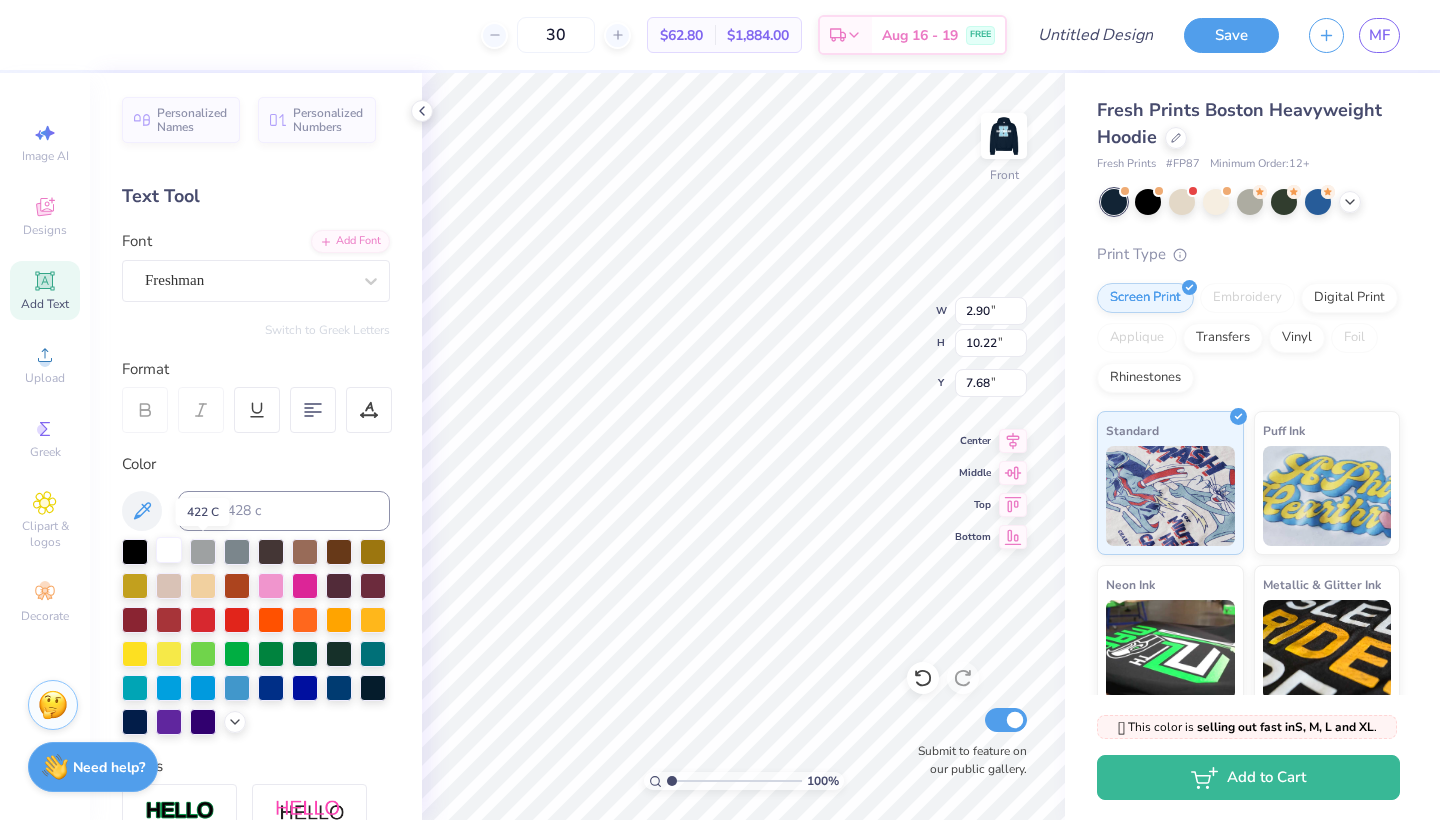 click at bounding box center [169, 550] 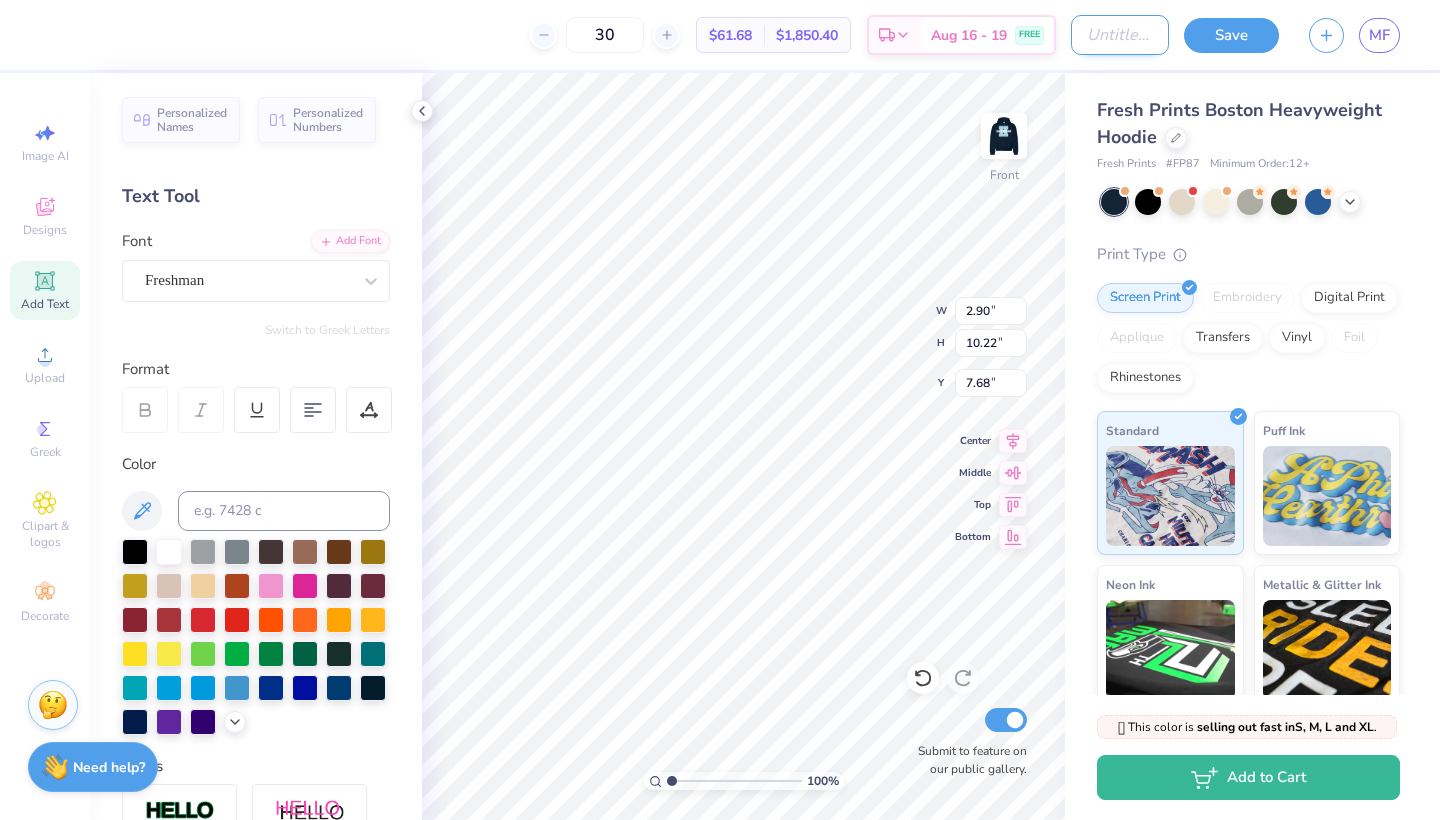 click on "Design Title" at bounding box center [1120, 35] 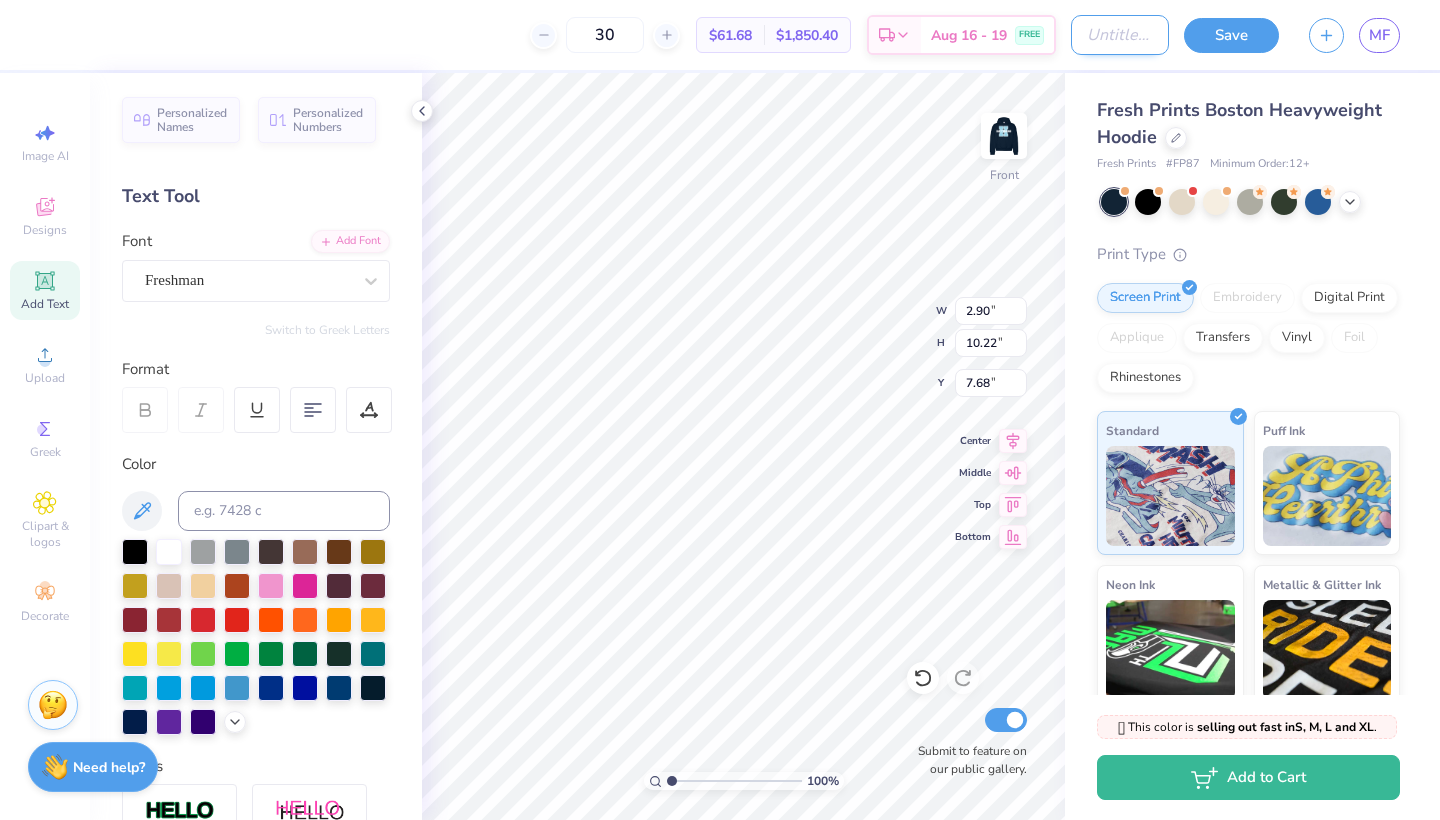 type on "S" 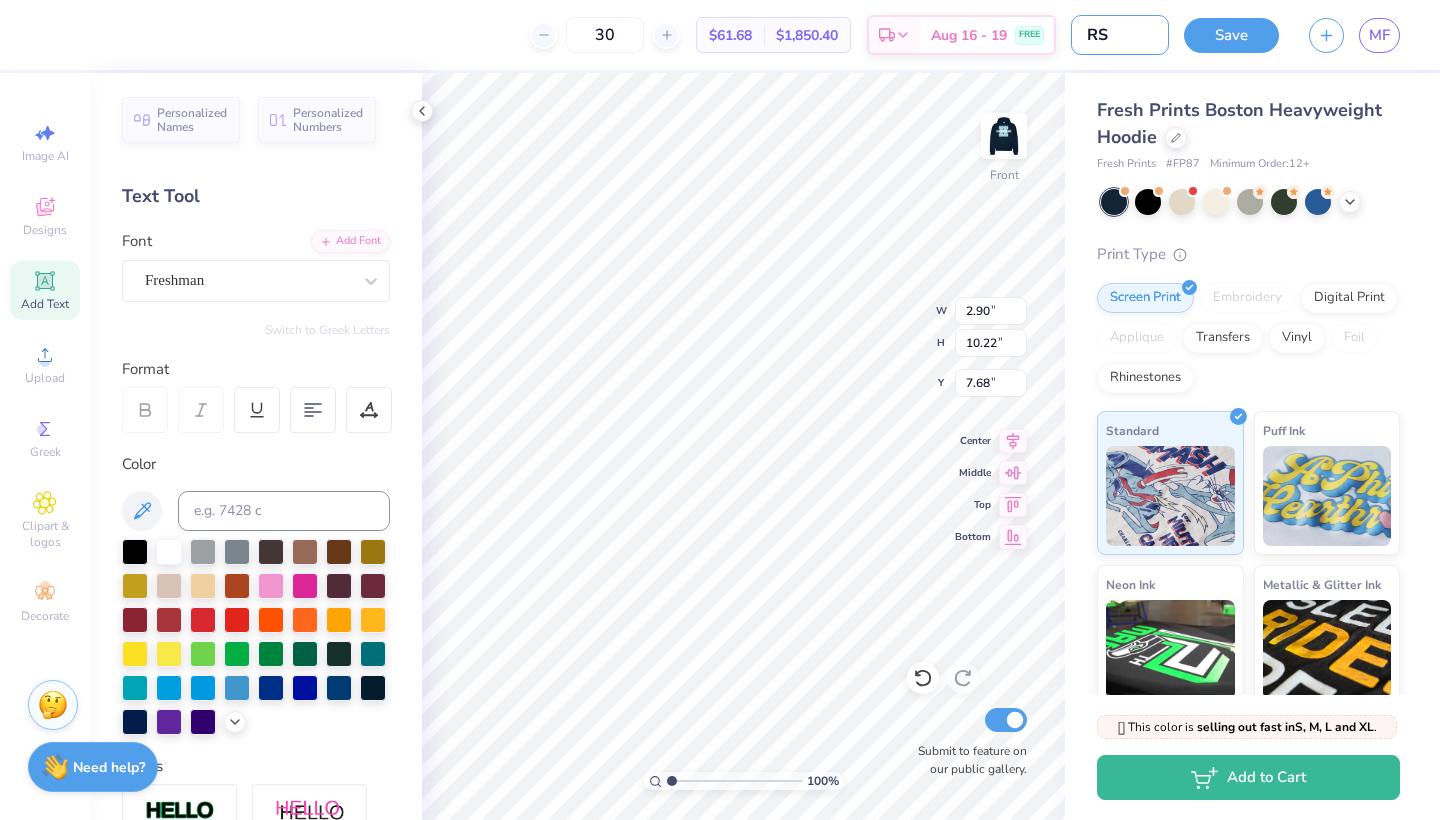 type on "RS" 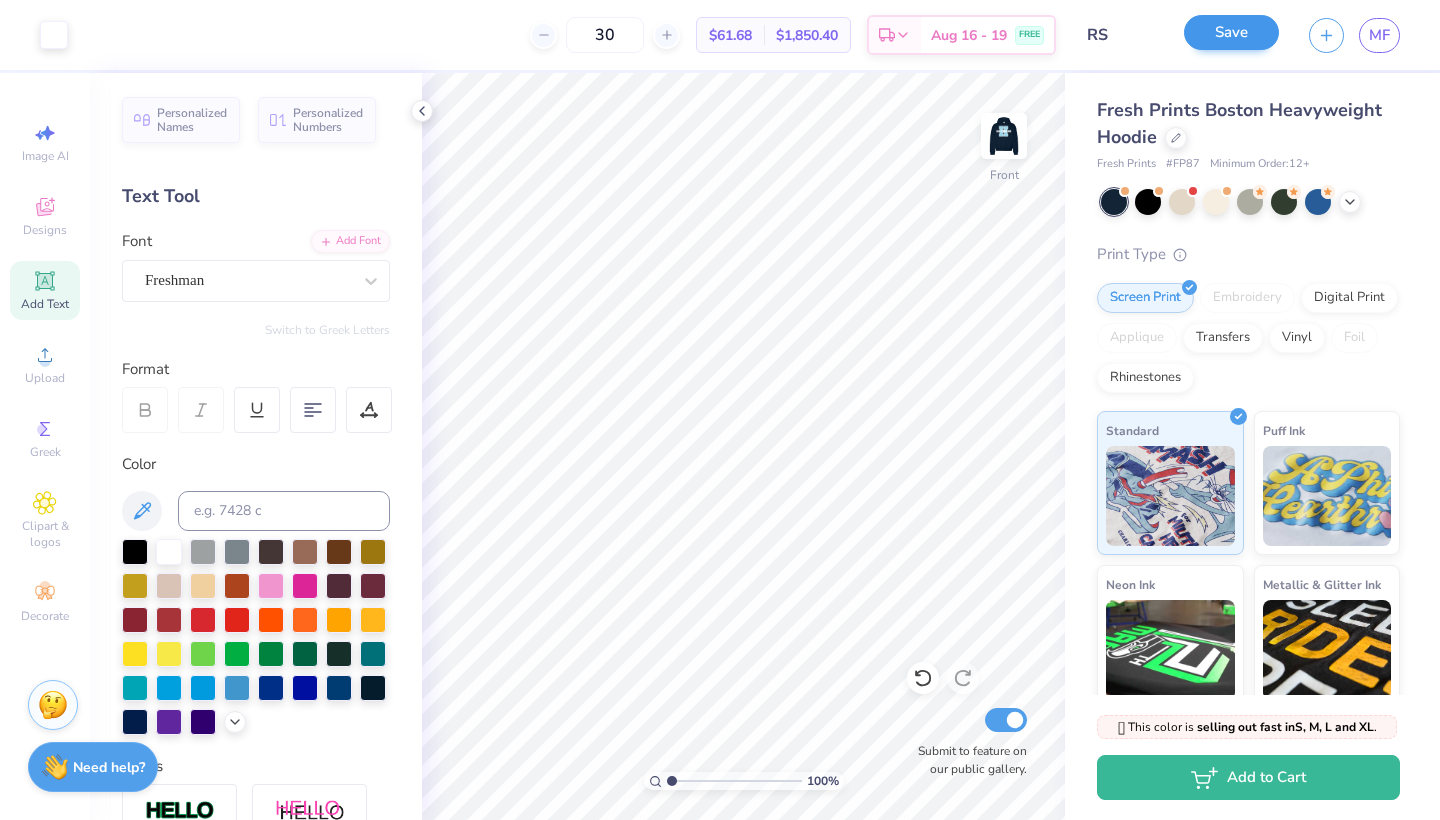 click on "Save" at bounding box center (1231, 32) 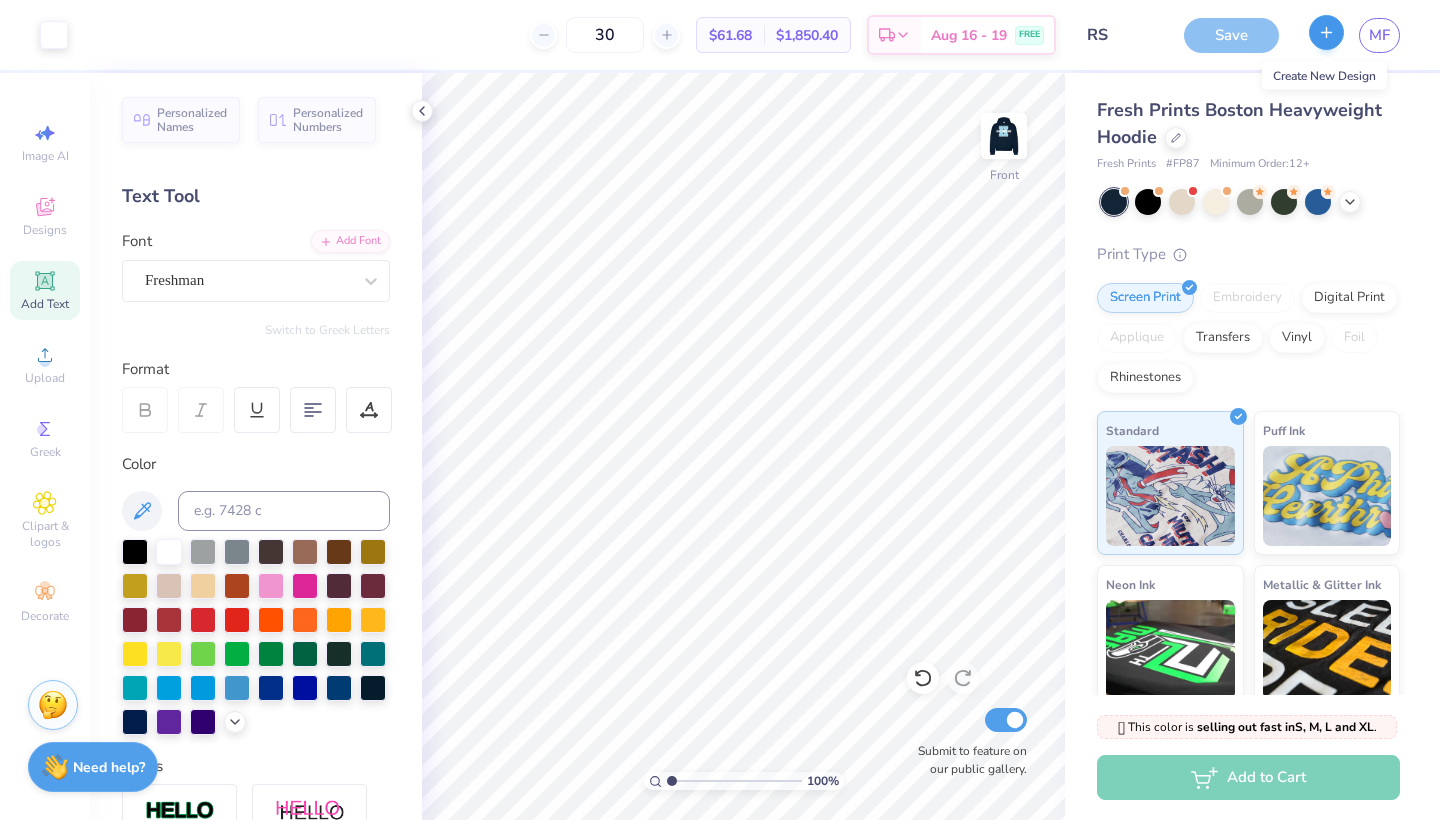 click 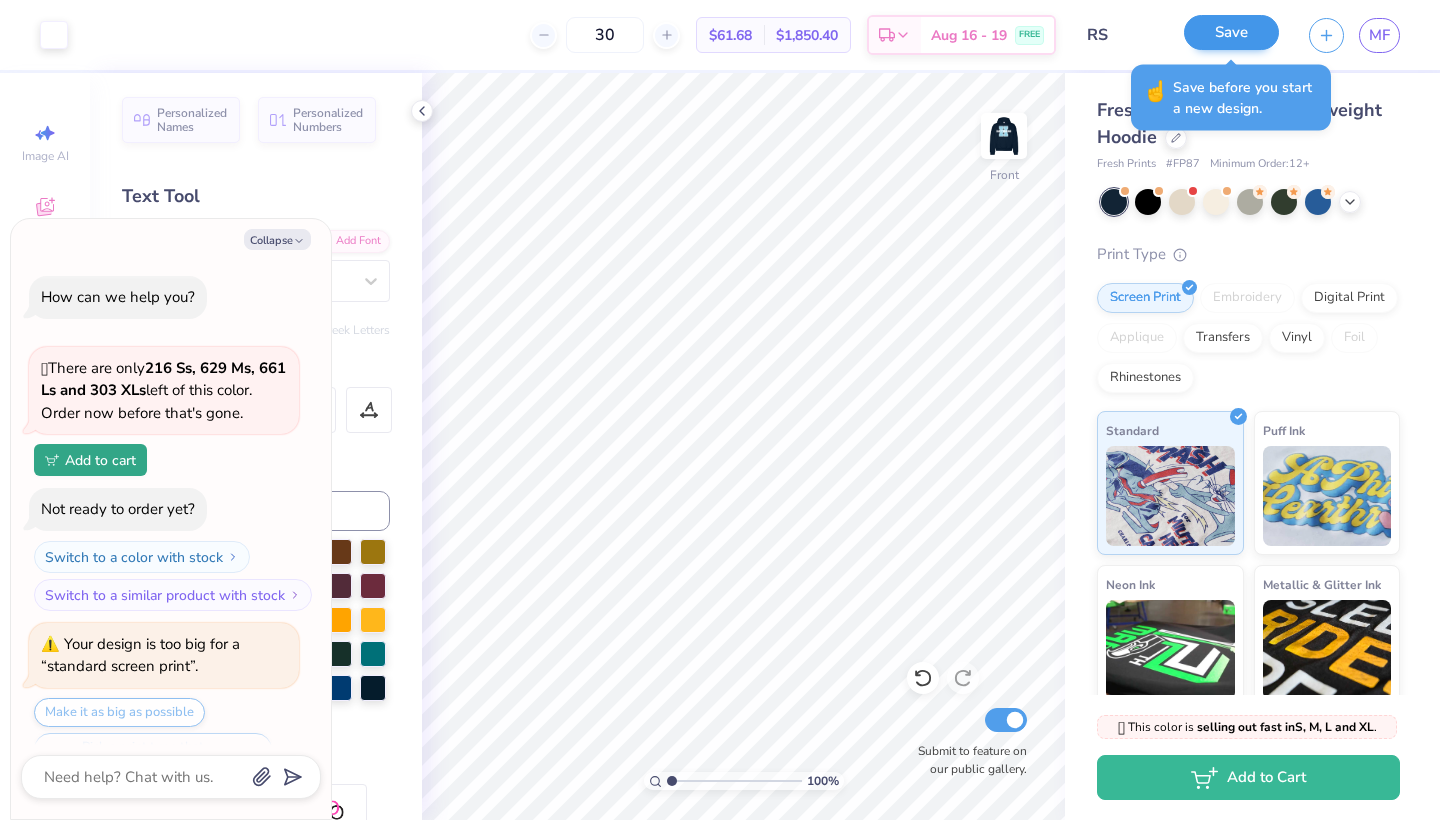 scroll, scrollTop: 961, scrollLeft: 0, axis: vertical 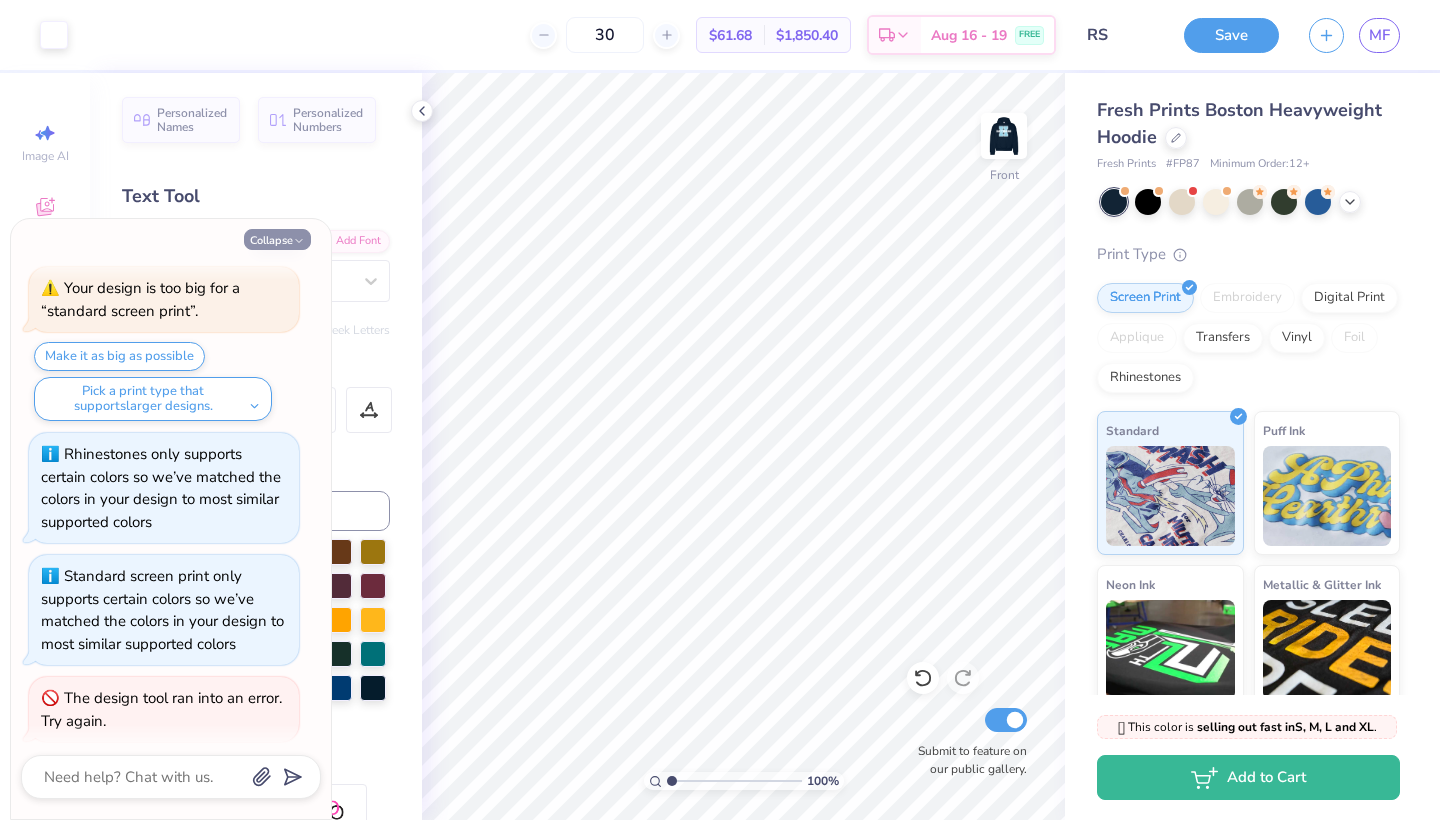 click on "Collapse" at bounding box center [277, 239] 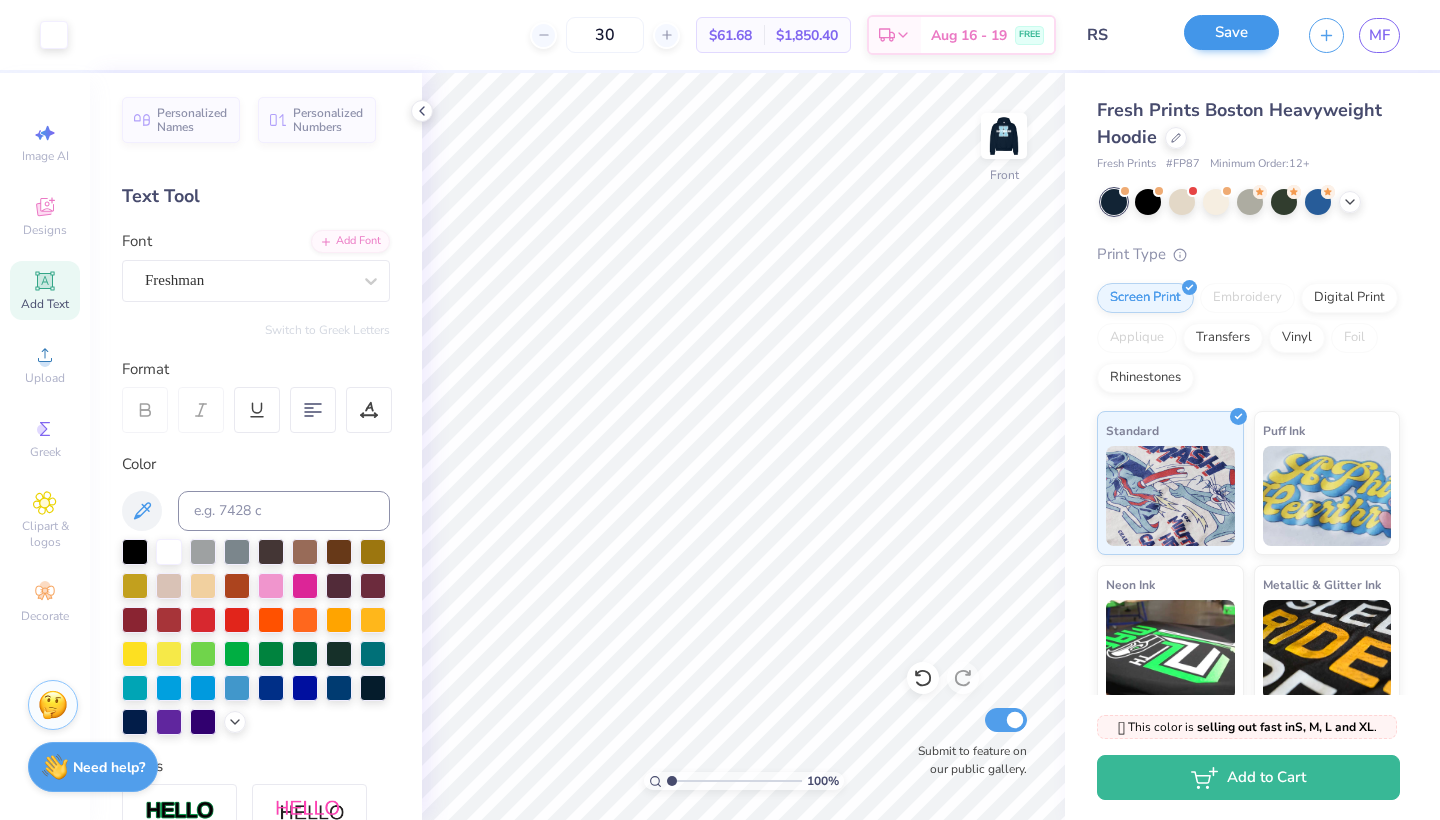 click on "Save" at bounding box center [1231, 32] 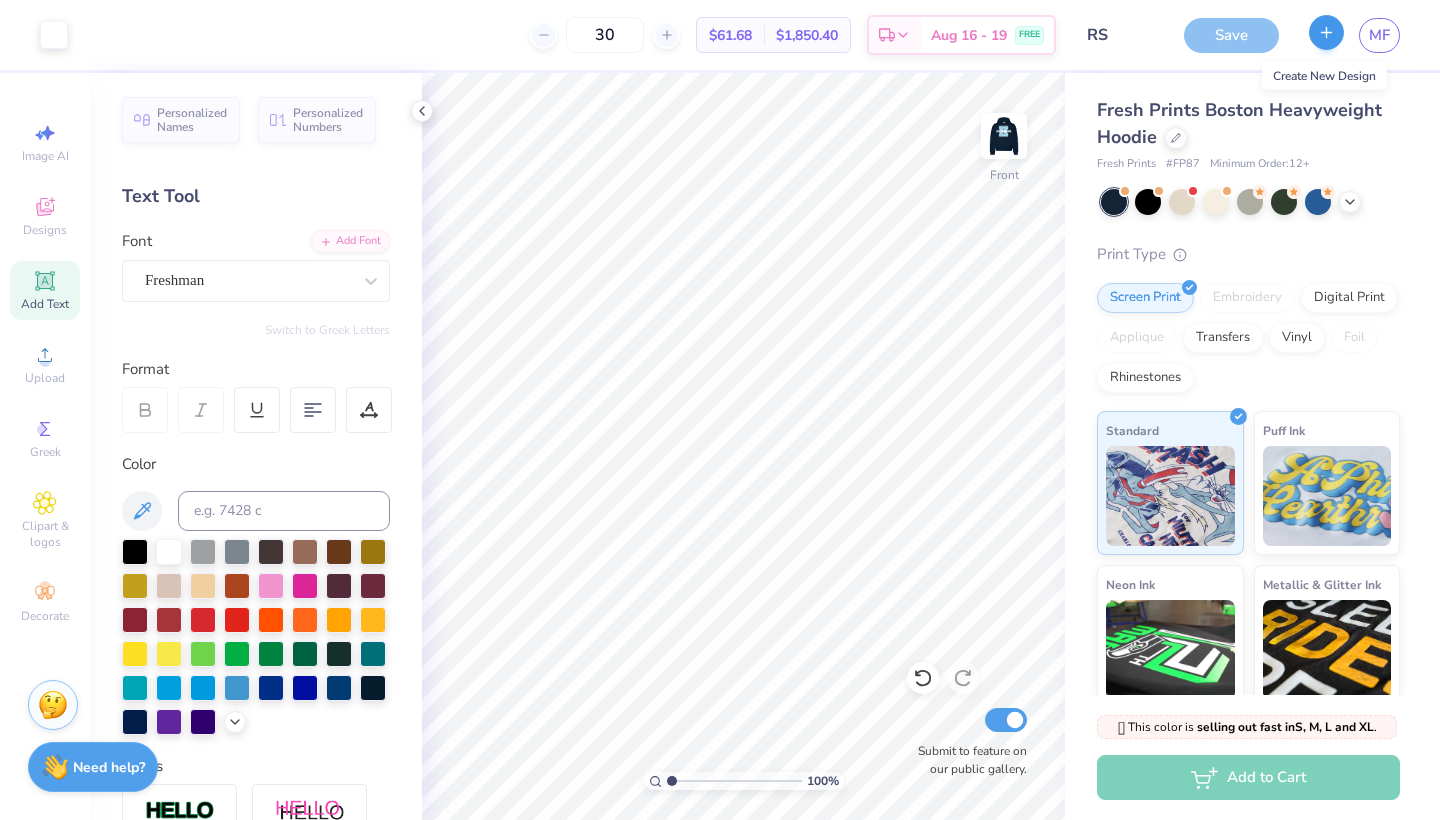 click 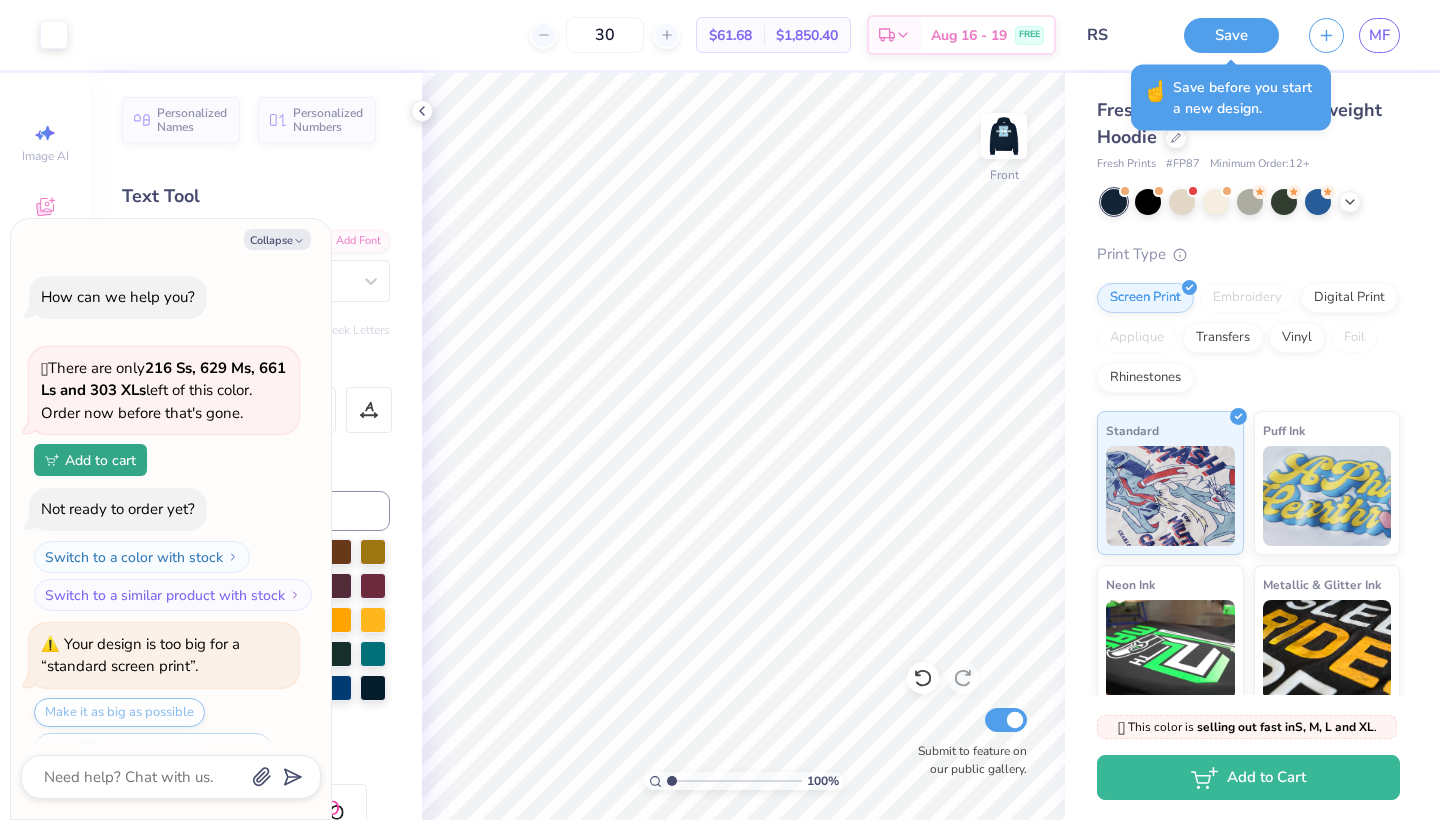 scroll, scrollTop: 1037, scrollLeft: 0, axis: vertical 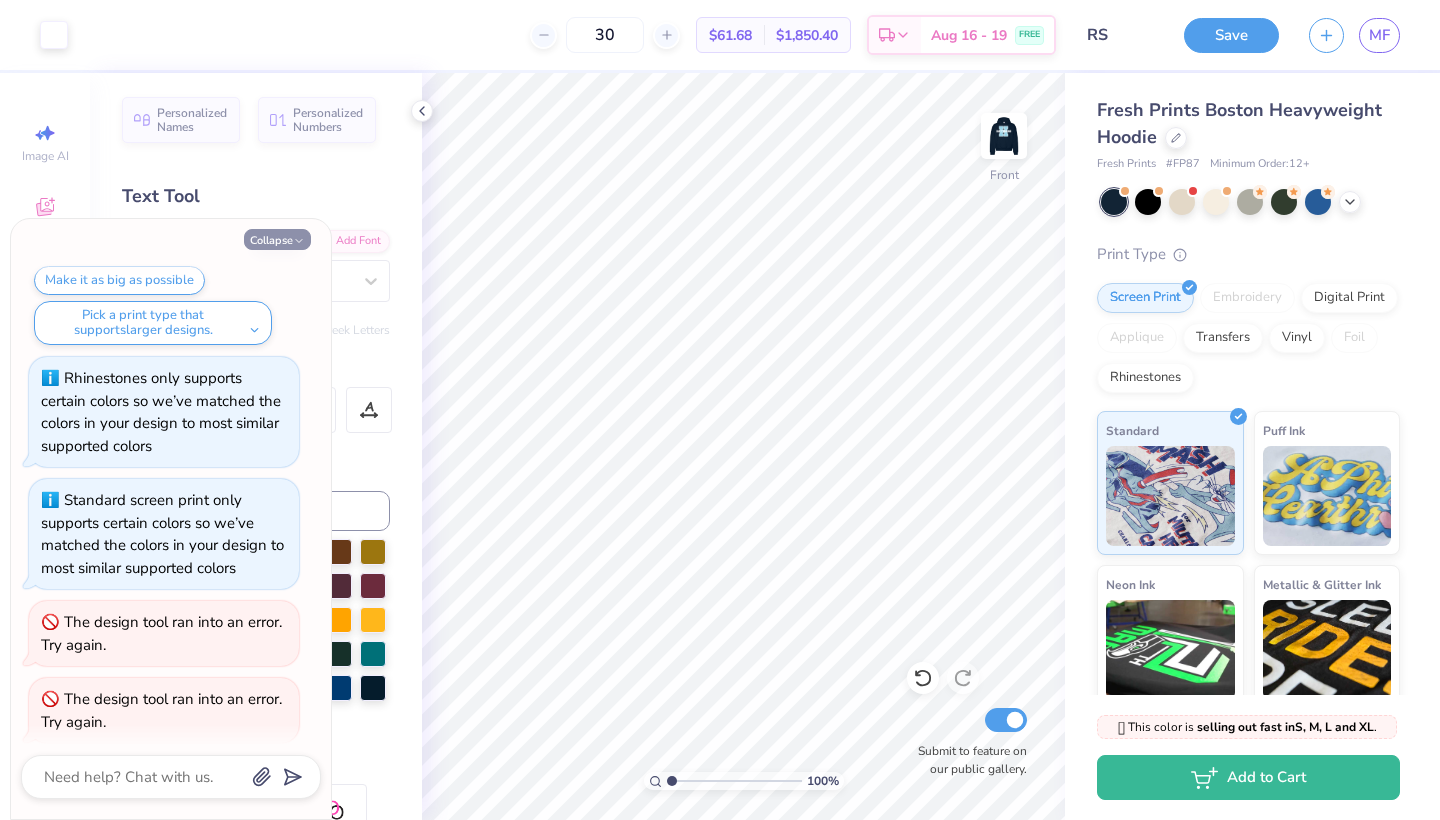 click on "Collapse" at bounding box center (277, 239) 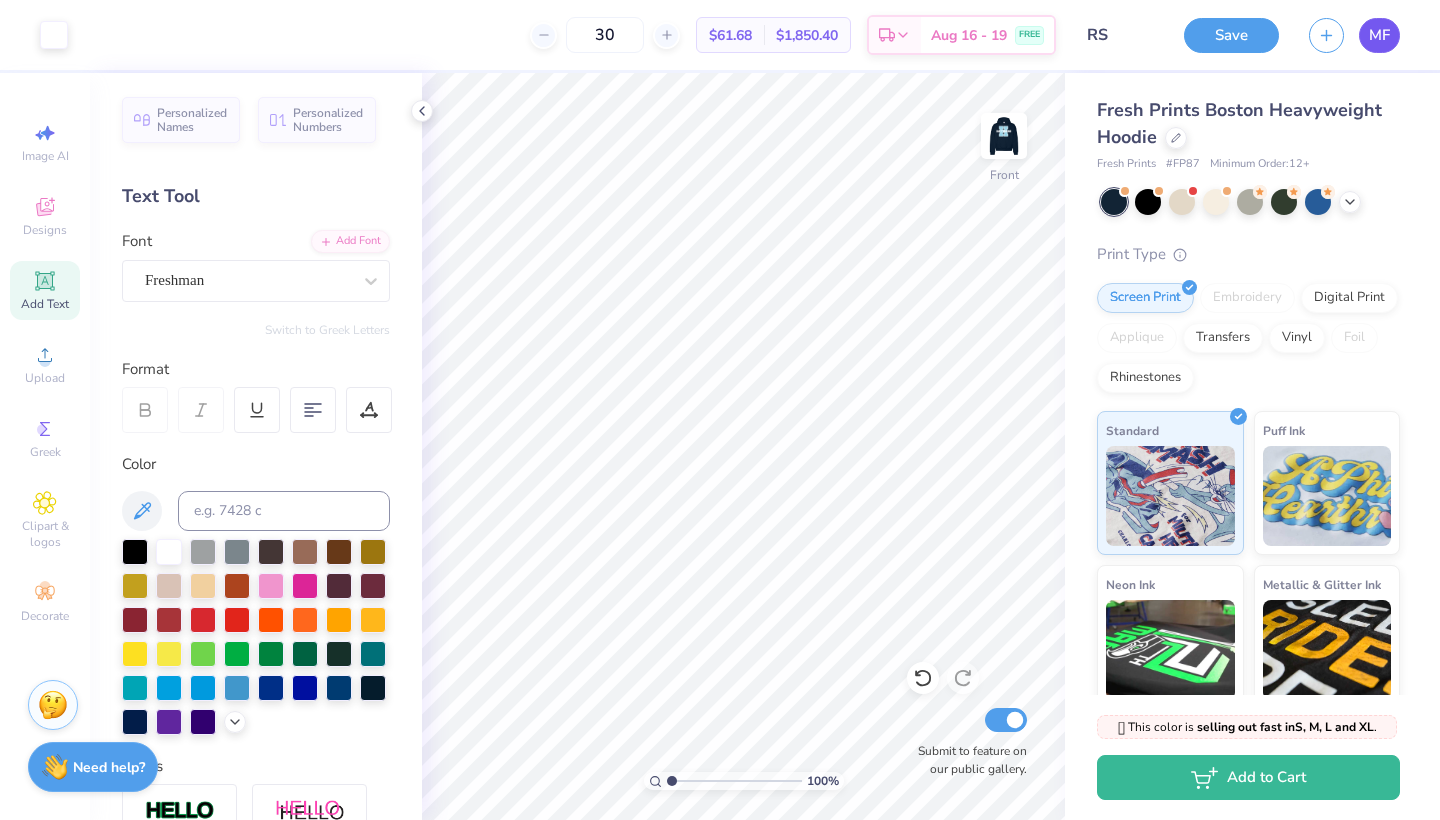click on "MF" at bounding box center (1379, 35) 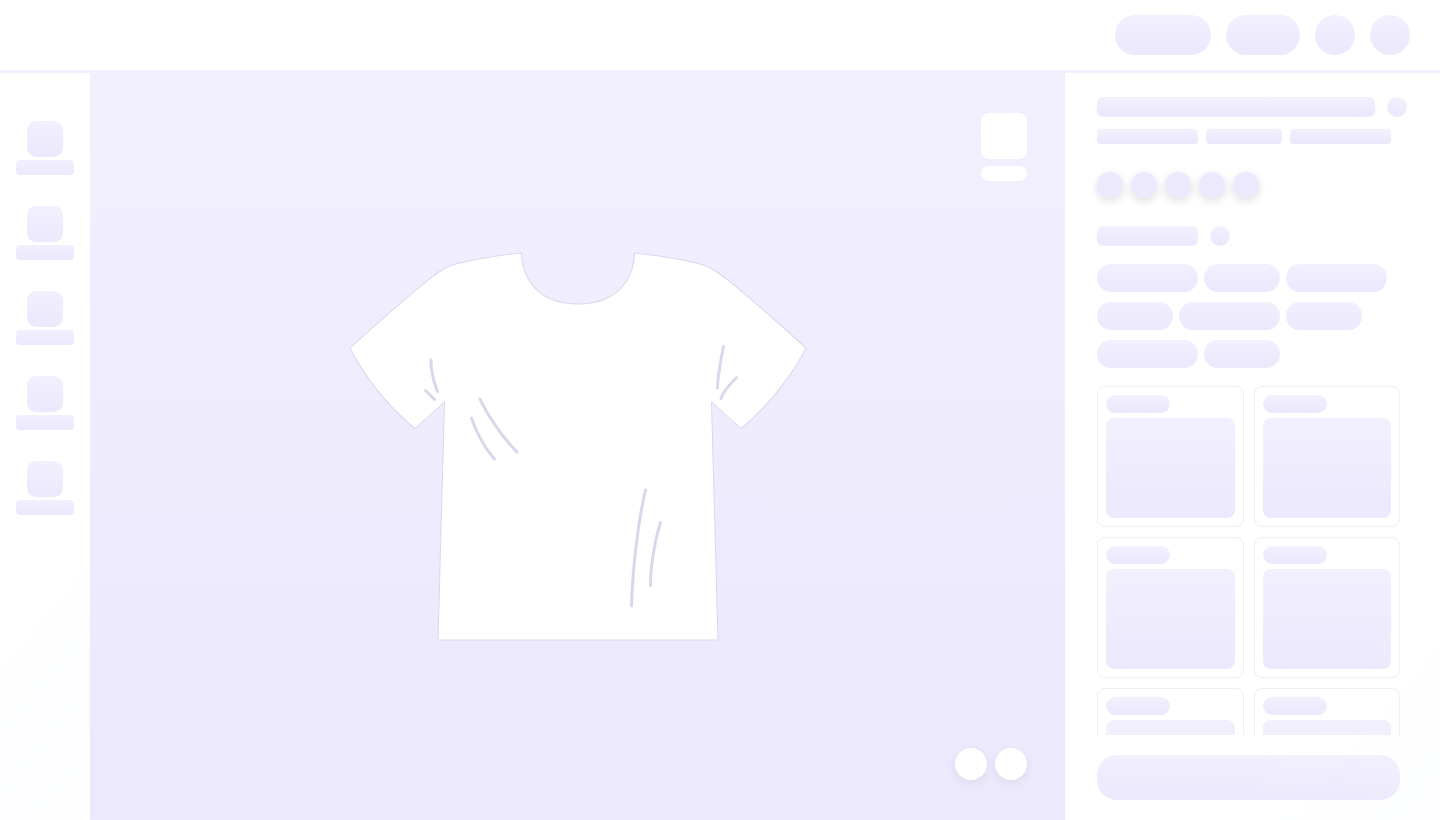 scroll, scrollTop: 0, scrollLeft: 0, axis: both 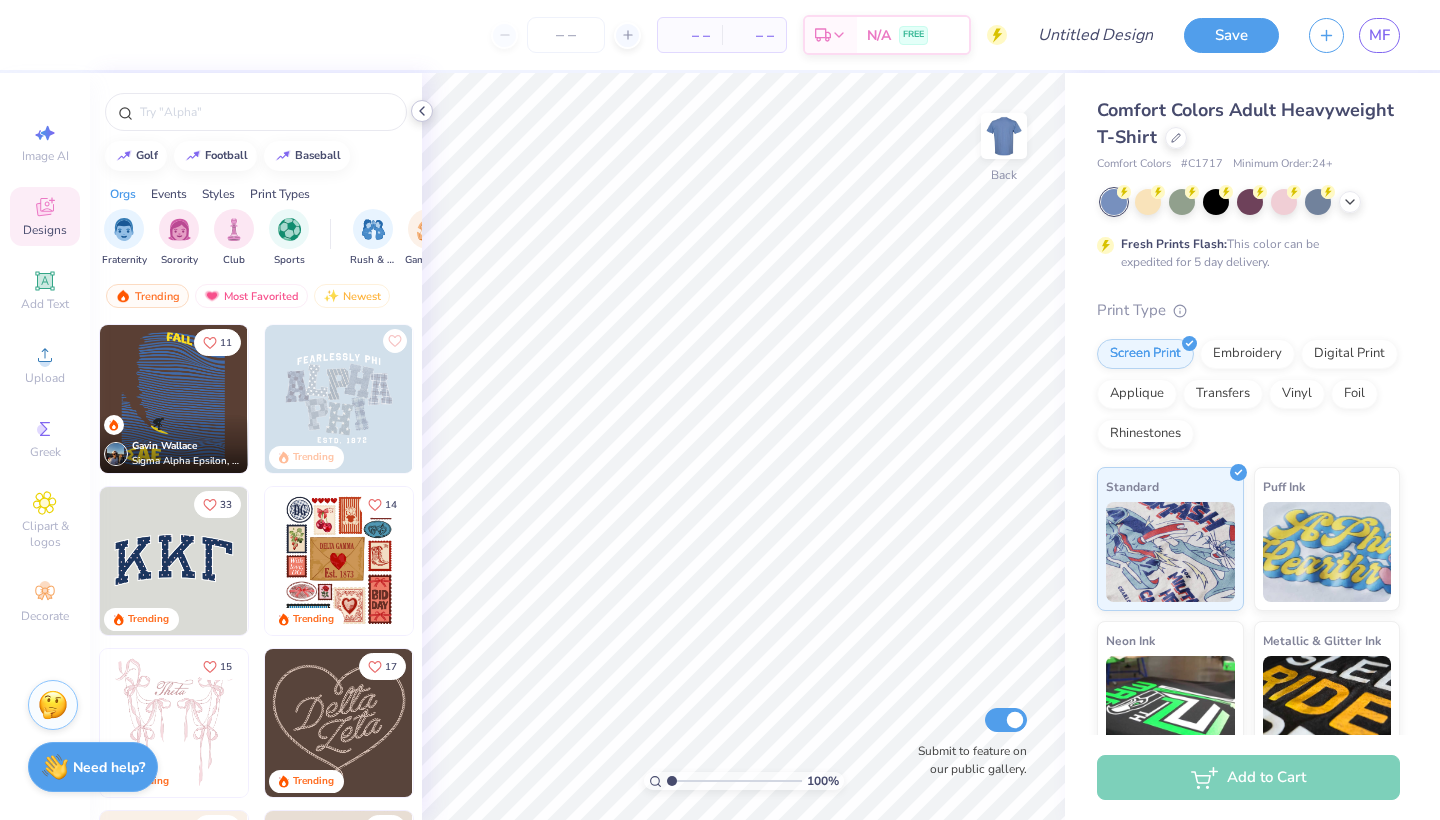 click at bounding box center (422, 111) 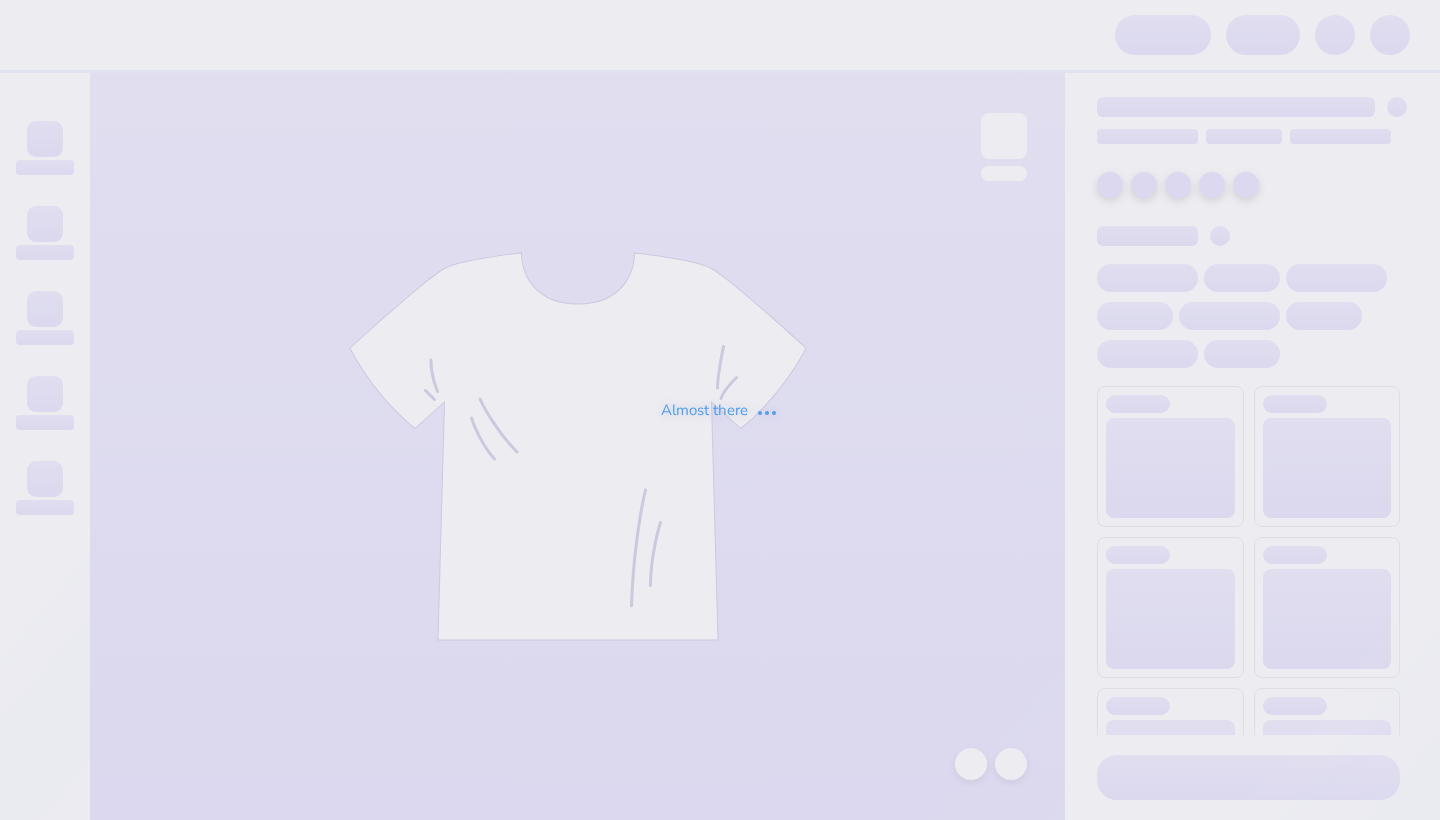 scroll, scrollTop: 0, scrollLeft: 0, axis: both 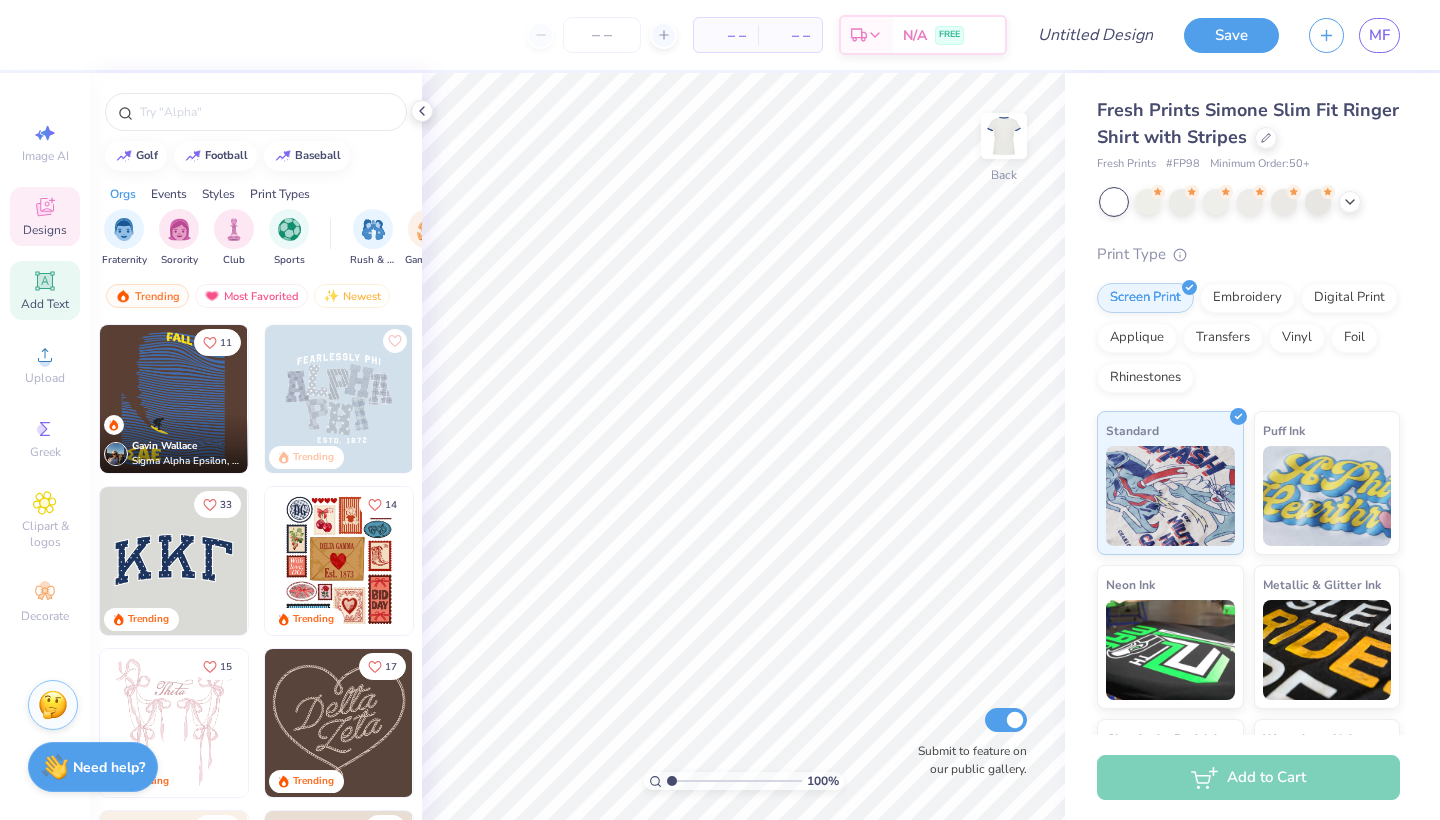 click 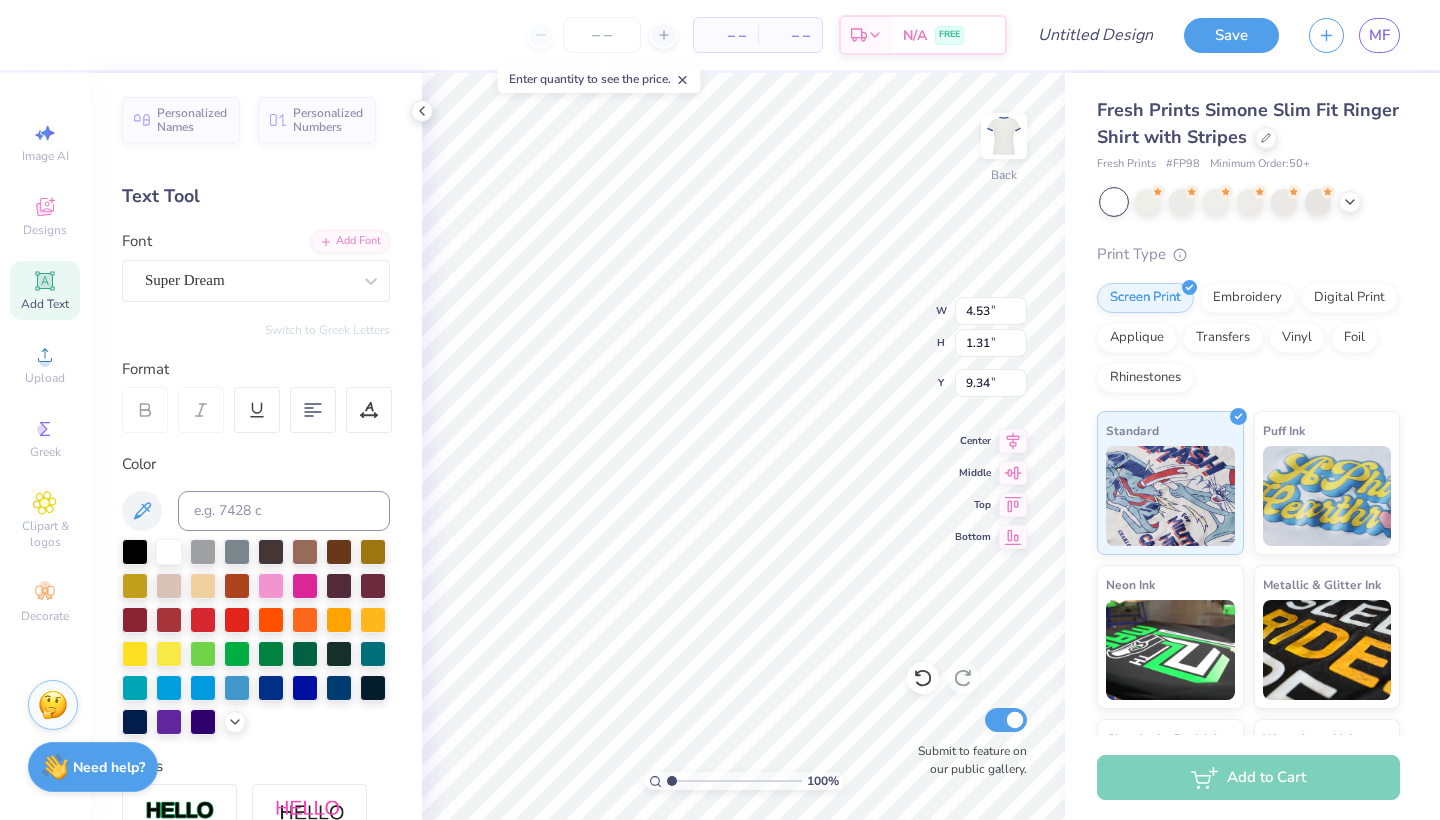 scroll, scrollTop: 0, scrollLeft: 2, axis: horizontal 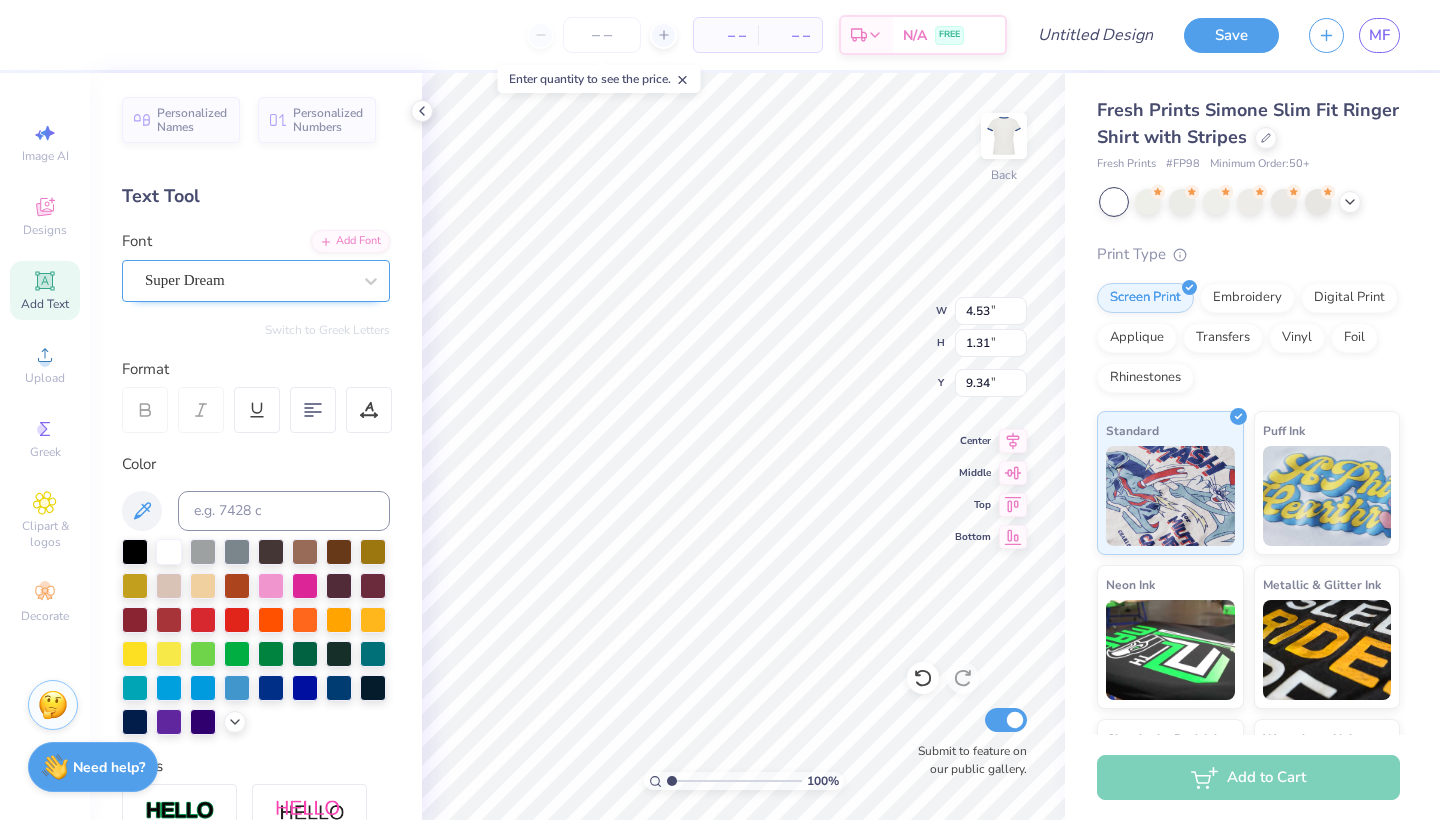 type on "the point" 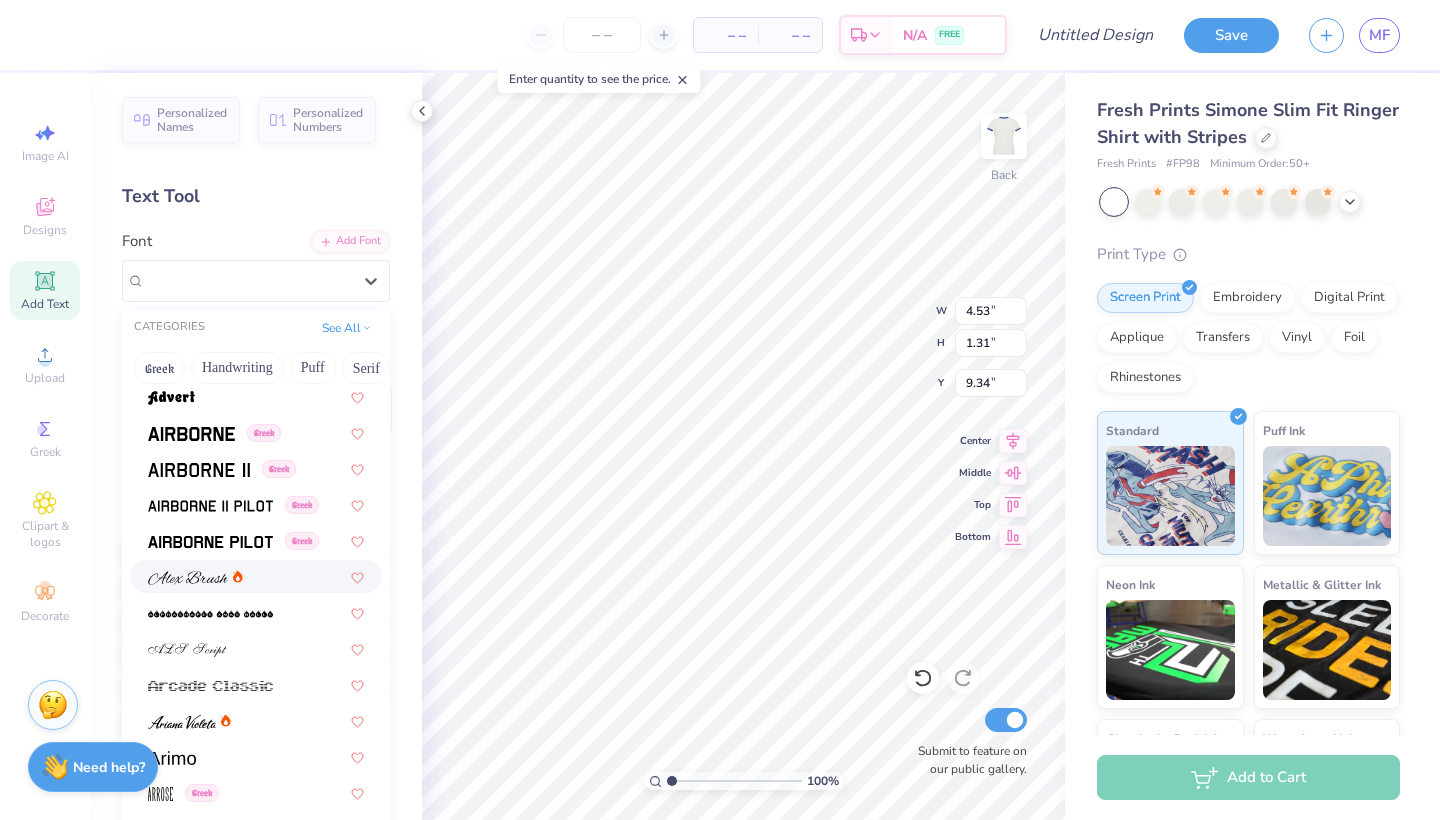 scroll, scrollTop: 327, scrollLeft: 0, axis: vertical 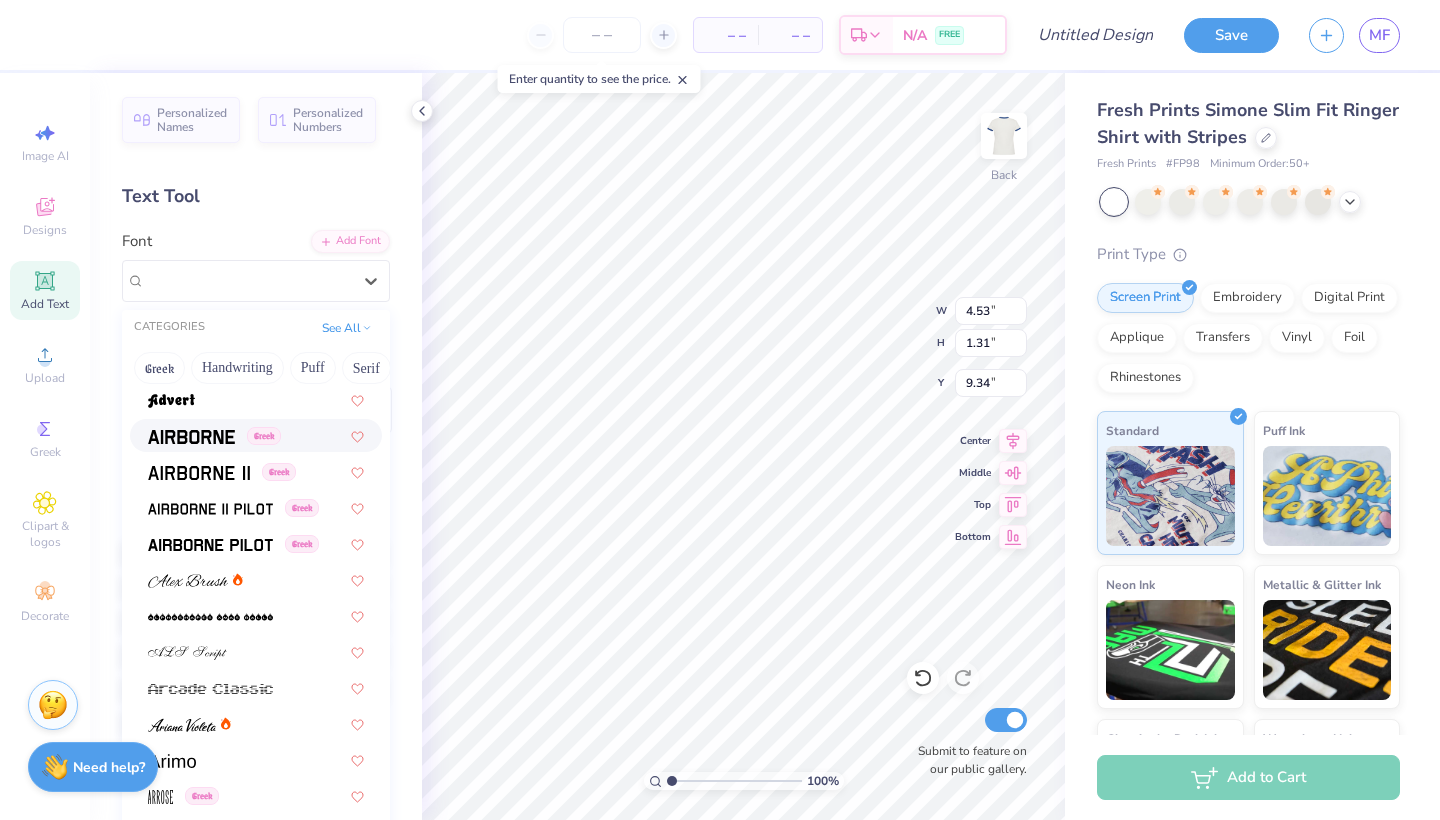 click at bounding box center [191, 437] 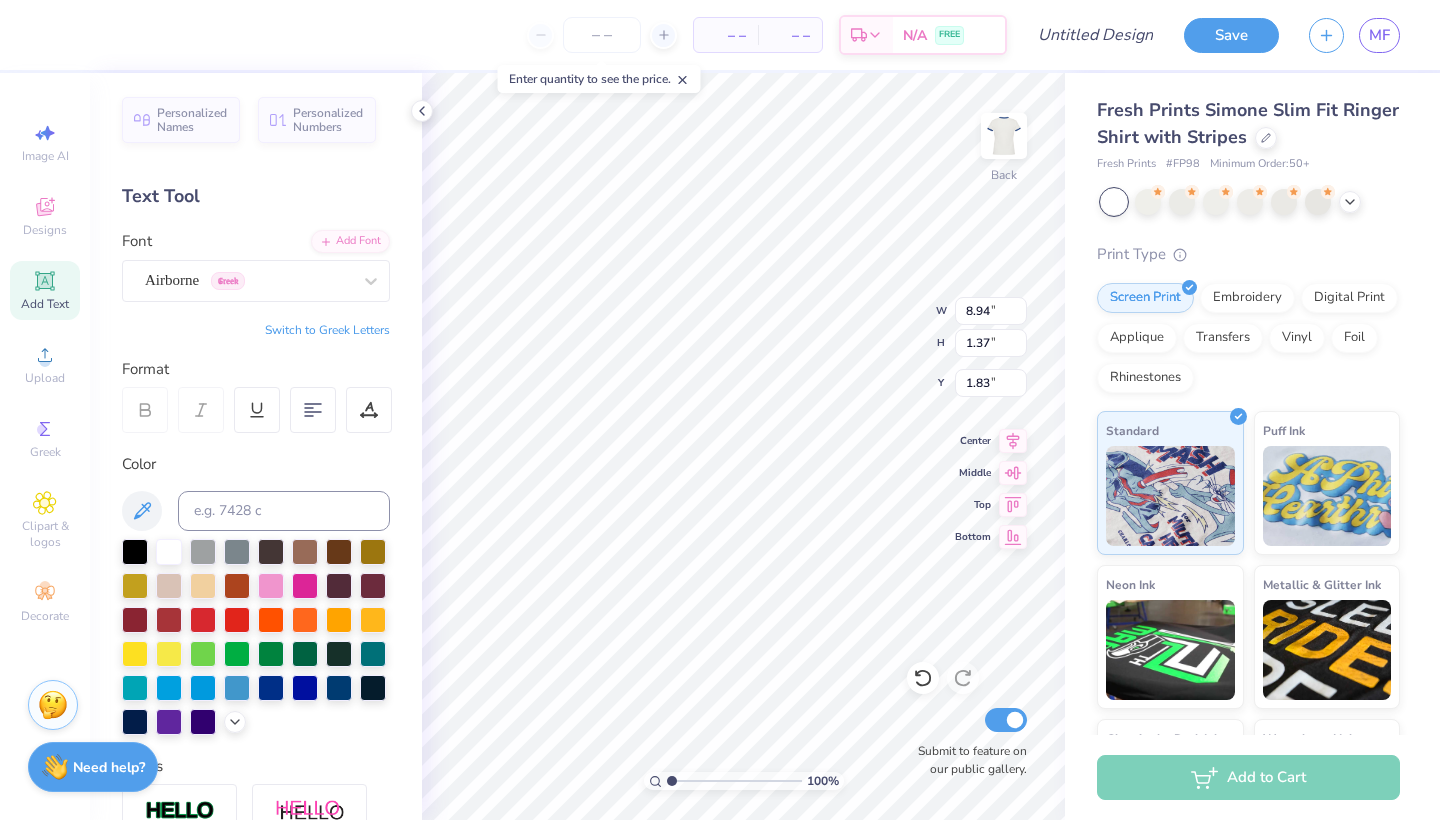 type on "2.31" 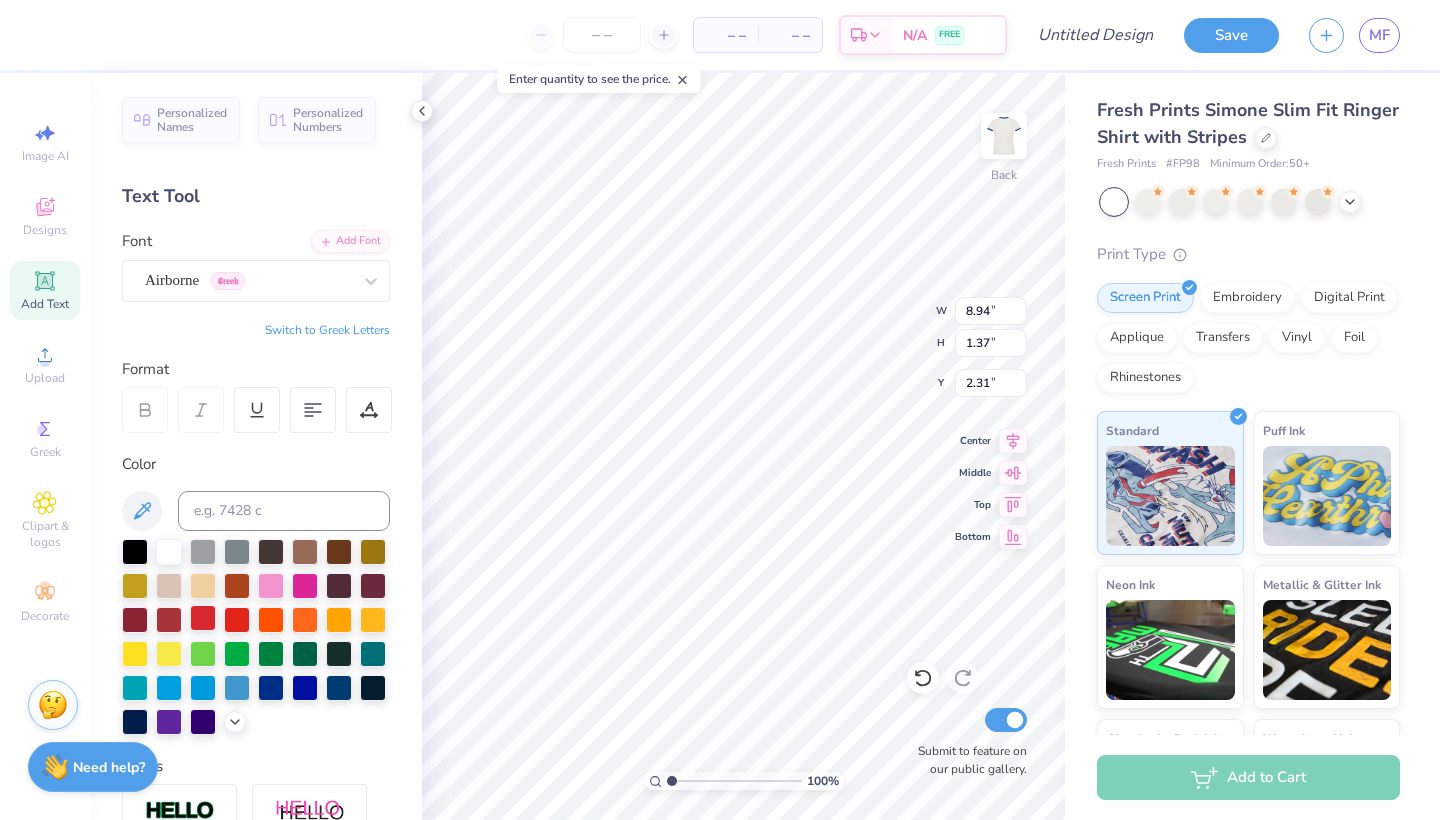 click at bounding box center [203, 618] 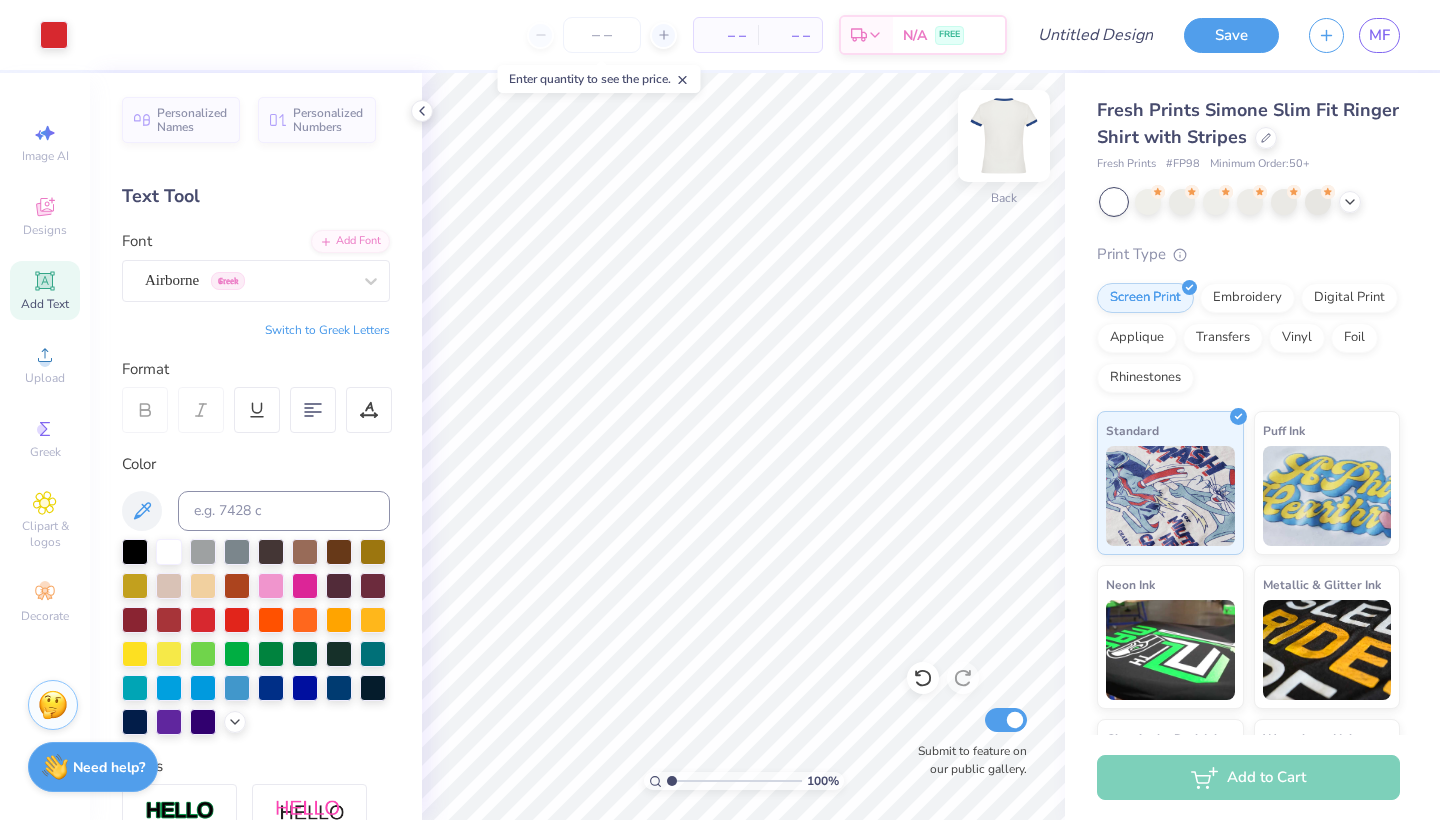 click at bounding box center [1004, 136] 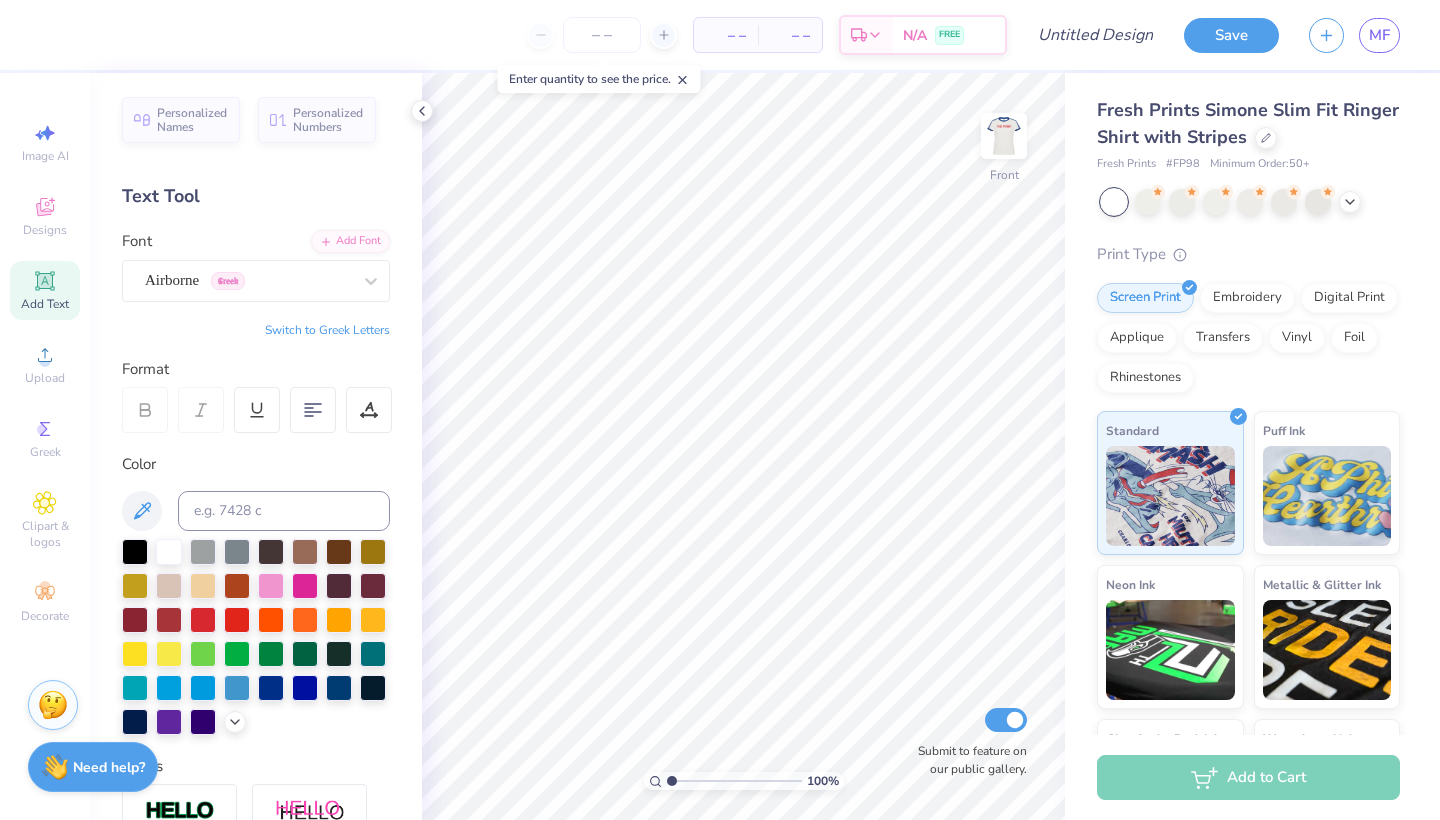 click 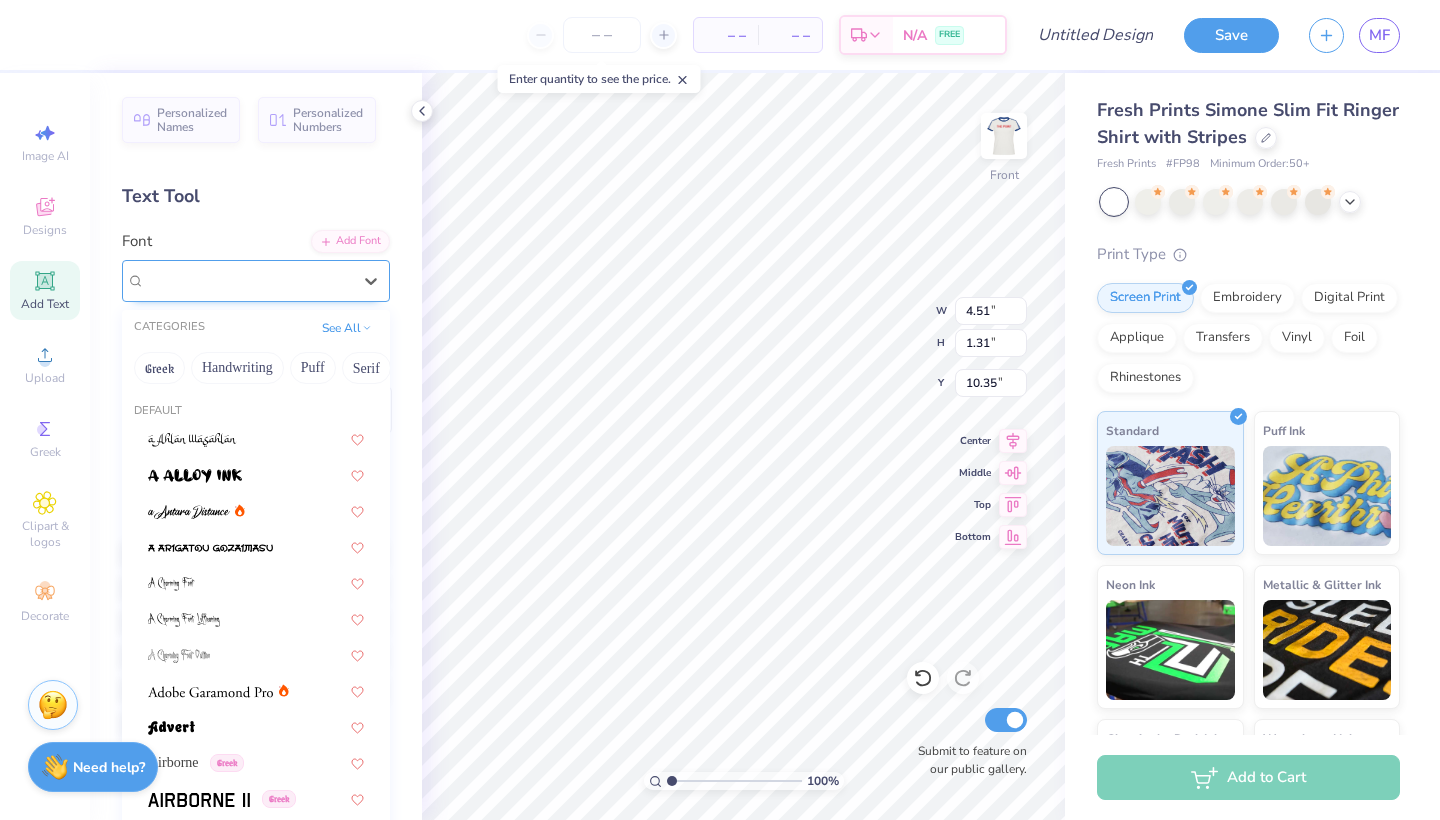 click on "Super Dream" at bounding box center (185, 280) 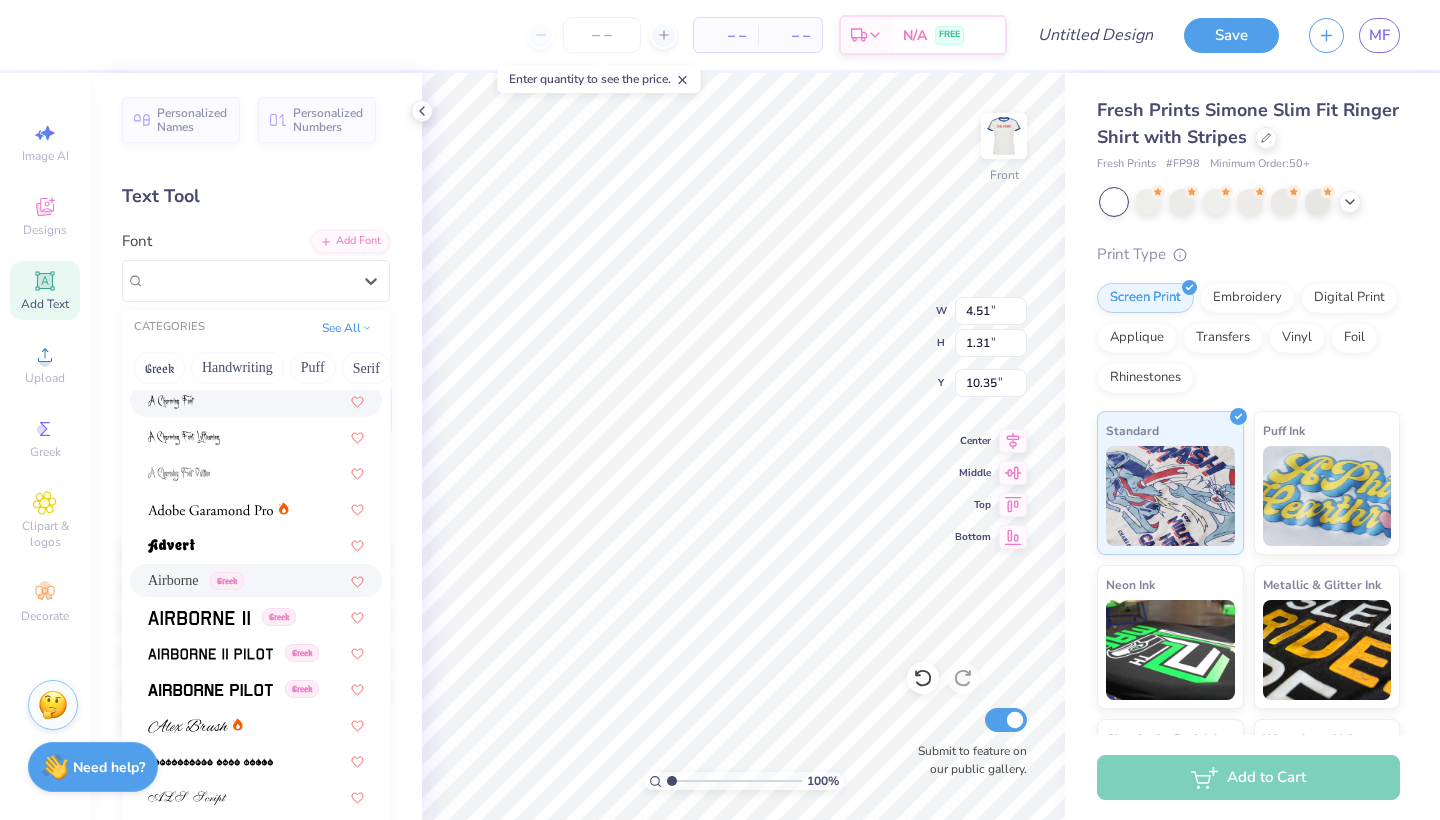 scroll, scrollTop: 181, scrollLeft: 0, axis: vertical 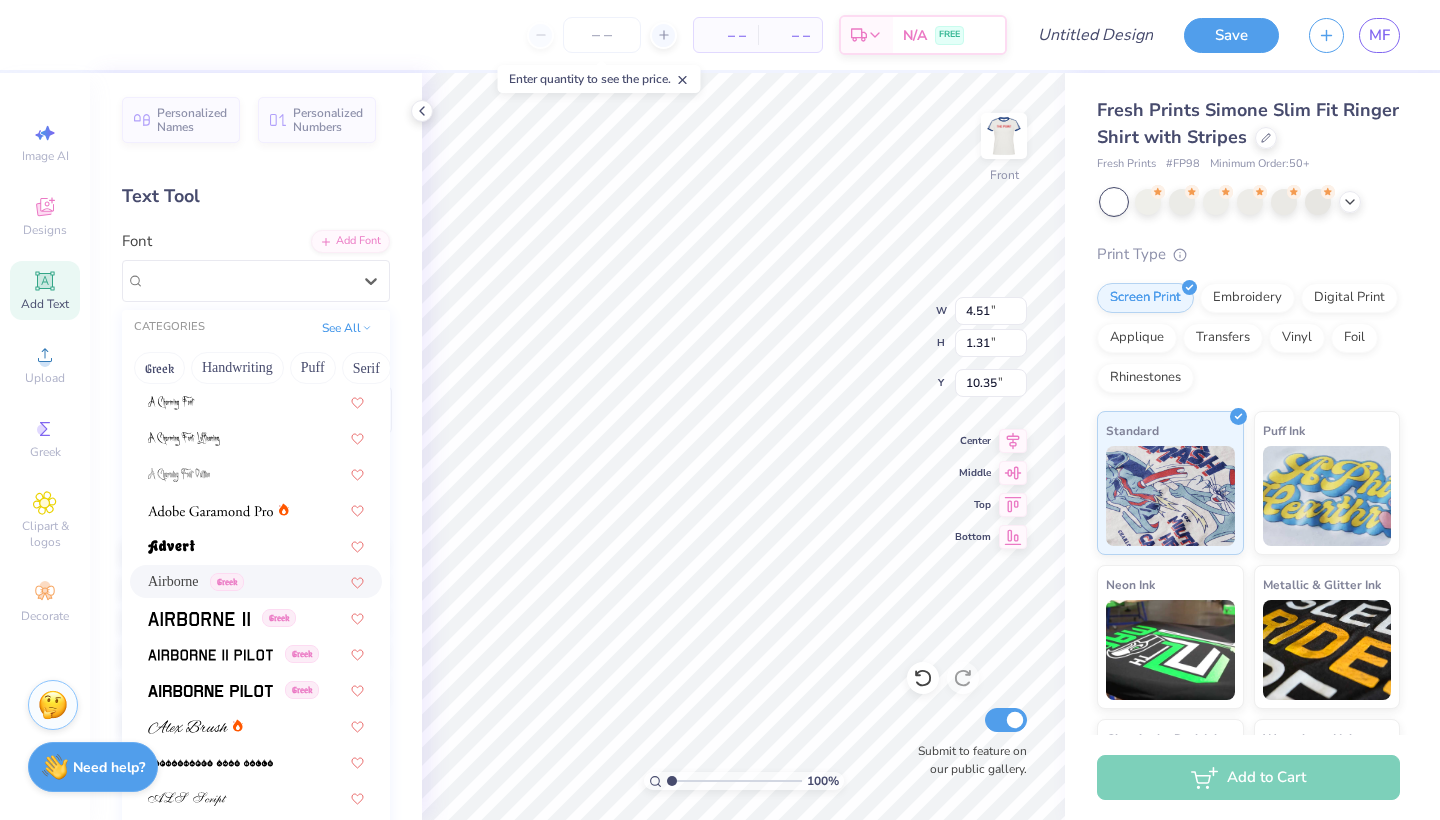click on "Airborne" at bounding box center [173, 581] 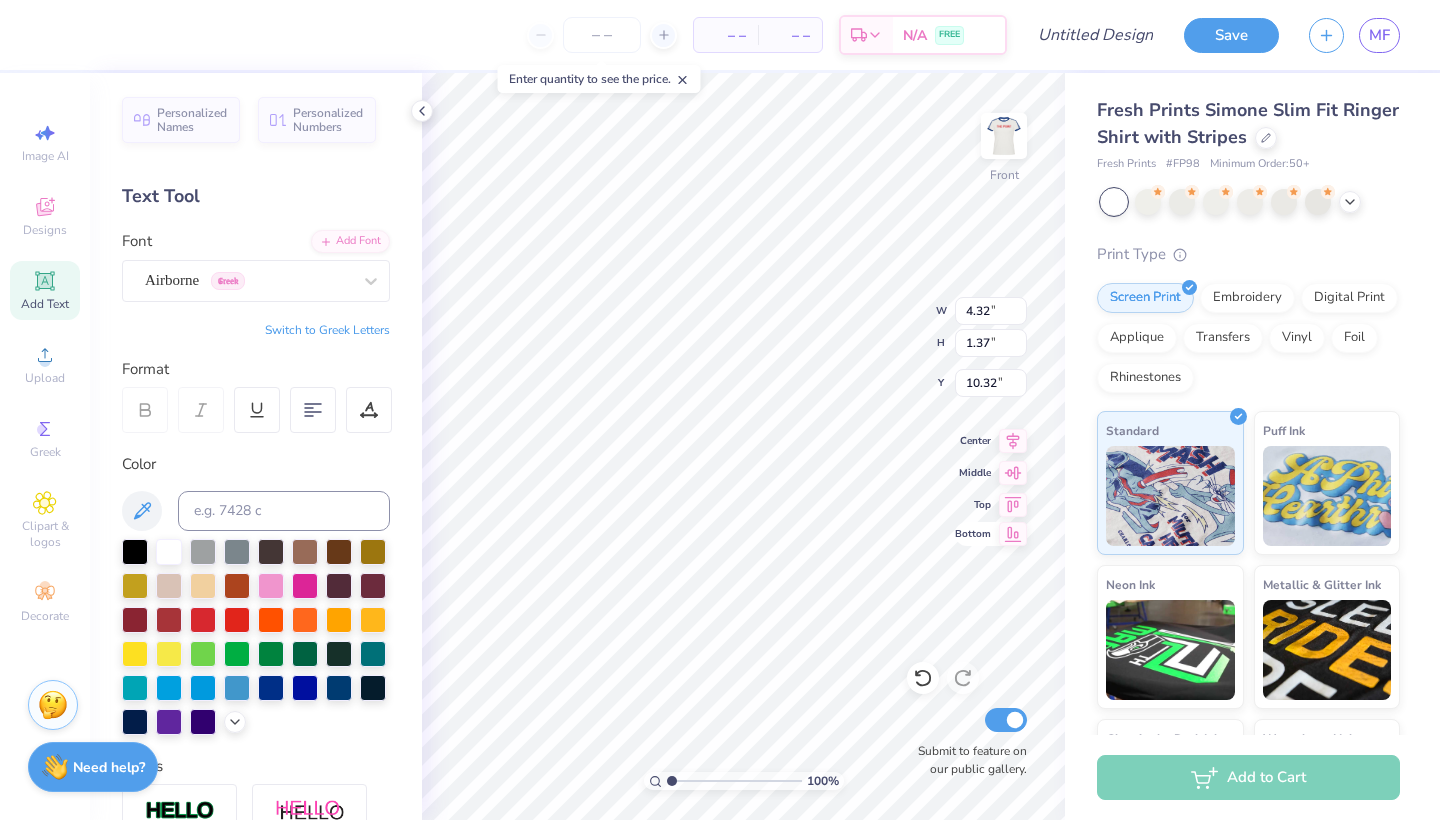 scroll, scrollTop: 0, scrollLeft: 0, axis: both 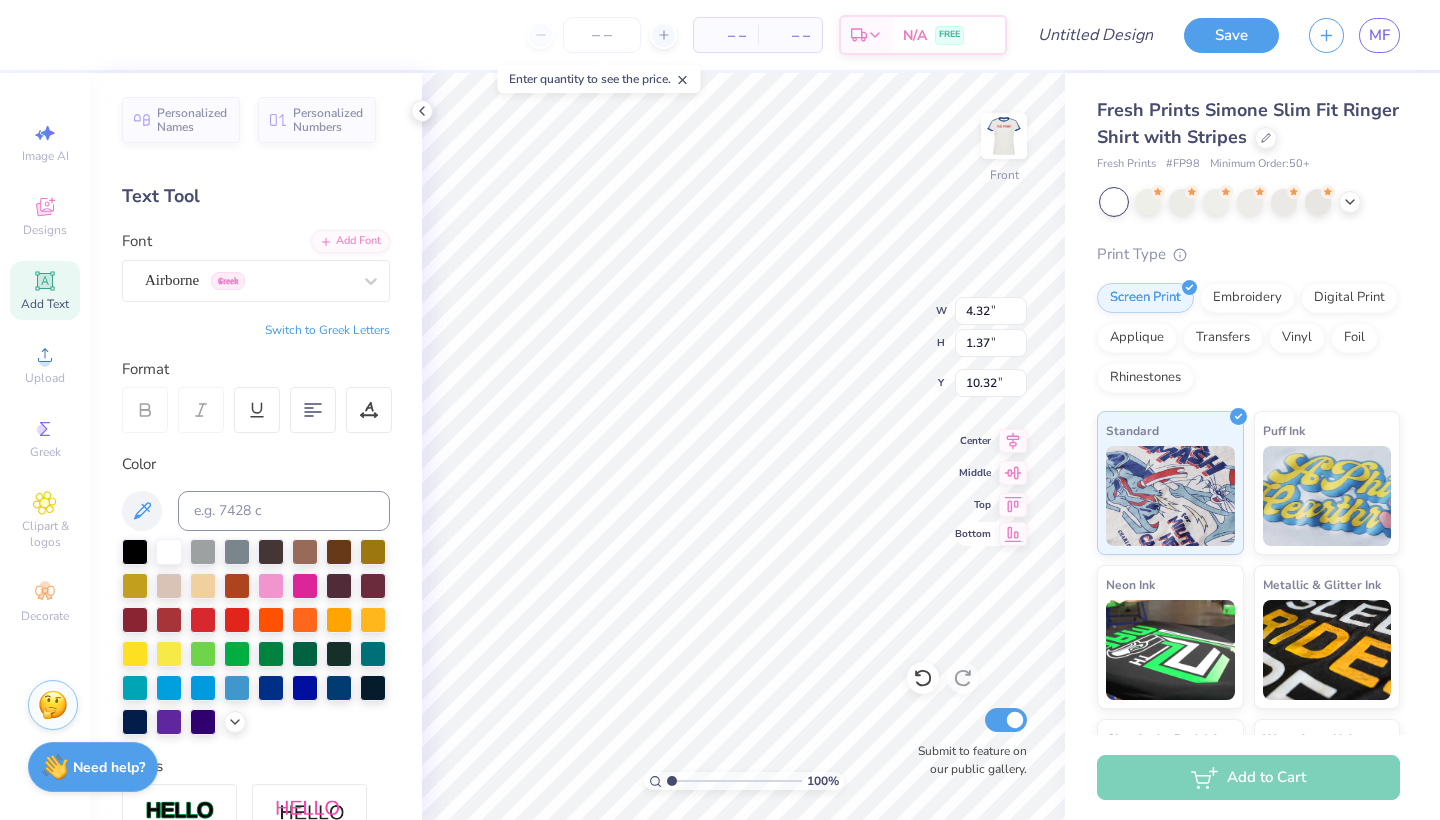 type on "Grace marto" 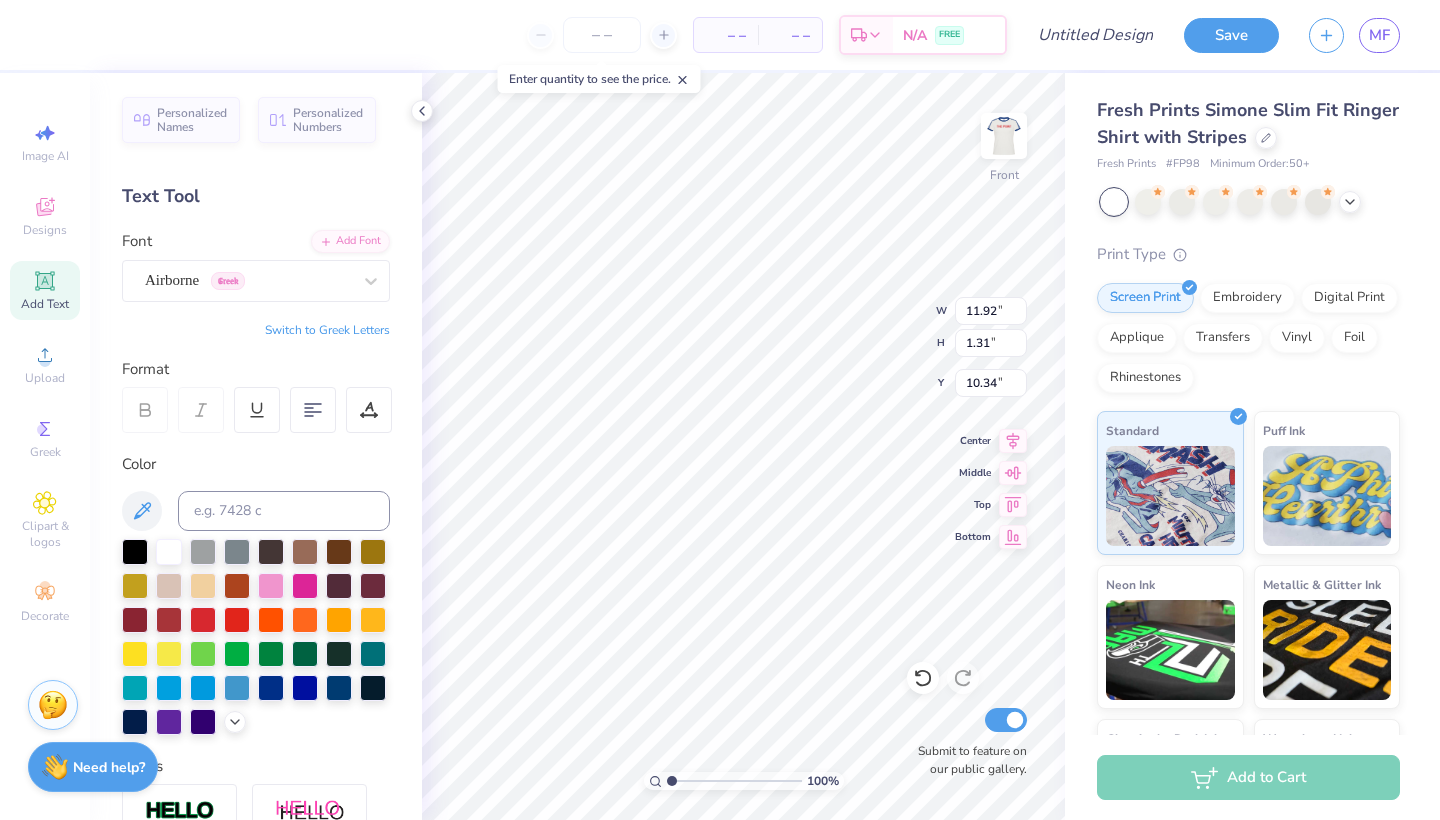 type on "1.90" 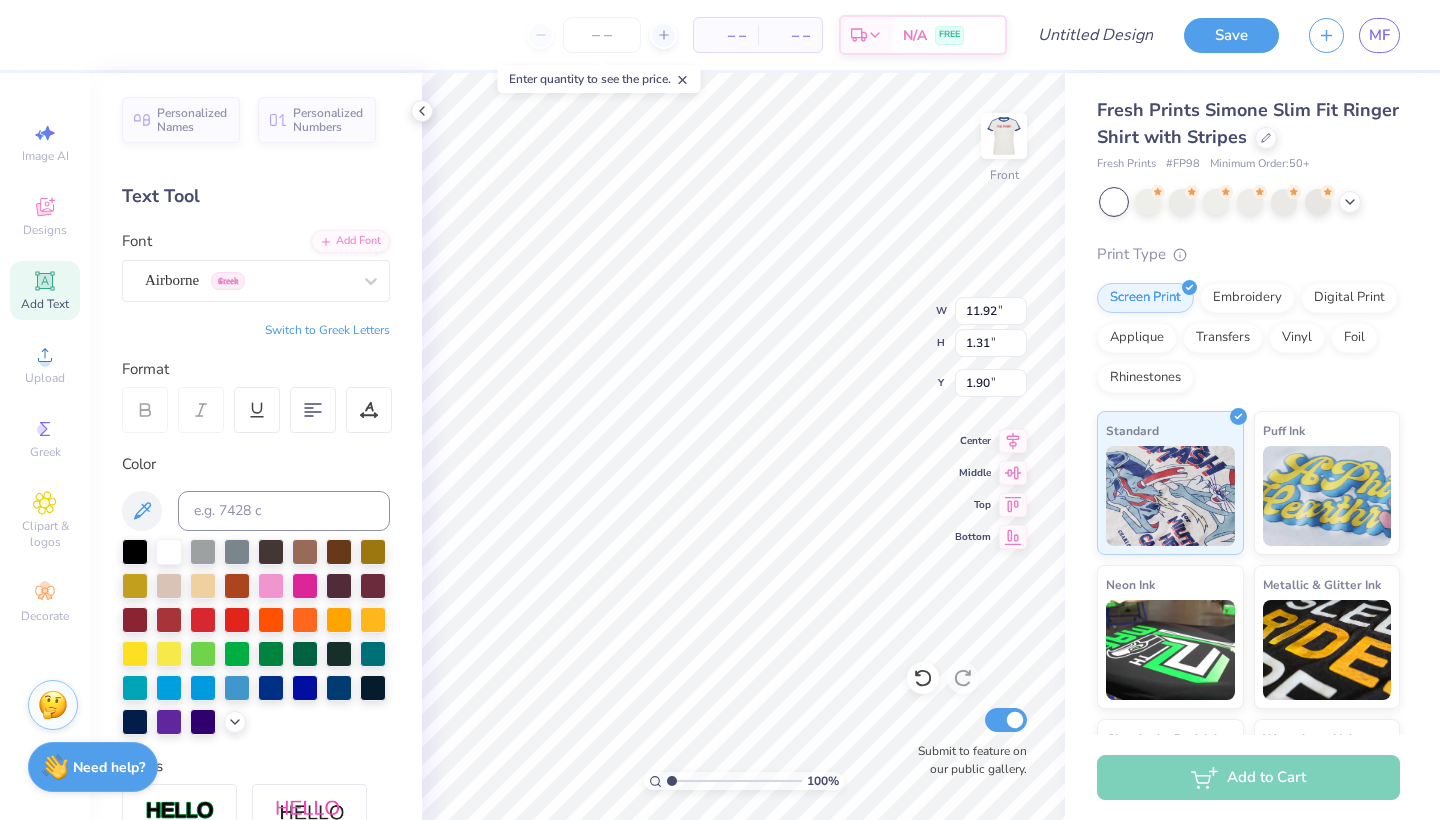 type on "2.04" 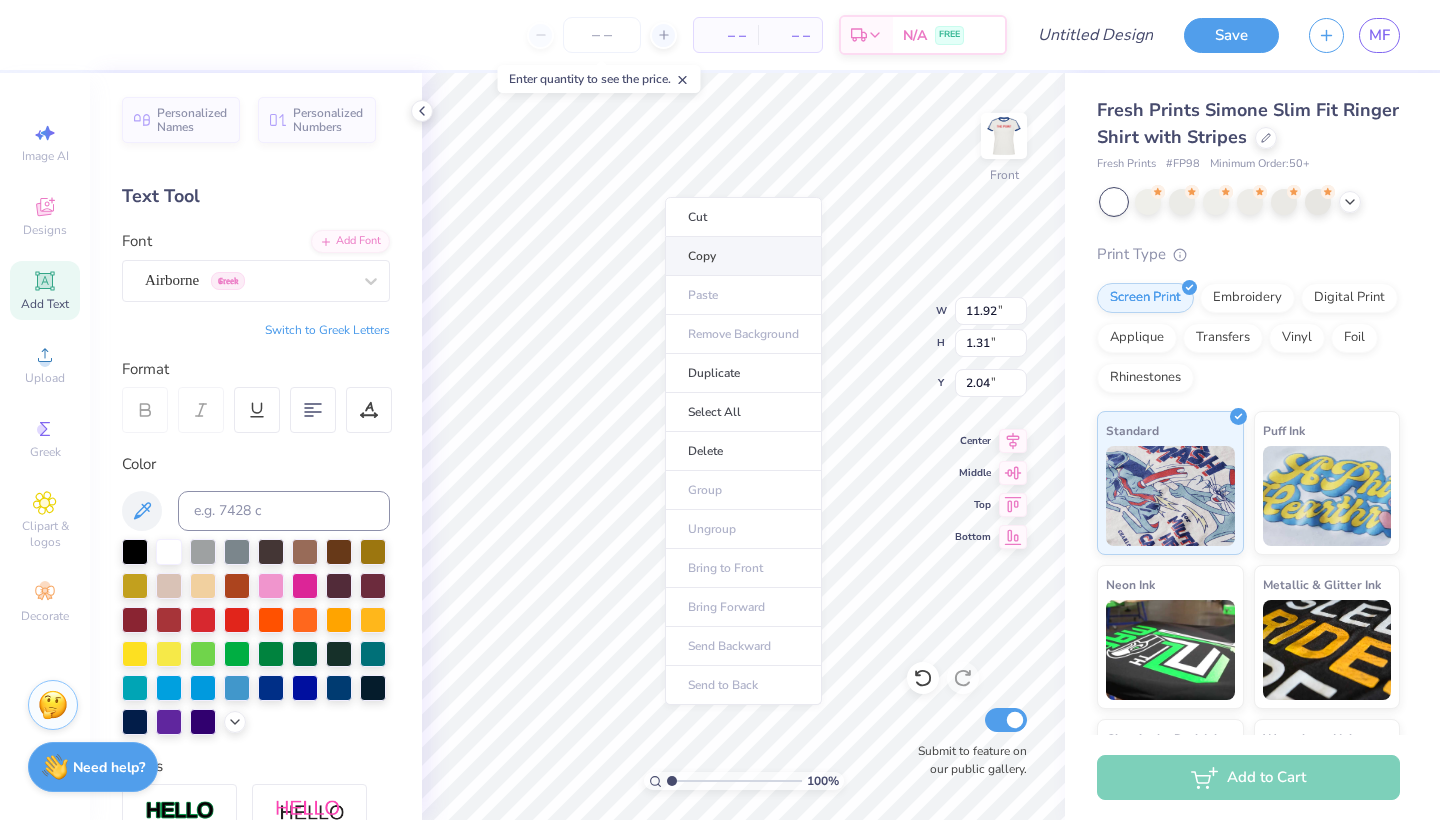 click on "Copy" at bounding box center (743, 256) 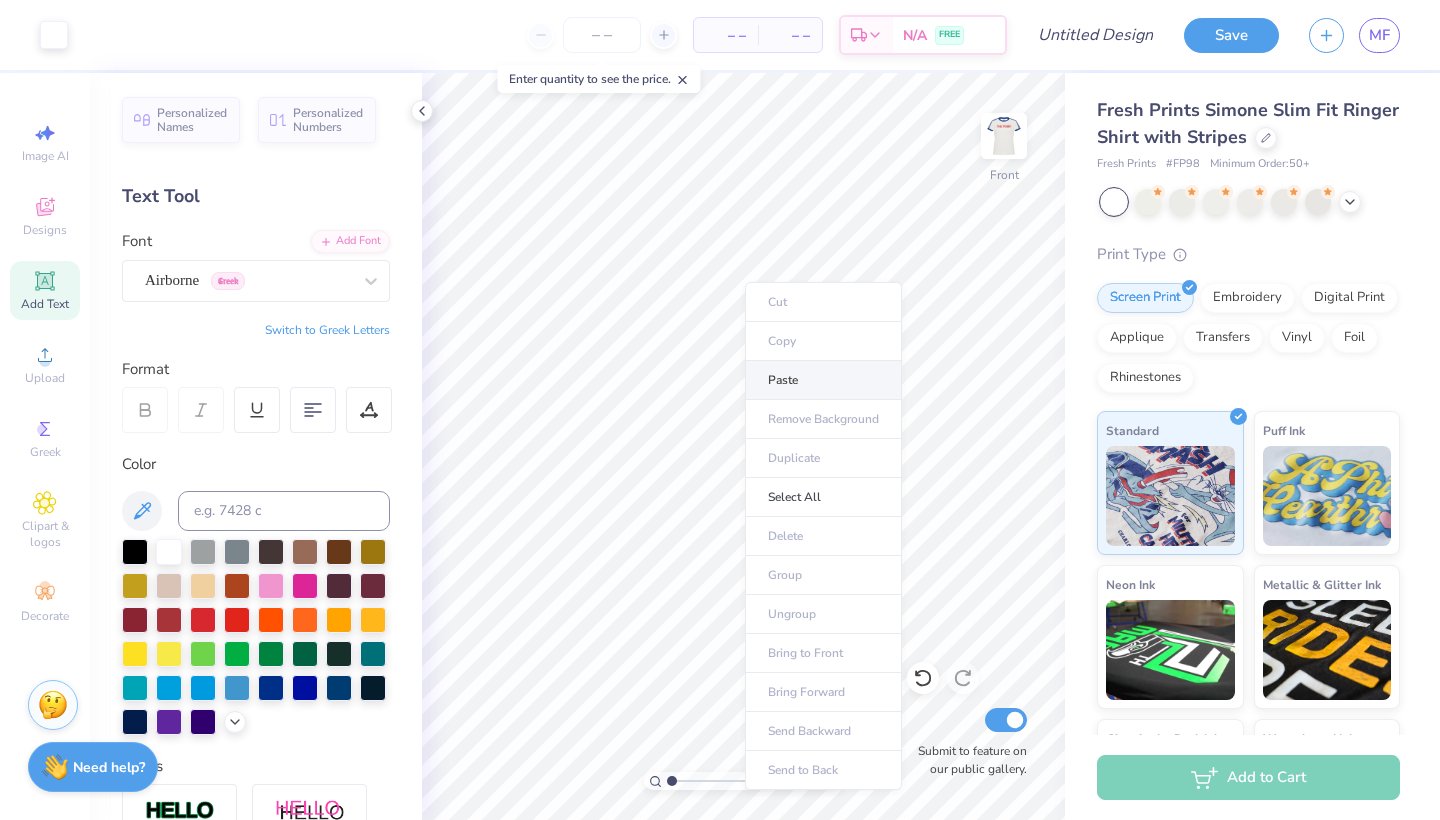click on "Paste" at bounding box center (823, 380) 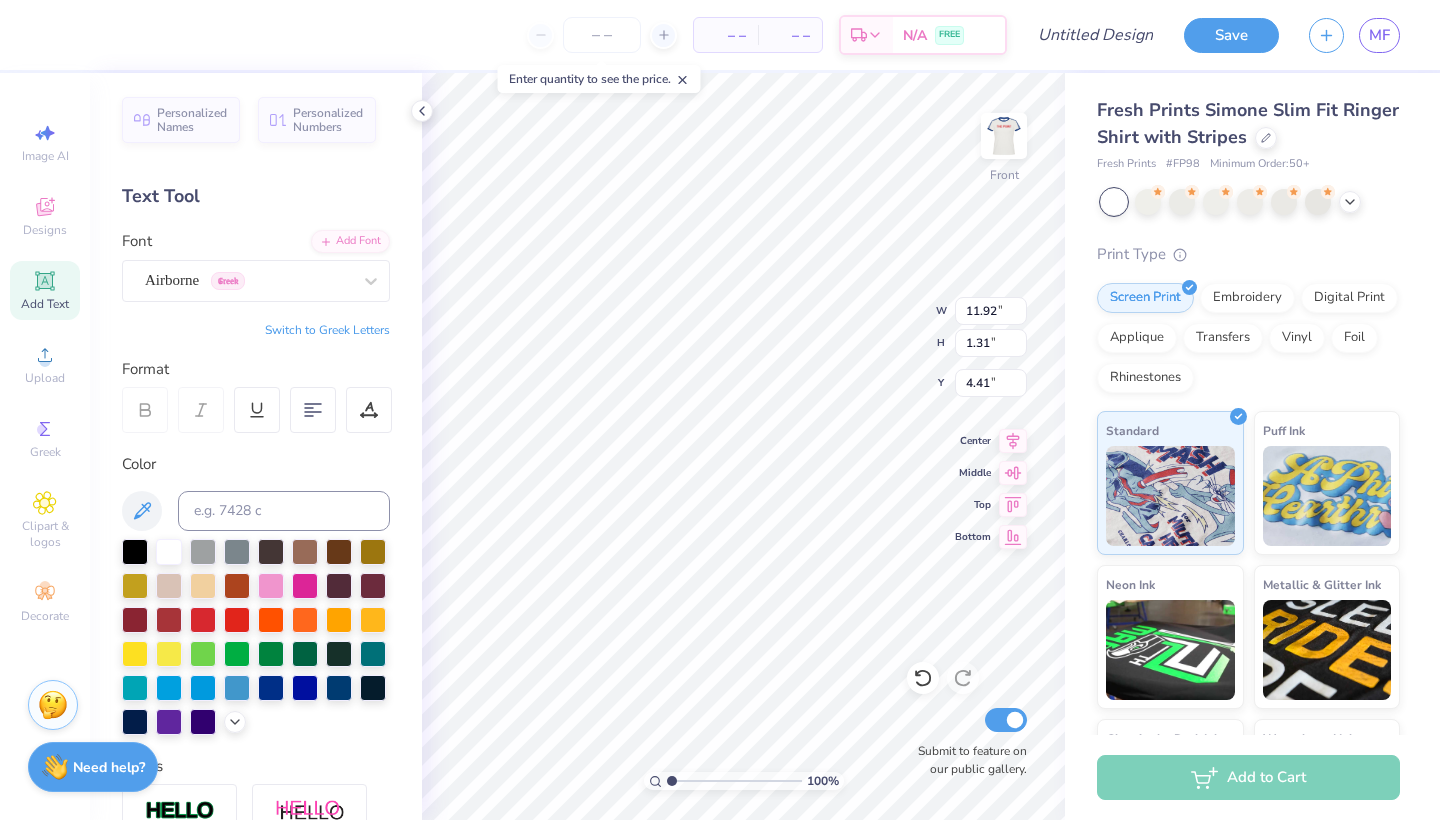 scroll, scrollTop: 0, scrollLeft: 2, axis: horizontal 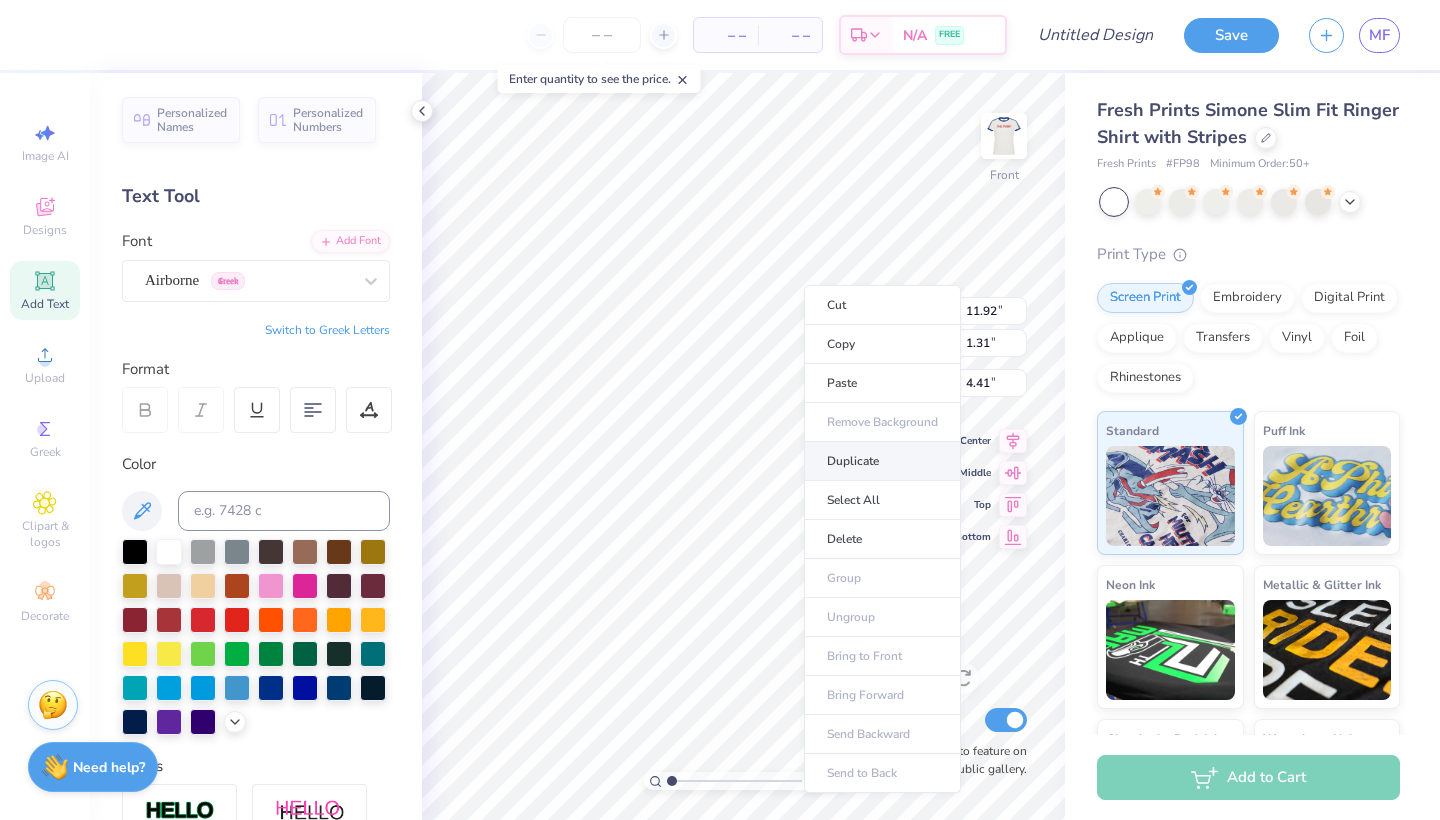click on "Duplicate" at bounding box center (882, 461) 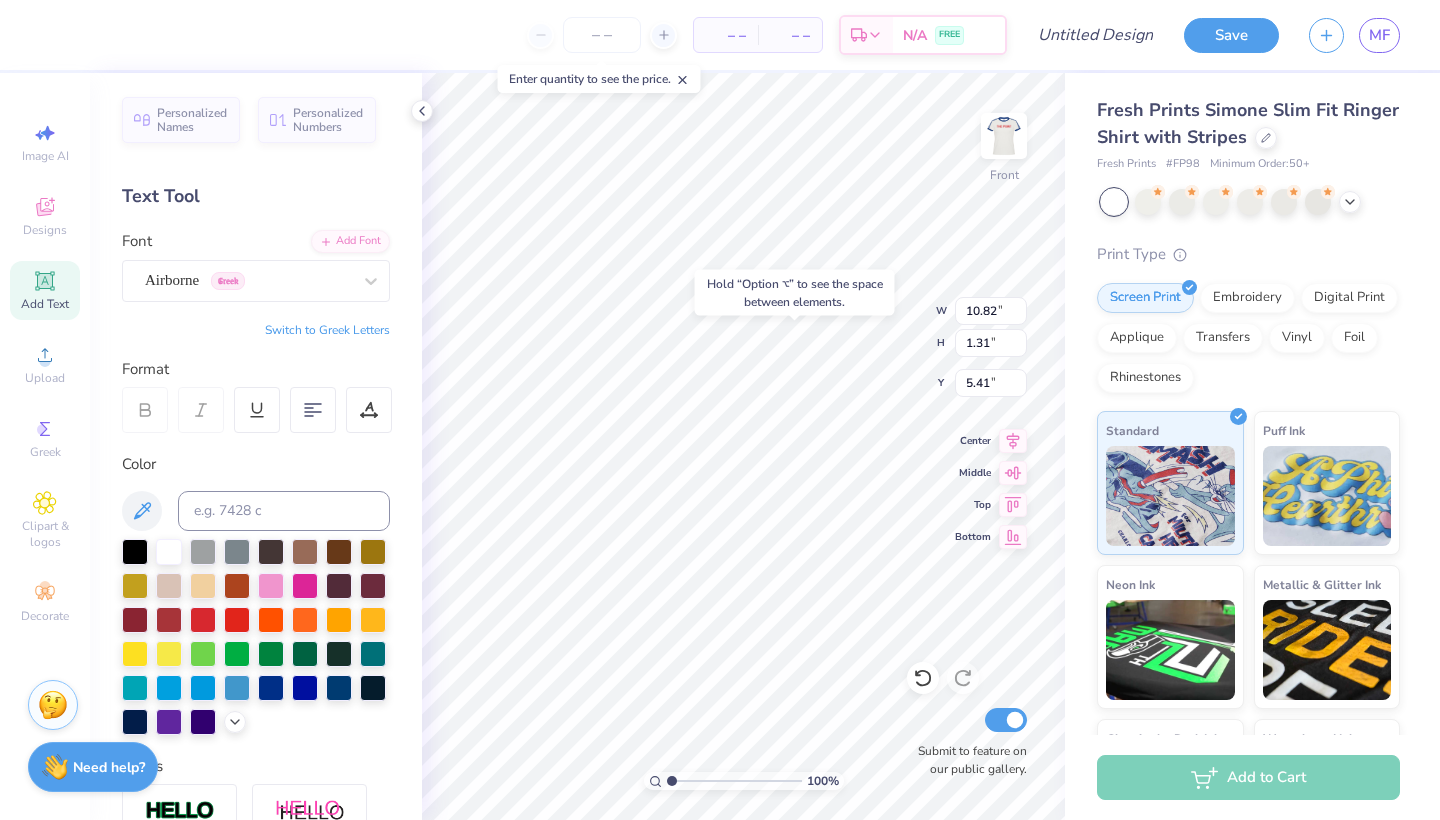 type on "7.12" 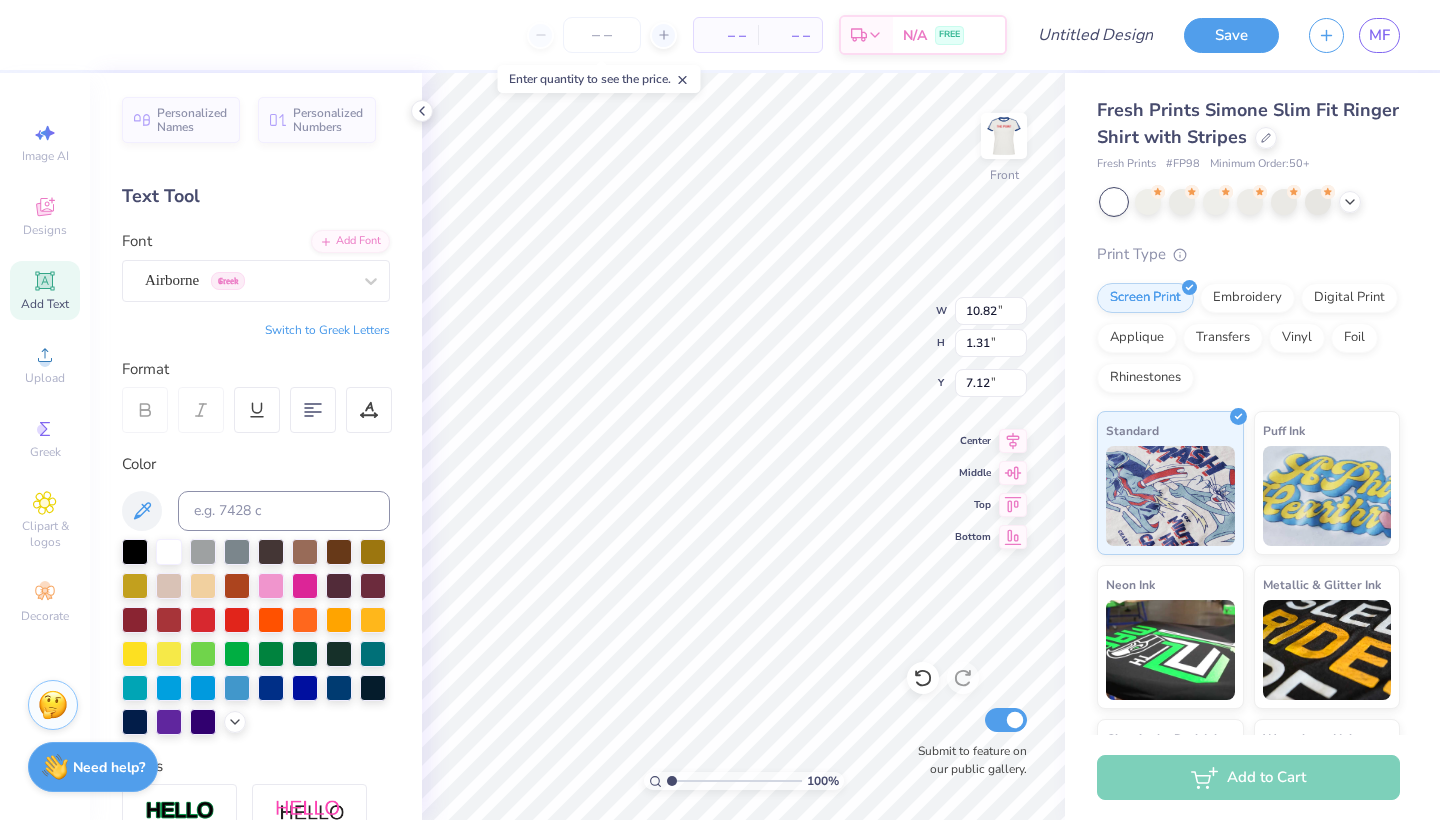 scroll, scrollTop: 0, scrollLeft: 0, axis: both 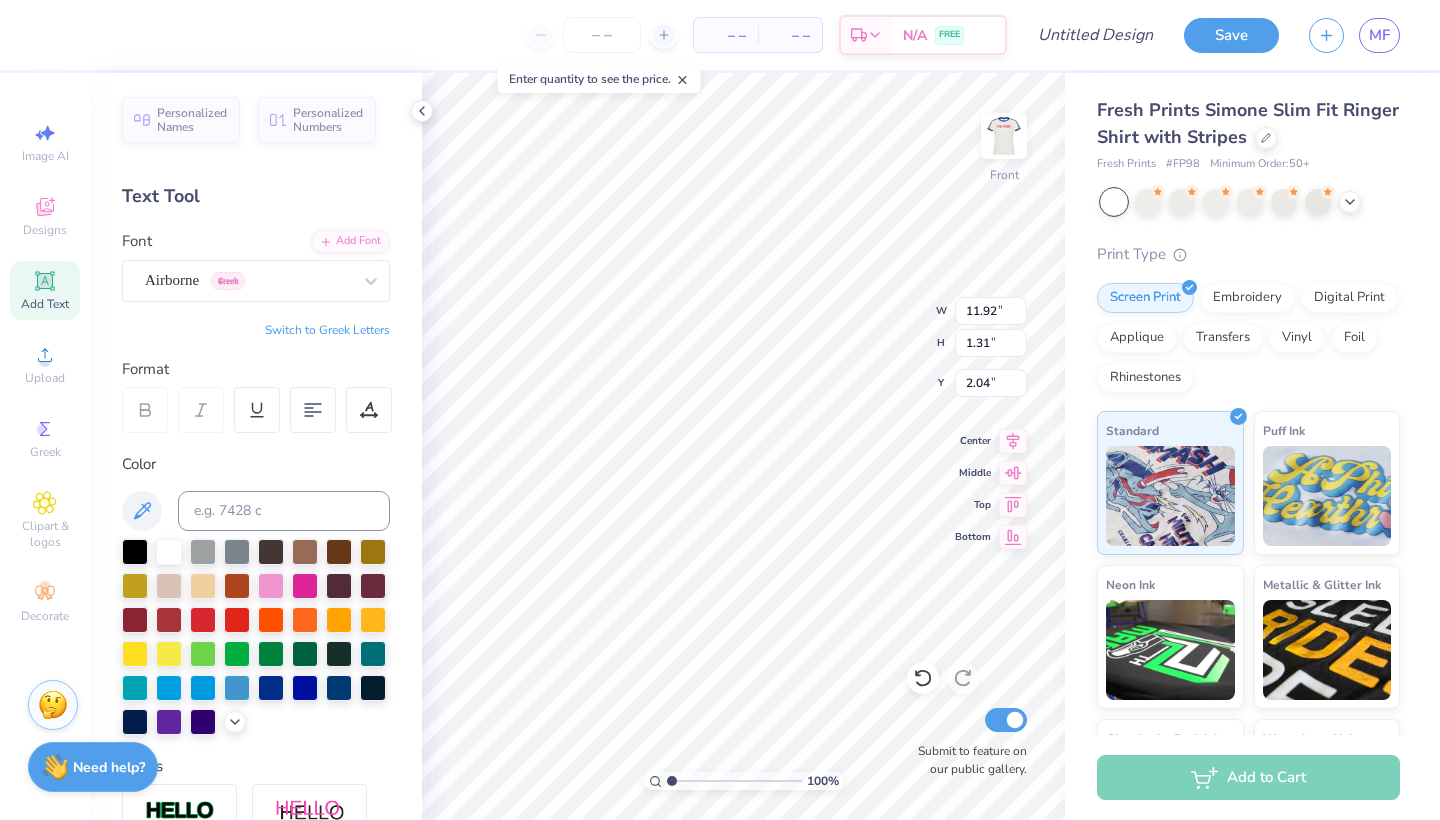 type on "11.43" 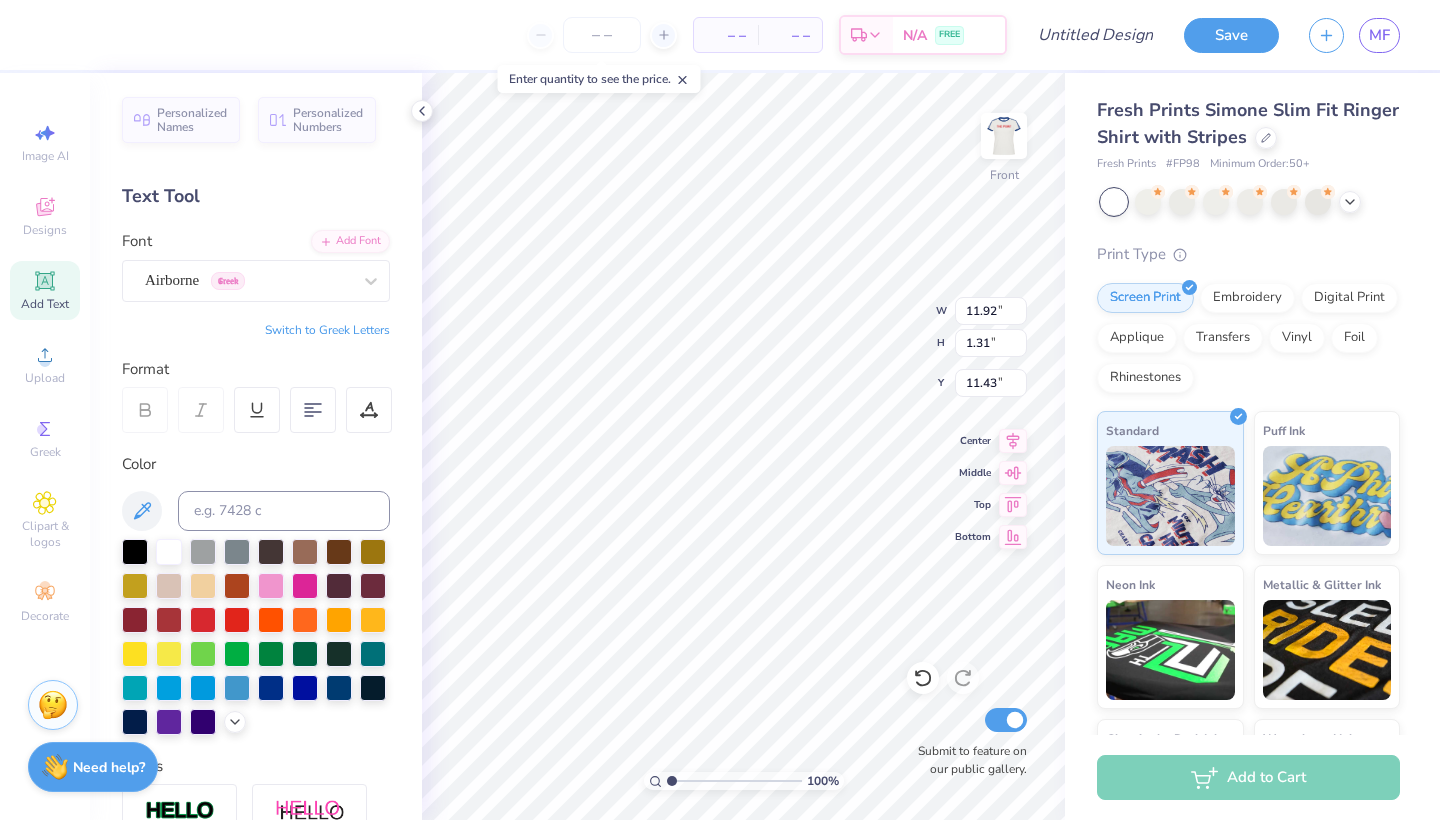 type on "1.07" 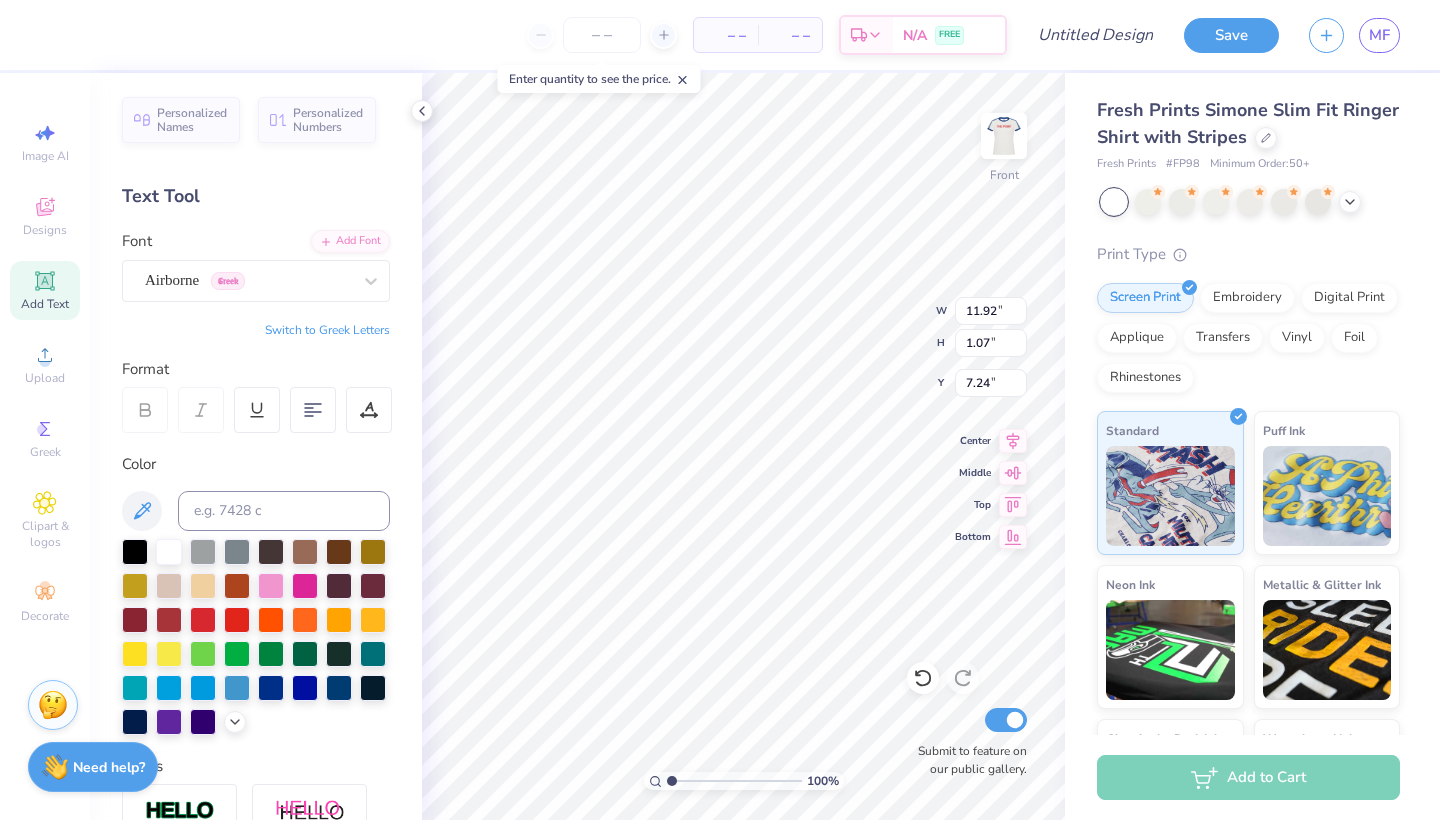 type on "1.93" 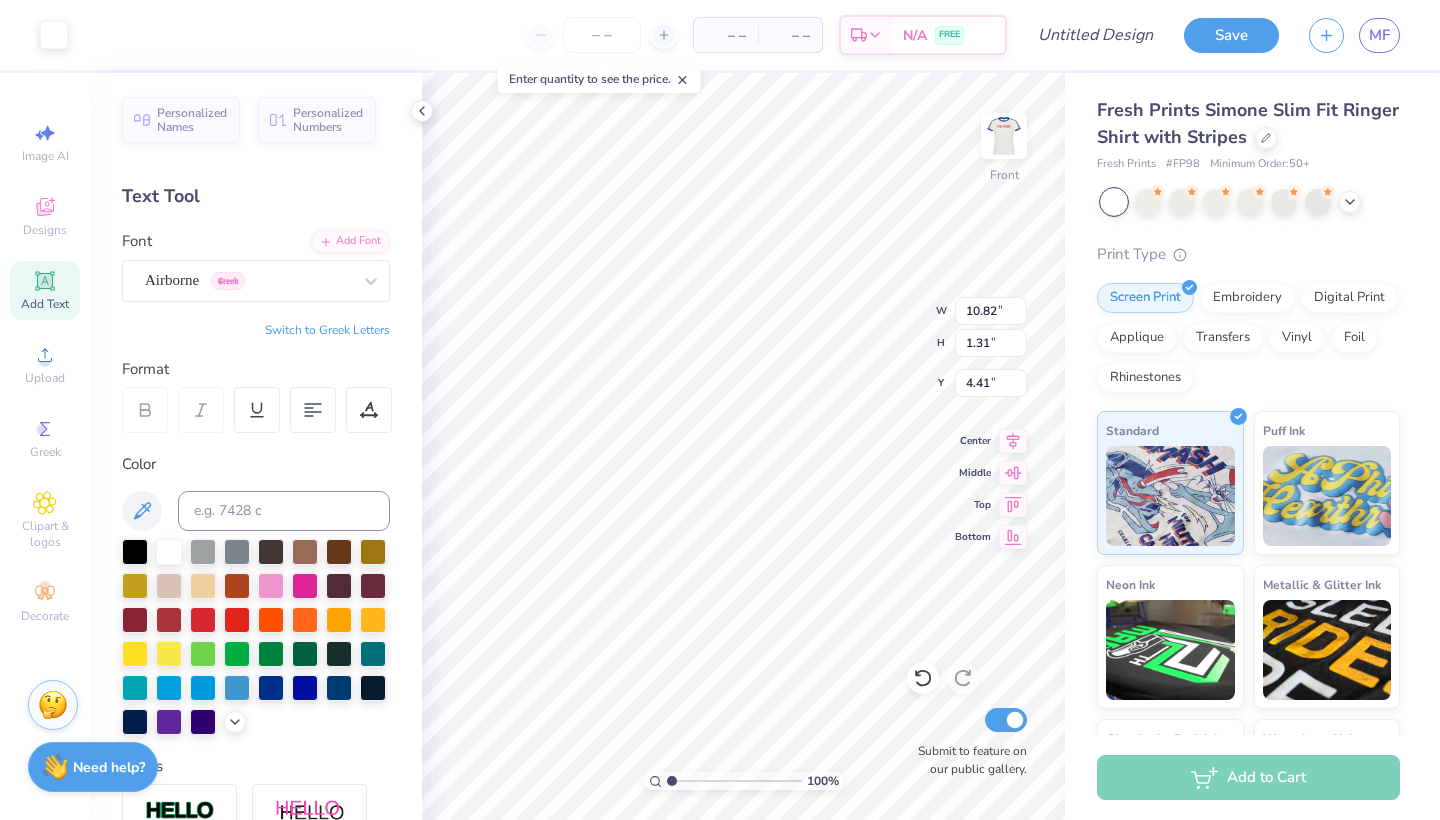 type on "11.92" 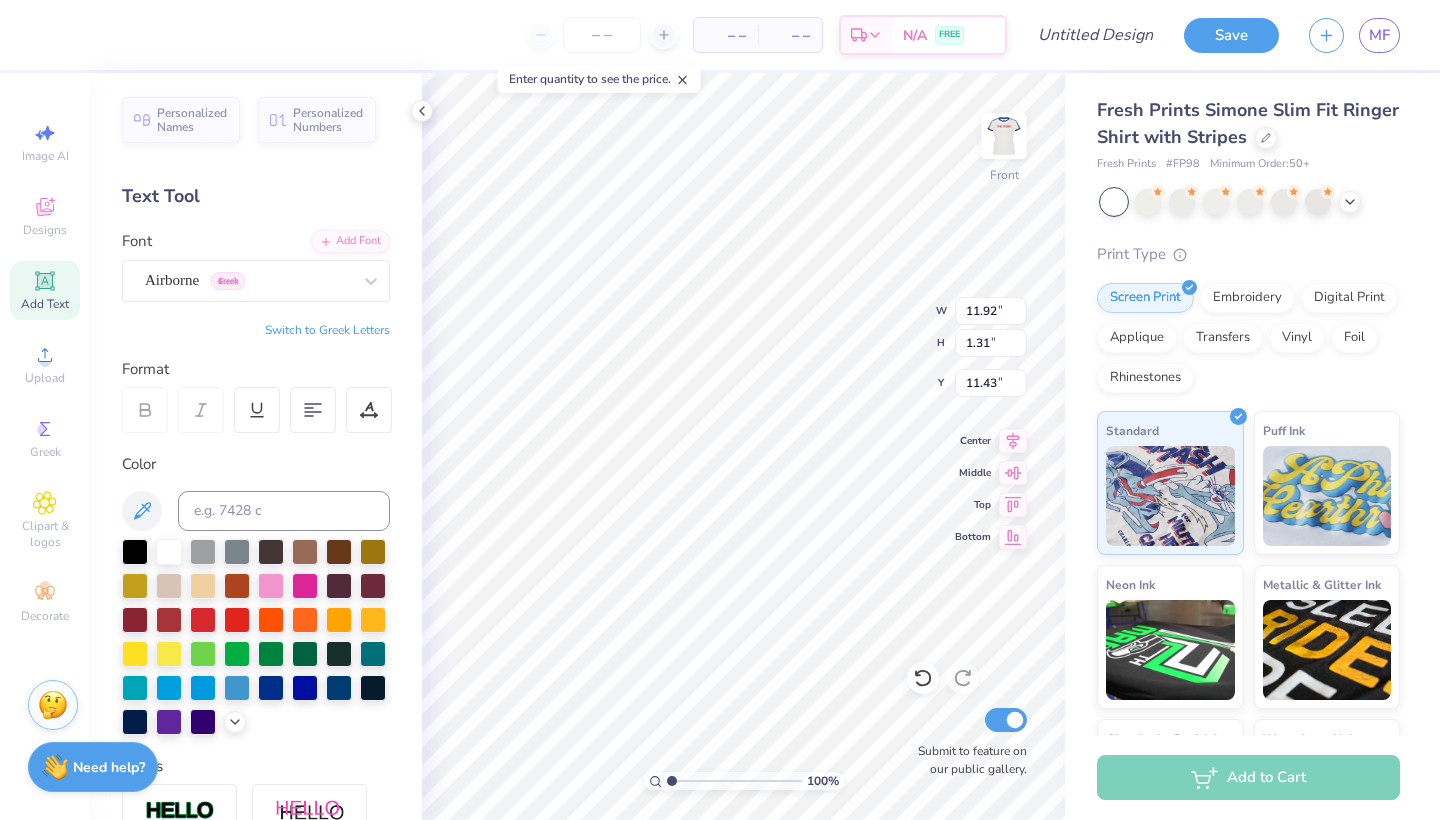 type on "6.99" 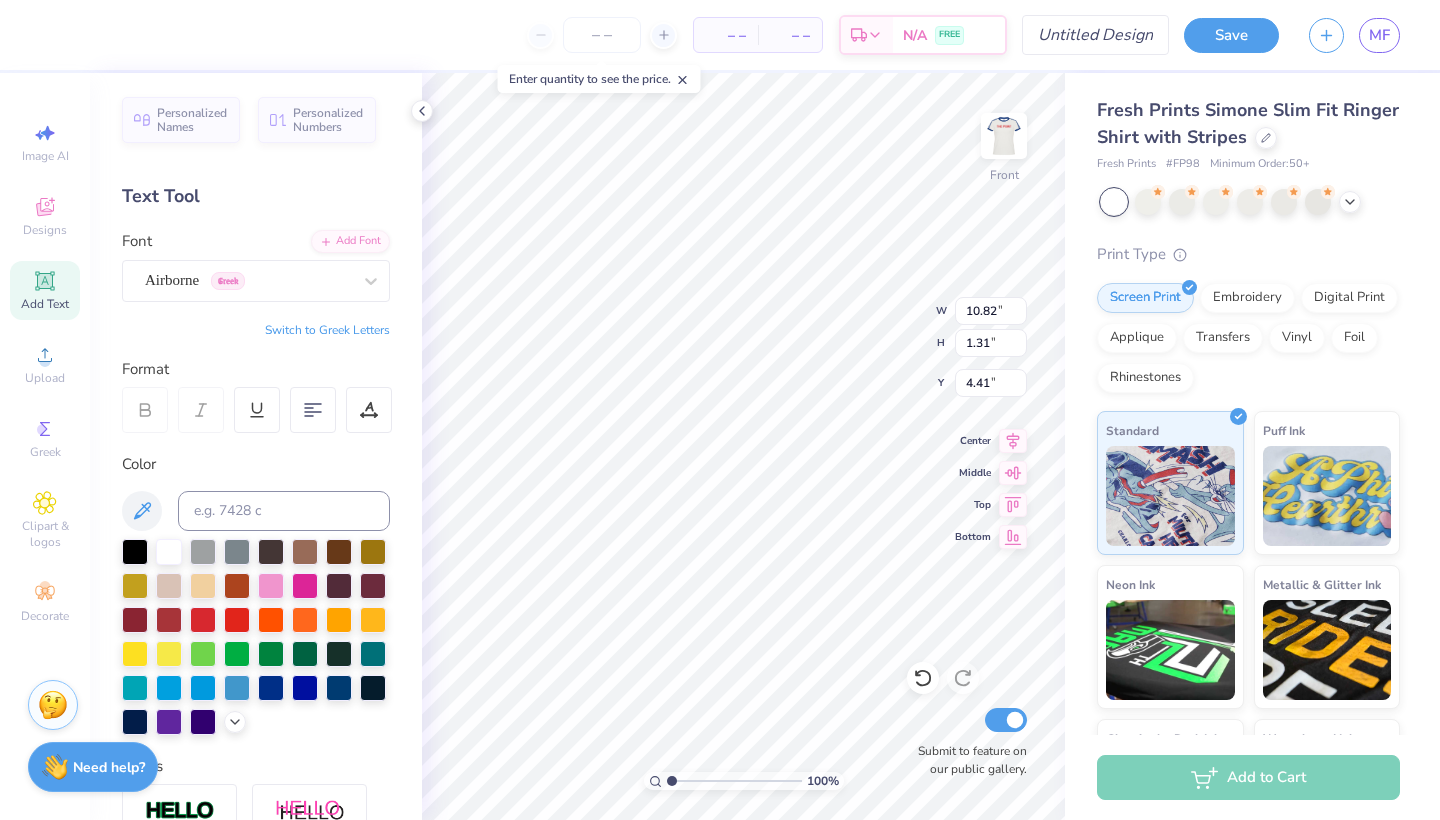 type on "11.92" 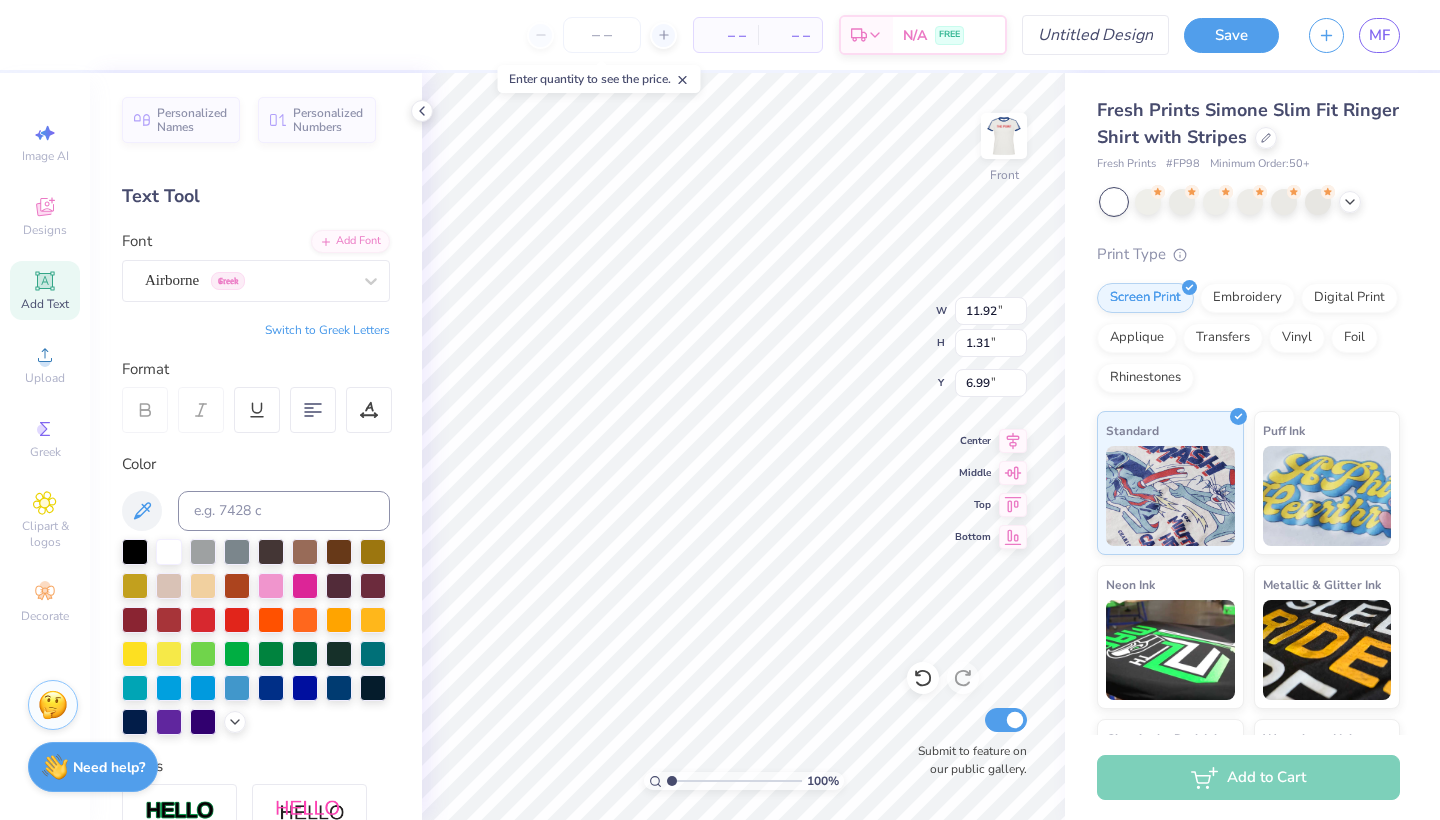 type on "4.50" 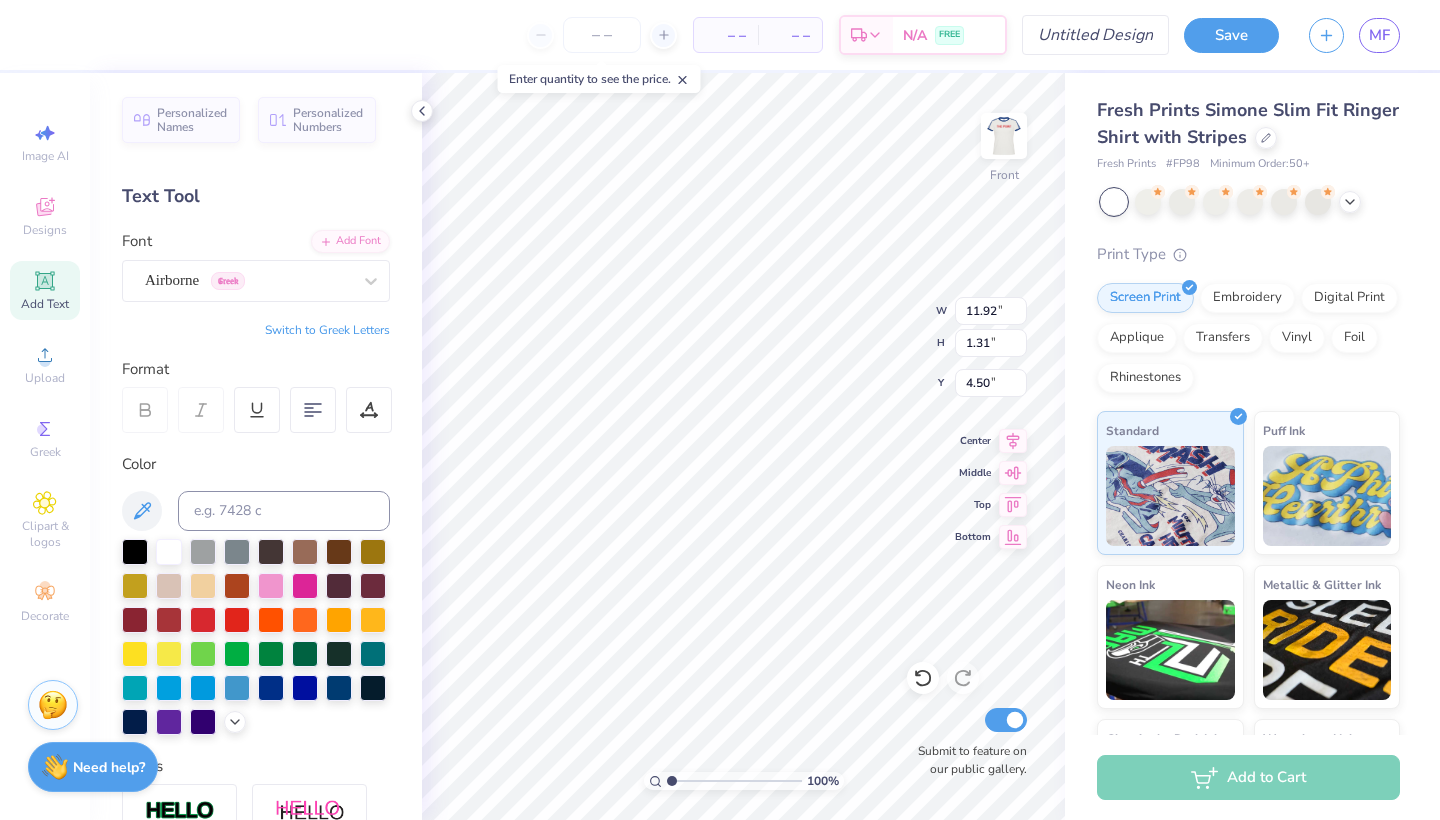 type on "10.82" 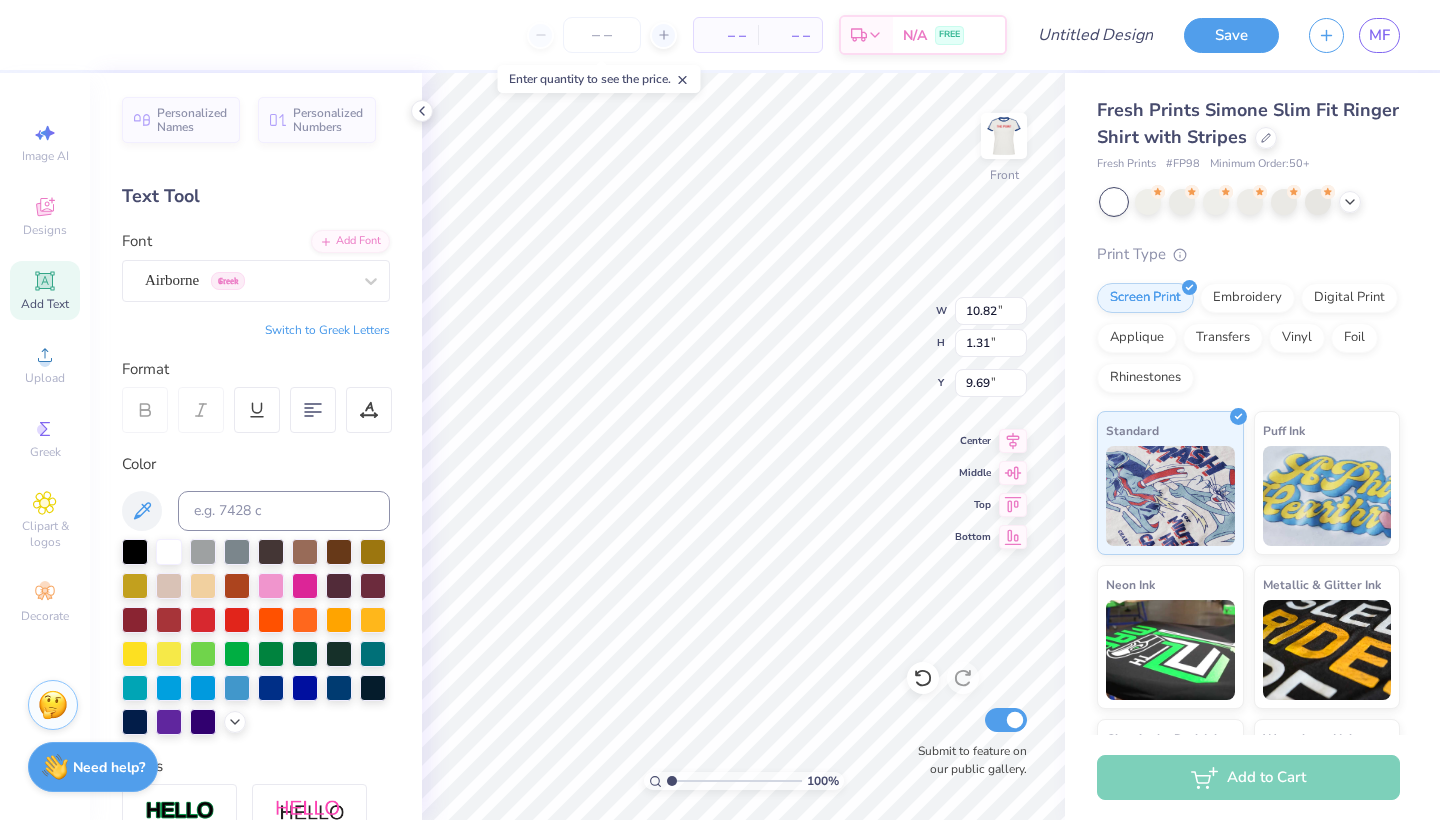 click 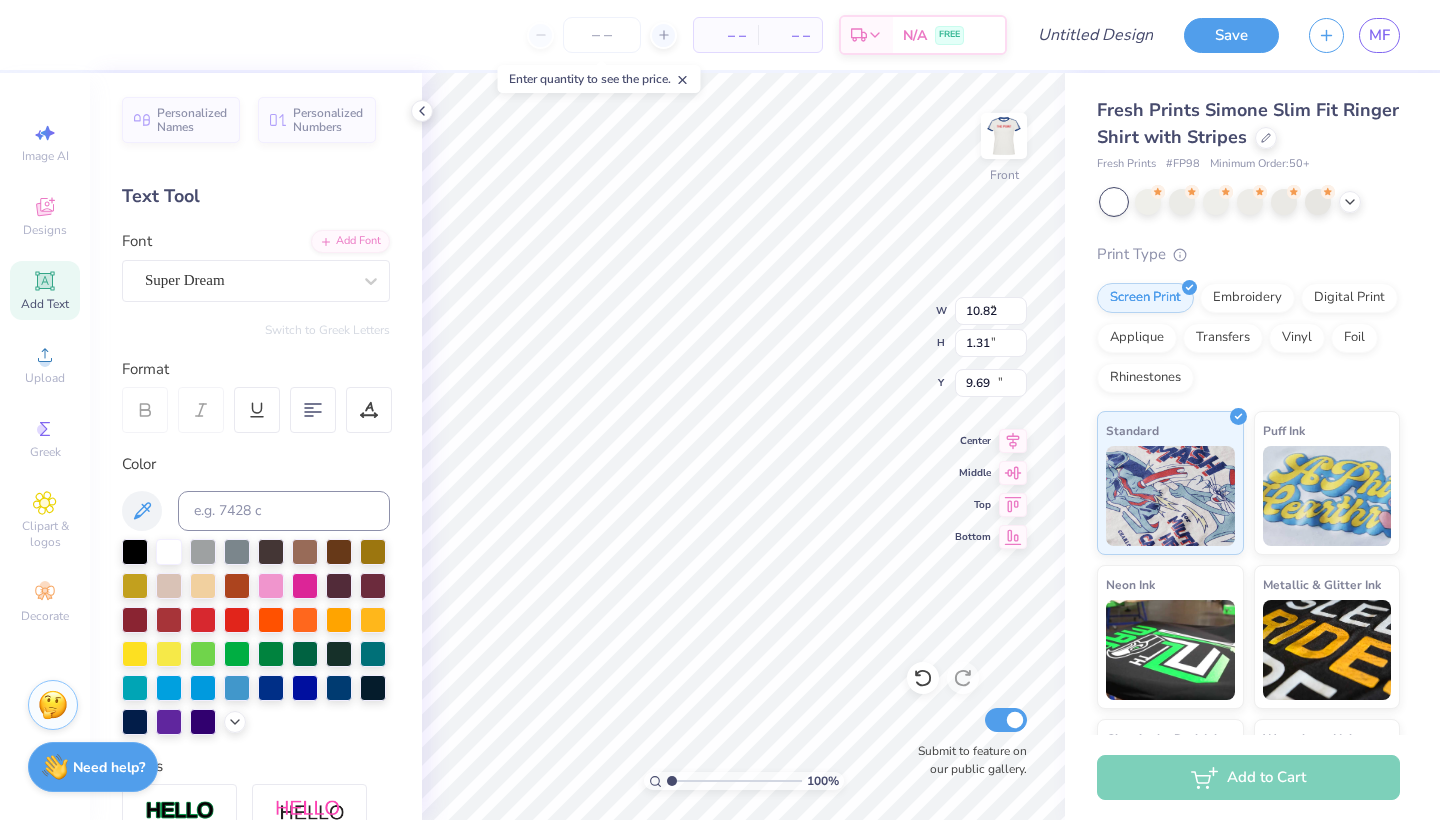 type on "4.51" 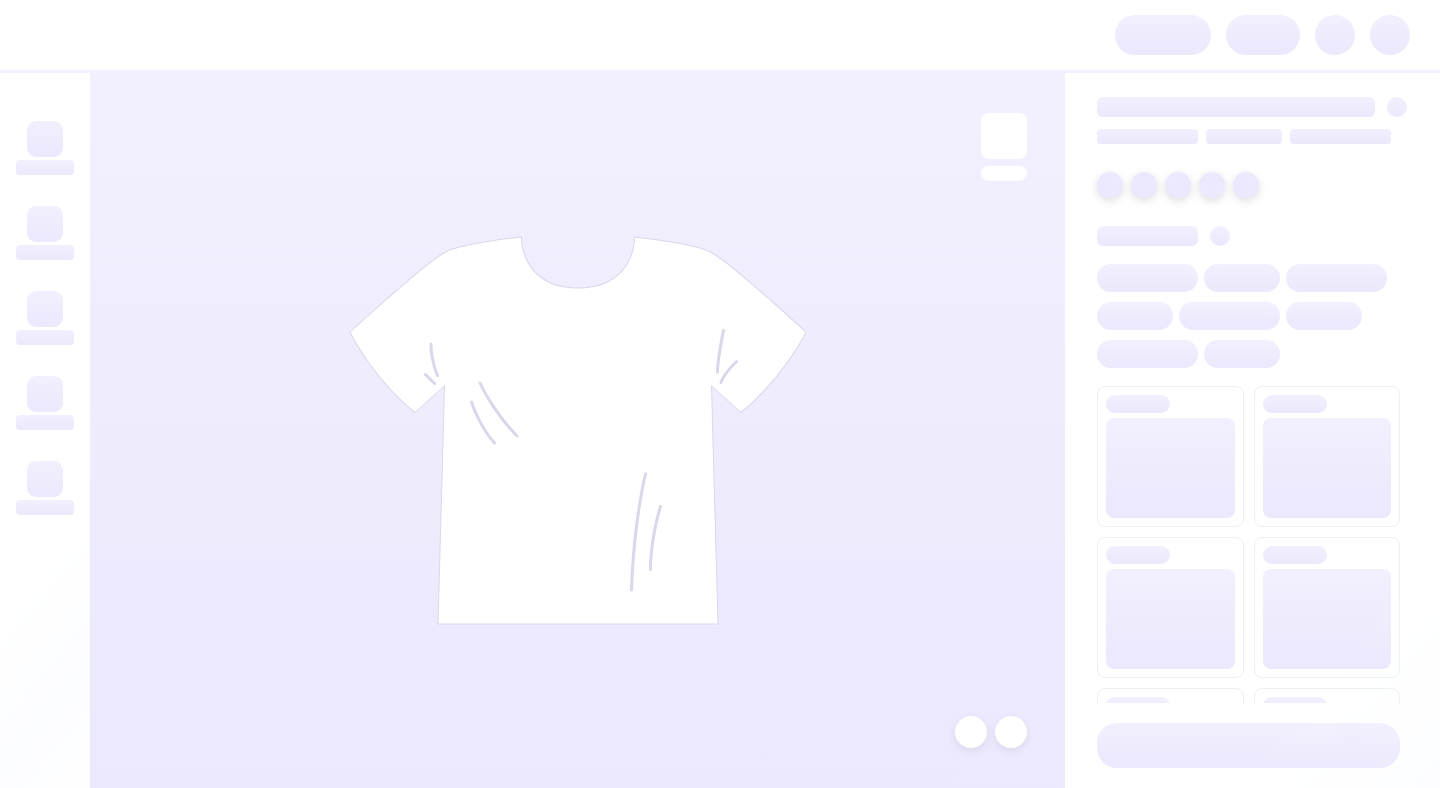 scroll, scrollTop: 0, scrollLeft: 0, axis: both 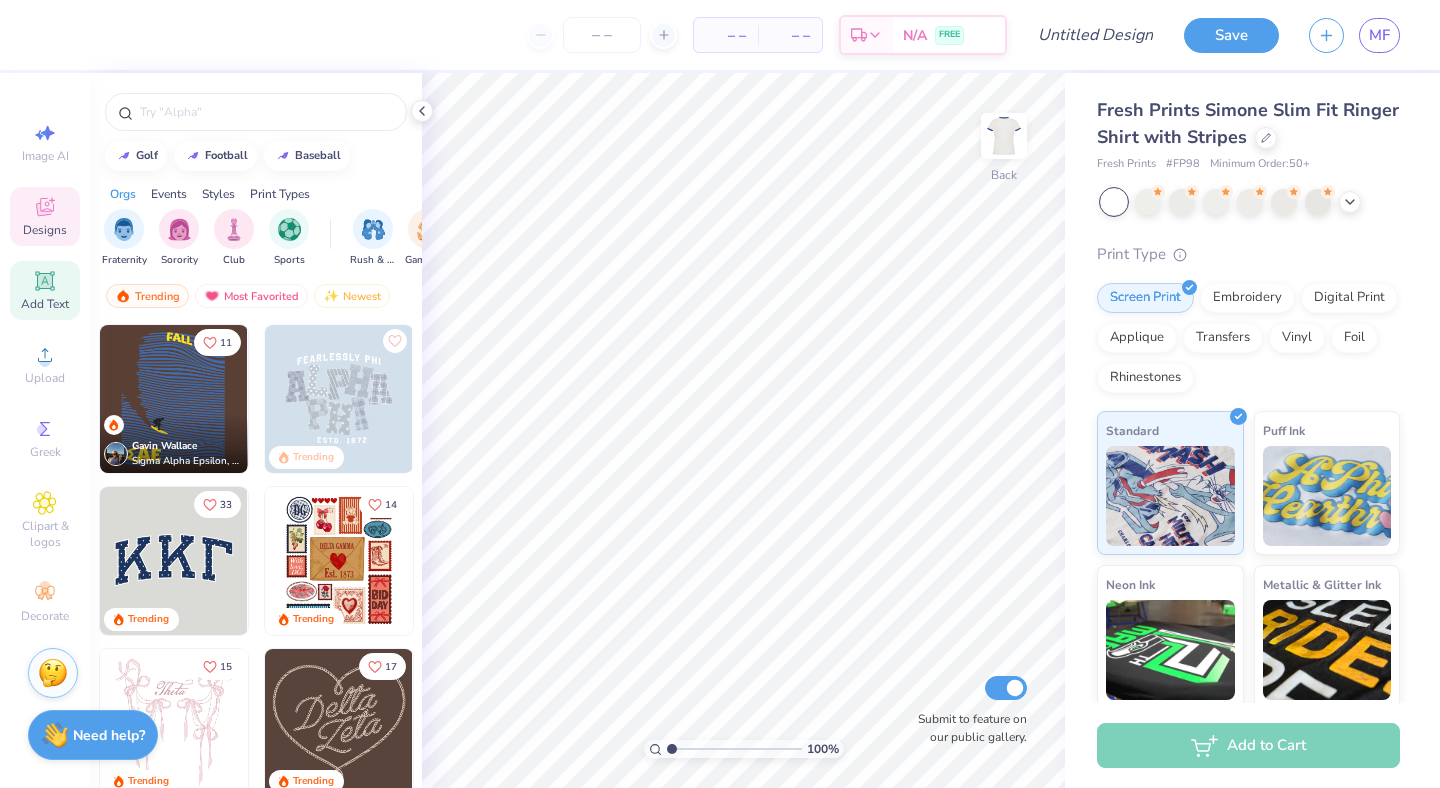 click on "Add Text" at bounding box center [45, 290] 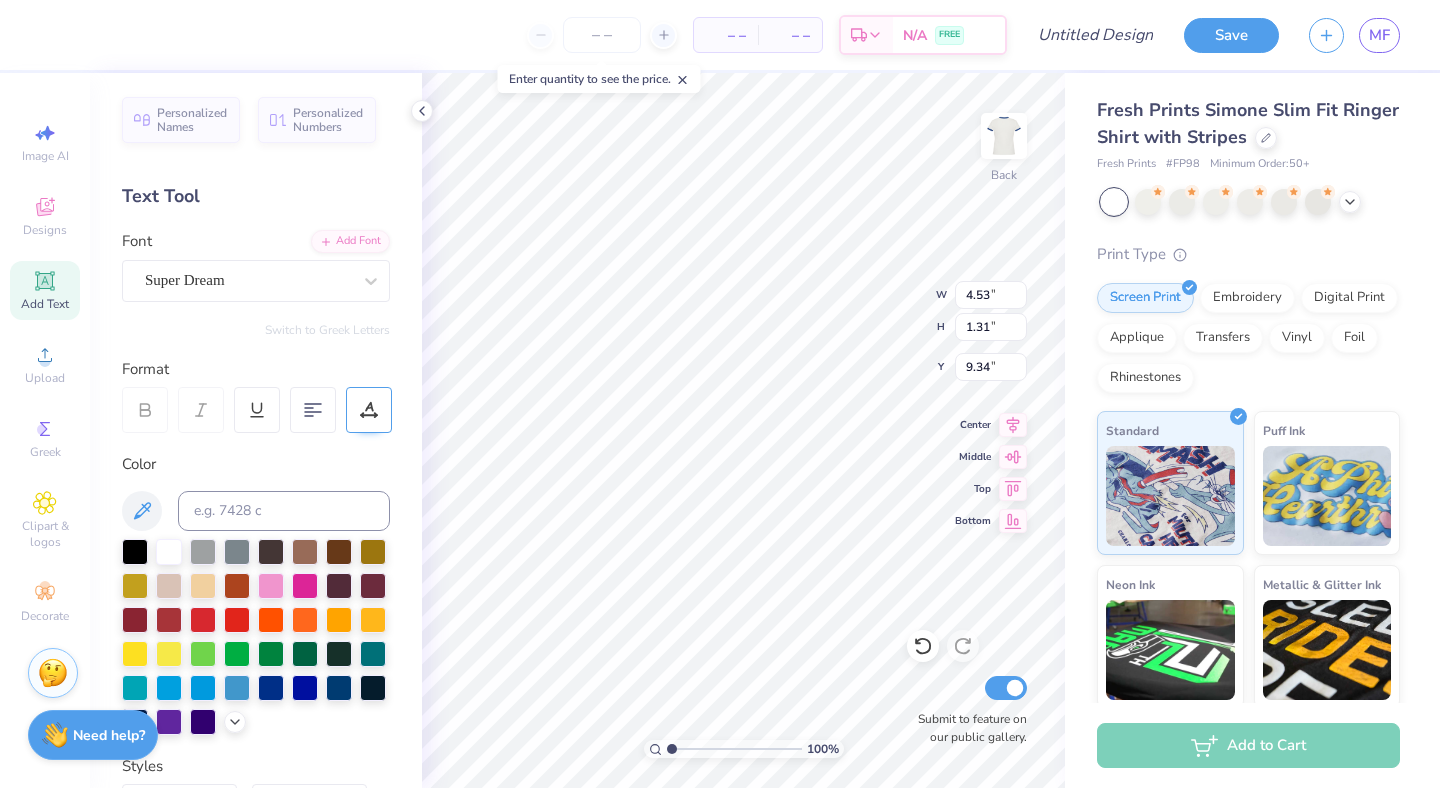 scroll, scrollTop: 0, scrollLeft: 2, axis: horizontal 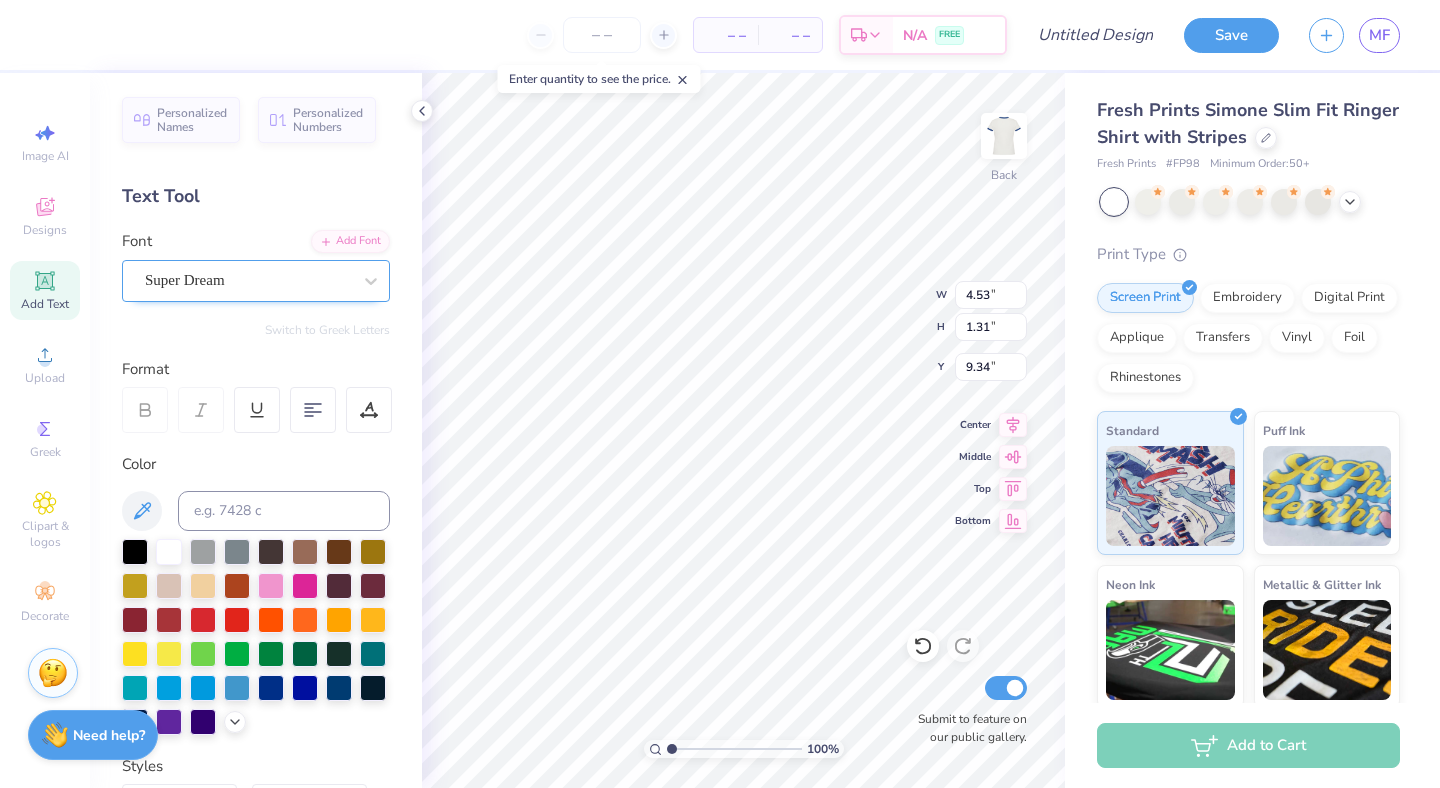 type on "the point" 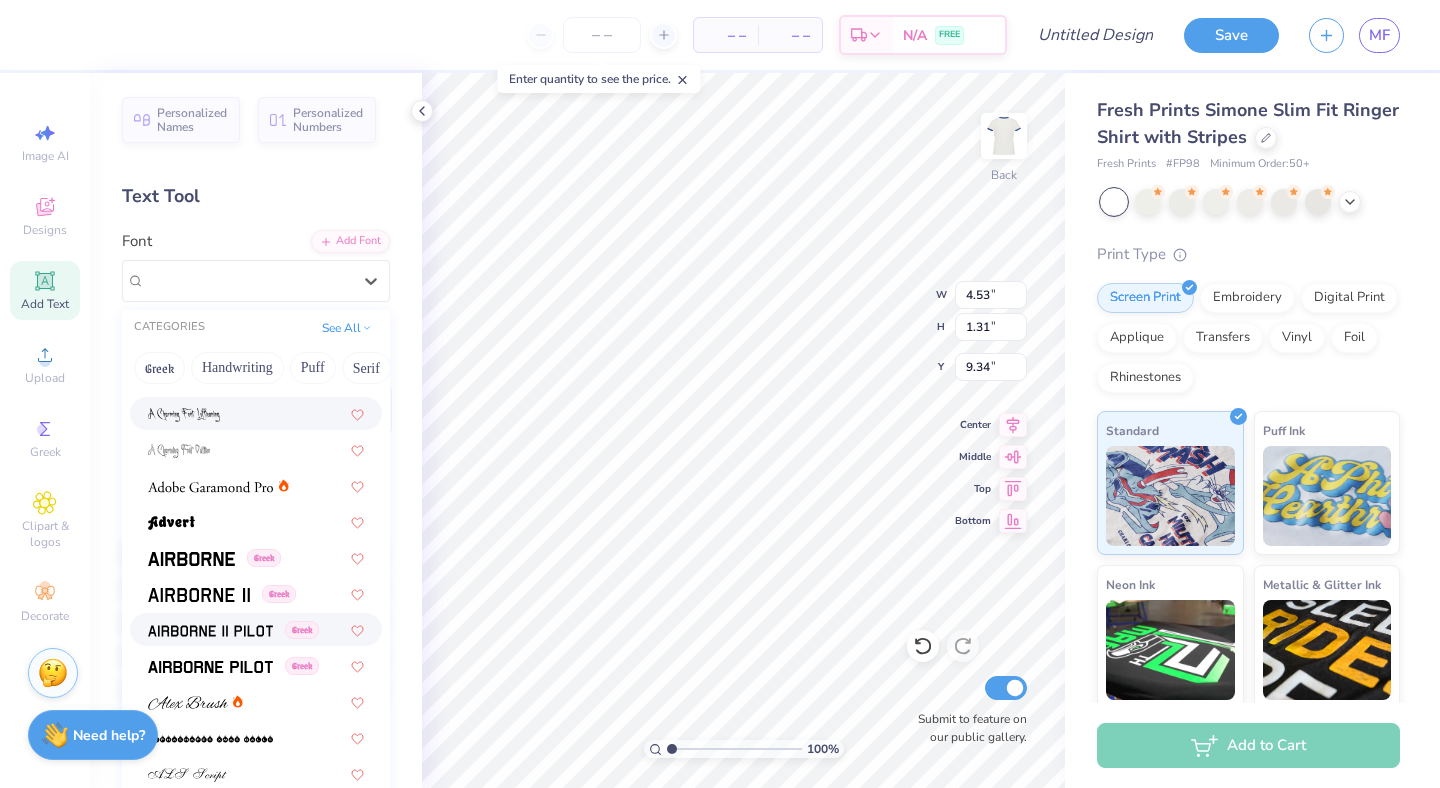 scroll, scrollTop: 201, scrollLeft: 0, axis: vertical 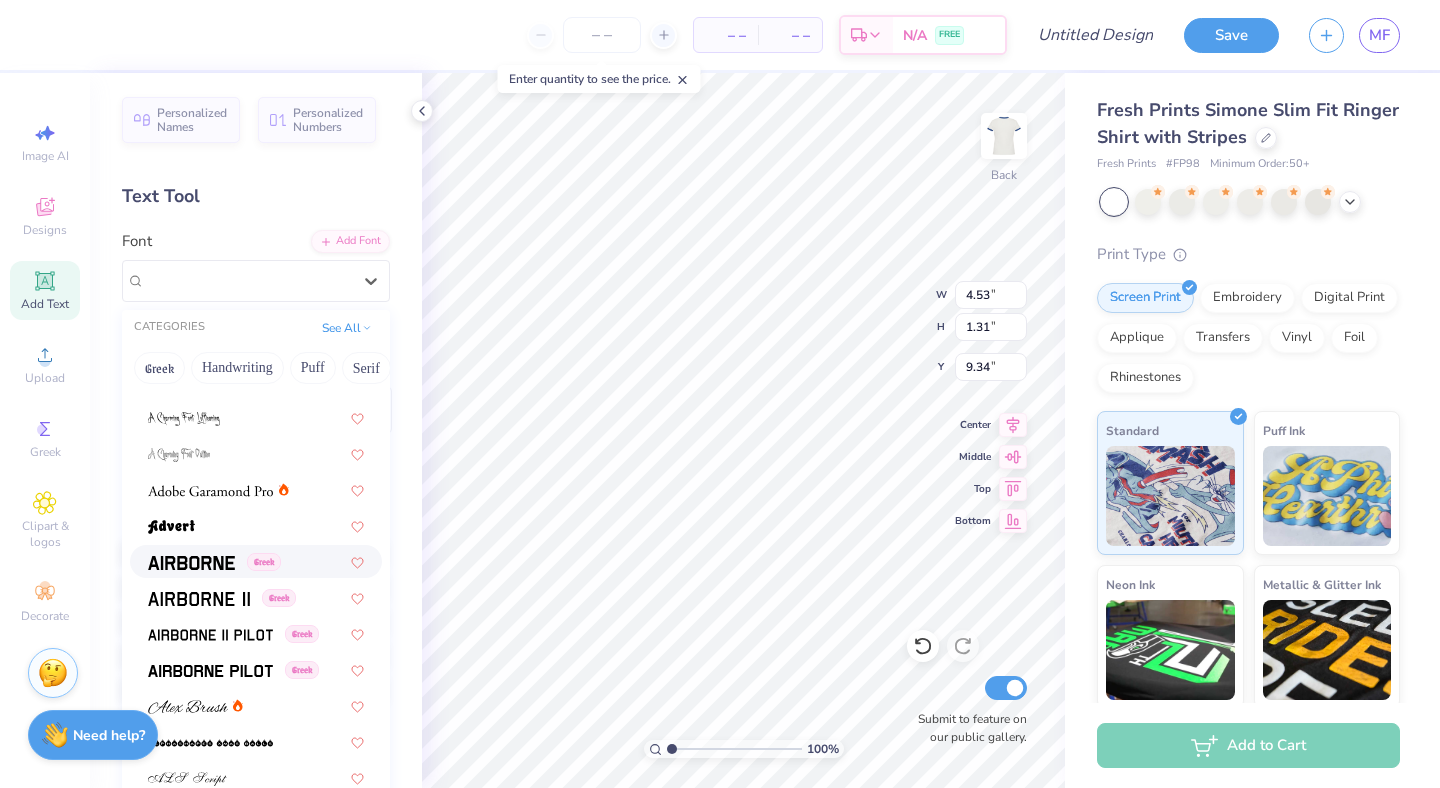 click on "Greek" at bounding box center [256, 561] 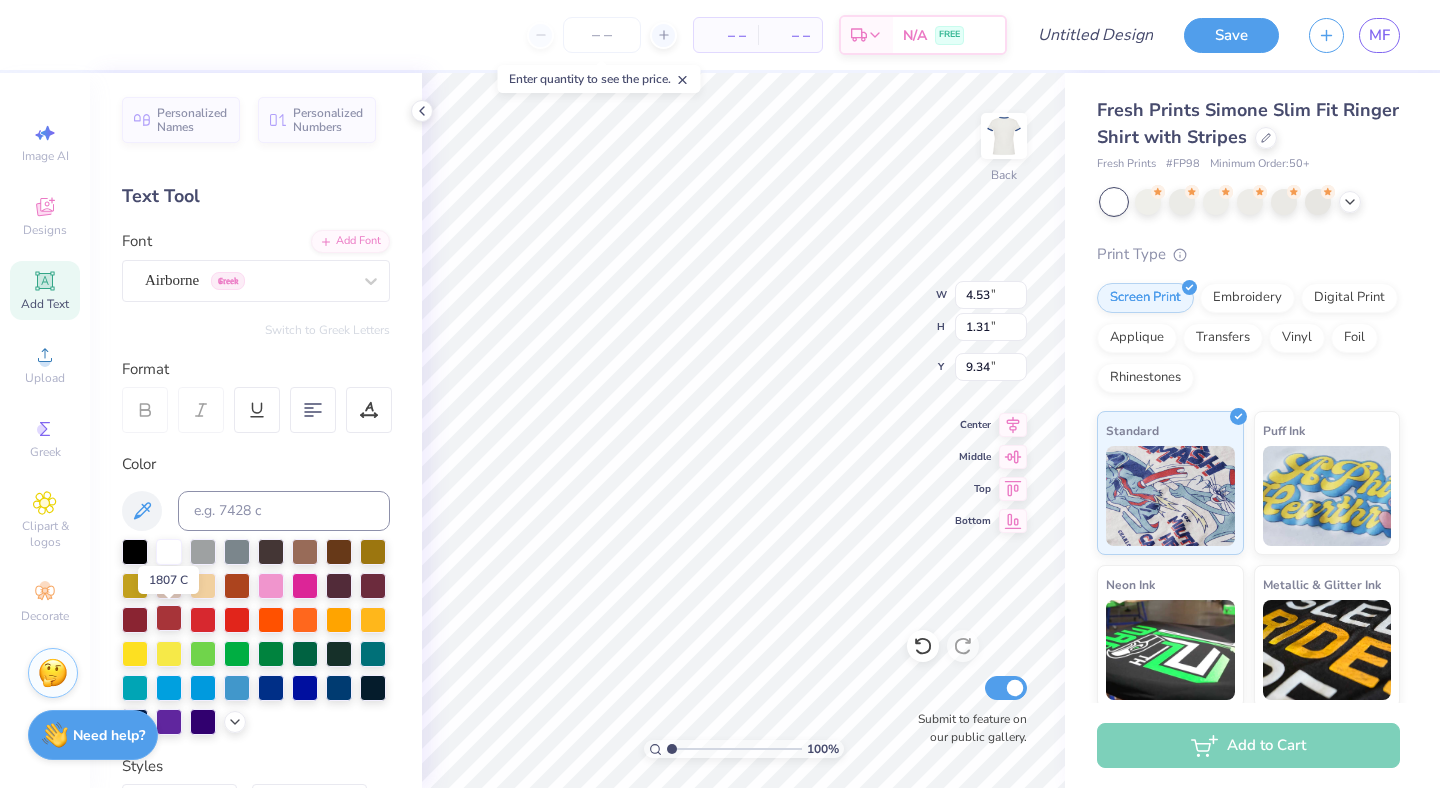 click at bounding box center (169, 618) 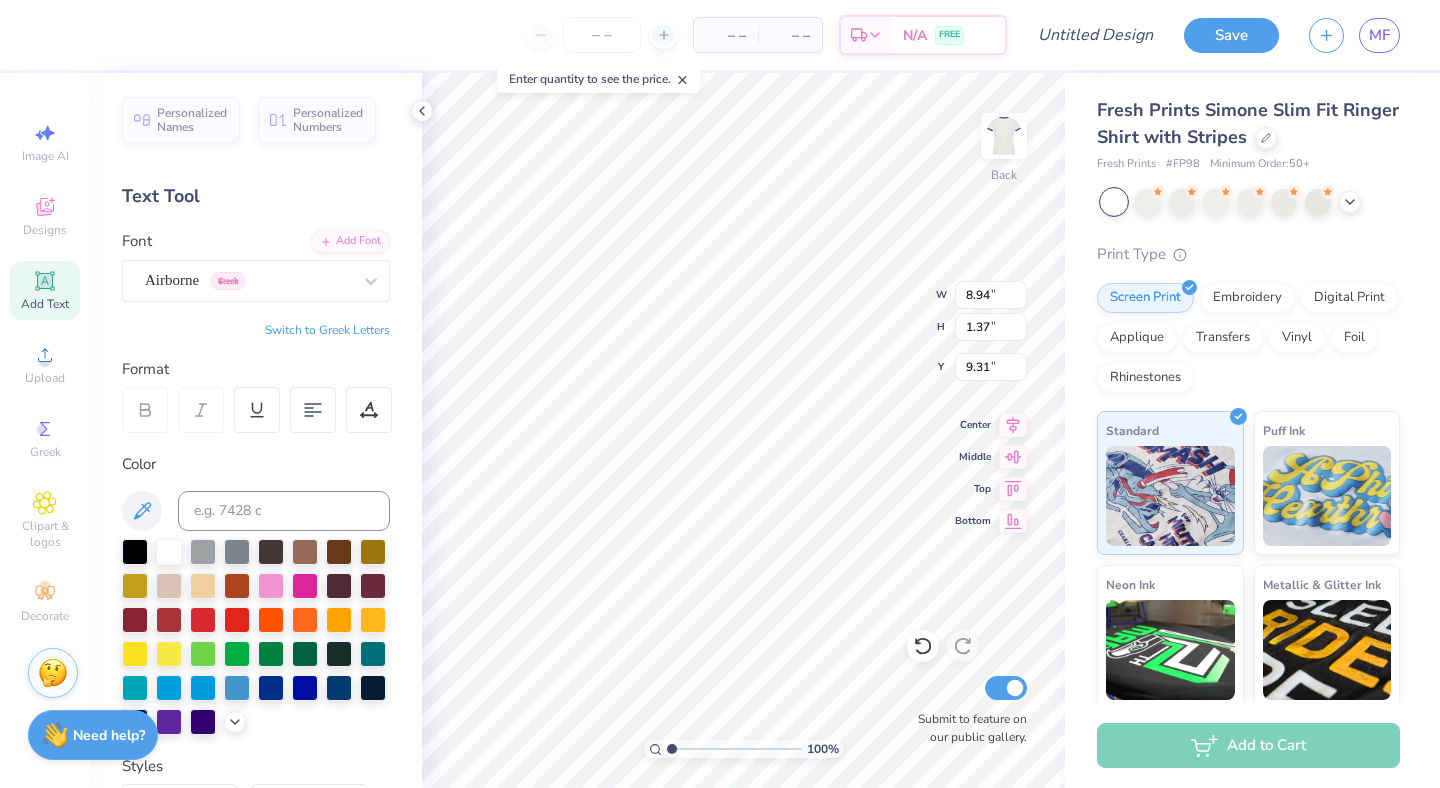 type on "2.70" 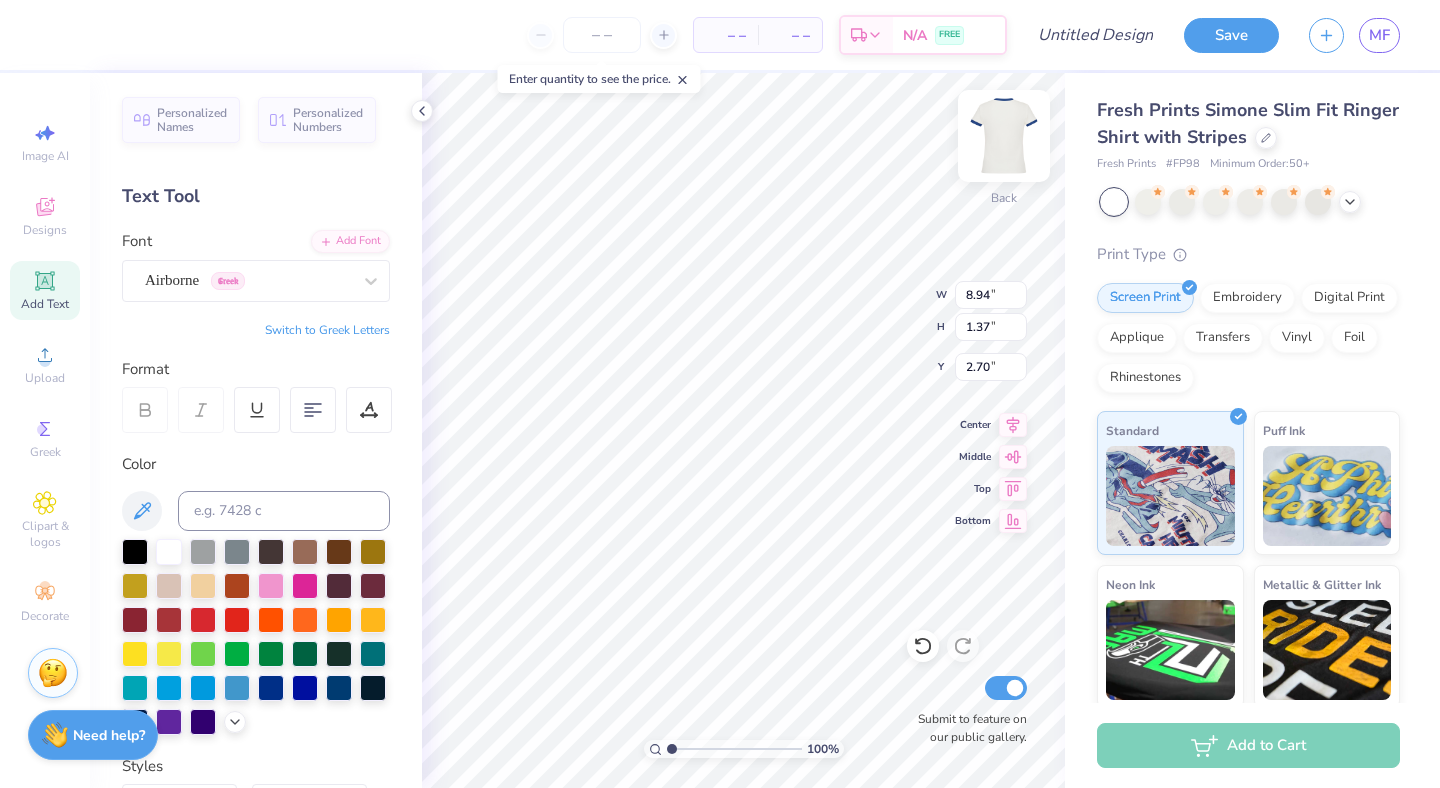 click at bounding box center [1004, 136] 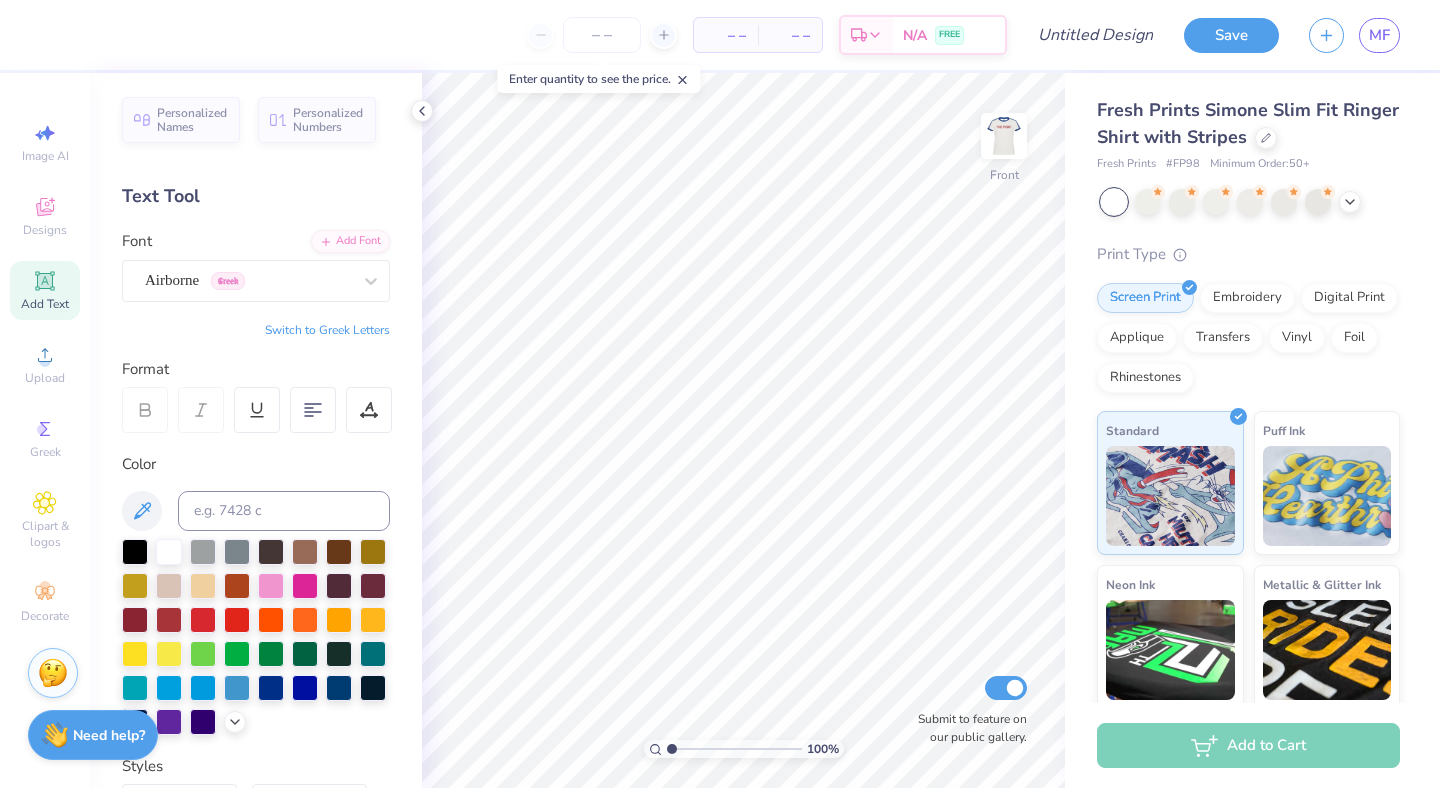 click 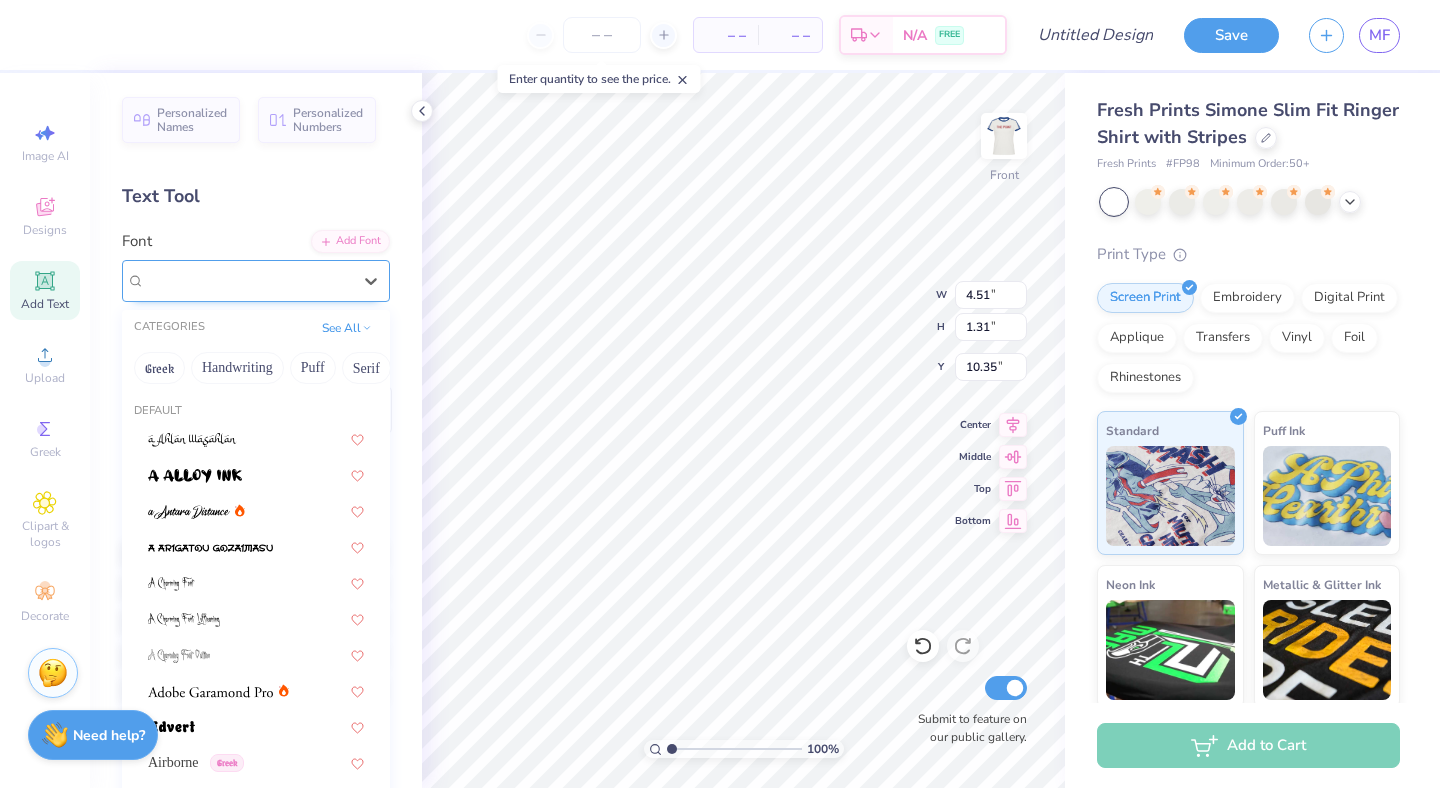 click on "Super Dream" at bounding box center (248, 280) 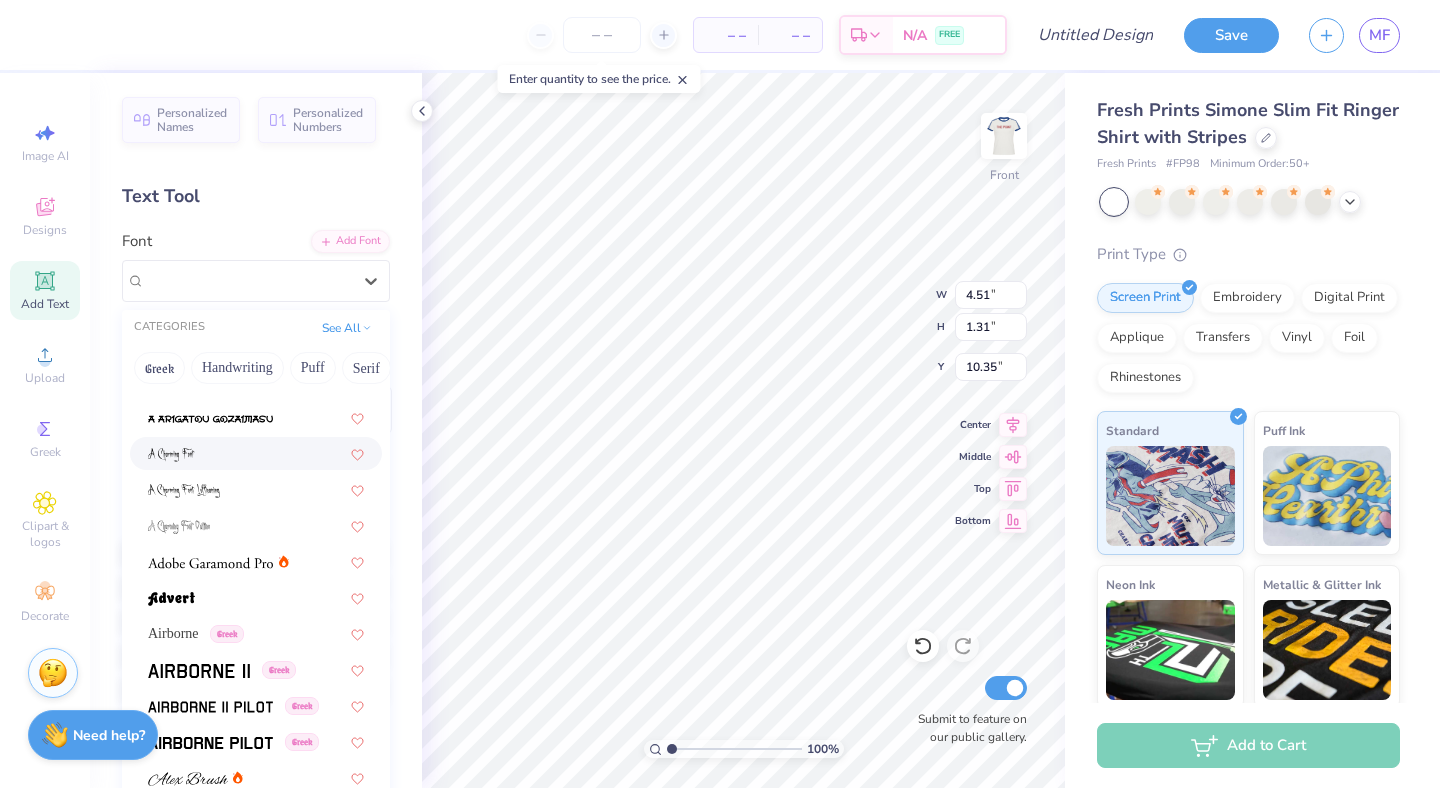 scroll, scrollTop: 133, scrollLeft: 0, axis: vertical 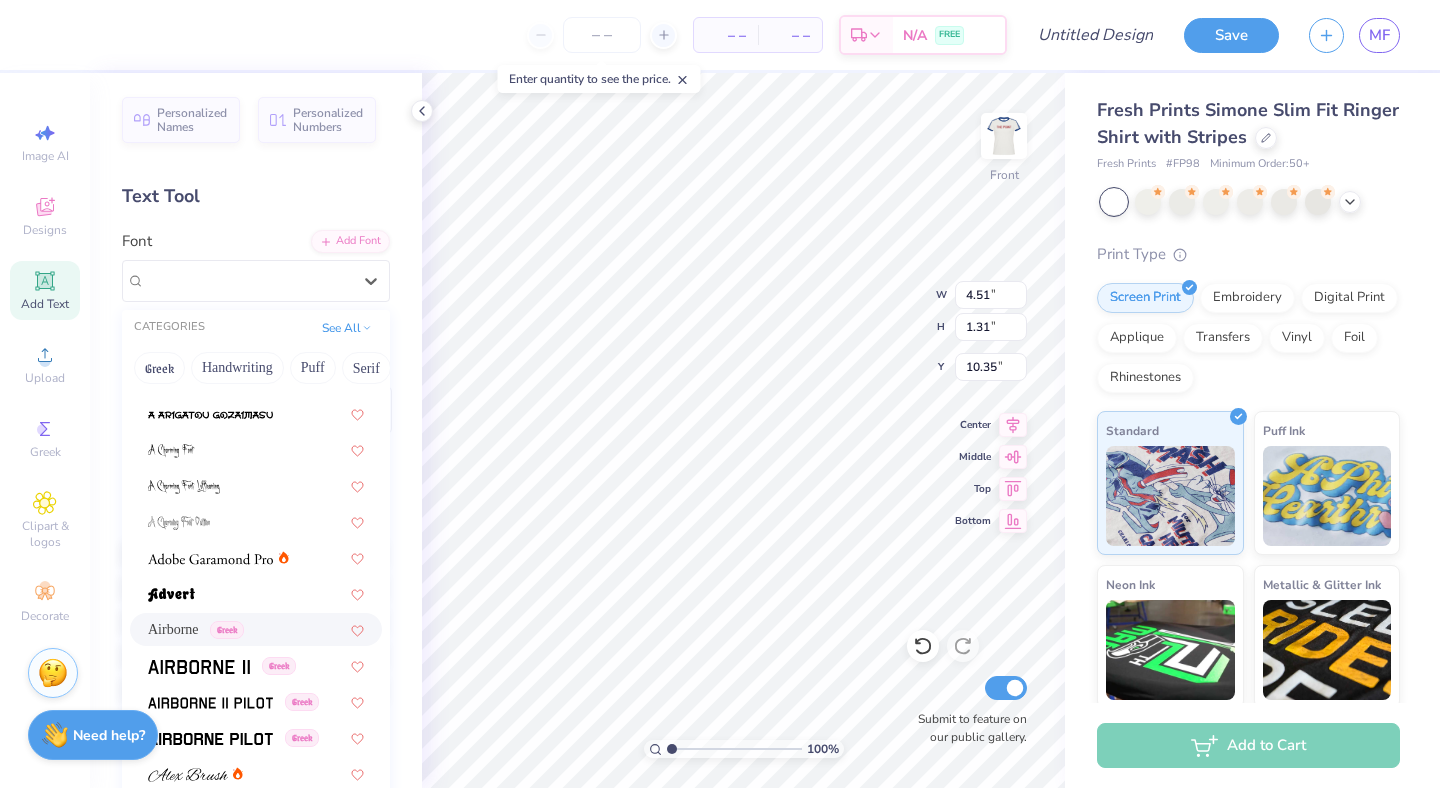 click on "Airborne" at bounding box center [173, 629] 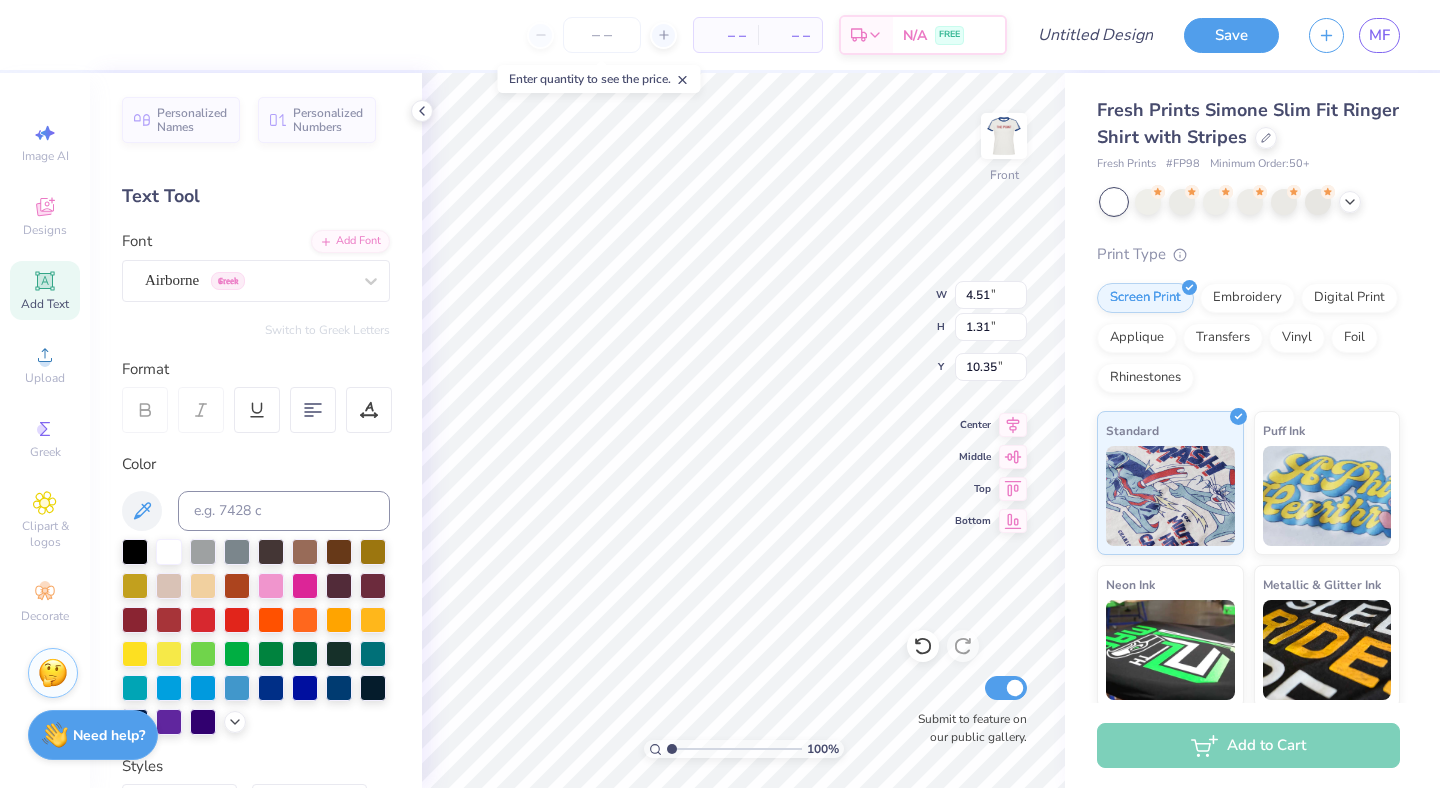 type on "4.32" 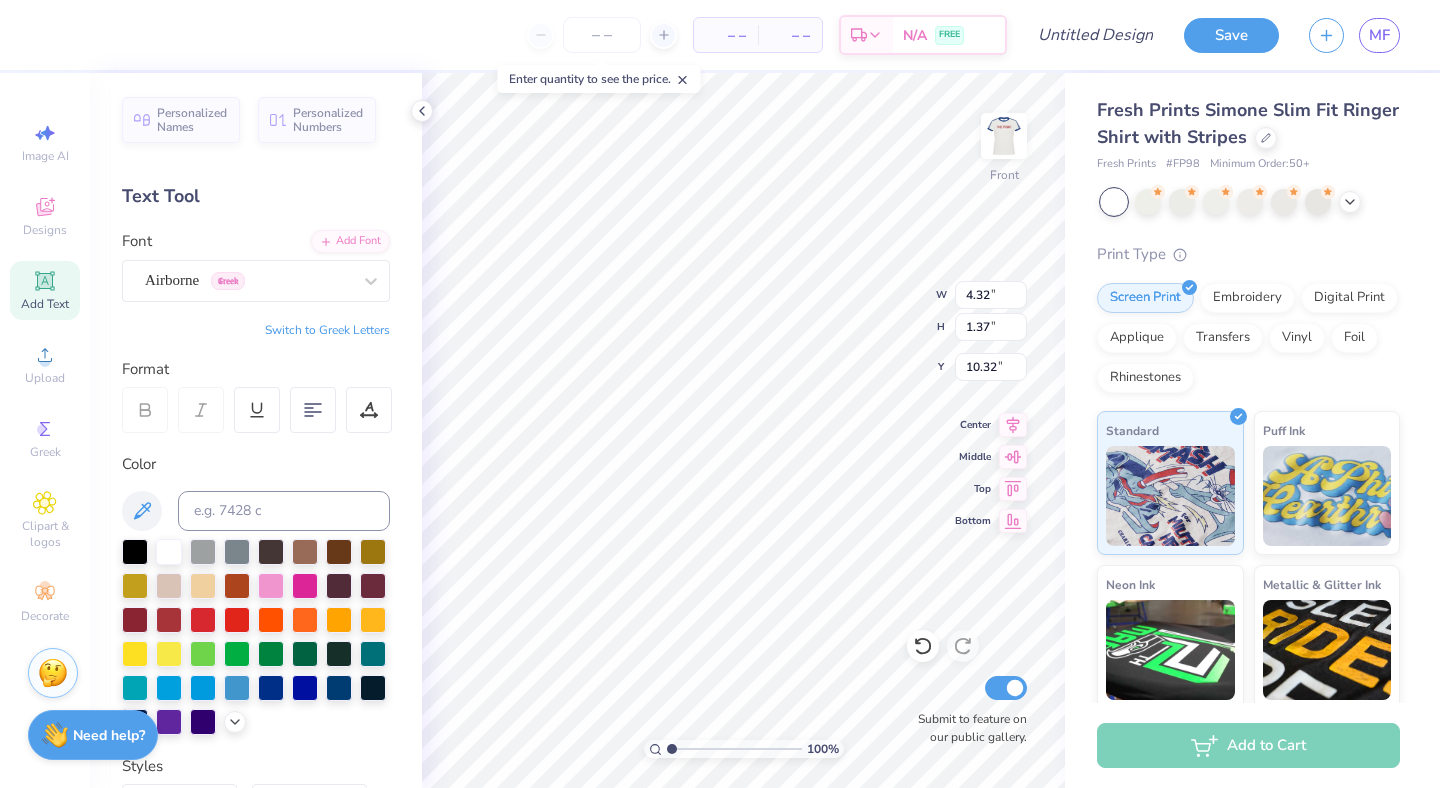 scroll, scrollTop: 3, scrollLeft: 4, axis: both 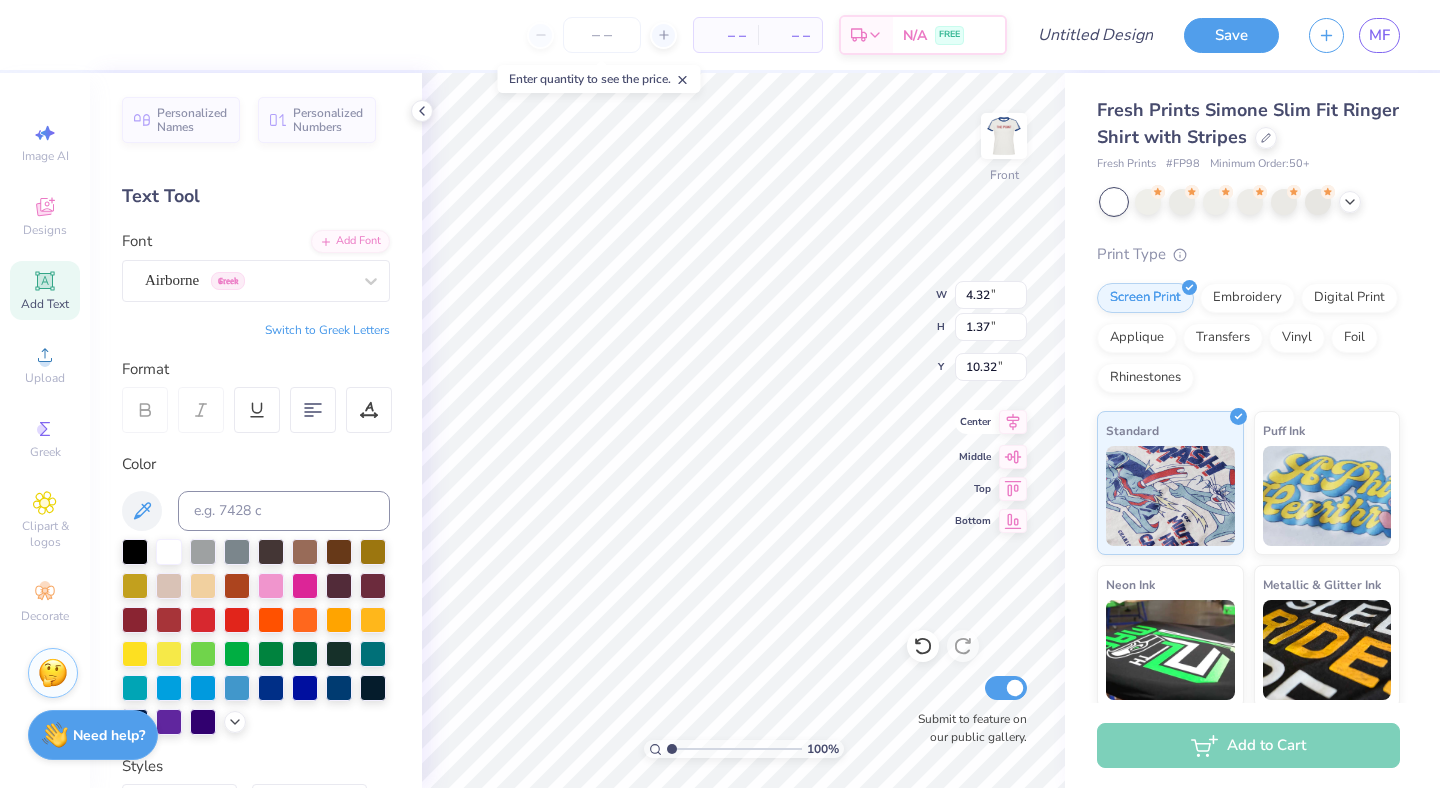 type on "[FIRST] [LAST]
[FIRST] [LAST]
[FIRST] [LAST]
[FIRST] [LAST]
Redacted" 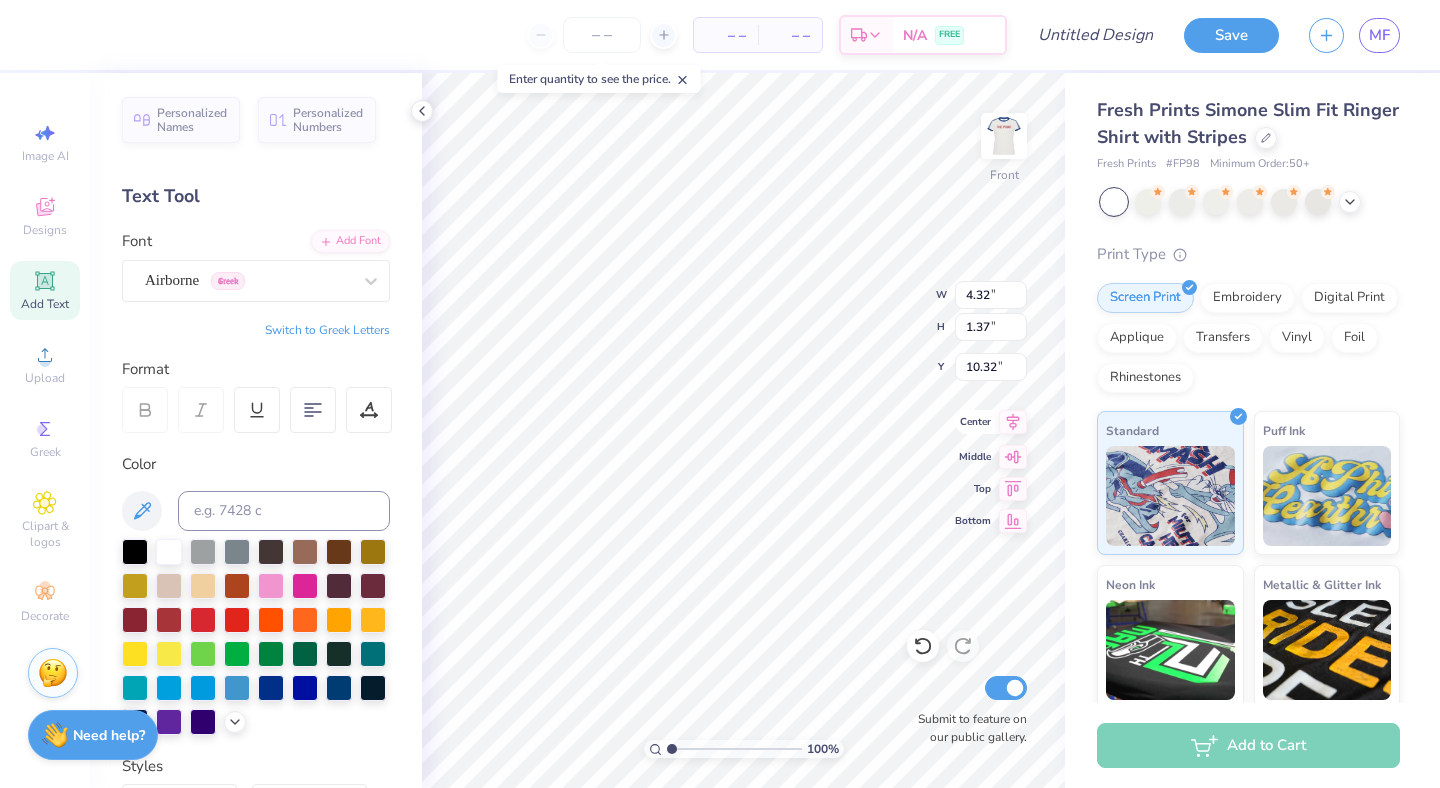 type on "11.92" 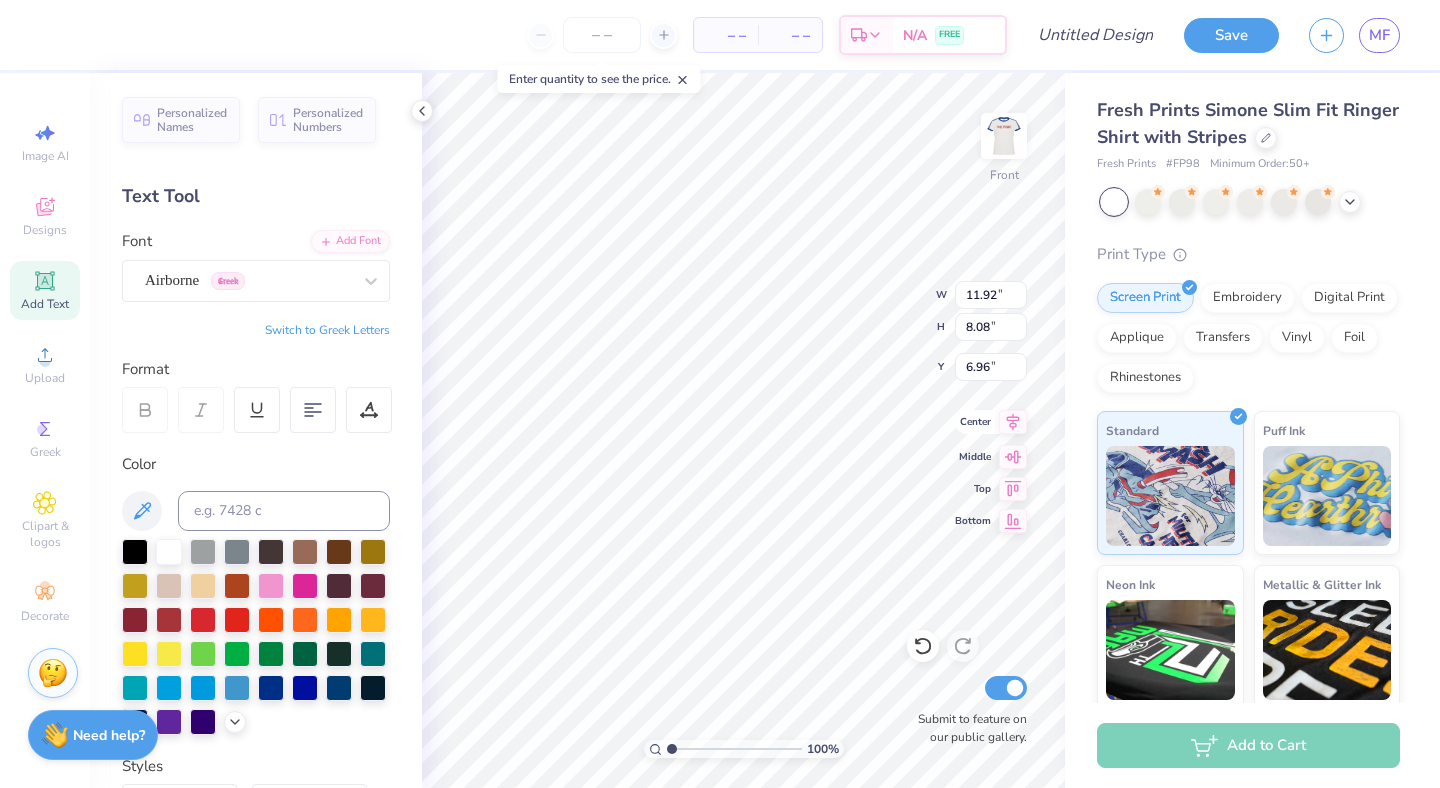 click 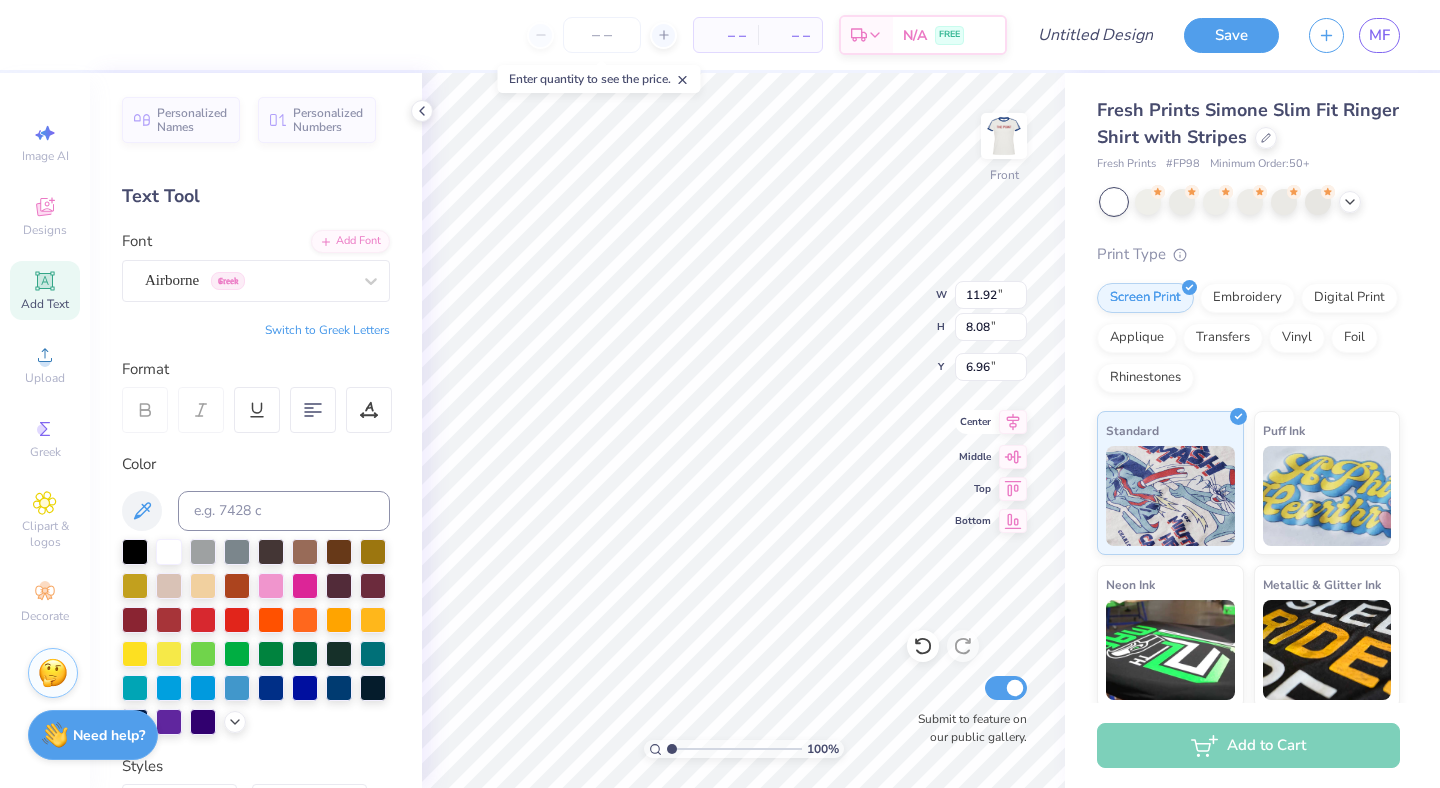 scroll, scrollTop: 0, scrollLeft: 1, axis: horizontal 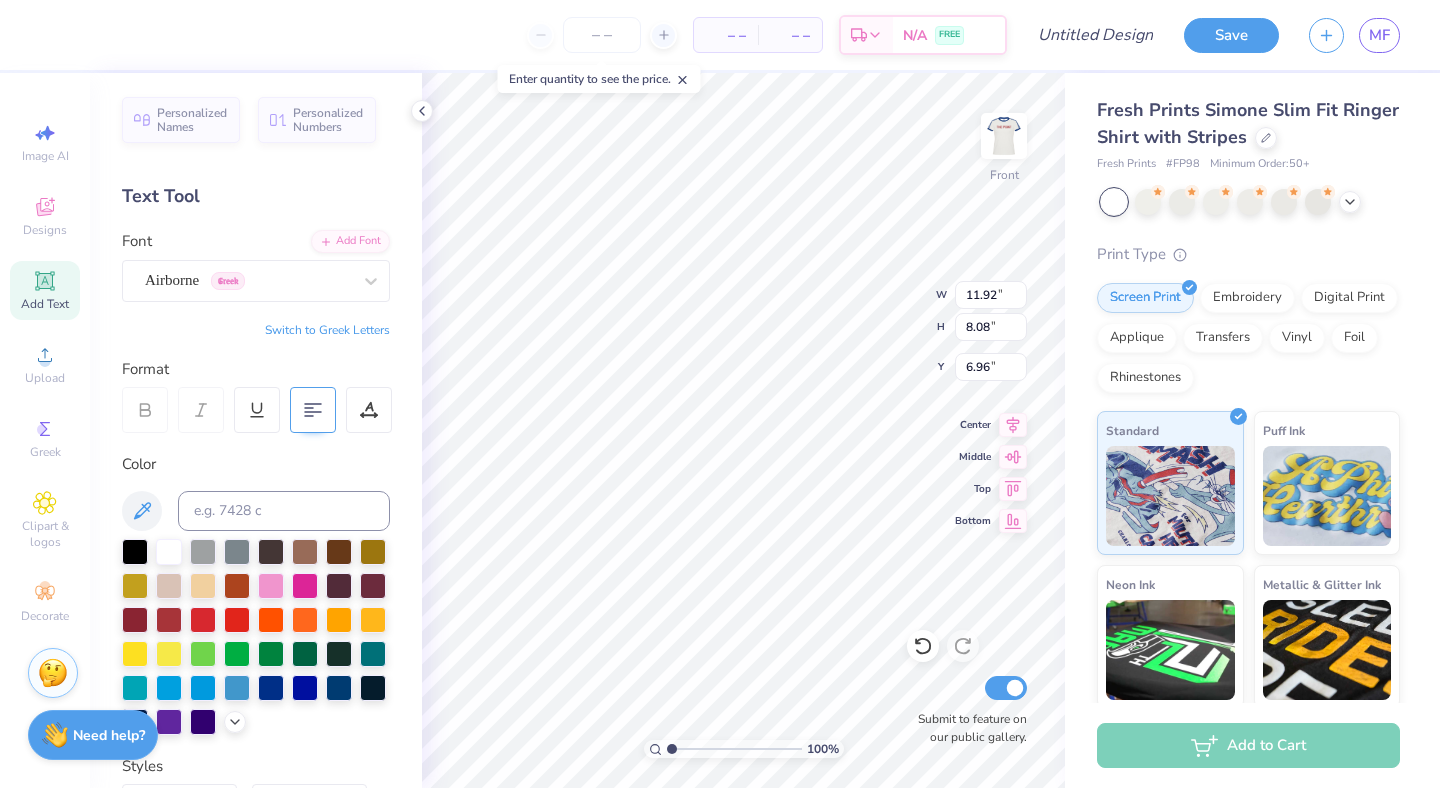 click at bounding box center [313, 410] 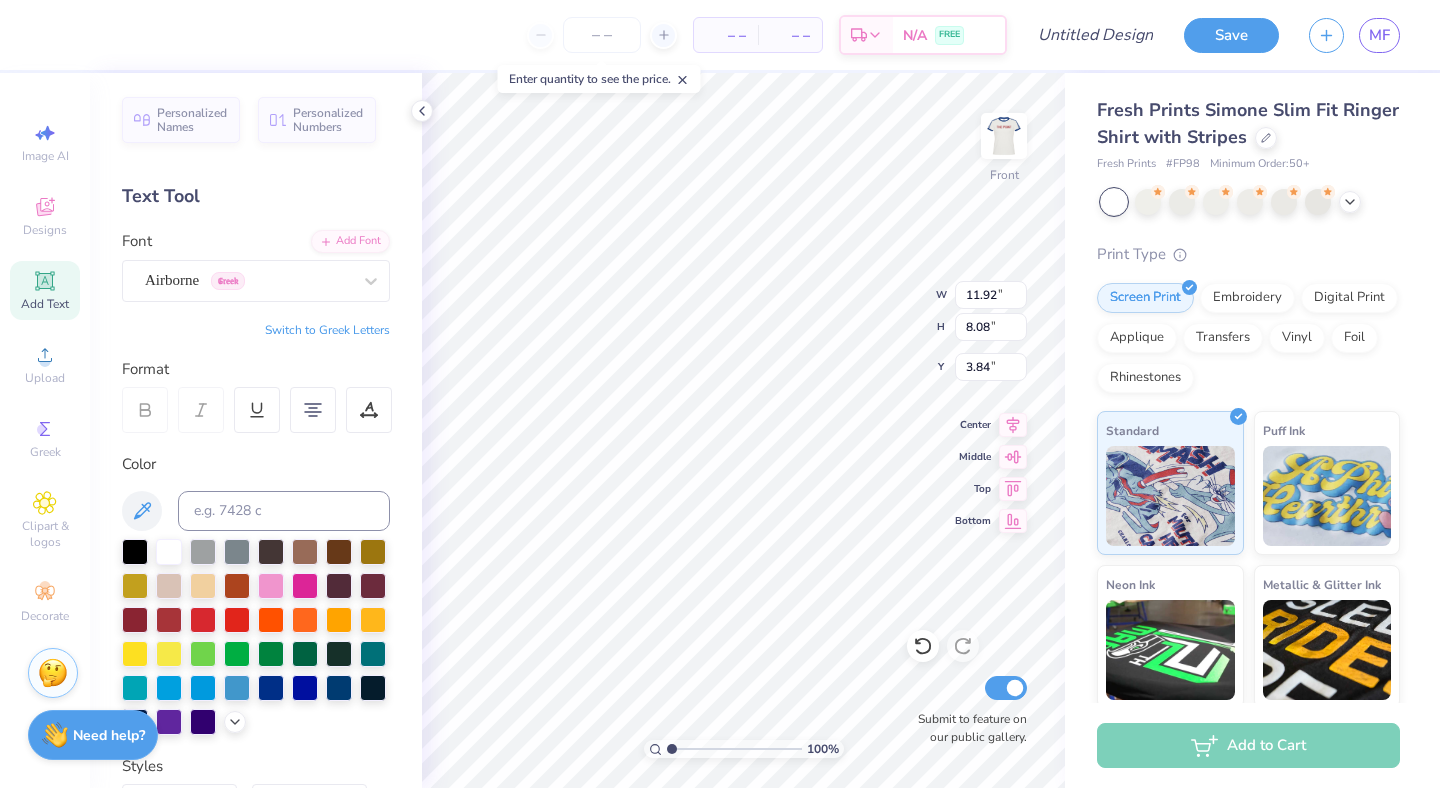 type on "2.29" 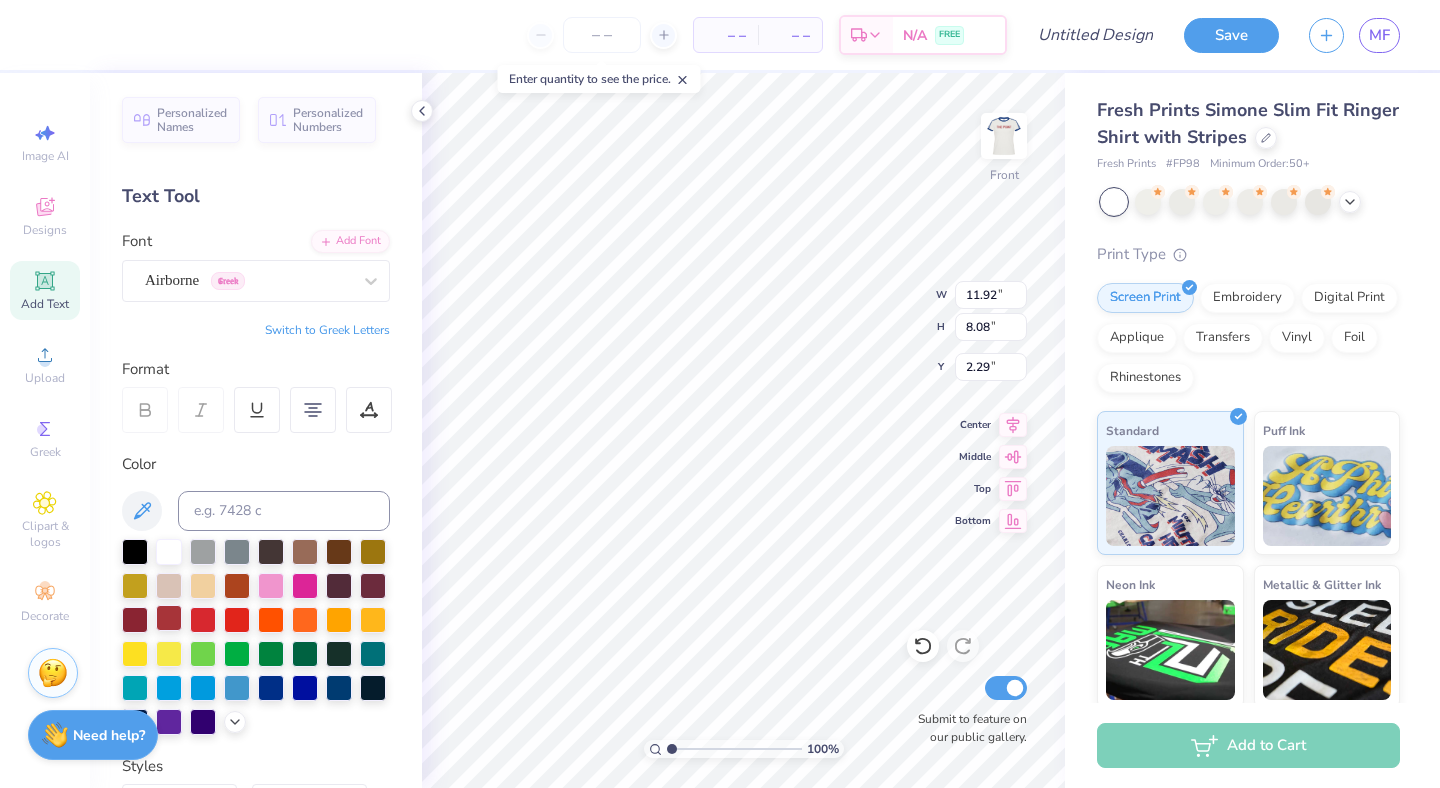 click at bounding box center (169, 618) 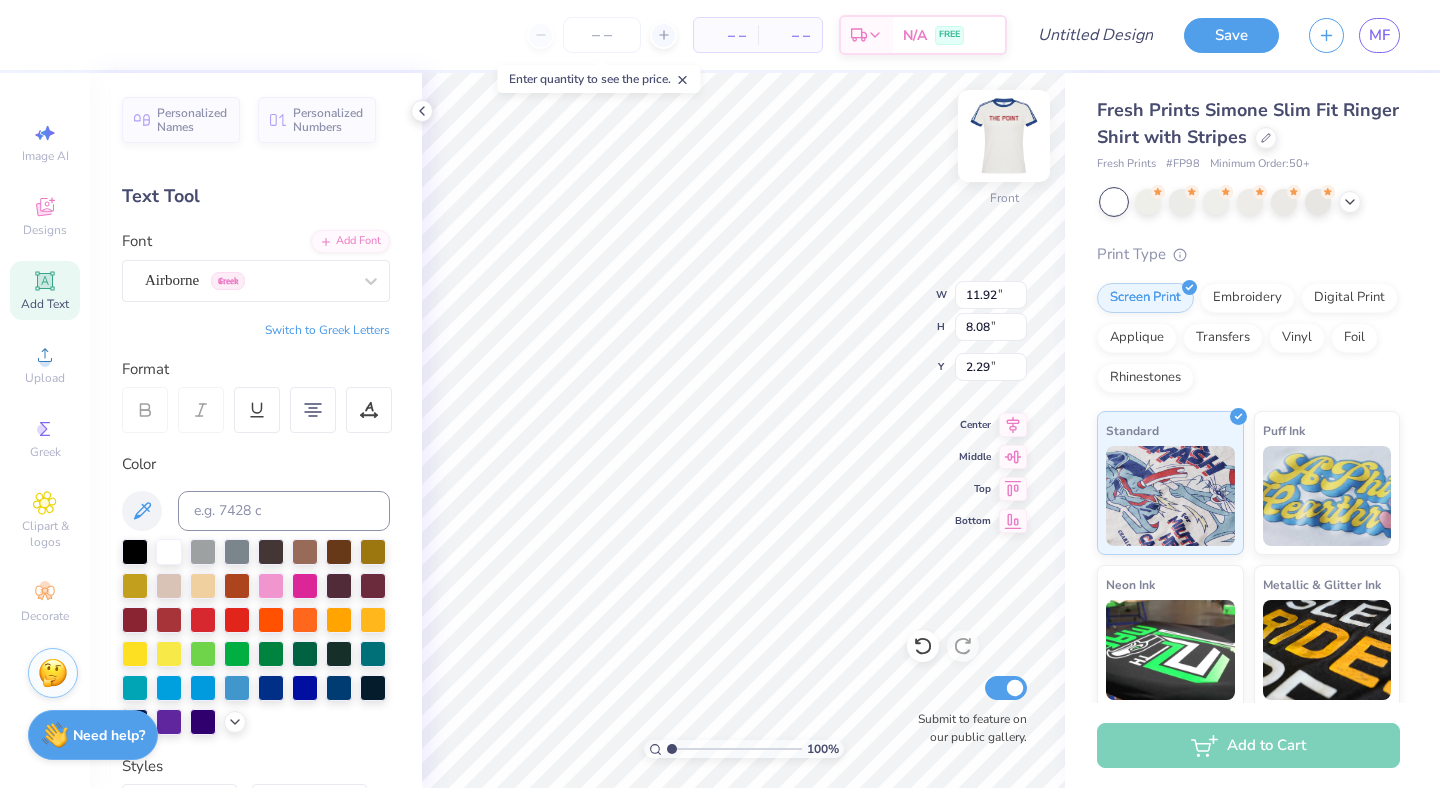 click at bounding box center (1004, 136) 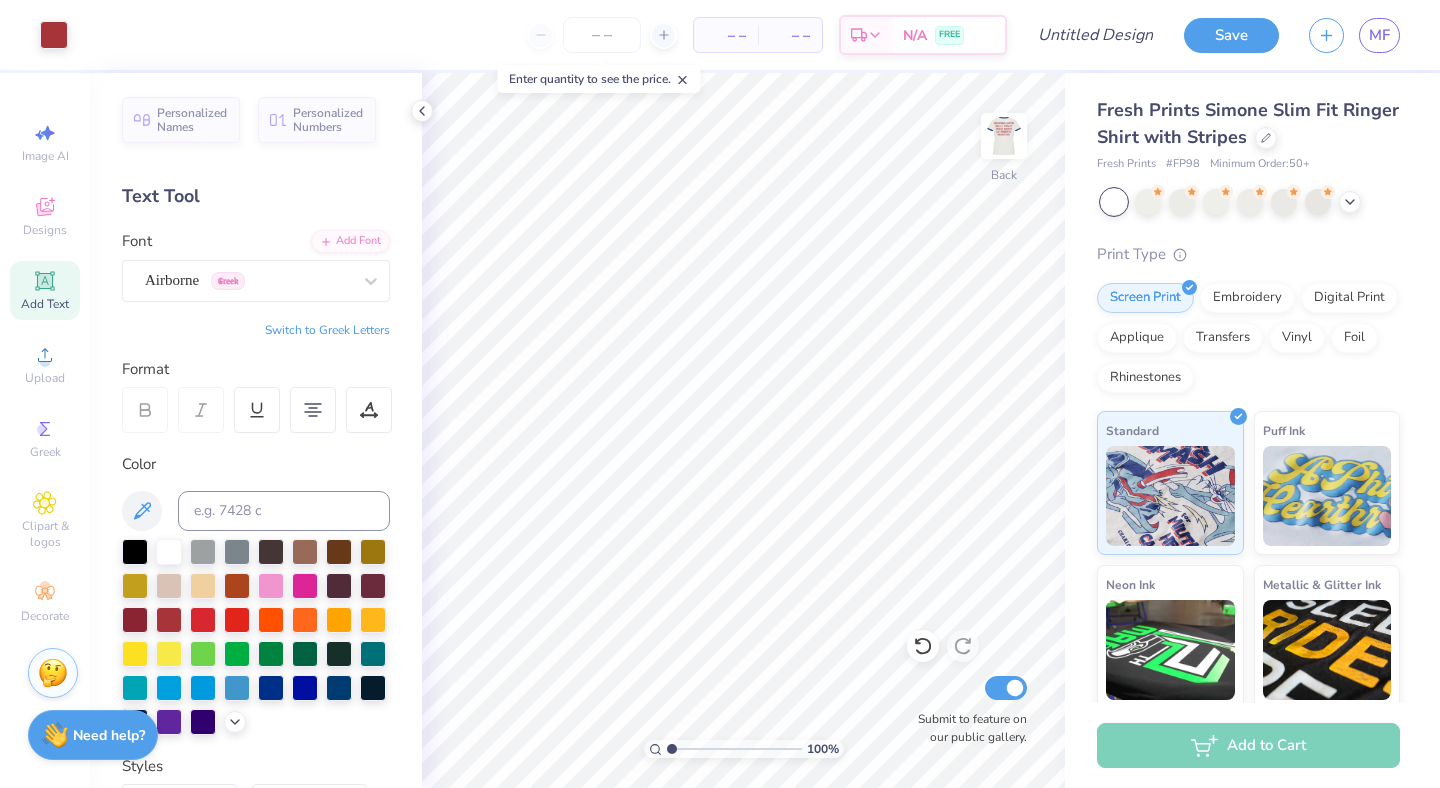click at bounding box center [1004, 136] 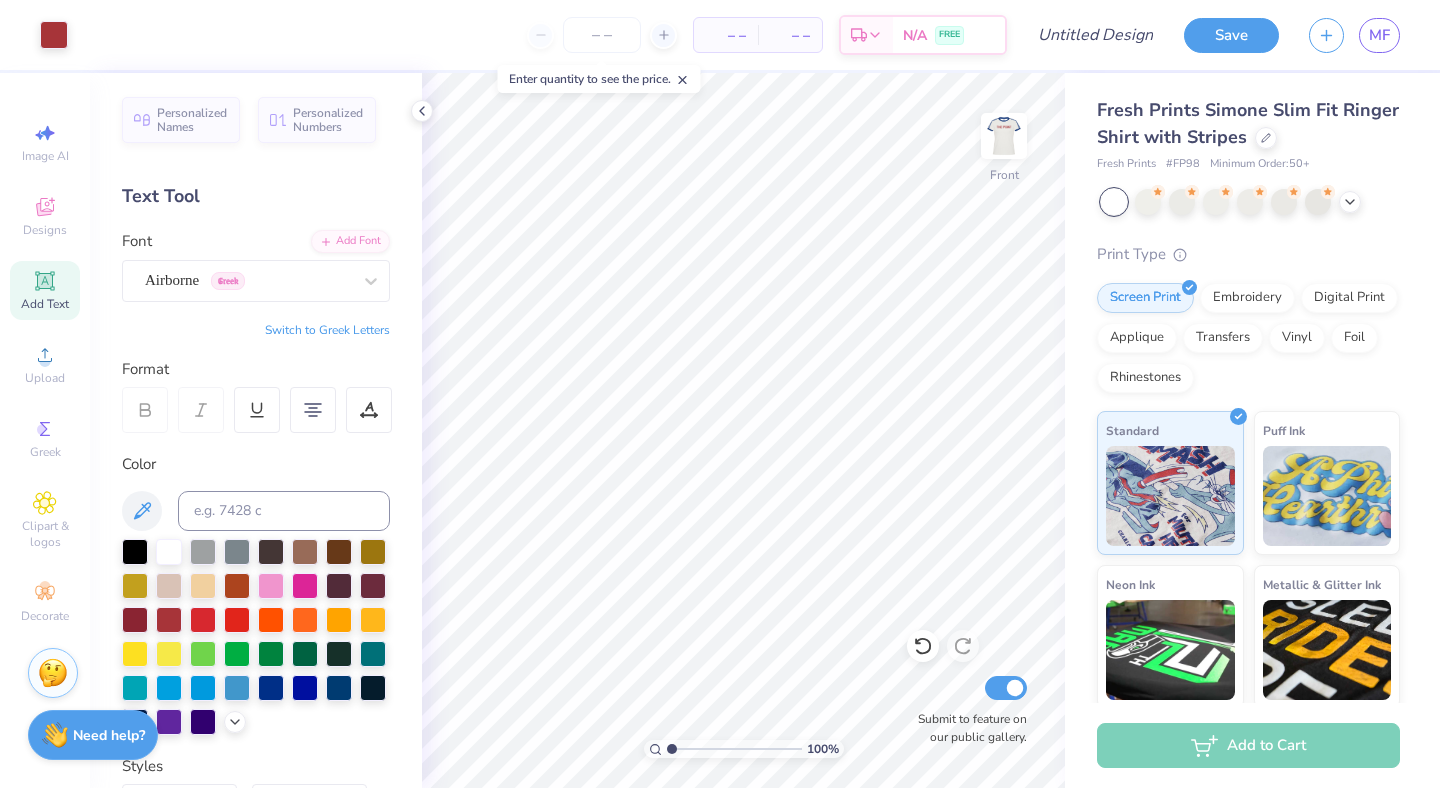 click at bounding box center [1004, 136] 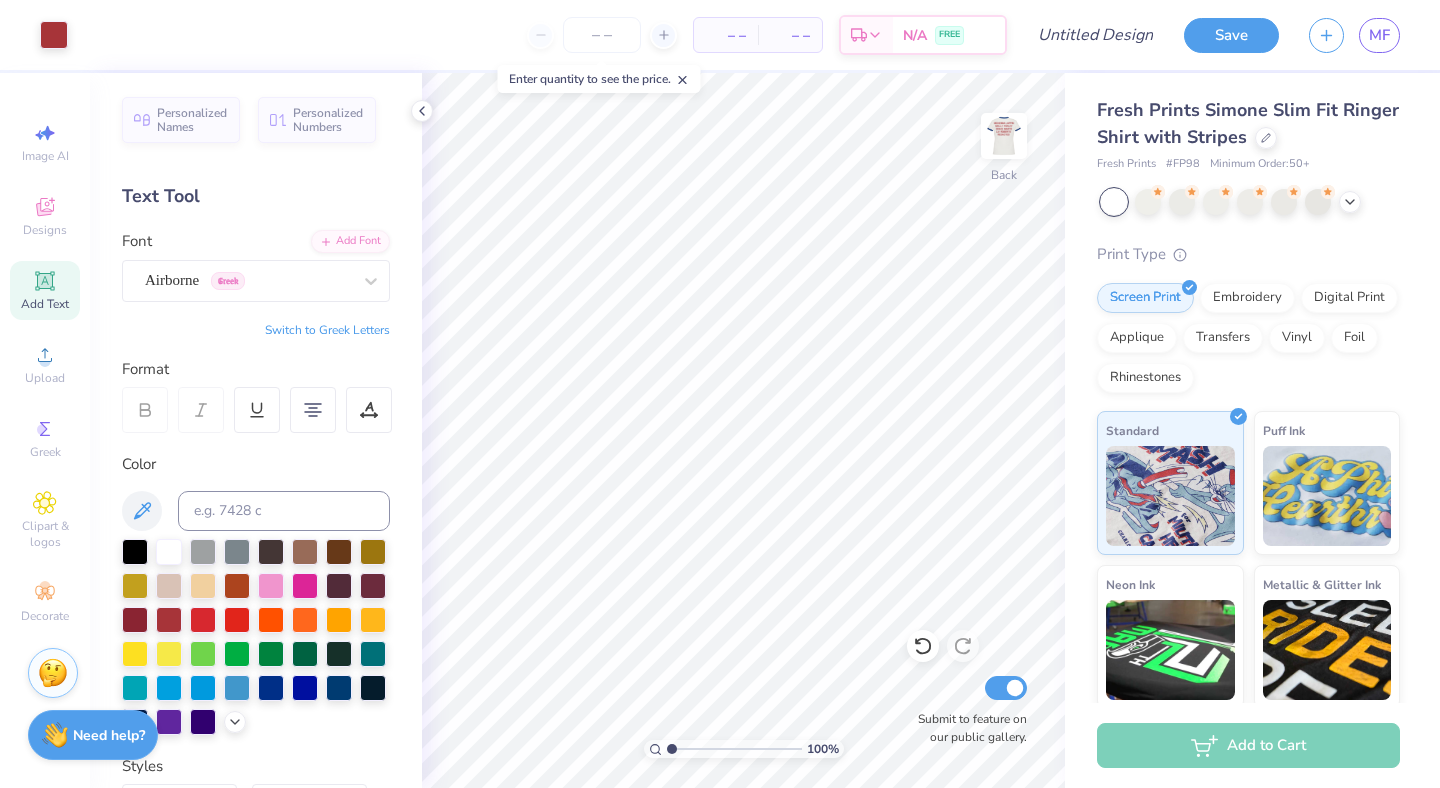 click at bounding box center [1004, 136] 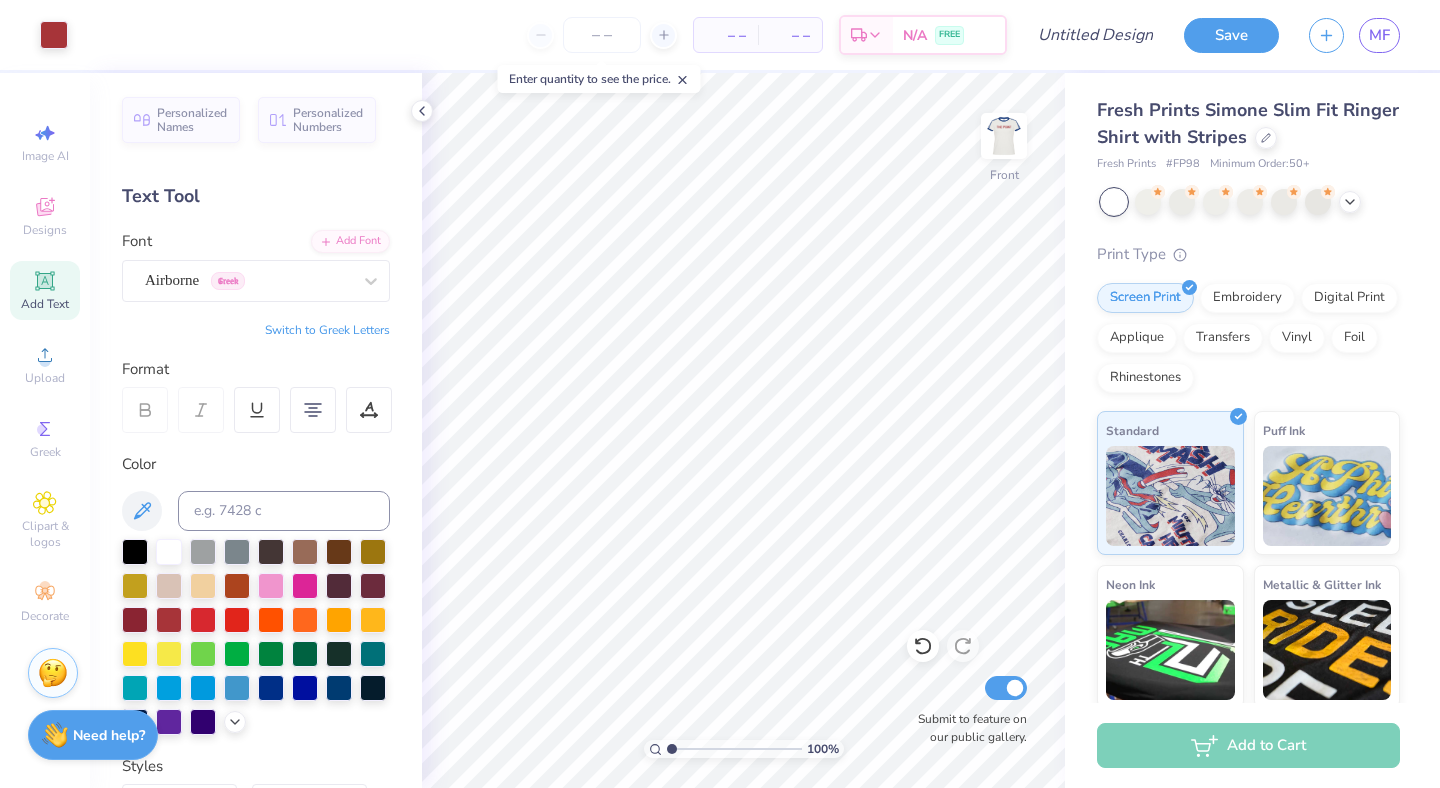 click at bounding box center [1004, 136] 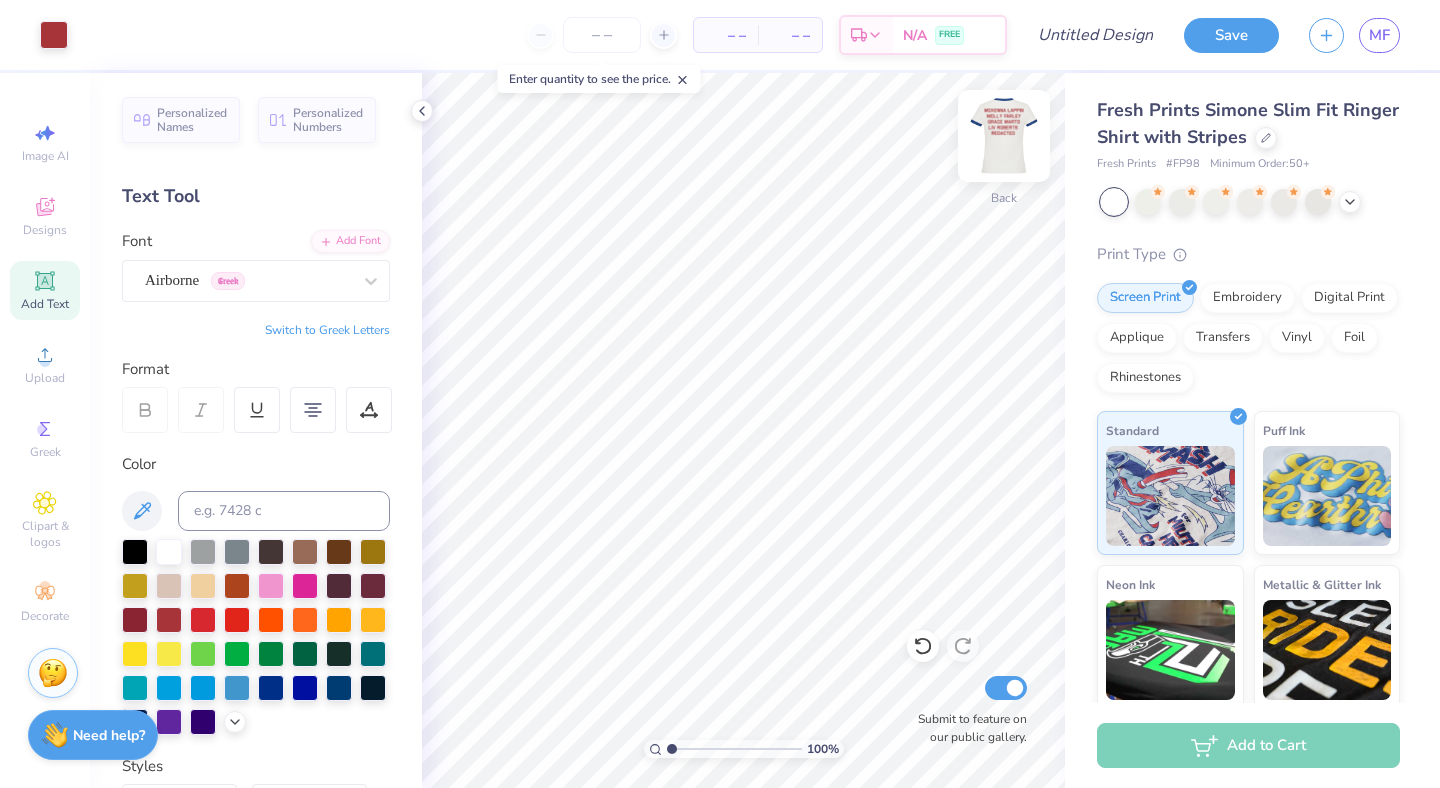 click at bounding box center [1004, 136] 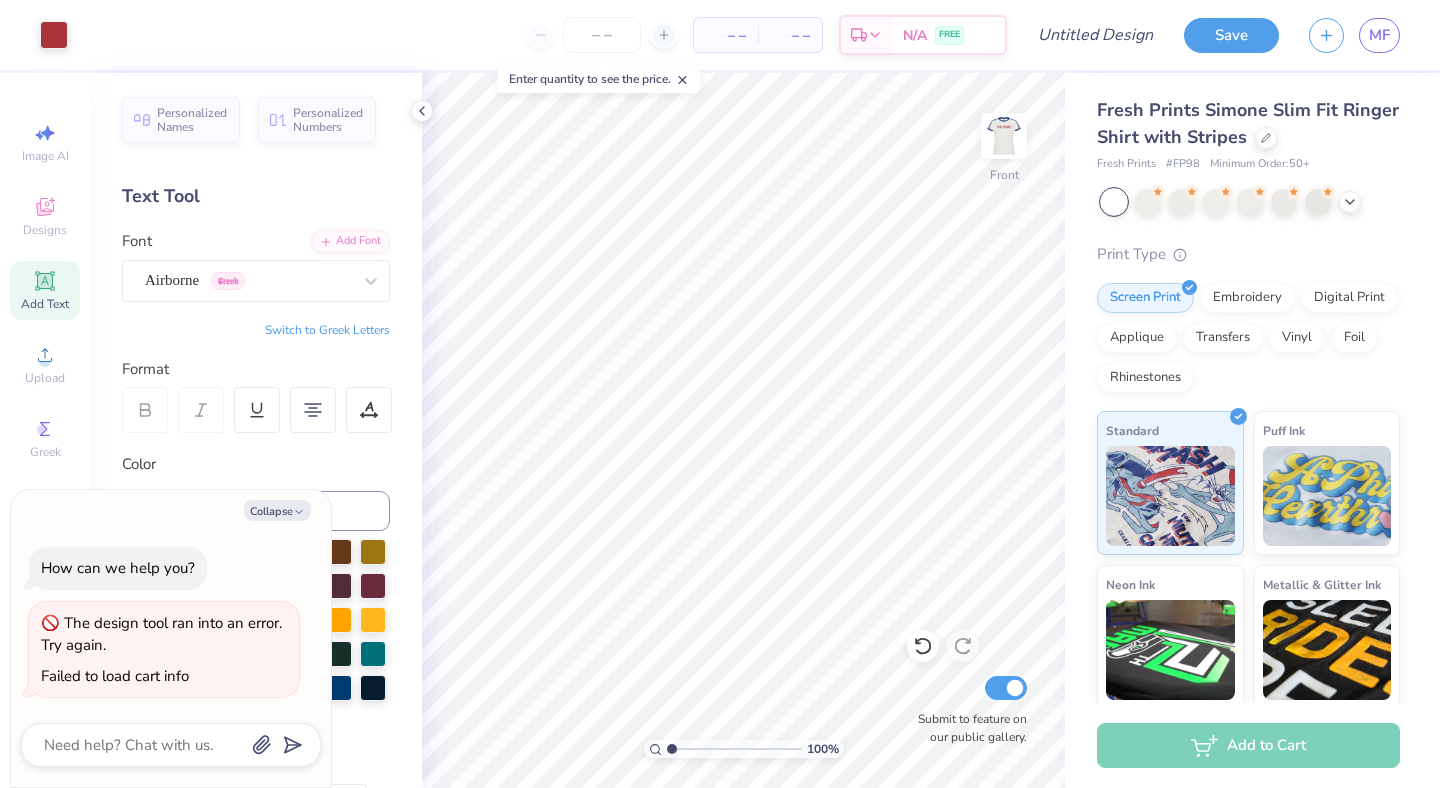 type on "x" 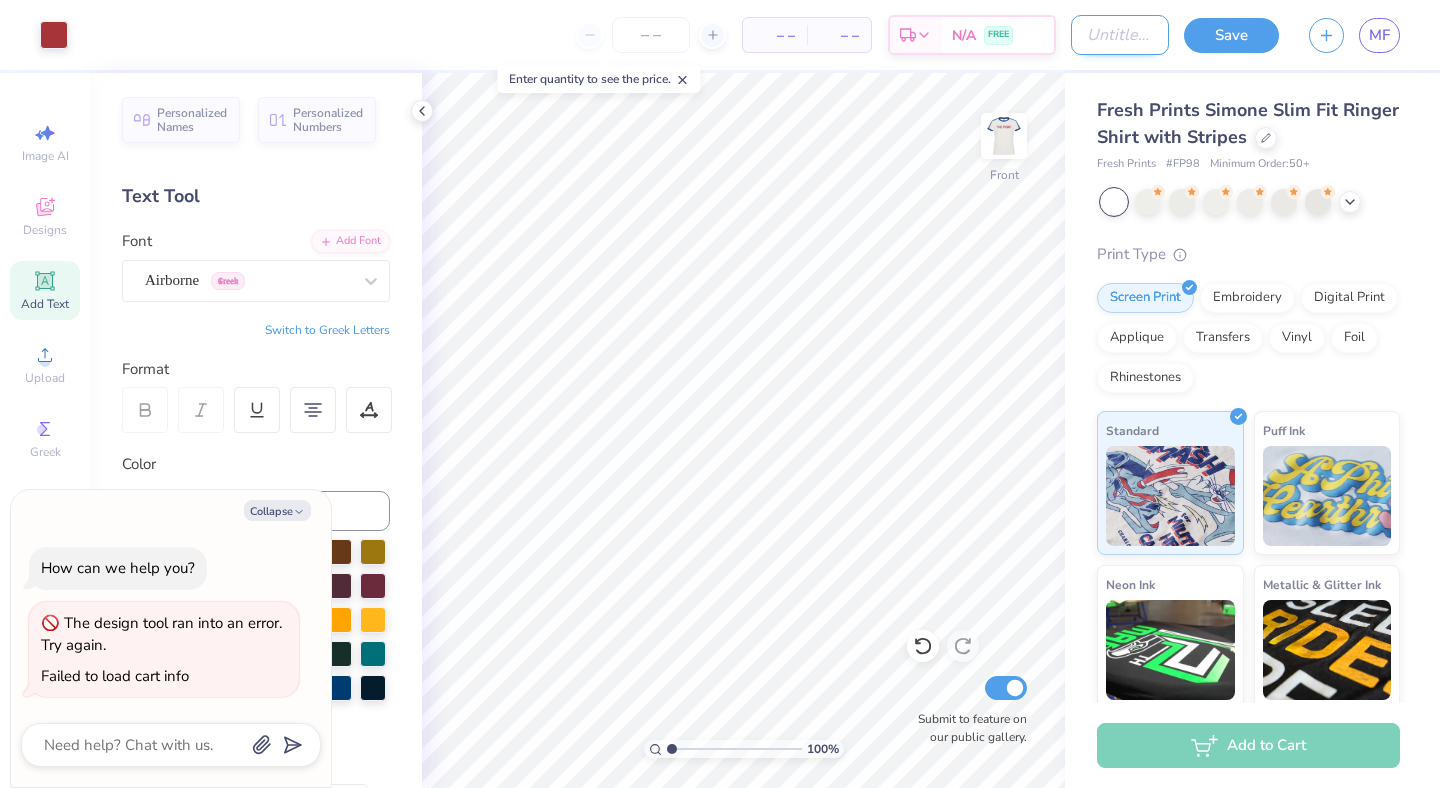 click on "Design Title" at bounding box center [1120, 35] 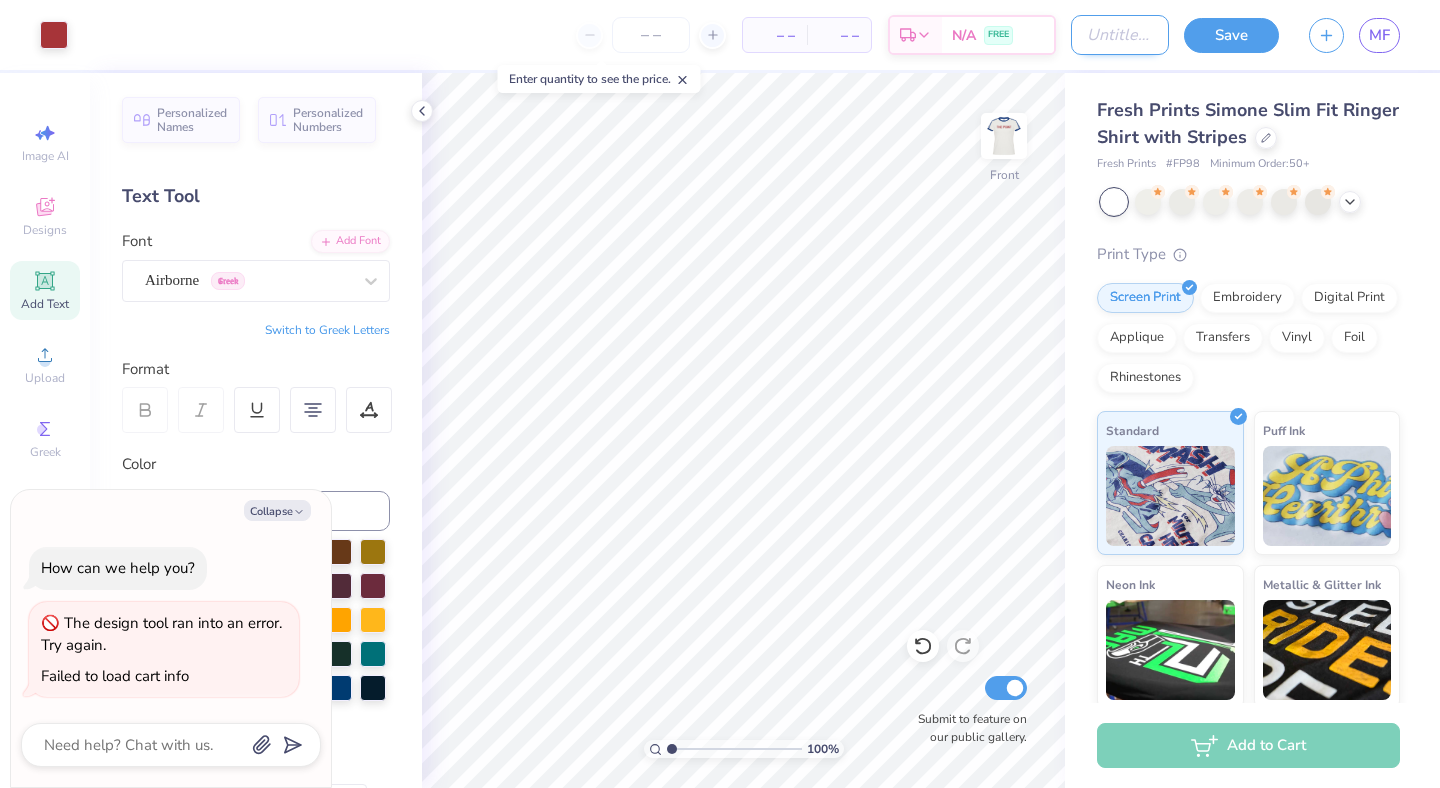 type on "T" 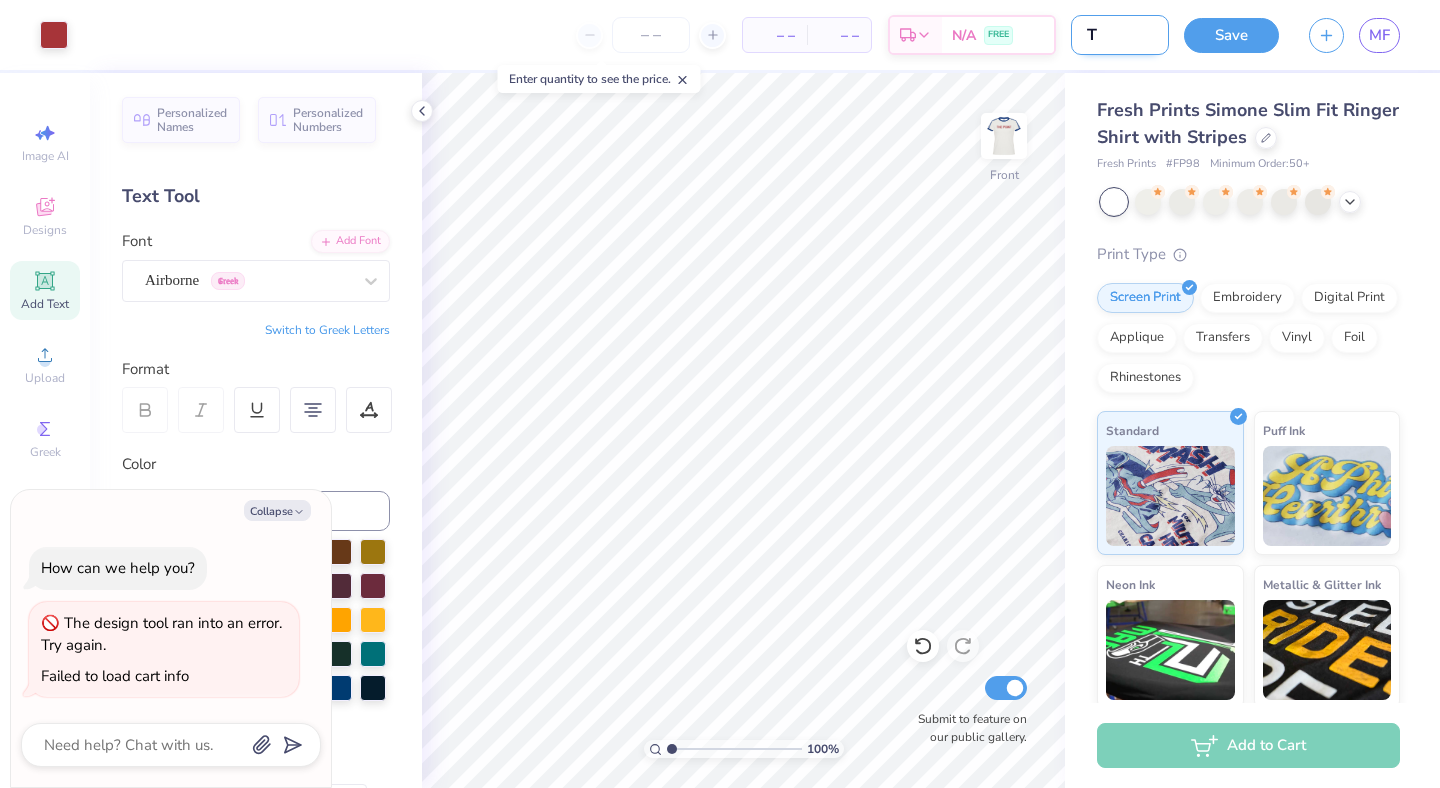 type on "TP" 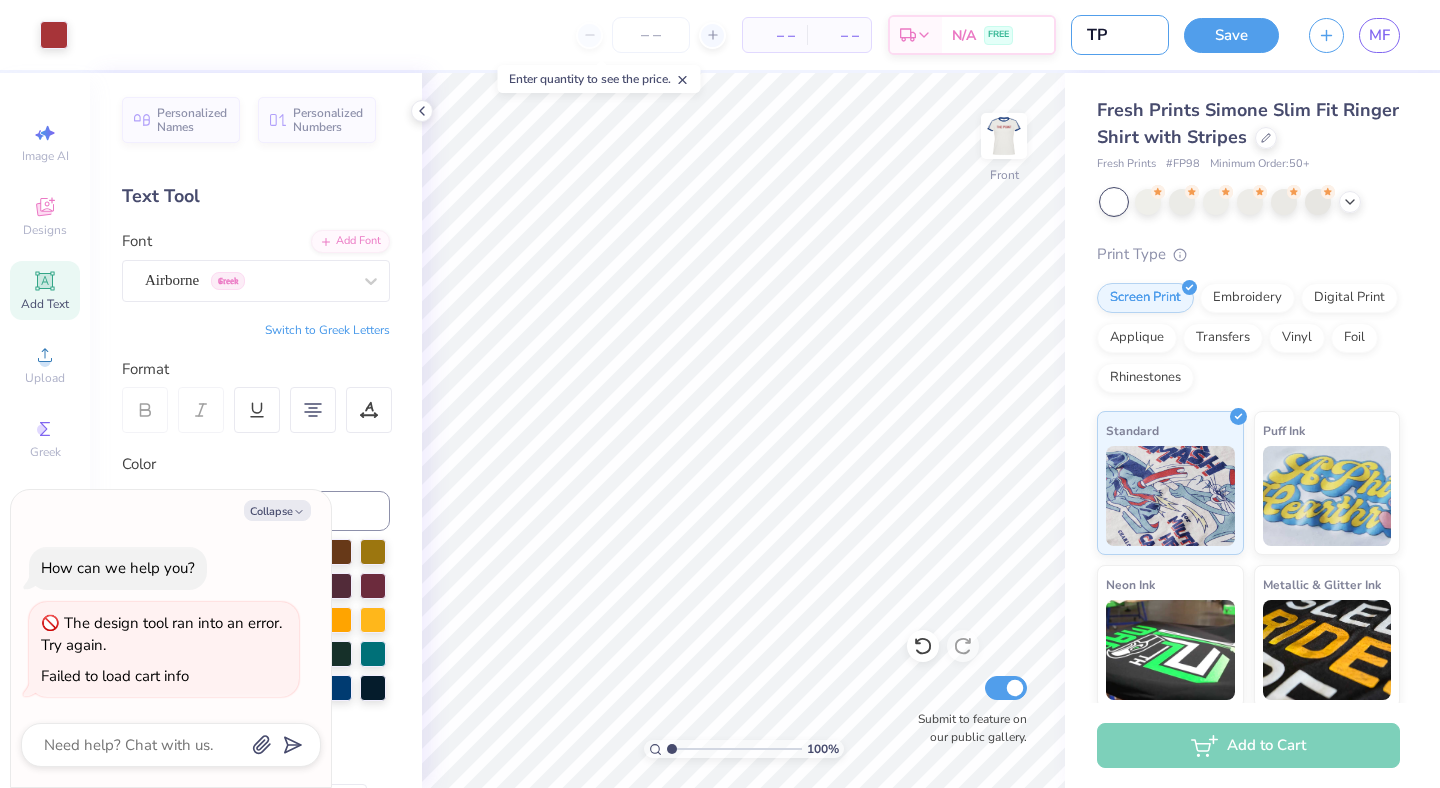 type on "TP" 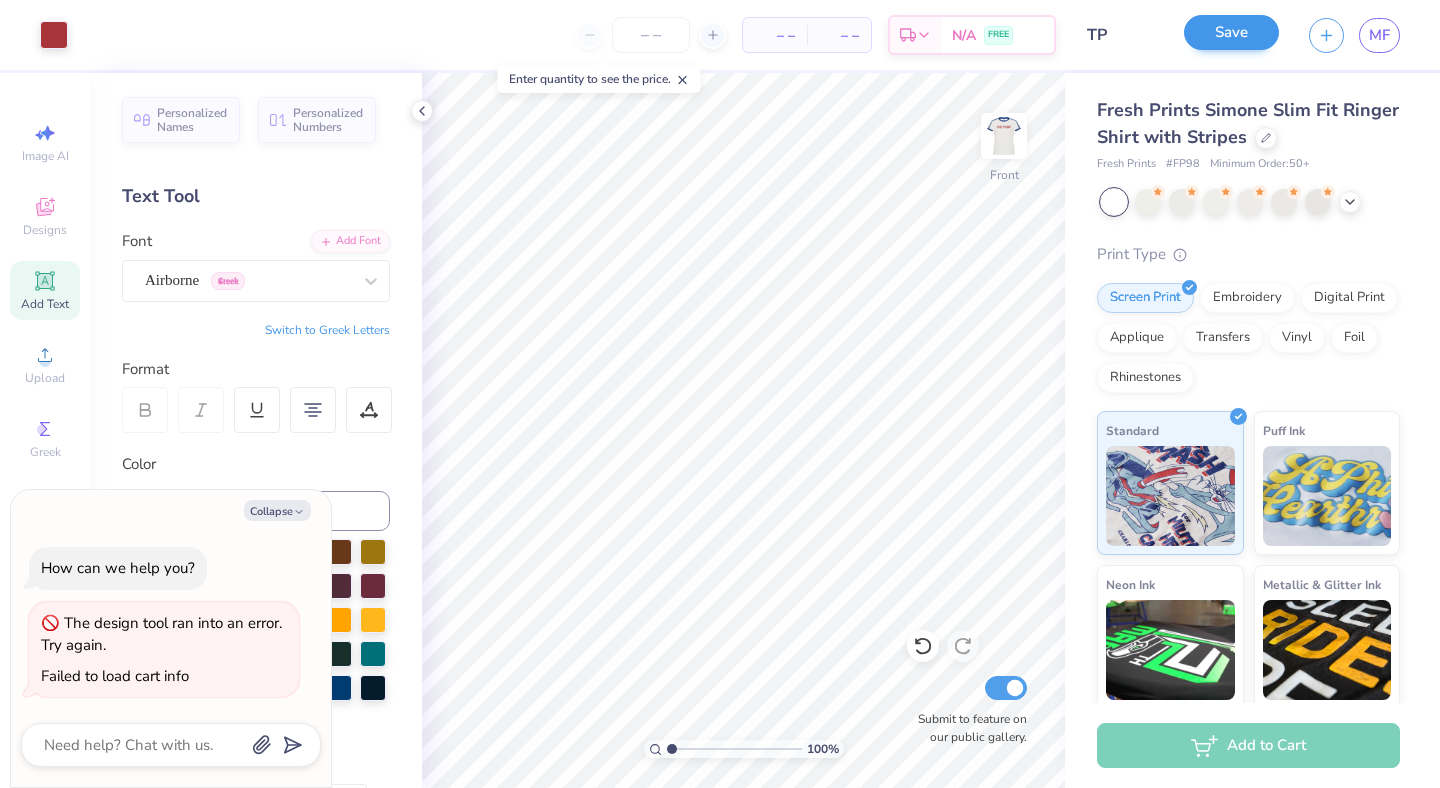 click on "Save" at bounding box center (1231, 32) 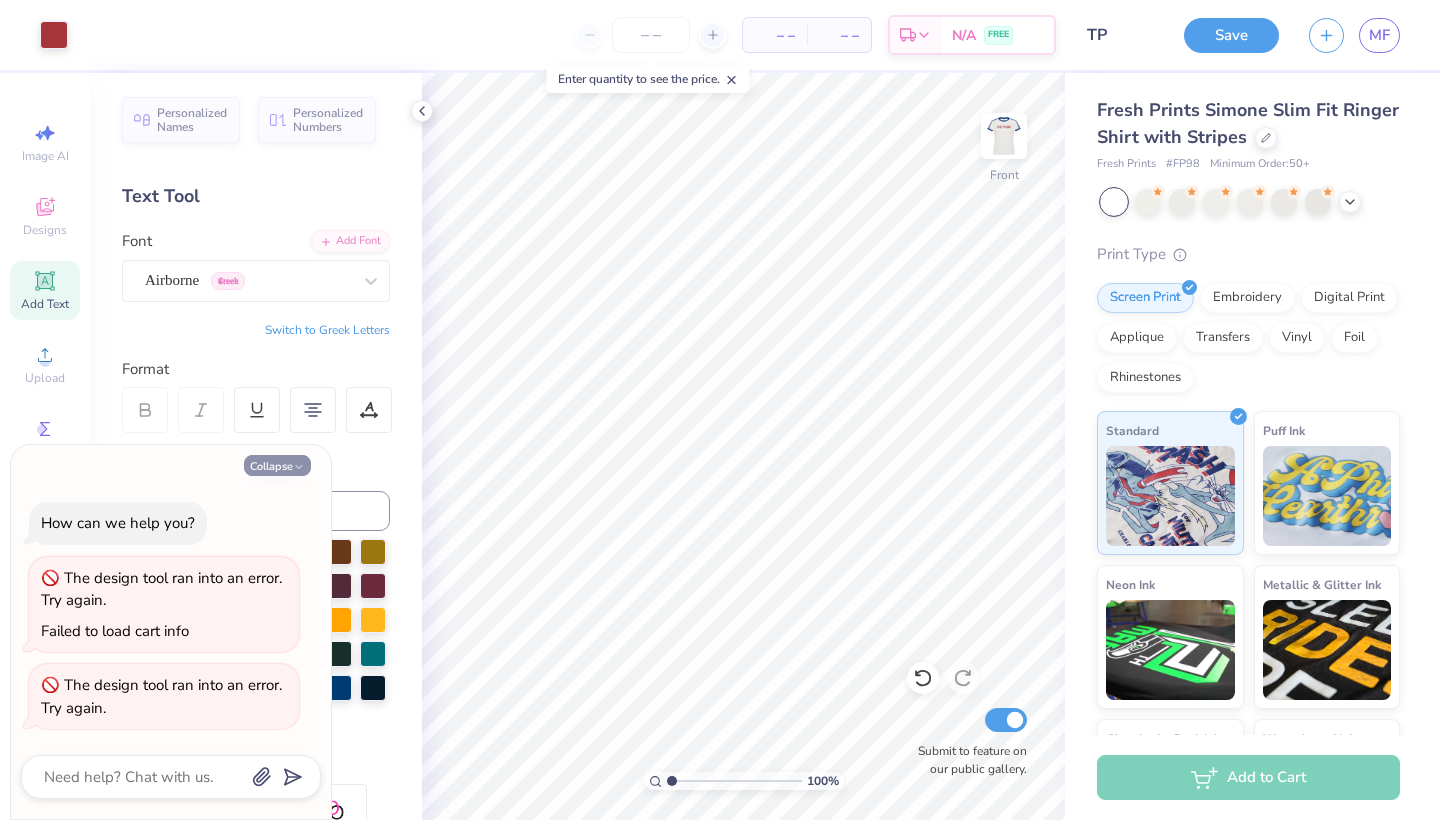 click 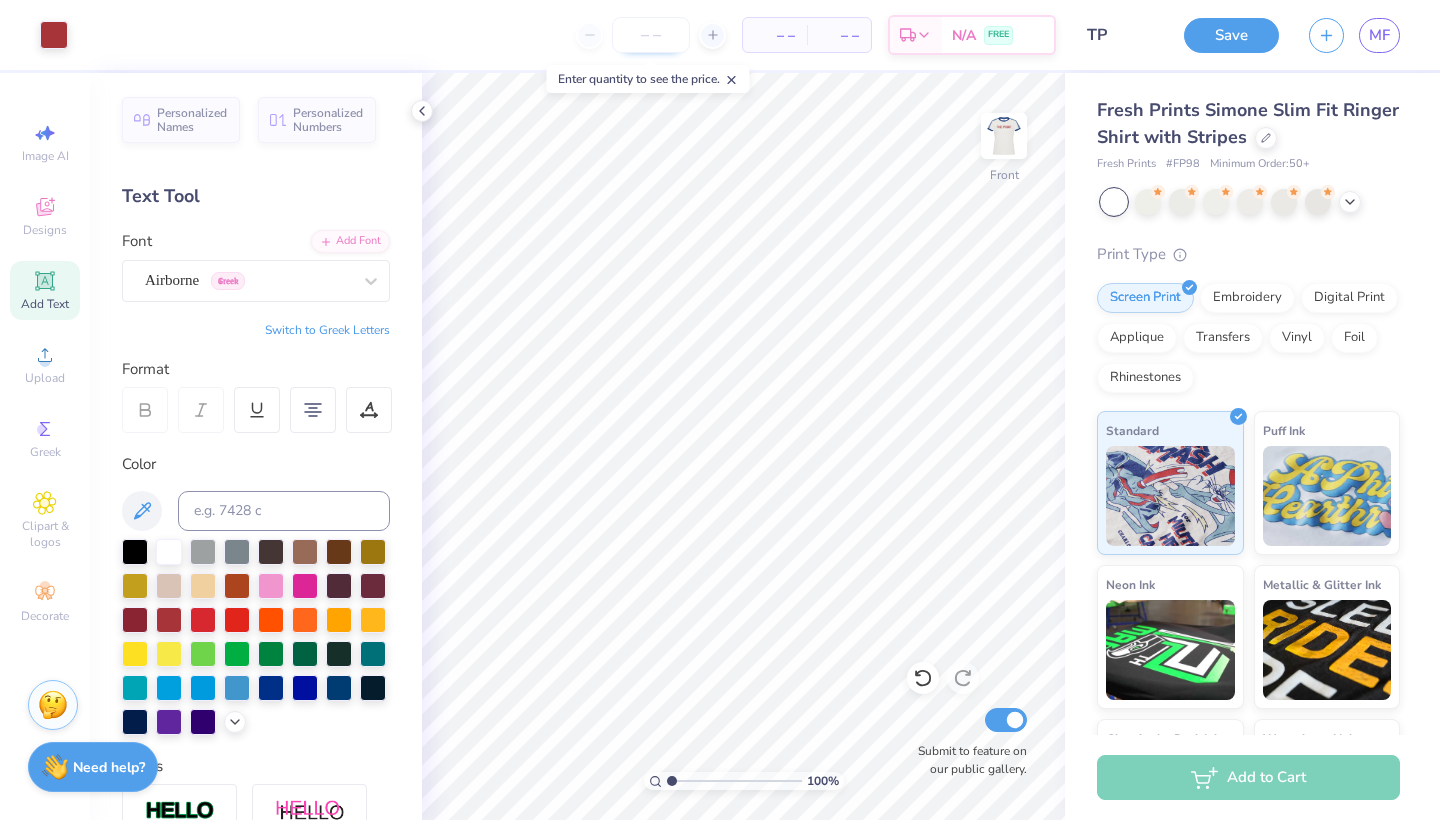 click at bounding box center (651, 35) 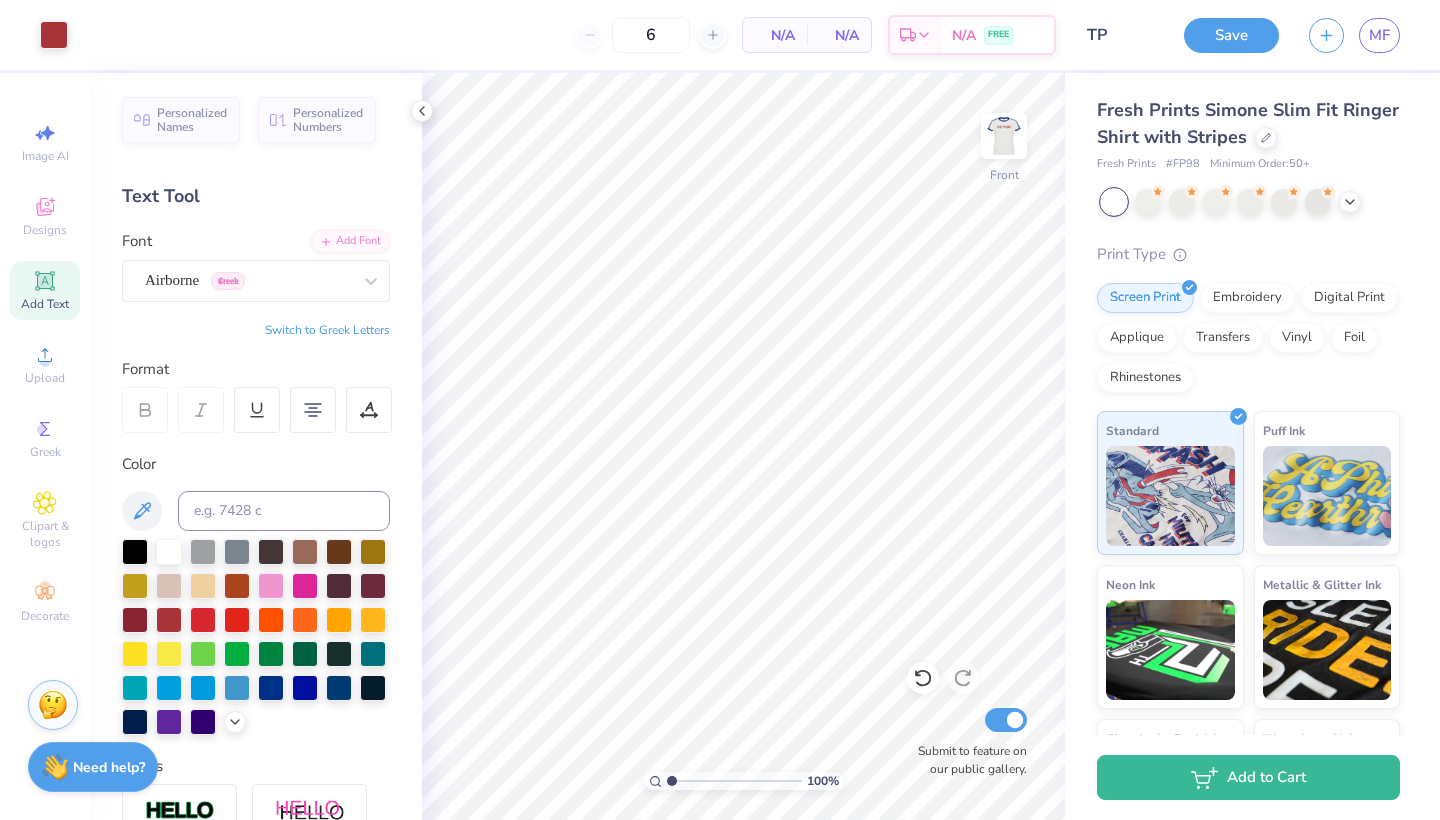 type on "50" 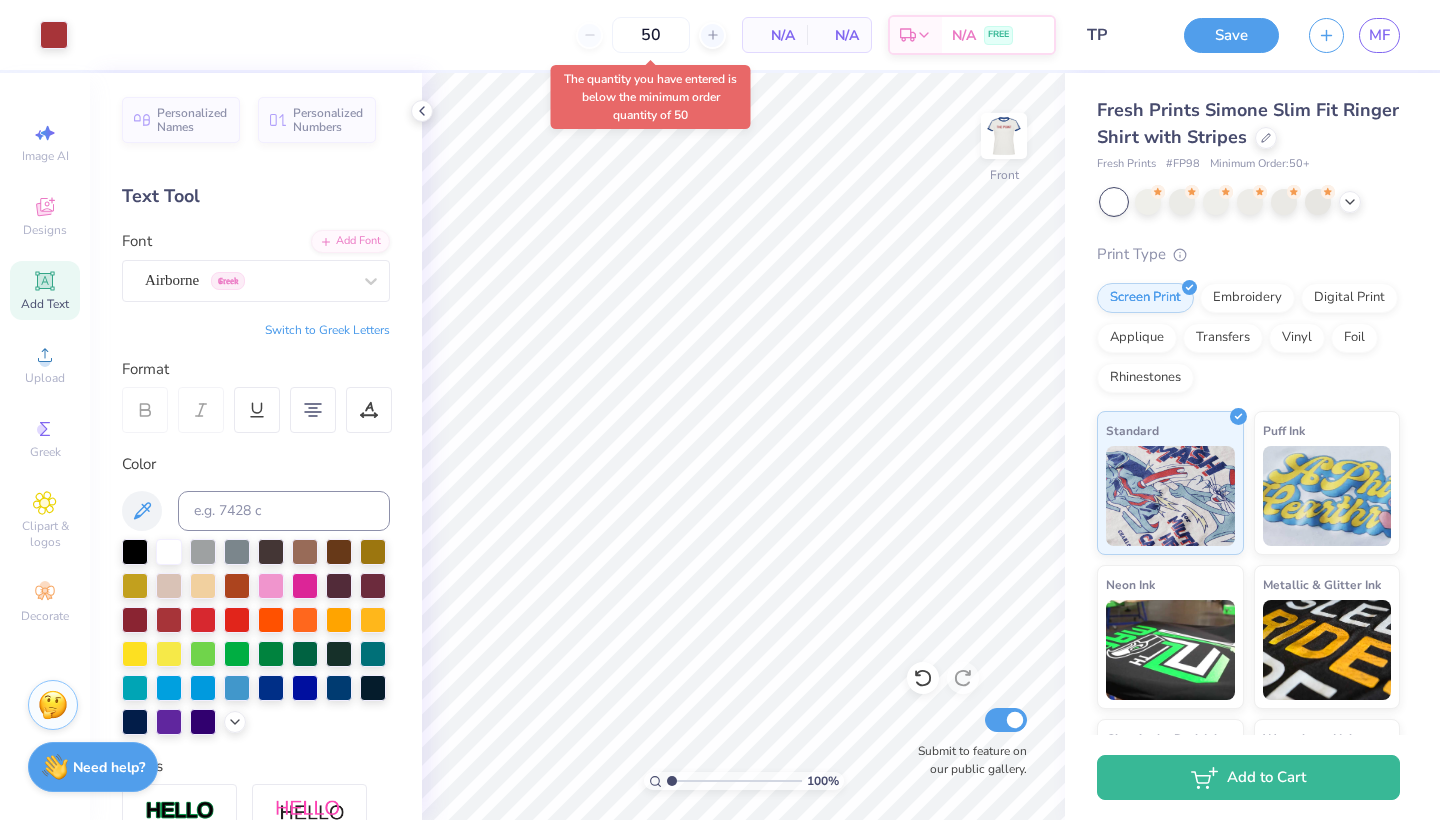 click on "Art colors 50 N/A Per Item N/A Total Est. Delivery N/A FREE Design Title TP Save MF Image AI Designs Add Text Upload Greek Clipart & logos Decorate Personalized Names Personalized Numbers Text Tool Add Font Font Airborne Greek Switch to Greek Letters Format Color Styles Text Shape 100 % Front Submit to feature on our public gallery. Fresh Prints Simone Slim Fit Ringer Shirt with Stripes Fresh Prints # FP98 Minimum Order: 50 + Print Type Screen Print Embroidery Digital Print Applique Transfers Vinyl Foil Rhinestones Standard Puff Ink Neon Ink Metallic & Glitter Ink Glow in the Dark Ink Water based Ink Add to Cart Stuck? Our Art team will finish your design for free. Need help? Chat with us.
x The quantity you have entered is below the minimum order quantity of 50" at bounding box center [720, 410] 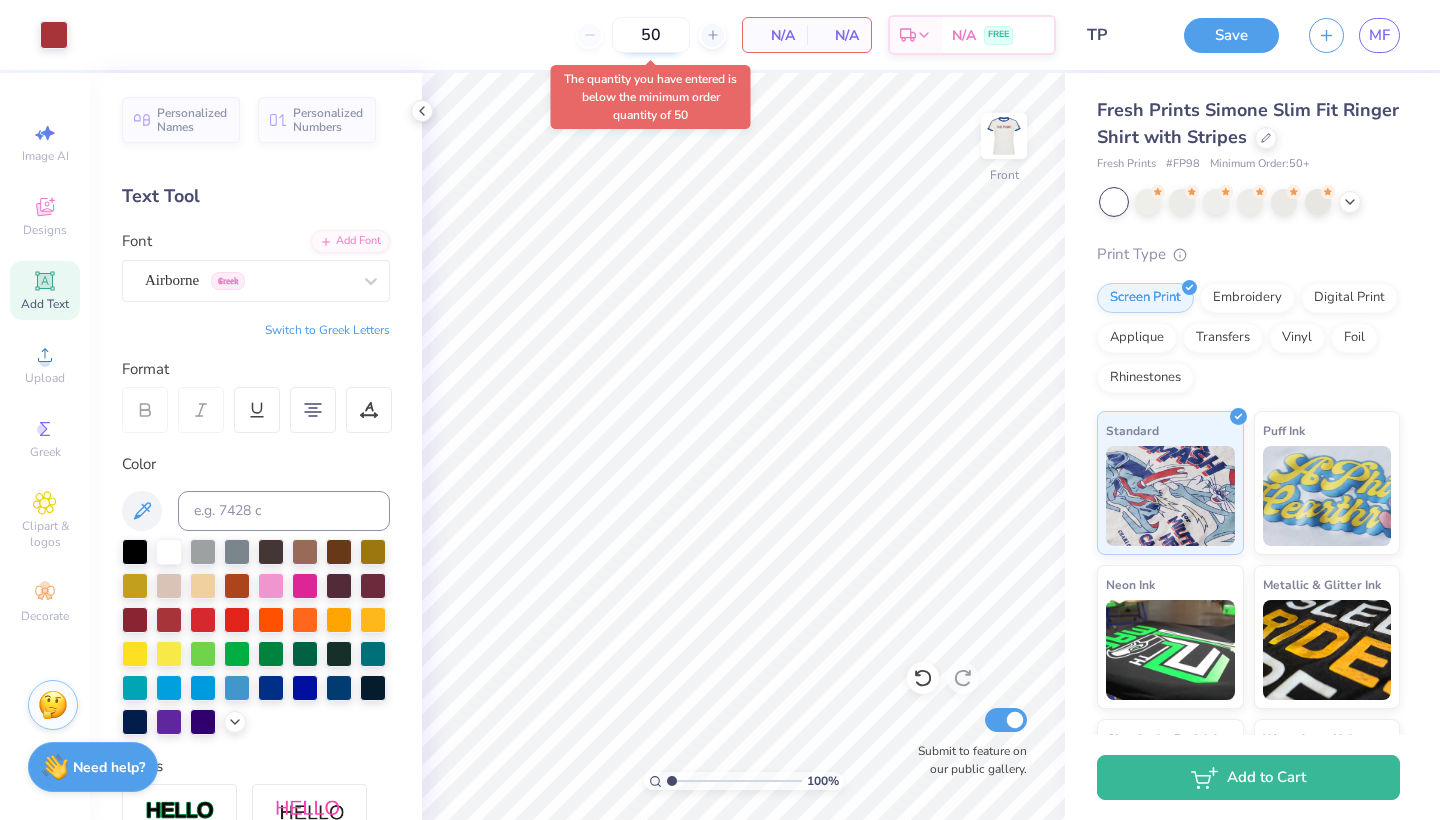 click on "50" at bounding box center [651, 35] 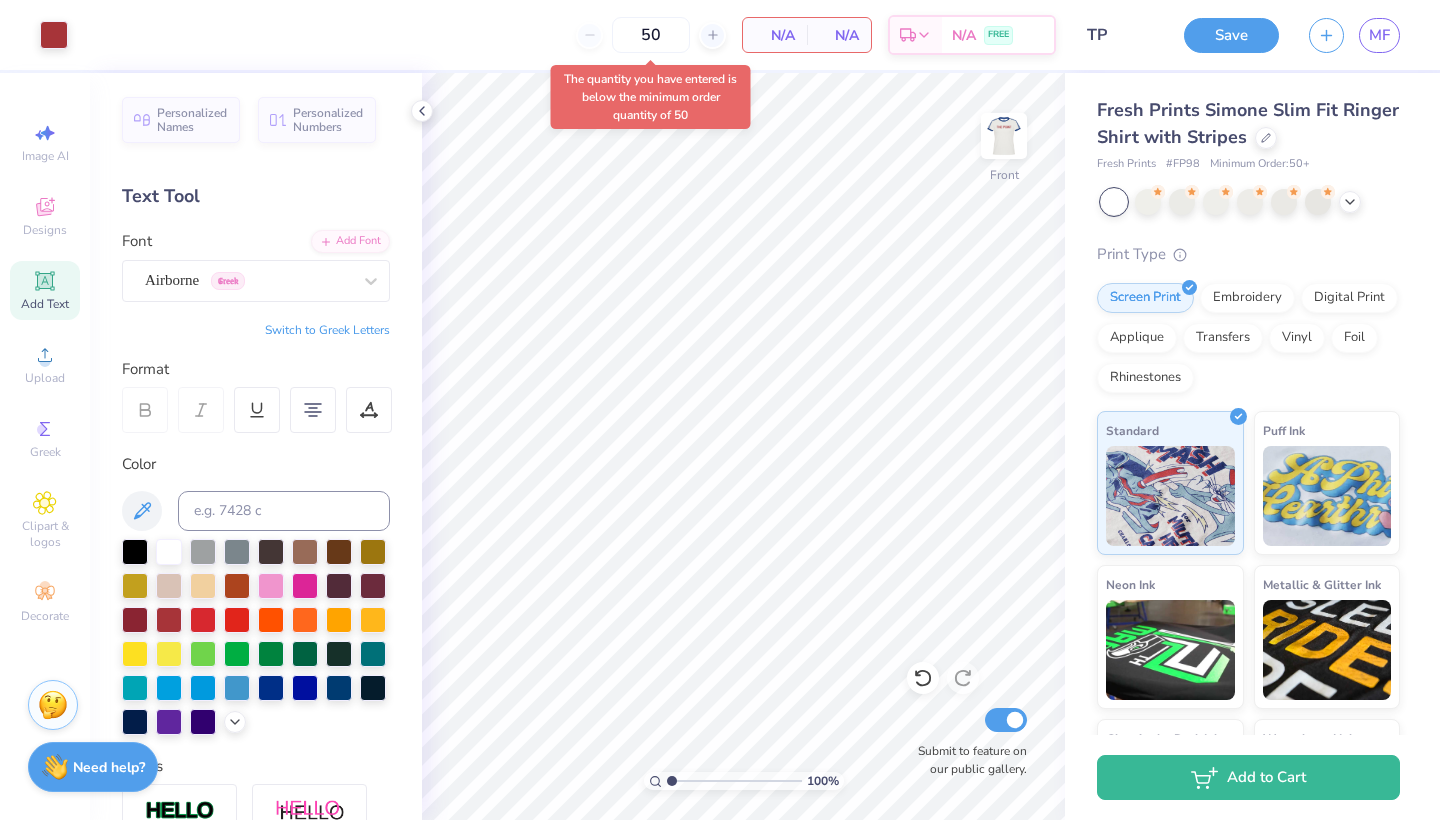 click on "Art colors 50 N/A Per Item N/A Total Est.  Delivery N/A FREE Design Title TP Save MF Image AI Designs Add Text Upload Greek Clipart & logos Decorate Personalized Names Personalized Numbers Text Tool Add Font Font Airborne Greek Switch to Greek Letters Format Color Styles Text Shape 100 % Front Submit to feature on our public gallery. Fresh Prints Simone Slim Fit Ringer Shirt with Stripes Fresh Prints # FP98 Minimum Order: 50 + Print Type Screen Print Embroidery Digital Print Applique Transfers Vinyl Foil Rhinestones Standard Puff Ink Neon Ink Metallic & Glitter Ink Glow in the Dark Ink Water based Ink Add to Cart Stuck? Our Art team will finish your design for free. Need help? Chat with us." at bounding box center (720, 410) 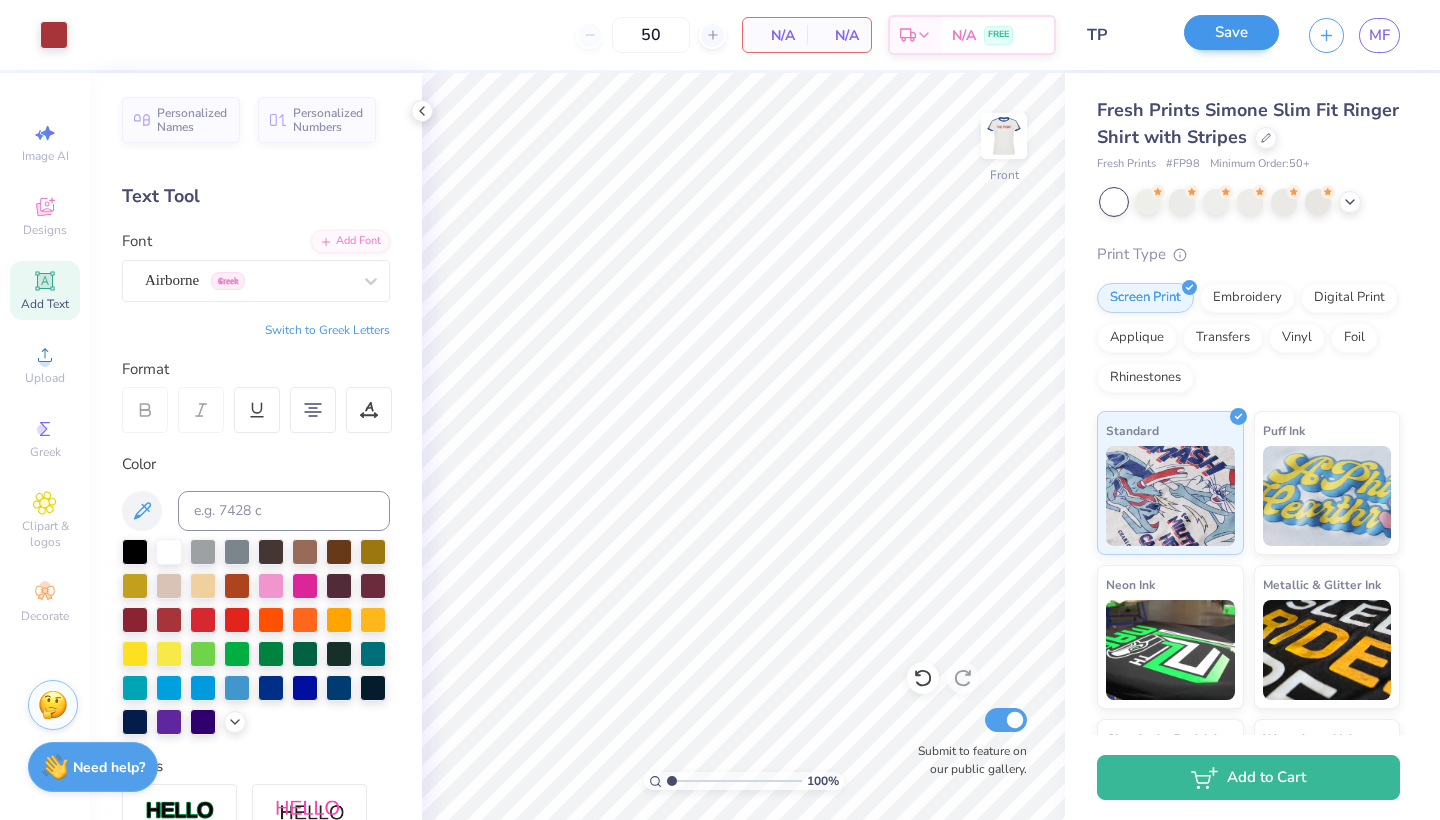 click on "Save" at bounding box center [1231, 32] 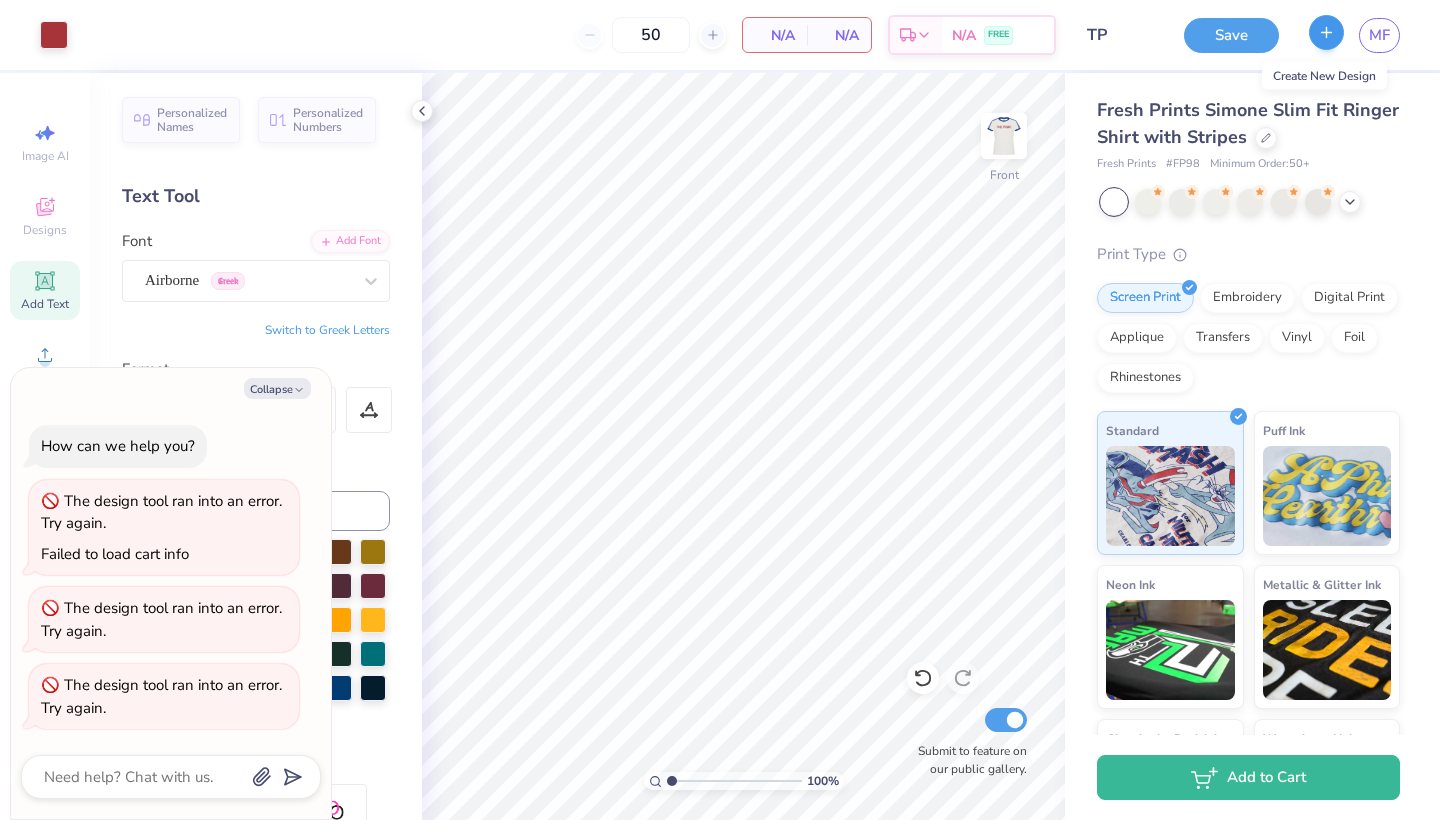 click at bounding box center (1326, 32) 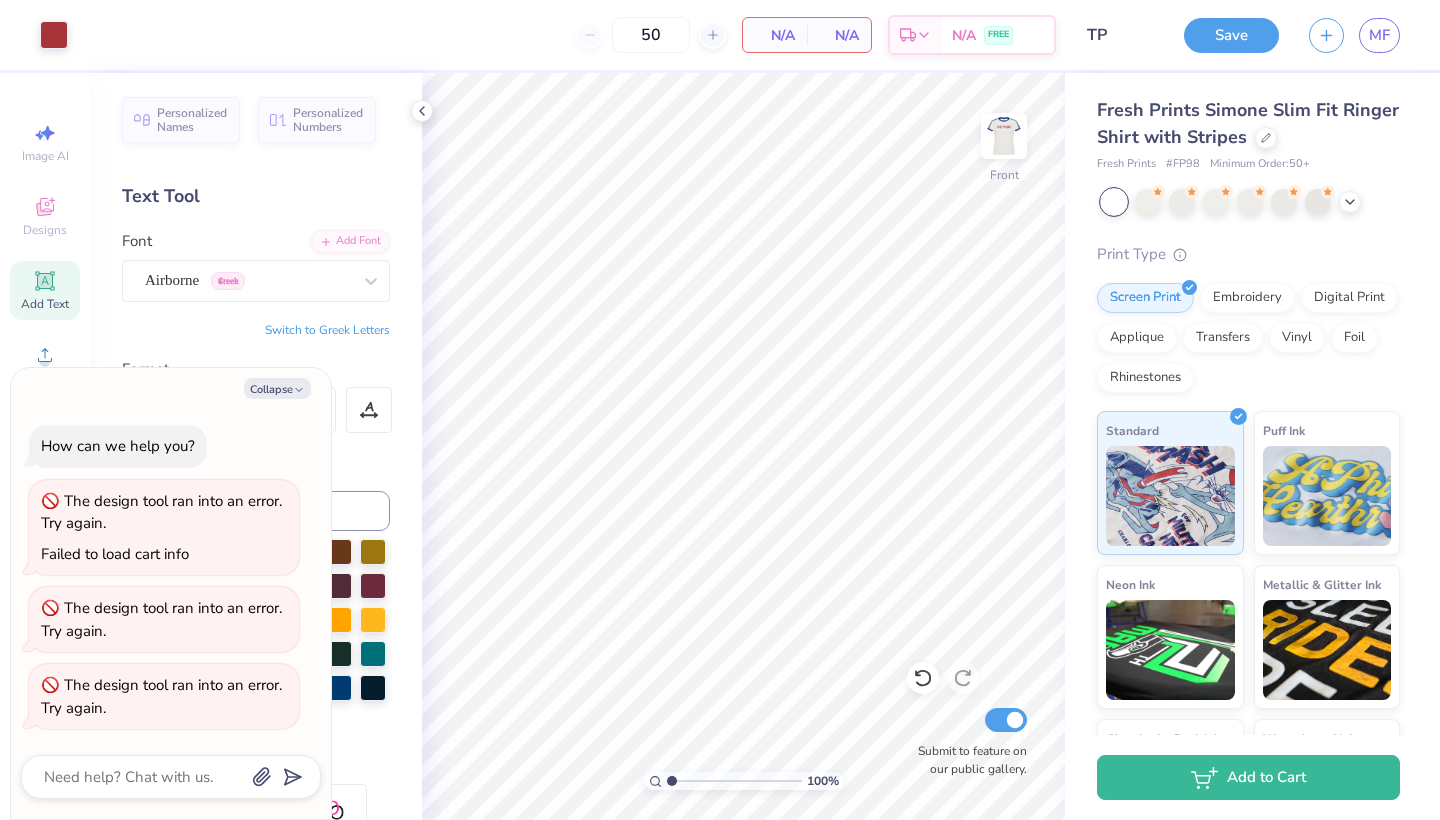 type on "x" 